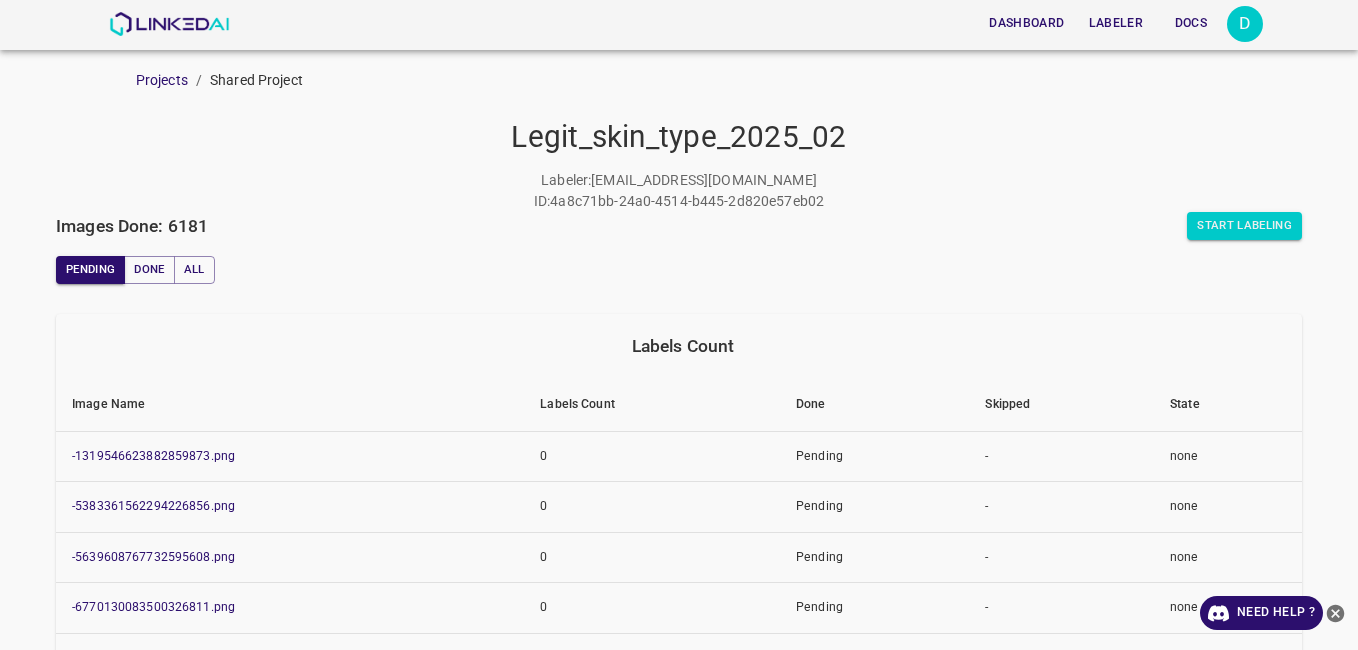 scroll, scrollTop: 0, scrollLeft: 0, axis: both 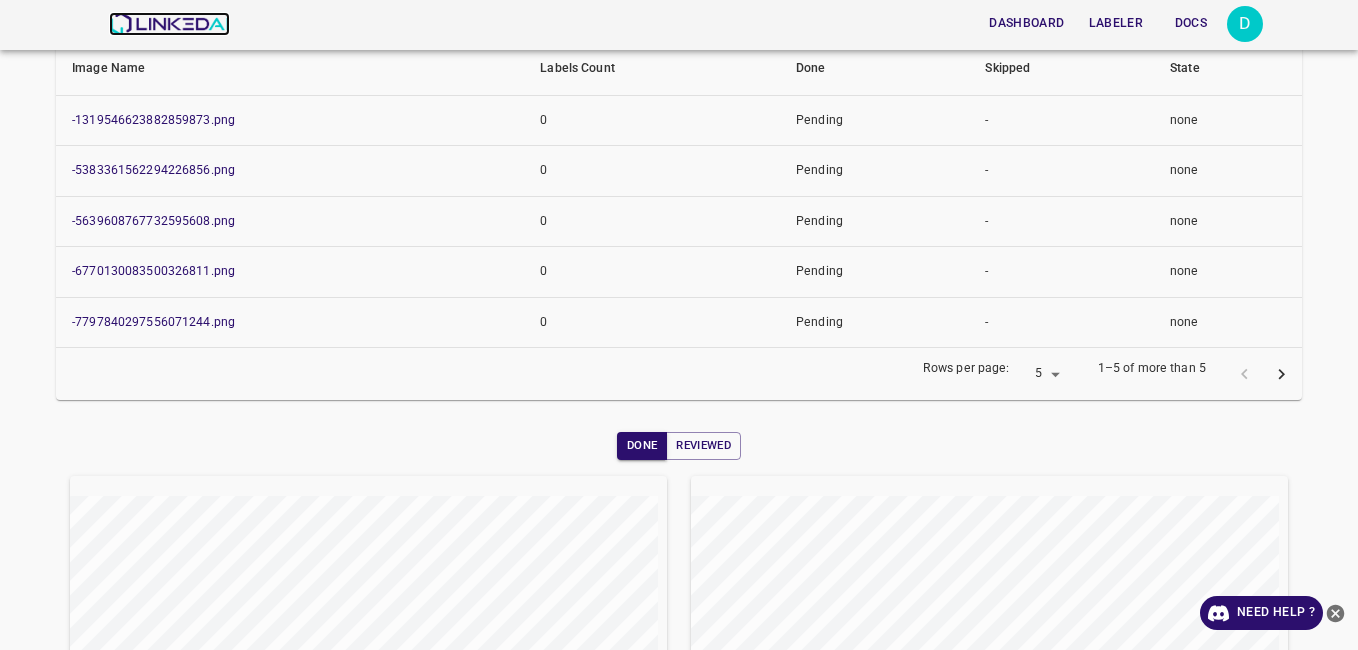 click at bounding box center (169, 24) 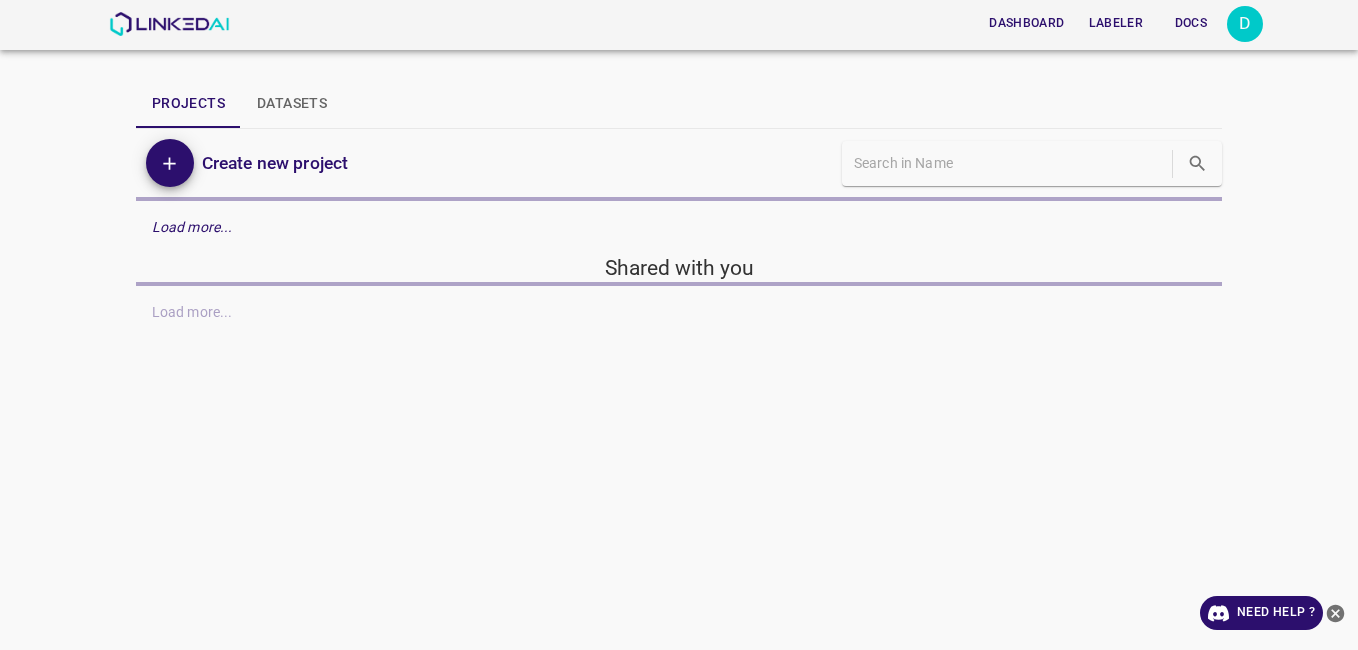 scroll, scrollTop: 0, scrollLeft: 0, axis: both 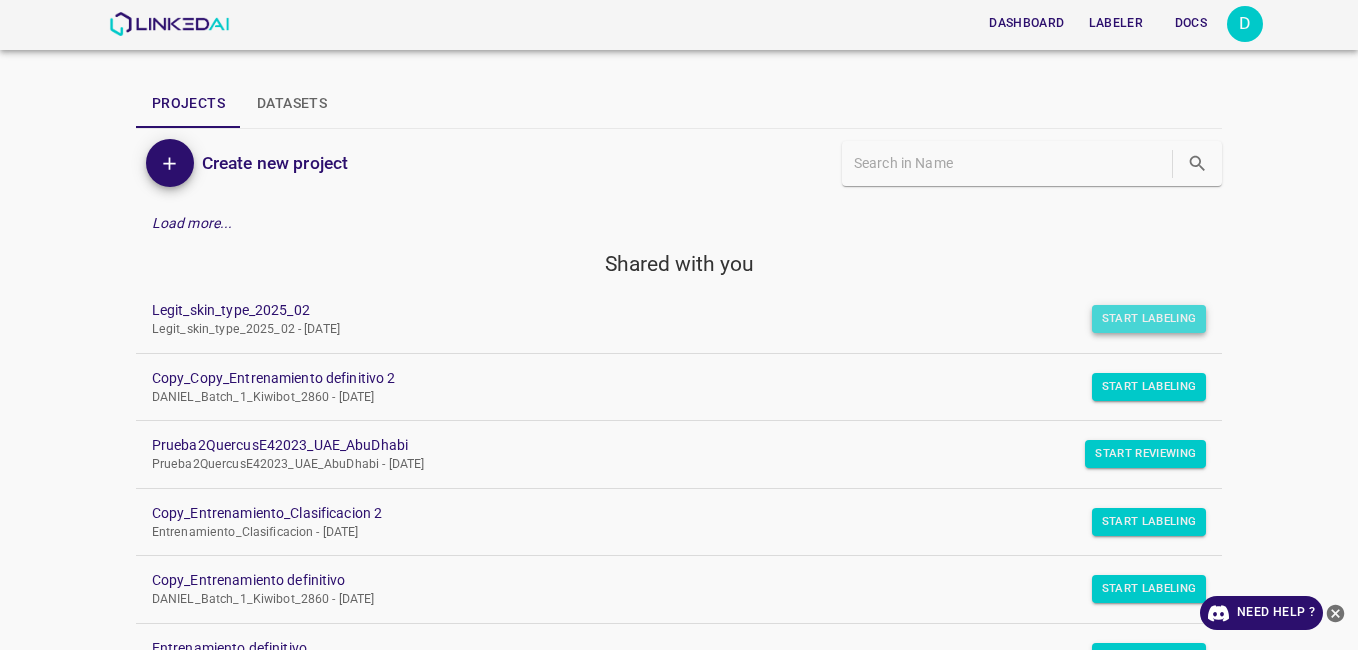 click on "Start Labeling" at bounding box center [1149, 319] 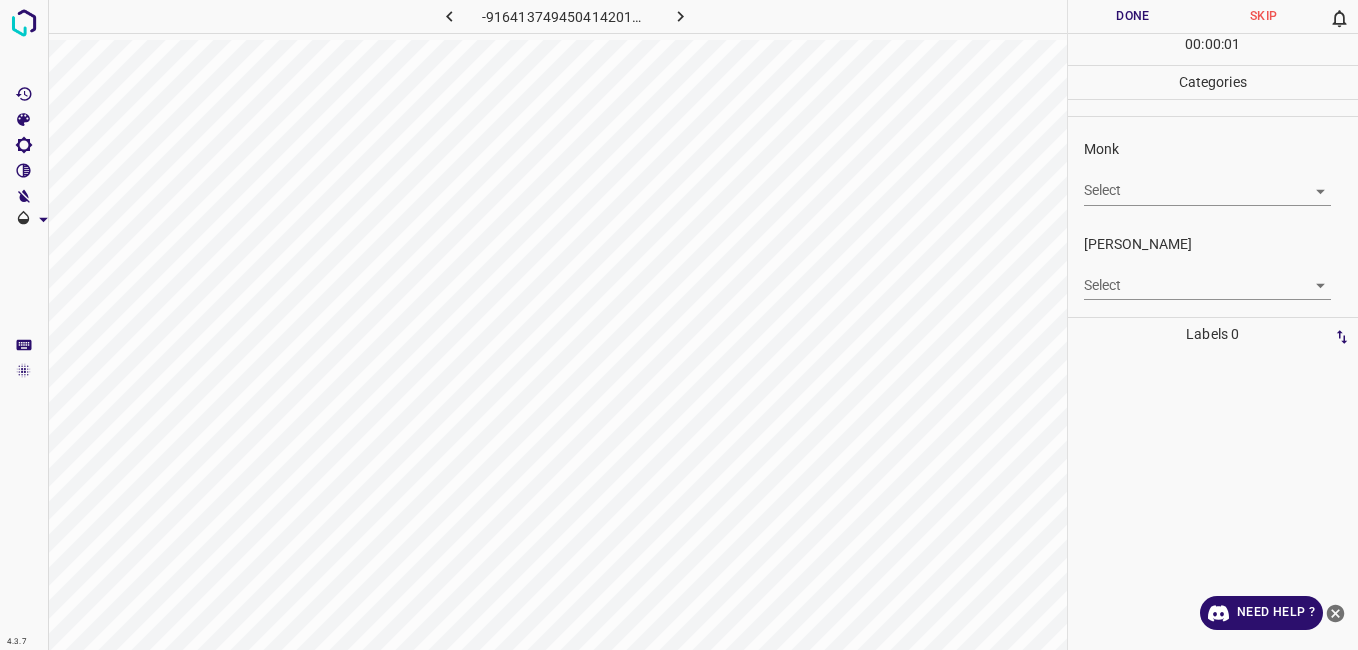 click on "4.3.7 -9164137494504142017.png Done Skip 0 00   : 00   : 01   Categories Monk   Select ​  [PERSON_NAME]   Select ​ Labels   0 Categories 1 Monk 2  [PERSON_NAME] Tools Space Change between modes (Draw & Edit) I Auto labeling R Restore zoom M Zoom in N Zoom out Delete Delete selecte label Filters Z Restore filters X Saturation filter C Brightness filter V Contrast filter B Gray scale filter General O Download Need Help ? - Text - Hide - Delete" at bounding box center (679, 325) 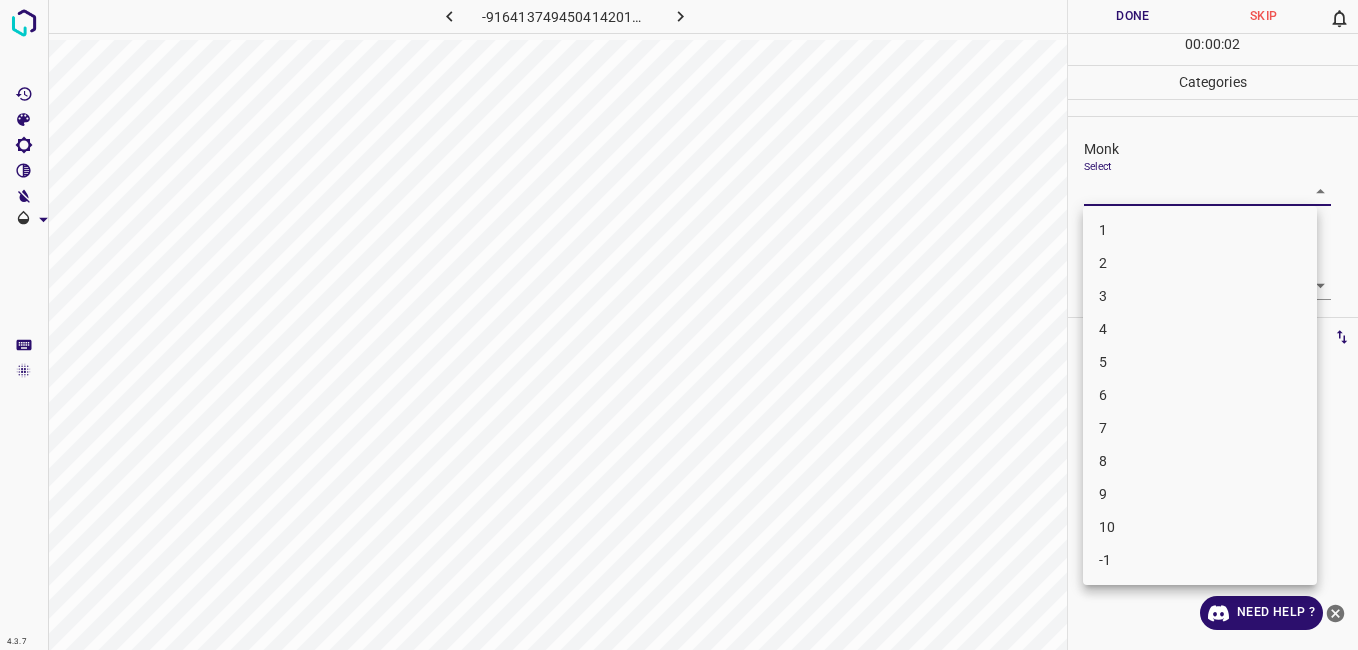 click on "6" at bounding box center [1200, 395] 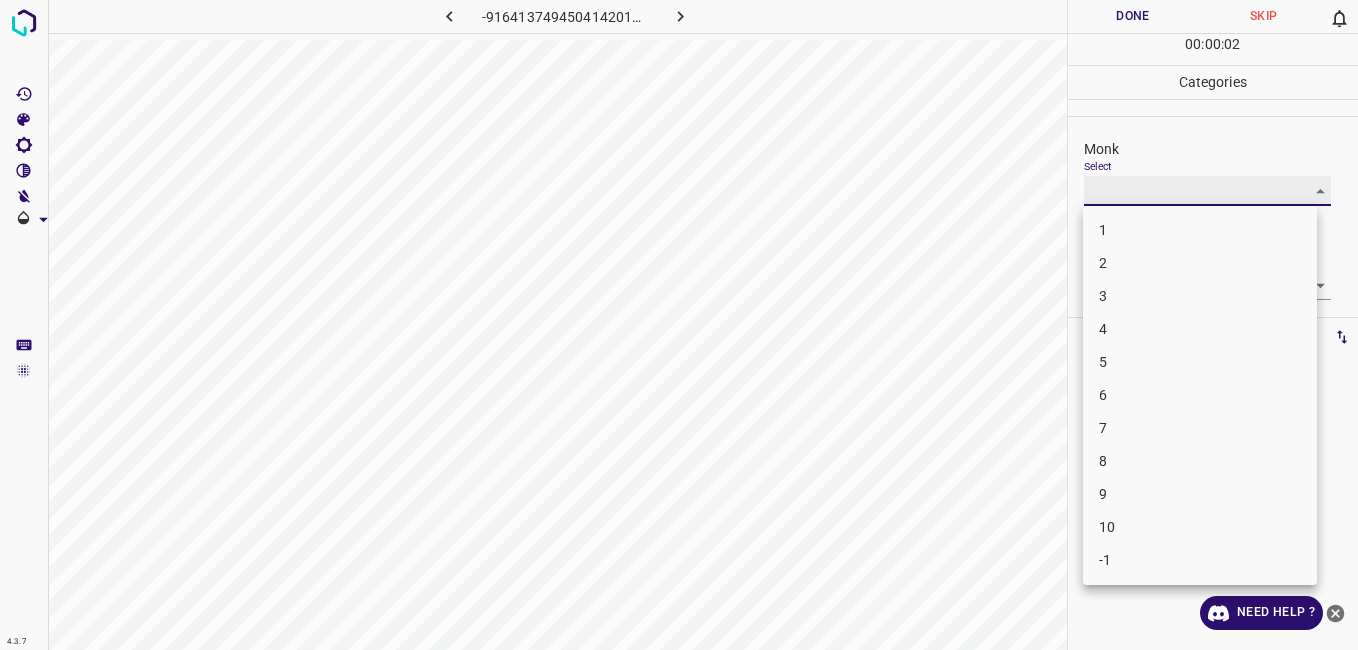 type on "6" 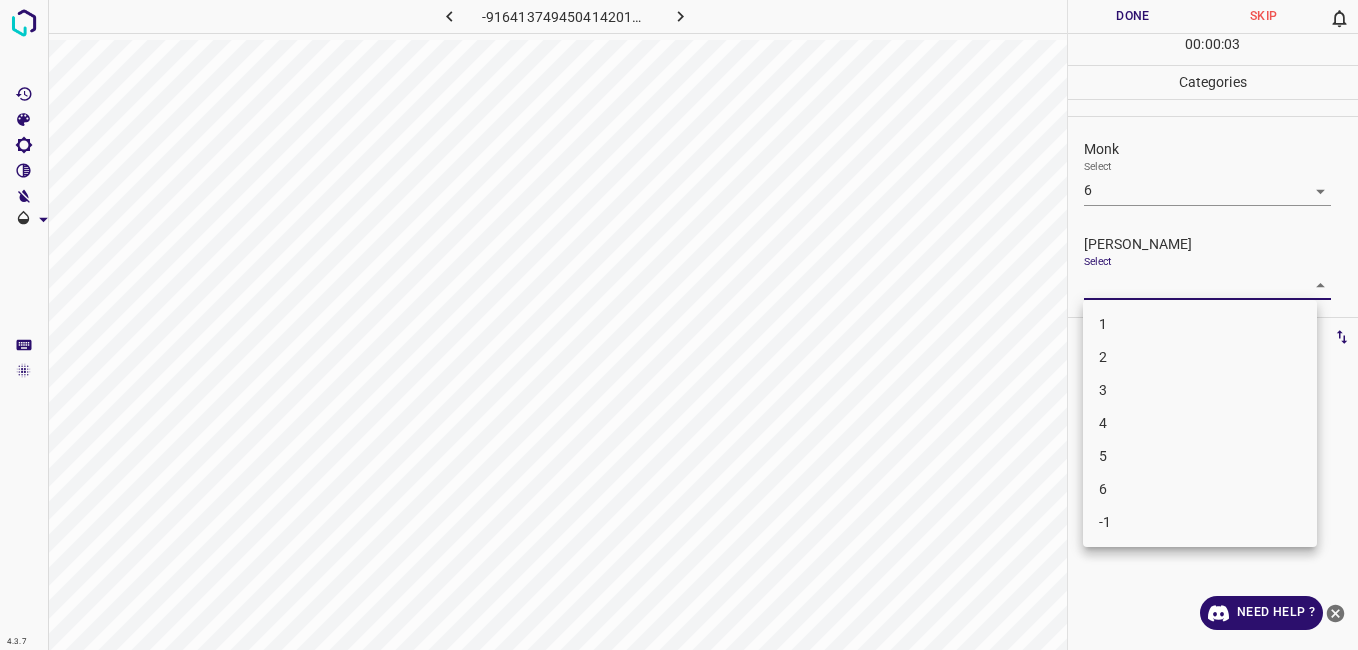 click on "4.3.7 -9164137494504142017.png Done Skip 0 00   : 00   : 03   Categories Monk   Select 6 6  [PERSON_NAME]   Select ​ Labels   0 Categories 1 Monk 2  [PERSON_NAME] Tools Space Change between modes (Draw & Edit) I Auto labeling R Restore zoom M Zoom in N Zoom out Delete Delete selecte label Filters Z Restore filters X Saturation filter C Brightness filter V Contrast filter B Gray scale filter General O Download Need Help ? - Text - Hide - Delete 1 2 3 4 5 6 -1" at bounding box center (679, 325) 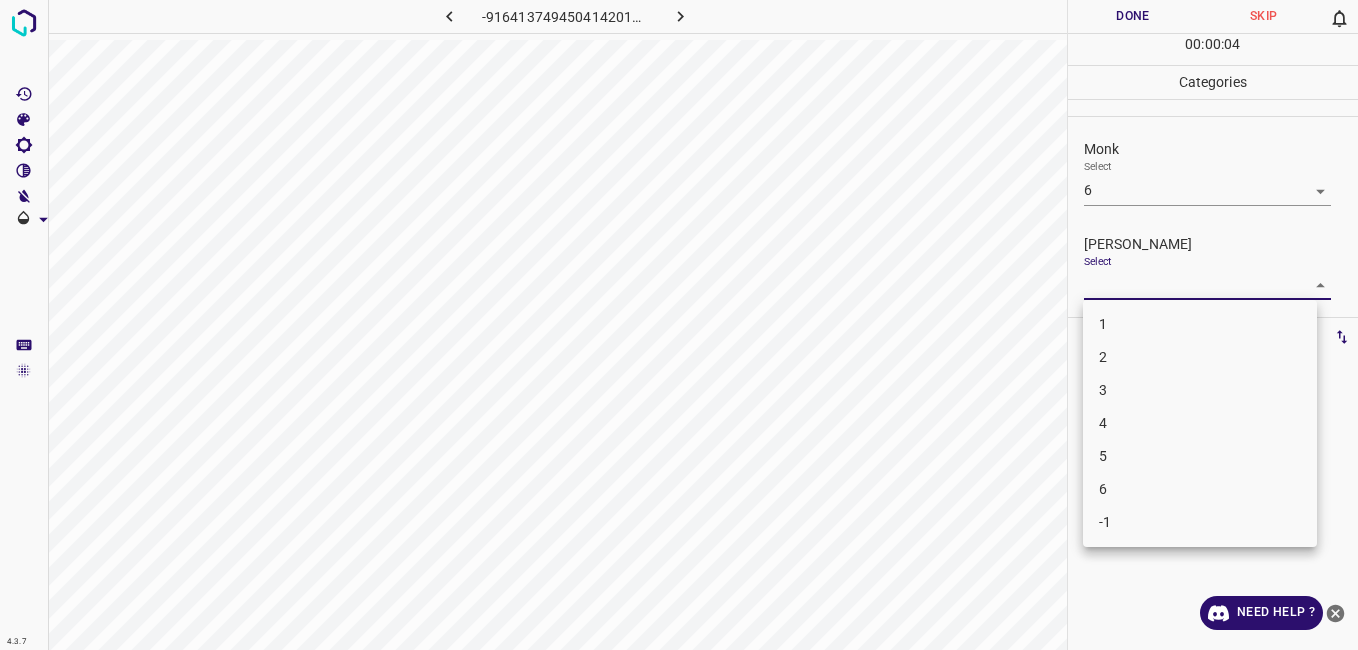click on "5" at bounding box center [1200, 456] 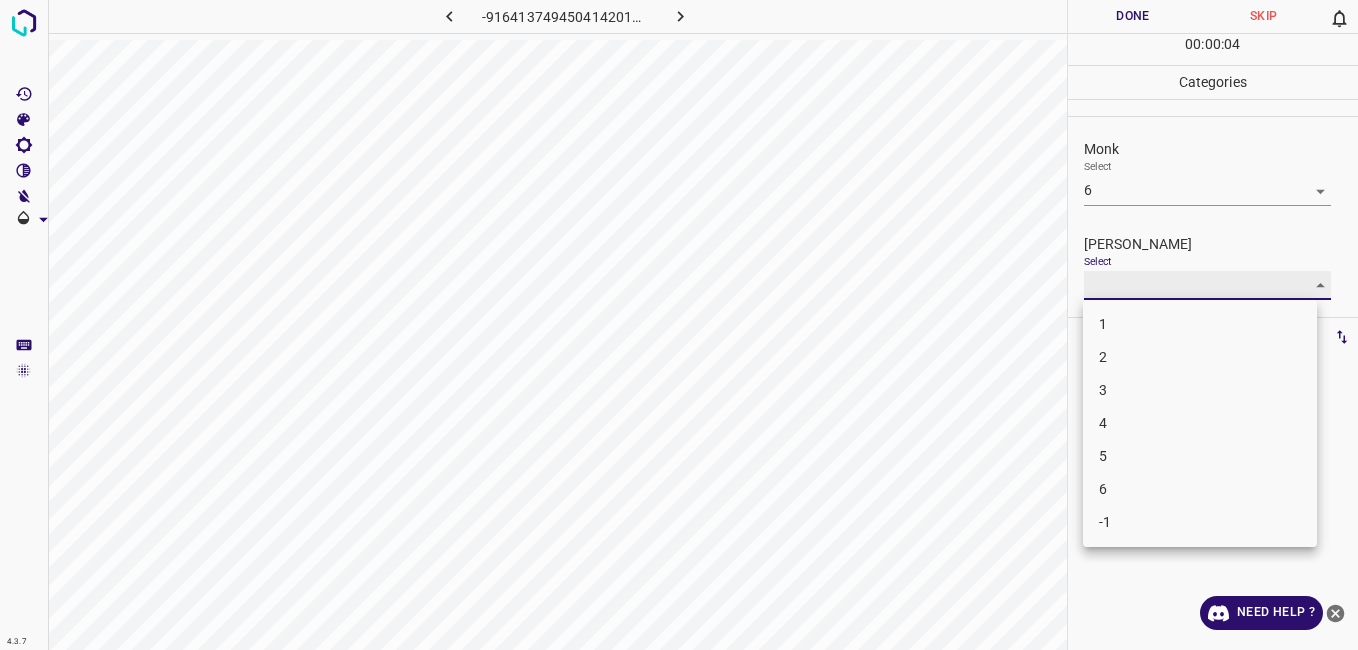 type on "5" 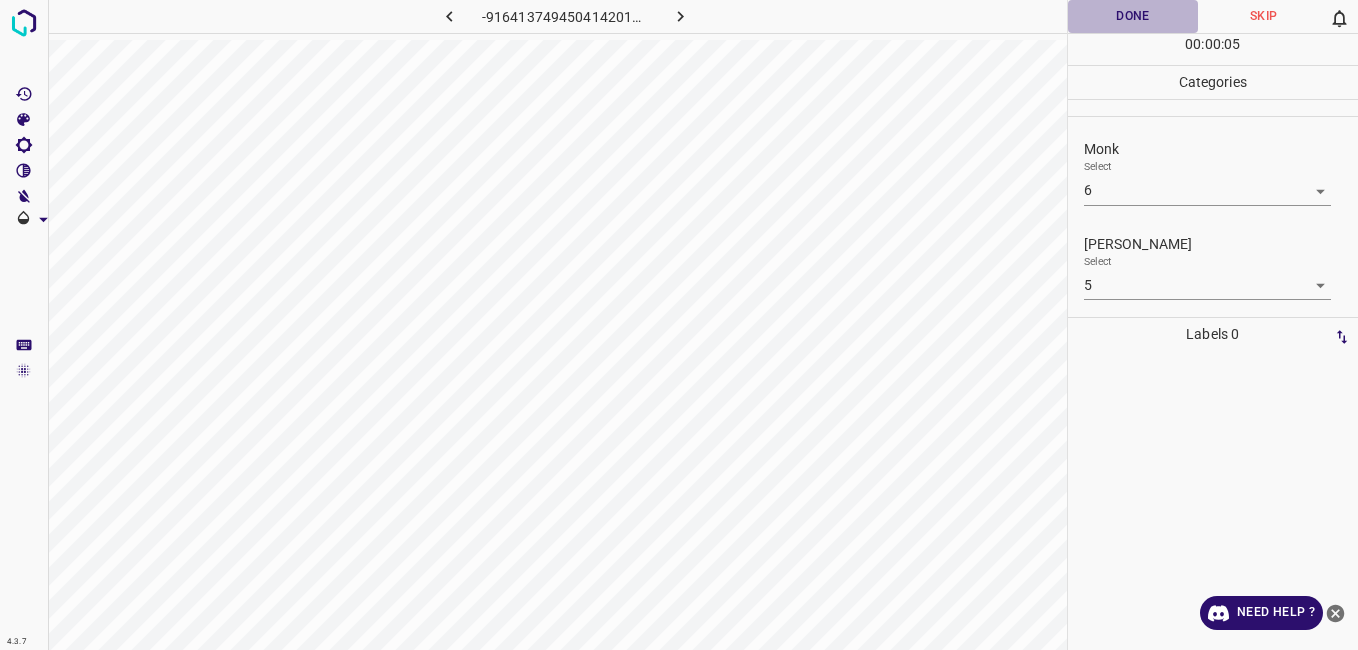 click on "Done" at bounding box center (1133, 16) 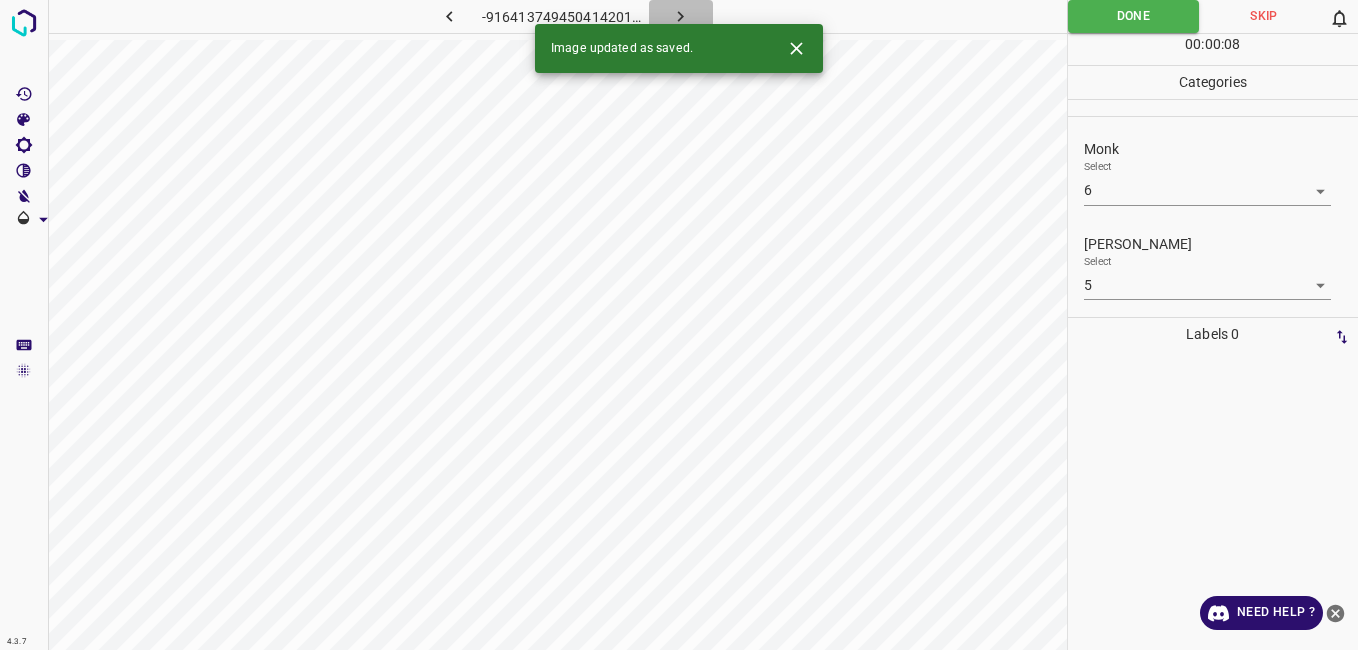 click 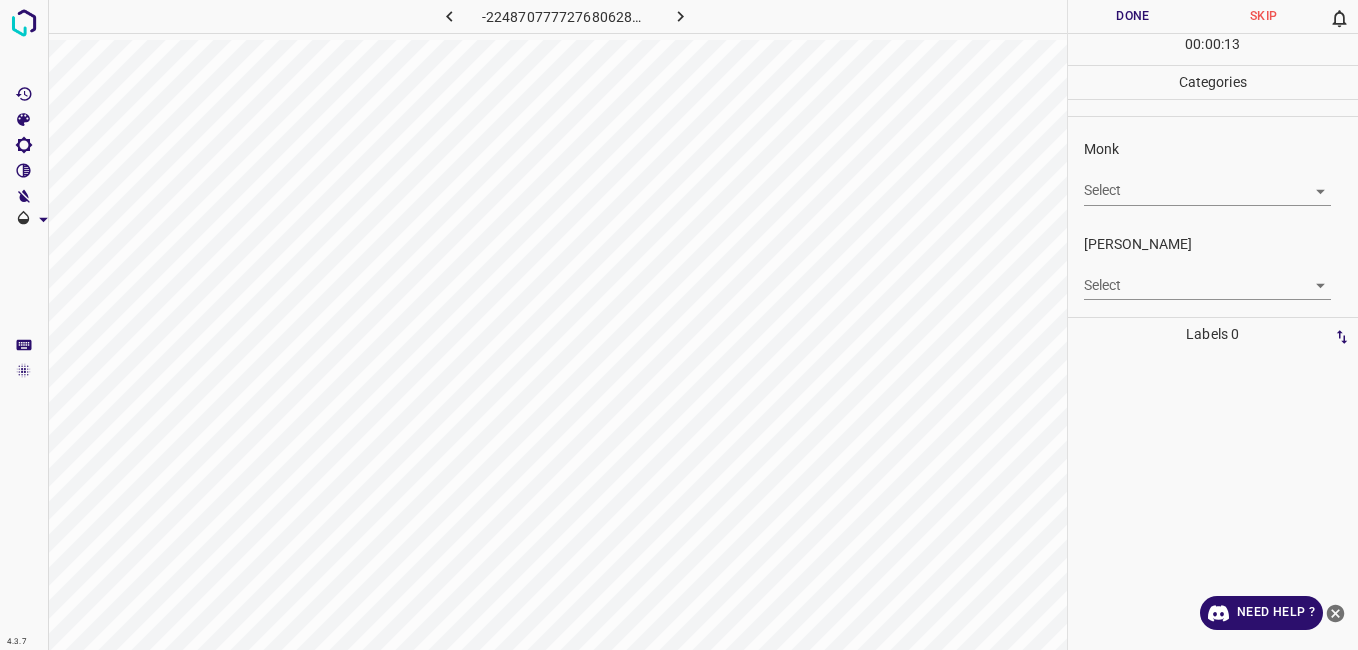 click on "4.3.7 -2248707777276806284.png Done Skip 0 00   : 00   : 13   Categories Monk   Select ​  [PERSON_NAME]   Select ​ Labels   0 Categories 1 Monk 2  [PERSON_NAME] Tools Space Change between modes (Draw & Edit) I Auto labeling R Restore zoom M Zoom in N Zoom out Delete Delete selecte label Filters Z Restore filters X Saturation filter C Brightness filter V Contrast filter B Gray scale filter General O Download Need Help ? - Text - Hide - Delete" at bounding box center (679, 325) 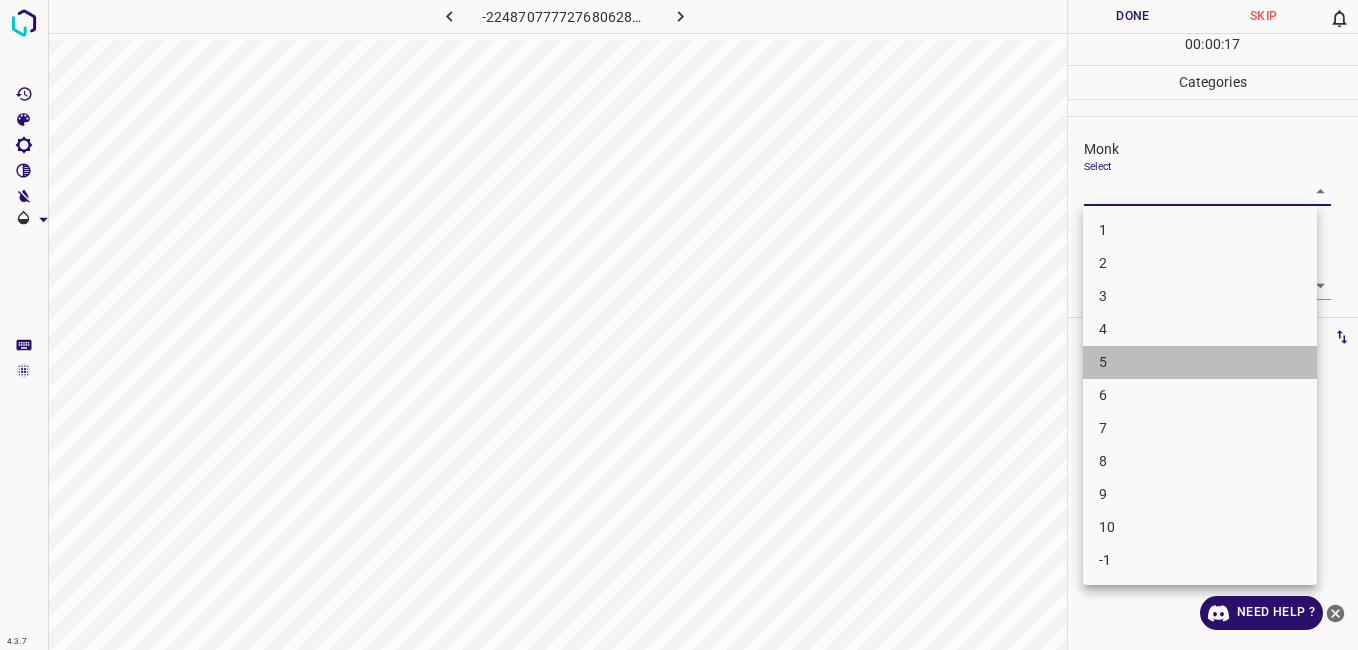 click on "5" at bounding box center [1200, 362] 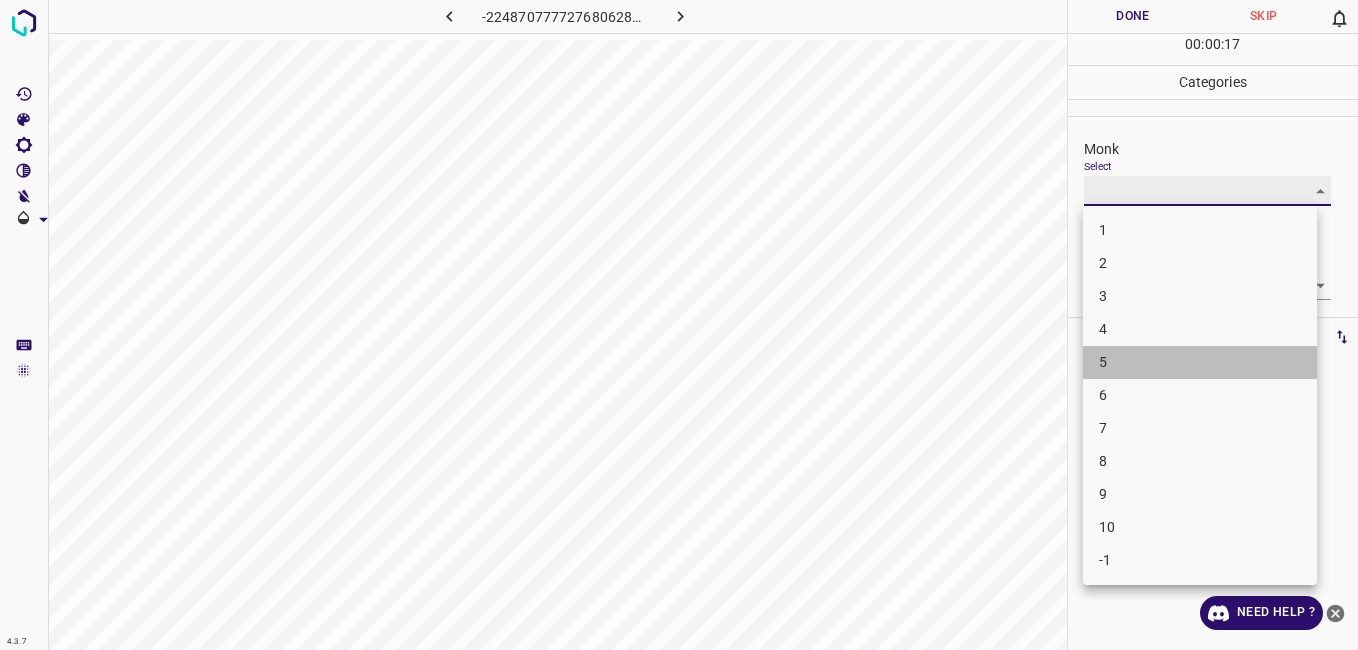 type on "5" 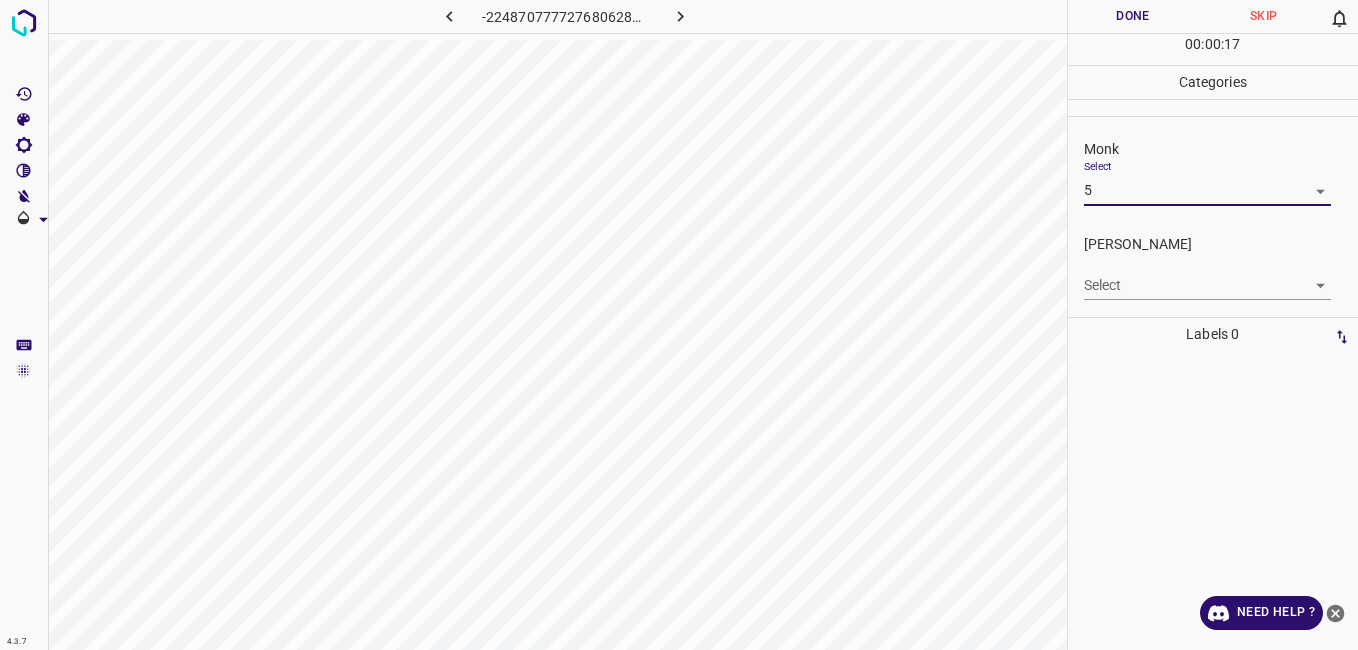 click on "4.3.7 -2248707777276806284.png Done Skip 0 00   : 00   : 17   Categories Monk   Select 5 5  [PERSON_NAME]   Select ​ Labels   0 Categories 1 Monk 2  [PERSON_NAME] Tools Space Change between modes (Draw & Edit) I Auto labeling R Restore zoom M Zoom in N Zoom out Delete Delete selecte label Filters Z Restore filters X Saturation filter C Brightness filter V Contrast filter B Gray scale filter General O Download Need Help ? - Text - Hide - Delete" at bounding box center [679, 325] 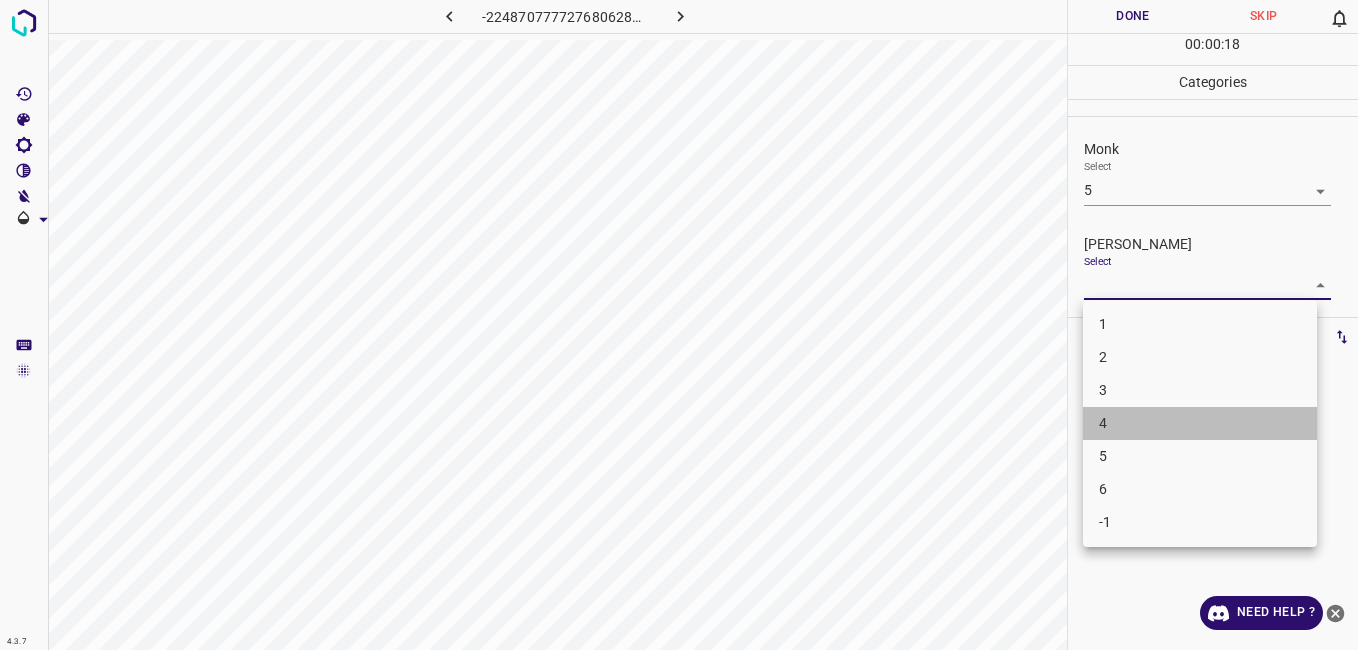 click on "4" at bounding box center (1200, 423) 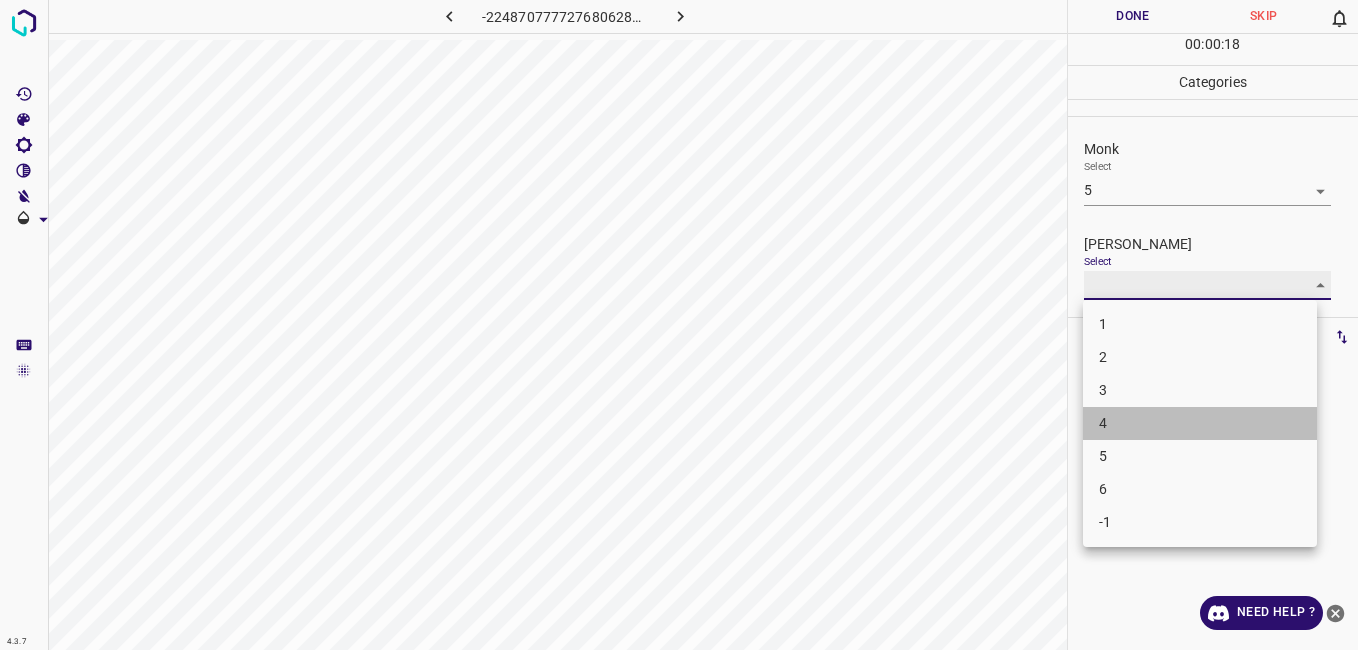 type on "4" 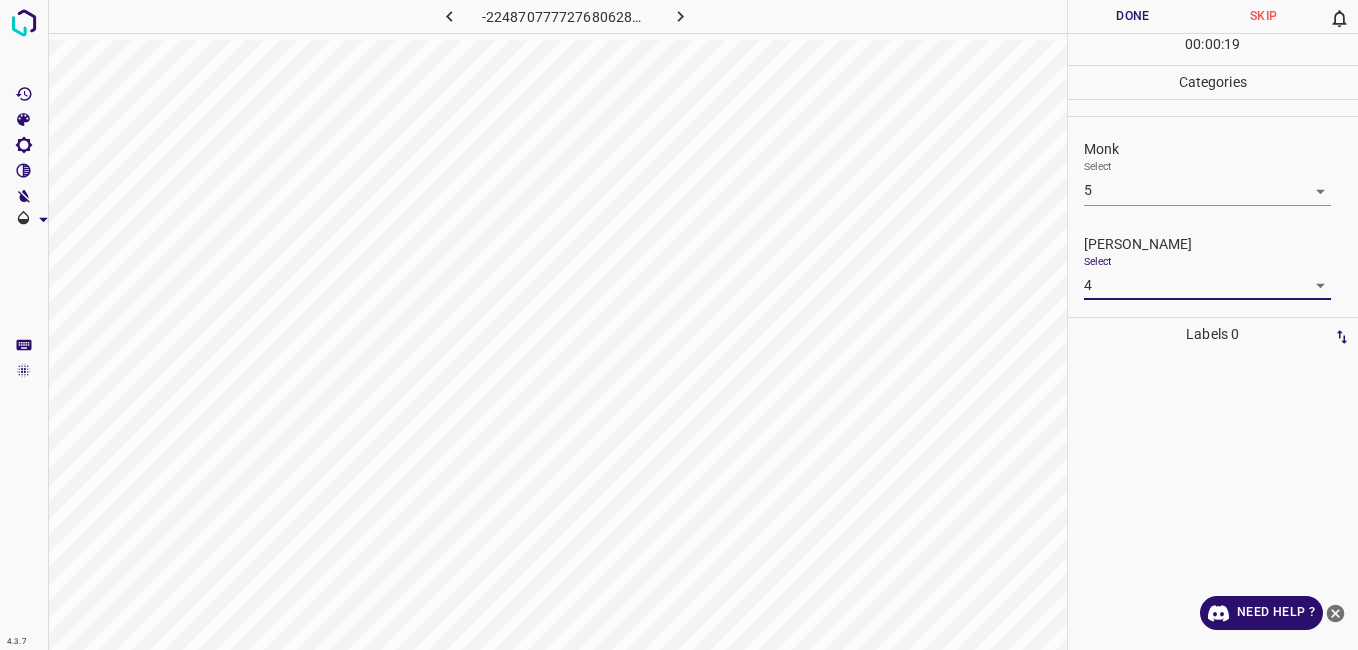 click on "Done" at bounding box center (1133, 16) 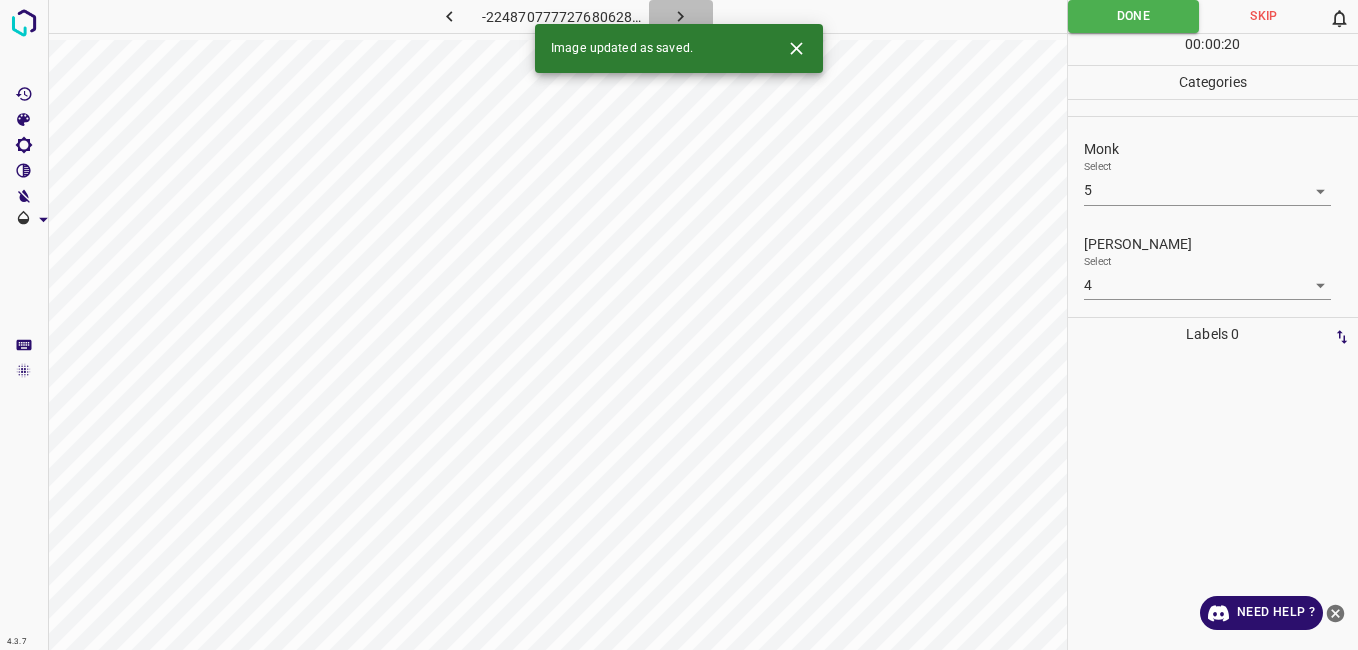 click 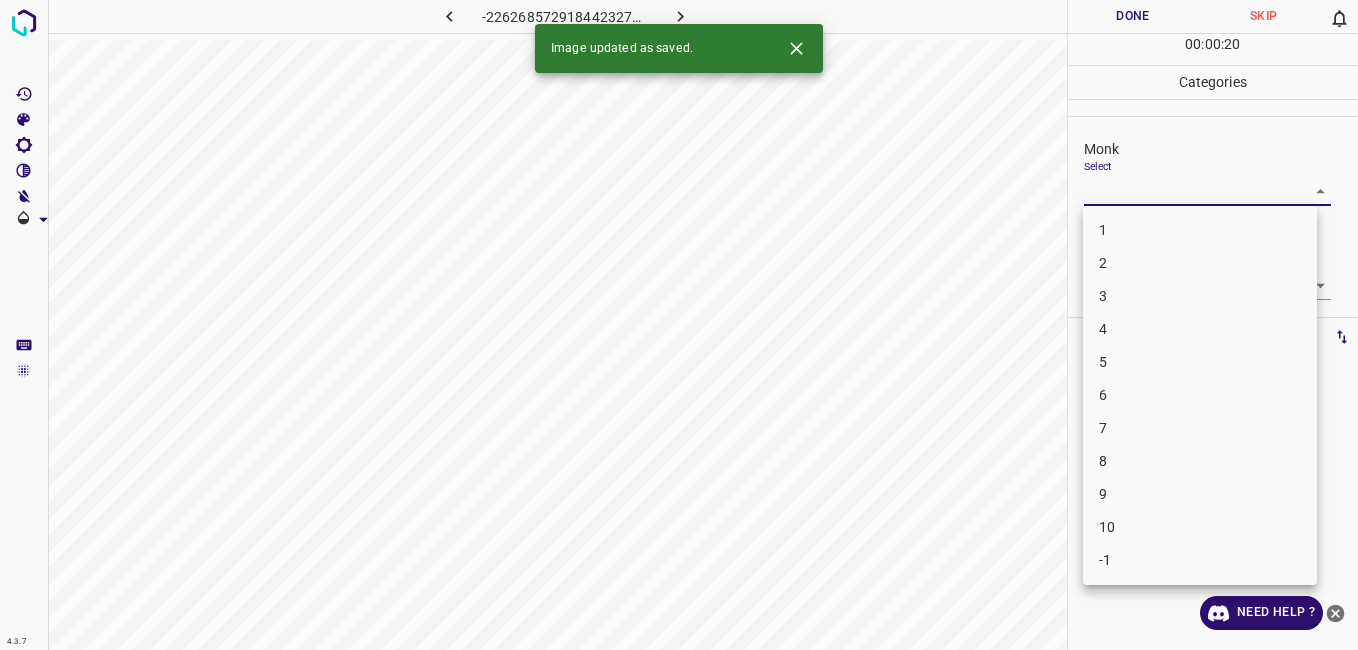 click on "4.3.7 -2262685729184423273.png Done Skip 0 00   : 00   : 20   Categories Monk   Select ​  [PERSON_NAME]   Select ​ Labels   0 Categories 1 Monk 2  [PERSON_NAME] Tools Space Change between modes (Draw & Edit) I Auto labeling R Restore zoom M Zoom in N Zoom out Delete Delete selecte label Filters Z Restore filters X Saturation filter C Brightness filter V Contrast filter B Gray scale filter General O Download Image updated as saved. Need Help ? - Text - Hide - Delete 1 2 3 4 5 6 7 8 9 10 -1" at bounding box center (679, 325) 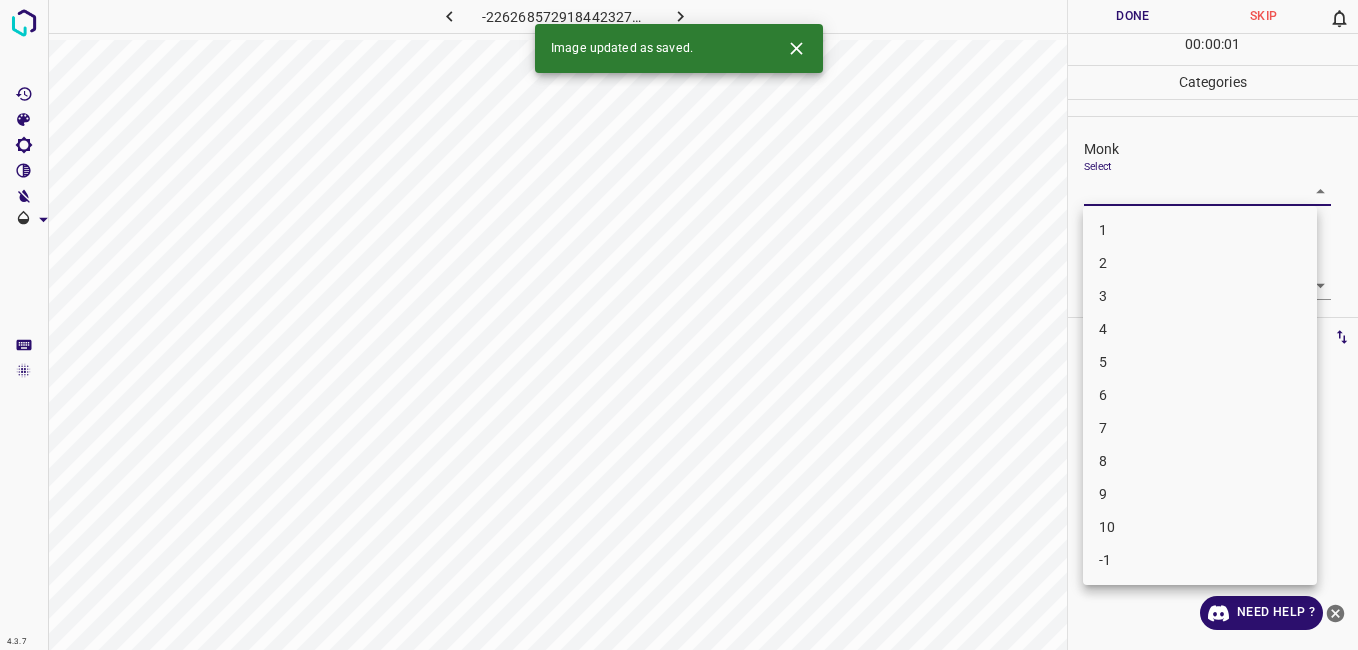 click on "6" at bounding box center (1200, 395) 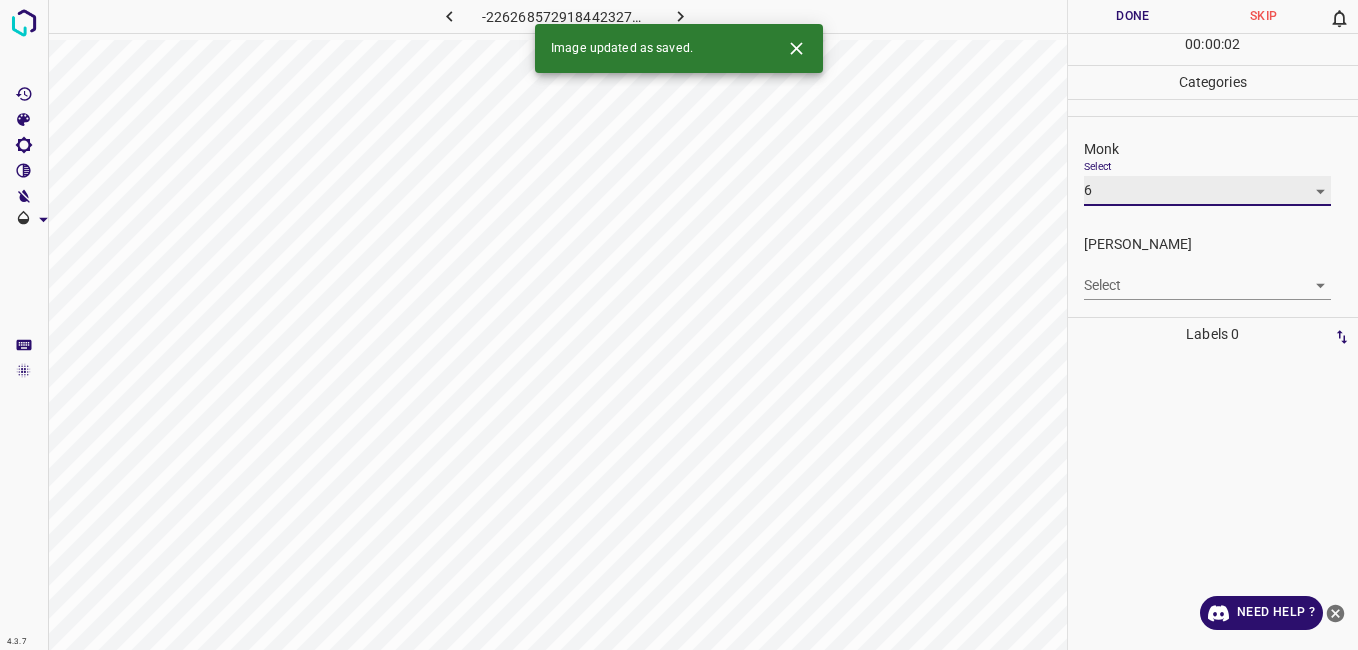 type on "6" 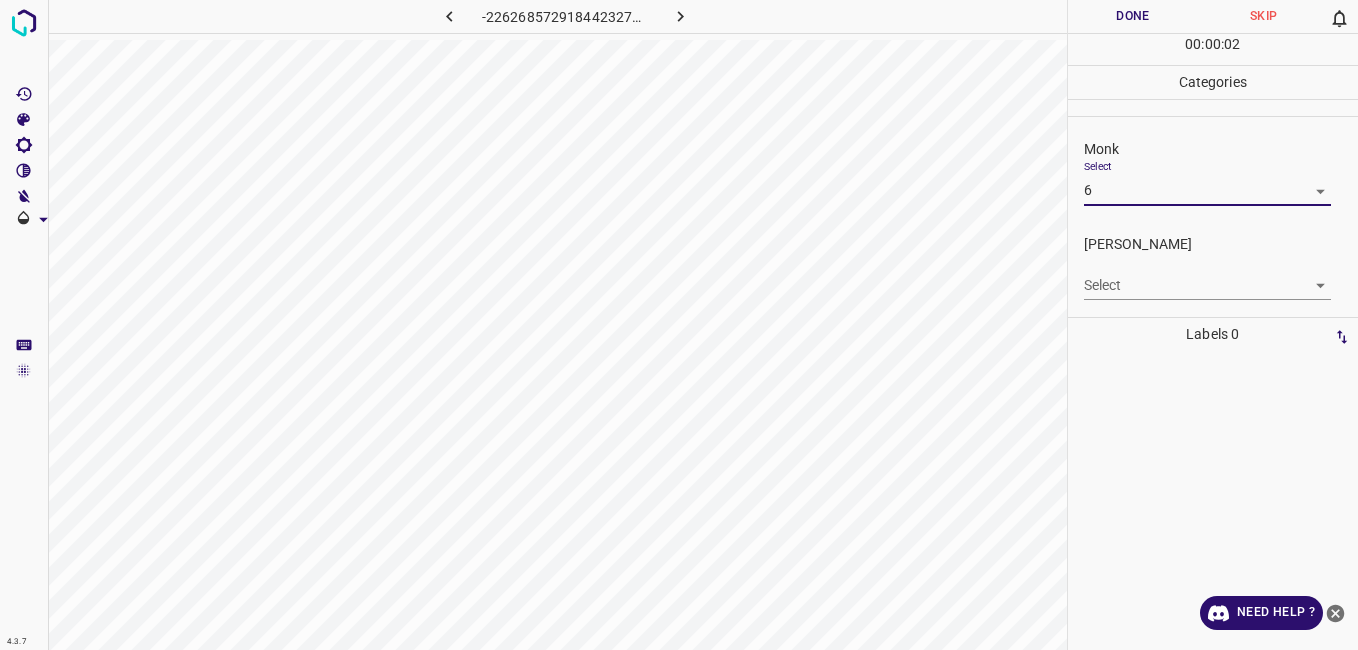 click on "4.3.7 -2262685729184423273.png Done Skip 0 00   : 00   : 02   Categories Monk   Select 6 6  [PERSON_NAME]   Select ​ Labels   0 Categories 1 Monk 2  [PERSON_NAME] Tools Space Change between modes (Draw & Edit) I Auto labeling R Restore zoom M Zoom in N Zoom out Delete Delete selecte label Filters Z Restore filters X Saturation filter C Brightness filter V Contrast filter B Gray scale filter General O Download Need Help ? - Text - Hide - Delete" at bounding box center [679, 325] 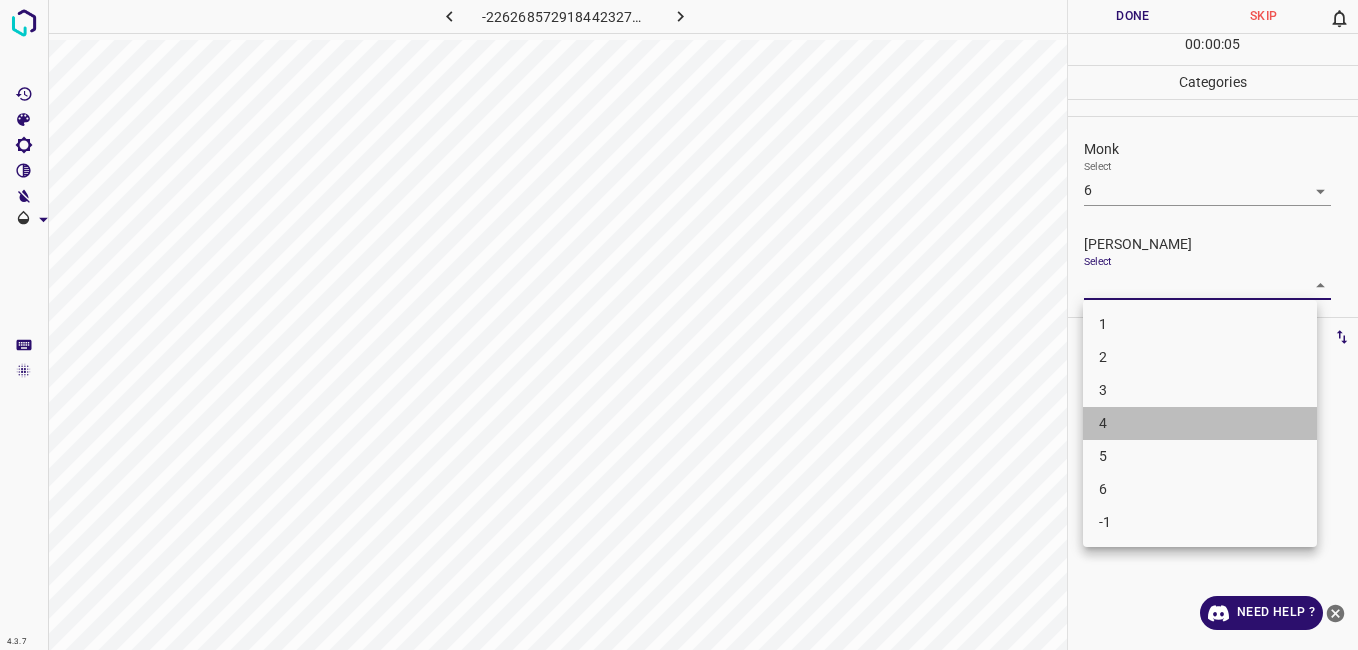 click on "4" at bounding box center [1200, 423] 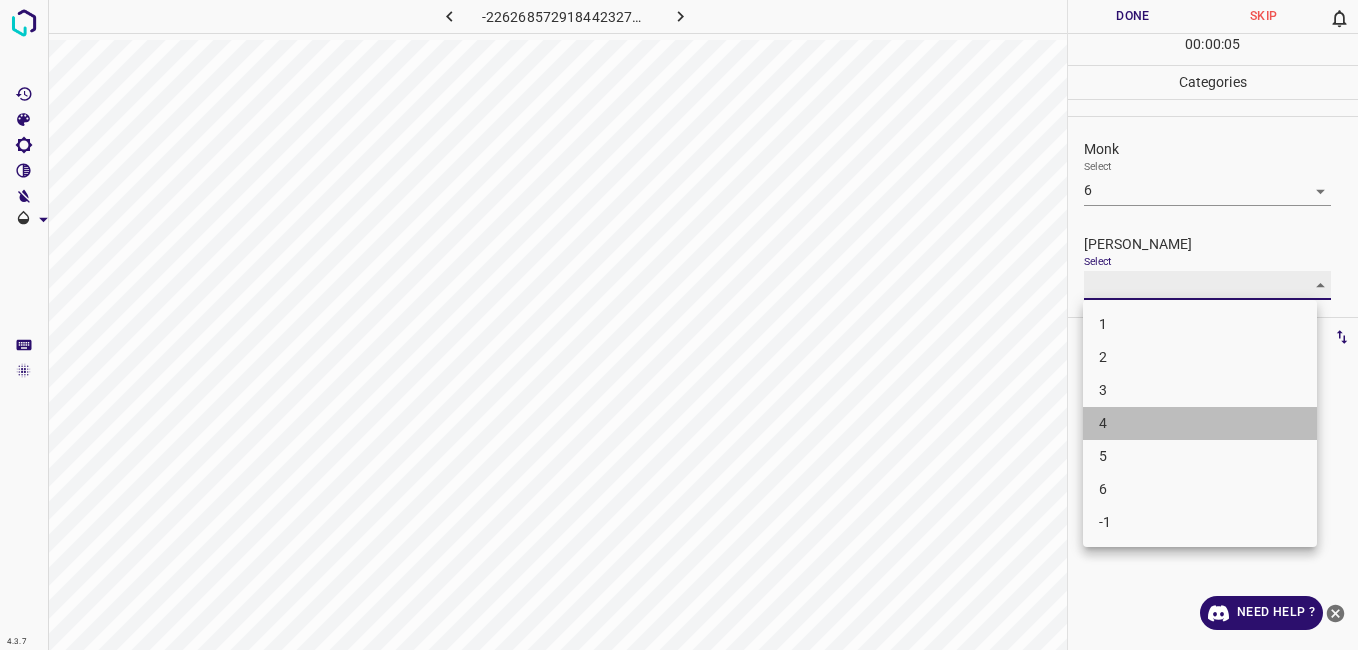 type on "4" 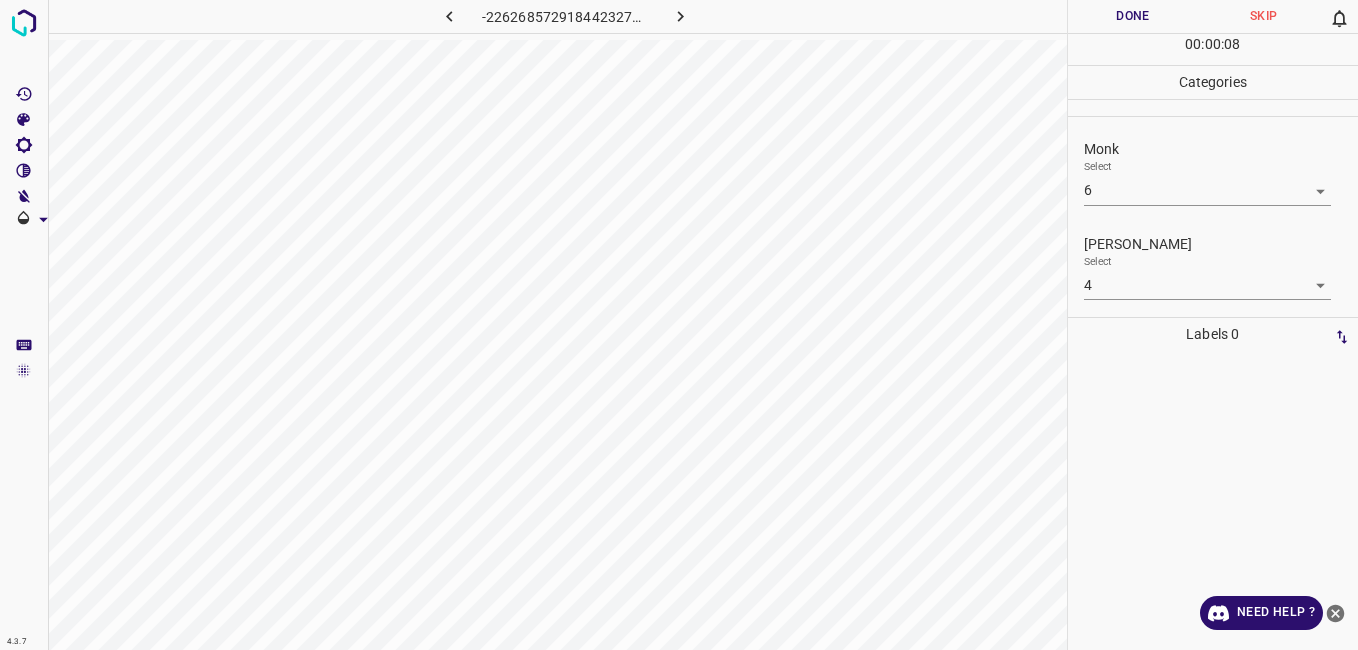 click on "Done" at bounding box center (1133, 16) 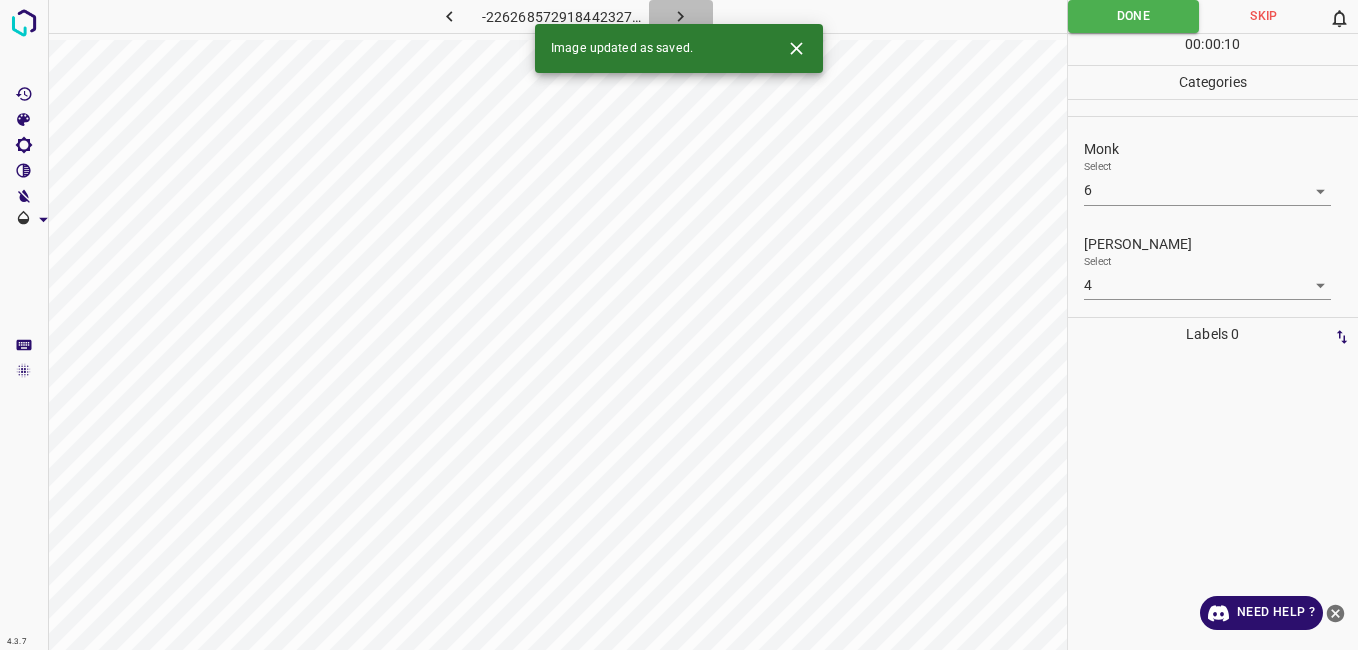 click 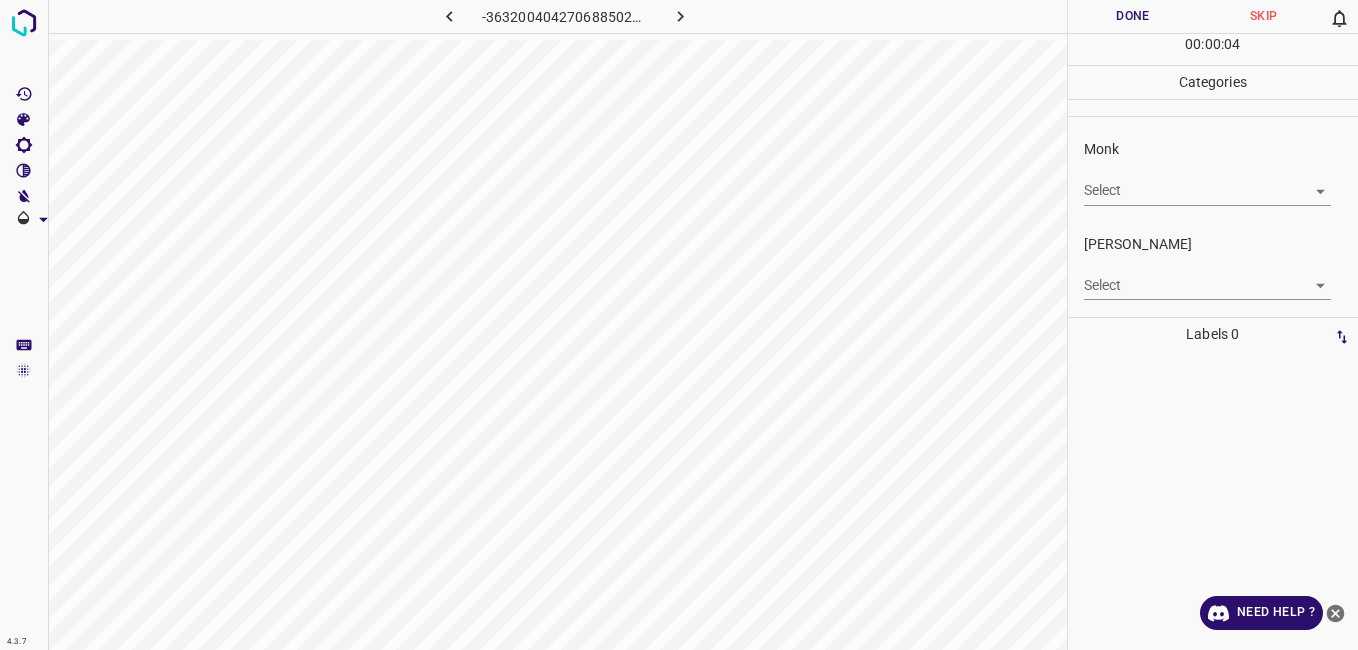 click on "4.3.7 -3632004042706885024.png Done Skip 0 00   : 00   : 04   Categories Monk   Select ​  [PERSON_NAME]   Select ​ Labels   0 Categories 1 Monk 2  [PERSON_NAME] Tools Space Change between modes (Draw & Edit) I Auto labeling R Restore zoom M Zoom in N Zoom out Delete Delete selecte label Filters Z Restore filters X Saturation filter C Brightness filter V Contrast filter B Gray scale filter General O Download Need Help ? - Text - Hide - Delete" at bounding box center [679, 325] 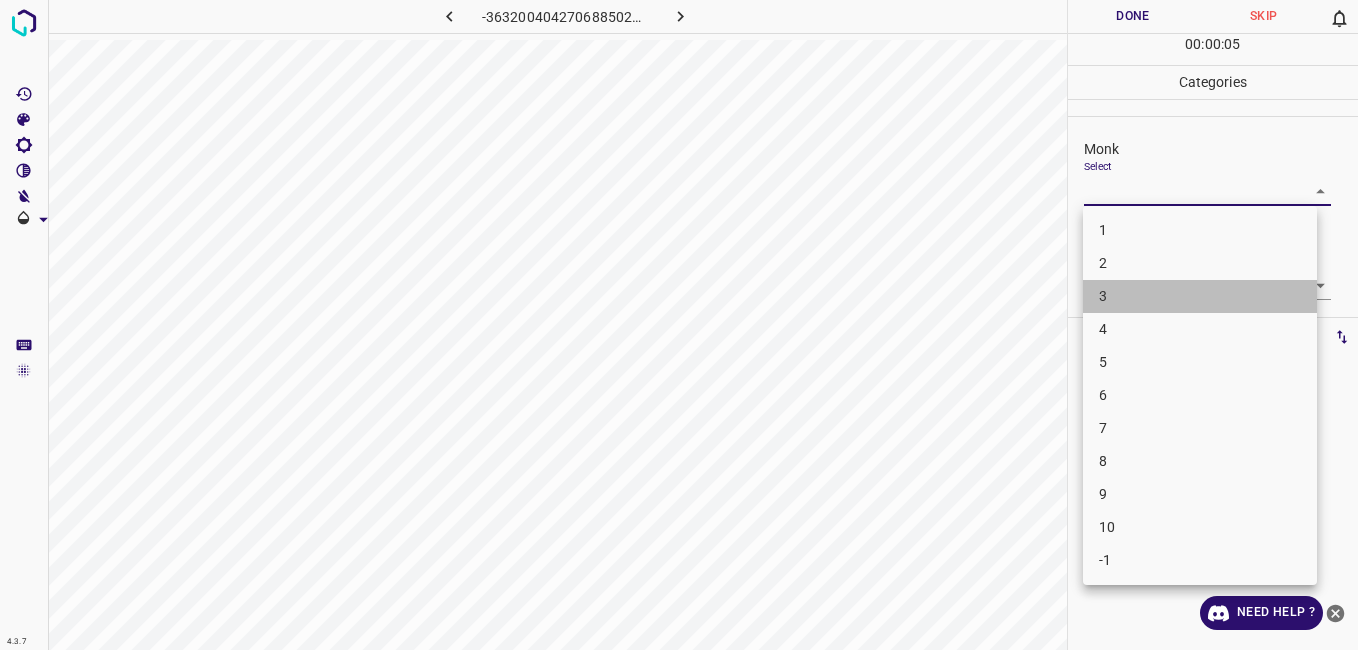 click on "3" at bounding box center [1200, 296] 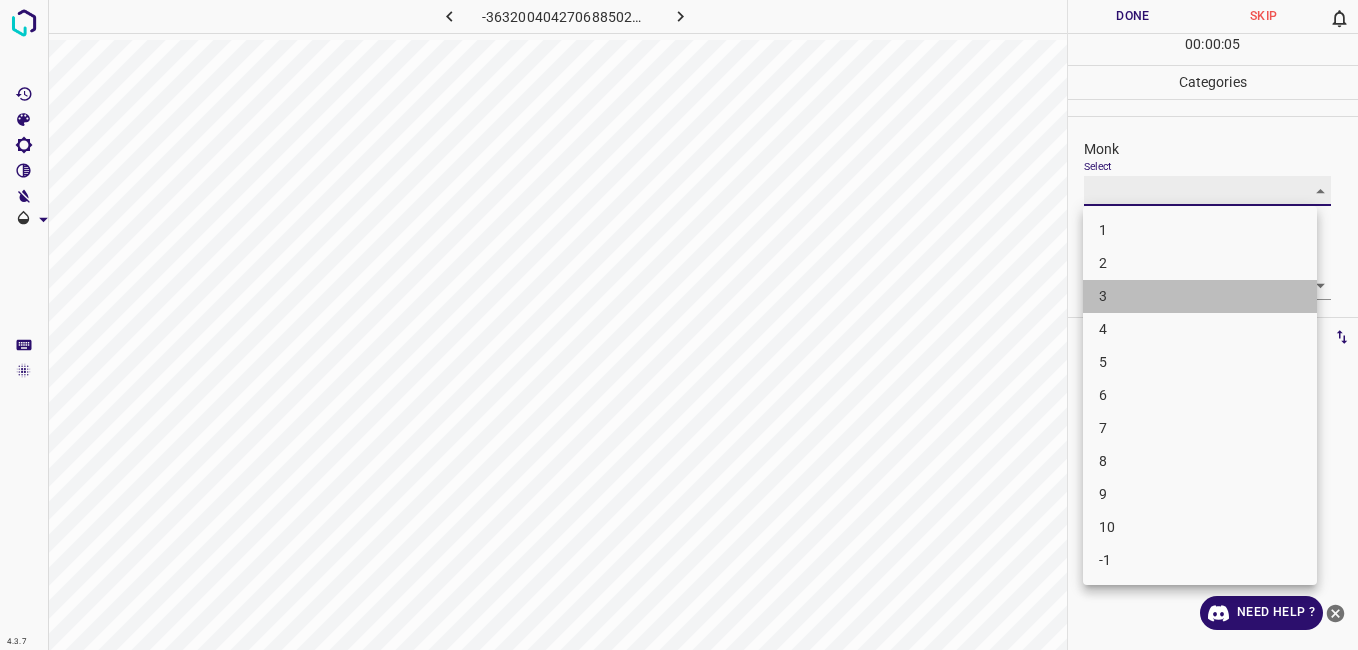 type on "3" 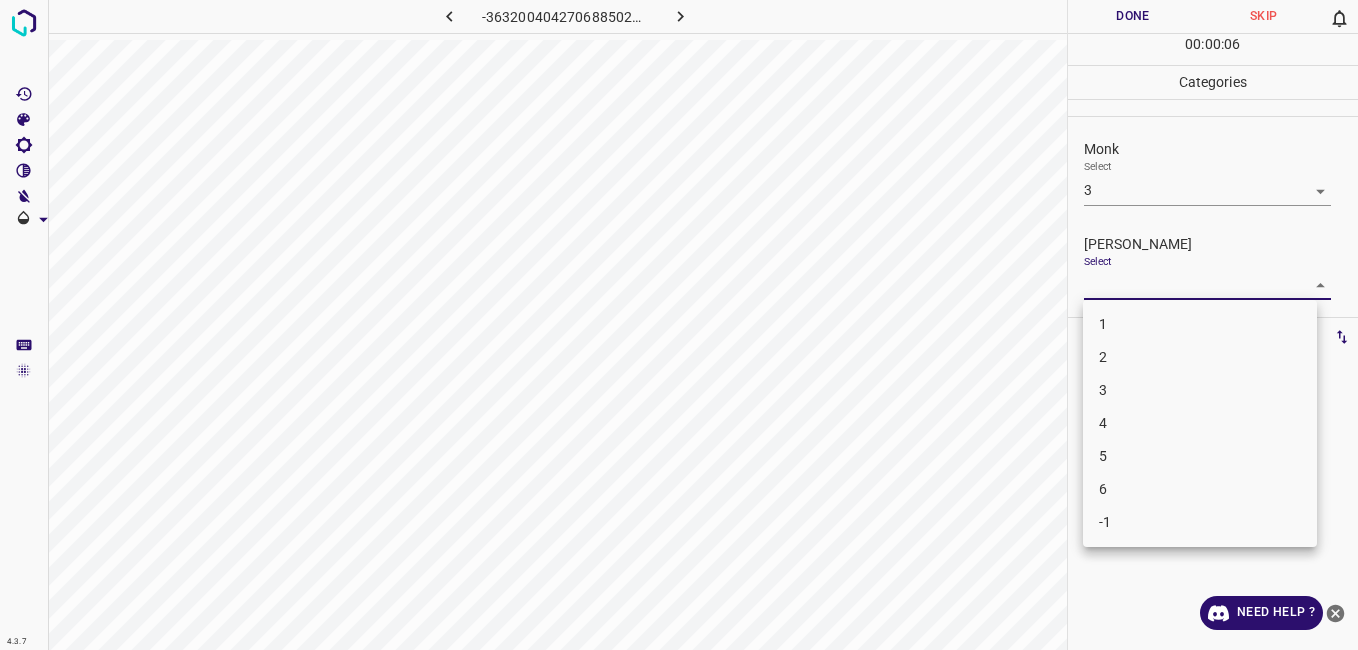 click on "4.3.7 -3632004042706885024.png Done Skip 0 00   : 00   : 06   Categories Monk   Select 3 3  [PERSON_NAME]   Select ​ Labels   0 Categories 1 Monk 2  [PERSON_NAME] Tools Space Change between modes (Draw & Edit) I Auto labeling R Restore zoom M Zoom in N Zoom out Delete Delete selecte label Filters Z Restore filters X Saturation filter C Brightness filter V Contrast filter B Gray scale filter General O Download Need Help ? - Text - Hide - Delete 1 2 3 4 5 6 -1" at bounding box center [679, 325] 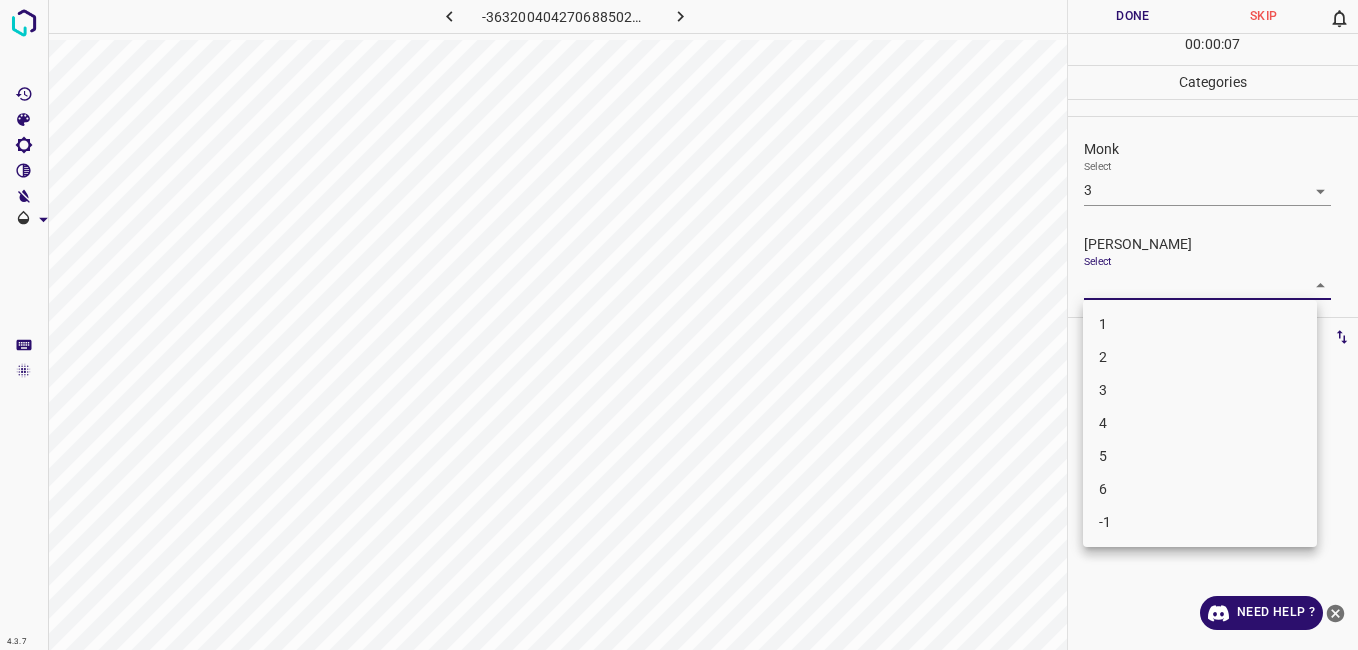 click on "2" at bounding box center [1200, 357] 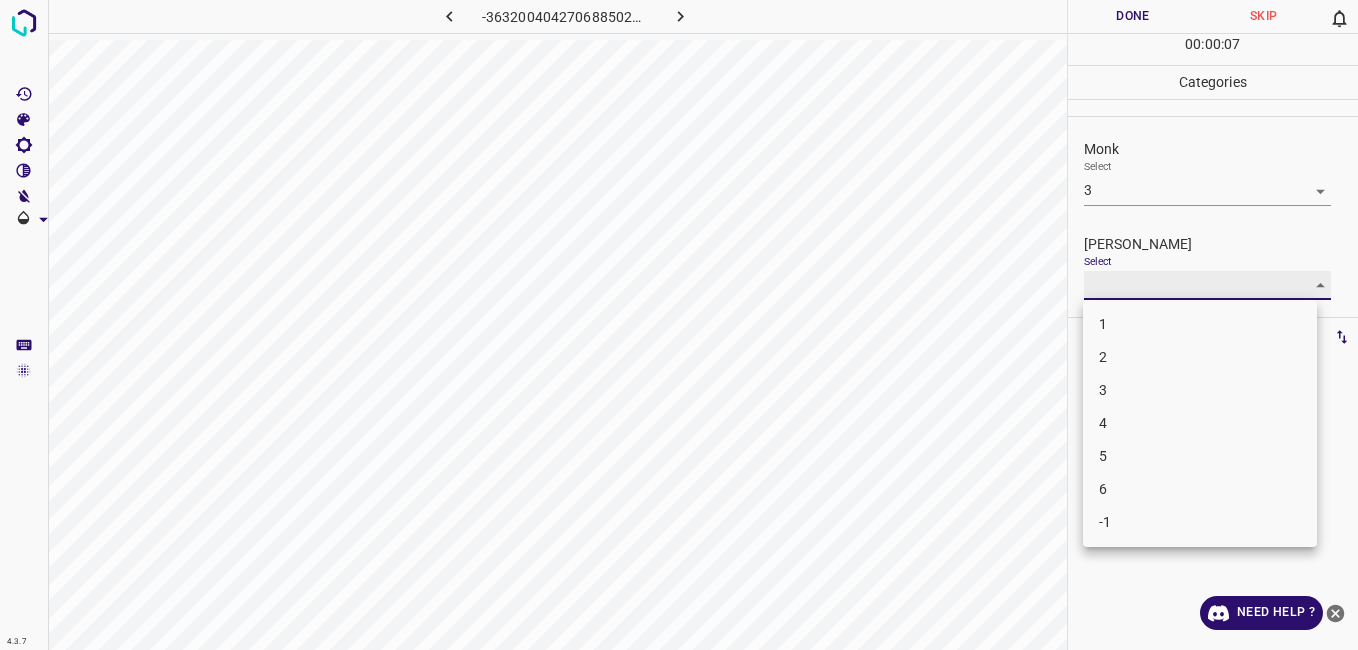type on "2" 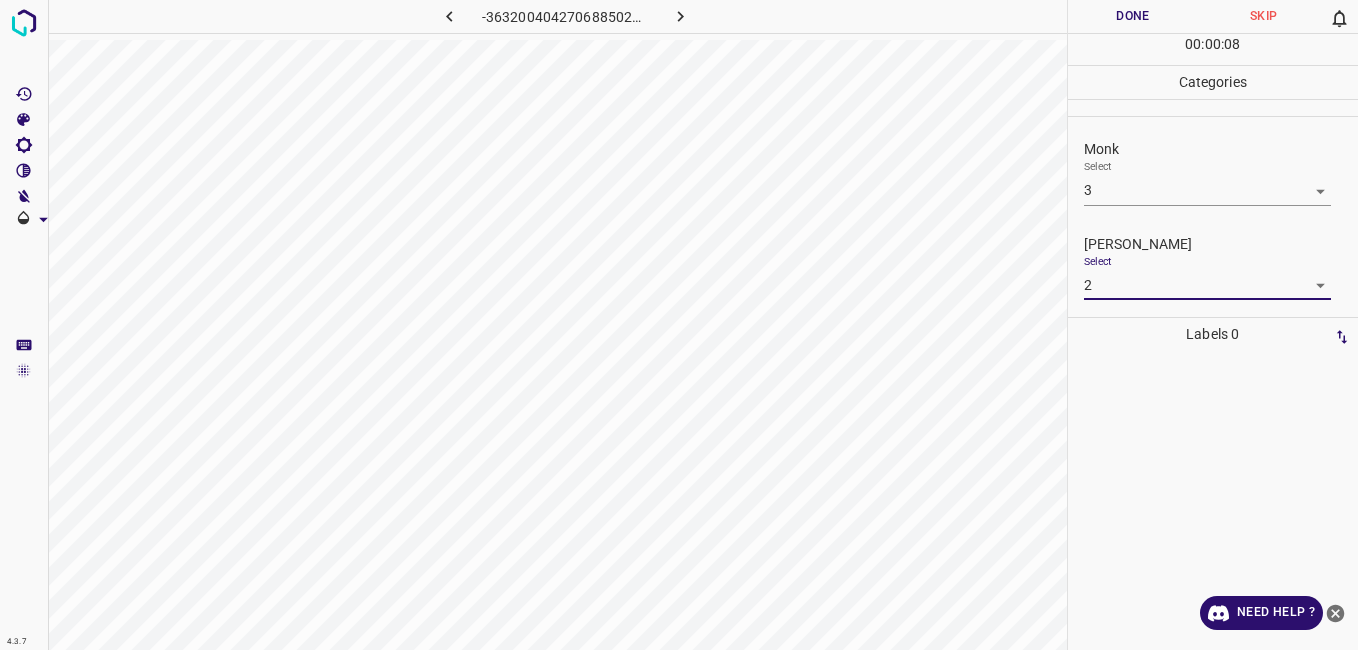 click on "Done" at bounding box center (1133, 16) 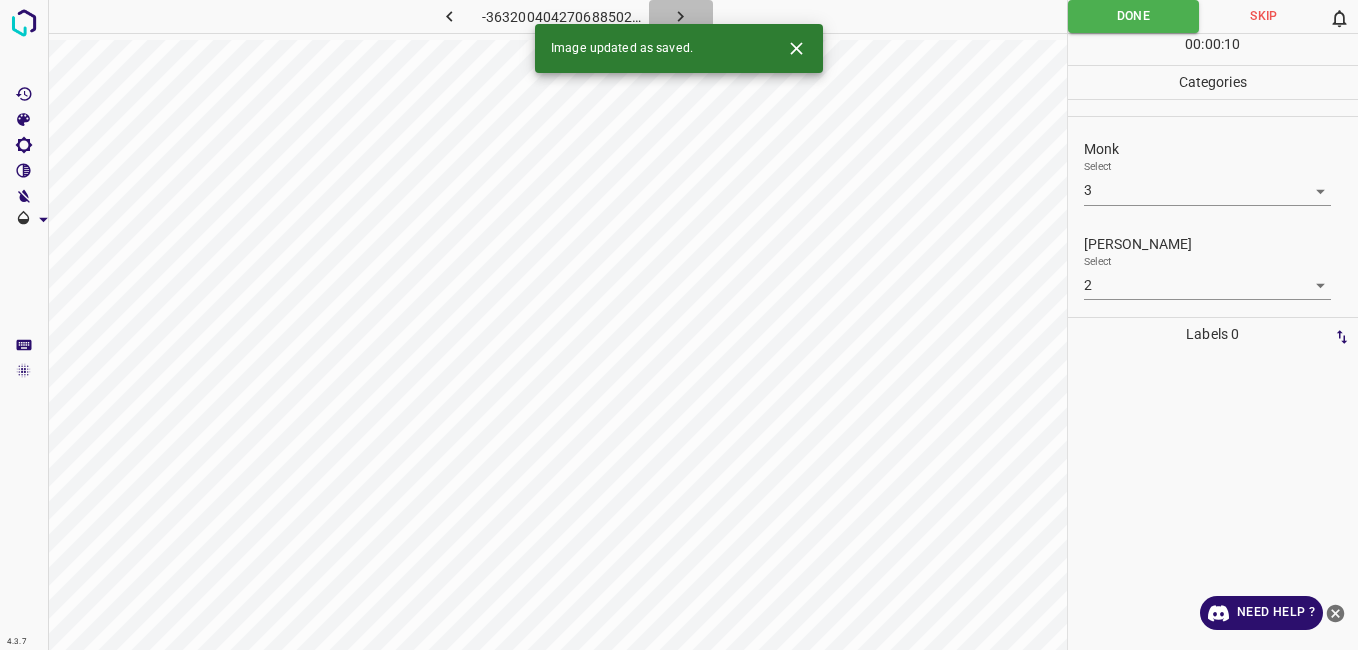 click 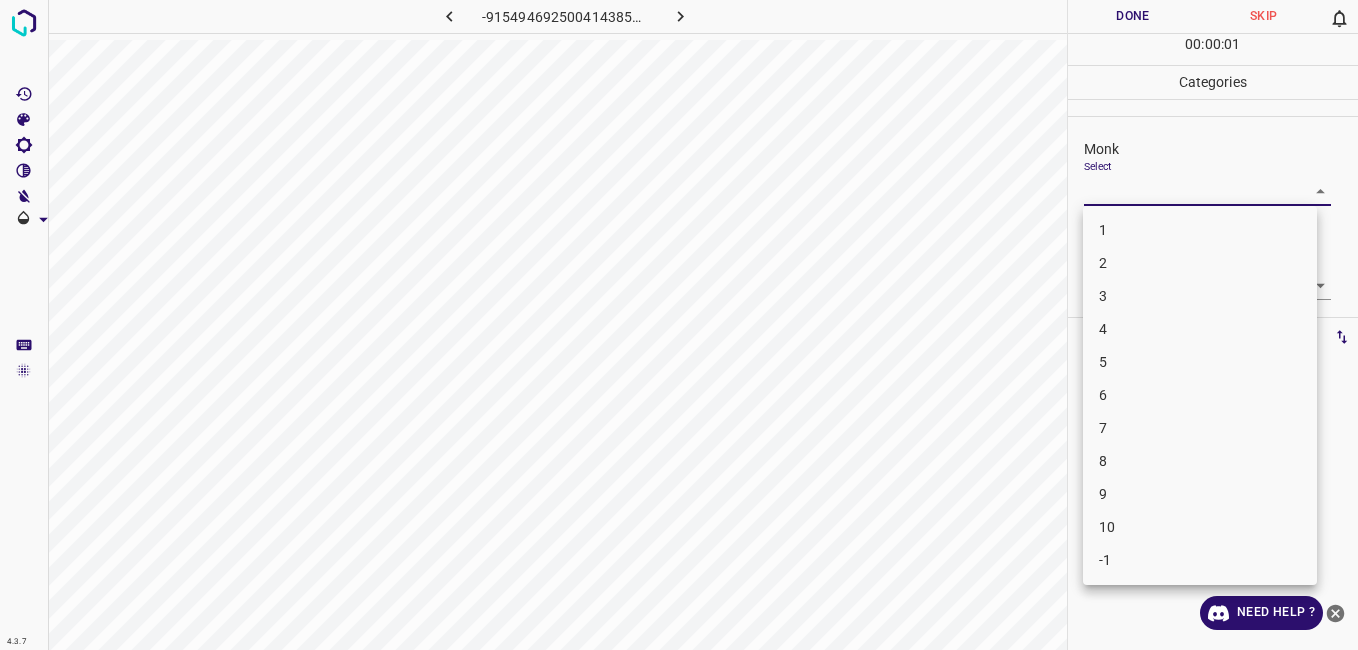 click on "4.3.7 -9154946925004143850.png Done Skip 0 00   : 00   : 01   Categories Monk   Select ​  [PERSON_NAME]   Select ​ Labels   0 Categories 1 Monk 2  [PERSON_NAME] Tools Space Change between modes (Draw & Edit) I Auto labeling R Restore zoom M Zoom in N Zoom out Delete Delete selecte label Filters Z Restore filters X Saturation filter C Brightness filter V Contrast filter B Gray scale filter General O Download Need Help ? - Text - Hide - Delete 1 2 3 4 5 6 7 8 9 10 -1" at bounding box center [679, 325] 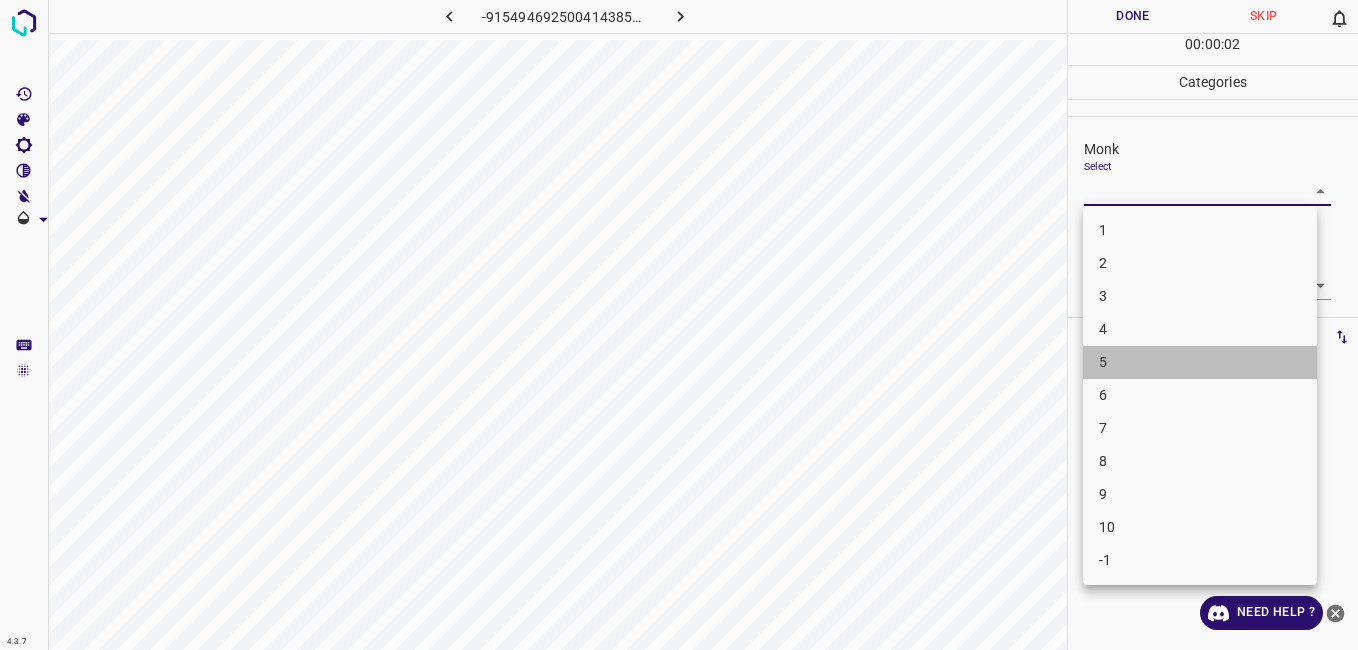 click on "5" at bounding box center (1200, 362) 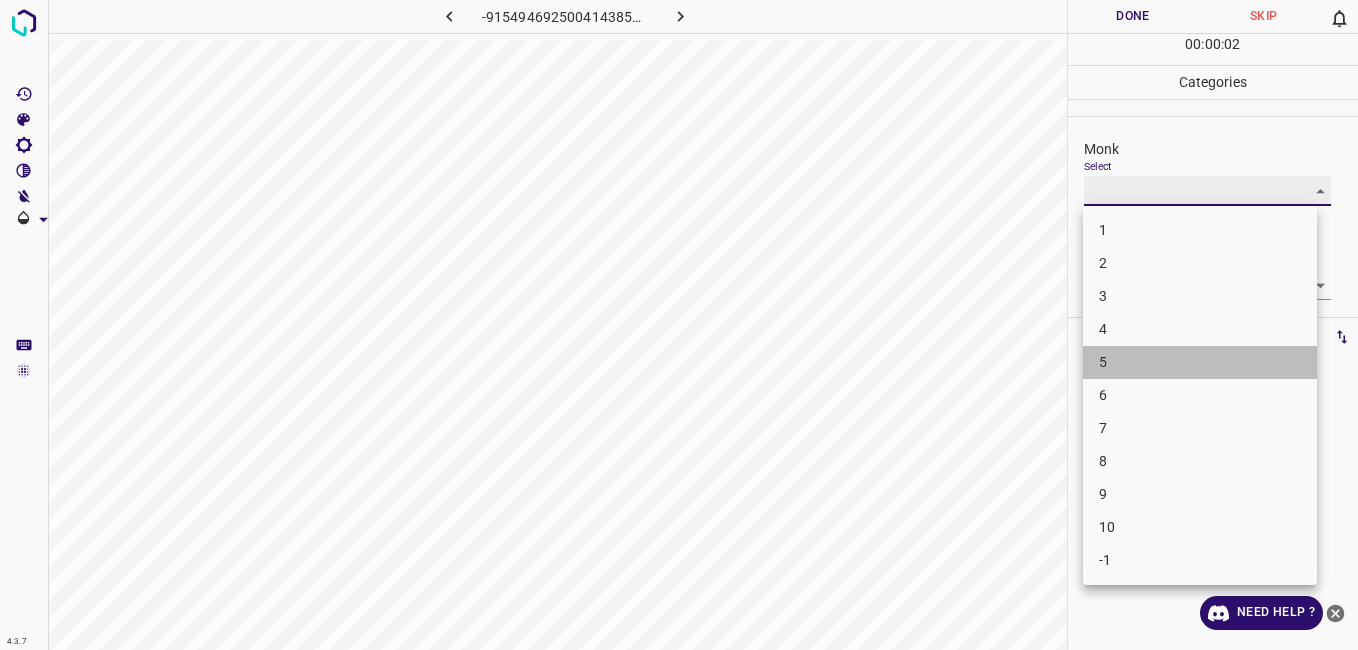type on "5" 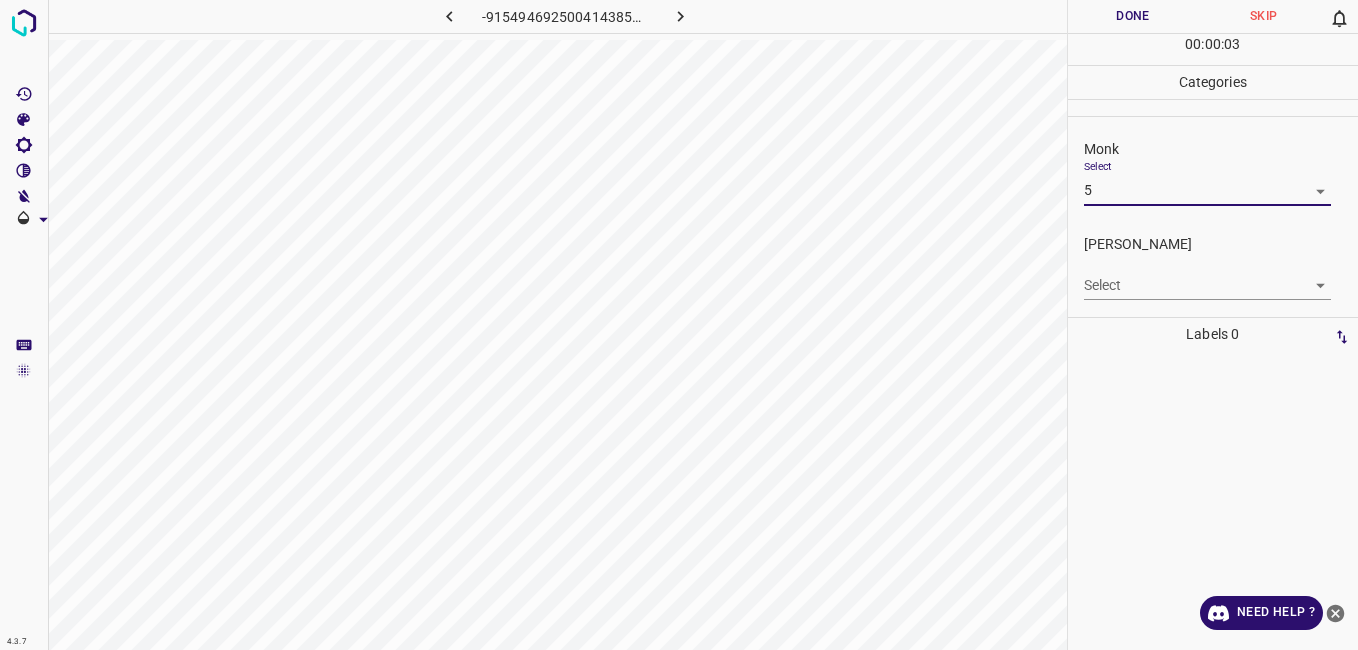 click on "4.3.7 -9154946925004143850.png Done Skip 0 00   : 00   : 03   Categories Monk   Select 5 5  [PERSON_NAME]   Select ​ Labels   0 Categories 1 Monk 2  [PERSON_NAME] Tools Space Change between modes (Draw & Edit) I Auto labeling R Restore zoom M Zoom in N Zoom out Delete Delete selecte label Filters Z Restore filters X Saturation filter C Brightness filter V Contrast filter B Gray scale filter General O Download Need Help ? - Text - Hide - Delete" at bounding box center (679, 325) 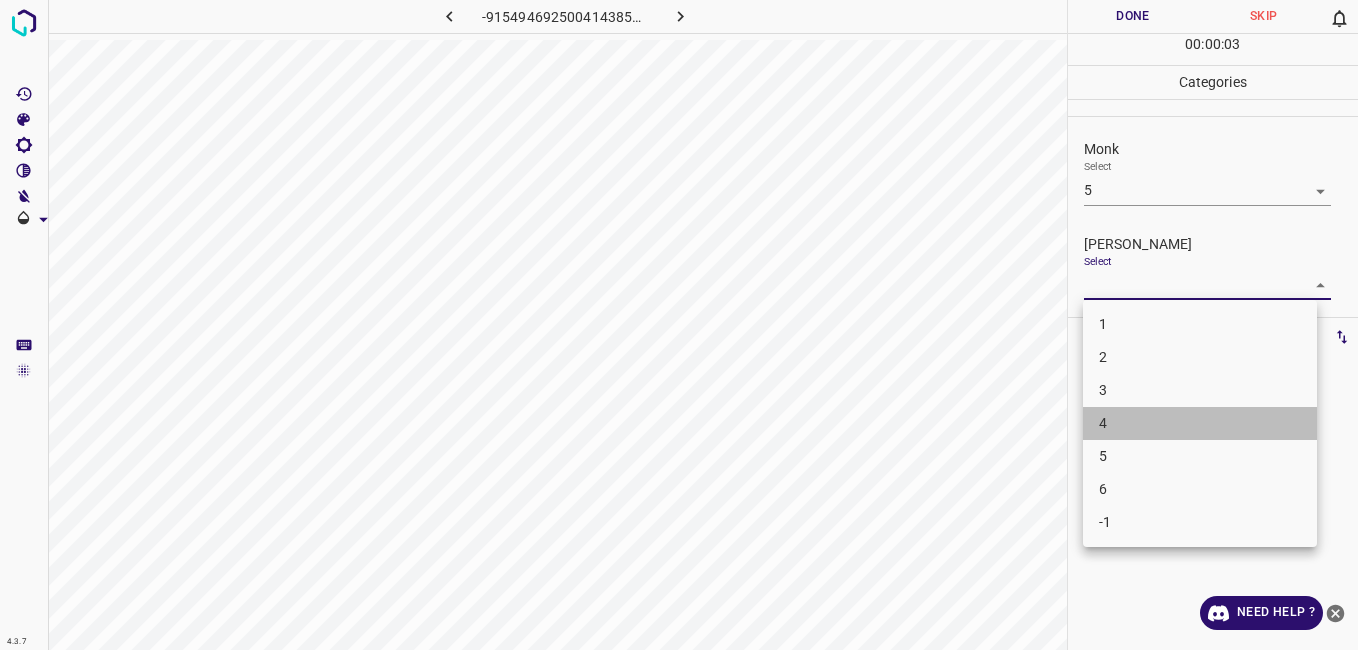 click on "4" at bounding box center (1200, 423) 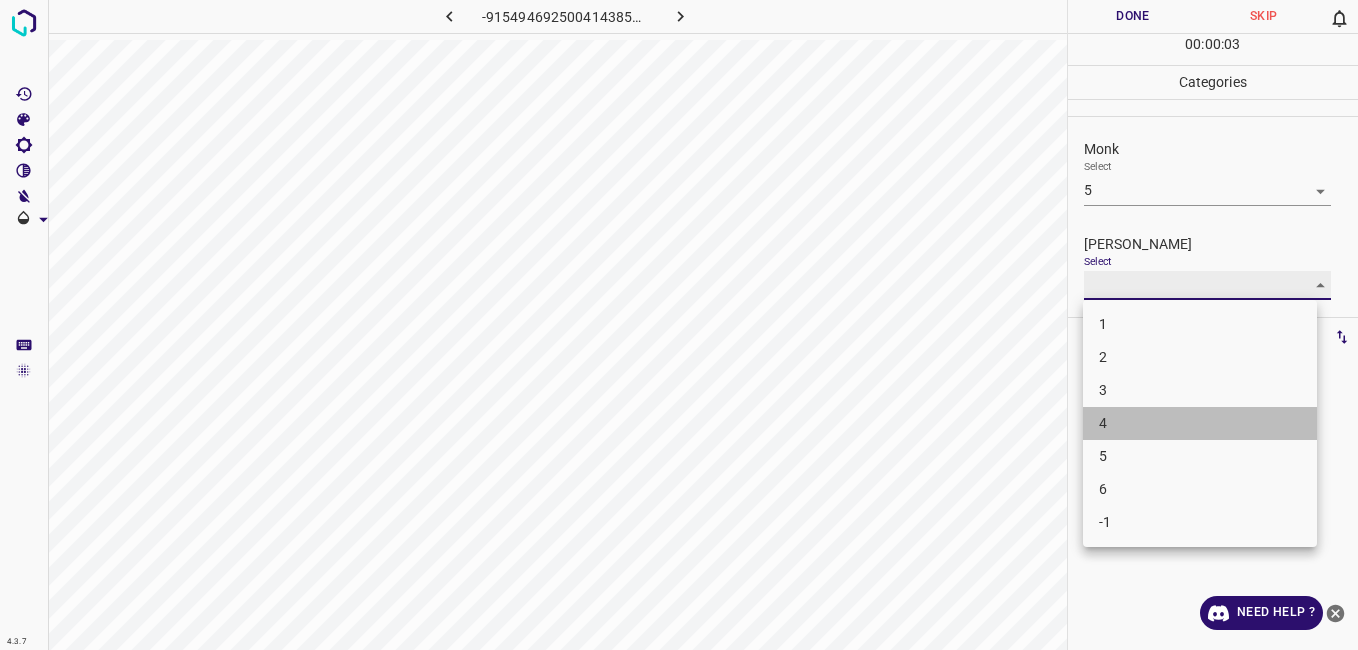 type on "4" 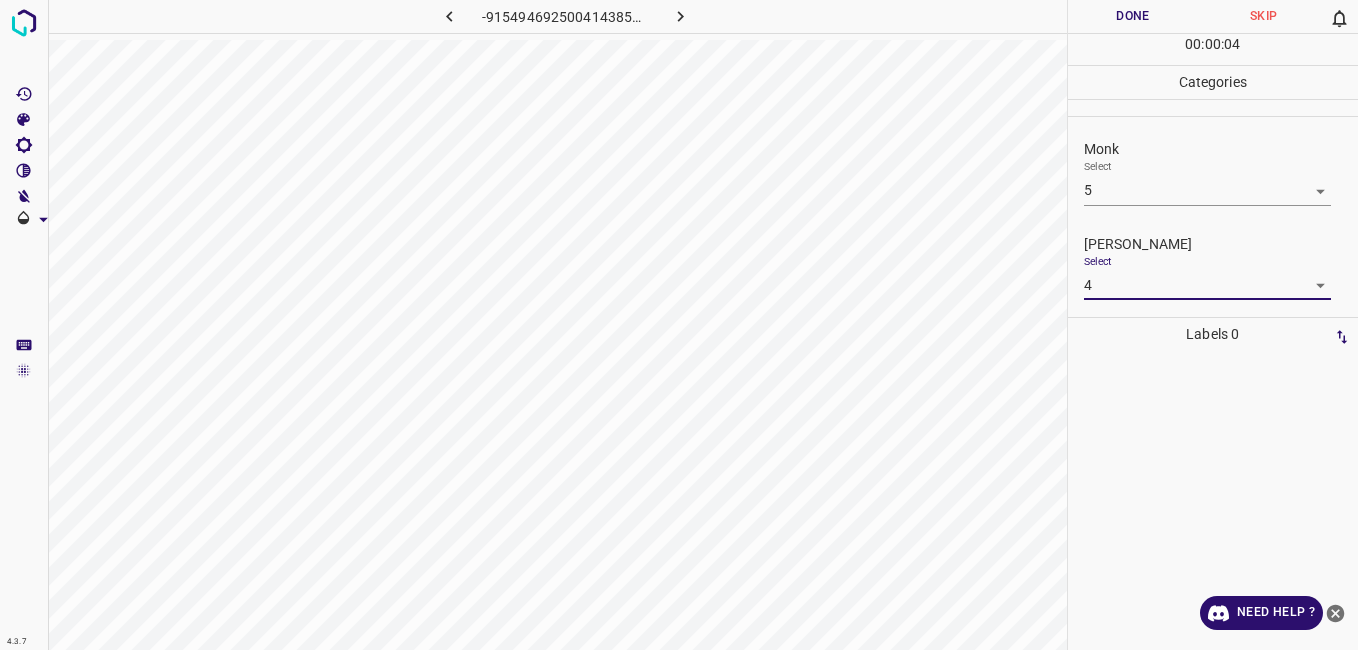 click on "Done" at bounding box center (1133, 16) 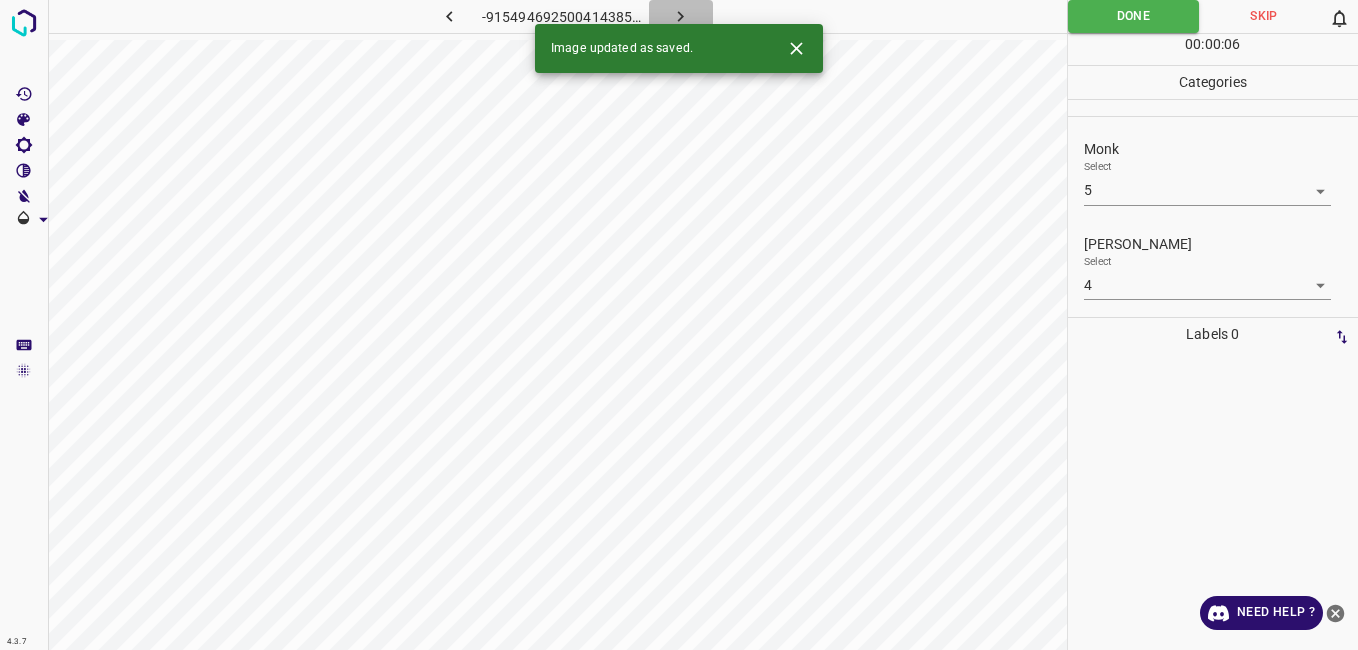 click at bounding box center (681, 16) 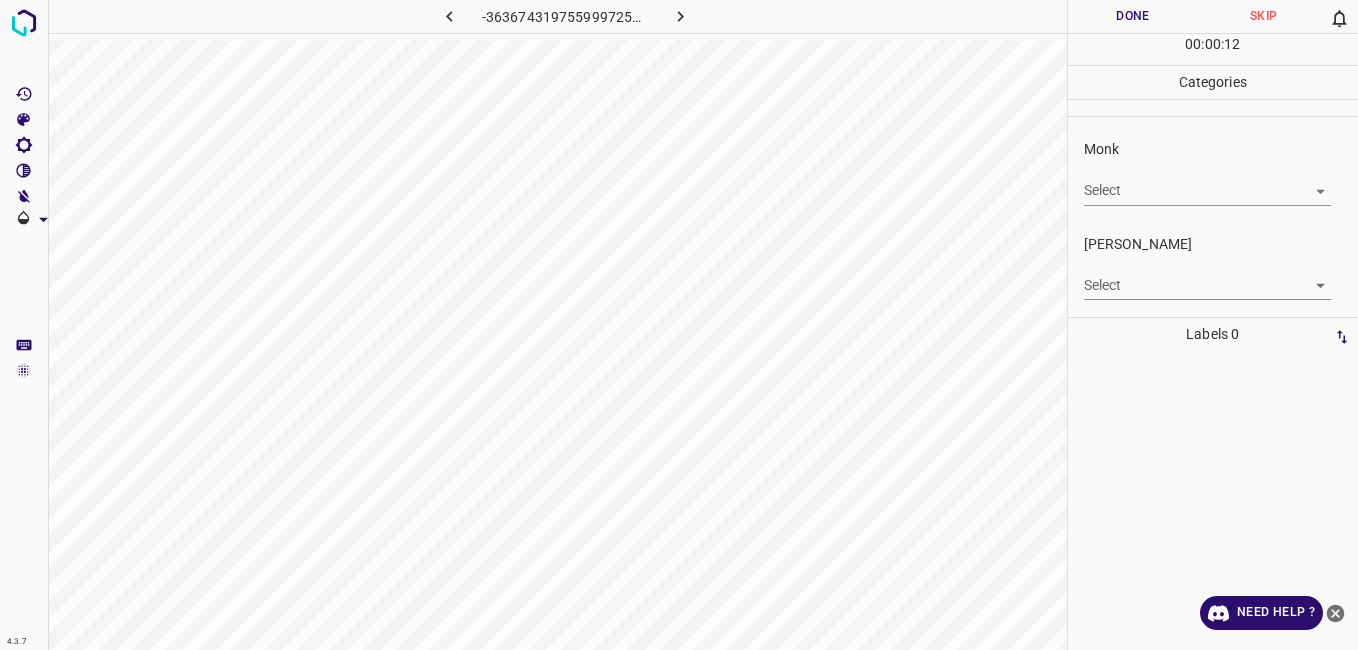 click on "4.3.7 -3636743197559997251.png Done Skip 0 00   : 00   : 12   Categories Monk   Select ​  [PERSON_NAME]   Select ​ Labels   0 Categories 1 Monk 2  [PERSON_NAME] Tools Space Change between modes (Draw & Edit) I Auto labeling R Restore zoom M Zoom in N Zoom out Delete Delete selecte label Filters Z Restore filters X Saturation filter C Brightness filter V Contrast filter B Gray scale filter General O Download Need Help ? - Text - Hide - Delete" at bounding box center (679, 325) 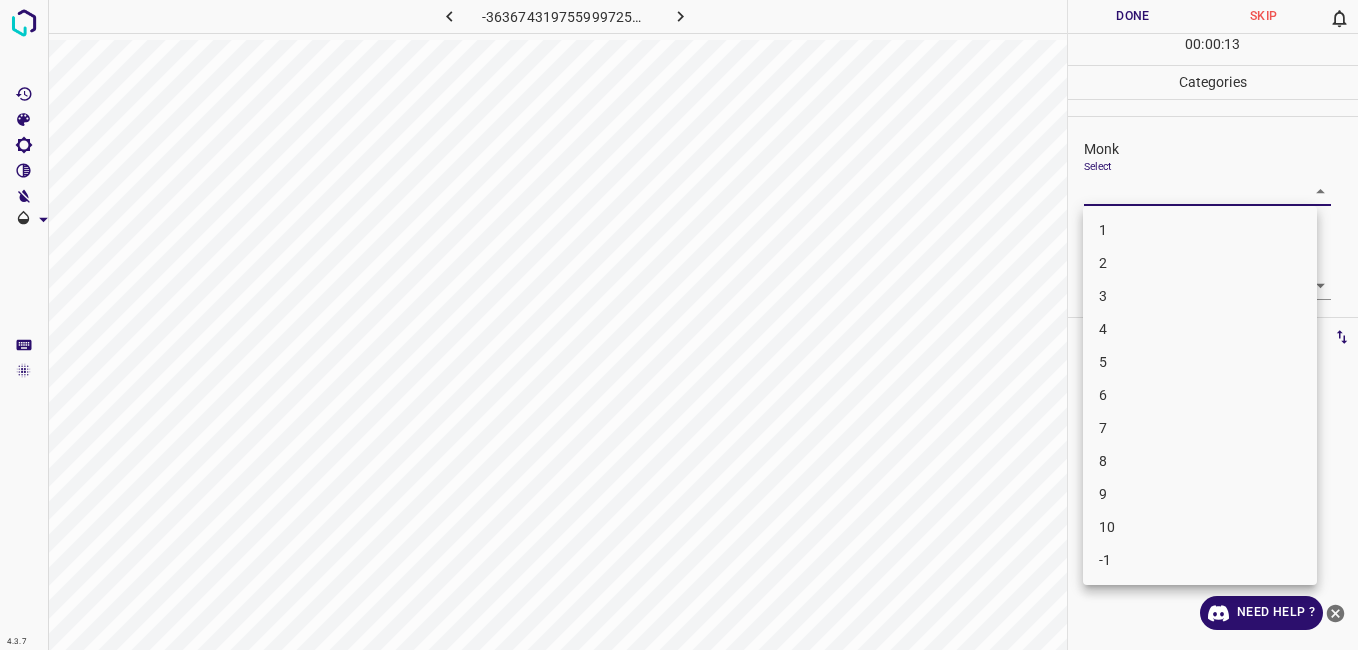 click on "4" at bounding box center (1200, 329) 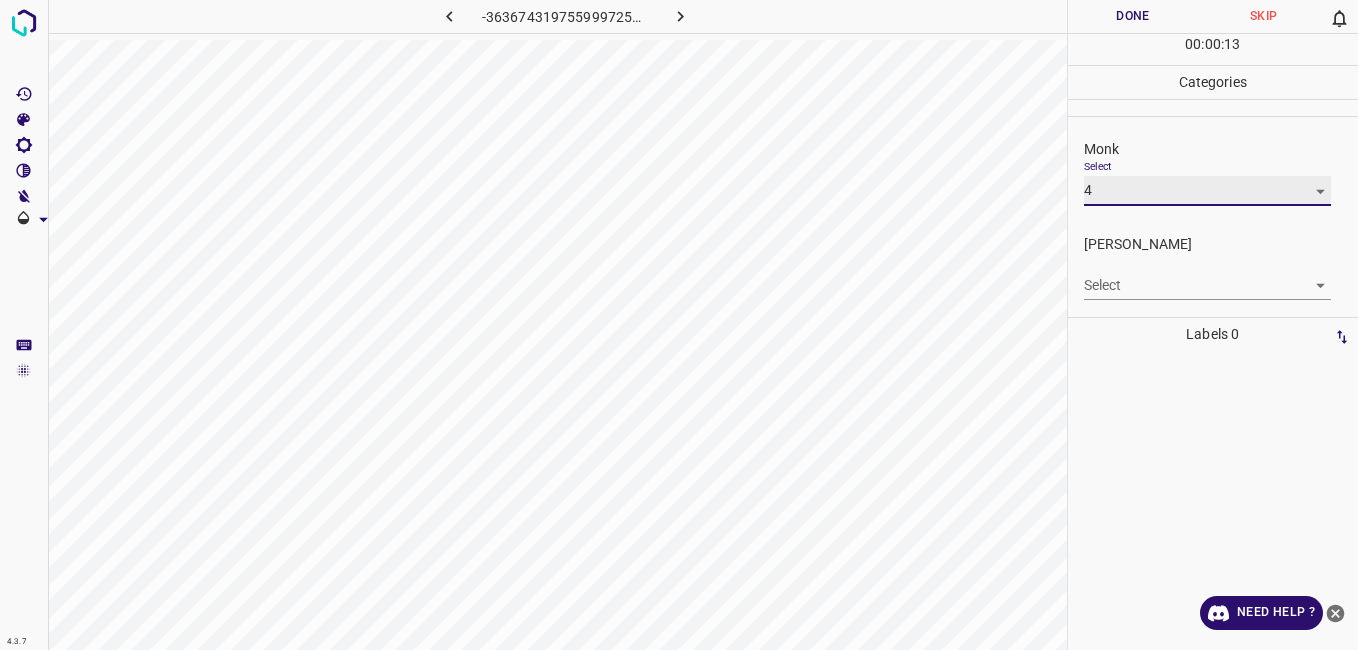 type on "4" 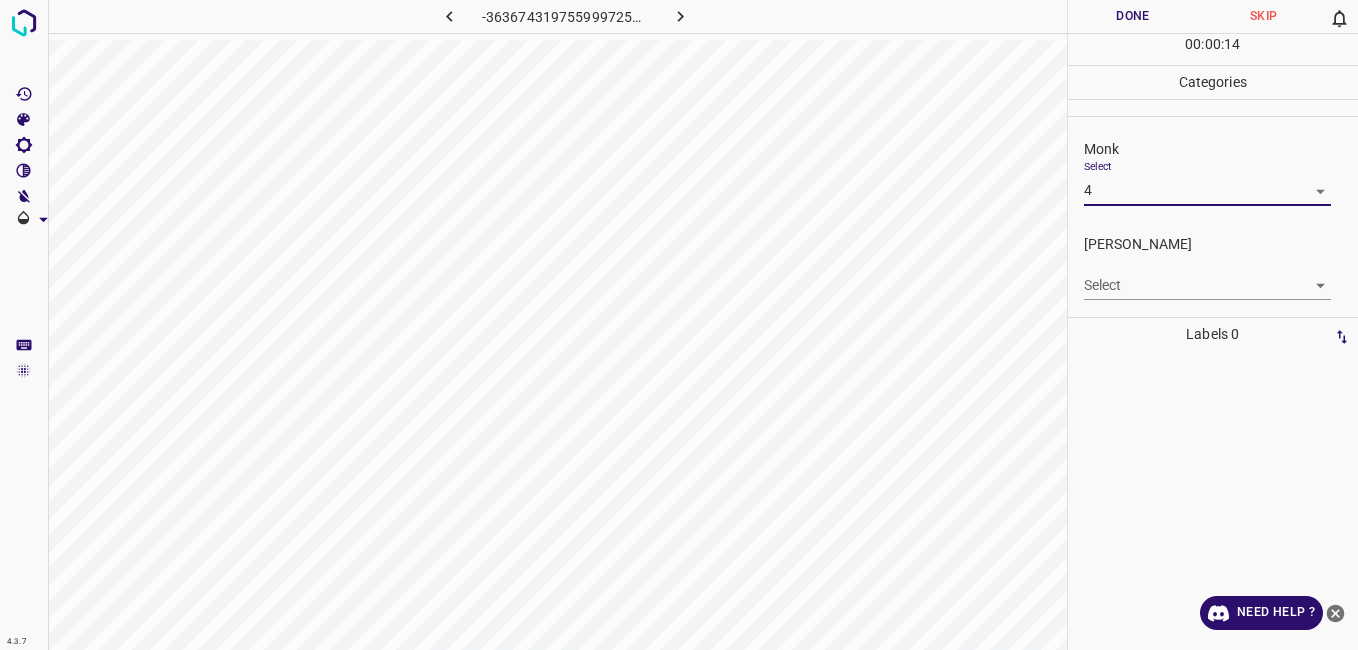 click on "4.3.7 -3636743197559997251.png Done Skip 0 00   : 00   : 14   Categories Monk   Select 4 4  [PERSON_NAME]   Select ​ Labels   0 Categories 1 Monk 2  [PERSON_NAME] Tools Space Change between modes (Draw & Edit) I Auto labeling R Restore zoom M Zoom in N Zoom out Delete Delete selecte label Filters Z Restore filters X Saturation filter C Brightness filter V Contrast filter B Gray scale filter General O Download Need Help ? - Text - Hide - Delete" at bounding box center [679, 325] 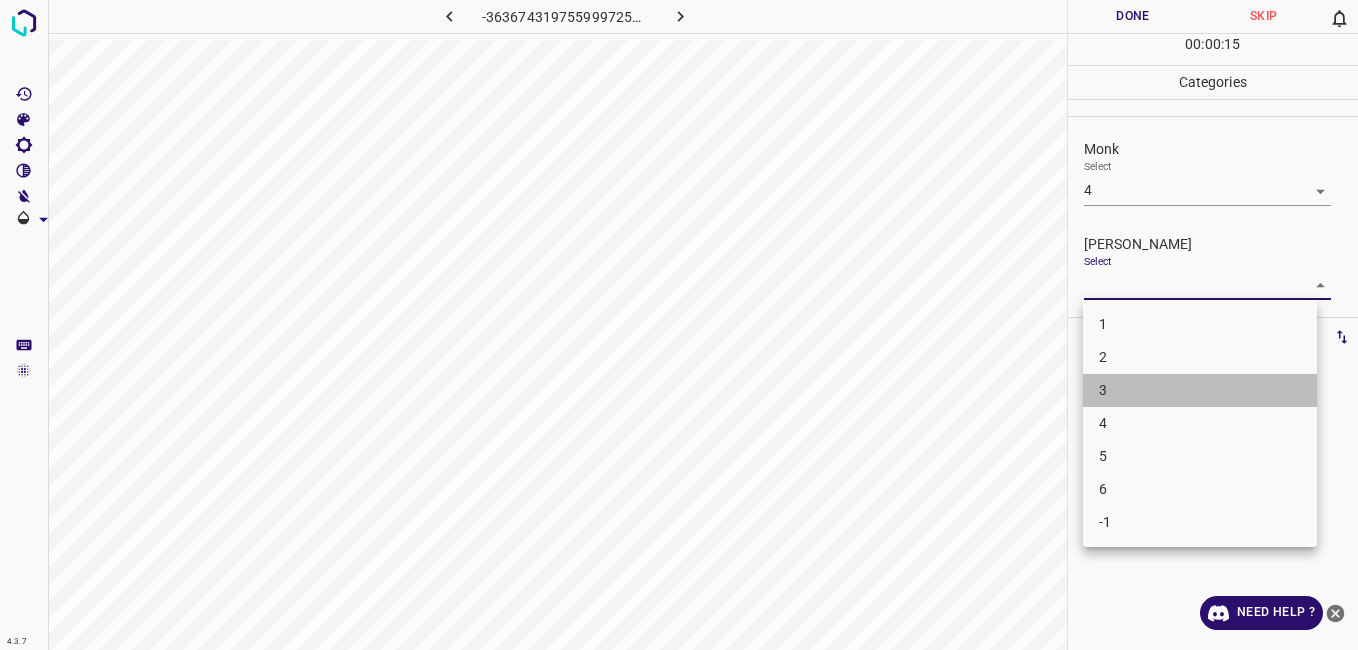 click on "3" at bounding box center [1200, 390] 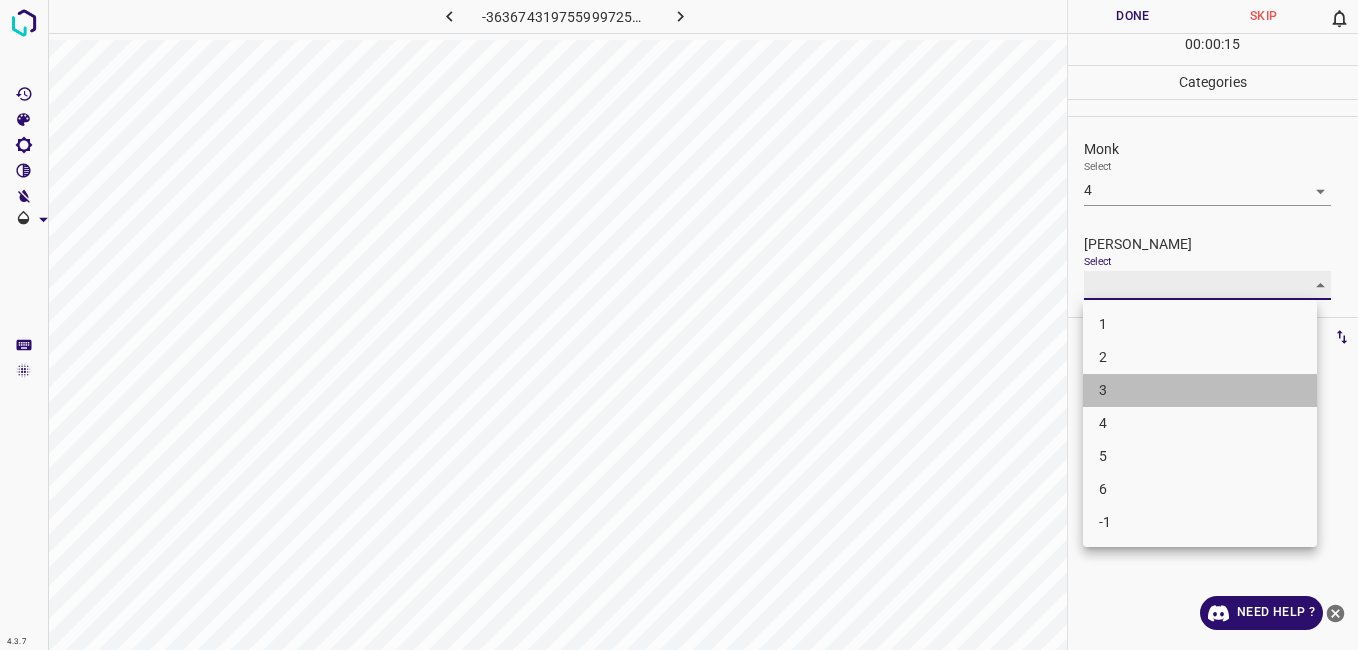 type on "3" 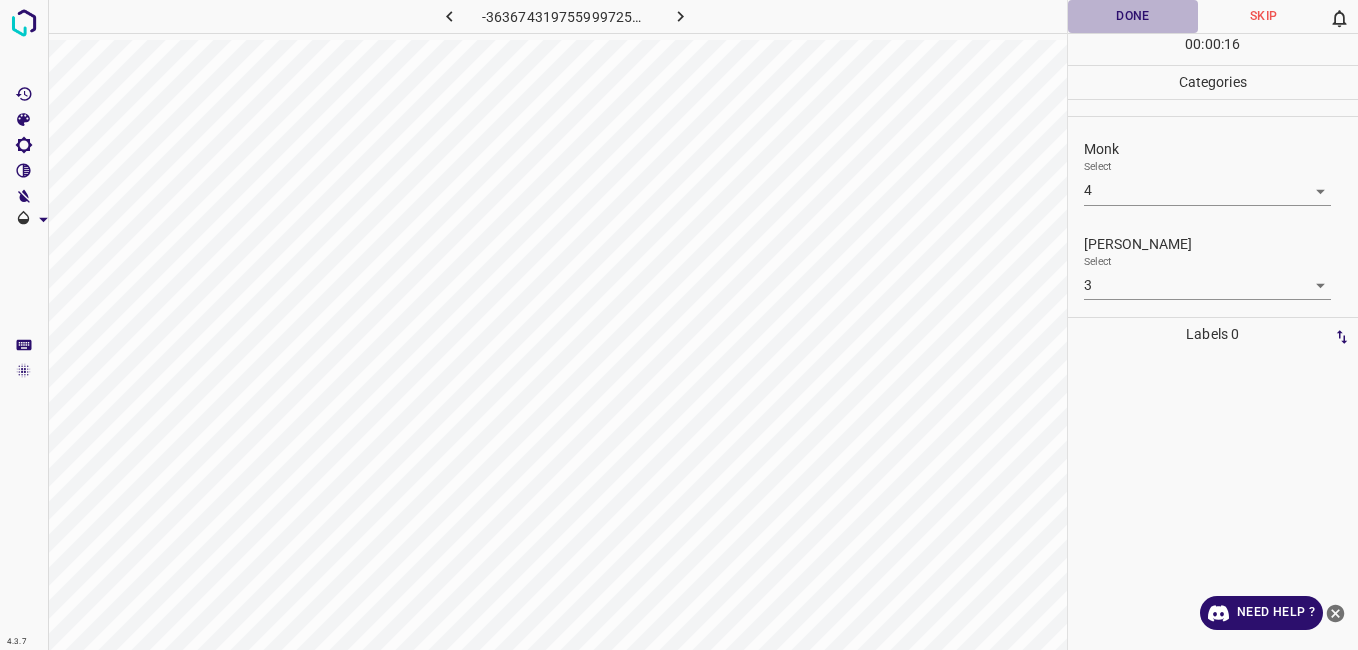 click on "Done" at bounding box center (1133, 16) 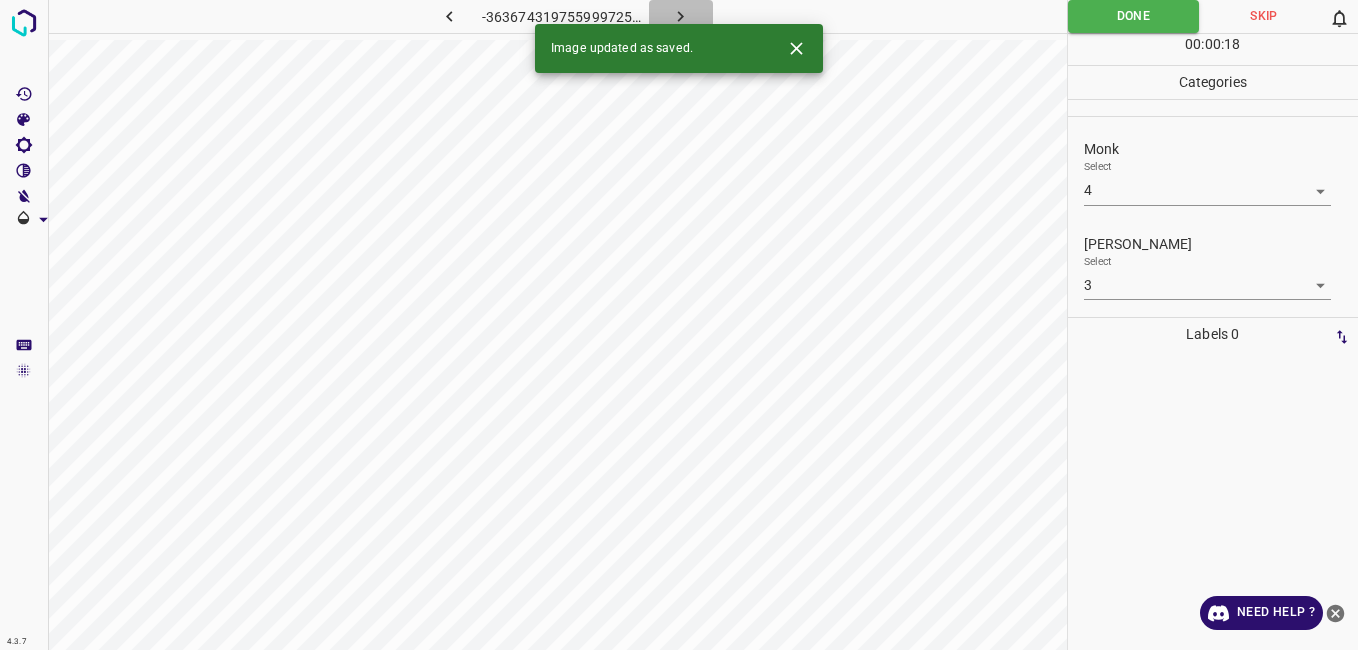 click 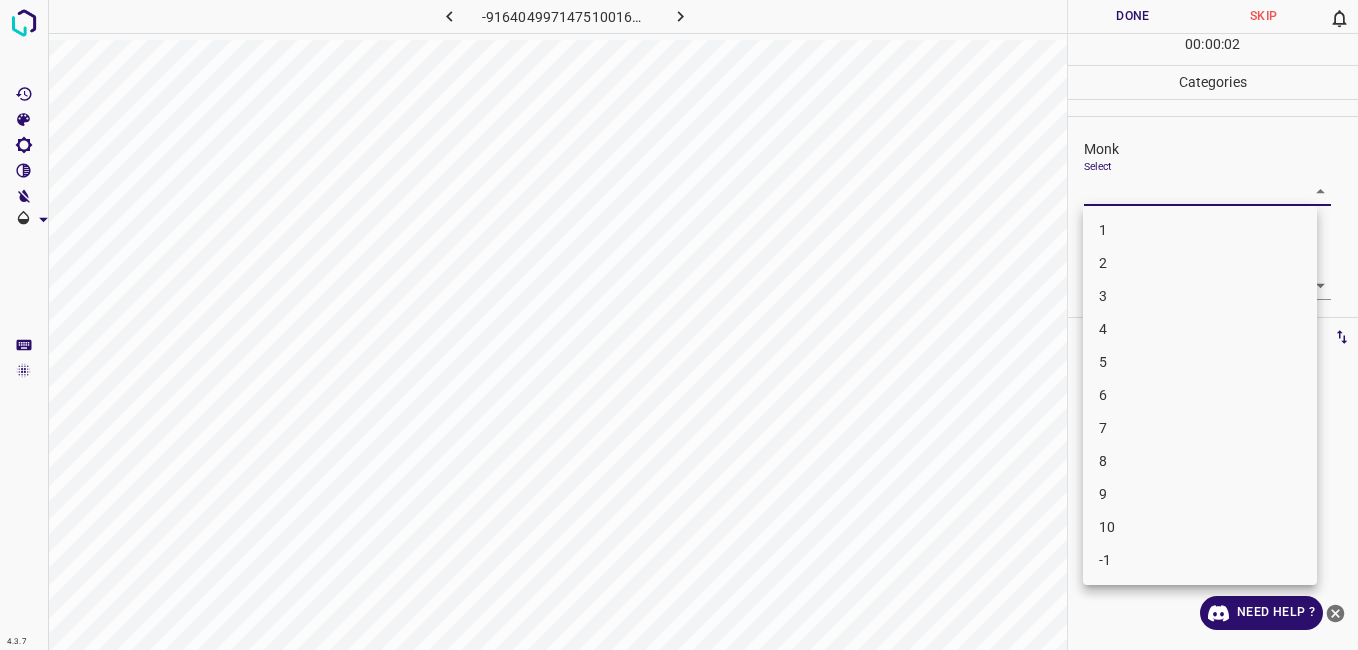 click on "4.3.7 -9164049971475100161.png Done Skip 0 00   : 00   : 02   Categories Monk   Select ​  [PERSON_NAME]   Select ​ Labels   0 Categories 1 Monk 2  [PERSON_NAME] Tools Space Change between modes (Draw & Edit) I Auto labeling R Restore zoom M Zoom in N Zoom out Delete Delete selecte label Filters Z Restore filters X Saturation filter C Brightness filter V Contrast filter B Gray scale filter General O Download Need Help ? - Text - Hide - Delete 1 2 3 4 5 6 7 8 9 10 -1" at bounding box center [679, 325] 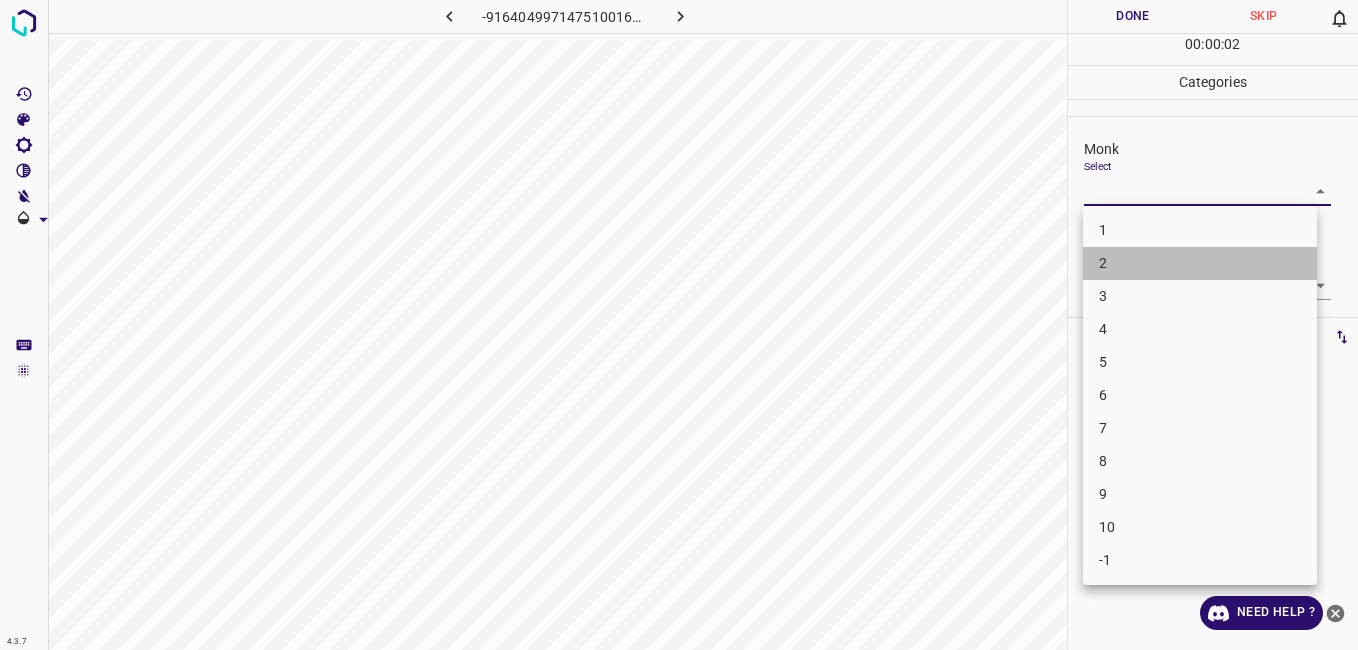 click on "2" at bounding box center (1200, 263) 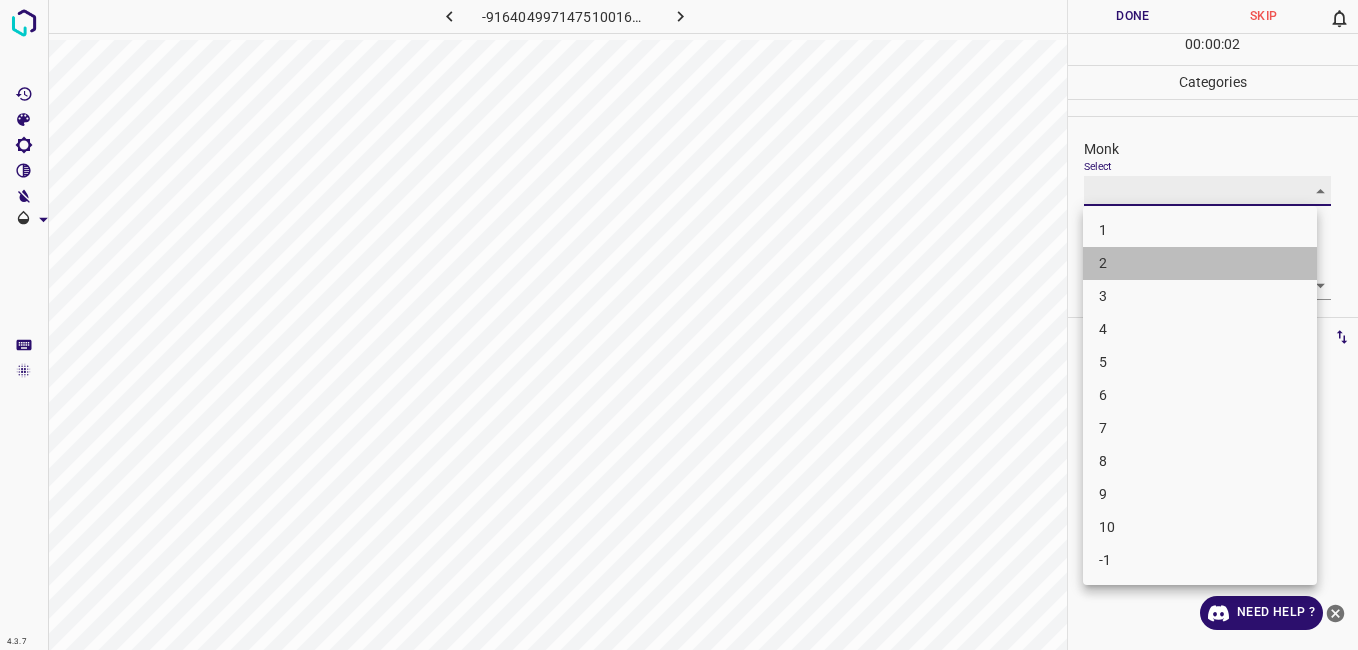 type on "2" 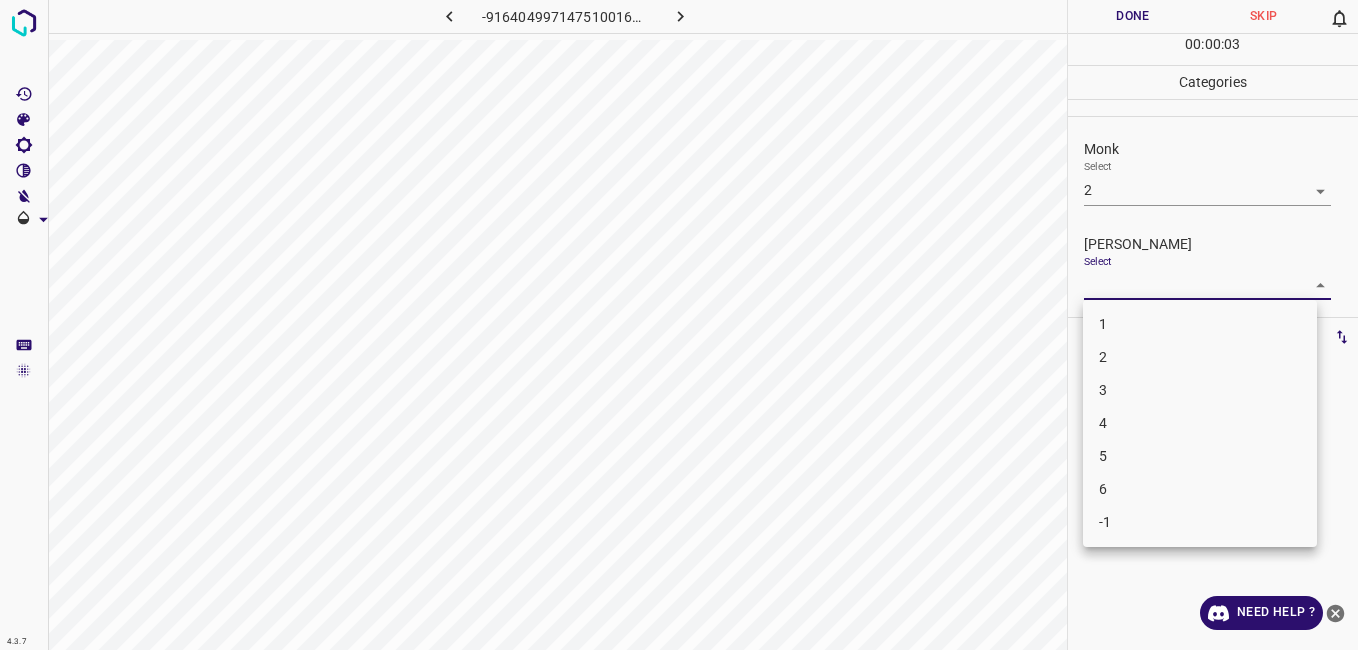 click on "4.3.7 -9164049971475100161.png Done Skip 0 00   : 00   : 03   Categories Monk   Select 2 2  [PERSON_NAME]   Select ​ Labels   0 Categories 1 Monk 2  [PERSON_NAME] Tools Space Change between modes (Draw & Edit) I Auto labeling R Restore zoom M Zoom in N Zoom out Delete Delete selecte label Filters Z Restore filters X Saturation filter C Brightness filter V Contrast filter B Gray scale filter General O Download Need Help ? - Text - Hide - Delete 1 2 3 4 5 6 -1" at bounding box center (679, 325) 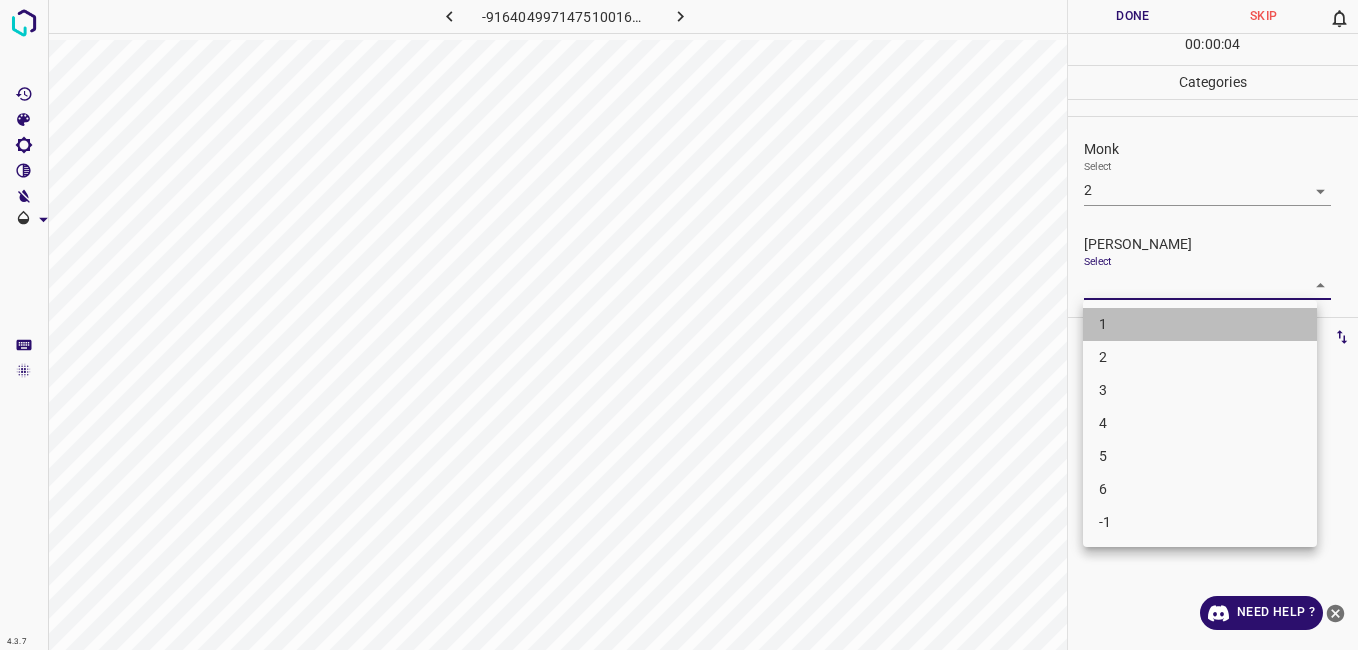 click on "1" at bounding box center [1200, 324] 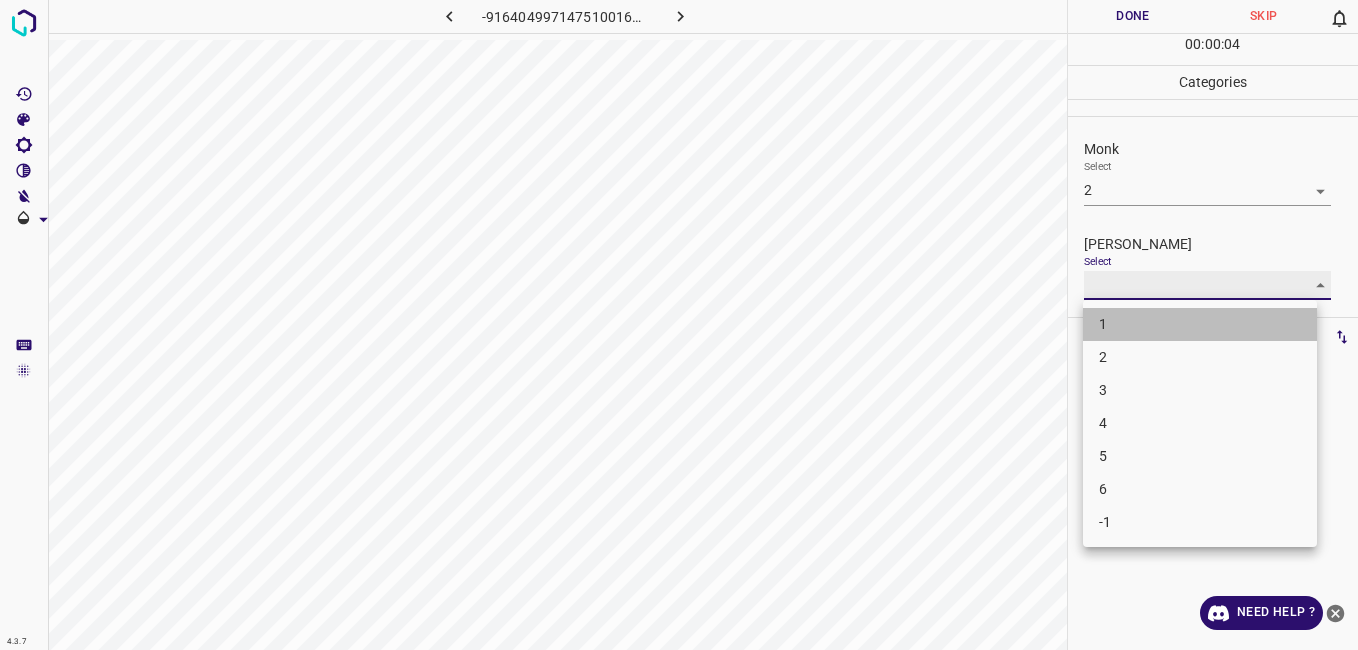 type on "1" 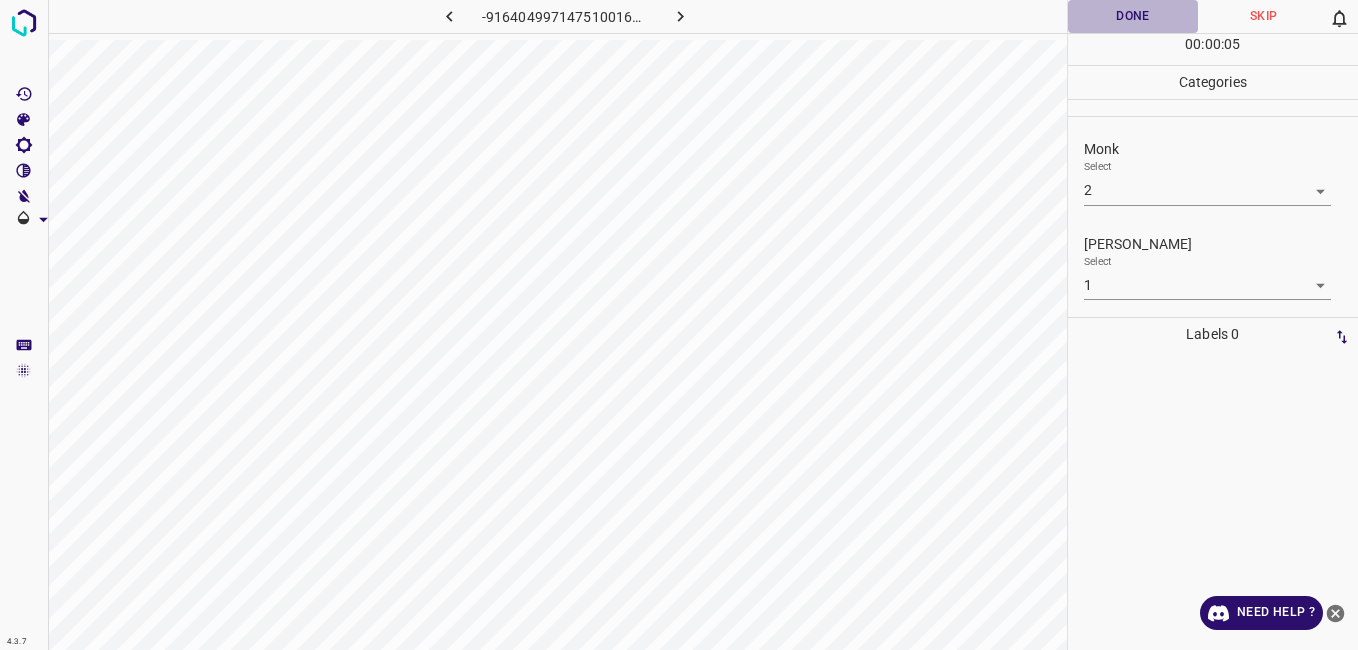 click on "Done" at bounding box center [1133, 16] 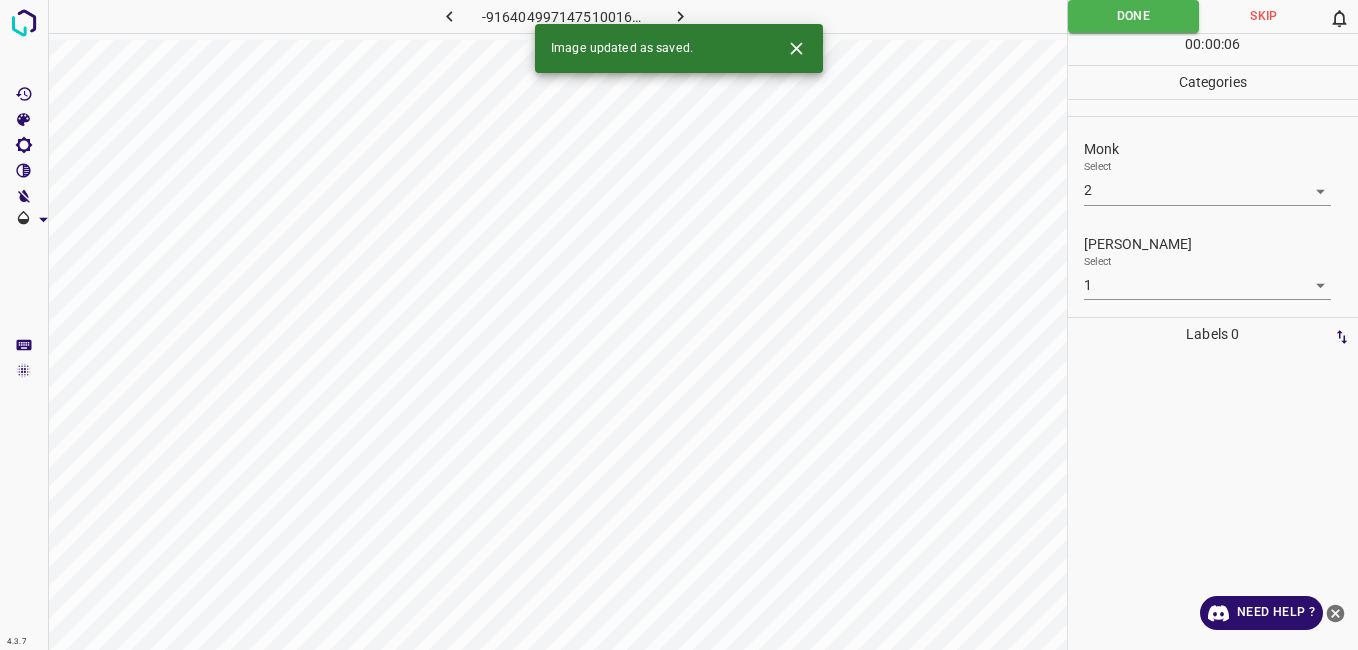 click 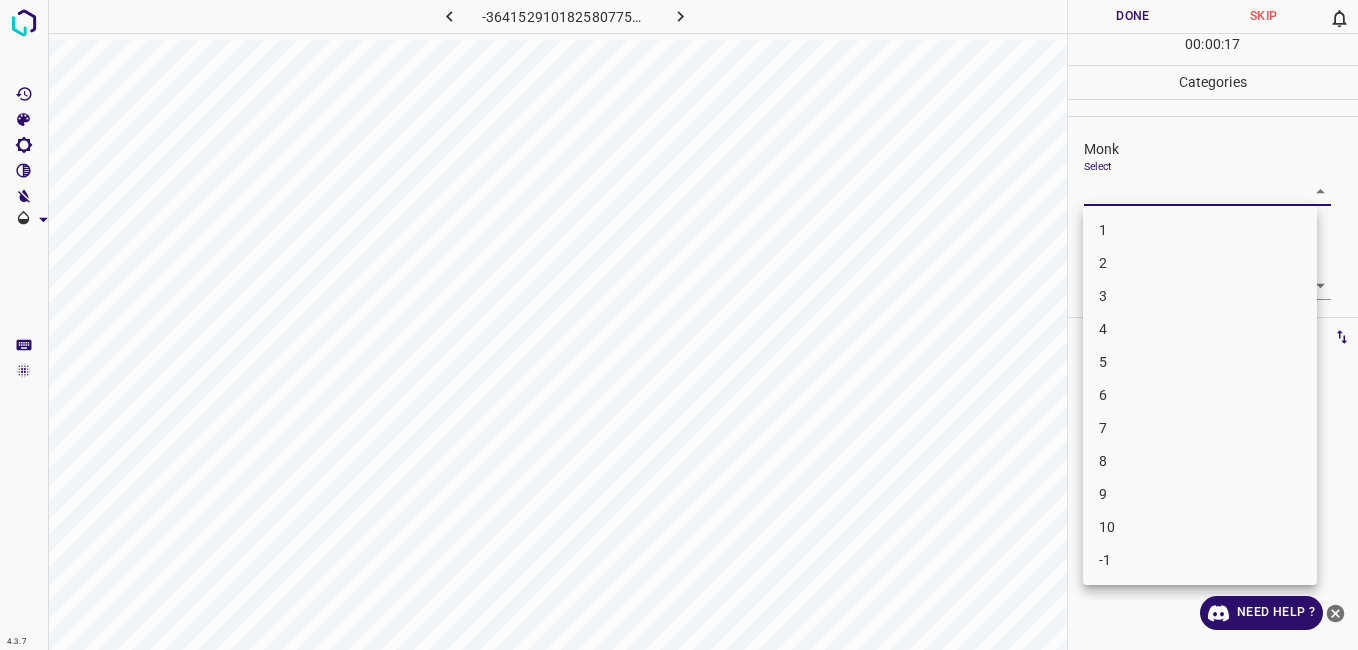 click on "4.3.7 -3641529101825807758.png Done Skip 0 00   : 00   : 17   Categories Monk   Select ​  [PERSON_NAME]   Select ​ Labels   0 Categories 1 Monk 2  [PERSON_NAME] Tools Space Change between modes (Draw & Edit) I Auto labeling R Restore zoom M Zoom in N Zoom out Delete Delete selecte label Filters Z Restore filters X Saturation filter C Brightness filter V Contrast filter B Gray scale filter General O Download Need Help ? - Text - Hide - Delete 1 2 3 4 5 6 7 8 9 10 -1" at bounding box center (679, 325) 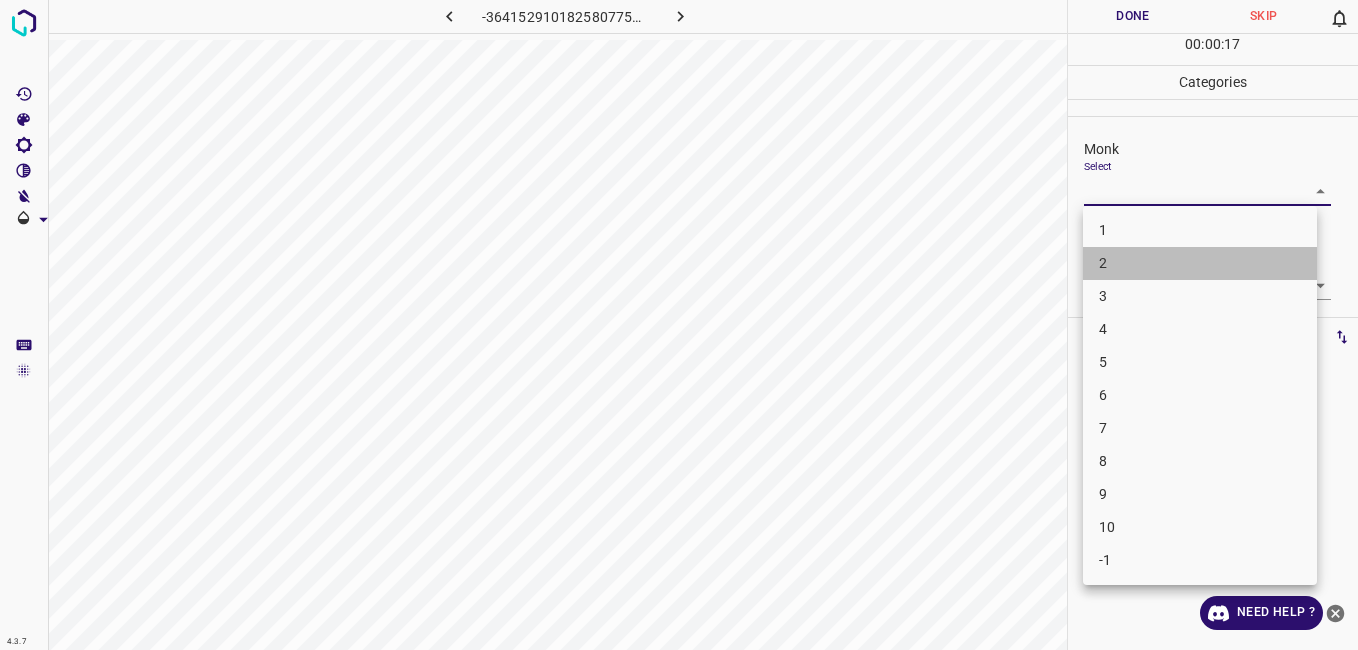 click on "2" at bounding box center [1200, 263] 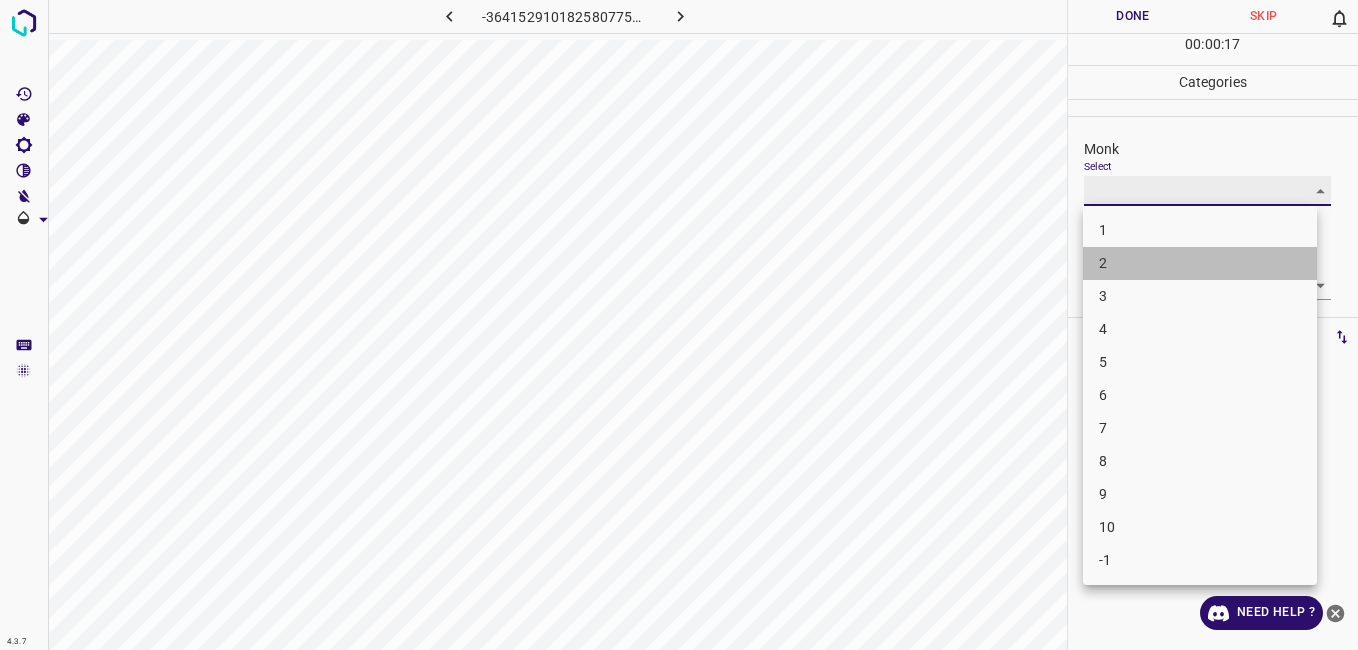 type on "2" 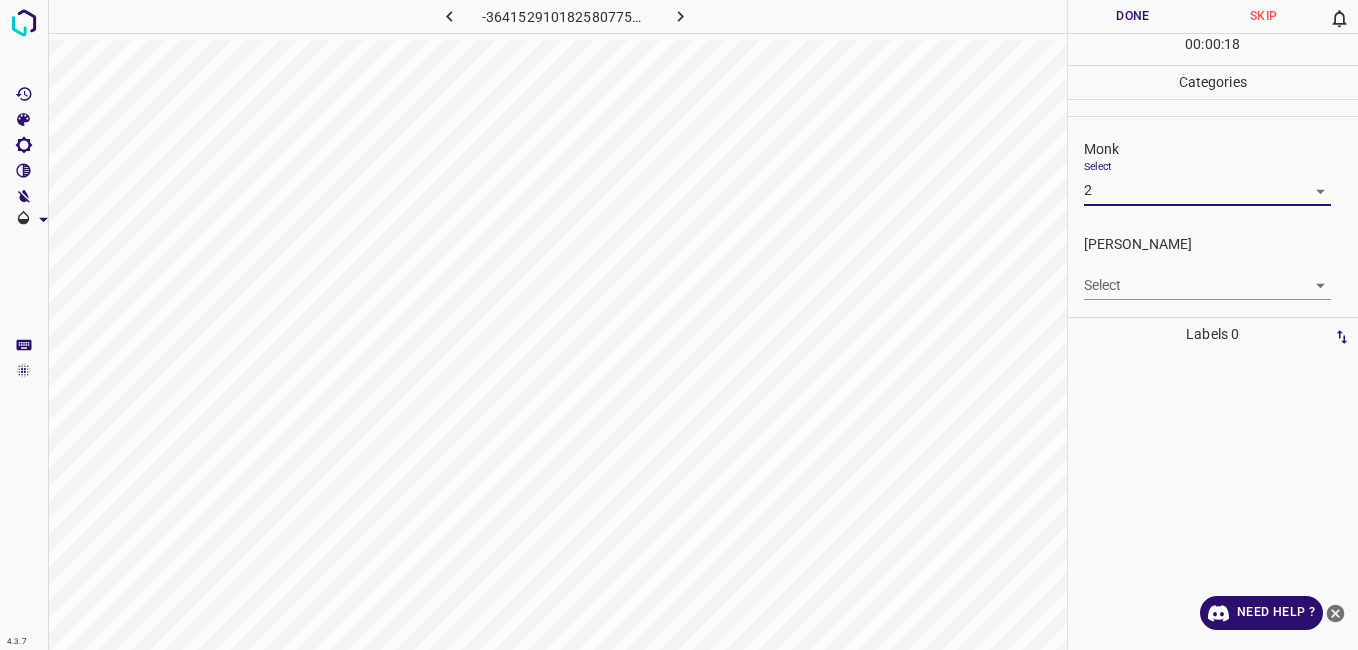 click on "4.3.7 -3641529101825807758.png Done Skip 0 00   : 00   : 18   Categories Monk   Select 2 2  [PERSON_NAME]   Select ​ Labels   0 Categories 1 Monk 2  [PERSON_NAME] Tools Space Change between modes (Draw & Edit) I Auto labeling R Restore zoom M Zoom in N Zoom out Delete Delete selecte label Filters Z Restore filters X Saturation filter C Brightness filter V Contrast filter B Gray scale filter General O Download Need Help ? - Text - Hide - Delete" at bounding box center [679, 325] 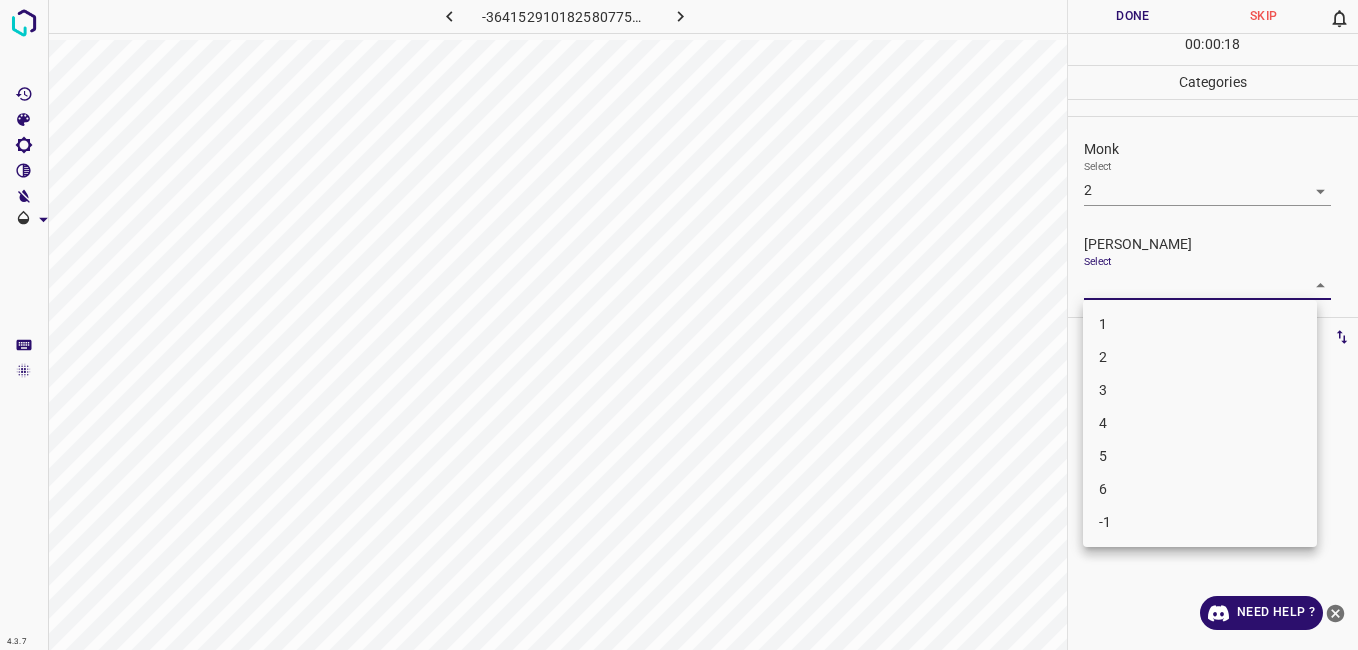 click on "1" at bounding box center [1200, 324] 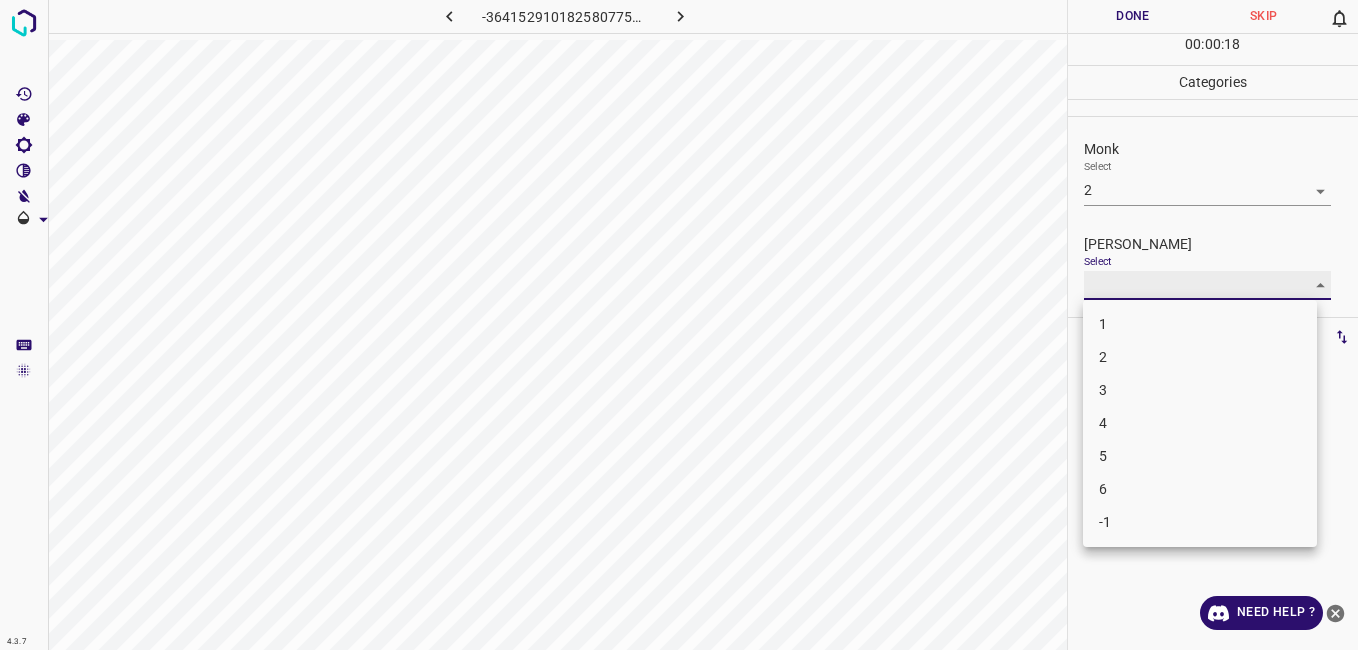 type on "1" 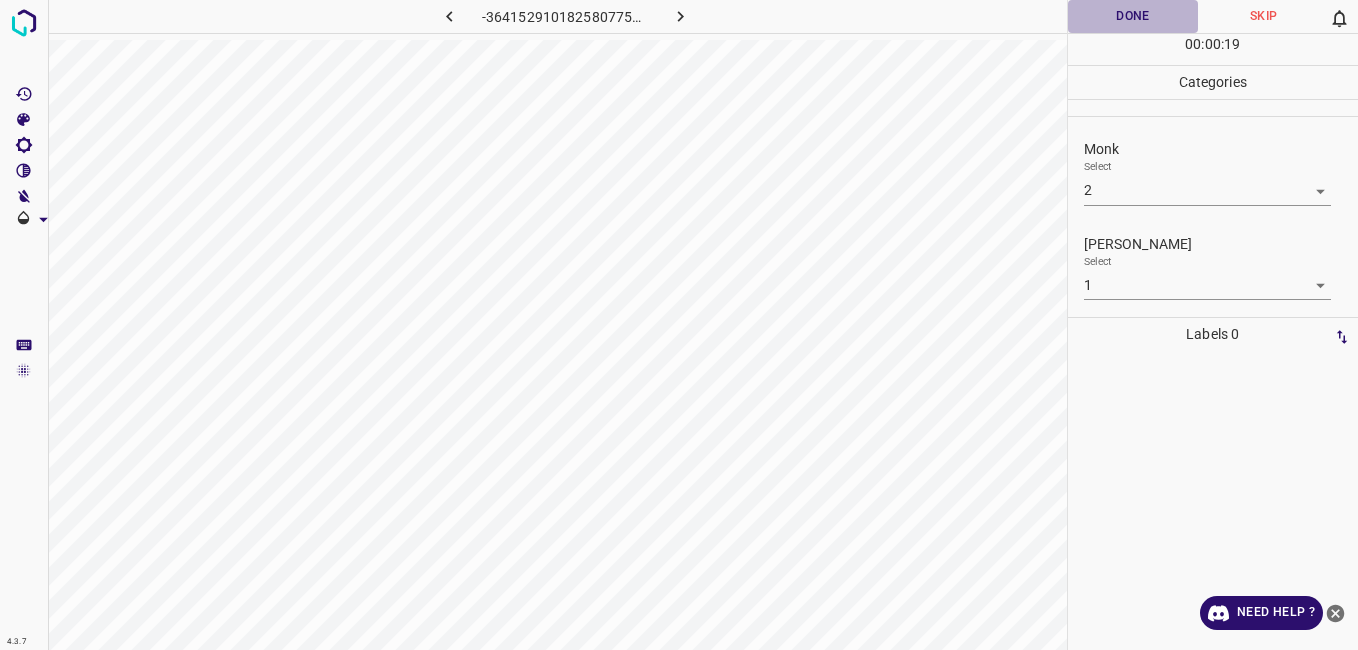 click on "Done" at bounding box center (1133, 16) 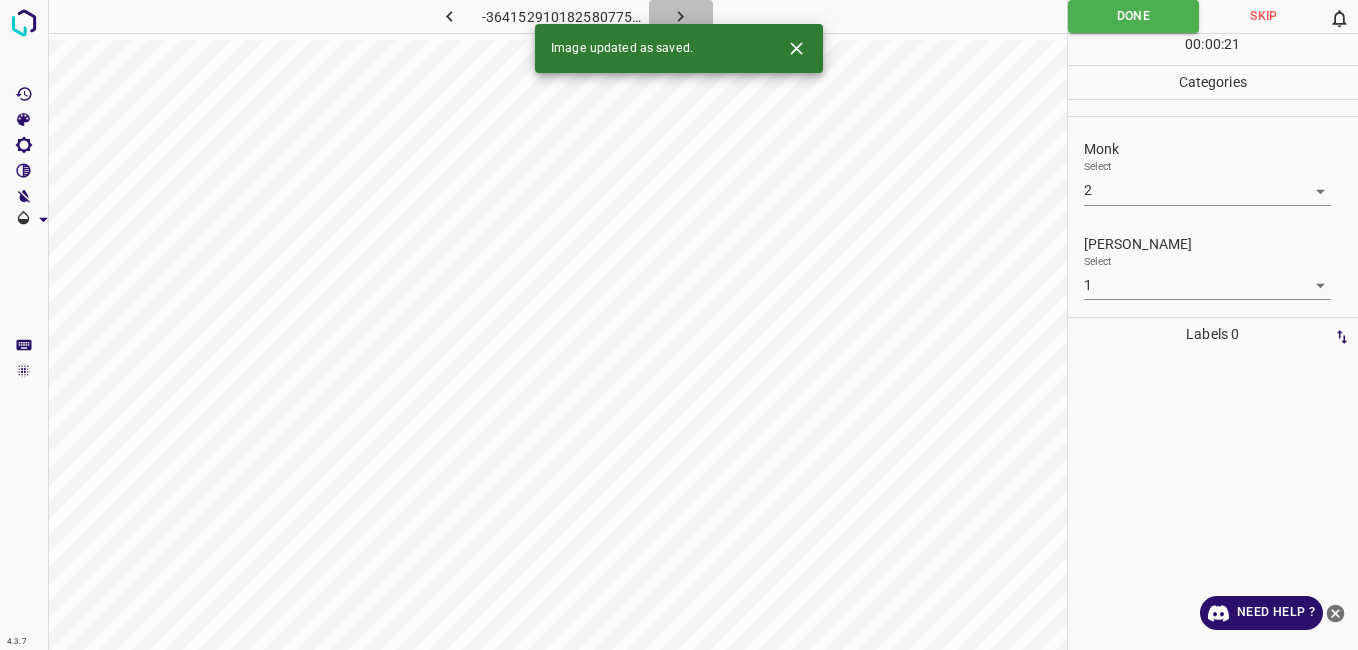 click 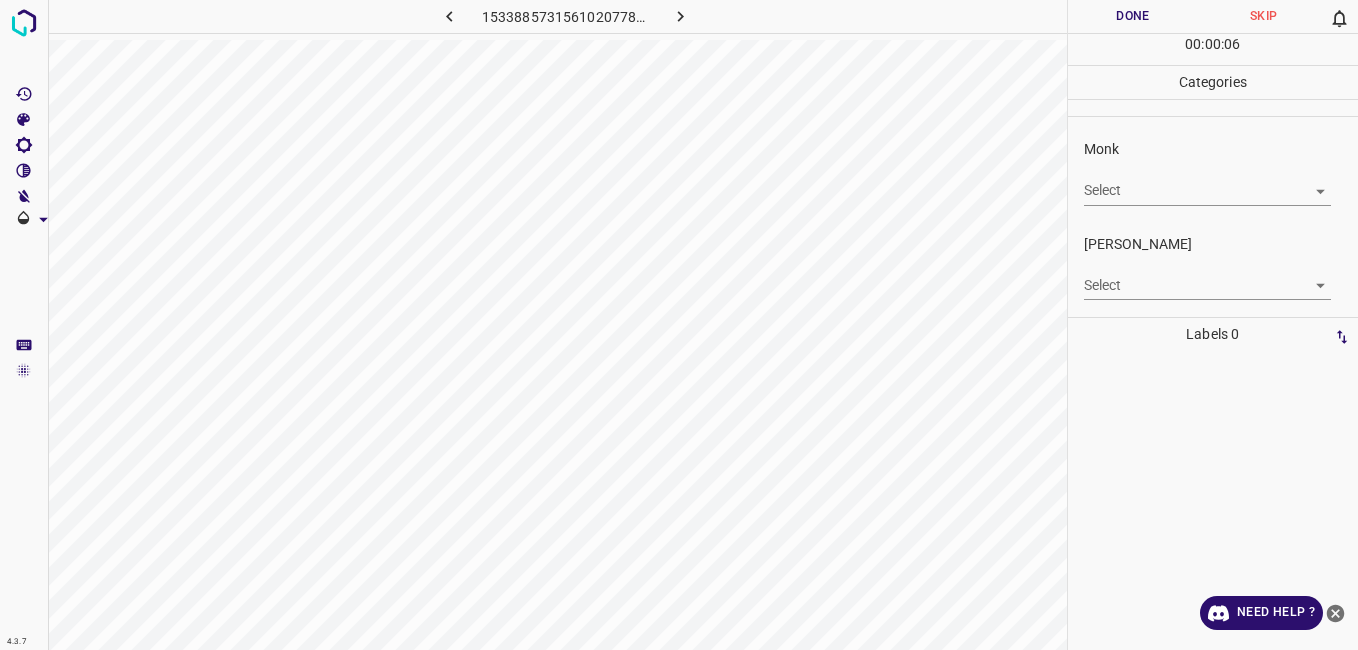 click on "4.3.7 1533885731561020778.png Done Skip 0 00   : 00   : 06   Categories Monk   Select ​  [PERSON_NAME]   Select ​ Labels   0 Categories 1 Monk 2  [PERSON_NAME] Tools Space Change between modes (Draw & Edit) I Auto labeling R Restore zoom M Zoom in N Zoom out Delete Delete selecte label Filters Z Restore filters X Saturation filter C Brightness filter V Contrast filter B Gray scale filter General O Download Need Help ? - Text - Hide - Delete" at bounding box center (679, 325) 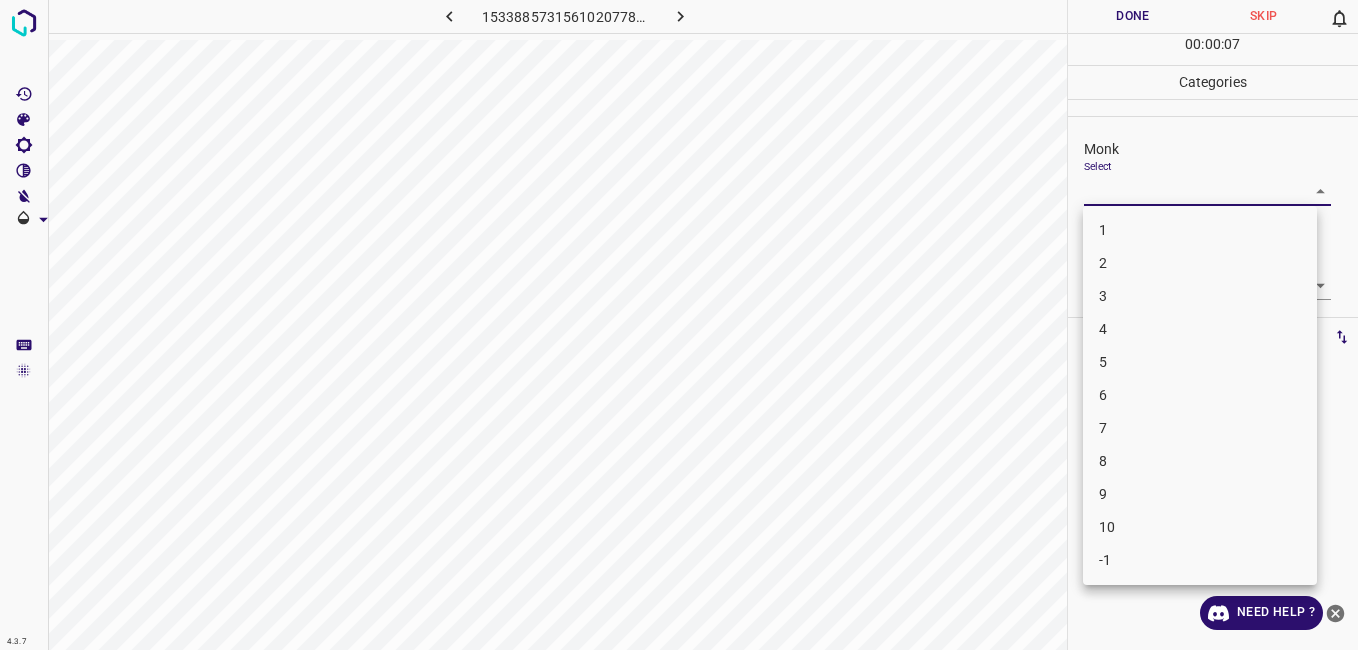 click on "5" at bounding box center (1200, 362) 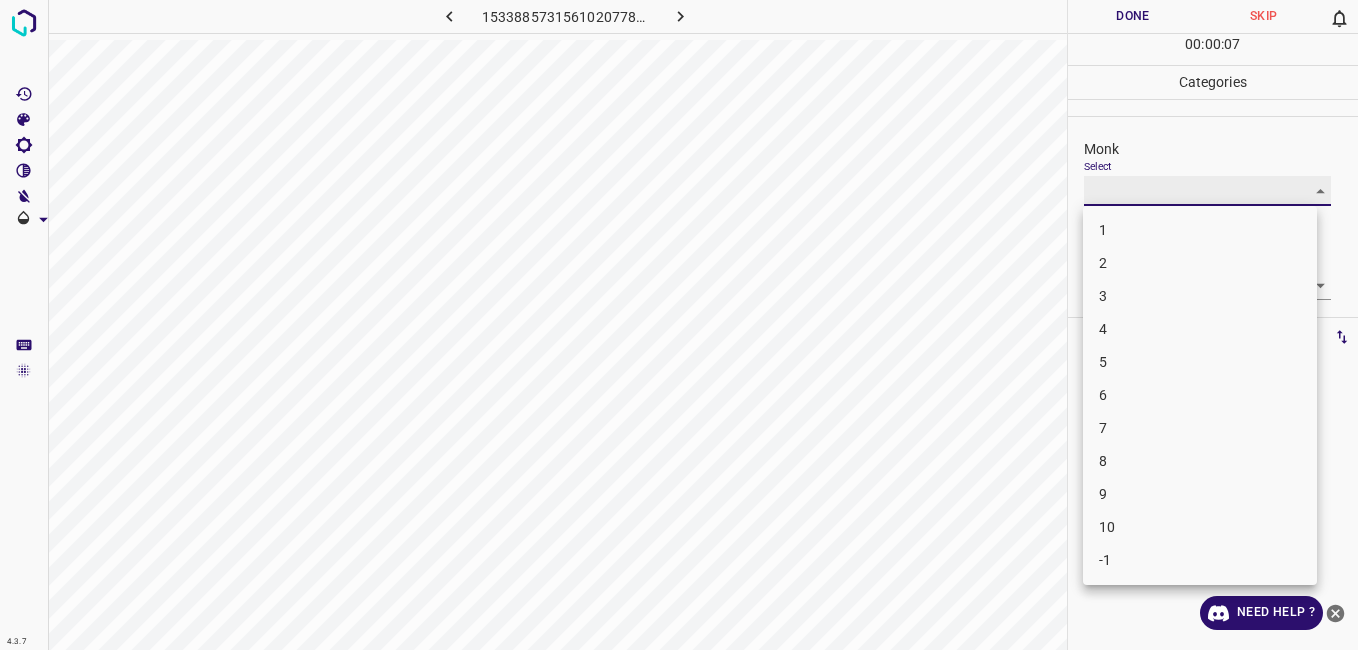 type on "5" 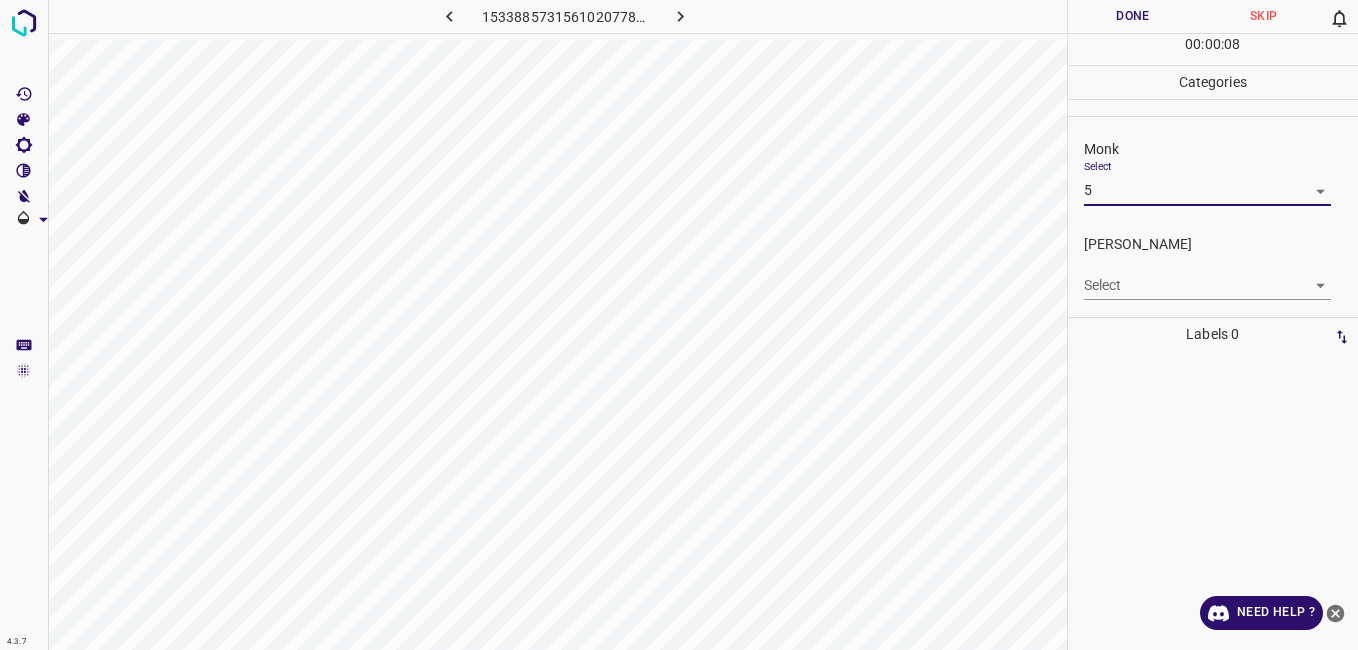 click on "4.3.7 1533885731561020778.png Done Skip 0 00   : 00   : 08   Categories Monk   Select 5 5  [PERSON_NAME]   Select ​ Labels   0 Categories 1 Monk 2  [PERSON_NAME] Tools Space Change between modes (Draw & Edit) I Auto labeling R Restore zoom M Zoom in N Zoom out Delete Delete selecte label Filters Z Restore filters X Saturation filter C Brightness filter V Contrast filter B Gray scale filter General O Download Need Help ? - Text - Hide - Delete" at bounding box center [679, 325] 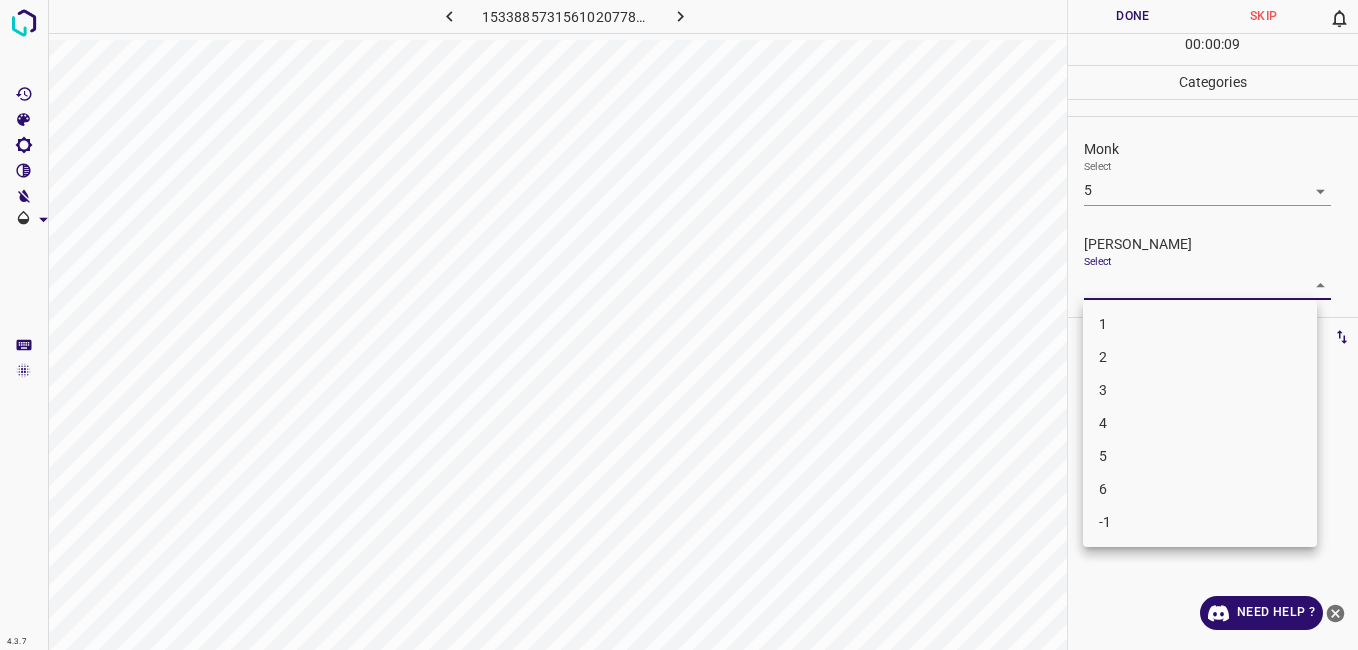 click on "4" at bounding box center (1200, 423) 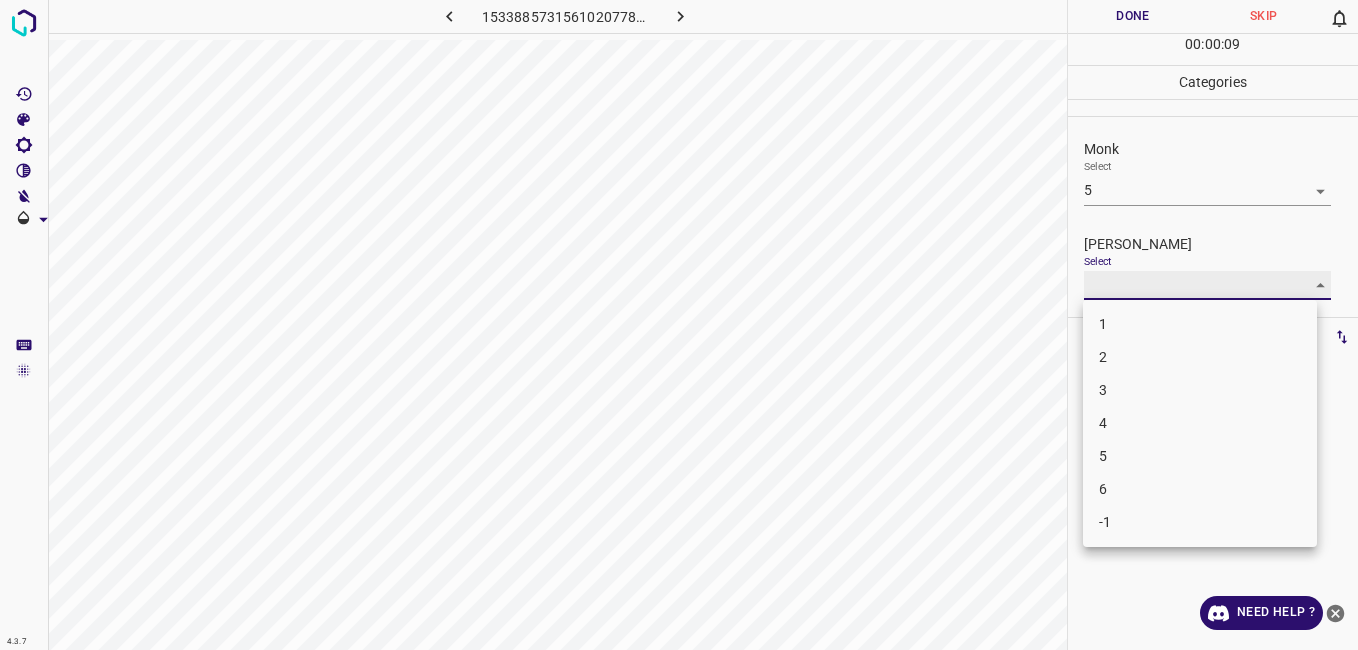 type on "4" 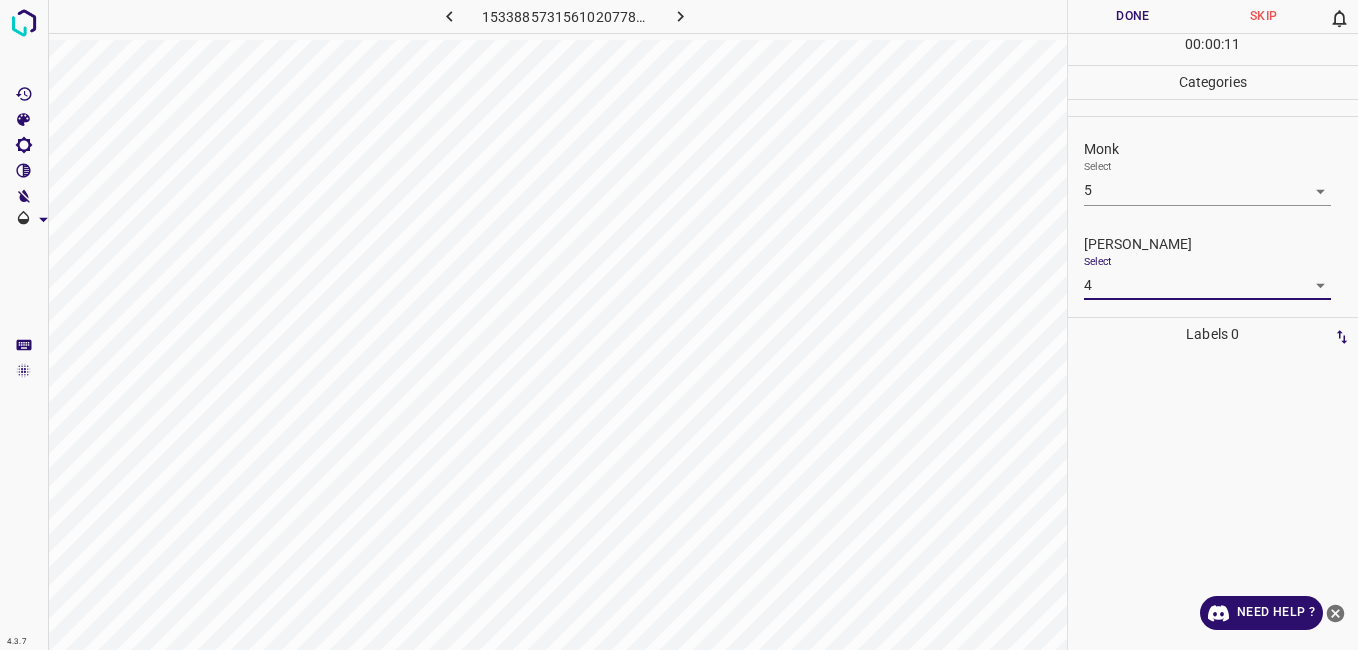 click on "Done" at bounding box center [1133, 16] 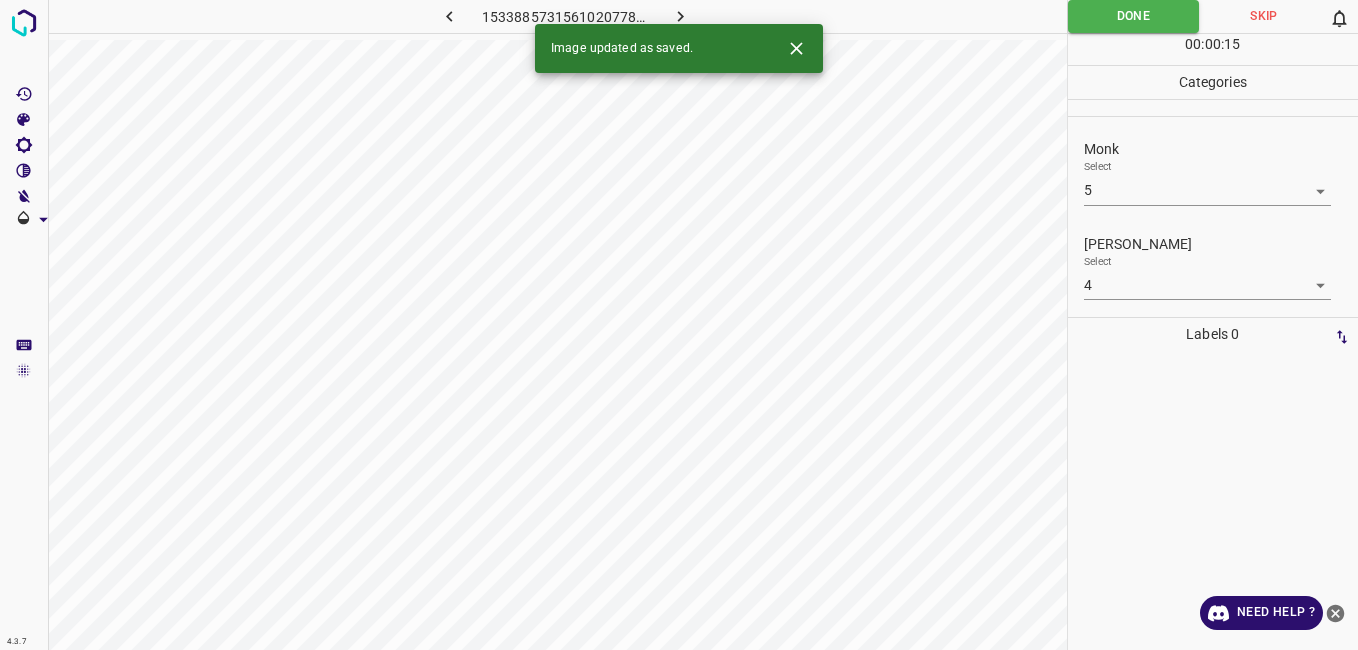 click 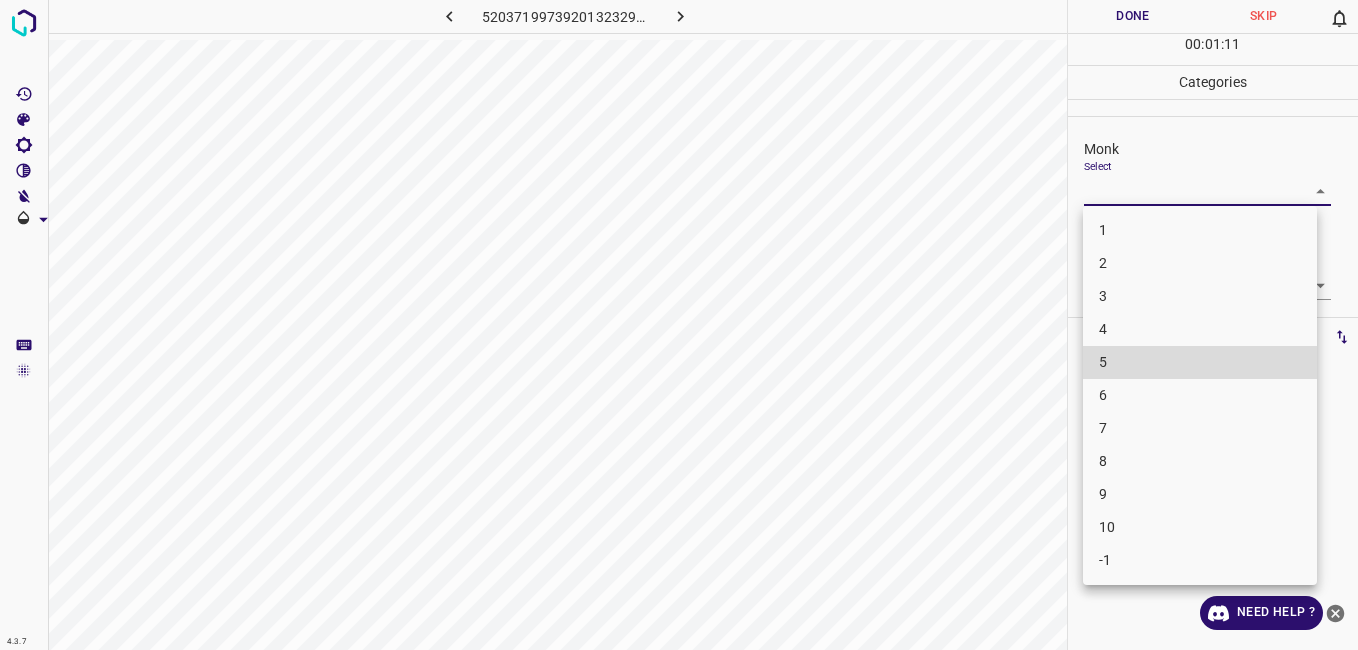 type 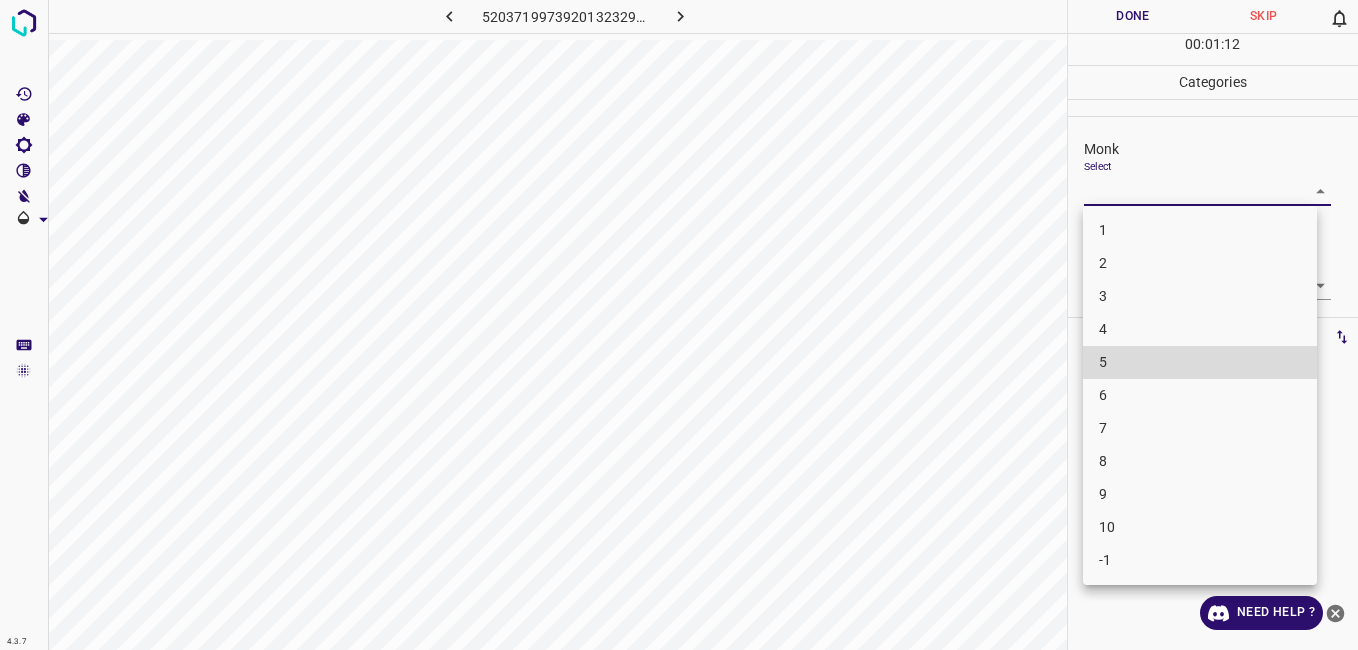 type 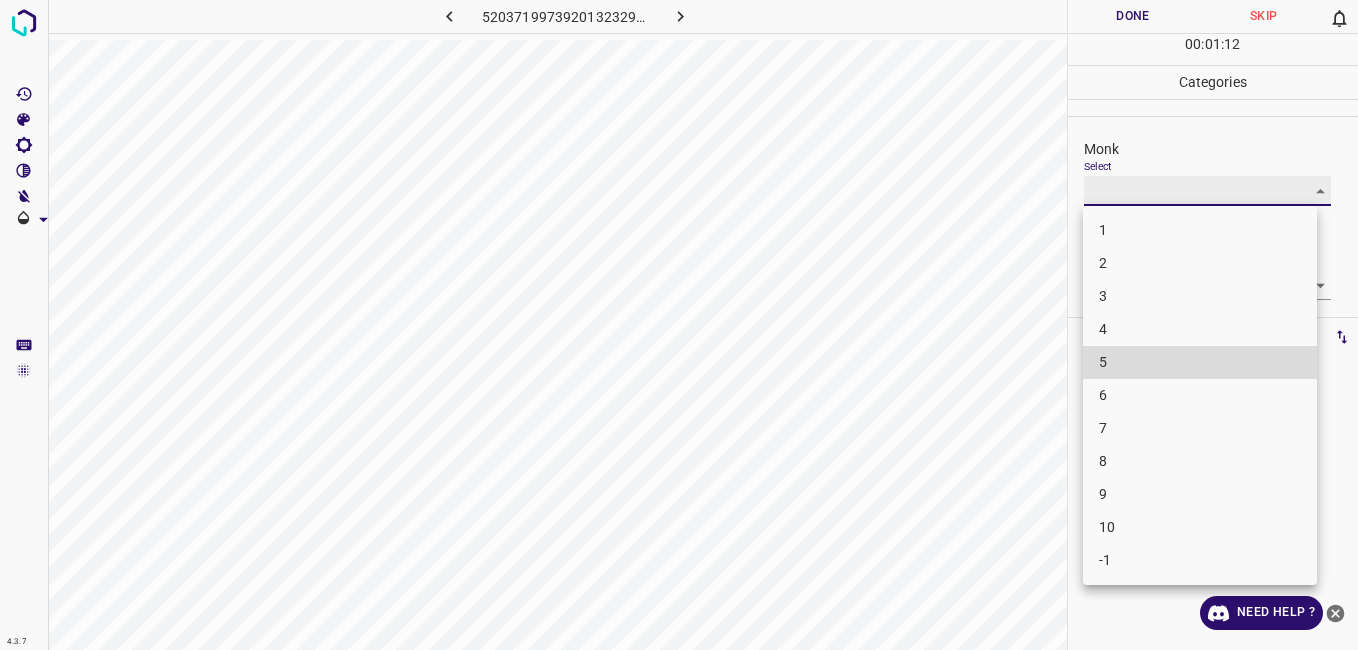 type on "2" 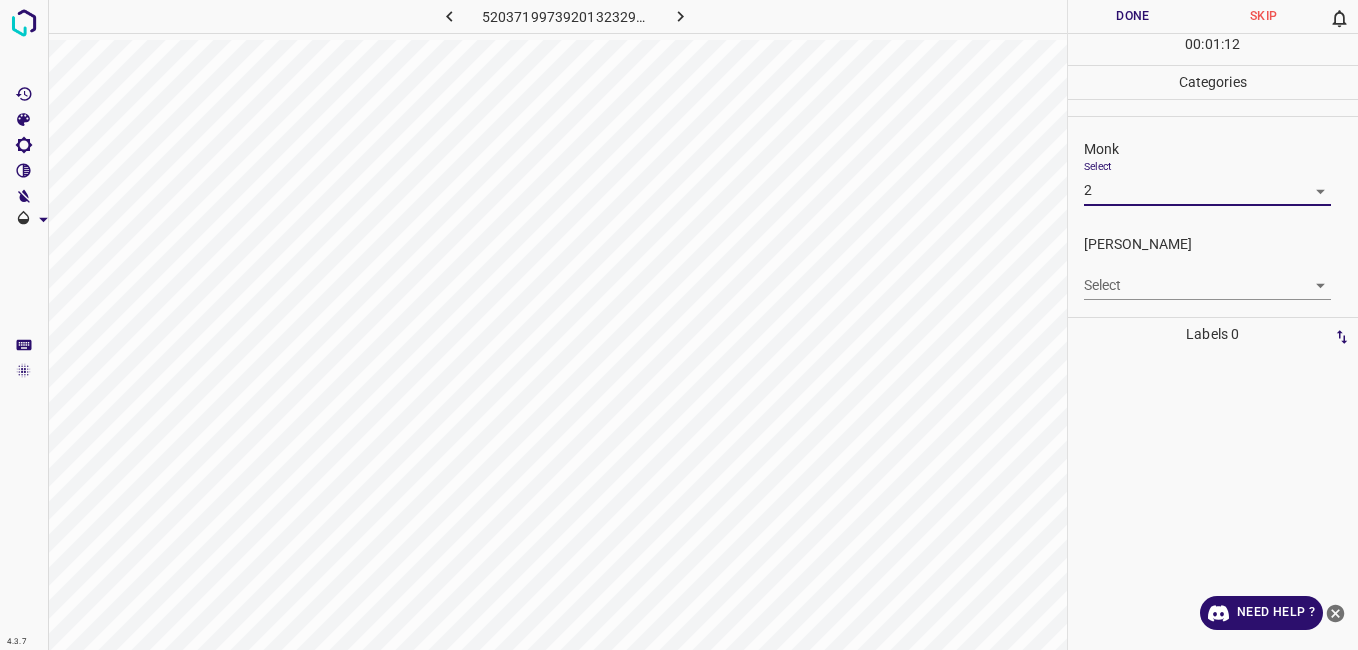 click on "[PERSON_NAME]   Select ​" at bounding box center (1213, 267) 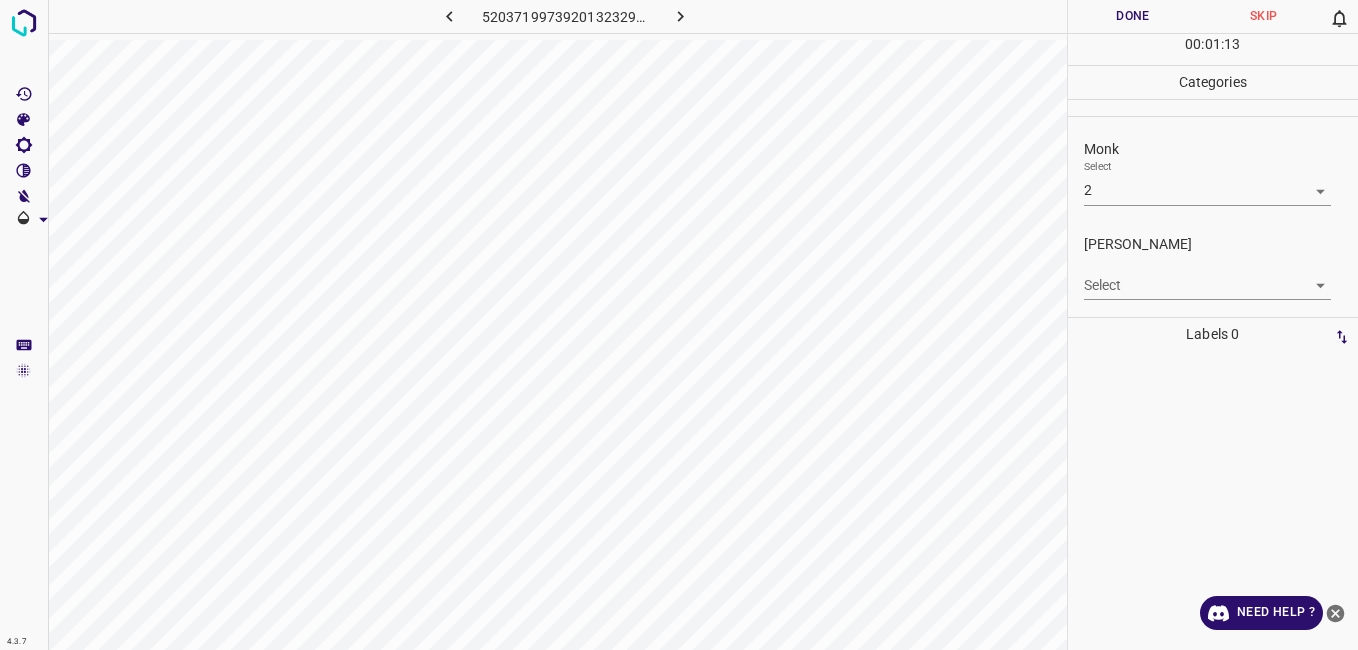 click on "4.3.7 5203719973920132329.png Done Skip 0 00   : 01   : 13   Categories Monk   Select 2 2  [PERSON_NAME]   Select ​ Labels   0 Categories 1 Monk 2  [PERSON_NAME] Tools Space Change between modes (Draw & Edit) I Auto labeling R Restore zoom M Zoom in N Zoom out Delete Delete selecte label Filters Z Restore filters X Saturation filter C Brightness filter V Contrast filter B Gray scale filter General O Download Need Help ? - Text - Hide - Delete" at bounding box center (679, 325) 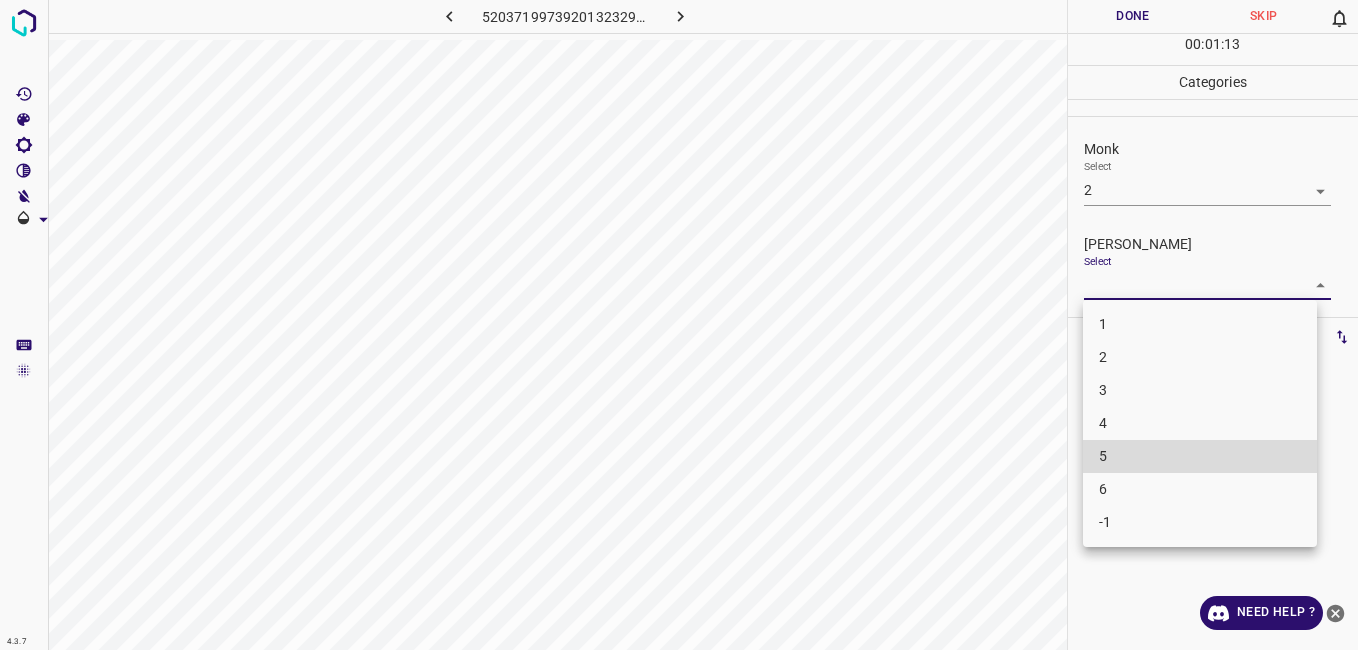 type 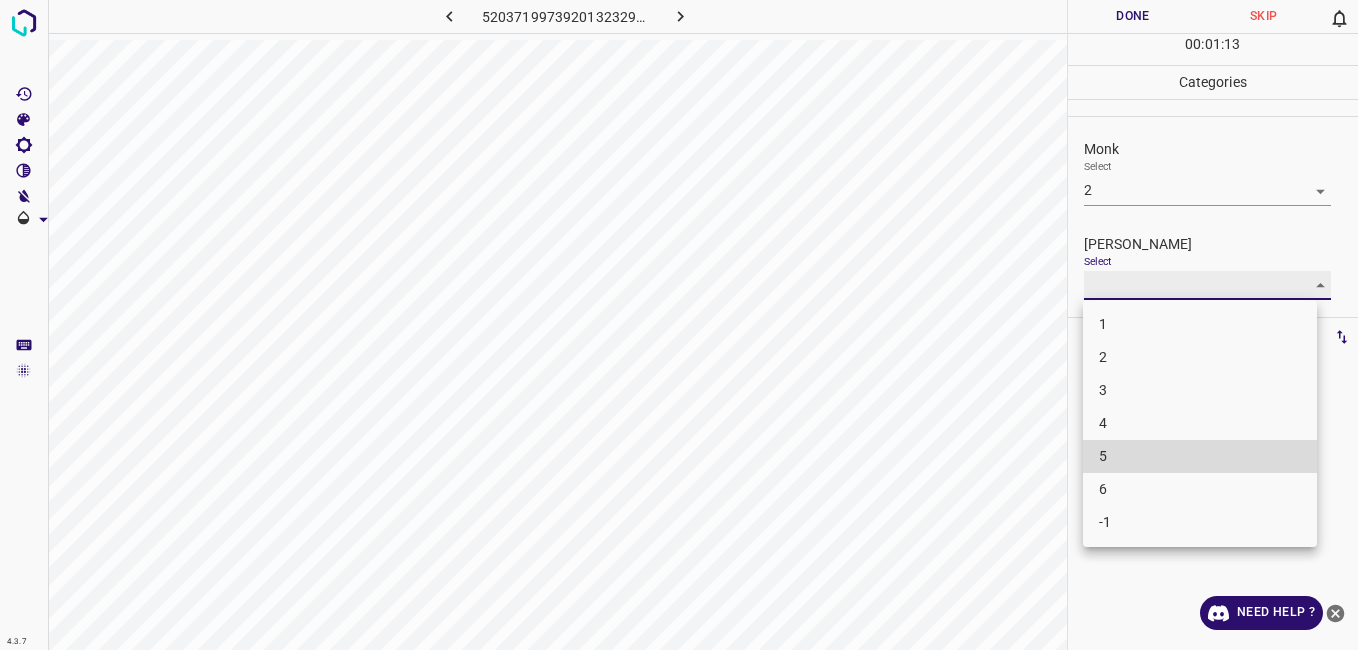 type on "1" 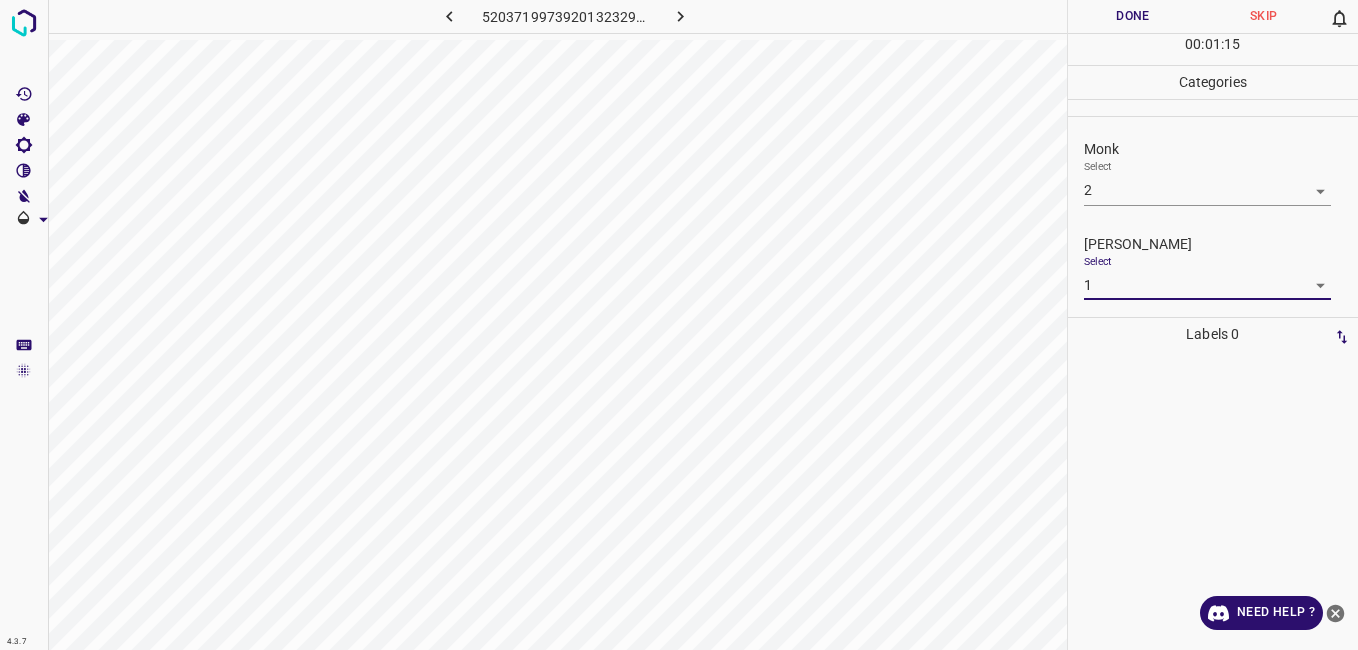 type 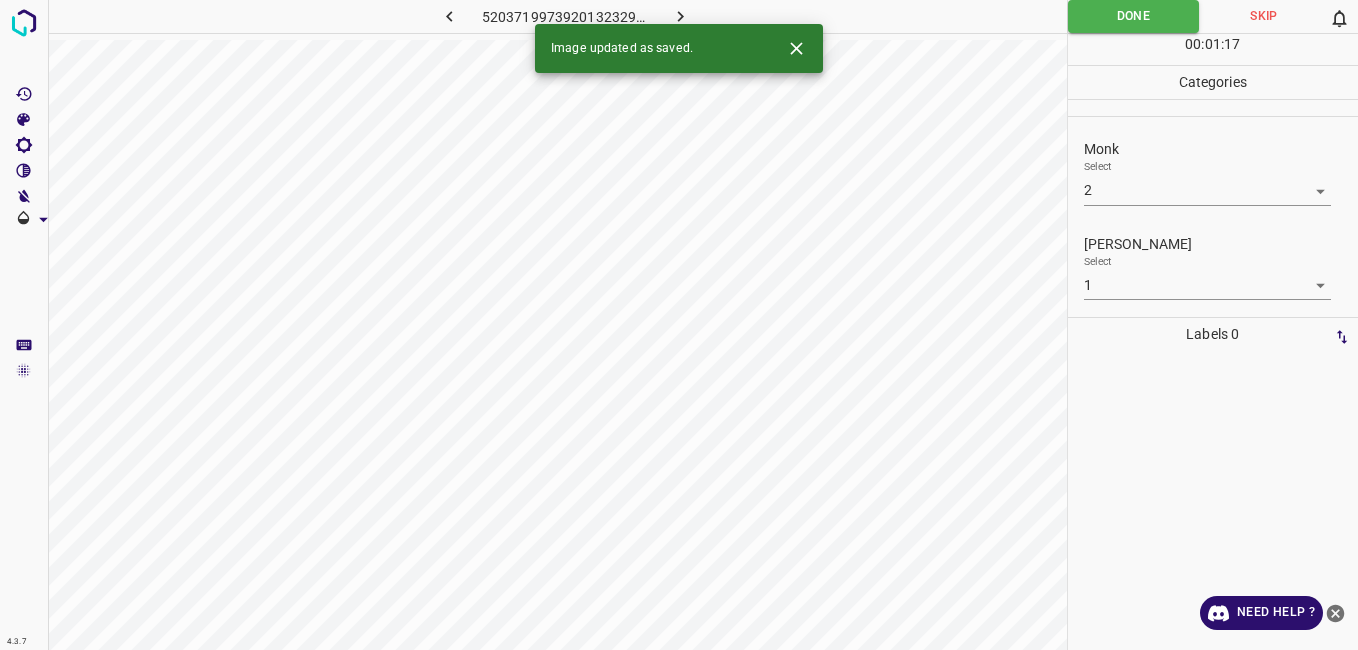 type 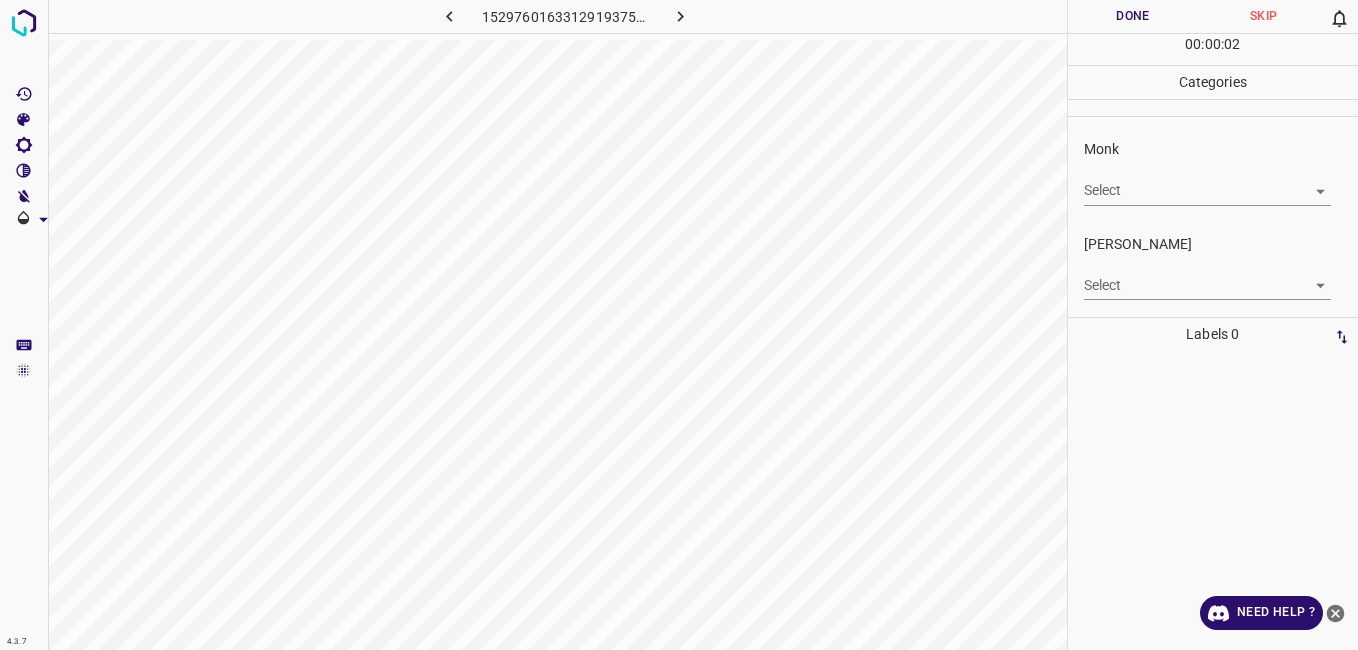 click on "4.3.7 1529760163312919375.png Done Skip 0 00   : 00   : 02   Categories Monk   Select ​  [PERSON_NAME]   Select ​ Labels   0 Categories 1 Monk 2  [PERSON_NAME] Tools Space Change between modes (Draw & Edit) I Auto labeling R Restore zoom M Zoom in N Zoom out Delete Delete selecte label Filters Z Restore filters X Saturation filter C Brightness filter V Contrast filter B Gray scale filter General O Download Need Help ? - Text - Hide - Delete" at bounding box center [679, 325] 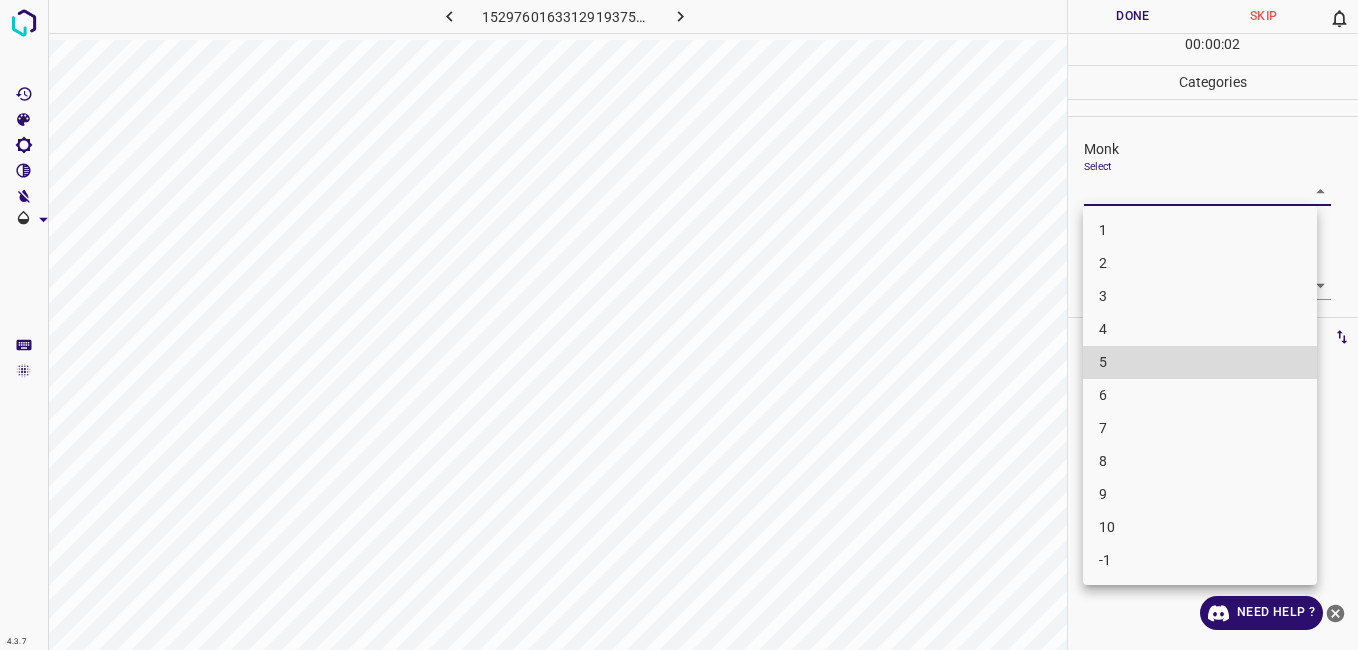 type 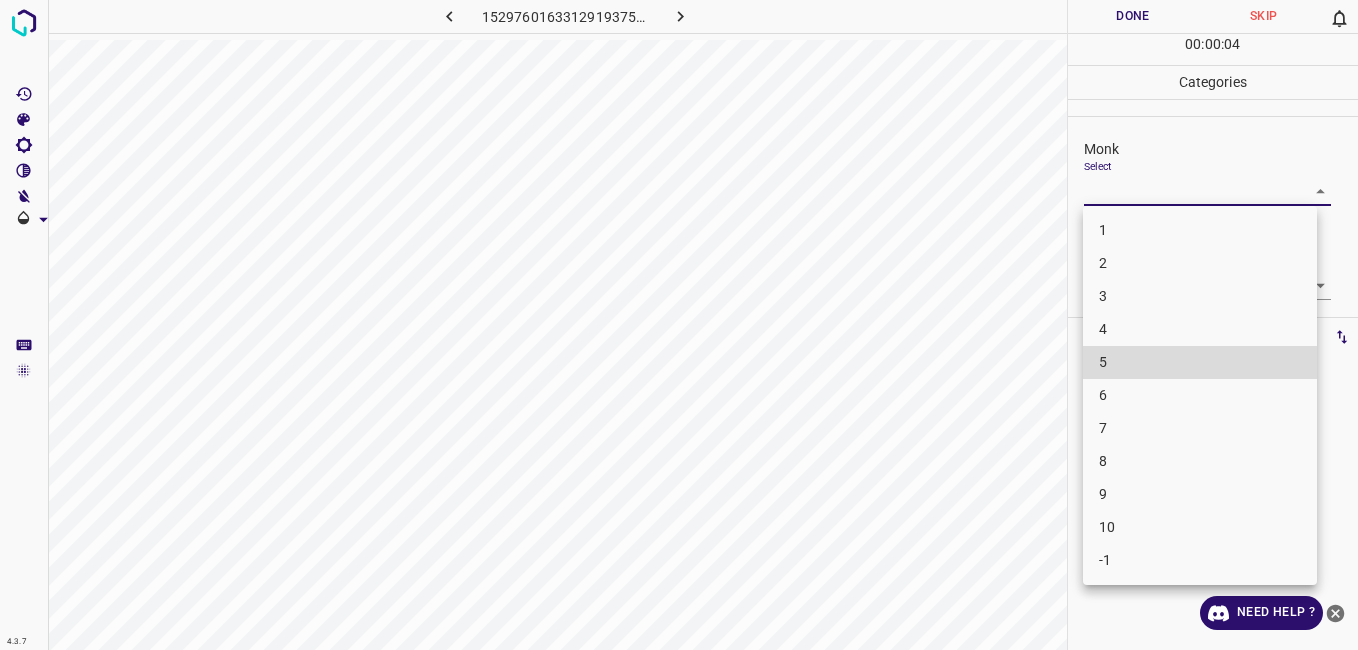 type 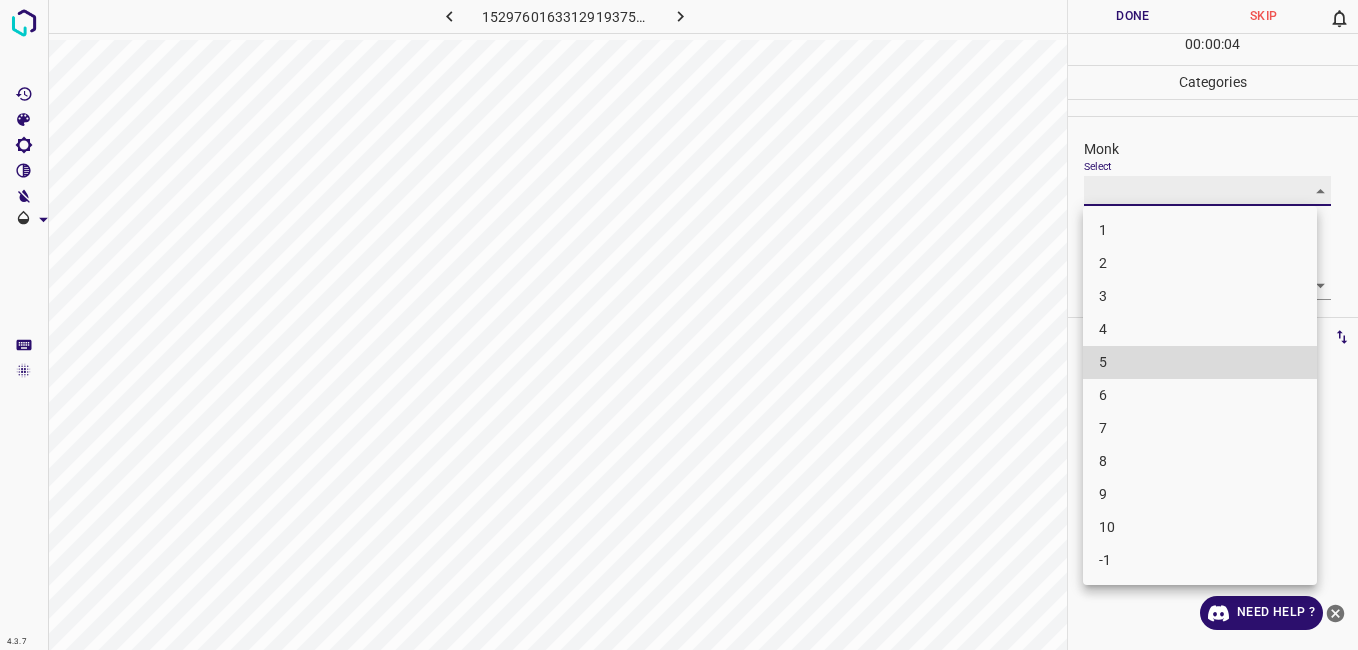 type on "3" 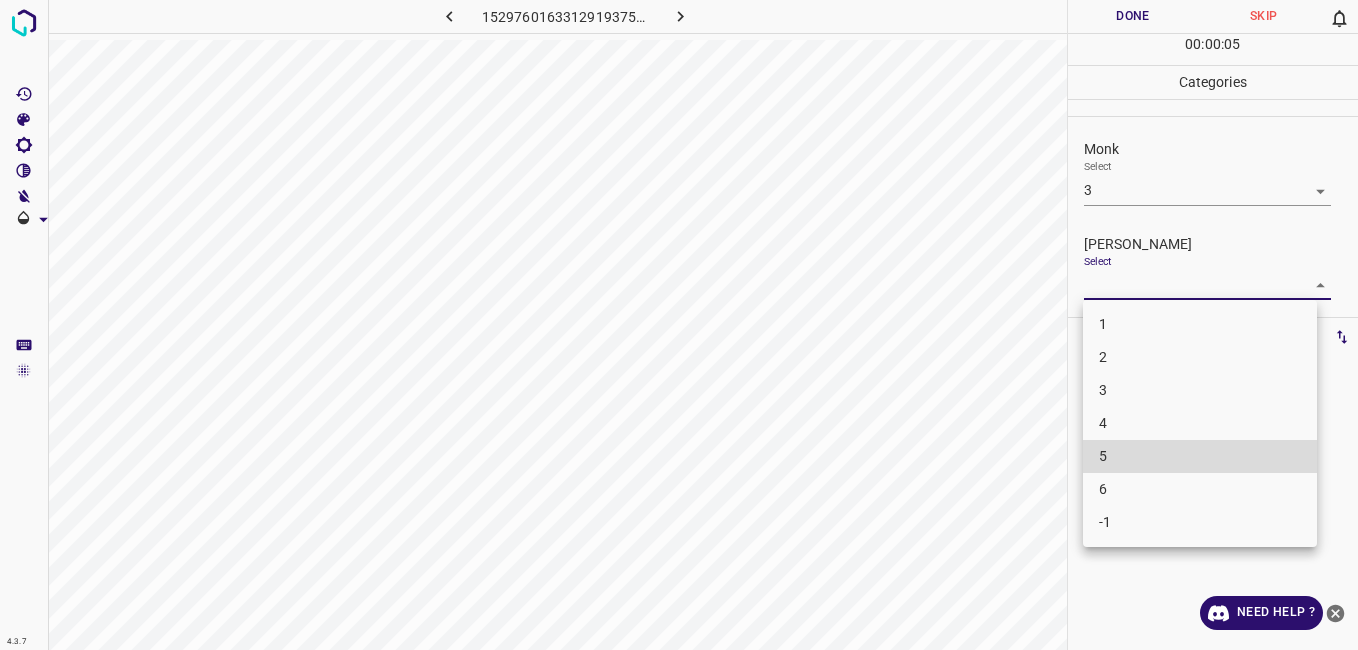 type 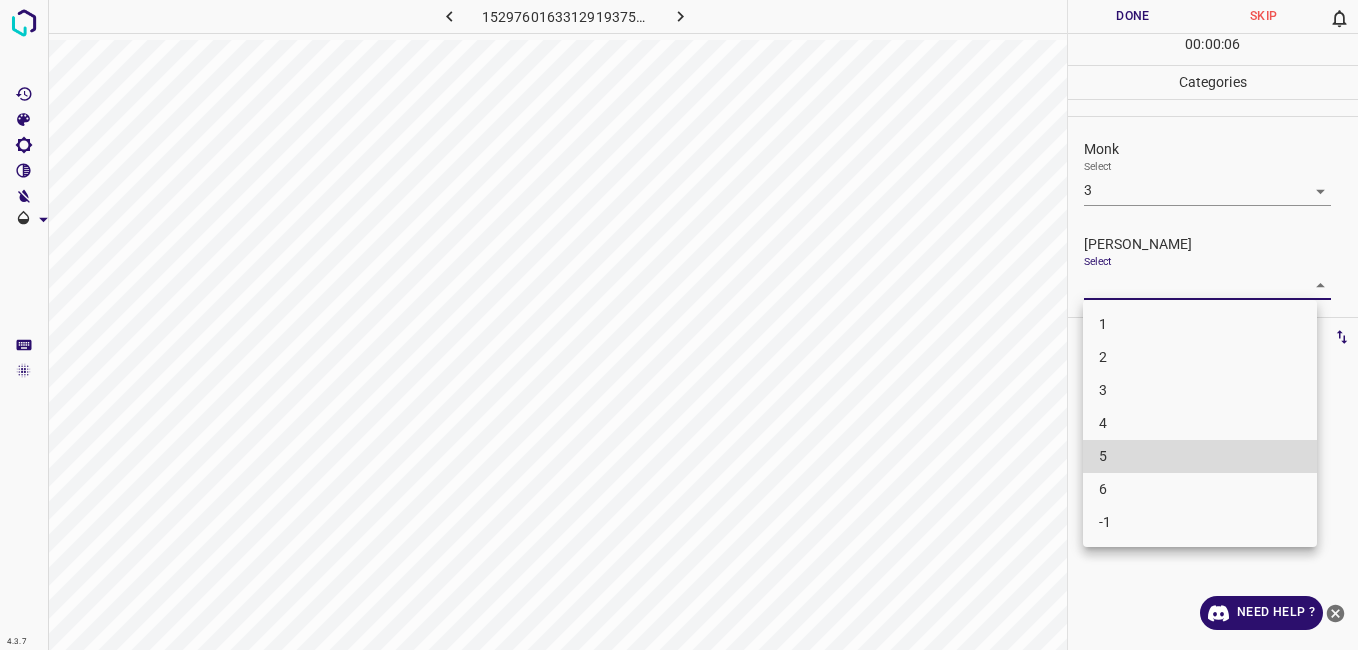 click on "2" at bounding box center (1200, 357) 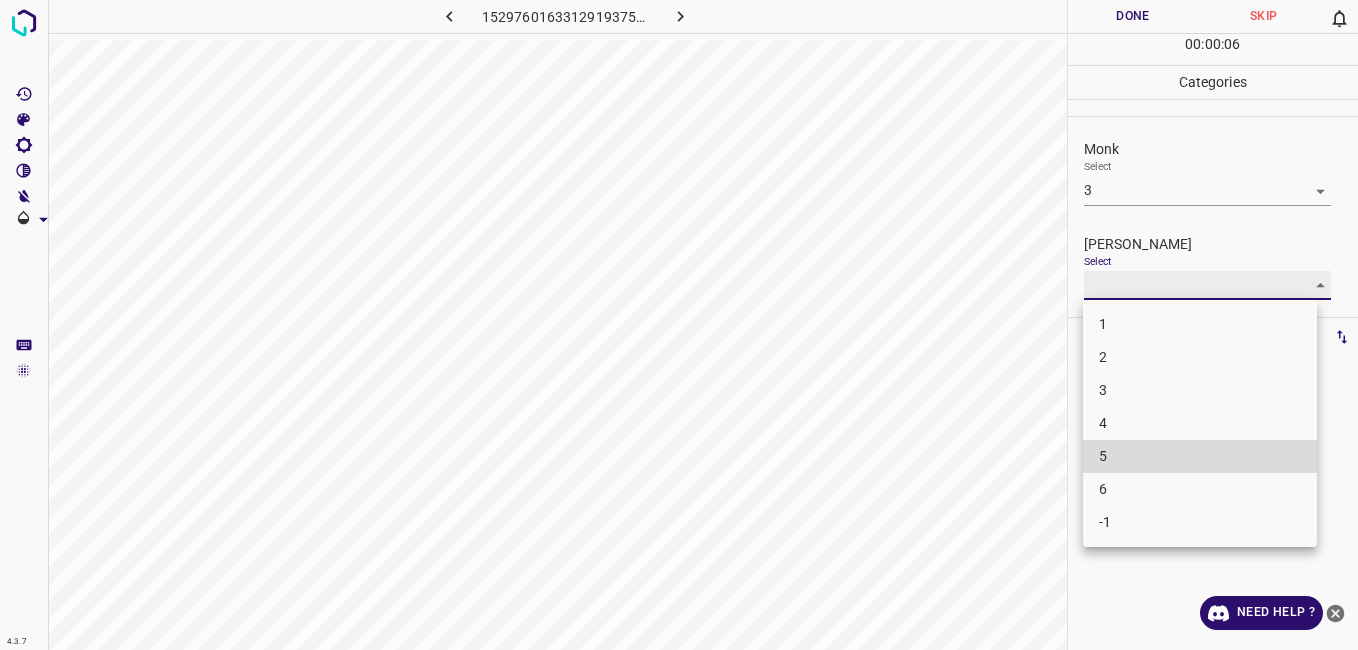 type on "2" 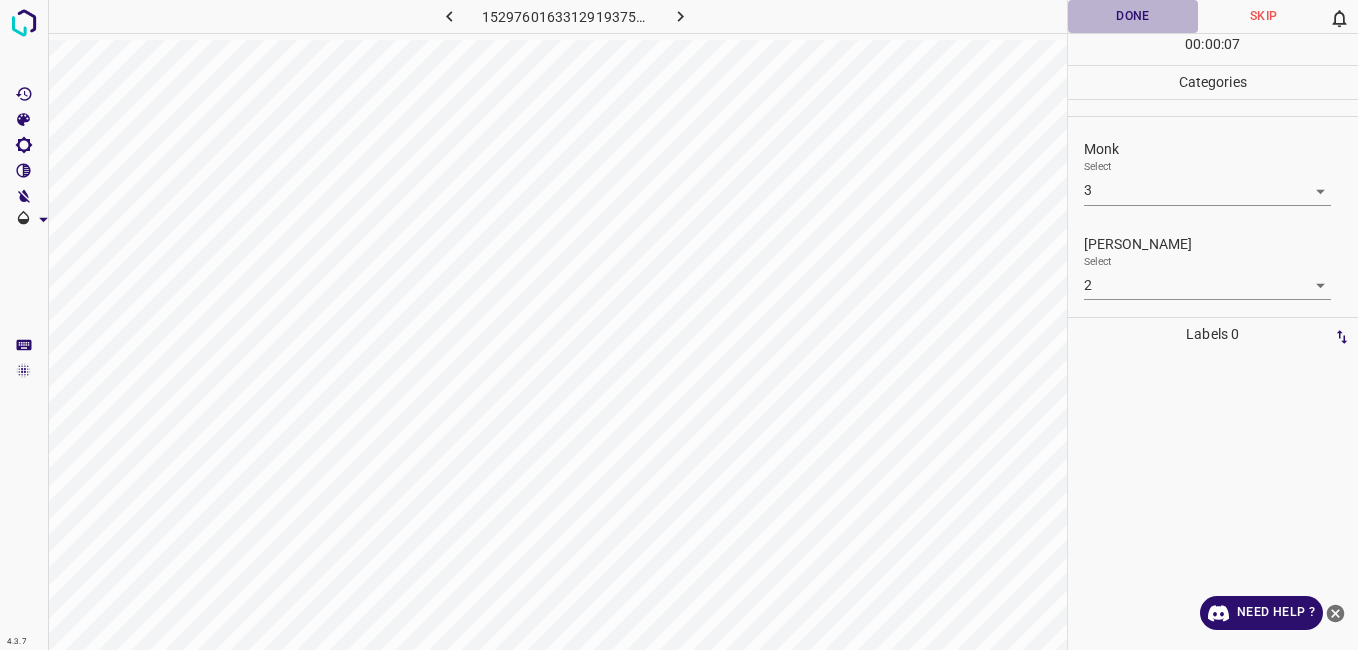 click on "Done" at bounding box center (1133, 16) 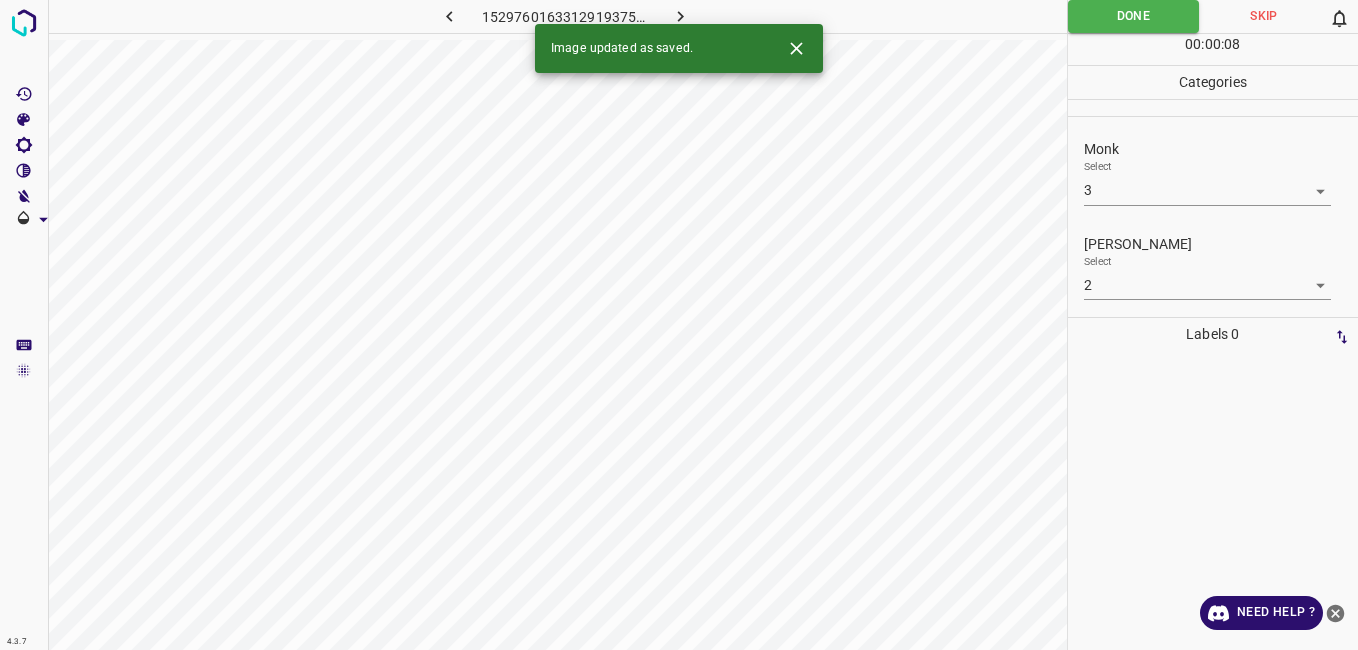 click 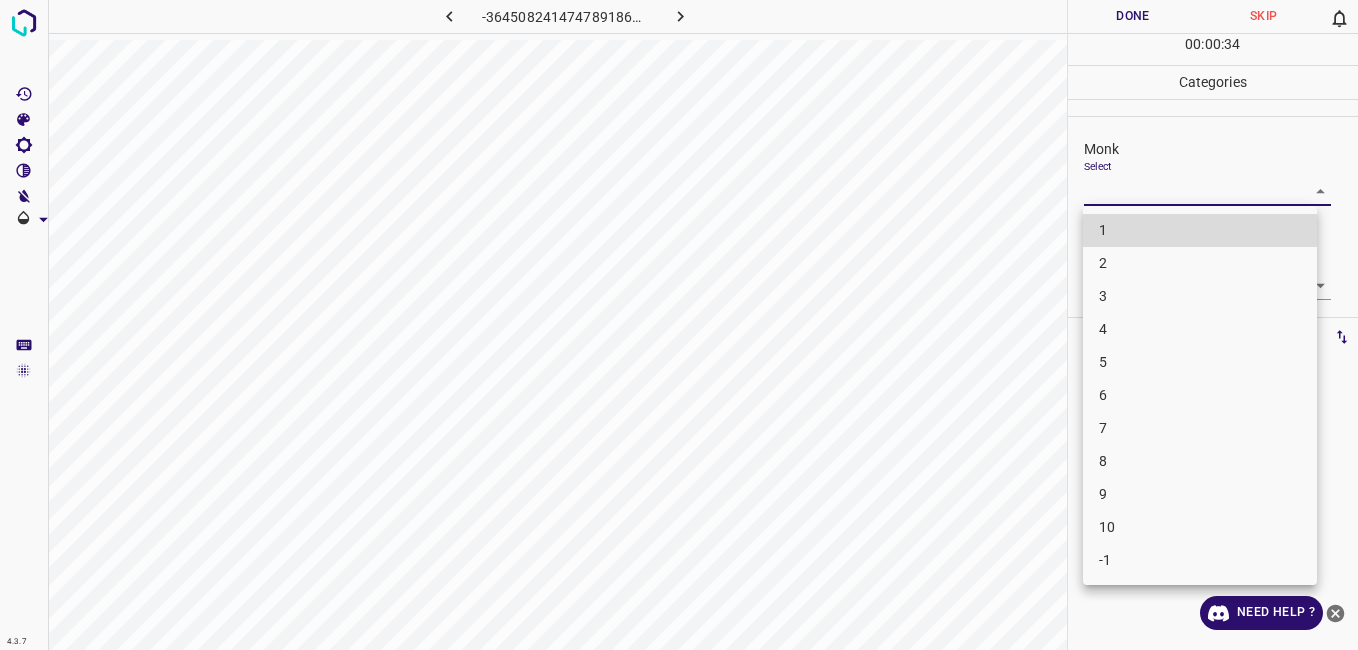 click on "4.3.7 -3645082414747891862.png Done Skip 0 00   : 00   : 34   Categories Monk   Select ​  [PERSON_NAME]   Select ​ Labels   0 Categories 1 Monk 2  [PERSON_NAME] Tools Space Change between modes (Draw & Edit) I Auto labeling R Restore zoom M Zoom in N Zoom out Delete Delete selecte label Filters Z Restore filters X Saturation filter C Brightness filter V Contrast filter B Gray scale filter General O Download Need Help ? - Text - Hide - Delete 1 2 3 4 5 6 7 8 9 10 -1" at bounding box center (679, 325) 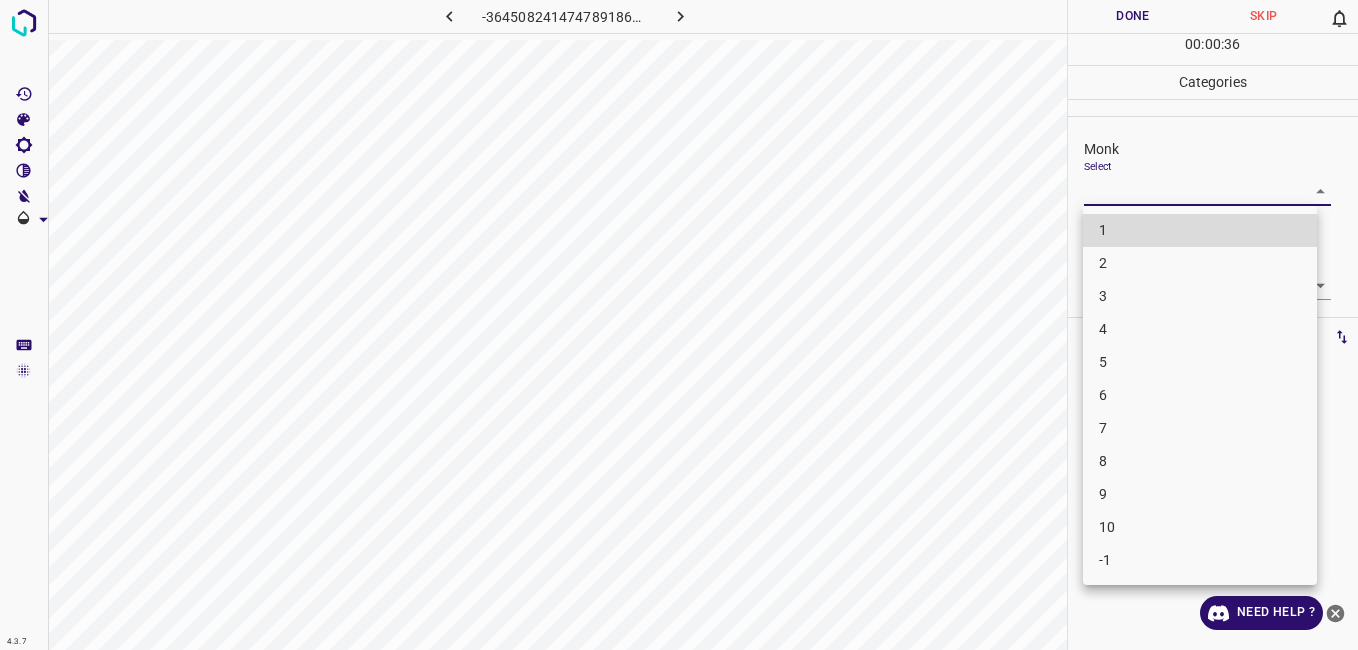 click on "3" at bounding box center [1200, 296] 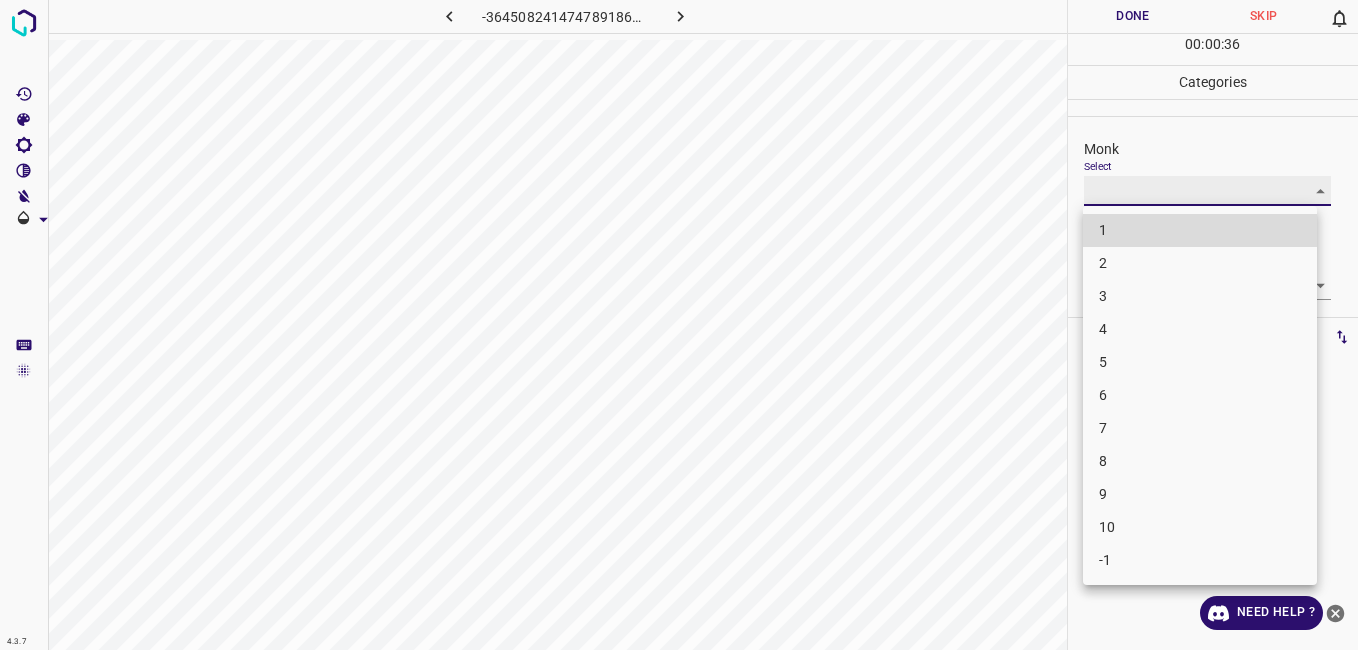 type on "3" 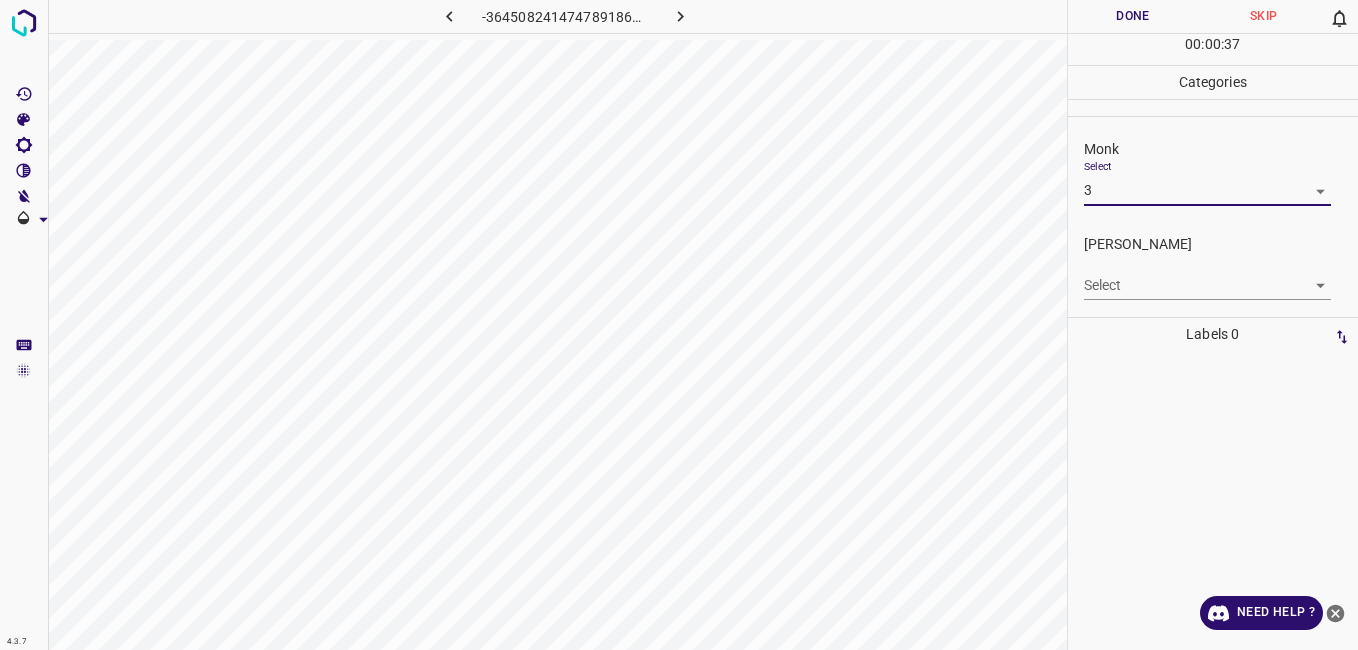 click on "4.3.7 -3645082414747891862.png Done Skip 0 00   : 00   : 37   Categories Monk   Select 3 3  [PERSON_NAME]   Select ​ Labels   0 Categories 1 Monk 2  [PERSON_NAME] Tools Space Change between modes (Draw & Edit) I Auto labeling R Restore zoom M Zoom in N Zoom out Delete Delete selecte label Filters Z Restore filters X Saturation filter C Brightness filter V Contrast filter B Gray scale filter General O Download Need Help ? - Text - Hide - Delete" at bounding box center [679, 325] 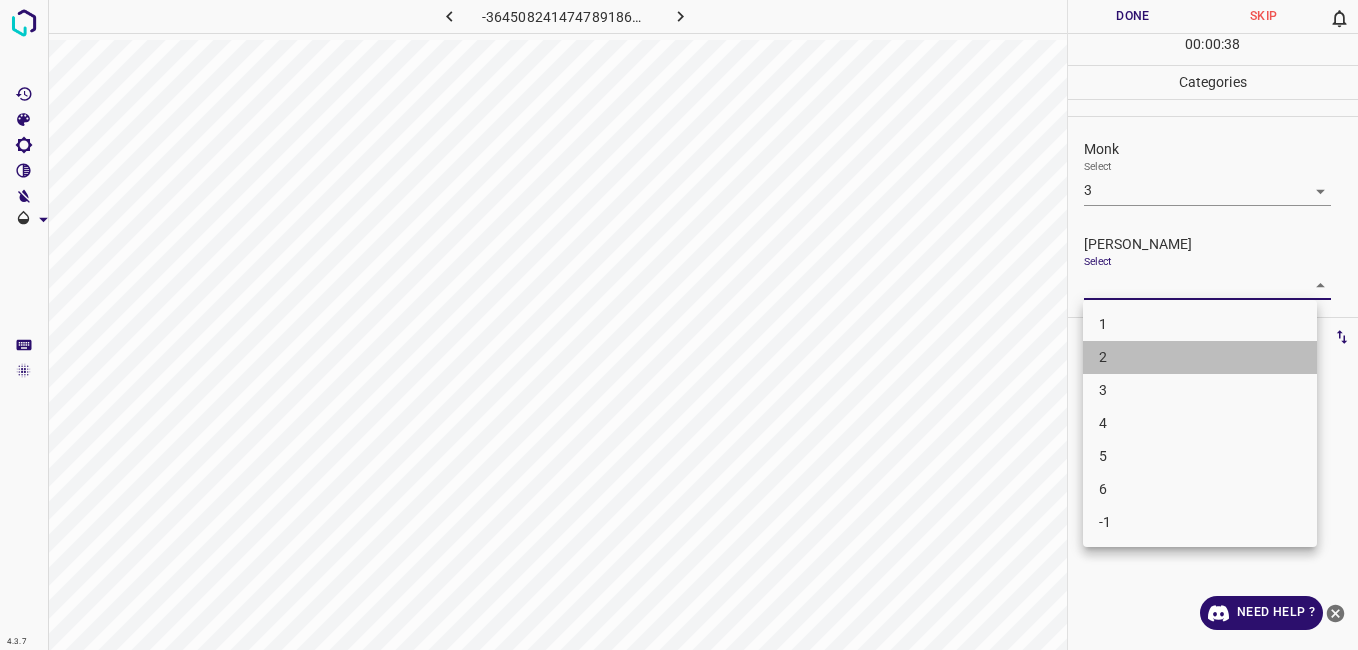 click on "2" at bounding box center [1200, 357] 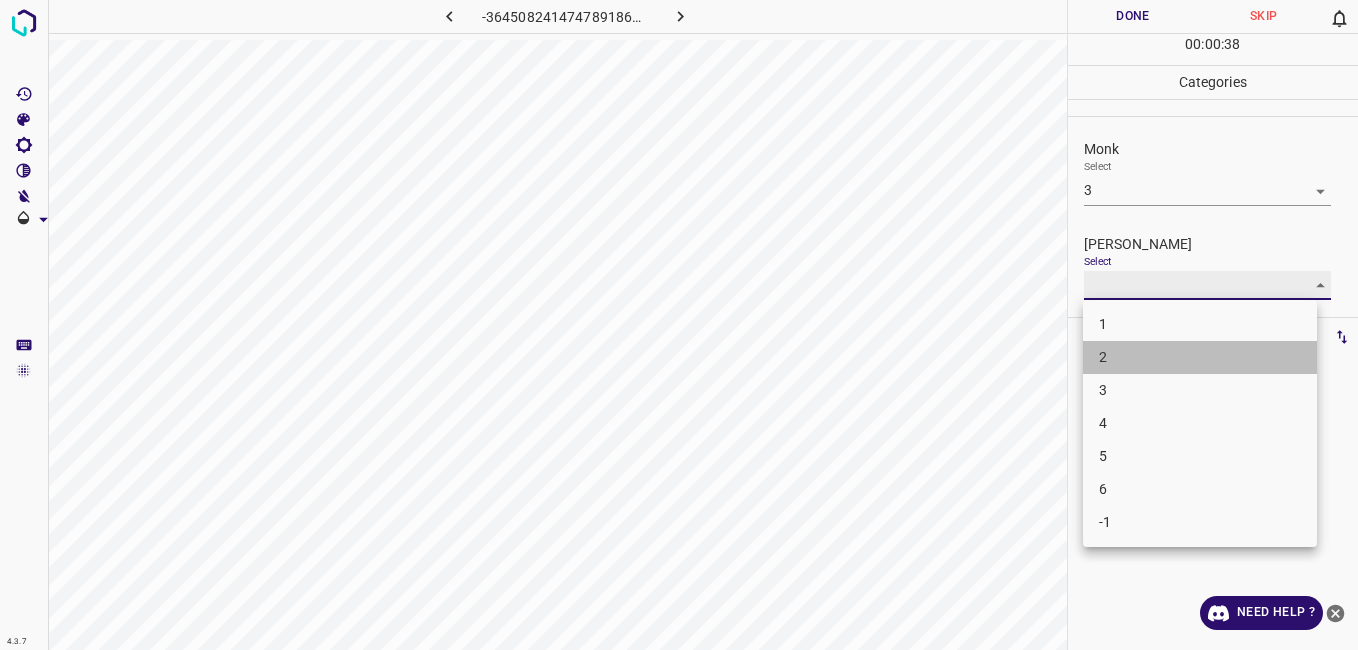 type on "2" 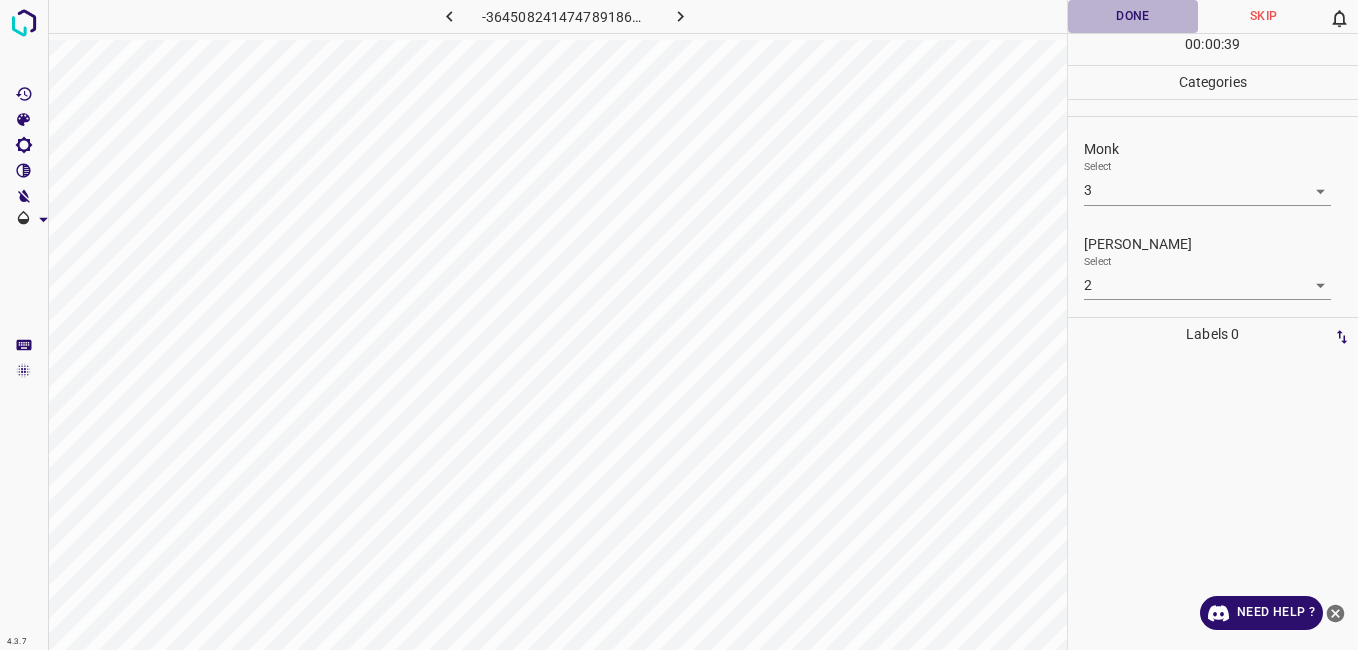 click on "Done" at bounding box center (1133, 16) 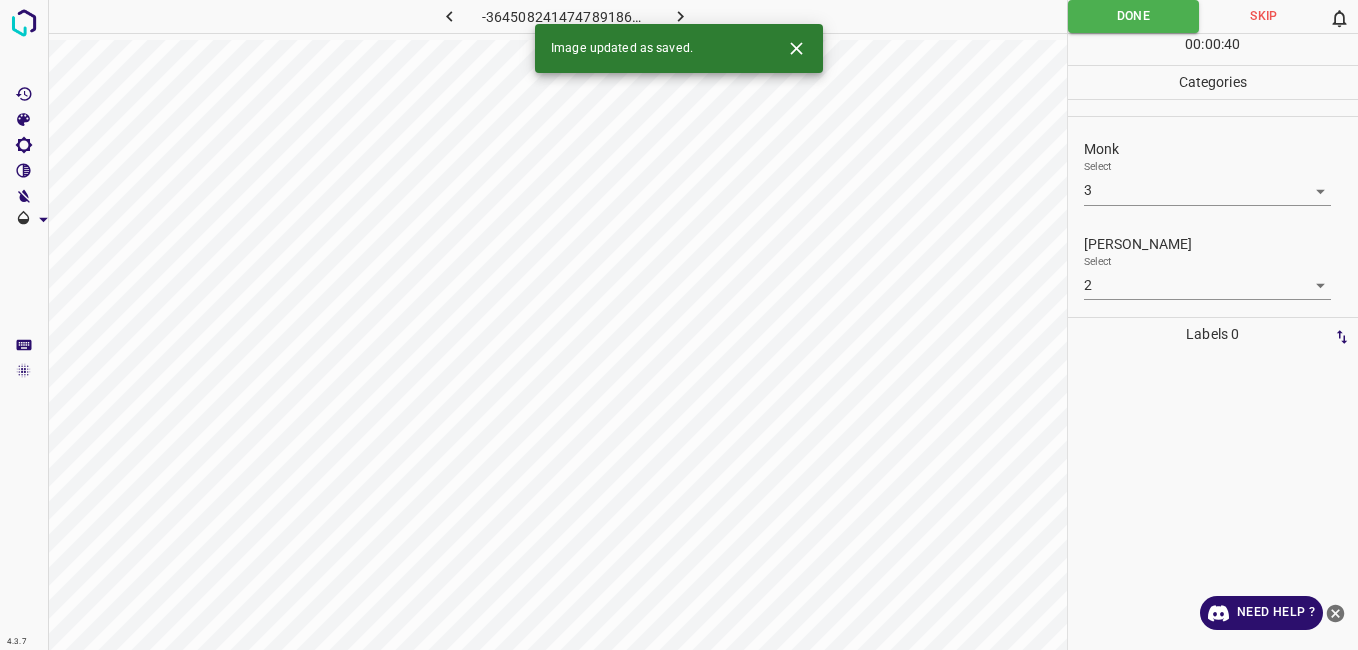 click 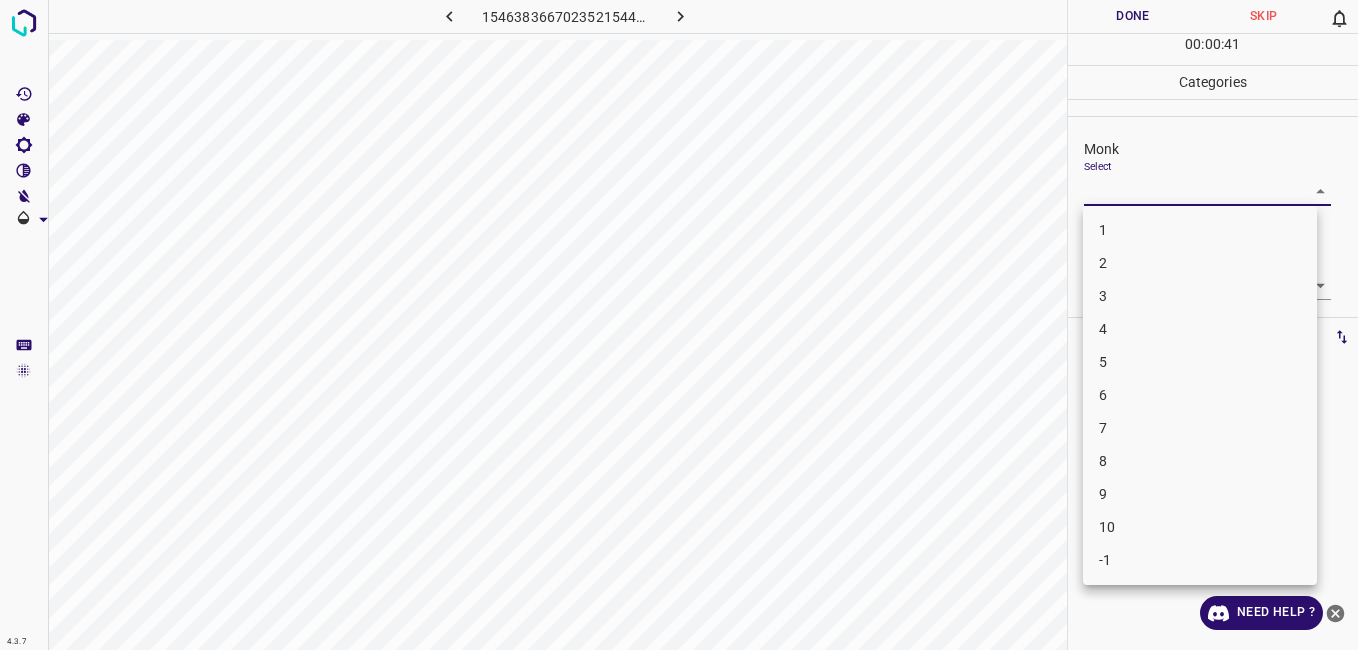 click on "4.3.7 1546383667023521544.png Done Skip 0 00   : 00   : 41   Categories Monk   Select ​  [PERSON_NAME]   Select ​ Labels   0 Categories 1 Monk 2  [PERSON_NAME] Tools Space Change between modes (Draw & Edit) I Auto labeling R Restore zoom M Zoom in N Zoom out Delete Delete selecte label Filters Z Restore filters X Saturation filter C Brightness filter V Contrast filter B Gray scale filter General O Download Need Help ? - Text - Hide - Delete 1 2 3 4 5 6 7 8 9 10 -1" at bounding box center (679, 325) 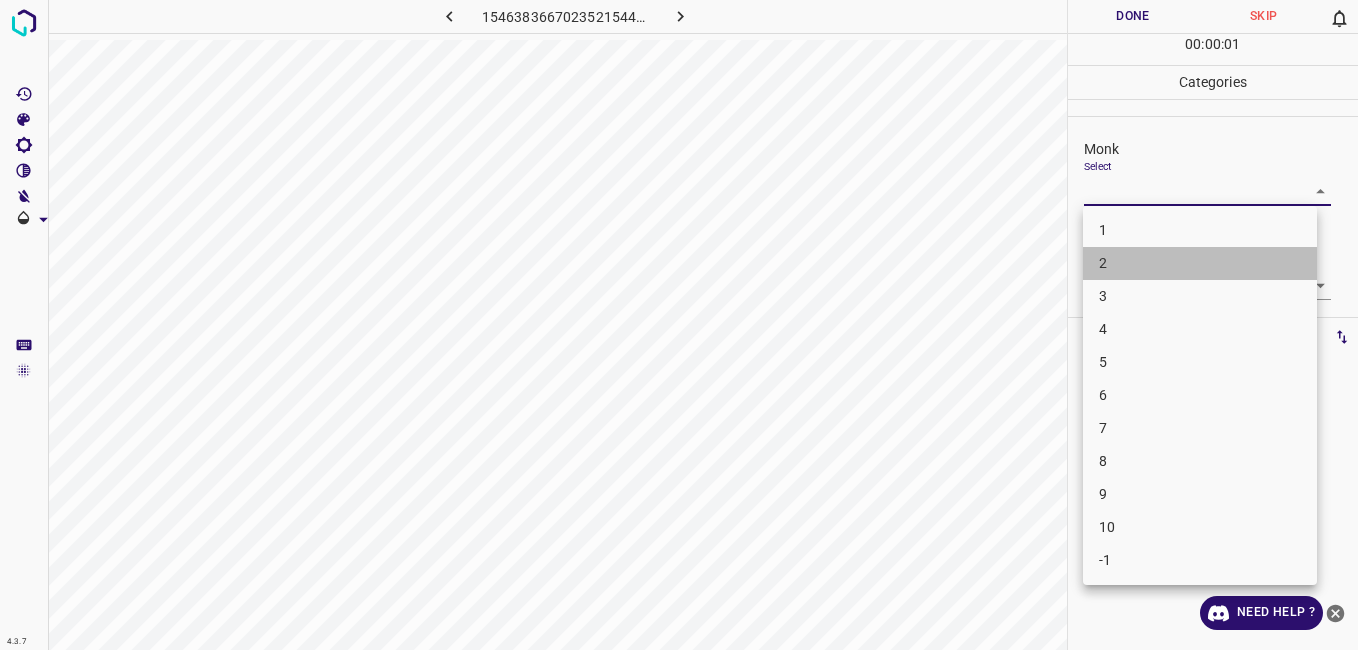 click on "2" at bounding box center [1200, 263] 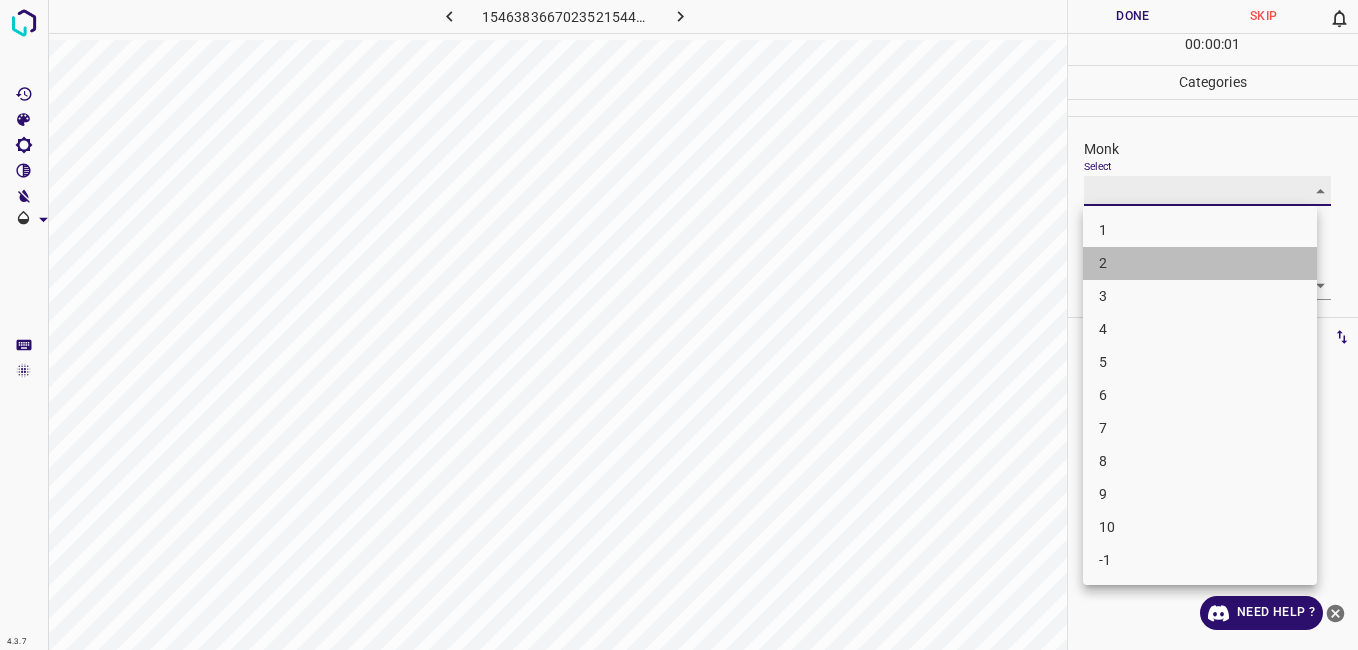 type on "2" 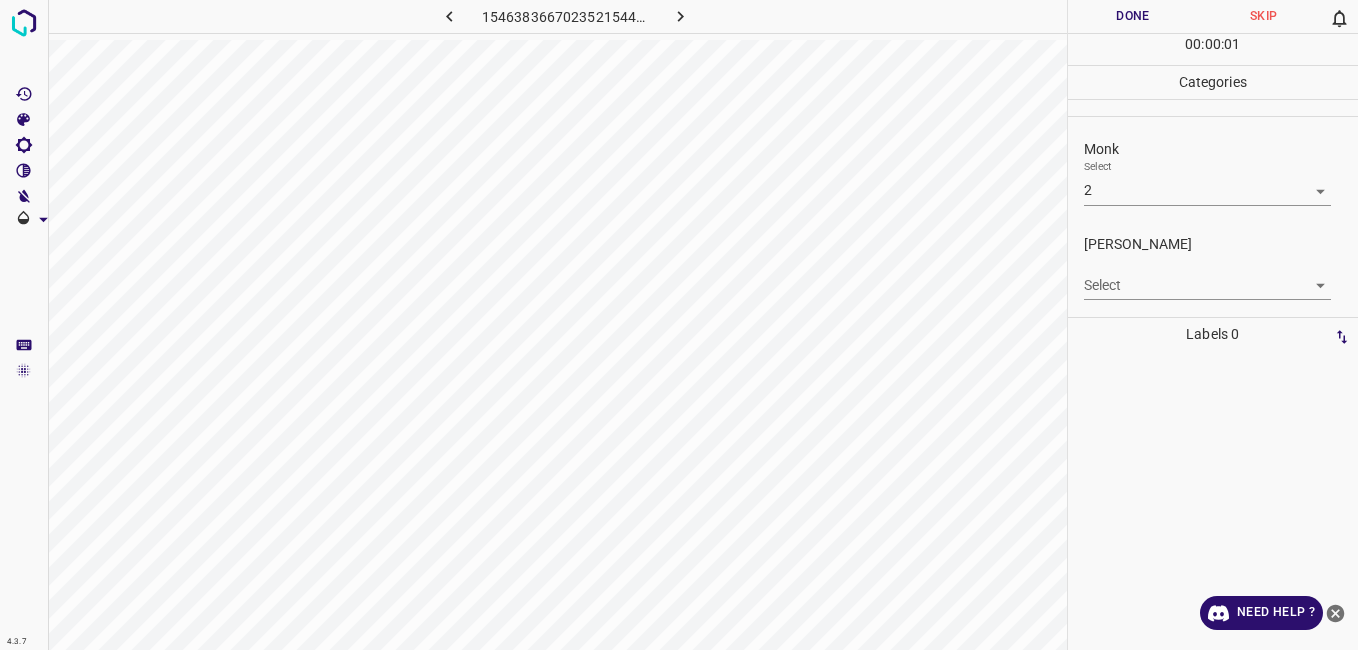 click on "Select ​" at bounding box center [1207, 277] 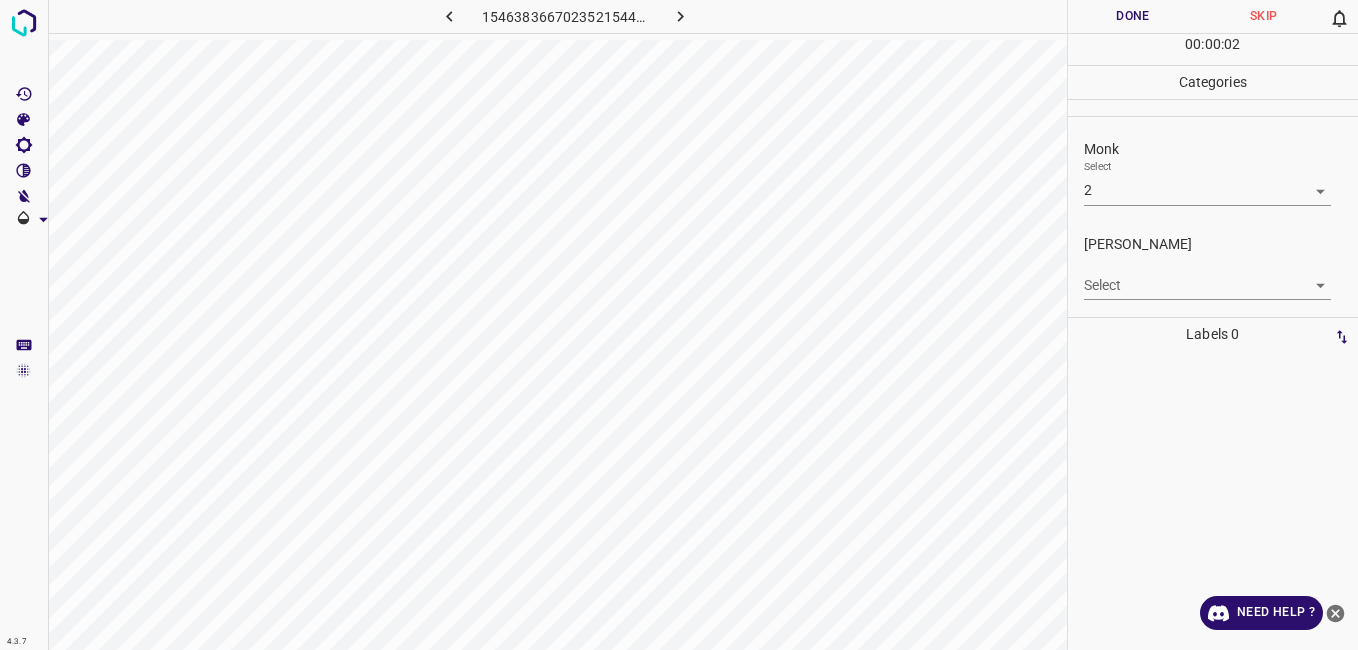 click on "4.3.7 1546383667023521544.png Done Skip 0 00   : 00   : 02   Categories Monk   Select 2 2  [PERSON_NAME]   Select ​ Labels   0 Categories 1 Monk 2  [PERSON_NAME] Tools Space Change between modes (Draw & Edit) I Auto labeling R Restore zoom M Zoom in N Zoom out Delete Delete selecte label Filters Z Restore filters X Saturation filter C Brightness filter V Contrast filter B Gray scale filter General O Download Need Help ? - Text - Hide - Delete" at bounding box center [679, 325] 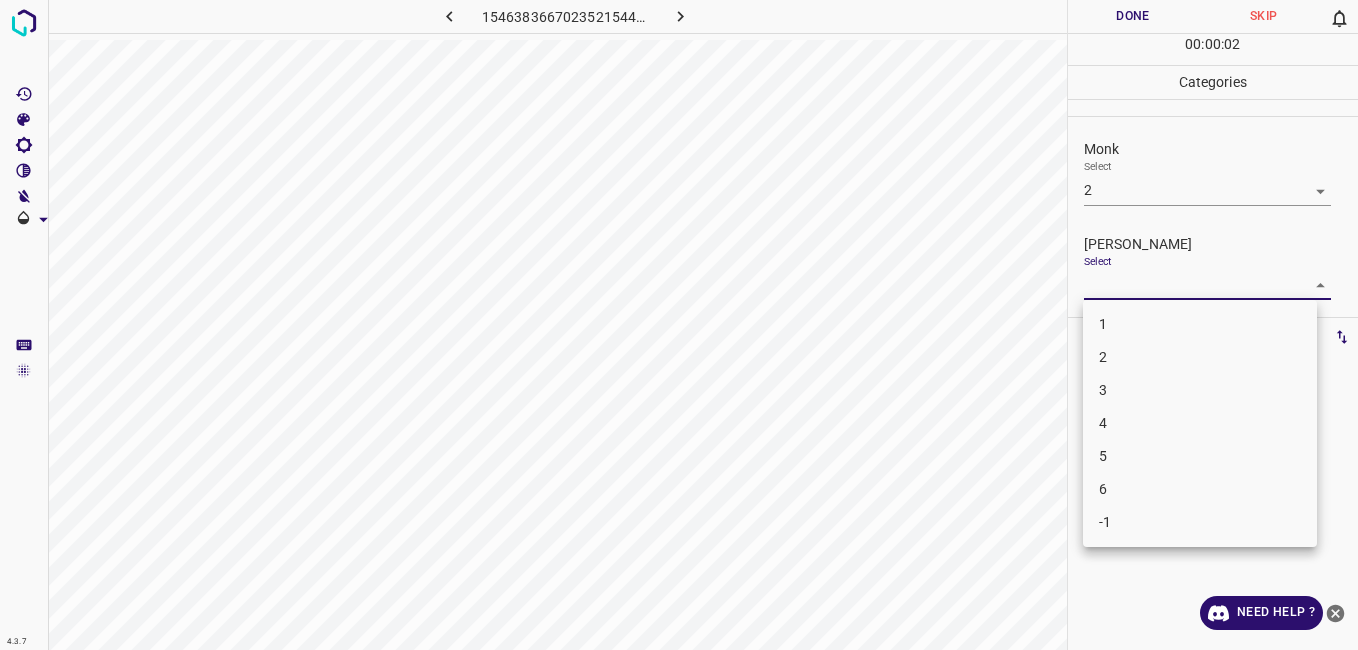 click on "1" at bounding box center (1200, 324) 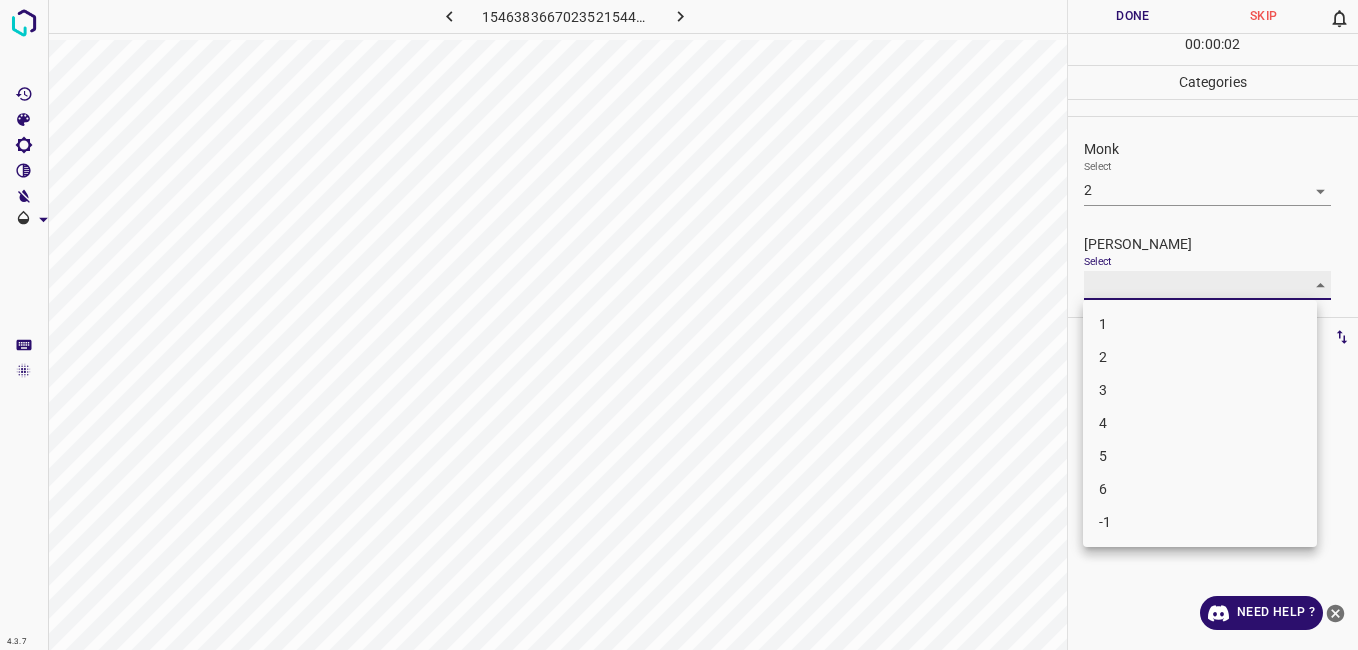 type on "1" 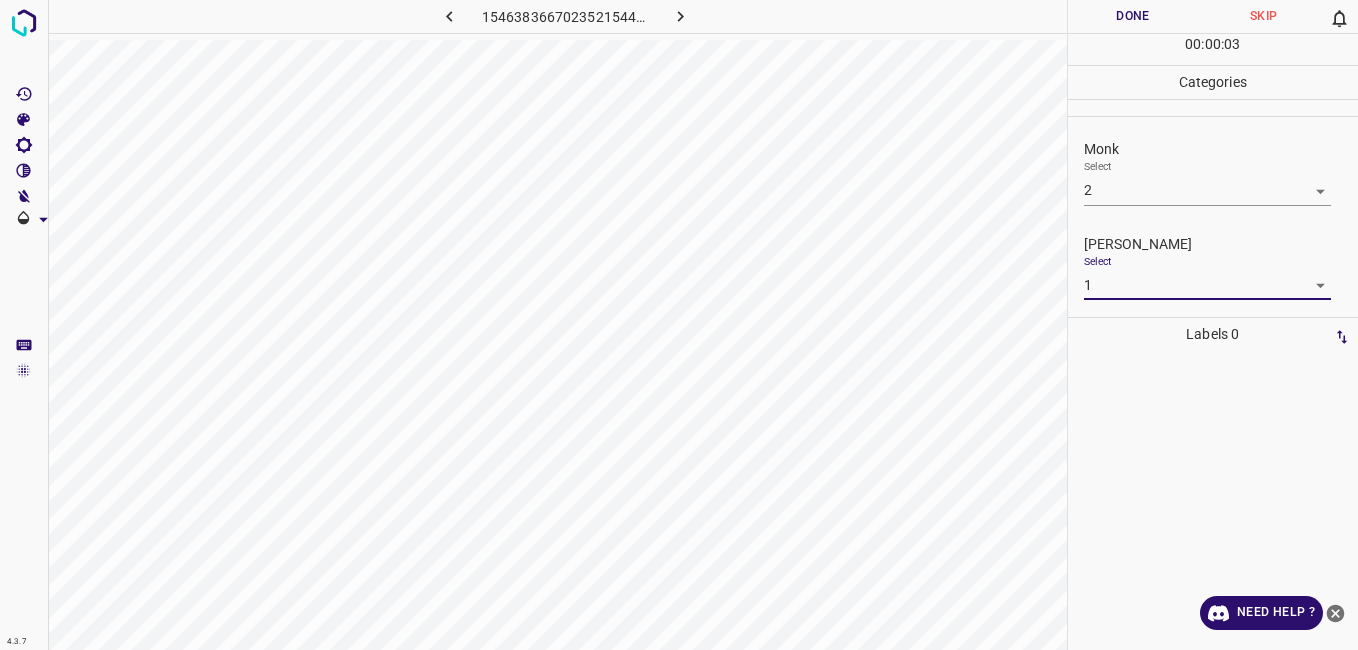 click on "00   : 00   : 03" at bounding box center [1213, 49] 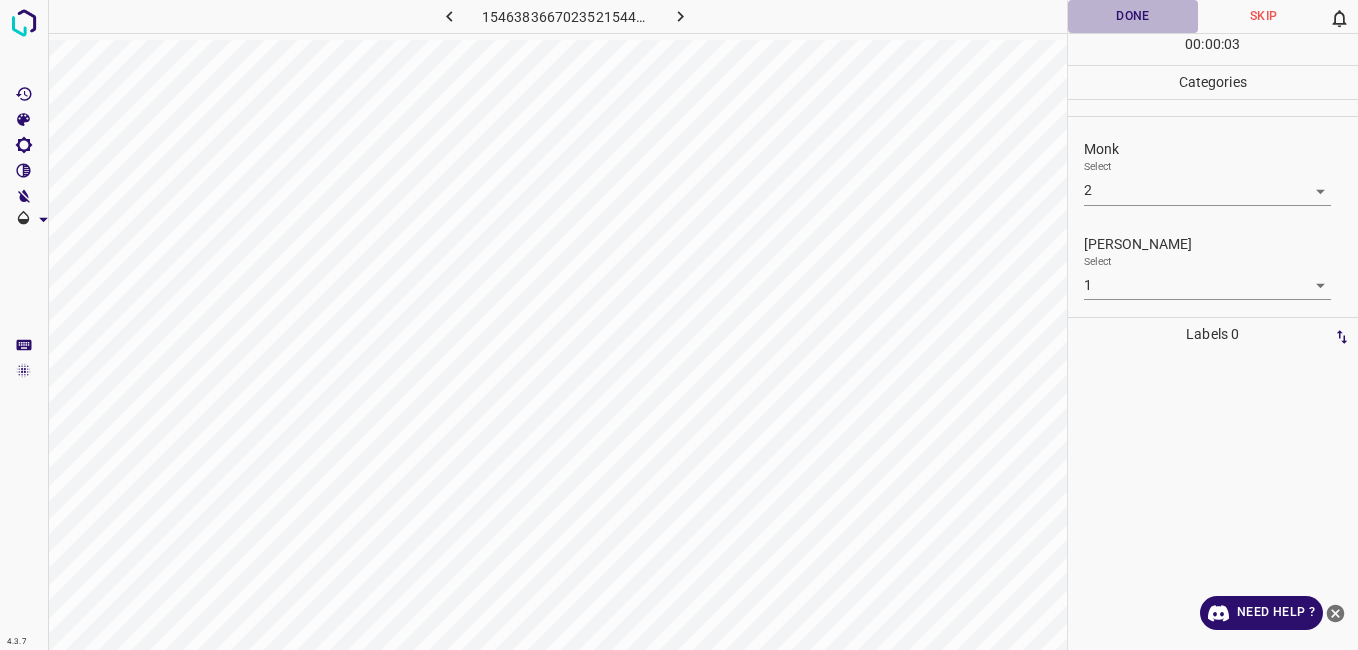 click on "Done" at bounding box center (1133, 16) 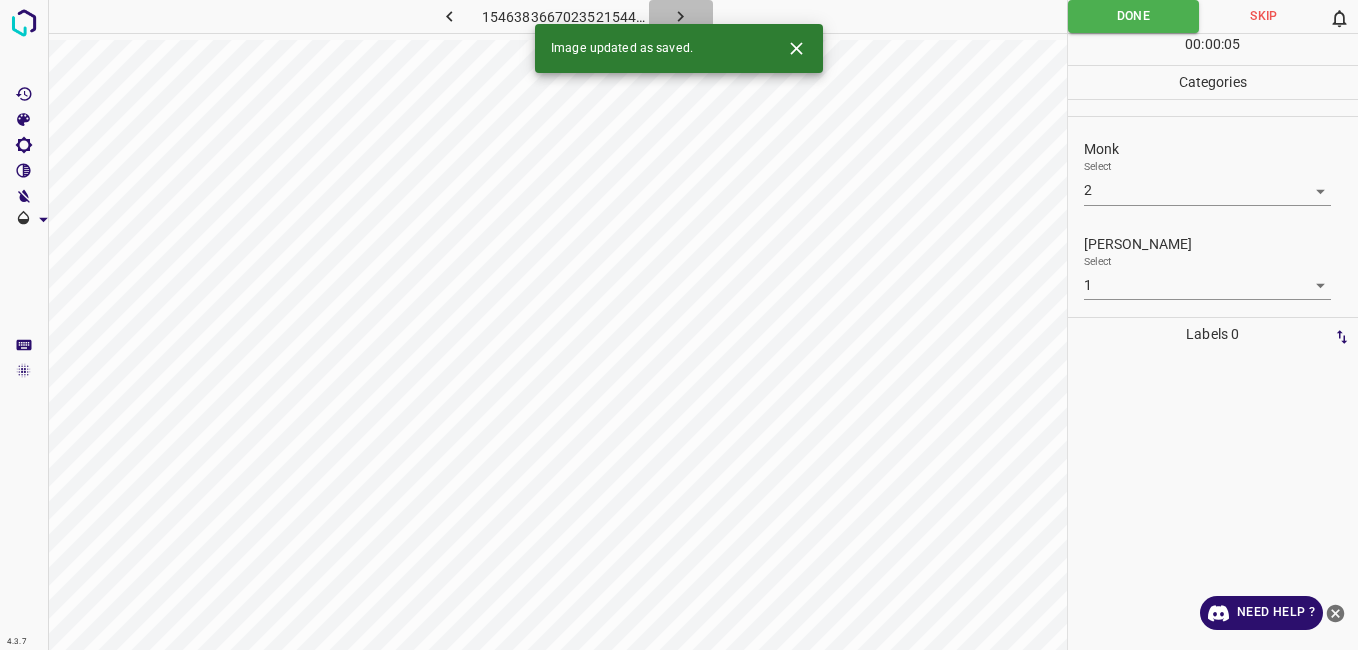 click 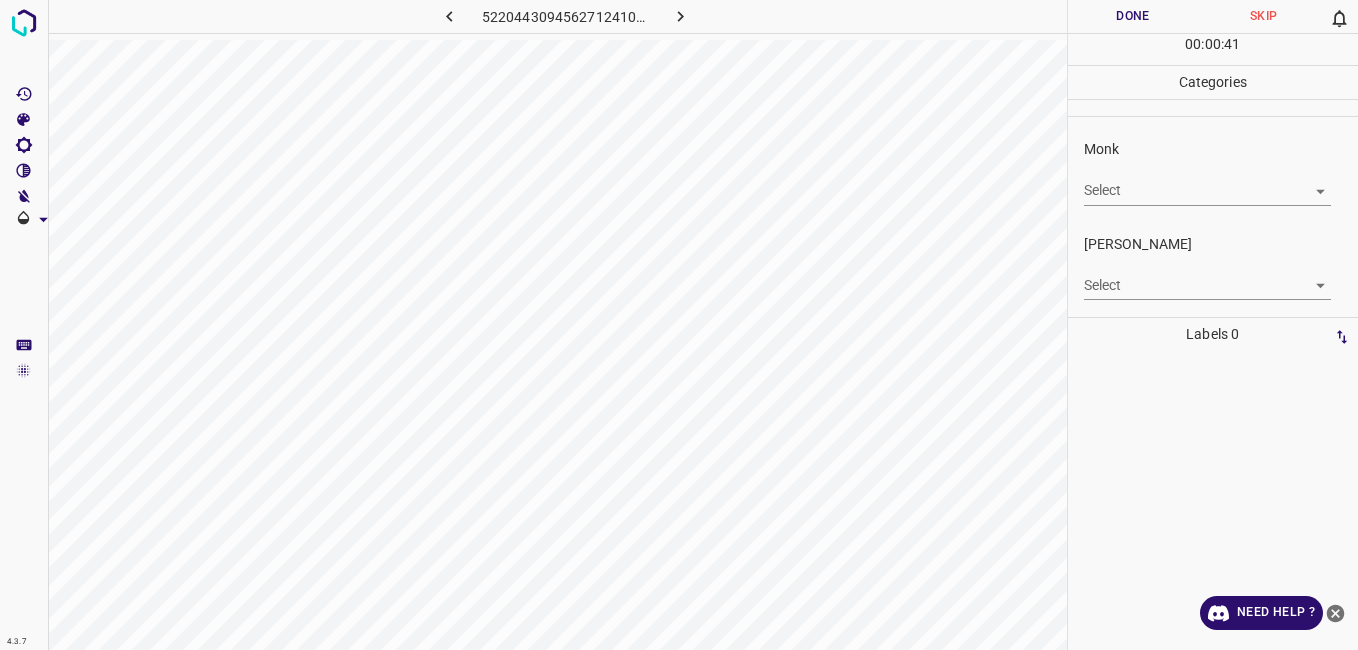 click on "4.3.7 5220443094562712410.png Done Skip 0 00   : 00   : 41   Categories Monk   Select ​  [PERSON_NAME]   Select ​ Labels   0 Categories 1 Monk 2  [PERSON_NAME] Tools Space Change between modes (Draw & Edit) I Auto labeling R Restore zoom M Zoom in N Zoom out Delete Delete selecte label Filters Z Restore filters X Saturation filter C Brightness filter V Contrast filter B Gray scale filter General O Download Need Help ? - Text - Hide - Delete" at bounding box center (679, 325) 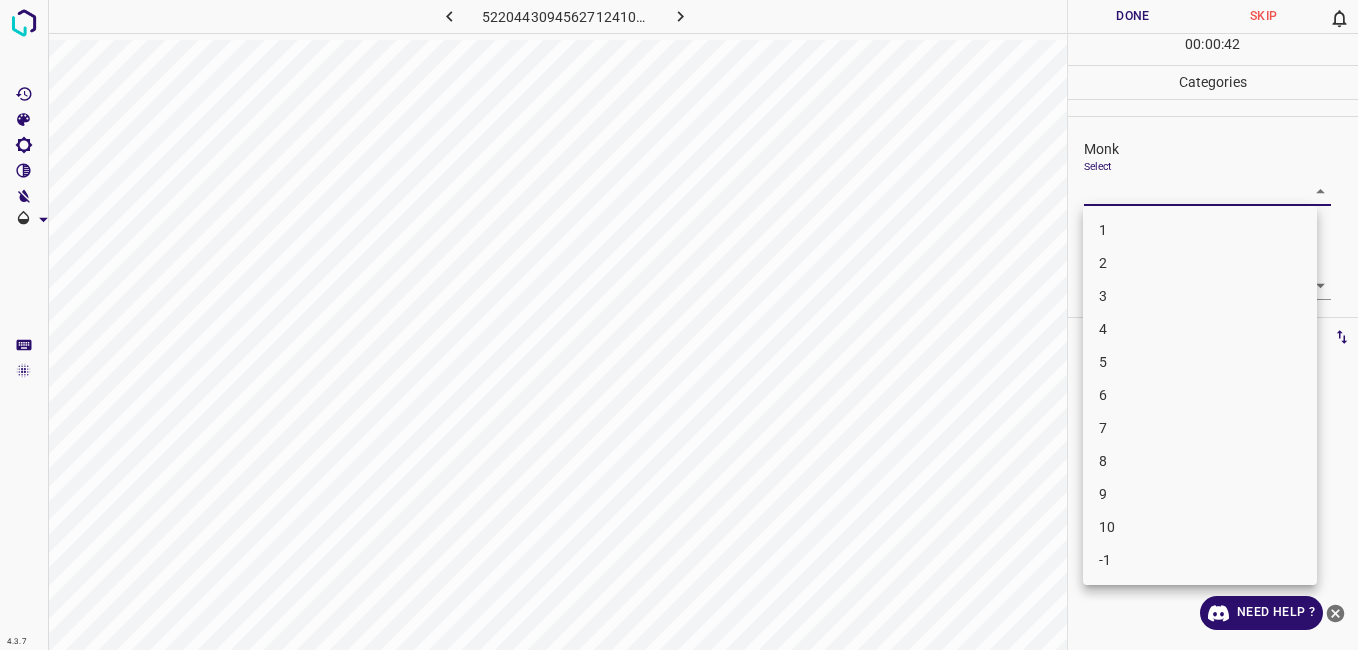 click on "2" at bounding box center (1200, 263) 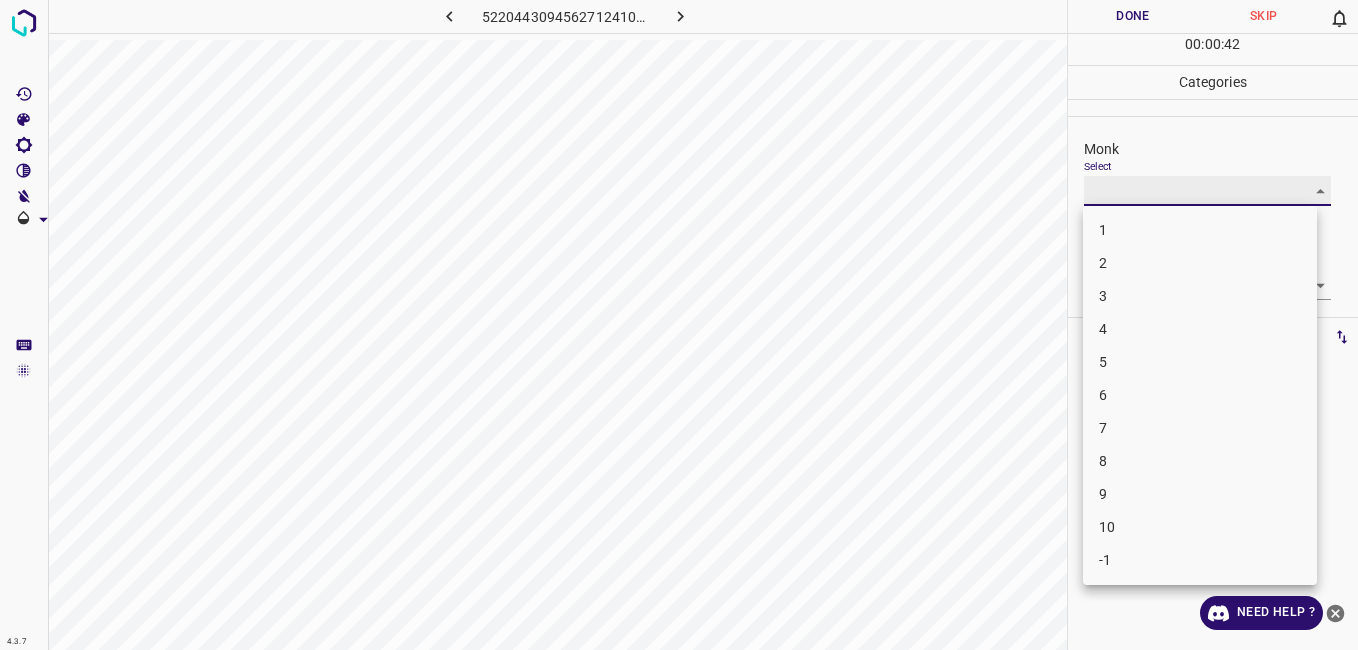 type on "2" 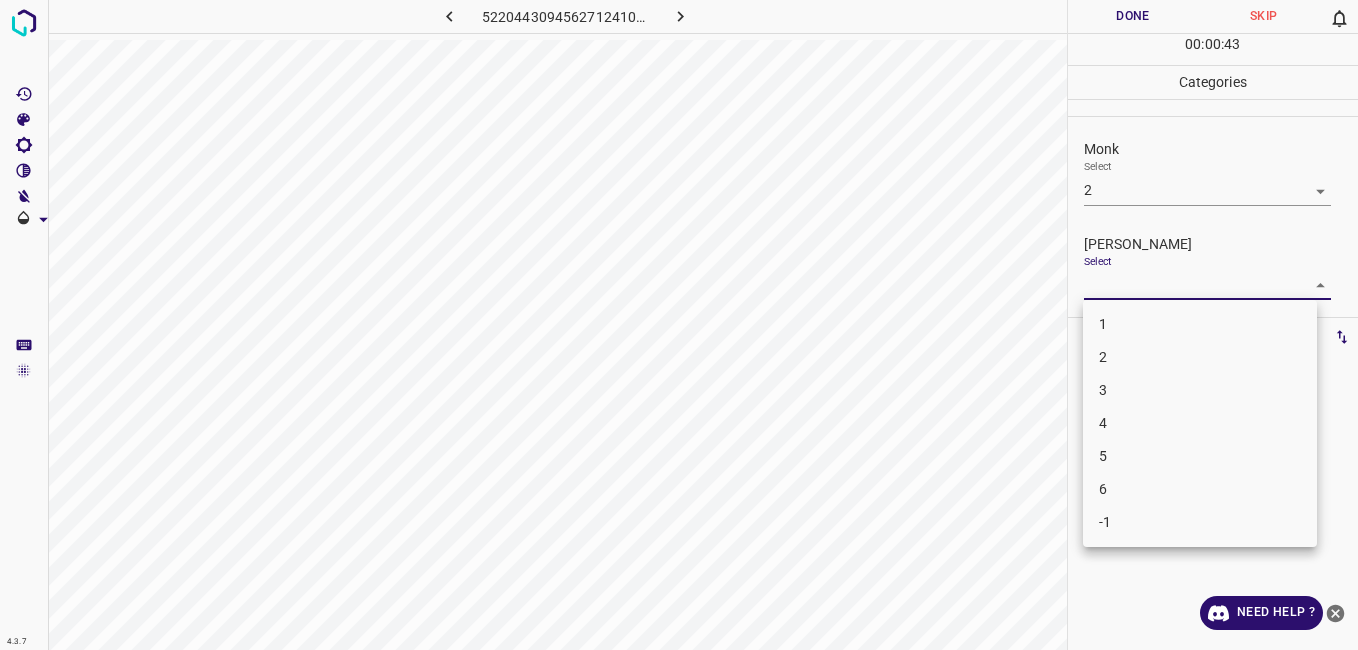click on "4.3.7 5220443094562712410.png Done Skip 0 00   : 00   : 43   Categories Monk   Select 2 2  [PERSON_NAME]   Select ​ Labels   0 Categories 1 Monk 2  [PERSON_NAME] Tools Space Change between modes (Draw & Edit) I Auto labeling R Restore zoom M Zoom in N Zoom out Delete Delete selecte label Filters Z Restore filters X Saturation filter C Brightness filter V Contrast filter B Gray scale filter General O Download Need Help ? - Text - Hide - Delete 1 2 3 4 5 6 -1" at bounding box center (679, 325) 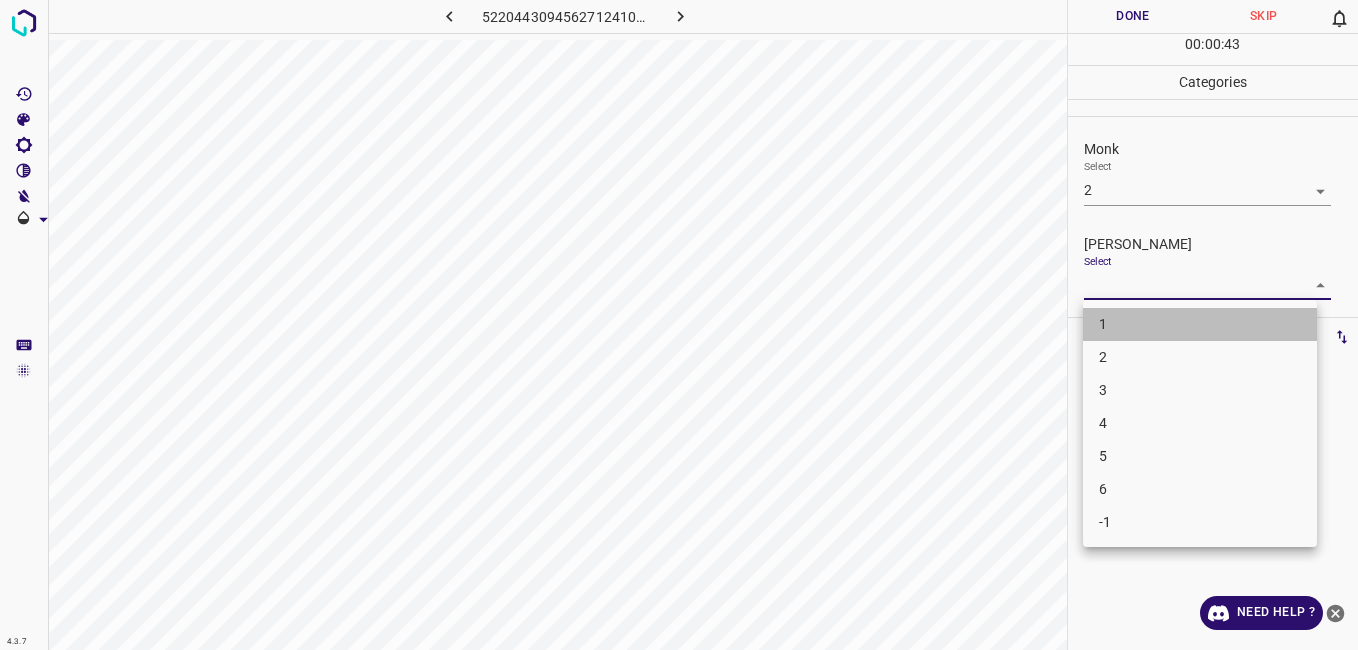 click on "1" at bounding box center [1200, 324] 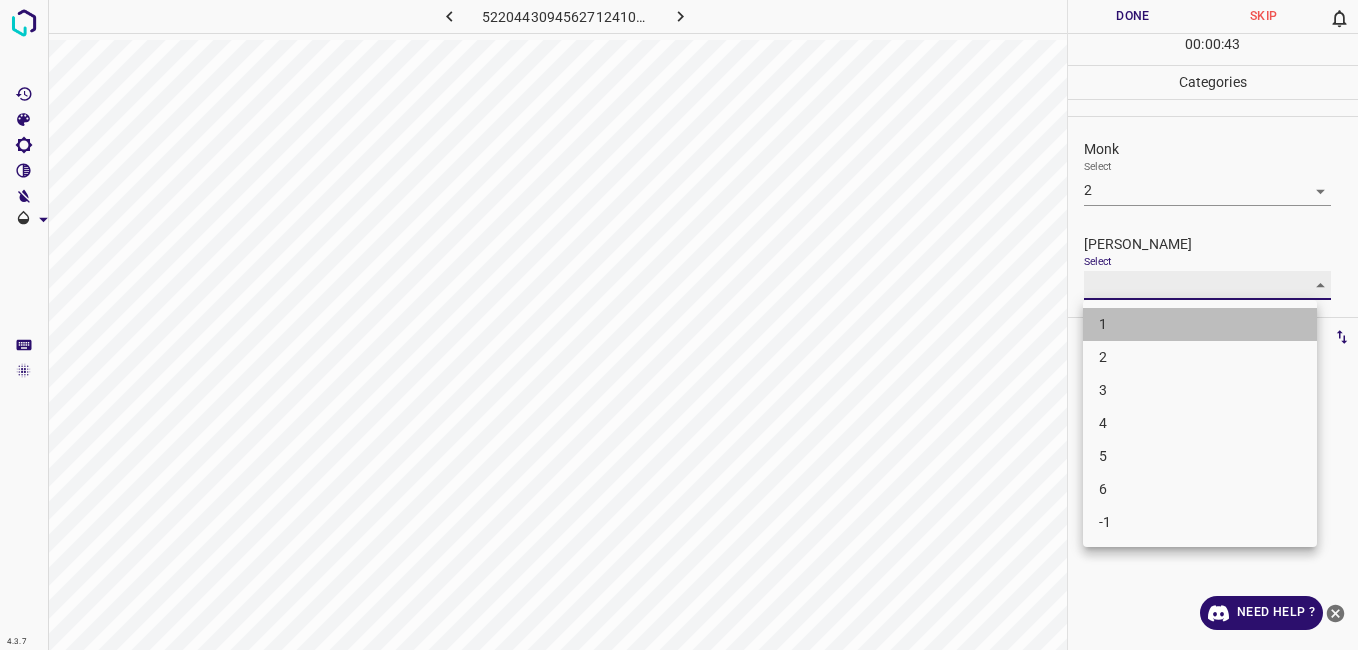 type on "1" 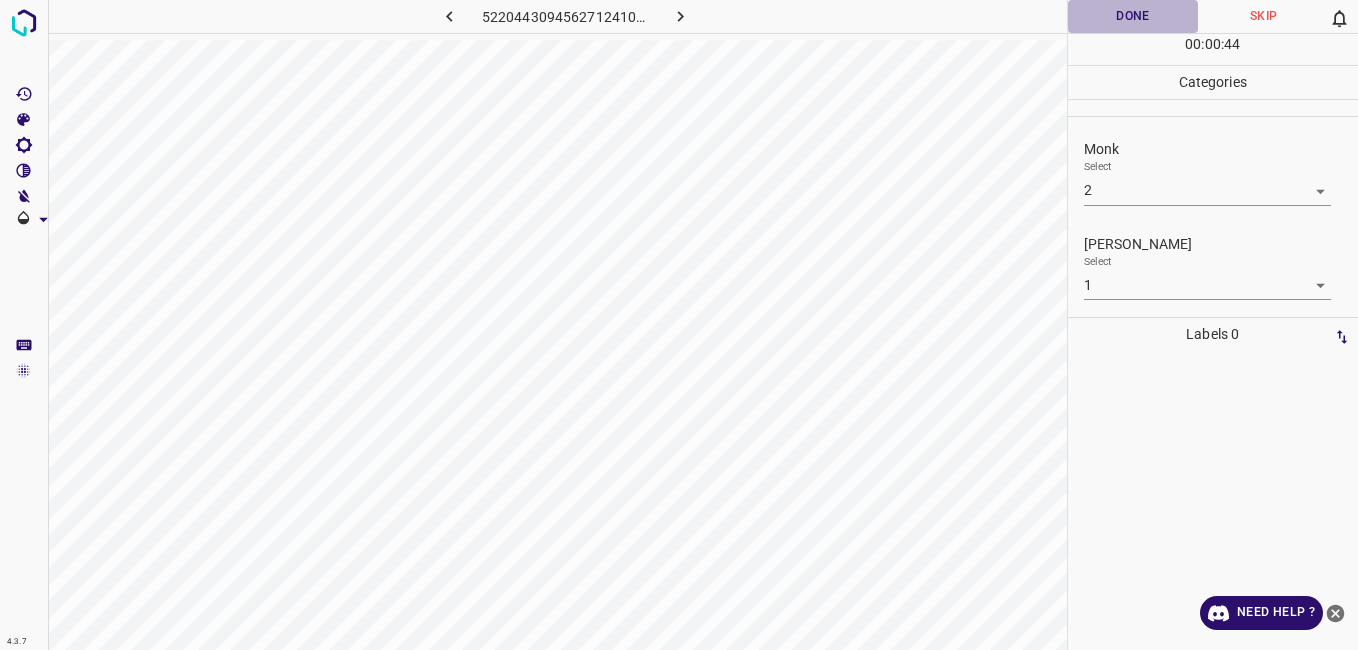 click on "Done" at bounding box center [1133, 16] 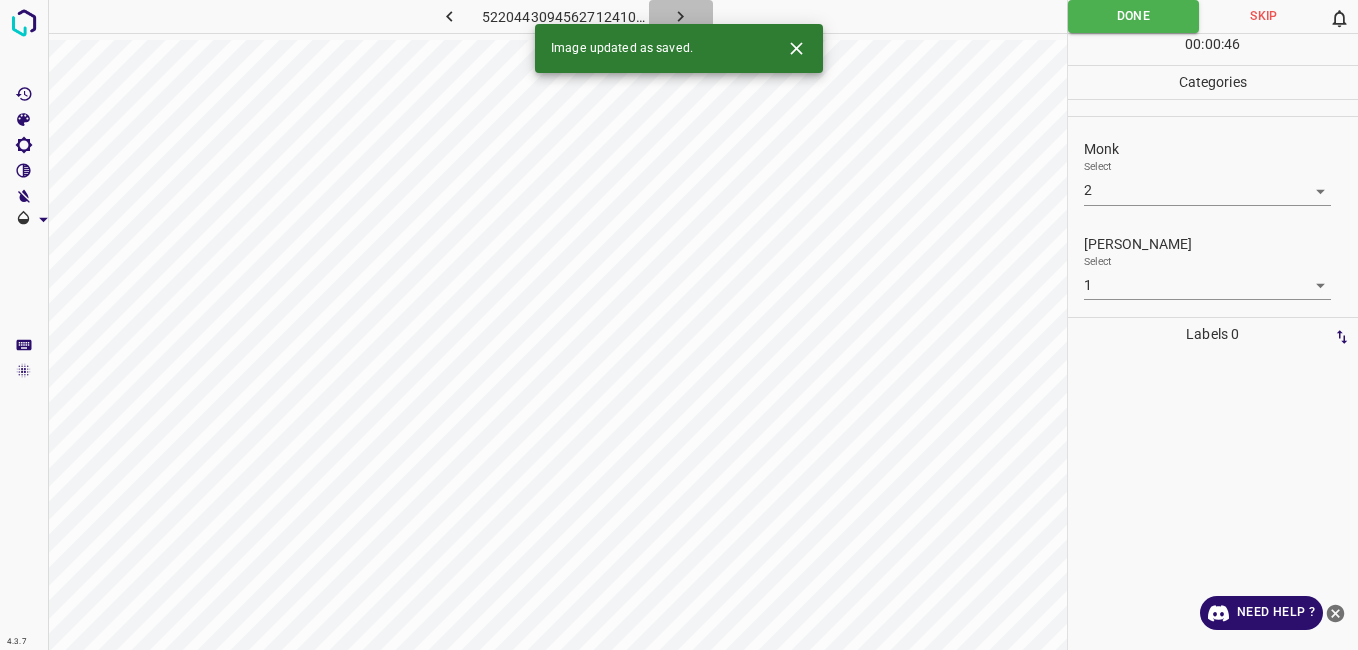 click 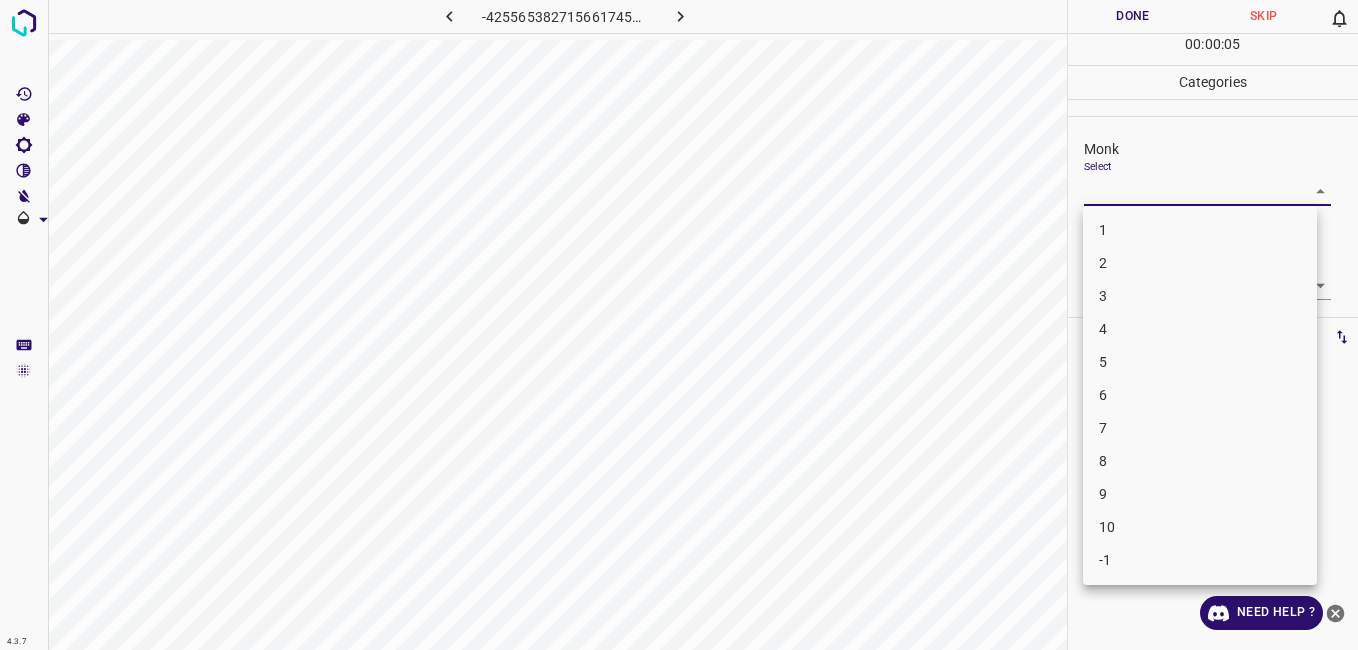 click on "4.3.7 -4255653827156617452.png Done Skip 0 00   : 00   : 05   Categories Monk   Select ​  [PERSON_NAME]   Select ​ Labels   0 Categories 1 Monk 2  [PERSON_NAME] Tools Space Change between modes (Draw & Edit) I Auto labeling R Restore zoom M Zoom in N Zoom out Delete Delete selecte label Filters Z Restore filters X Saturation filter C Brightness filter V Contrast filter B Gray scale filter General O Download Need Help ? - Text - Hide - Delete 1 2 3 4 5 6 7 8 9 10 -1" at bounding box center (679, 325) 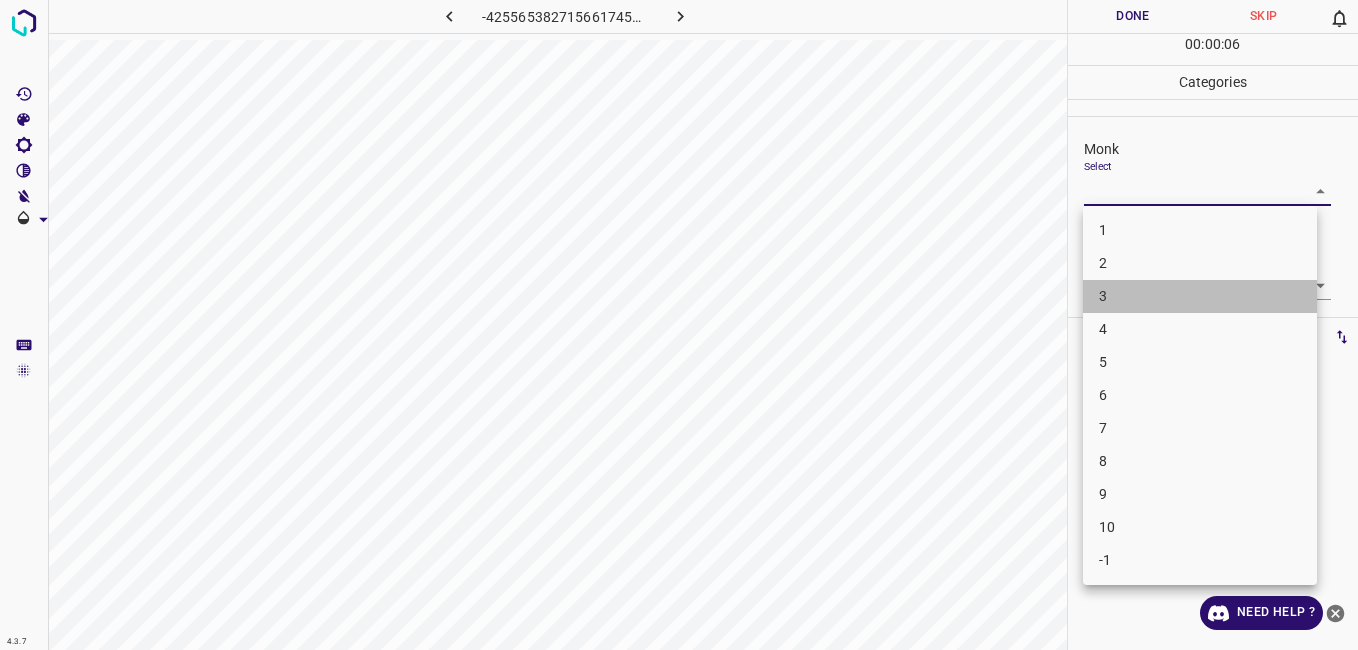 click on "3" at bounding box center [1200, 296] 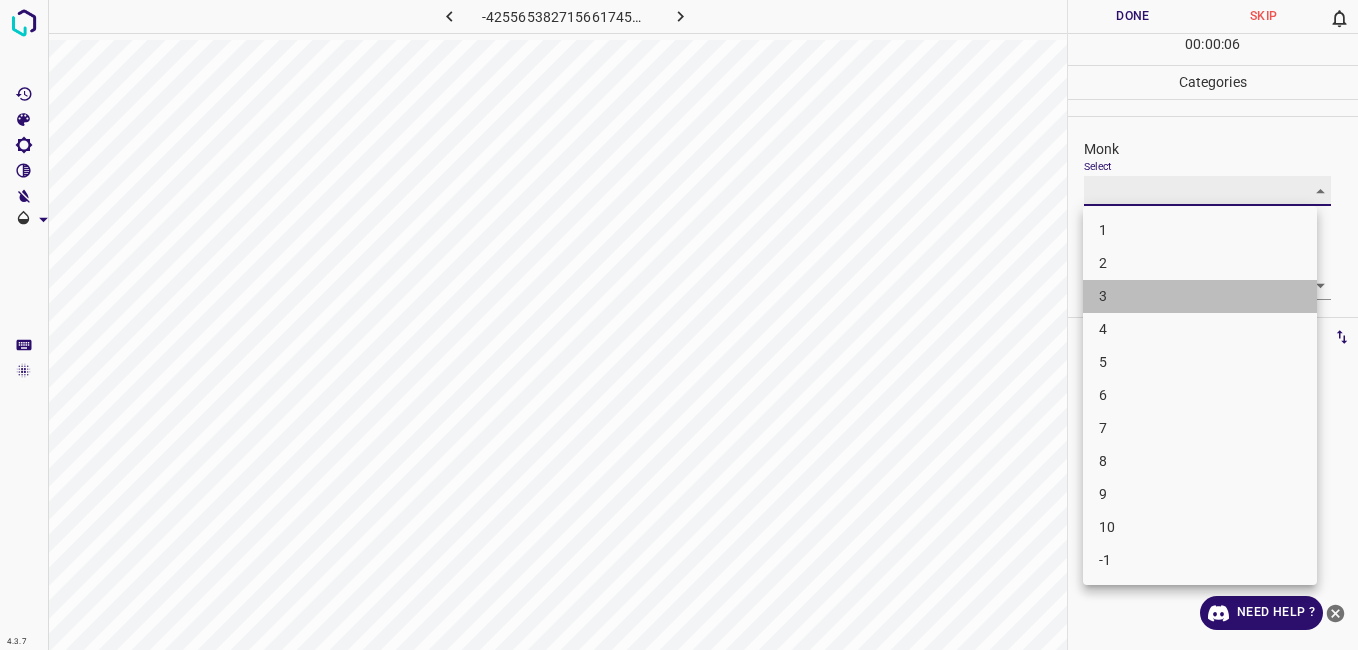 type on "3" 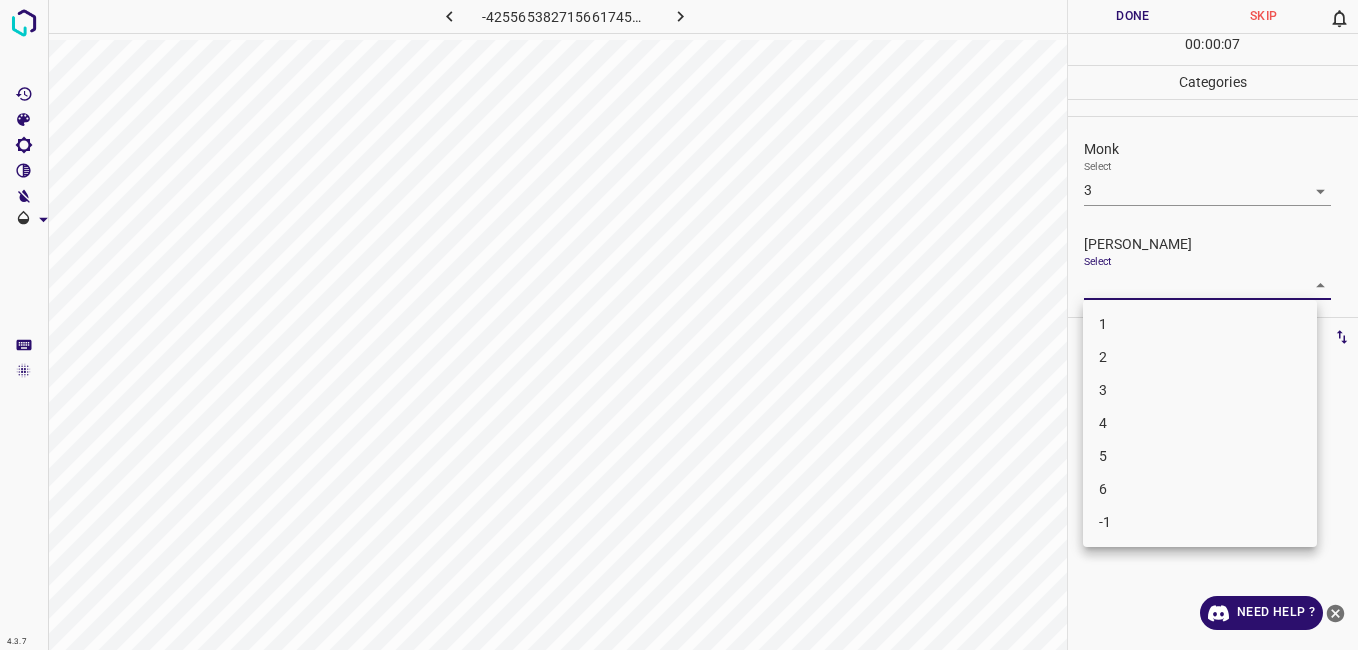 click on "4.3.7 -4255653827156617452.png Done Skip 0 00   : 00   : 07   Categories Monk   Select 3 3  [PERSON_NAME]   Select ​ Labels   0 Categories 1 Monk 2  [PERSON_NAME] Tools Space Change between modes (Draw & Edit) I Auto labeling R Restore zoom M Zoom in N Zoom out Delete Delete selecte label Filters Z Restore filters X Saturation filter C Brightness filter V Contrast filter B Gray scale filter General O Download Need Help ? - Text - Hide - Delete 1 2 3 4 5 6 -1" at bounding box center [679, 325] 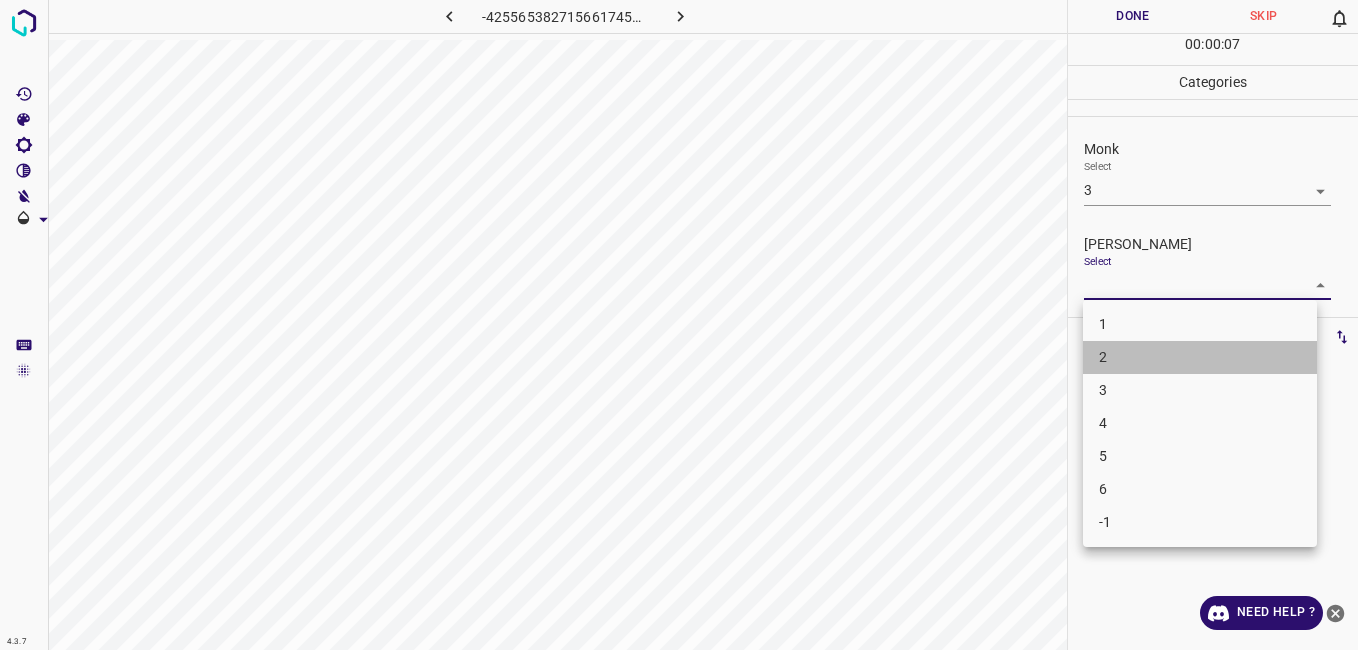 click on "2" at bounding box center (1200, 357) 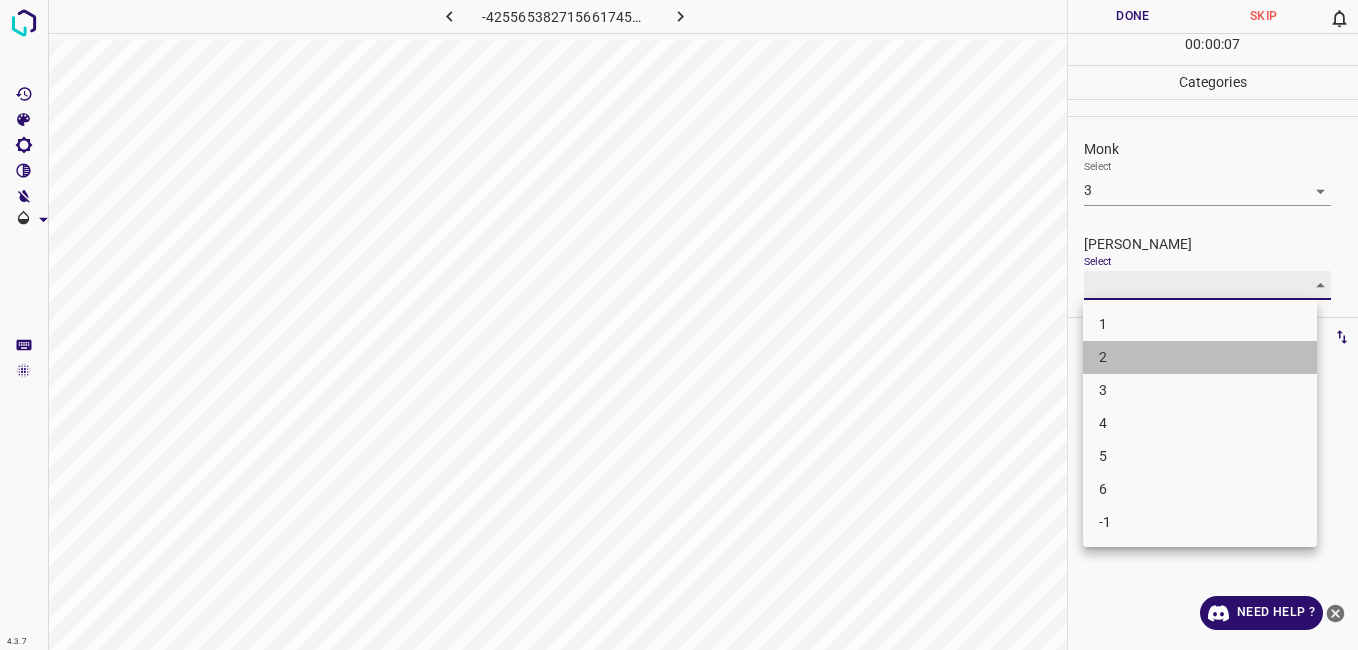 type on "2" 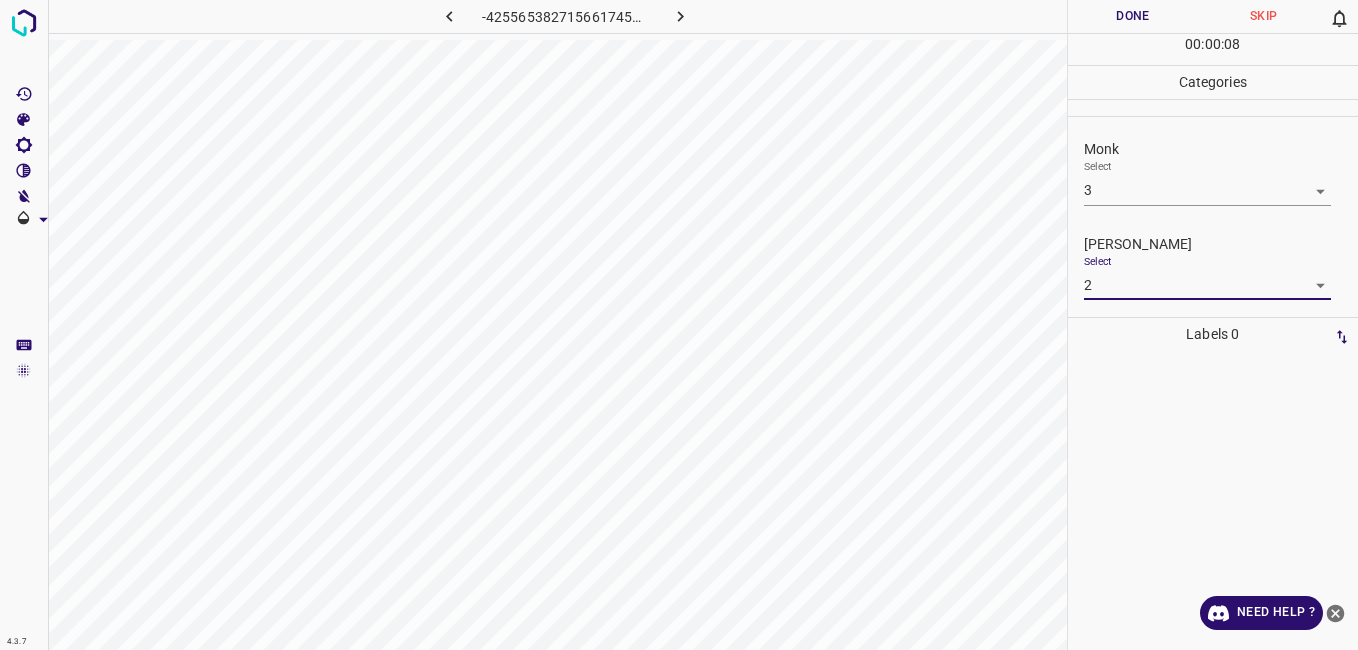 click on "Done" at bounding box center (1133, 16) 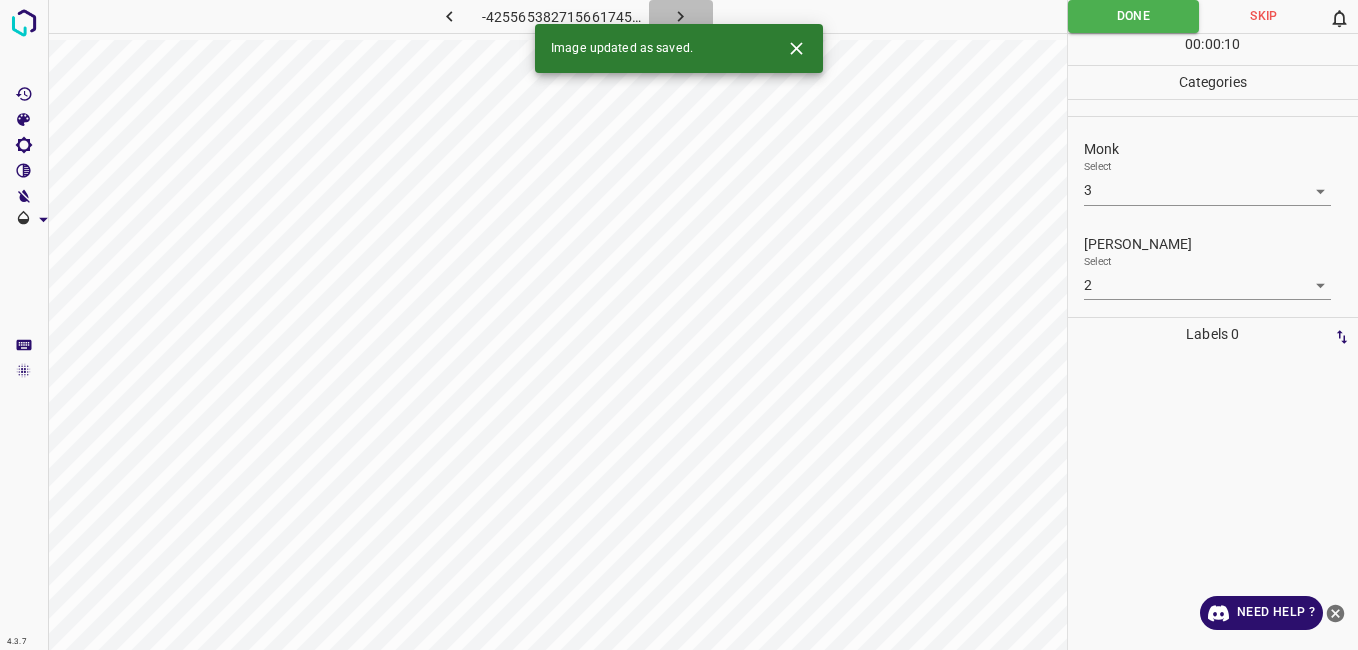 click 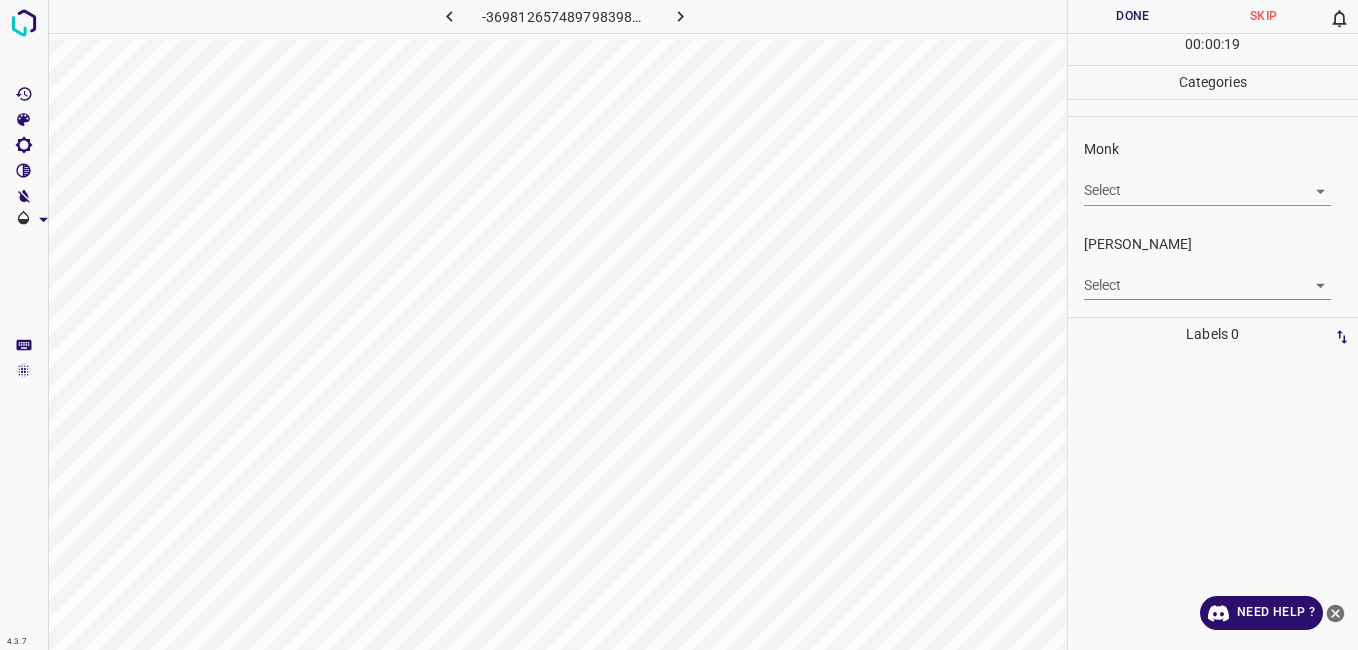 click on "Select ​" at bounding box center (1207, 182) 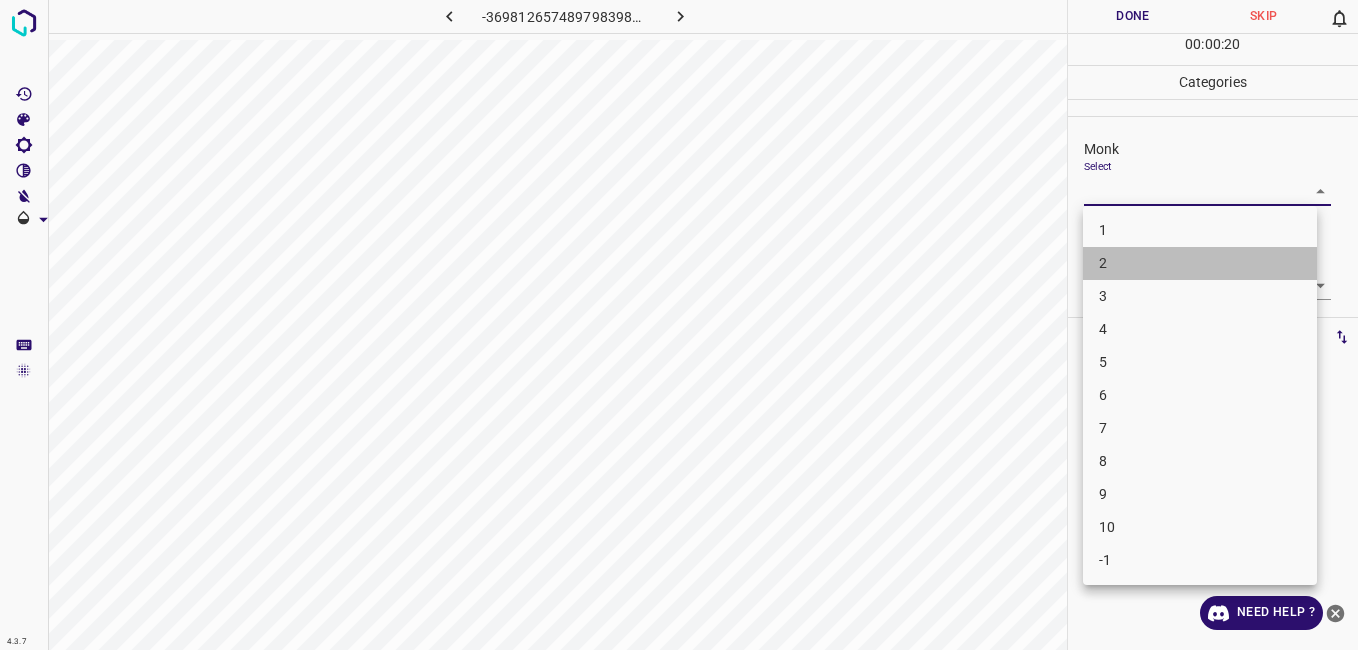 click on "2" at bounding box center (1200, 263) 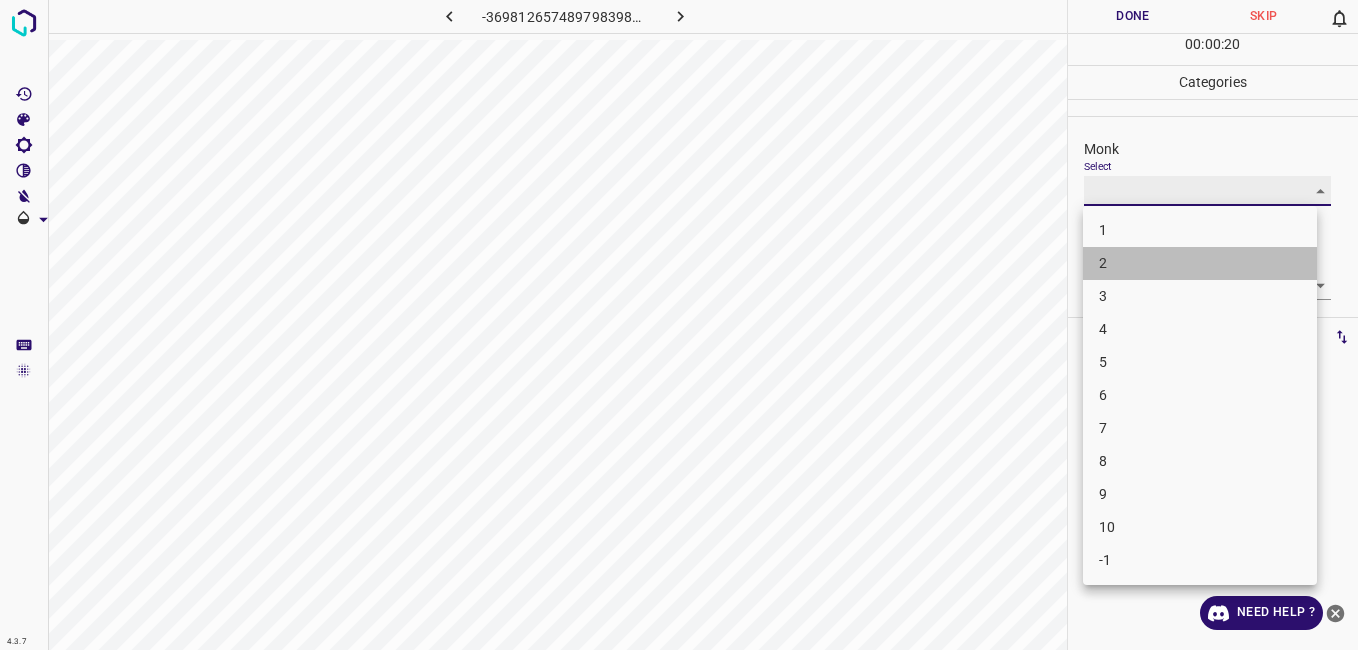 type on "2" 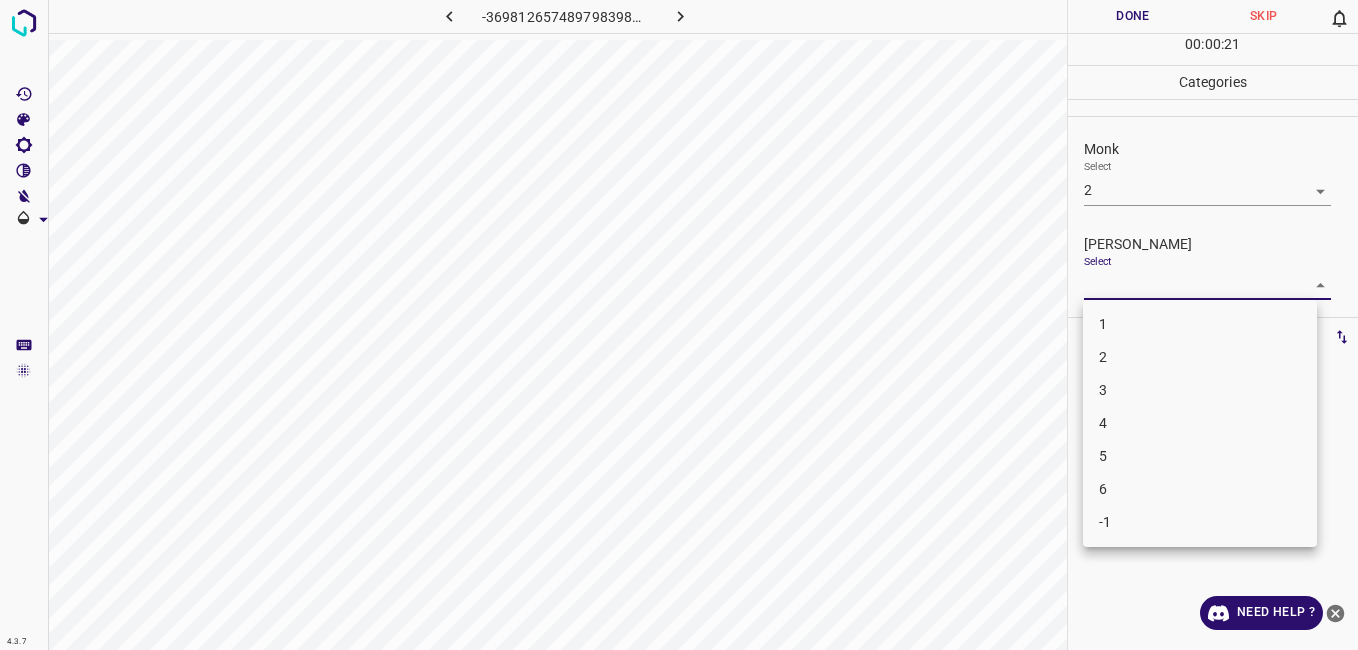 click on "4.3.7 -3698126574897983989.png Done Skip 0 00   : 00   : 21   Categories Monk   Select 2 2  [PERSON_NAME]   Select ​ Labels   0 Categories 1 Monk 2  [PERSON_NAME] Tools Space Change between modes (Draw & Edit) I Auto labeling R Restore zoom M Zoom in N Zoom out Delete Delete selecte label Filters Z Restore filters X Saturation filter C Brightness filter V Contrast filter B Gray scale filter General O Download Need Help ? - Text - Hide - Delete 1 2 3 4 5 6 -1" at bounding box center (679, 325) 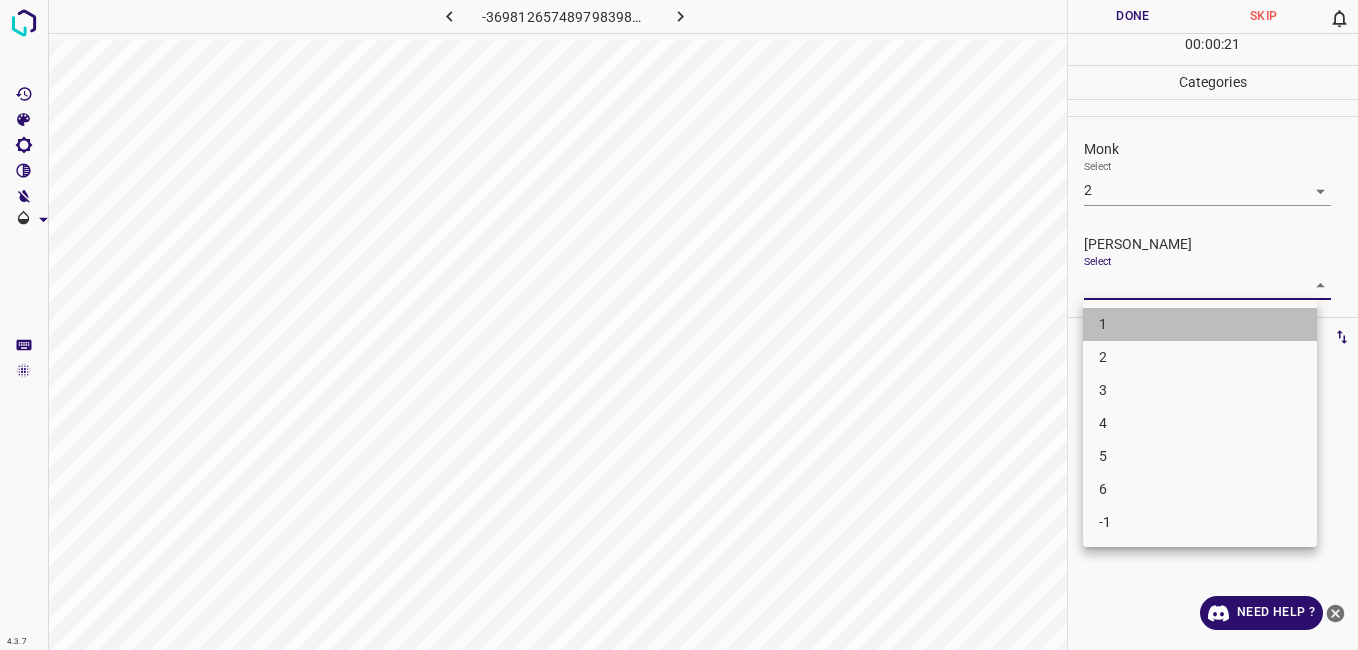 click on "1" at bounding box center (1200, 324) 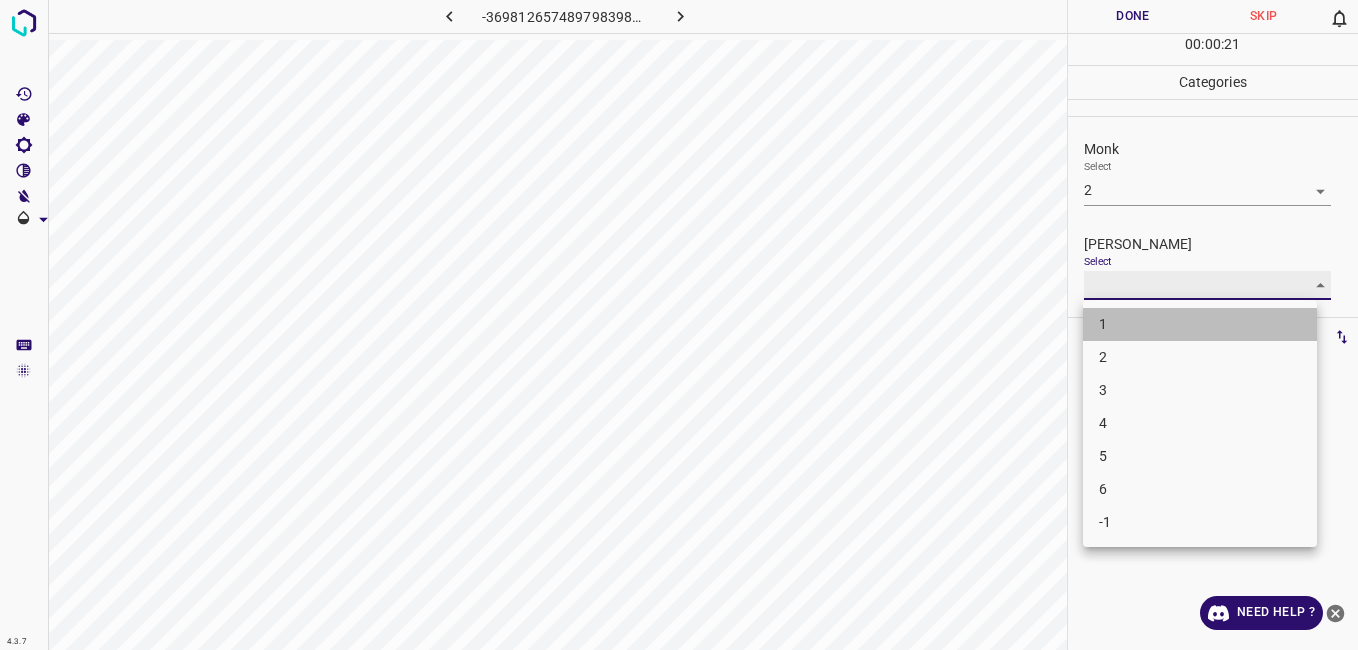 type on "1" 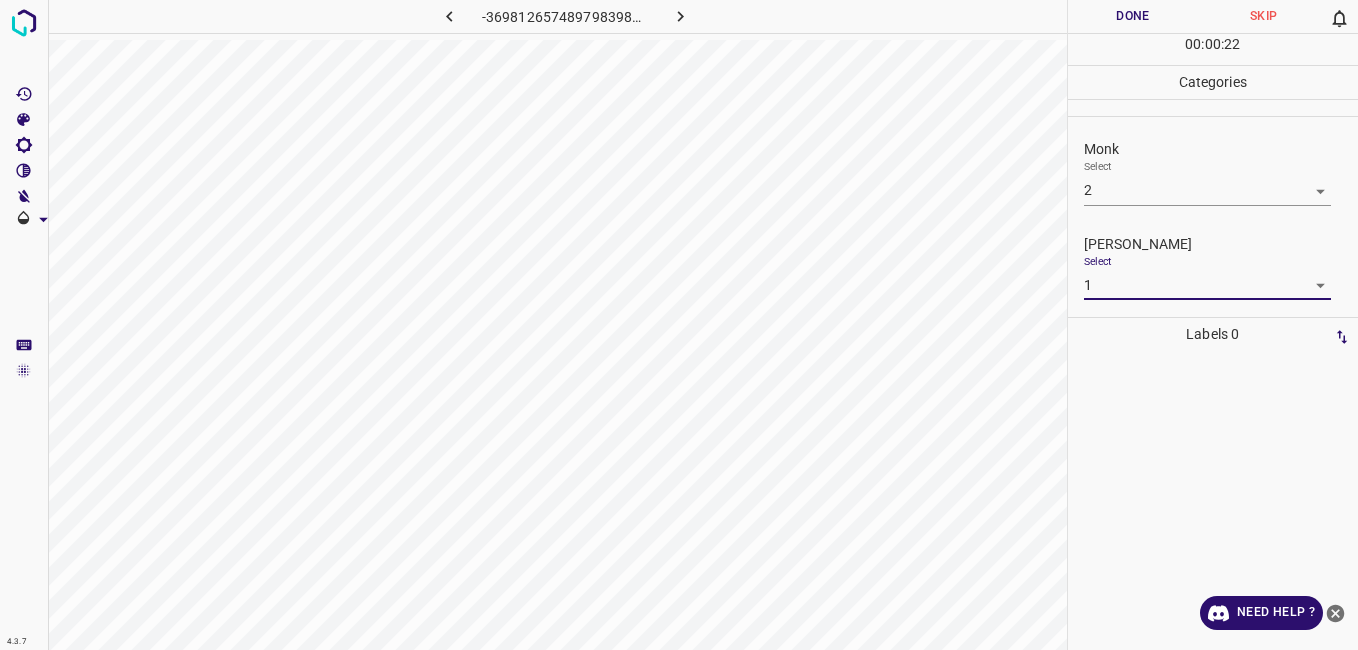 click on "Done" at bounding box center (1133, 16) 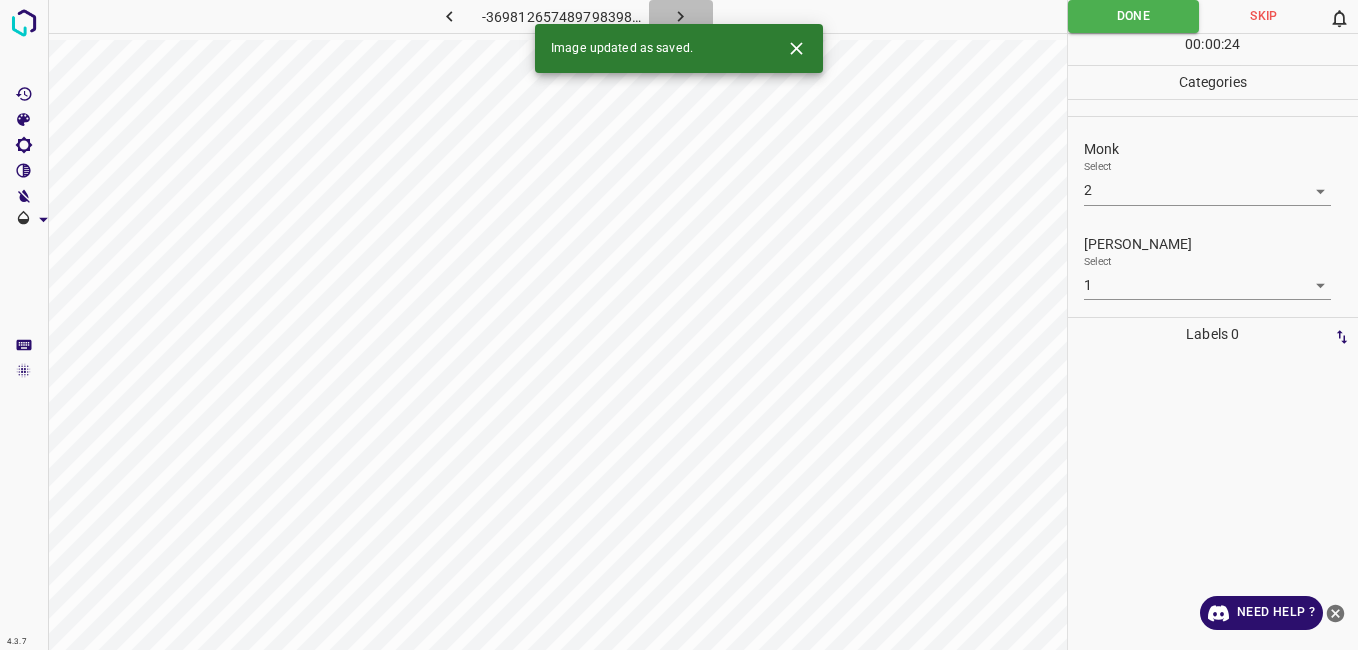 click 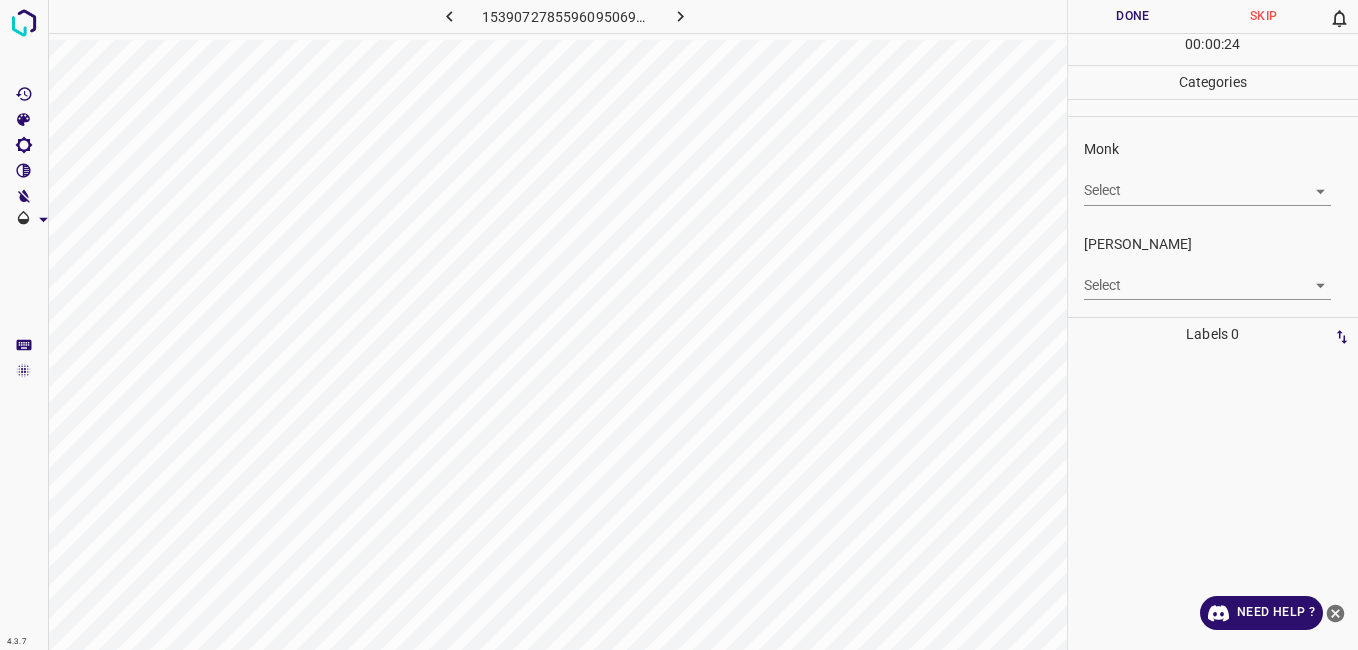 click on "4.3.7 1539072785596095069.png Done Skip 0 00   : 00   : 24   Categories Monk   Select ​  [PERSON_NAME]   Select ​ Labels   0 Categories 1 Monk 2  [PERSON_NAME] Tools Space Change between modes (Draw & Edit) I Auto labeling R Restore zoom M Zoom in N Zoom out Delete Delete selecte label Filters Z Restore filters X Saturation filter C Brightness filter V Contrast filter B Gray scale filter General O Download Need Help ? - Text - Hide - Delete" at bounding box center (679, 325) 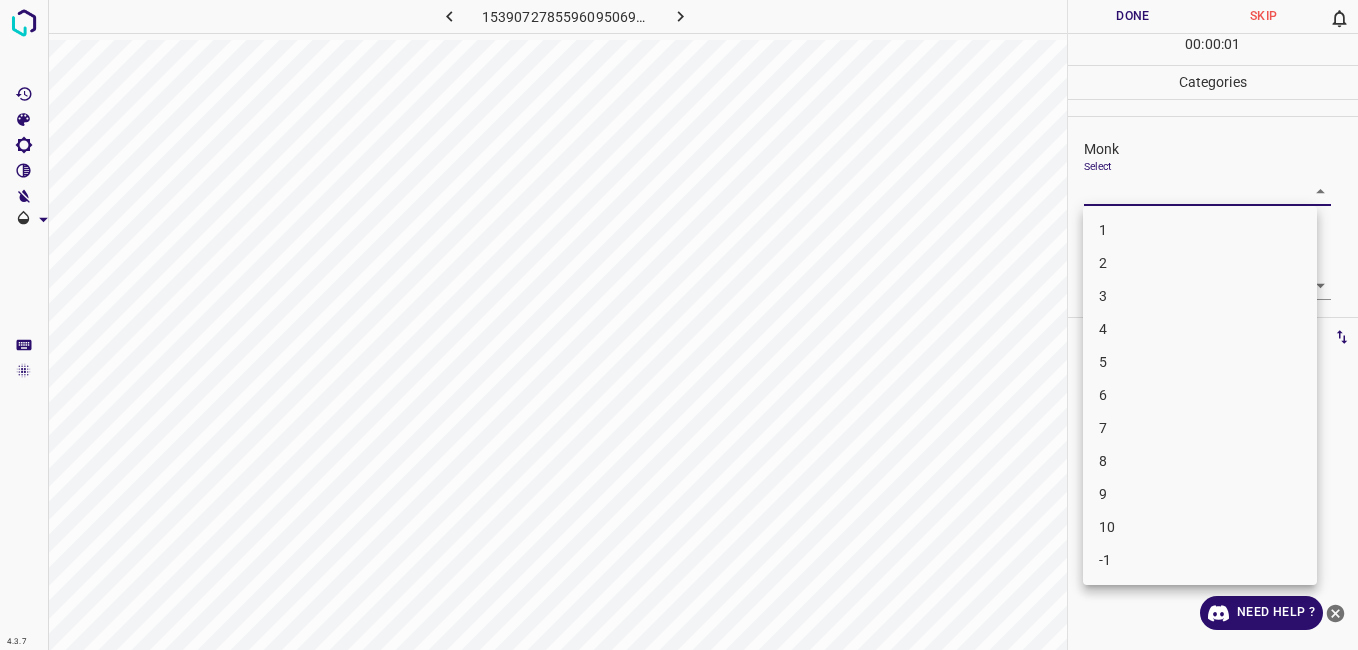 click on "2" at bounding box center (1200, 263) 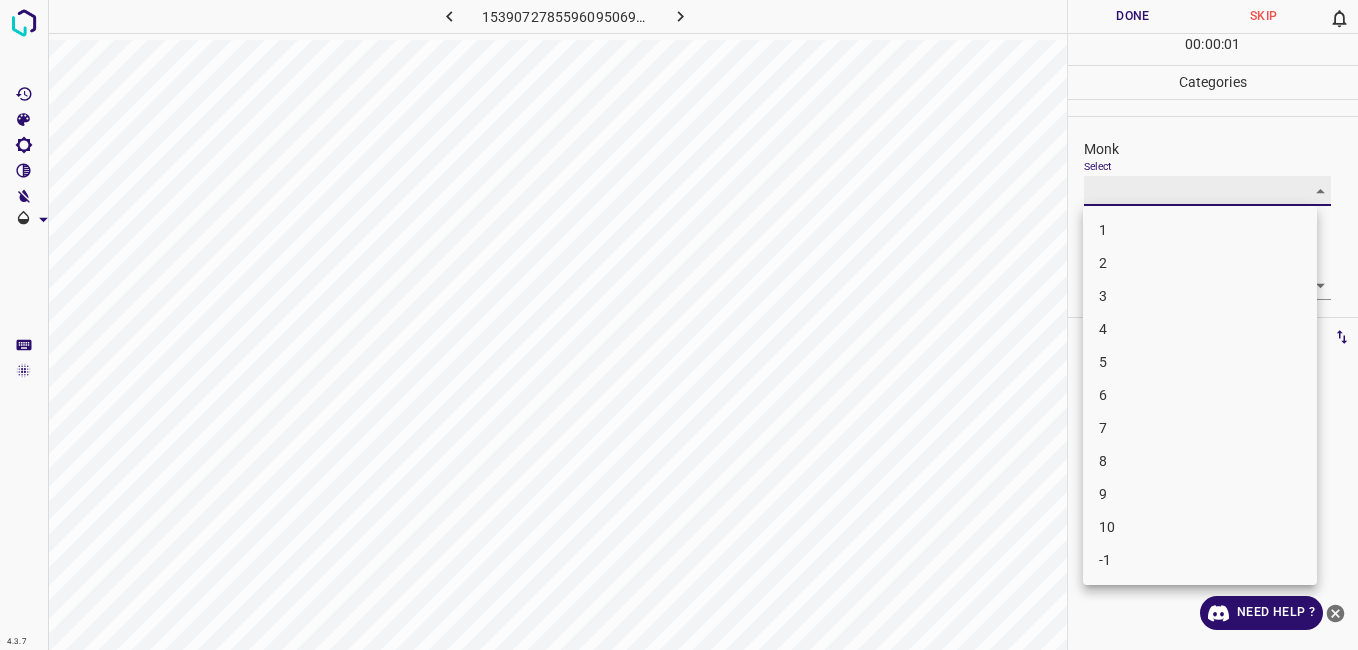 type on "2" 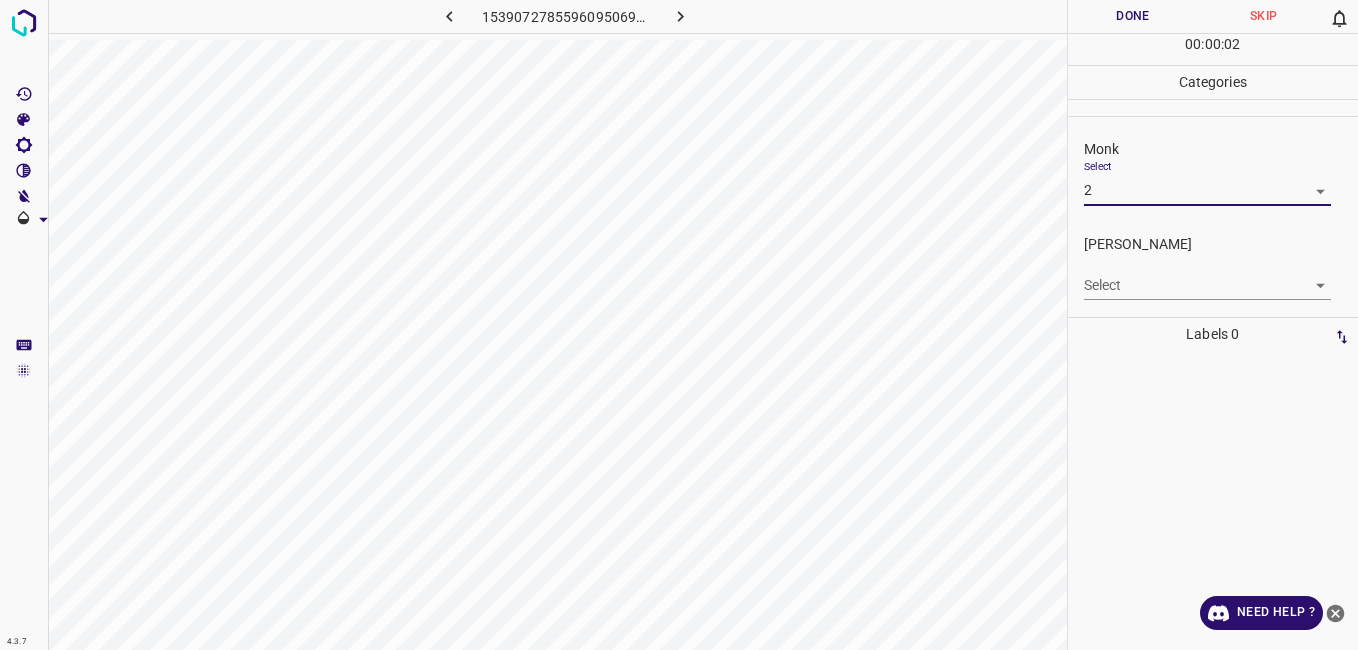 click on "4.3.7 1539072785596095069.png Done Skip 0 00   : 00   : 02   Categories Monk   Select 2 2  [PERSON_NAME]   Select ​ Labels   0 Categories 1 Monk 2  [PERSON_NAME] Tools Space Change between modes (Draw & Edit) I Auto labeling R Restore zoom M Zoom in N Zoom out Delete Delete selecte label Filters Z Restore filters X Saturation filter C Brightness filter V Contrast filter B Gray scale filter General O Download Need Help ? - Text - Hide - Delete" at bounding box center (679, 325) 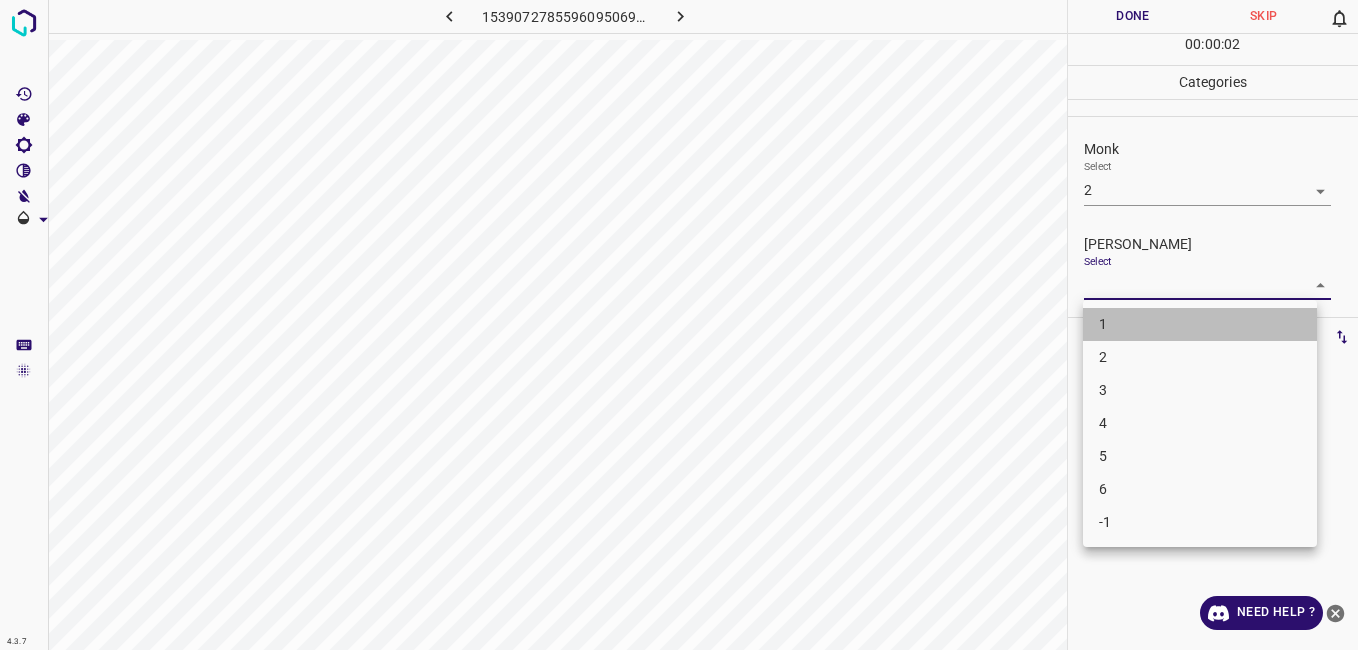 click on "1" at bounding box center (1200, 324) 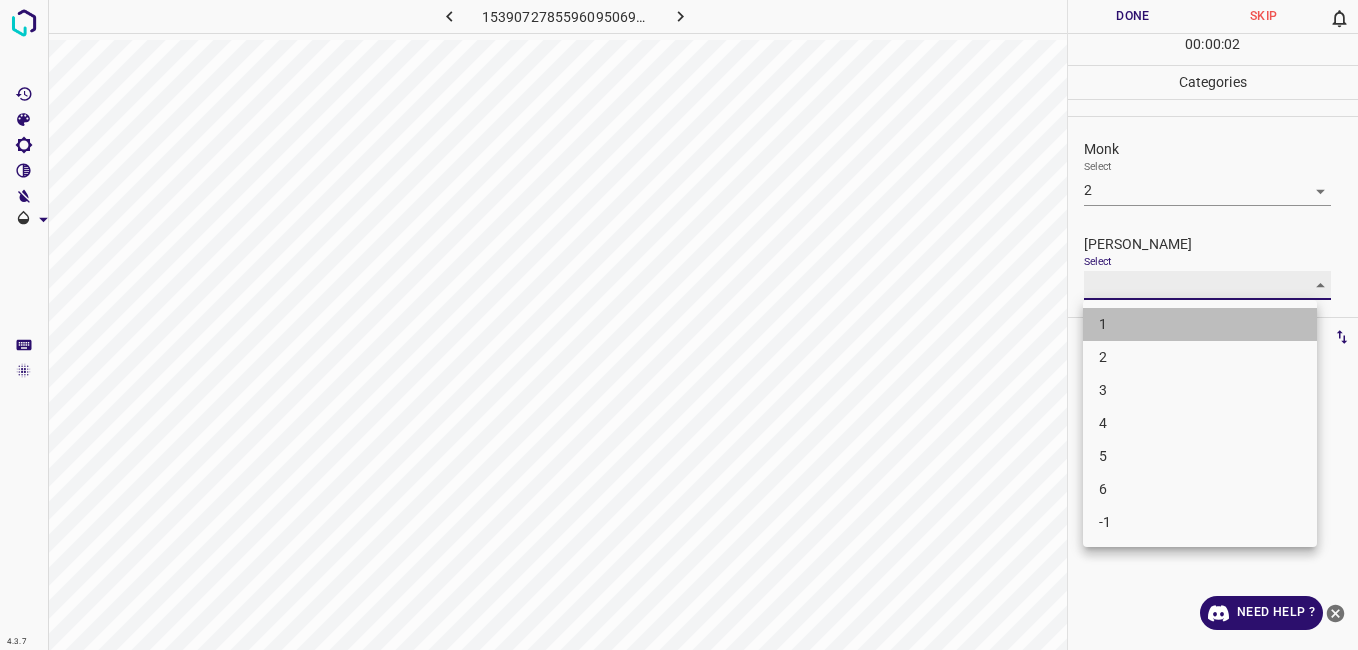 type on "1" 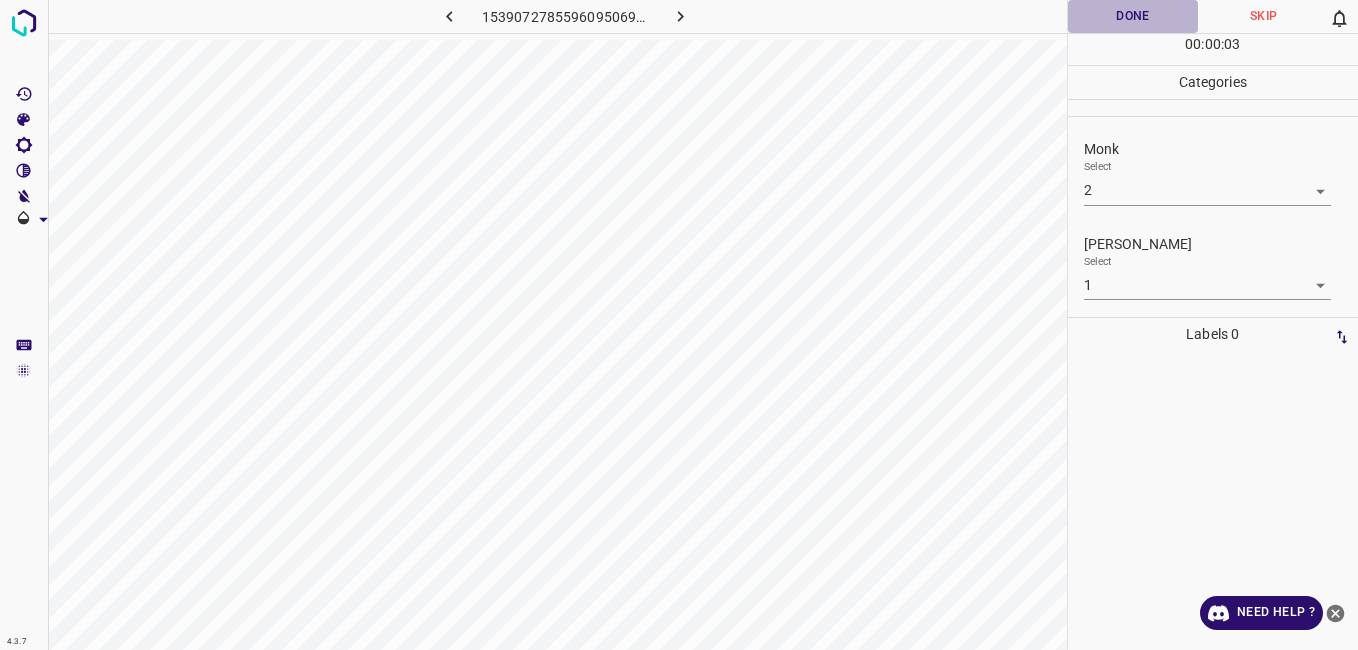 click on "Done" at bounding box center (1133, 16) 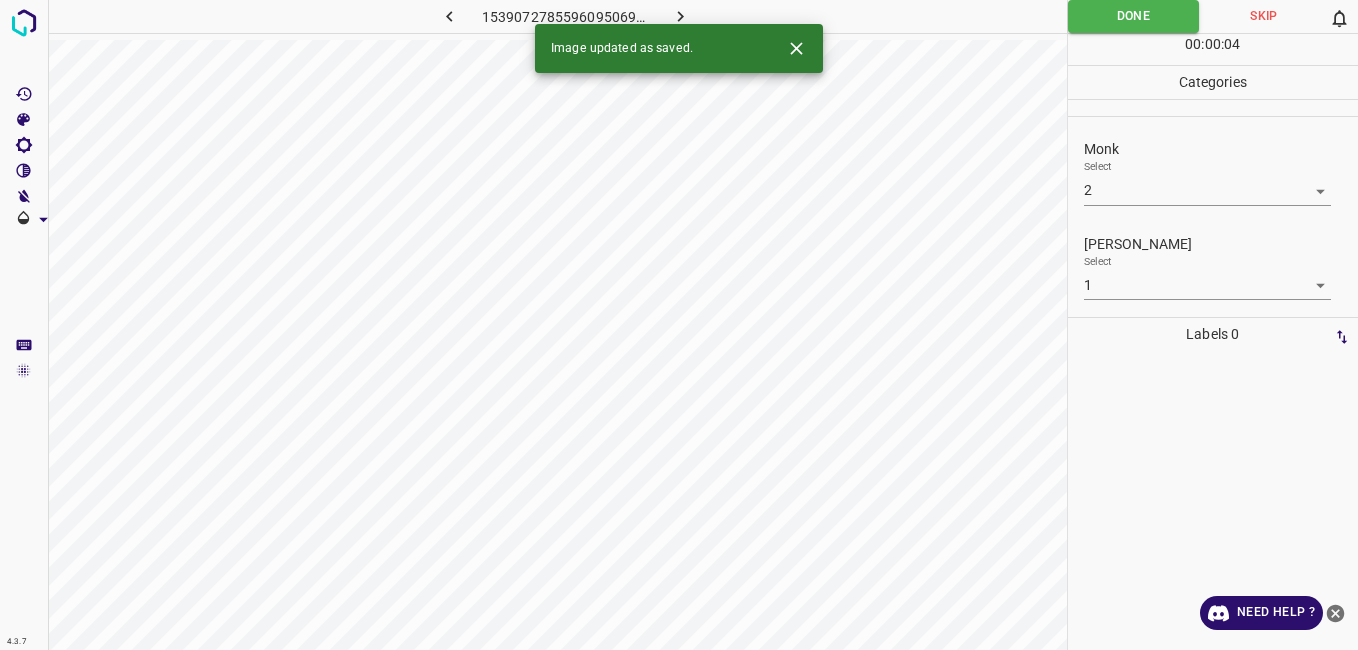 click 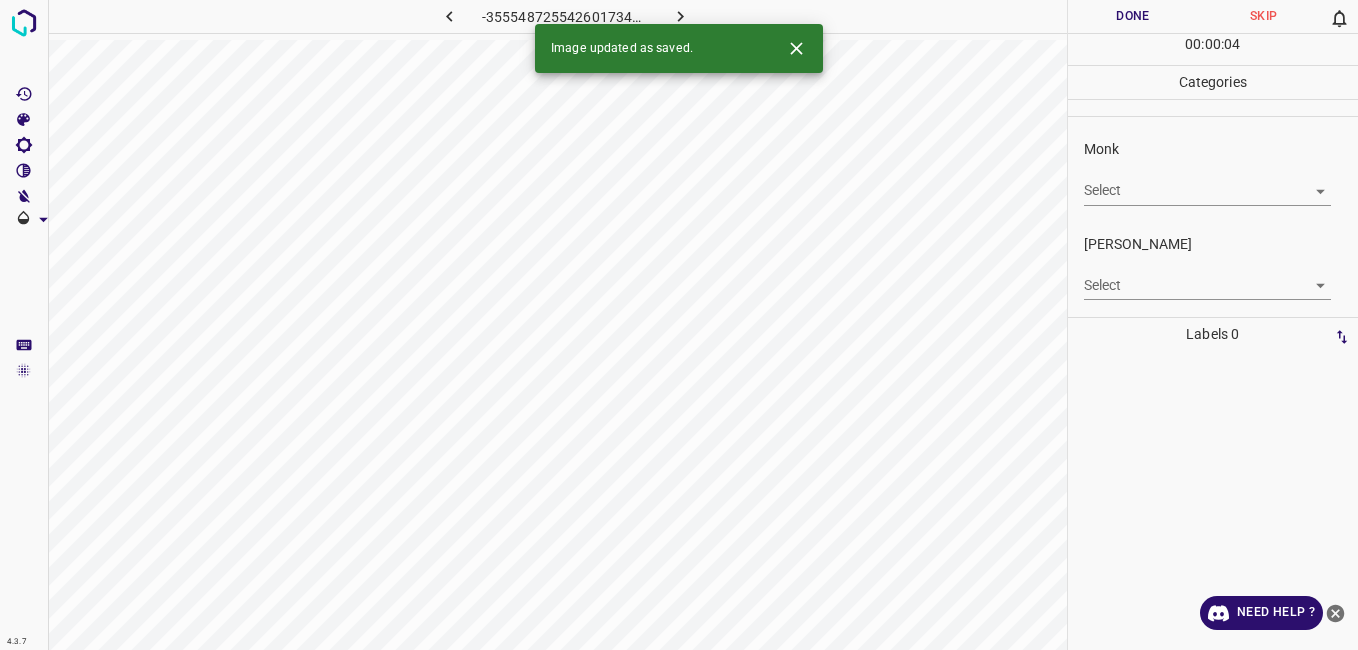 click on "4.3.7 -3555487255426017347.png Done Skip 0 00   : 00   : 04   Categories Monk   Select ​  [PERSON_NAME]   Select ​ Labels   0 Categories 1 Monk 2  [PERSON_NAME] Tools Space Change between modes (Draw & Edit) I Auto labeling R Restore zoom M Zoom in N Zoom out Delete Delete selecte label Filters Z Restore filters X Saturation filter C Brightness filter V Contrast filter B Gray scale filter General O Download Image updated as saved. Need Help ? - Text - Hide - Delete" at bounding box center [679, 325] 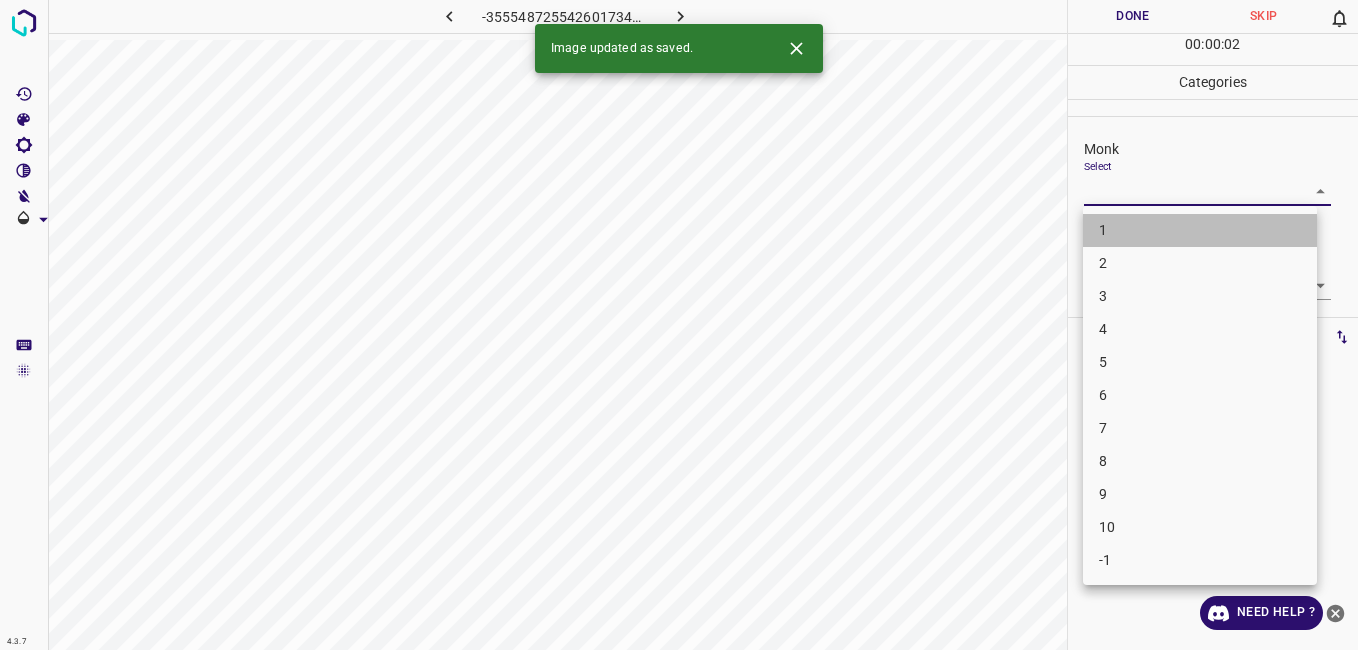 click on "1" at bounding box center [1200, 230] 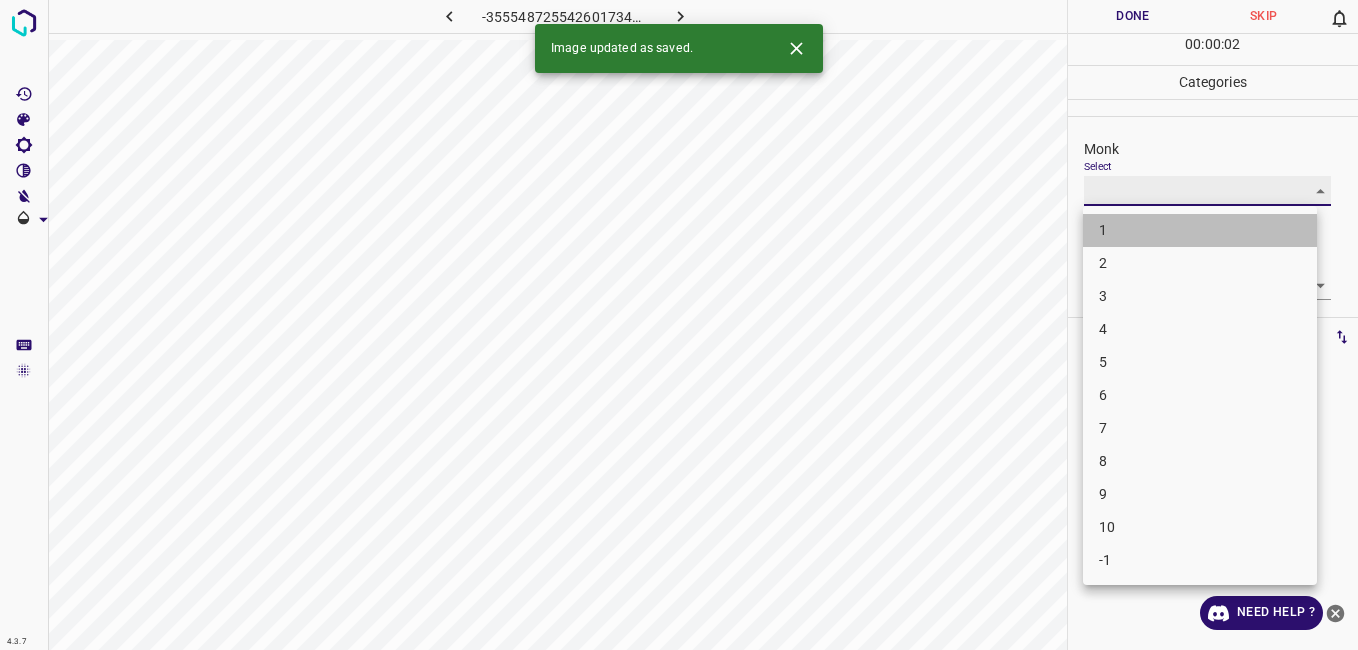 type on "1" 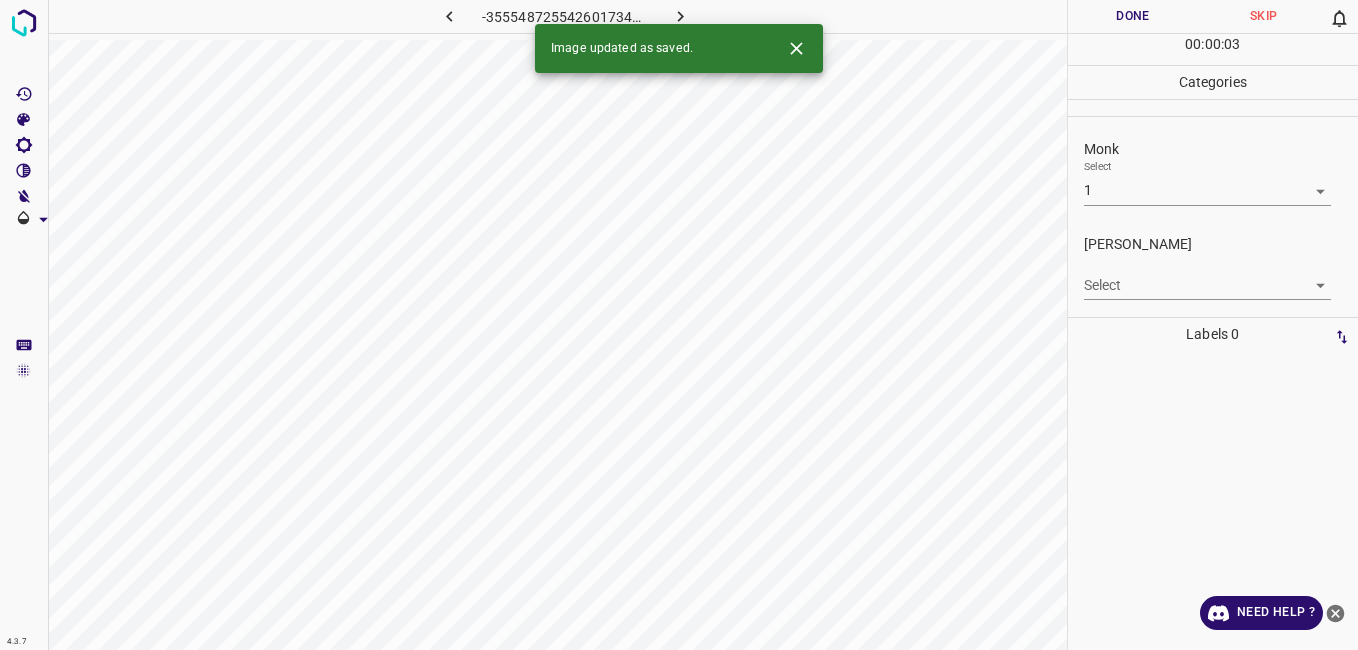 click on "[PERSON_NAME]   Select ​" at bounding box center (1213, 267) 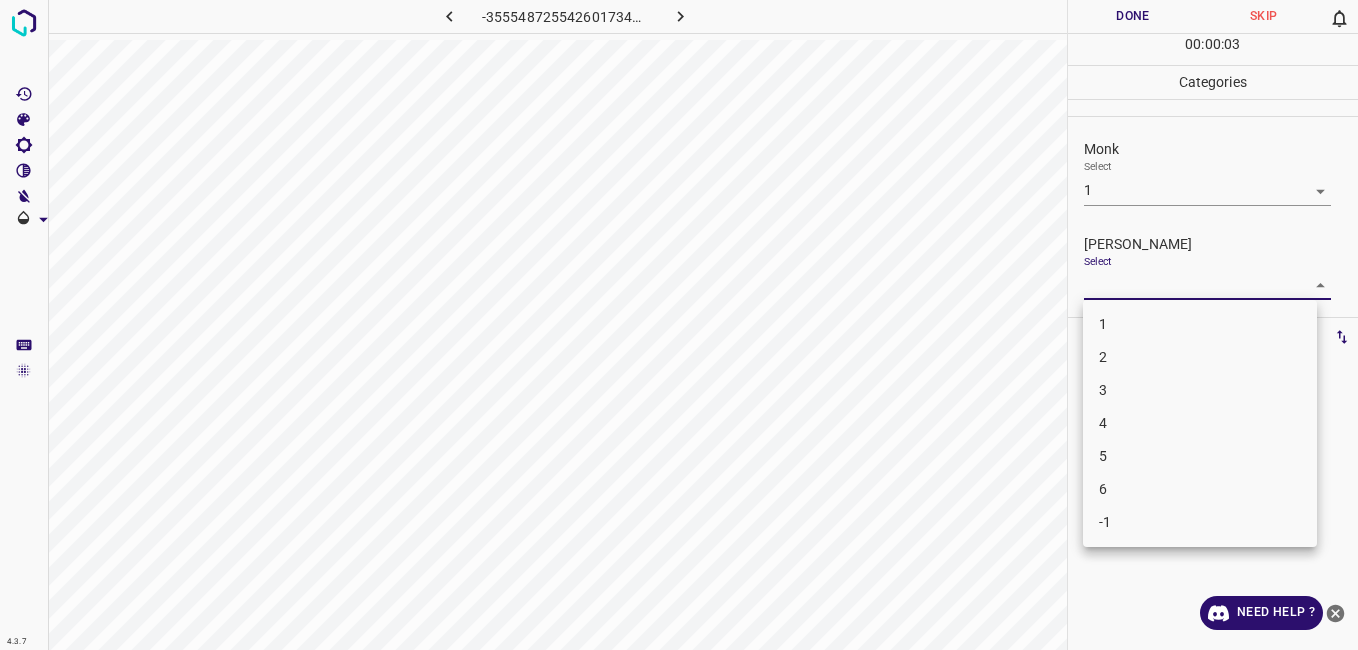 click on "4.3.7 -3555487255426017347.png Done Skip 0 00   : 00   : 03   Categories Monk   Select 1 1  [PERSON_NAME]   Select ​ Labels   0 Categories 1 Monk 2  [PERSON_NAME] Tools Space Change between modes (Draw & Edit) I Auto labeling R Restore zoom M Zoom in N Zoom out Delete Delete selecte label Filters Z Restore filters X Saturation filter C Brightness filter V Contrast filter B Gray scale filter General O Download Need Help ? - Text - Hide - Delete 1 2 3 4 5 6 -1" at bounding box center (679, 325) 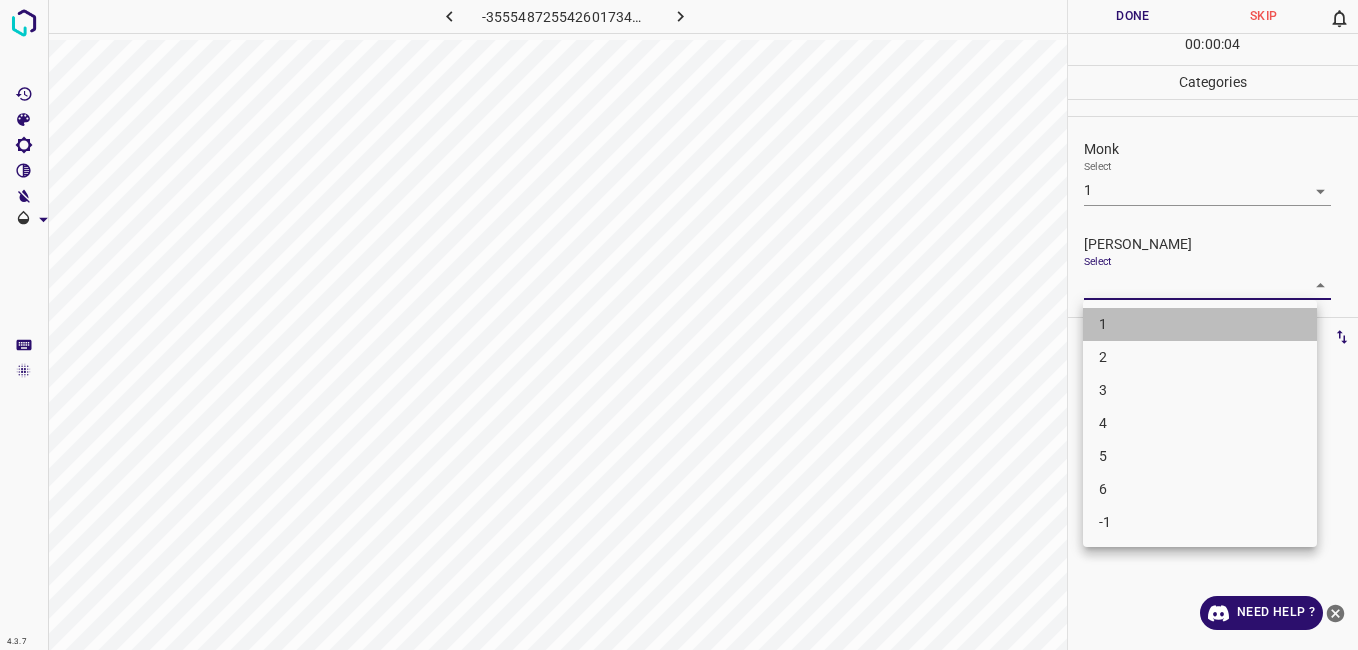 click on "1" at bounding box center (1200, 324) 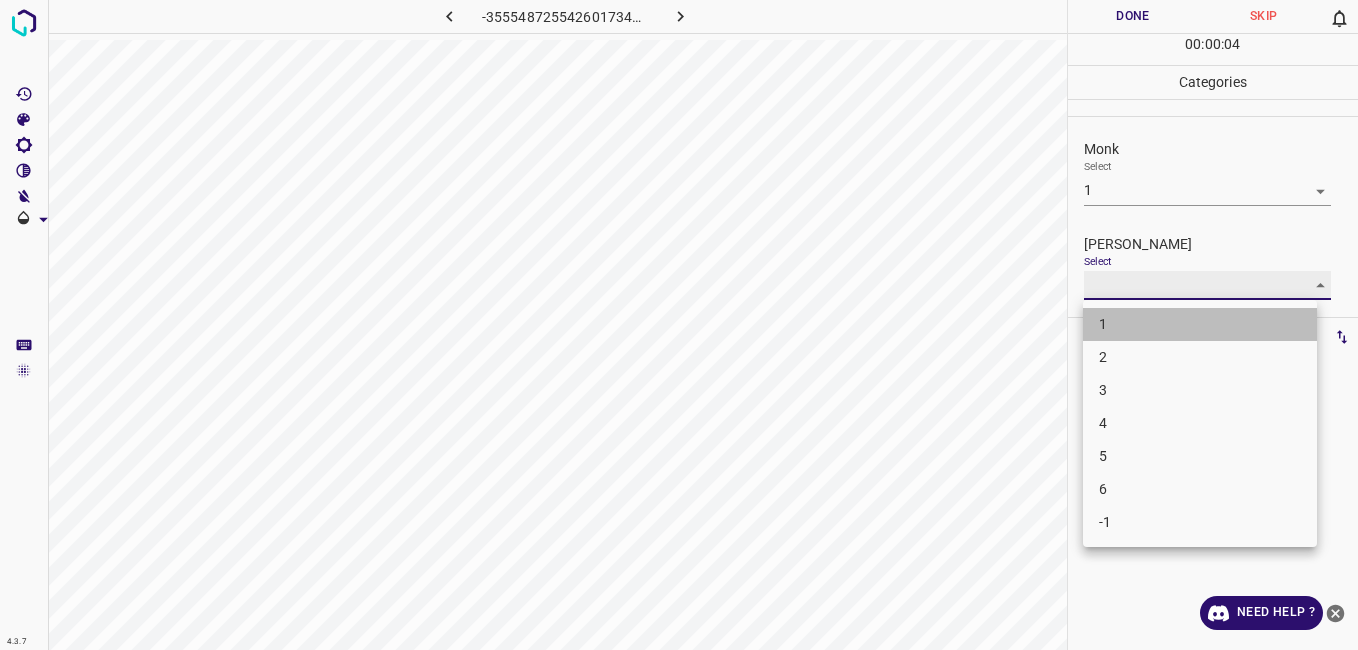 type on "1" 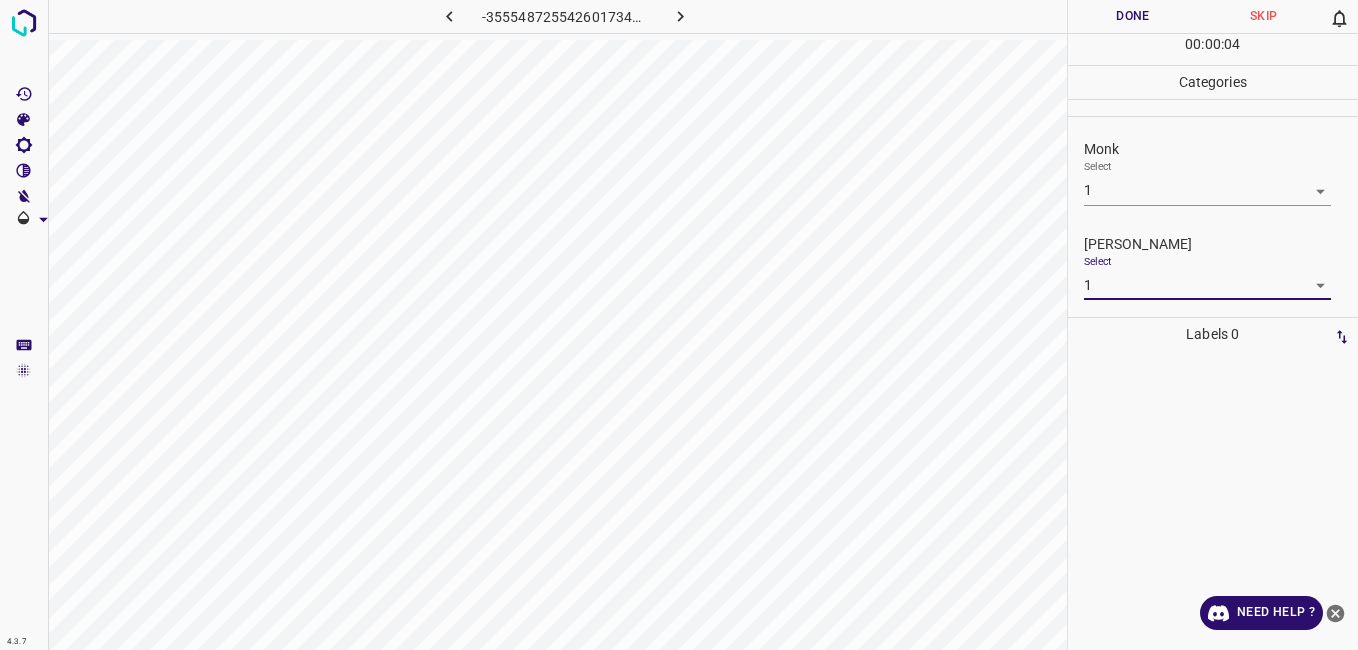 click on "Done" at bounding box center (1133, 16) 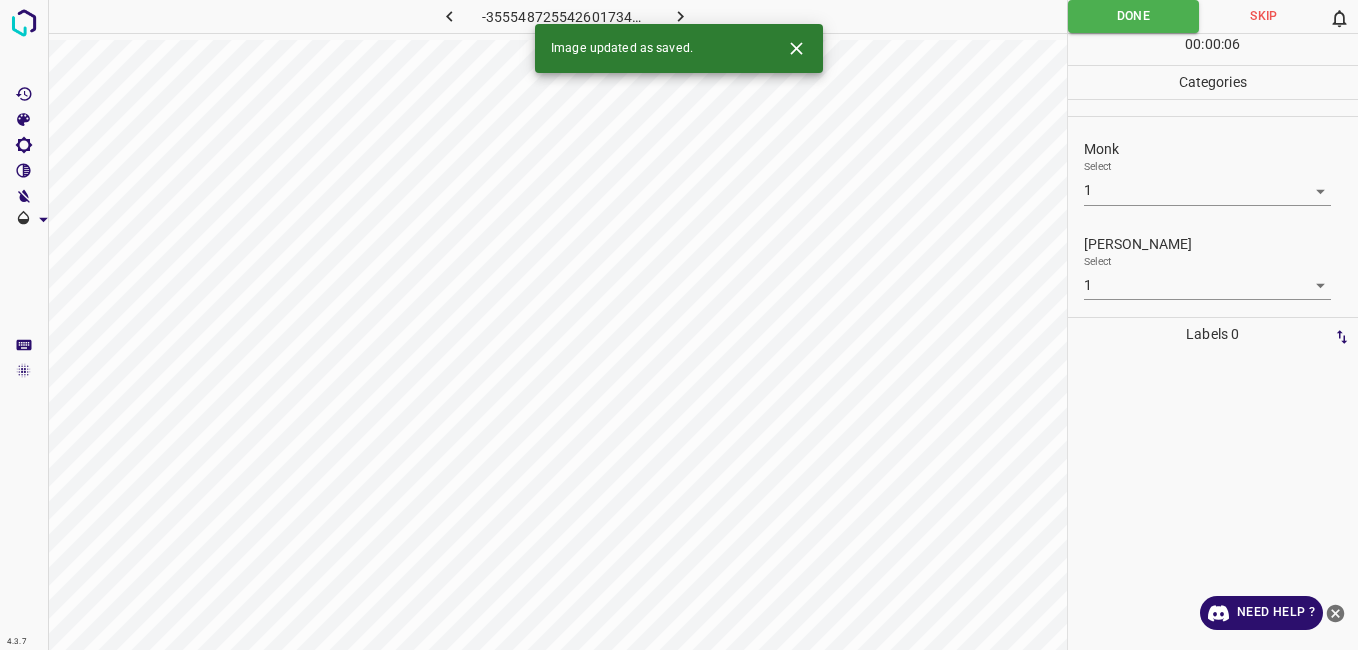 click 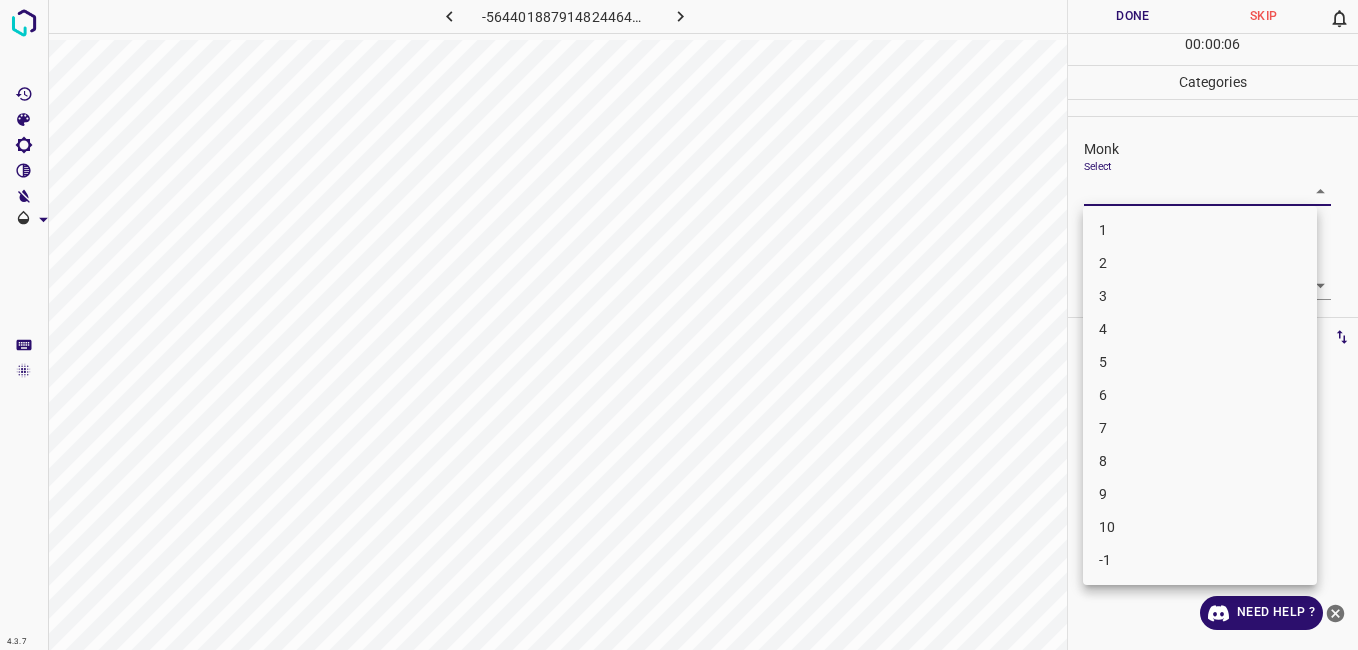 click on "4.3.7 -5644018879148244648.png Done Skip 0 00   : 00   : 06   Categories Monk   Select ​  [PERSON_NAME]   Select ​ Labels   0 Categories 1 Monk 2  [PERSON_NAME] Tools Space Change between modes (Draw & Edit) I Auto labeling R Restore zoom M Zoom in N Zoom out Delete Delete selecte label Filters Z Restore filters X Saturation filter C Brightness filter V Contrast filter B Gray scale filter General O Download Need Help ? - Text - Hide - Delete 1 2 3 4 5 6 7 8 9 10 -1" at bounding box center [679, 325] 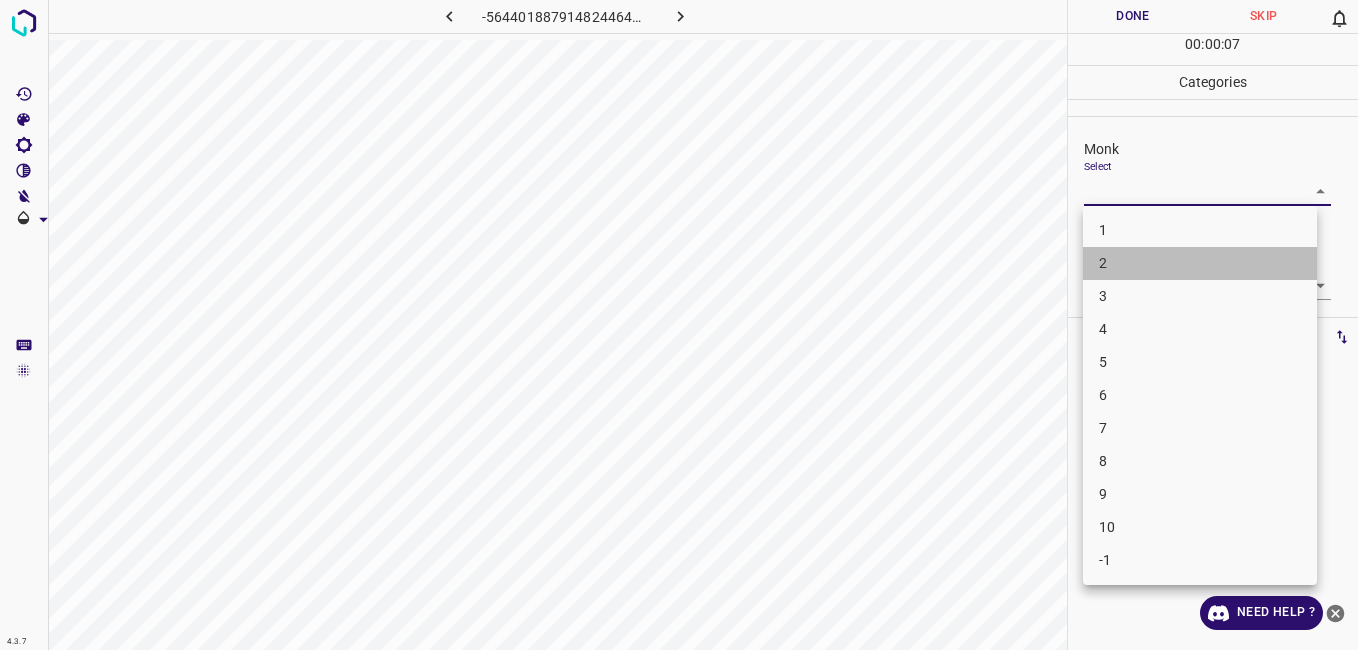 click on "2" at bounding box center [1200, 263] 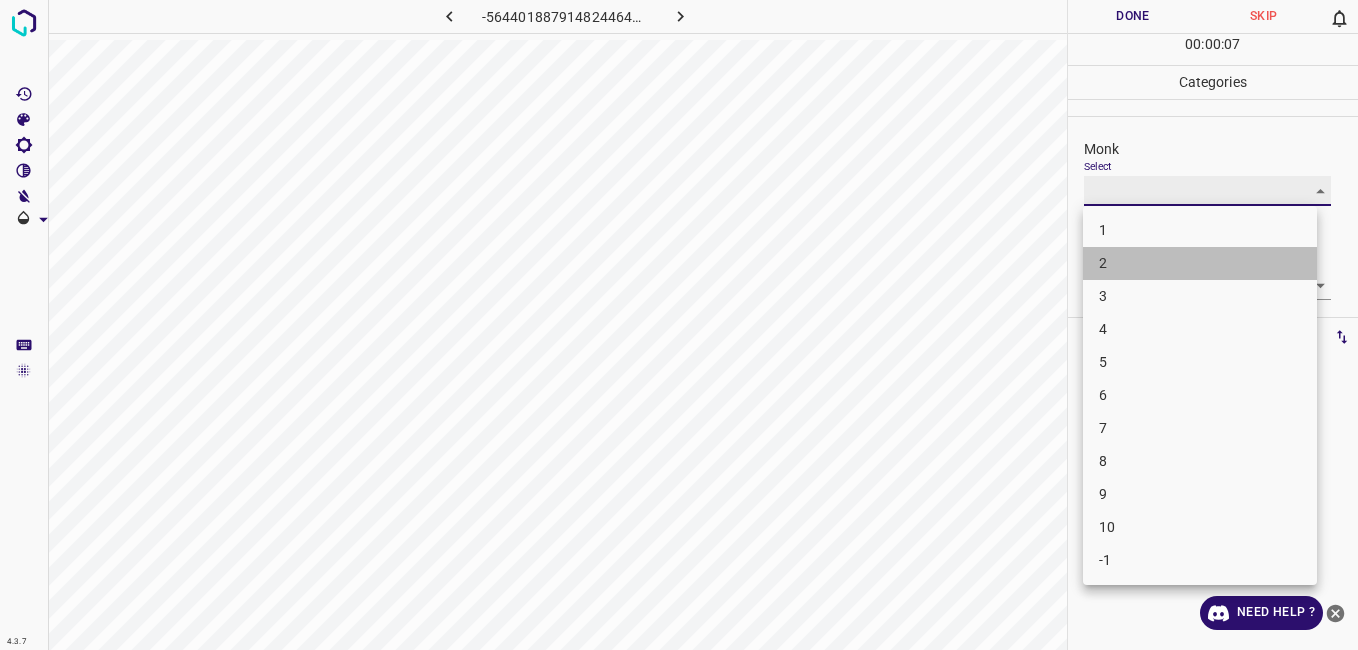 type on "2" 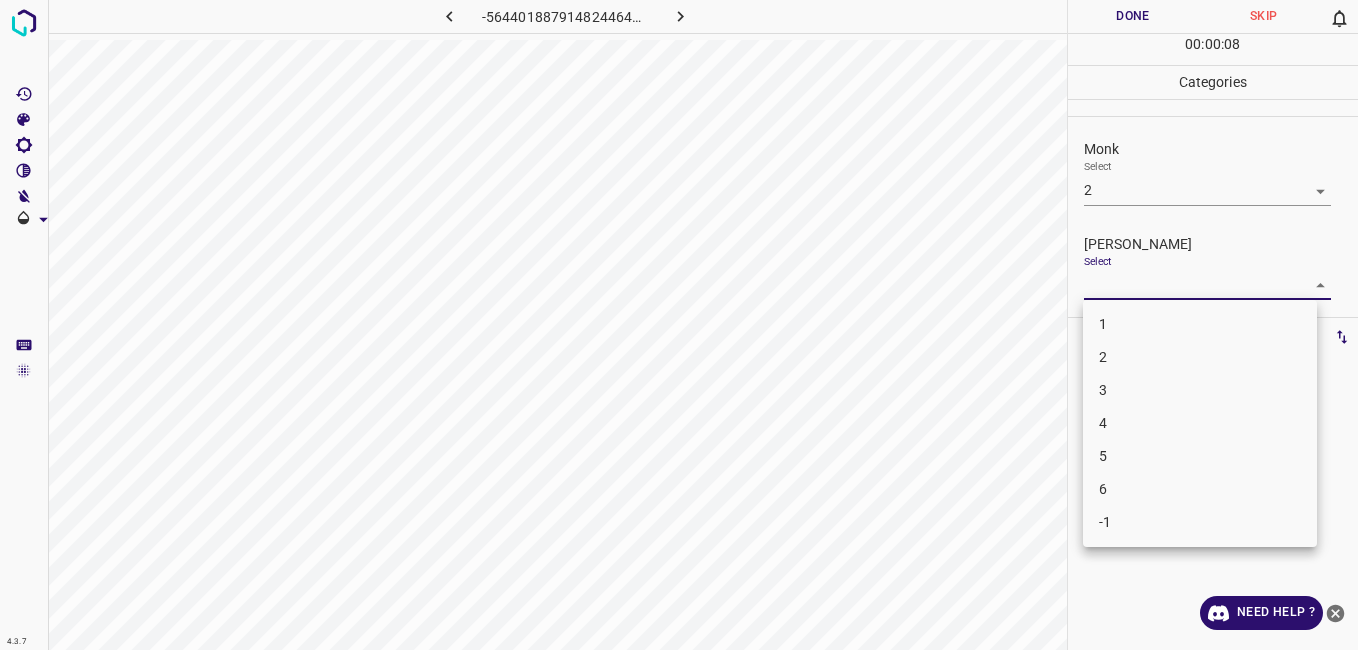 click on "4.3.7 -5644018879148244648.png Done Skip 0 00   : 00   : 08   Categories Monk   Select 2 2  [PERSON_NAME]   Select ​ Labels   0 Categories 1 Monk 2  [PERSON_NAME] Tools Space Change between modes (Draw & Edit) I Auto labeling R Restore zoom M Zoom in N Zoom out Delete Delete selecte label Filters Z Restore filters X Saturation filter C Brightness filter V Contrast filter B Gray scale filter General O Download Need Help ? - Text - Hide - Delete 1 2 3 4 5 6 -1" at bounding box center [679, 325] 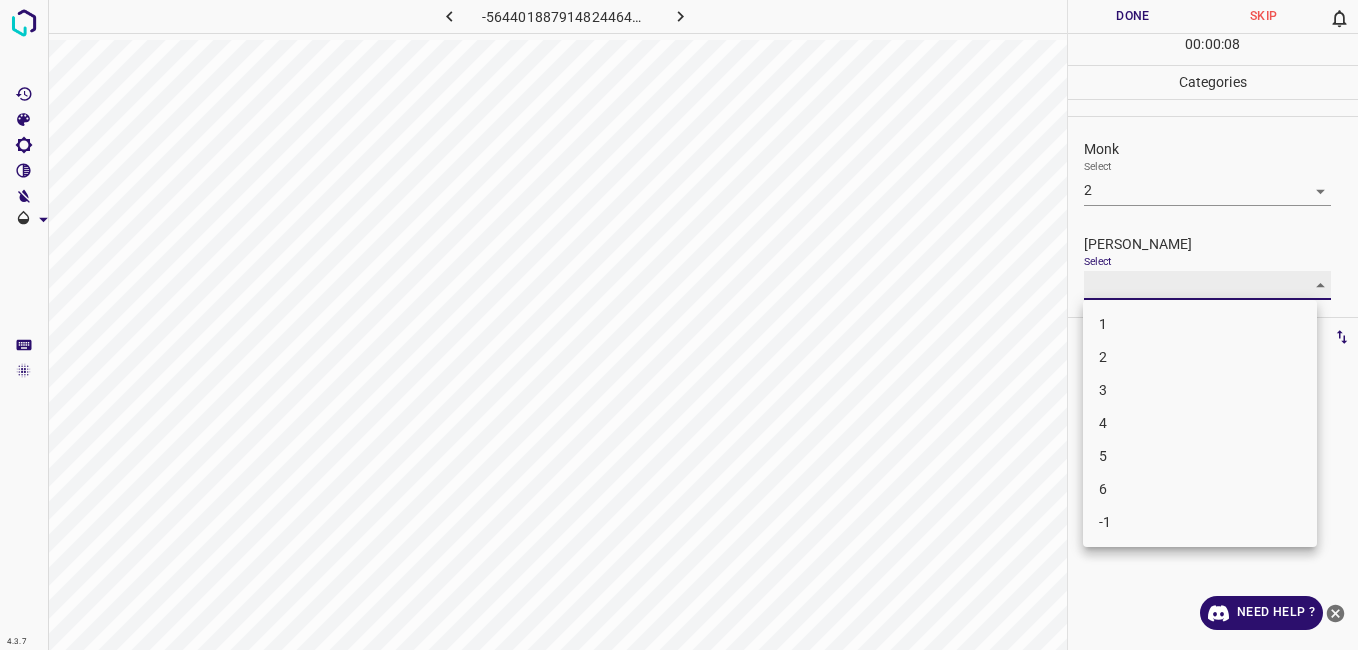 type on "1" 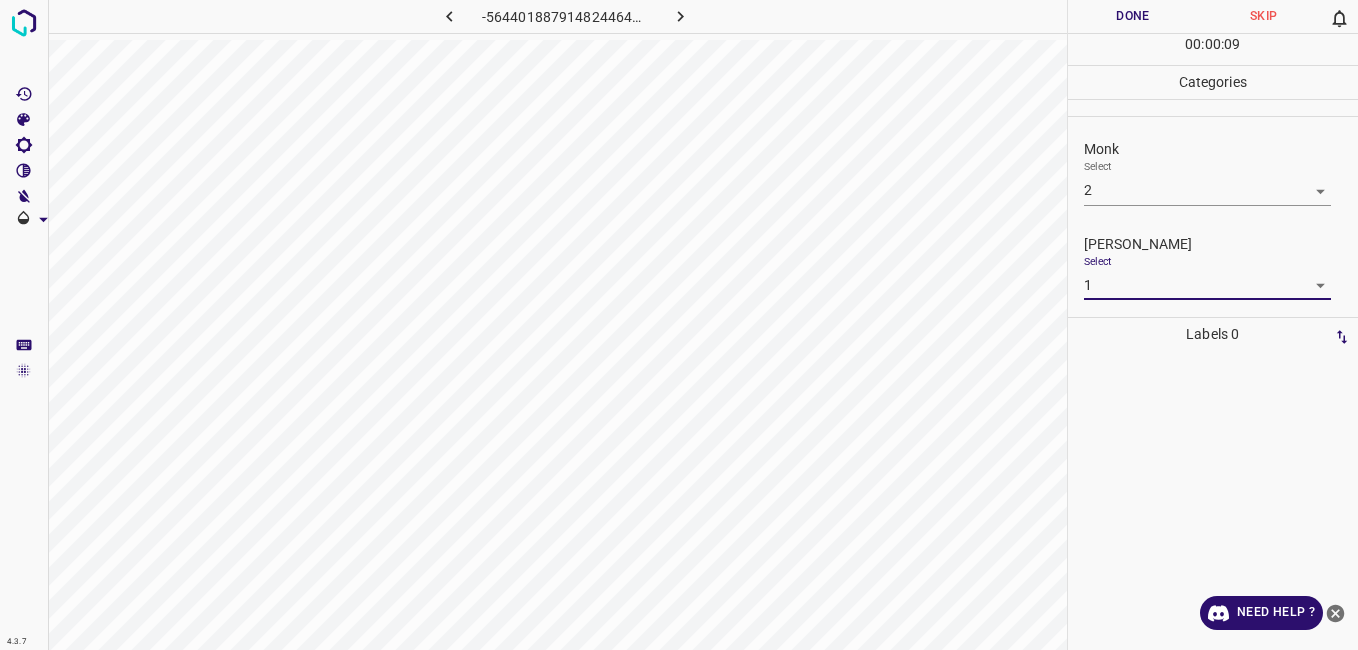 click on "Done" at bounding box center [1133, 16] 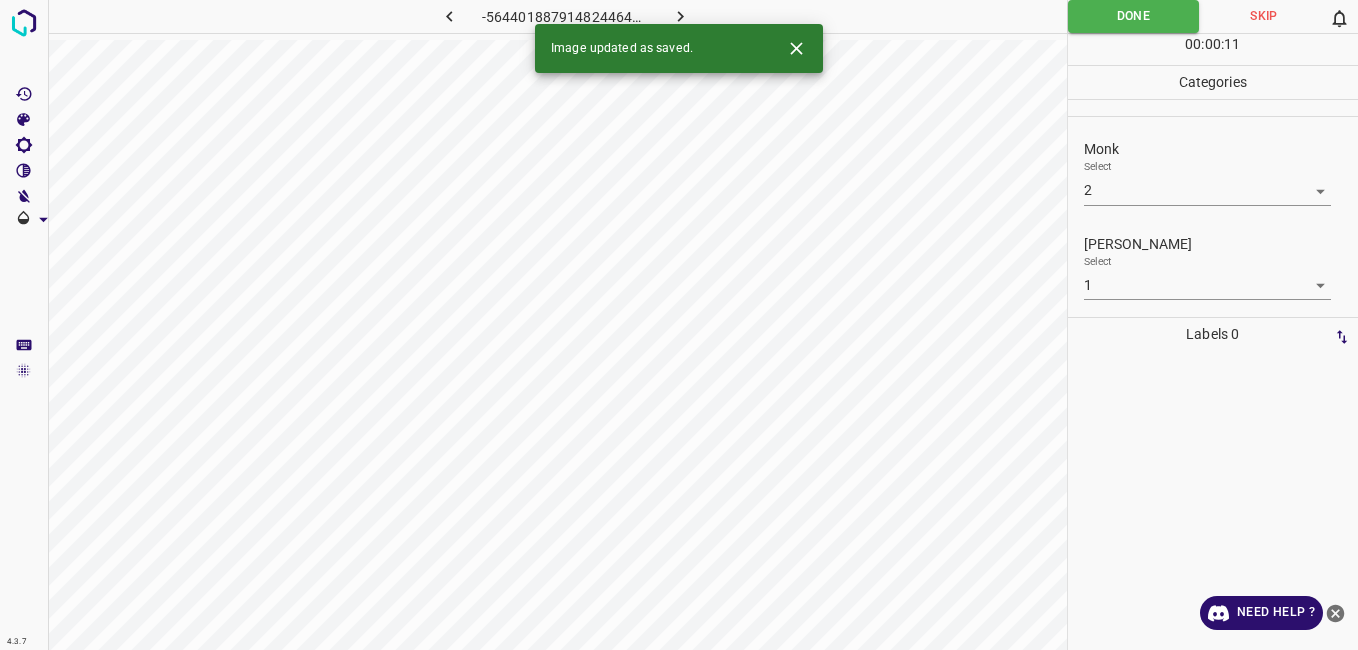 click 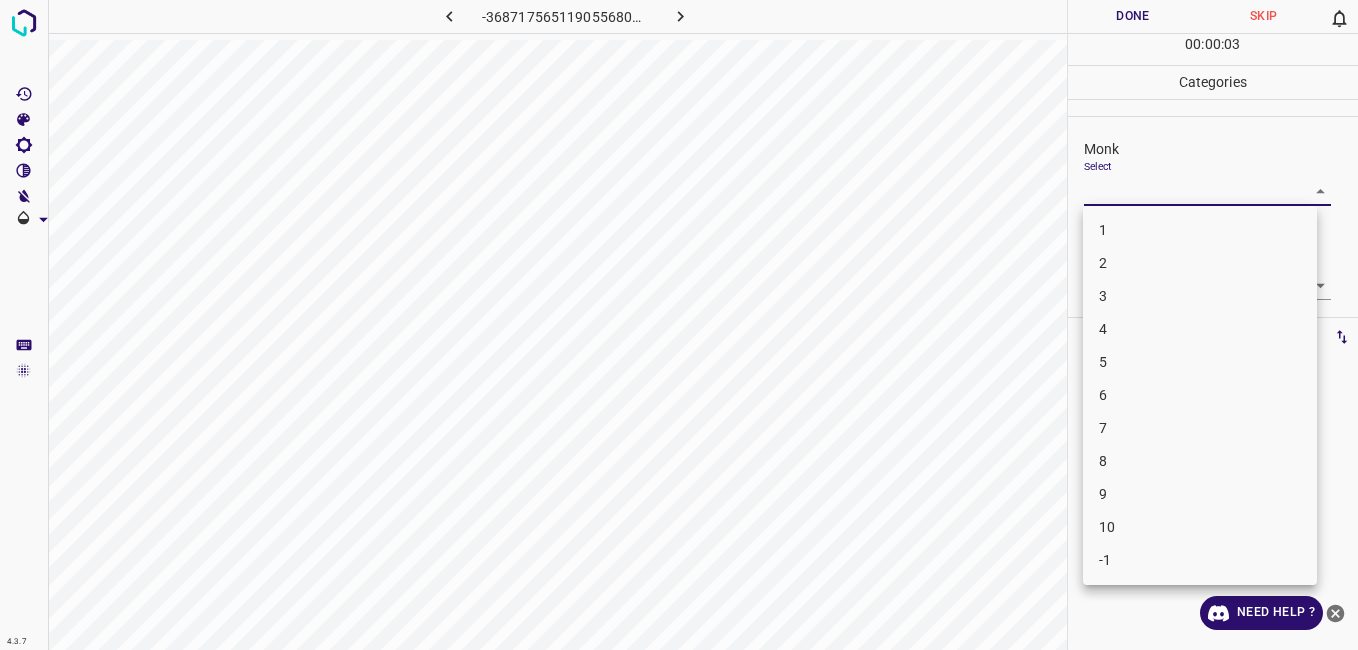 click on "4.3.7 -3687175651190556800.png Done Skip 0 00   : 00   : 03   Categories Monk   Select ​  [PERSON_NAME]   Select ​ Labels   0 Categories 1 Monk 2  [PERSON_NAME] Tools Space Change between modes (Draw & Edit) I Auto labeling R Restore zoom M Zoom in N Zoom out Delete Delete selecte label Filters Z Restore filters X Saturation filter C Brightness filter V Contrast filter B Gray scale filter General O Download Need Help ? - Text - Hide - Delete 1 2 3 4 5 6 7 8 9 10 -1" at bounding box center (679, 325) 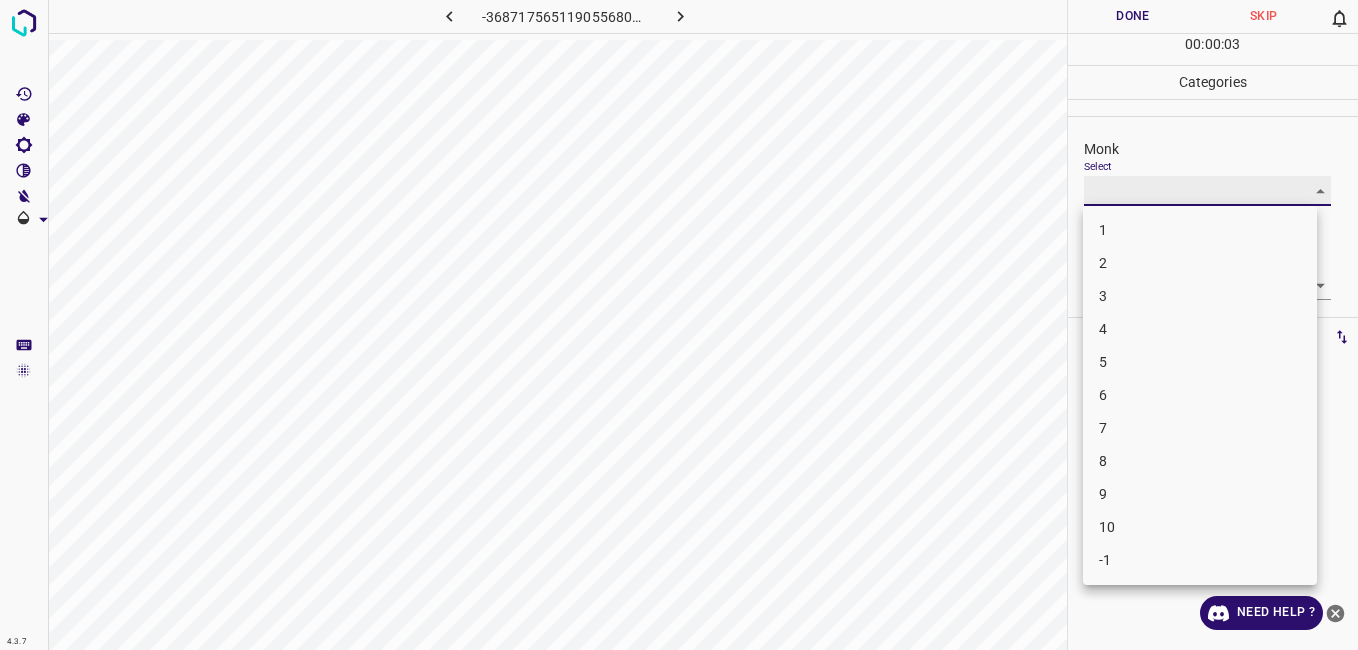 type on "2" 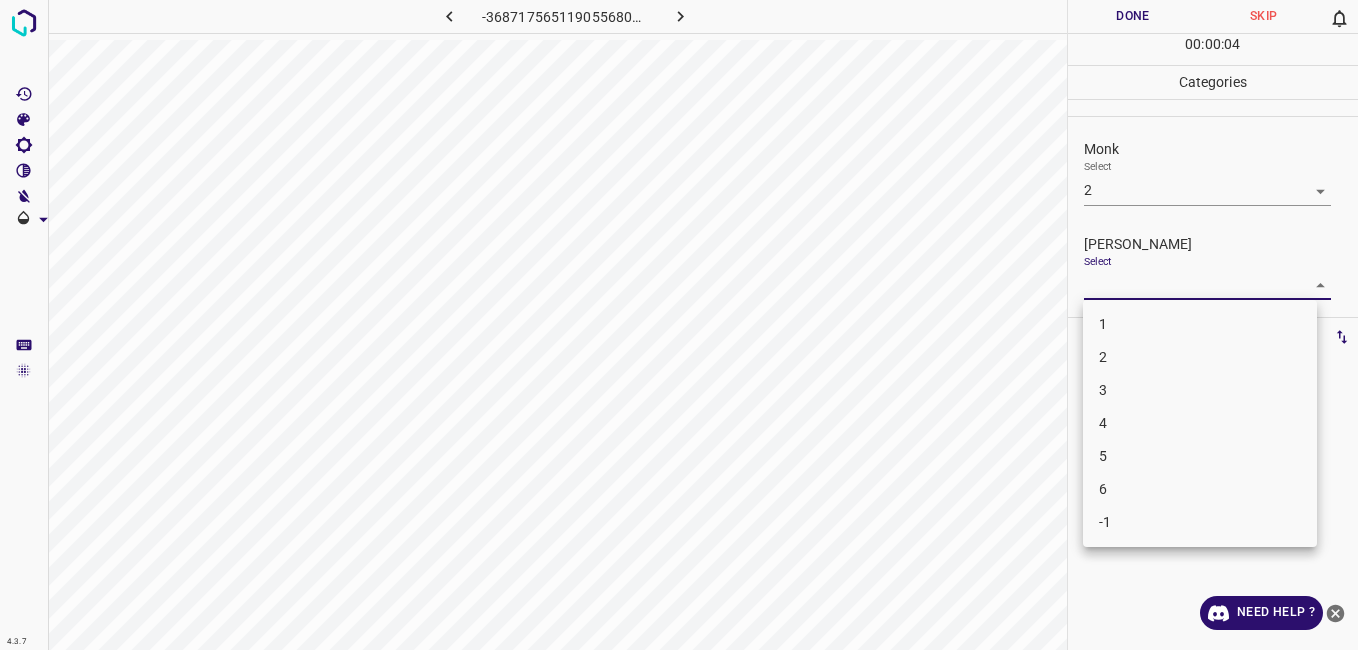click on "4.3.7 -3687175651190556800.png Done Skip 0 00   : 00   : 04   Categories Monk   Select 2 2  [PERSON_NAME]   Select ​ Labels   0 Categories 1 Monk 2  [PERSON_NAME] Tools Space Change between modes (Draw & Edit) I Auto labeling R Restore zoom M Zoom in N Zoom out Delete Delete selecte label Filters Z Restore filters X Saturation filter C Brightness filter V Contrast filter B Gray scale filter General O Download Need Help ? - Text - Hide - Delete 1 2 3 4 5 6 -1" at bounding box center [679, 325] 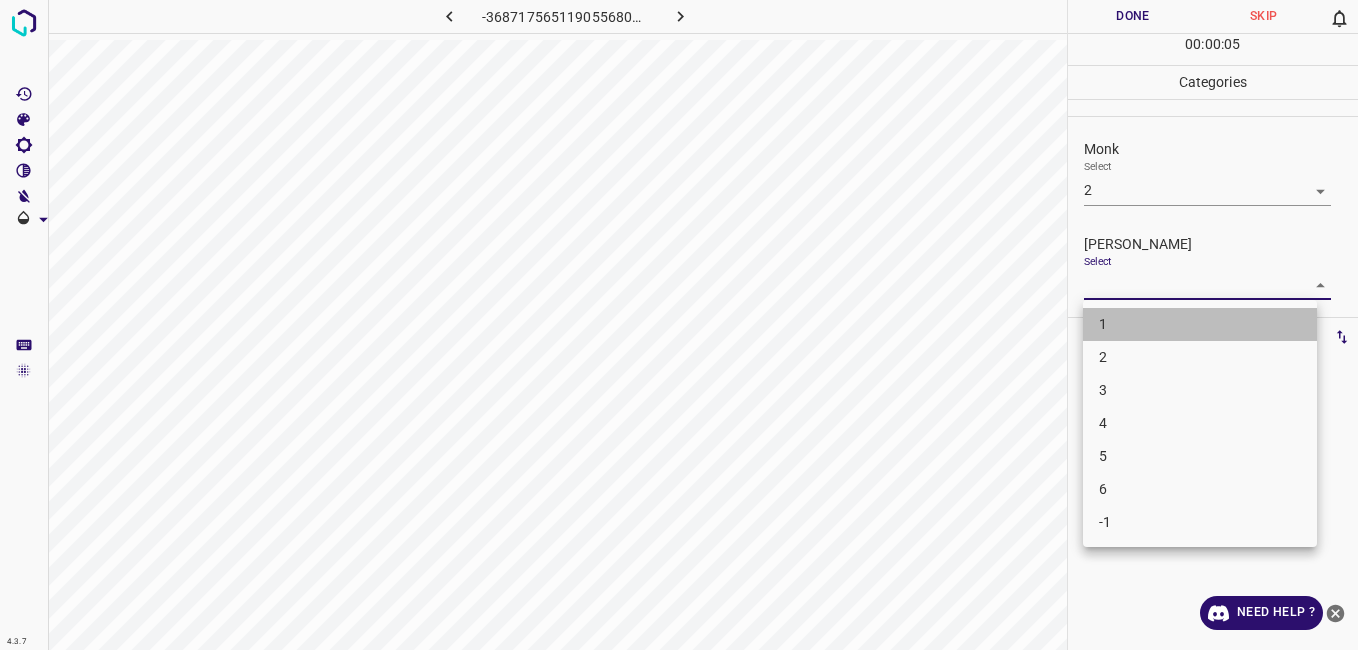 click on "1" at bounding box center (1200, 324) 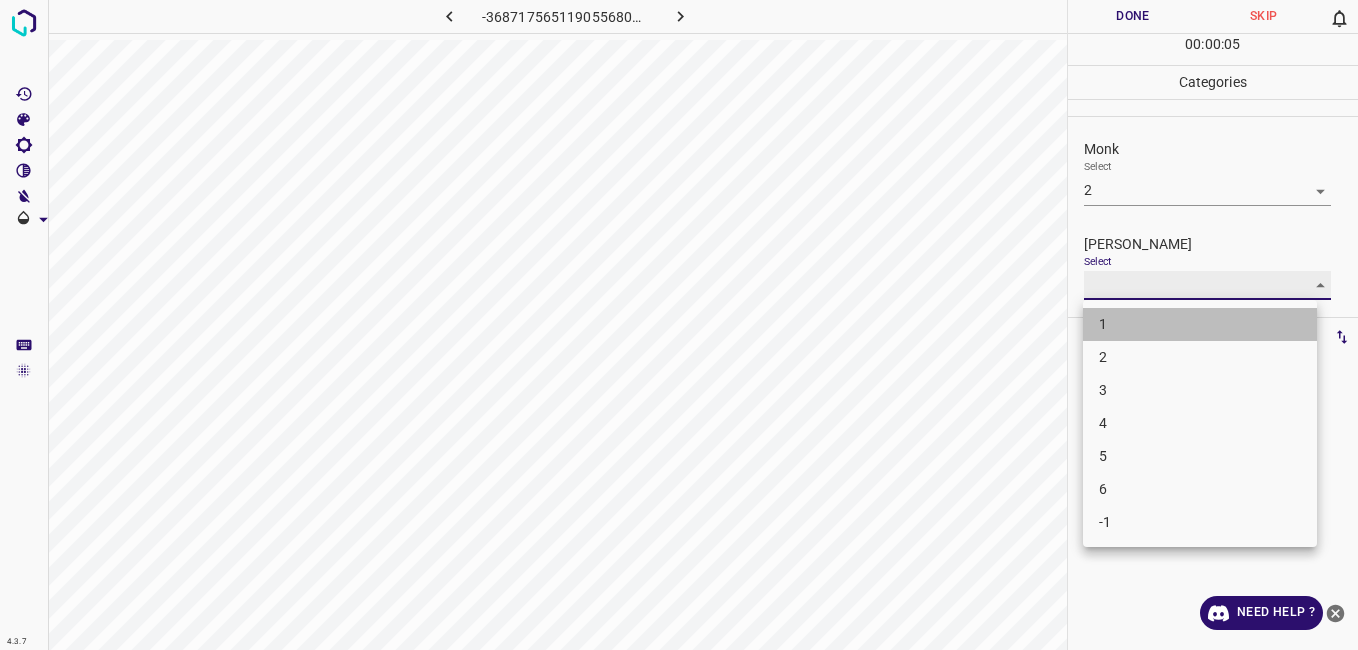 type on "1" 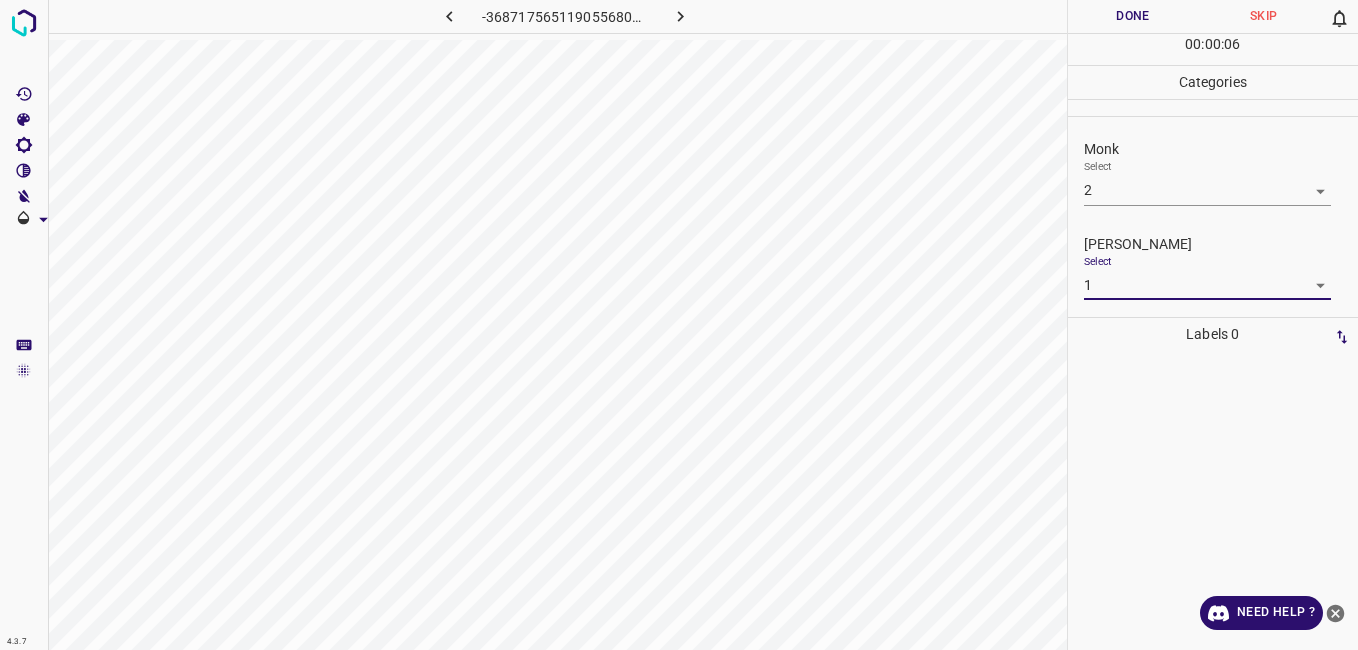 click on "Done" at bounding box center (1133, 16) 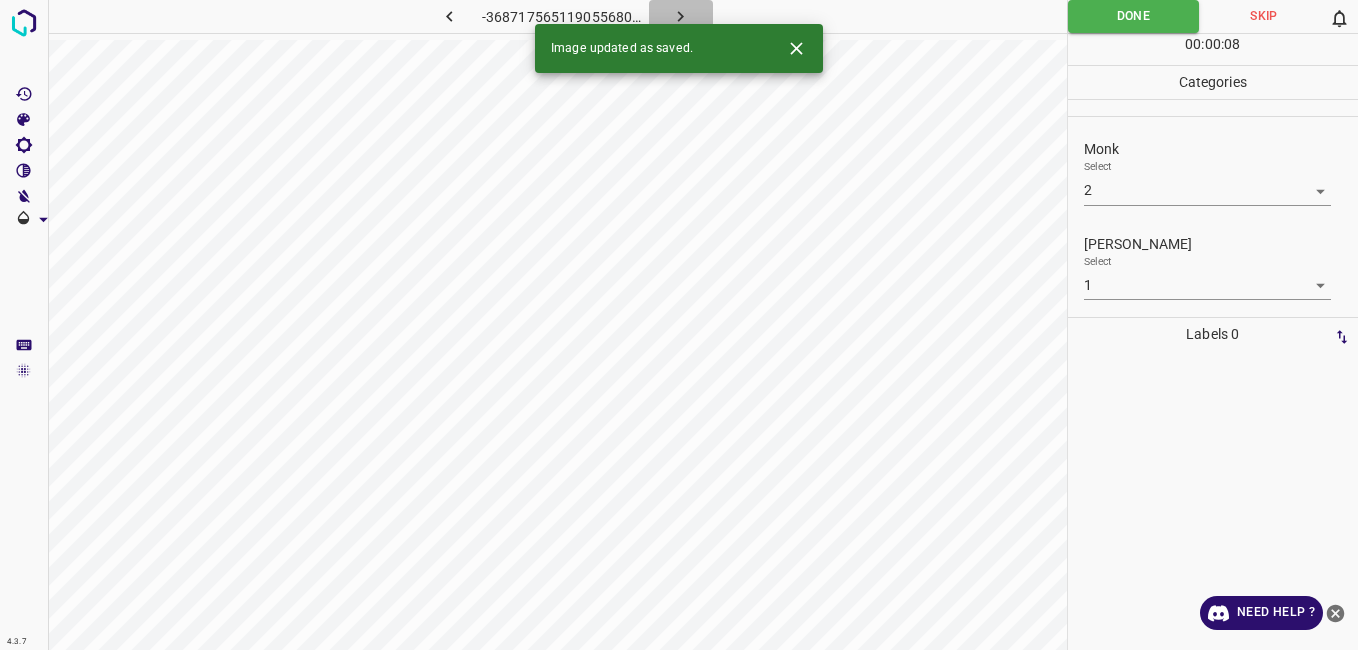 click 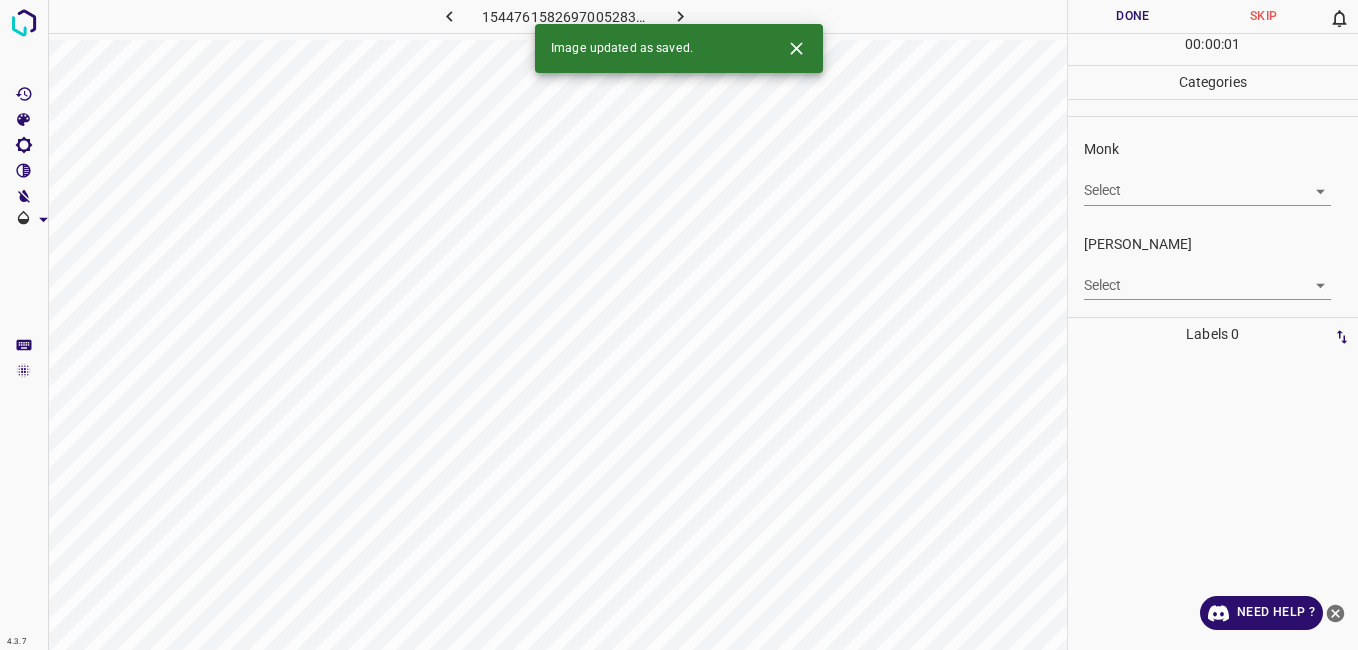 click on "Select ​" at bounding box center [1207, 182] 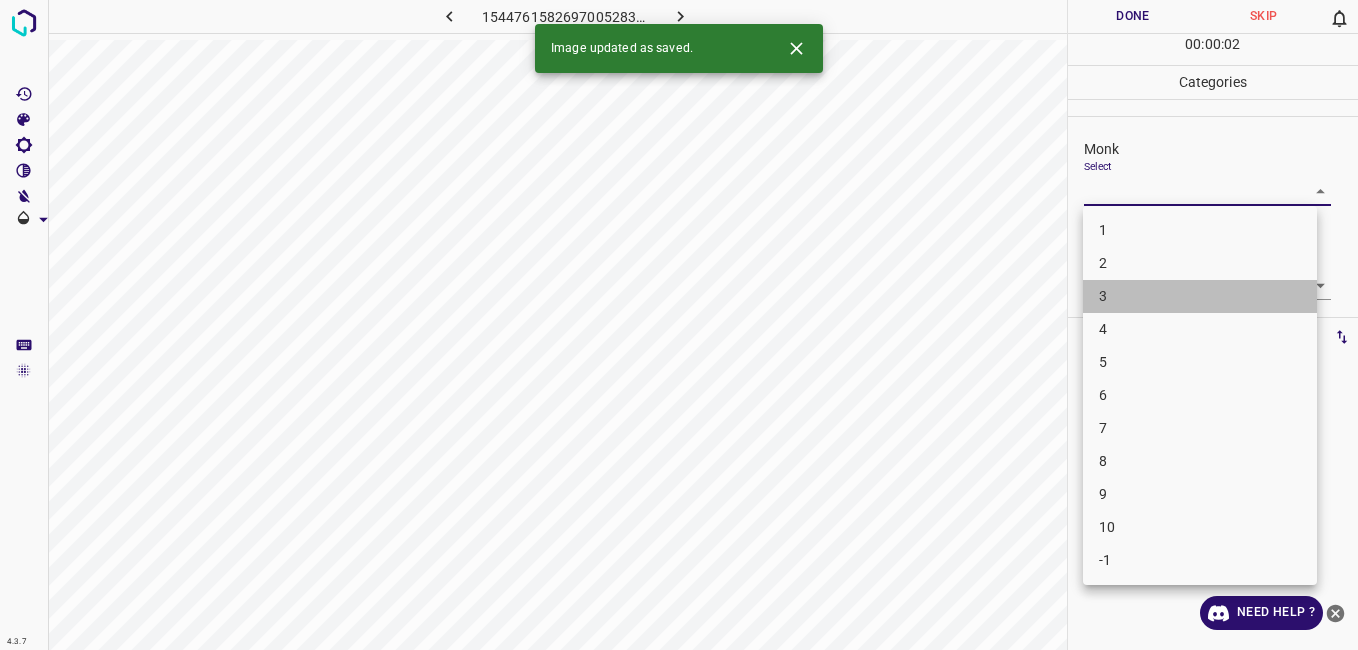 click on "3" at bounding box center [1200, 296] 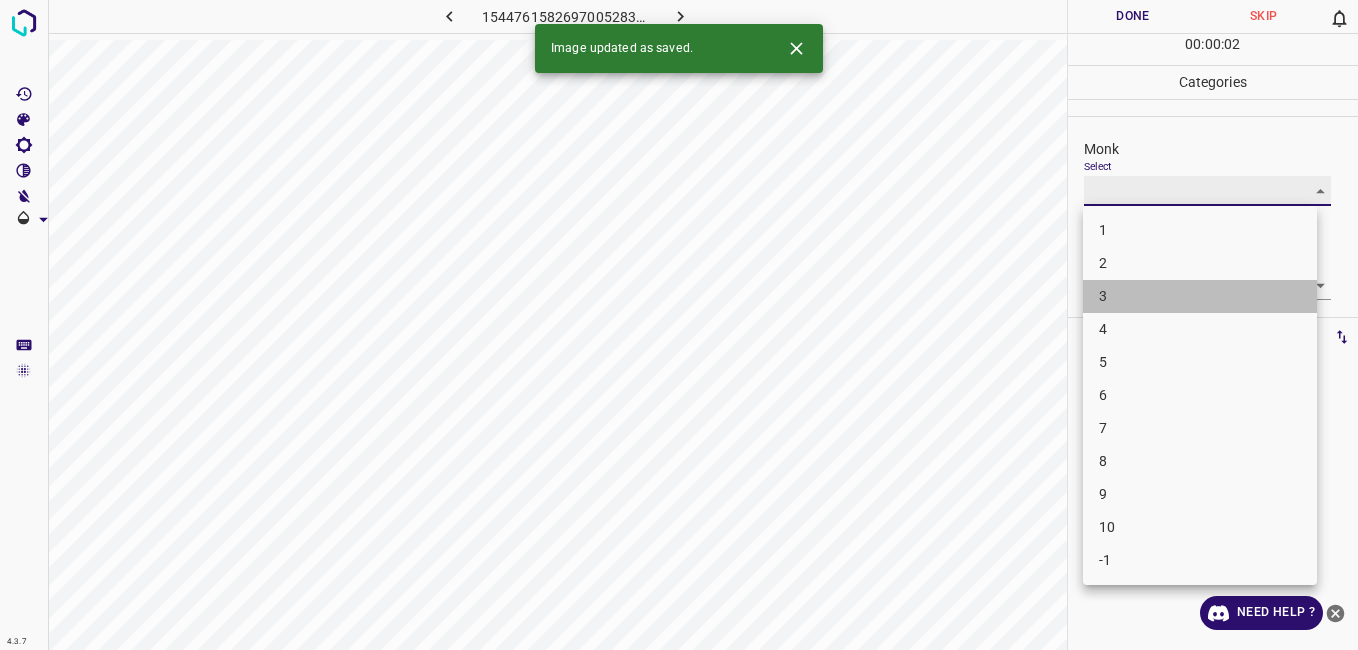 type on "3" 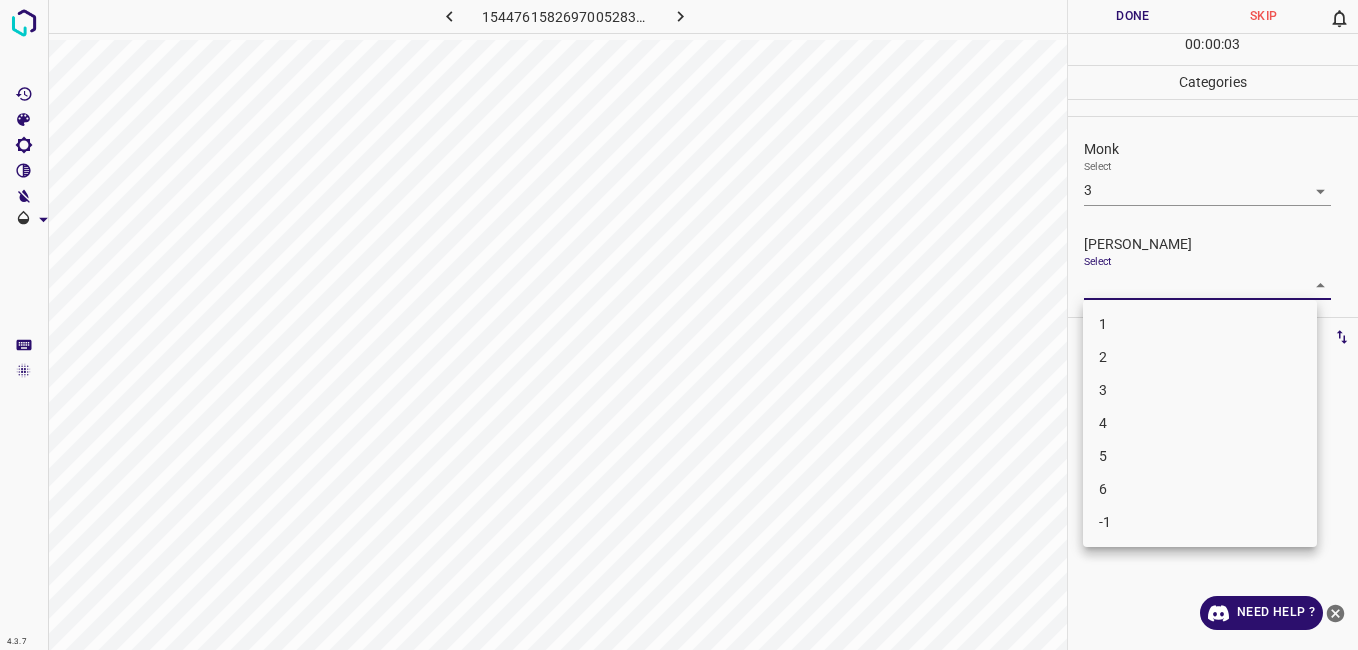 click on "4.3.7 1544761582697005283.png Done Skip 0 00   : 00   : 03   Categories Monk   Select 3 3  [PERSON_NAME]   Select ​ Labels   0 Categories 1 Monk 2  [PERSON_NAME] Tools Space Change between modes (Draw & Edit) I Auto labeling R Restore zoom M Zoom in N Zoom out Delete Delete selecte label Filters Z Restore filters X Saturation filter C Brightness filter V Contrast filter B Gray scale filter General O Download Need Help ? - Text - Hide - Delete 1 2 3 4 5 6 -1" at bounding box center [679, 325] 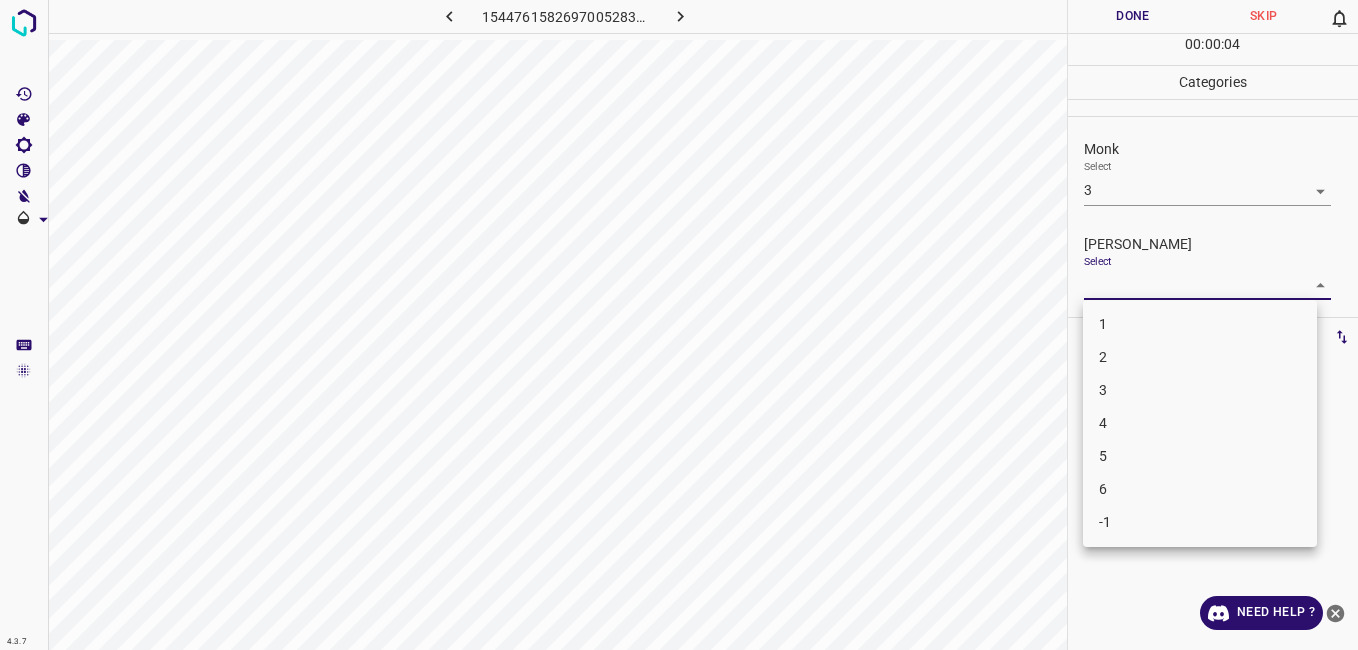 click on "2" at bounding box center [1200, 357] 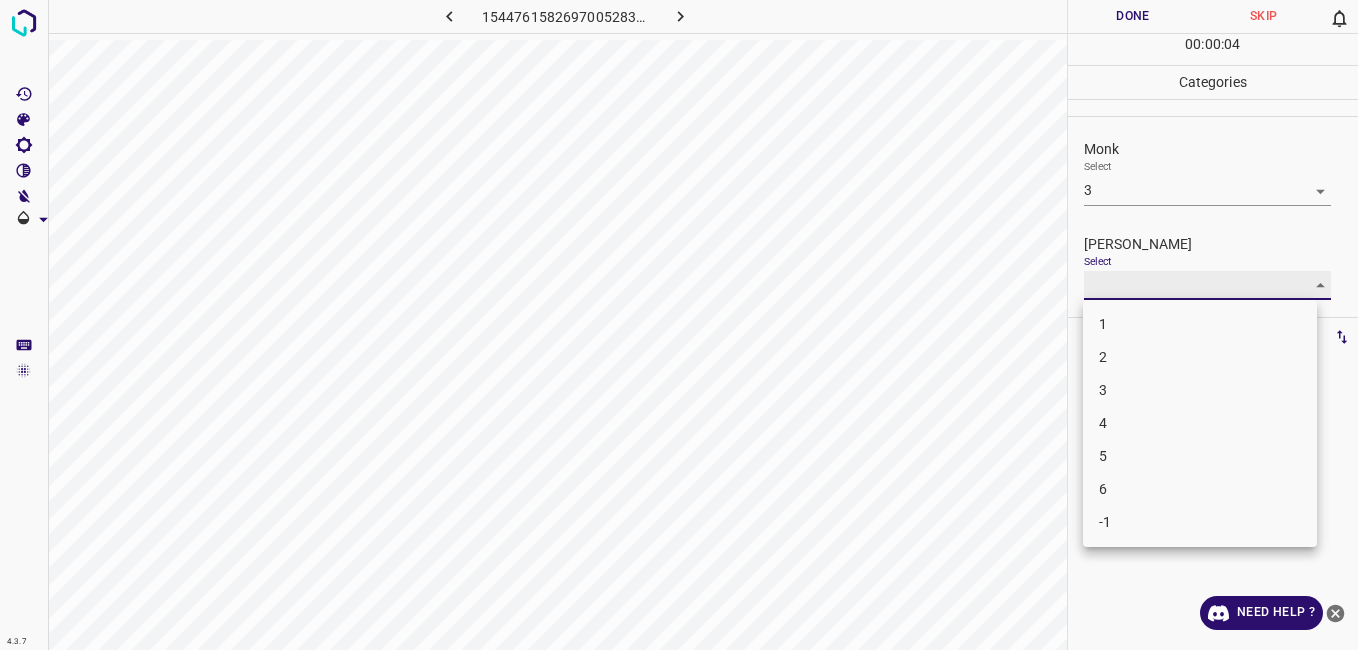 type on "2" 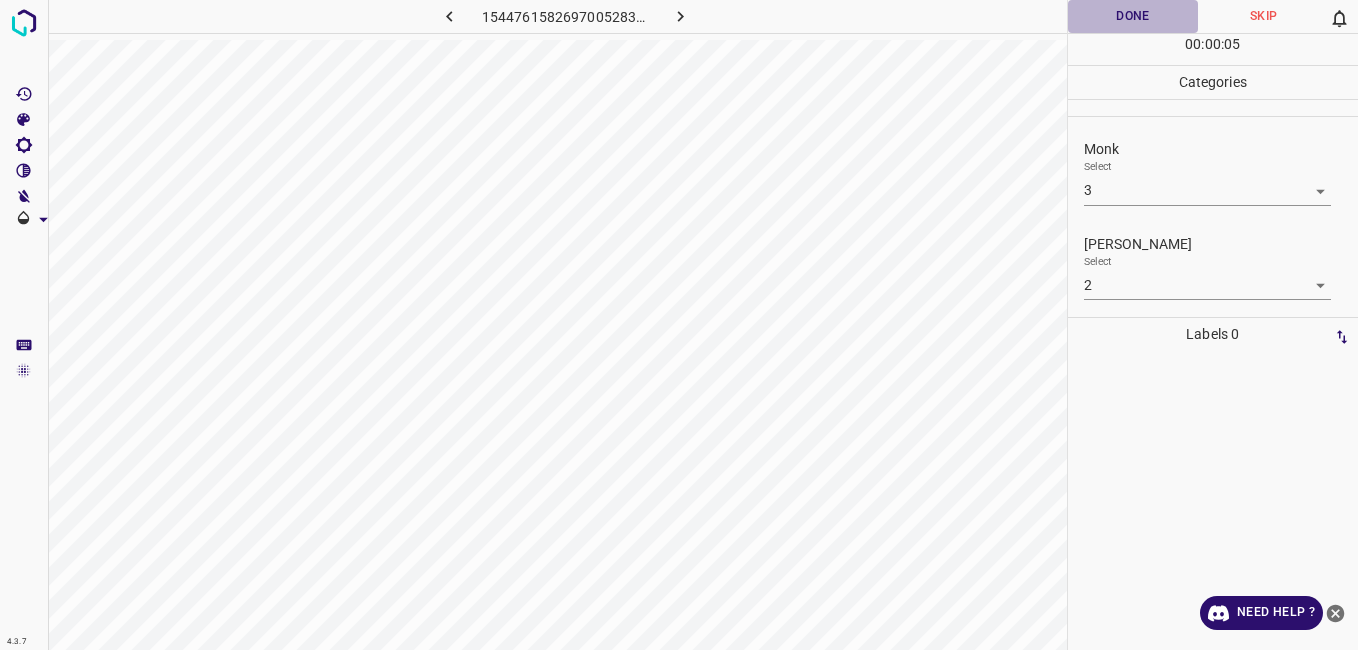 click on "Done" at bounding box center (1133, 16) 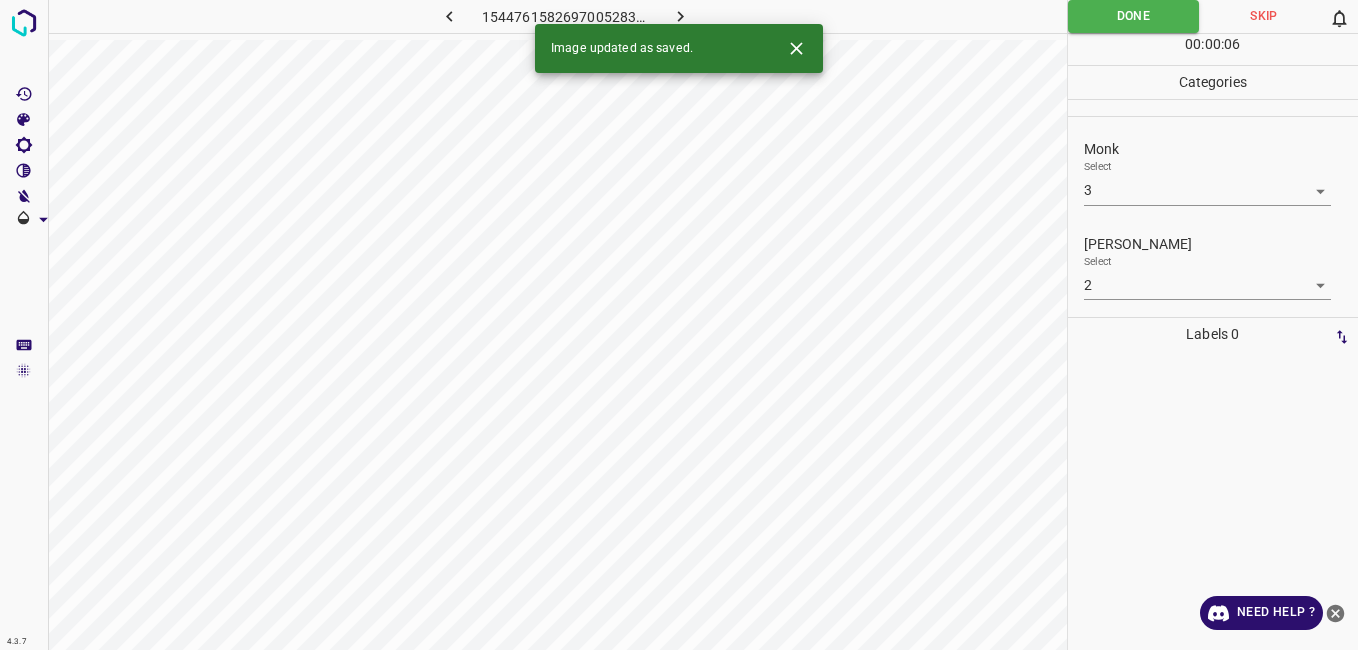 click 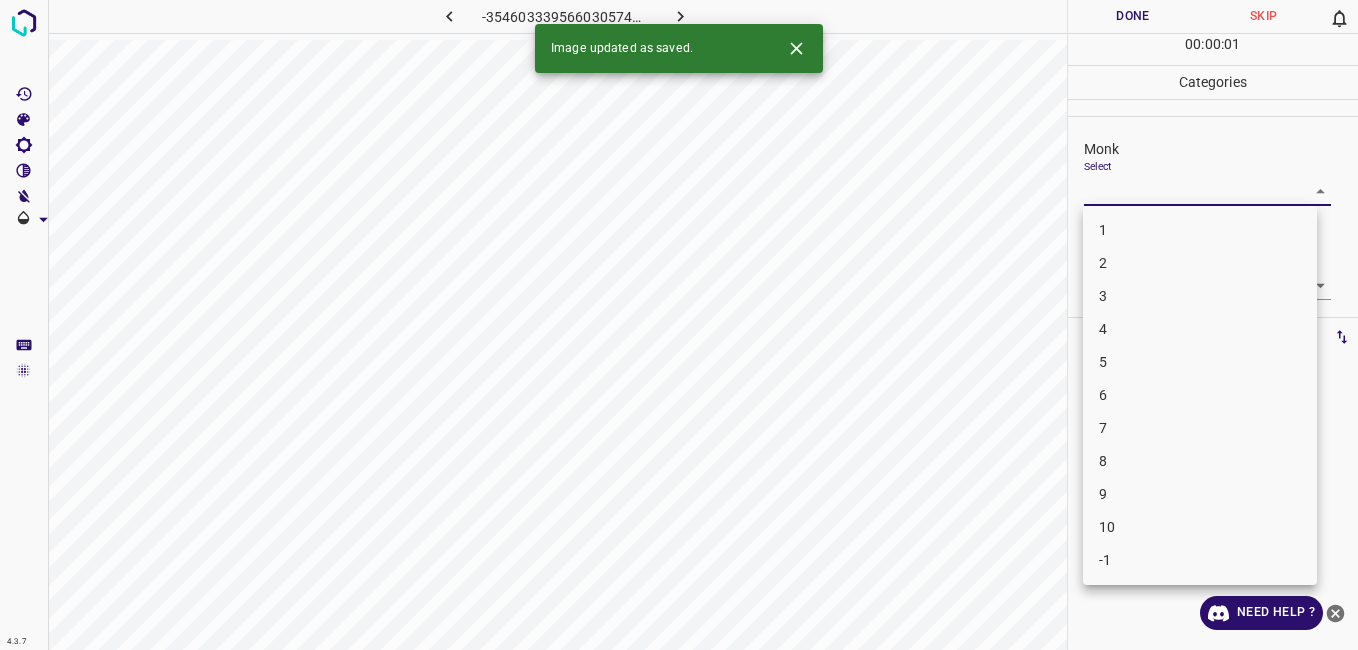 click on "4.3.7 -3546033395660305747.png Done Skip 0 00   : 00   : 01   Categories Monk   Select ​  [PERSON_NAME]   Select ​ Labels   0 Categories 1 Monk 2  [PERSON_NAME] Tools Space Change between modes (Draw & Edit) I Auto labeling R Restore zoom M Zoom in N Zoom out Delete Delete selecte label Filters Z Restore filters X Saturation filter C Brightness filter V Contrast filter B Gray scale filter General O Download Image updated as saved. Need Help ? - Text - Hide - Delete 1 2 3 4 5 6 7 8 9 10 -1" at bounding box center (679, 325) 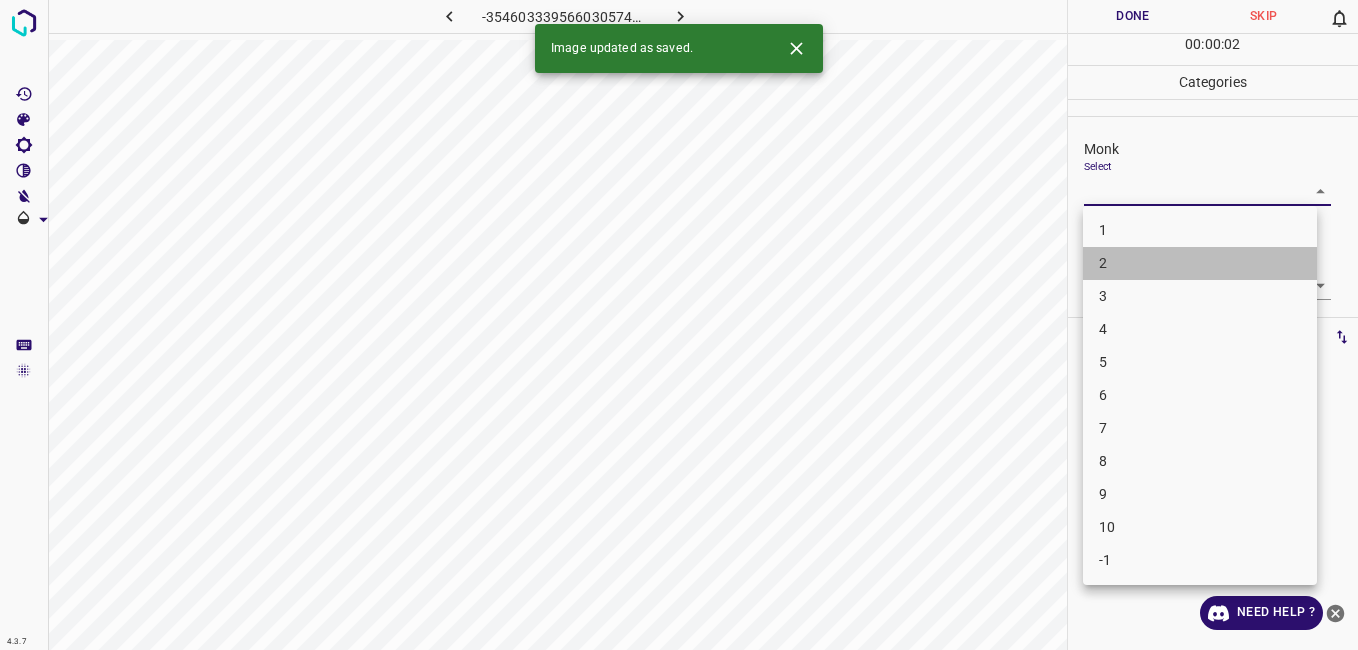 click on "2" at bounding box center [1200, 263] 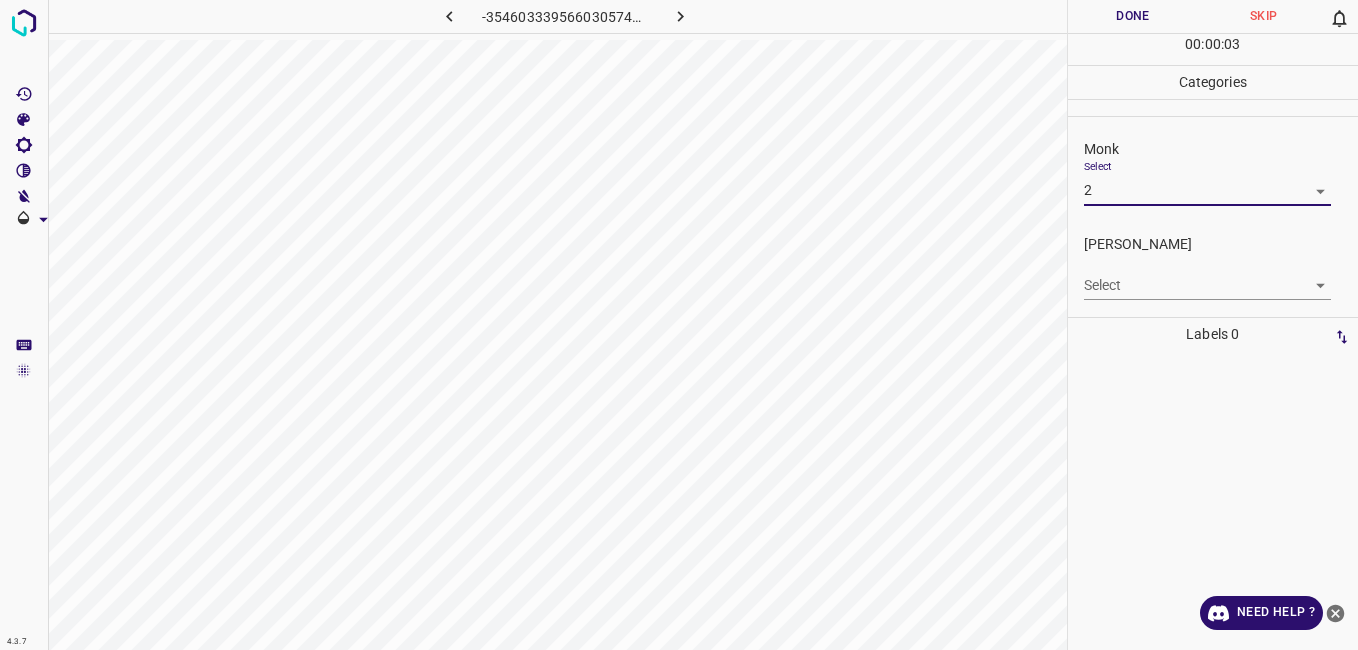 click on "4.3.7 -3546033395660305747.png Done Skip 0 00   : 00   : 03   Categories Monk   Select 2 2  [PERSON_NAME]   Select ​ Labels   0 Categories 1 Monk 2  [PERSON_NAME] Tools Space Change between modes (Draw & Edit) I Auto labeling R Restore zoom M Zoom in N Zoom out Delete Delete selecte label Filters Z Restore filters X Saturation filter C Brightness filter V Contrast filter B Gray scale filter General O Download Need Help ? - Text - Hide - Delete" at bounding box center [679, 325] 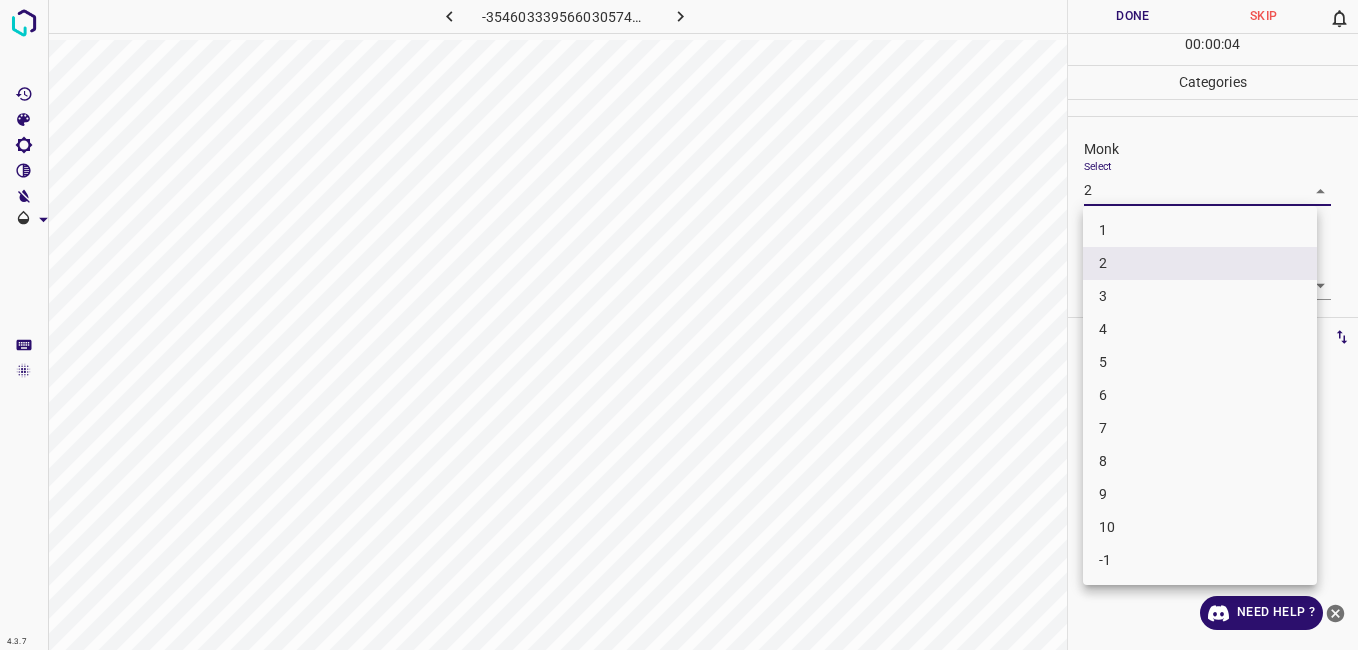 click on "3" at bounding box center [1200, 296] 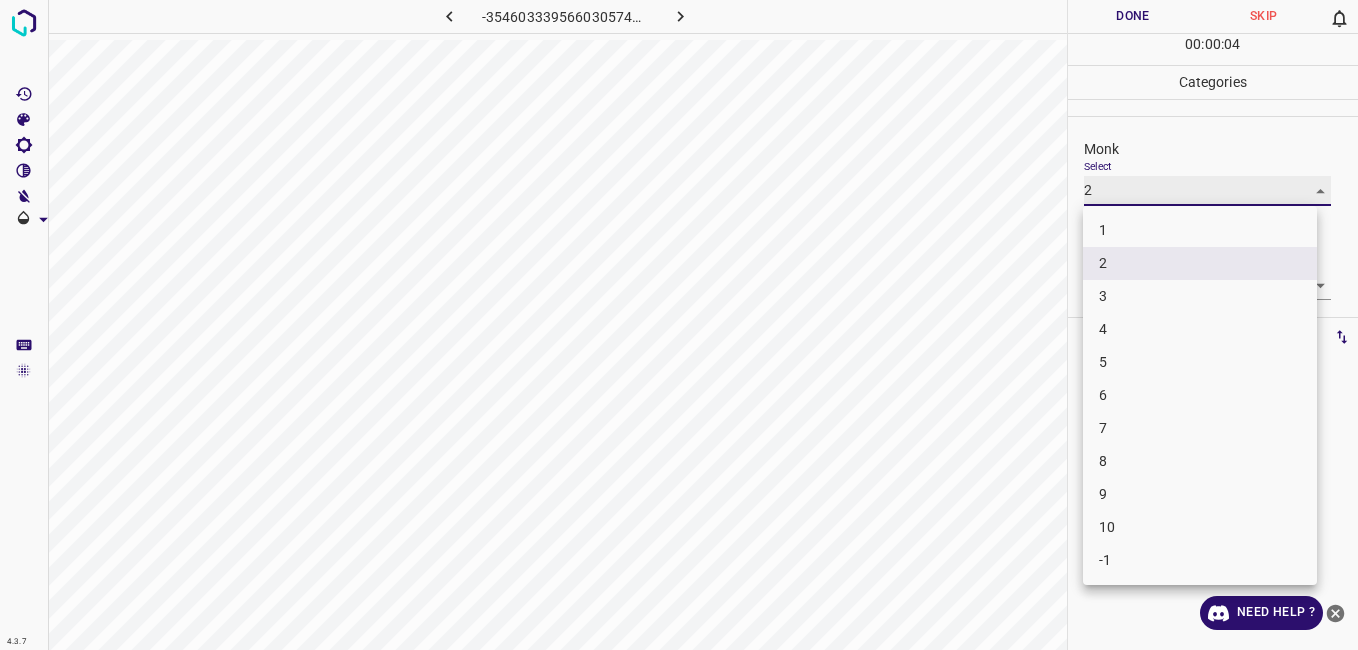 type on "3" 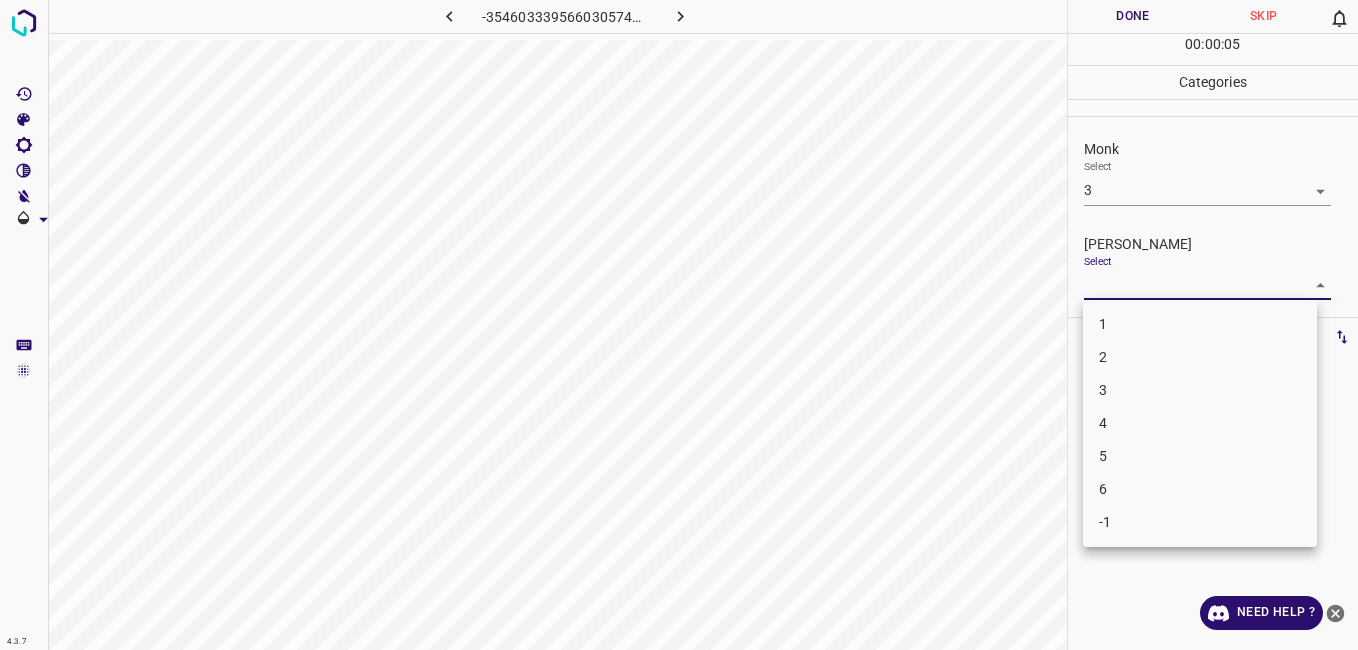click on "4.3.7 -3546033395660305747.png Done Skip 0 00   : 00   : 05   Categories Monk   Select 3 3  [PERSON_NAME]   Select ​ Labels   0 Categories 1 Monk 2  [PERSON_NAME] Tools Space Change between modes (Draw & Edit) I Auto labeling R Restore zoom M Zoom in N Zoom out Delete Delete selecte label Filters Z Restore filters X Saturation filter C Brightness filter V Contrast filter B Gray scale filter General O Download Need Help ? - Text - Hide - Delete 1 2 3 4 5 6 -1" at bounding box center (679, 325) 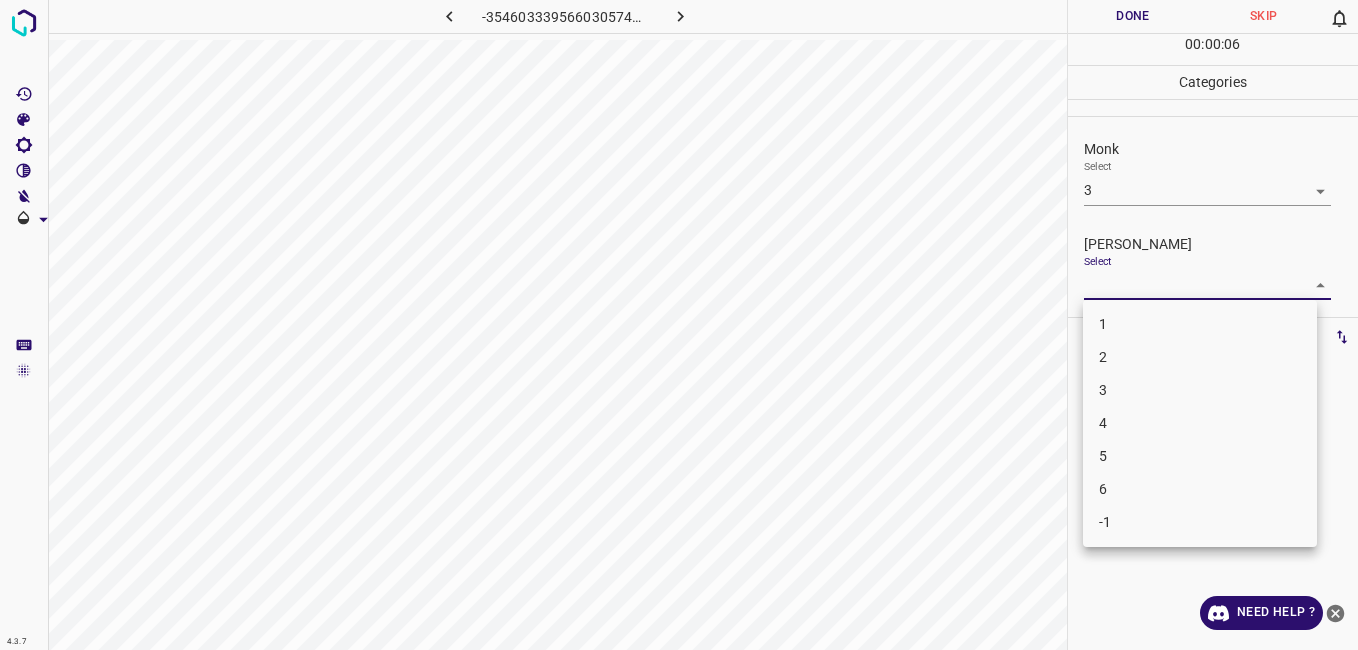 click on "2" at bounding box center (1200, 357) 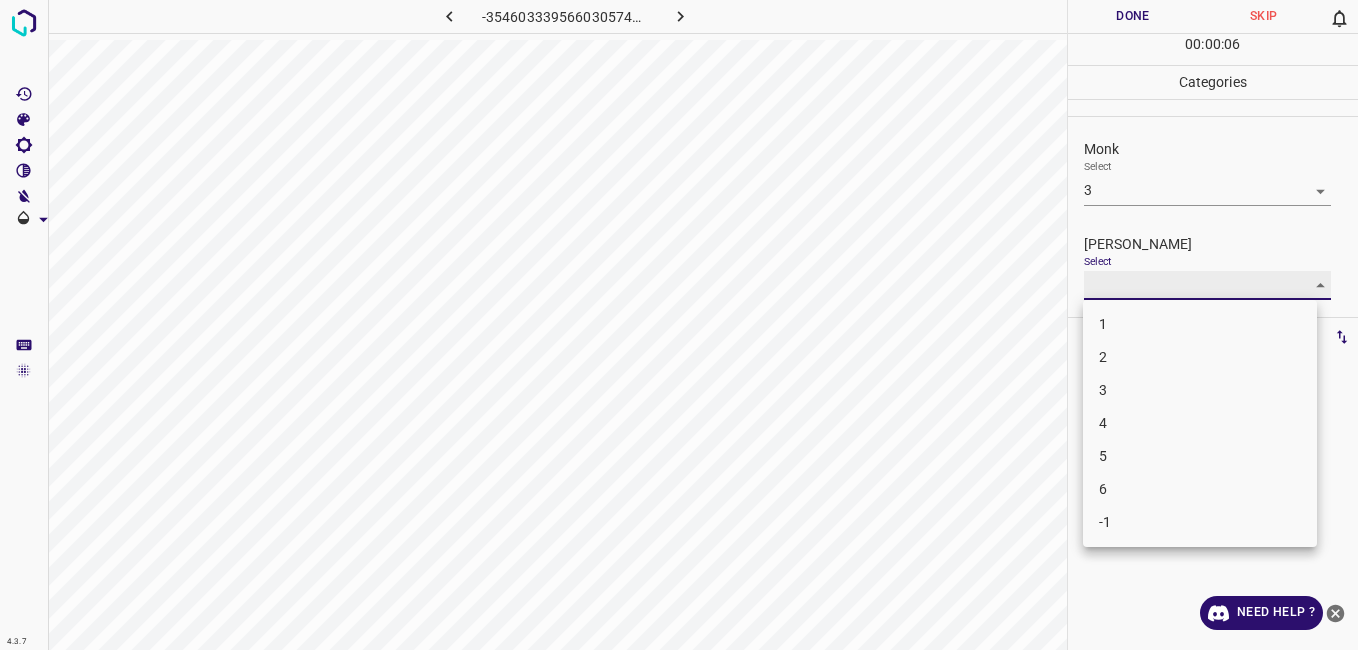 type on "2" 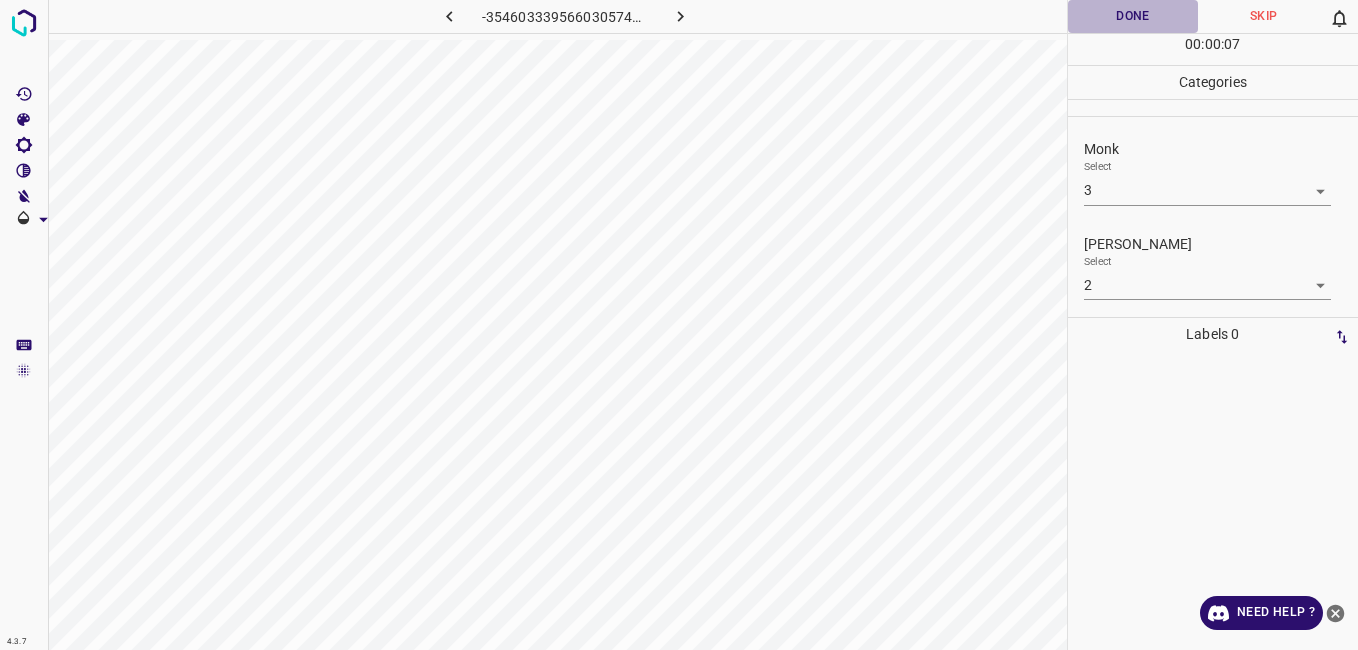 click on "Done" at bounding box center (1133, 16) 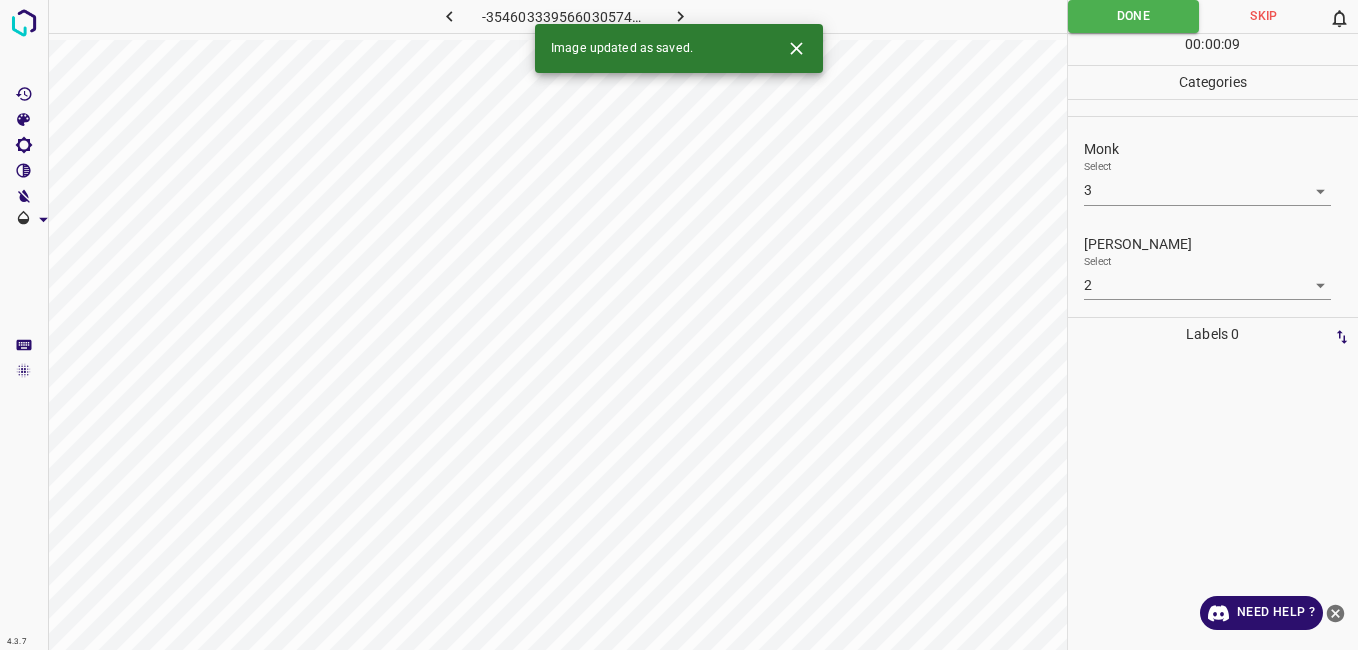 click 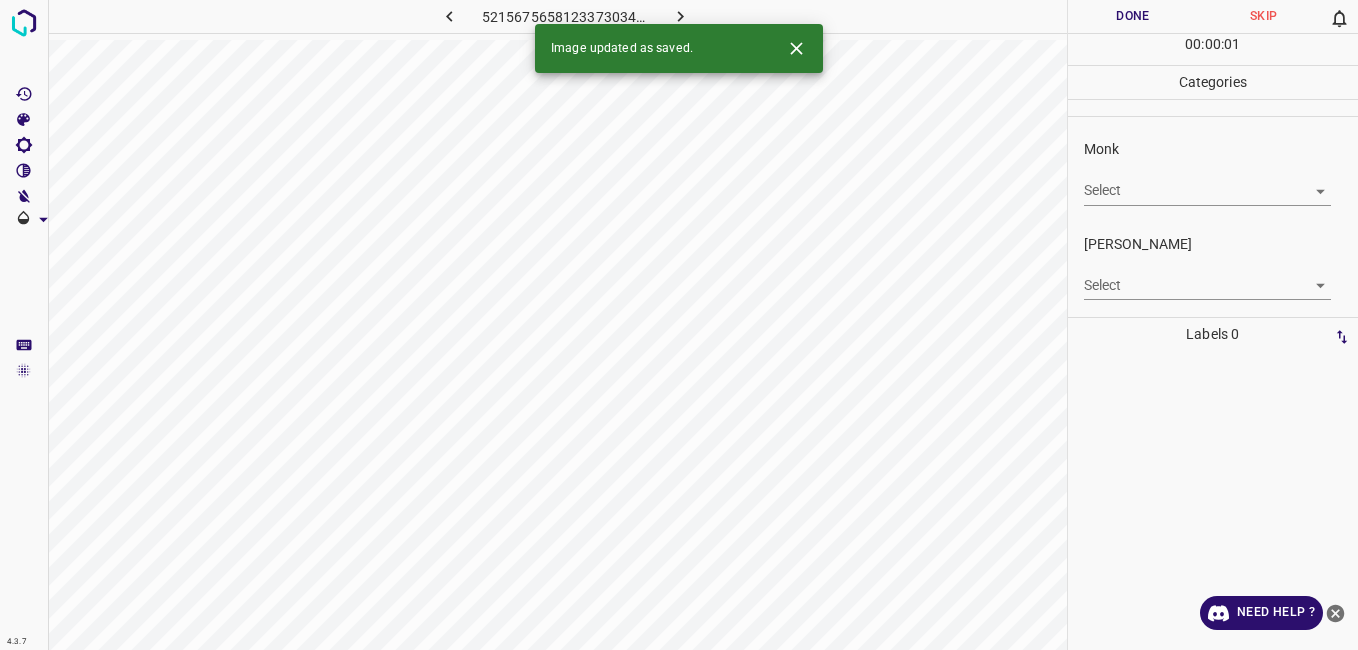 click on "4.3.7 5215675658123373034.png Done Skip 0 00   : 00   : 01   Categories Monk   Select ​  [PERSON_NAME]   Select ​ Labels   0 Categories 1 Monk 2  [PERSON_NAME] Tools Space Change between modes (Draw & Edit) I Auto labeling R Restore zoom M Zoom in N Zoom out Delete Delete selecte label Filters Z Restore filters X Saturation filter C Brightness filter V Contrast filter B Gray scale filter General O Download Image updated as saved. Need Help ? - Text - Hide - Delete" at bounding box center [679, 325] 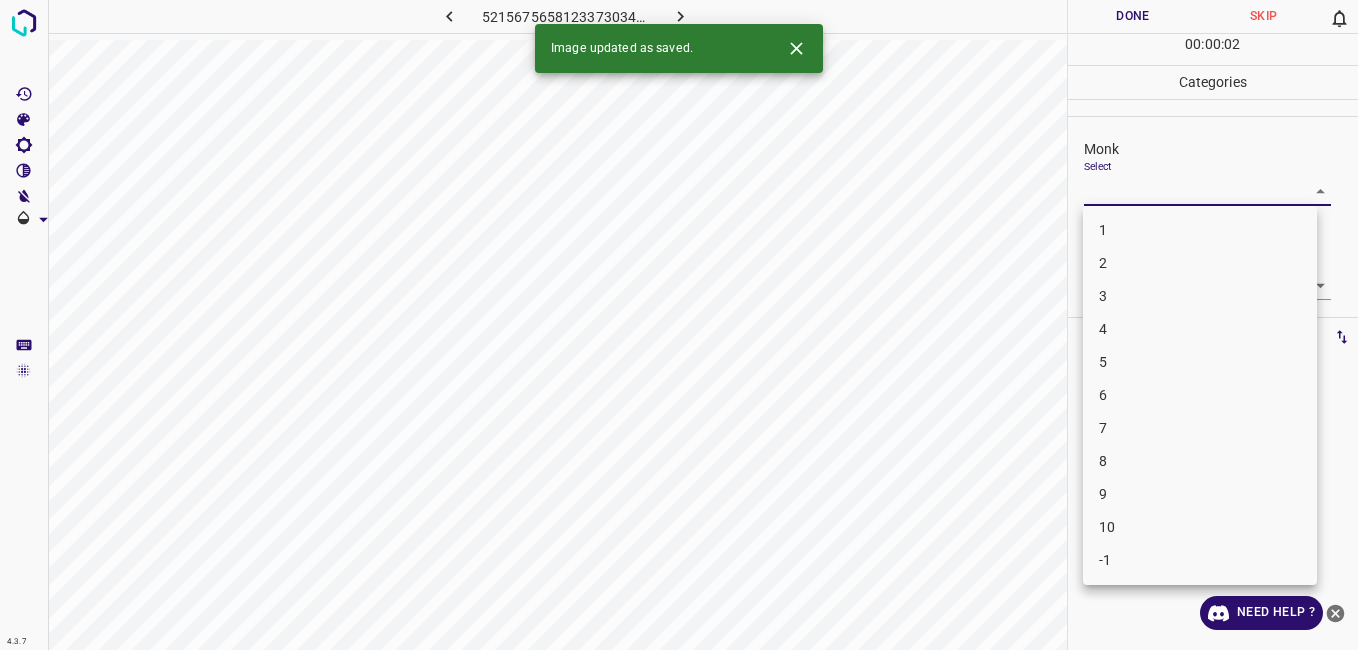 click on "3" at bounding box center (1200, 296) 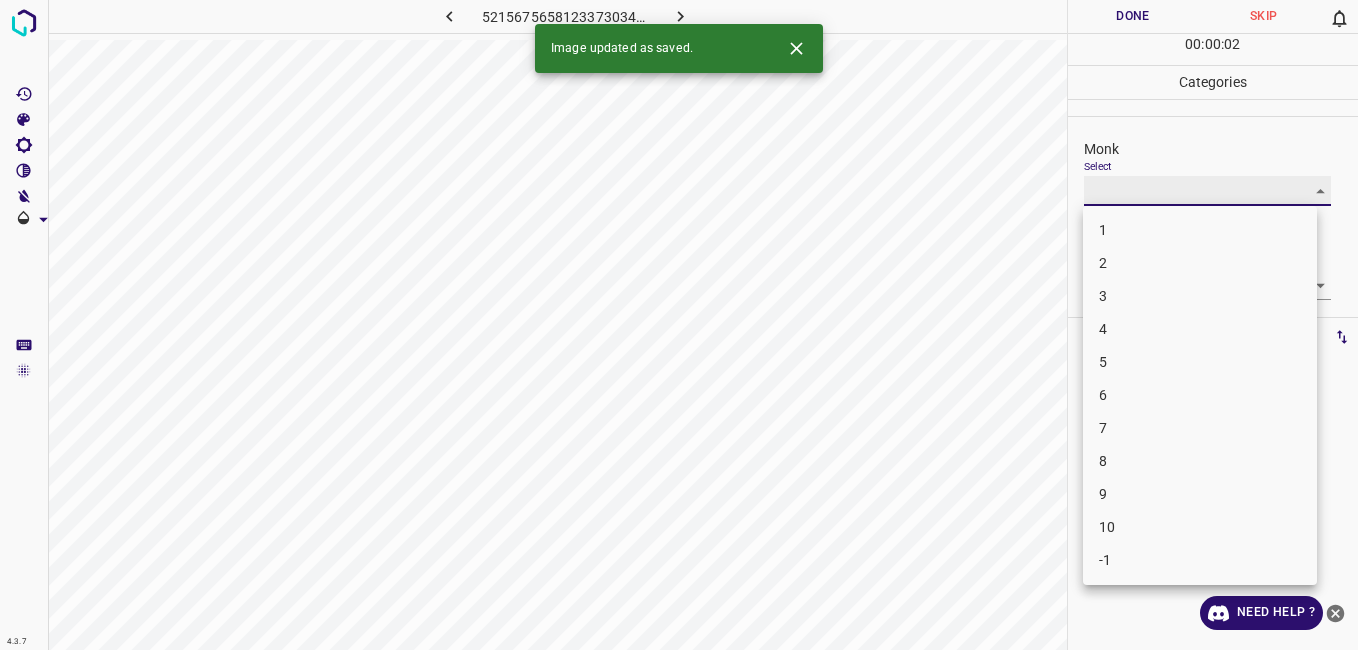 type on "3" 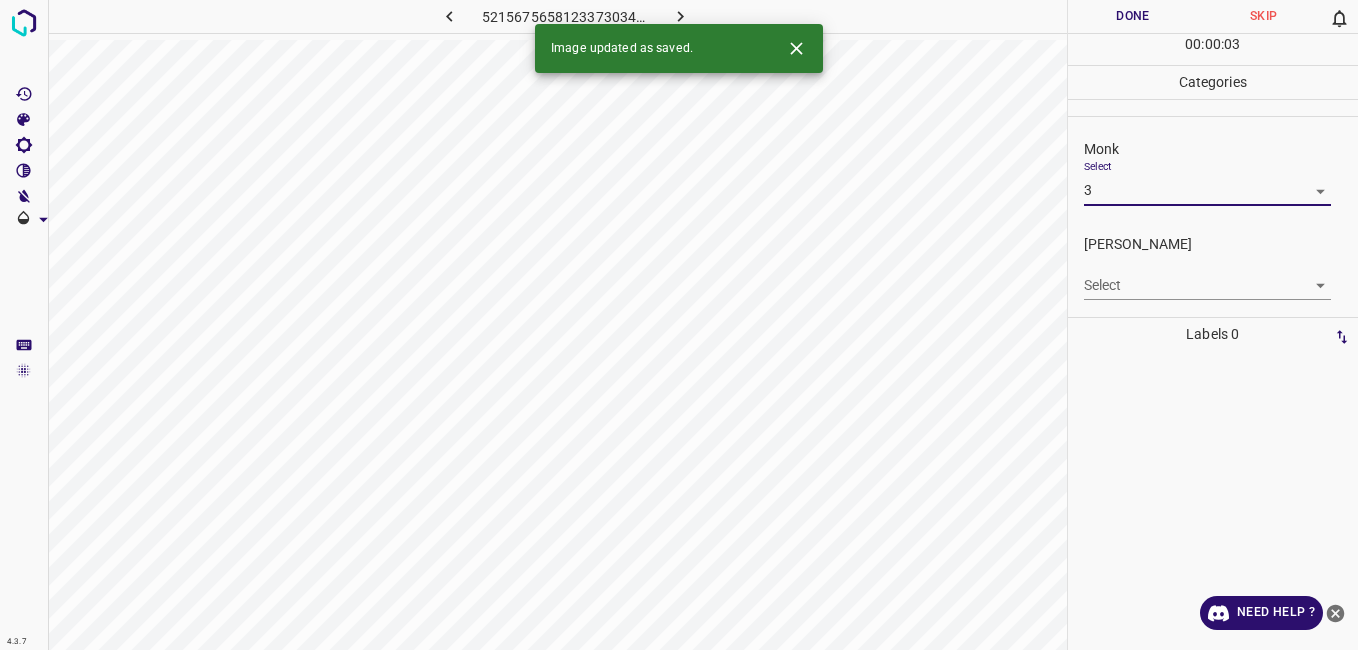 click on "4.3.7 5215675658123373034.png Done Skip 0 00   : 00   : 03   Categories Monk   Select 3 3  [PERSON_NAME]   Select ​ Labels   0 Categories 1 Monk 2  [PERSON_NAME] Tools Space Change between modes (Draw & Edit) I Auto labeling R Restore zoom M Zoom in N Zoom out Delete Delete selecte label Filters Z Restore filters X Saturation filter C Brightness filter V Contrast filter B Gray scale filter General O Download Image updated as saved. Need Help ? - Text - Hide - Delete" at bounding box center [679, 325] 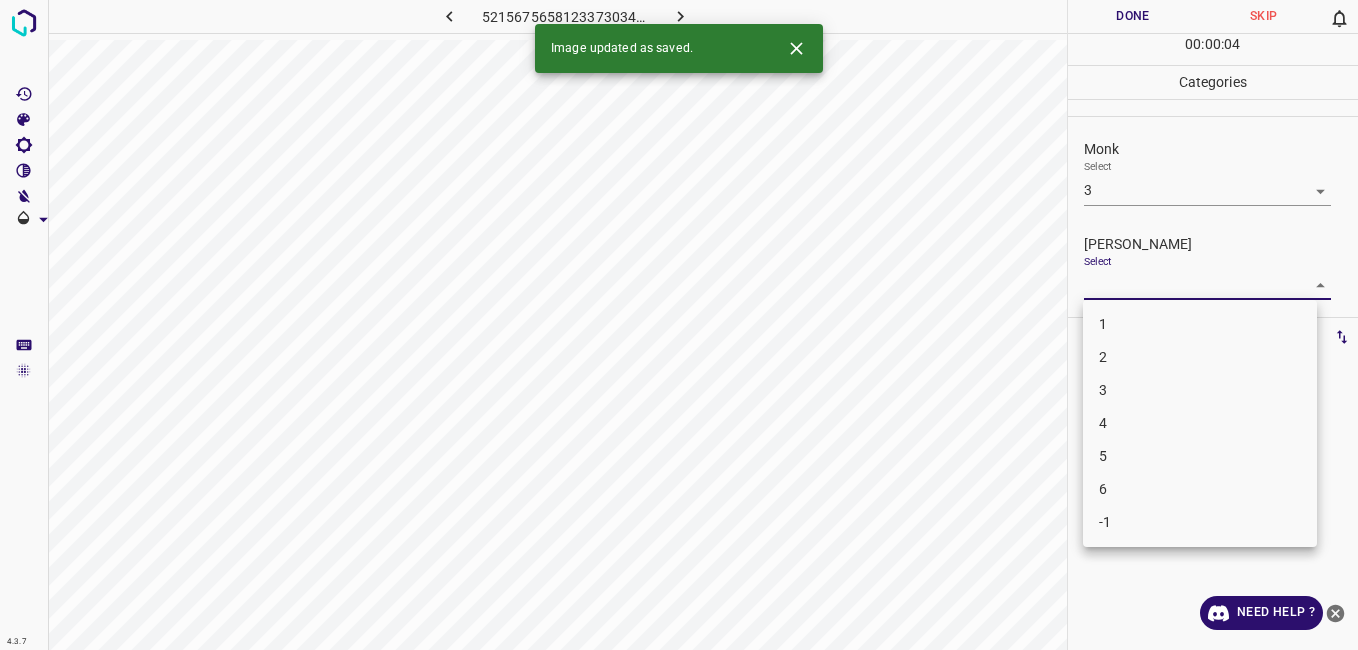 click on "2" at bounding box center (1200, 357) 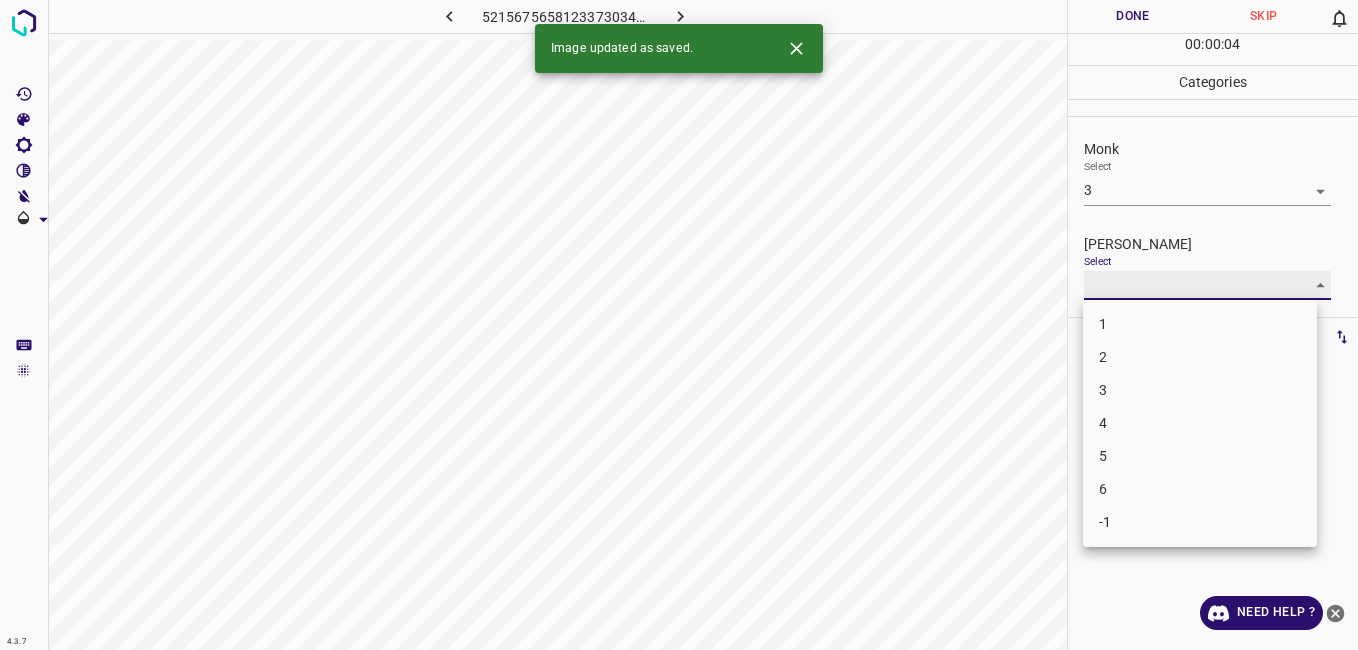 type on "2" 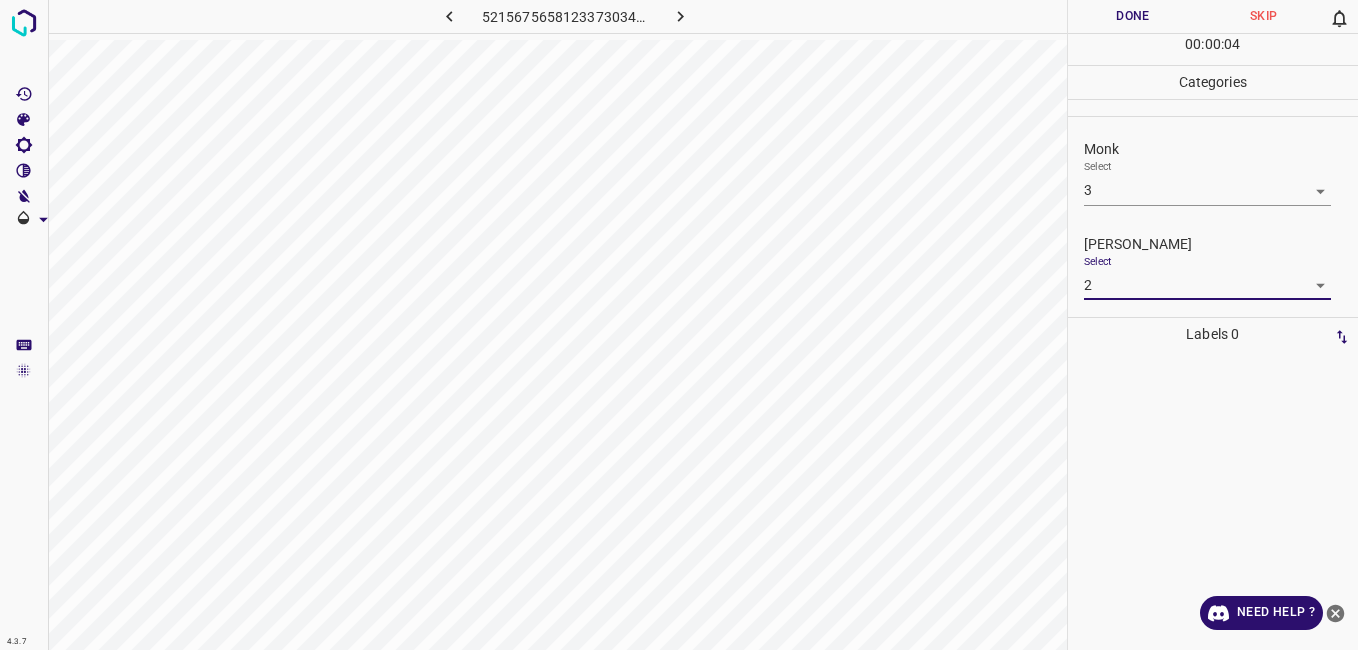 click on "Done" at bounding box center (1133, 16) 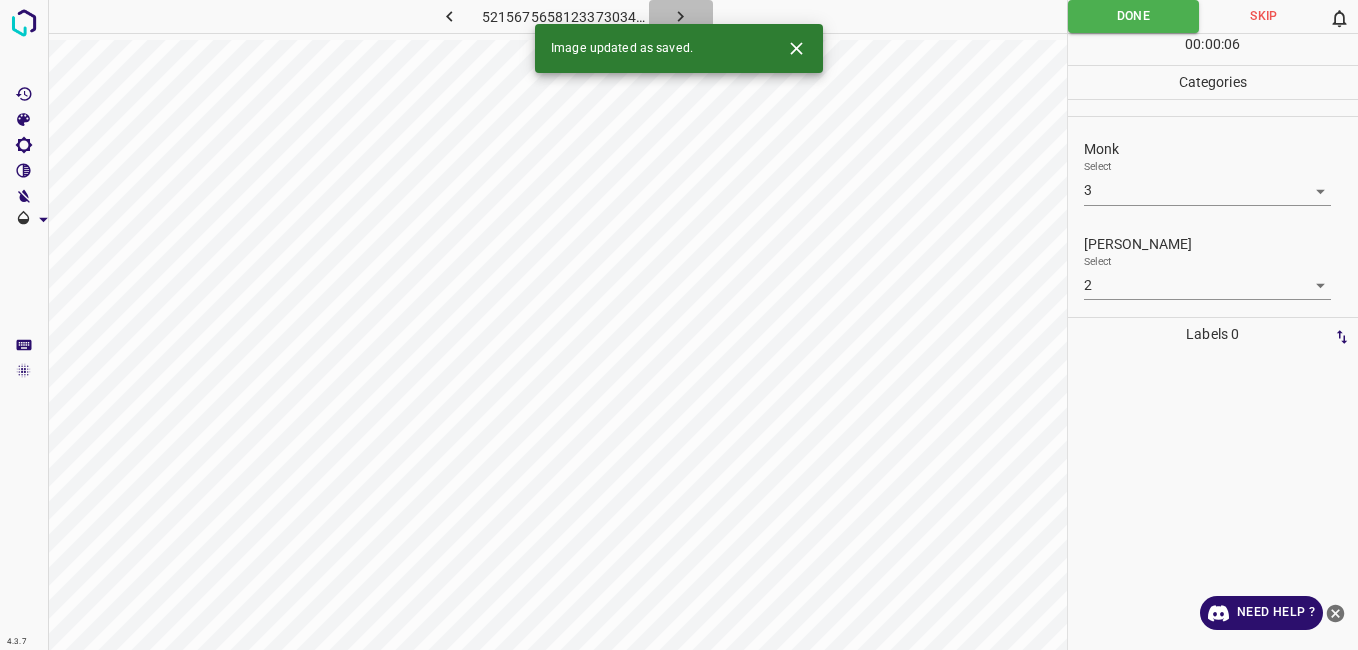 click 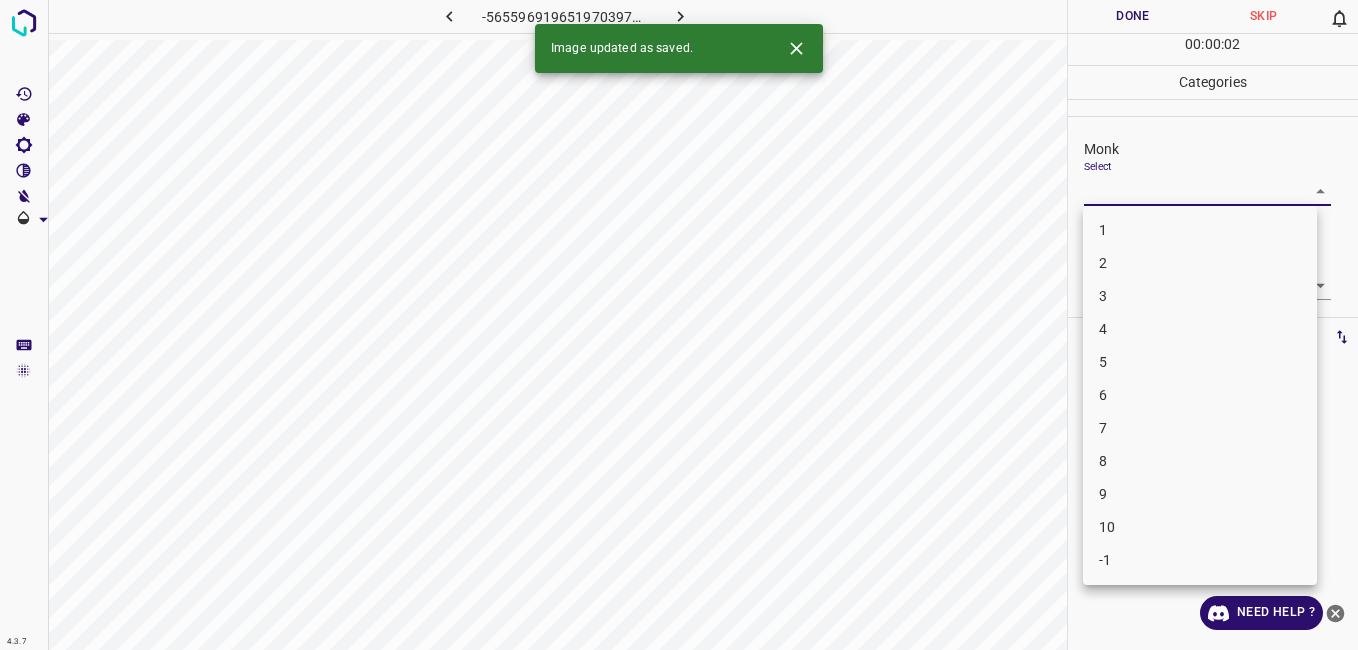 click on "4.3.7 -5655969196519703975.png Done Skip 0 00   : 00   : 02   Categories Monk   Select ​  [PERSON_NAME]   Select ​ Labels   0 Categories 1 Monk 2  [PERSON_NAME] Tools Space Change between modes (Draw & Edit) I Auto labeling R Restore zoom M Zoom in N Zoom out Delete Delete selecte label Filters Z Restore filters X Saturation filter C Brightness filter V Contrast filter B Gray scale filter General O Download Image updated as saved. Need Help ? - Text - Hide - Delete 1 2 3 4 5 6 7 8 9 10 -1" at bounding box center (679, 325) 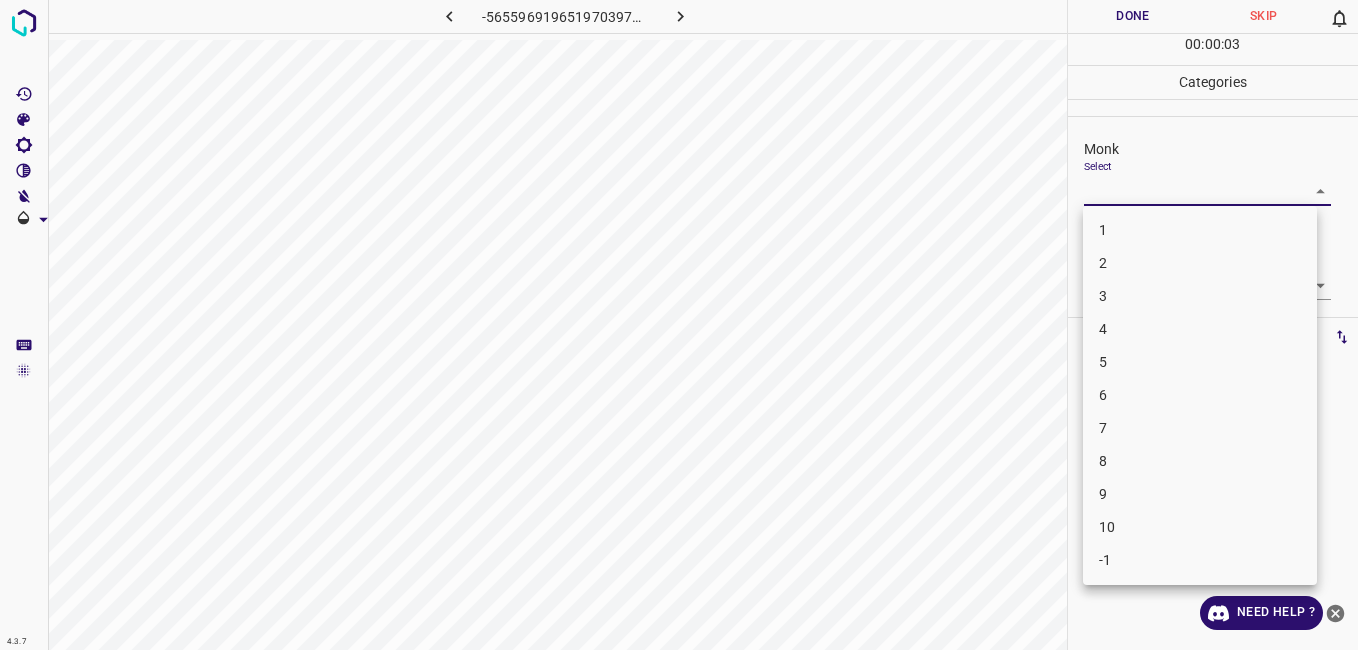 click on "4" at bounding box center (1200, 329) 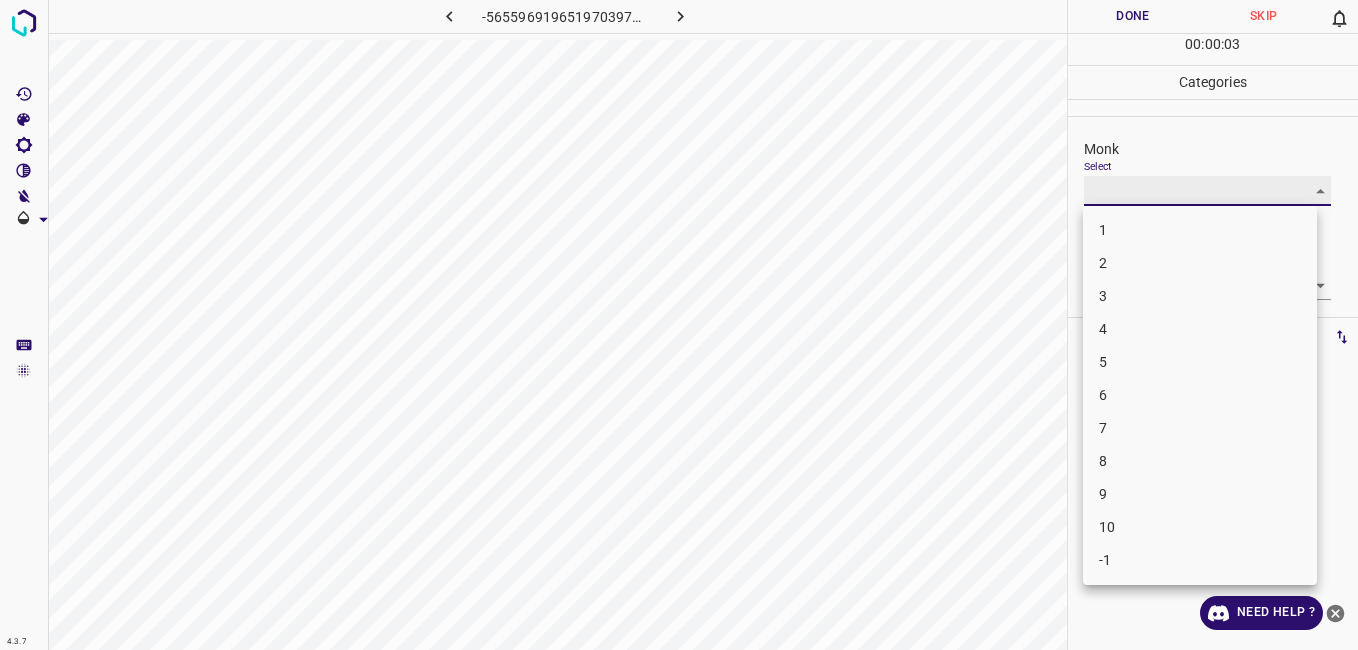 type on "4" 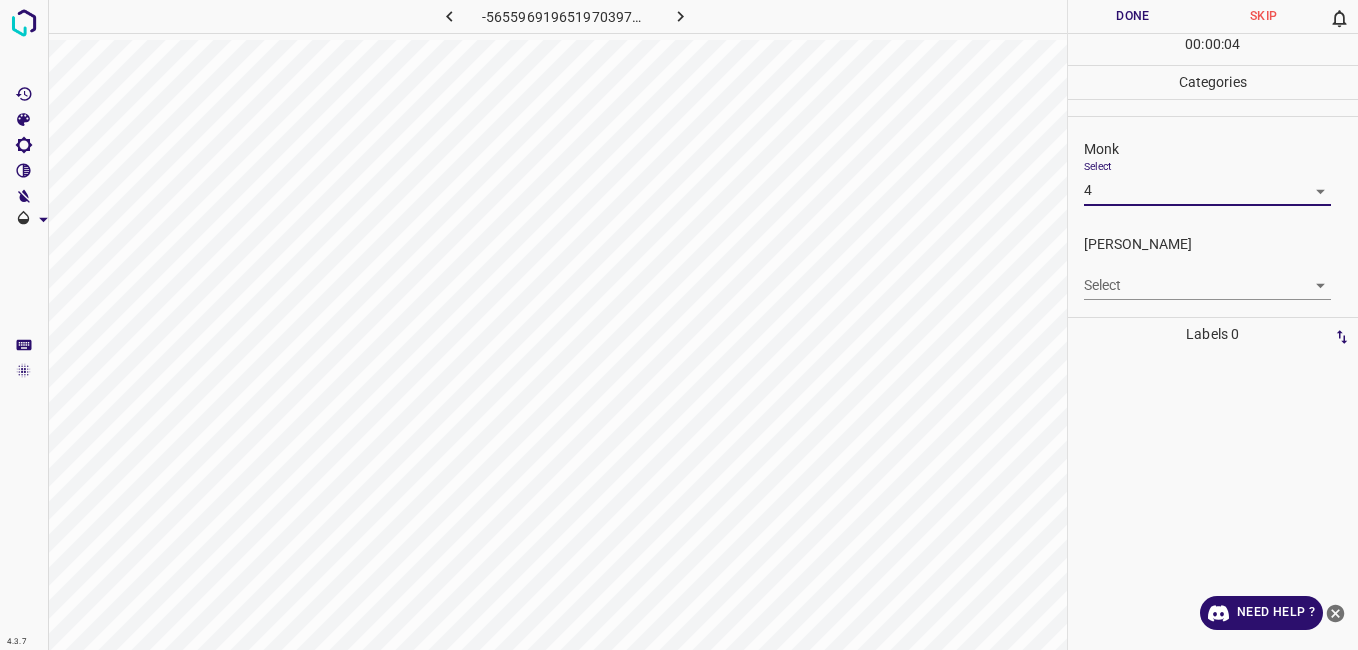 click on "4.3.7 -5655969196519703975.png Done Skip 0 00   : 00   : 04   Categories Monk   Select 4 4  [PERSON_NAME]   Select ​ Labels   0 Categories 1 Monk 2  [PERSON_NAME] Tools Space Change between modes (Draw & Edit) I Auto labeling R Restore zoom M Zoom in N Zoom out Delete Delete selecte label Filters Z Restore filters X Saturation filter C Brightness filter V Contrast filter B Gray scale filter General O Download Need Help ? - Text - Hide - Delete" at bounding box center (679, 325) 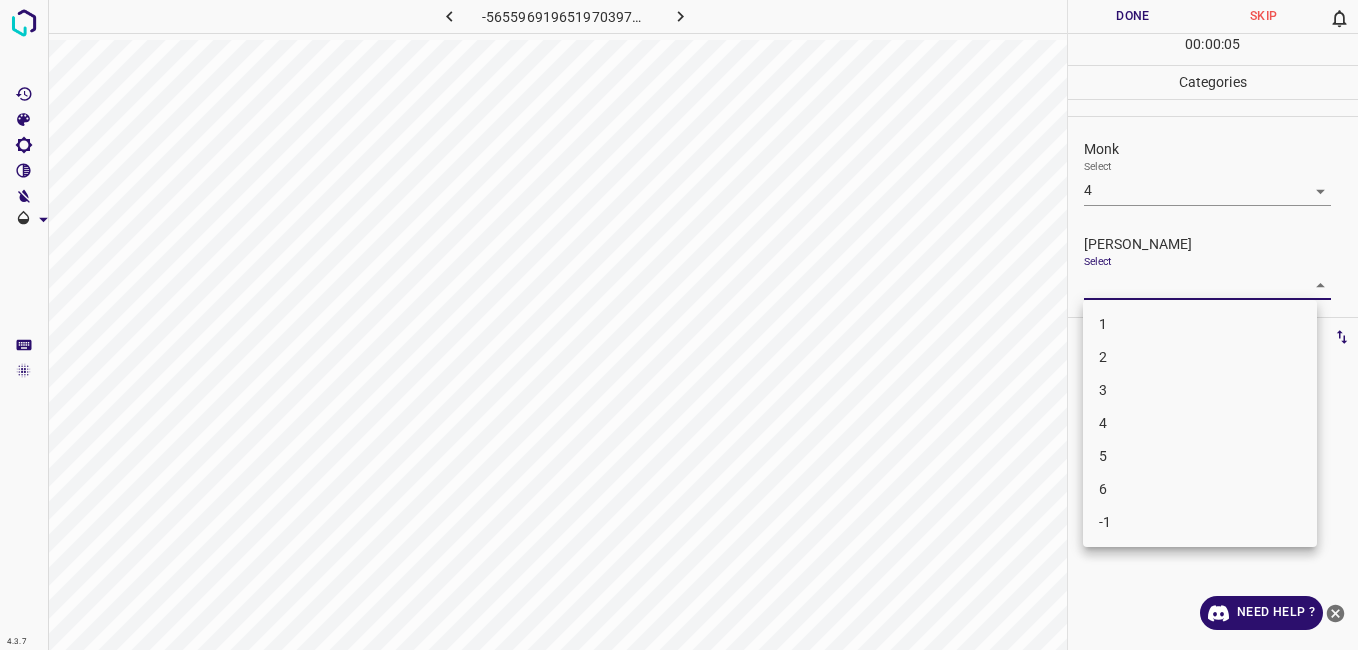click on "3" at bounding box center [1200, 390] 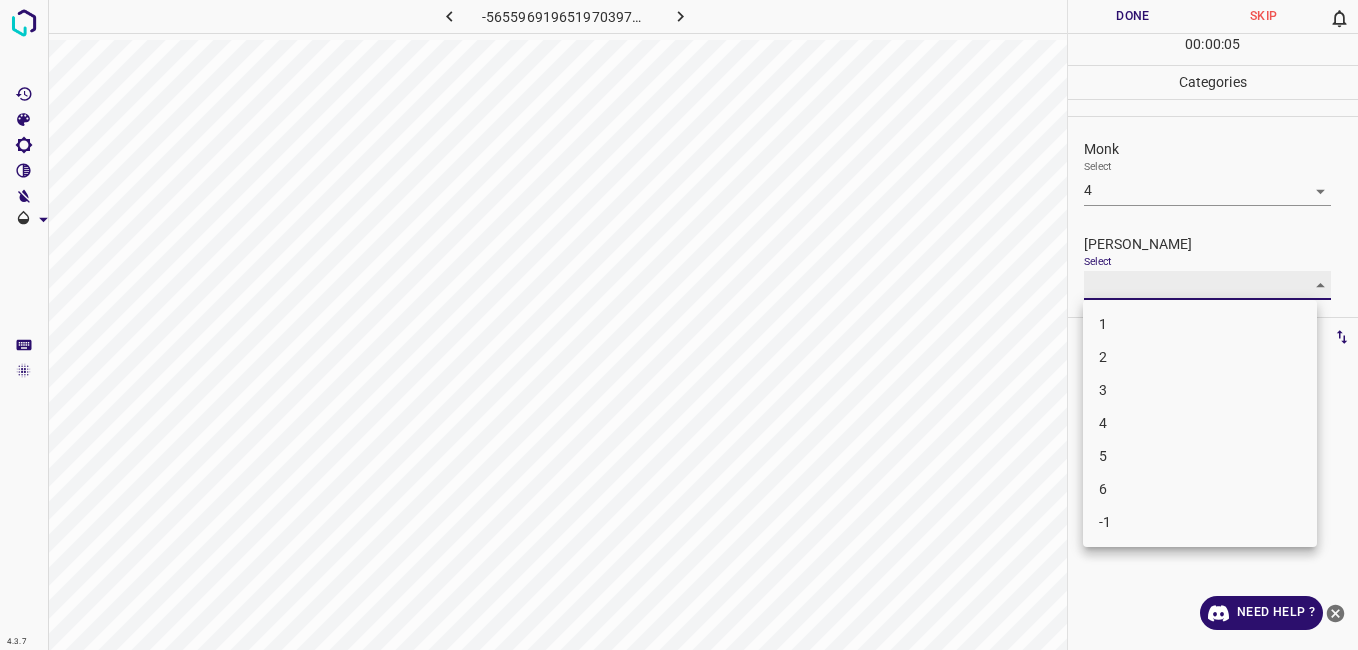 type on "3" 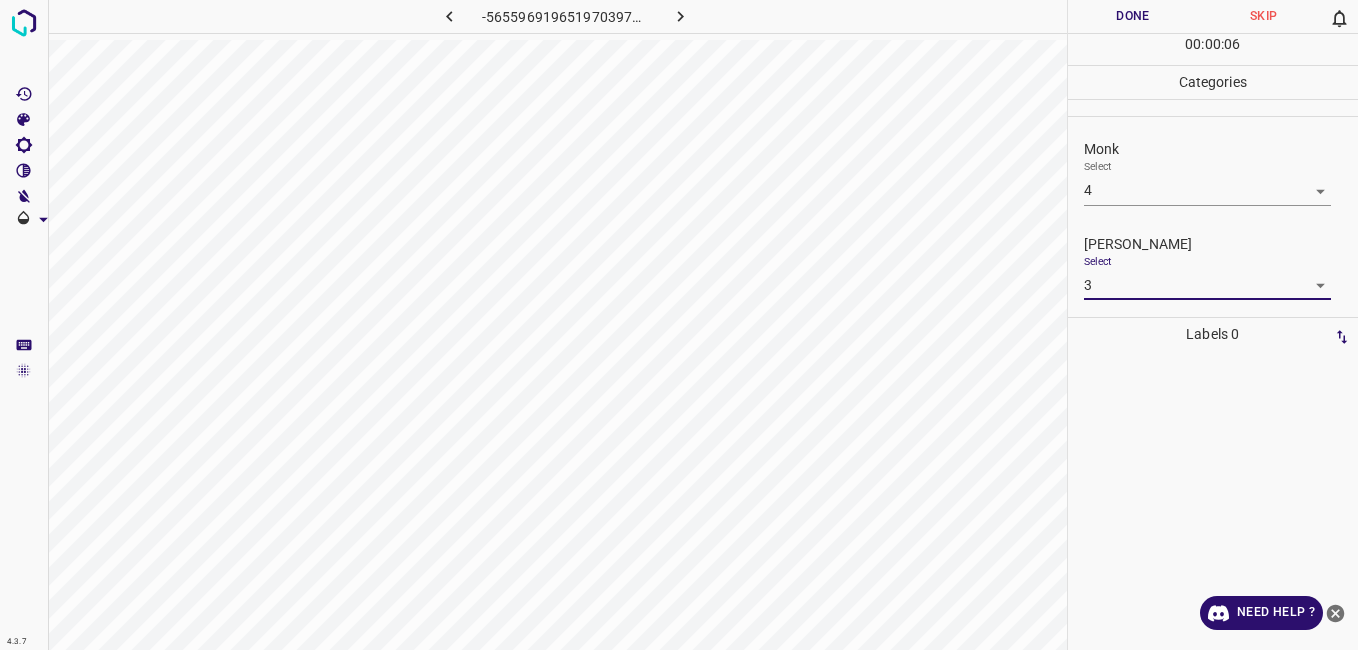 click on "Done" at bounding box center (1133, 16) 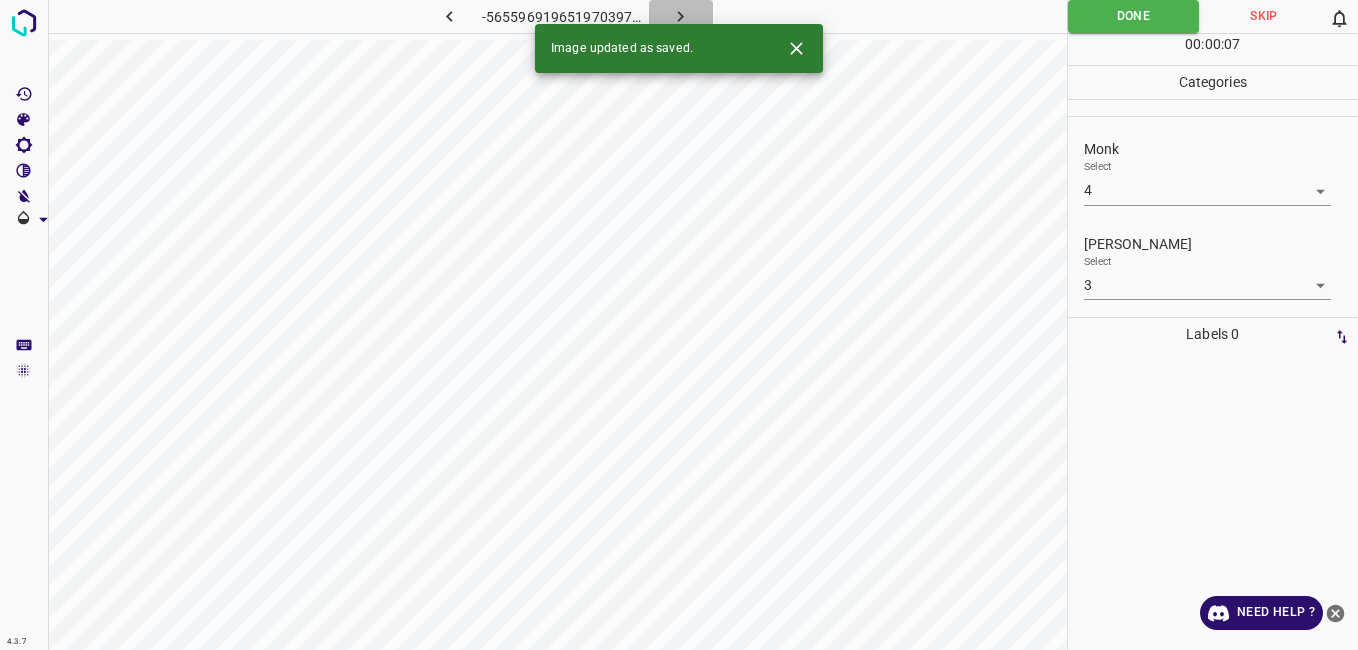 click 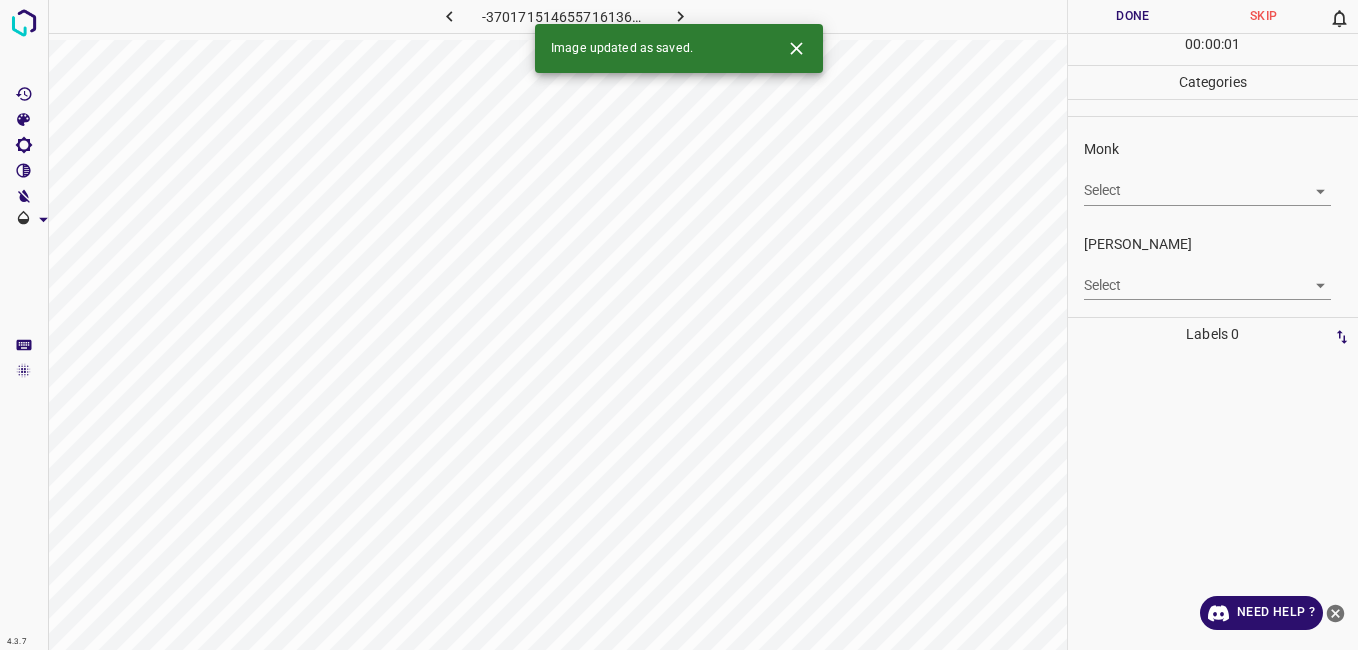 click on "4.3.7 -3701715146557161361.png Done Skip 0 00   : 00   : 01   Categories Monk   Select ​  [PERSON_NAME]   Select ​ Labels   0 Categories 1 Monk 2  [PERSON_NAME] Tools Space Change between modes (Draw & Edit) I Auto labeling R Restore zoom M Zoom in N Zoom out Delete Delete selecte label Filters Z Restore filters X Saturation filter C Brightness filter V Contrast filter B Gray scale filter General O Download Image updated as saved. Need Help ? - Text - Hide - Delete" at bounding box center [679, 325] 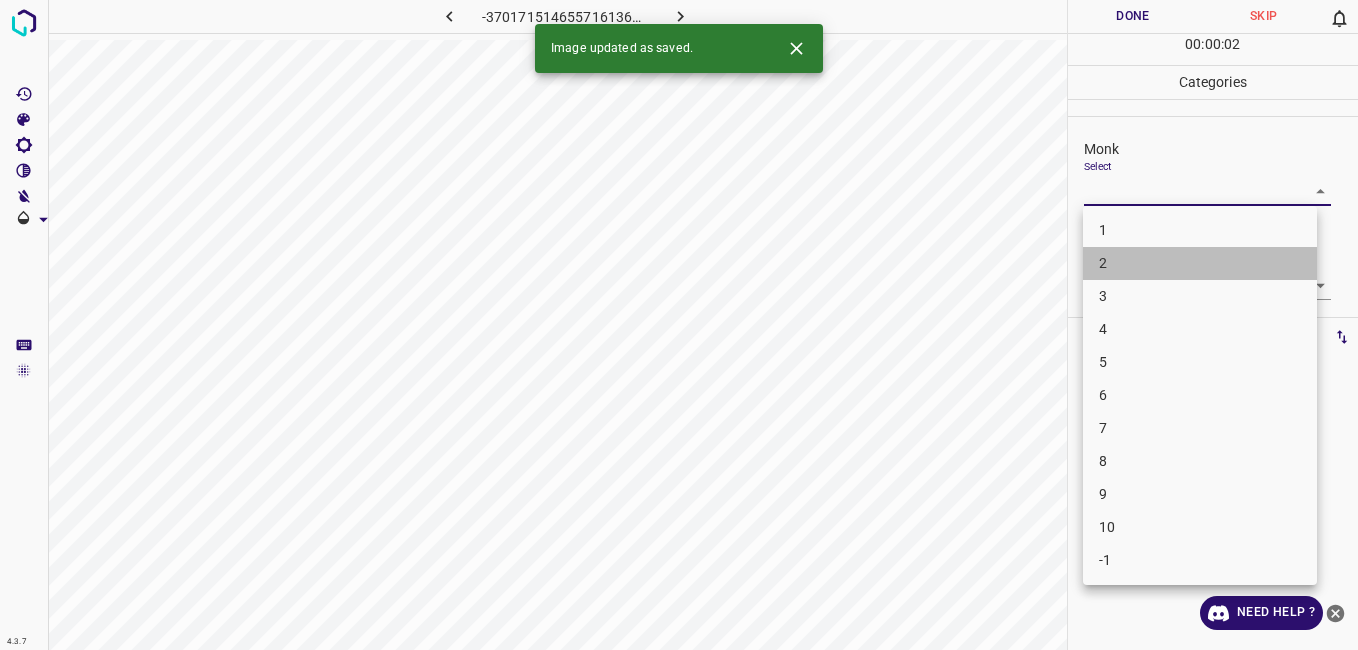 click on "2" at bounding box center [1200, 263] 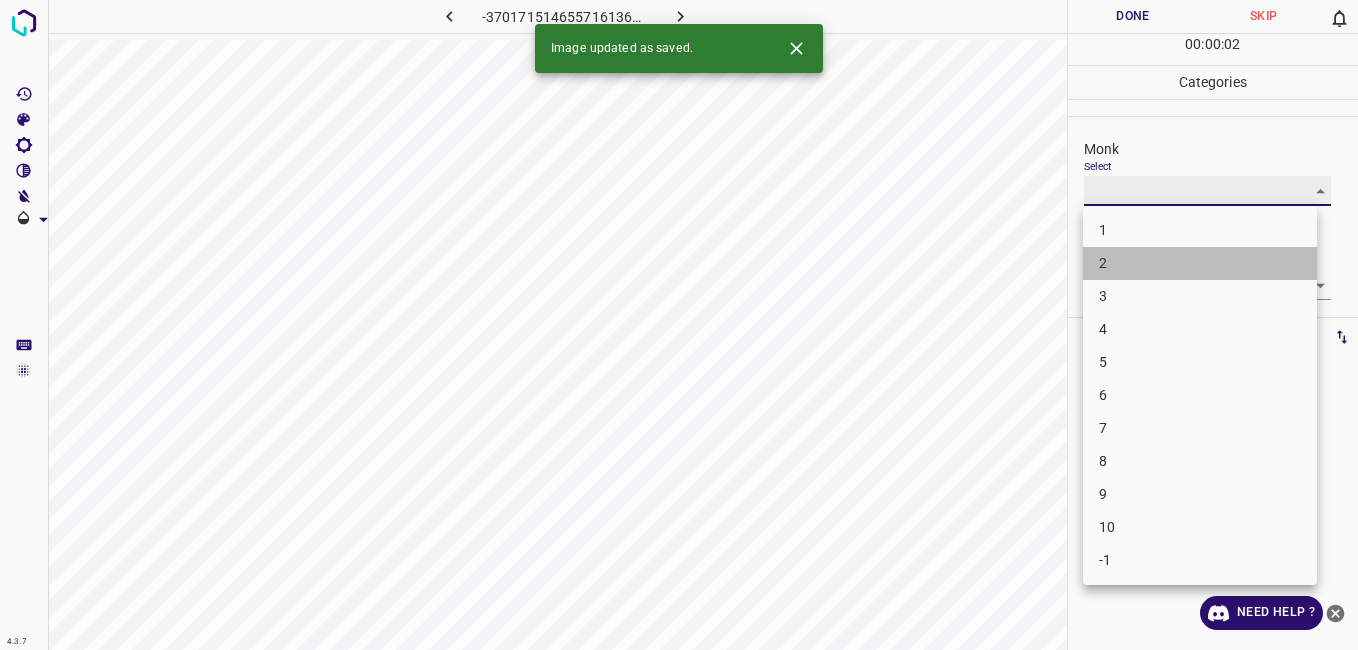 type on "2" 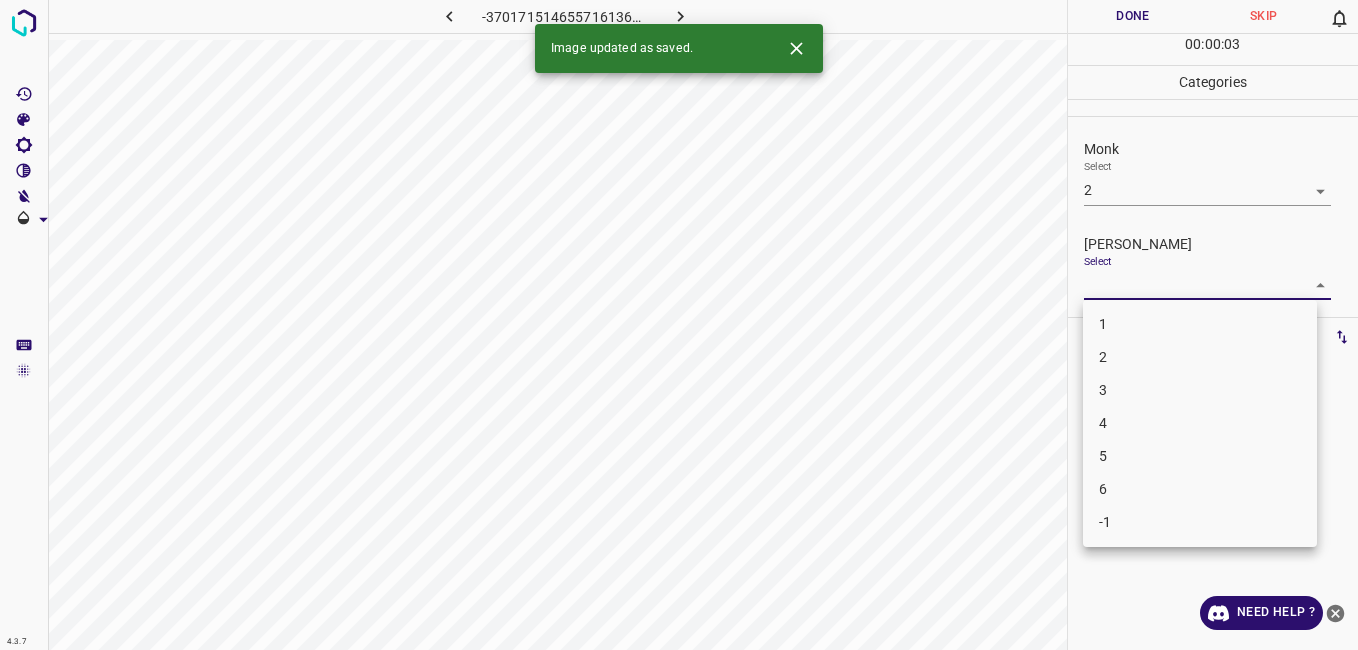 click on "4.3.7 -3701715146557161361.png Done Skip 0 00   : 00   : 03   Categories Monk   Select 2 2  [PERSON_NAME]   Select ​ Labels   0 Categories 1 Monk 2  [PERSON_NAME] Tools Space Change between modes (Draw & Edit) I Auto labeling R Restore zoom M Zoom in N Zoom out Delete Delete selecte label Filters Z Restore filters X Saturation filter C Brightness filter V Contrast filter B Gray scale filter General O Download Image updated as saved. Need Help ? - Text - Hide - Delete 1 2 3 4 5 6 -1" at bounding box center (679, 325) 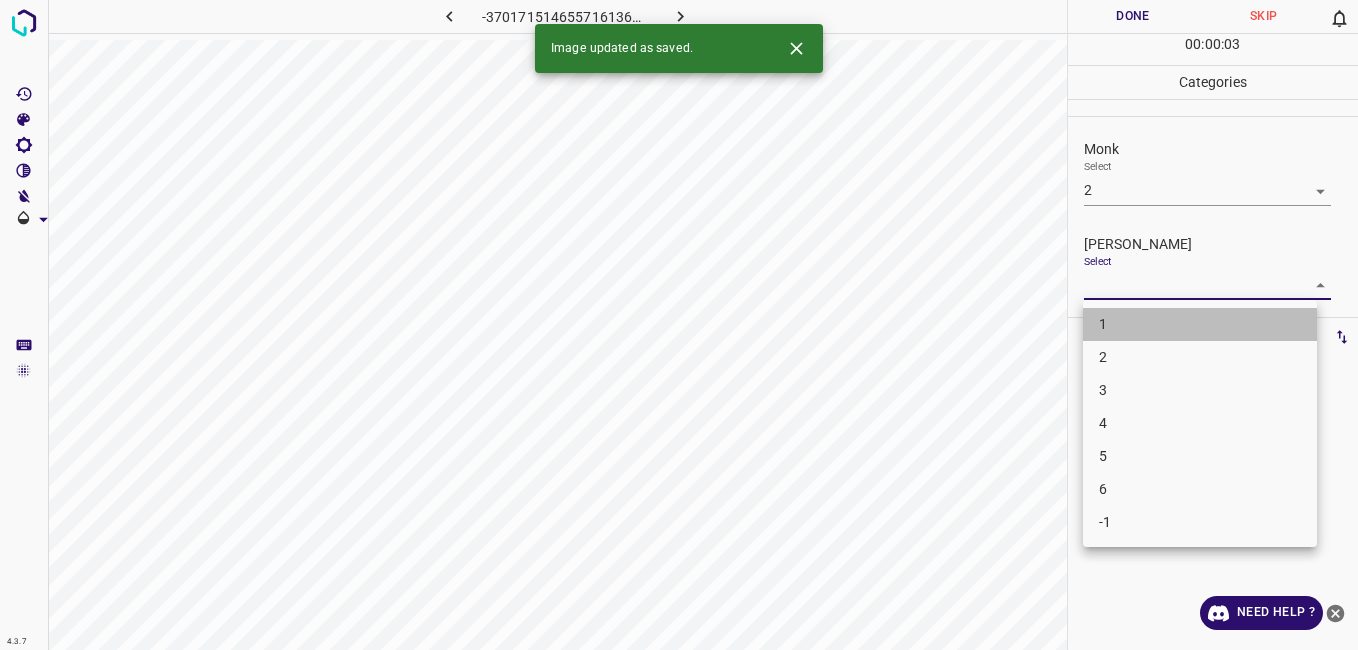 click on "1" at bounding box center (1200, 324) 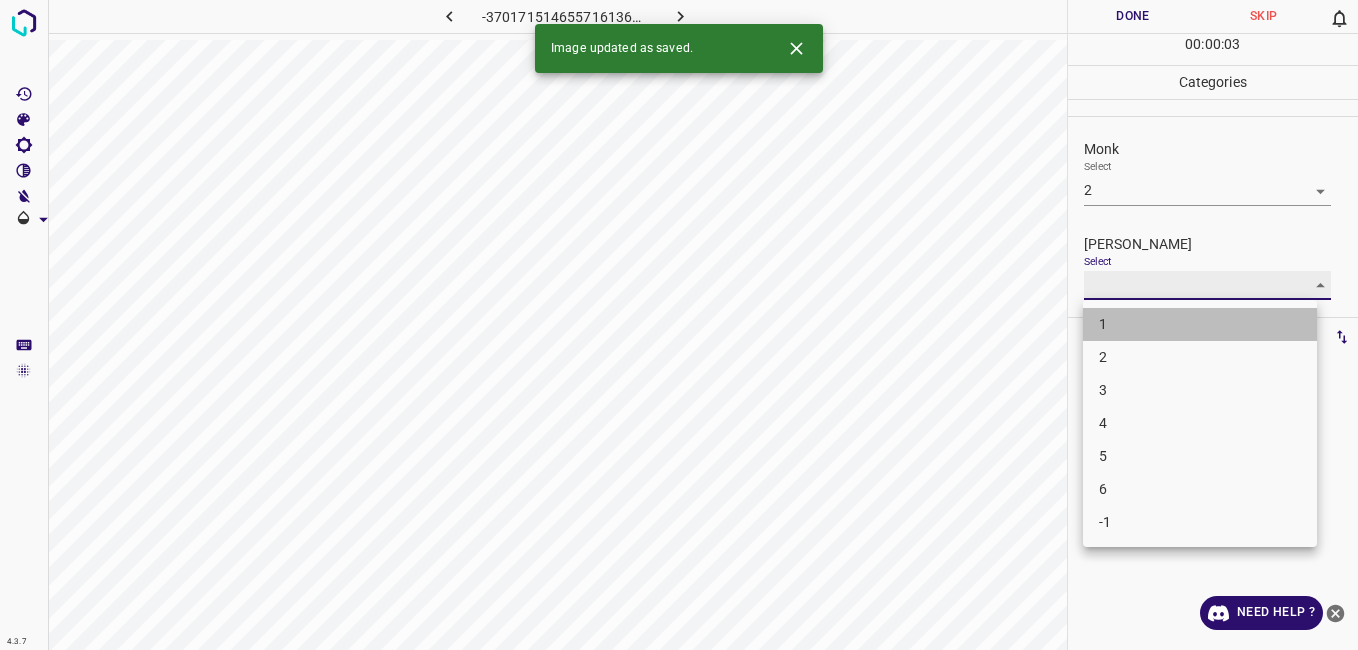 type on "1" 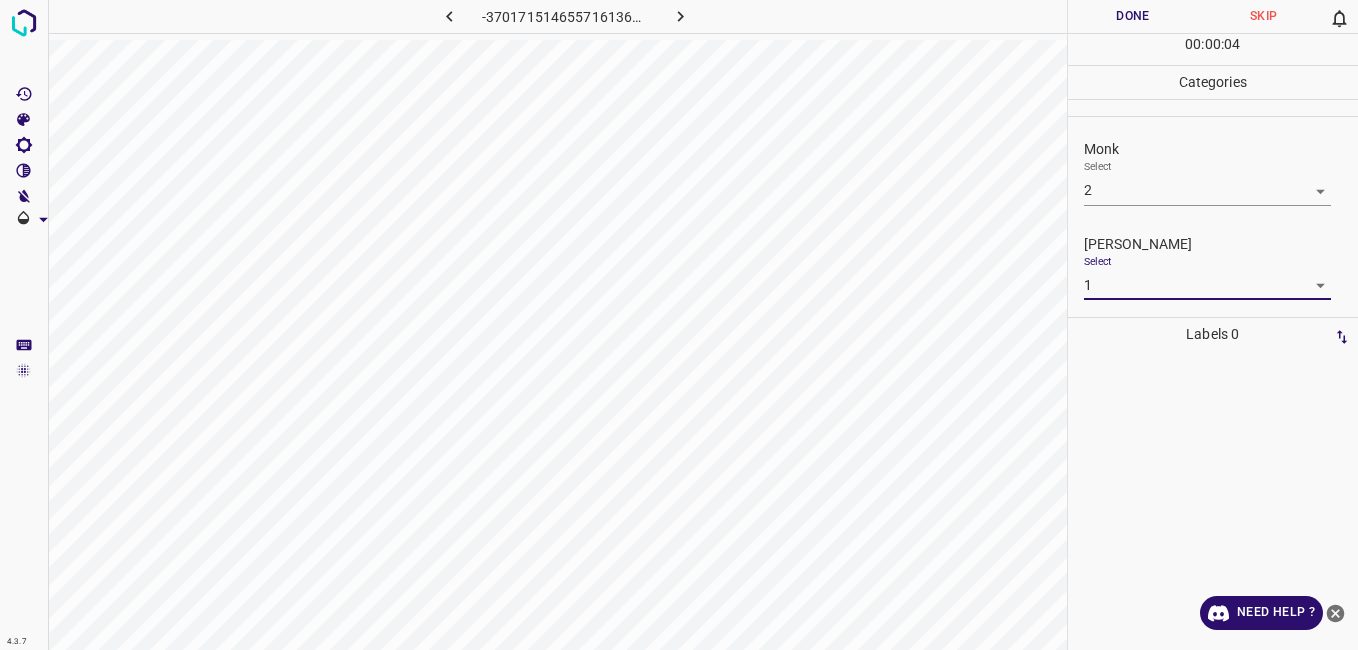 click on "Done" at bounding box center (1133, 16) 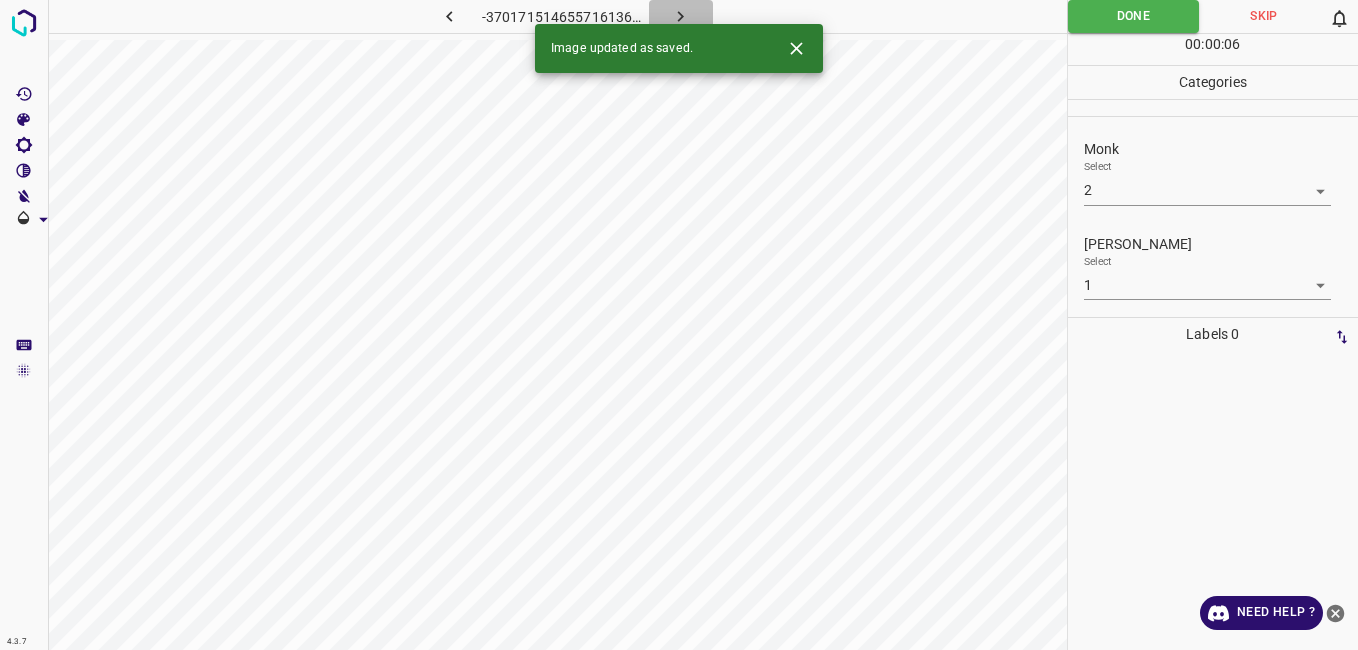 click 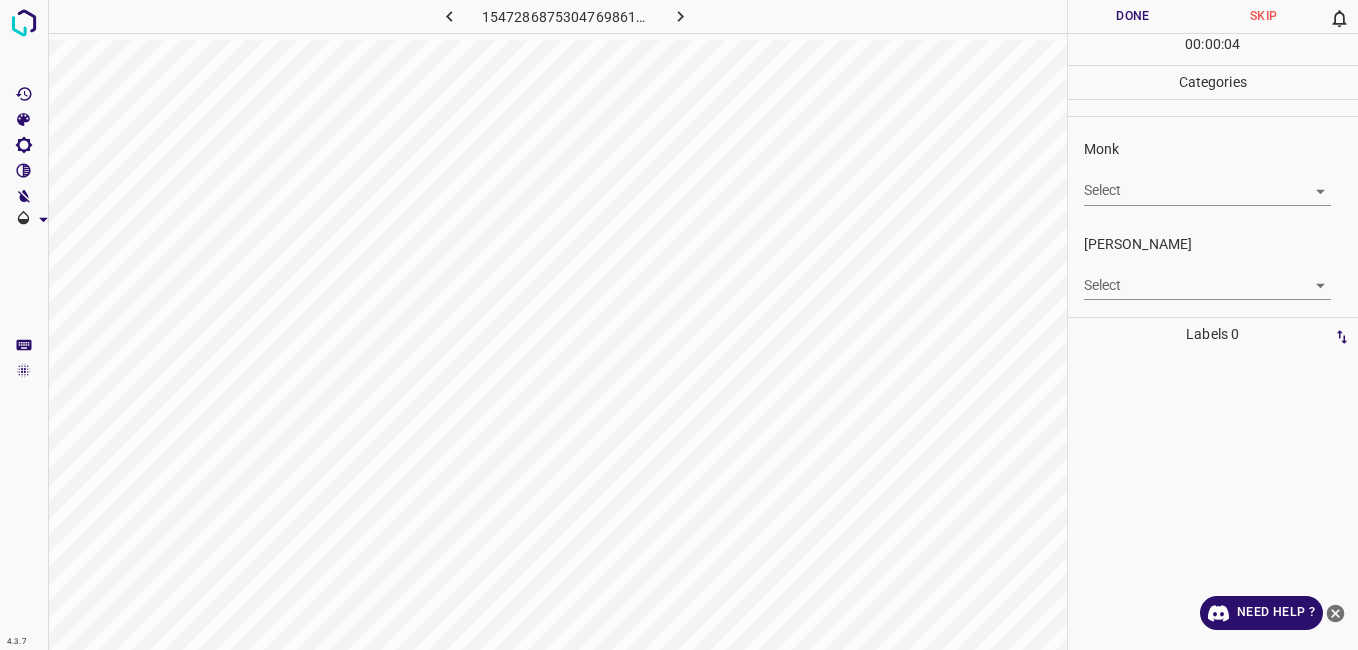 click on "4.3.7 1547286875304769861.png Done Skip 0 00   : 00   : 04   Categories Monk   Select ​  [PERSON_NAME]   Select ​ Labels   0 Categories 1 Monk 2  [PERSON_NAME] Tools Space Change between modes (Draw & Edit) I Auto labeling R Restore zoom M Zoom in N Zoom out Delete Delete selecte label Filters Z Restore filters X Saturation filter C Brightness filter V Contrast filter B Gray scale filter General O Download Need Help ? - Text - Hide - Delete" at bounding box center [679, 325] 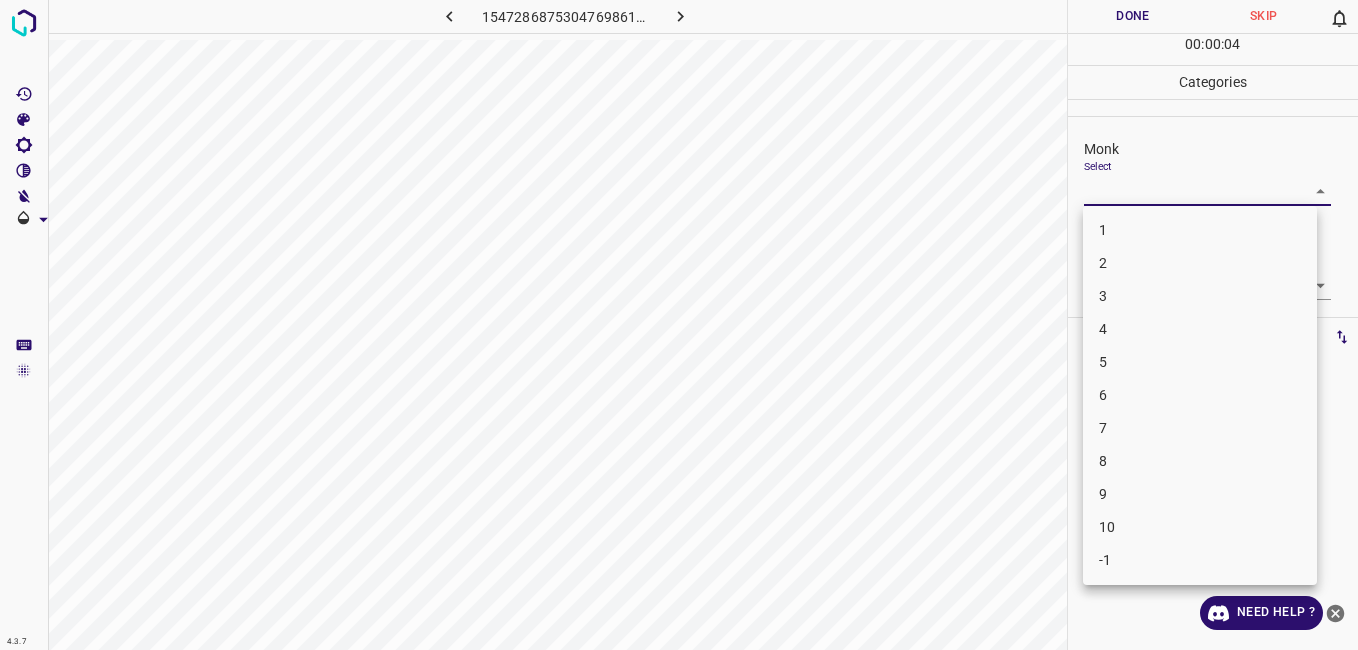 click on "2" at bounding box center (1200, 263) 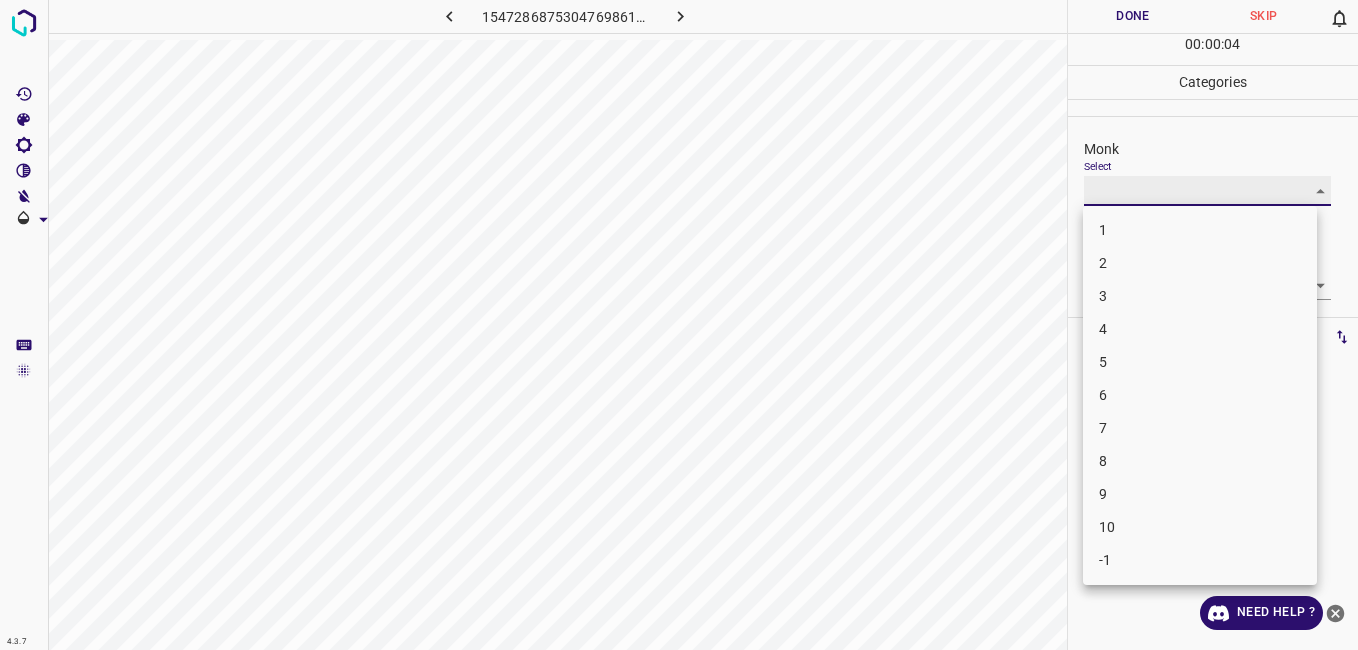 type on "2" 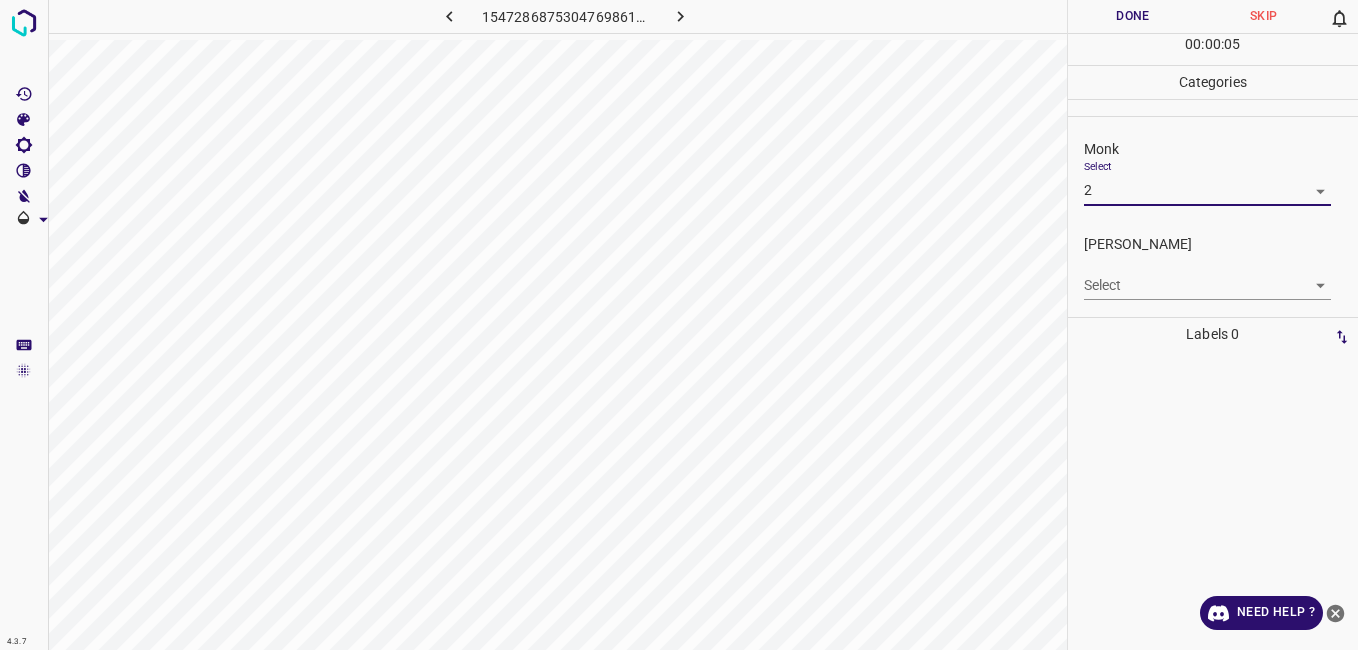 click on "4.3.7 1547286875304769861.png Done Skip 0 00   : 00   : 05   Categories Monk   Select 2 2  [PERSON_NAME]   Select ​ Labels   0 Categories 1 Monk 2  [PERSON_NAME] Tools Space Change between modes (Draw & Edit) I Auto labeling R Restore zoom M Zoom in N Zoom out Delete Delete selecte label Filters Z Restore filters X Saturation filter C Brightness filter V Contrast filter B Gray scale filter General O Download Need Help ? - Text - Hide - Delete" at bounding box center (679, 325) 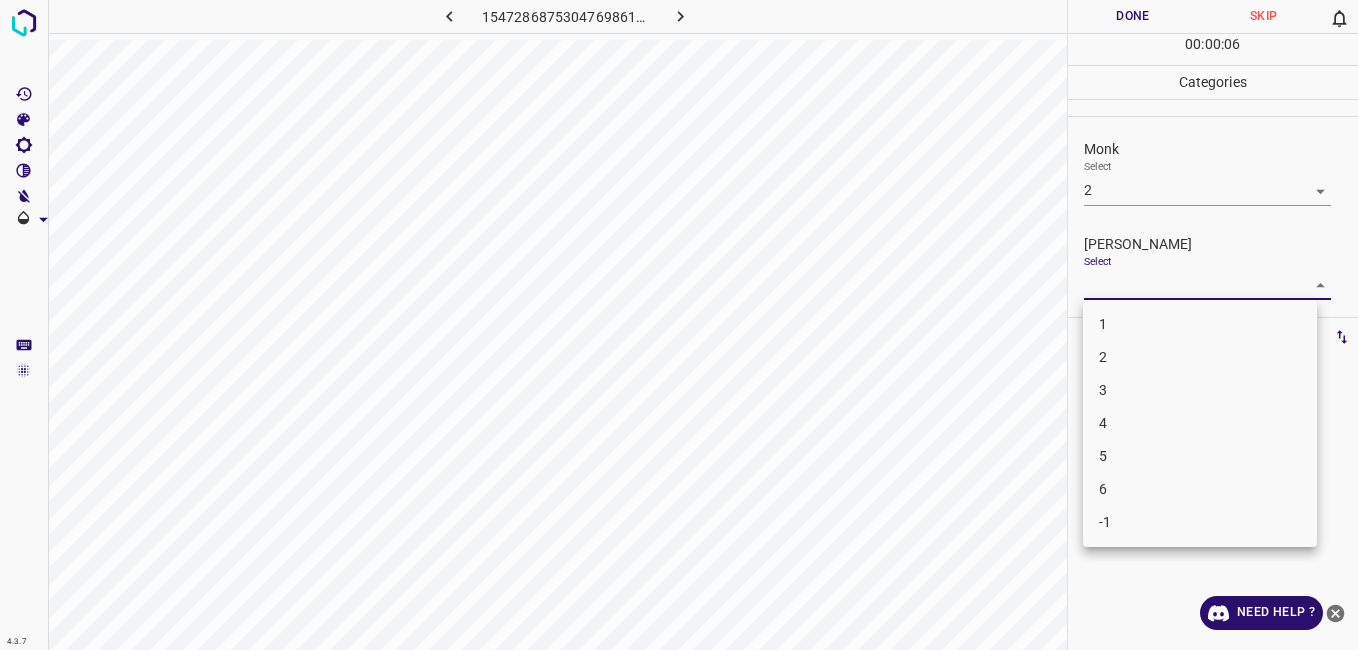 click on "1" at bounding box center [1200, 324] 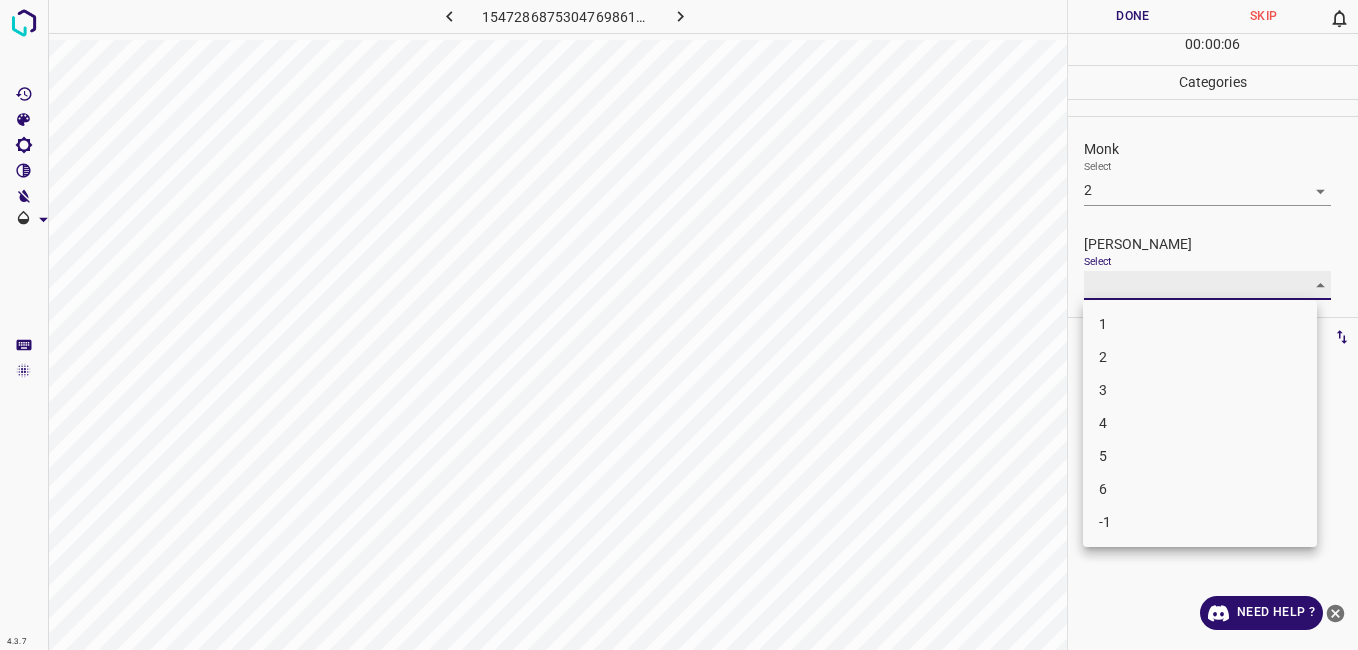 type on "1" 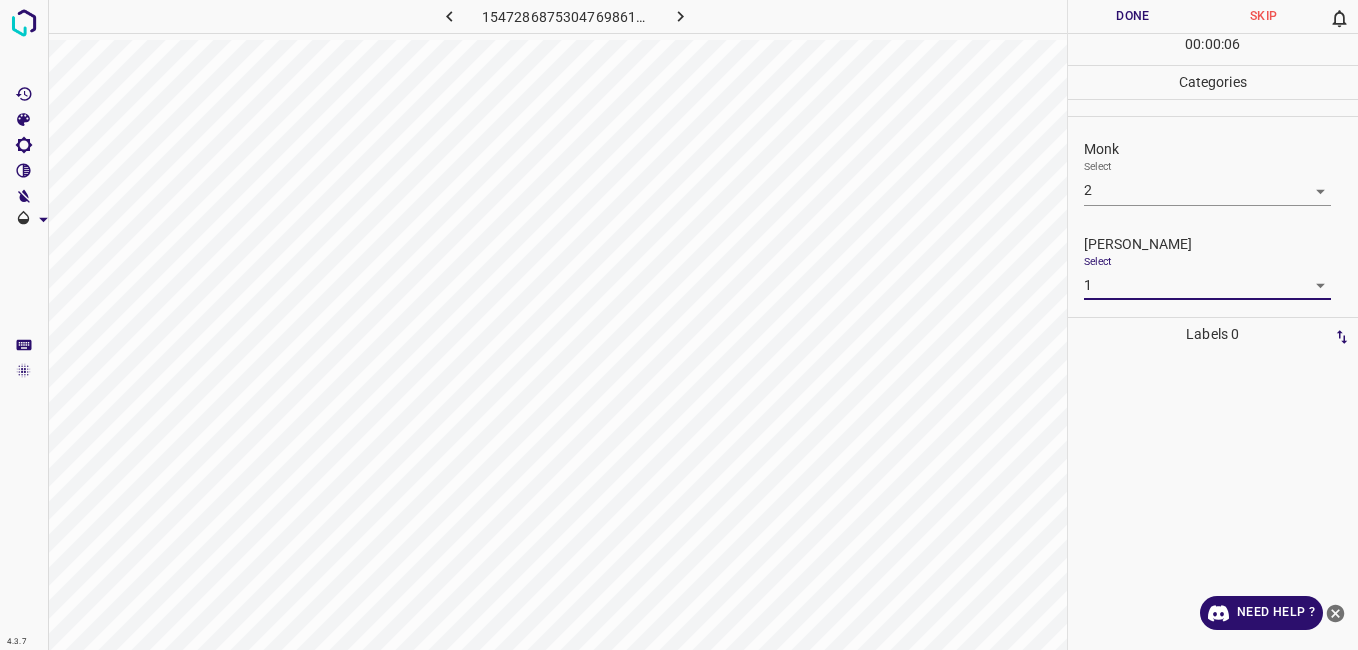 click on "00   : 00   : 06" at bounding box center [1213, 49] 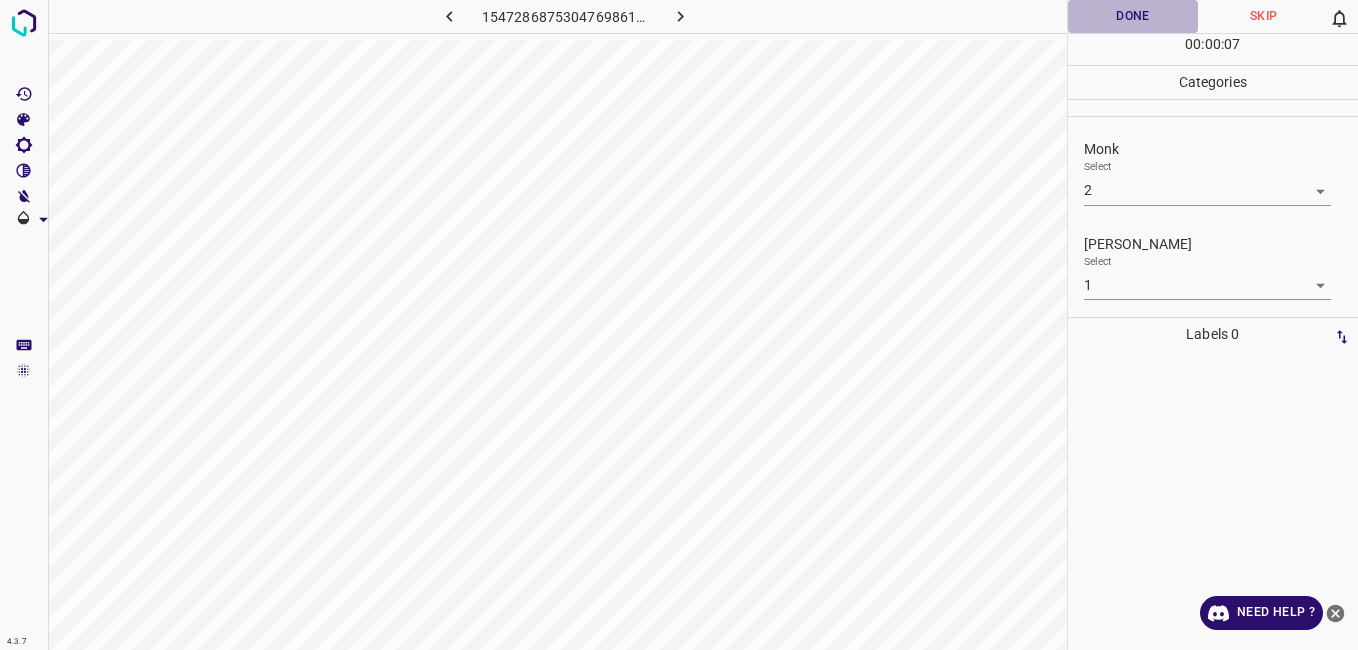click on "Done" at bounding box center [1133, 16] 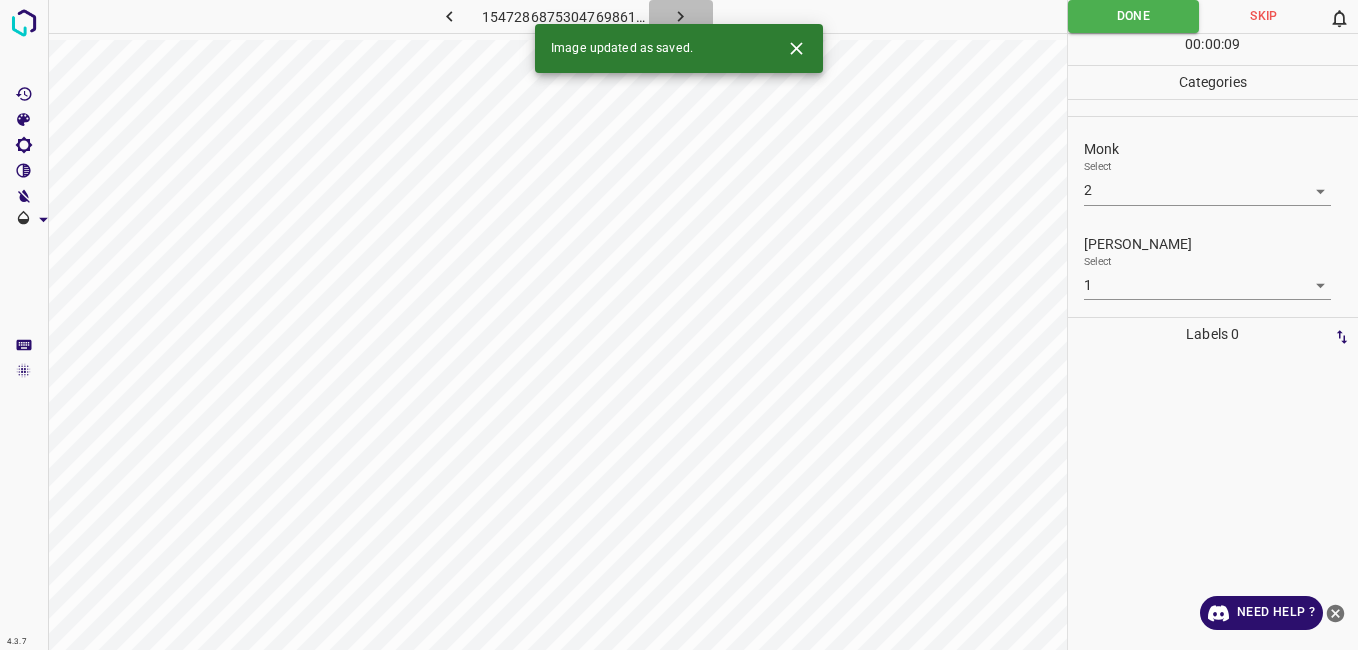 click at bounding box center (681, 16) 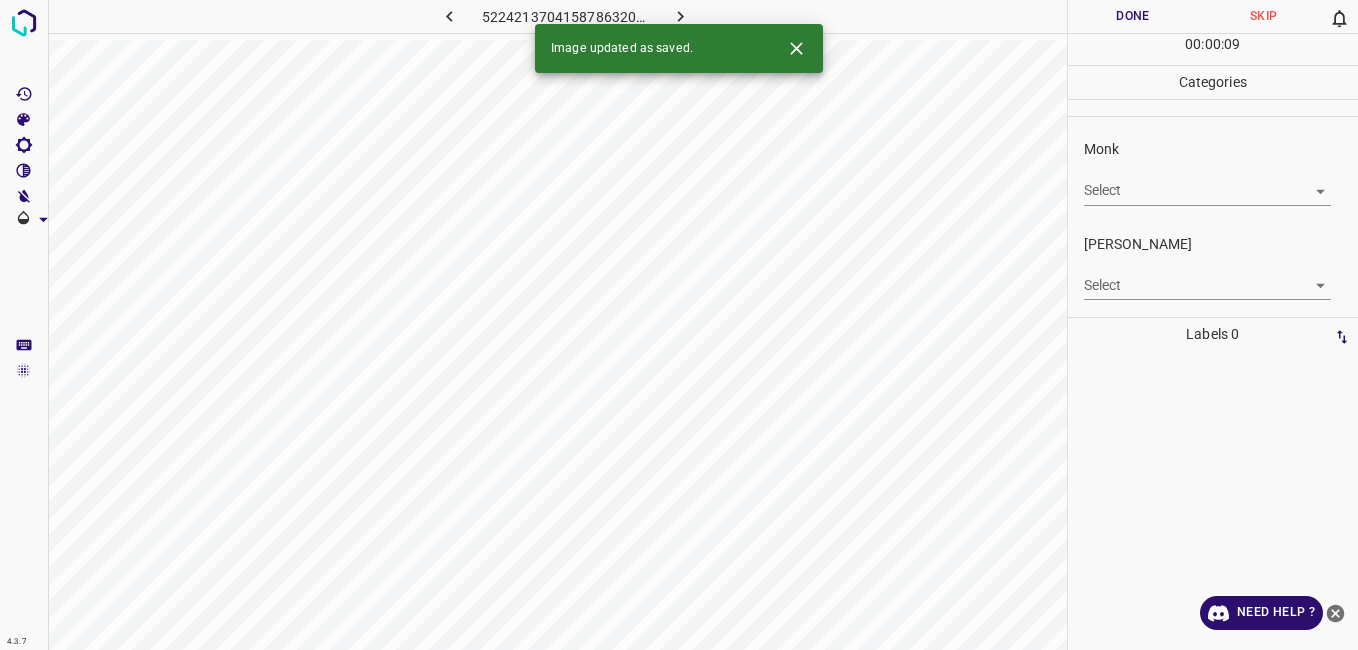 click on "Monk   Select ​" at bounding box center (1213, 172) 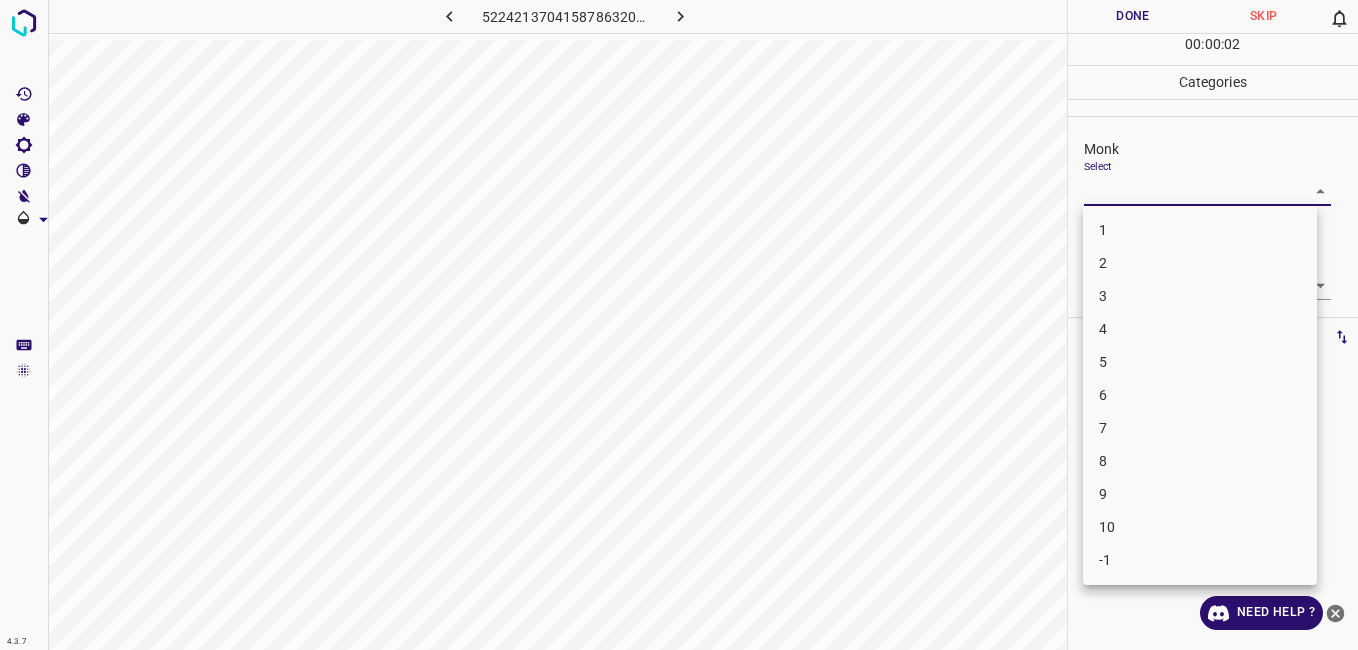 click on "2" at bounding box center [1200, 263] 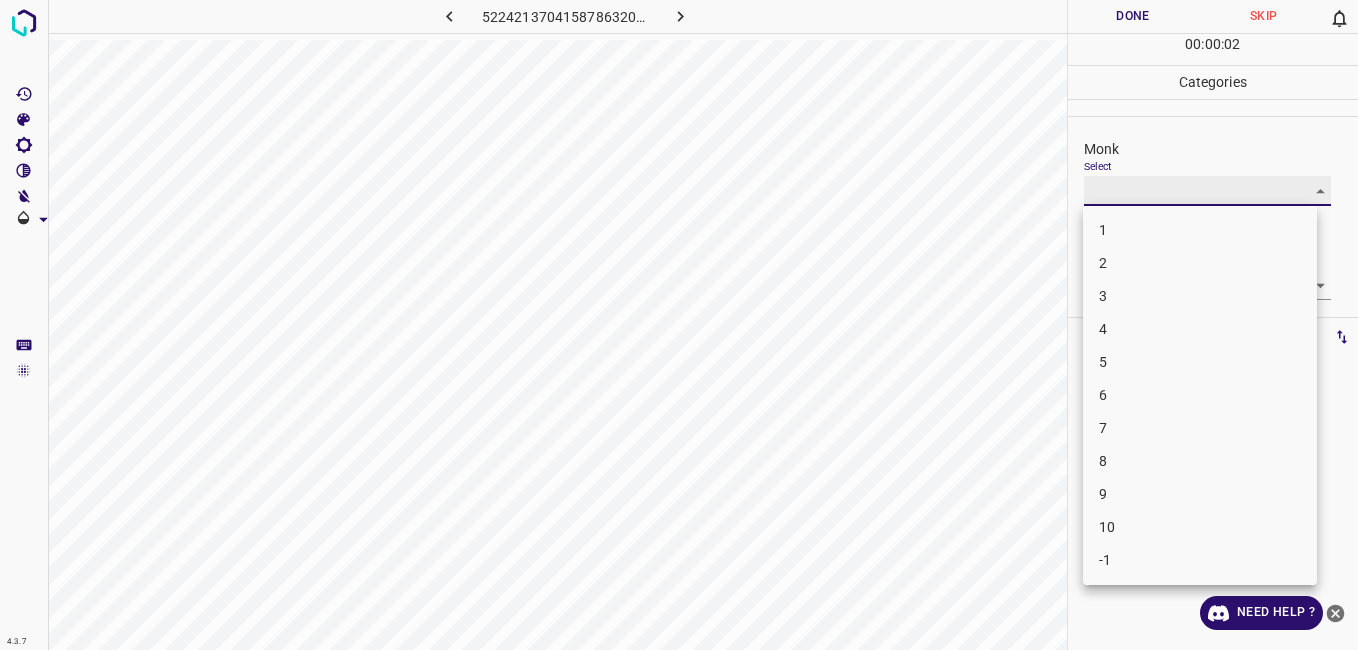 type on "2" 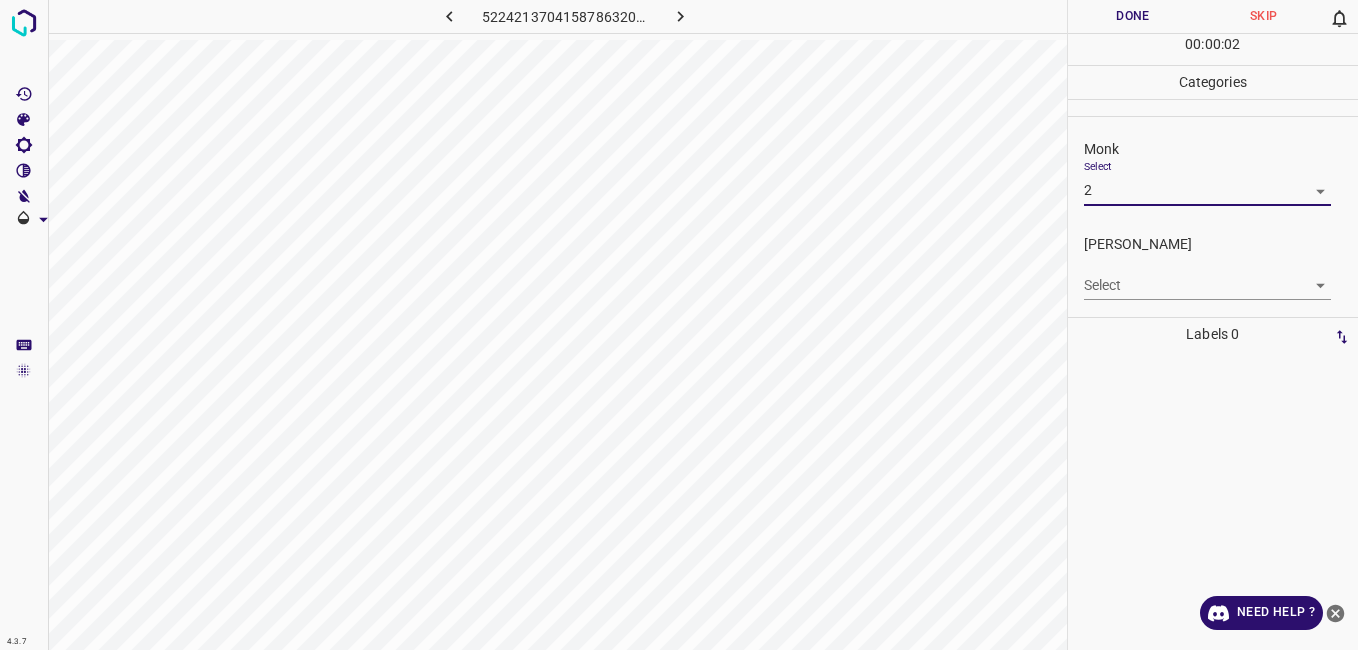 click on "4.3.7 5224213704158786320.png Done Skip 0 00   : 00   : 02   Categories Monk   Select 2 2  [PERSON_NAME]   Select ​ Labels   0 Categories 1 Monk 2  [PERSON_NAME] Tools Space Change between modes (Draw & Edit) I Auto labeling R Restore zoom M Zoom in N Zoom out Delete Delete selecte label Filters Z Restore filters X Saturation filter C Brightness filter V Contrast filter B Gray scale filter General O Download Need Help ? - Text - Hide - Delete" at bounding box center (679, 325) 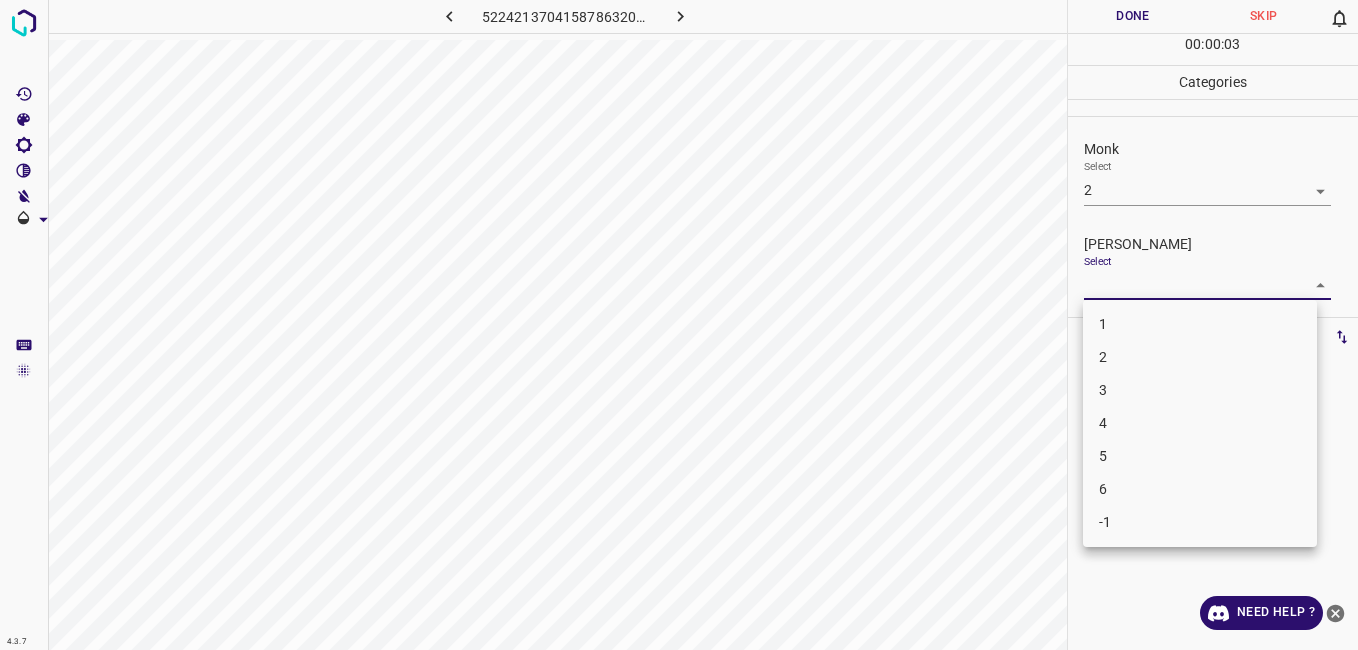 click on "1" at bounding box center (1200, 324) 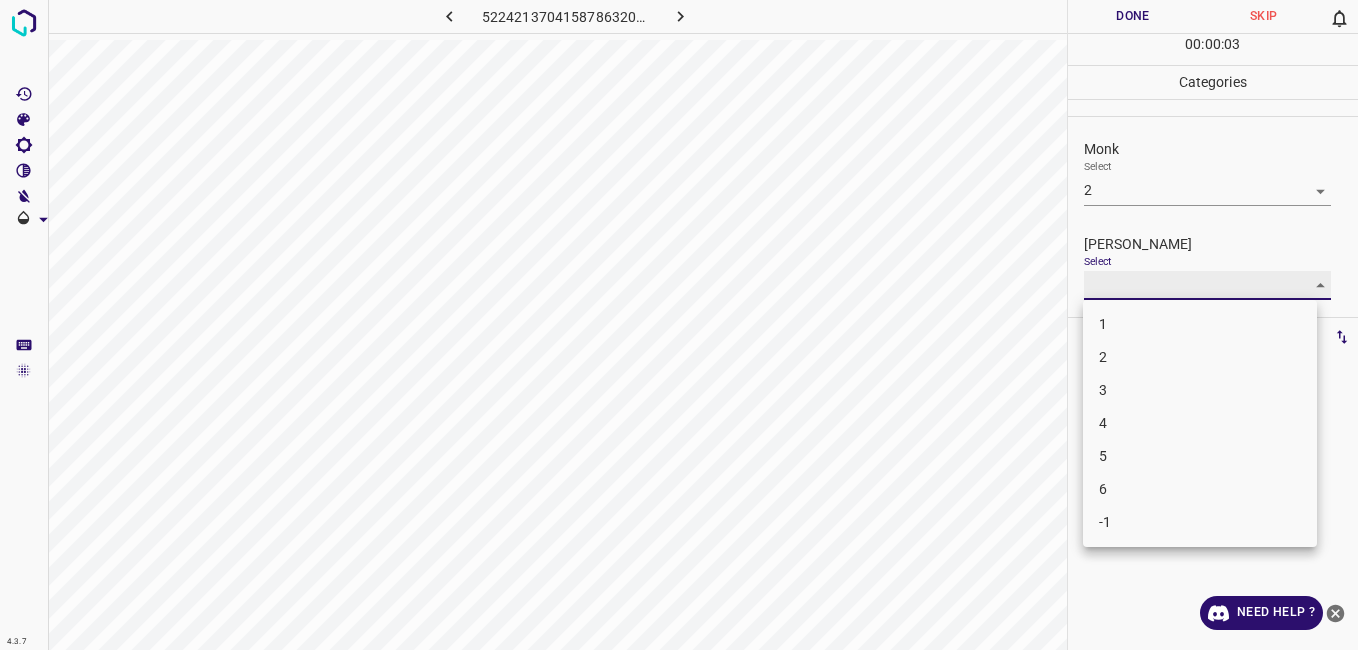 type on "1" 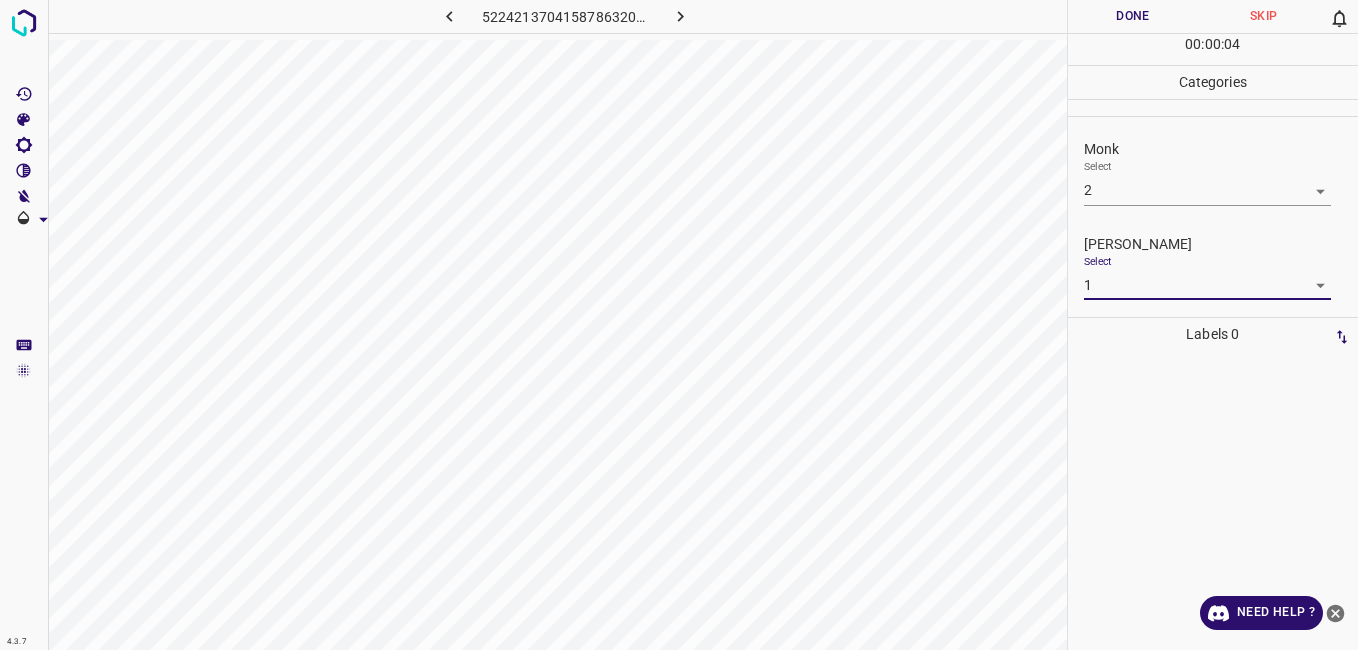click on "Done" at bounding box center (1133, 16) 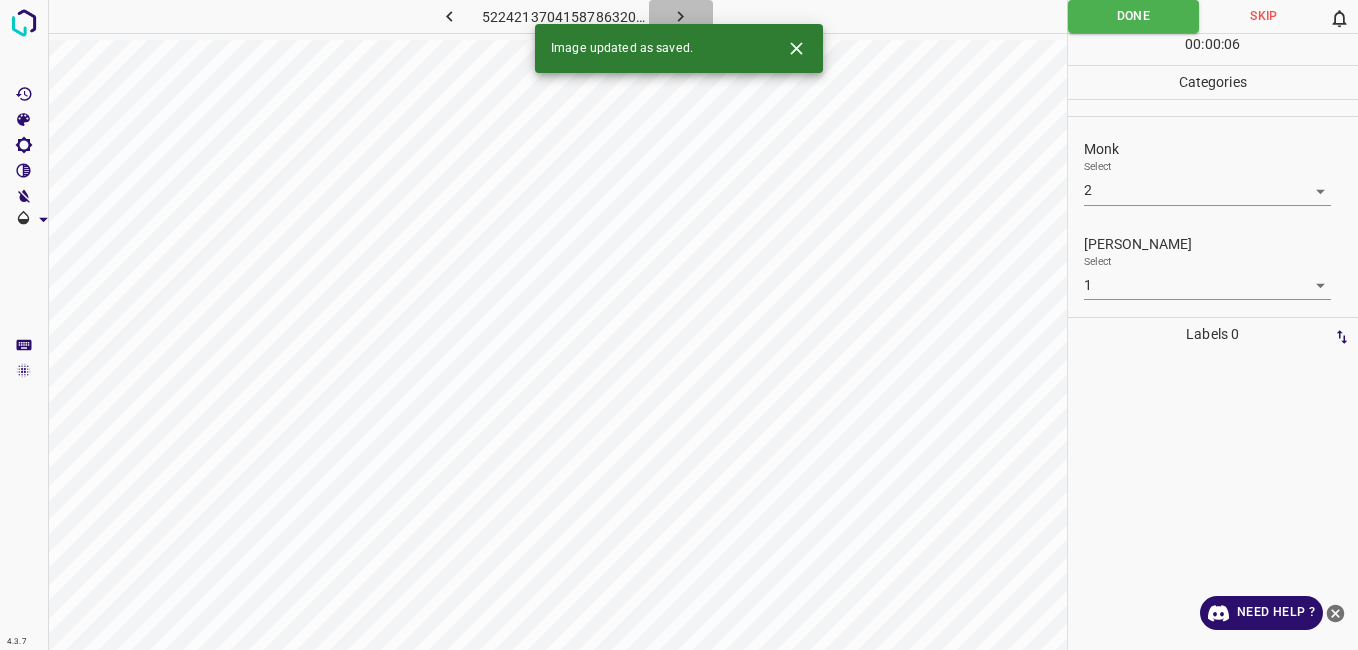 click at bounding box center [681, 16] 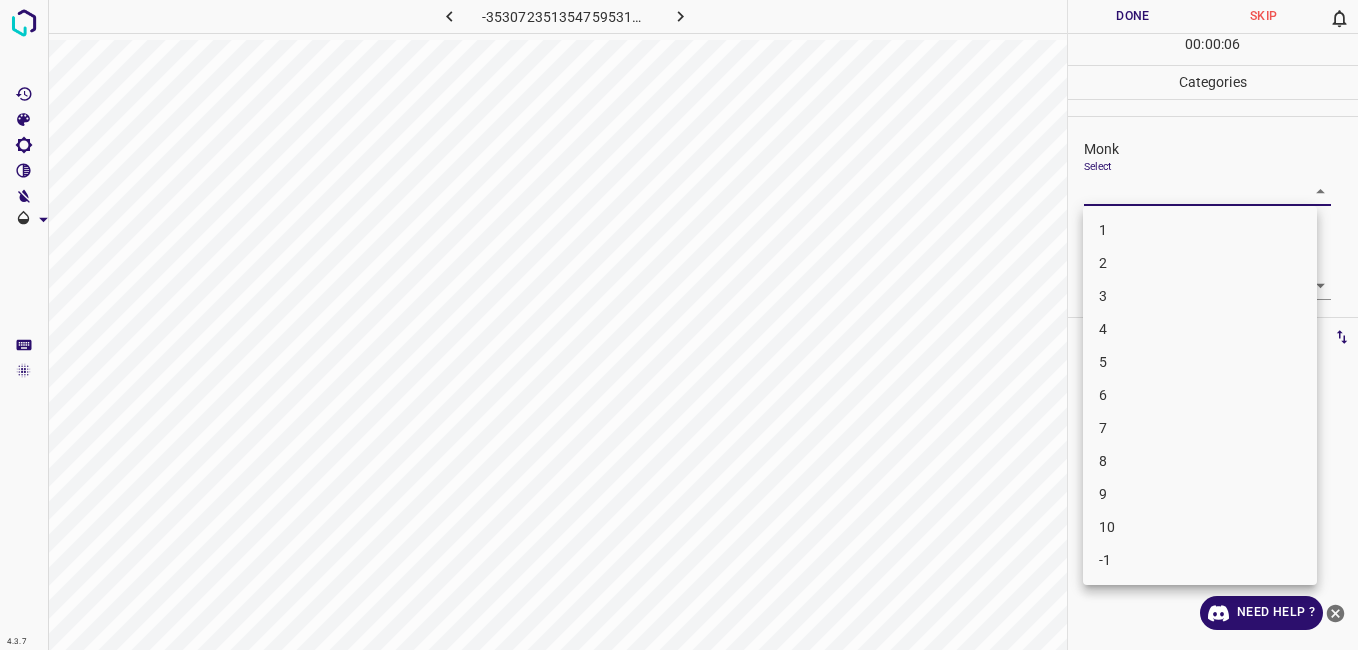 click on "4.3.7 -3530723513547595311.png Done Skip 0 00   : 00   : 06   Categories Monk   Select ​  [PERSON_NAME]   Select ​ Labels   0 Categories 1 Monk 2  [PERSON_NAME] Tools Space Change between modes (Draw & Edit) I Auto labeling R Restore zoom M Zoom in N Zoom out Delete Delete selecte label Filters Z Restore filters X Saturation filter C Brightness filter V Contrast filter B Gray scale filter General O Download Need Help ? - Text - Hide - Delete 1 2 3 4 5 6 7 8 9 10 -1" at bounding box center (679, 325) 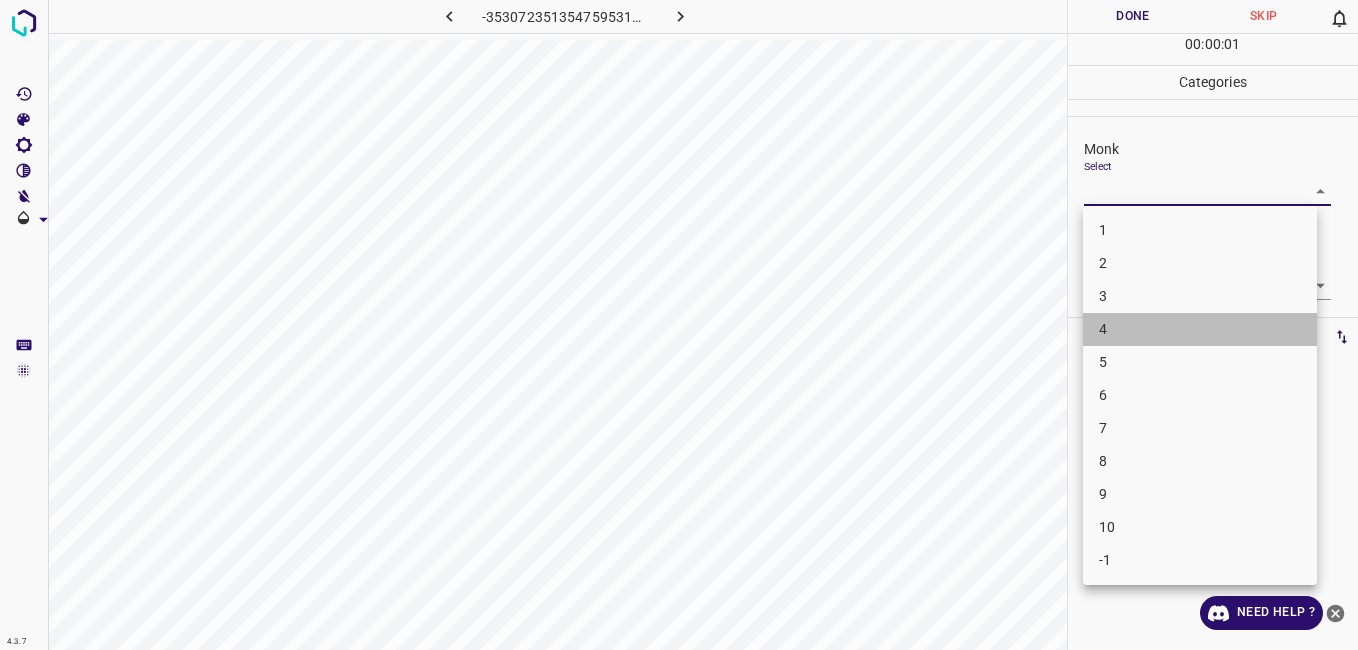click on "4" at bounding box center [1200, 329] 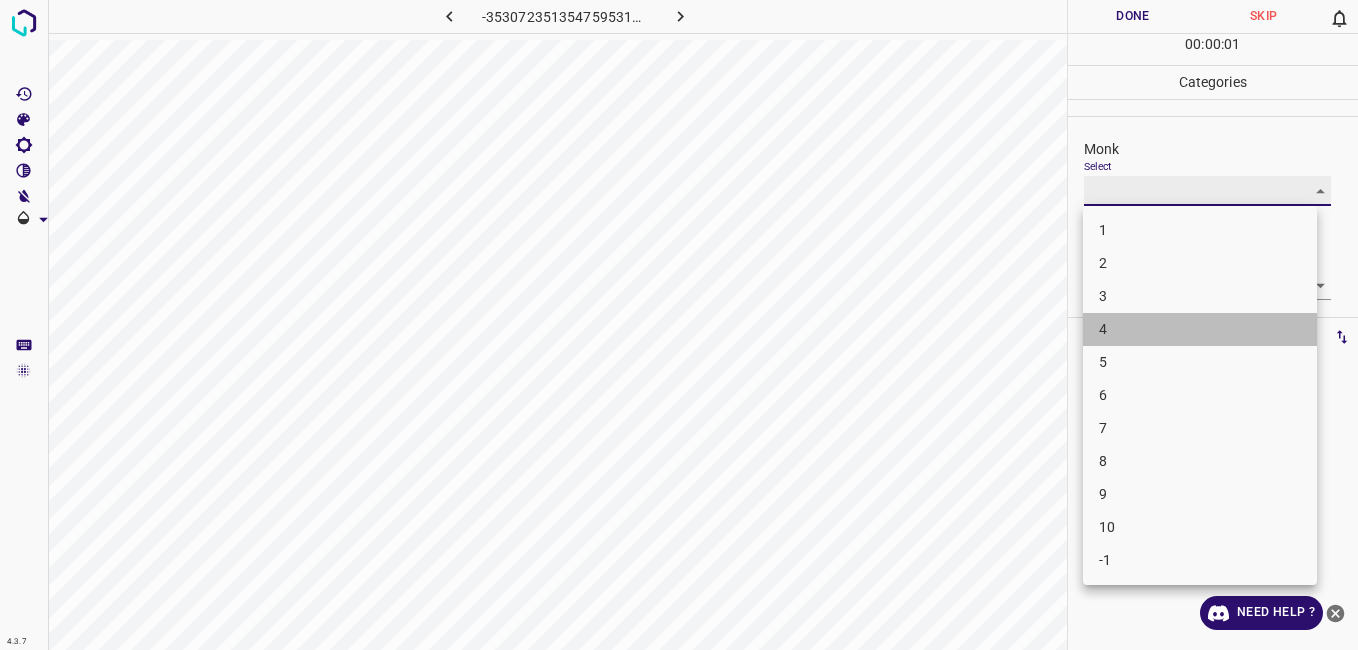 type on "4" 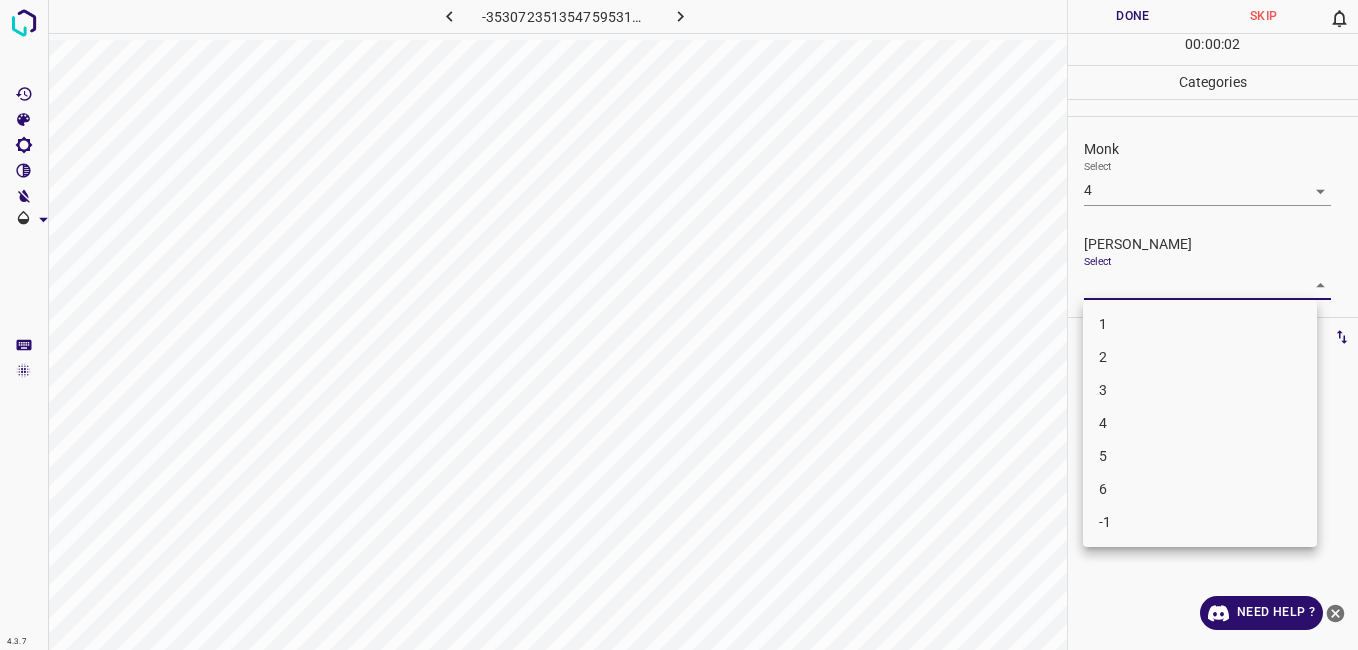 click on "4.3.7 -3530723513547595311.png Done Skip 0 00   : 00   : 02   Categories Monk   Select 4 4  [PERSON_NAME]   Select ​ Labels   0 Categories 1 Monk 2  [PERSON_NAME] Tools Space Change between modes (Draw & Edit) I Auto labeling R Restore zoom M Zoom in N Zoom out Delete Delete selecte label Filters Z Restore filters X Saturation filter C Brightness filter V Contrast filter B Gray scale filter General O Download Need Help ? - Text - Hide - Delete 1 2 3 4 5 6 -1" at bounding box center (679, 325) 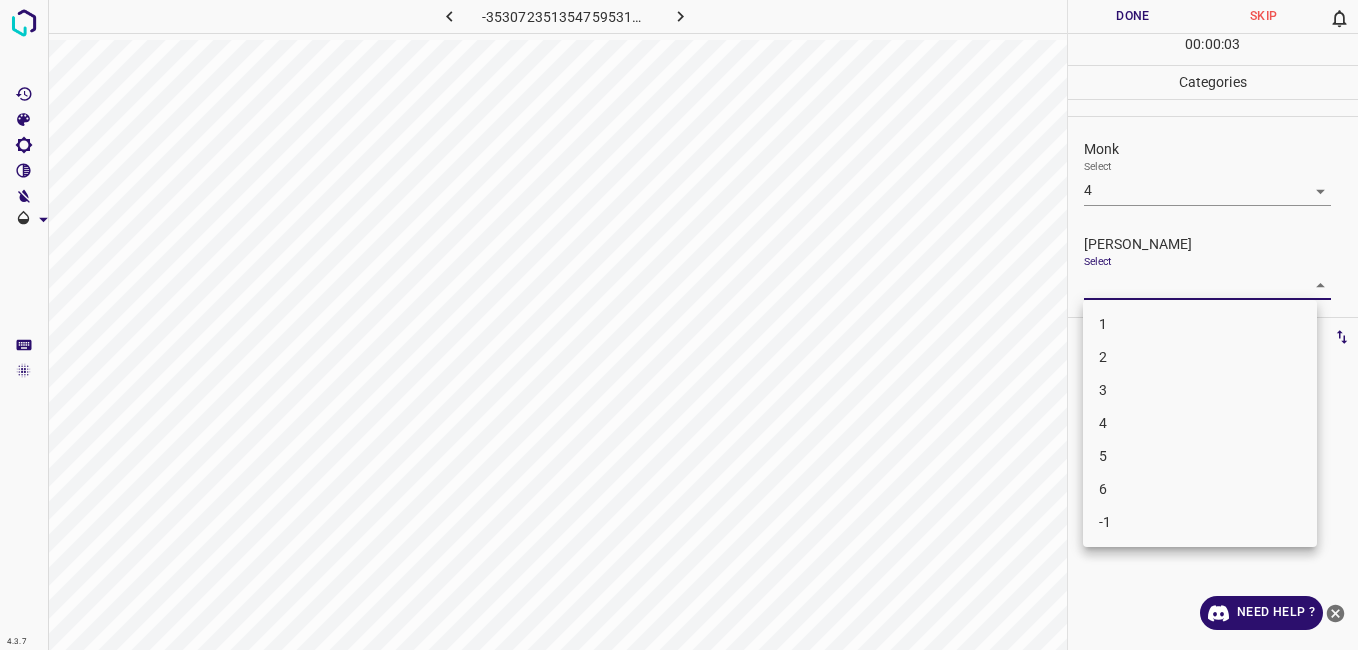 click on "4" at bounding box center [1200, 423] 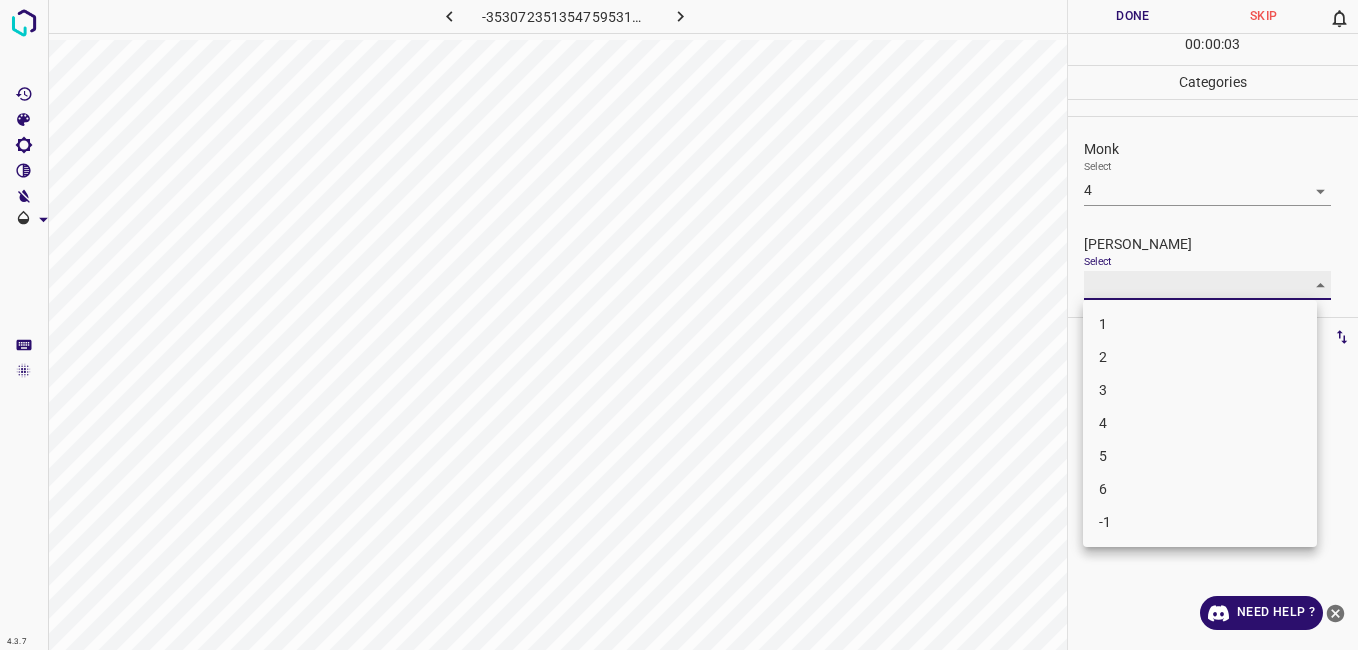 type on "4" 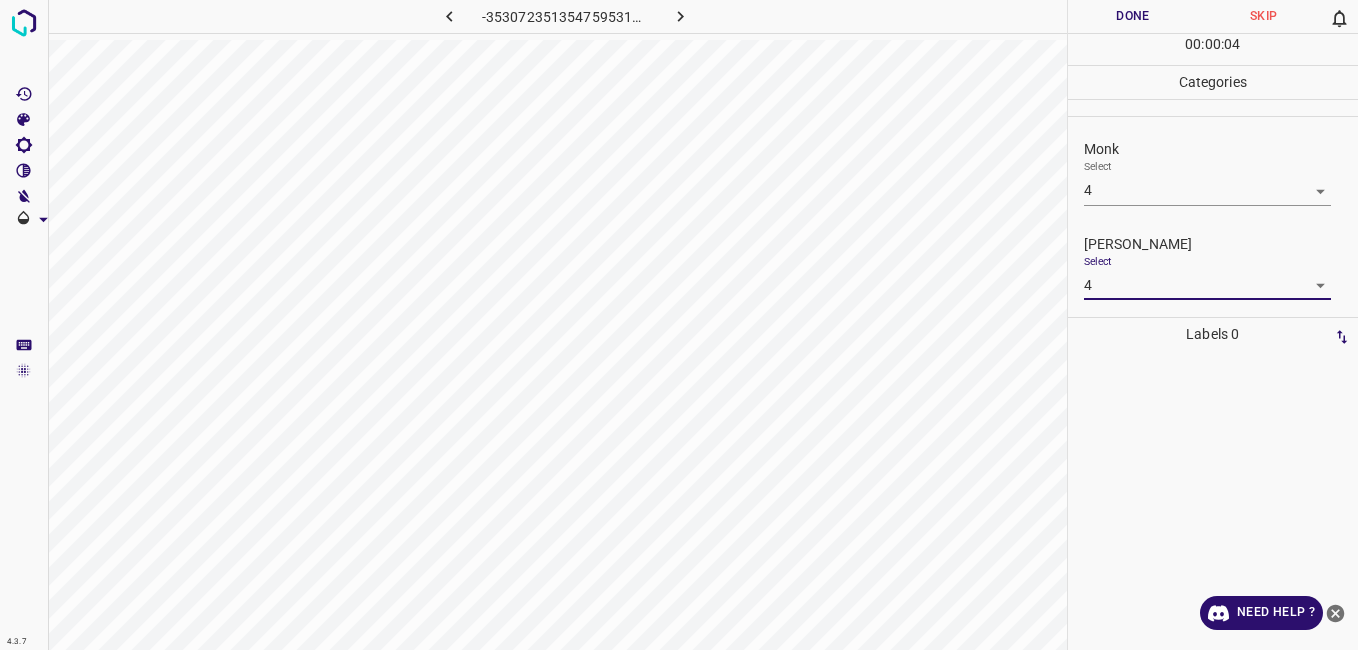 click on "4.3.7 -3530723513547595311.png Done Skip 0 00   : 00   : 04   Categories Monk   Select 4 4  [PERSON_NAME]   Select 4 4 Labels   0 Categories 1 Monk 2  [PERSON_NAME] Tools Space Change between modes (Draw & Edit) I Auto labeling R Restore zoom M Zoom in N Zoom out Delete Delete selecte label Filters Z Restore filters X Saturation filter C Brightness filter V Contrast filter B Gray scale filter General O Download Need Help ? - Text - Hide - Delete" at bounding box center (679, 325) 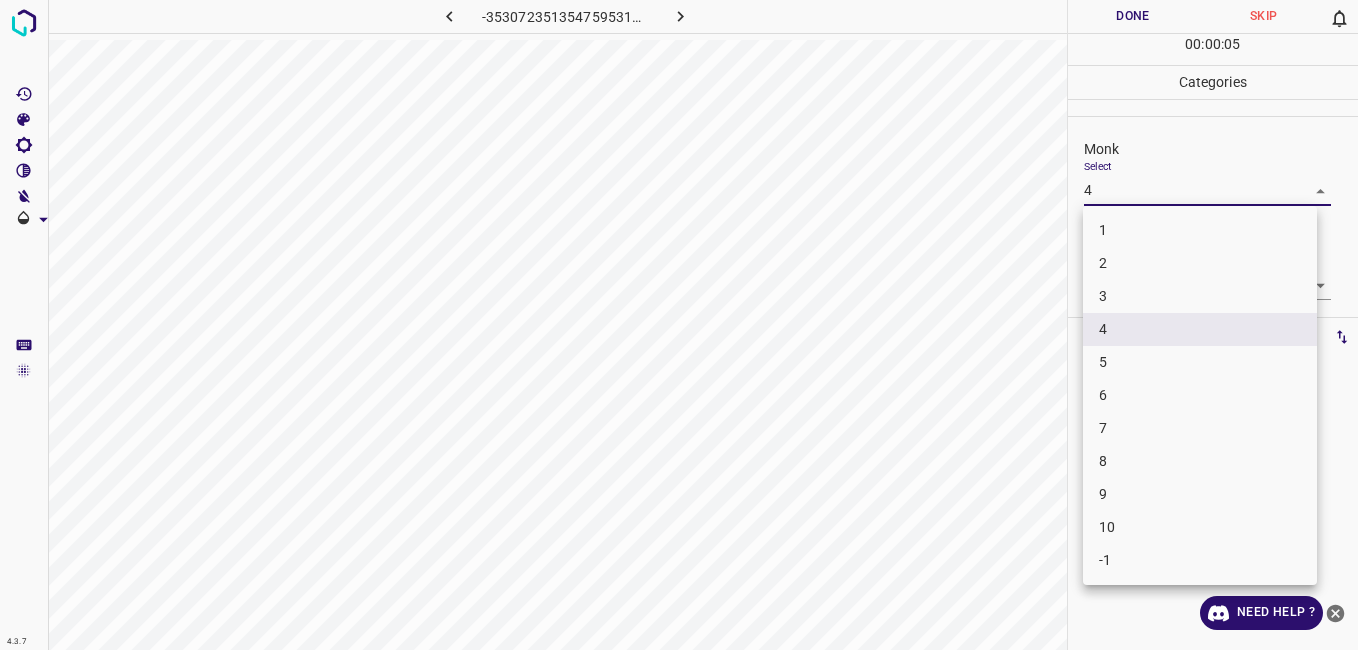 click on "5" at bounding box center (1200, 362) 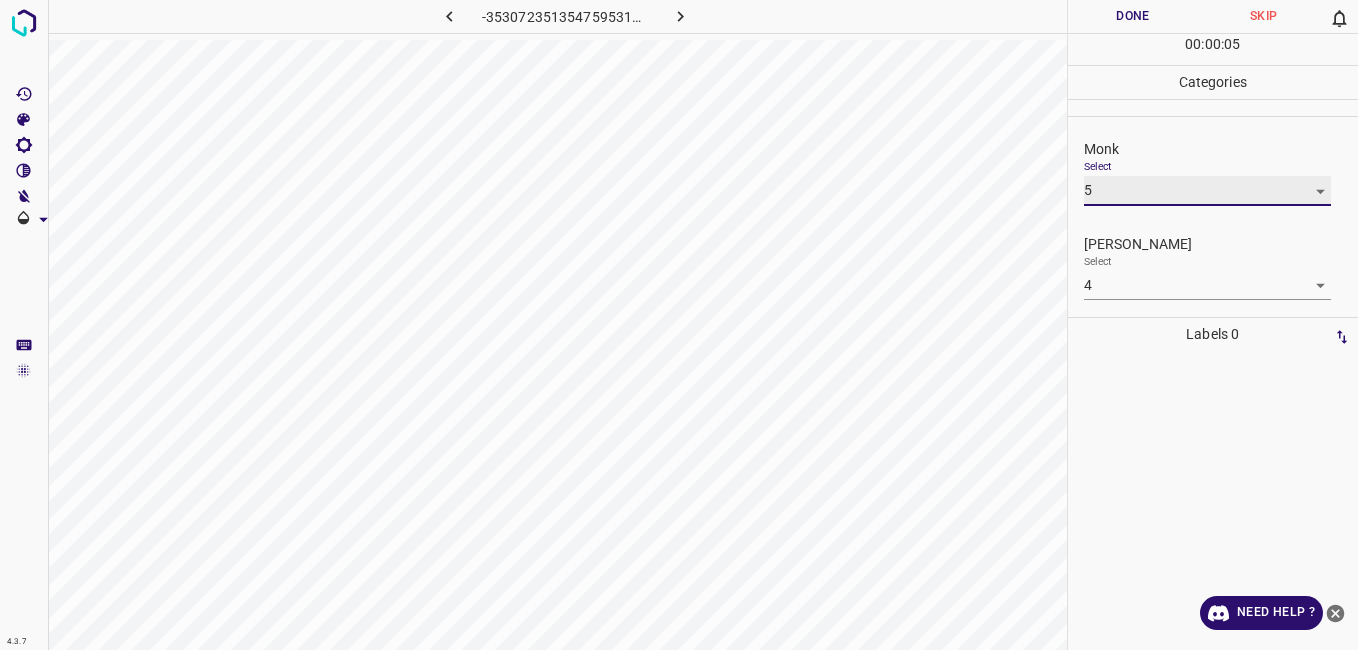 type on "5" 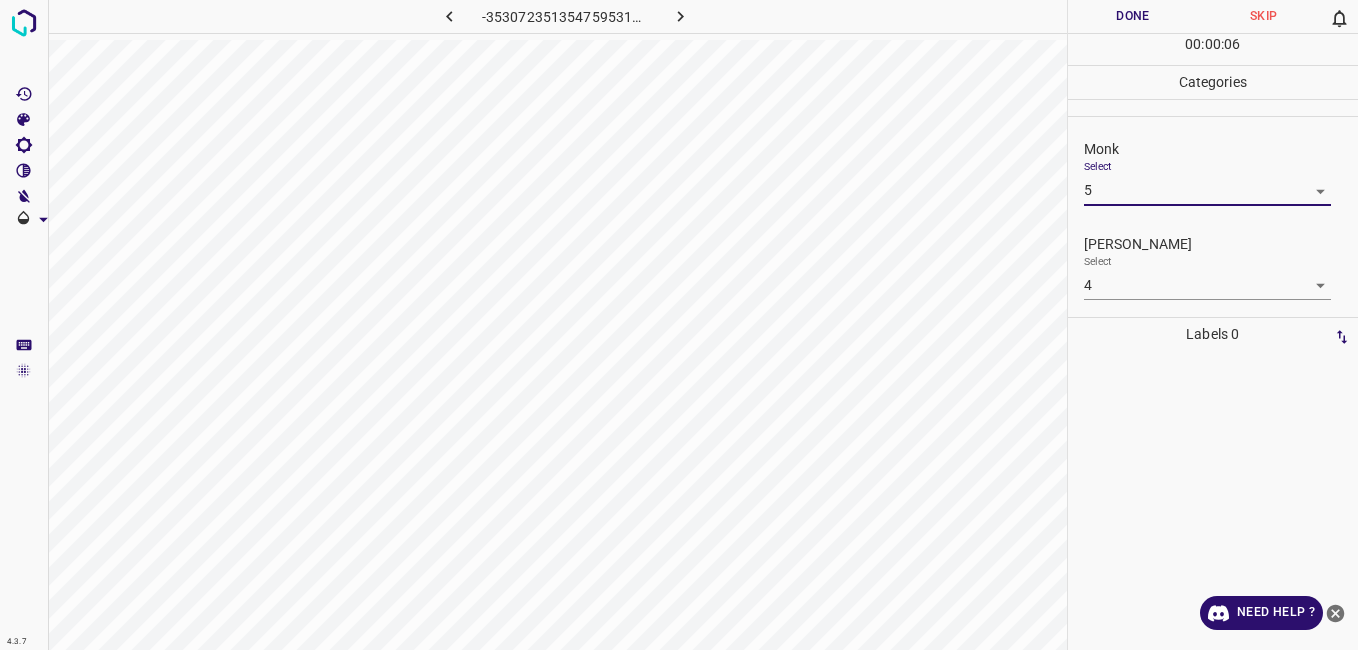 click on "00   : 00   : 06" at bounding box center [1213, 49] 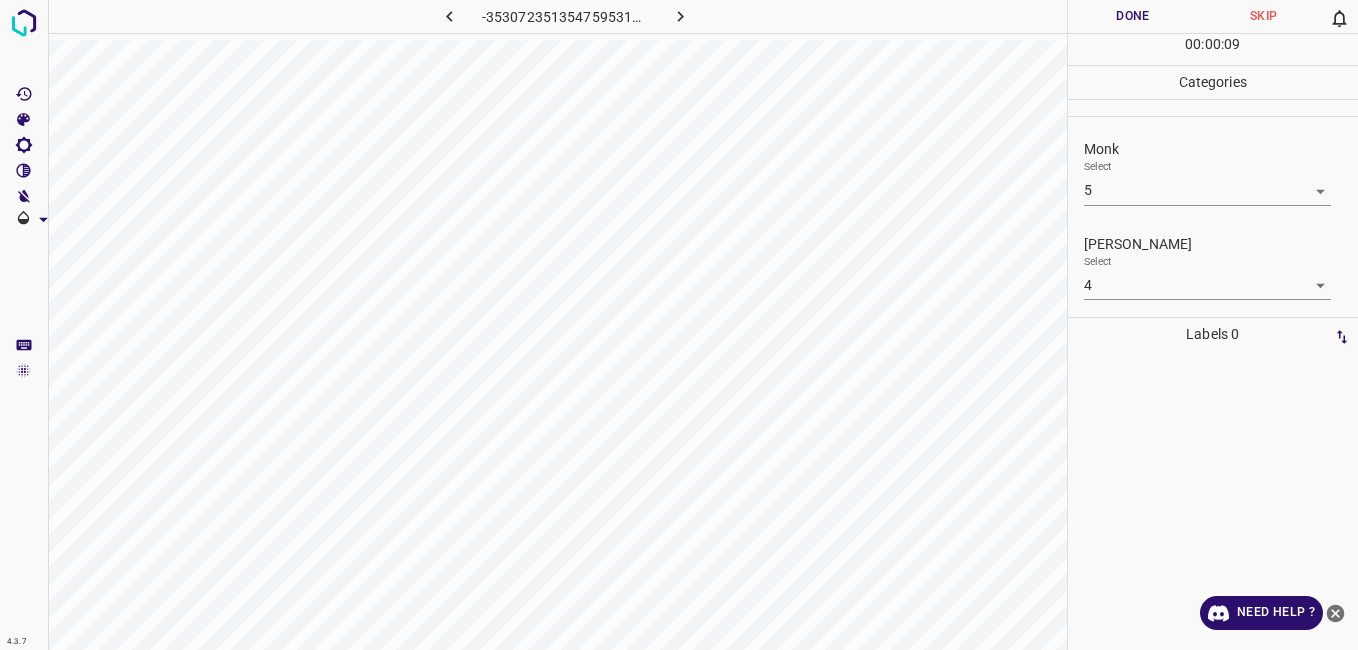click on "Done" at bounding box center (1133, 16) 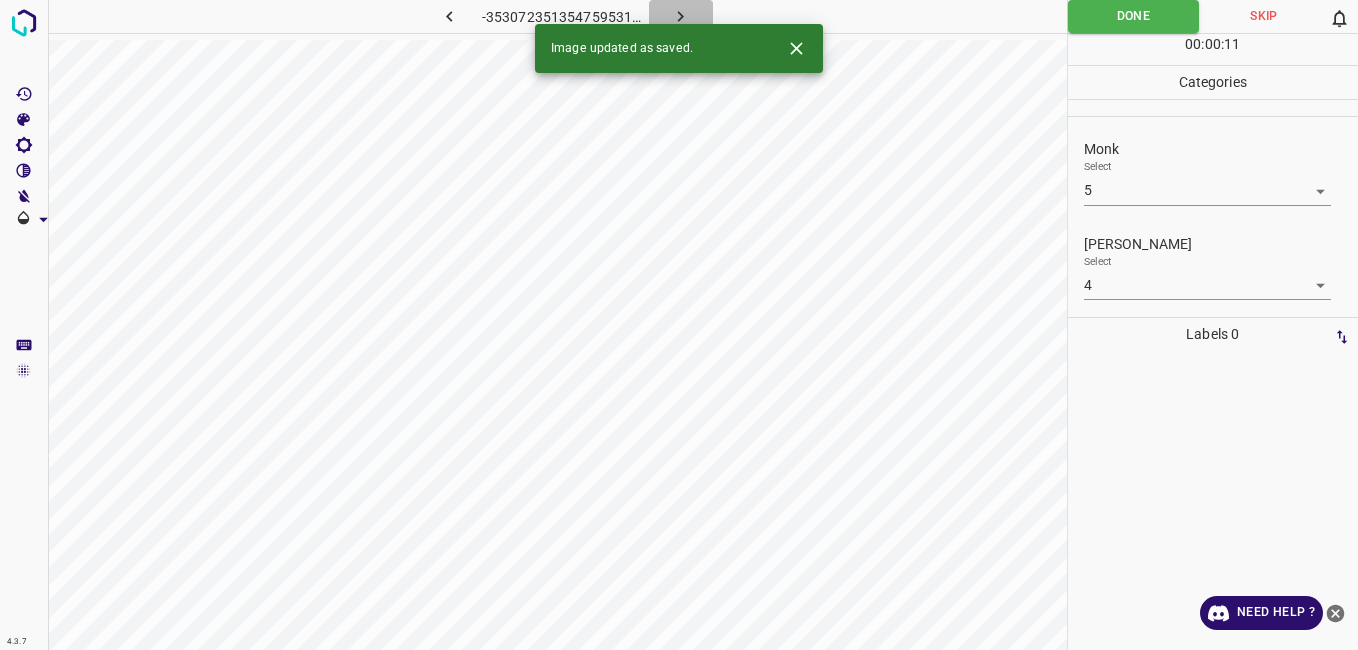 click 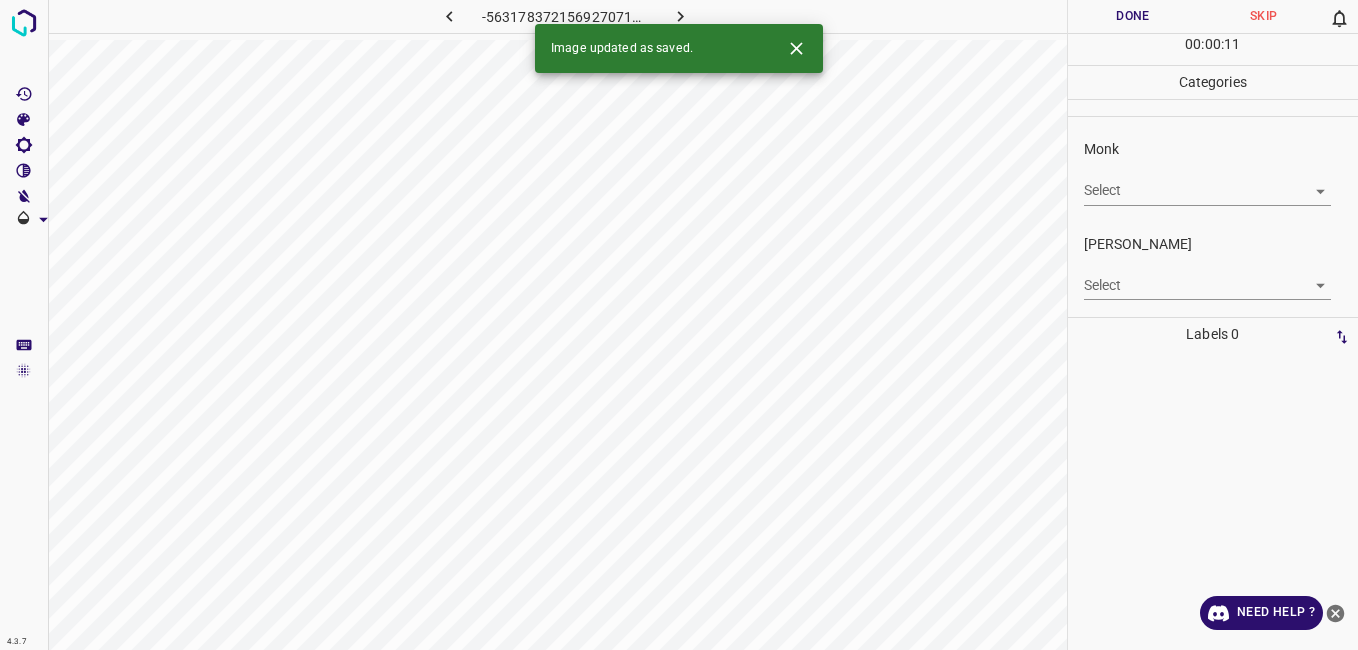 click on "4.3.7 -5631783721569270716.png Done Skip 0 00   : 00   : 11   Categories Monk   Select ​  [PERSON_NAME]   Select ​ Labels   0 Categories 1 Monk 2  [PERSON_NAME] Tools Space Change between modes (Draw & Edit) I Auto labeling R Restore zoom M Zoom in N Zoom out Delete Delete selecte label Filters Z Restore filters X Saturation filter C Brightness filter V Contrast filter B Gray scale filter General O Download Image updated as saved. Need Help ? - Text - Hide - Delete" at bounding box center (679, 325) 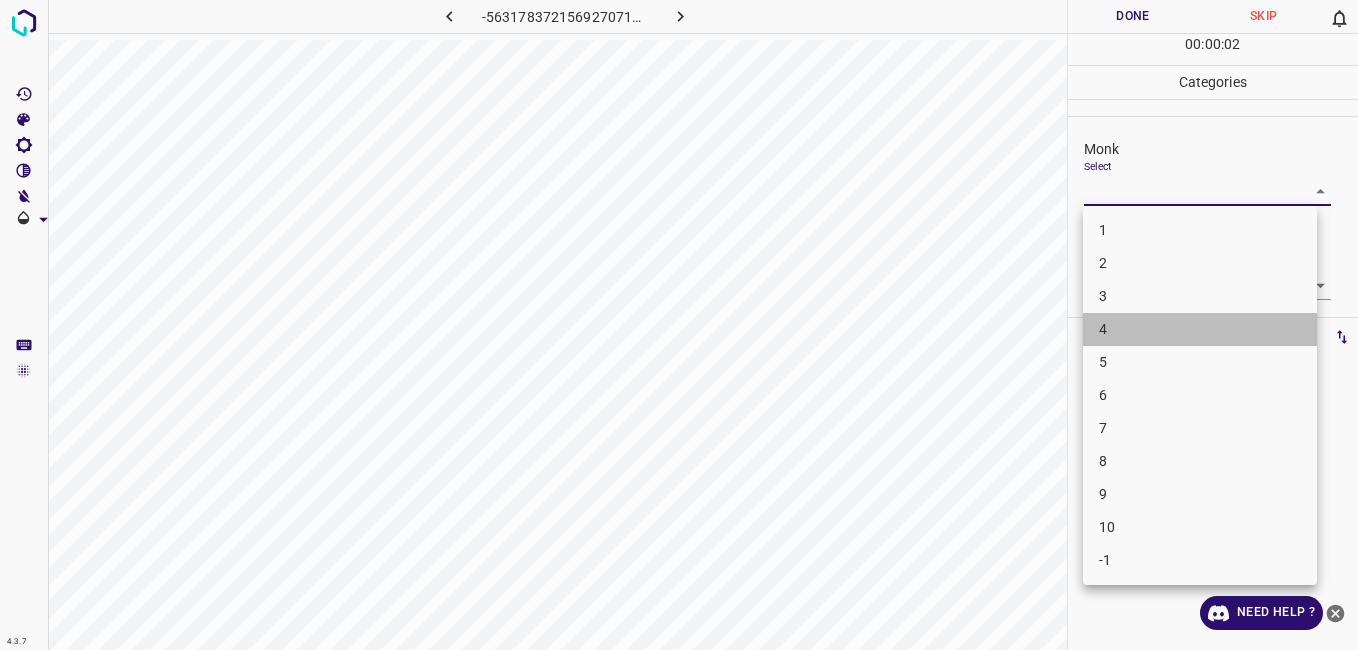 click on "4" at bounding box center [1200, 329] 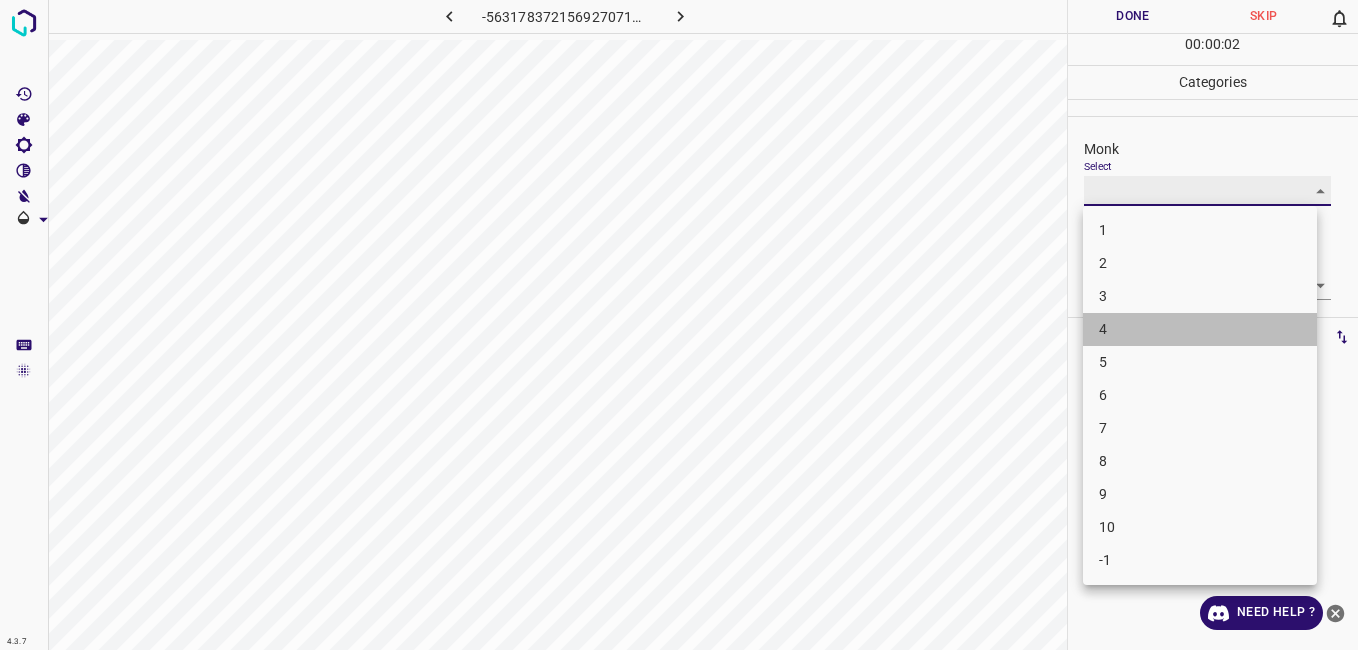 type on "4" 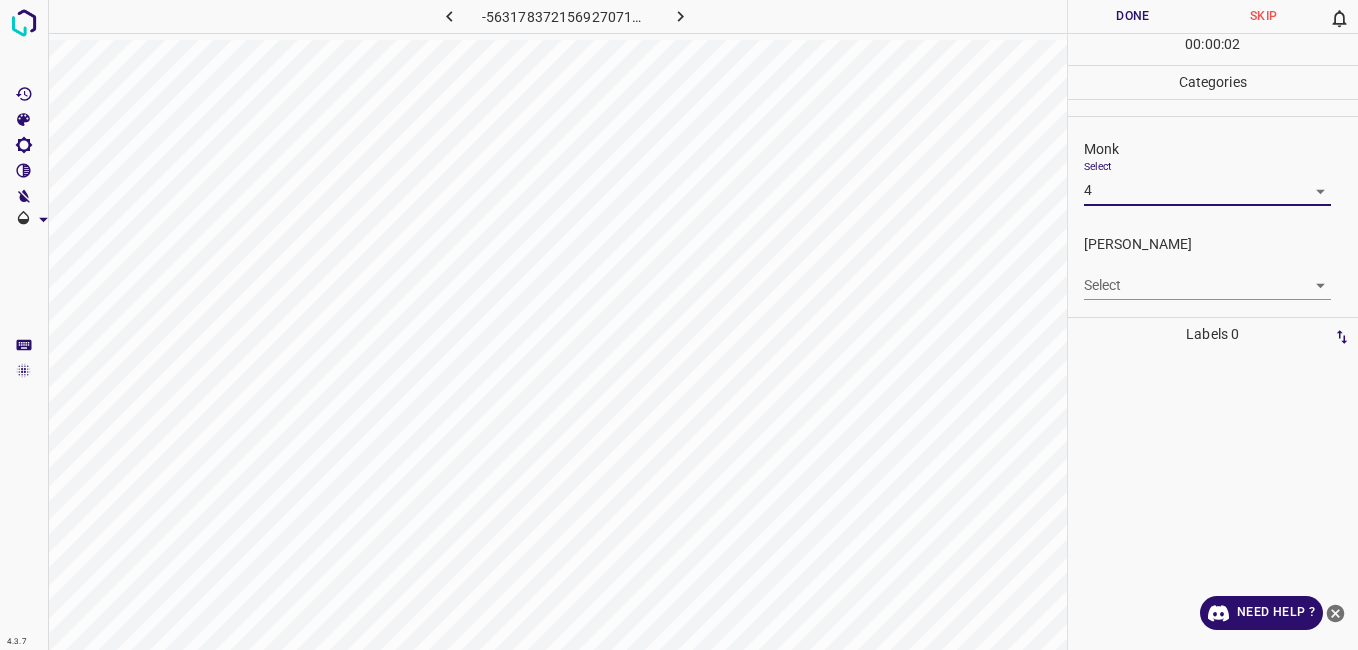 click on "[PERSON_NAME]   Select ​" at bounding box center (1213, 267) 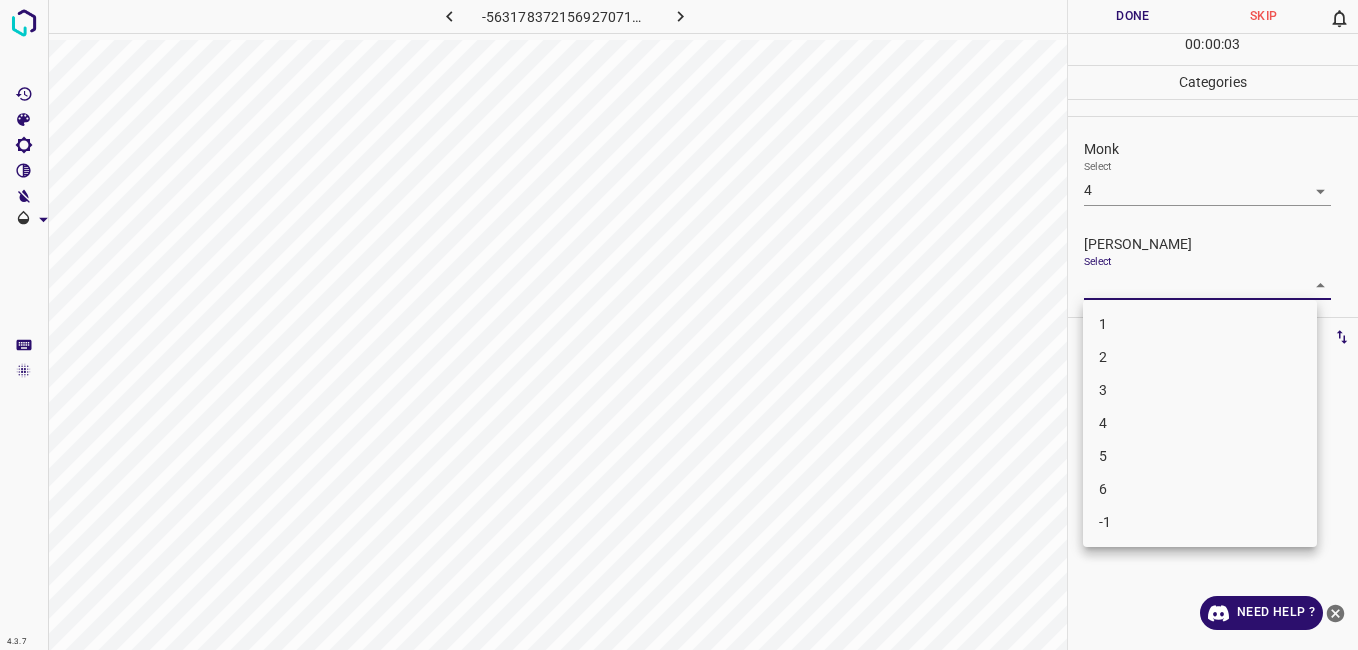 click on "4.3.7 -5631783721569270716.png Done Skip 0 00   : 00   : 03   Categories Monk   Select 4 4  [PERSON_NAME]   Select ​ Labels   0 Categories 1 Monk 2  [PERSON_NAME] Tools Space Change between modes (Draw & Edit) I Auto labeling R Restore zoom M Zoom in N Zoom out Delete Delete selecte label Filters Z Restore filters X Saturation filter C Brightness filter V Contrast filter B Gray scale filter General O Download Need Help ? - Text - Hide - Delete 1 2 3 4 5 6 -1" at bounding box center [679, 325] 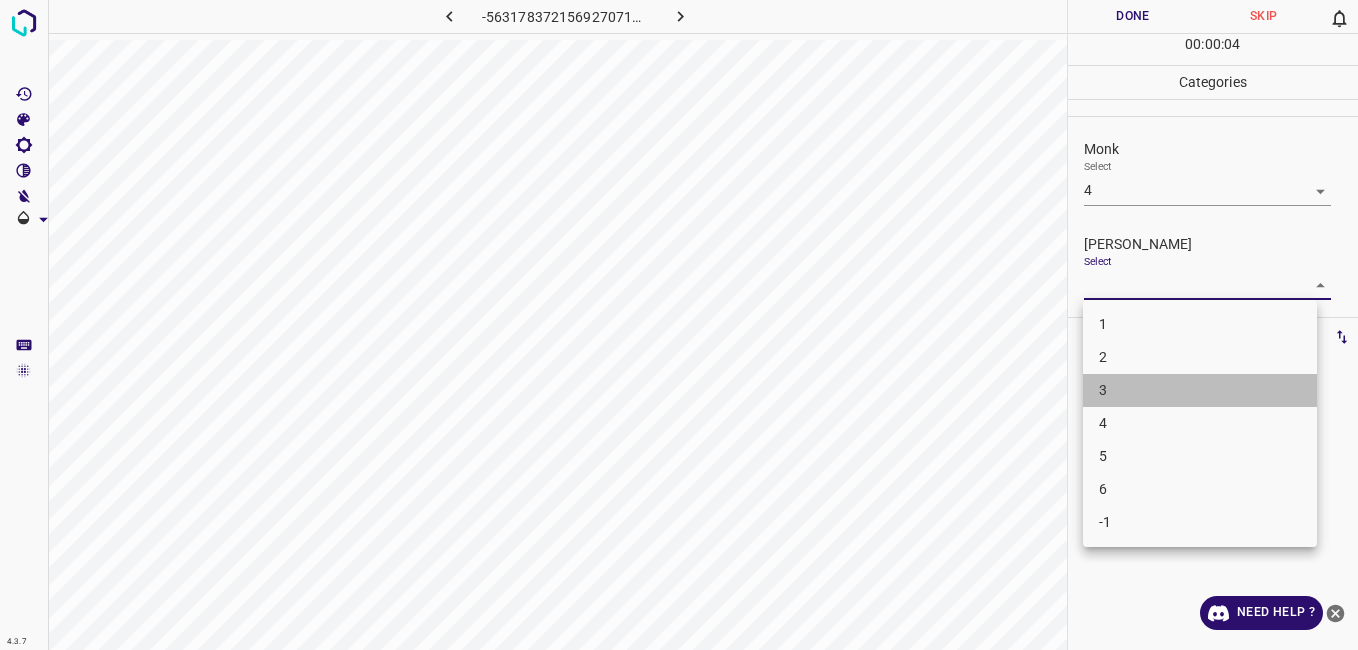 click on "3" at bounding box center (1200, 390) 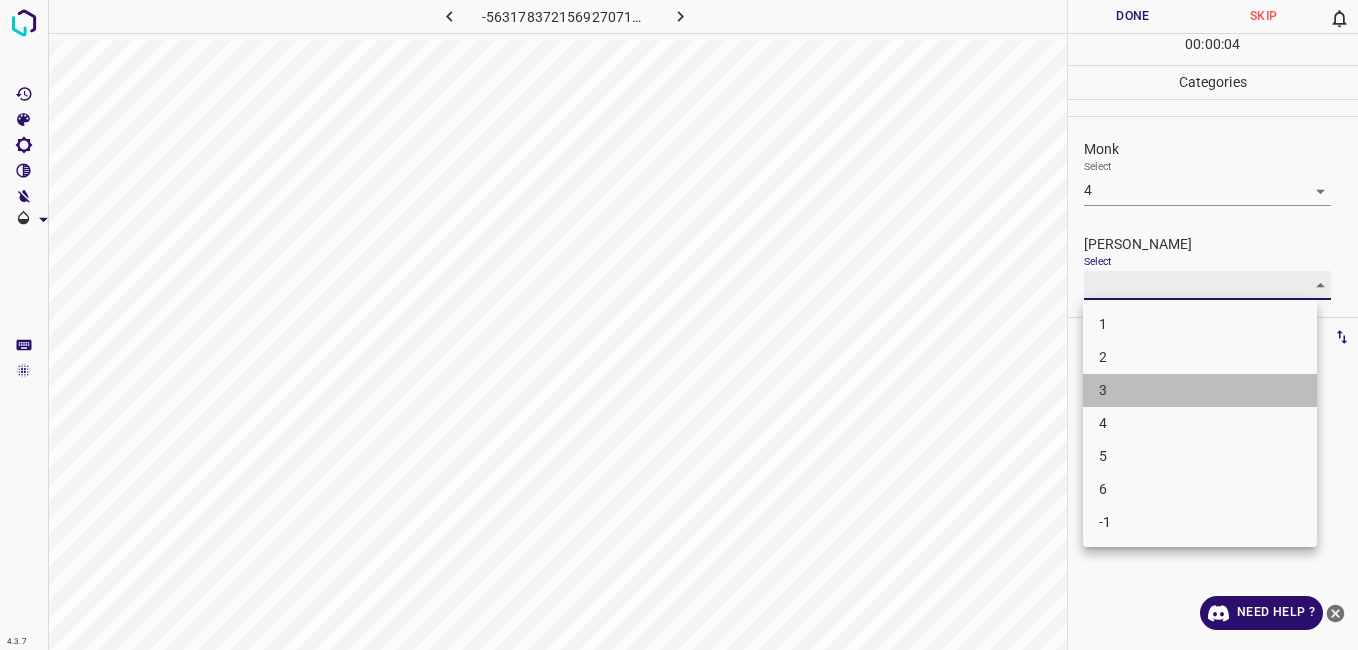 type on "3" 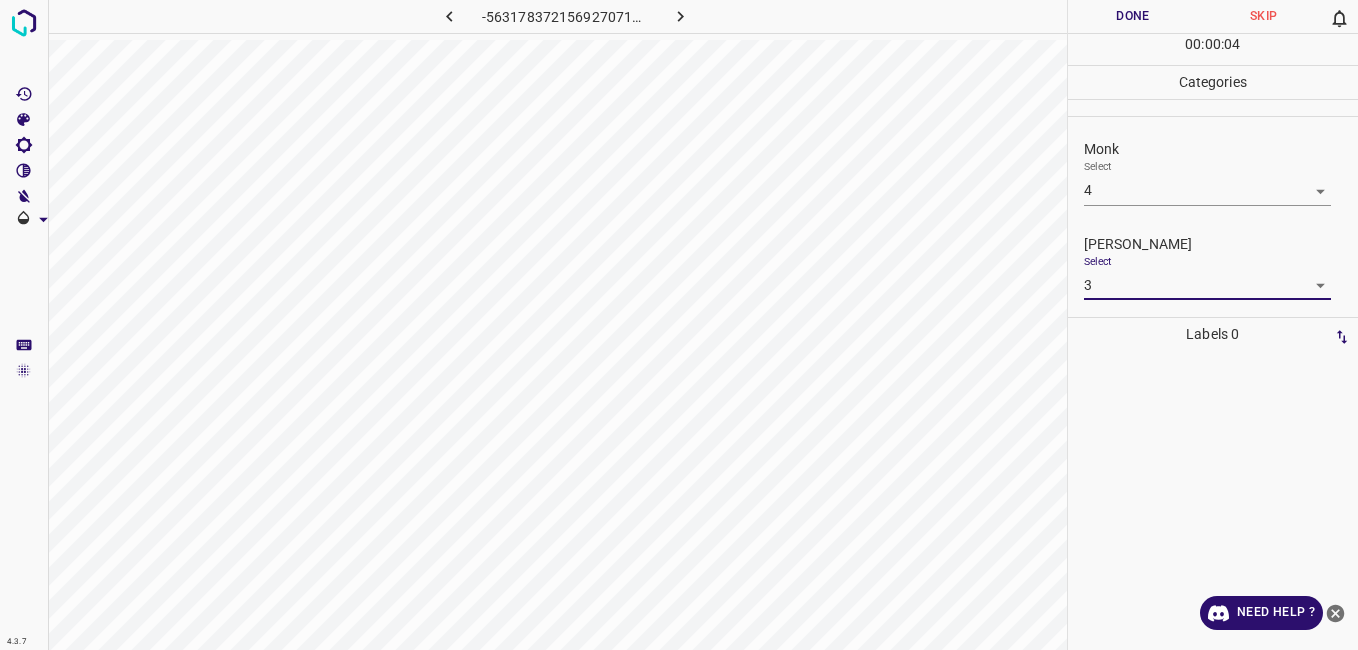 click on "Done" at bounding box center (1133, 16) 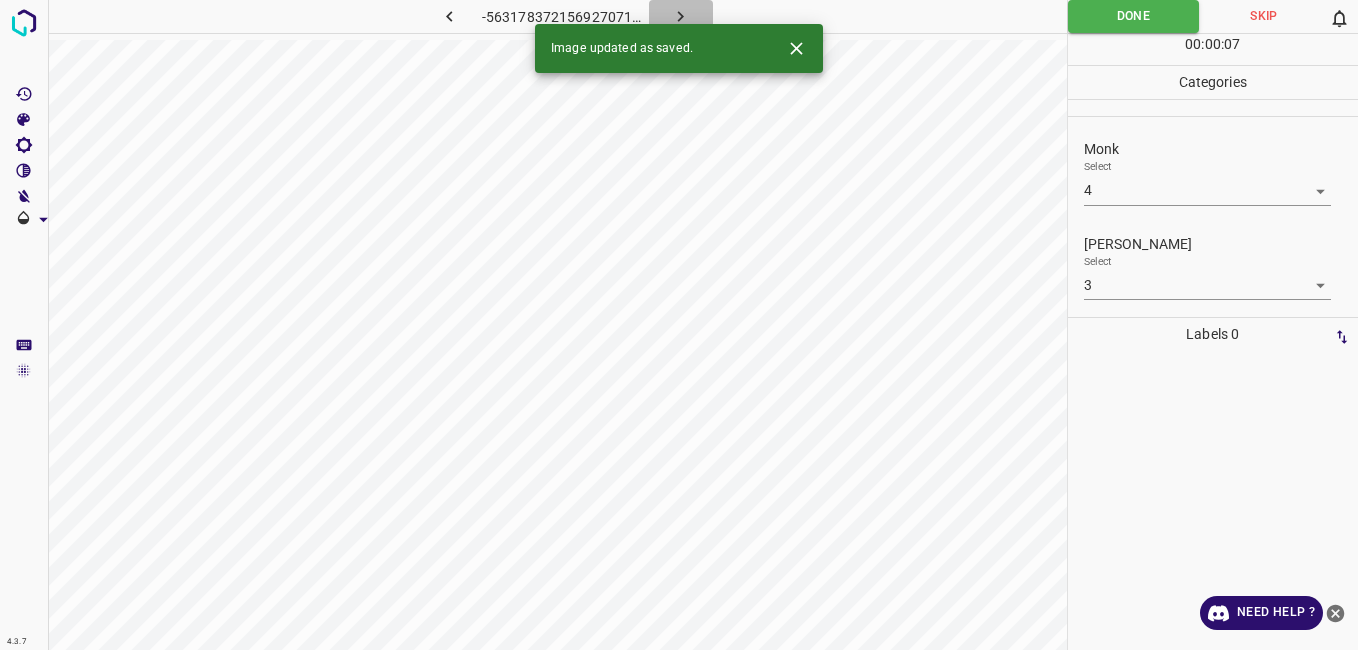 click 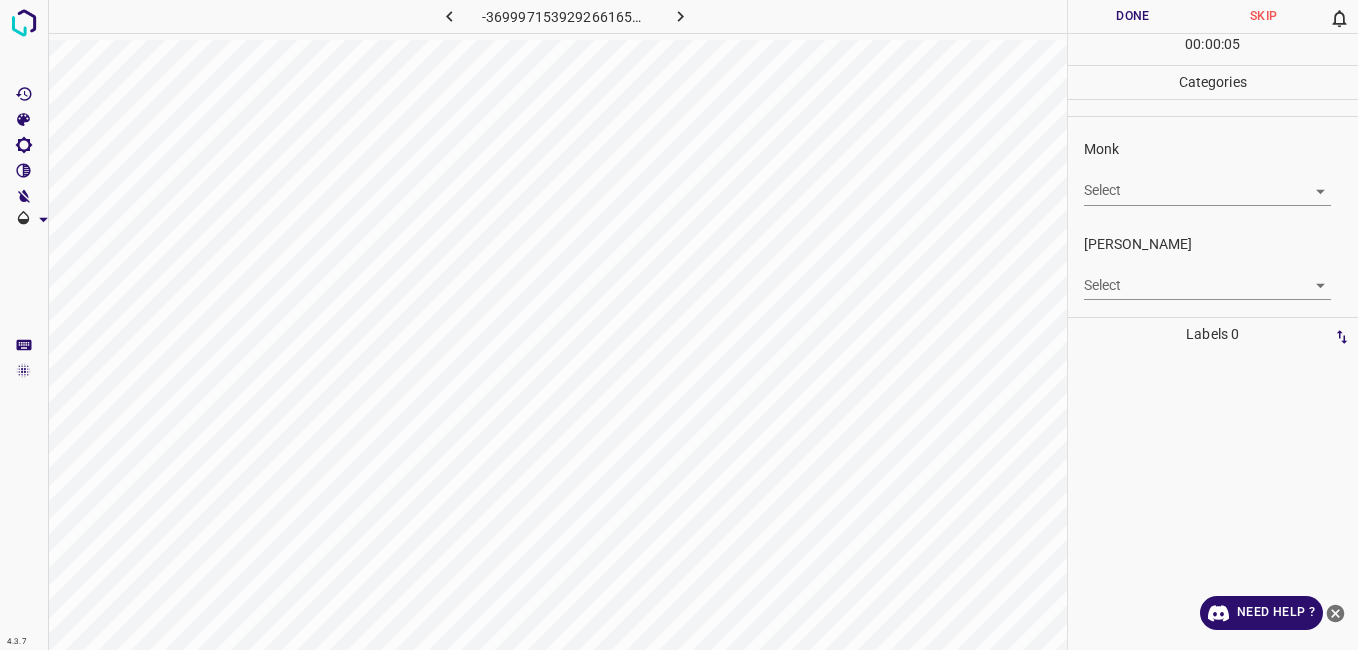 click on "4.3.7 -3699971539292661651.png Done Skip 0 00   : 00   : 05   Categories Monk   Select ​  [PERSON_NAME]   Select ​ Labels   0 Categories 1 Monk 2  [PERSON_NAME] Tools Space Change between modes (Draw & Edit) I Auto labeling R Restore zoom M Zoom in N Zoom out Delete Delete selecte label Filters Z Restore filters X Saturation filter C Brightness filter V Contrast filter B Gray scale filter General O Download Need Help ? - Text - Hide - Delete" at bounding box center [679, 325] 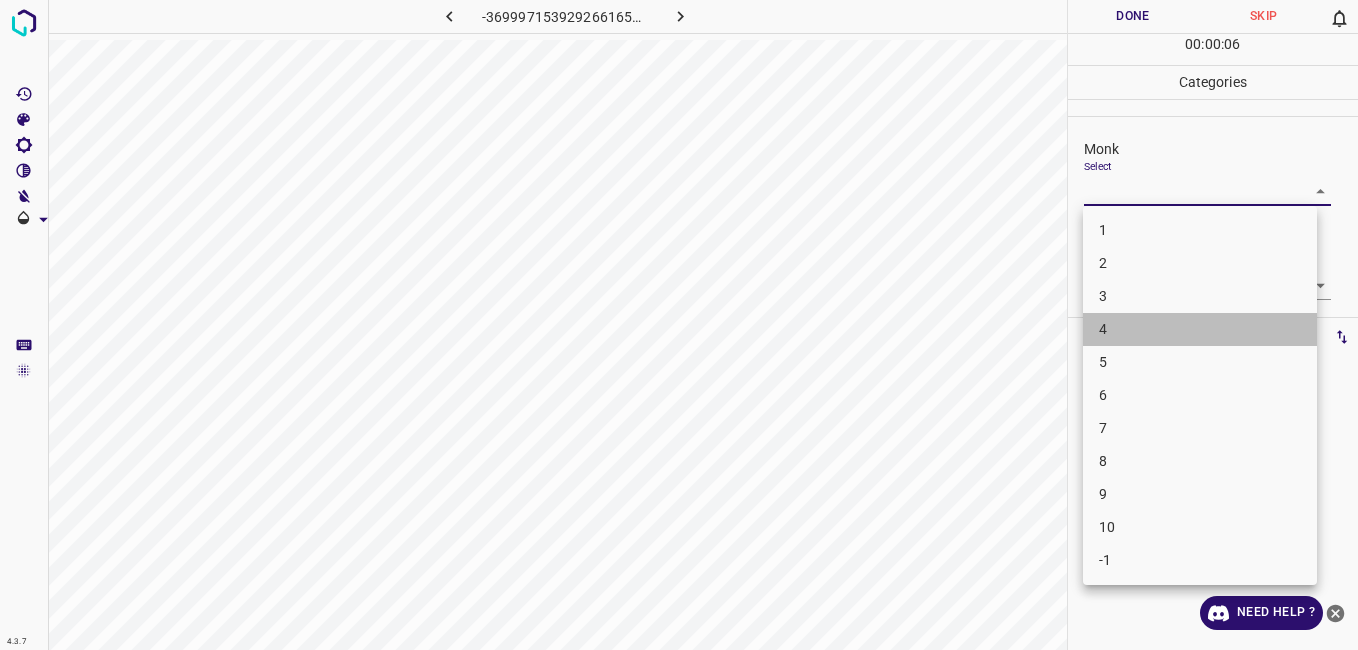 click on "4" at bounding box center (1200, 329) 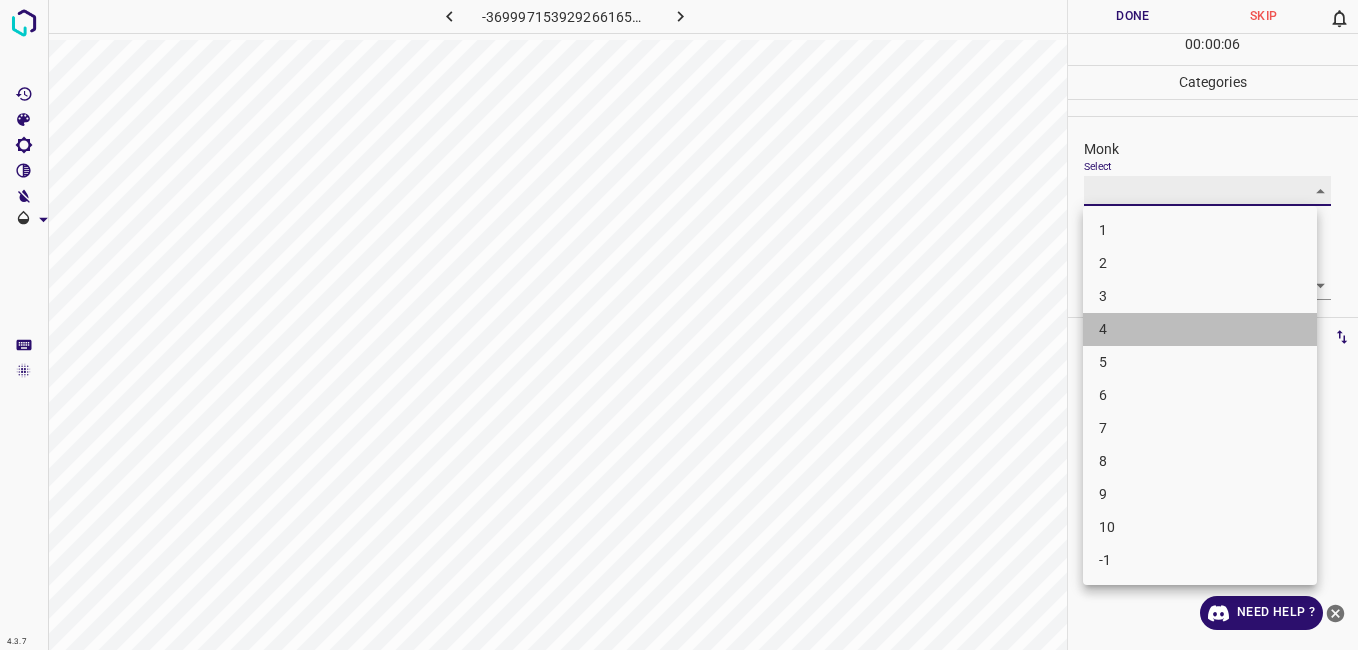 type on "4" 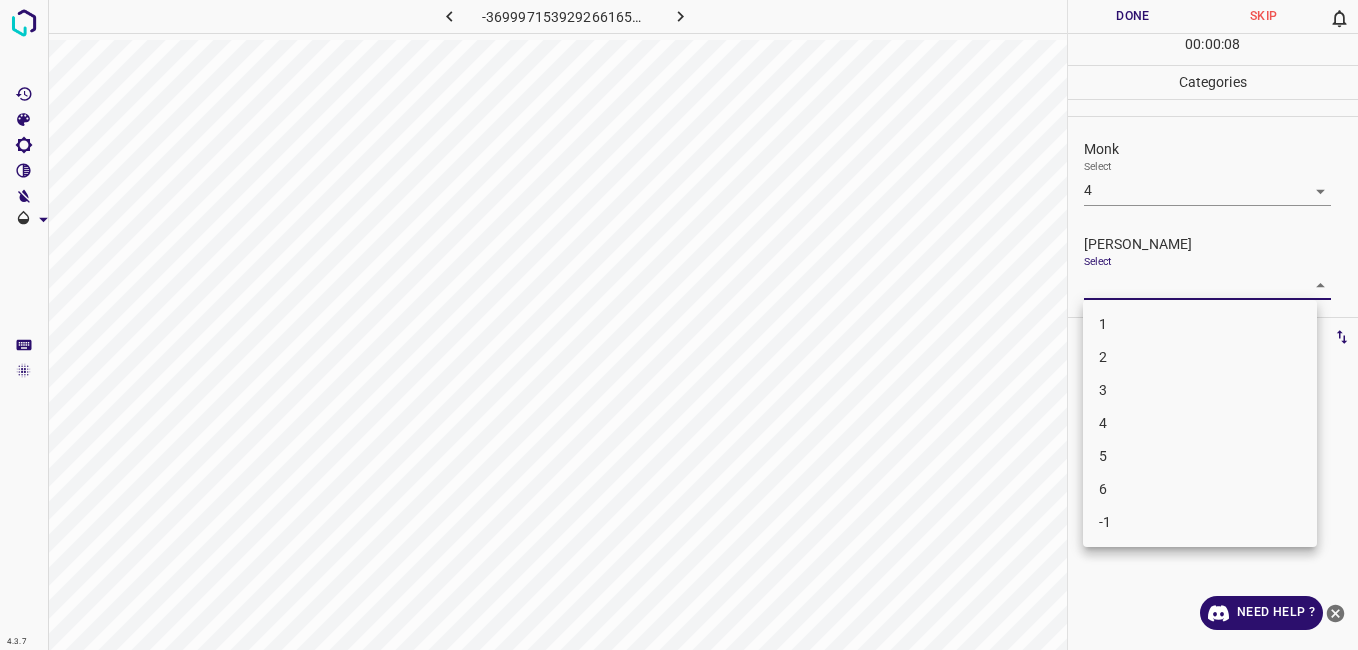 click on "4.3.7 -3699971539292661651.png Done Skip 0 00   : 00   : 08   Categories Monk   Select 4 4  [PERSON_NAME]   Select ​ Labels   0 Categories 1 Monk 2  [PERSON_NAME] Tools Space Change between modes (Draw & Edit) I Auto labeling R Restore zoom M Zoom in N Zoom out Delete Delete selecte label Filters Z Restore filters X Saturation filter C Brightness filter V Contrast filter B Gray scale filter General O Download Need Help ? - Text - Hide - Delete 1 2 3 4 5 6 -1" at bounding box center (679, 325) 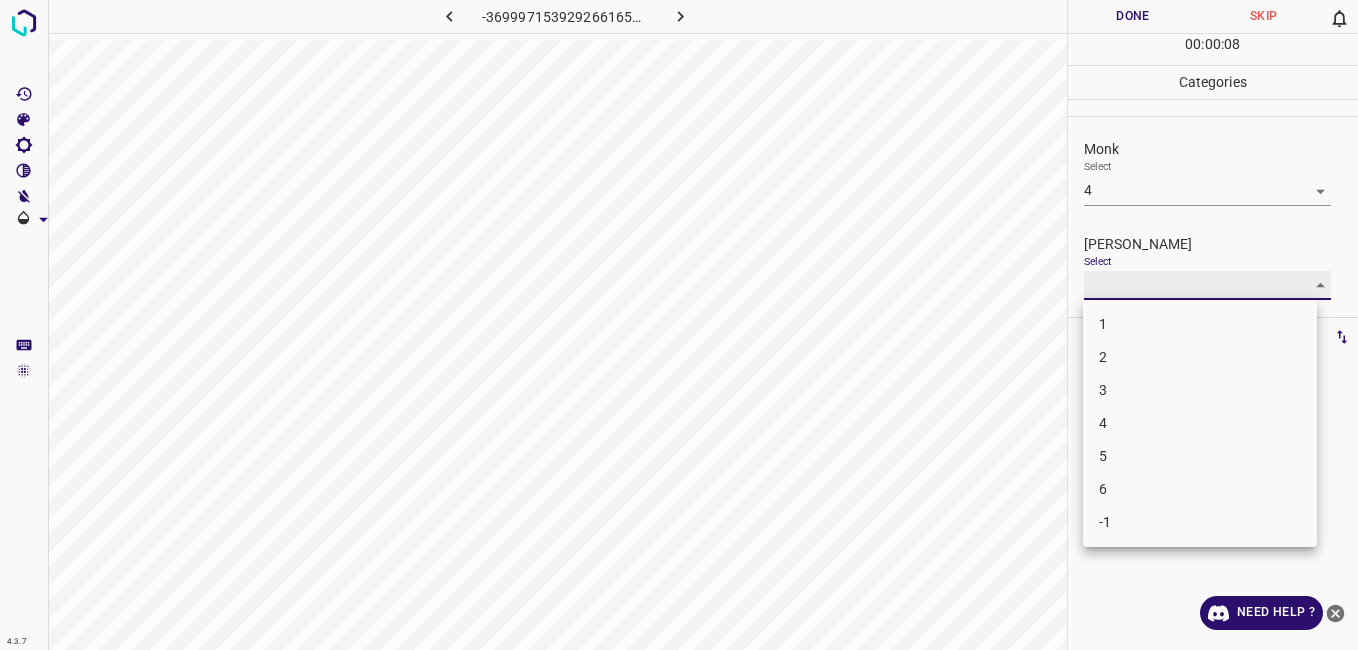type on "3" 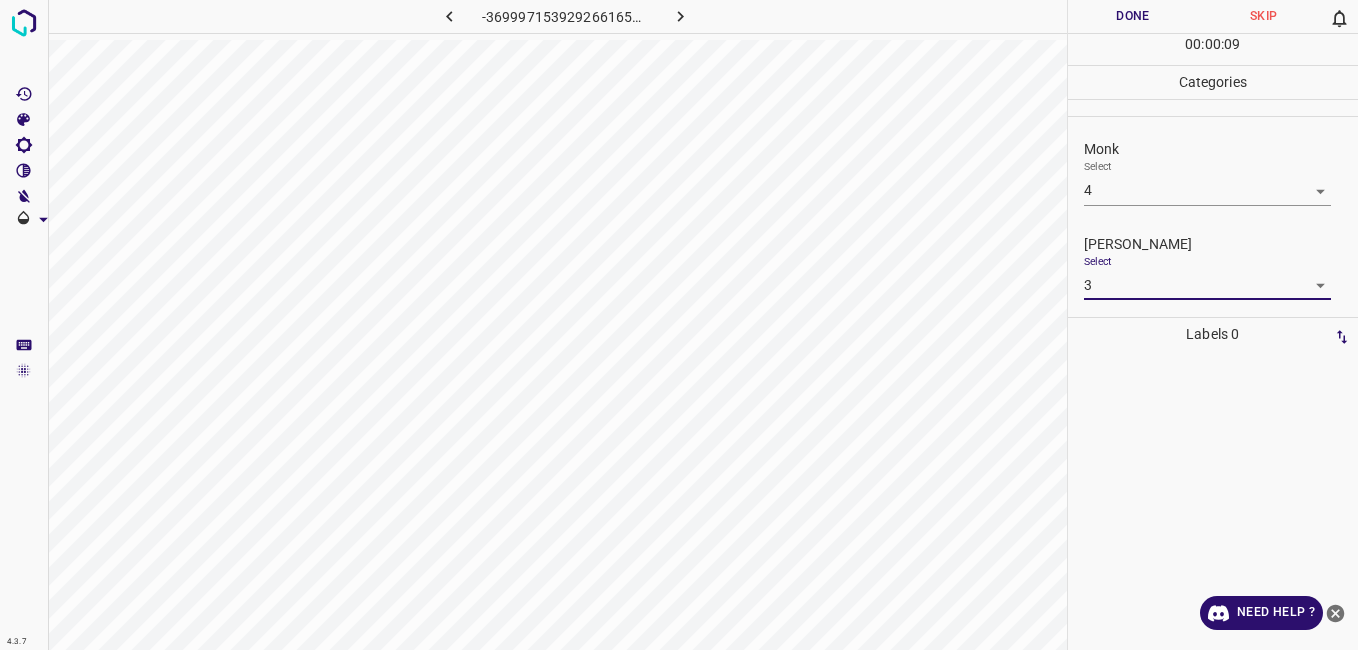 click on "Done" at bounding box center [1133, 16] 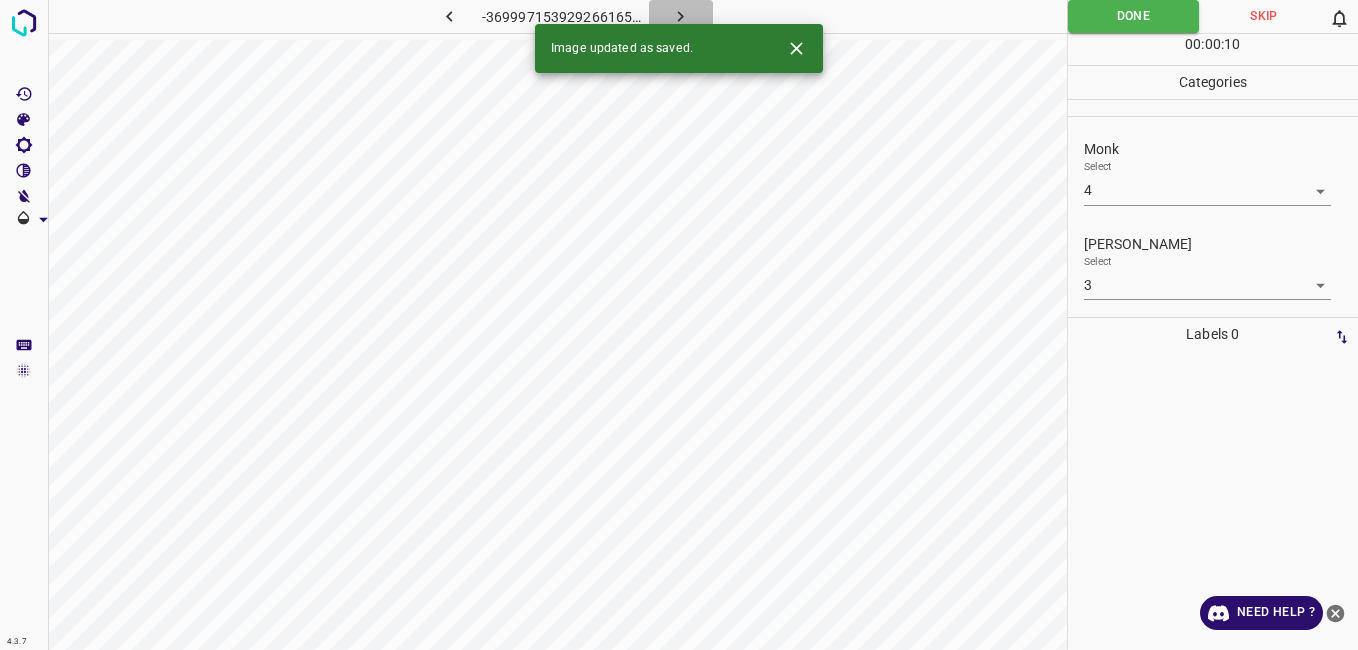 click 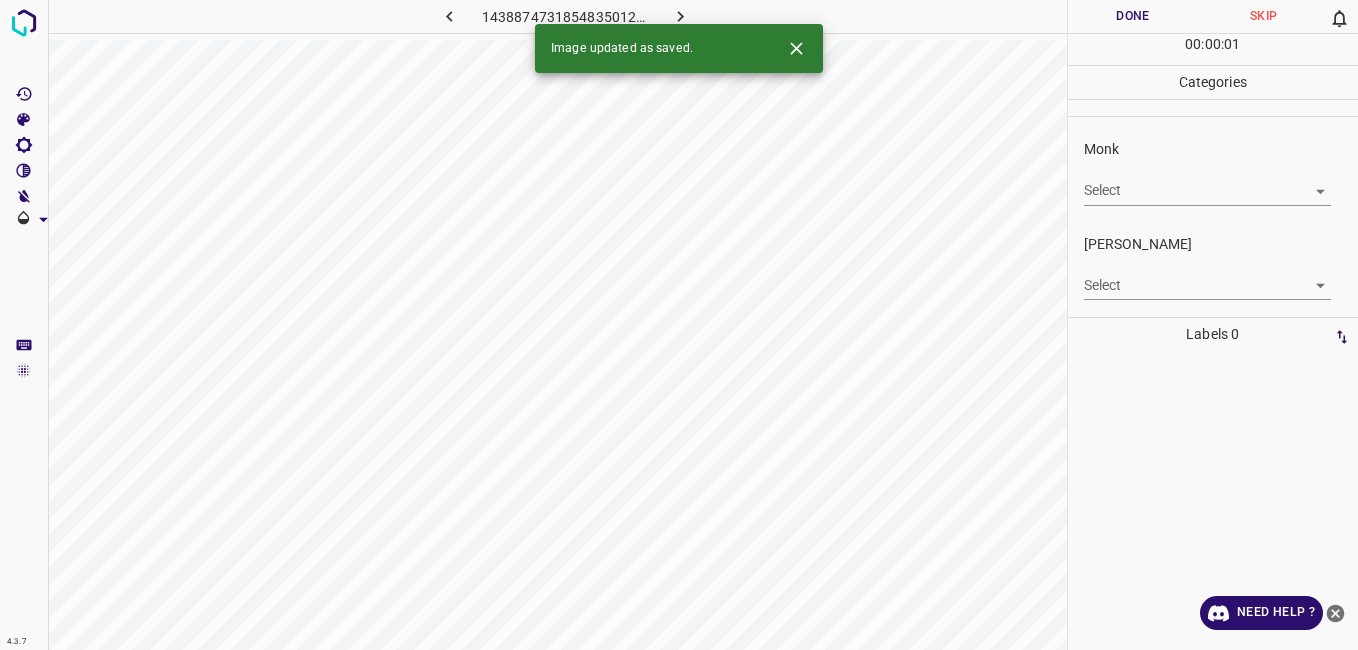 click on "4.3.7 1438874731854835012.png Done Skip 0 00   : 00   : 01   Categories Monk   Select ​  [PERSON_NAME]   Select ​ Labels   0 Categories 1 Monk 2  [PERSON_NAME] Tools Space Change between modes (Draw & Edit) I Auto labeling R Restore zoom M Zoom in N Zoom out Delete Delete selecte label Filters Z Restore filters X Saturation filter C Brightness filter V Contrast filter B Gray scale filter General O Download Image updated as saved. Need Help ? - Text - Hide - Delete" at bounding box center (679, 325) 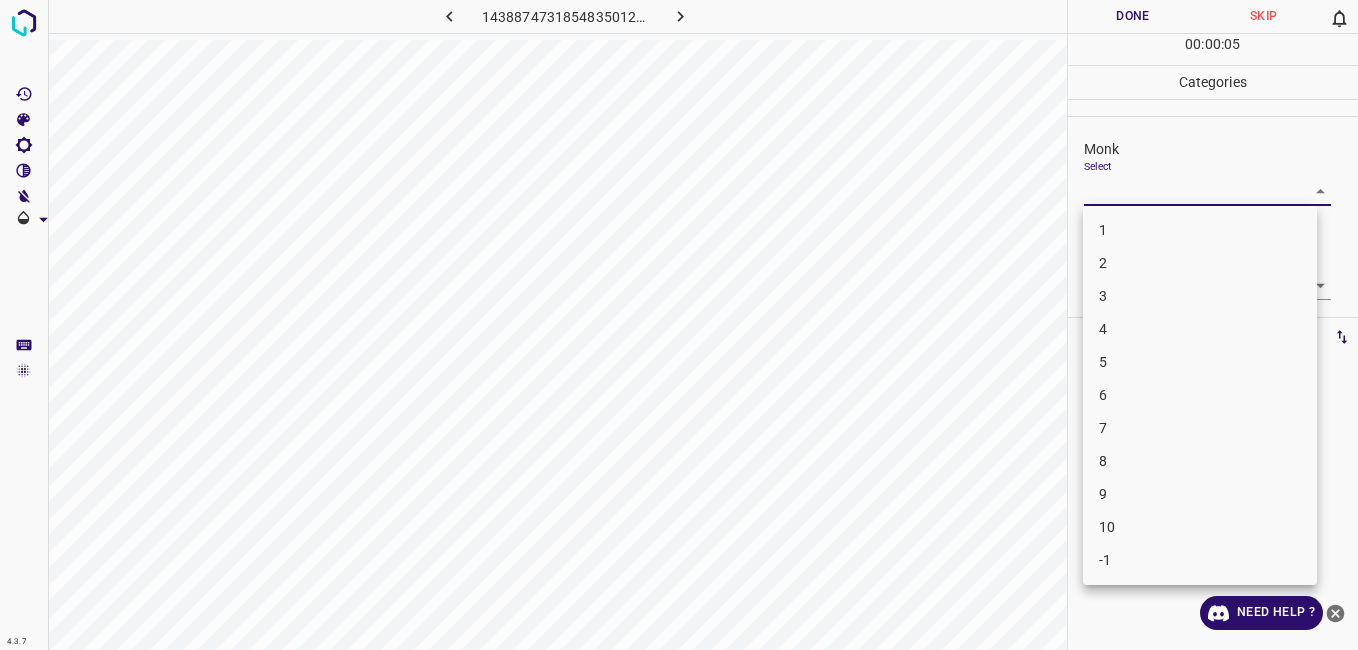 click on "4" at bounding box center [1200, 329] 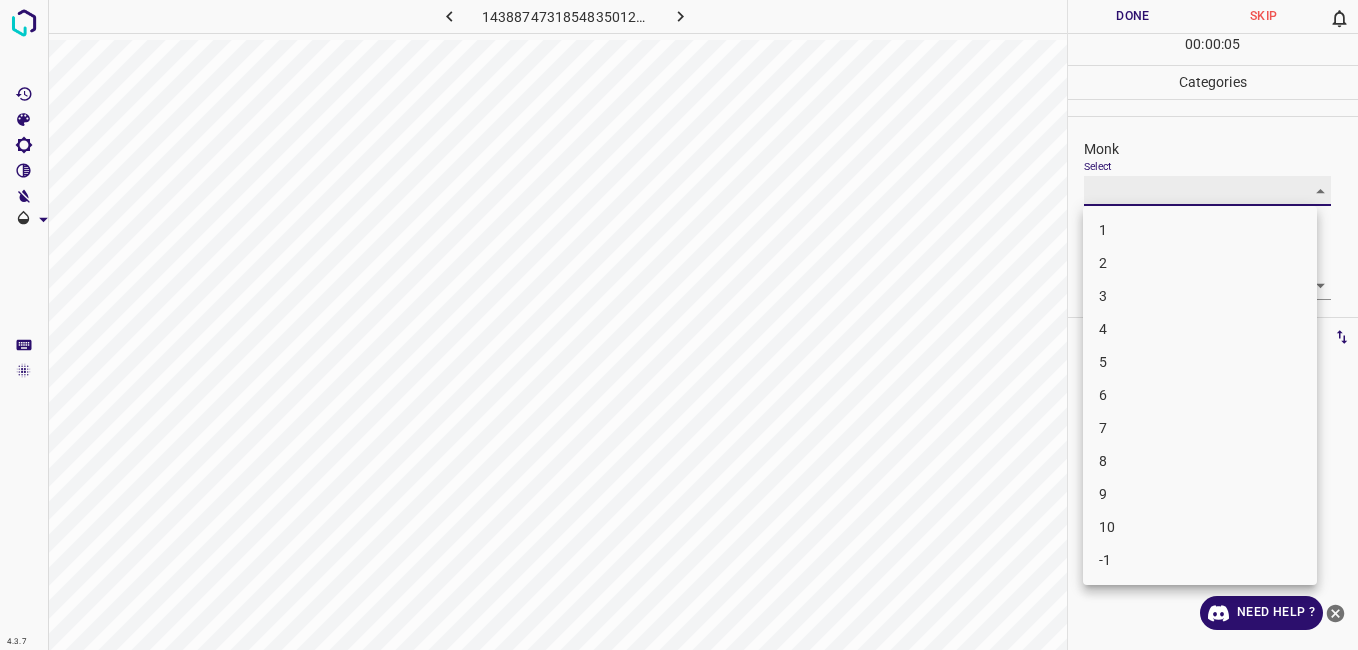 type on "4" 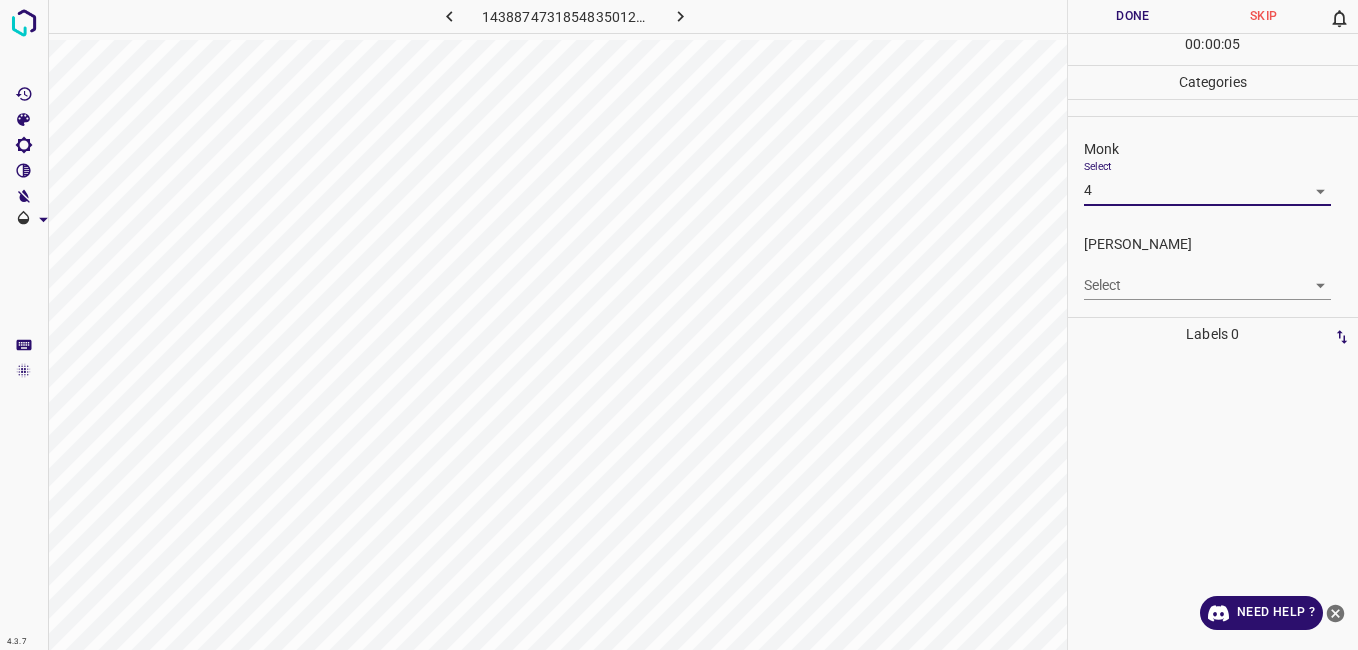click on "4.3.7 1438874731854835012.png Done Skip 0 00   : 00   : 05   Categories Monk   Select 4 4  [PERSON_NAME]   Select ​ Labels   0 Categories 1 Monk 2  [PERSON_NAME] Tools Space Change between modes (Draw & Edit) I Auto labeling R Restore zoom M Zoom in N Zoom out Delete Delete selecte label Filters Z Restore filters X Saturation filter C Brightness filter V Contrast filter B Gray scale filter General O Download Need Help ? - Text - Hide - Delete" at bounding box center (679, 325) 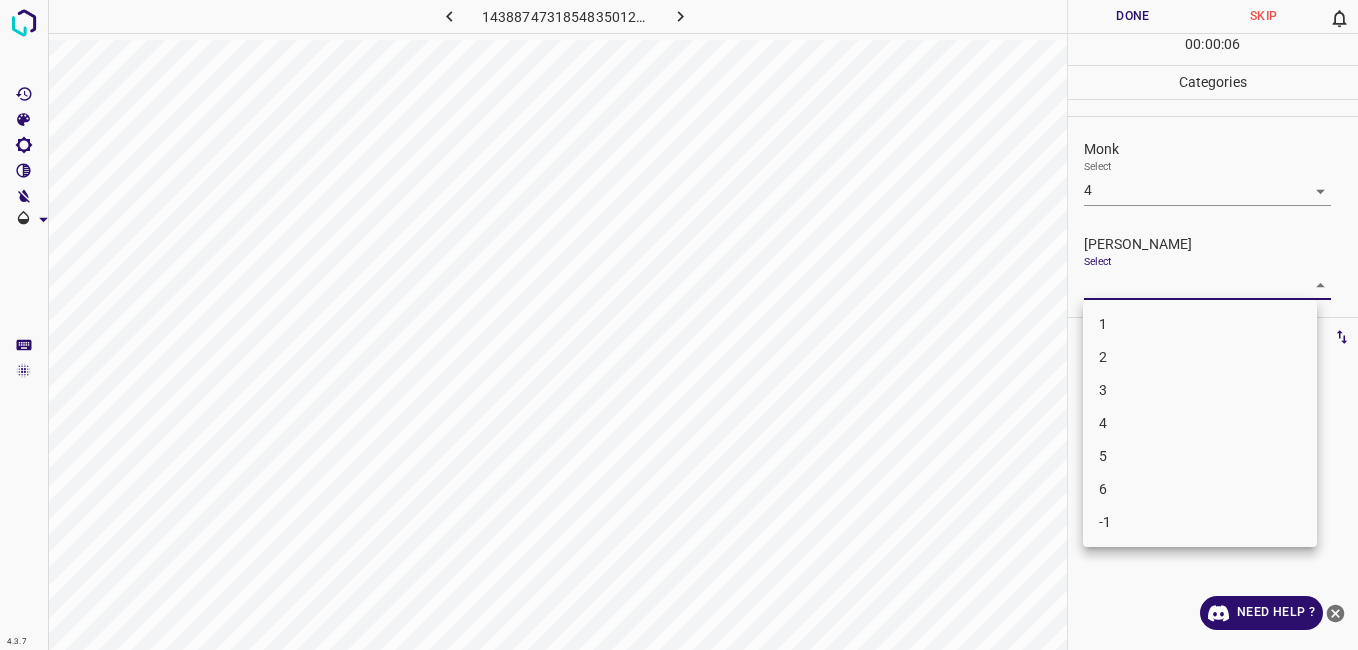 click on "3" at bounding box center [1200, 390] 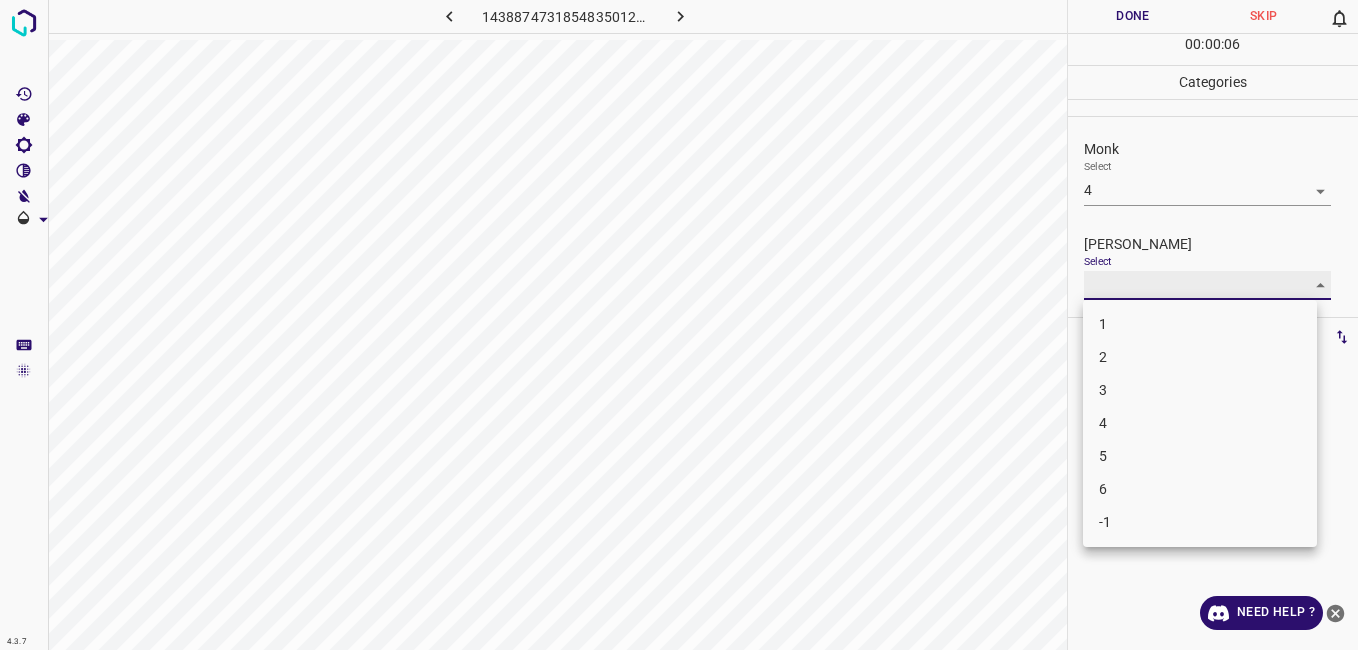 type on "3" 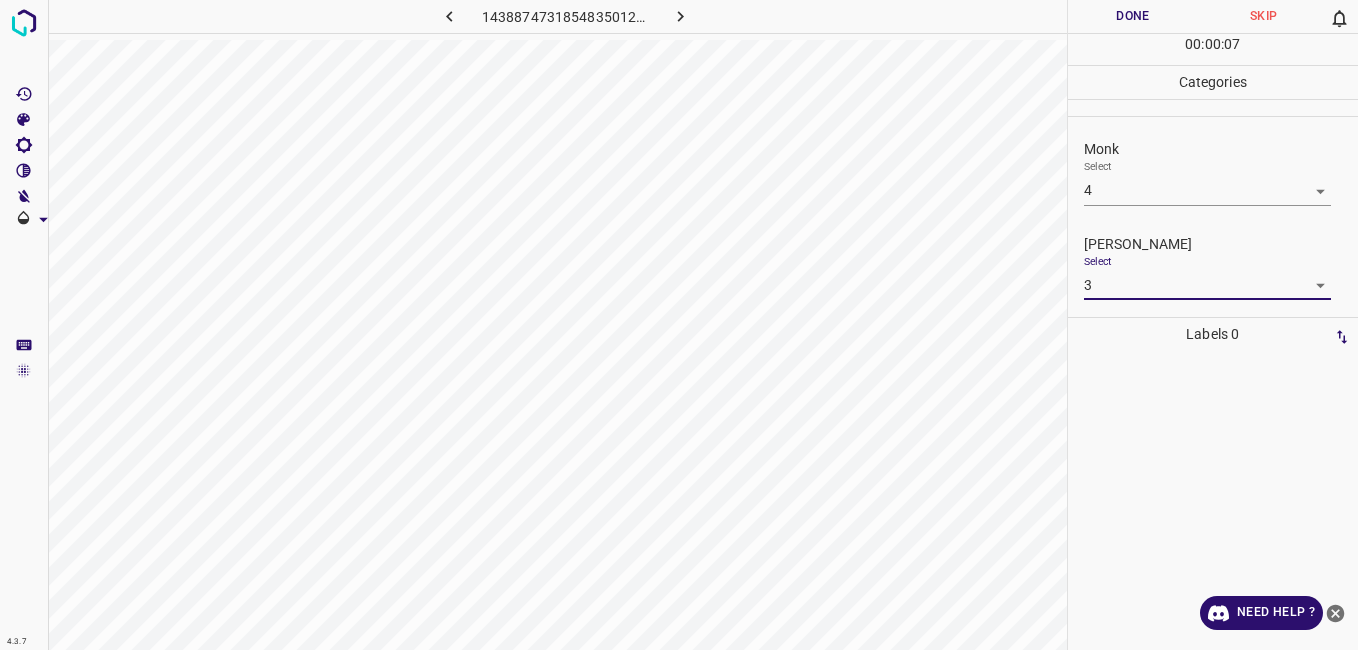 click on "Done" at bounding box center [1133, 16] 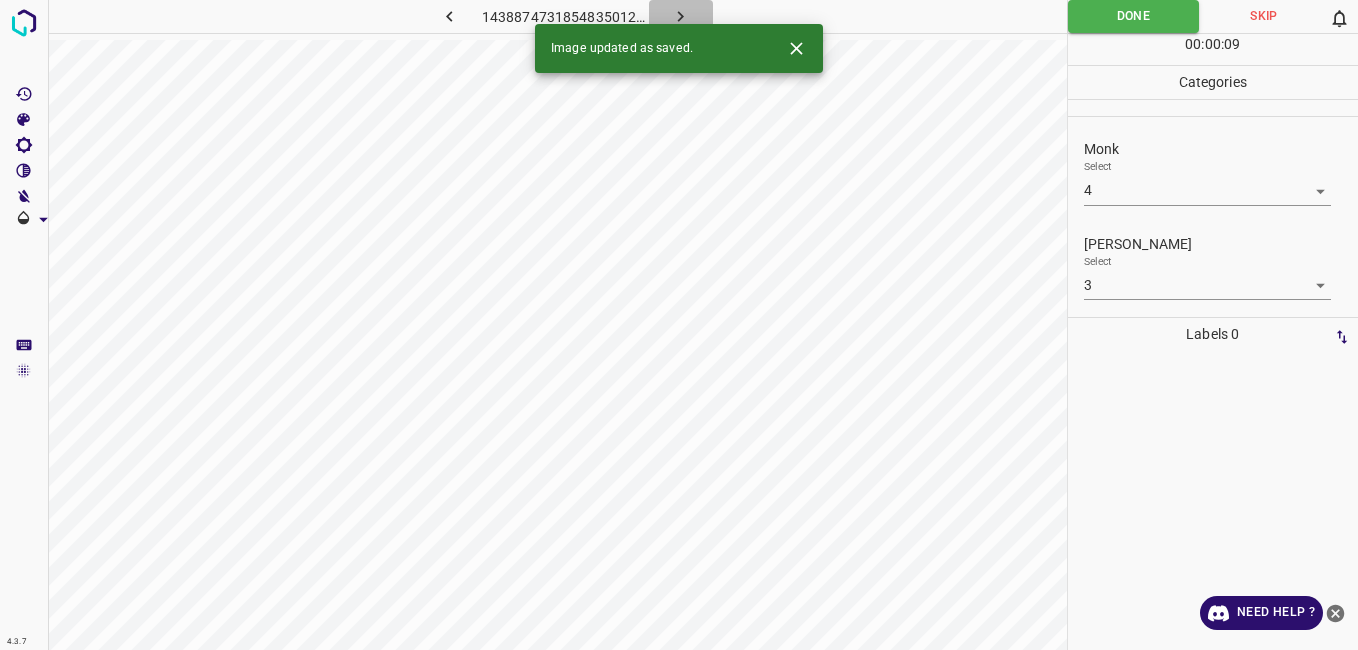 click 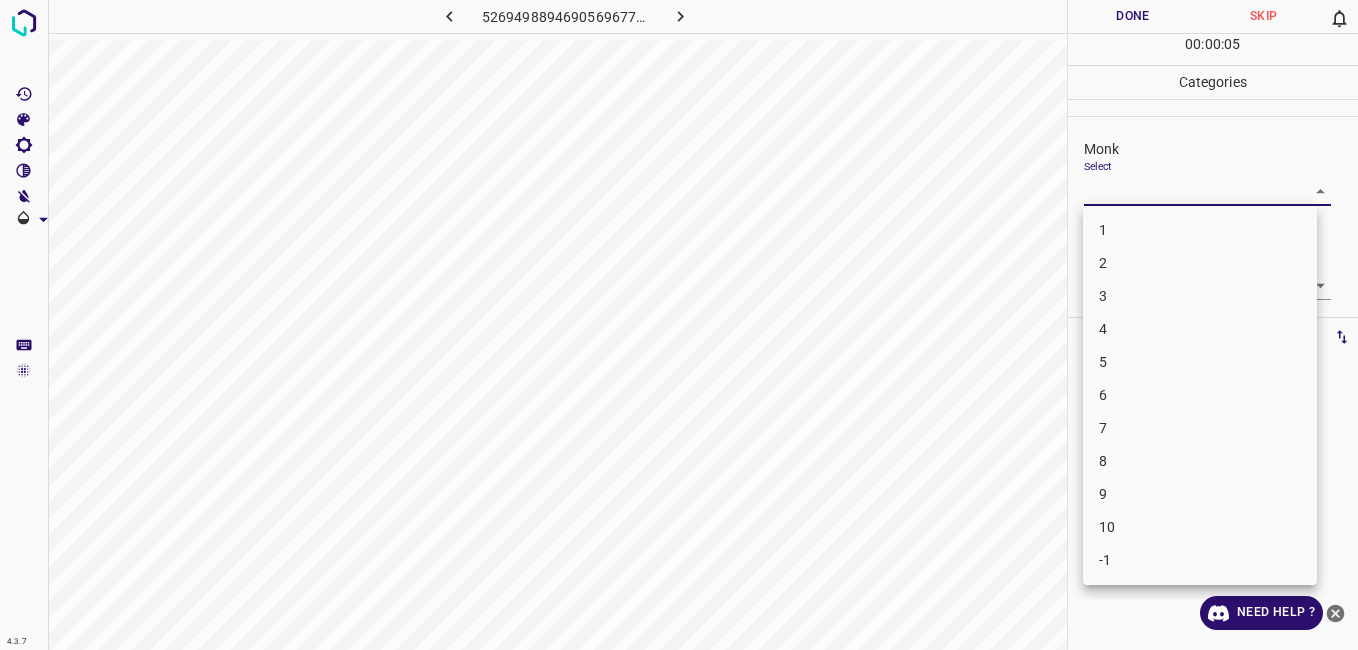 click on "4.3.7 5269498894690569677.png Done Skip 0 00   : 00   : 05   Categories Monk   Select ​  [PERSON_NAME]   Select ​ Labels   0 Categories 1 Monk 2  [PERSON_NAME] Tools Space Change between modes (Draw & Edit) I Auto labeling R Restore zoom M Zoom in N Zoom out Delete Delete selecte label Filters Z Restore filters X Saturation filter C Brightness filter V Contrast filter B Gray scale filter General O Download Need Help ? - Text - Hide - Delete 1 2 3 4 5 6 7 8 9 10 -1" at bounding box center [679, 325] 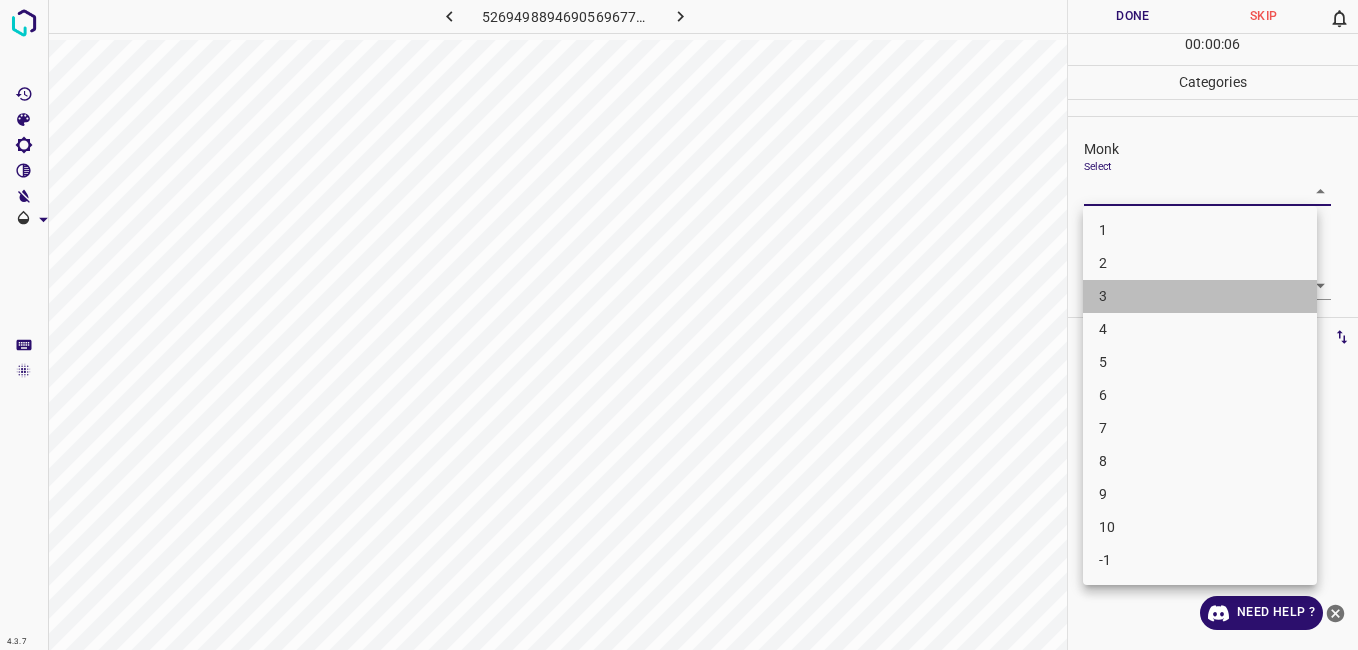 click on "3" at bounding box center [1200, 296] 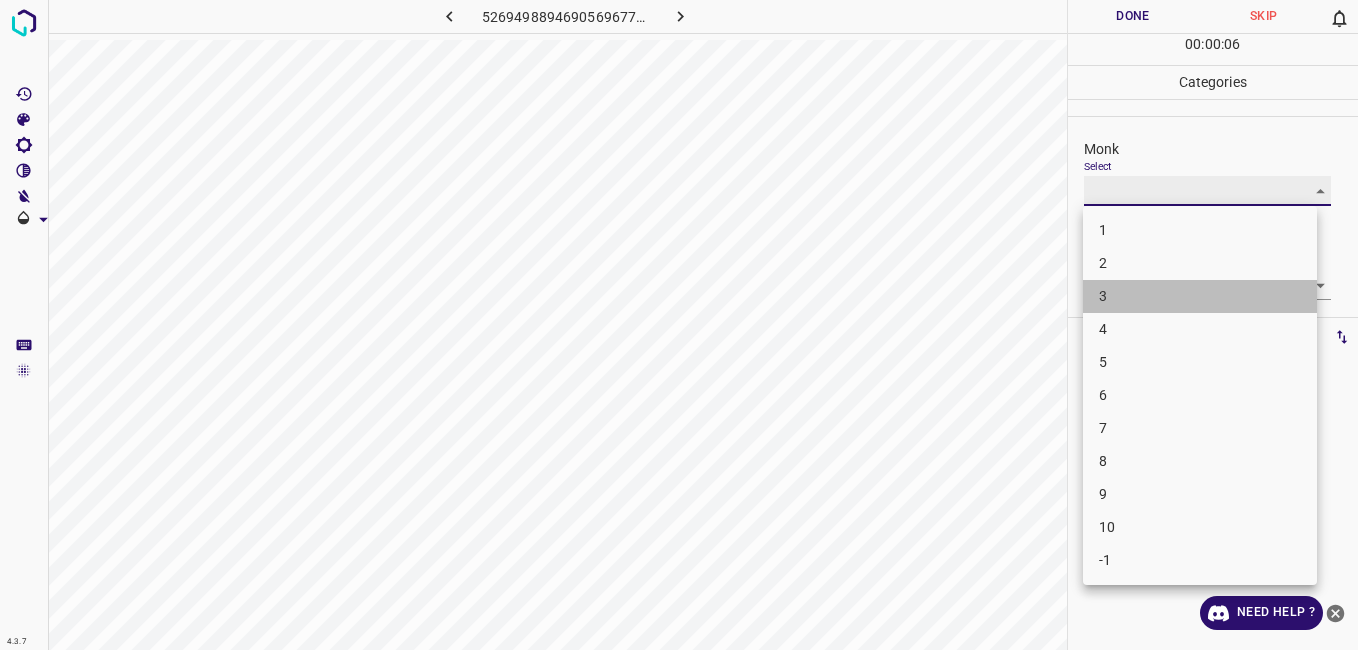 type on "3" 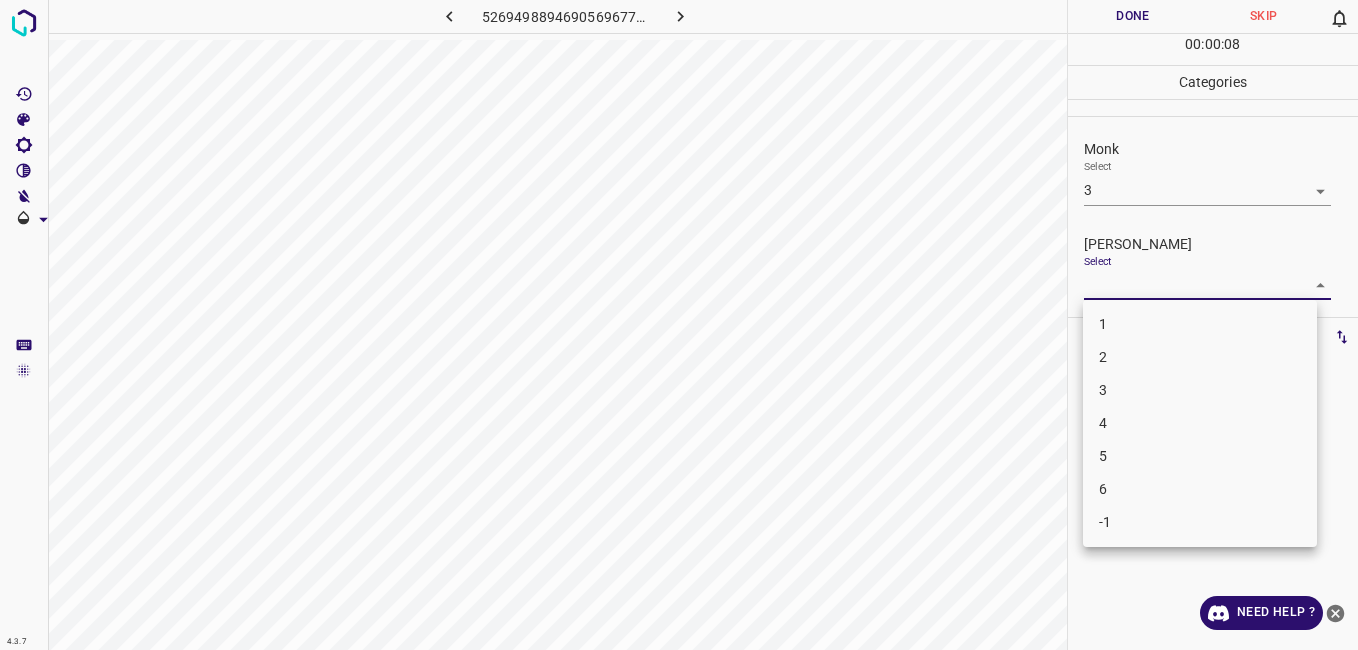 click on "4.3.7 5269498894690569677.png Done Skip 0 00   : 00   : 08   Categories Monk   Select 3 3  [PERSON_NAME]   Select ​ Labels   0 Categories 1 Monk 2  [PERSON_NAME] Tools Space Change between modes (Draw & Edit) I Auto labeling R Restore zoom M Zoom in N Zoom out Delete Delete selecte label Filters Z Restore filters X Saturation filter C Brightness filter V Contrast filter B Gray scale filter General O Download Need Help ? - Text - Hide - Delete 1 2 3 4 5 6 -1" at bounding box center (679, 325) 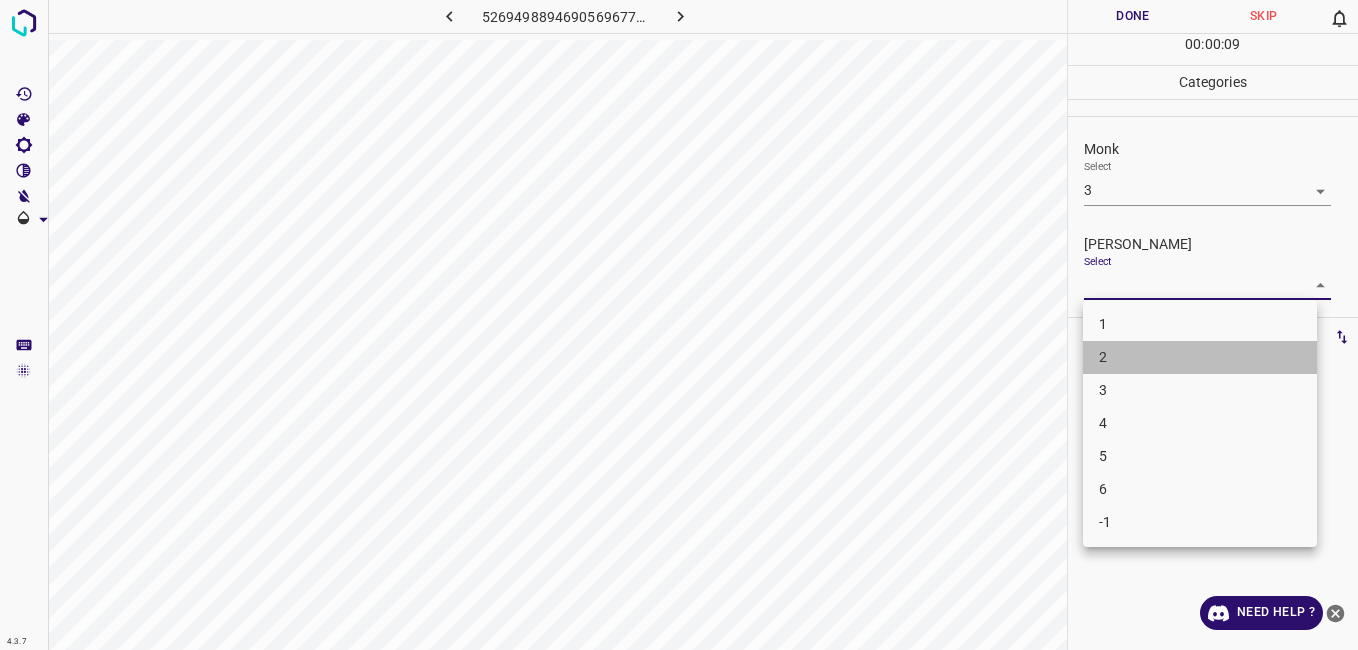 click on "2" at bounding box center [1200, 357] 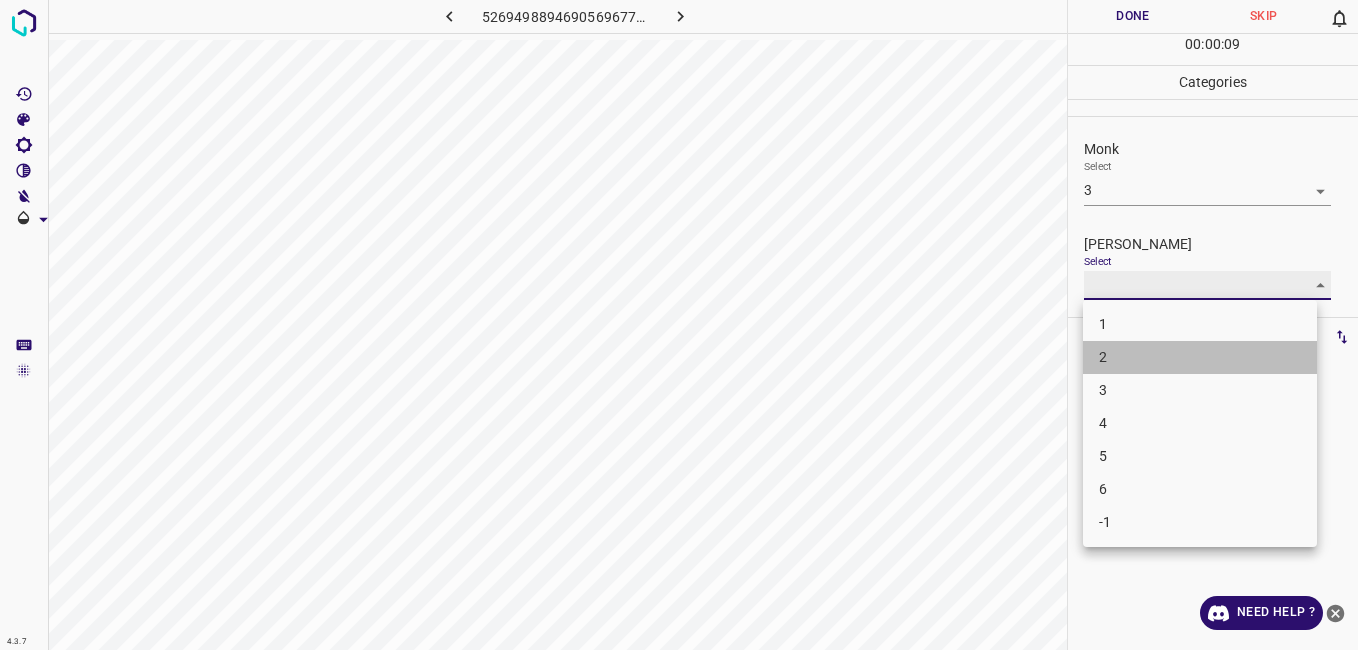 type on "2" 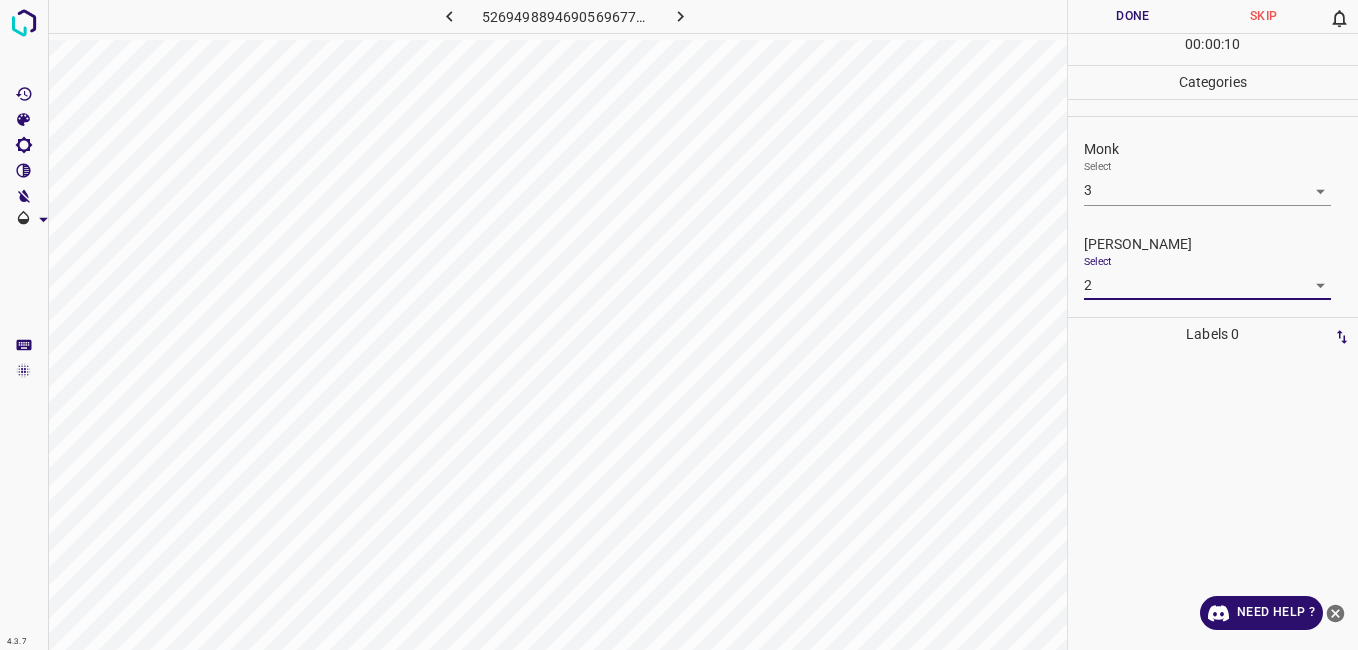 click on "Done" at bounding box center (1133, 16) 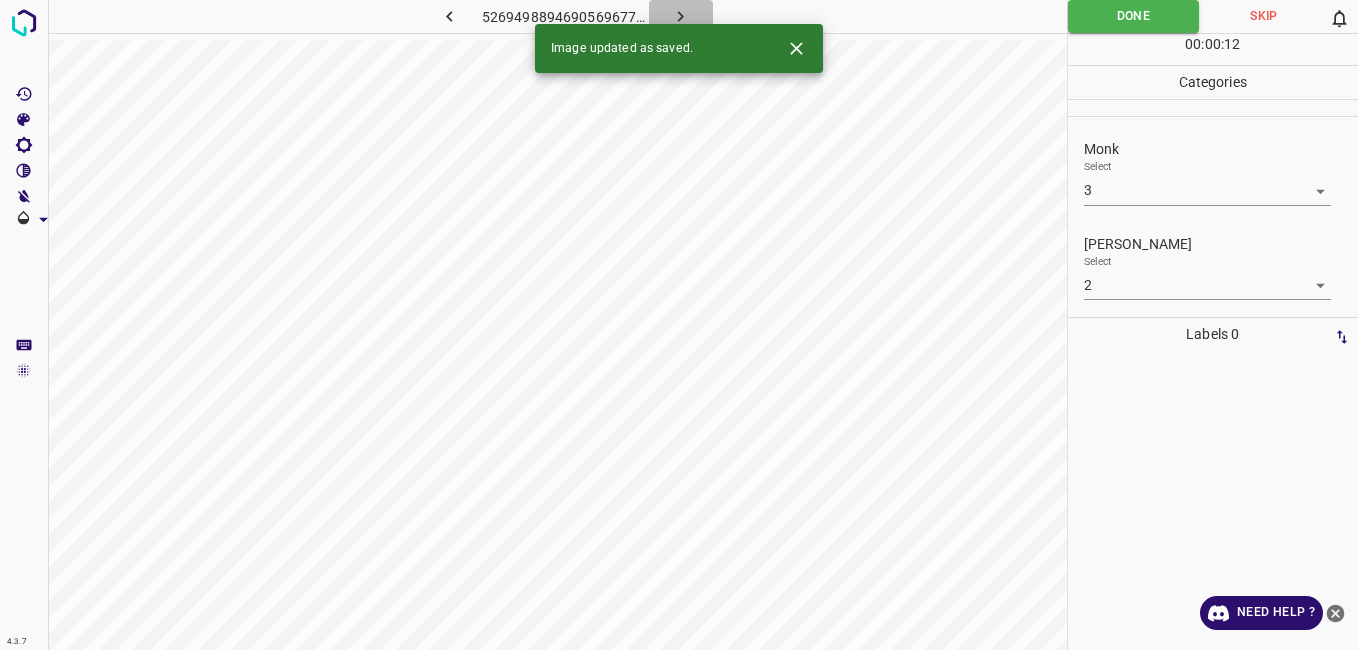 click 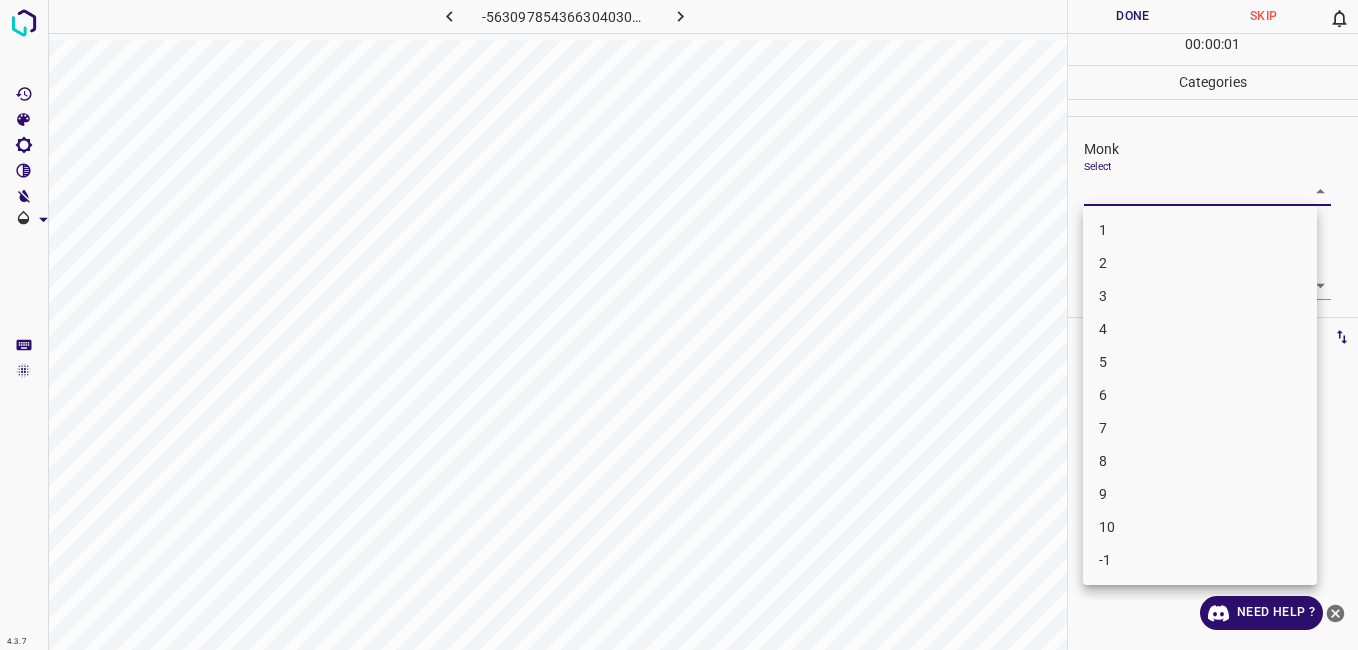 click on "4.3.7 -5630978543663040308.png Done Skip 0 00   : 00   : 01   Categories Monk   Select ​  [PERSON_NAME]   Select ​ Labels   0 Categories 1 Monk 2  [PERSON_NAME] Tools Space Change between modes (Draw & Edit) I Auto labeling R Restore zoom M Zoom in N Zoom out Delete Delete selecte label Filters Z Restore filters X Saturation filter C Brightness filter V Contrast filter B Gray scale filter General O Download Need Help ? - Text - Hide - Delete 1 2 3 4 5 6 7 8 9 10 -1" at bounding box center [679, 325] 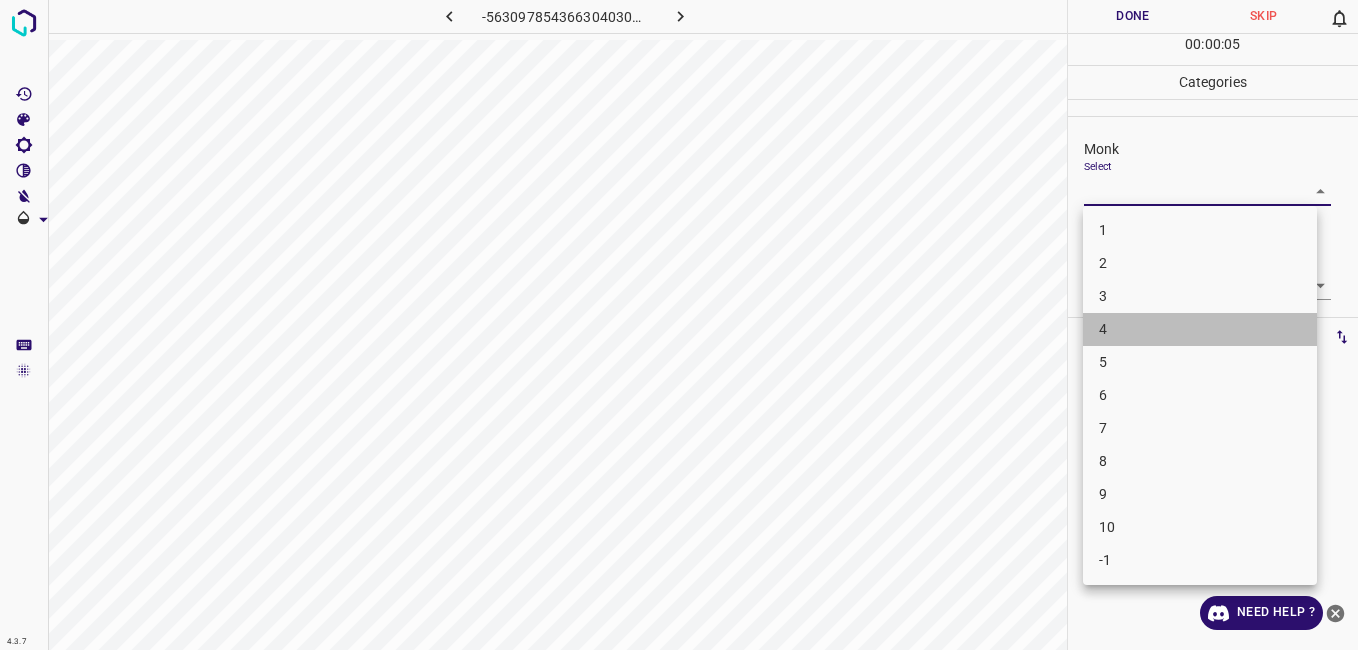 click on "4" at bounding box center [1200, 329] 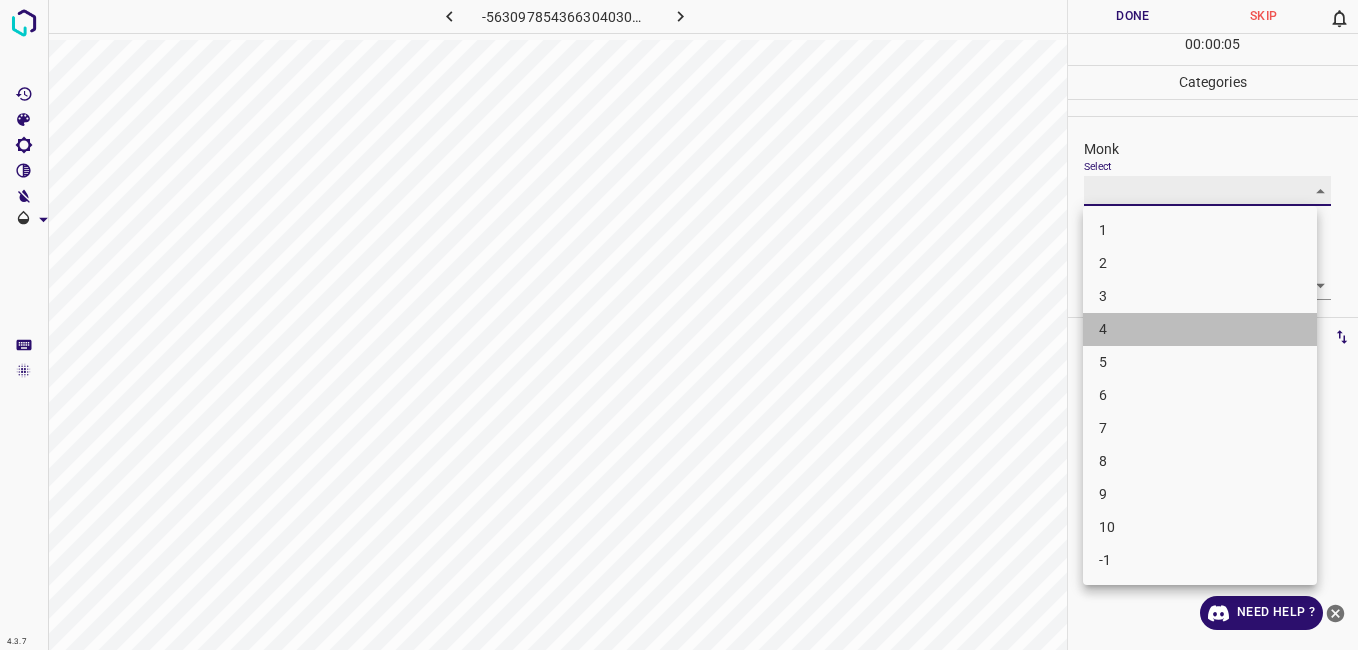 type on "4" 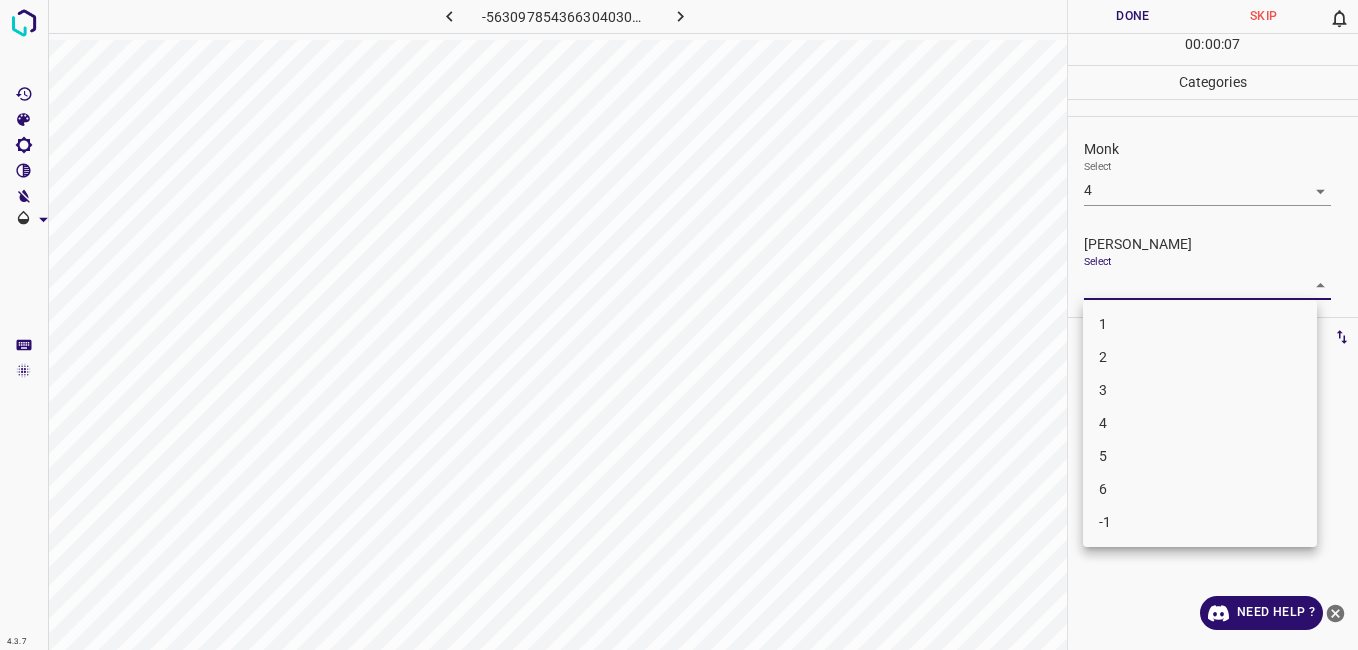 click on "4.3.7 -5630978543663040308.png Done Skip 0 00   : 00   : 07   Categories Monk   Select 4 4  [PERSON_NAME]   Select ​ Labels   0 Categories 1 Monk 2  [PERSON_NAME] Tools Space Change between modes (Draw & Edit) I Auto labeling R Restore zoom M Zoom in N Zoom out Delete Delete selecte label Filters Z Restore filters X Saturation filter C Brightness filter V Contrast filter B Gray scale filter General O Download Need Help ? - Text - Hide - Delete 1 2 3 4 5 6 -1" at bounding box center [679, 325] 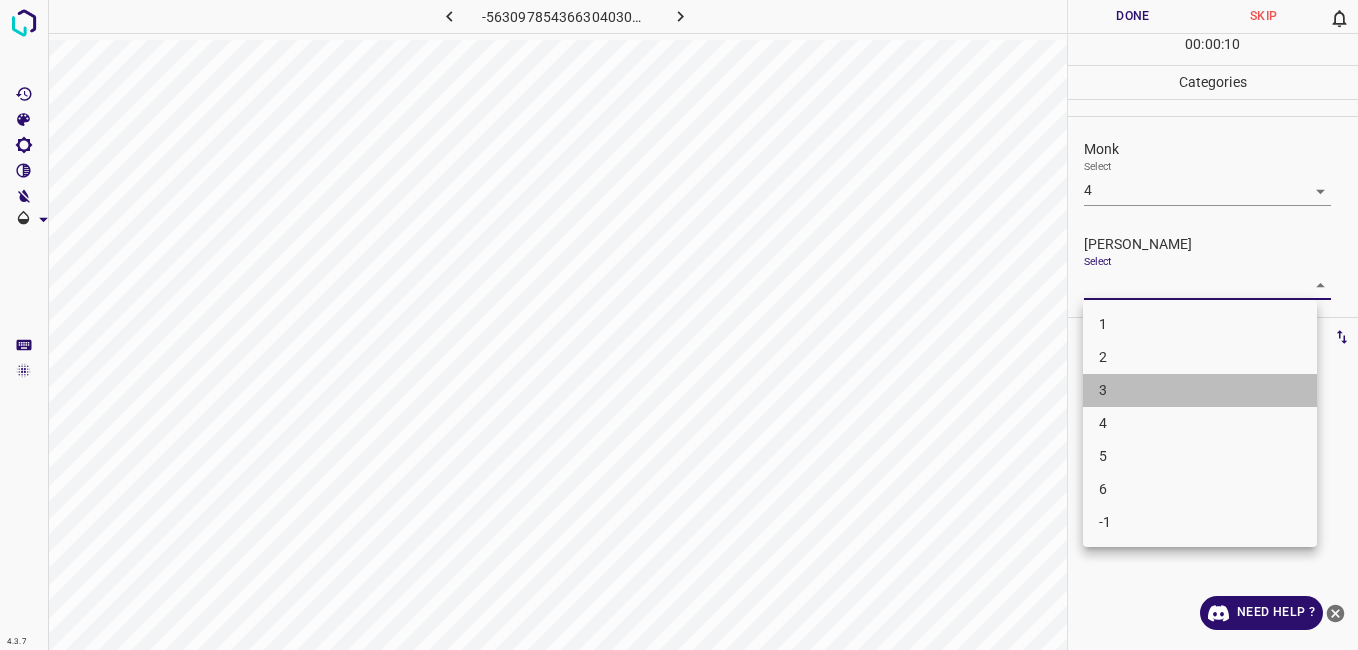 click on "3" at bounding box center (1200, 390) 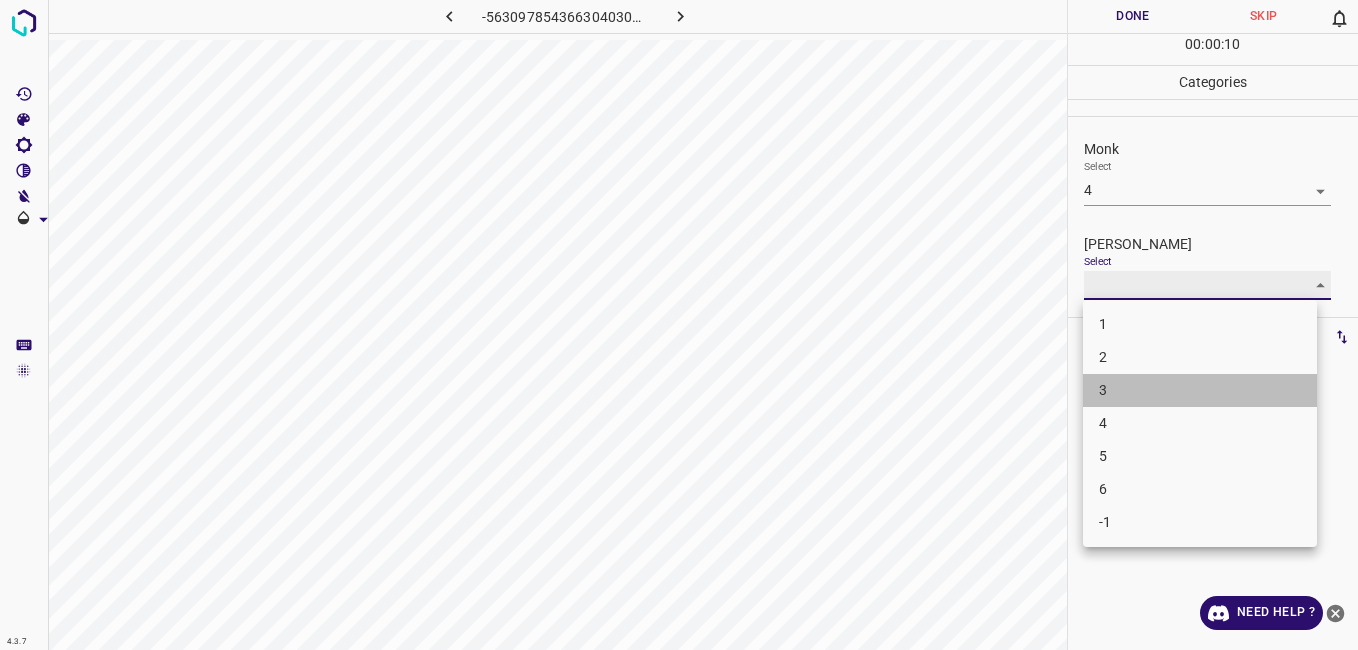 type on "3" 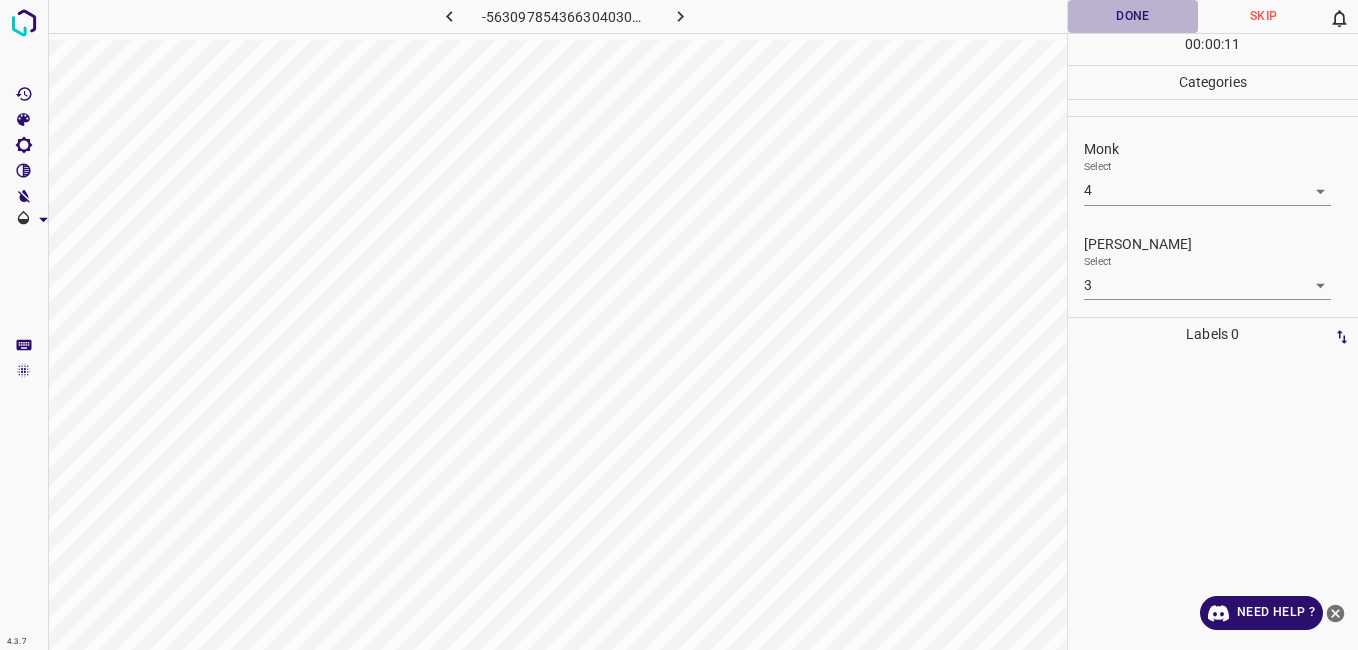 click on "Done" at bounding box center [1133, 16] 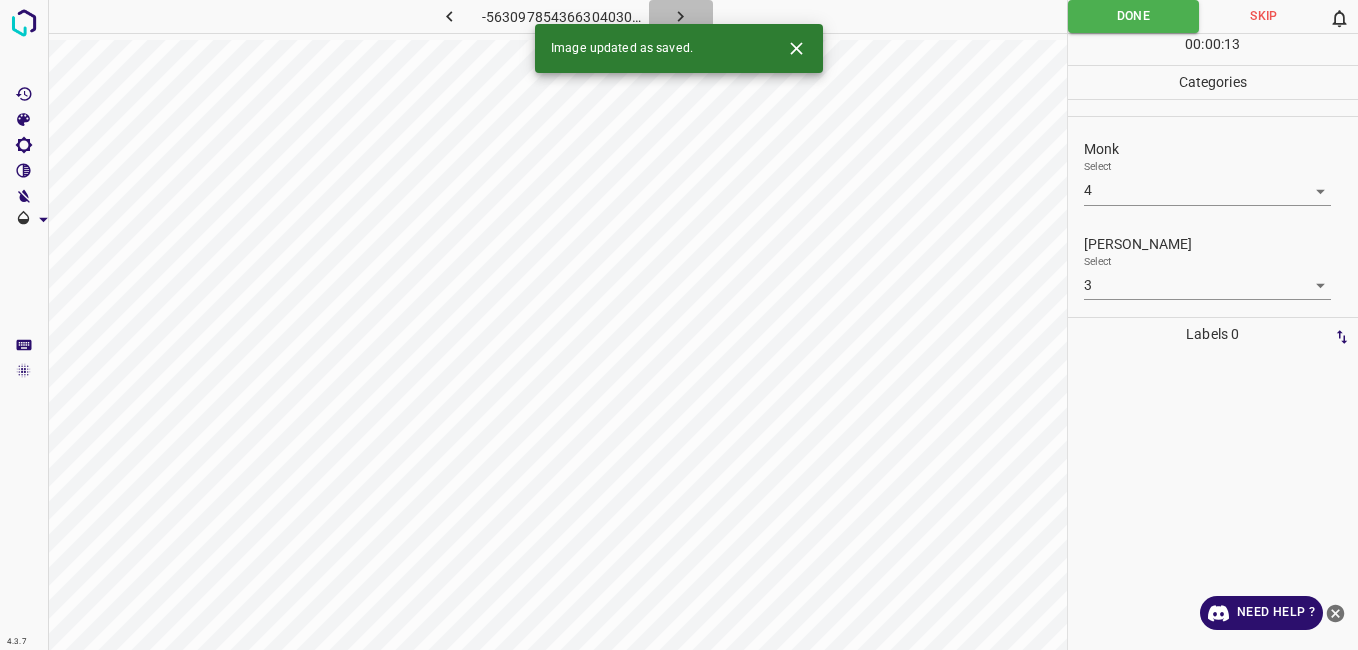 click 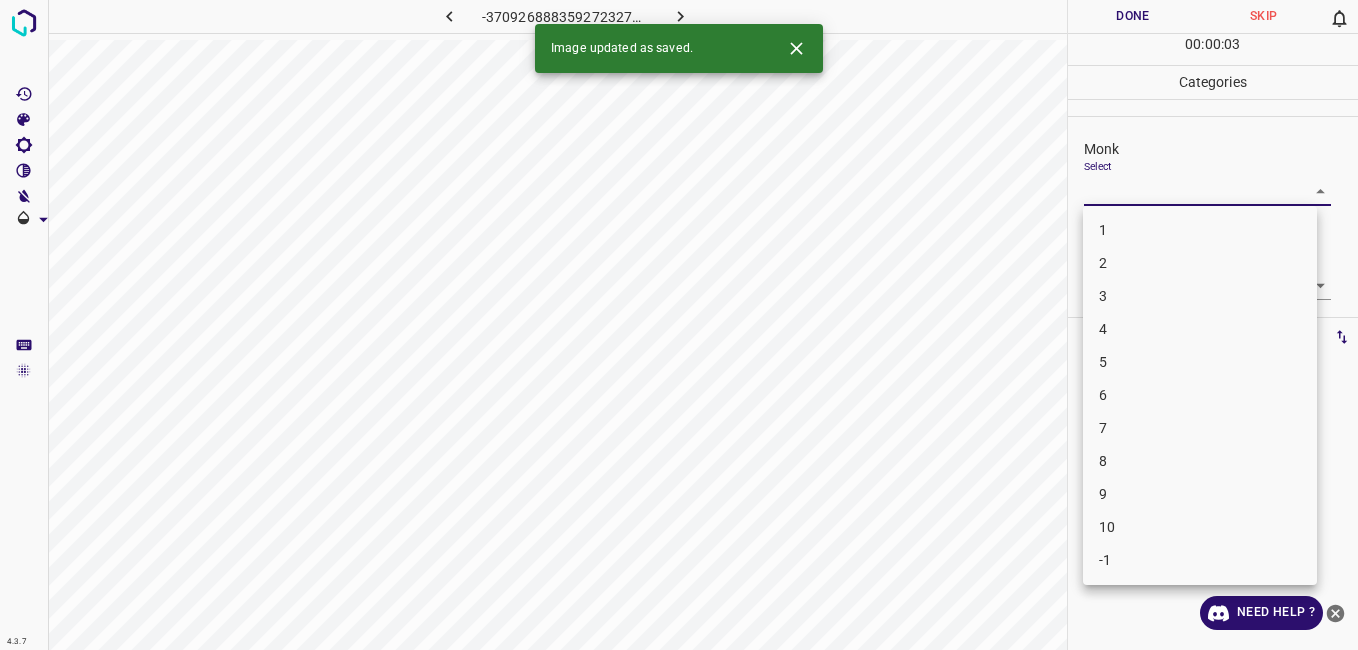 click on "4.3.7 -3709268883592723272.png Done Skip 0 00   : 00   : 03   Categories Monk   Select ​  [PERSON_NAME]   Select ​ Labels   0 Categories 1 Monk 2  [PERSON_NAME] Tools Space Change between modes (Draw & Edit) I Auto labeling R Restore zoom M Zoom in N Zoom out Delete Delete selecte label Filters Z Restore filters X Saturation filter C Brightness filter V Contrast filter B Gray scale filter General O Download Image updated as saved. Need Help ? - Text - Hide - Delete 1 2 3 4 5 6 7 8 9 10 -1" at bounding box center (679, 325) 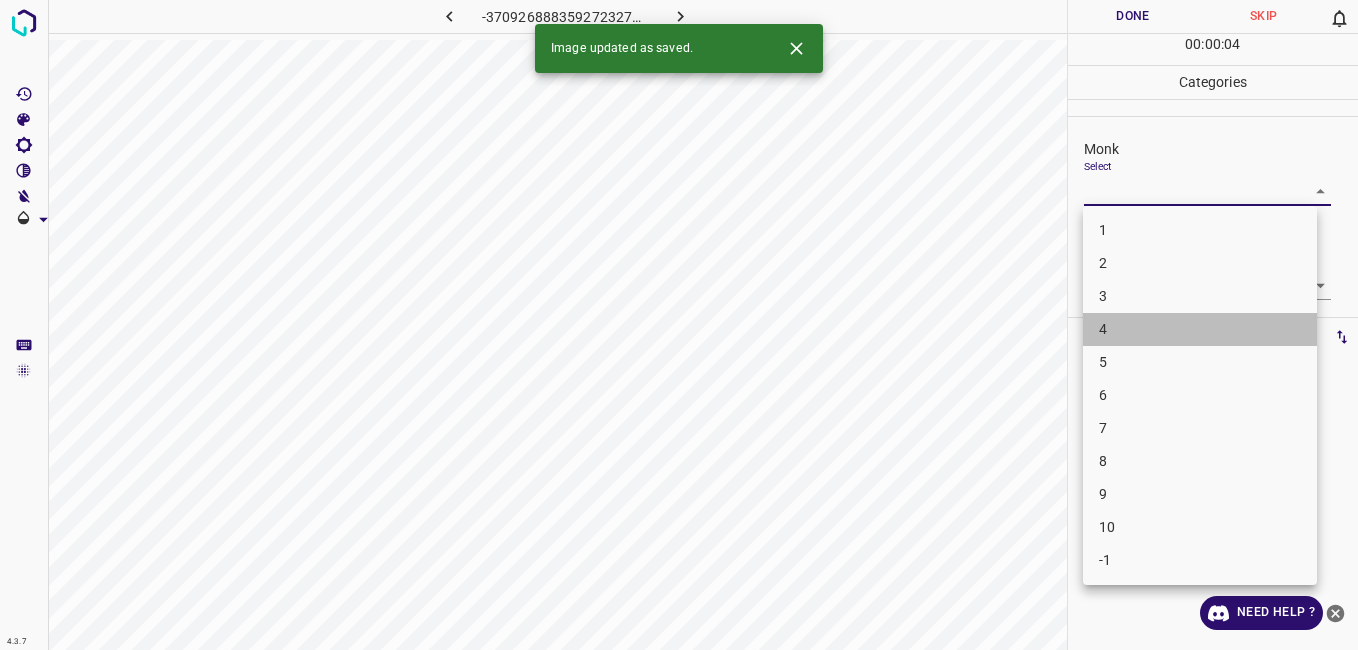 click on "4" at bounding box center (1200, 329) 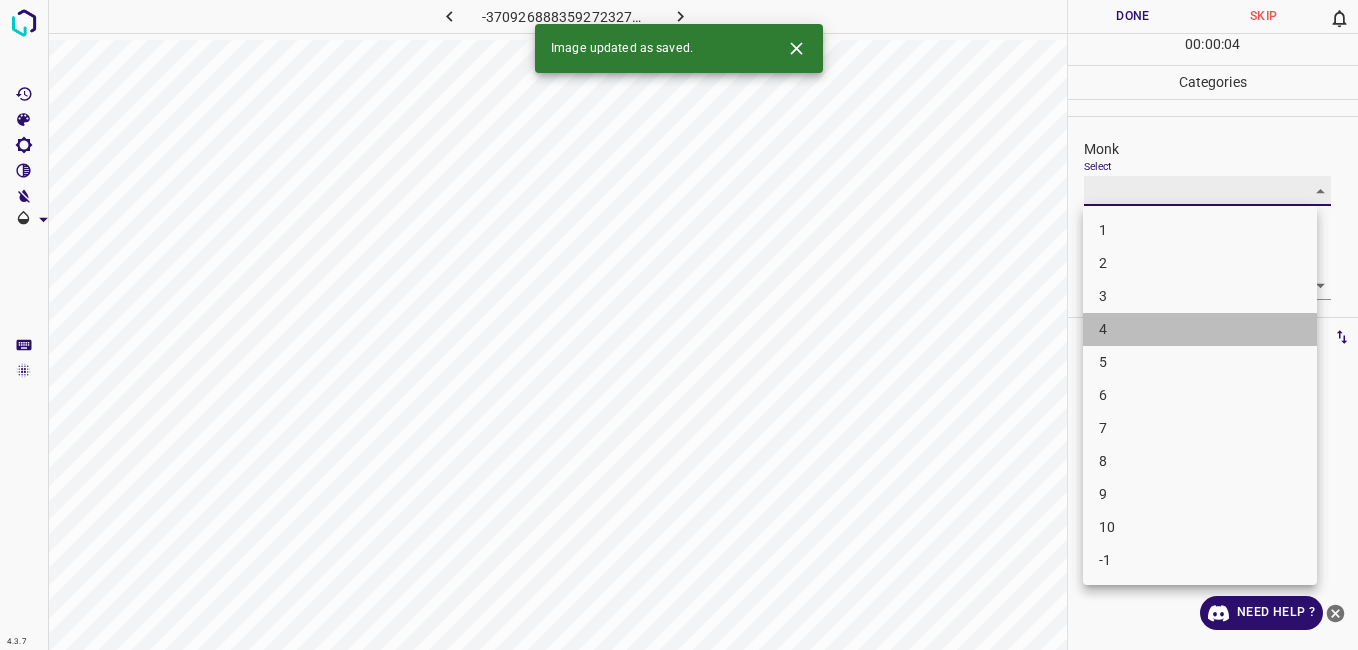 type on "4" 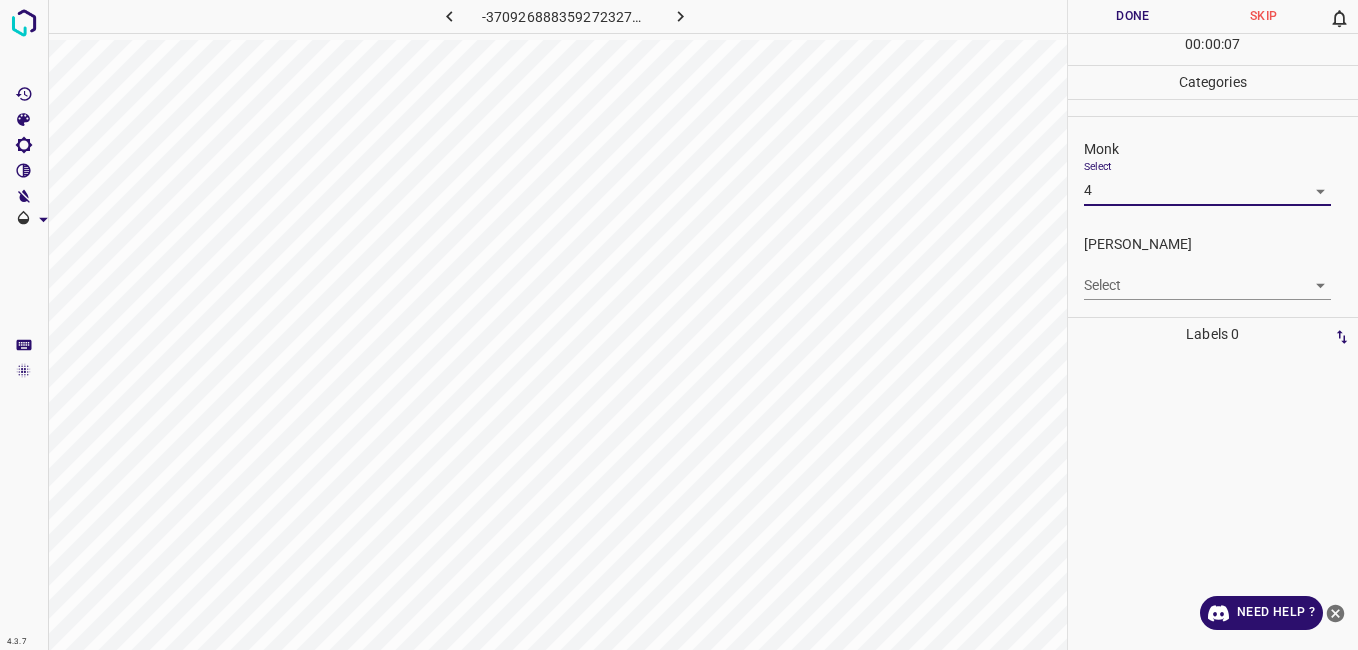 click on "4.3.7 -3709268883592723272.png Done Skip 0 00   : 00   : 07   Categories Monk   Select 4 4  [PERSON_NAME]   Select ​ Labels   0 Categories 1 Monk 2  [PERSON_NAME] Tools Space Change between modes (Draw & Edit) I Auto labeling R Restore zoom M Zoom in N Zoom out Delete Delete selecte label Filters Z Restore filters X Saturation filter C Brightness filter V Contrast filter B Gray scale filter General O Download Need Help ? - Text - Hide - Delete" at bounding box center (679, 325) 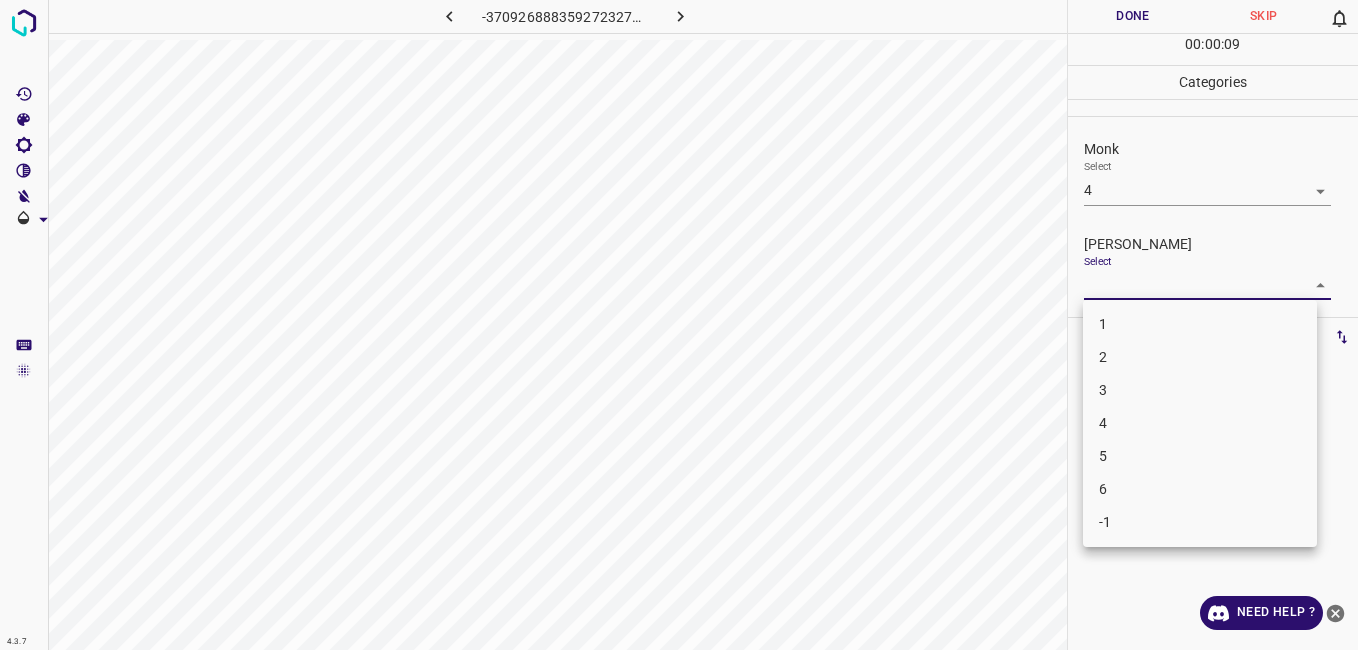 click on "3" at bounding box center (1200, 390) 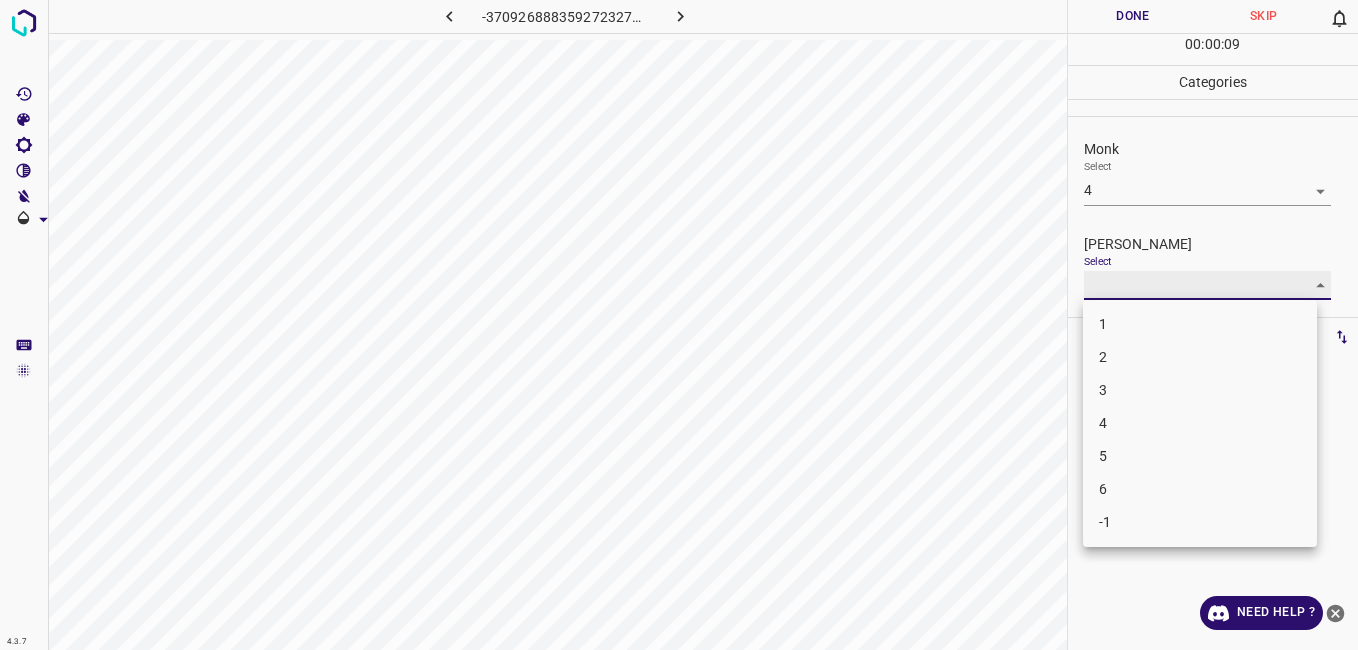 type on "3" 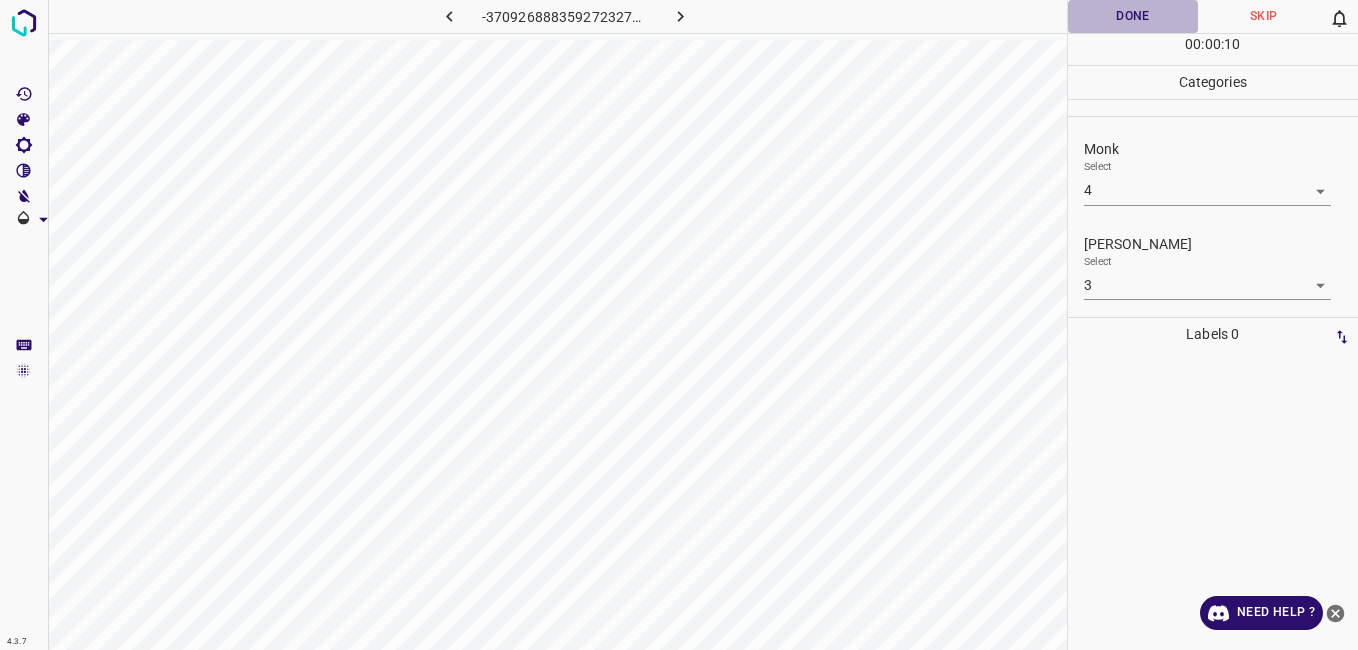 click on "Done" at bounding box center [1133, 16] 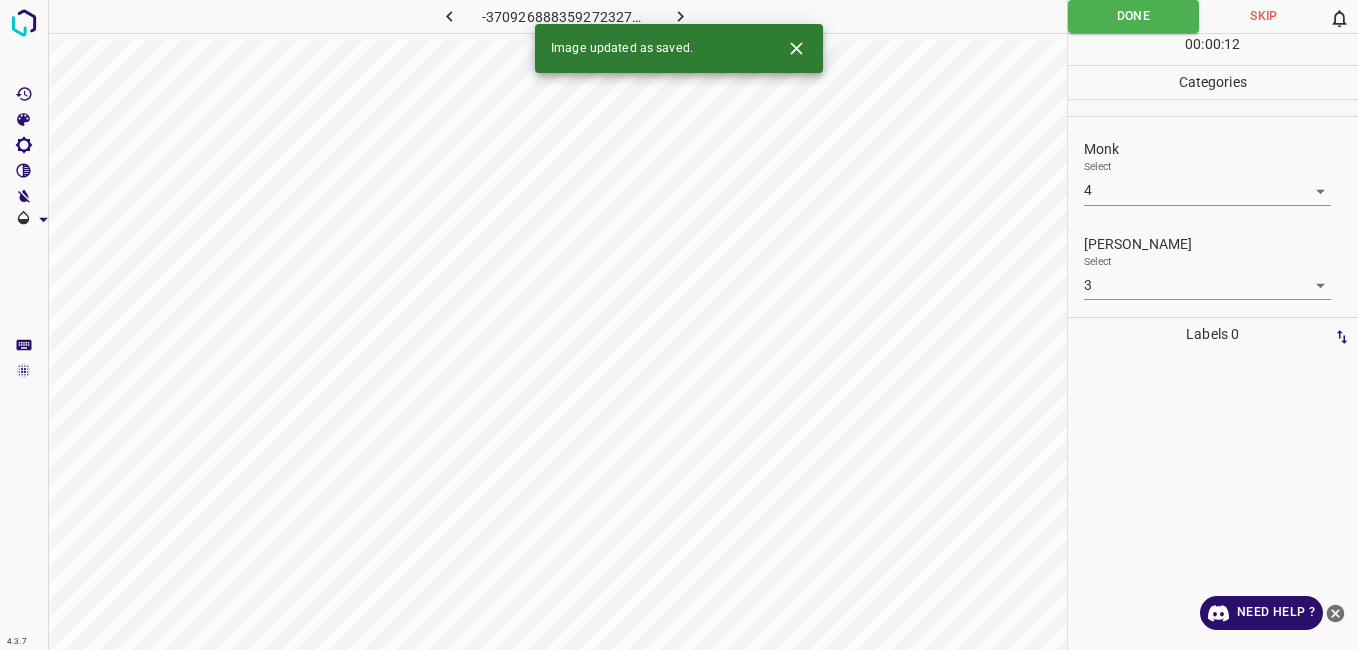 click 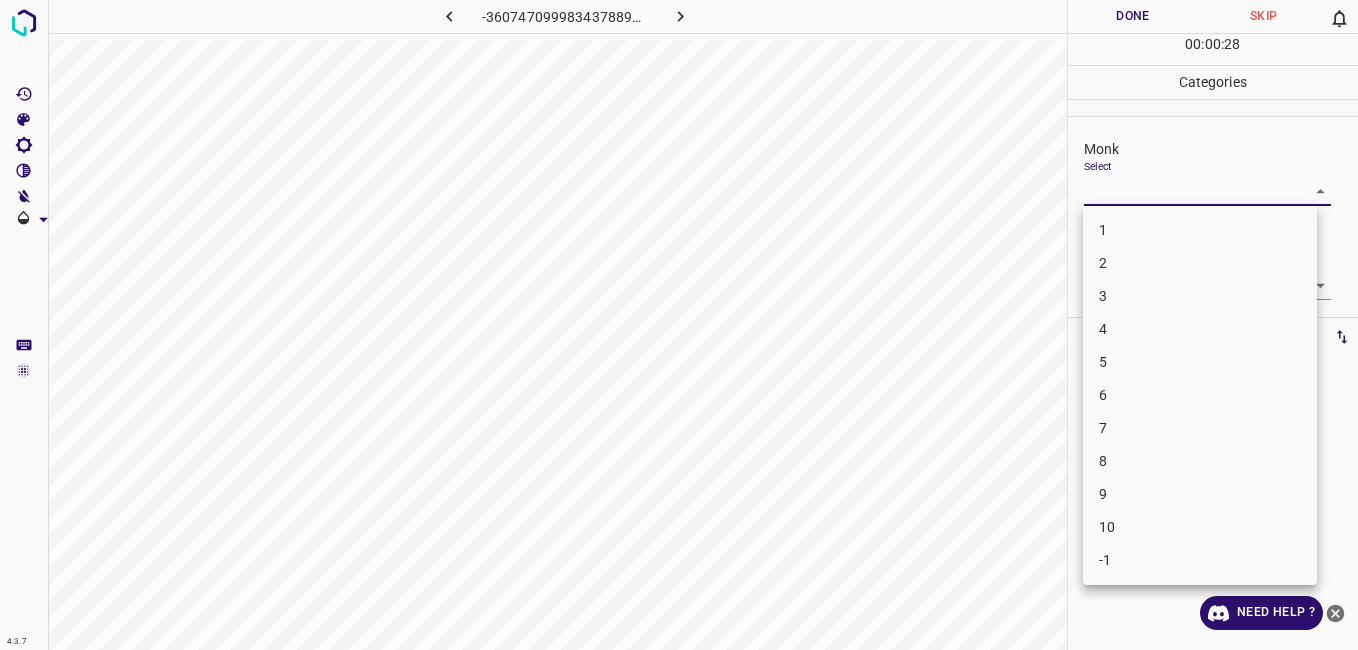 click on "4.3.7 -3607470999834378890.png Done Skip 0 00   : 00   : 28   Categories Monk   Select ​  [PERSON_NAME]   Select ​ Labels   0 Categories 1 Monk 2  [PERSON_NAME] Tools Space Change between modes (Draw & Edit) I Auto labeling R Restore zoom M Zoom in N Zoom out Delete Delete selecte label Filters Z Restore filters X Saturation filter C Brightness filter V Contrast filter B Gray scale filter General O Download Need Help ? - Text - Hide - Delete 1 2 3 4 5 6 7 8 9 10 -1" at bounding box center (679, 325) 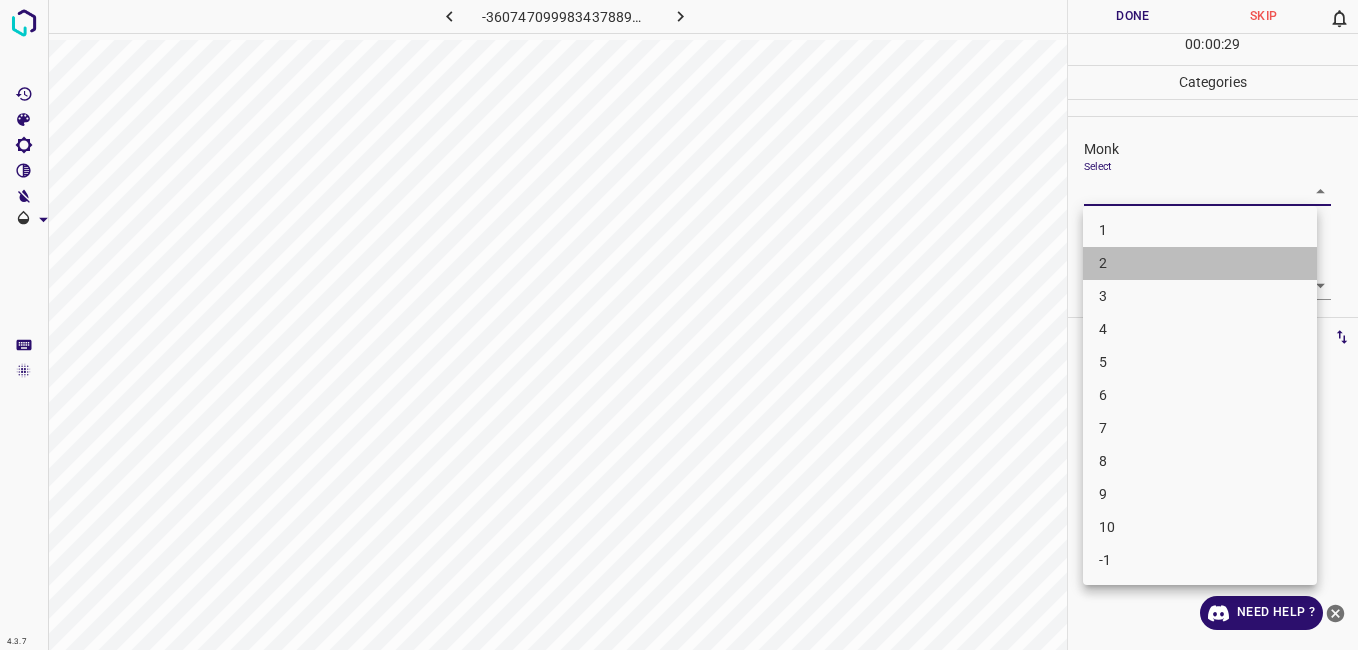 click on "2" at bounding box center (1200, 263) 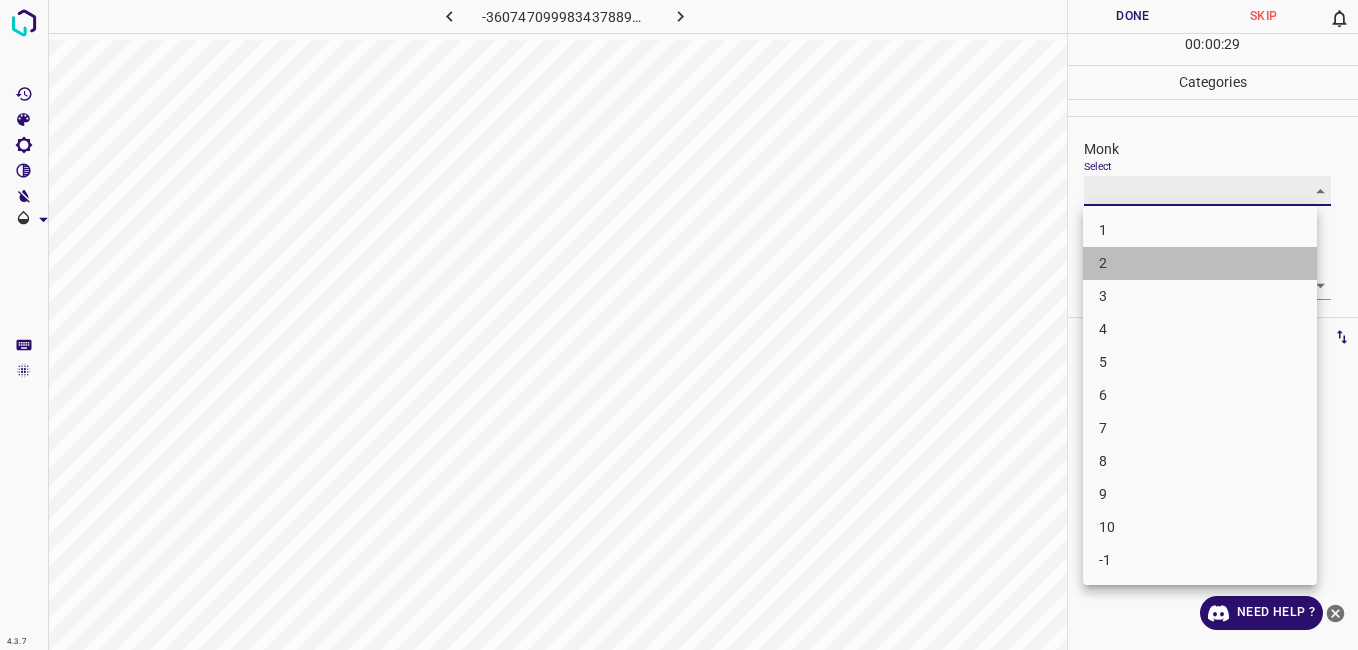 type on "2" 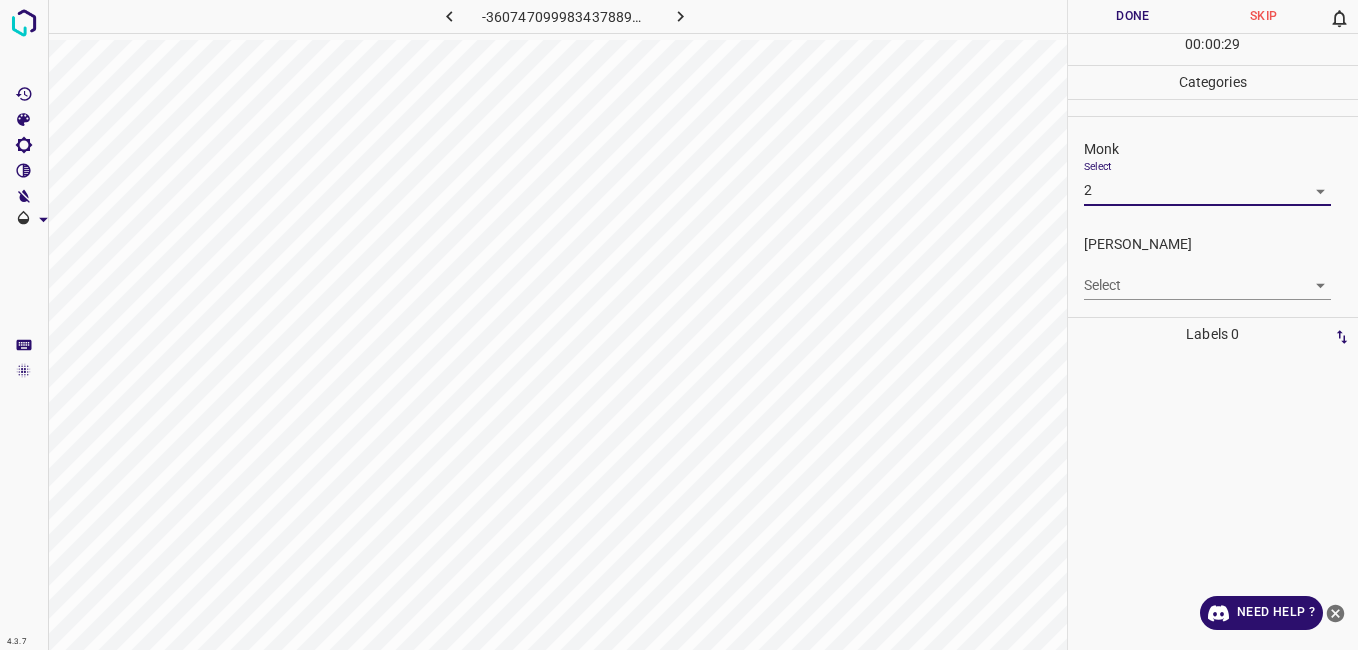 click on "Select ​" at bounding box center (1207, 277) 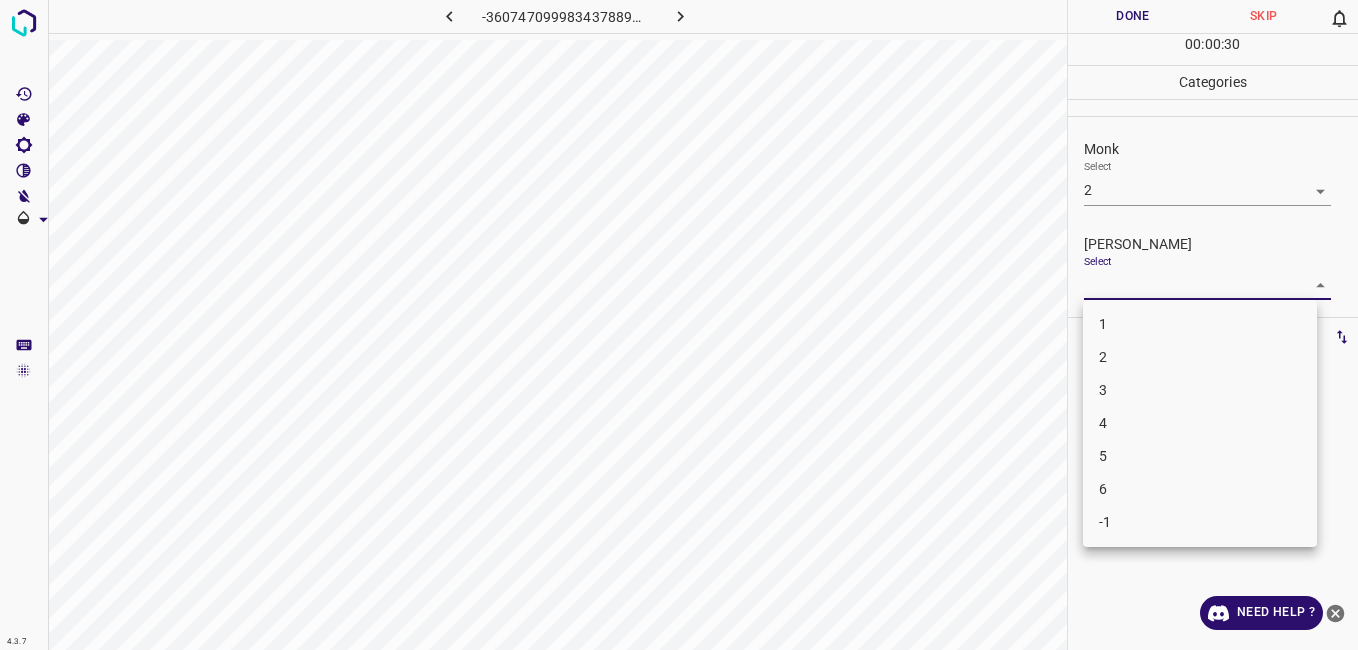 click on "4.3.7 -3607470999834378890.png Done Skip 0 00   : 00   : 30   Categories Monk   Select 2 2  [PERSON_NAME]   Select ​ Labels   0 Categories 1 Monk 2  [PERSON_NAME] Tools Space Change between modes (Draw & Edit) I Auto labeling R Restore zoom M Zoom in N Zoom out Delete Delete selecte label Filters Z Restore filters X Saturation filter C Brightness filter V Contrast filter B Gray scale filter General O Download Need Help ? - Text - Hide - Delete 1 2 3 4 5 6 -1" at bounding box center (679, 325) 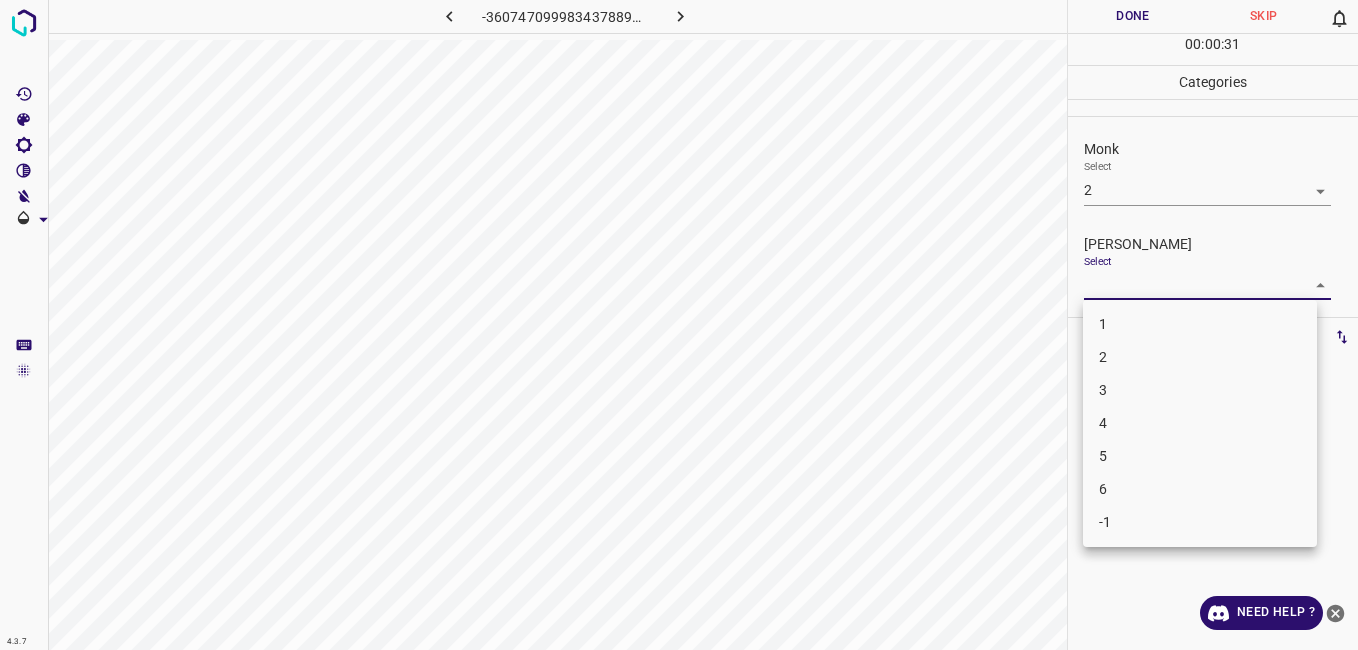 click on "1" at bounding box center (1200, 324) 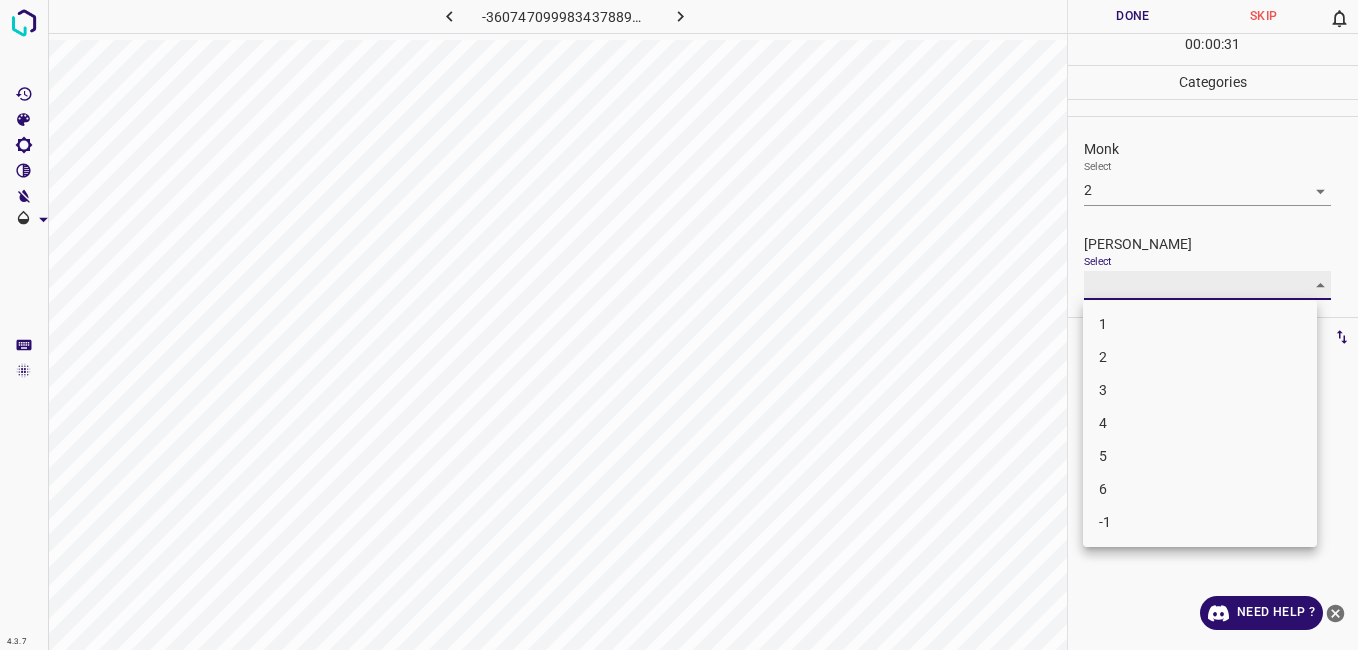 type on "1" 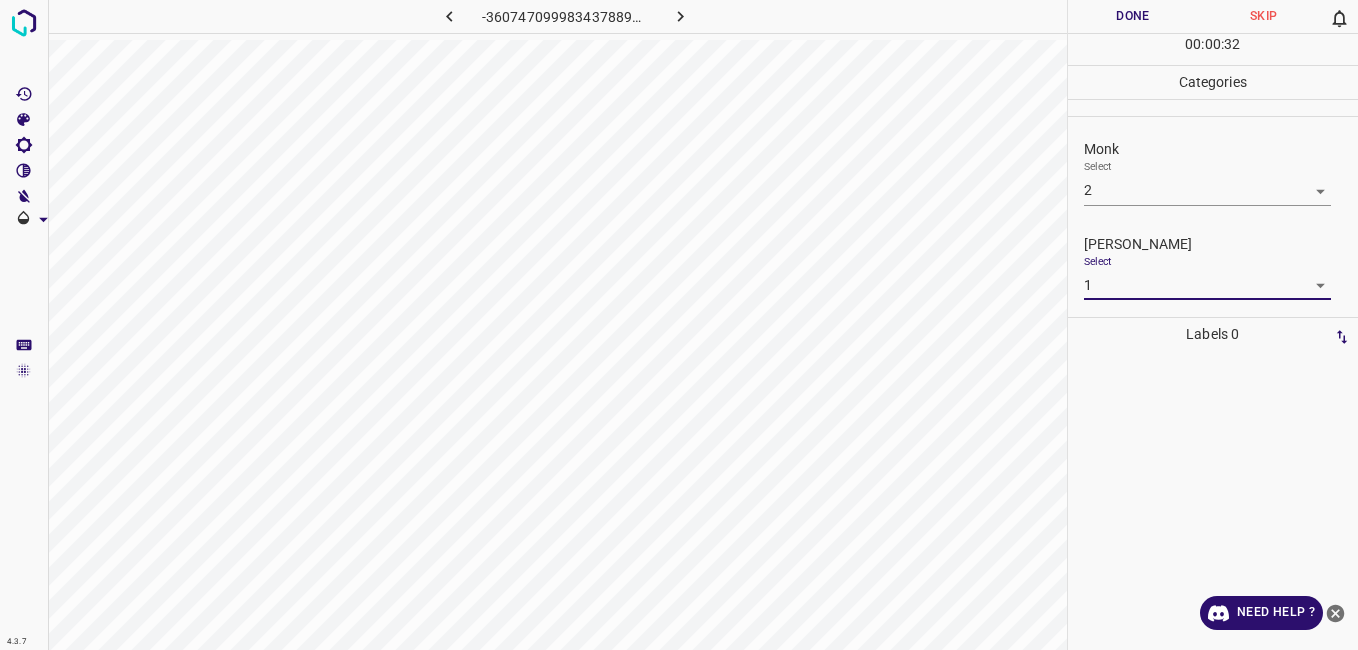 click on "Done" at bounding box center (1133, 16) 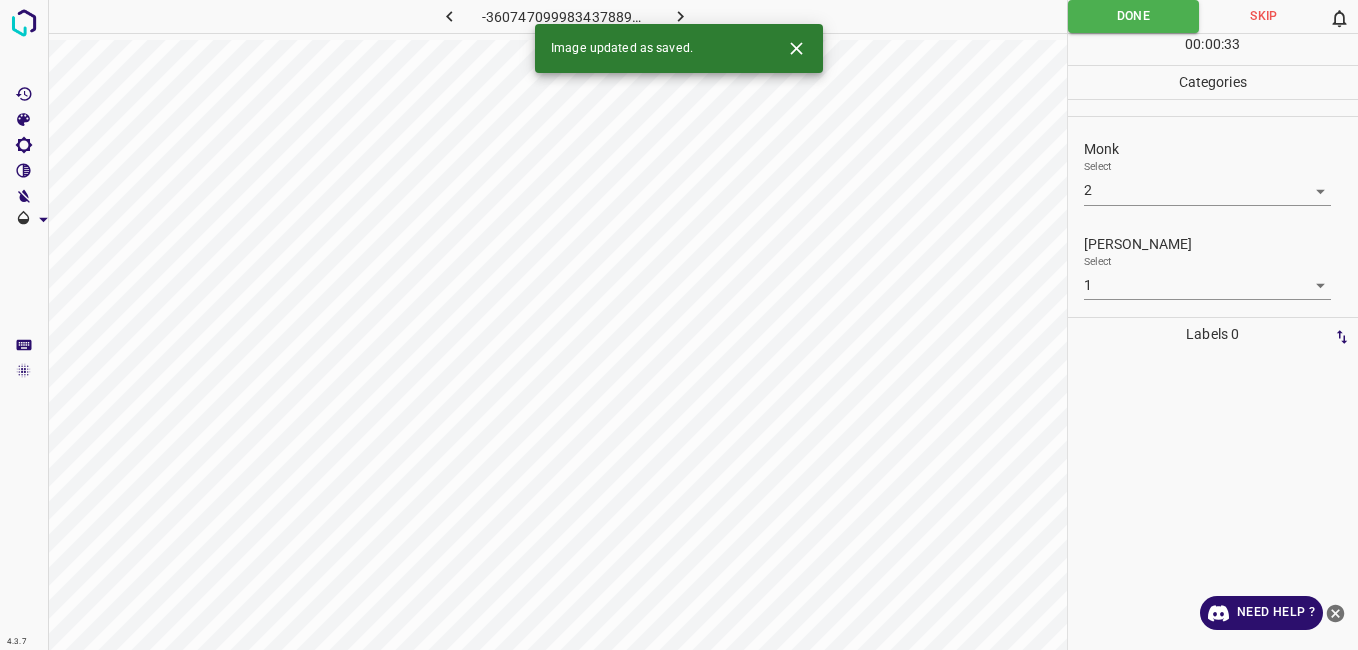 click 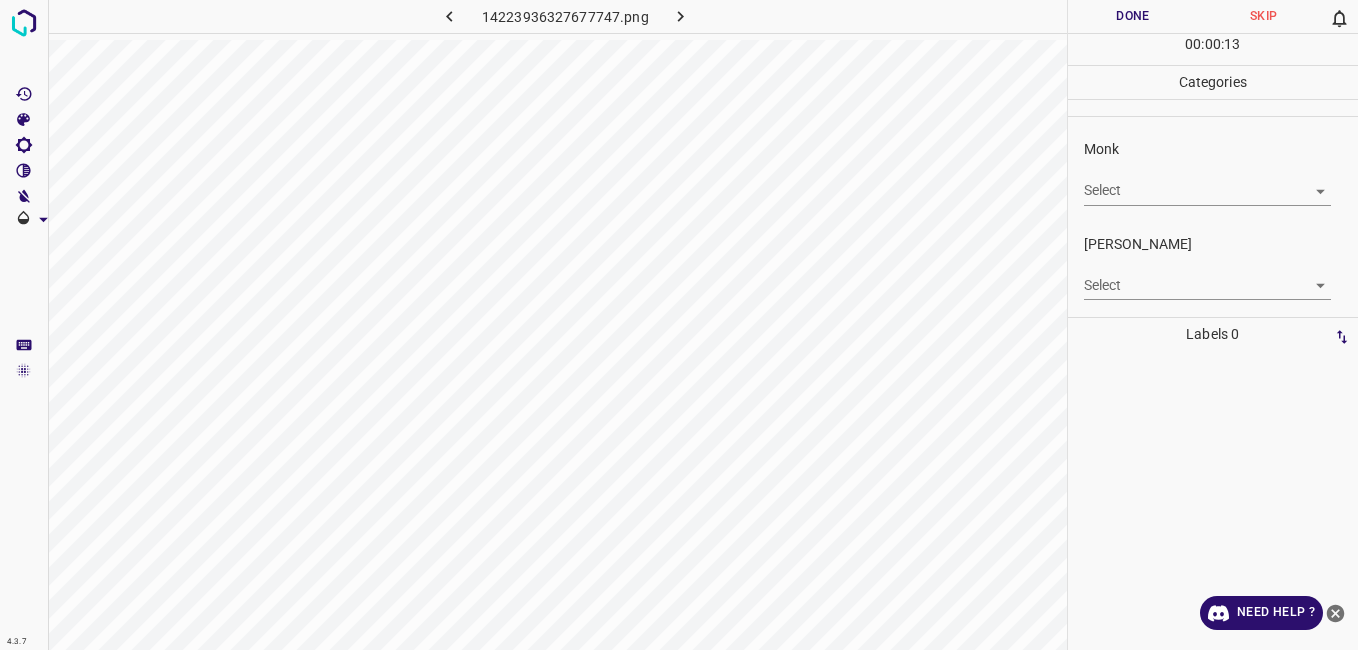 click on "4.3.7 14223936327677747.png Done Skip 0 00   : 00   : 13   Categories Monk   Select ​  [PERSON_NAME]   Select ​ Labels   0 Categories 1 Monk 2  [PERSON_NAME] Tools Space Change between modes (Draw & Edit) I Auto labeling R Restore zoom M Zoom in N Zoom out Delete Delete selecte label Filters Z Restore filters X Saturation filter C Brightness filter V Contrast filter B Gray scale filter General O Download Need Help ? - Text - Hide - Delete" at bounding box center [679, 325] 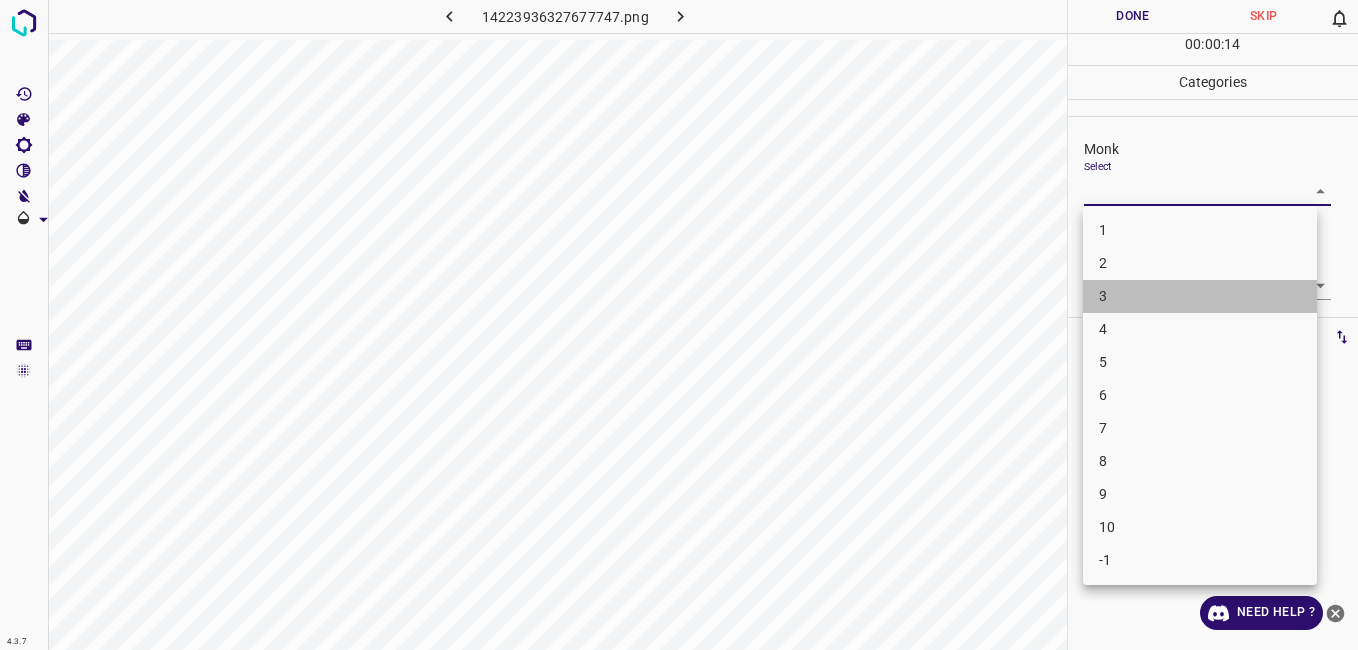 click on "3" at bounding box center [1200, 296] 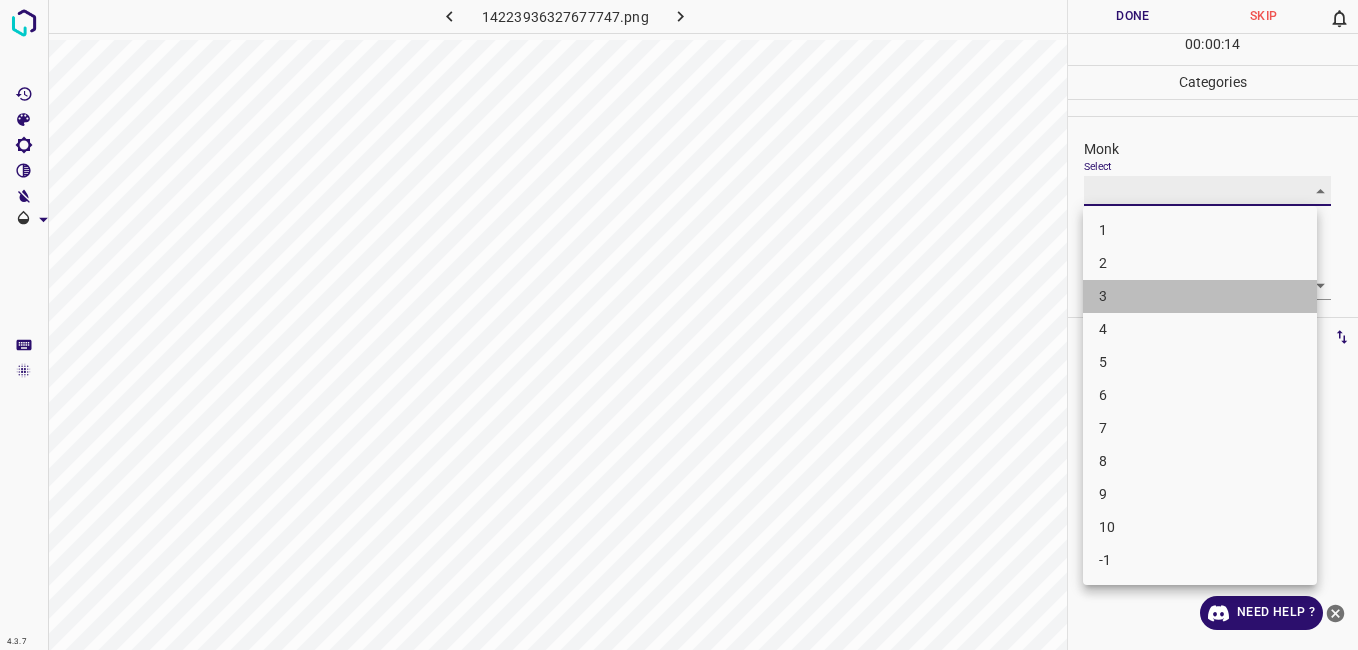 type on "3" 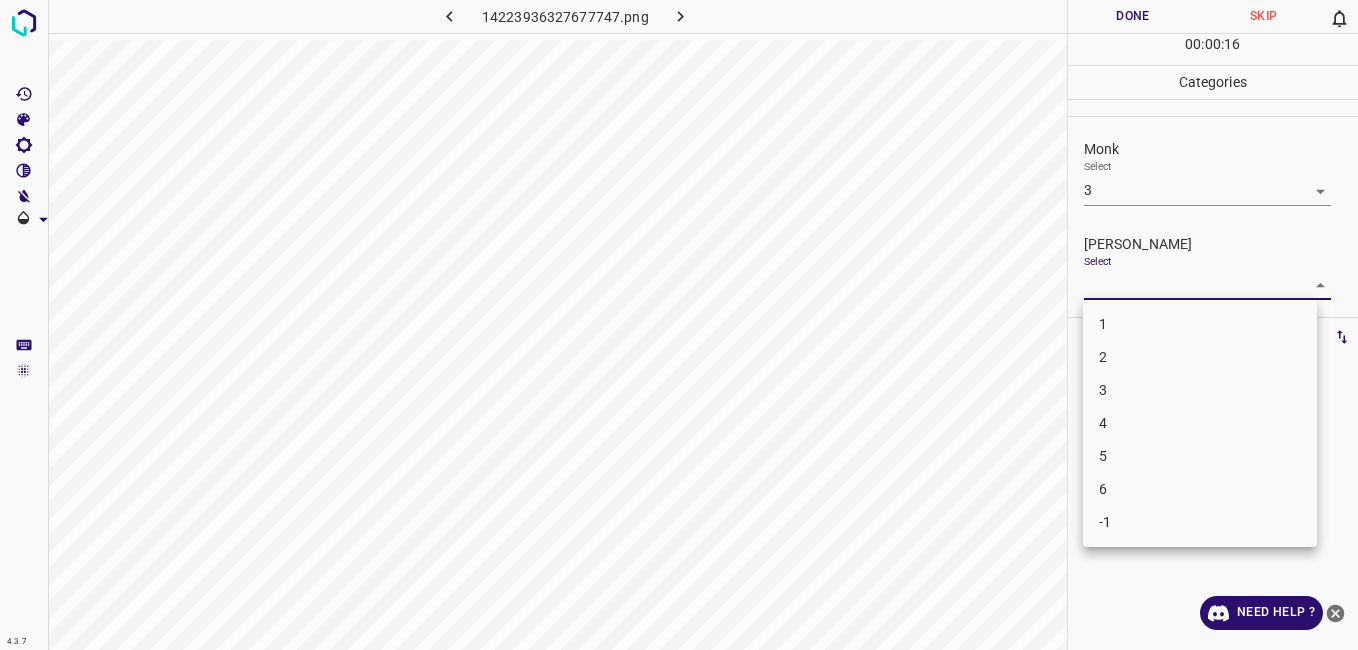 click on "4.3.7 14223936327677747.png Done Skip 0 00   : 00   : 16   Categories Monk   Select 3 3  [PERSON_NAME]   Select ​ Labels   0 Categories 1 Monk 2  [PERSON_NAME] Tools Space Change between modes (Draw & Edit) I Auto labeling R Restore zoom M Zoom in N Zoom out Delete Delete selecte label Filters Z Restore filters X Saturation filter C Brightness filter V Contrast filter B Gray scale filter General O Download Need Help ? - Text - Hide - Delete 1 2 3 4 5 6 -1" at bounding box center [679, 325] 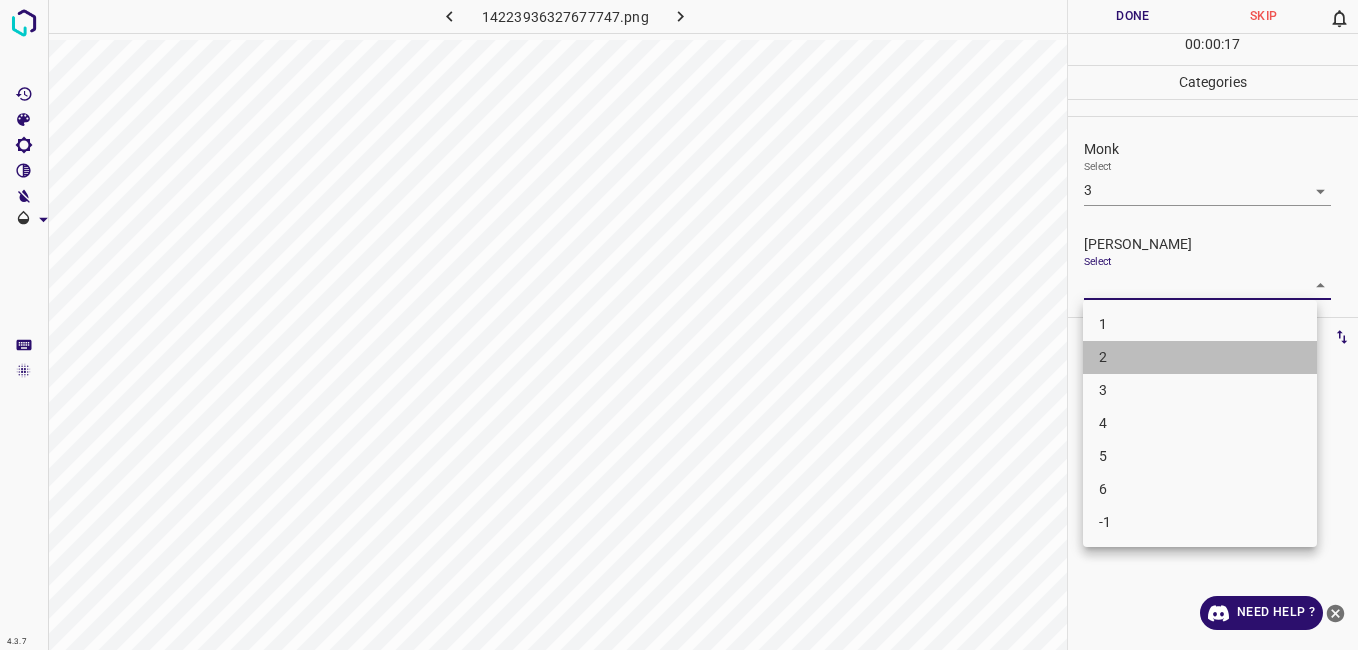 click on "2" at bounding box center (1200, 357) 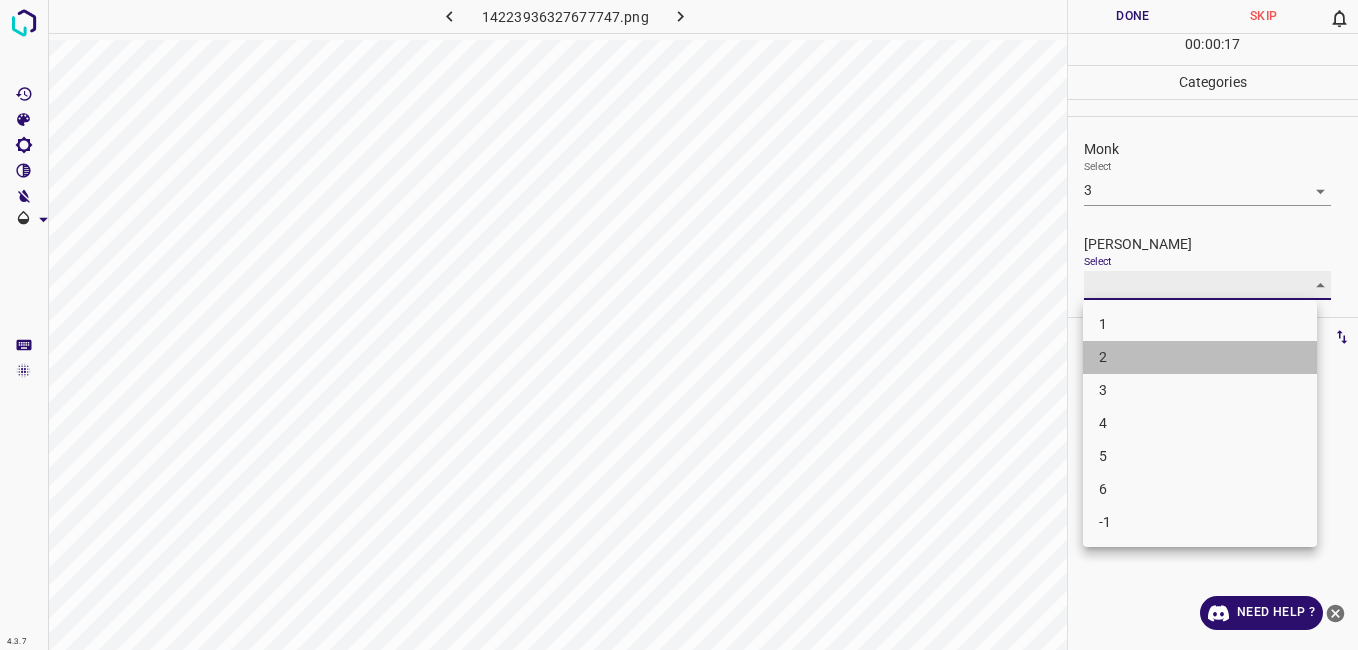 type on "2" 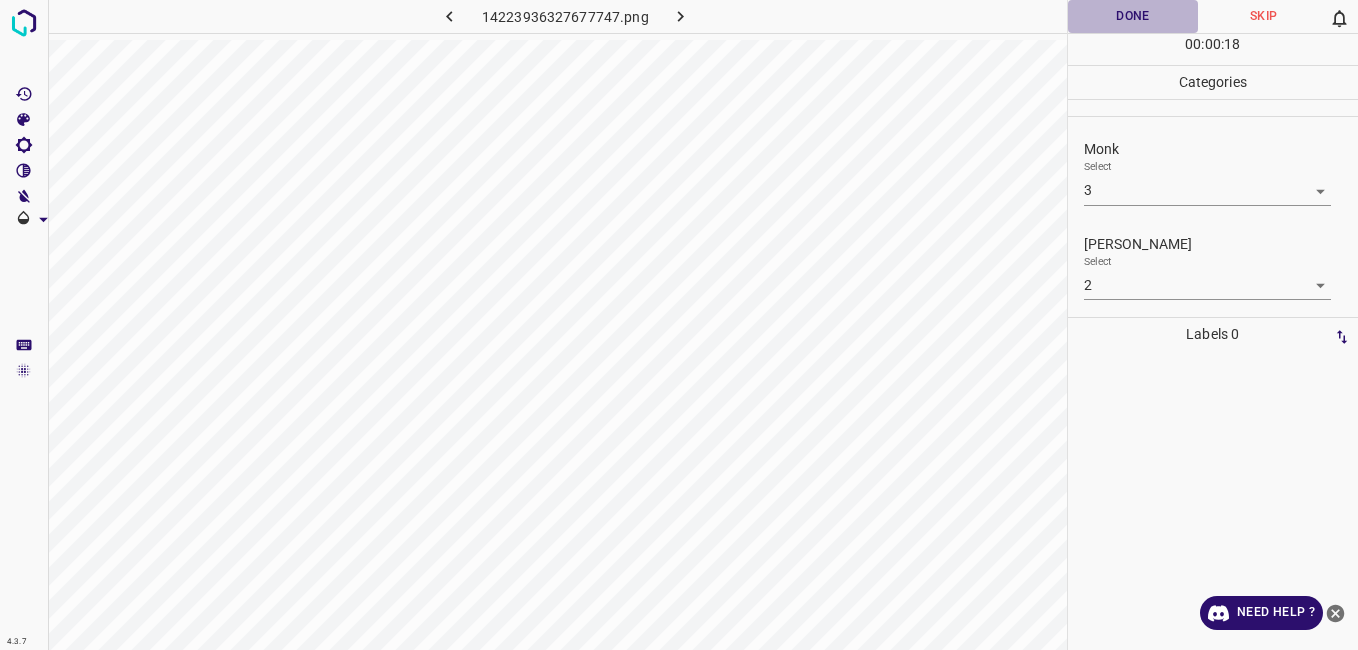 click on "Done" at bounding box center (1133, 16) 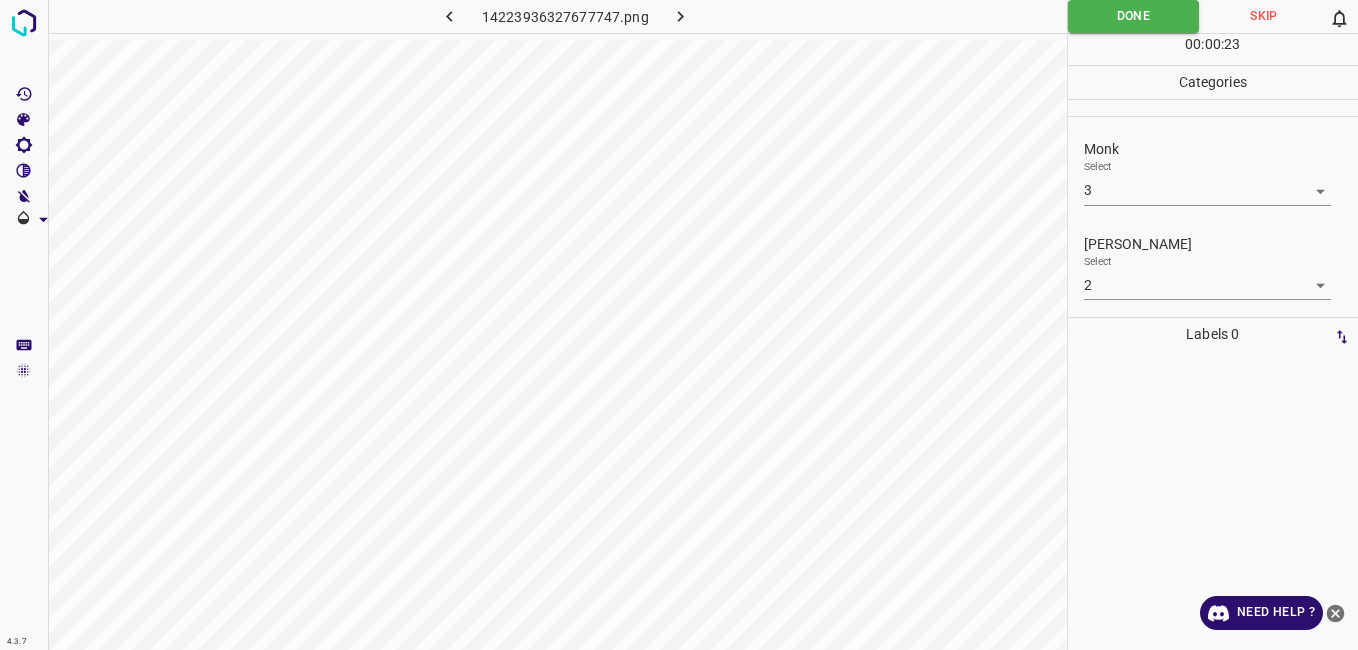 click 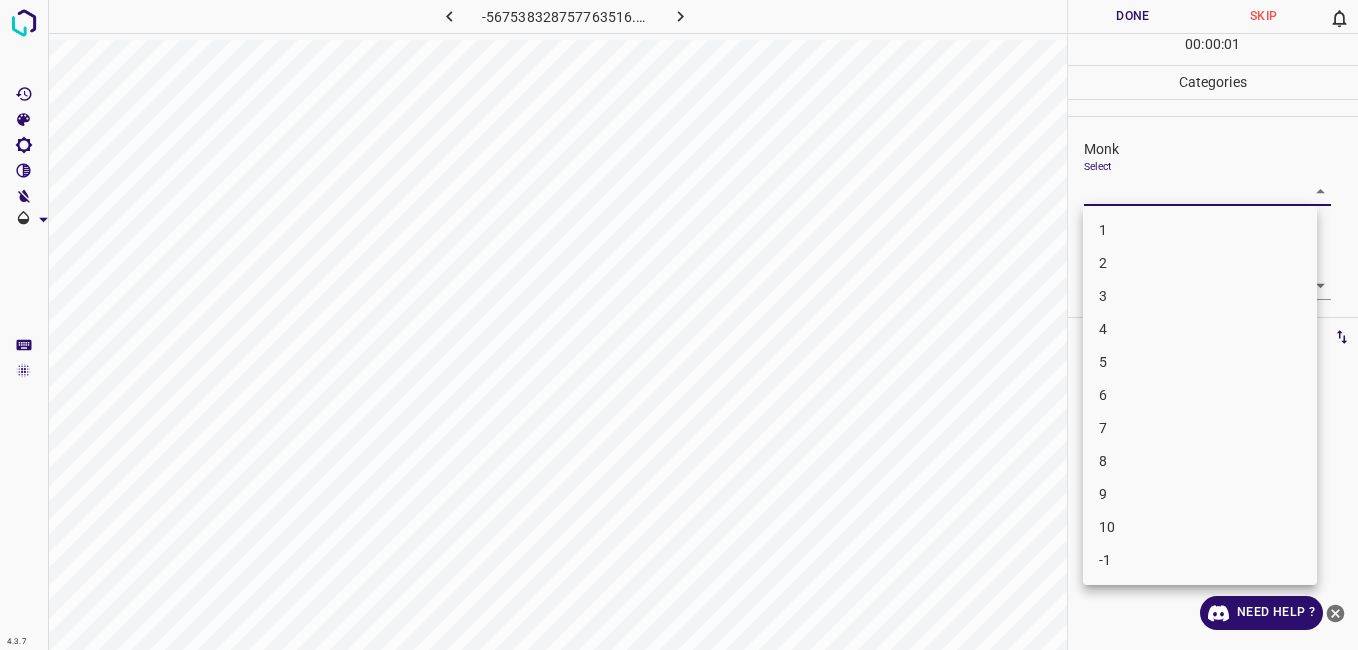 click on "4.3.7 -567538328757763516.png Done Skip 0 00   : 00   : 01   Categories Monk   Select ​  [PERSON_NAME]   Select ​ Labels   0 Categories 1 Monk 2  [PERSON_NAME] Tools Space Change between modes (Draw & Edit) I Auto labeling R Restore zoom M Zoom in N Zoom out Delete Delete selecte label Filters Z Restore filters X Saturation filter C Brightness filter V Contrast filter B Gray scale filter General O Download Need Help ? - Text - Hide - Delete 1 2 3 4 5 6 7 8 9 10 -1" at bounding box center (679, 325) 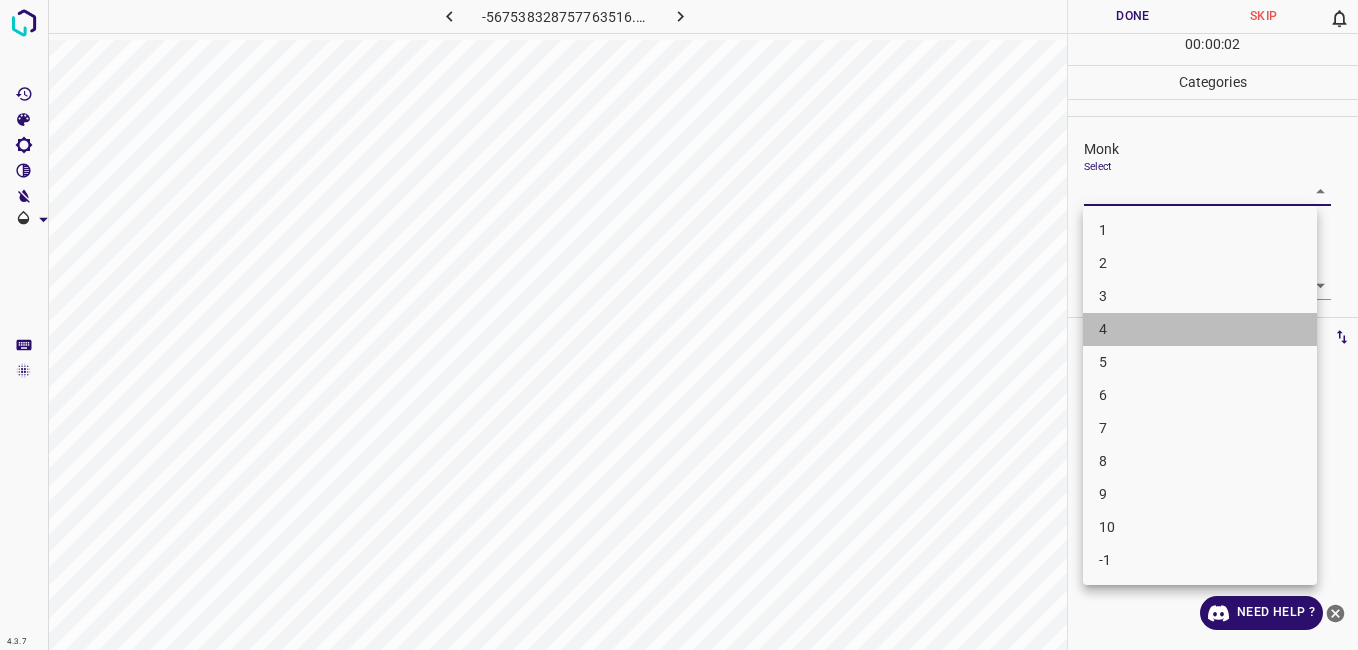 click on "4" at bounding box center [1200, 329] 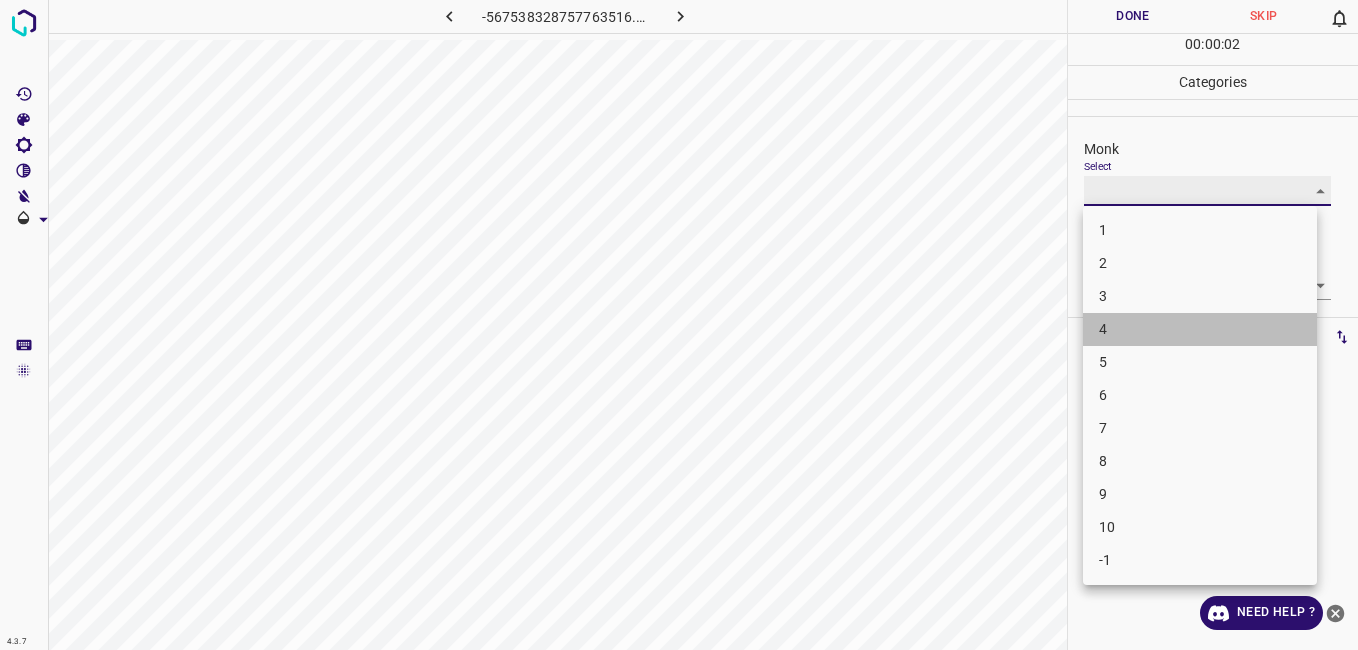 type on "4" 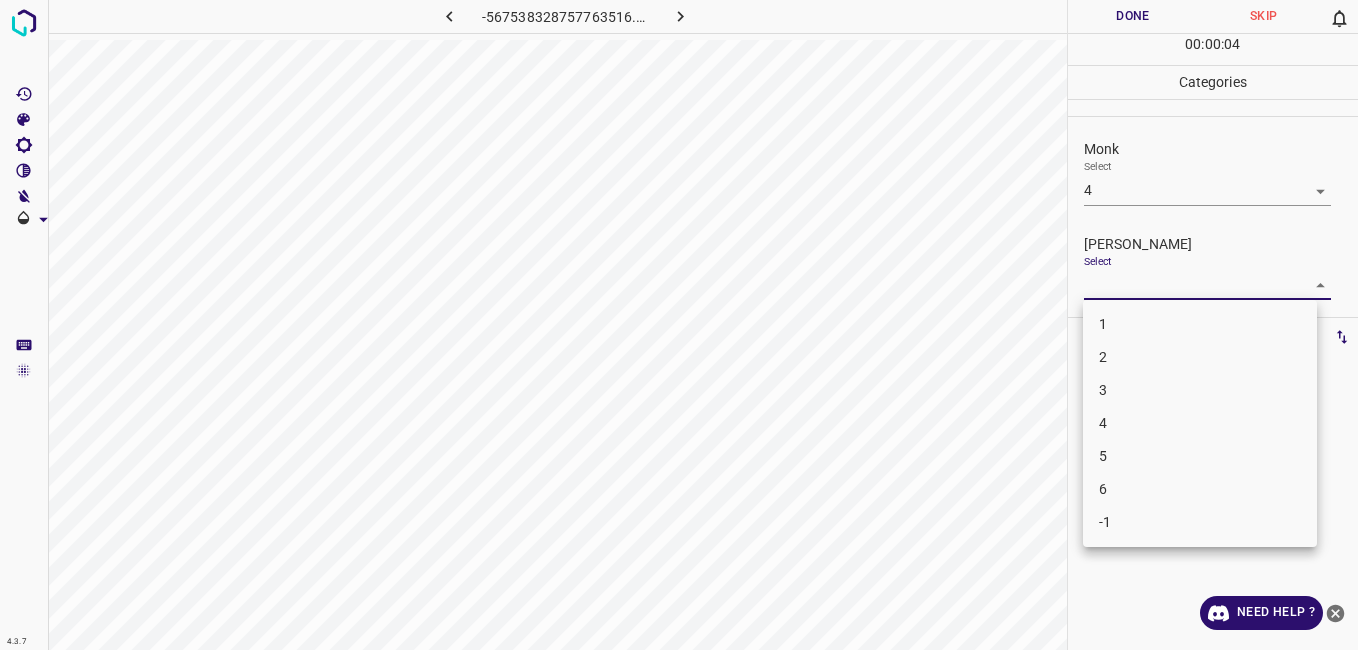 click on "4.3.7 -567538328757763516.png Done Skip 0 00   : 00   : 04   Categories Monk   Select 4 4  [PERSON_NAME]   Select ​ Labels   0 Categories 1 Monk 2  [PERSON_NAME] Tools Space Change between modes (Draw & Edit) I Auto labeling R Restore zoom M Zoom in N Zoom out Delete Delete selecte label Filters Z Restore filters X Saturation filter C Brightness filter V Contrast filter B Gray scale filter General O Download Need Help ? - Text - Hide - Delete 1 2 3 4 5 6 -1" at bounding box center [679, 325] 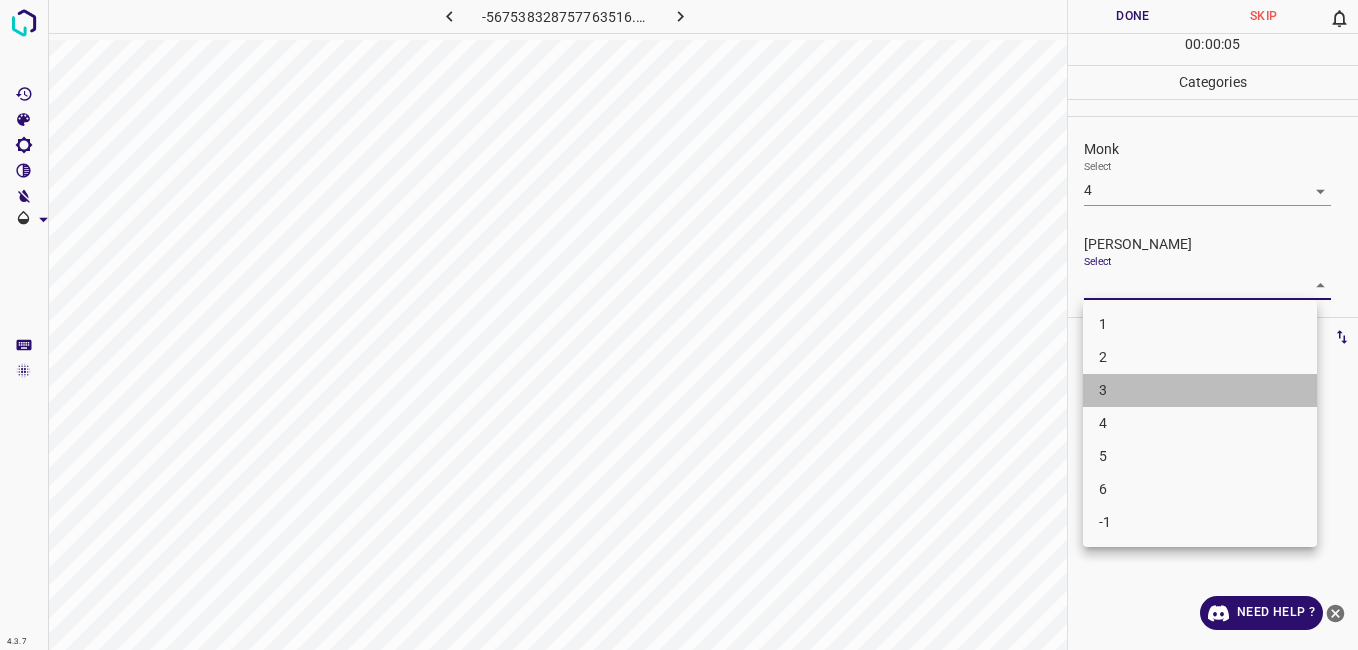 click on "3" at bounding box center [1200, 390] 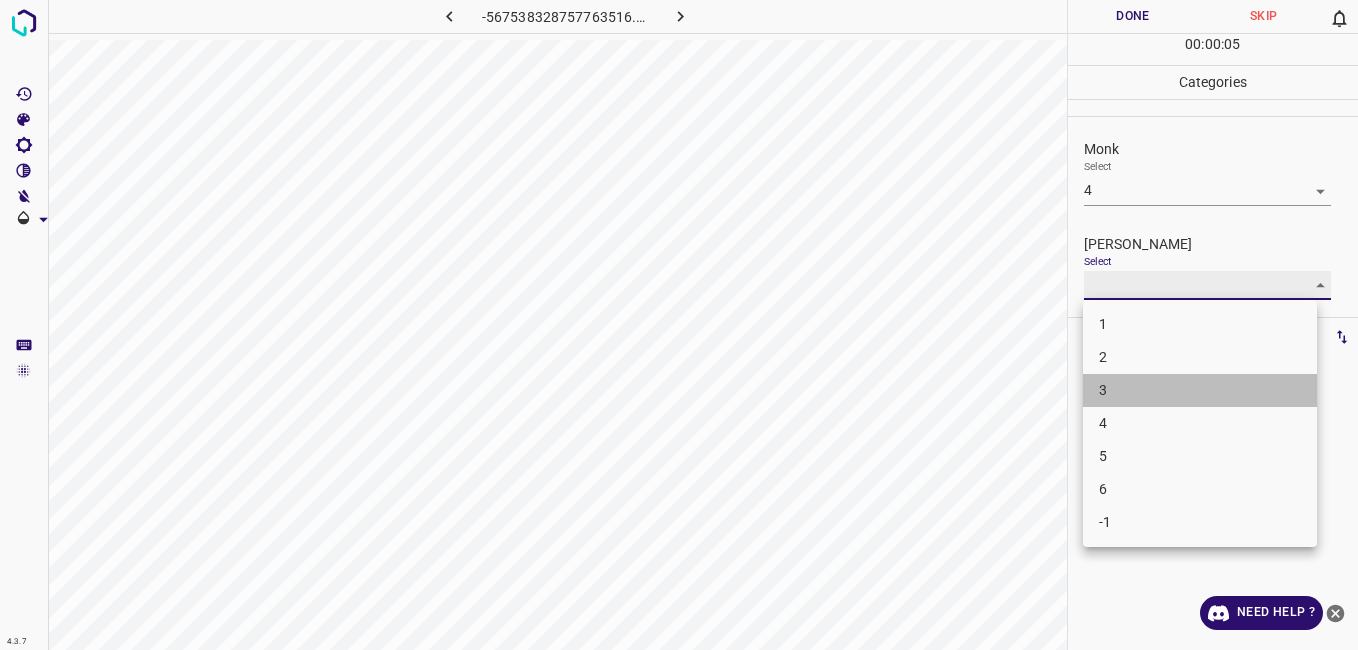 type on "3" 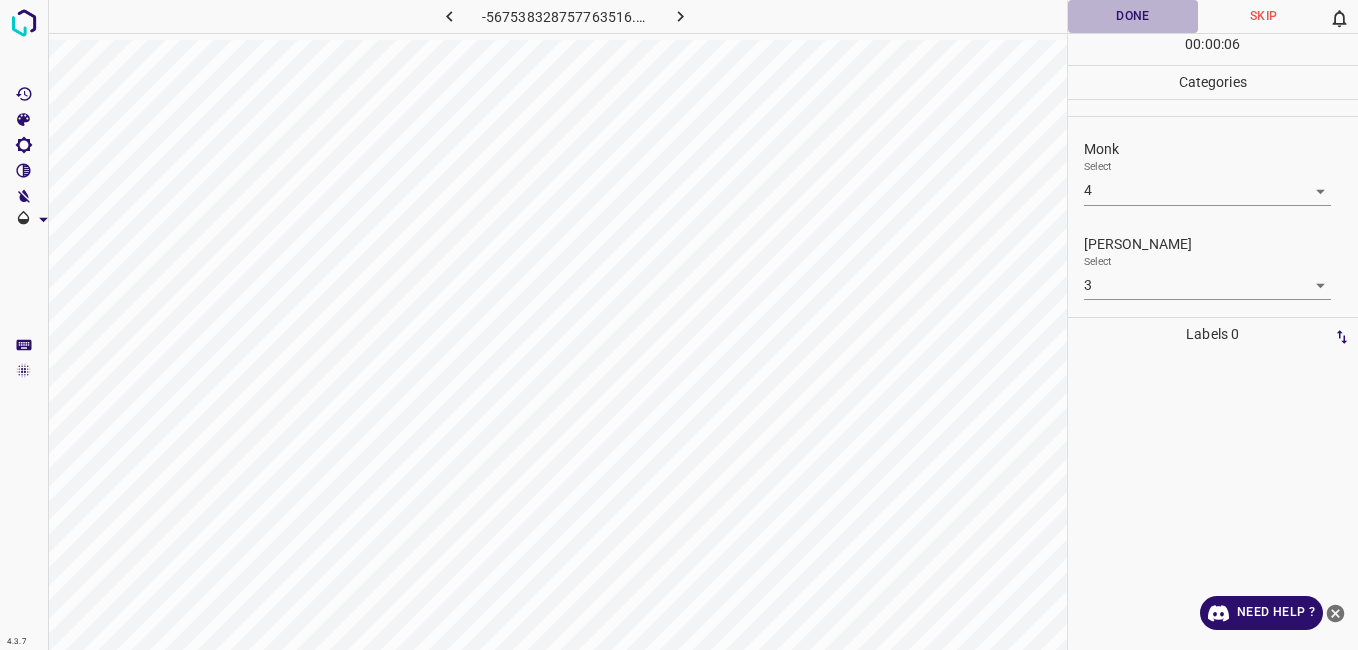 click on "Done" at bounding box center (1133, 16) 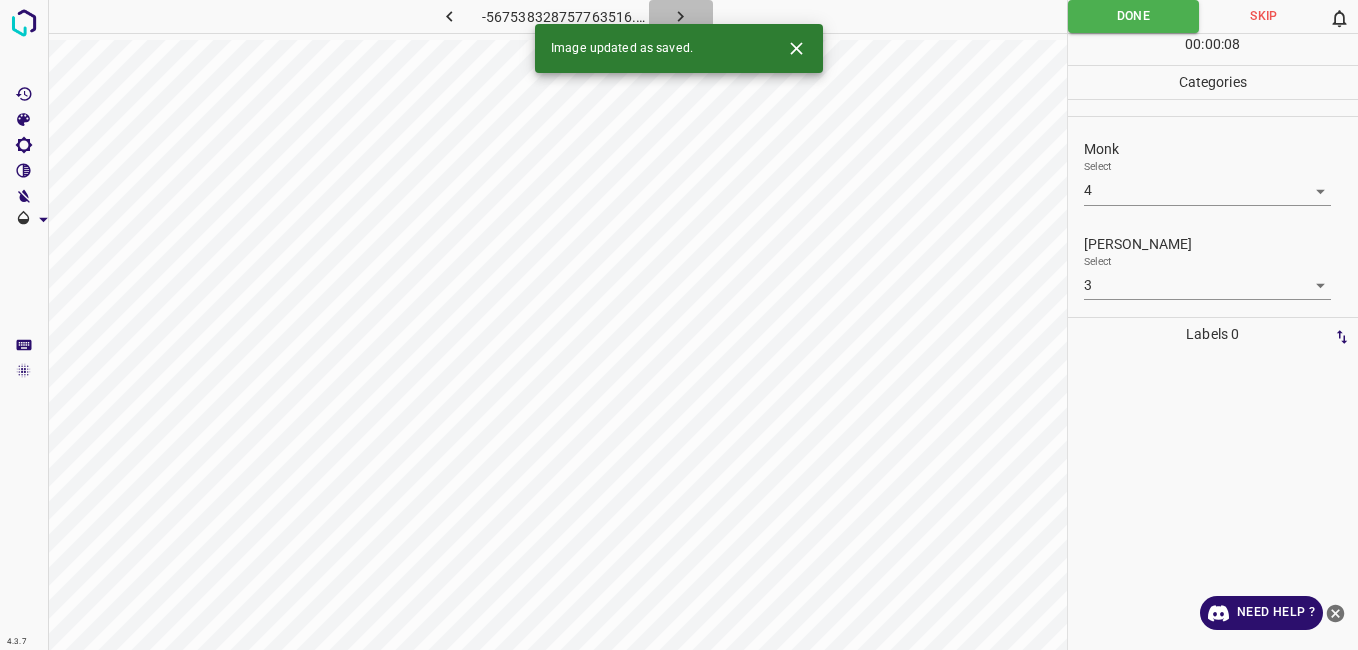 click 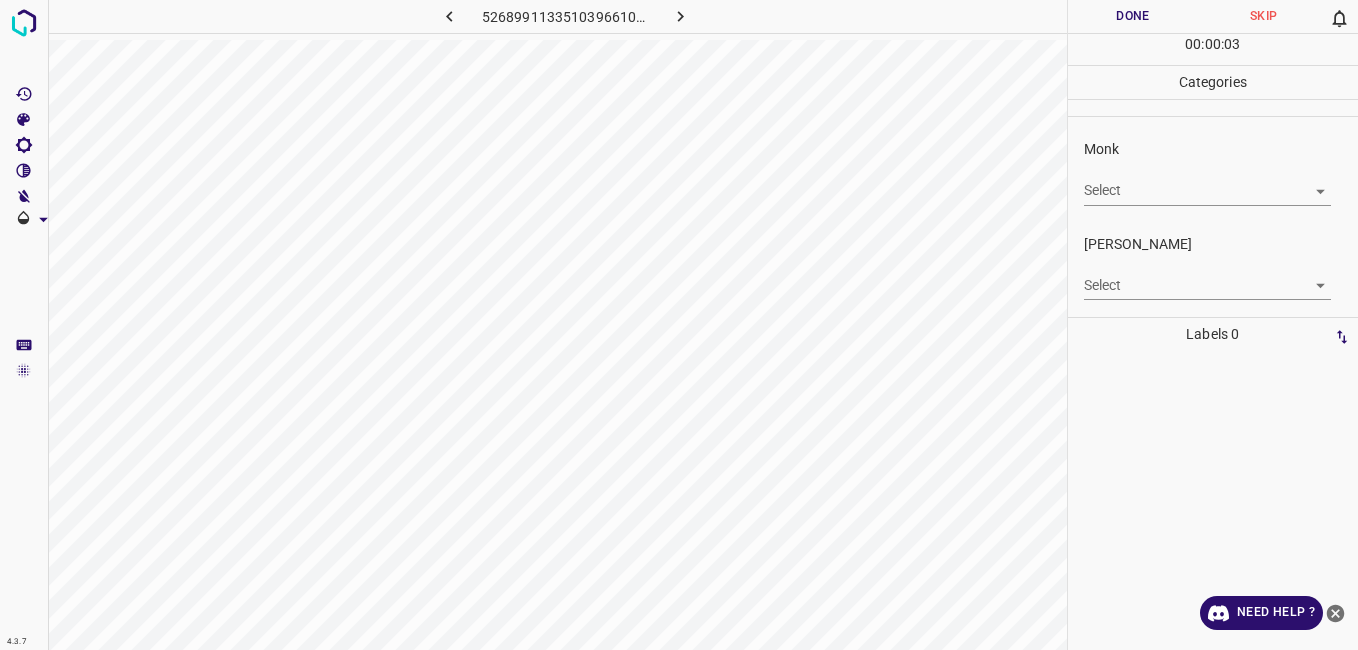 click on "4.3.7 5268991133510396610.png Done Skip 0 00   : 00   : 03   Categories Monk   Select ​  [PERSON_NAME]   Select ​ Labels   0 Categories 1 Monk 2  [PERSON_NAME] Tools Space Change between modes (Draw & Edit) I Auto labeling R Restore zoom M Zoom in N Zoom out Delete Delete selecte label Filters Z Restore filters X Saturation filter C Brightness filter V Contrast filter B Gray scale filter General O Download Need Help ? - Text - Hide - Delete" at bounding box center (679, 325) 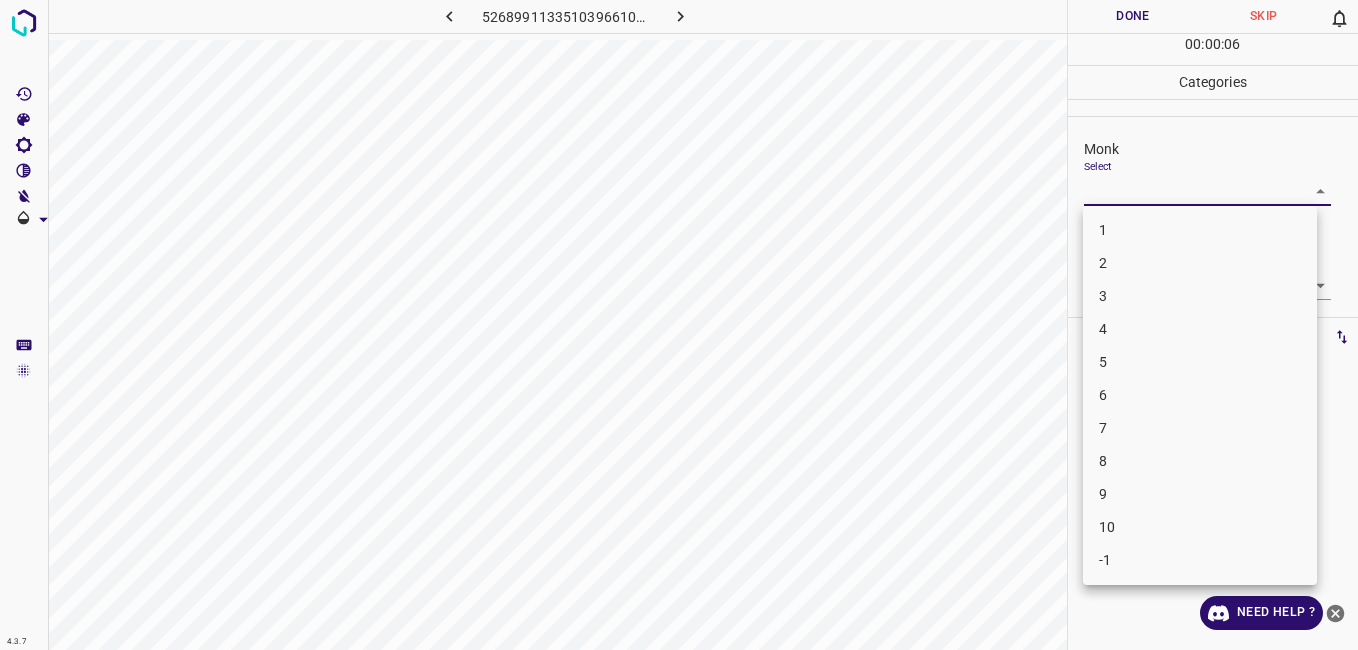 click on "3" at bounding box center [1200, 296] 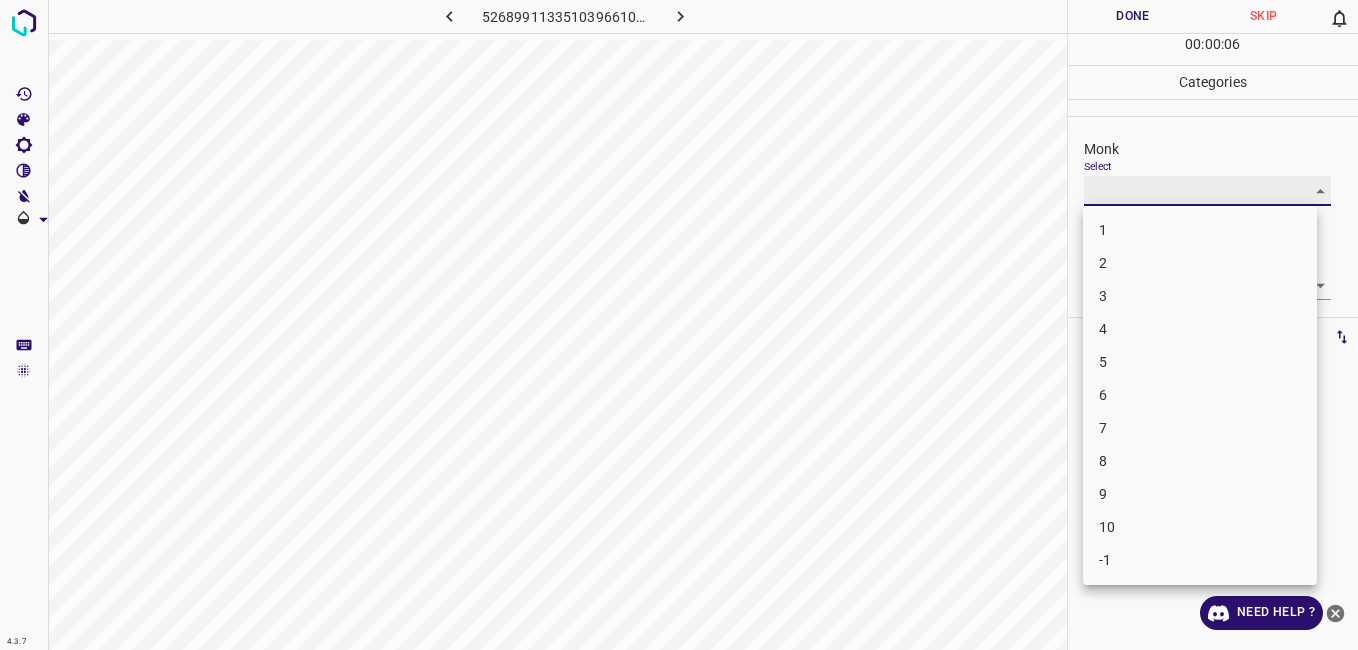 type on "3" 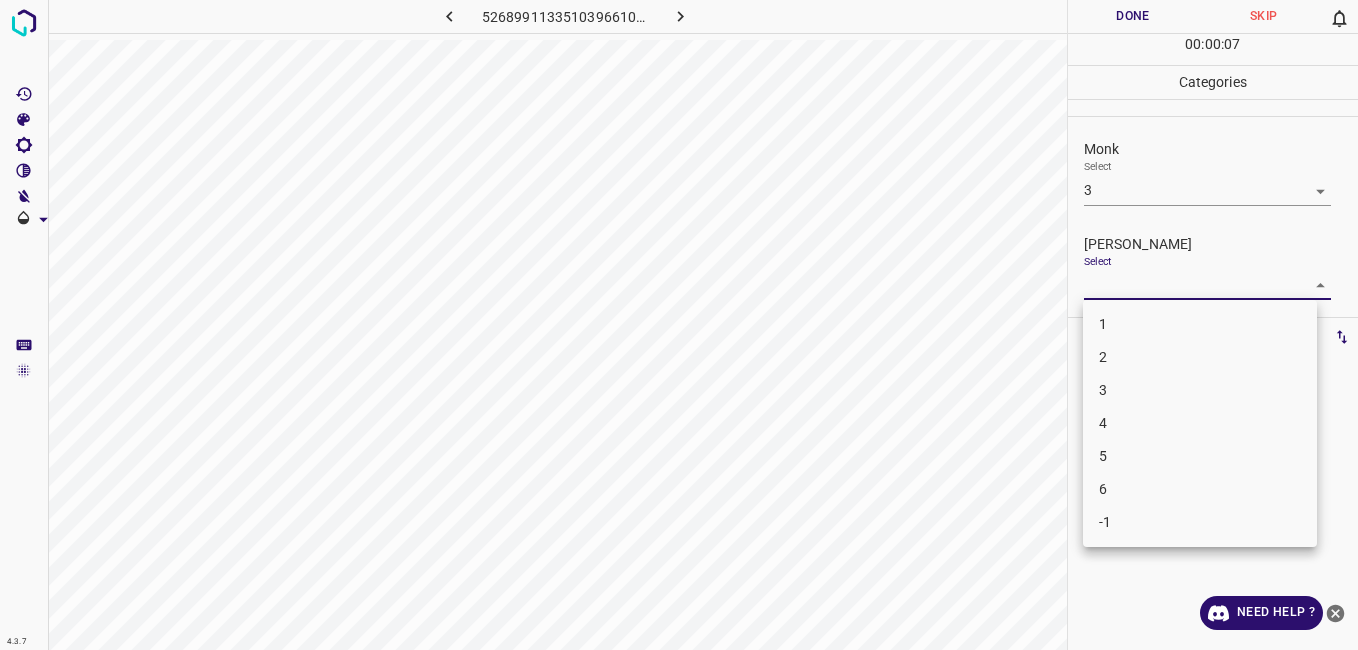 click on "4.3.7 5268991133510396610.png Done Skip 0 00   : 00   : 07   Categories Monk   Select 3 3  [PERSON_NAME]   Select ​ Labels   0 Categories 1 Monk 2  [PERSON_NAME] Tools Space Change between modes (Draw & Edit) I Auto labeling R Restore zoom M Zoom in N Zoom out Delete Delete selecte label Filters Z Restore filters X Saturation filter C Brightness filter V Contrast filter B Gray scale filter General O Download Need Help ? - Text - Hide - Delete 1 2 3 4 5 6 -1" at bounding box center [679, 325] 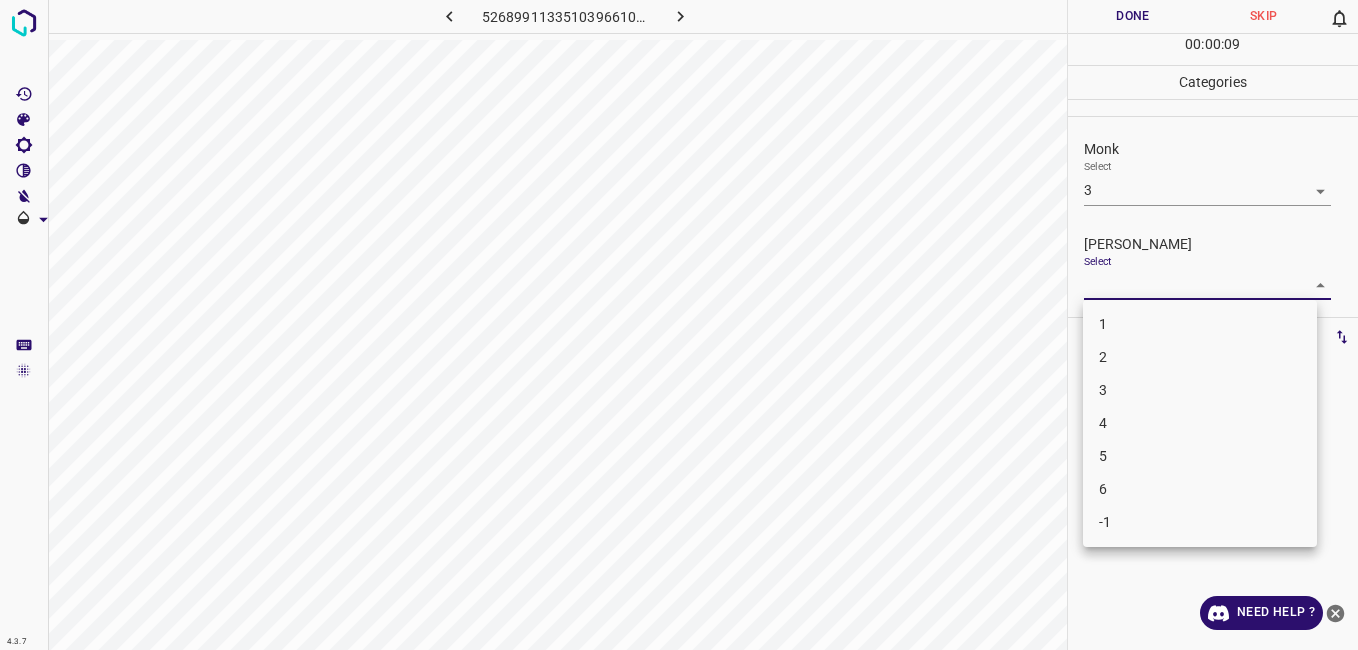click on "2" at bounding box center [1200, 357] 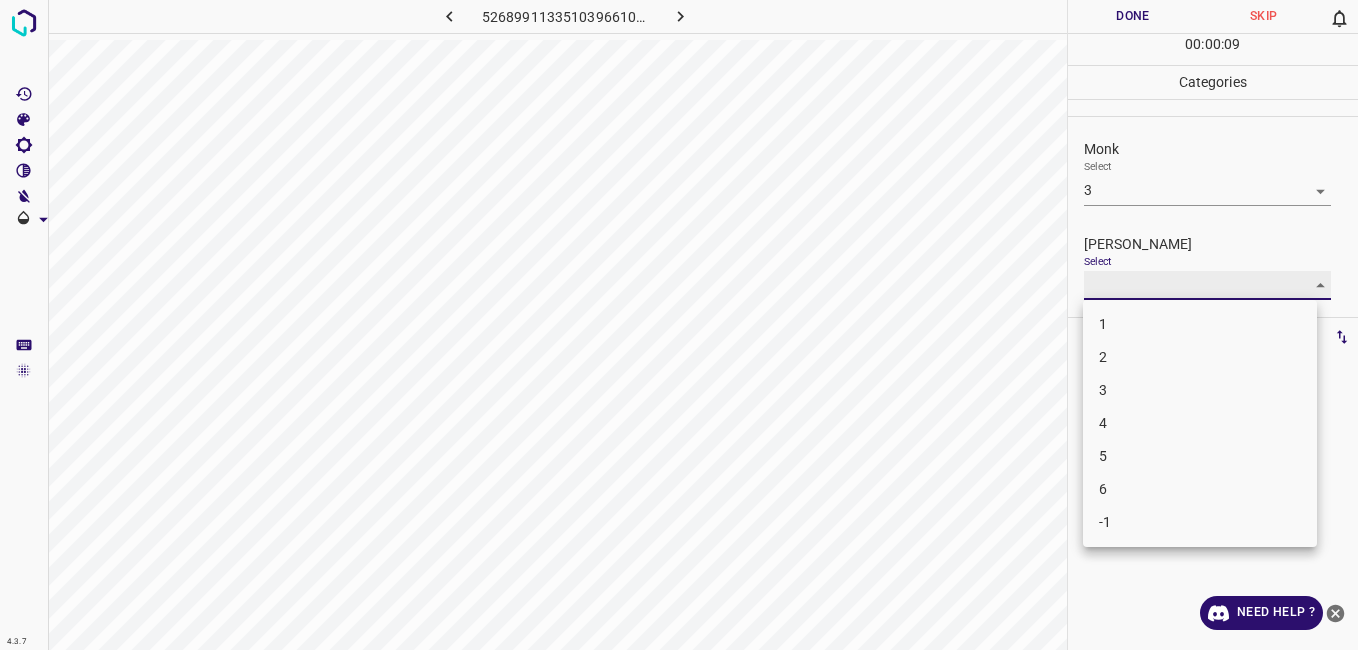 type on "2" 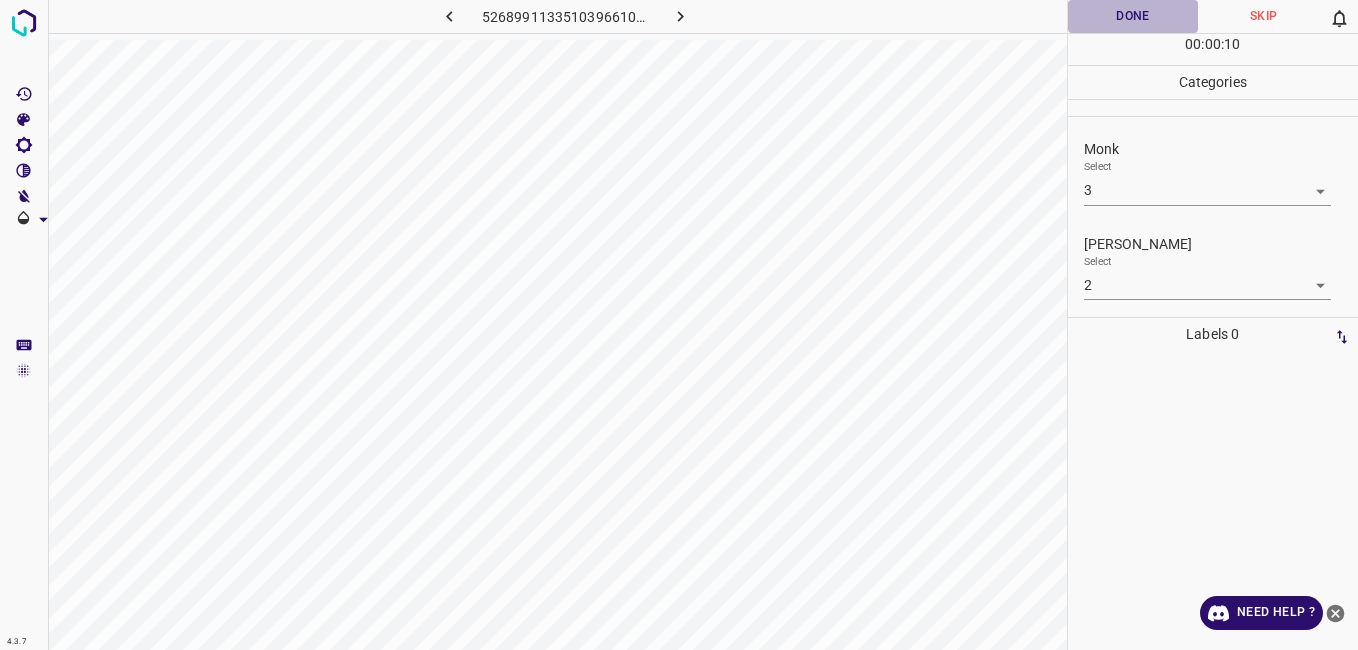 click on "Done" at bounding box center (1133, 16) 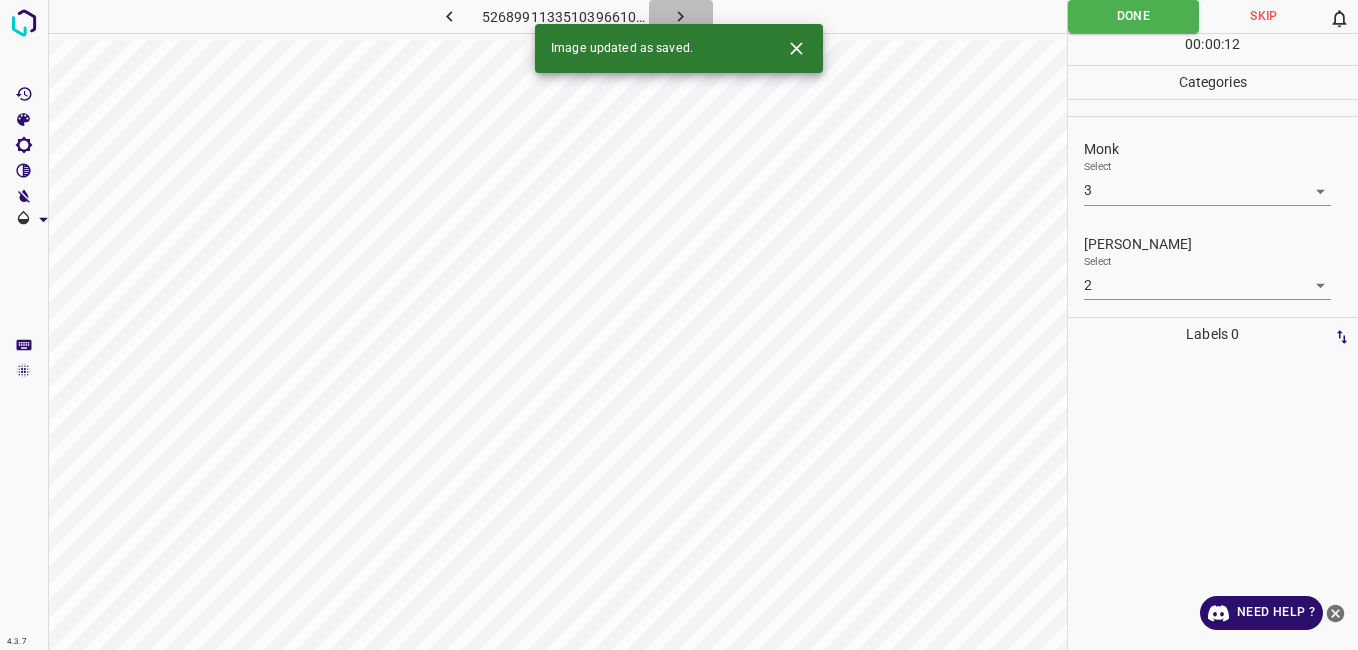 click 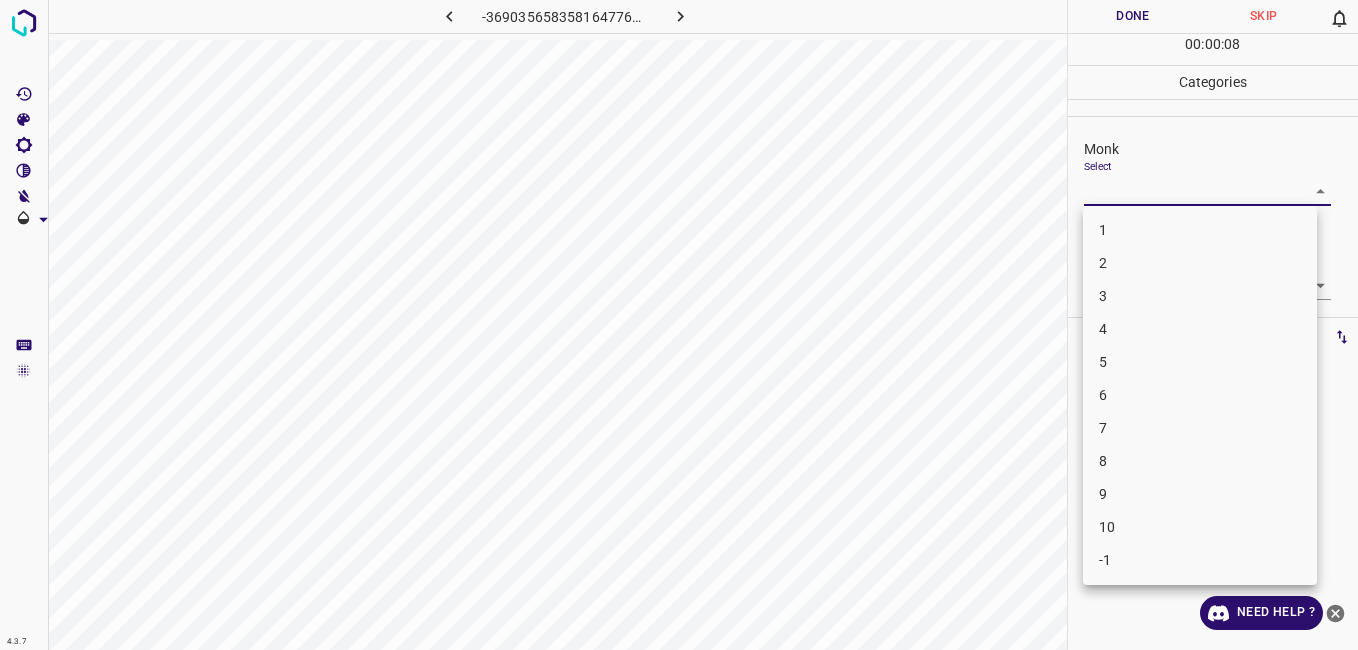 click on "4.3.7 -3690356583581647766.png Done Skip 0 00   : 00   : 08   Categories Monk   Select ​  [PERSON_NAME]   Select ​ Labels   0 Categories 1 Monk 2  [PERSON_NAME] Tools Space Change between modes (Draw & Edit) I Auto labeling R Restore zoom M Zoom in N Zoom out Delete Delete selecte label Filters Z Restore filters X Saturation filter C Brightness filter V Contrast filter B Gray scale filter General O Download Need Help ? - Text - Hide - Delete 1 2 3 4 5 6 7 8 9 10 -1" at bounding box center (679, 325) 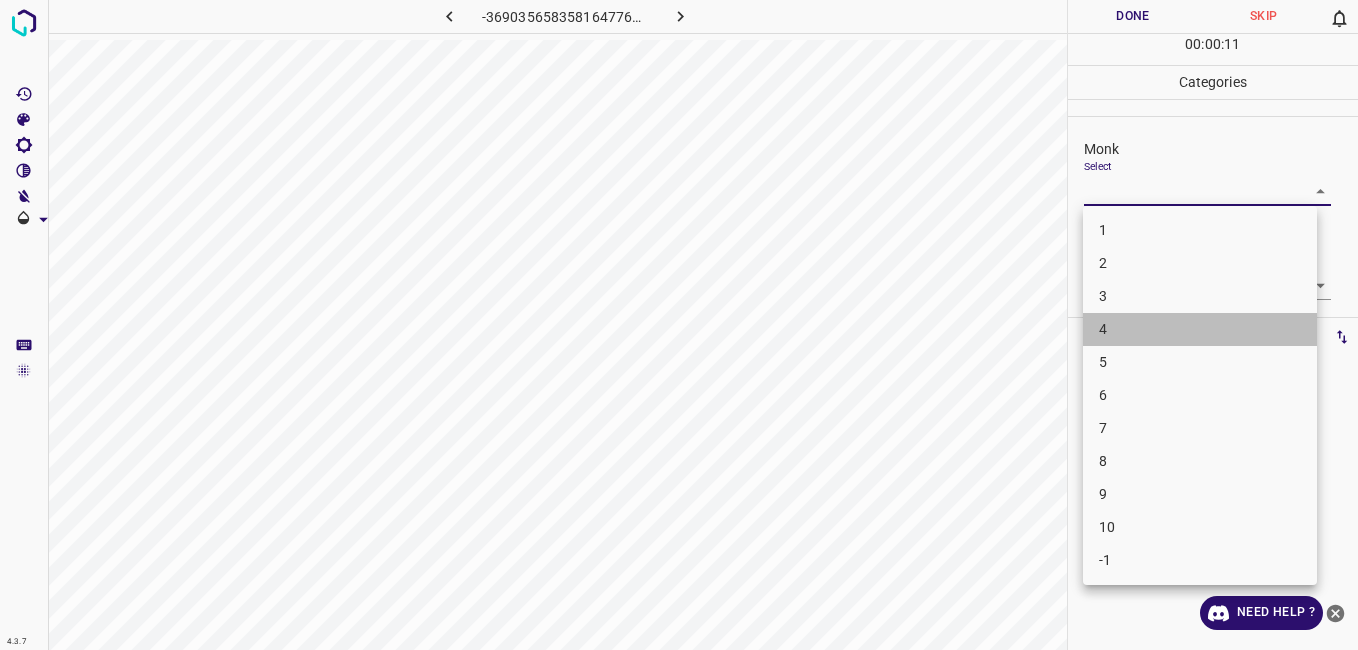 click on "4" at bounding box center [1200, 329] 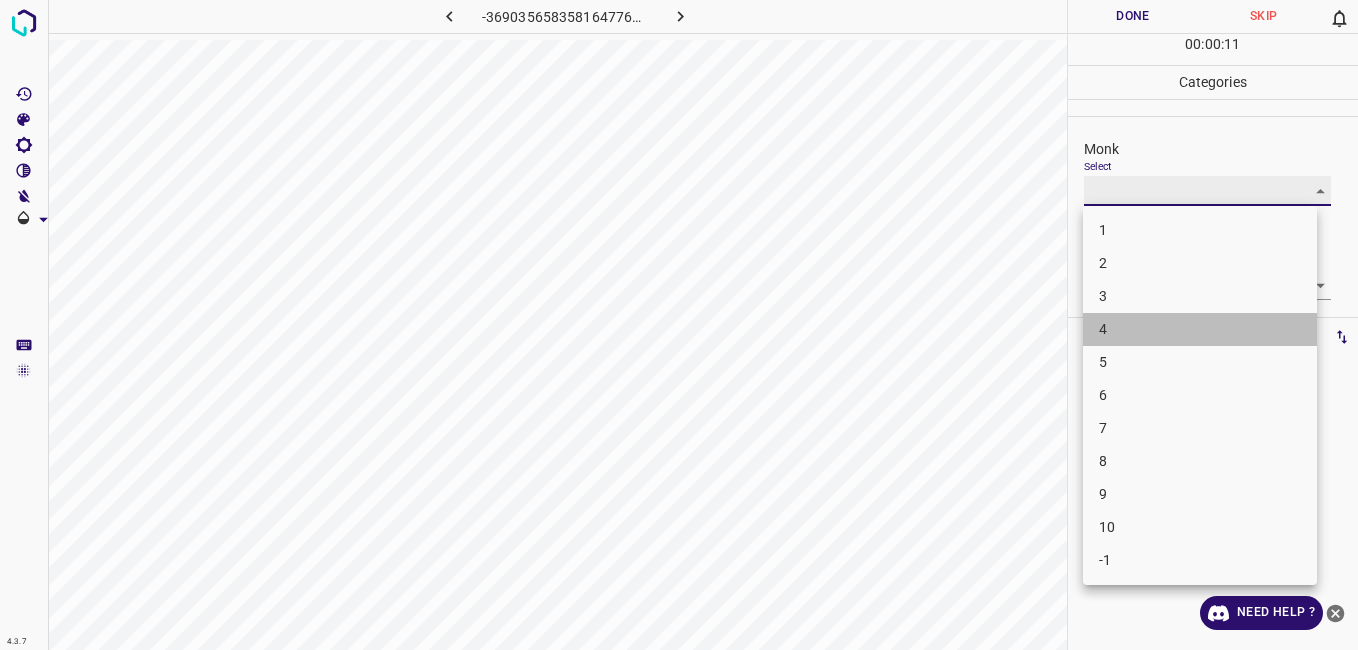 type on "4" 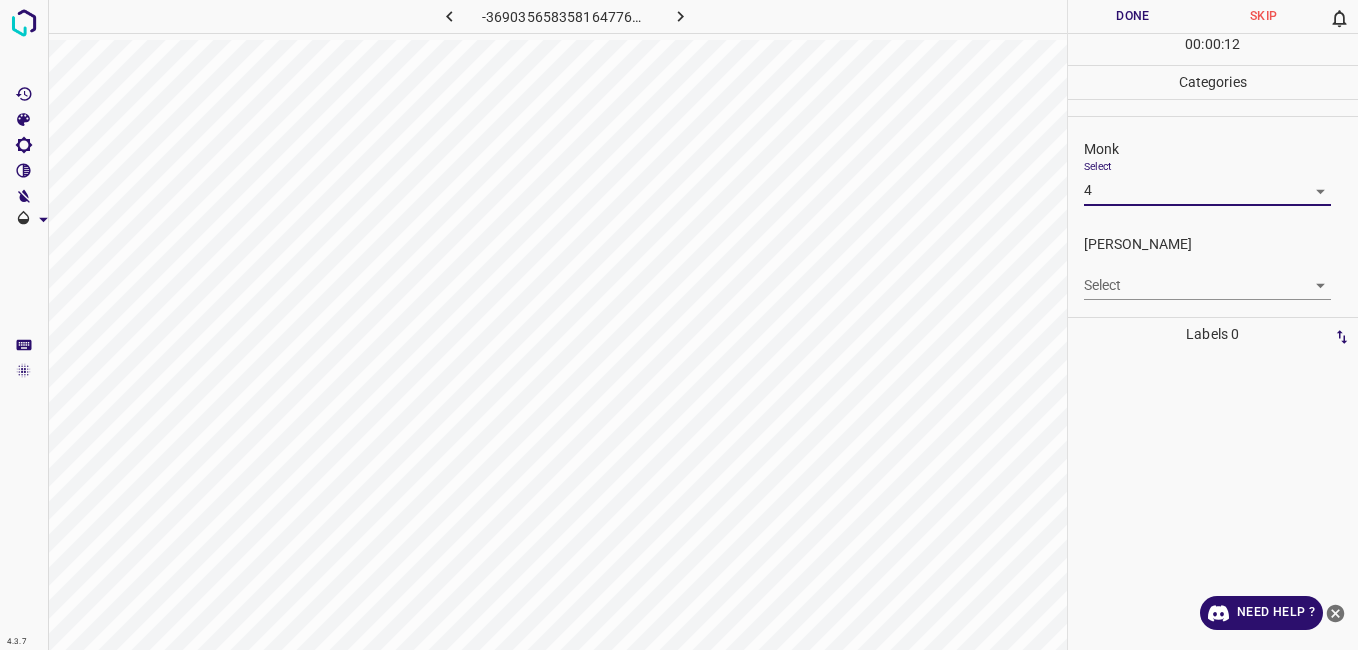 click on "4.3.7 -3690356583581647766.png Done Skip 0 00   : 00   : 12   Categories Monk   Select 4 4  [PERSON_NAME]   Select ​ Labels   0 Categories 1 Monk 2  [PERSON_NAME] Tools Space Change between modes (Draw & Edit) I Auto labeling R Restore zoom M Zoom in N Zoom out Delete Delete selecte label Filters Z Restore filters X Saturation filter C Brightness filter V Contrast filter B Gray scale filter General O Download Need Help ? - Text - Hide - Delete" at bounding box center [679, 325] 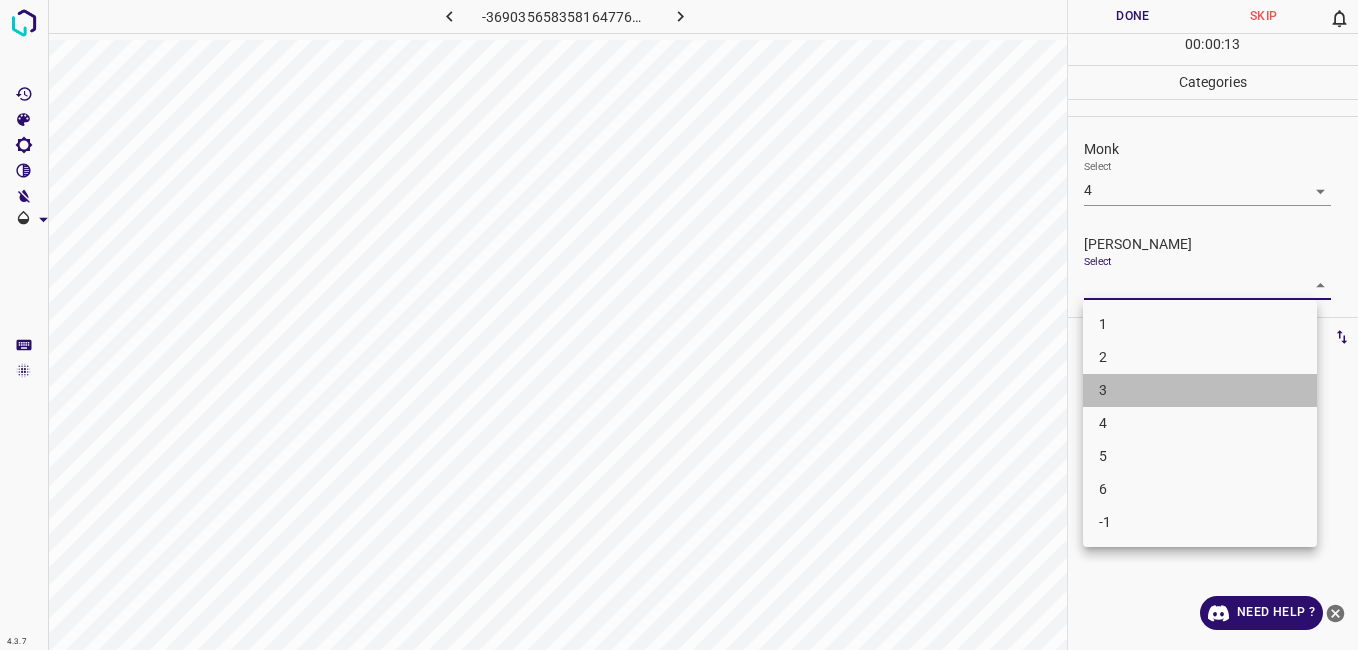 click on "3" at bounding box center [1200, 390] 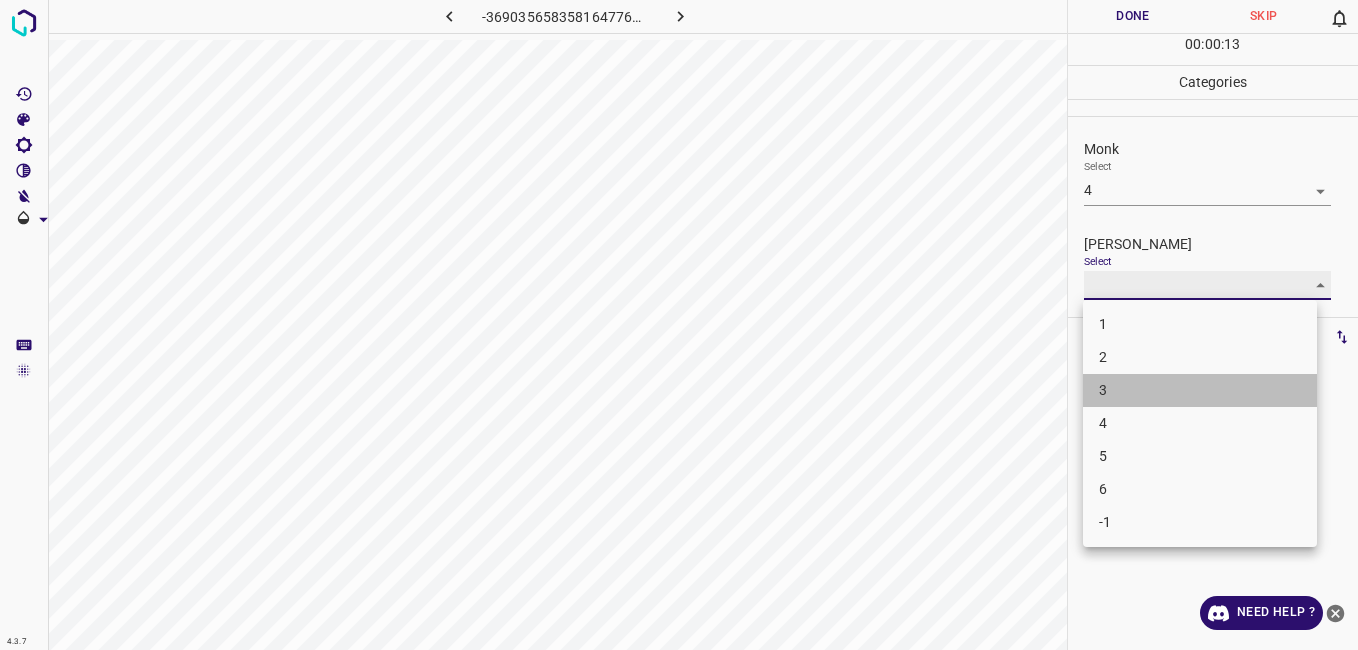 type on "3" 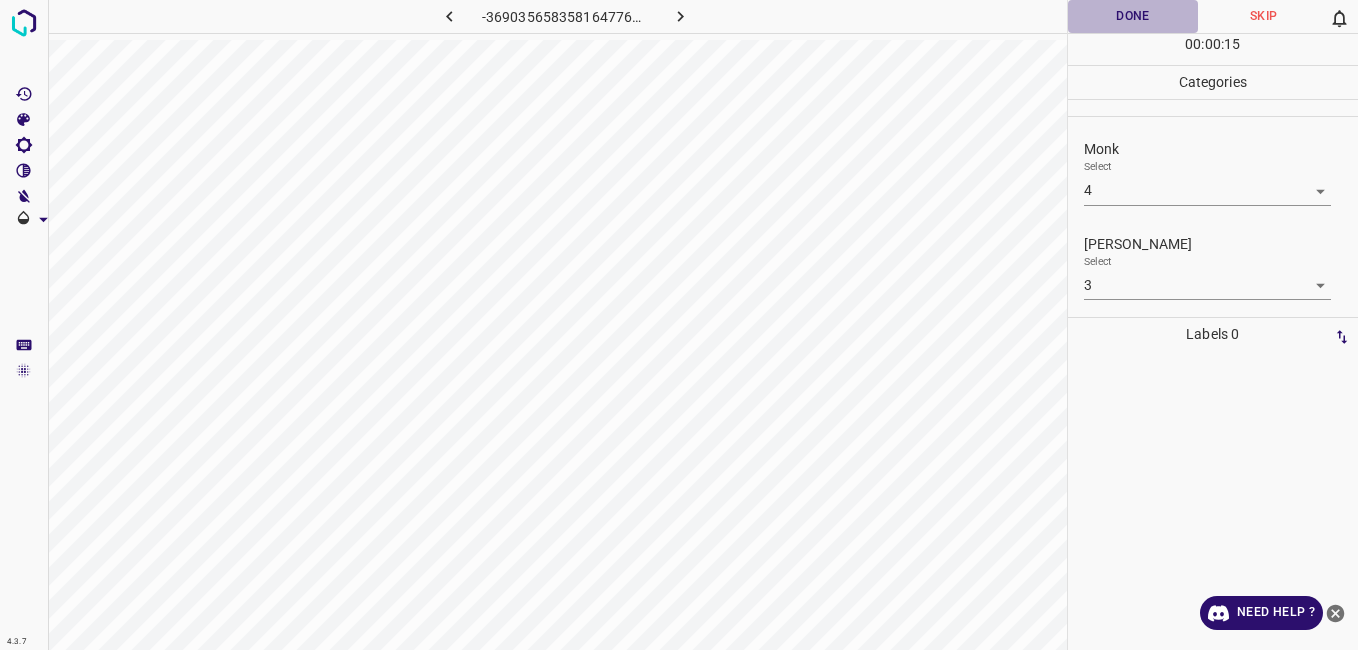 click on "Done" at bounding box center (1133, 16) 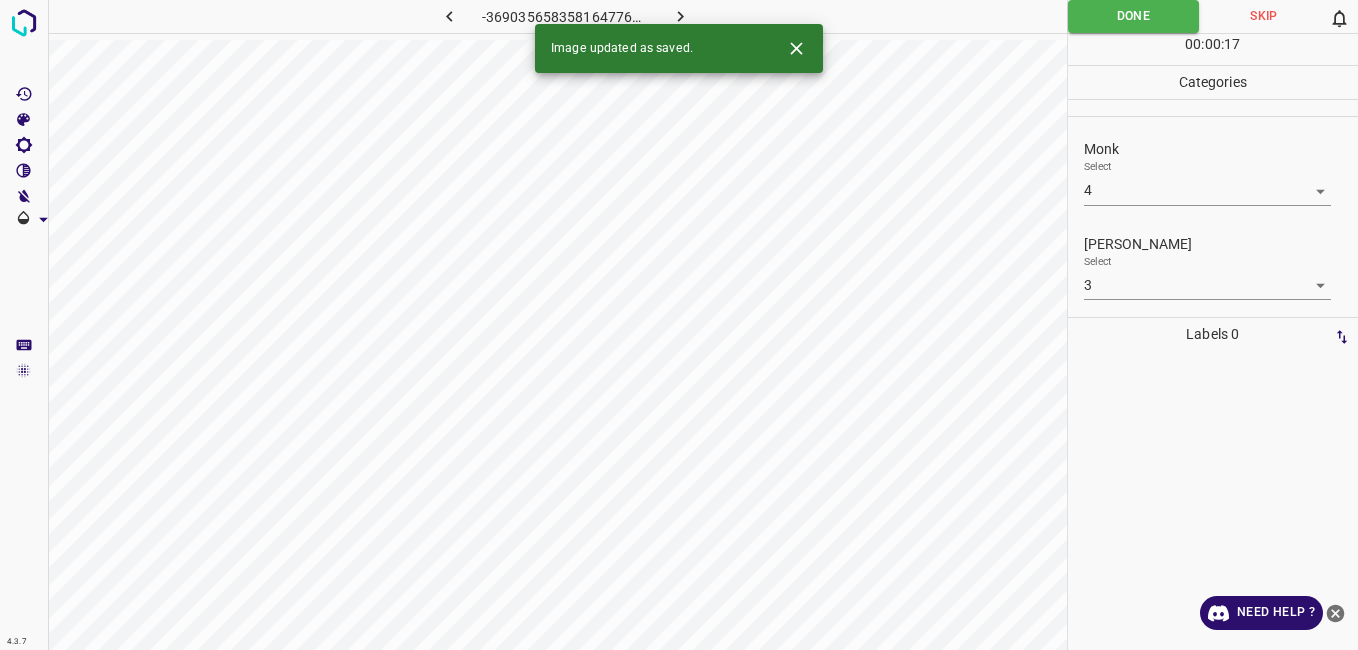 click 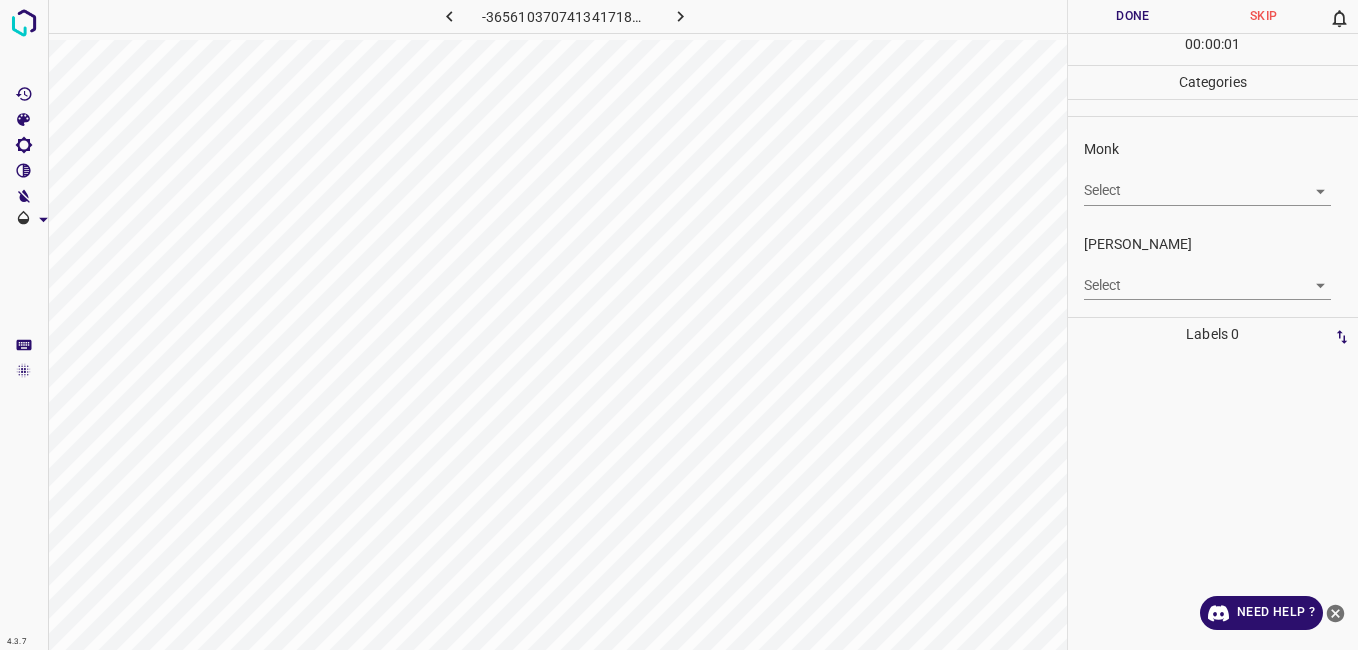 click on "4.3.7 -3656103707413417189.png Done Skip 0 00   : 00   : 01   Categories Monk   Select ​  [PERSON_NAME]   Select ​ Labels   0 Categories 1 Monk 2  [PERSON_NAME] Tools Space Change between modes (Draw & Edit) I Auto labeling R Restore zoom M Zoom in N Zoom out Delete Delete selecte label Filters Z Restore filters X Saturation filter C Brightness filter V Contrast filter B Gray scale filter General O Download Need Help ? - Text - Hide - Delete" at bounding box center (679, 325) 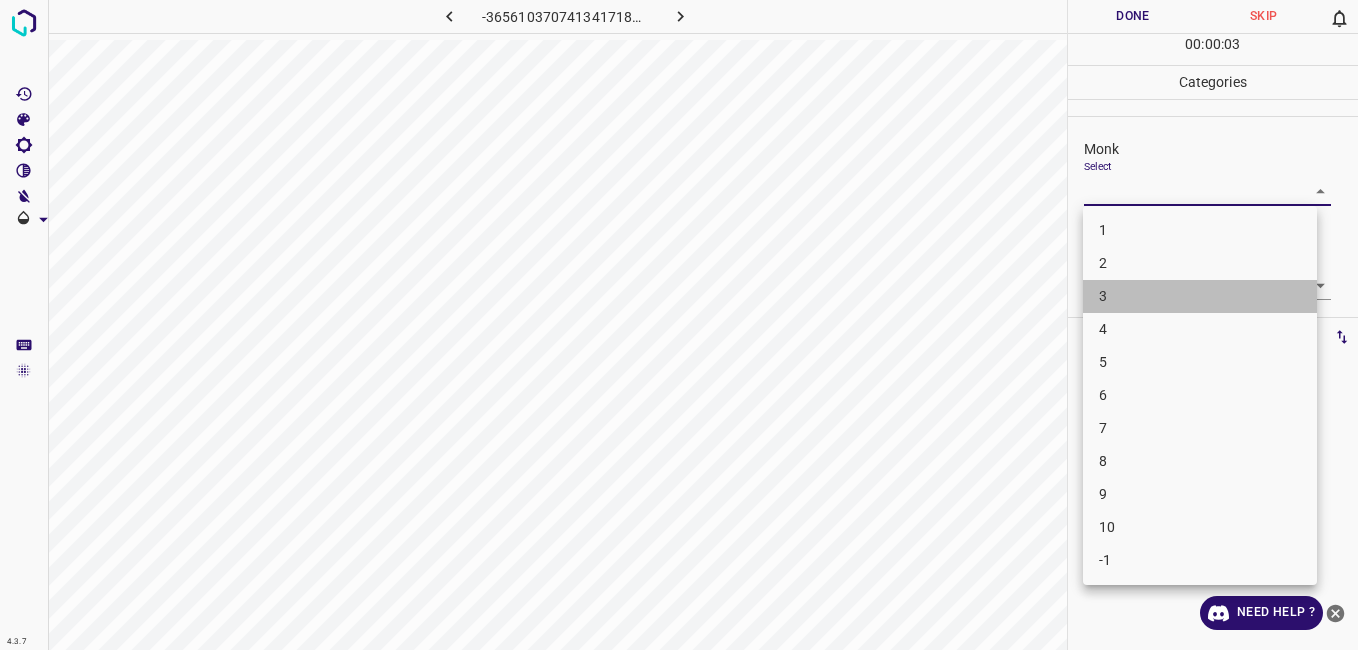 click on "3" at bounding box center (1200, 296) 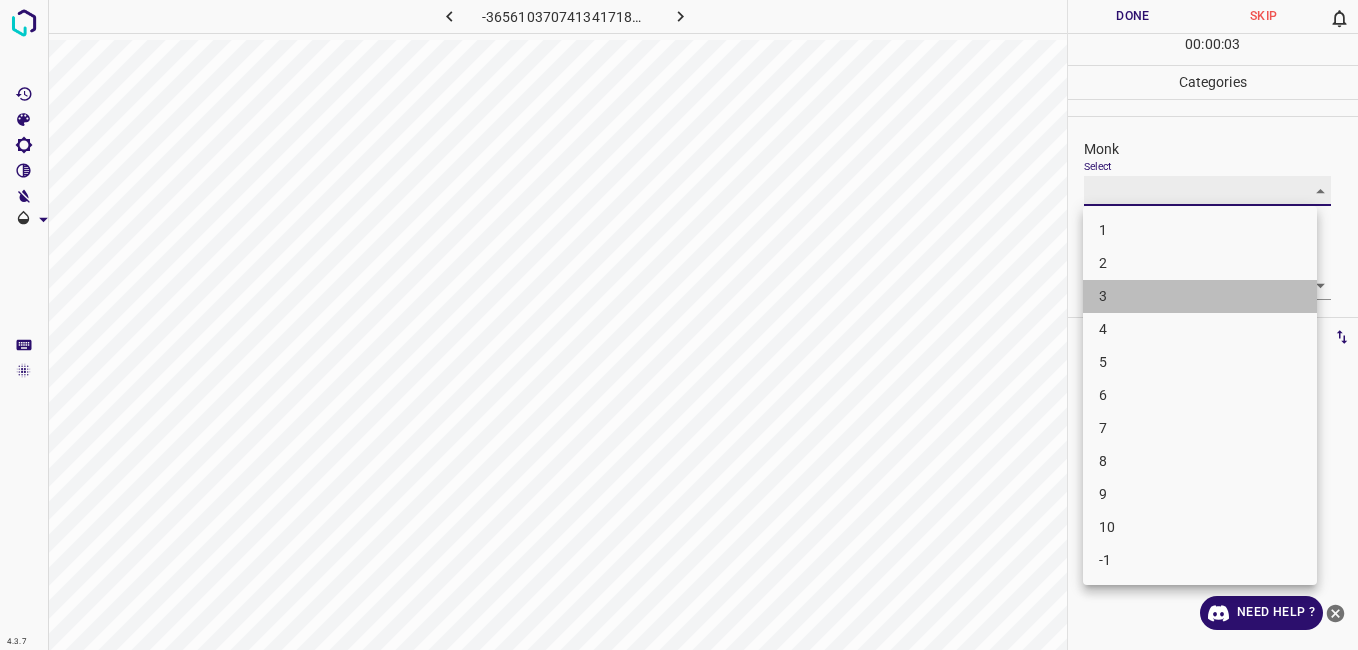 type on "3" 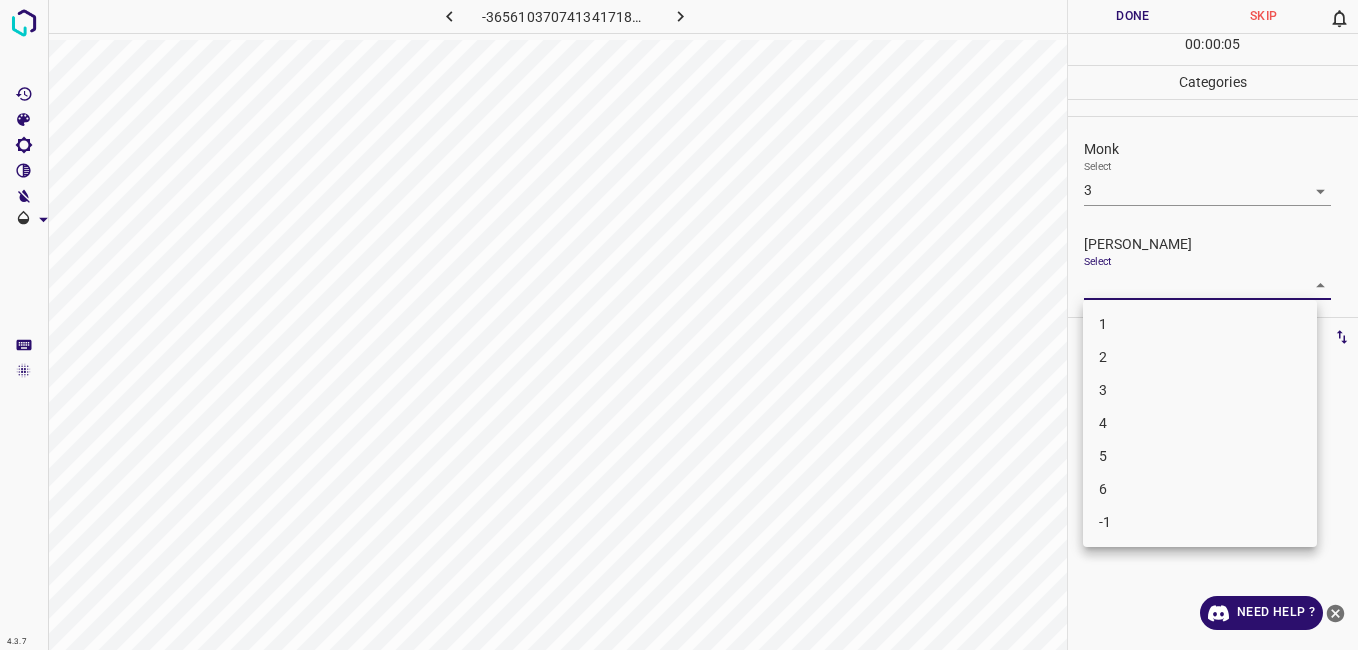 click on "4.3.7 -3656103707413417189.png Done Skip 0 00   : 00   : 05   Categories Monk   Select 3 3  [PERSON_NAME]   Select ​ Labels   0 Categories 1 Monk 2  [PERSON_NAME] Tools Space Change between modes (Draw & Edit) I Auto labeling R Restore zoom M Zoom in N Zoom out Delete Delete selecte label Filters Z Restore filters X Saturation filter C Brightness filter V Contrast filter B Gray scale filter General O Download Need Help ? - Text - Hide - Delete 1 2 3 4 5 6 -1" at bounding box center (679, 325) 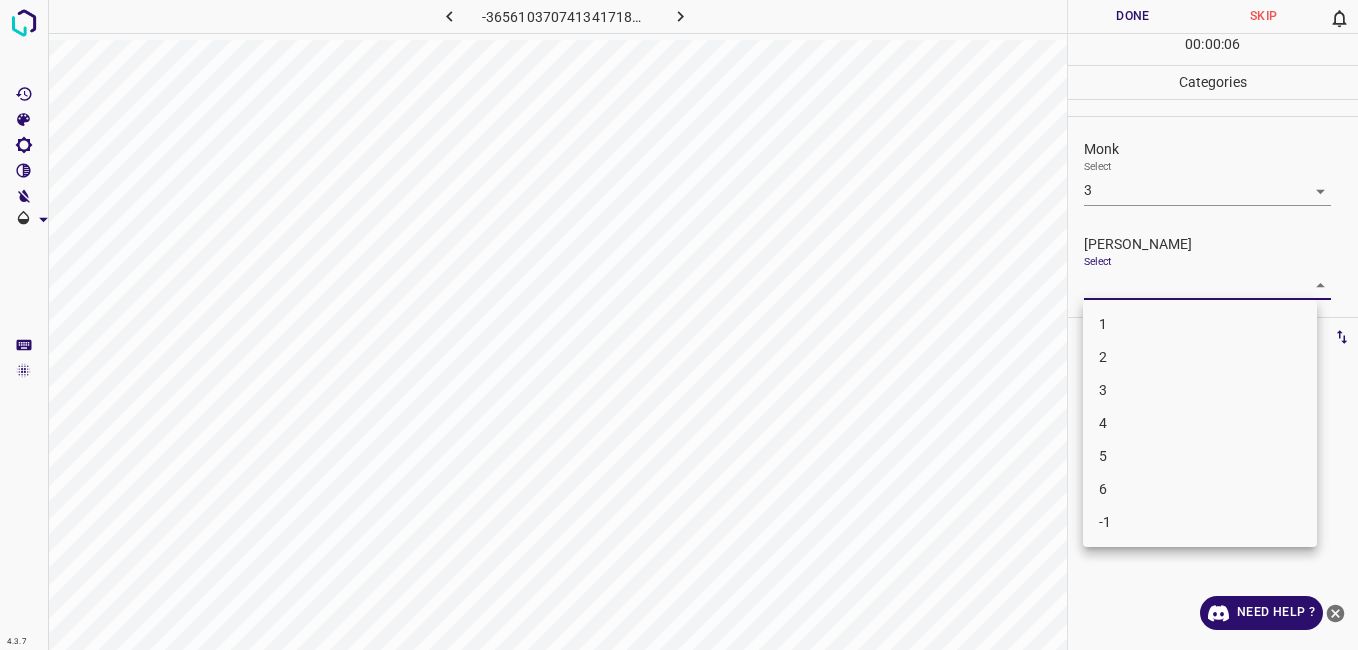 click on "3" at bounding box center [1200, 390] 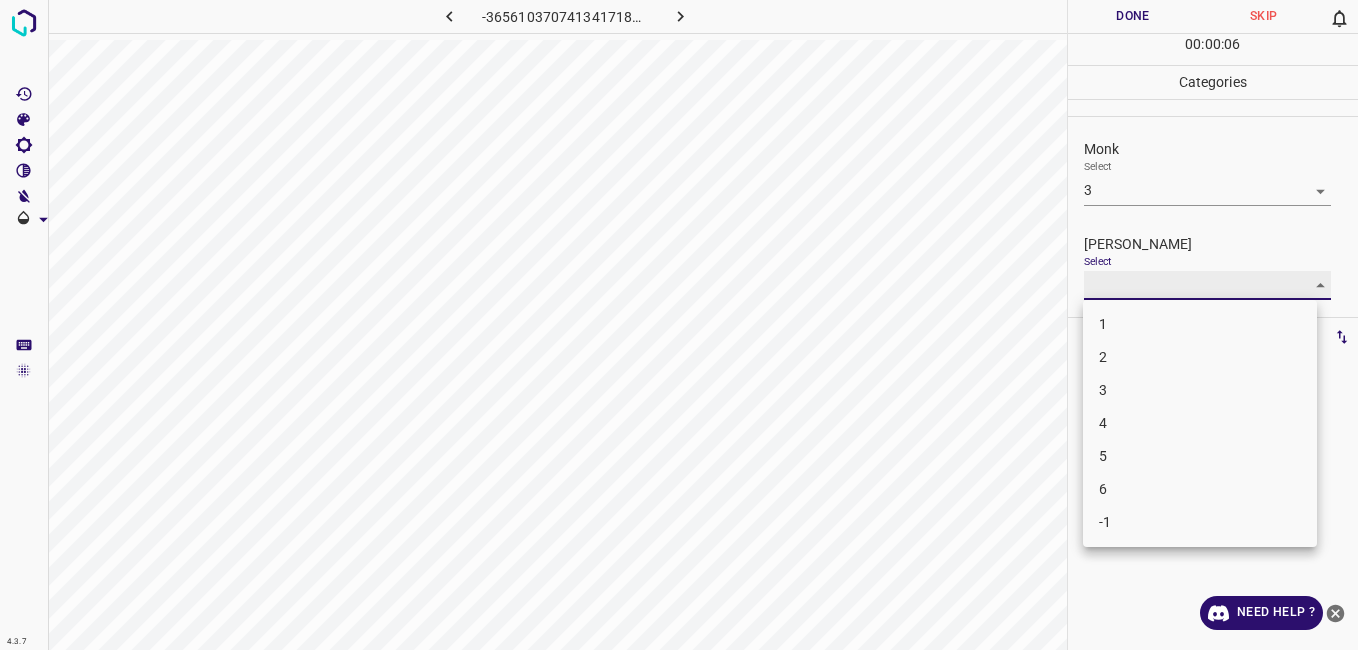 type on "3" 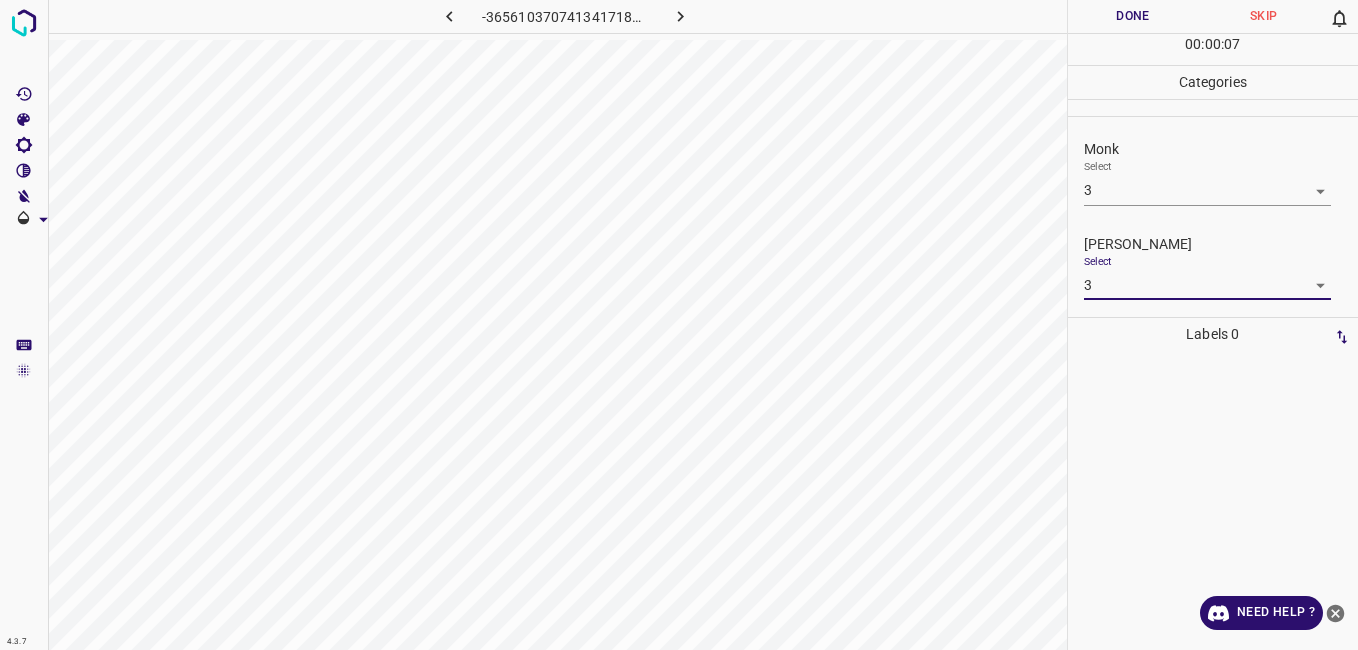 click on "Monk   Select 3 3" at bounding box center [1213, 172] 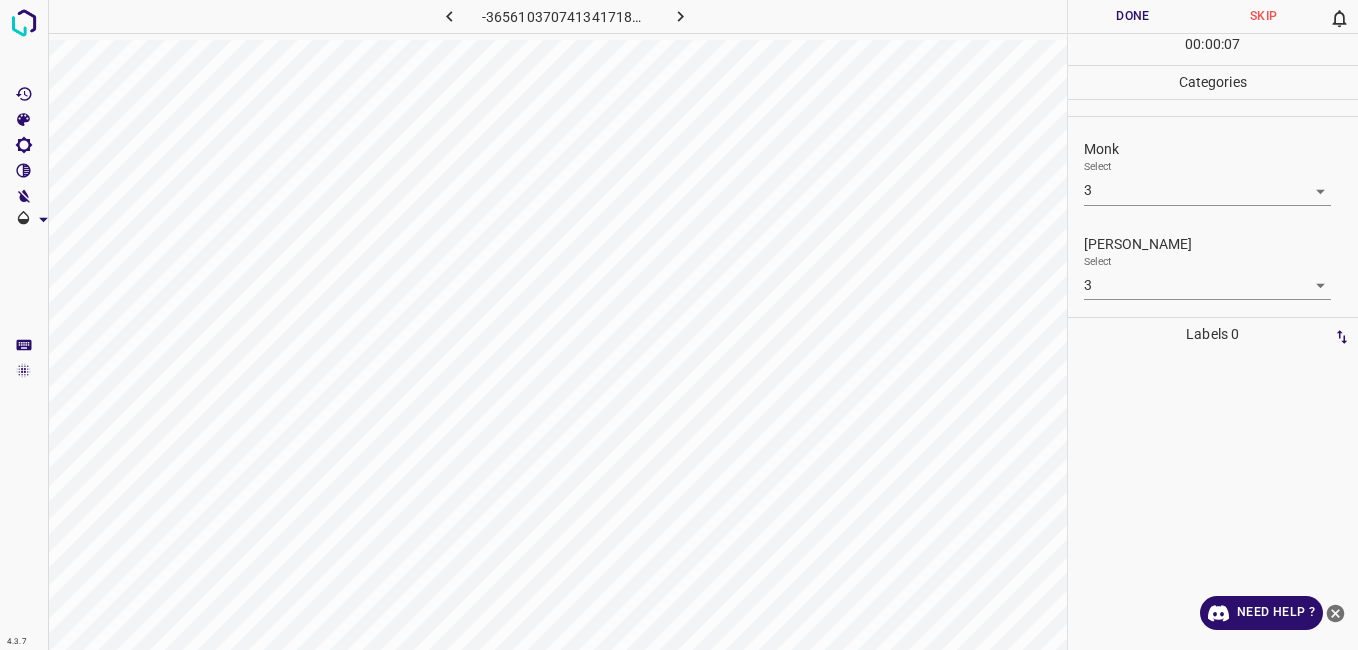 click on "4.3.7 -3656103707413417189.png Done Skip 0 00   : 00   : 07   Categories Monk   Select 3 3  [PERSON_NAME]   Select 3 3 Labels   0 Categories 1 Monk 2  [PERSON_NAME] Tools Space Change between modes (Draw & Edit) I Auto labeling R Restore zoom M Zoom in N Zoom out Delete Delete selecte label Filters Z Restore filters X Saturation filter C Brightness filter V Contrast filter B Gray scale filter General O Download Need Help ? - Text - Hide - Delete" at bounding box center [679, 325] 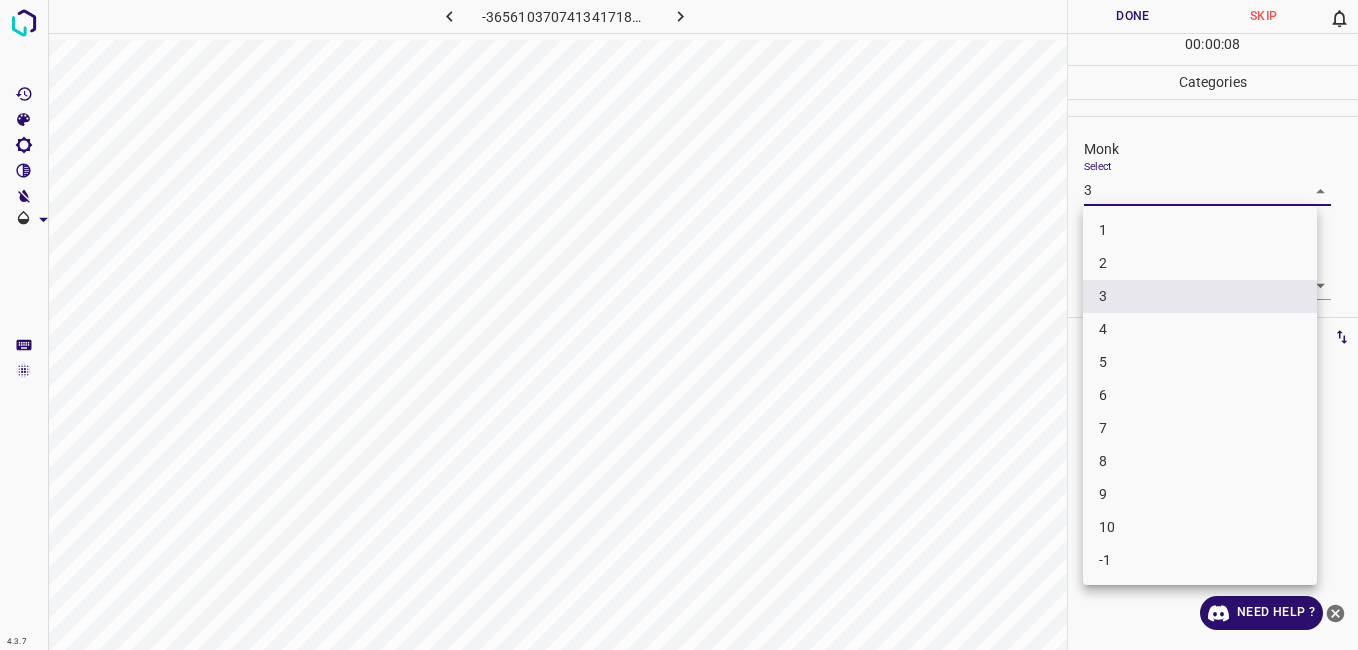 click on "4" at bounding box center (1200, 329) 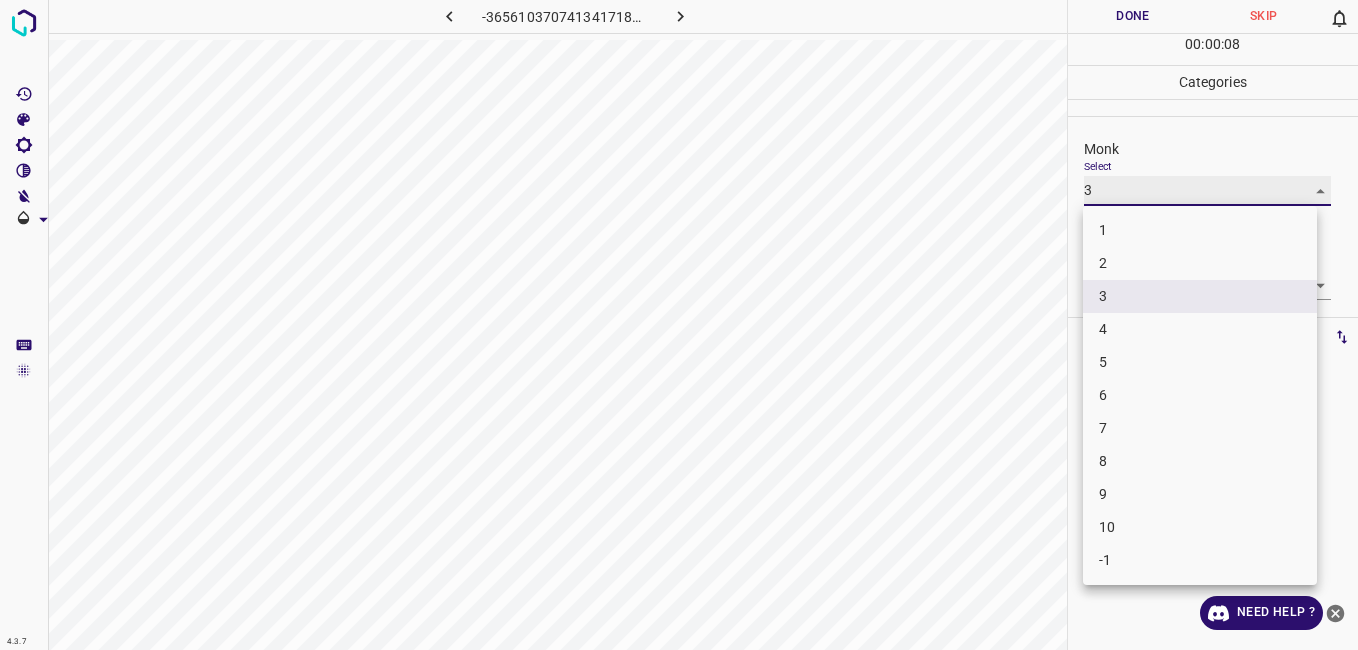 type on "4" 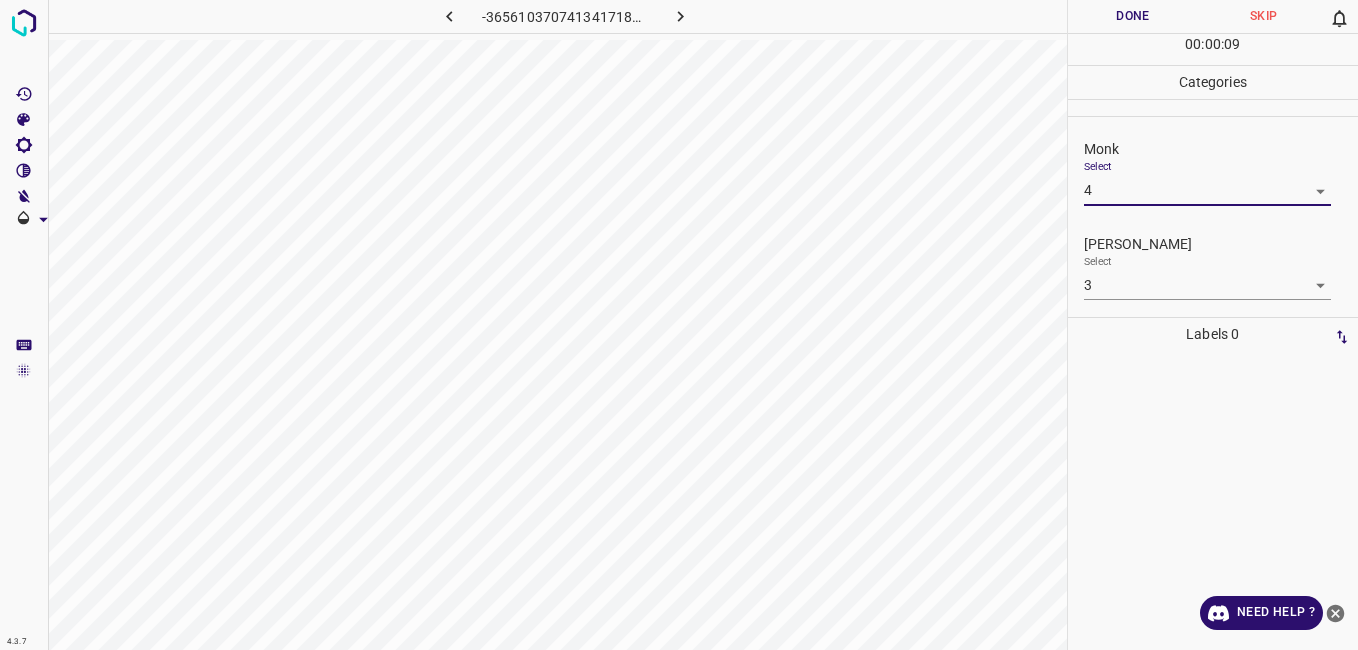 click on "Done" at bounding box center [1133, 16] 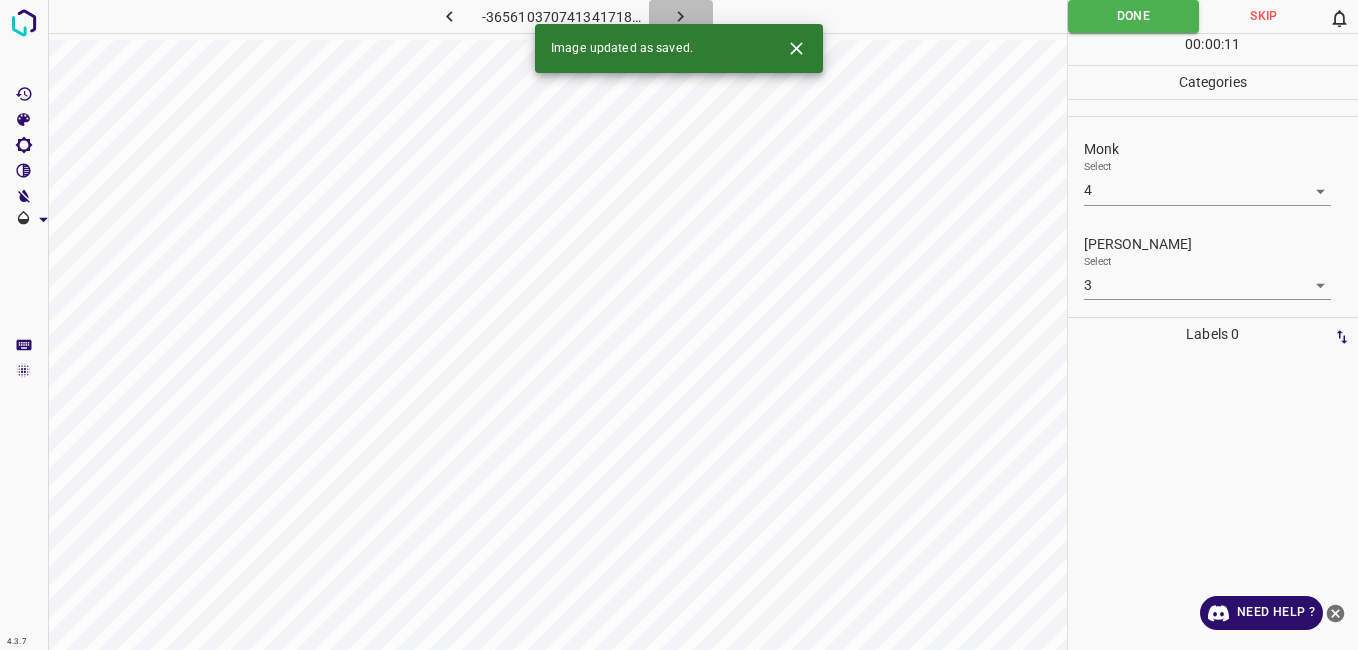 click 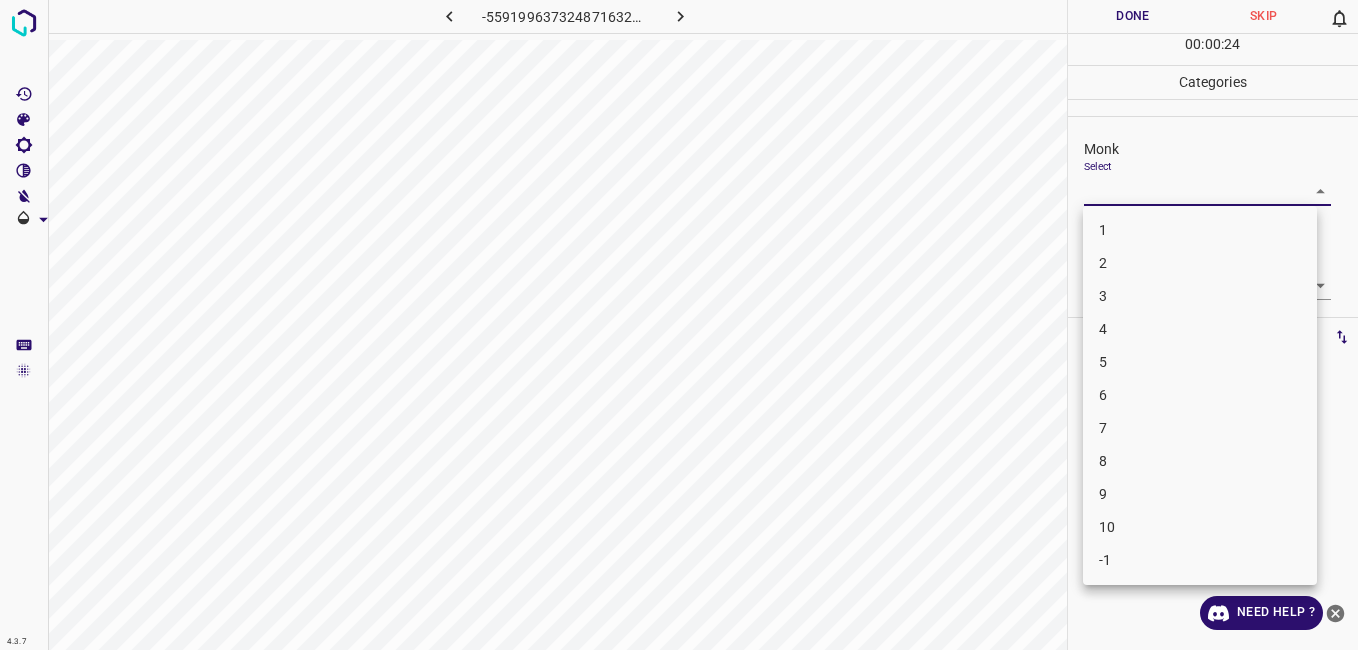 click on "4.3.7 -5591996373248716327.png Done Skip 0 00   : 00   : 24   Categories Monk   Select ​  [PERSON_NAME]   Select ​ Labels   0 Categories 1 Monk 2  [PERSON_NAME] Tools Space Change between modes (Draw & Edit) I Auto labeling R Restore zoom M Zoom in N Zoom out Delete Delete selecte label Filters Z Restore filters X Saturation filter C Brightness filter V Contrast filter B Gray scale filter General O Download Need Help ? - Text - Hide - Delete 1 2 3 4 5 6 7 8 9 10 -1" at bounding box center (679, 325) 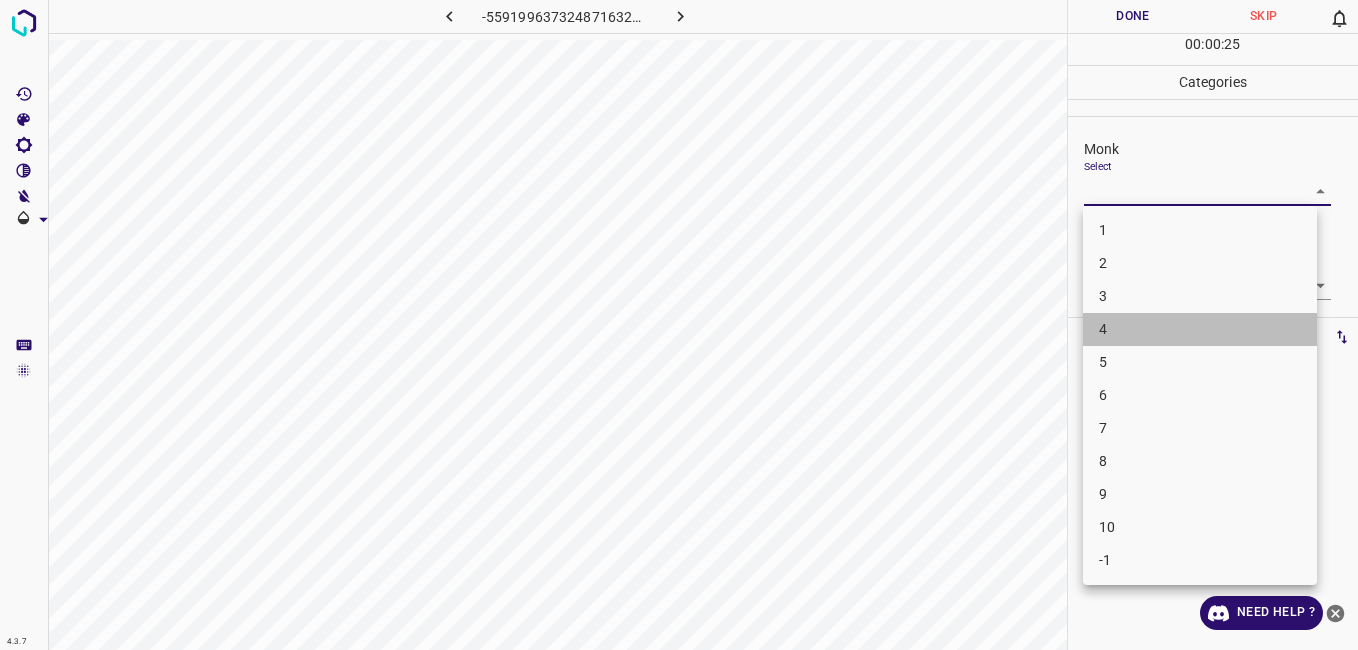 click on "4" at bounding box center [1200, 329] 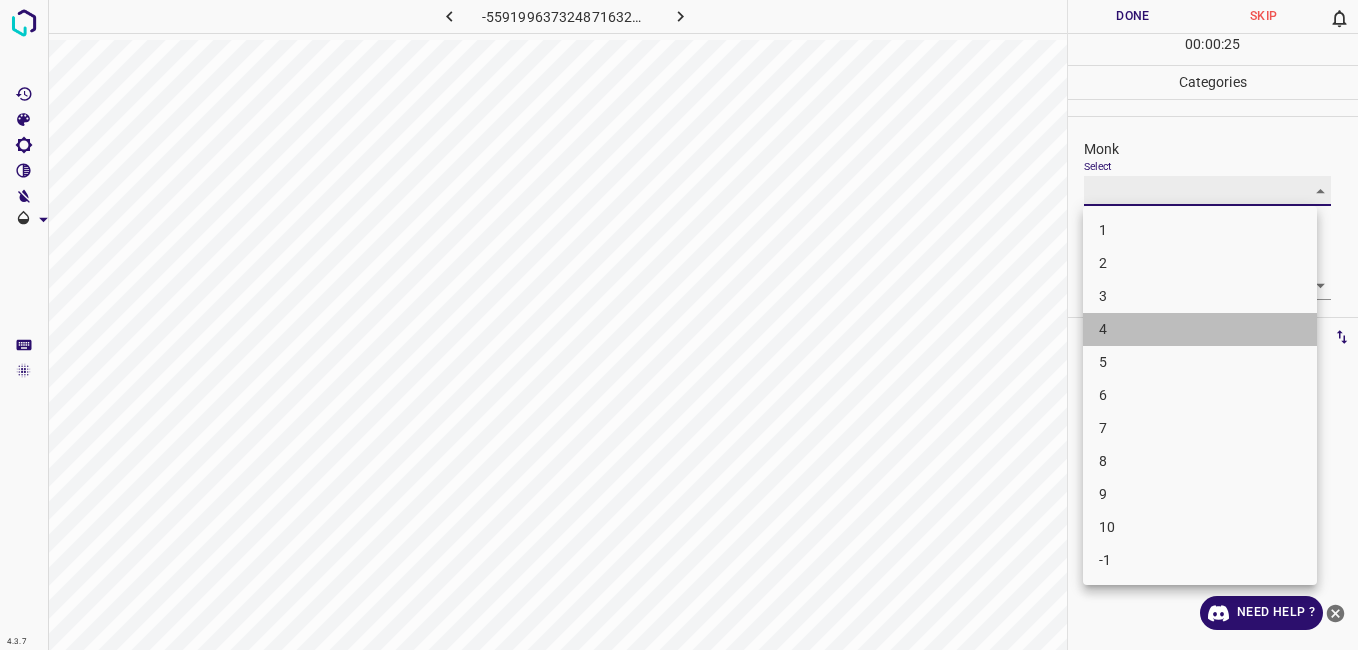 type on "4" 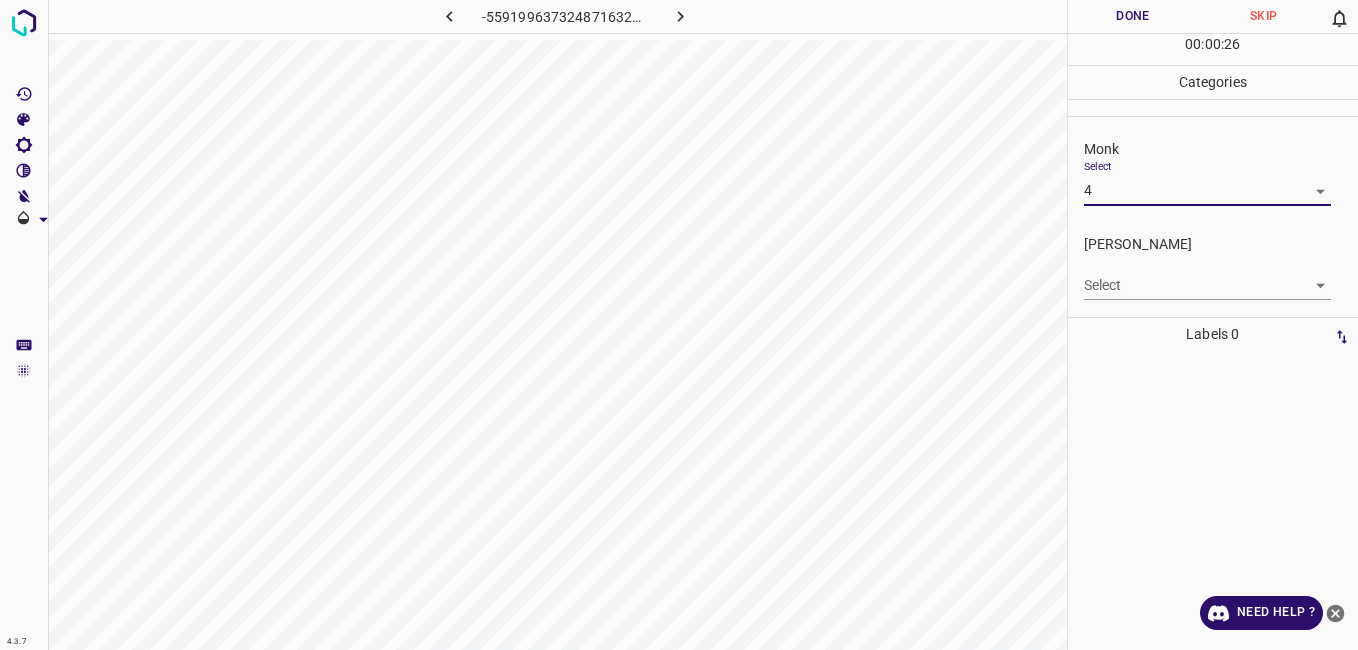 click on "4.3.7 -5591996373248716327.png Done Skip 0 00   : 00   : 26   Categories Monk   Select 4 4  [PERSON_NAME]   Select ​ Labels   0 Categories 1 Monk 2  [PERSON_NAME] Tools Space Change between modes (Draw & Edit) I Auto labeling R Restore zoom M Zoom in N Zoom out Delete Delete selecte label Filters Z Restore filters X Saturation filter C Brightness filter V Contrast filter B Gray scale filter General O Download Need Help ? - Text - Hide - Delete" at bounding box center (679, 325) 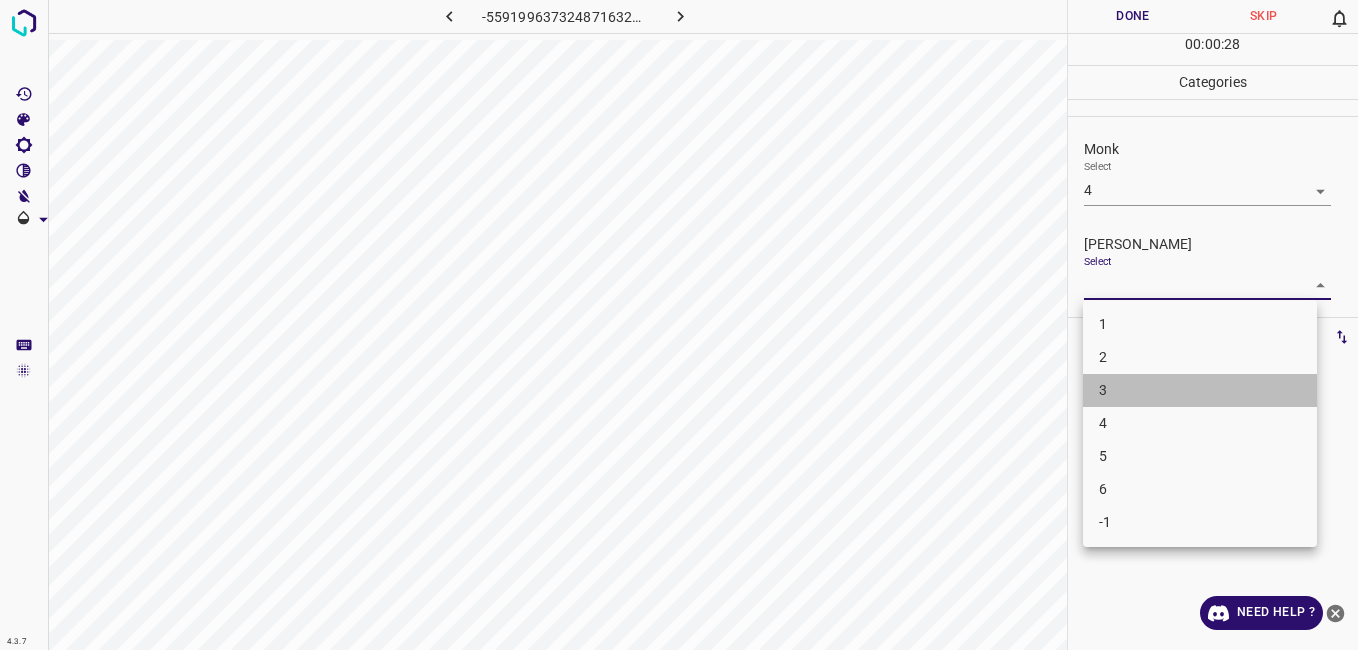 click on "3" at bounding box center (1200, 390) 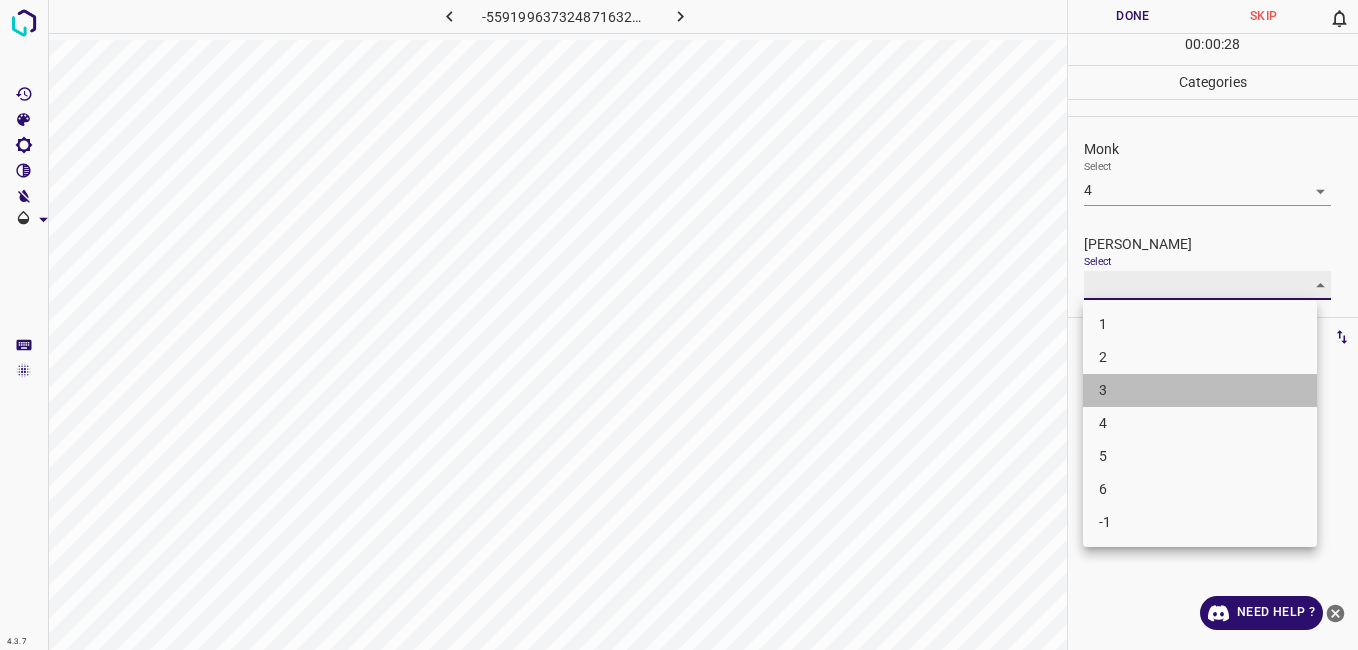 type on "3" 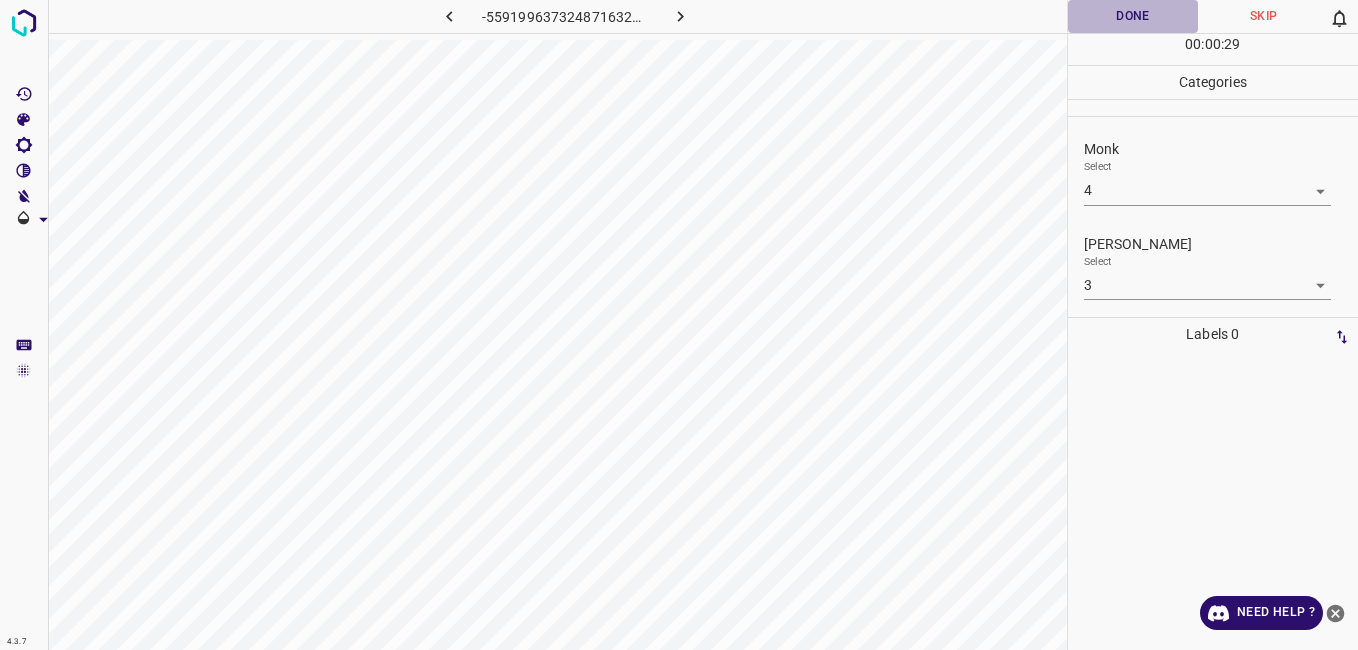 click on "Done" at bounding box center (1133, 16) 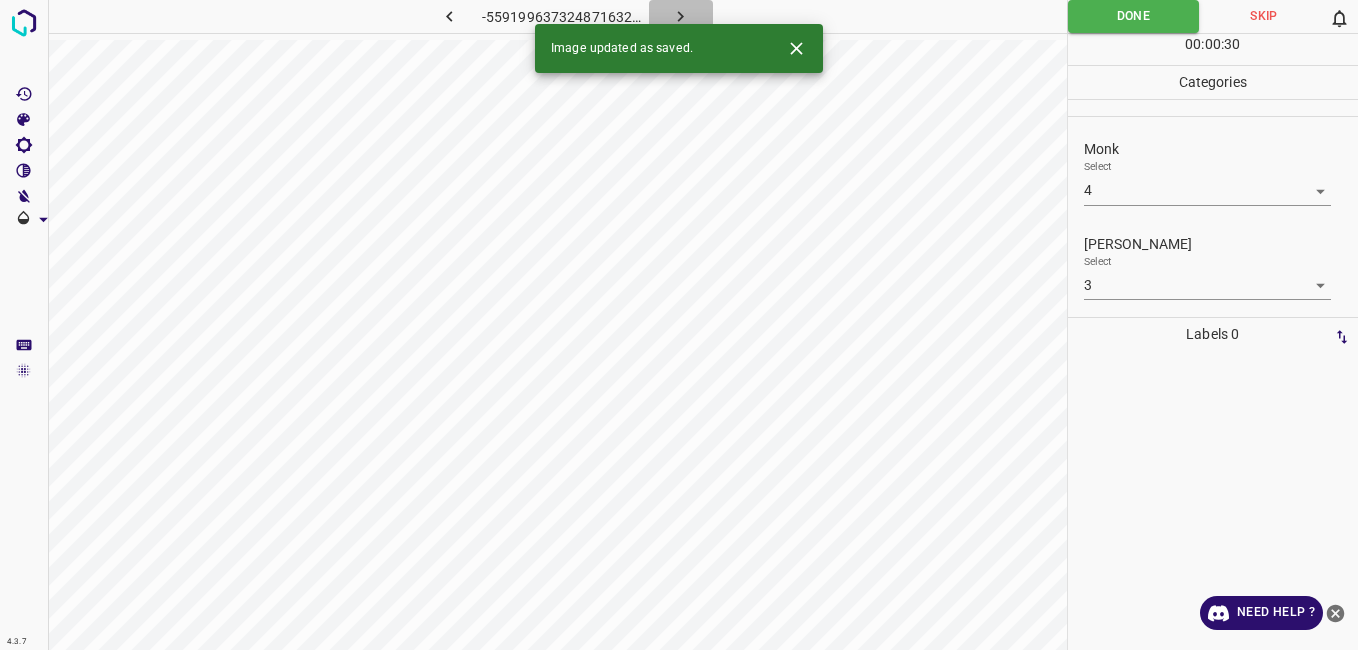 click 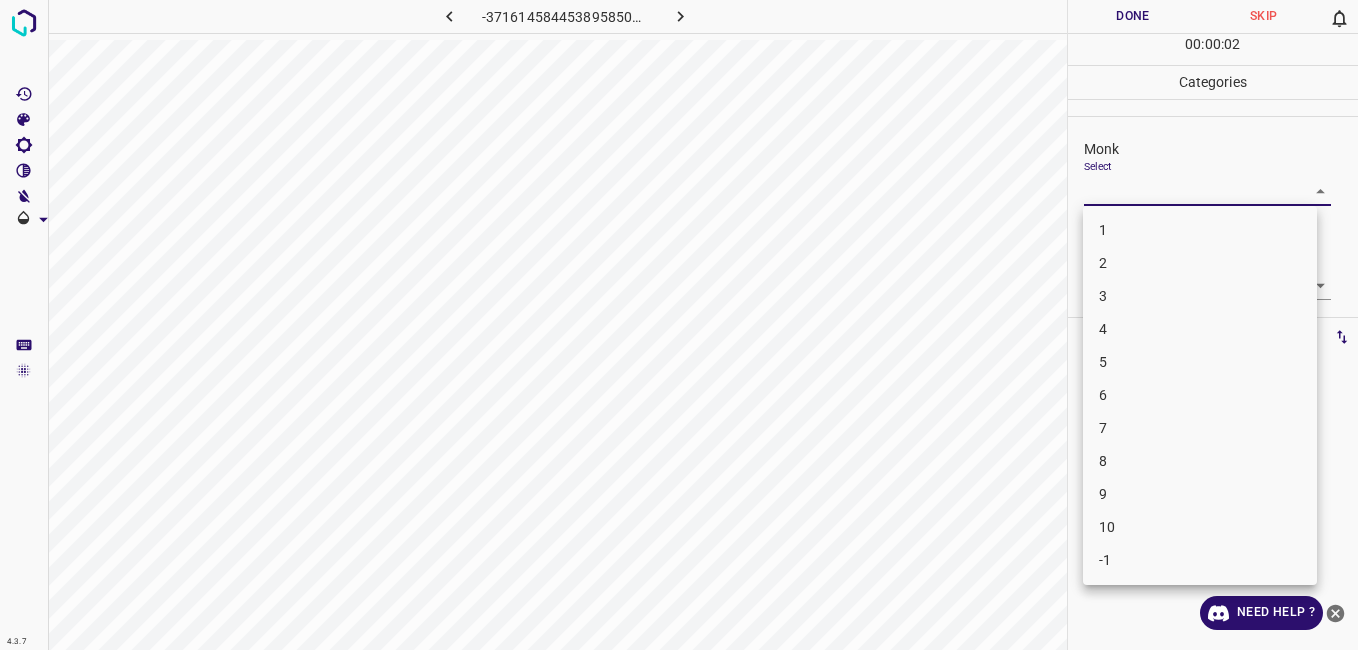 click on "4.3.7 -3716145844538958501.png Done Skip 0 00   : 00   : 02   Categories Monk   Select ​  [PERSON_NAME]   Select ​ Labels   0 Categories 1 Monk 2  [PERSON_NAME] Tools Space Change between modes (Draw & Edit) I Auto labeling R Restore zoom M Zoom in N Zoom out Delete Delete selecte label Filters Z Restore filters X Saturation filter C Brightness filter V Contrast filter B Gray scale filter General O Download Need Help ? - Text - Hide - Delete 1 2 3 4 5 6 7 8 9 10 -1" at bounding box center [679, 325] 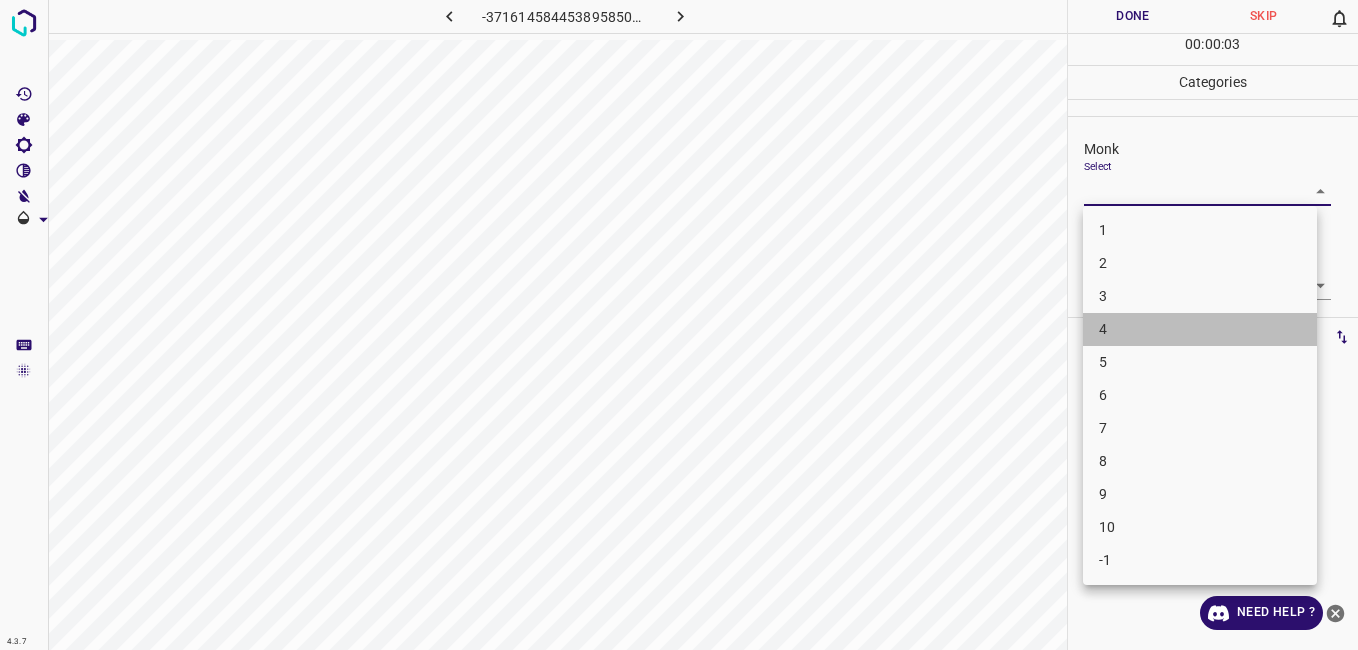 click on "4" at bounding box center [1200, 329] 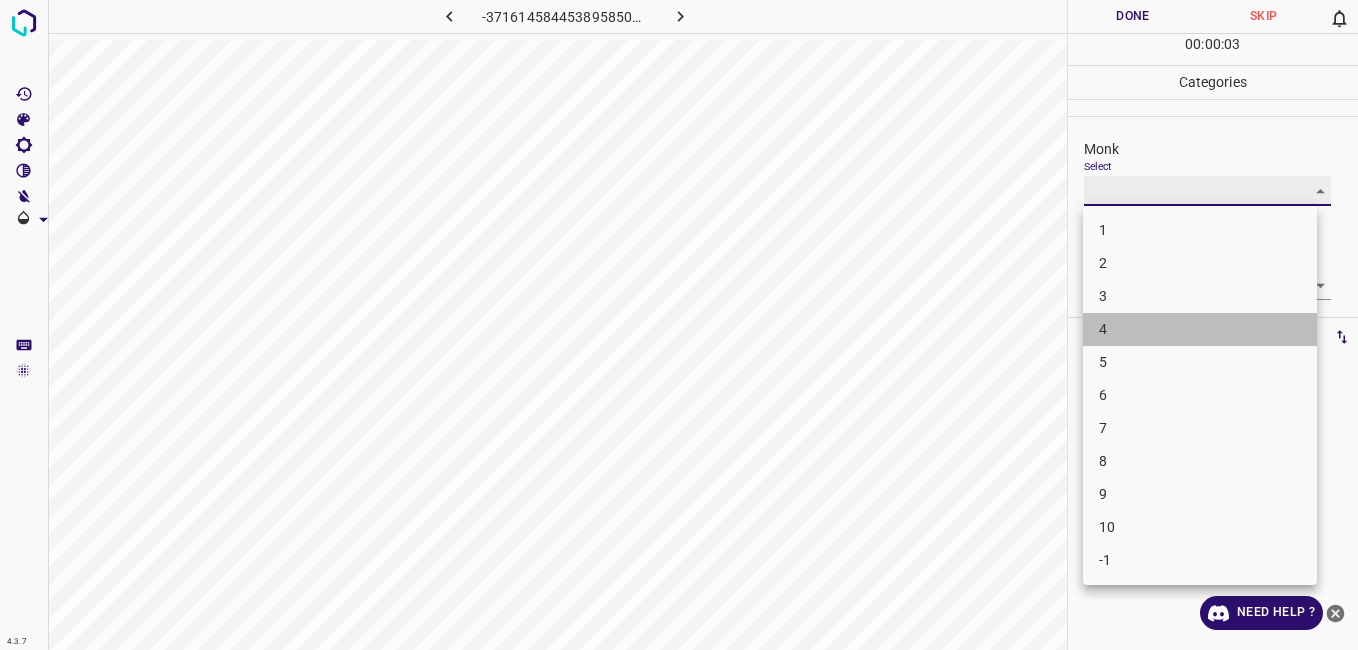 type on "4" 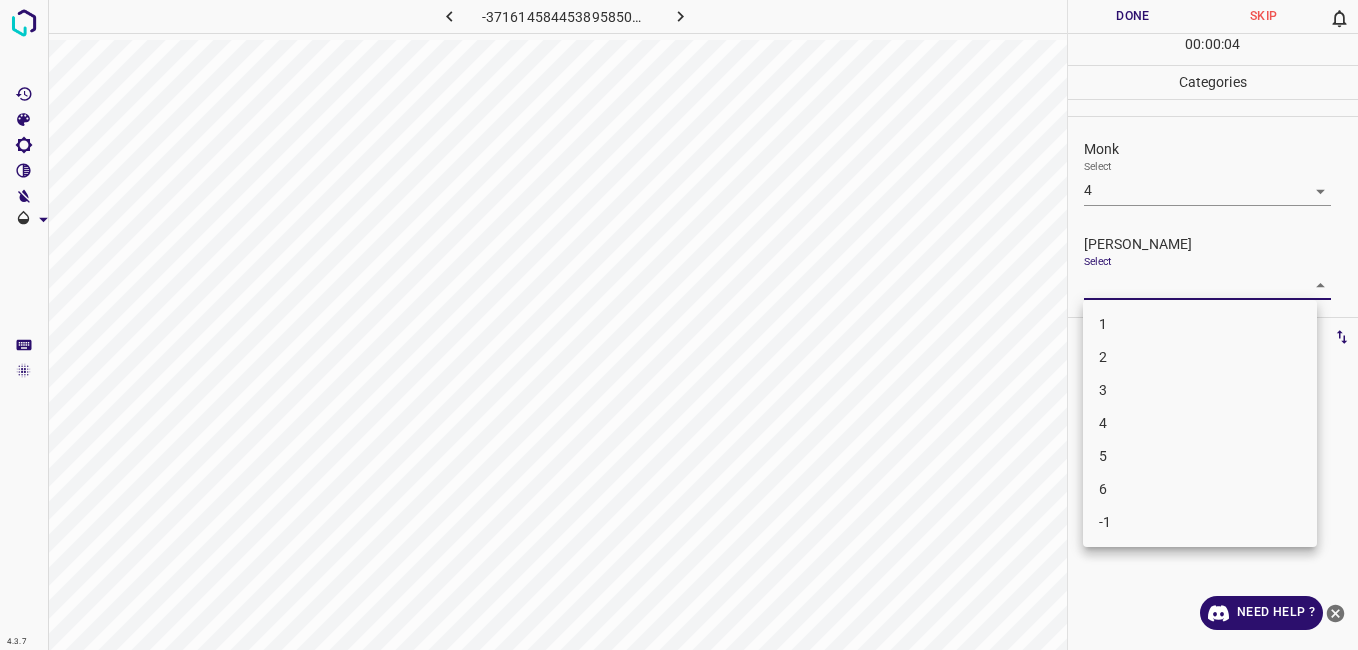 click on "4.3.7 -3716145844538958501.png Done Skip 0 00   : 00   : 04   Categories Monk   Select 4 4  [PERSON_NAME]   Select ​ Labels   0 Categories 1 Monk 2  [PERSON_NAME] Tools Space Change between modes (Draw & Edit) I Auto labeling R Restore zoom M Zoom in N Zoom out Delete Delete selecte label Filters Z Restore filters X Saturation filter C Brightness filter V Contrast filter B Gray scale filter General O Download Need Help ? - Text - Hide - Delete 1 2 3 4 5 6 -1" at bounding box center (679, 325) 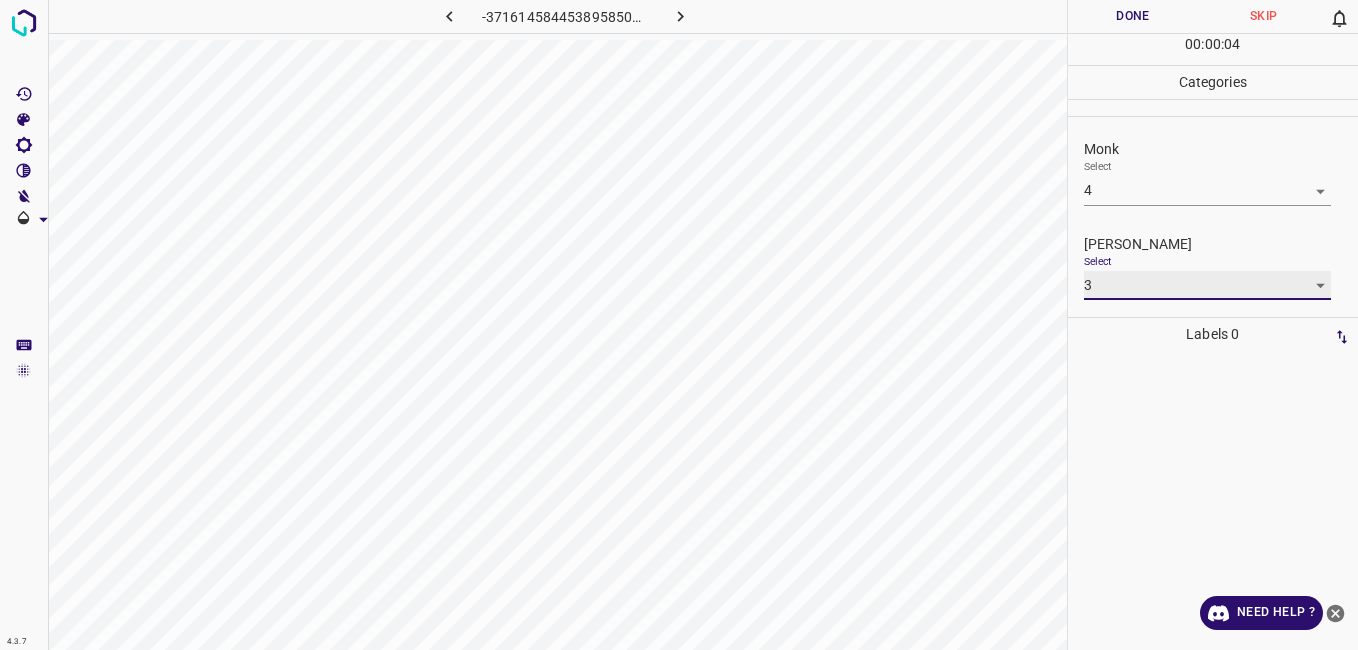 type on "3" 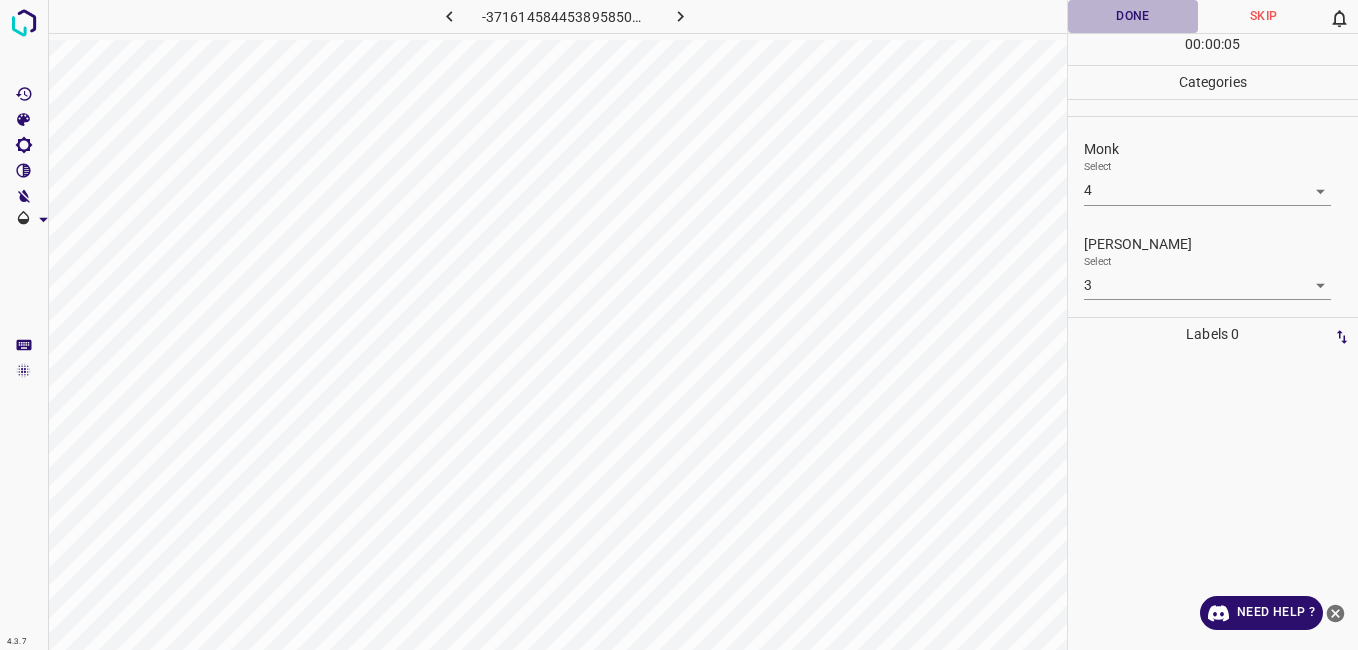 click on "Done" at bounding box center [1133, 16] 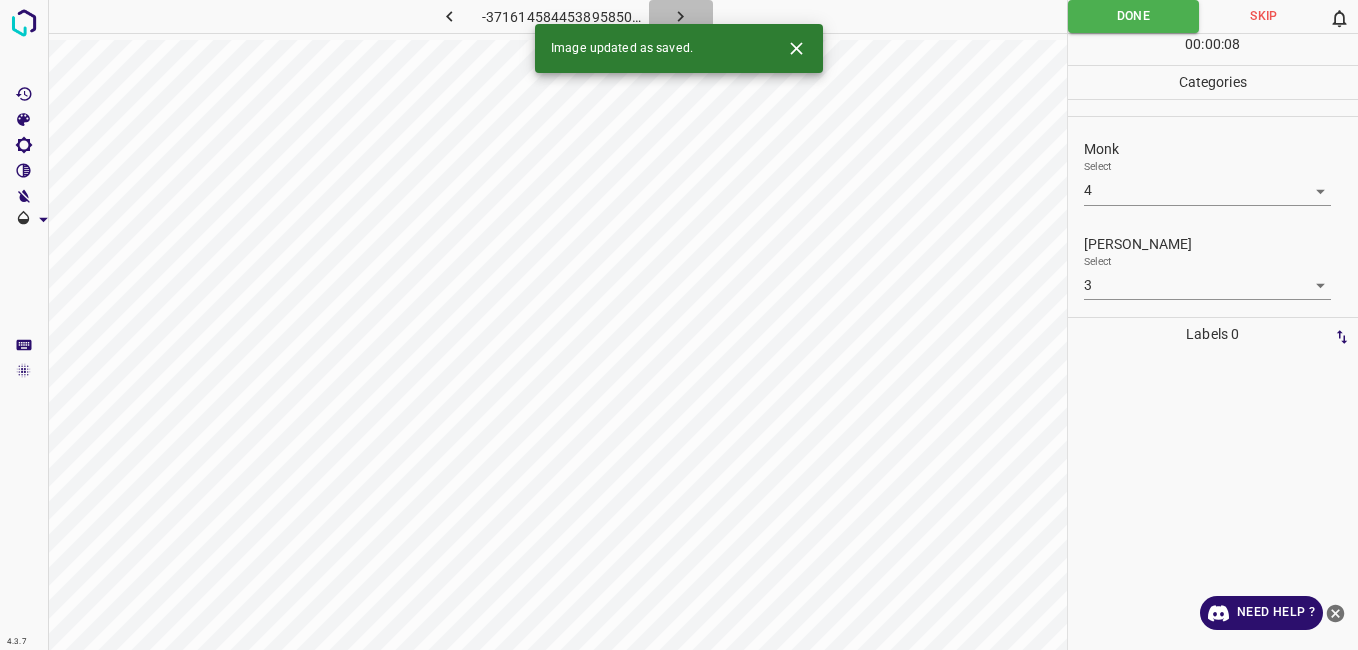 click 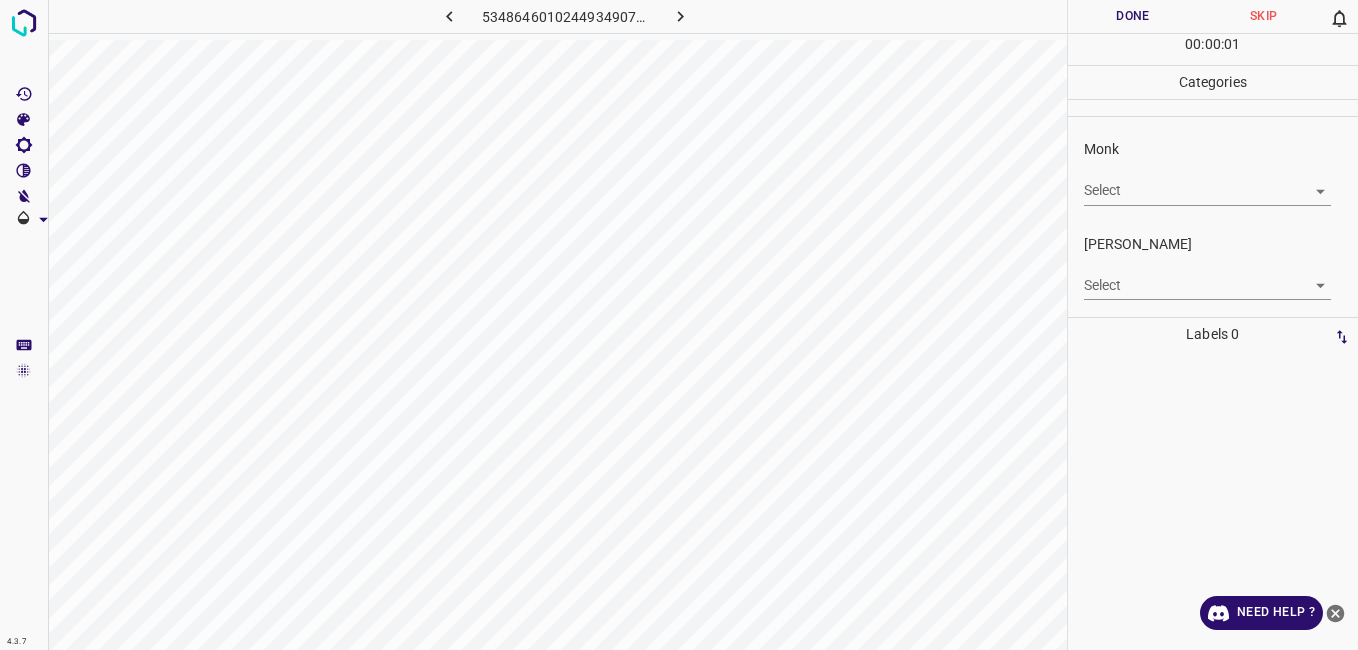 click on "Monk   Select ​" at bounding box center (1213, 172) 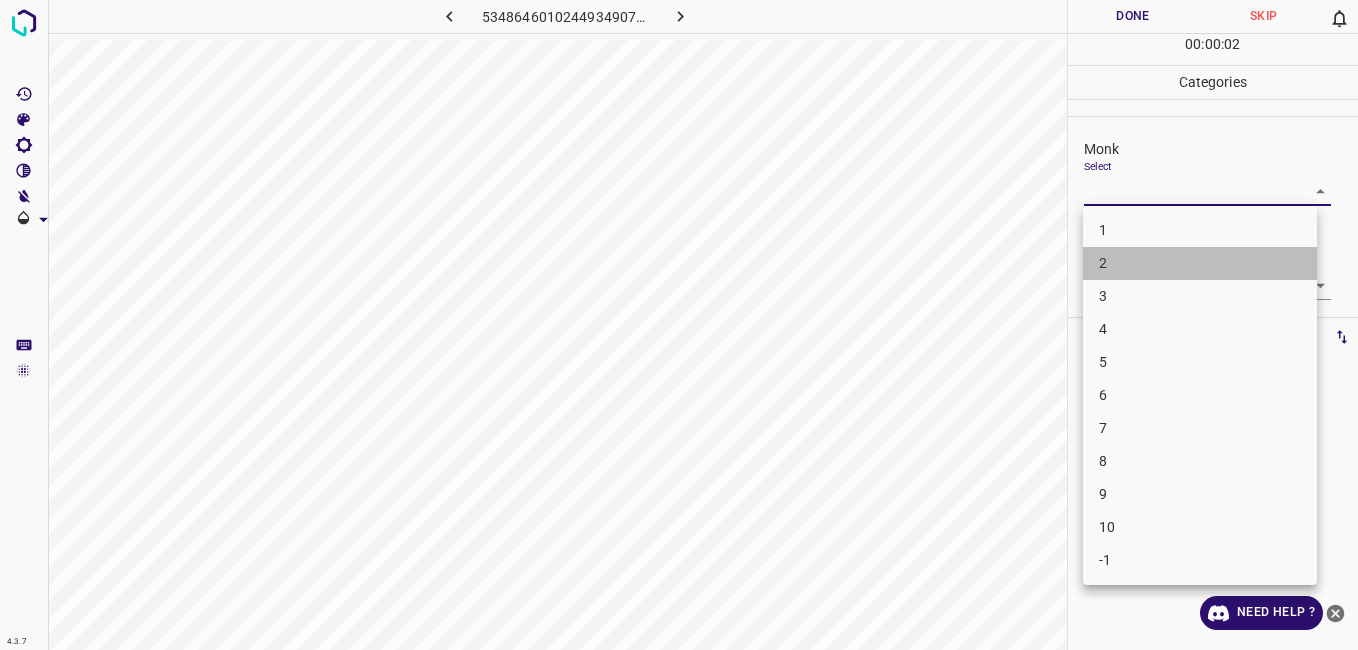 click on "2" at bounding box center (1200, 263) 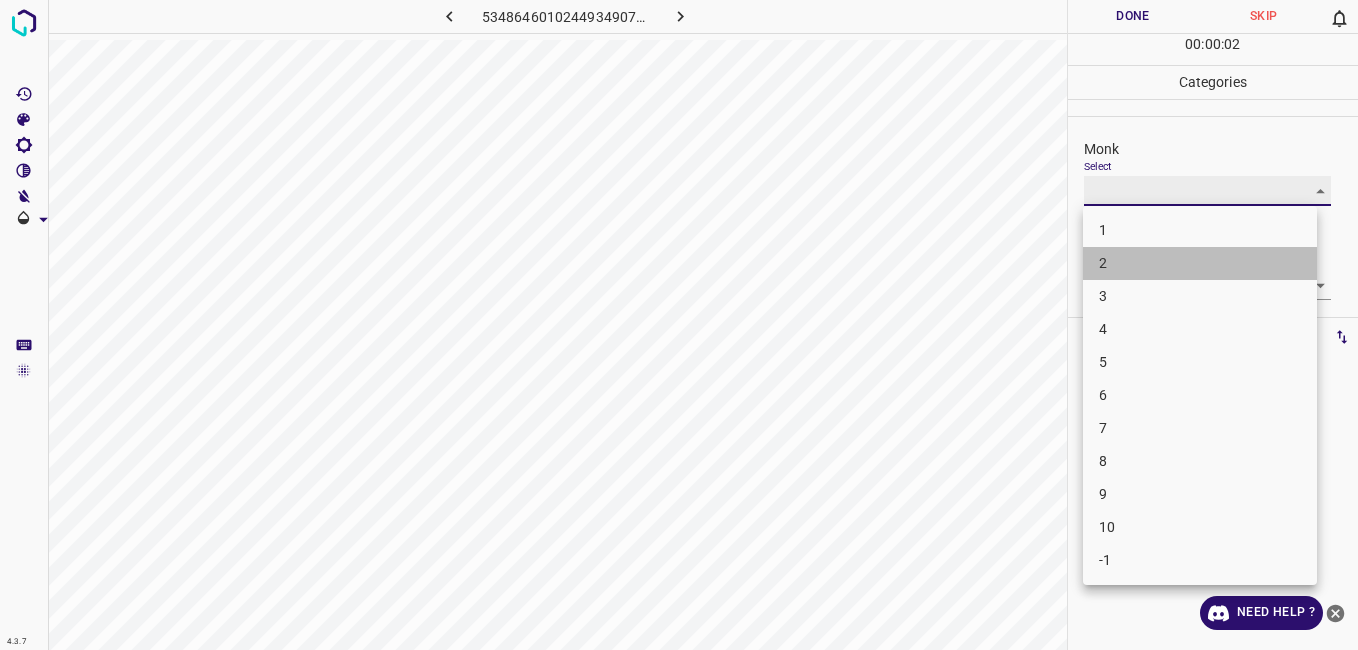 type on "2" 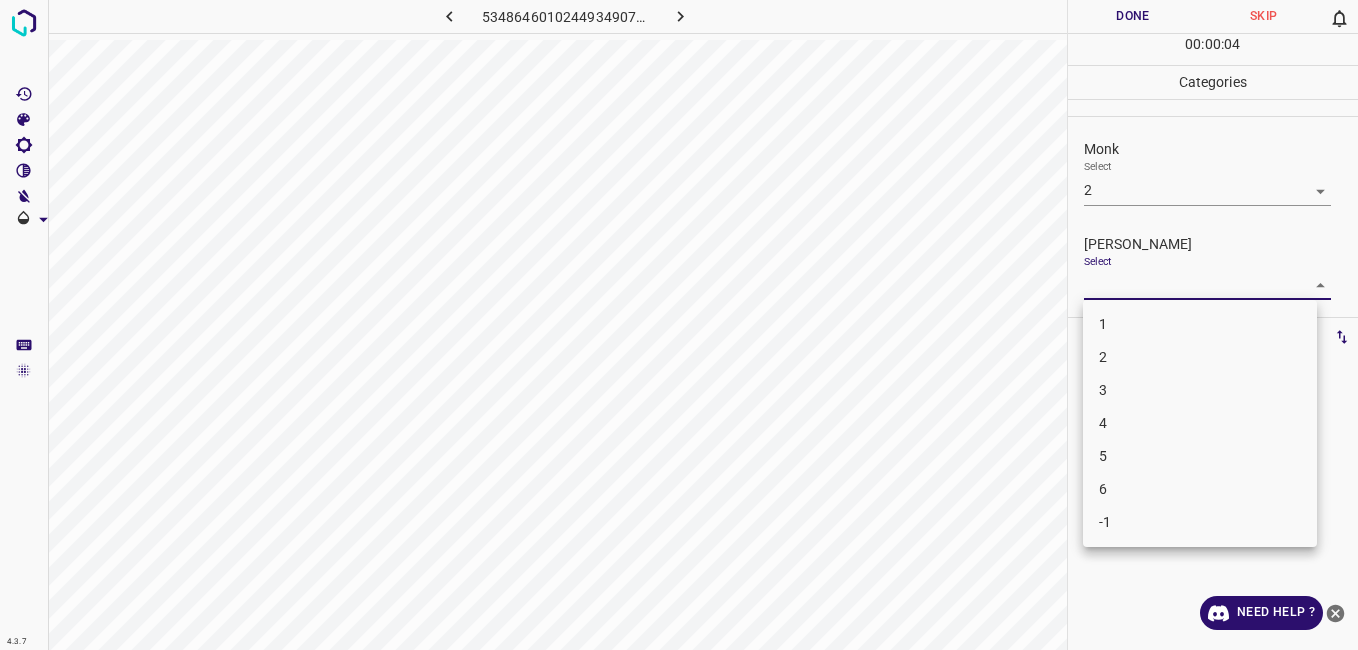 click on "4.3.7 5348646010244934907.png Done Skip 0 00   : 00   : 04   Categories Monk   Select 2 2  [PERSON_NAME]   Select ​ Labels   0 Categories 1 Monk 2  [PERSON_NAME] Tools Space Change between modes (Draw & Edit) I Auto labeling R Restore zoom M Zoom in N Zoom out Delete Delete selecte label Filters Z Restore filters X Saturation filter C Brightness filter V Contrast filter B Gray scale filter General O Download Need Help ? - Text - Hide - Delete 1 2 3 4 5 6 -1" at bounding box center (679, 325) 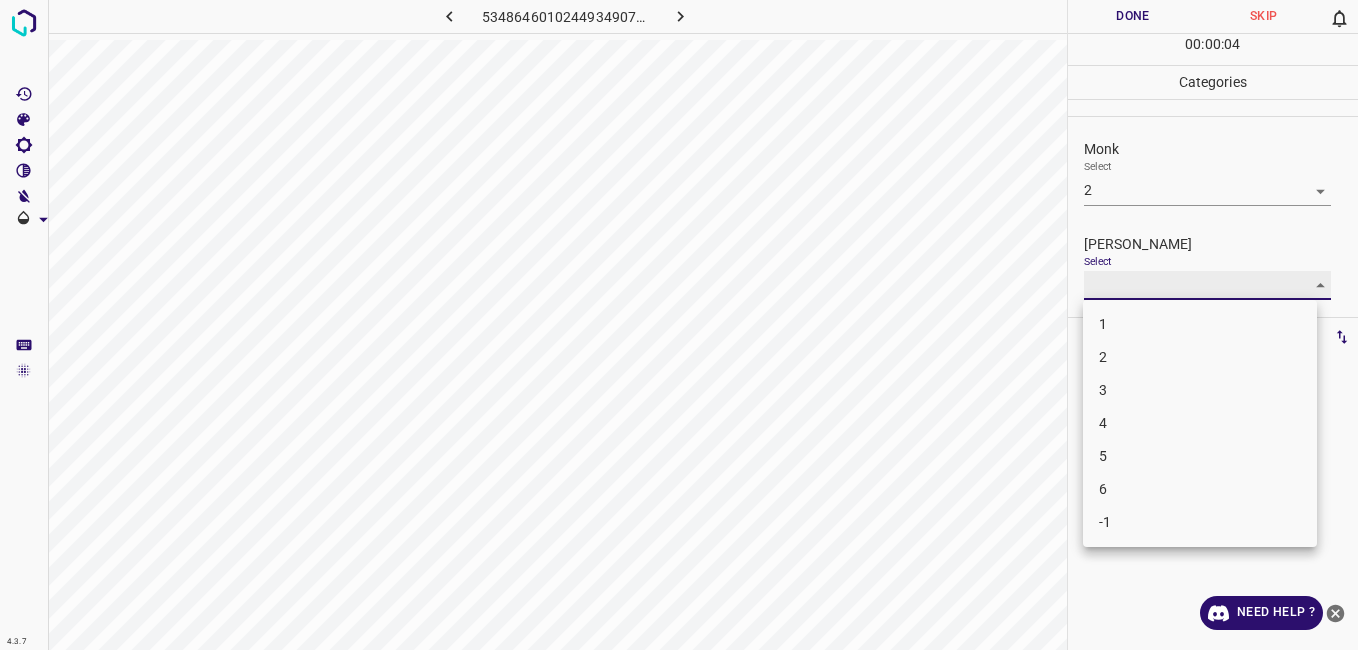 type on "1" 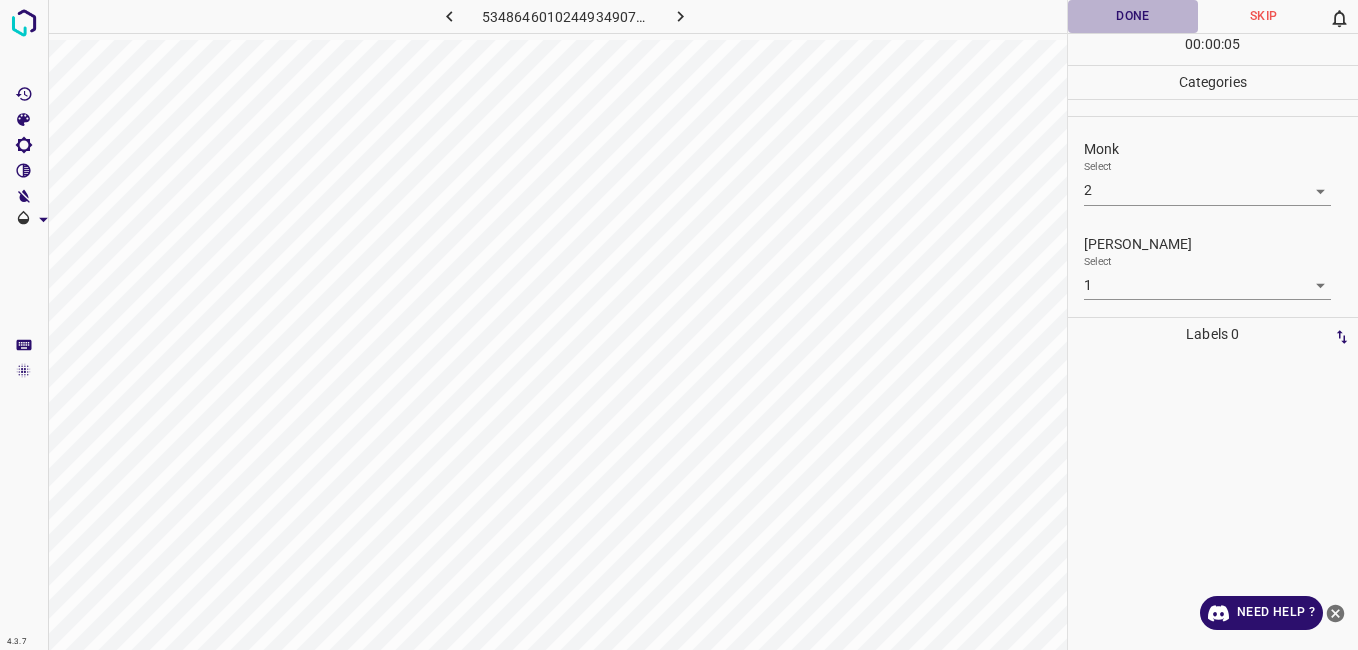 click on "Done" at bounding box center [1133, 16] 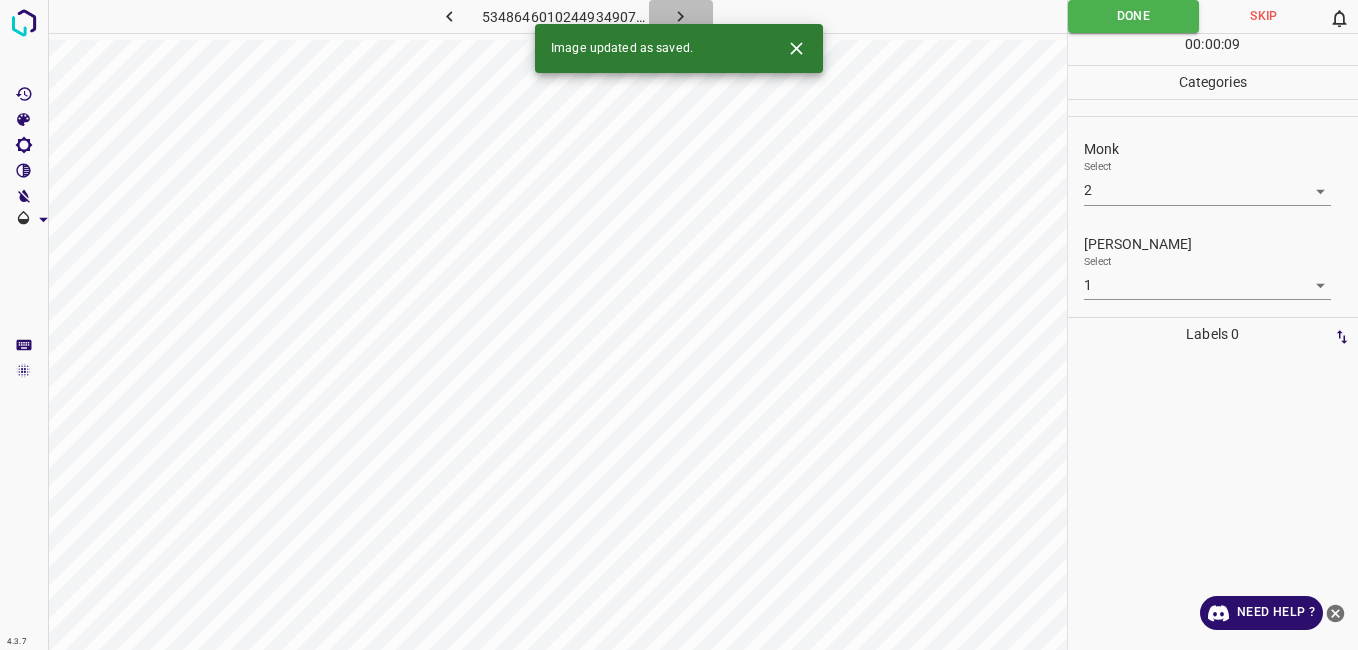 click 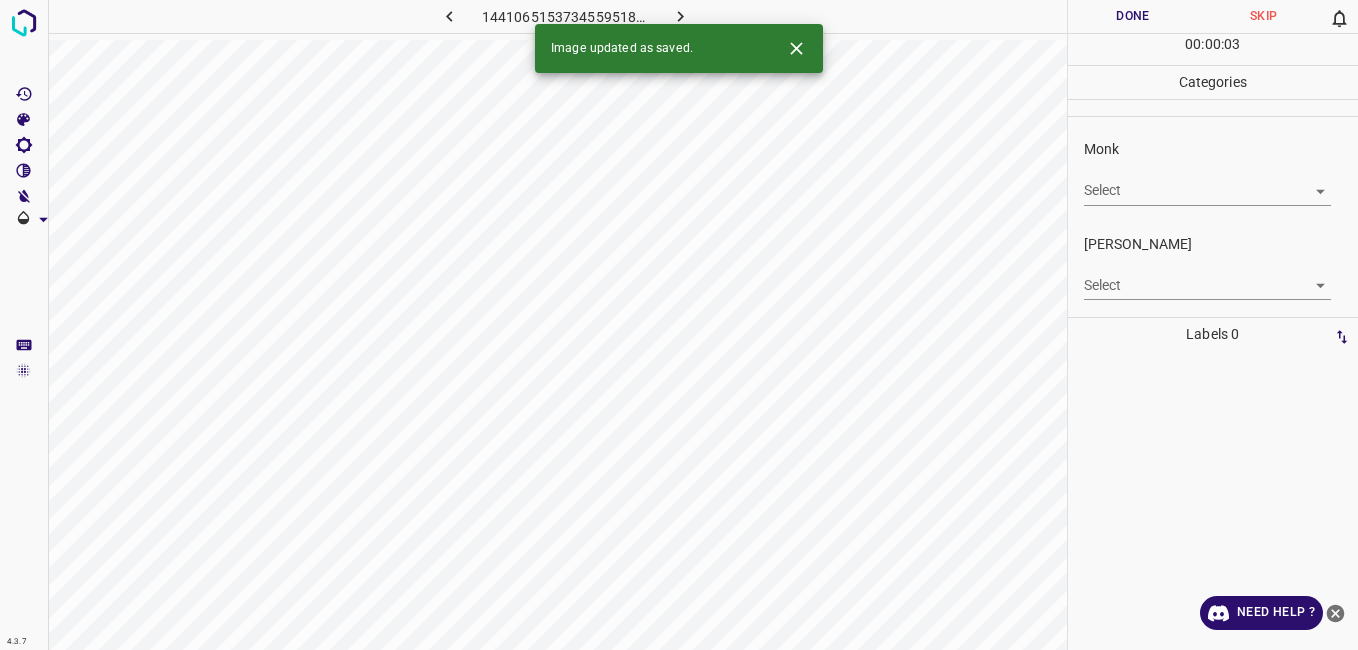 click on "4.3.7 1441065153734559518.png Done Skip 0 00   : 00   : 03   Categories Monk   Select ​  [PERSON_NAME]   Select ​ Labels   0 Categories 1 Monk 2  [PERSON_NAME] Tools Space Change between modes (Draw & Edit) I Auto labeling R Restore zoom M Zoom in N Zoom out Delete Delete selecte label Filters Z Restore filters X Saturation filter C Brightness filter V Contrast filter B Gray scale filter General O Download Image updated as saved. Need Help ? - Text - Hide - Delete" at bounding box center [679, 325] 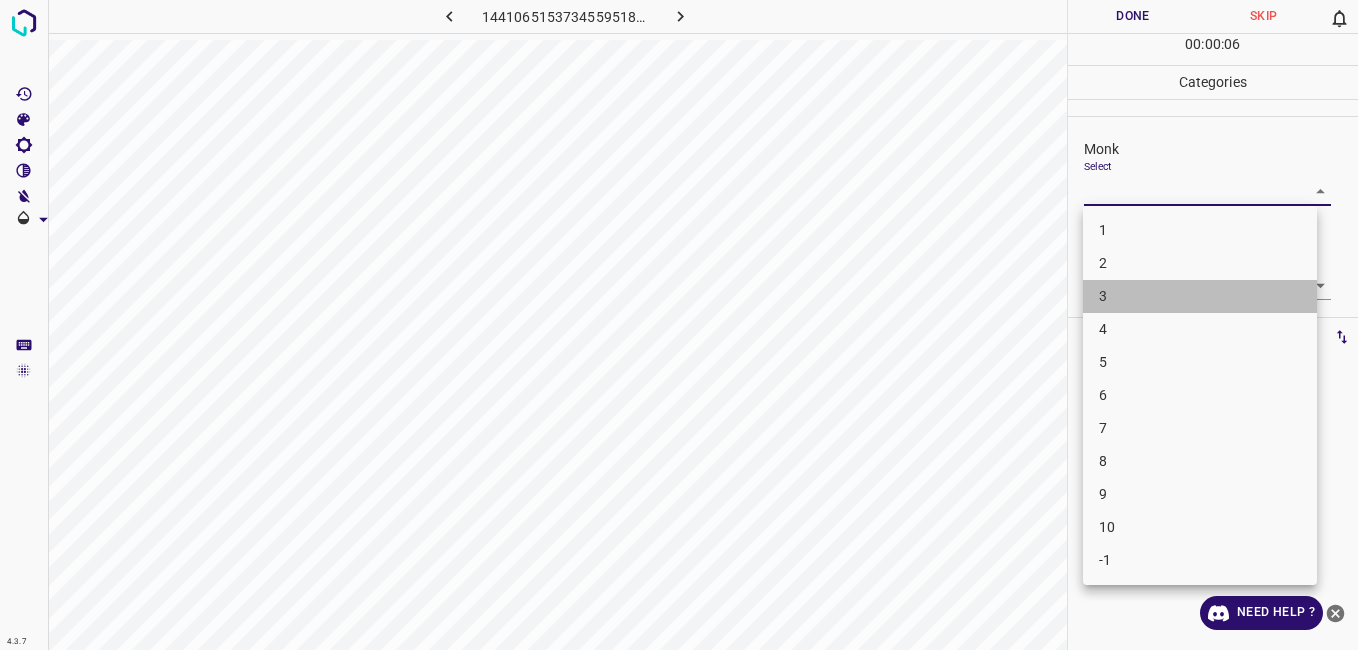 click on "3" at bounding box center [1200, 296] 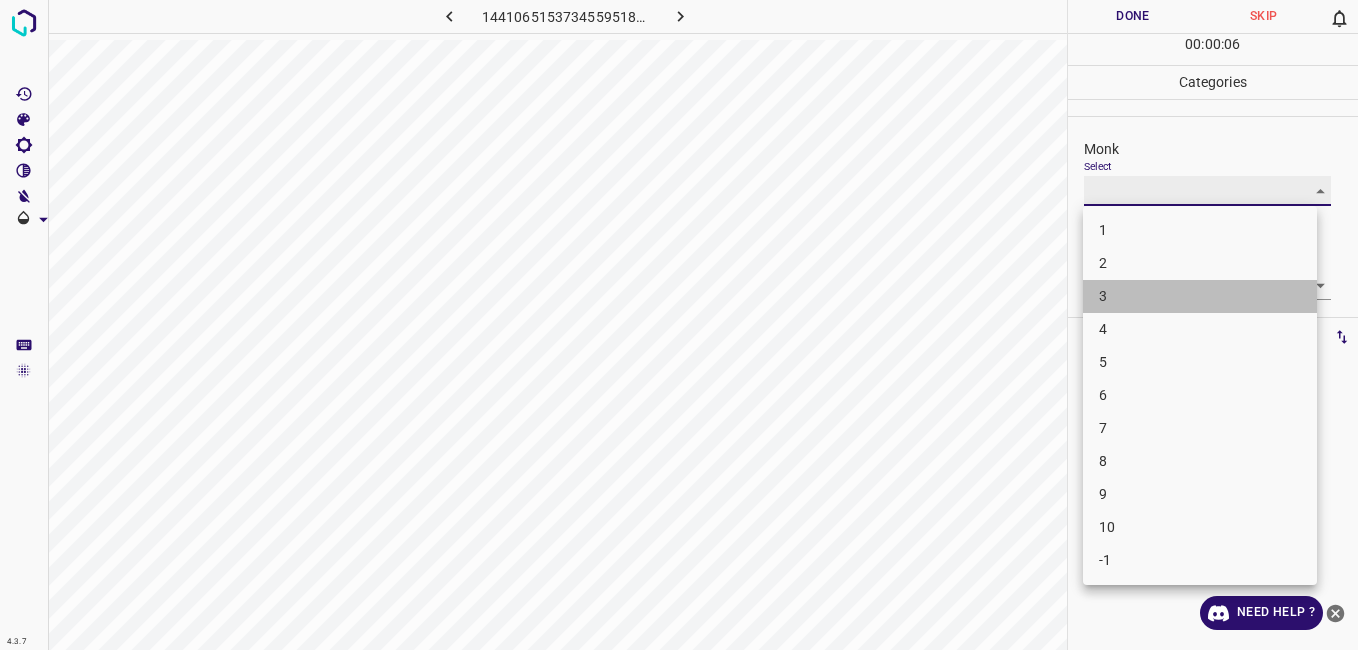 type on "3" 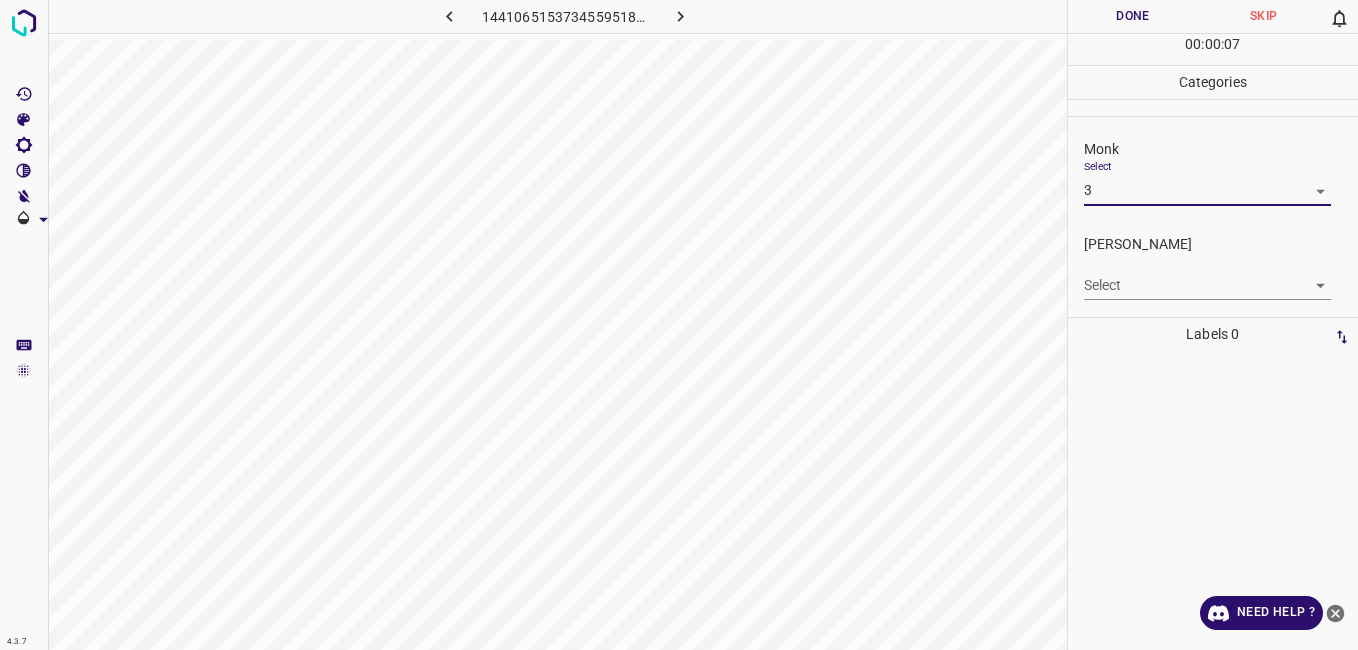 click on "4.3.7 1441065153734559518.png Done Skip 0 00   : 00   : 07   Categories Monk   Select 3 3  [PERSON_NAME]   Select ​ Labels   0 Categories 1 Monk 2  [PERSON_NAME] Tools Space Change between modes (Draw & Edit) I Auto labeling R Restore zoom M Zoom in N Zoom out Delete Delete selecte label Filters Z Restore filters X Saturation filter C Brightness filter V Contrast filter B Gray scale filter General O Download Need Help ? - Text - Hide - Delete" at bounding box center [679, 325] 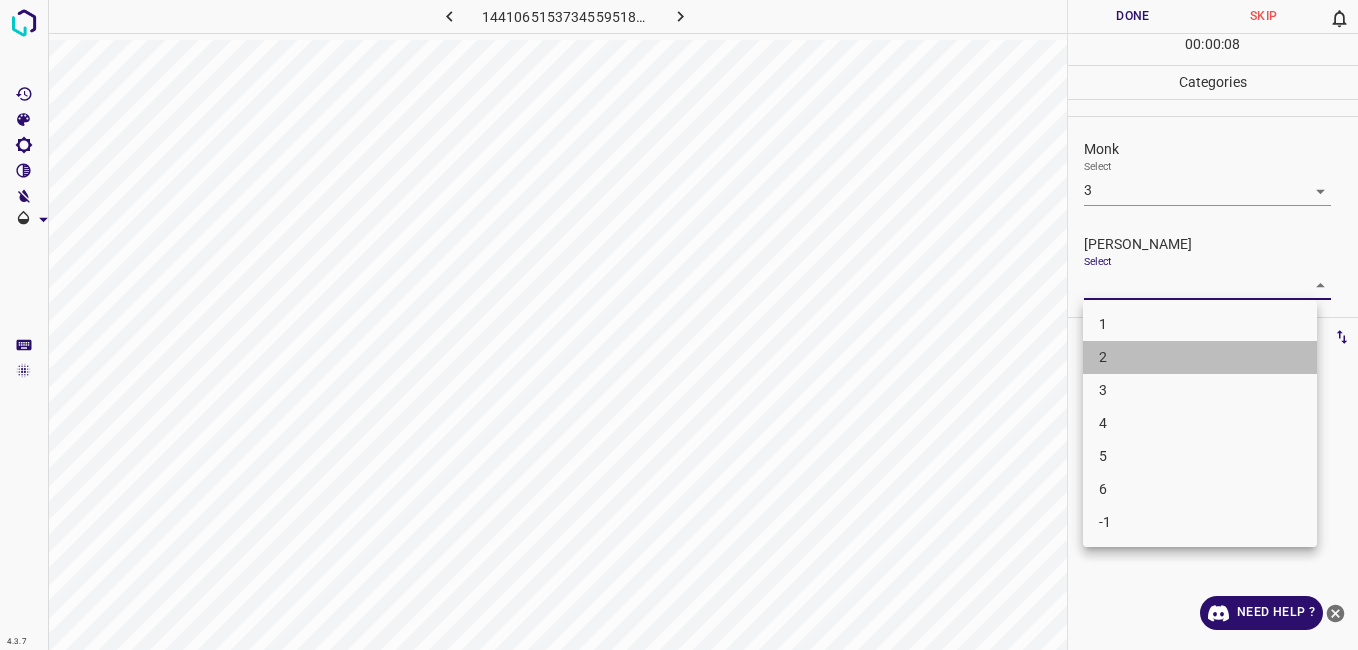 click on "2" at bounding box center (1200, 357) 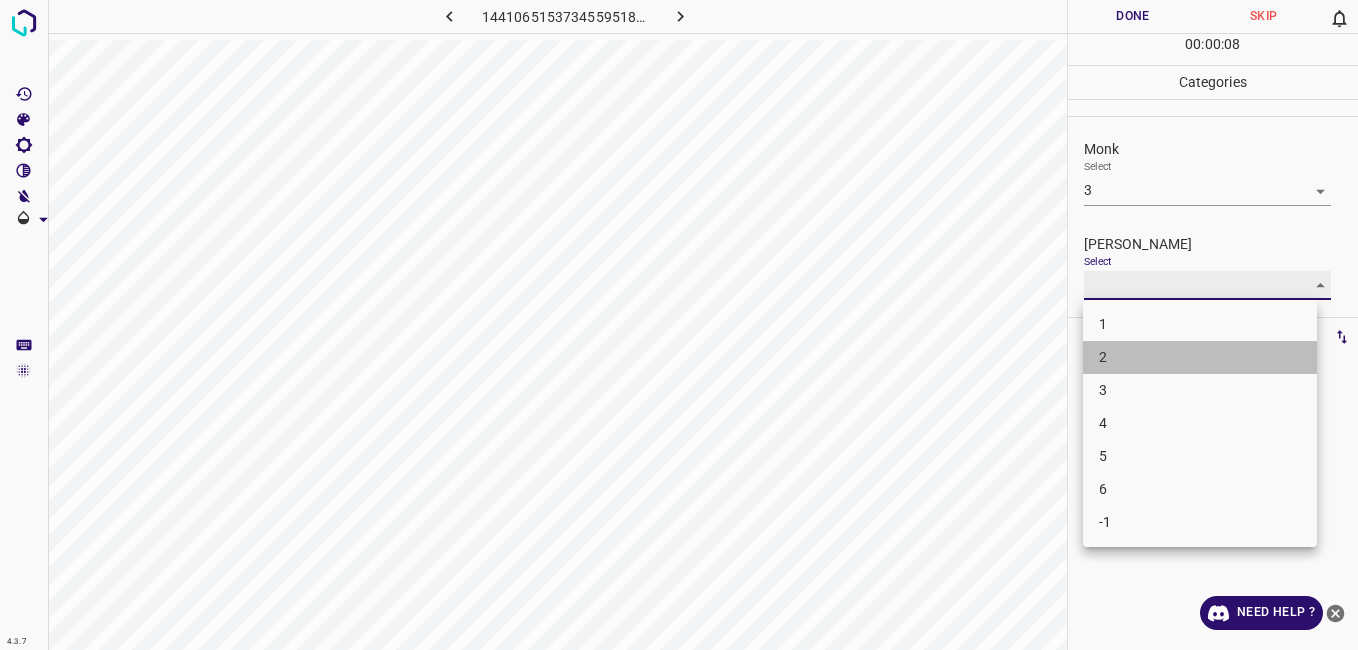 type on "2" 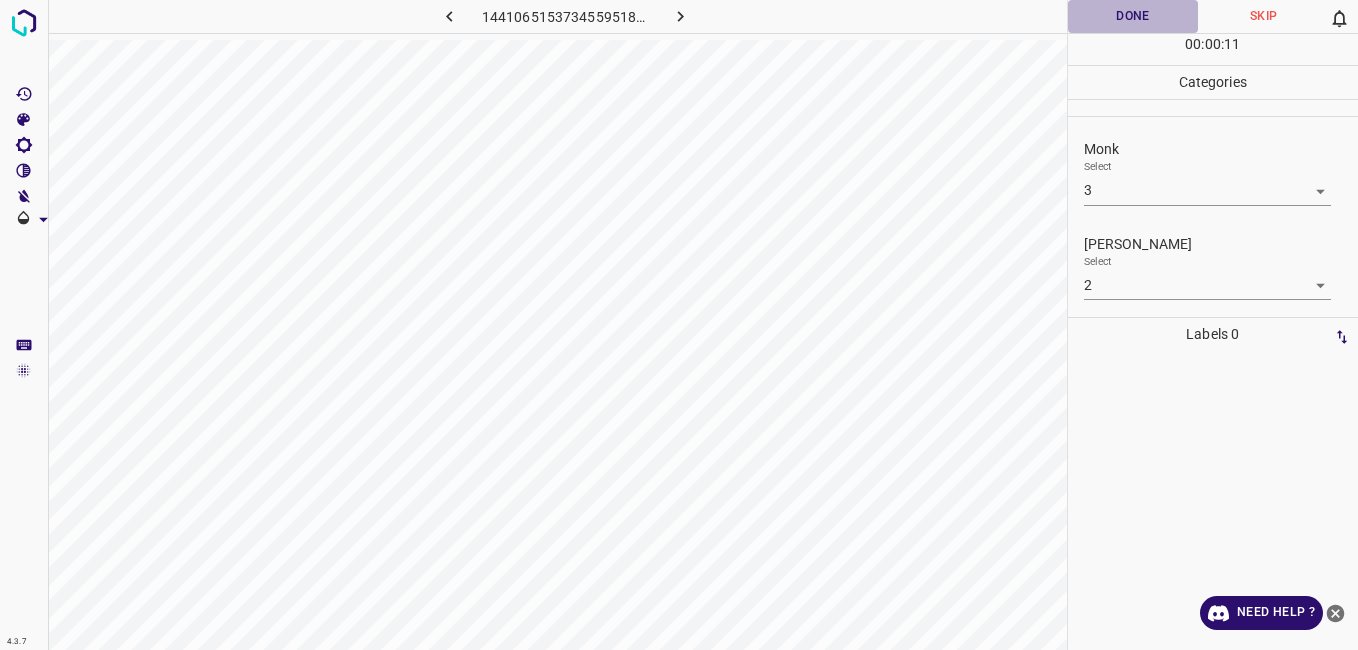 click on "Done" at bounding box center (1133, 16) 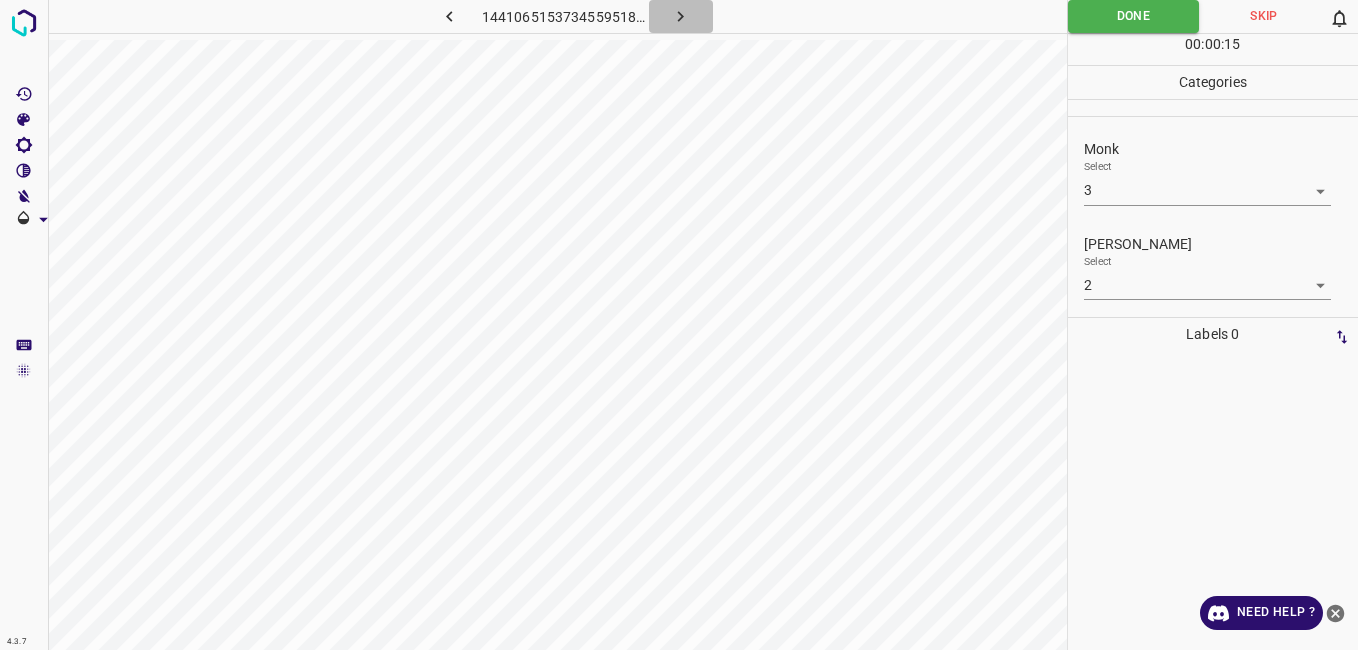 click 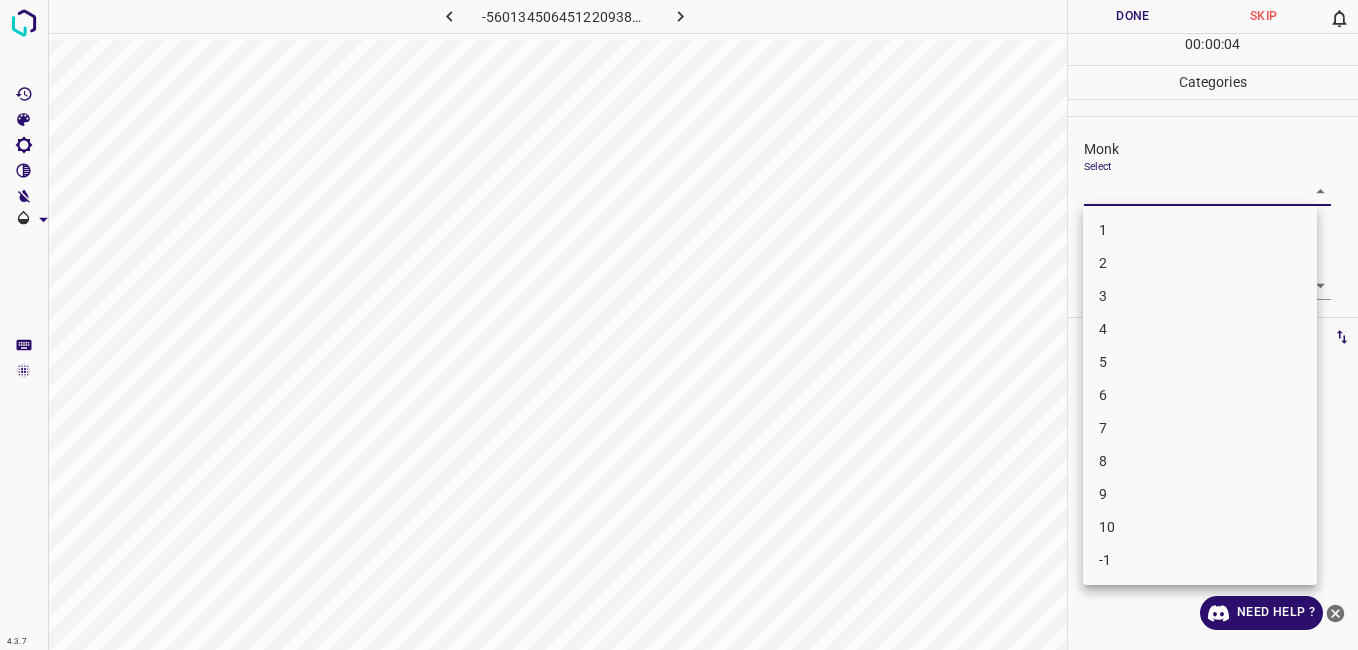 click on "4.3.7 -5601345064512209387.png Done Skip 0 00   : 00   : 04   Categories Monk   Select ​  [PERSON_NAME]   Select ​ Labels   0 Categories 1 Monk 2  [PERSON_NAME] Tools Space Change between modes (Draw & Edit) I Auto labeling R Restore zoom M Zoom in N Zoom out Delete Delete selecte label Filters Z Restore filters X Saturation filter C Brightness filter V Contrast filter B Gray scale filter General O Download Need Help ? - Text - Hide - Delete 1 2 3 4 5 6 7 8 9 10 -1" at bounding box center (679, 325) 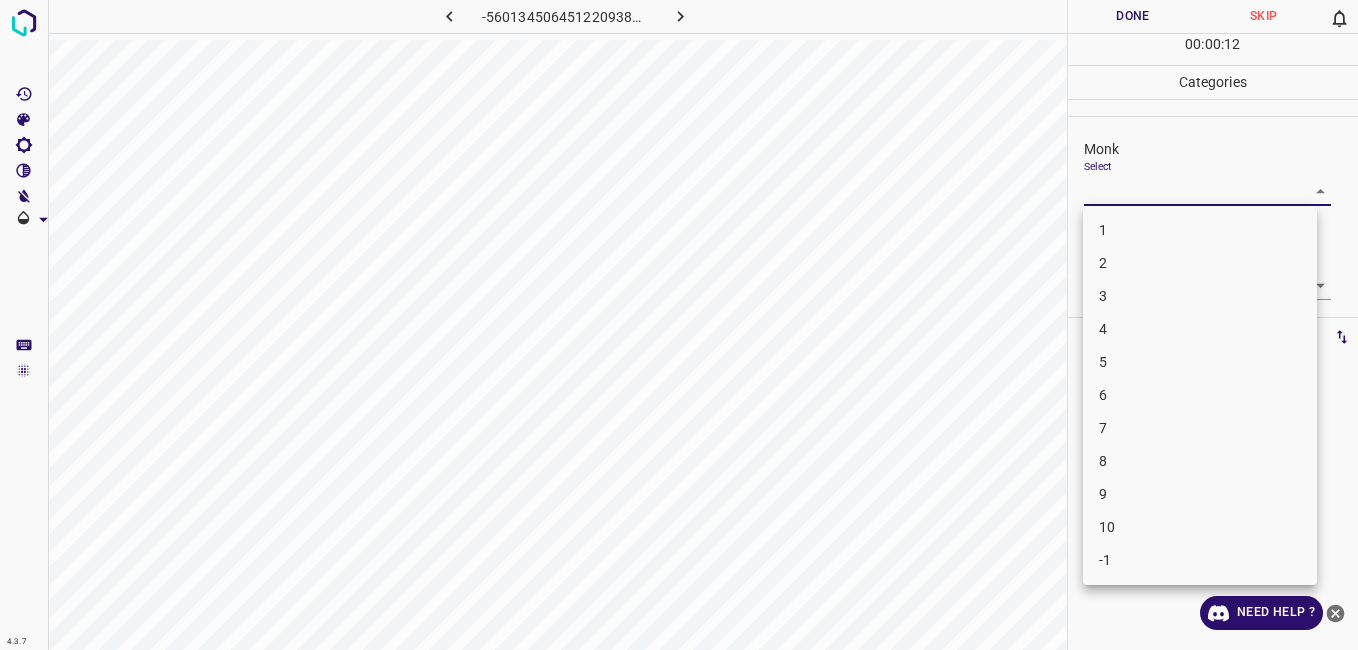 click on "3" at bounding box center (1200, 296) 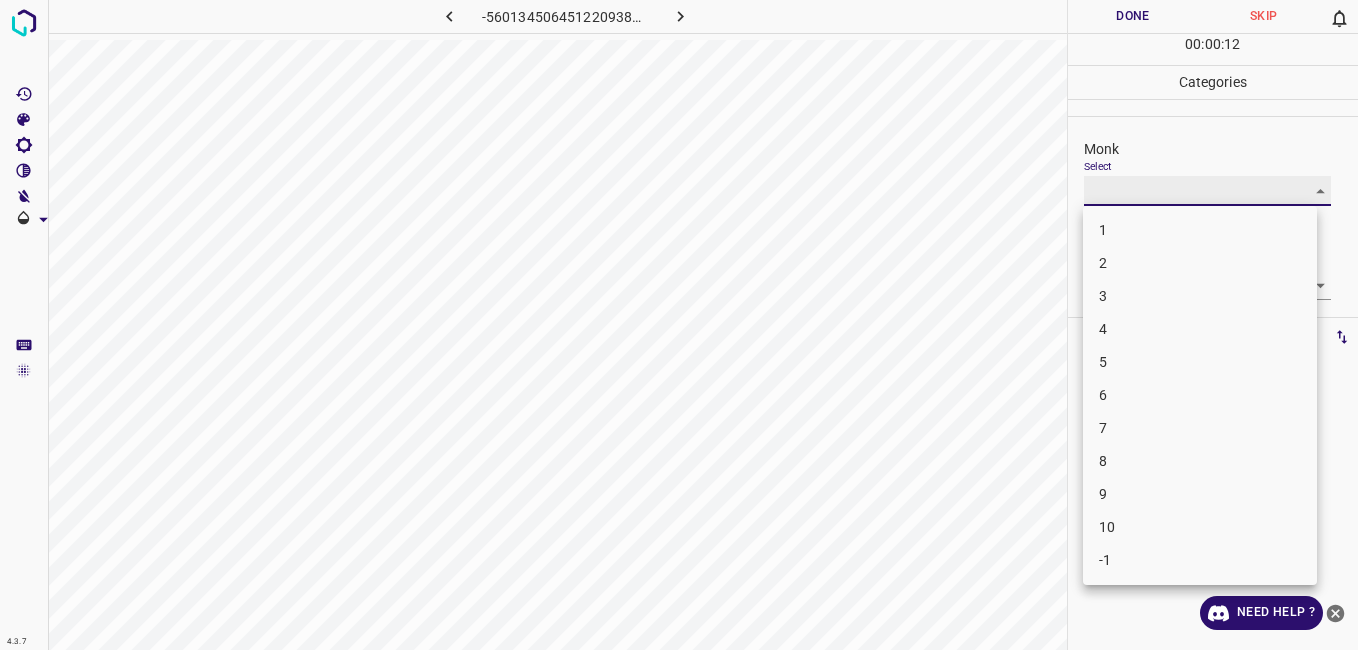 type on "3" 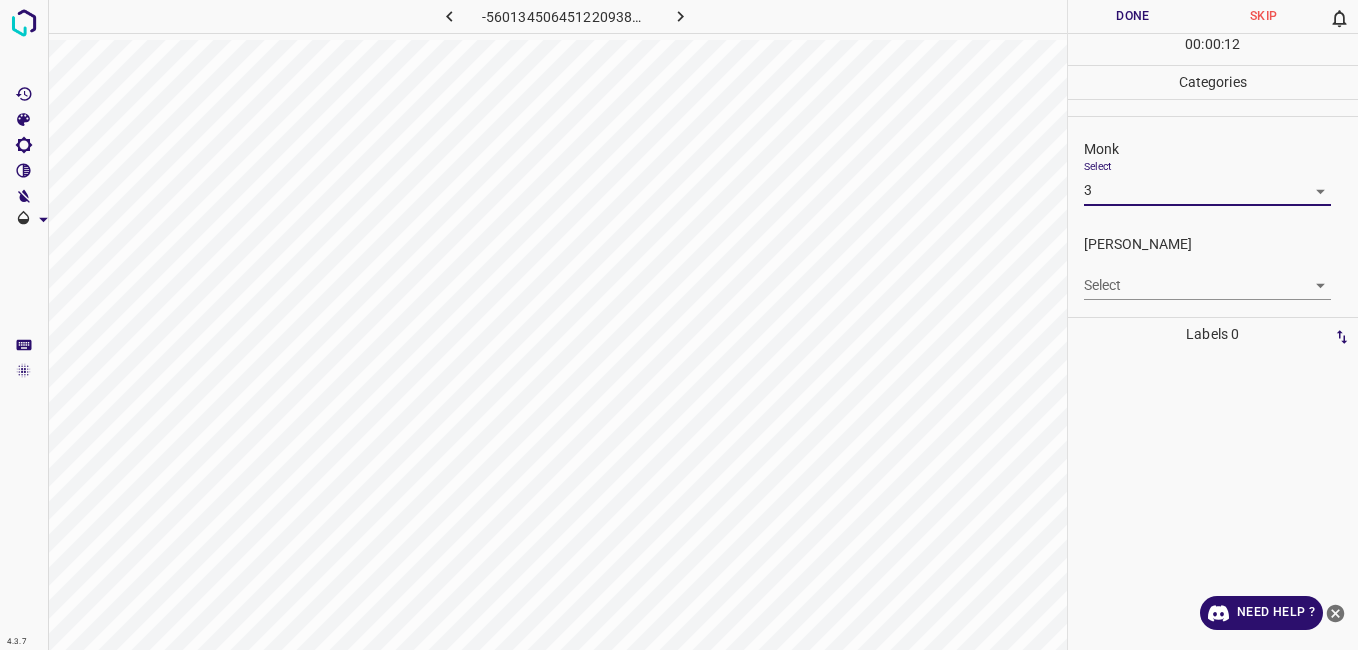 click on "4.3.7 -5601345064512209387.png Done Skip 0 00   : 00   : 12   Categories Monk   Select 3 3  [PERSON_NAME]   Select ​ Labels   0 Categories 1 Monk 2  [PERSON_NAME] Tools Space Change between modes (Draw & Edit) I Auto labeling R Restore zoom M Zoom in N Zoom out Delete Delete selecte label Filters Z Restore filters X Saturation filter C Brightness filter V Contrast filter B Gray scale filter General O Download Need Help ? - Text - Hide - Delete" at bounding box center [679, 325] 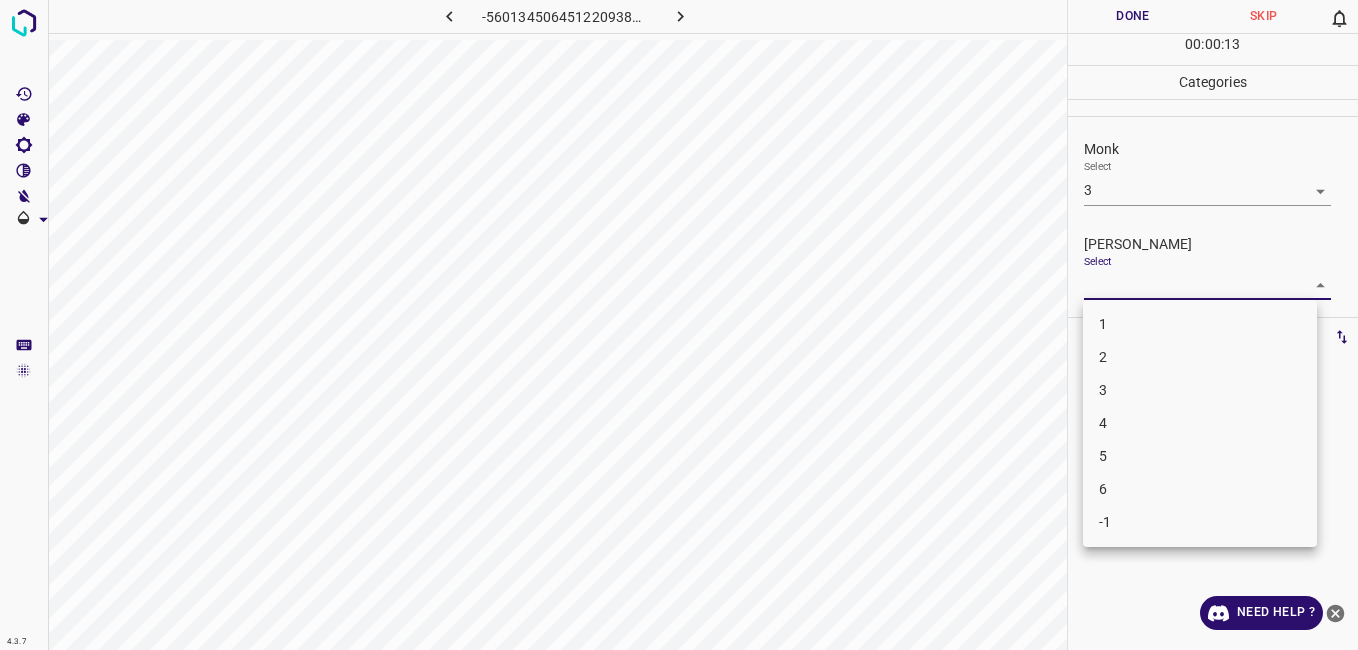 click on "2" at bounding box center [1200, 357] 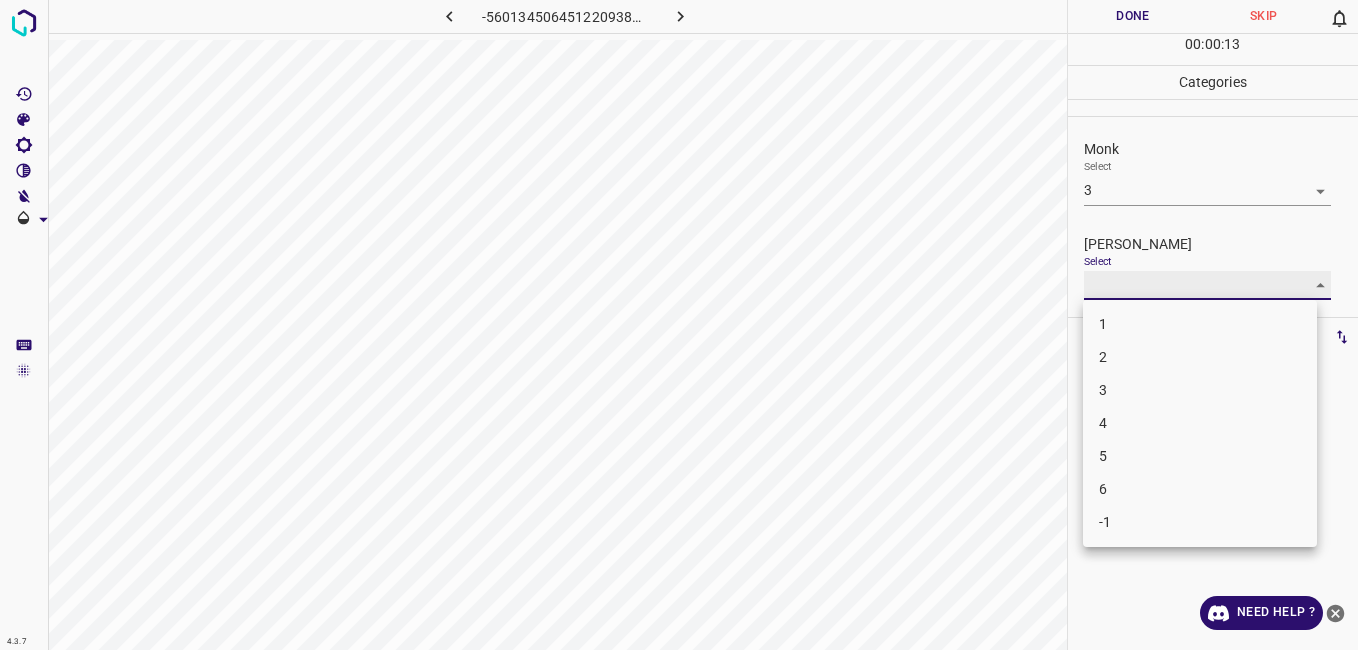 type on "2" 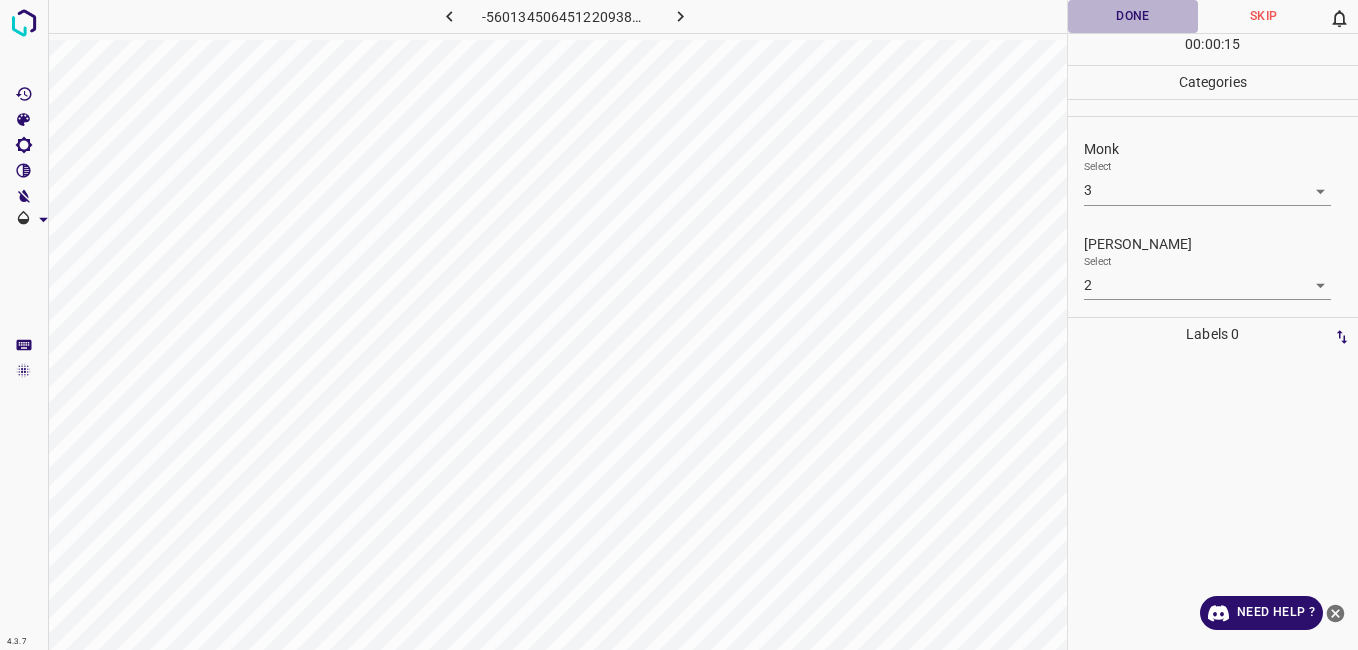 click on "Done" at bounding box center (1133, 16) 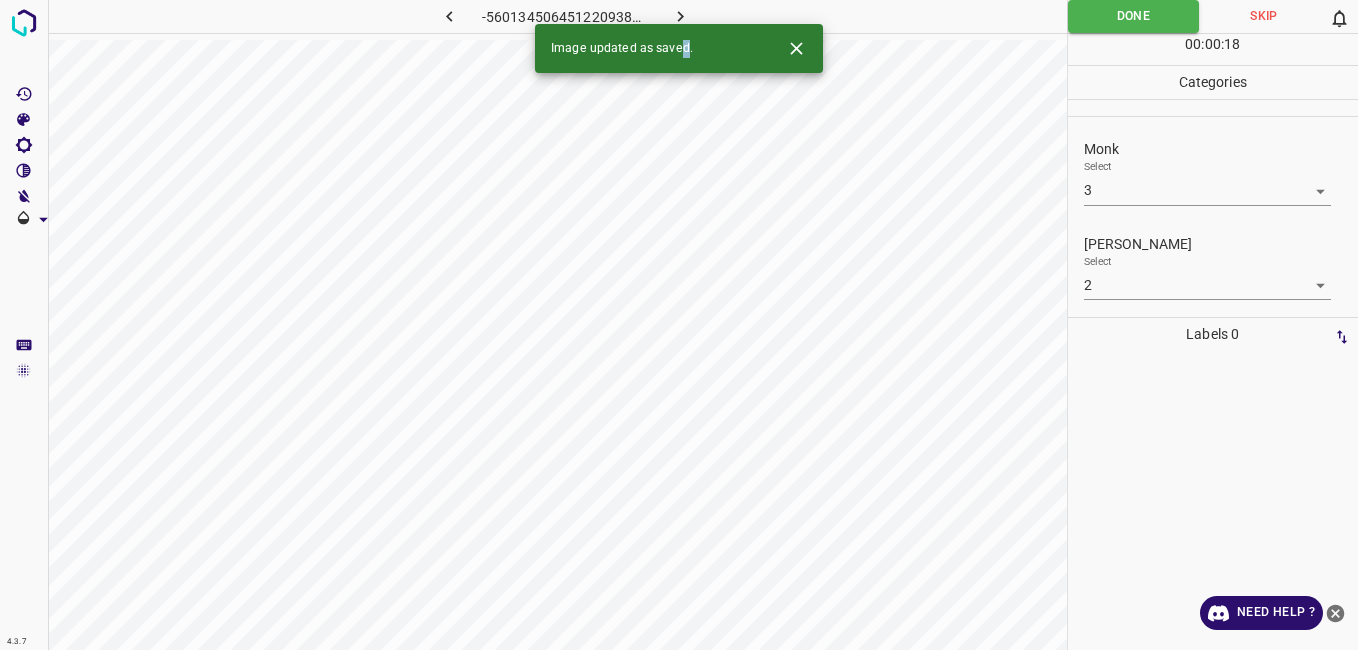 click on "Image updated as saved." at bounding box center (622, 49) 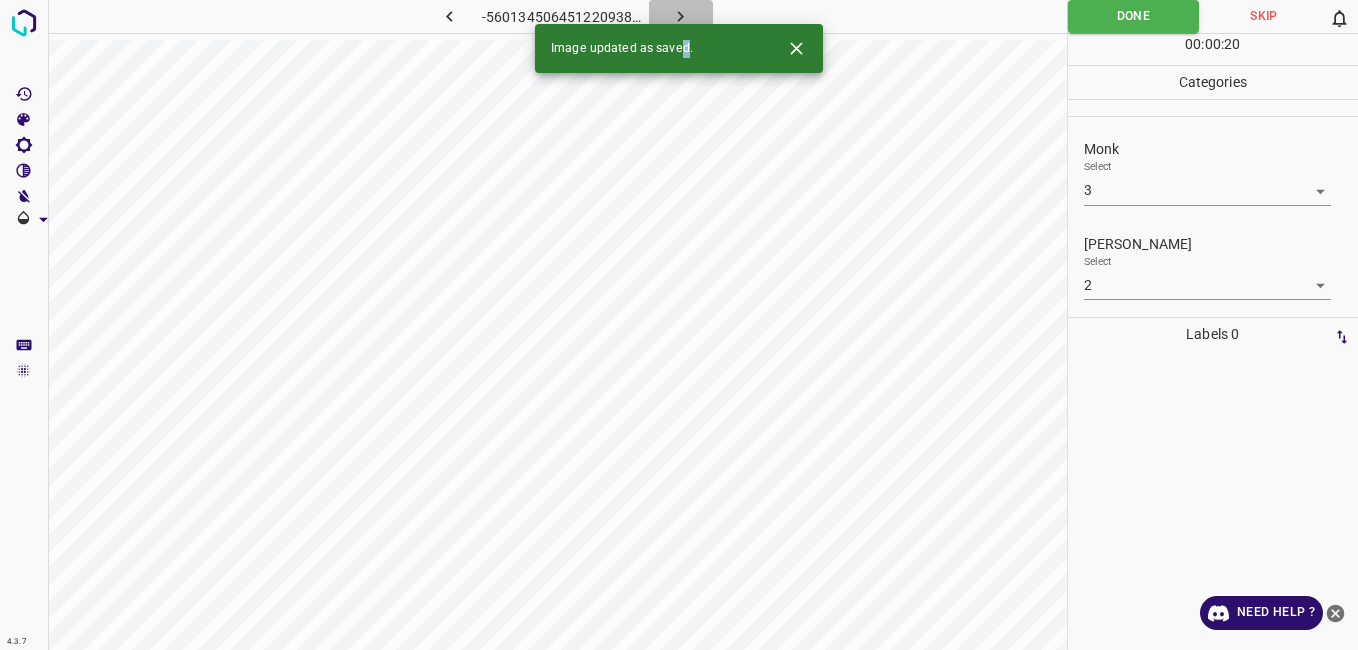 drag, startPoint x: 682, startPoint y: 35, endPoint x: 682, endPoint y: 11, distance: 24 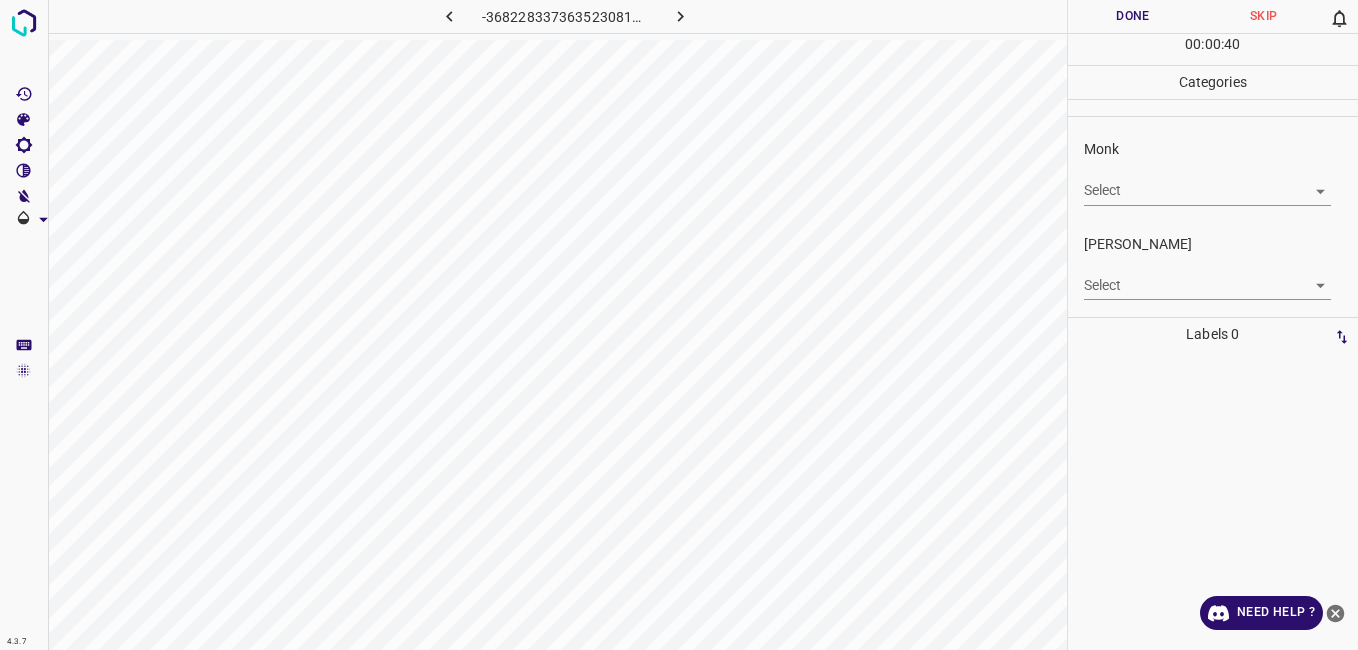 click on "4.3.7 -3682283373635230811.png Done Skip 0 00   : 00   : 40   Categories Monk   Select ​  [PERSON_NAME]   Select ​ Labels   0 Categories 1 Monk 2  [PERSON_NAME] Tools Space Change between modes (Draw & Edit) I Auto labeling R Restore zoom M Zoom in N Zoom out Delete Delete selecte label Filters Z Restore filters X Saturation filter C Brightness filter V Contrast filter B Gray scale filter General O Download Need Help ? - Text - Hide - Delete" at bounding box center [679, 325] 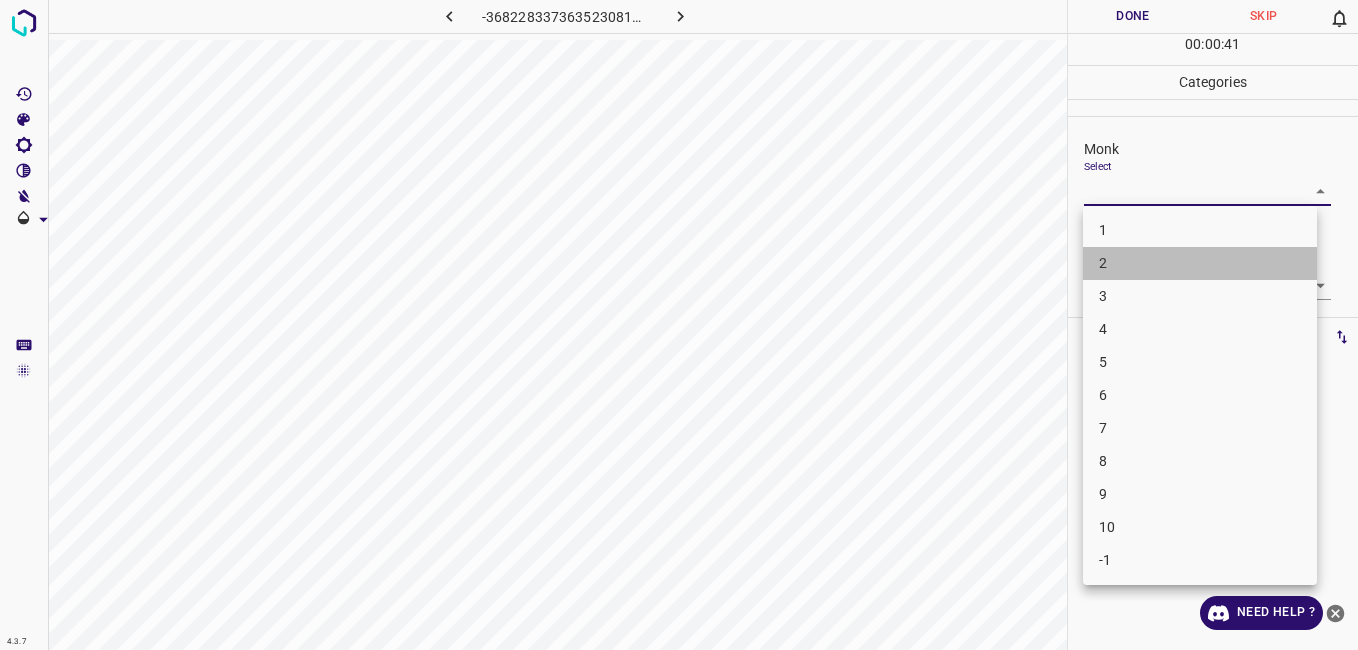 click on "2" at bounding box center (1200, 263) 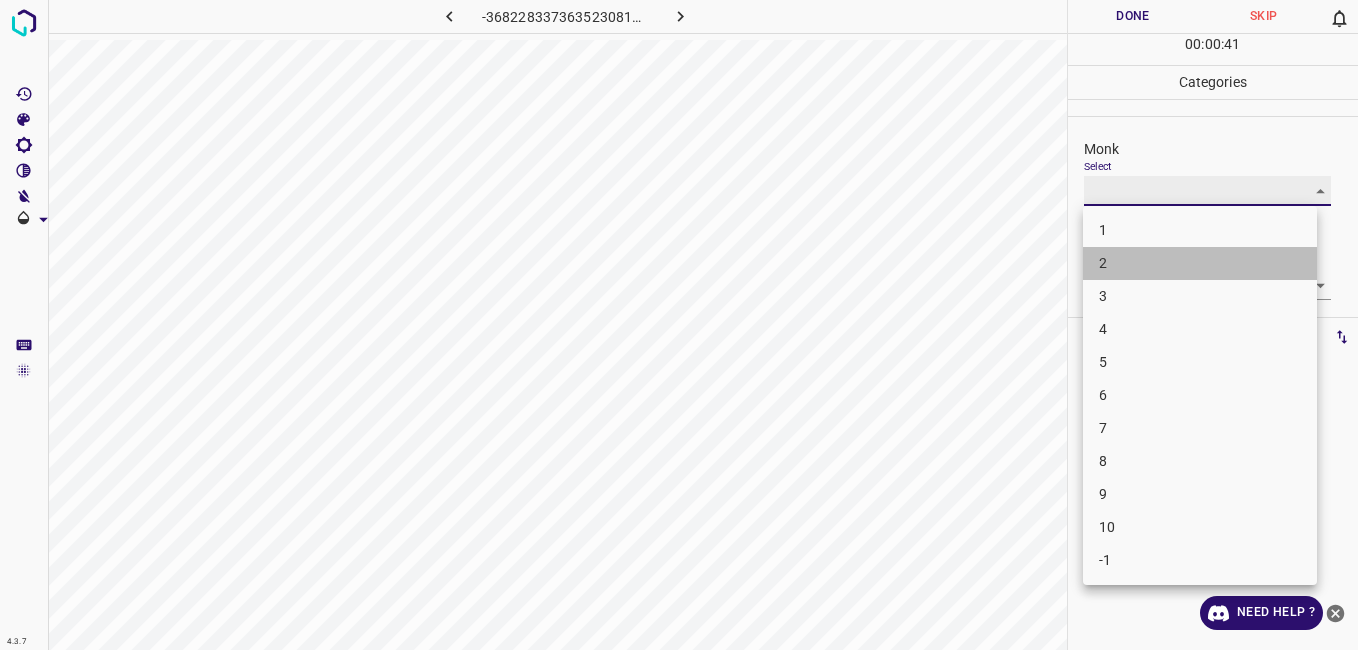 type on "2" 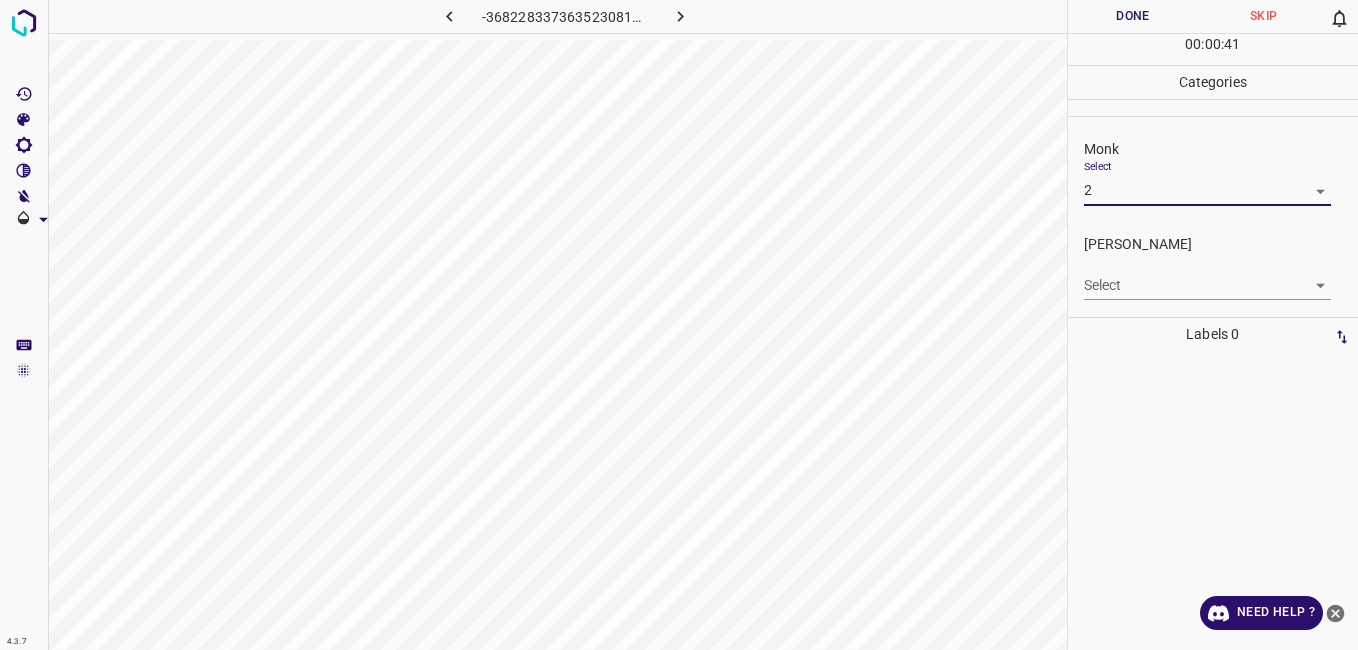 click on "4.3.7 -3682283373635230811.png Done Skip 0 00   : 00   : 41   Categories Monk   Select 2 2  [PERSON_NAME]   Select ​ Labels   0 Categories 1 Monk 2  [PERSON_NAME] Tools Space Change between modes (Draw & Edit) I Auto labeling R Restore zoom M Zoom in N Zoom out Delete Delete selecte label Filters Z Restore filters X Saturation filter C Brightness filter V Contrast filter B Gray scale filter General O Download Need Help ? - Text - Hide - Delete" at bounding box center (679, 325) 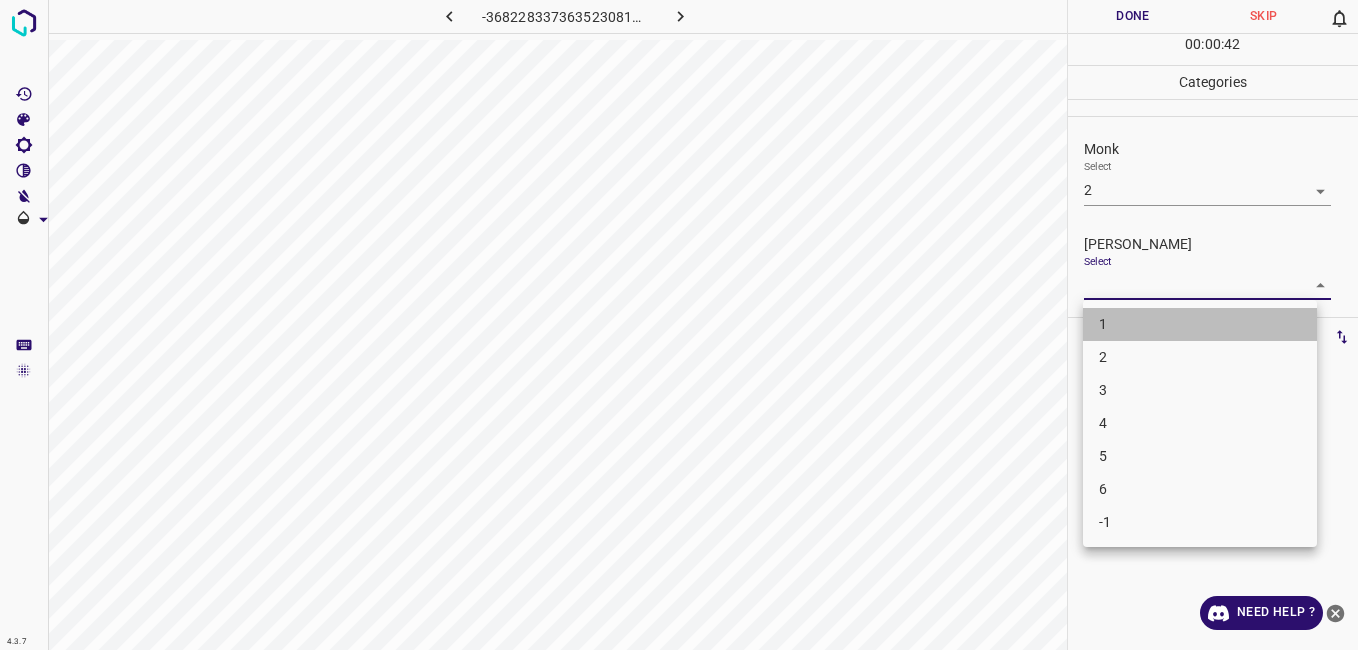 click on "1" at bounding box center [1200, 324] 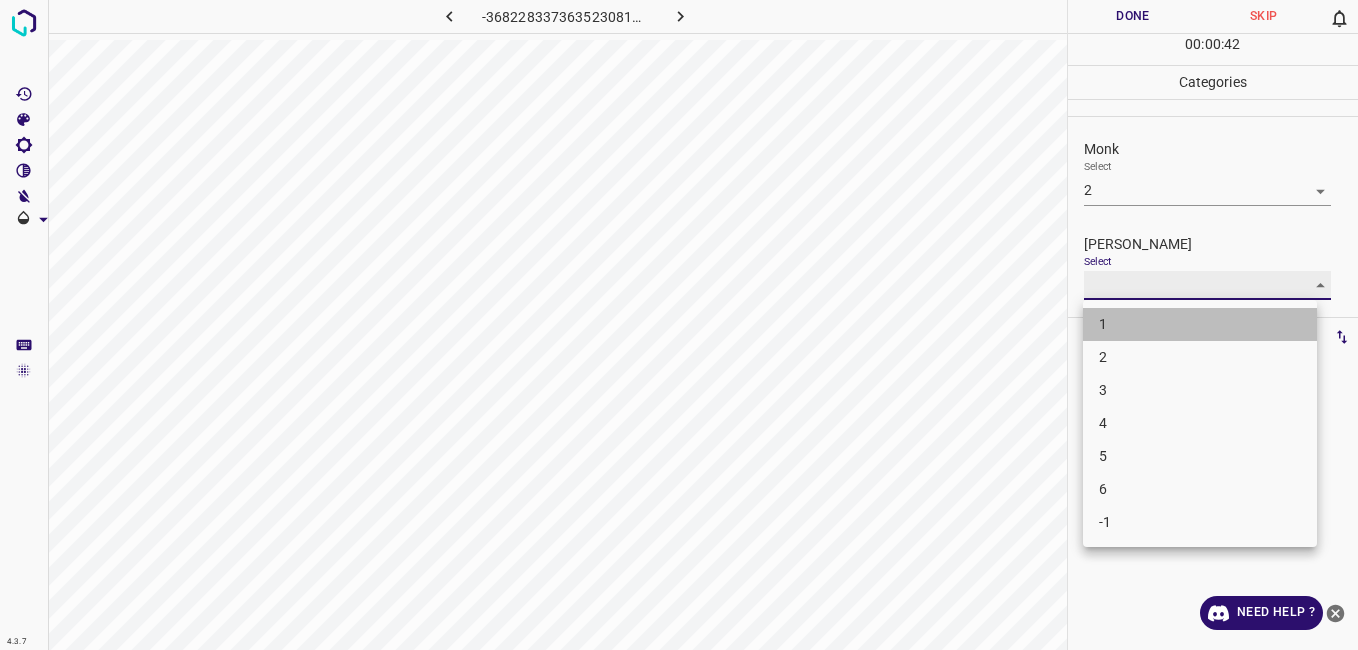 type on "1" 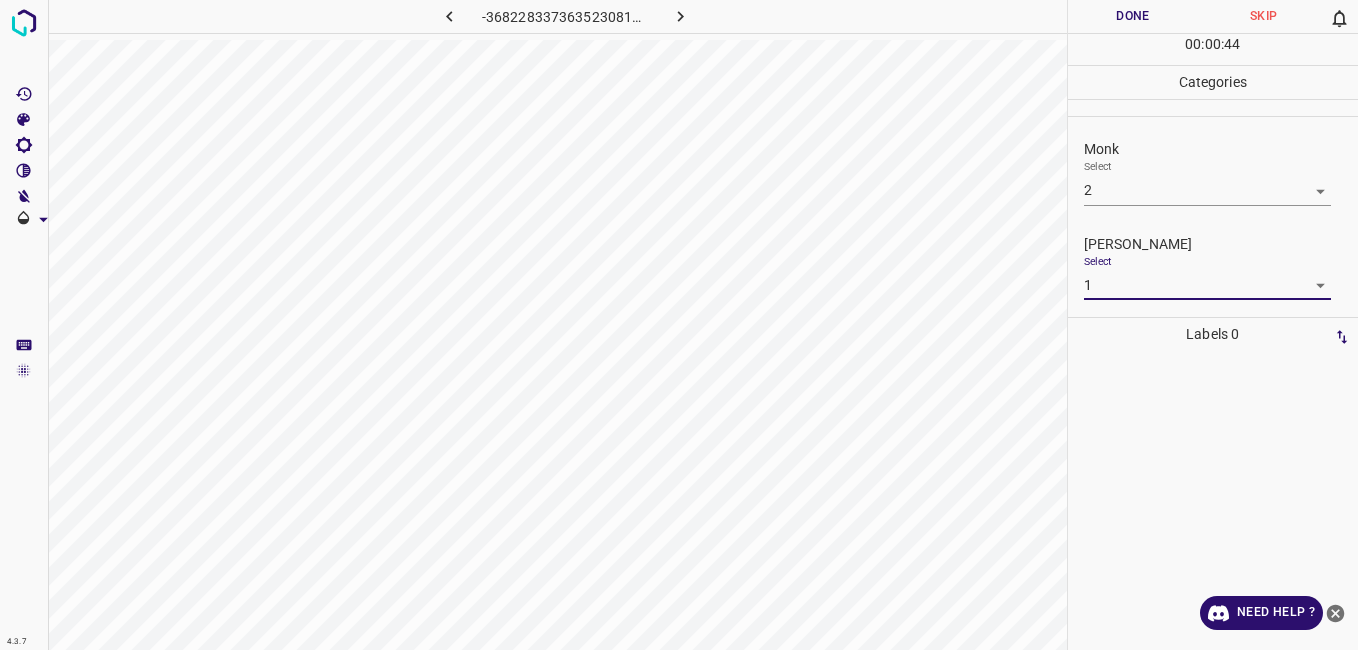 click on "Done" at bounding box center (1133, 16) 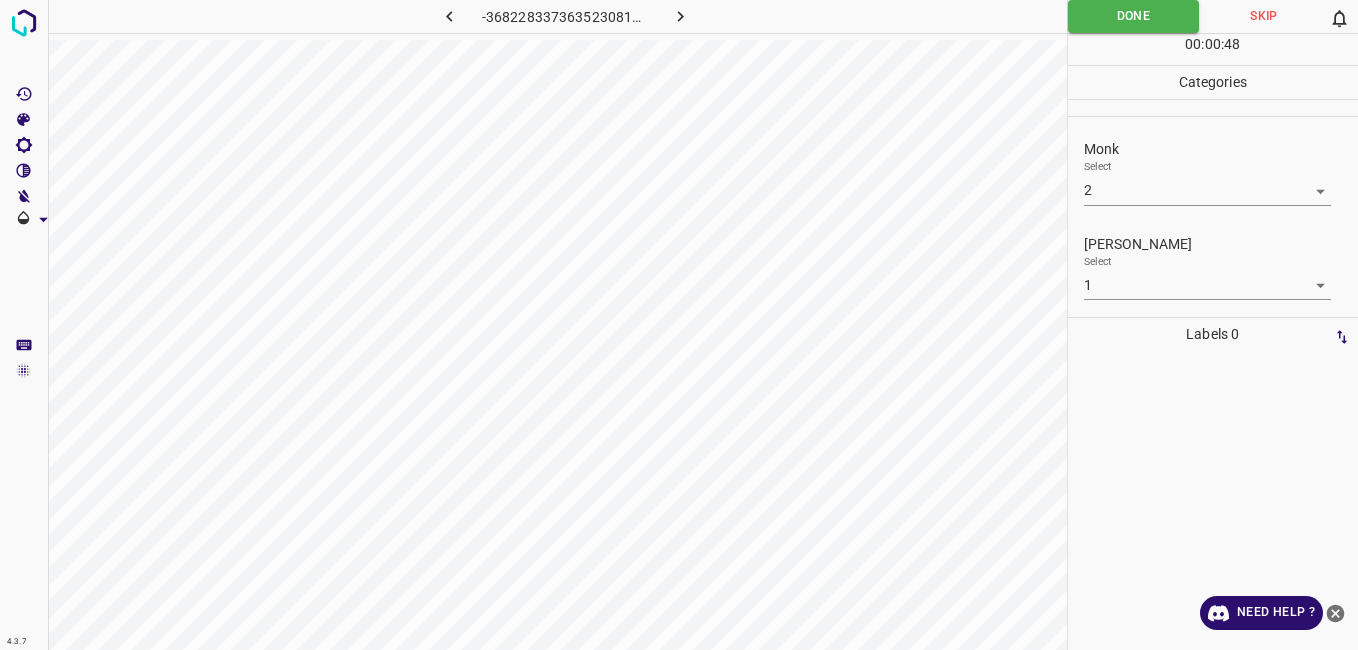 click at bounding box center (681, 16) 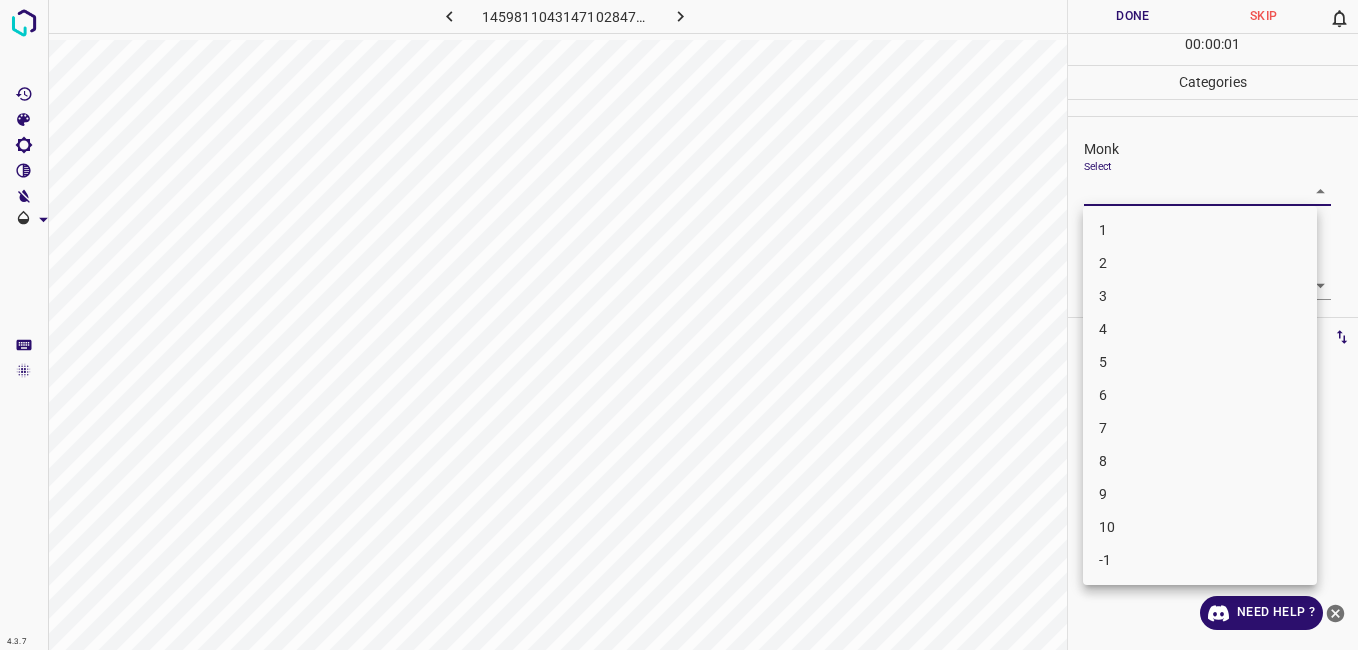 click on "4.3.7 1459811043147102847.png Done Skip 0 00   : 00   : 01   Categories Monk   Select ​  [PERSON_NAME]   Select ​ Labels   0 Categories 1 Monk 2  [PERSON_NAME] Tools Space Change between modes (Draw & Edit) I Auto labeling R Restore zoom M Zoom in N Zoom out Delete Delete selecte label Filters Z Restore filters X Saturation filter C Brightness filter V Contrast filter B Gray scale filter General O Download Need Help ? - Text - Hide - Delete 1 2 3 4 5 6 7 8 9 10 -1" at bounding box center [679, 325] 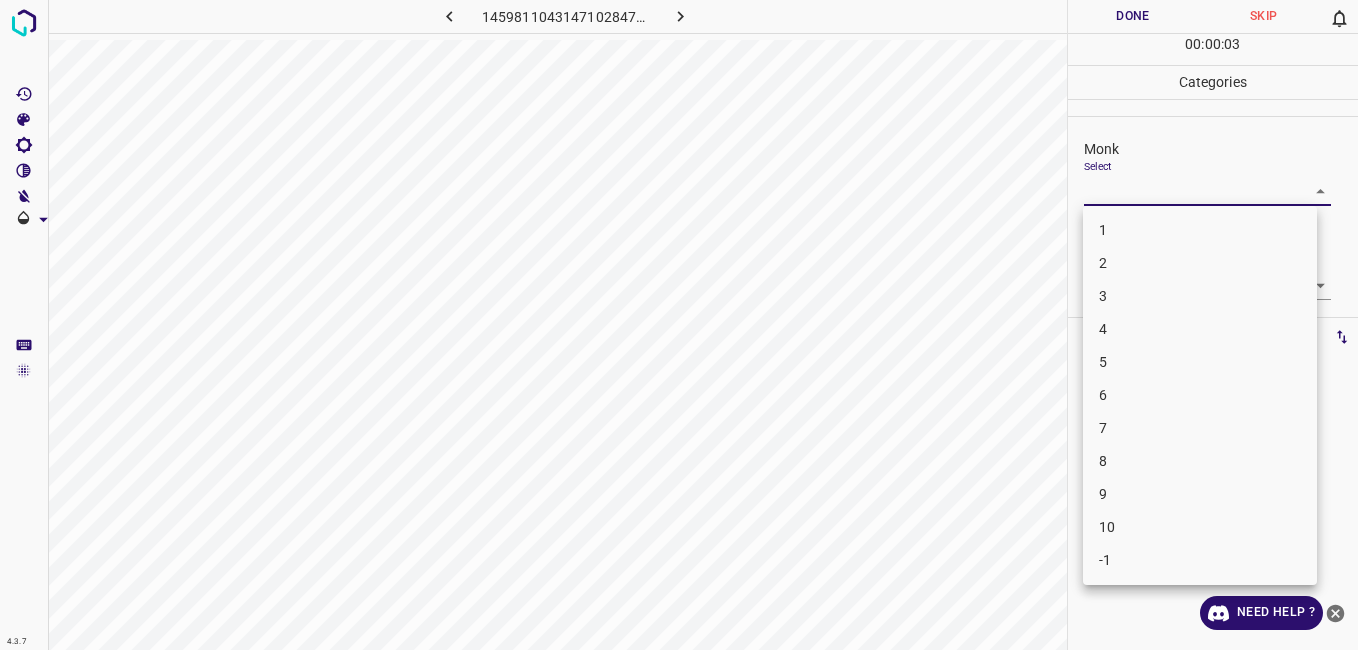 click on "2" at bounding box center (1200, 263) 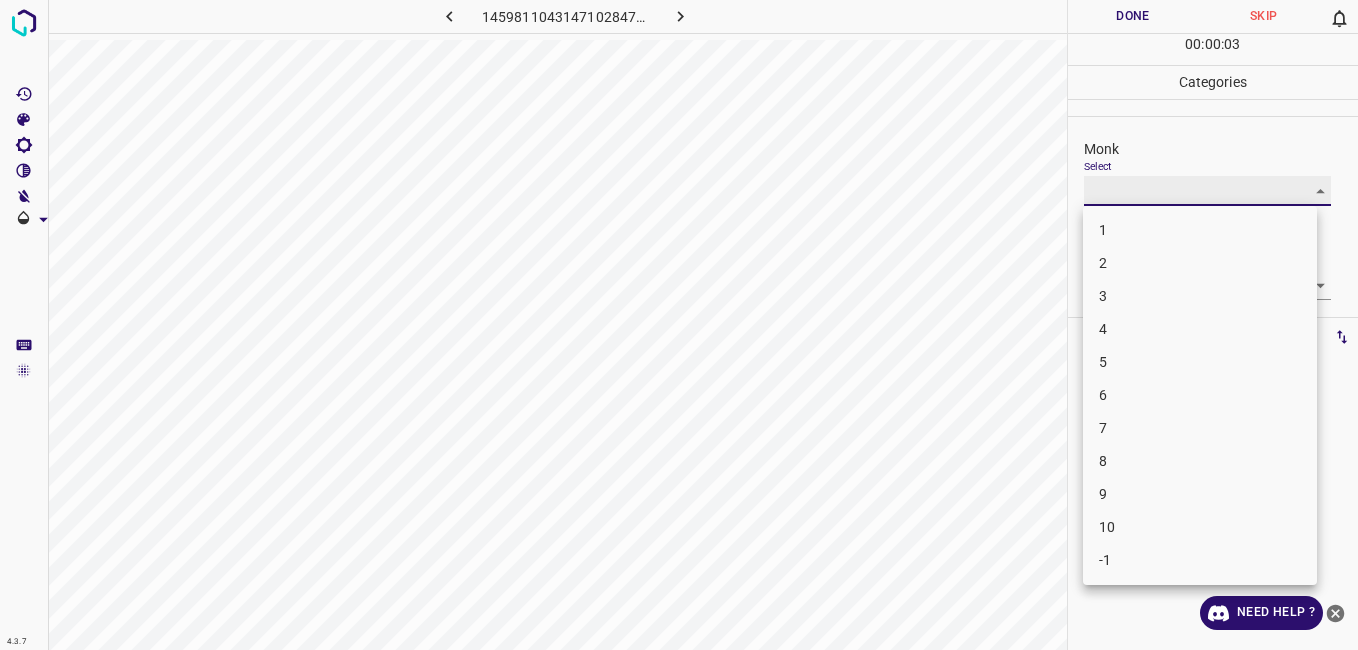 type on "2" 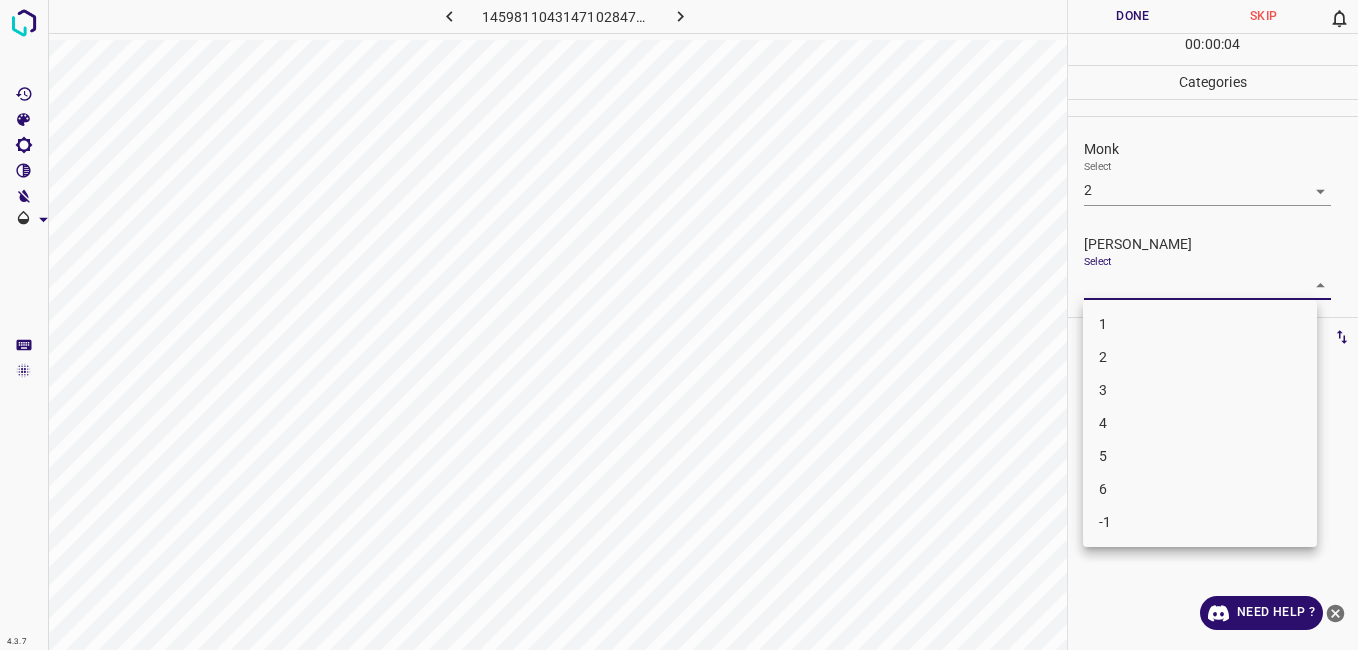 click on "4.3.7 1459811043147102847.png Done Skip 0 00   : 00   : 04   Categories Monk   Select 2 2  [PERSON_NAME]   Select ​ Labels   0 Categories 1 Monk 2  [PERSON_NAME] Tools Space Change between modes (Draw & Edit) I Auto labeling R Restore zoom M Zoom in N Zoom out Delete Delete selecte label Filters Z Restore filters X Saturation filter C Brightness filter V Contrast filter B Gray scale filter General O Download Need Help ? - Text - Hide - Delete 1 2 3 4 5 6 -1" at bounding box center [679, 325] 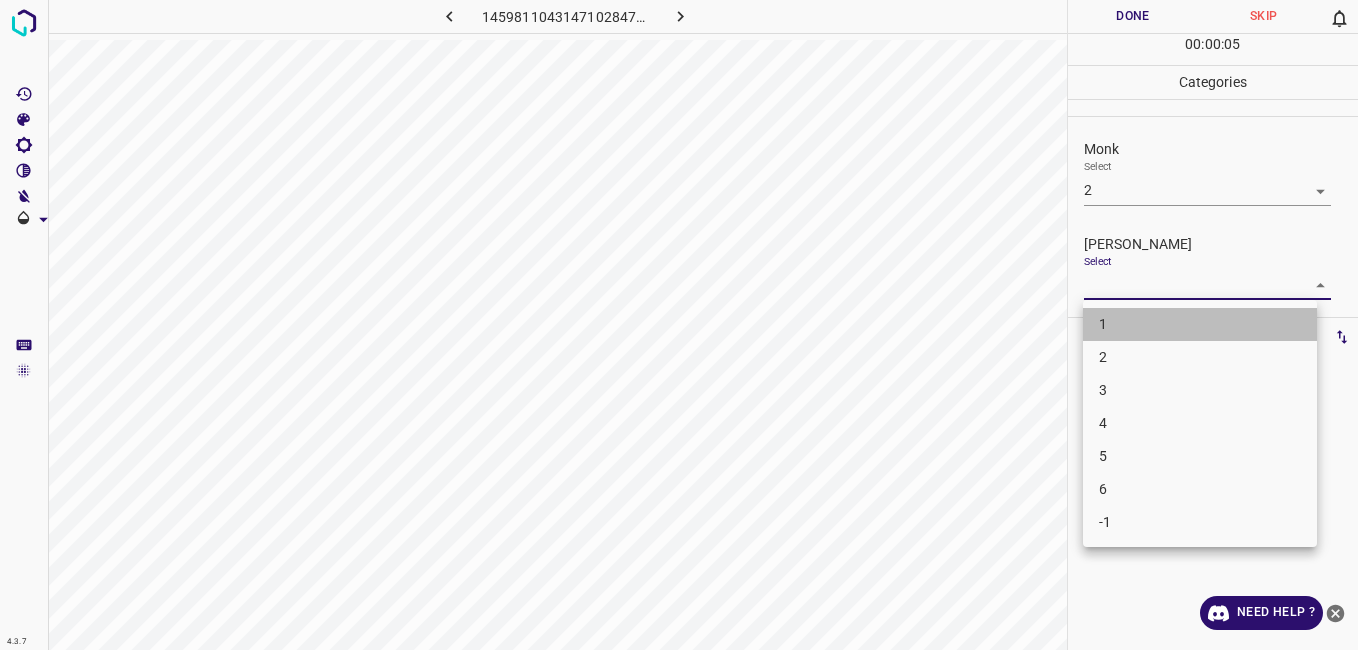 click on "1" at bounding box center (1200, 324) 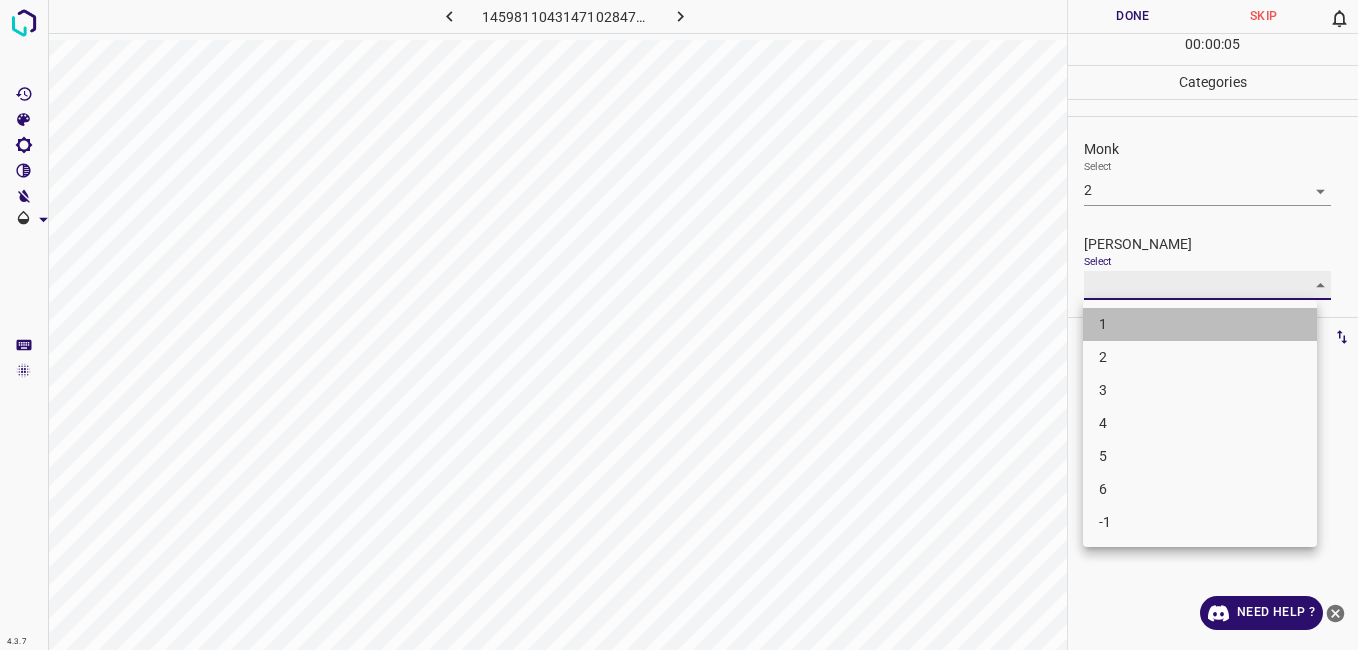 type on "1" 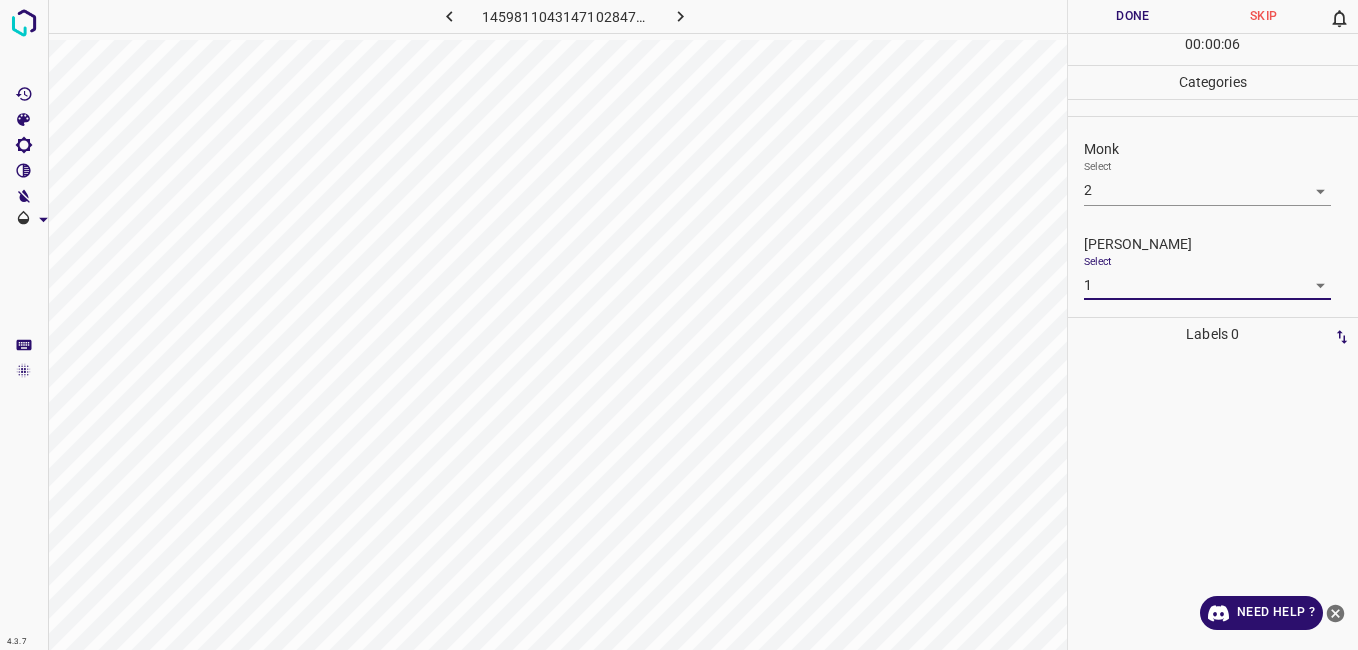 click on "Done" at bounding box center (1133, 16) 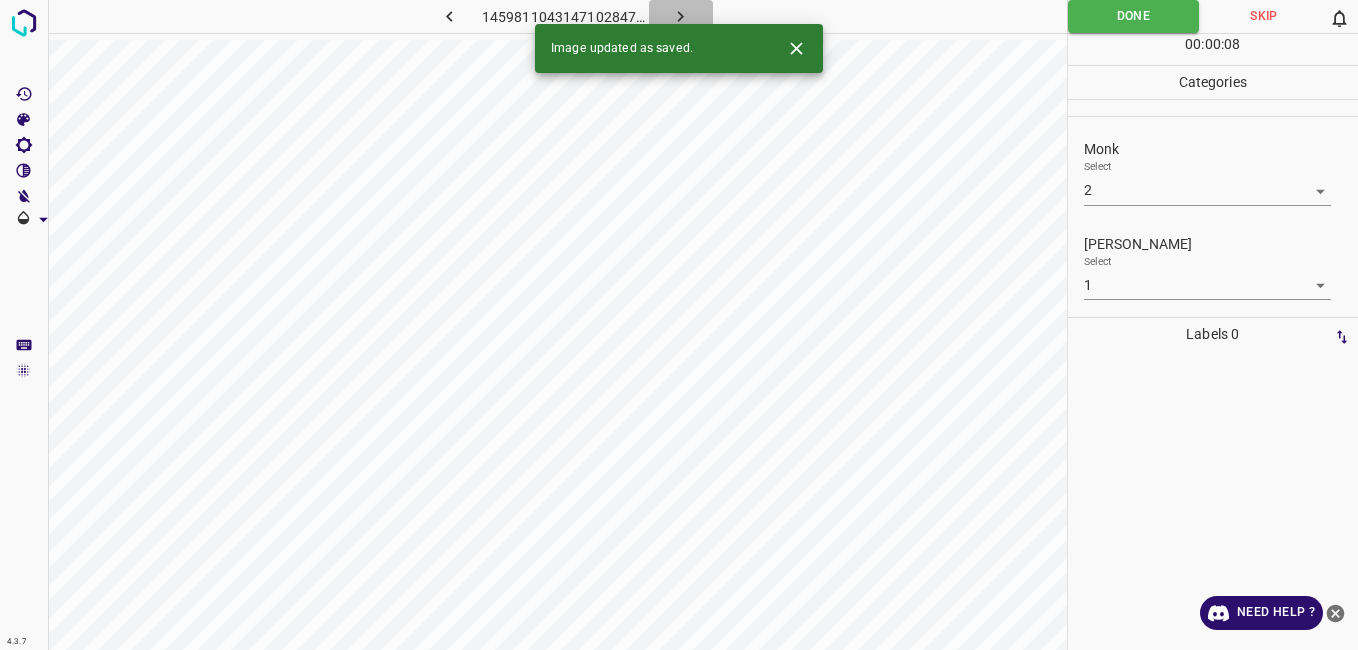 click at bounding box center [681, 16] 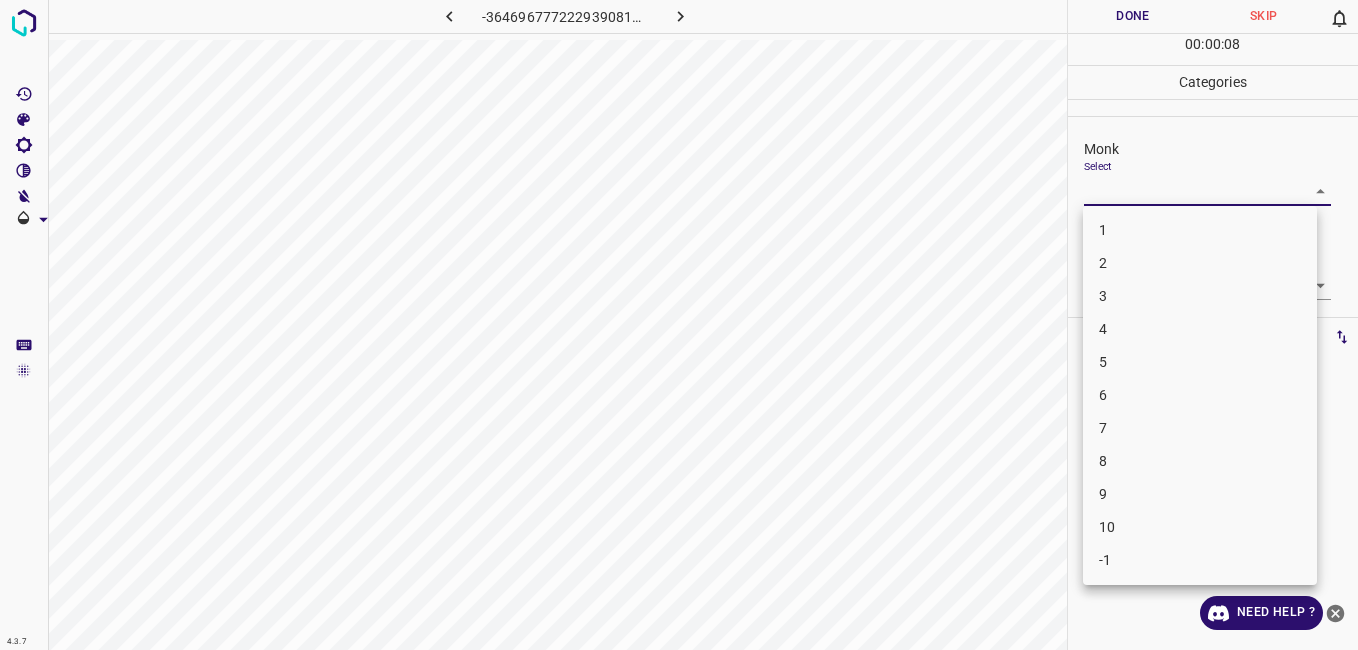 click on "4.3.7 -3646967772229390812.png Done Skip 0 00   : 00   : 08   Categories Monk   Select ​  [PERSON_NAME]   Select ​ Labels   0 Categories 1 Monk 2  [PERSON_NAME] Tools Space Change between modes (Draw & Edit) I Auto labeling R Restore zoom M Zoom in N Zoom out Delete Delete selecte label Filters Z Restore filters X Saturation filter C Brightness filter V Contrast filter B Gray scale filter General O Download Need Help ? - Text - Hide - Delete 1 2 3 4 5 6 7 8 9 10 -1" at bounding box center [679, 325] 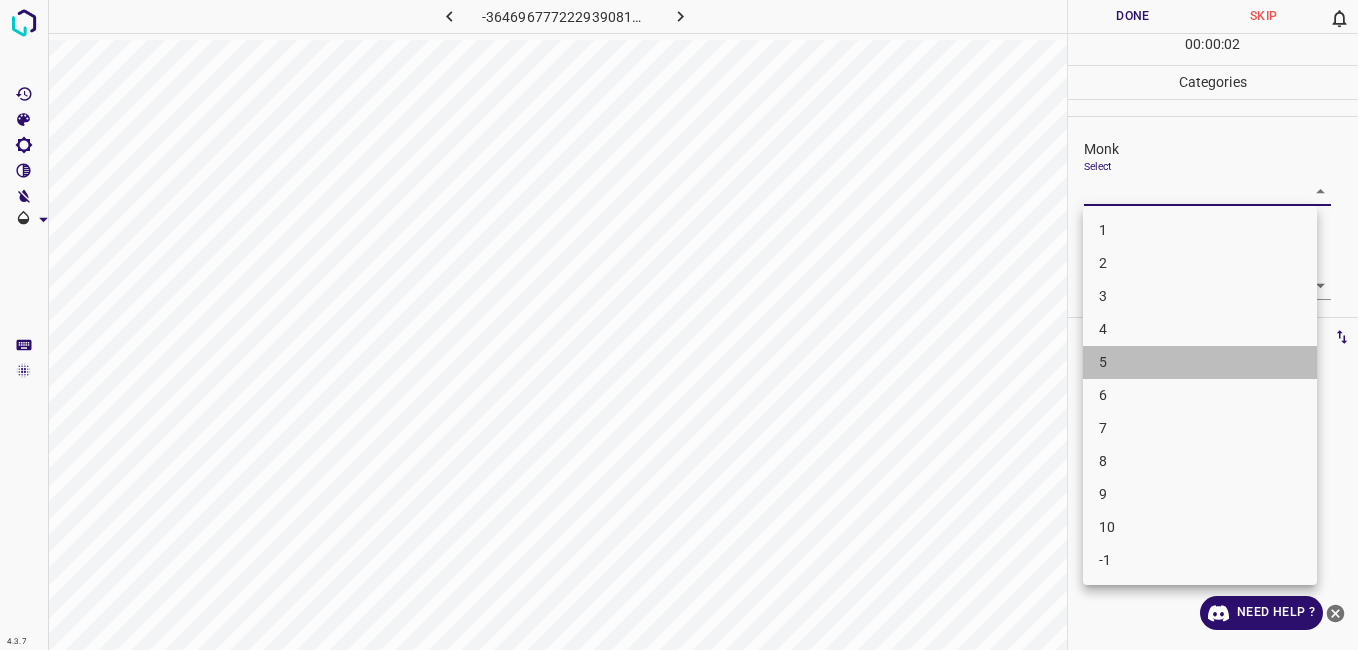 click on "5" at bounding box center [1200, 362] 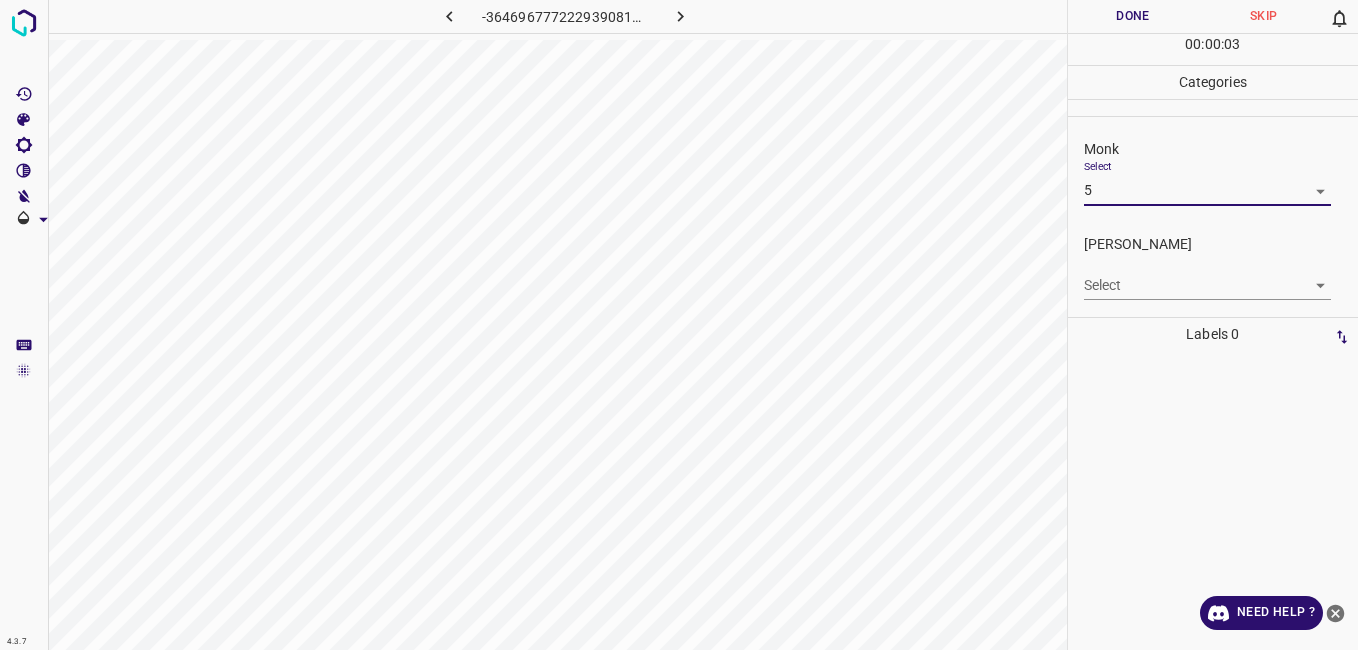click on "4.3.7 -3646967772229390812.png Done Skip 0 00   : 00   : 03   Categories Monk   Select 5 5  [PERSON_NAME]   Select ​ Labels   0 Categories 1 Monk 2  [PERSON_NAME] Tools Space Change between modes (Draw & Edit) I Auto labeling R Restore zoom M Zoom in N Zoom out Delete Delete selecte label Filters Z Restore filters X Saturation filter C Brightness filter V Contrast filter B Gray scale filter General O Download Need Help ? - Text - Hide - Delete" at bounding box center [679, 325] 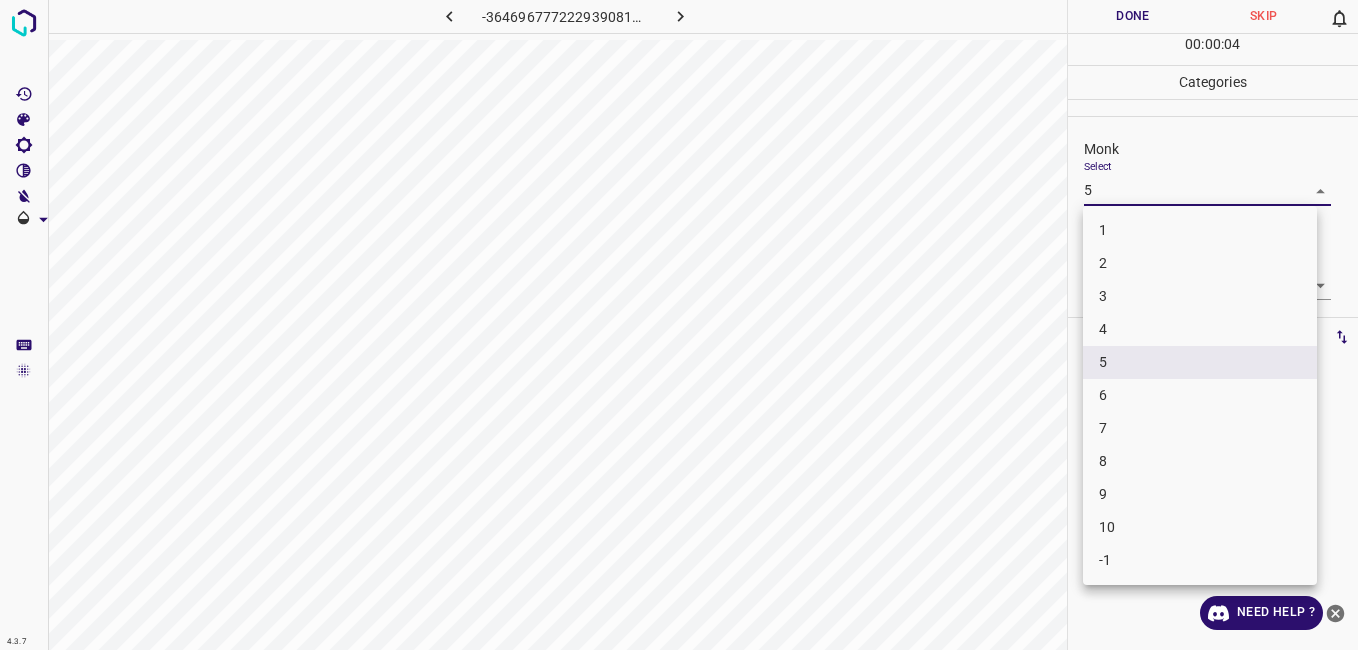 click on "6" at bounding box center (1200, 395) 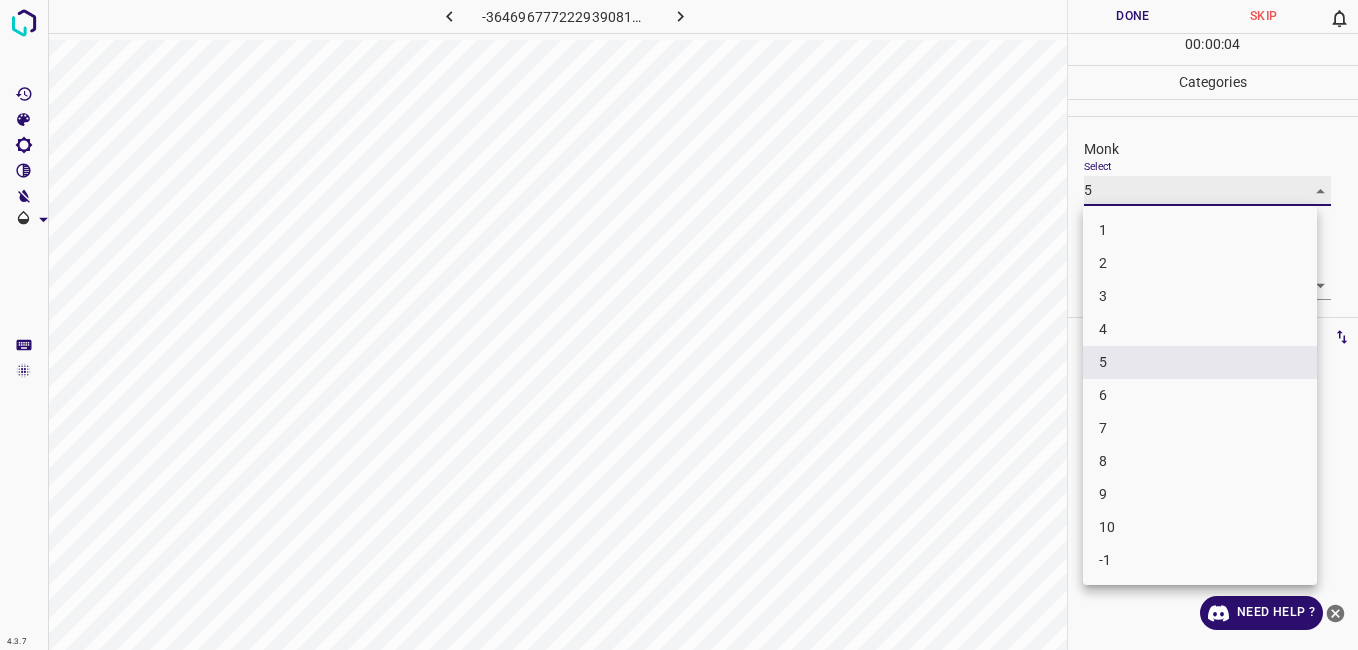 type on "6" 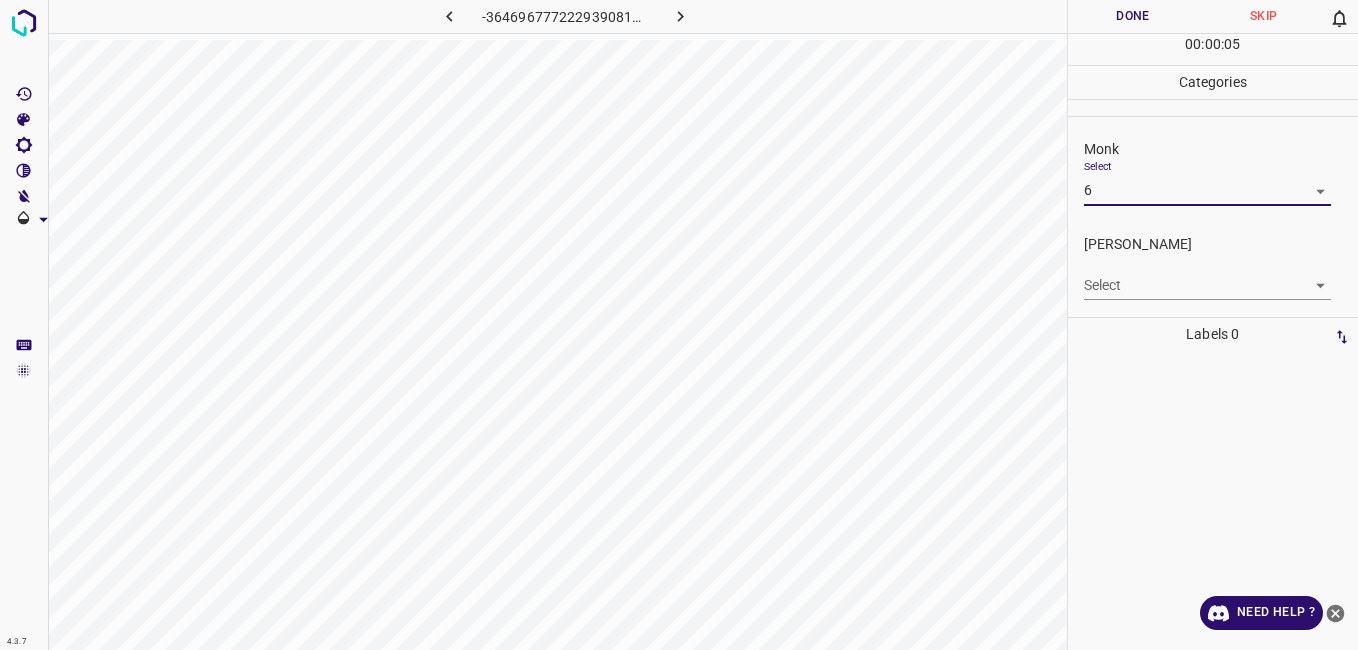 click on "4.3.7 -3646967772229390812.png Done Skip 0 00   : 00   : 05   Categories Monk   Select 6 6  [PERSON_NAME]   Select ​ Labels   0 Categories 1 Monk 2  [PERSON_NAME] Tools Space Change between modes (Draw & Edit) I Auto labeling R Restore zoom M Zoom in N Zoom out Delete Delete selecte label Filters Z Restore filters X Saturation filter C Brightness filter V Contrast filter B Gray scale filter General O Download Need Help ? - Text - Hide - Delete" at bounding box center (679, 325) 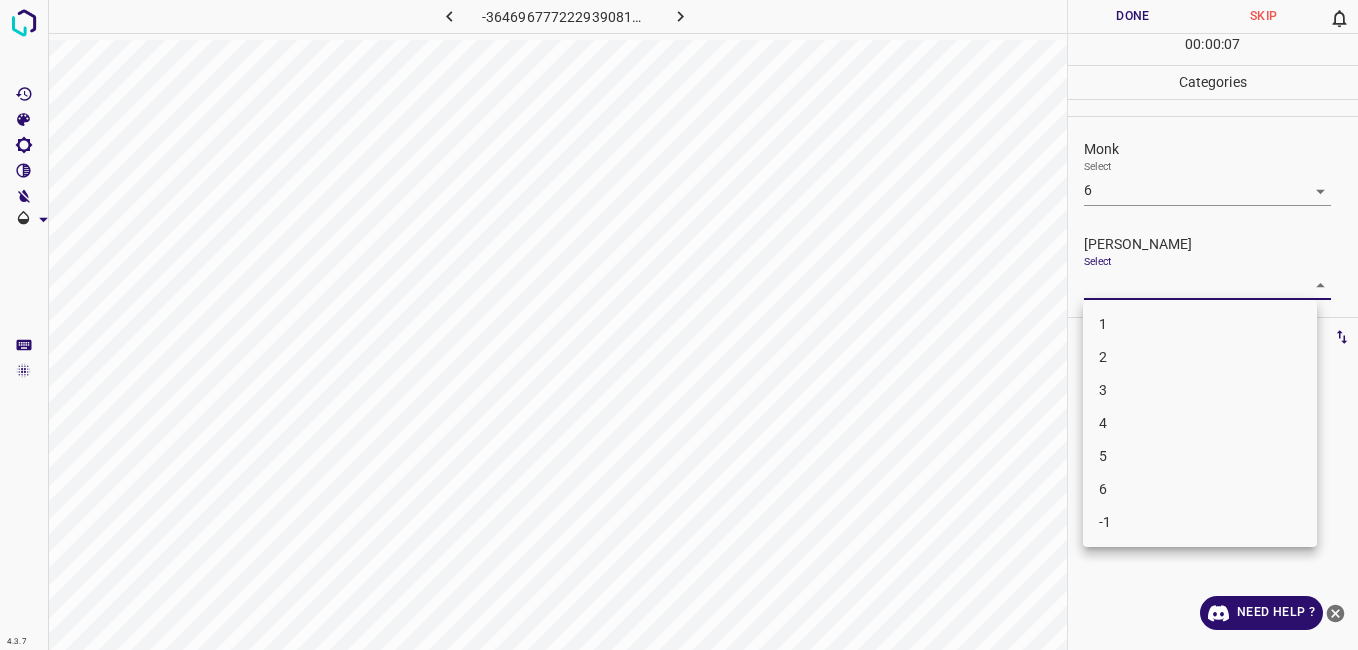 drag, startPoint x: 1107, startPoint y: 456, endPoint x: 1117, endPoint y: 392, distance: 64.77654 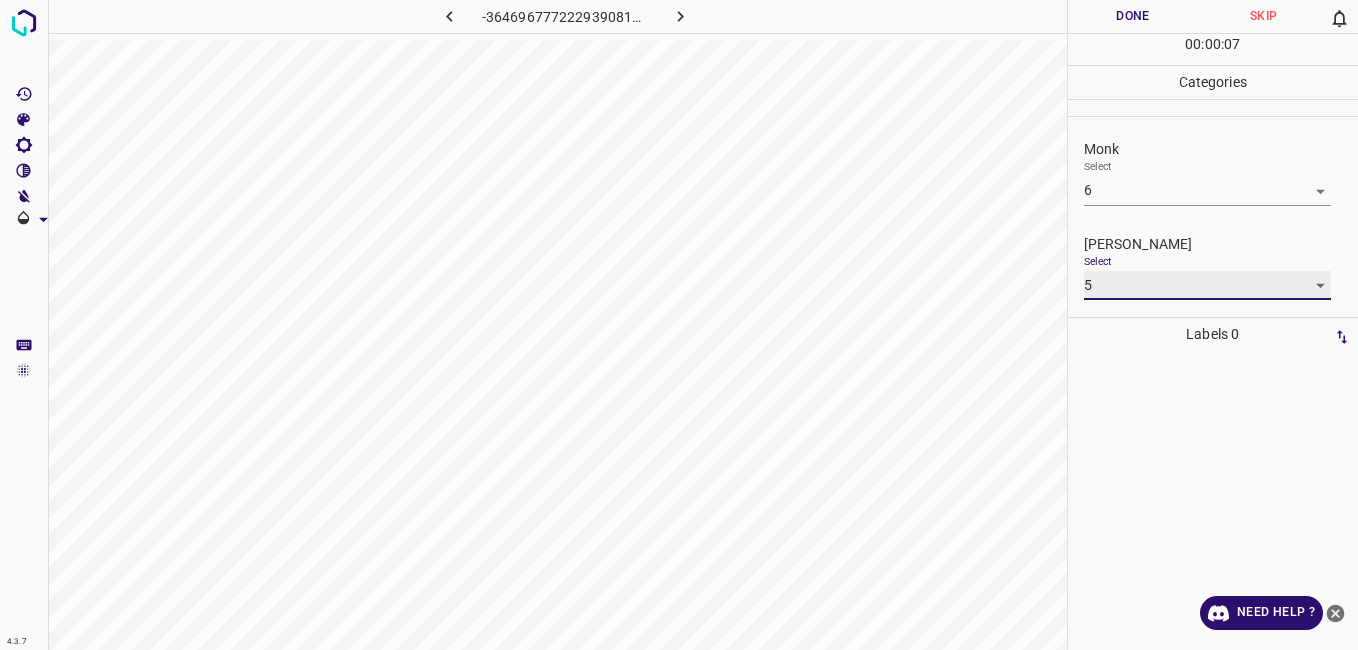 type on "5" 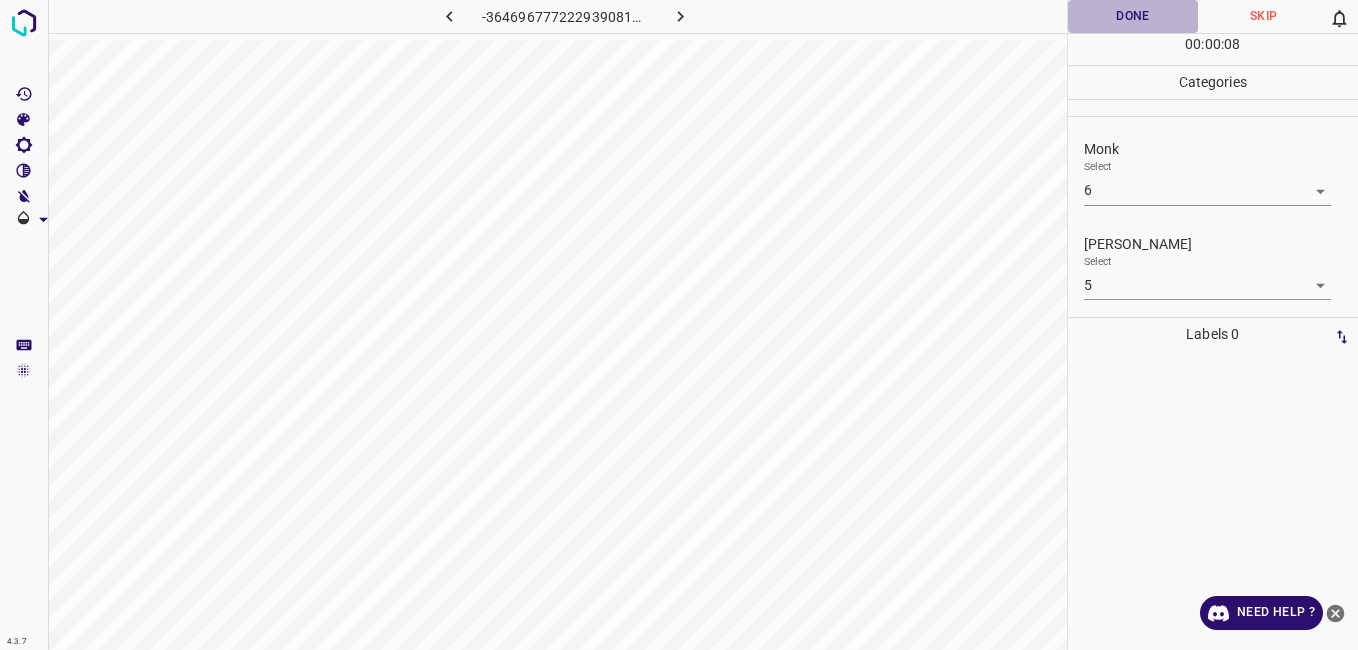 click on "Done" at bounding box center [1133, 16] 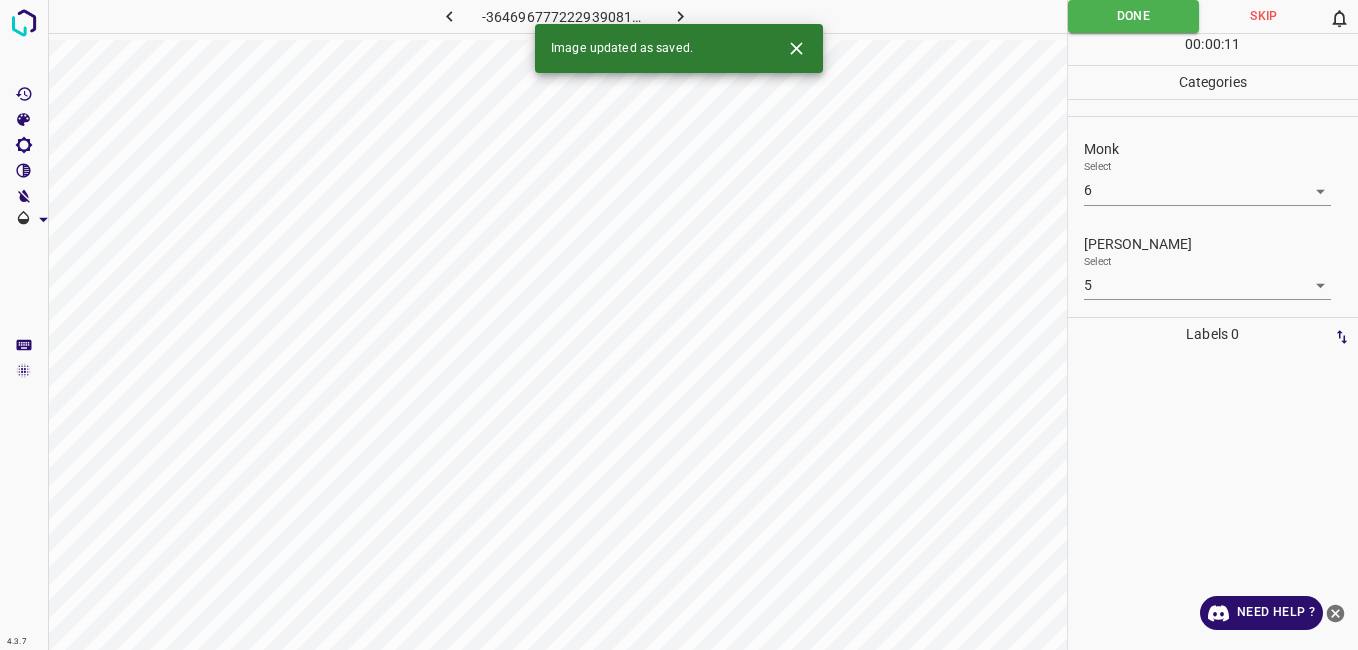 click on "4.3.7 -3646967772229390812.png Done Skip 0 00   : 00   : 11   Categories Monk   Select 6 6  [PERSON_NAME]   Select 5 5 Labels   0 Categories 1 Monk 2  [PERSON_NAME] Tools Space Change between modes (Draw & Edit) I Auto labeling R Restore zoom M Zoom in N Zoom out Delete Delete selecte label Filters Z Restore filters X Saturation filter C Brightness filter V Contrast filter B Gray scale filter General O Download Image updated as saved. Need Help ?" at bounding box center (679, 325) 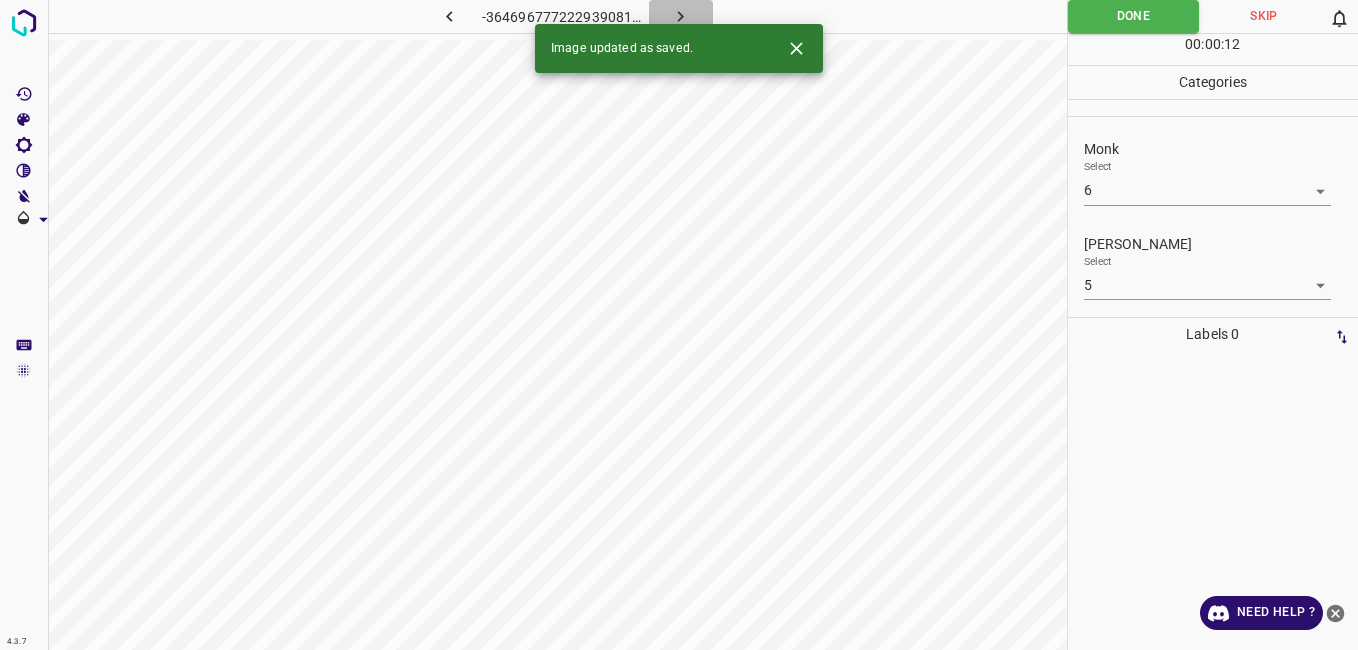 click 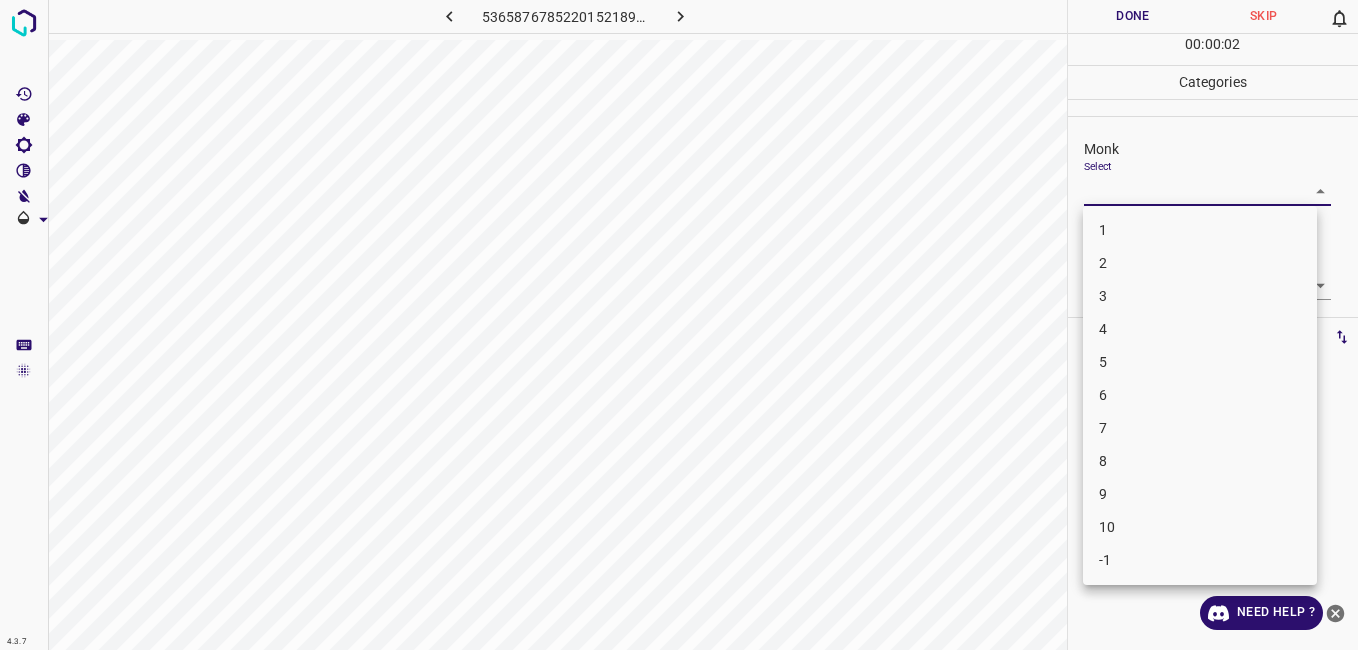 click on "4.3.7 5365876785220152189.png Done Skip 0 00   : 00   : 02   Categories Monk   Select ​  [PERSON_NAME]   Select ​ Labels   0 Categories 1 Monk 2  [PERSON_NAME] Tools Space Change between modes (Draw & Edit) I Auto labeling R Restore zoom M Zoom in N Zoom out Delete Delete selecte label Filters Z Restore filters X Saturation filter C Brightness filter V Contrast filter B Gray scale filter General O Download Need Help ? - Text - Hide - Delete 1 2 3 4 5 6 7 8 9 10 -1" at bounding box center (679, 325) 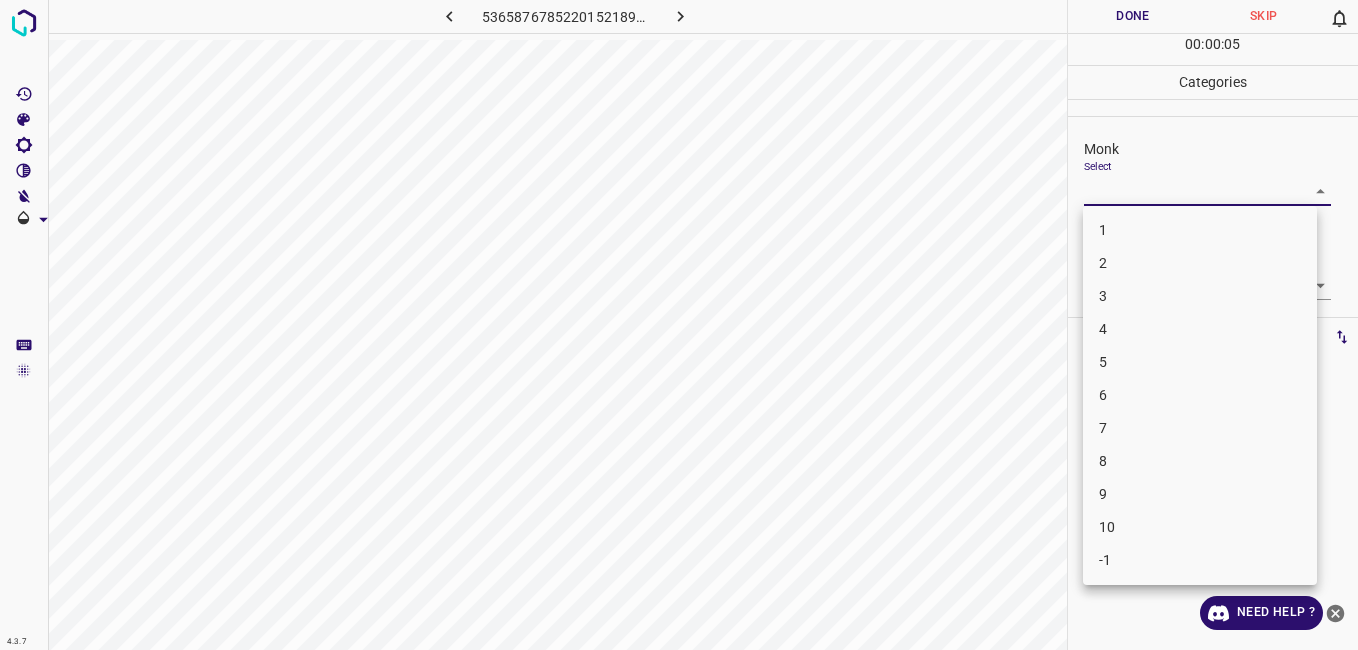 click on "5" at bounding box center (1200, 362) 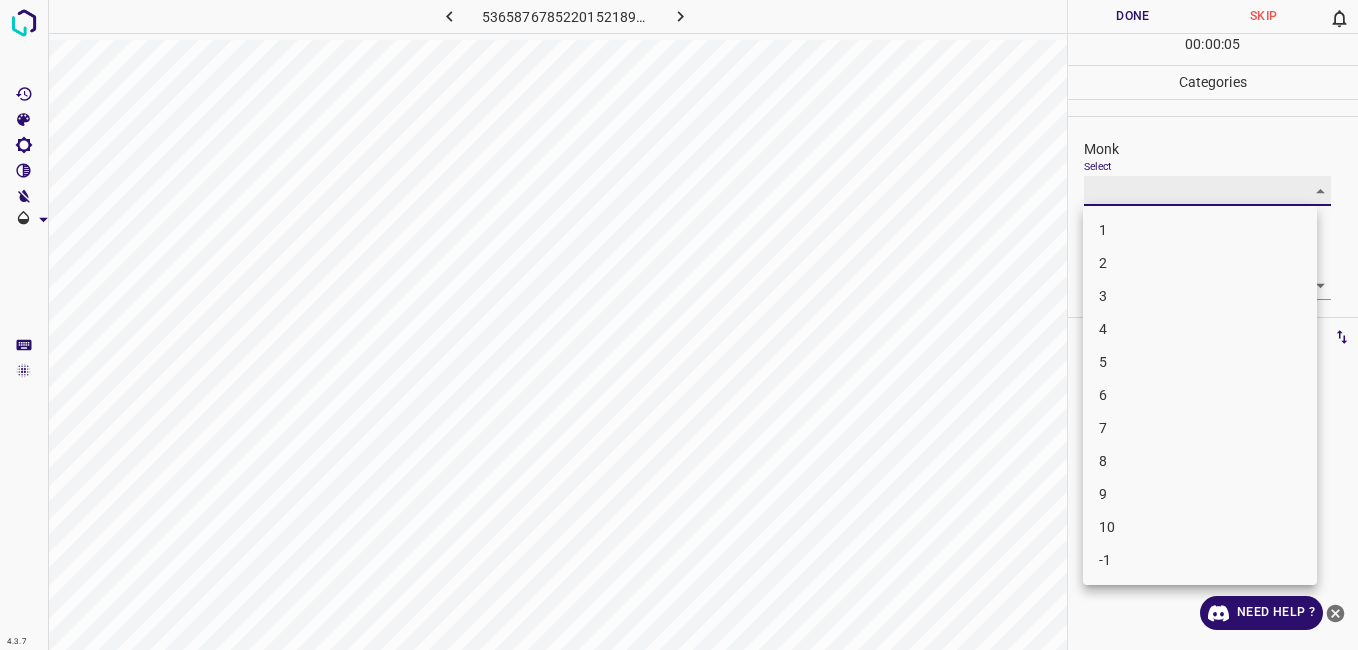 type on "5" 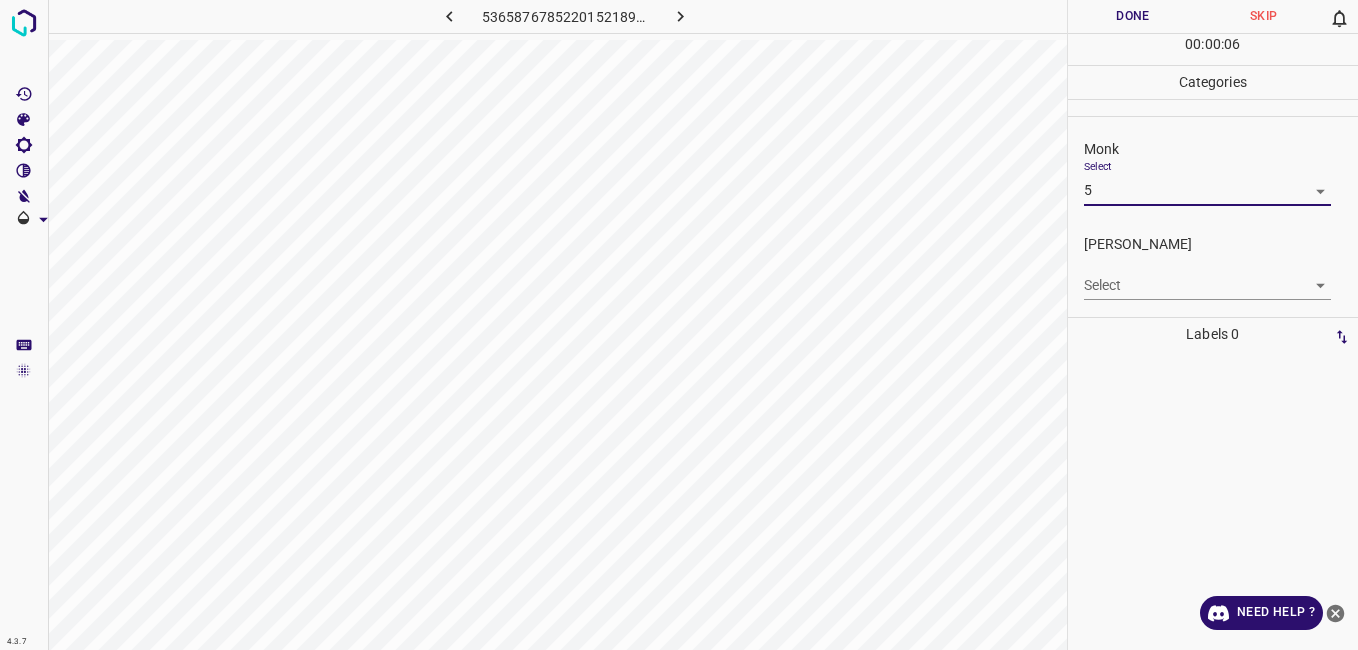 click on "4.3.7 5365876785220152189.png Done Skip 0 00   : 00   : 06   Categories Monk   Select 5 5  [PERSON_NAME]   Select ​ Labels   0 Categories 1 Monk 2  [PERSON_NAME] Tools Space Change between modes (Draw & Edit) I Auto labeling R Restore zoom M Zoom in N Zoom out Delete Delete selecte label Filters Z Restore filters X Saturation filter C Brightness filter V Contrast filter B Gray scale filter General O Download Need Help ? - Text - Hide - Delete" at bounding box center (679, 325) 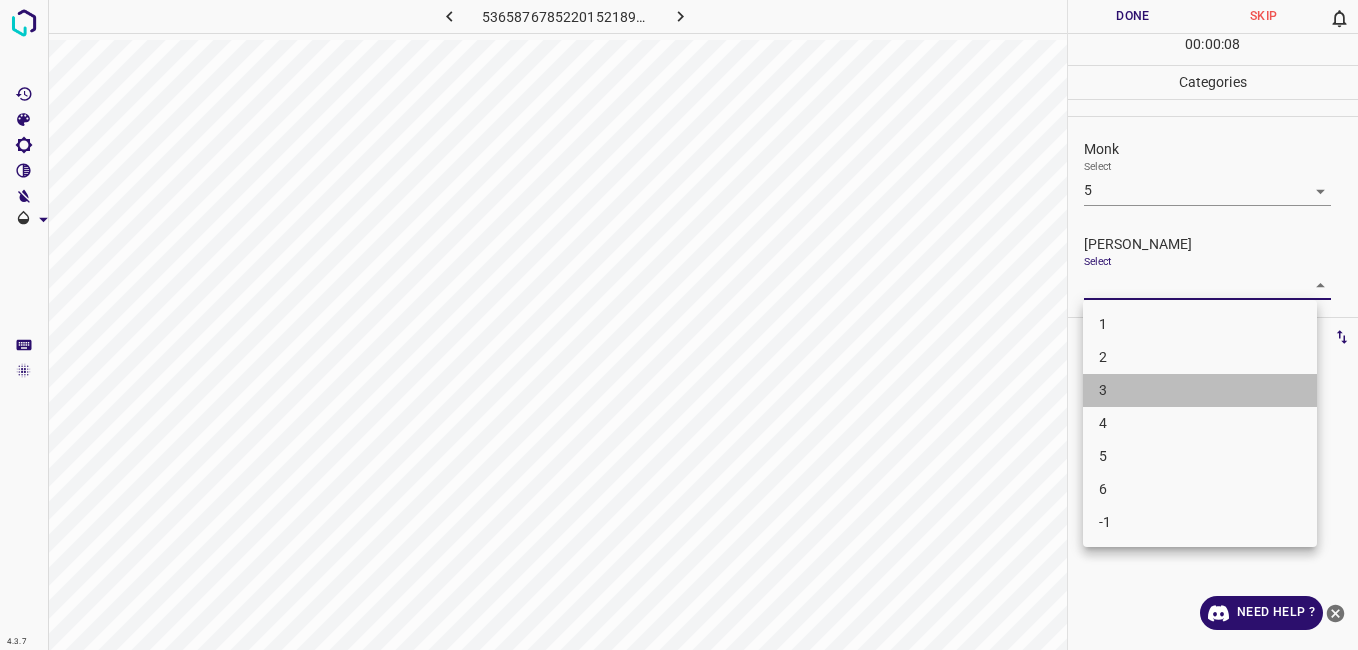 click on "3" at bounding box center [1200, 390] 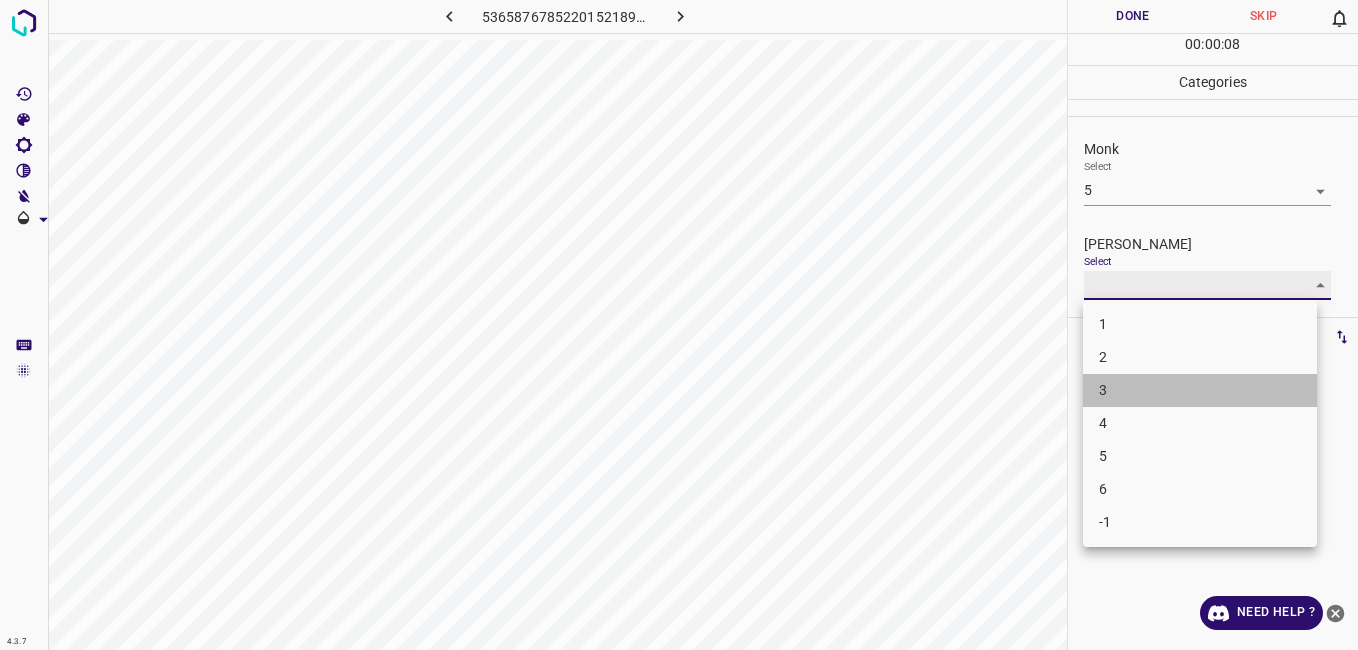 type on "3" 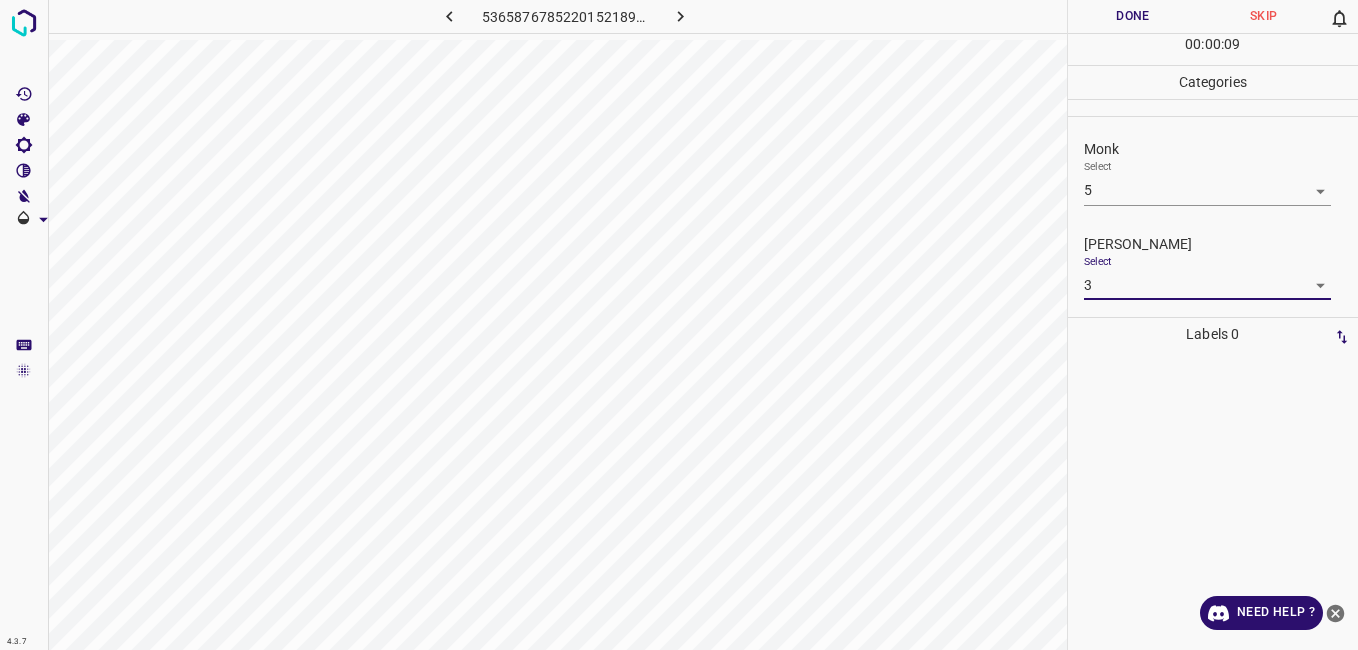 click on "4.3.7 5365876785220152189.png Done Skip 0 00   : 00   : 09   Categories Monk   Select 5 5  [PERSON_NAME]   Select 3 3 Labels   0 Categories 1 Monk 2  [PERSON_NAME] Tools Space Change between modes (Draw & Edit) I Auto labeling R Restore zoom M Zoom in N Zoom out Delete Delete selecte label Filters Z Restore filters X Saturation filter C Brightness filter V Contrast filter B Gray scale filter General O Download Need Help ? - Text - Hide - Delete" at bounding box center [679, 325] 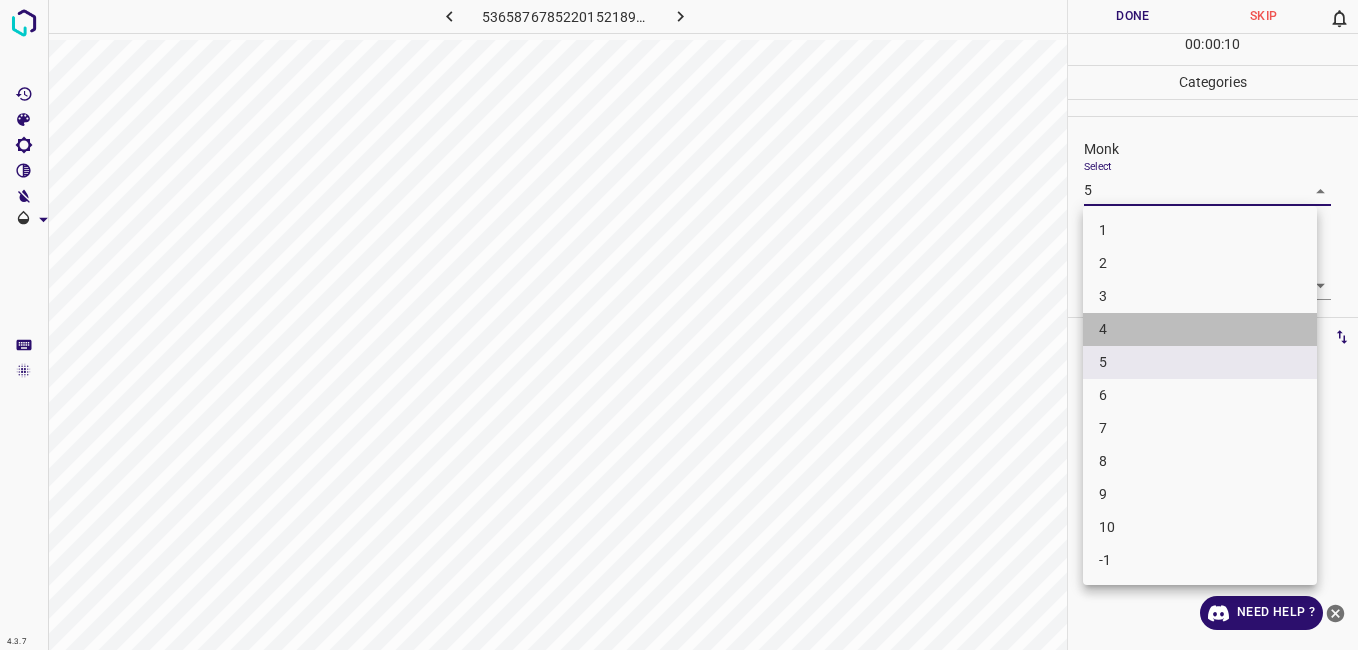 click on "4" at bounding box center [1200, 329] 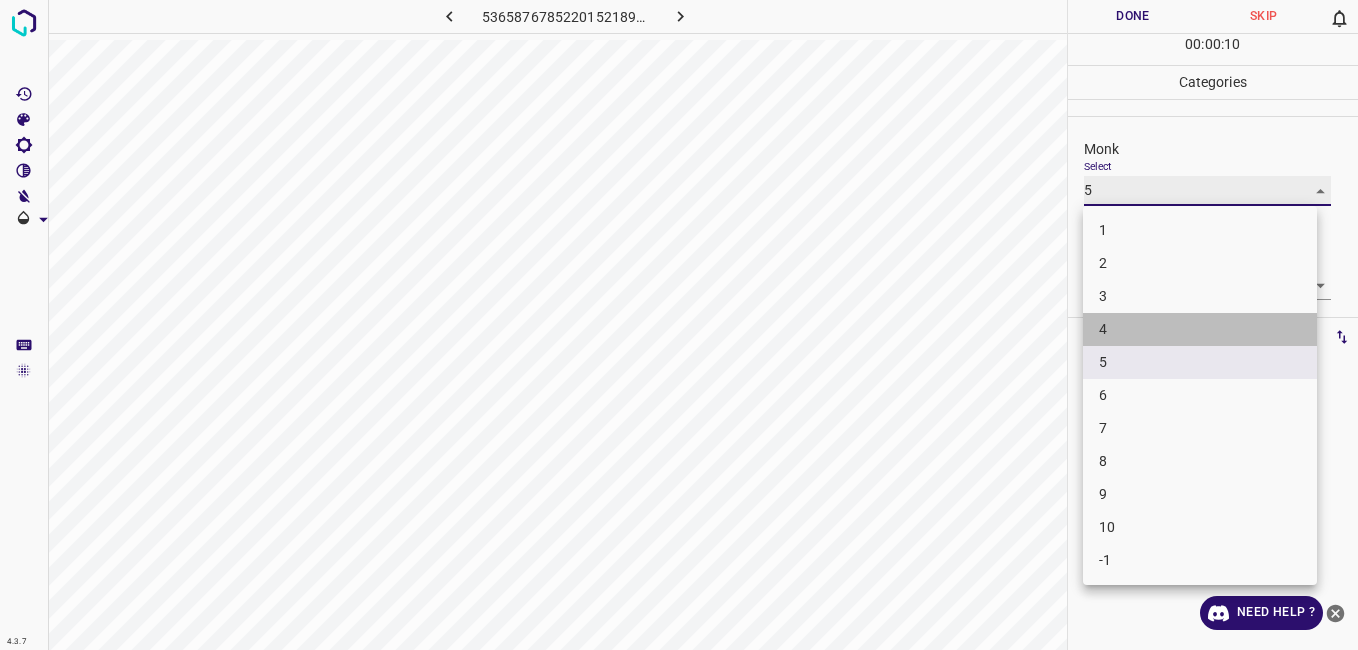 type on "4" 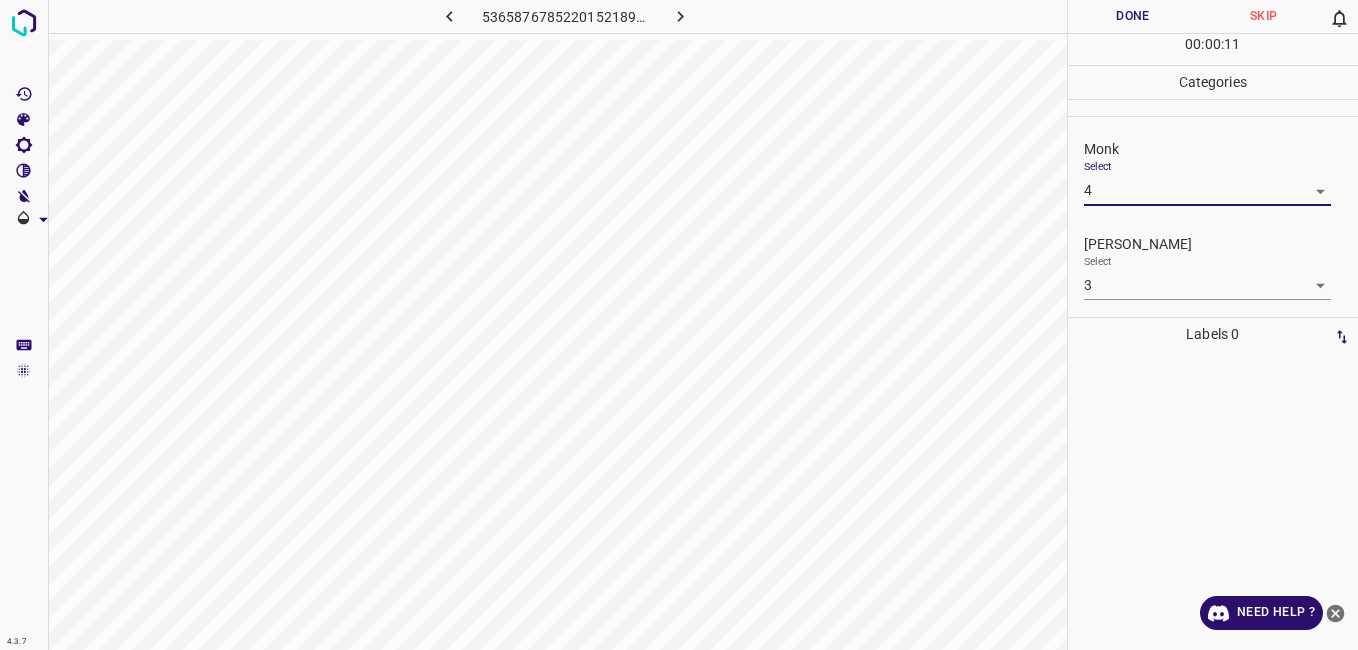 click on "Done" at bounding box center [1133, 16] 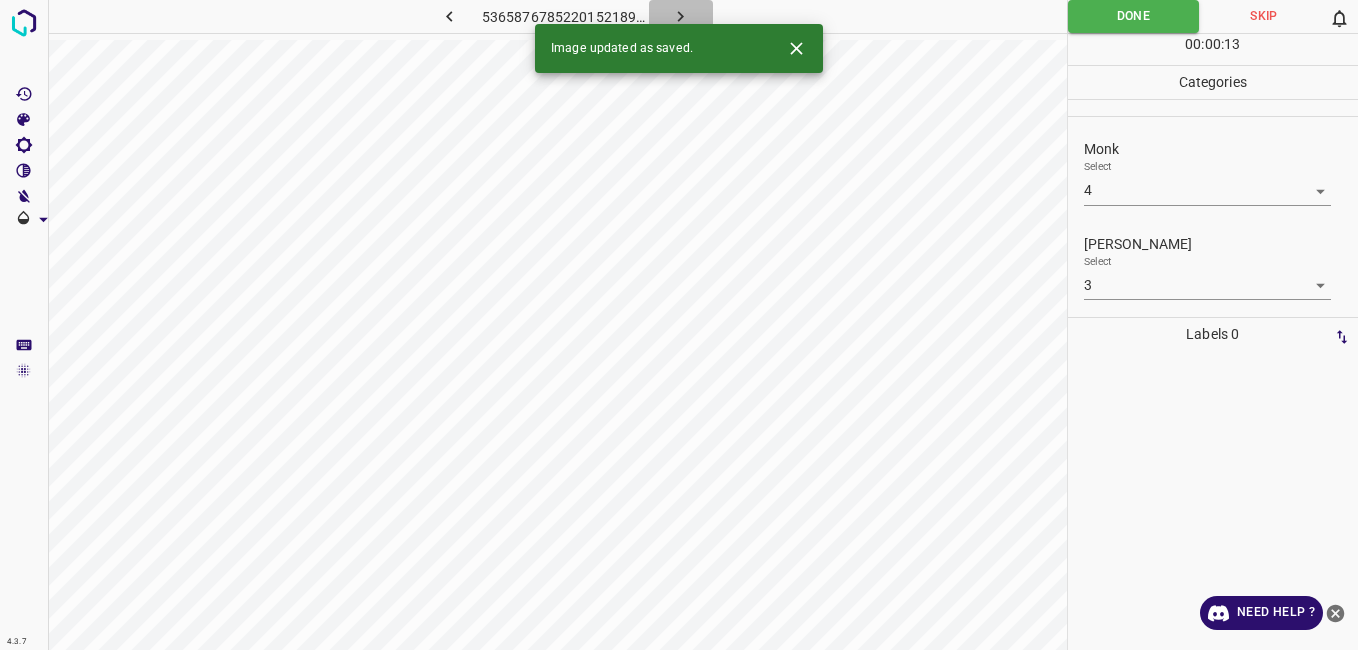 click at bounding box center (681, 16) 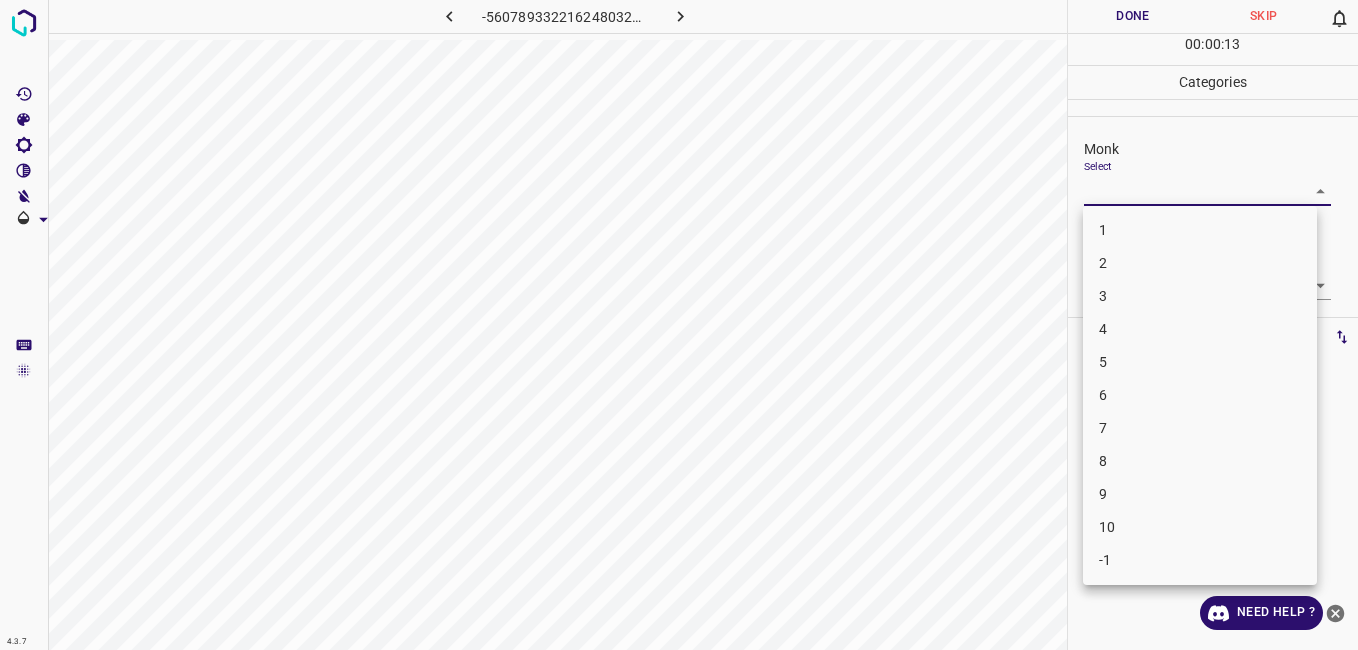 click on "4.3.7 -5607893322162480323.png Done Skip 0 00   : 00   : 13   Categories Monk   Select ​  [PERSON_NAME]   Select ​ Labels   0 Categories 1 Monk 2  [PERSON_NAME] Tools Space Change between modes (Draw & Edit) I Auto labeling R Restore zoom M Zoom in N Zoom out Delete Delete selecte label Filters Z Restore filters X Saturation filter C Brightness filter V Contrast filter B Gray scale filter General O Download Need Help ? - Text - Hide - Delete 1 2 3 4 5 6 7 8 9 10 -1" at bounding box center (679, 325) 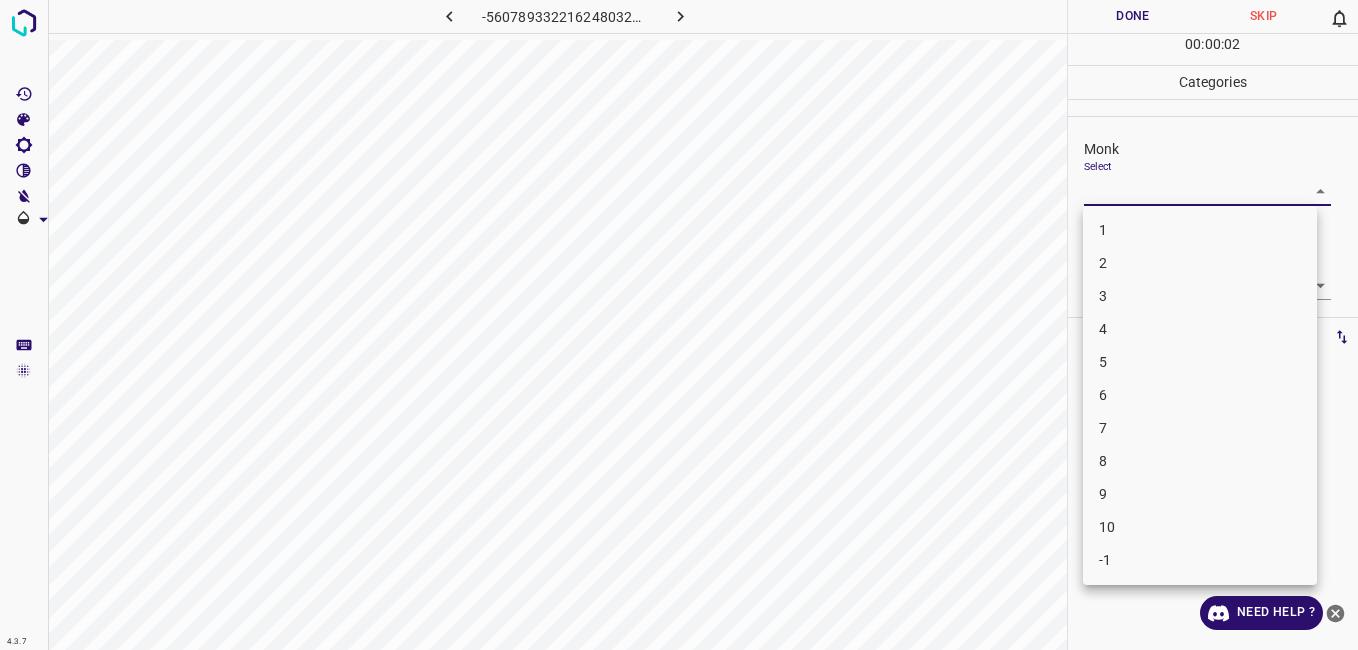 click on "2" at bounding box center [1200, 263] 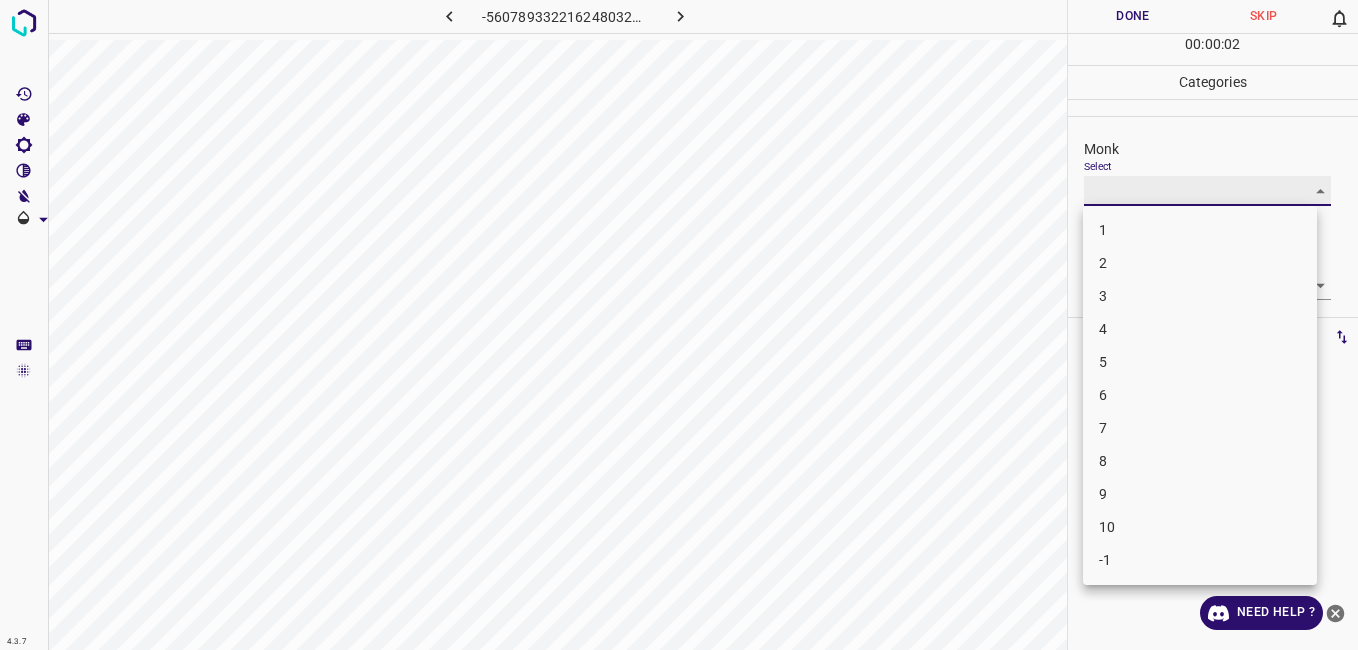 type on "2" 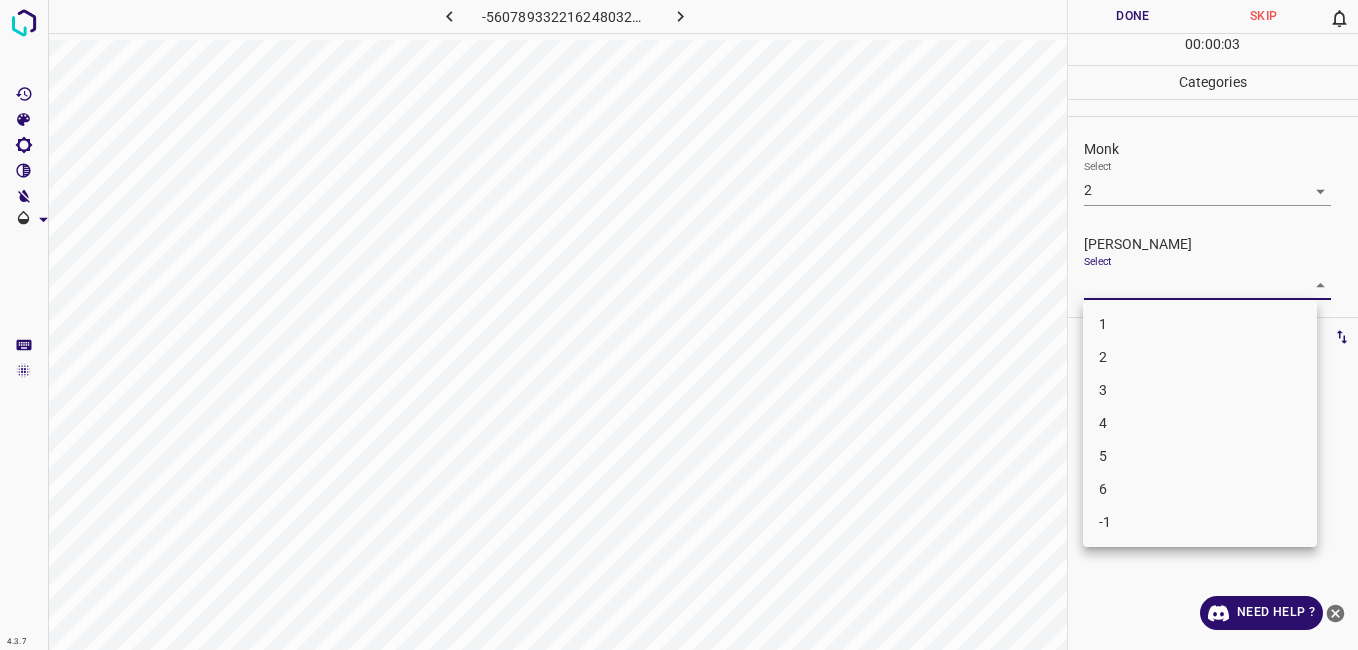click on "4.3.7 -5607893322162480323.png Done Skip 0 00   : 00   : 03   Categories Monk   Select 2 2  [PERSON_NAME]   Select ​ Labels   0 Categories 1 Monk 2  [PERSON_NAME] Tools Space Change between modes (Draw & Edit) I Auto labeling R Restore zoom M Zoom in N Zoom out Delete Delete selecte label Filters Z Restore filters X Saturation filter C Brightness filter V Contrast filter B Gray scale filter General O Download Need Help ? - Text - Hide - Delete 1 2 3 4 5 6 -1" at bounding box center (679, 325) 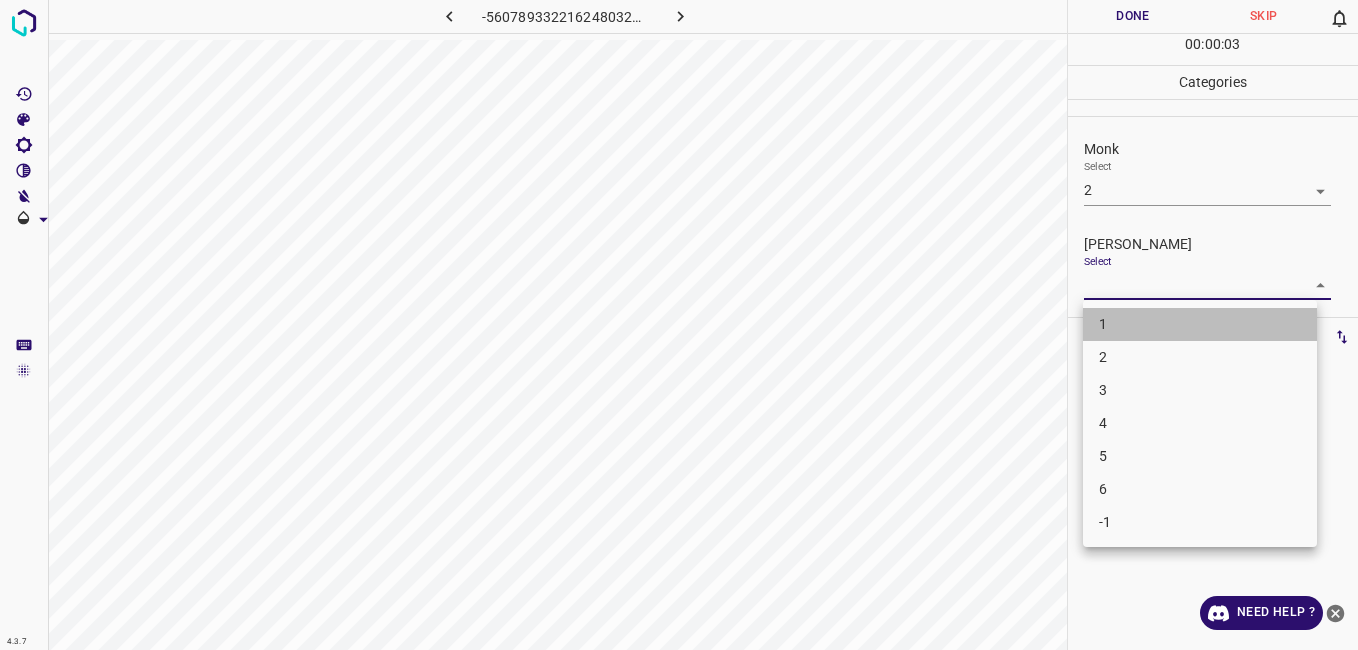 click on "1" at bounding box center (1200, 324) 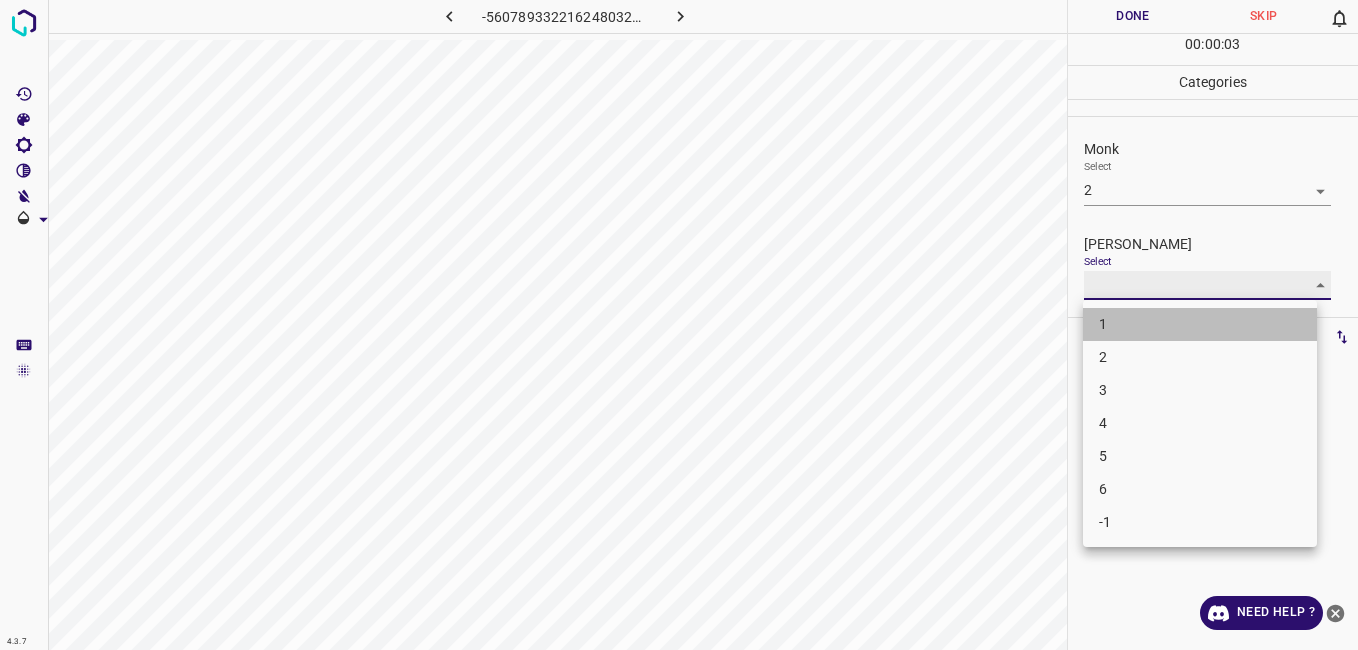 type on "1" 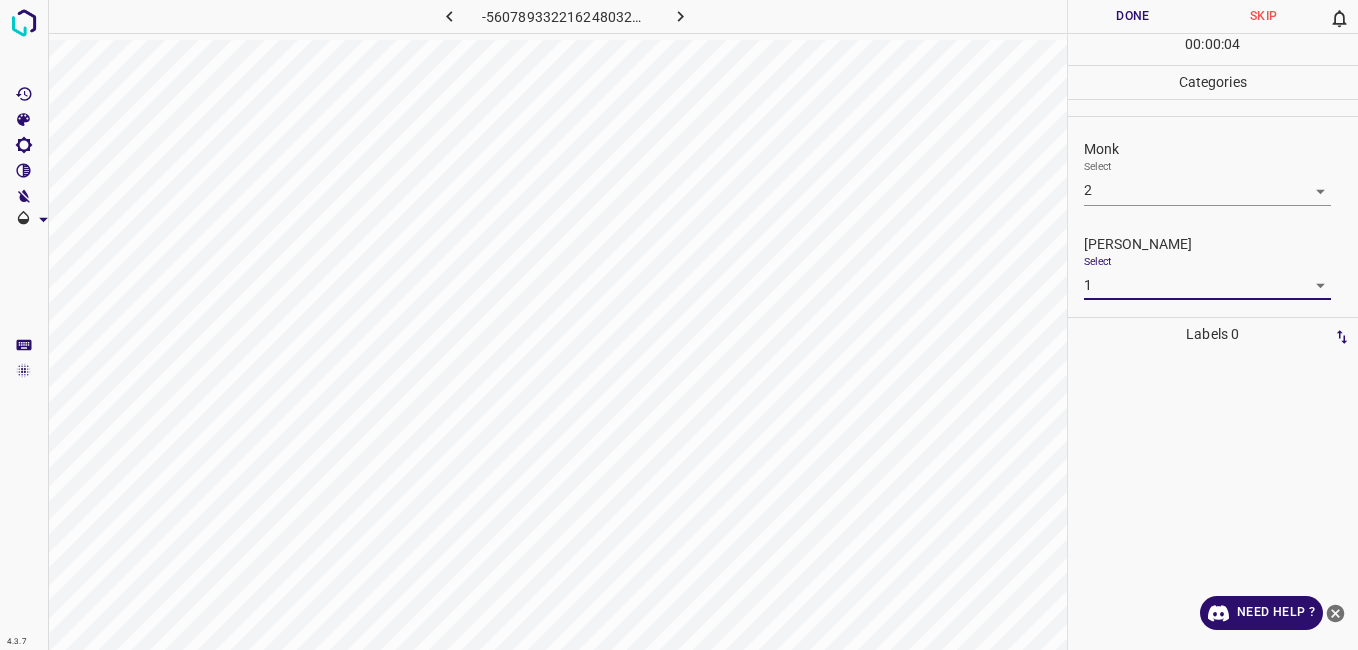 click on "Done" at bounding box center [1133, 16] 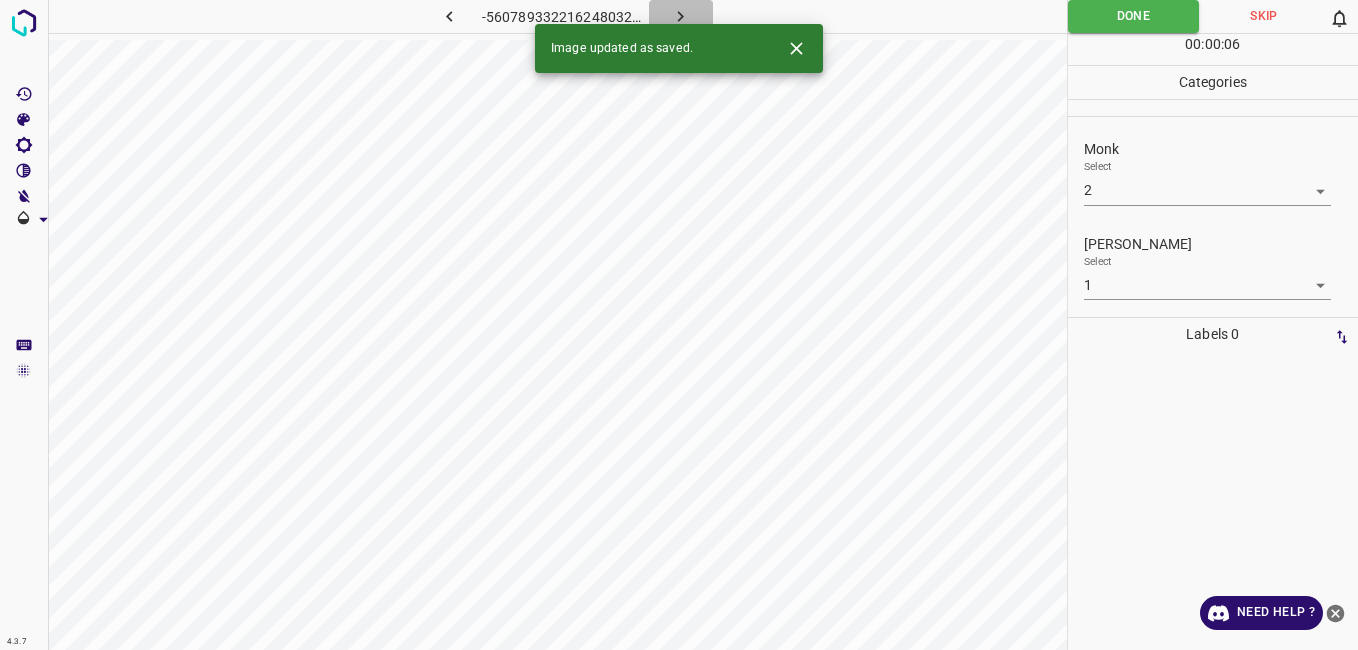 click 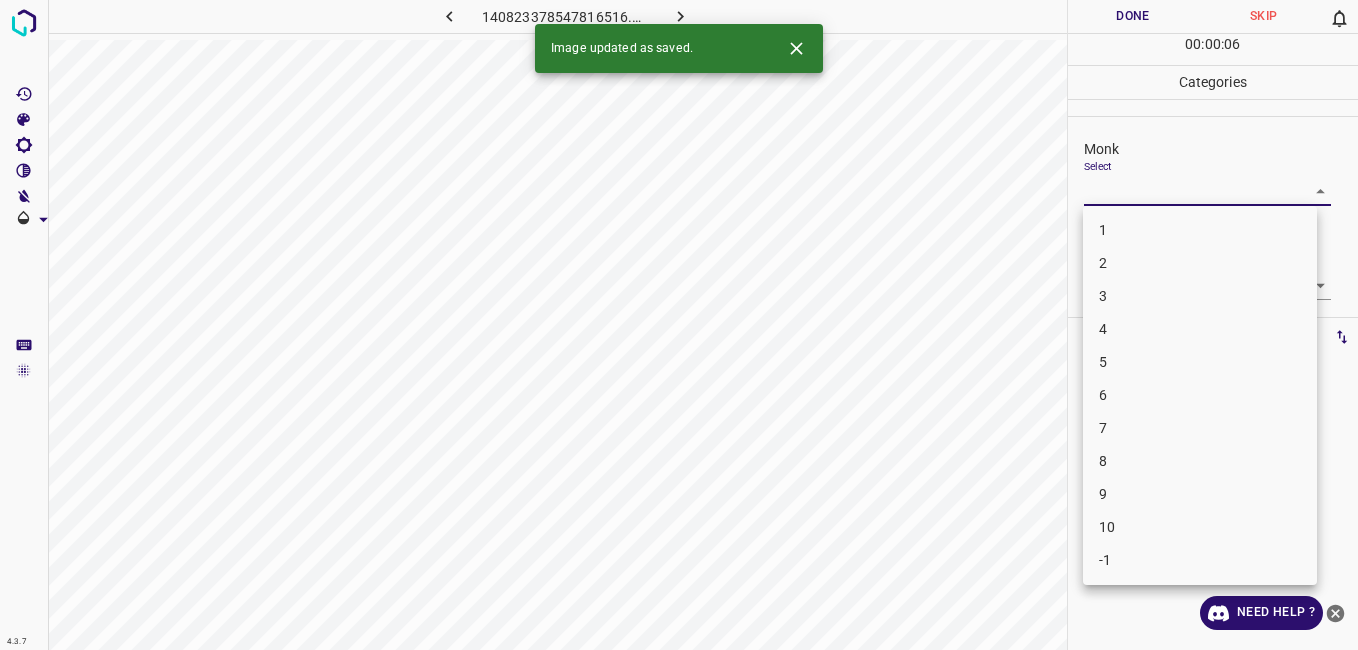click on "4.3.7 140823378547816516.png Done Skip 0 00   : 00   : 06   Categories Monk   Select ​  [PERSON_NAME]   Select ​ Labels   0 Categories 1 Monk 2  [PERSON_NAME] Tools Space Change between modes (Draw & Edit) I Auto labeling R Restore zoom M Zoom in N Zoom out Delete Delete selecte label Filters Z Restore filters X Saturation filter C Brightness filter V Contrast filter B Gray scale filter General O Download Image updated as saved. Need Help ? - Text - Hide - Delete 1 2 3 4 5 6 7 8 9 10 -1" at bounding box center (679, 325) 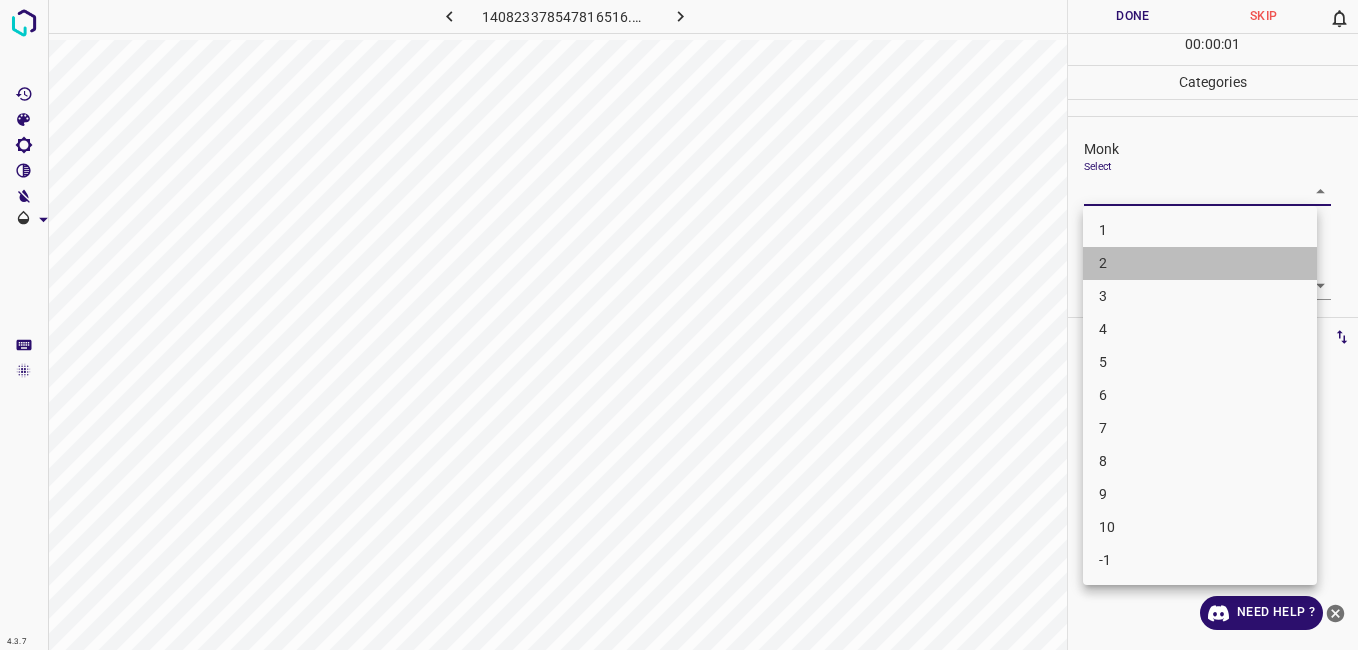 click on "2" at bounding box center (1200, 263) 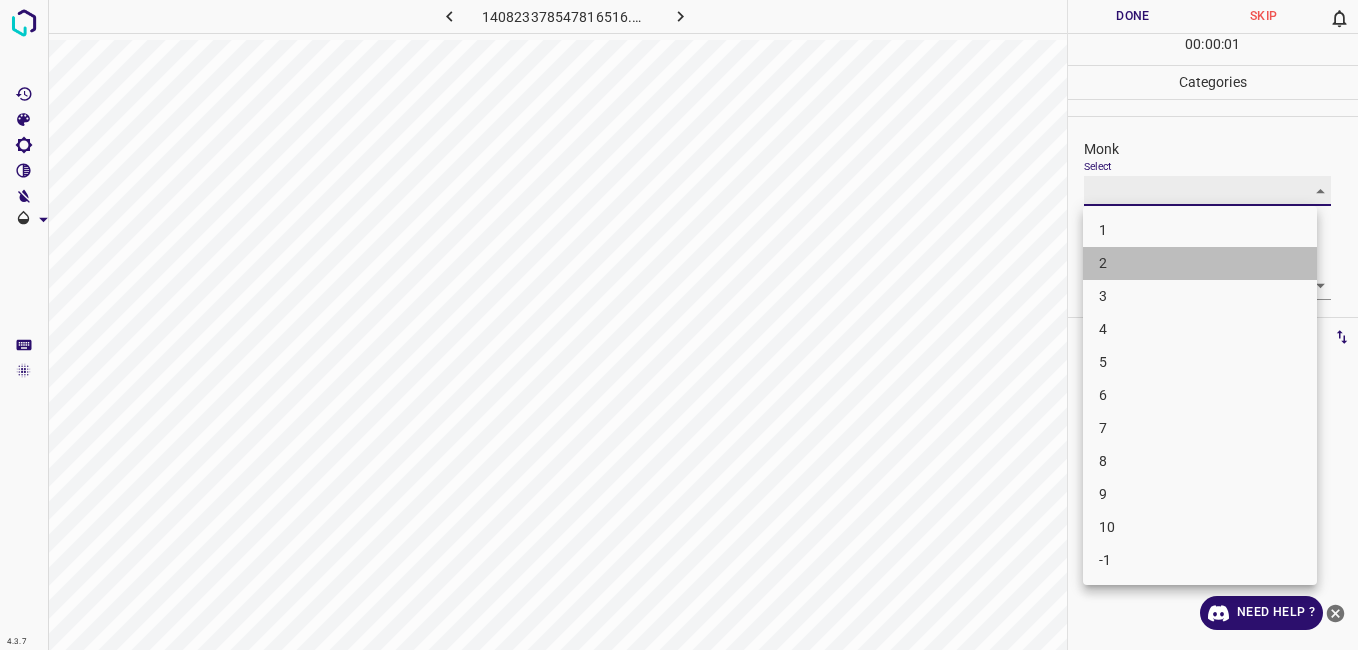 type on "2" 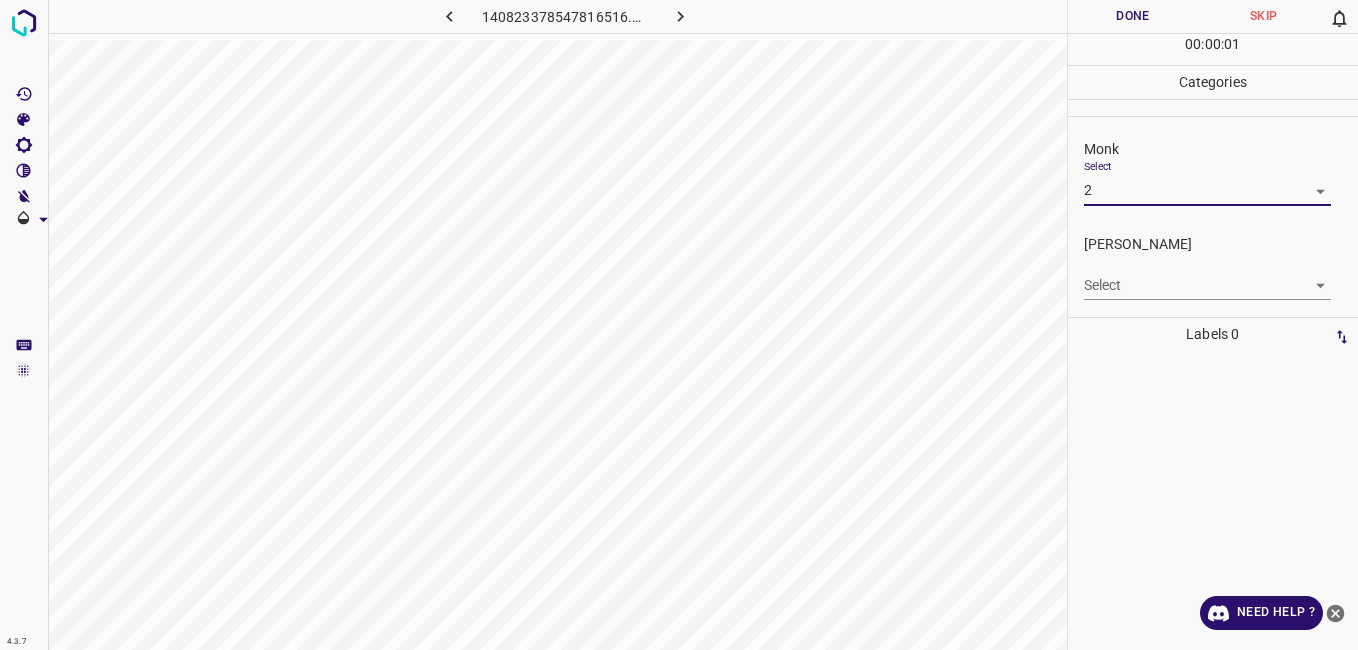 click on "[PERSON_NAME]   Select ​" at bounding box center [1213, 267] 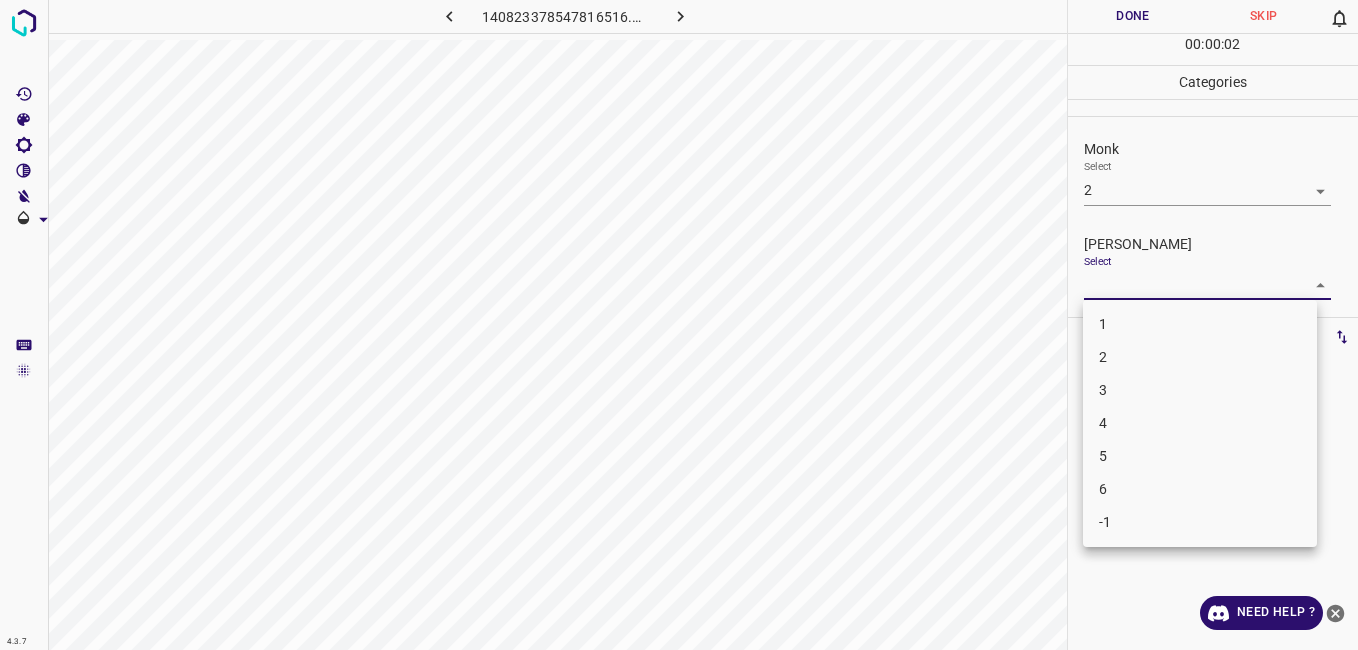 click on "4.3.7 140823378547816516.png Done Skip 0 00   : 00   : 02   Categories Monk   Select 2 2  [PERSON_NAME]   Select ​ Labels   0 Categories 1 Monk 2  [PERSON_NAME] Tools Space Change between modes (Draw & Edit) I Auto labeling R Restore zoom M Zoom in N Zoom out Delete Delete selecte label Filters Z Restore filters X Saturation filter C Brightness filter V Contrast filter B Gray scale filter General O Download Need Help ? - Text - Hide - Delete 1 2 3 4 5 6 -1" at bounding box center [679, 325] 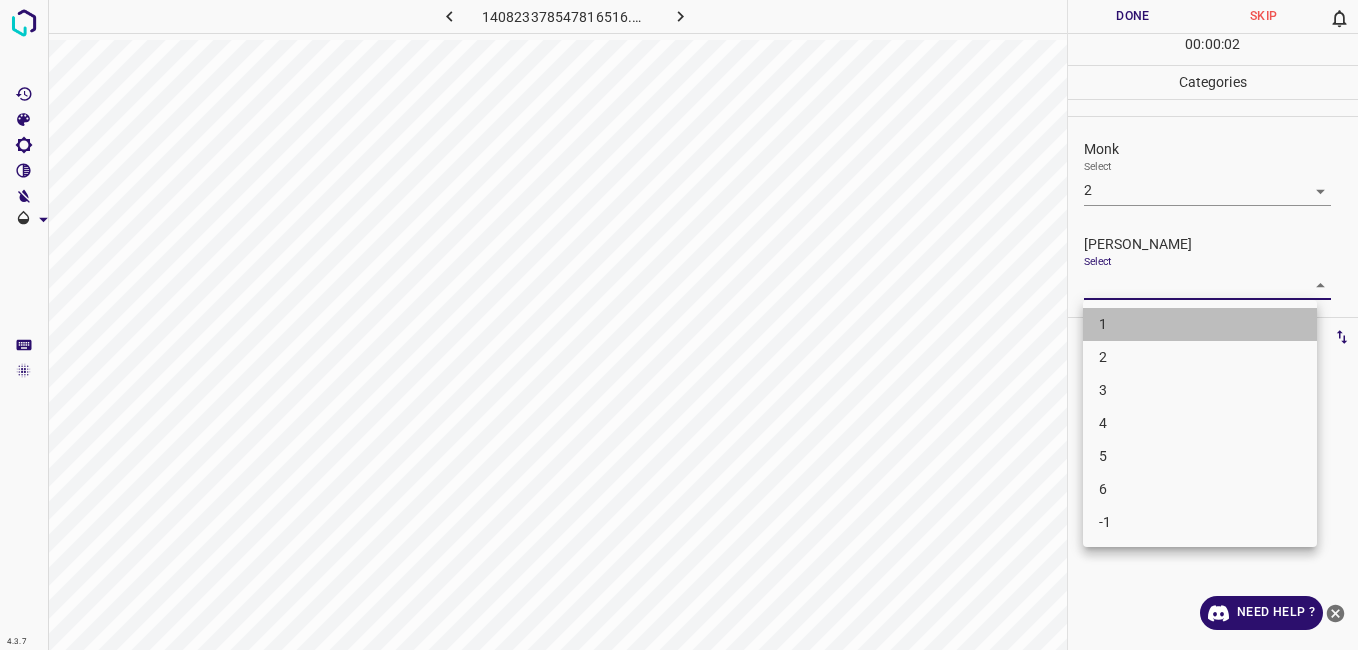click on "1" at bounding box center [1200, 324] 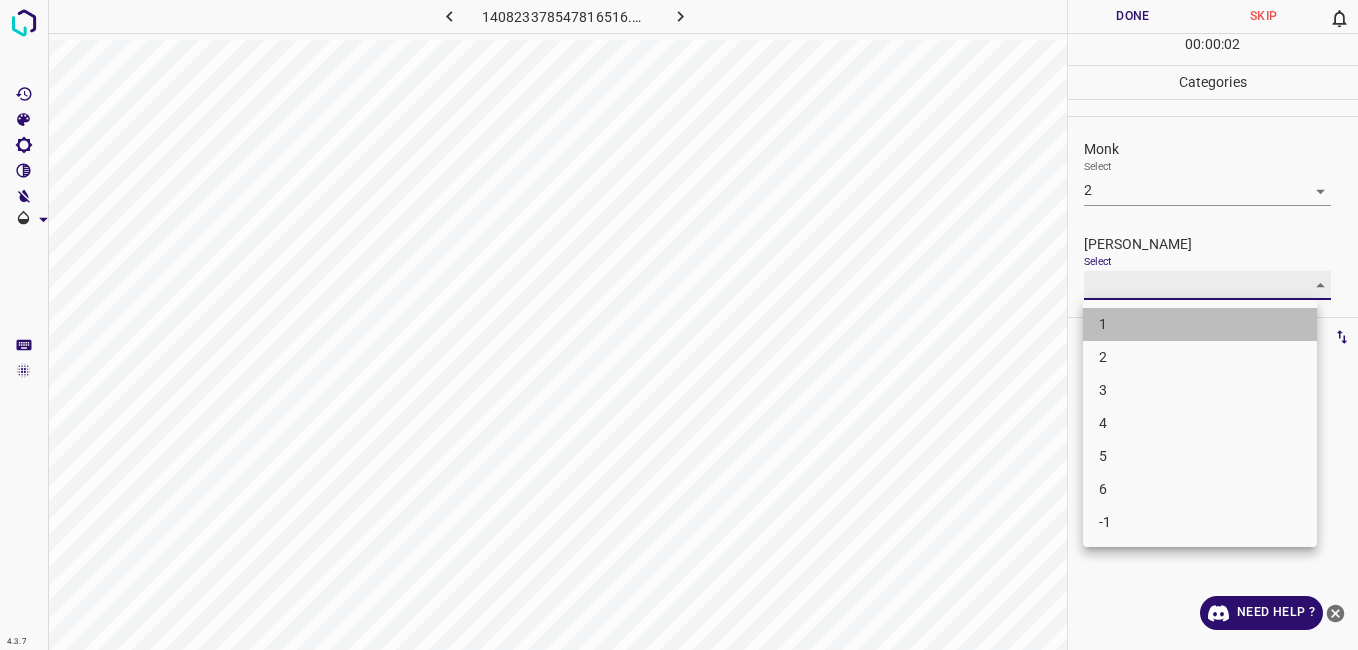 type on "1" 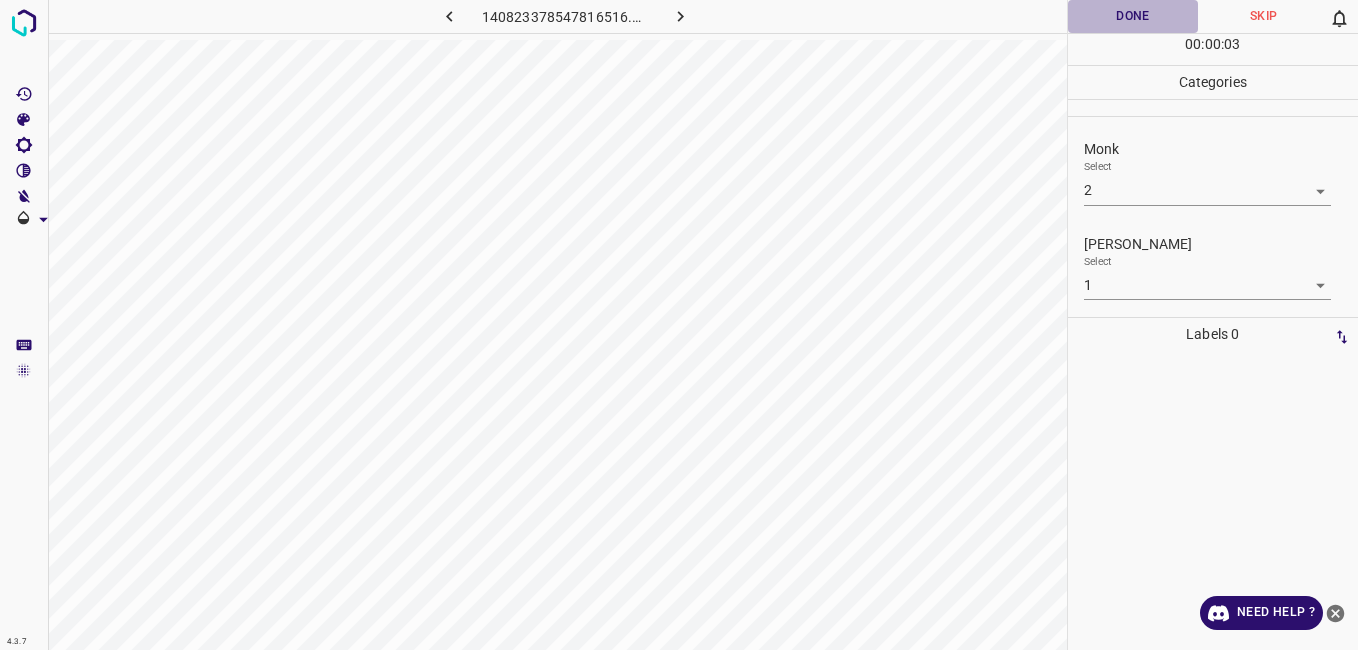 click on "Done" at bounding box center (1133, 16) 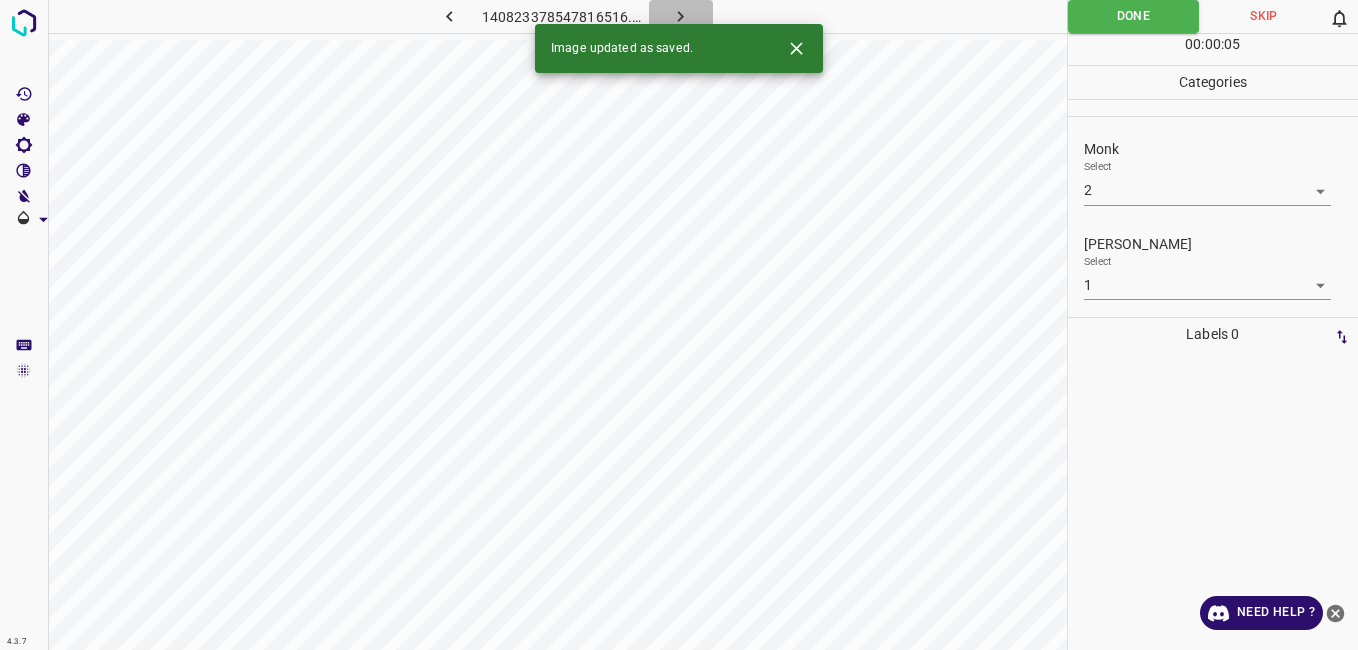 click at bounding box center [681, 16] 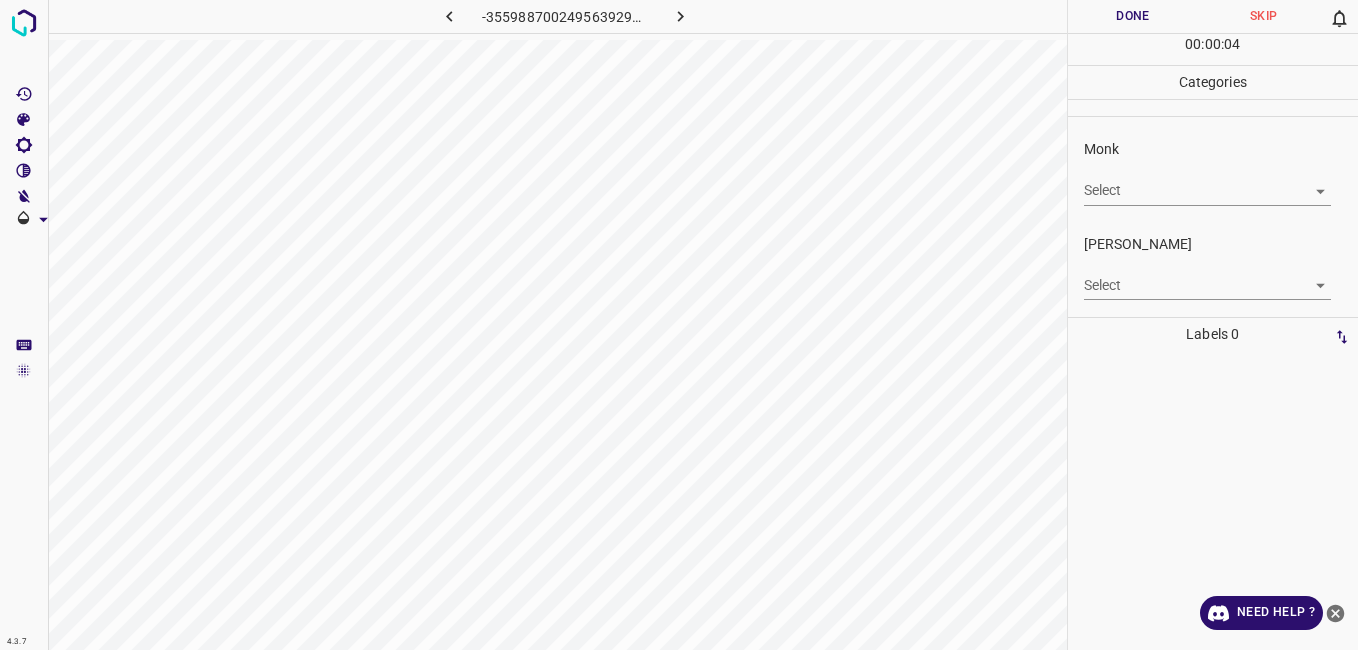 click on "4.3.7 -3559887002495639296.png Done Skip 0 00   : 00   : 04   Categories Monk   Select ​  [PERSON_NAME]   Select ​ Labels   0 Categories 1 Monk 2  [PERSON_NAME] Tools Space Change between modes (Draw & Edit) I Auto labeling R Restore zoom M Zoom in N Zoom out Delete Delete selecte label Filters Z Restore filters X Saturation filter C Brightness filter V Contrast filter B Gray scale filter General O Download Need Help ? - Text - Hide - Delete" at bounding box center (679, 325) 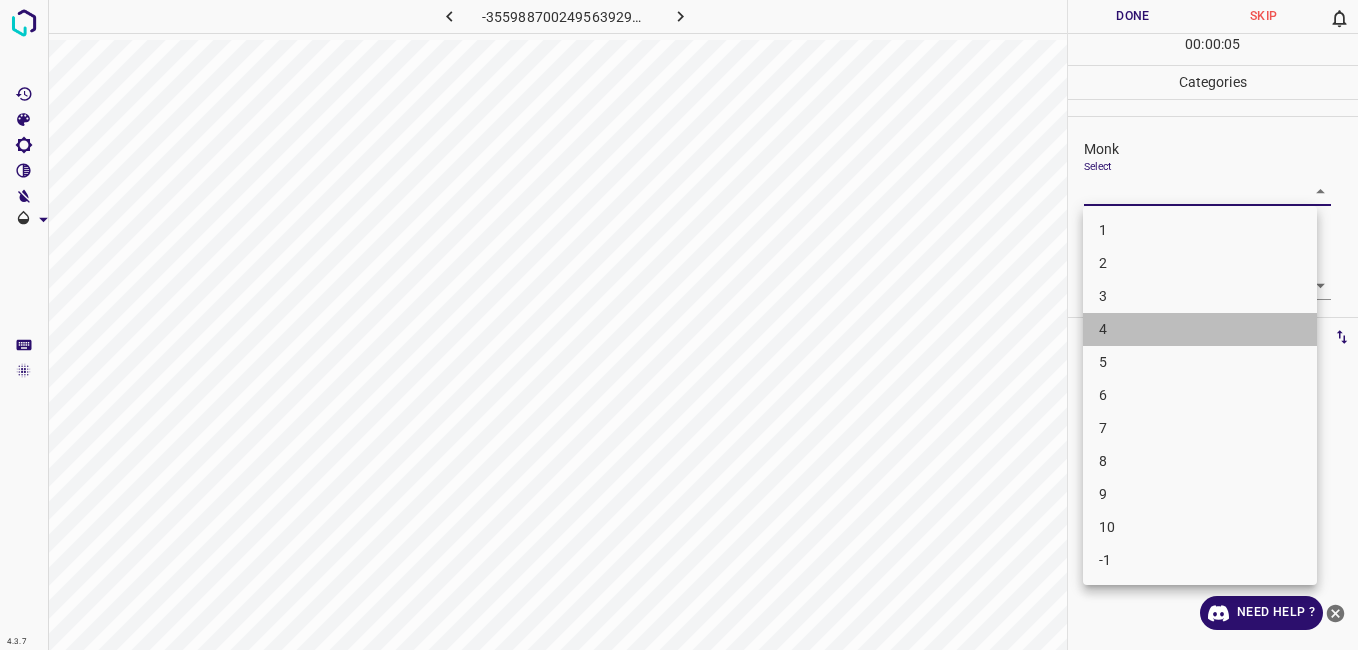 click on "4" at bounding box center [1200, 329] 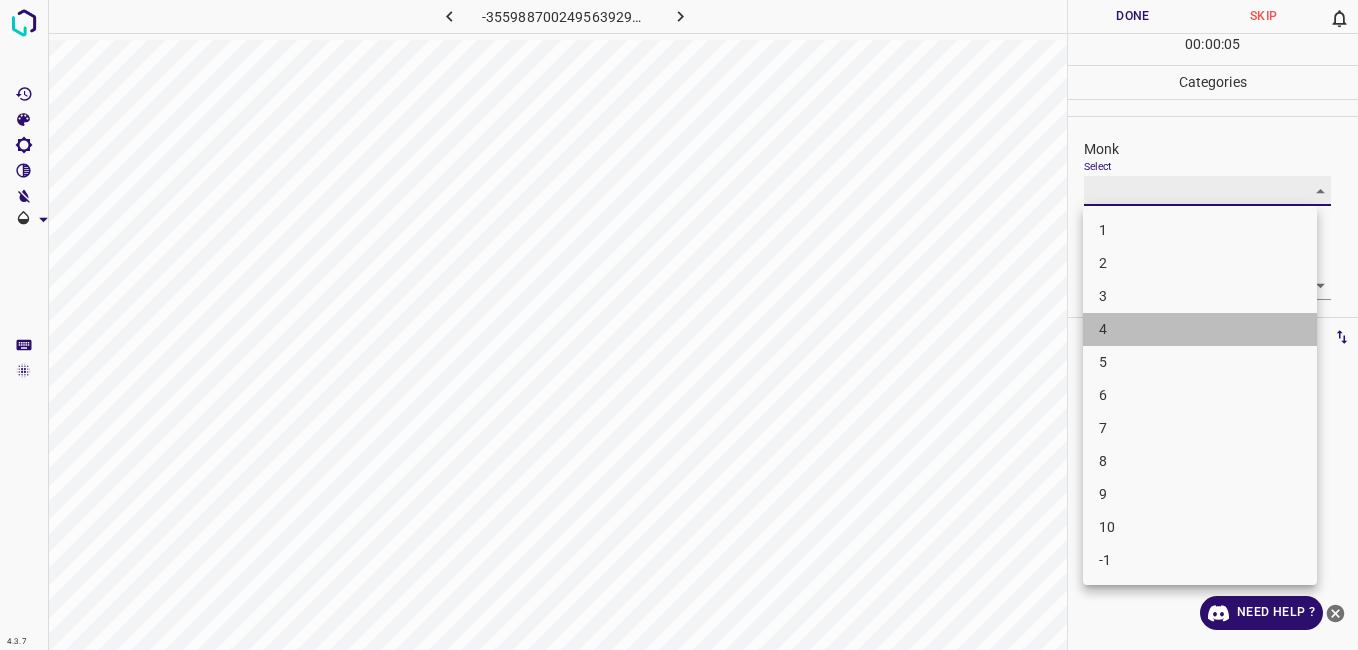 type on "4" 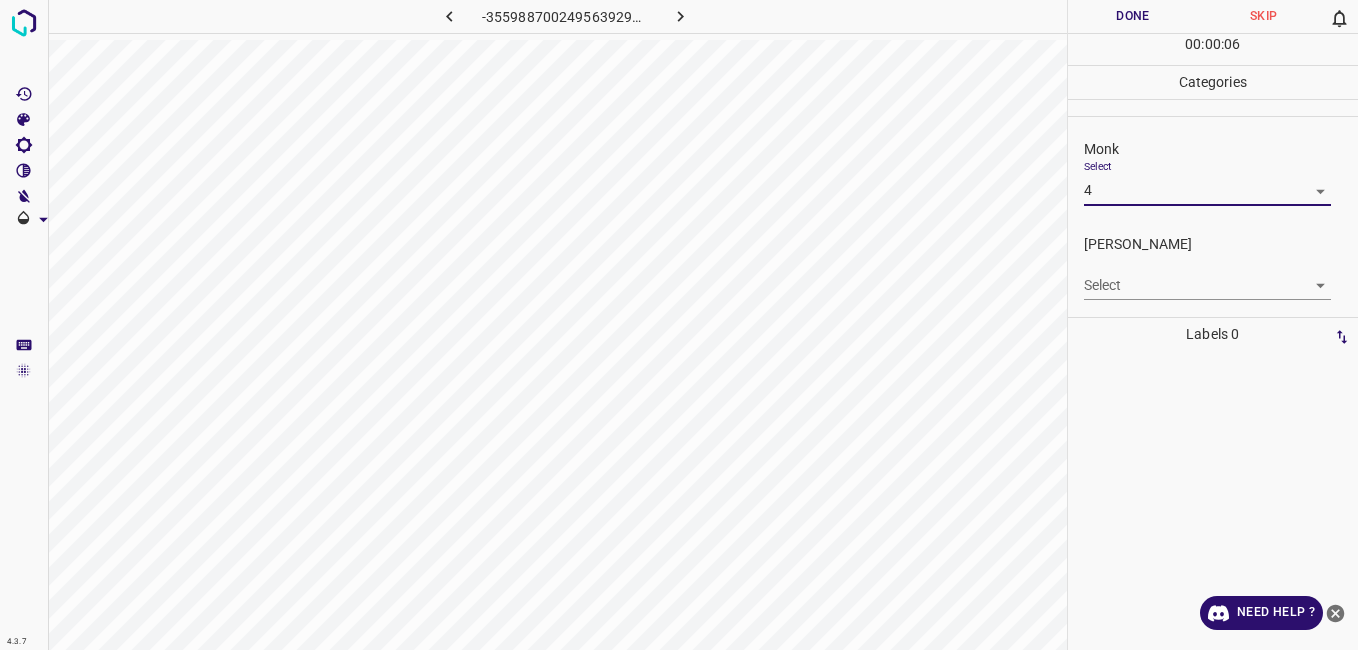 click on "4.3.7 -3559887002495639296.png Done Skip 0 00   : 00   : 06   Categories Monk   Select 4 4  [PERSON_NAME]   Select ​ Labels   0 Categories 1 Monk 2  [PERSON_NAME] Tools Space Change between modes (Draw & Edit) I Auto labeling R Restore zoom M Zoom in N Zoom out Delete Delete selecte label Filters Z Restore filters X Saturation filter C Brightness filter V Contrast filter B Gray scale filter General O Download Need Help ? - Text - Hide - Delete" at bounding box center (679, 325) 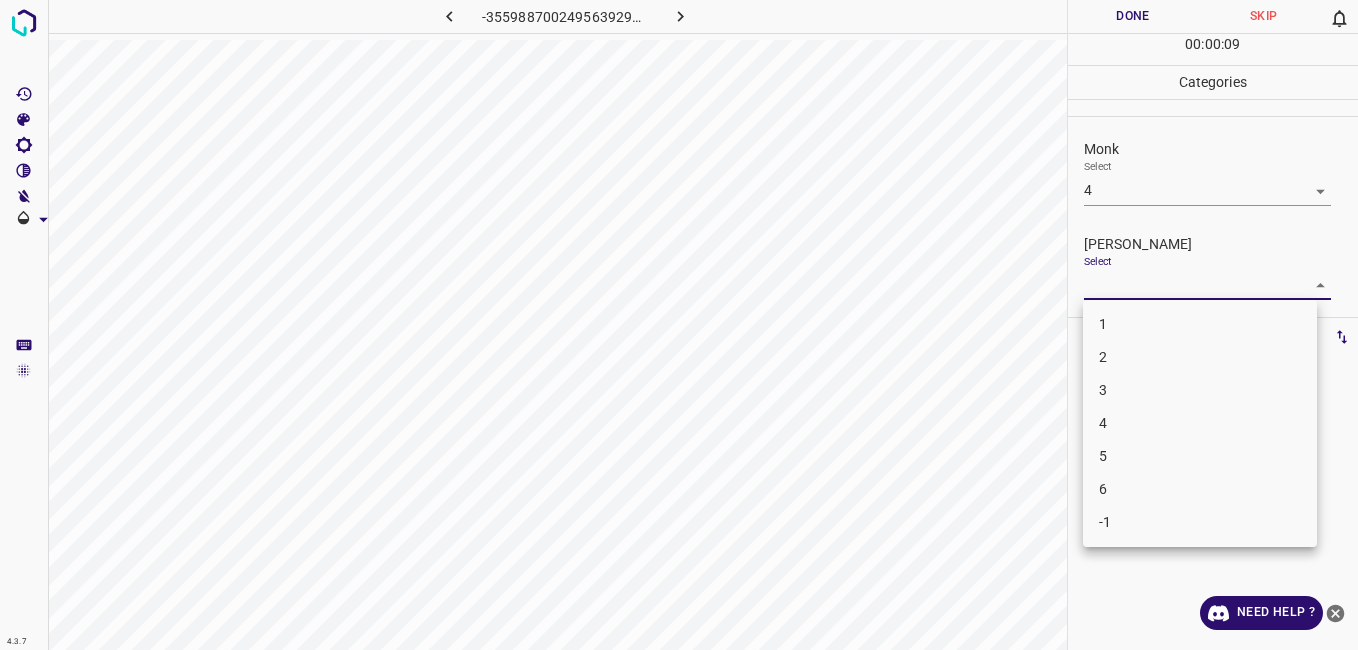 drag, startPoint x: 1113, startPoint y: 416, endPoint x: 1158, endPoint y: 425, distance: 45.891174 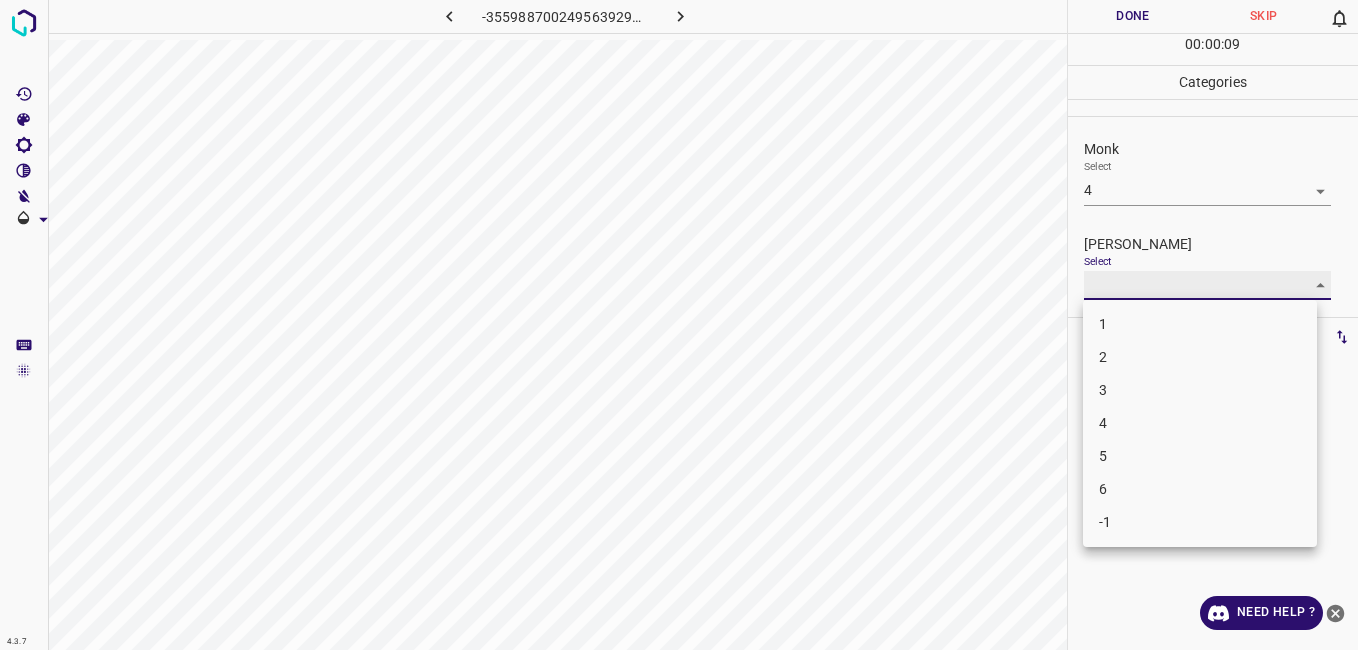 type on "4" 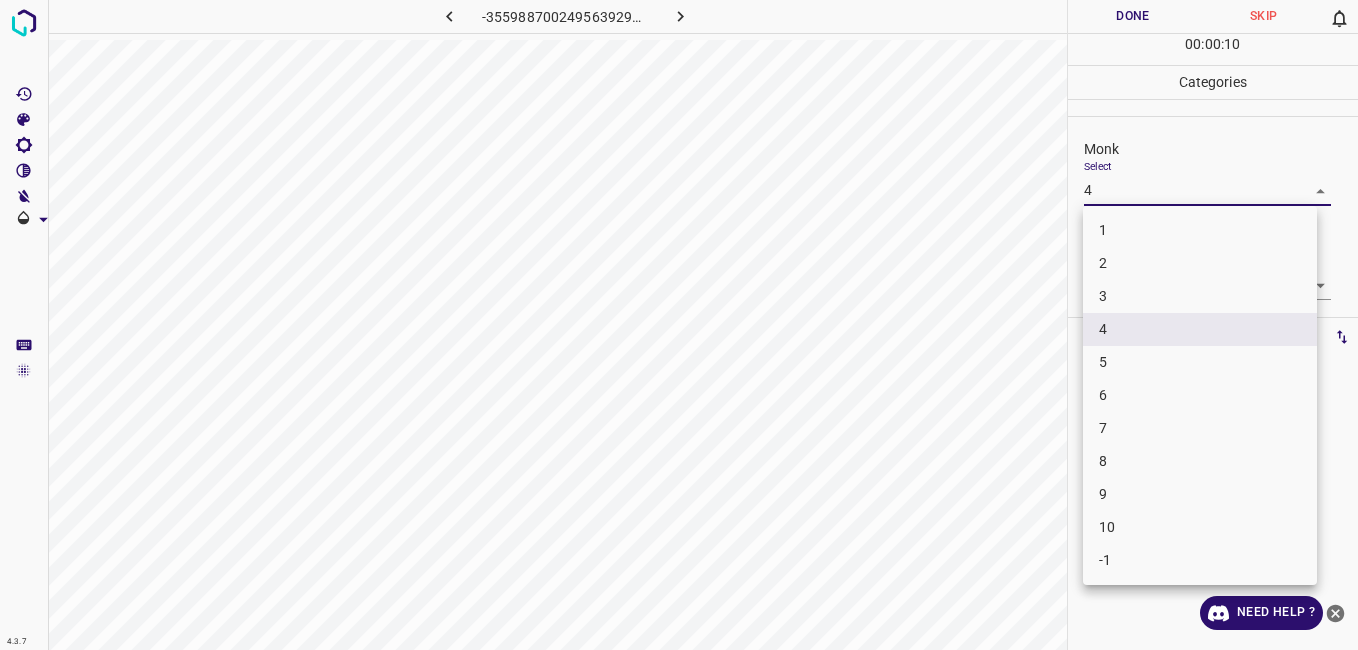 click on "4.3.7 -3559887002495639296.png Done Skip 0 00   : 00   : 10   Categories Monk   Select 4 4  [PERSON_NAME]   Select 4 4 Labels   0 Categories 1 Monk 2  [PERSON_NAME] Tools Space Change between modes (Draw & Edit) I Auto labeling R Restore zoom M Zoom in N Zoom out Delete Delete selecte label Filters Z Restore filters X Saturation filter C Brightness filter V Contrast filter B Gray scale filter General O Download Need Help ? - Text - Hide - Delete 1 2 3 4 5 6 7 8 9 10 -1" at bounding box center (679, 325) 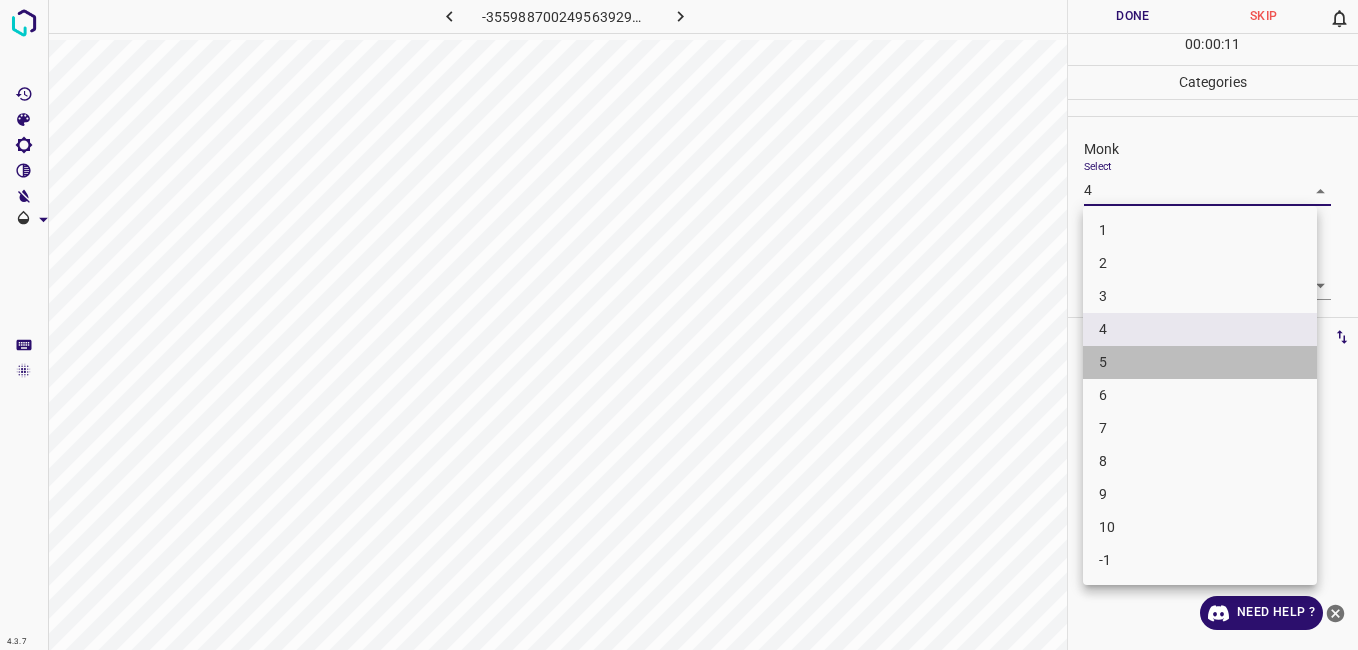 click on "5" at bounding box center [1200, 362] 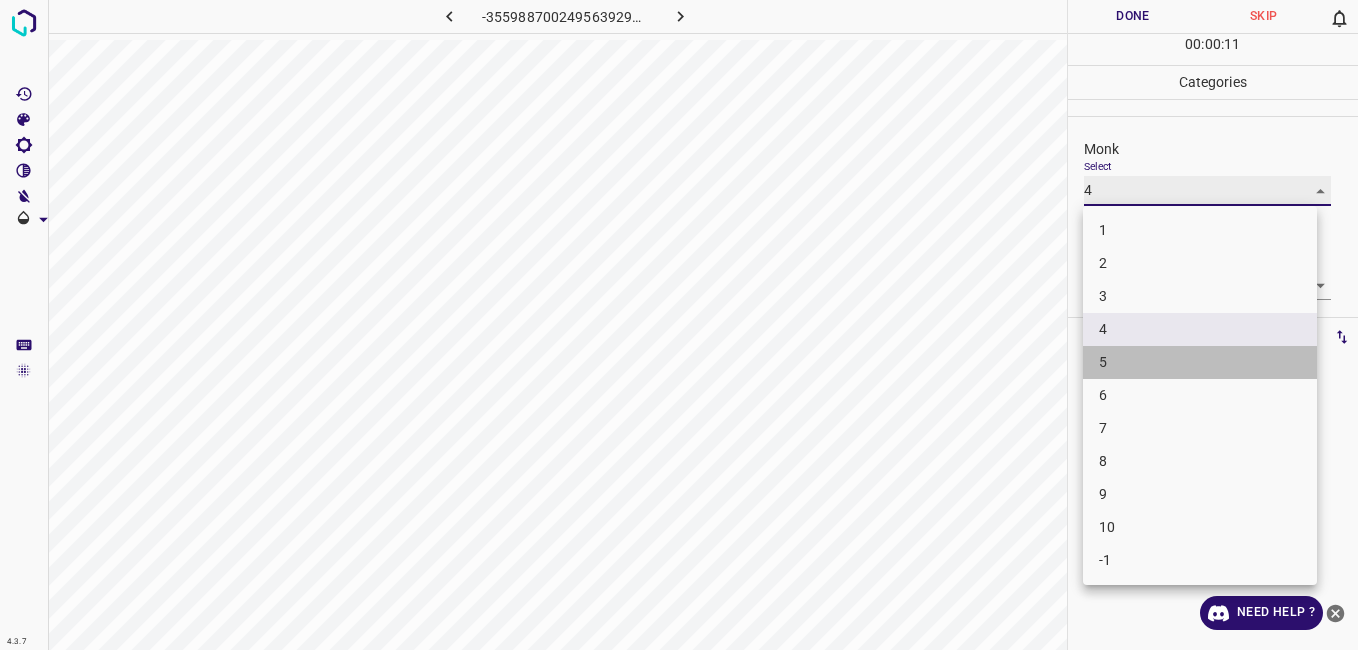 type on "5" 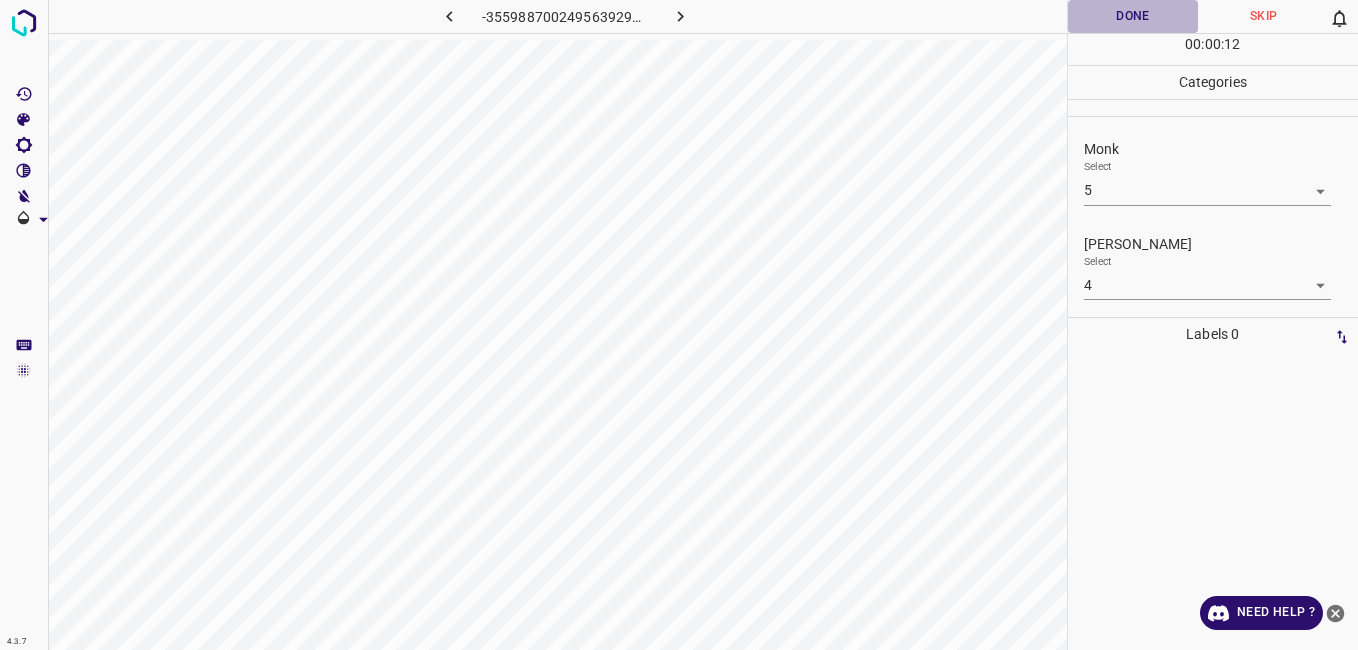 click on "Done" at bounding box center (1133, 16) 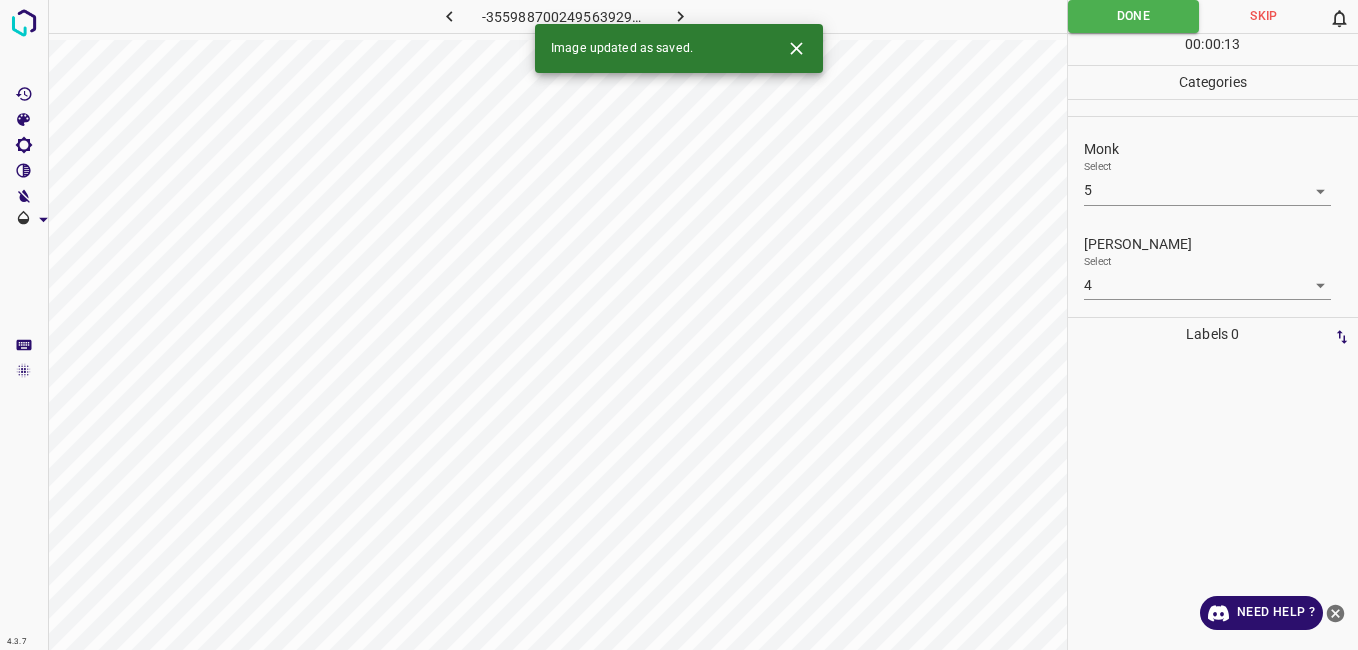 click 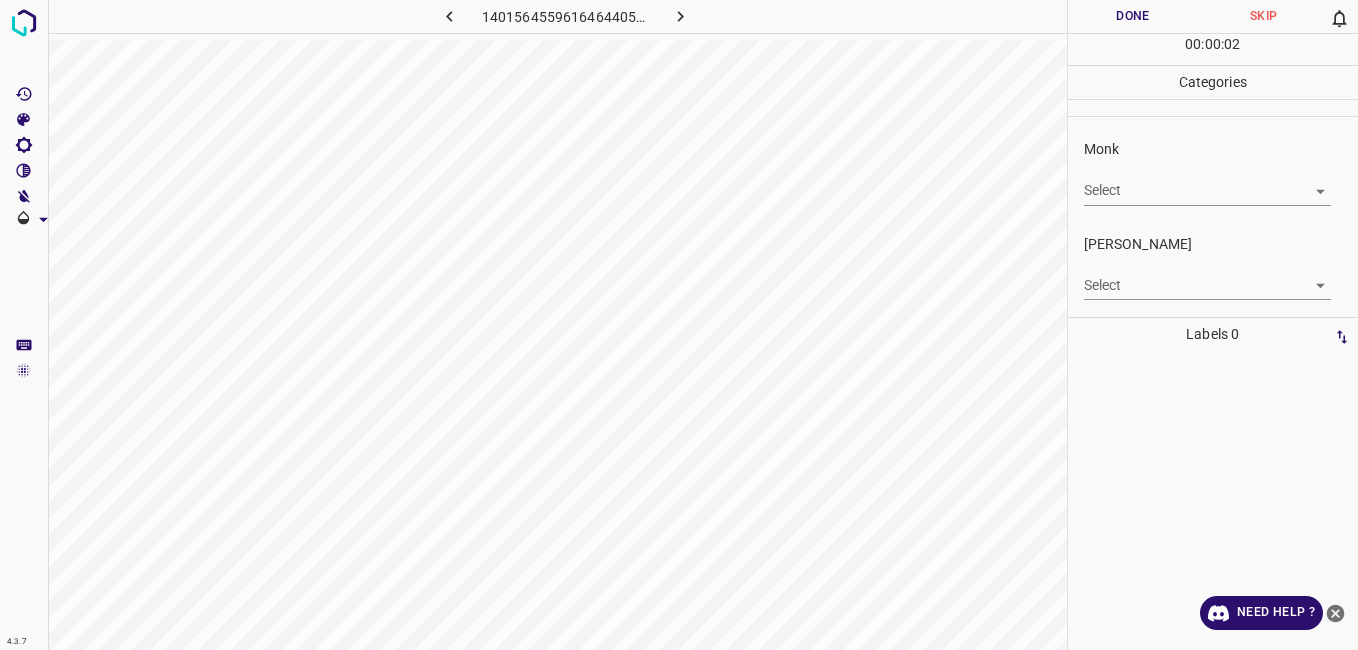 click on "4.3.7 1401564559616464405.png Done Skip 0 00   : 00   : 02   Categories Monk   Select ​  [PERSON_NAME]   Select ​ Labels   0 Categories 1 Monk 2  [PERSON_NAME] Tools Space Change between modes (Draw & Edit) I Auto labeling R Restore zoom M Zoom in N Zoom out Delete Delete selecte label Filters Z Restore filters X Saturation filter C Brightness filter V Contrast filter B Gray scale filter General O Download Need Help ? - Text - Hide - Delete" at bounding box center (679, 325) 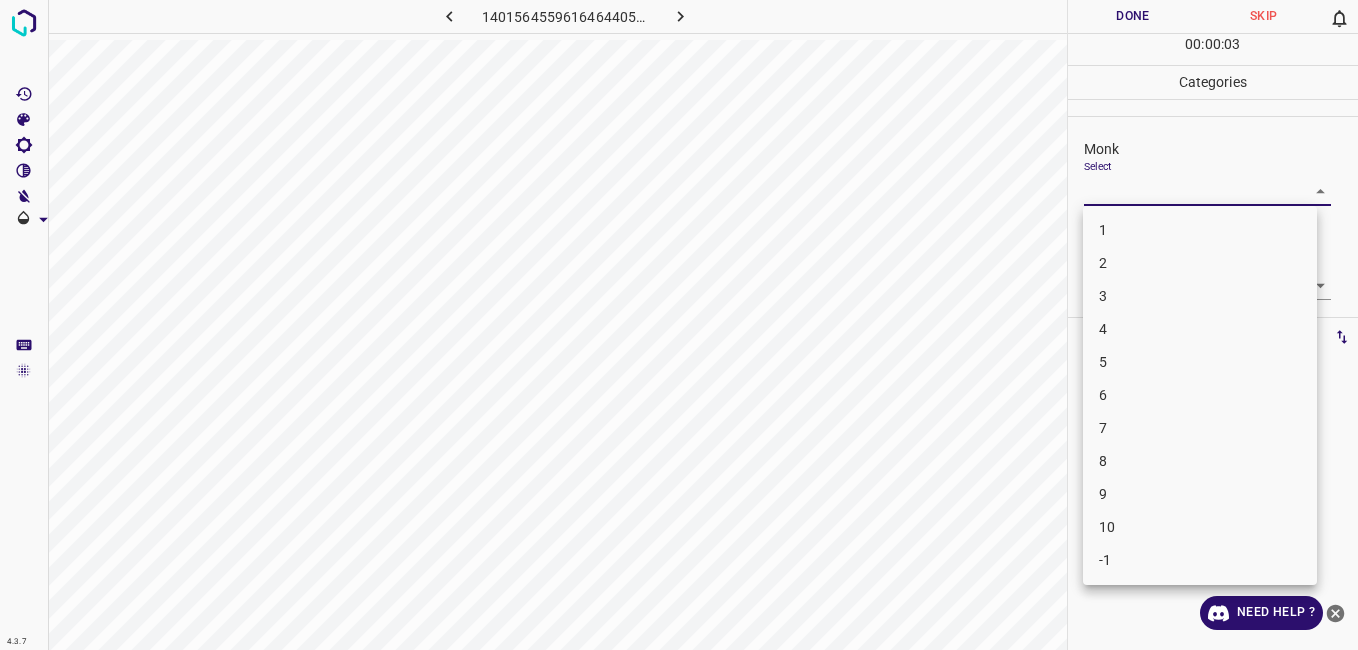 click at bounding box center [679, 325] 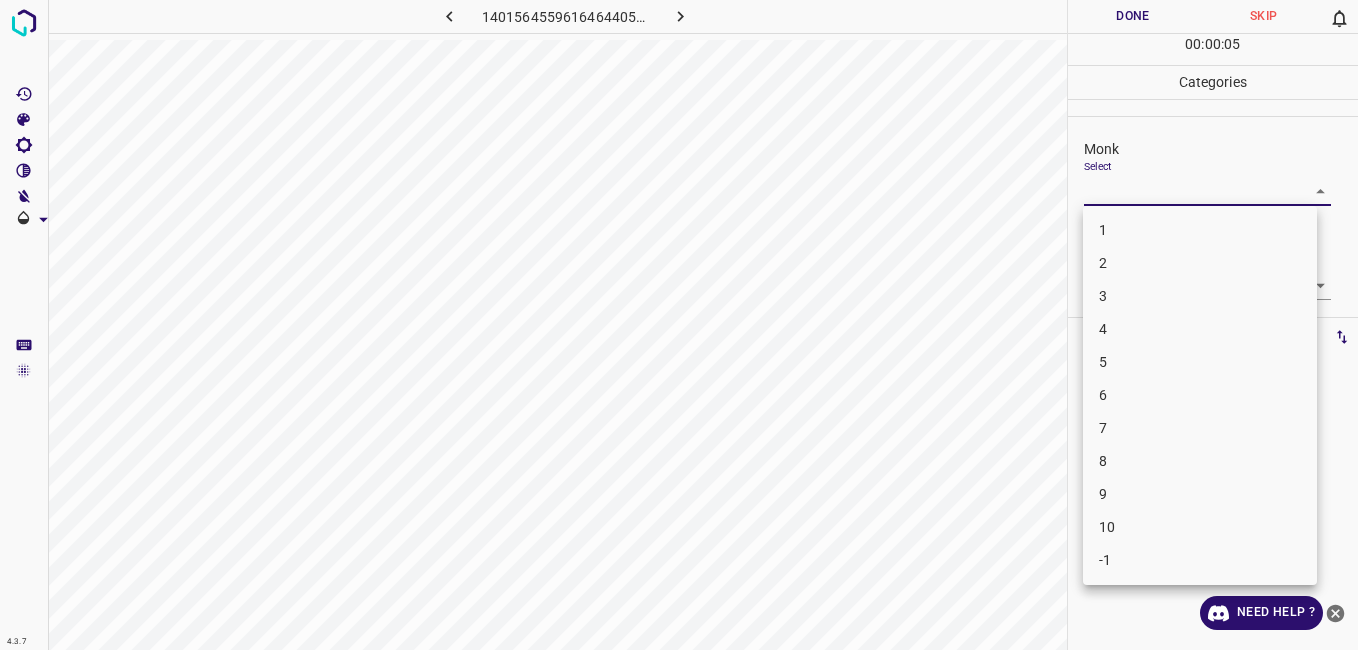 click on "4.3.7 1401564559616464405.png Done Skip 0 00   : 00   : 05   Categories Monk   Select ​  [PERSON_NAME]   Select ​ Labels   0 Categories 1 Monk 2  [PERSON_NAME] Tools Space Change between modes (Draw & Edit) I Auto labeling R Restore zoom M Zoom in N Zoom out Delete Delete selecte label Filters Z Restore filters X Saturation filter C Brightness filter V Contrast filter B Gray scale filter General O Download Need Help ? - Text - Hide - Delete 1 2 3 4 5 6 7 8 9 10 -1" at bounding box center (679, 325) 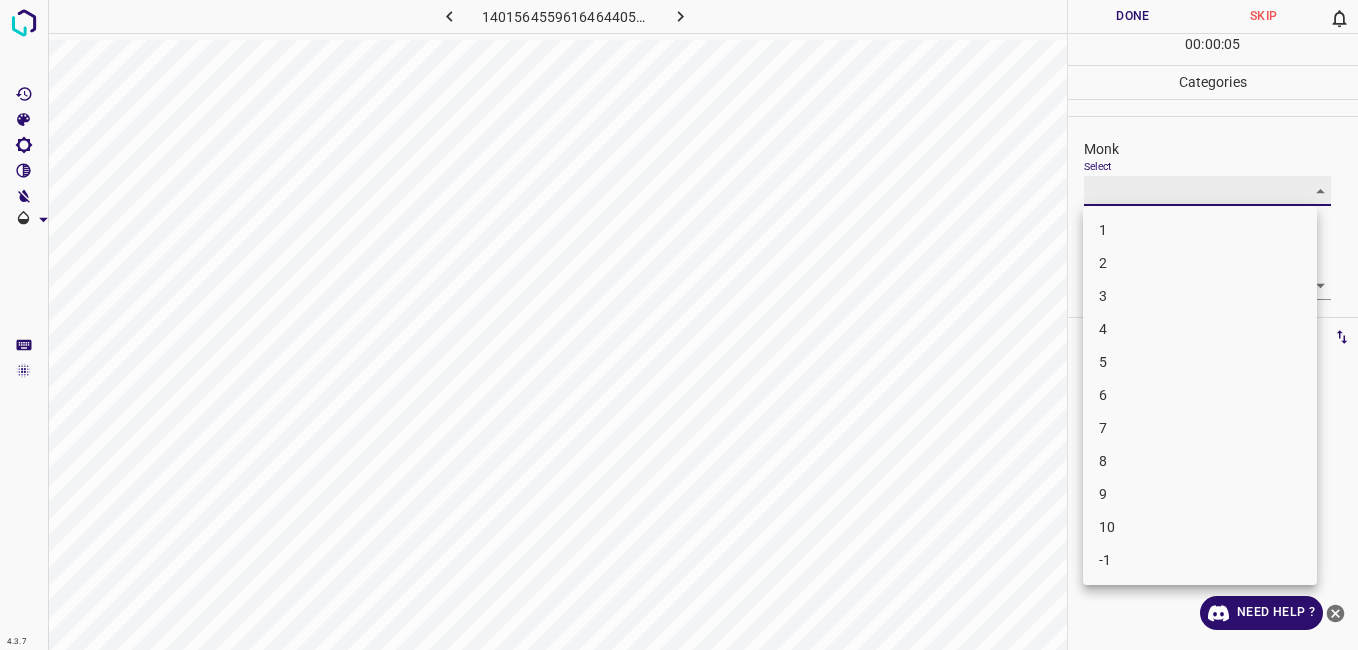 type on "3" 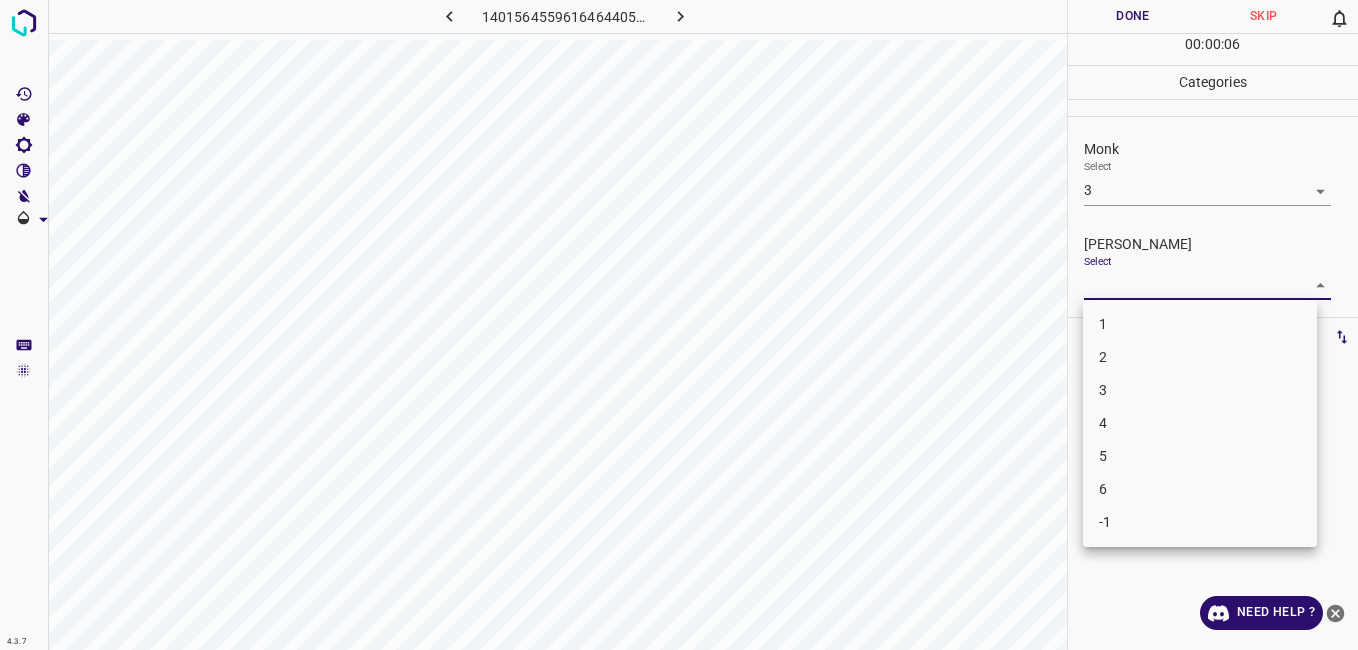 click on "4.3.7 1401564559616464405.png Done Skip 0 00   : 00   : 06   Categories Monk   Select 3 3  [PERSON_NAME]   Select ​ Labels   0 Categories 1 Monk 2  [PERSON_NAME] Tools Space Change between modes (Draw & Edit) I Auto labeling R Restore zoom M Zoom in N Zoom out Delete Delete selecte label Filters Z Restore filters X Saturation filter C Brightness filter V Contrast filter B Gray scale filter General O Download Need Help ? - Text - Hide - Delete 1 2 3 4 5 6 -1" at bounding box center [679, 325] 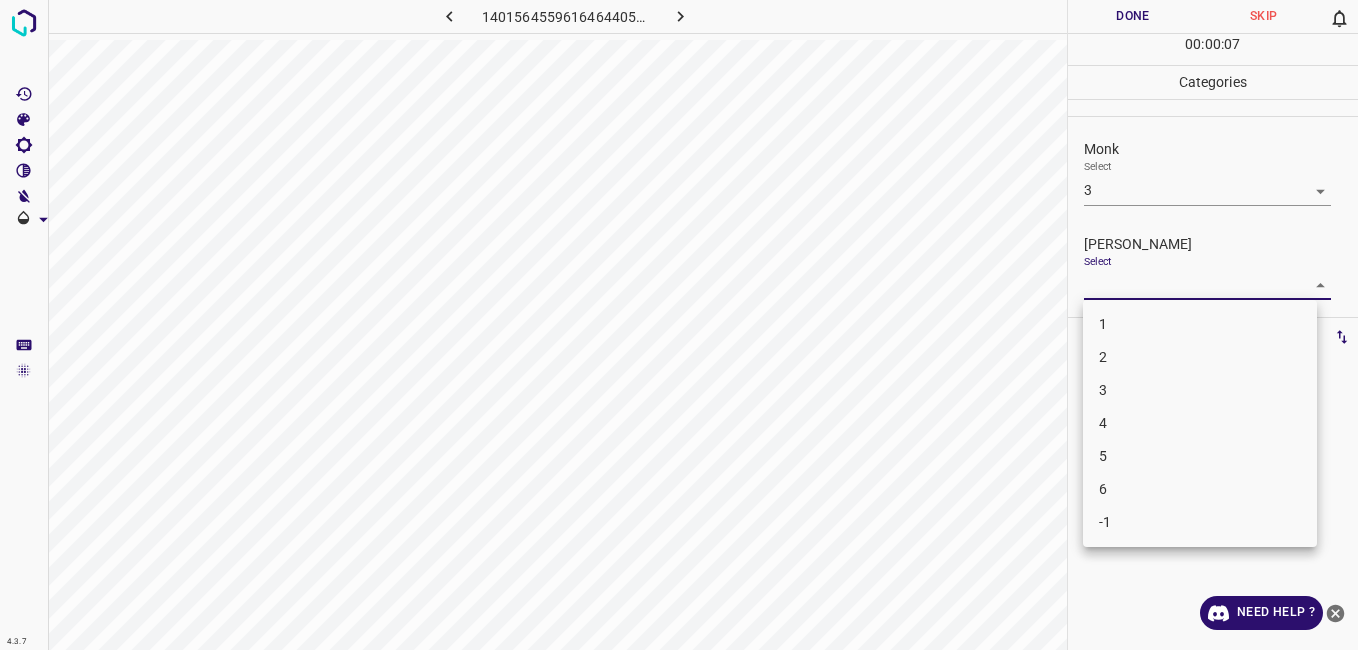 drag, startPoint x: 1113, startPoint y: 295, endPoint x: 1118, endPoint y: 314, distance: 19.646883 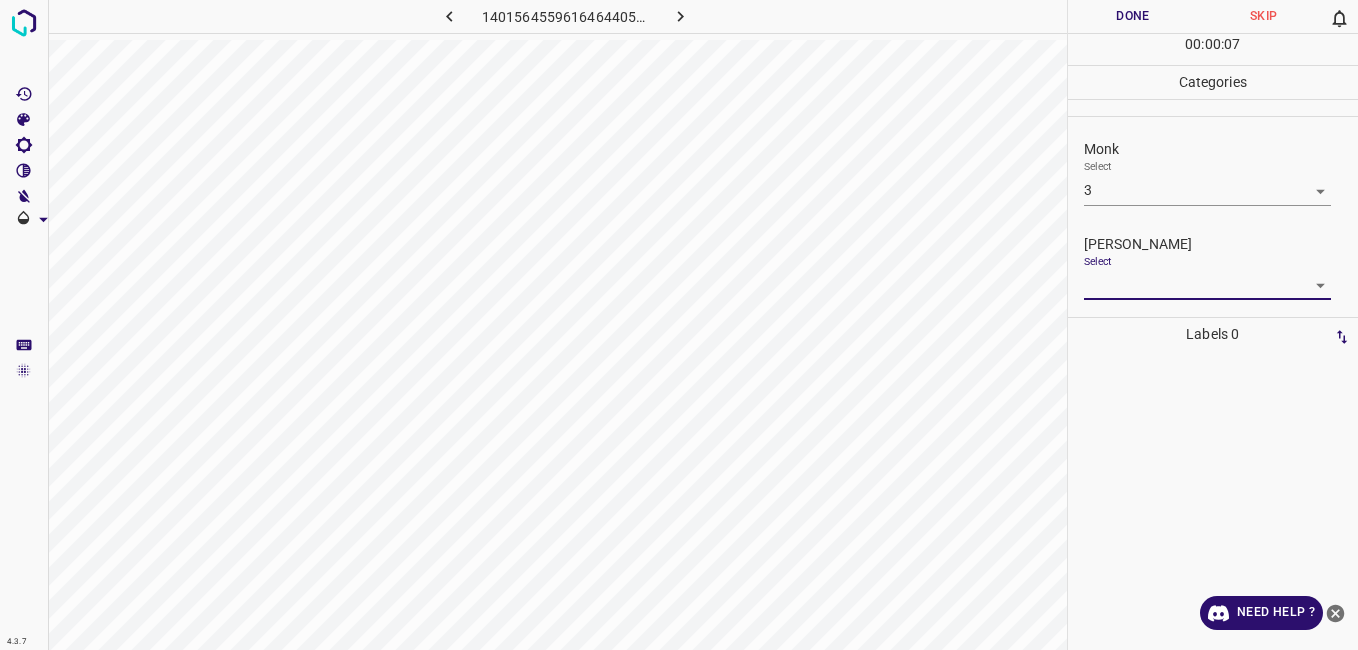 click on "4.3.7 1401564559616464405.png Done Skip 0 00   : 00   : 07   Categories Monk   Select 3 3  [PERSON_NAME]   Select ​ Labels   0 Categories 1 Monk 2  [PERSON_NAME] Tools Space Change between modes (Draw & Edit) I Auto labeling R Restore zoom M Zoom in N Zoom out Delete Delete selecte label Filters Z Restore filters X Saturation filter C Brightness filter V Contrast filter B Gray scale filter General O Download Need Help ? - Text - Hide - Delete" at bounding box center [679, 325] 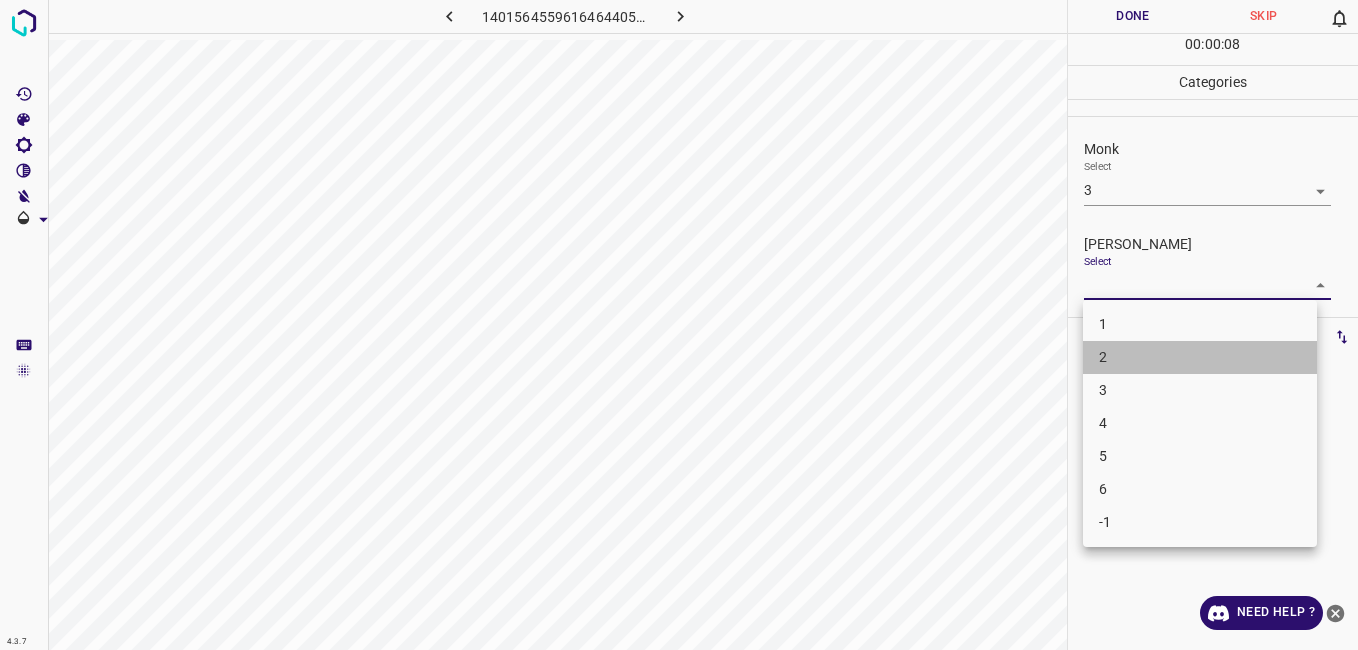 click on "2" at bounding box center [1200, 357] 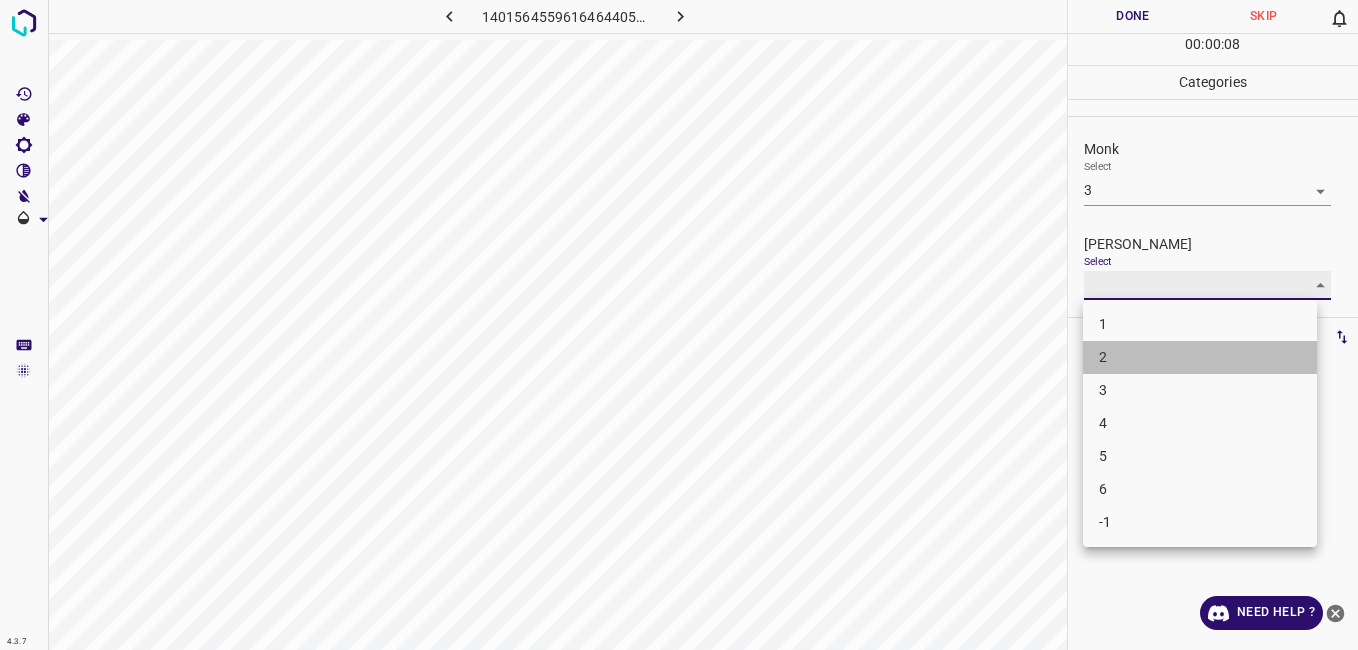 type on "2" 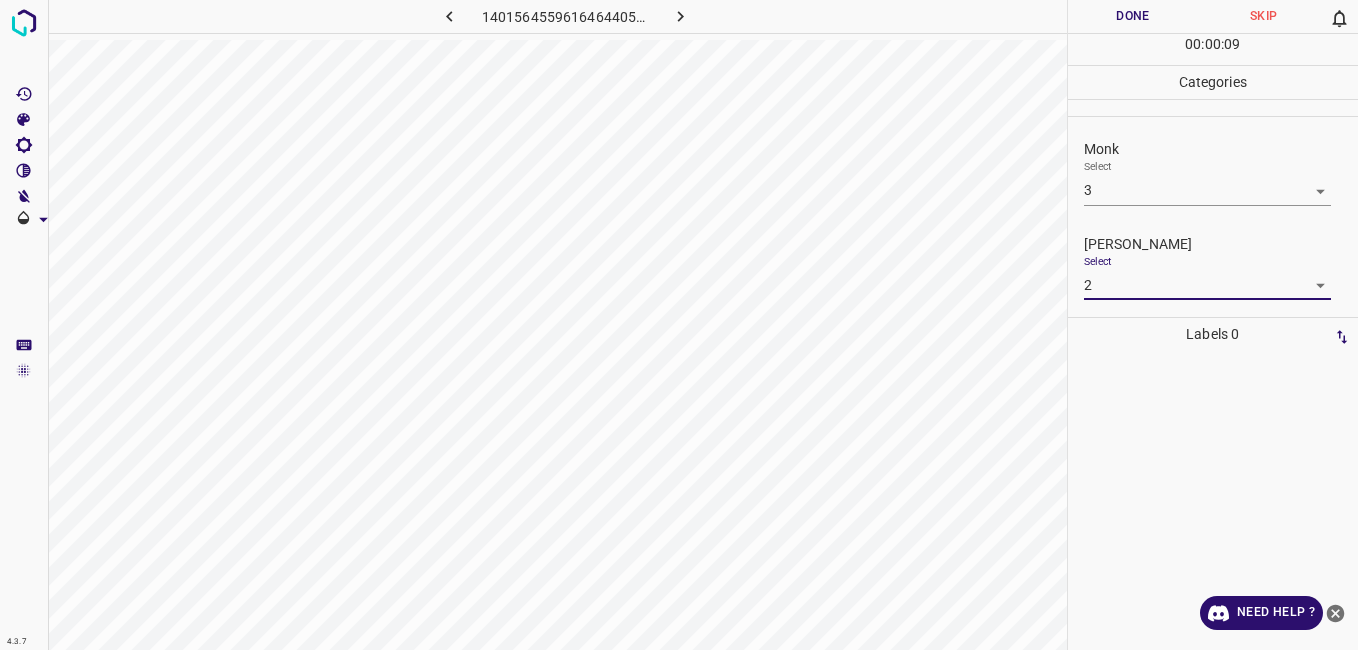 click on "Done" at bounding box center [1133, 16] 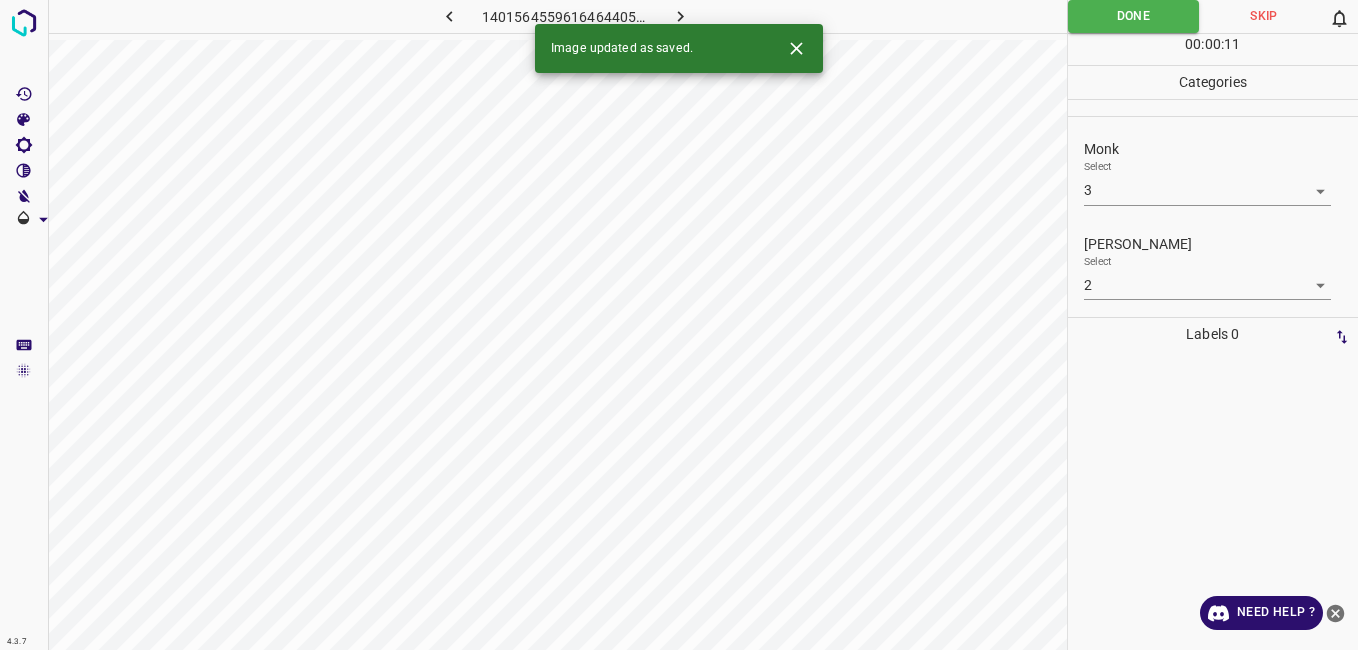click 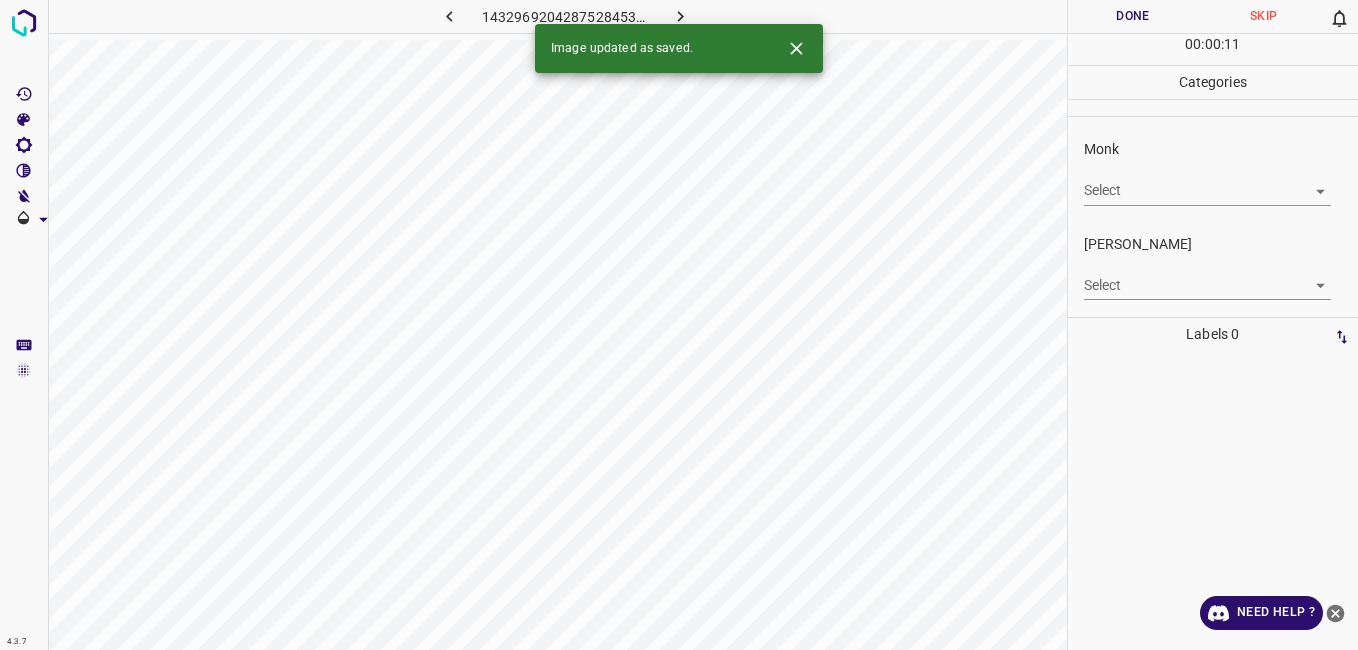 click on "4.3.7 1432969204287528453.png Done Skip 0 00   : 00   : 11   Categories Monk   Select ​  [PERSON_NAME]   Select ​ Labels   0 Categories 1 Monk 2  [PERSON_NAME] Tools Space Change between modes (Draw & Edit) I Auto labeling R Restore zoom M Zoom in N Zoom out Delete Delete selecte label Filters Z Restore filters X Saturation filter C Brightness filter V Contrast filter B Gray scale filter General O Download Image updated as saved. Need Help ? - Text - Hide - Delete" at bounding box center [679, 325] 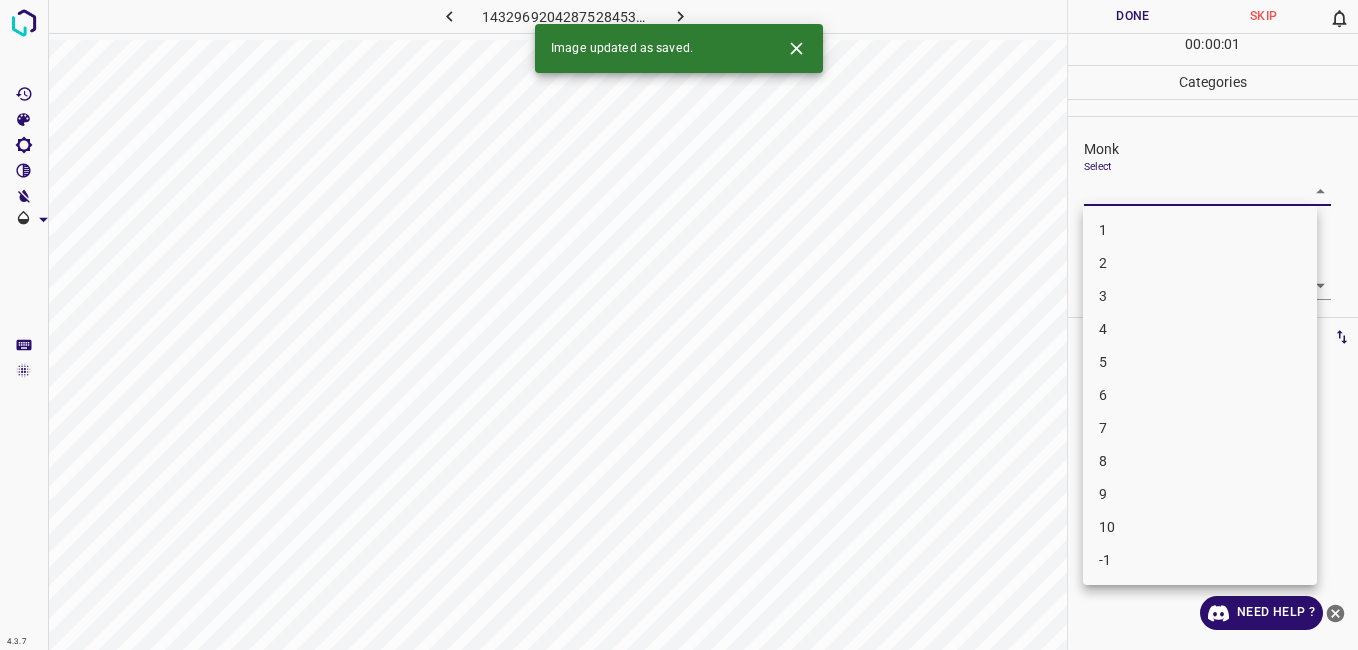 click on "3" at bounding box center [1200, 296] 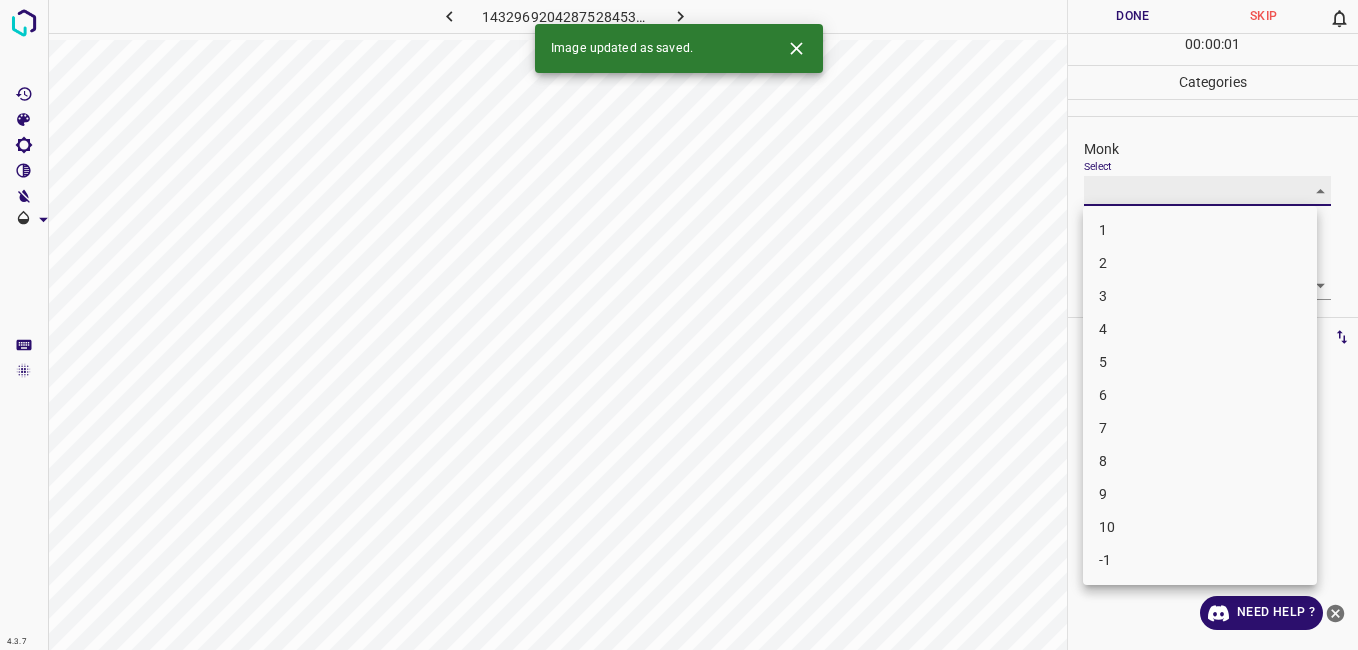 type on "3" 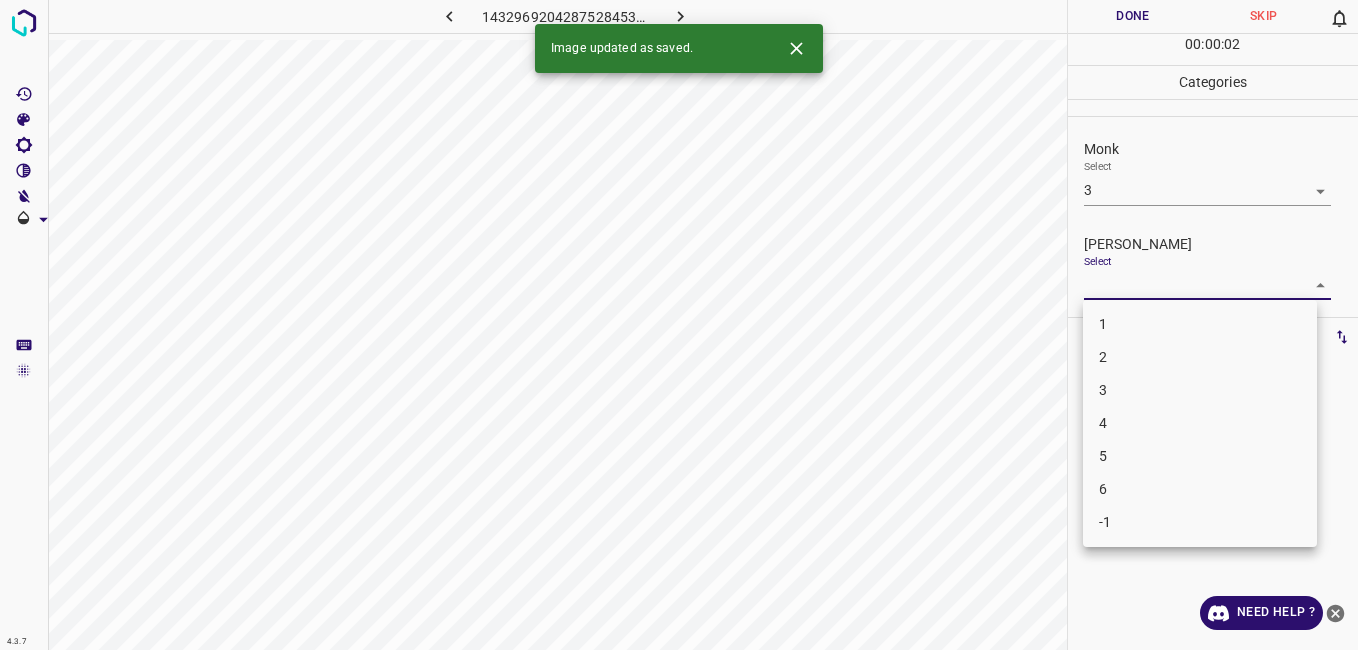 click on "4.3.7 1432969204287528453.png Done Skip 0 00   : 00   : 02   Categories Monk   Select 3 3  [PERSON_NAME]   Select ​ Labels   0 Categories 1 Monk 2  [PERSON_NAME] Tools Space Change between modes (Draw & Edit) I Auto labeling R Restore zoom M Zoom in N Zoom out Delete Delete selecte label Filters Z Restore filters X Saturation filter C Brightness filter V Contrast filter B Gray scale filter General O Download Image updated as saved. Need Help ? - Text - Hide - Delete 1 2 3 4 5 6 -1" at bounding box center [679, 325] 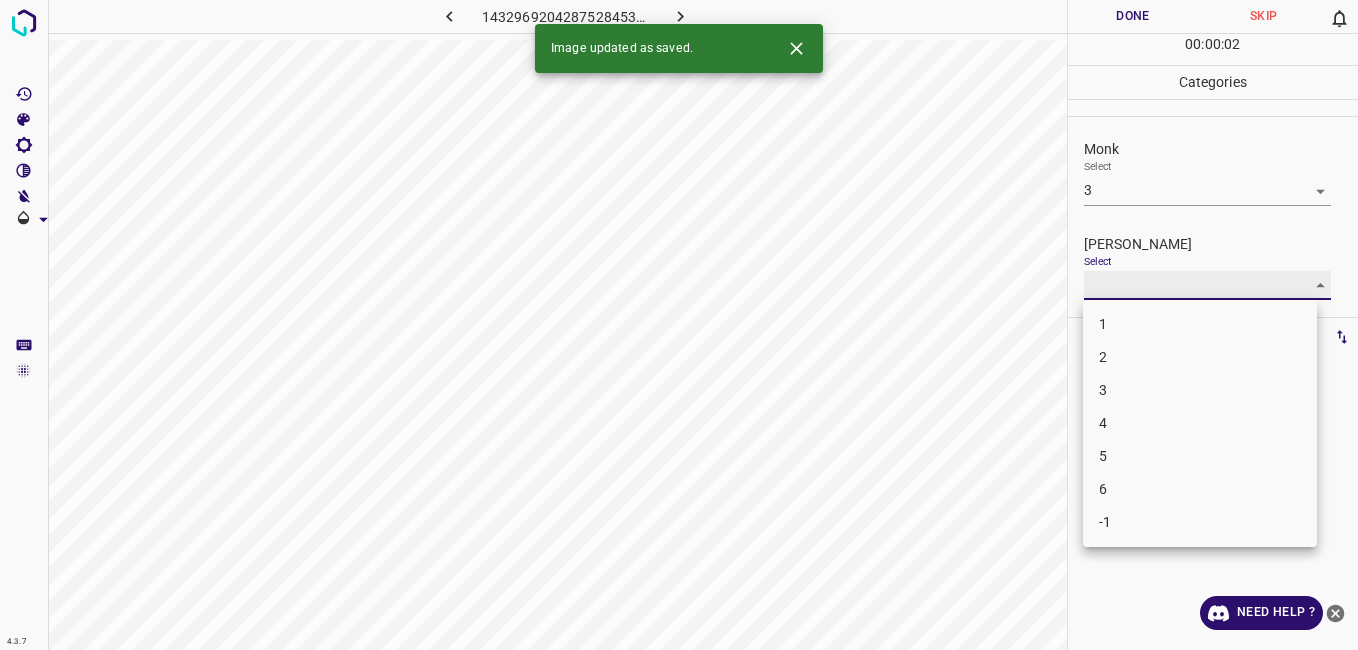 type on "2" 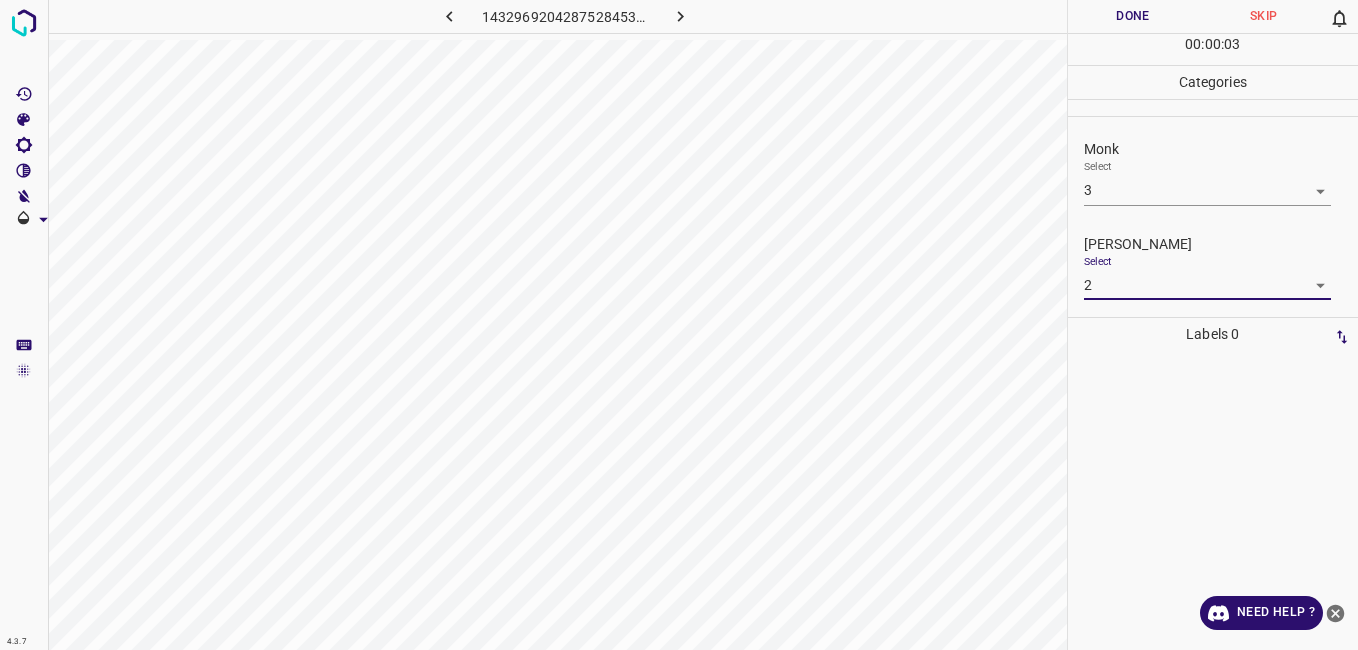 click on "Done" at bounding box center [1133, 16] 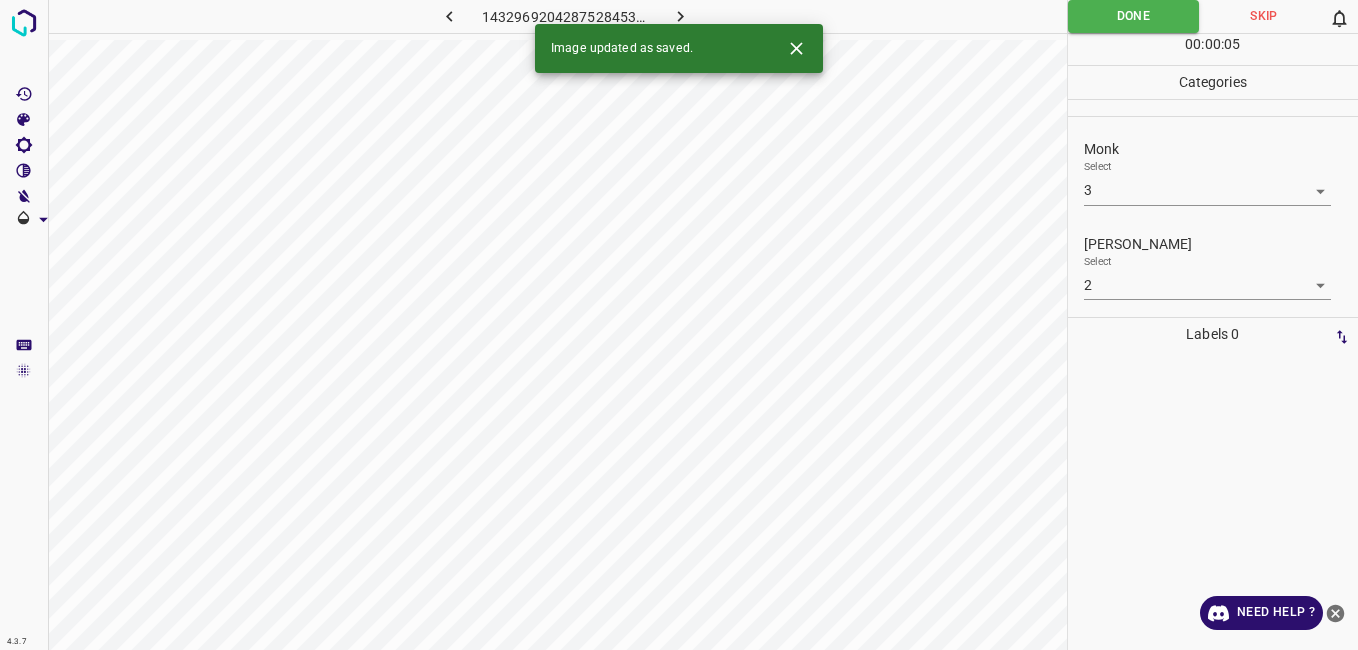 click at bounding box center [681, 16] 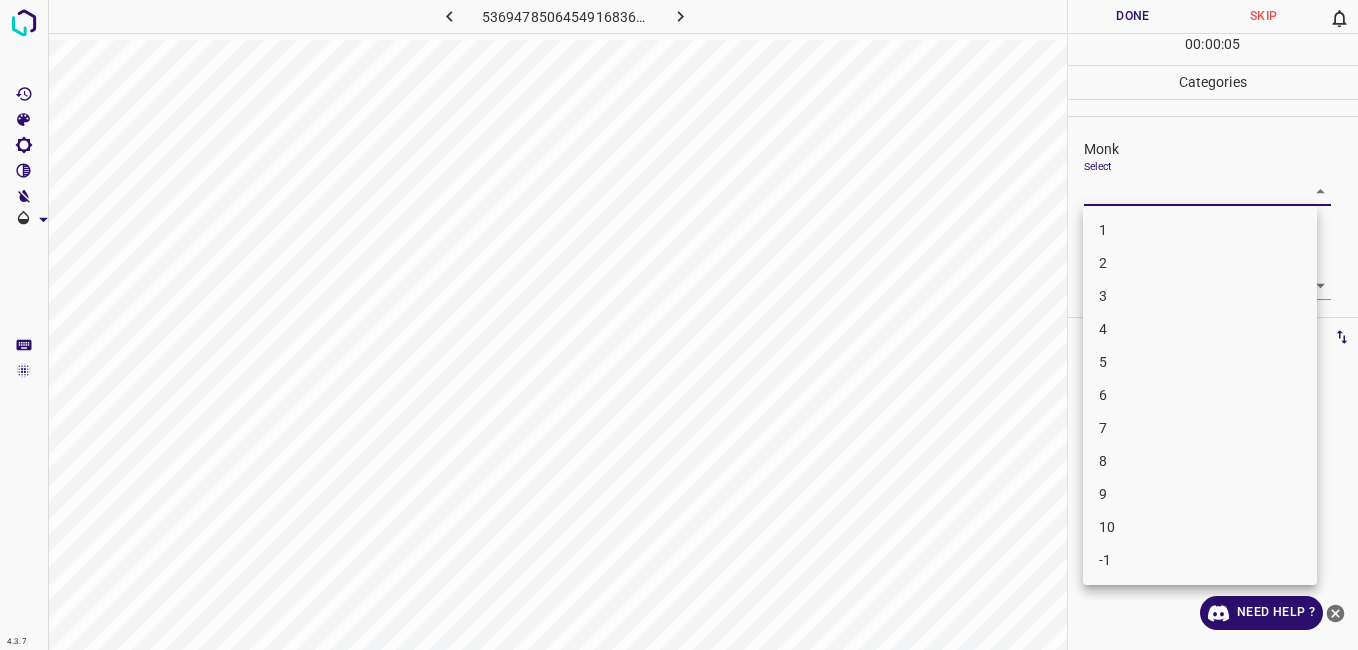 click on "4.3.7 5369478506454916836.png Done Skip 0 00   : 00   : 05   Categories Monk   Select ​  [PERSON_NAME]   Select ​ Labels   0 Categories 1 Monk 2  [PERSON_NAME] Tools Space Change between modes (Draw & Edit) I Auto labeling R Restore zoom M Zoom in N Zoom out Delete Delete selecte label Filters Z Restore filters X Saturation filter C Brightness filter V Contrast filter B Gray scale filter General O Download Need Help ? - Text - Hide - Delete 1 2 3 4 5 6 7 8 9 10 -1" at bounding box center (679, 325) 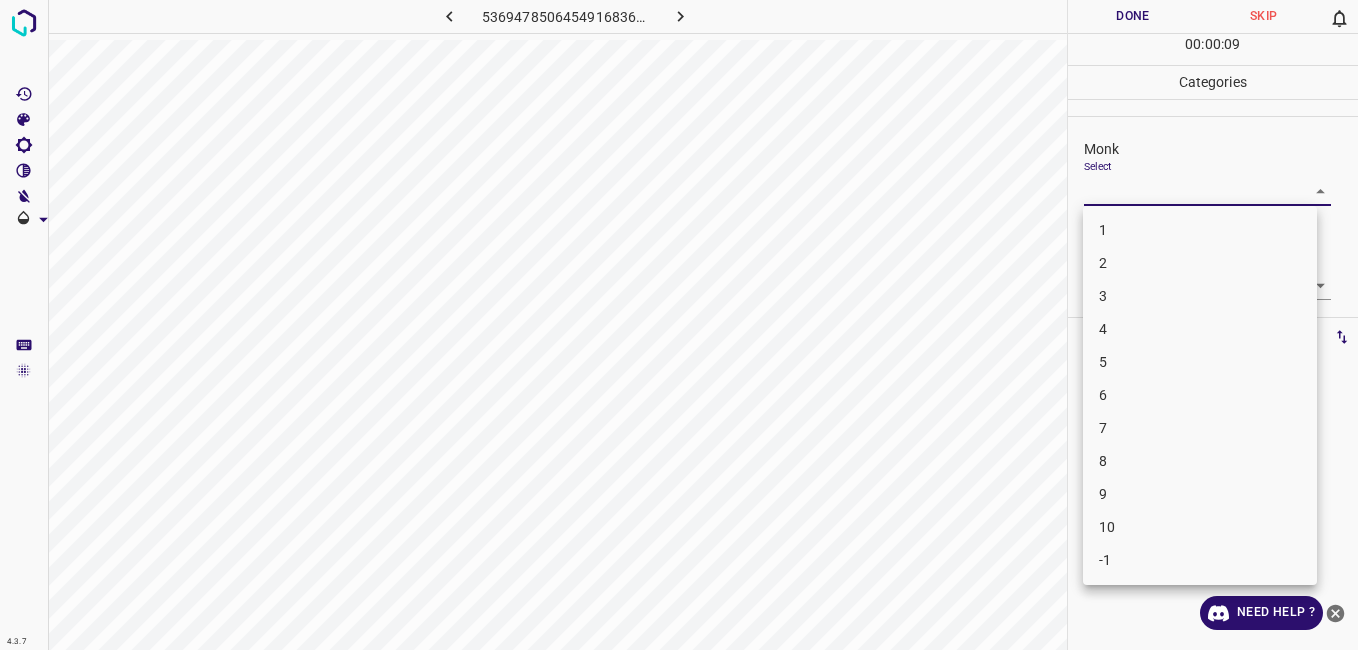 click on "4" at bounding box center [1200, 329] 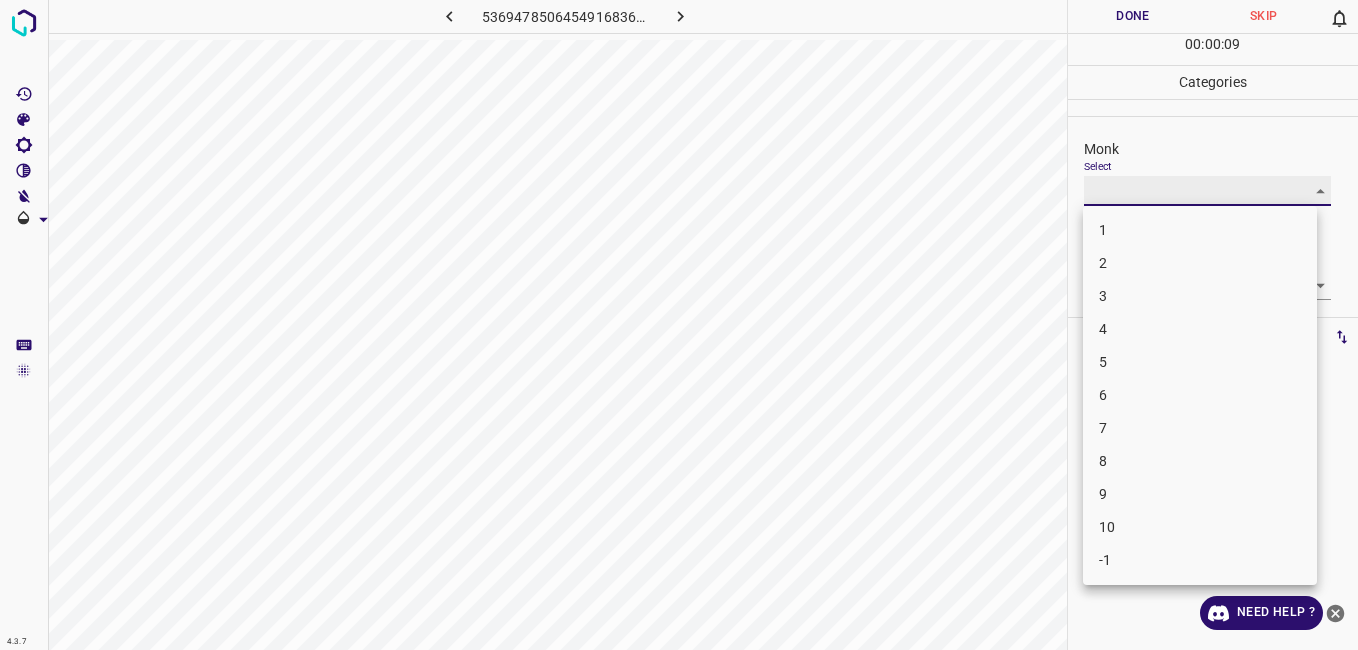 type on "4" 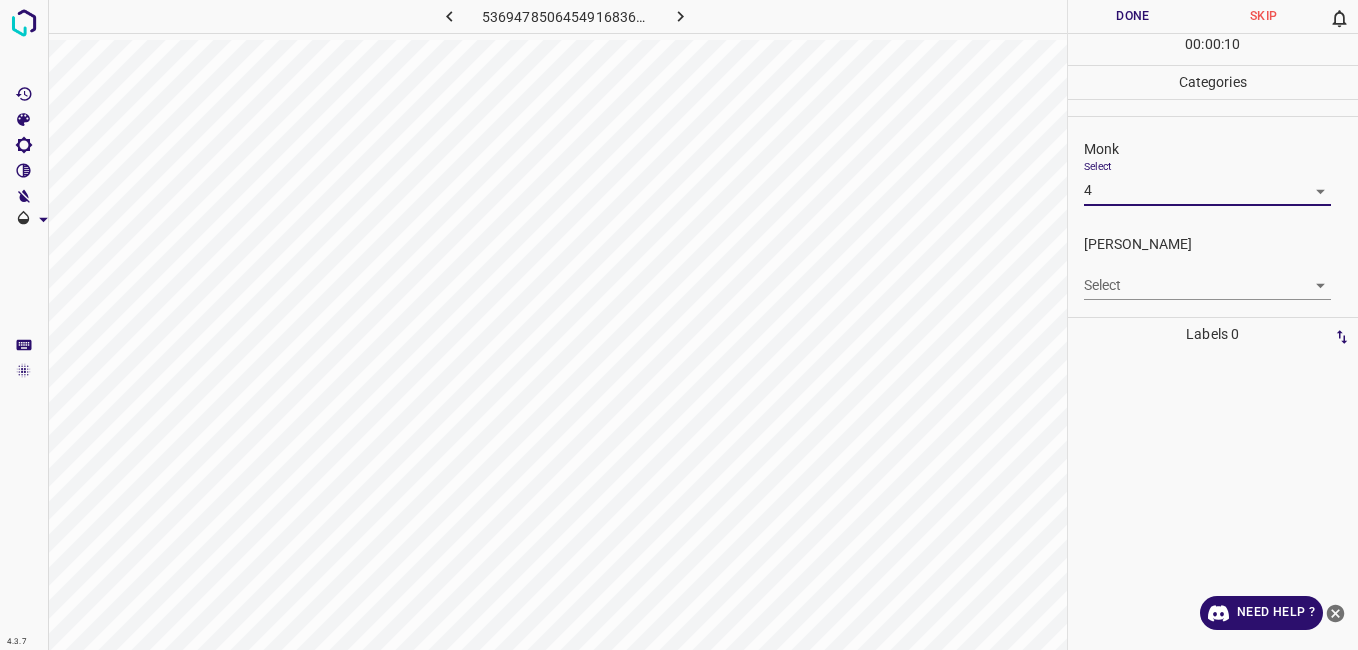 click on "4.3.7 5369478506454916836.png Done Skip 0 00   : 00   : 10   Categories Monk   Select 4 4  [PERSON_NAME]   Select ​ Labels   0 Categories 1 Monk 2  [PERSON_NAME] Tools Space Change between modes (Draw & Edit) I Auto labeling R Restore zoom M Zoom in N Zoom out Delete Delete selecte label Filters Z Restore filters X Saturation filter C Brightness filter V Contrast filter B Gray scale filter General O Download Need Help ? - Text - Hide - Delete" at bounding box center [679, 325] 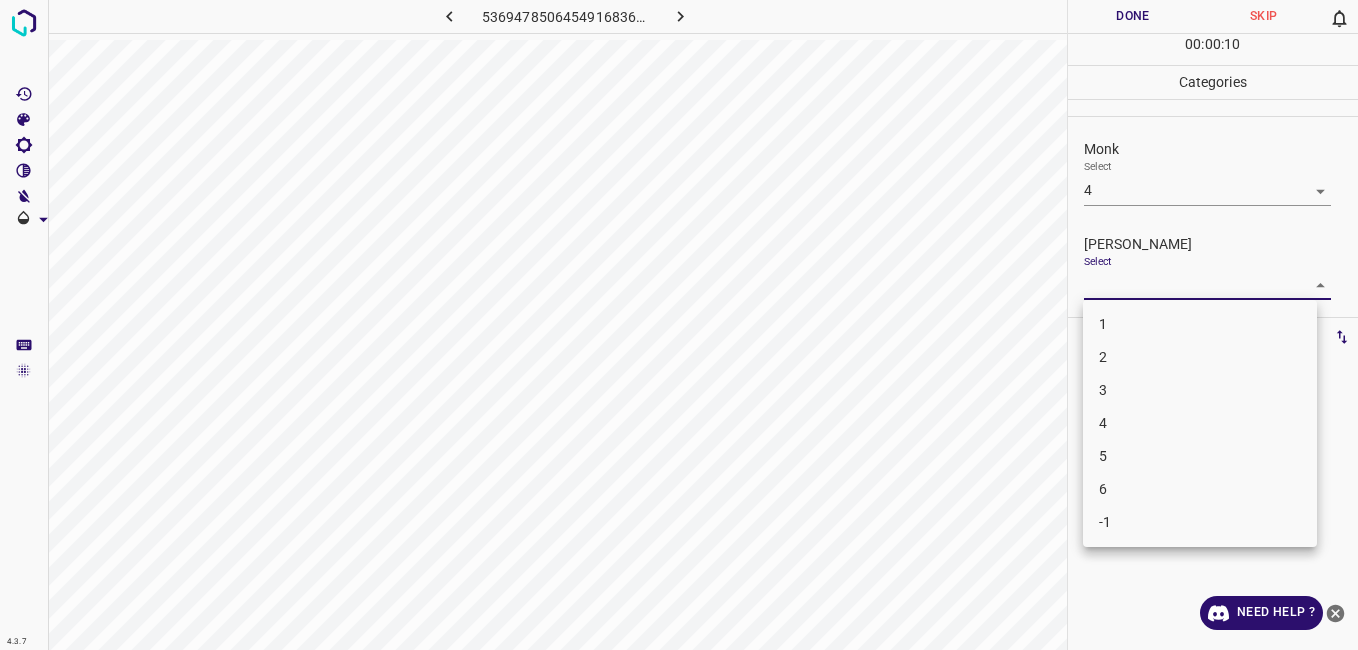 click on "3" at bounding box center (1200, 390) 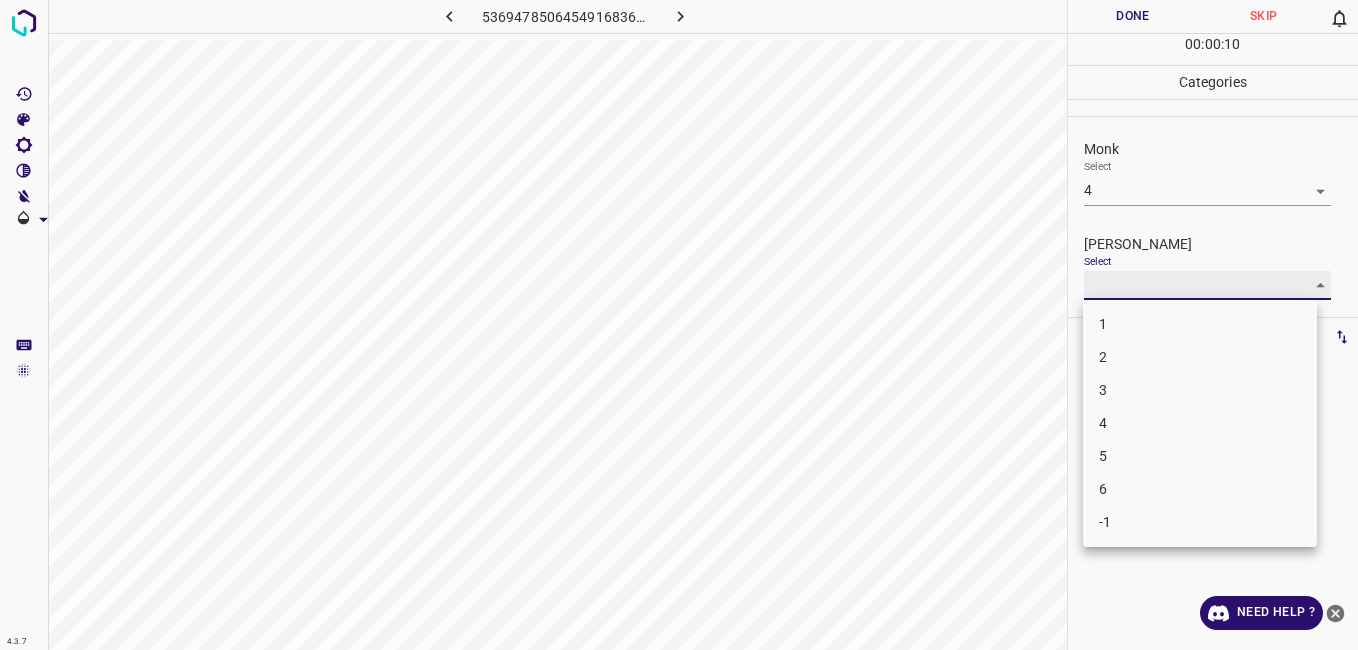 type on "3" 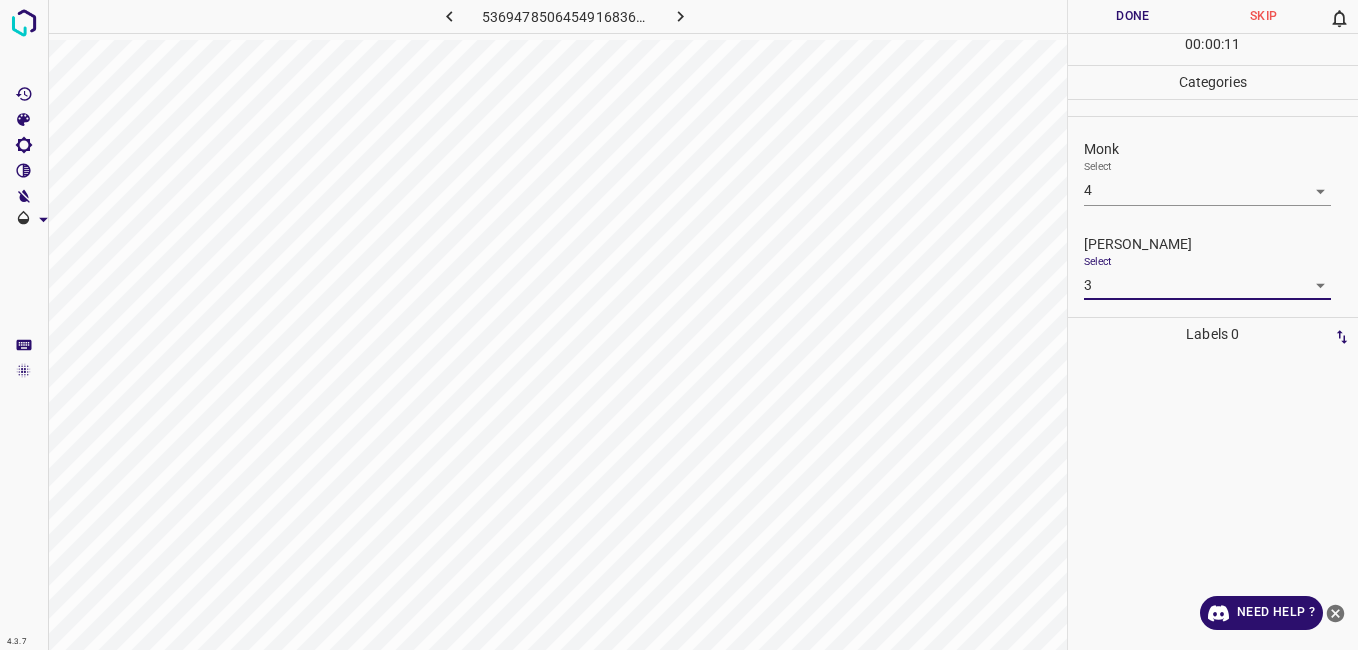 click on "Done" at bounding box center [1133, 16] 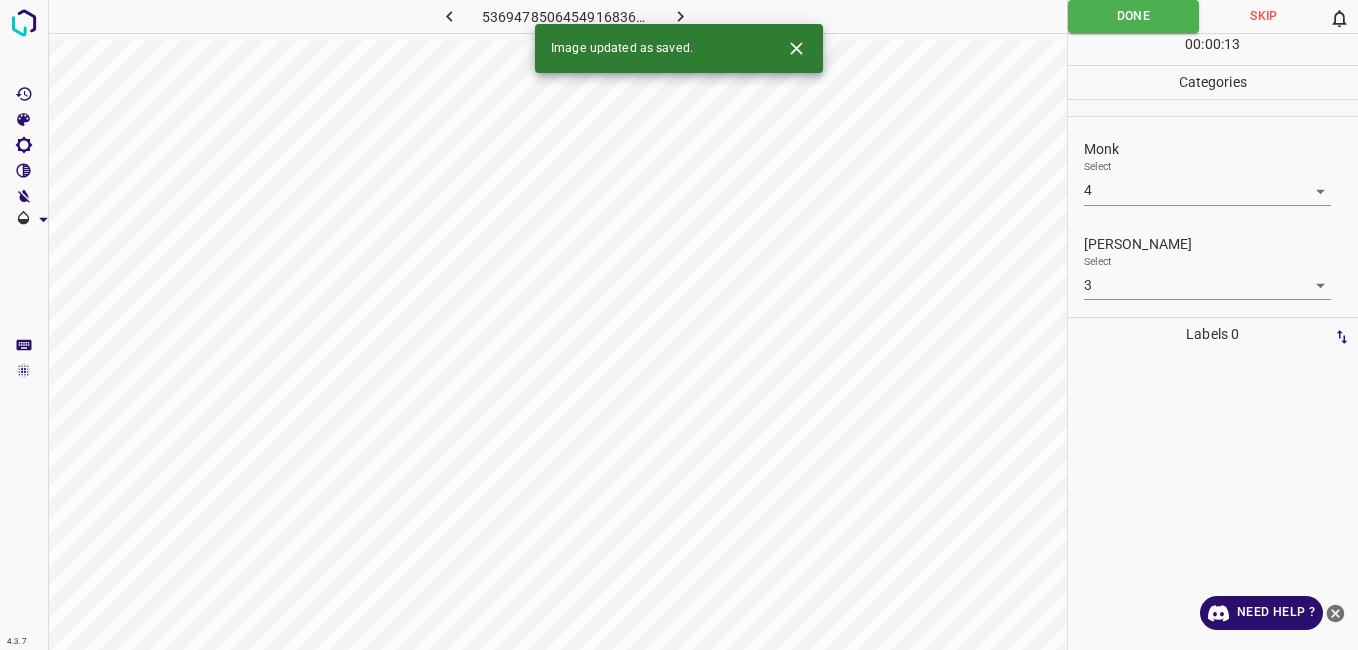 click 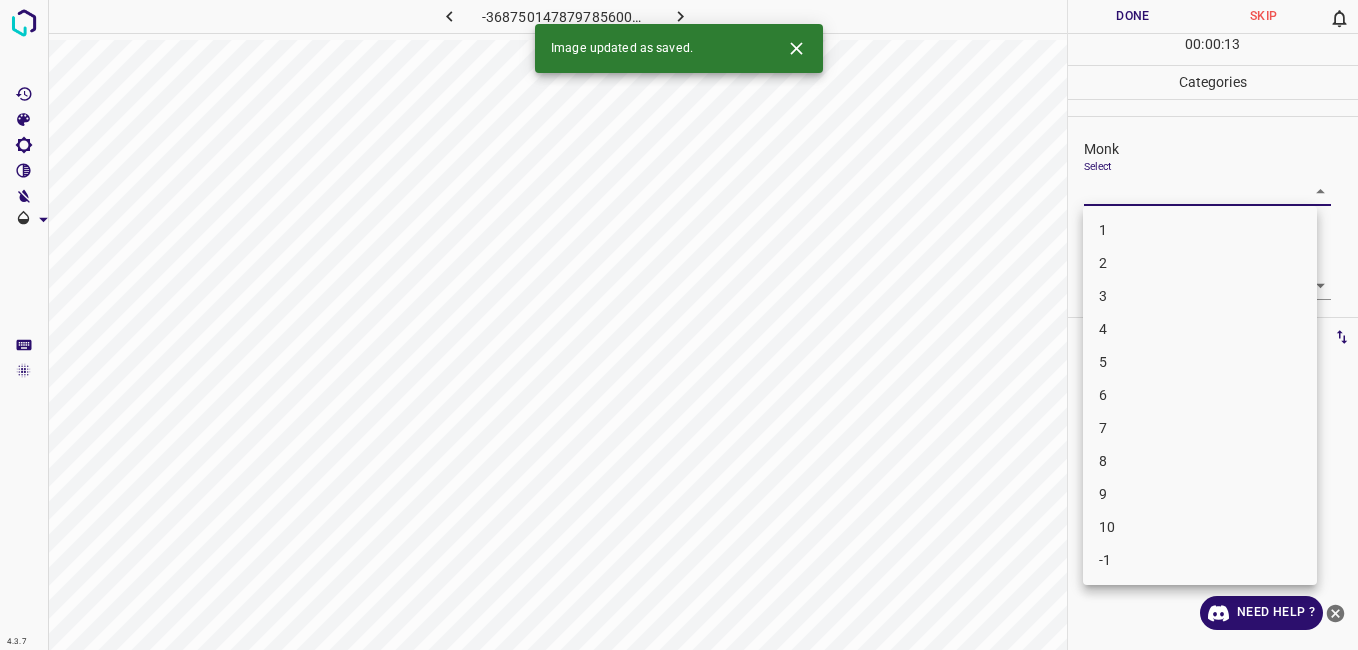 click on "4.3.7 -3687501478797856008.png Done Skip 0 00   : 00   : 13   Categories Monk   Select ​  [PERSON_NAME]   Select ​ Labels   0 Categories 1 Monk 2  [PERSON_NAME] Tools Space Change between modes (Draw & Edit) I Auto labeling R Restore zoom M Zoom in N Zoom out Delete Delete selecte label Filters Z Restore filters X Saturation filter C Brightness filter V Contrast filter B Gray scale filter General O Download Image updated as saved. Need Help ? - Text - Hide - Delete 1 2 3 4 5 6 7 8 9 10 -1" at bounding box center (679, 325) 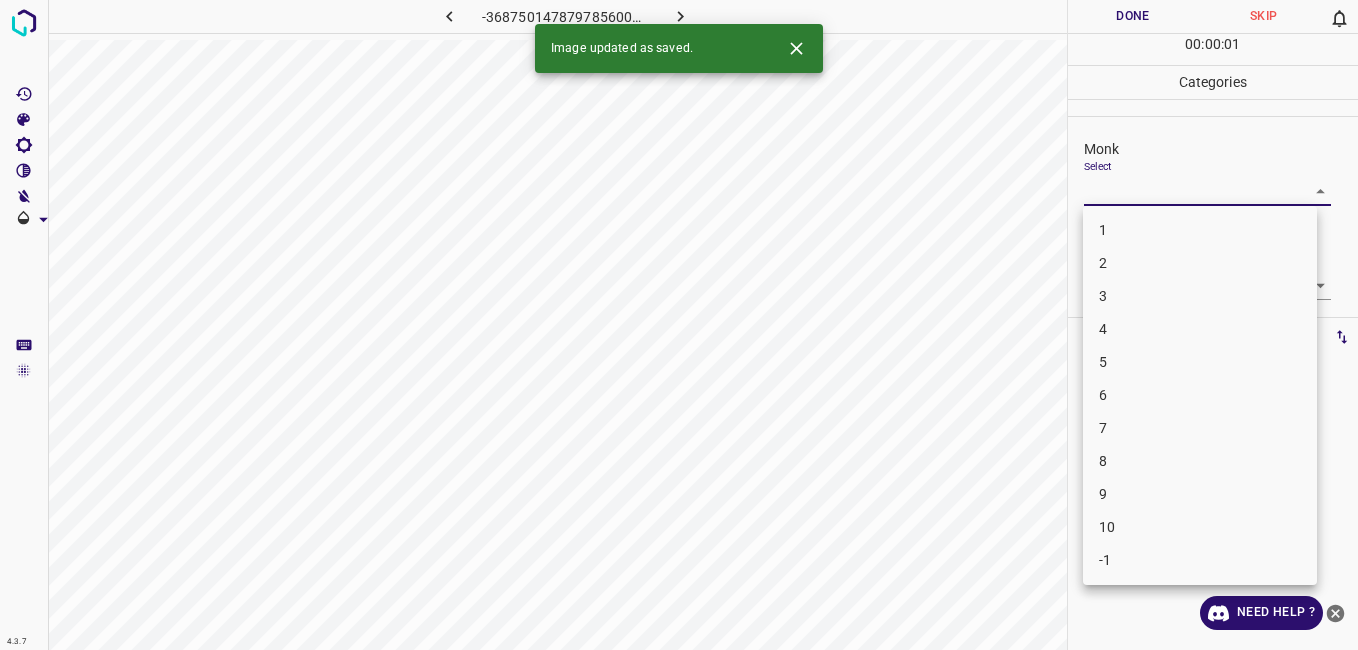 click on "2" at bounding box center [1200, 263] 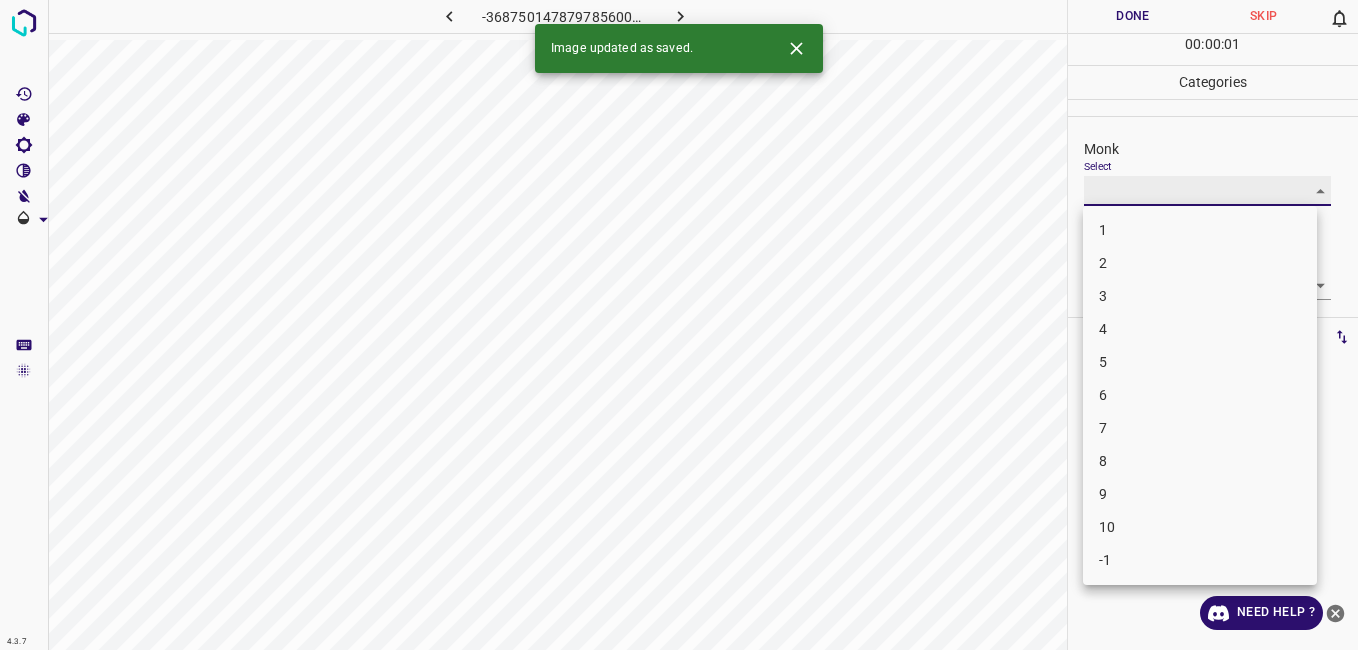type on "2" 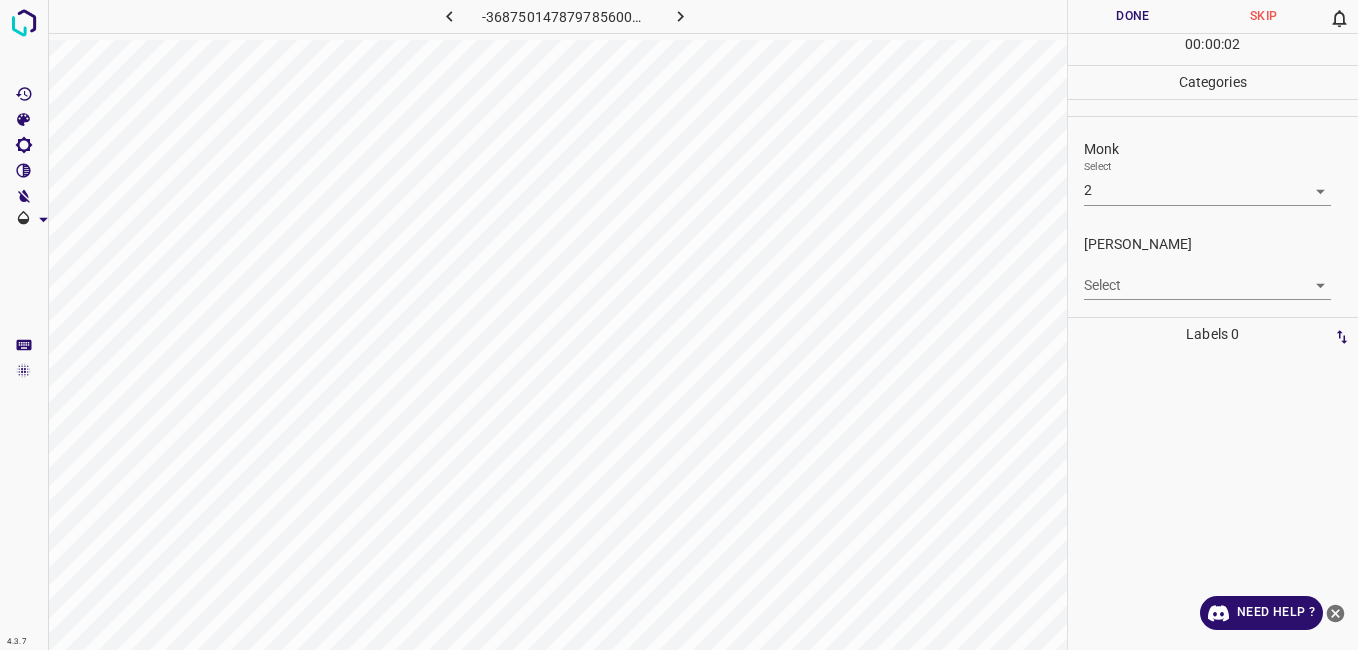 click on "Select ​" at bounding box center (1207, 277) 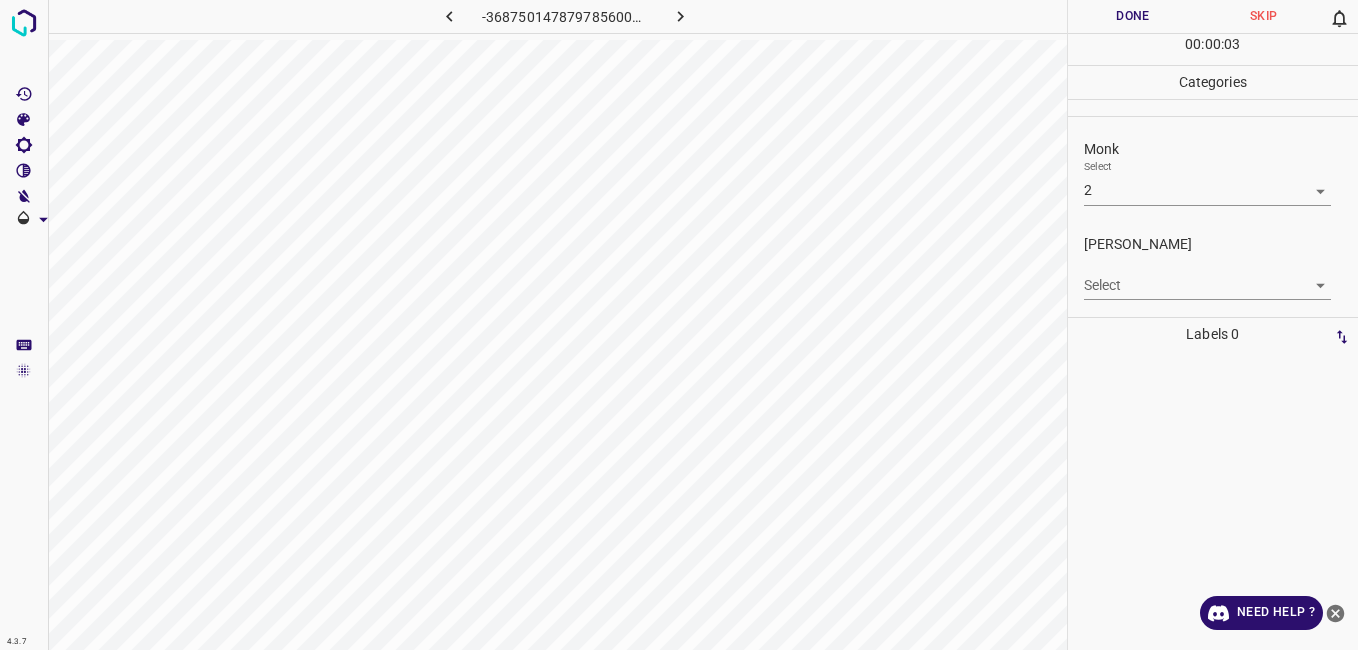 click on "4.3.7 -3687501478797856008.png Done Skip 0 00   : 00   : 03   Categories Monk   Select 2 2  [PERSON_NAME]   Select ​ Labels   0 Categories 1 Monk 2  [PERSON_NAME] Tools Space Change between modes (Draw & Edit) I Auto labeling R Restore zoom M Zoom in N Zoom out Delete Delete selecte label Filters Z Restore filters X Saturation filter C Brightness filter V Contrast filter B Gray scale filter General O Download Need Help ? - Text - Hide - Delete" at bounding box center [679, 325] 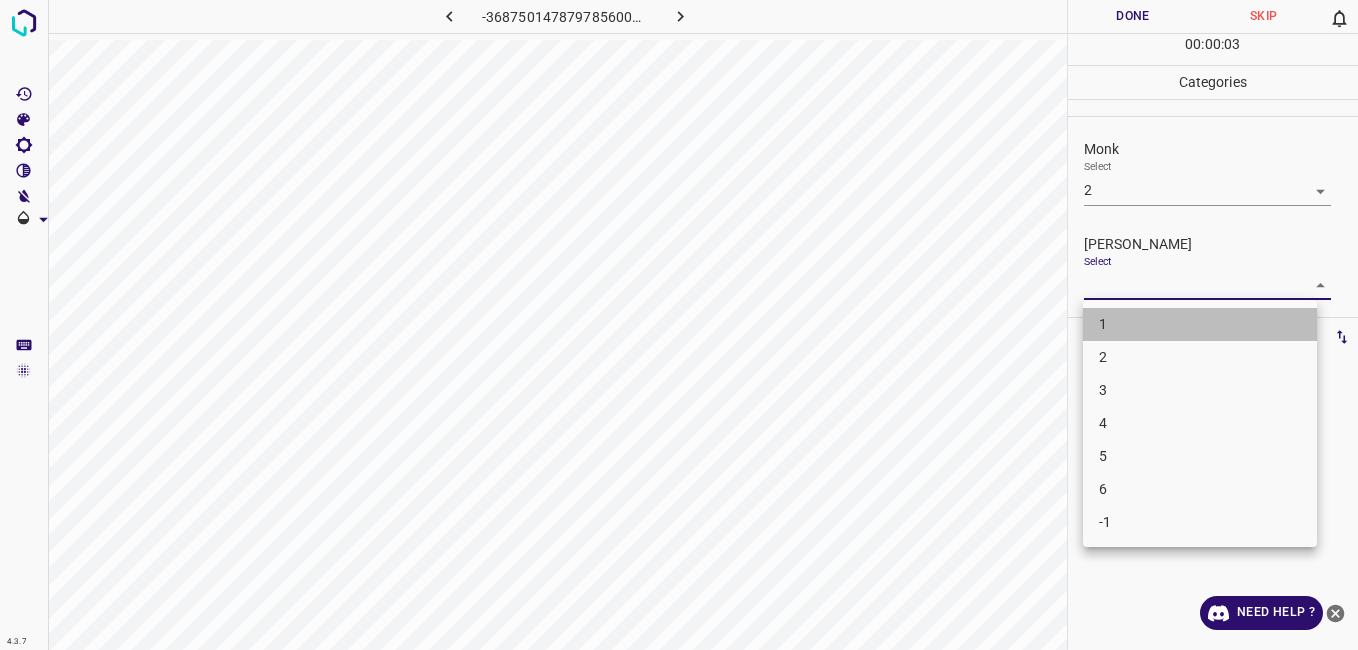 click on "1" at bounding box center (1200, 324) 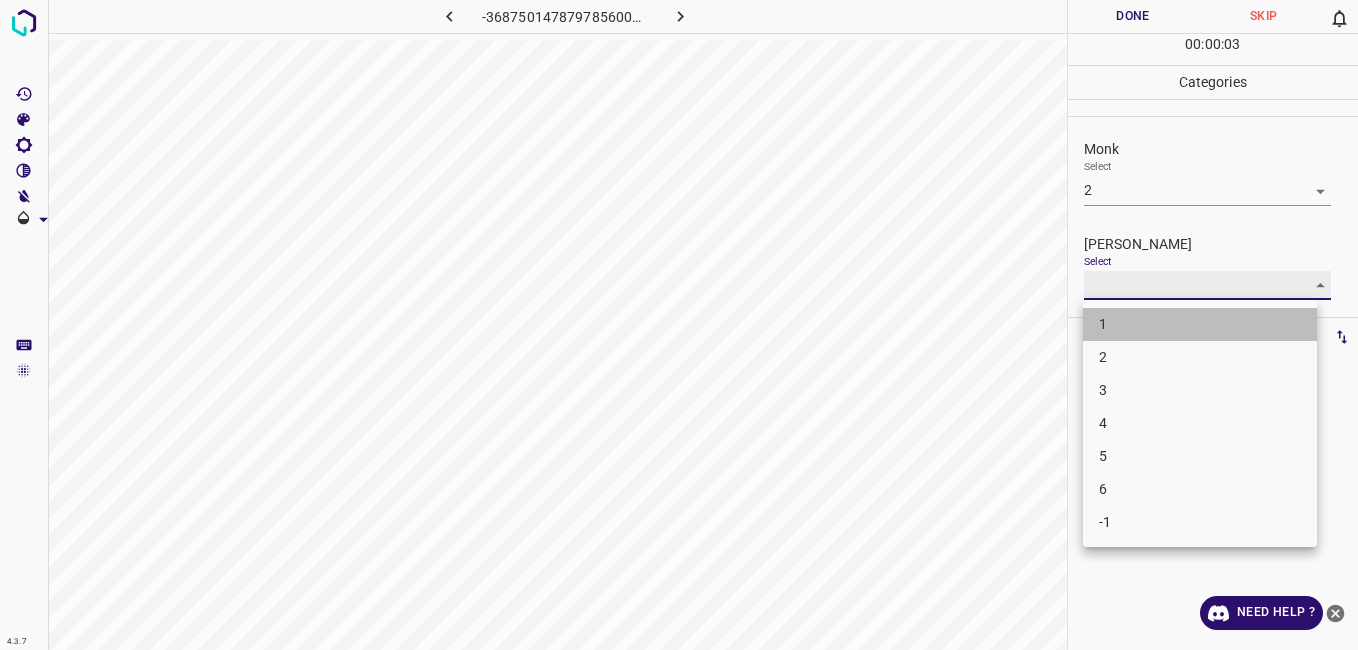 type on "1" 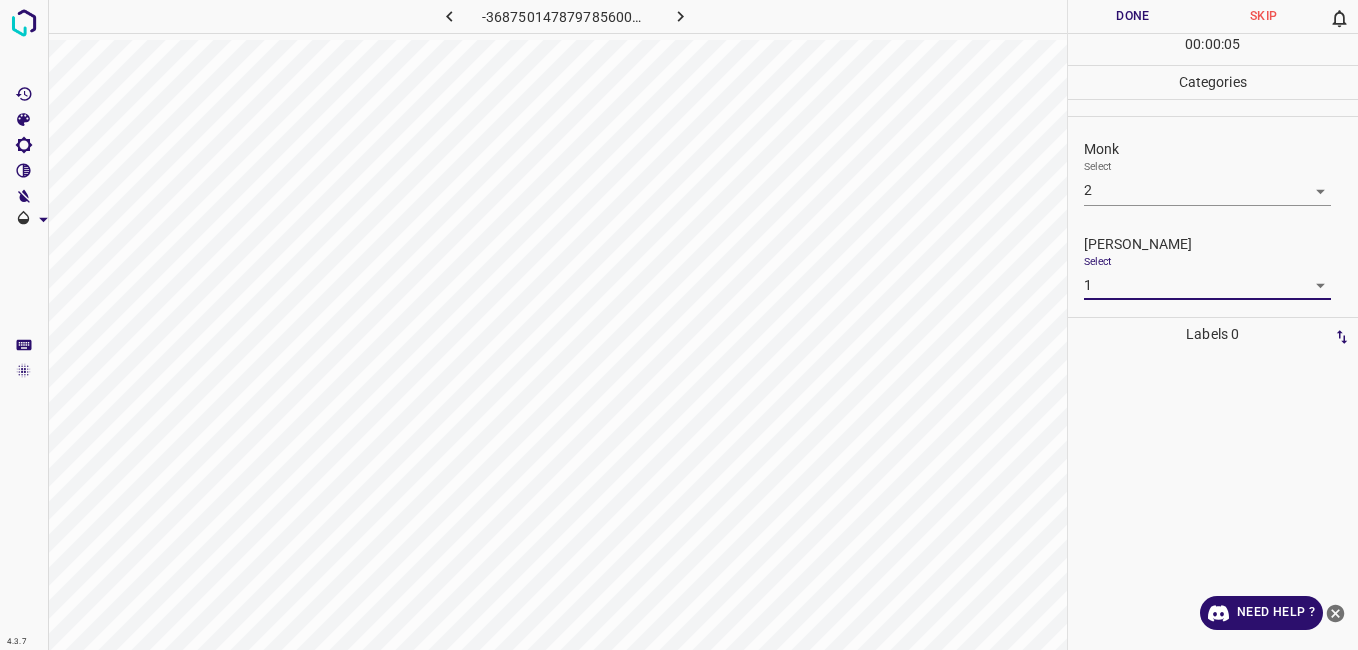 click on "Done" at bounding box center (1133, 16) 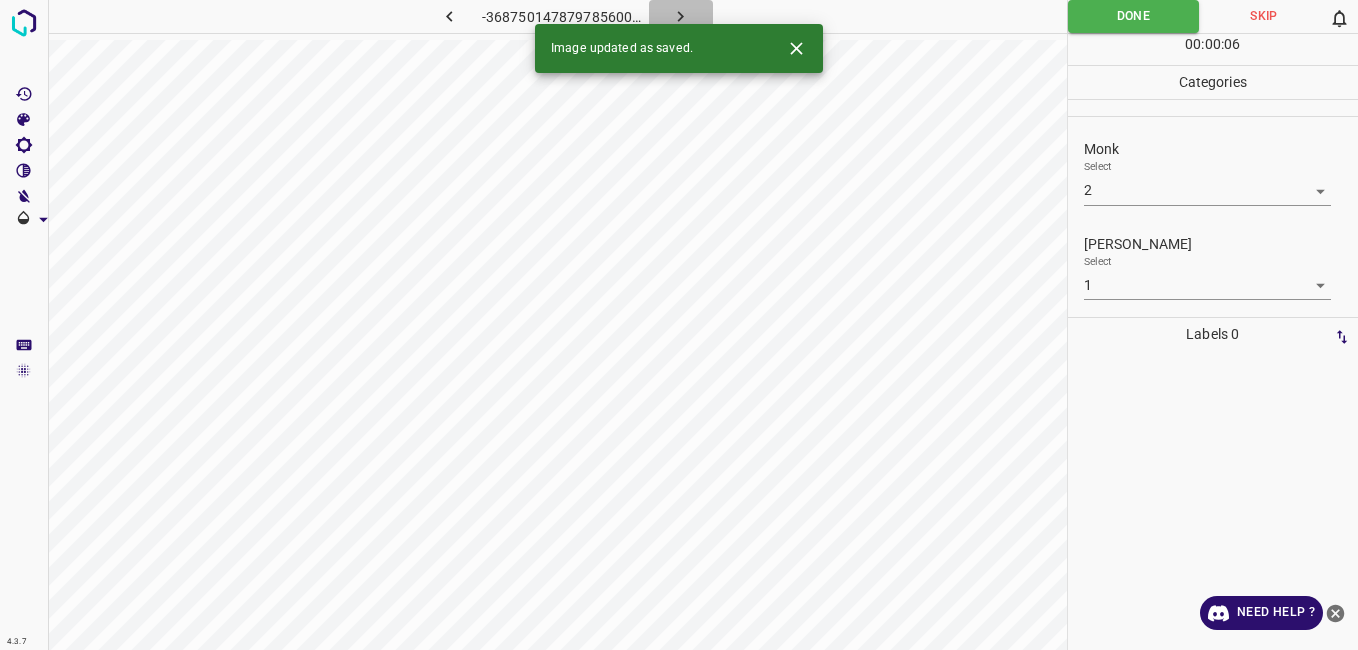 click 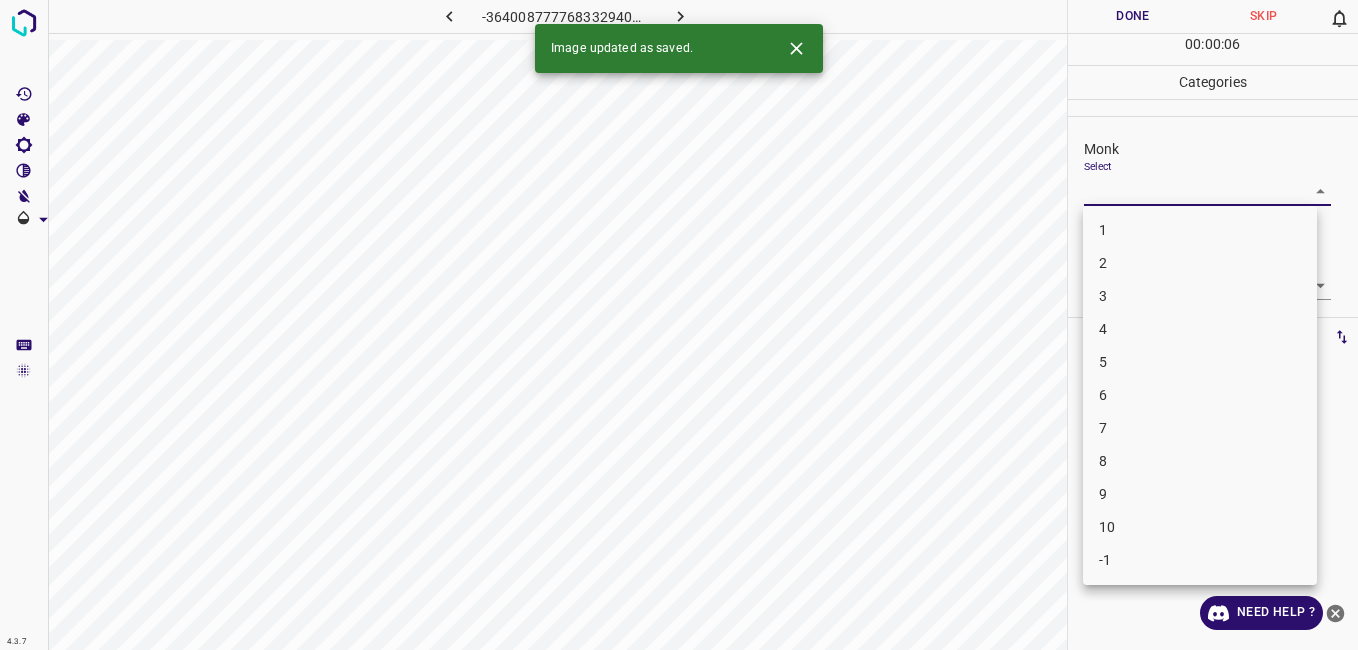 click on "4.3.7 -3640087777683329407.png Done Skip 0 00   : 00   : 06   Categories Monk   Select ​  [PERSON_NAME]   Select ​ Labels   0 Categories 1 Monk 2  [PERSON_NAME] Tools Space Change between modes (Draw & Edit) I Auto labeling R Restore zoom M Zoom in N Zoom out Delete Delete selecte label Filters Z Restore filters X Saturation filter C Brightness filter V Contrast filter B Gray scale filter General O Download Image updated as saved. Need Help ? - Text - Hide - Delete 1 2 3 4 5 6 7 8 9 10 -1" at bounding box center [679, 325] 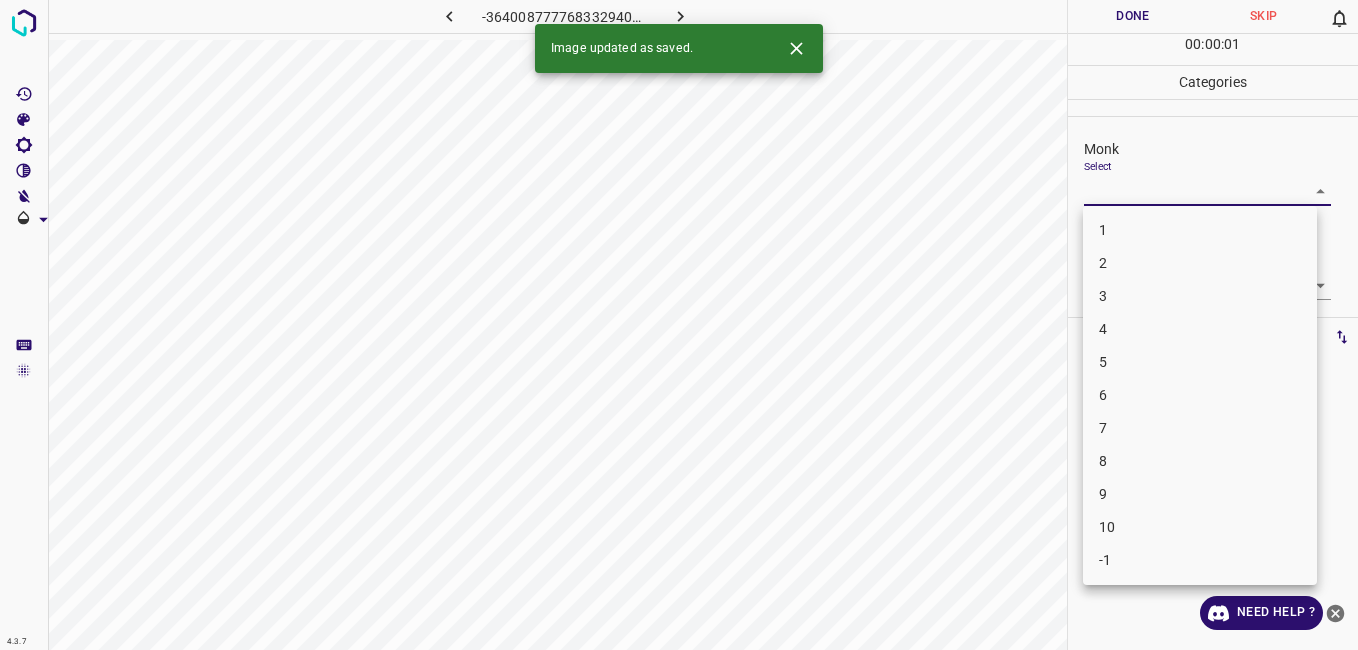 click on "4" at bounding box center [1200, 329] 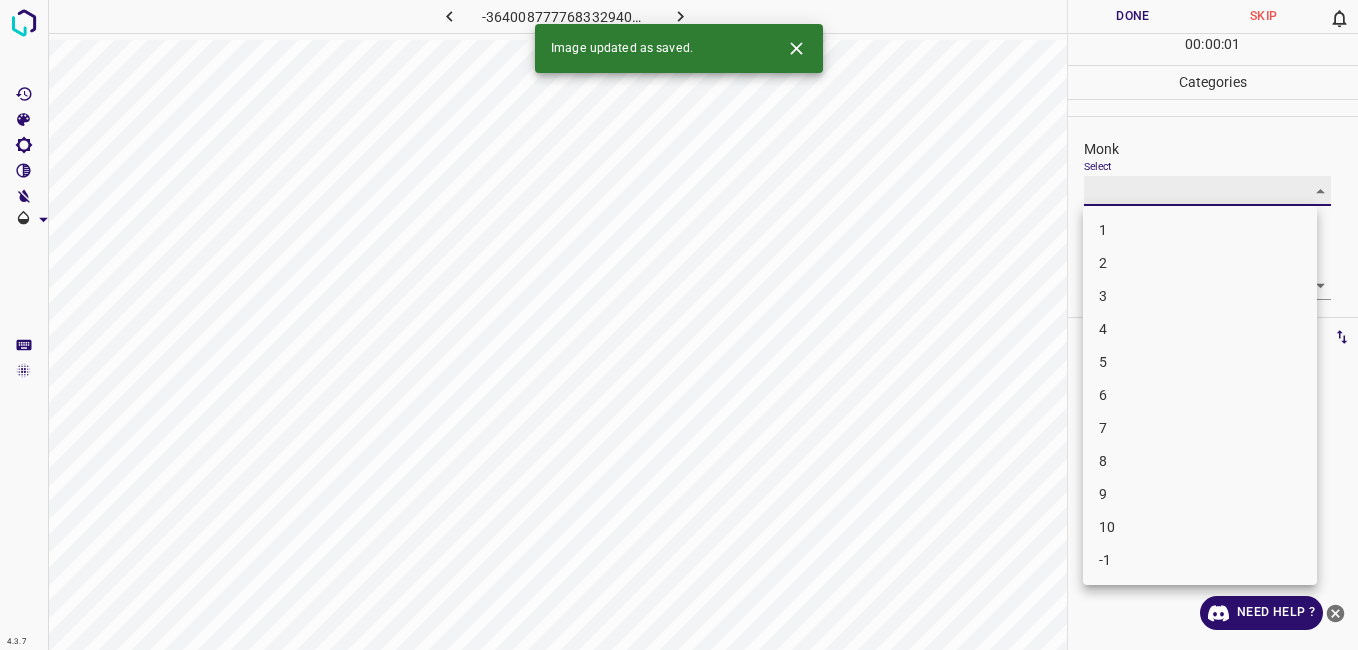 type on "4" 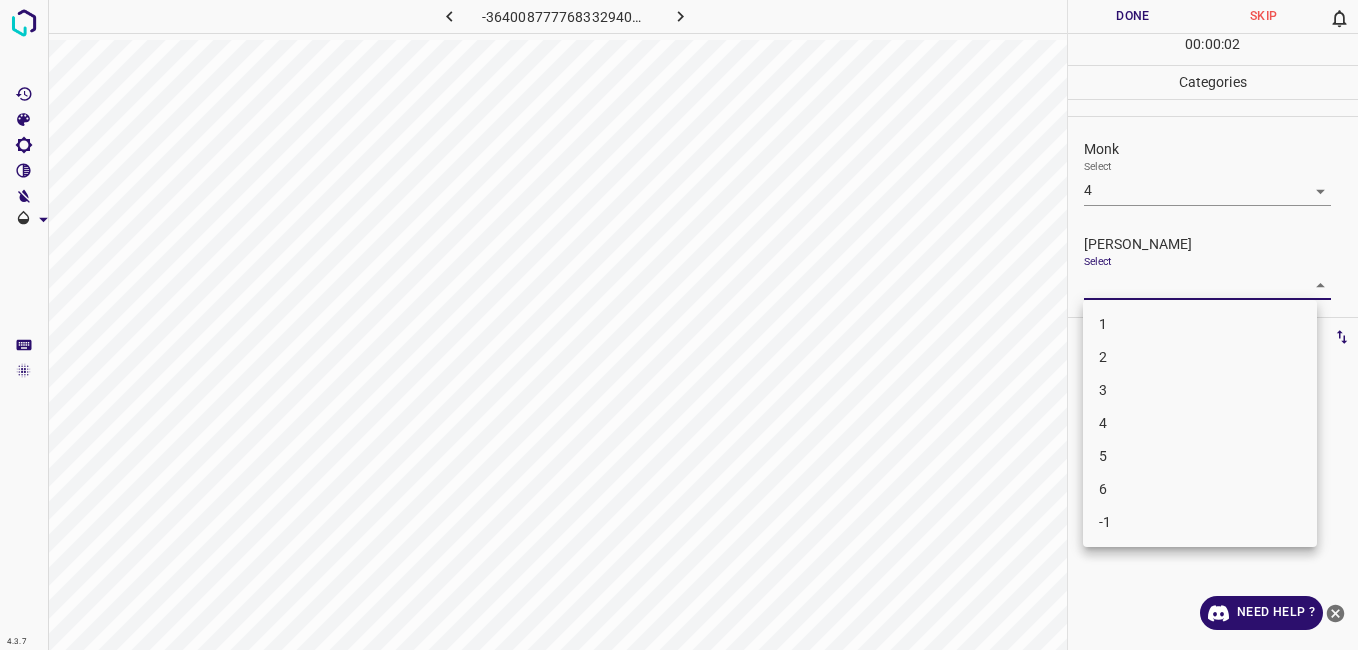 click on "4.3.7 -3640087777683329407.png Done Skip 0 00   : 00   : 02   Categories Monk   Select 4 4  [PERSON_NAME]   Select ​ Labels   0 Categories 1 Monk 2  [PERSON_NAME] Tools Space Change between modes (Draw & Edit) I Auto labeling R Restore zoom M Zoom in N Zoom out Delete Delete selecte label Filters Z Restore filters X Saturation filter C Brightness filter V Contrast filter B Gray scale filter General O Download Need Help ? - Text - Hide - Delete 1 2 3 4 5 6 -1" at bounding box center (679, 325) 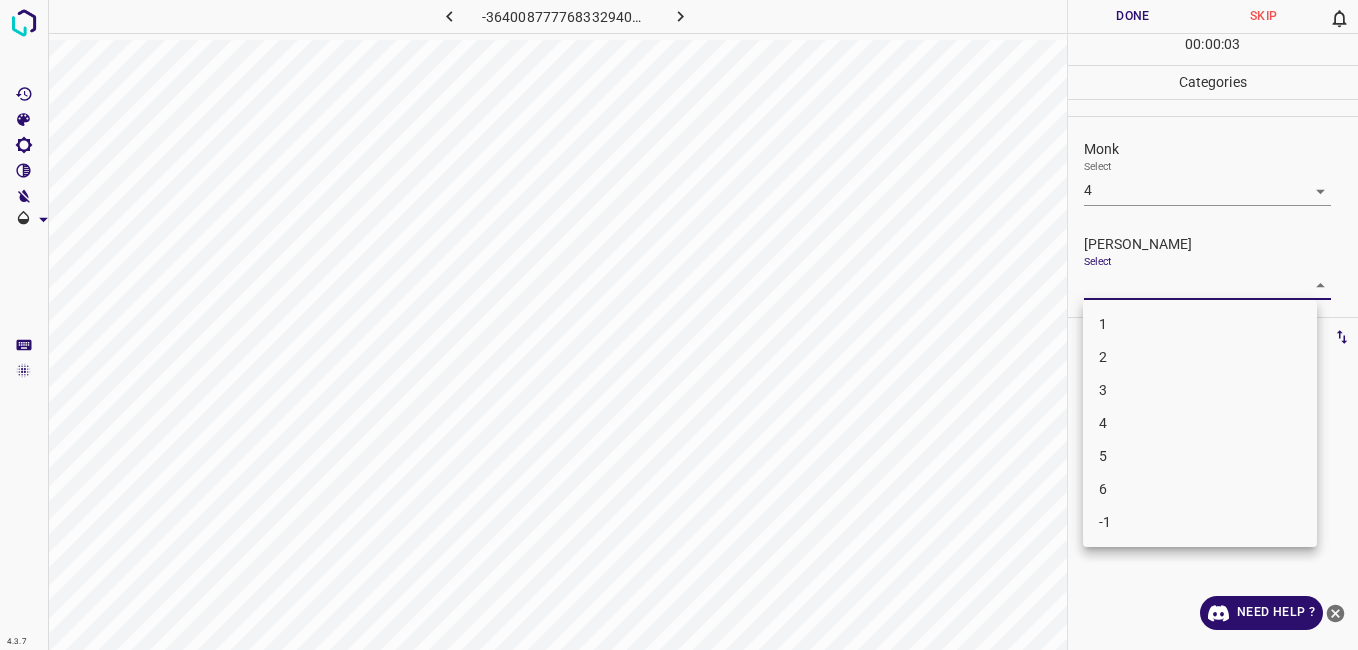 click on "3" at bounding box center (1200, 390) 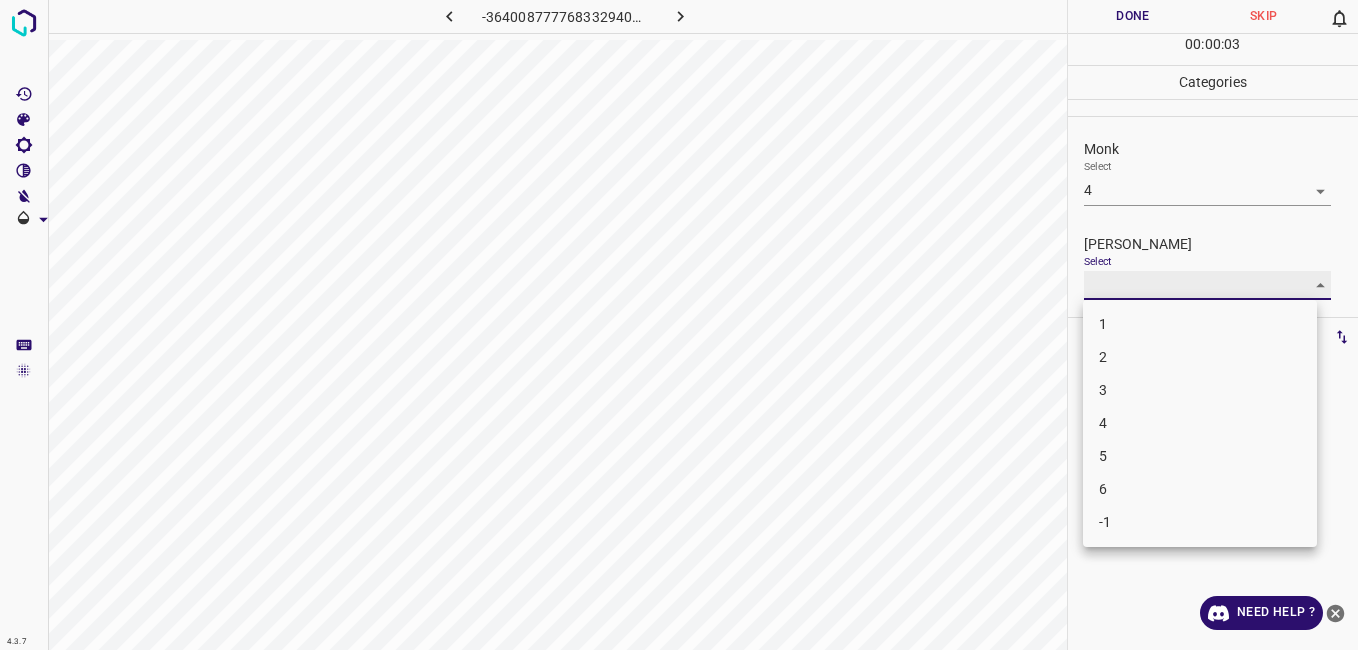 type on "3" 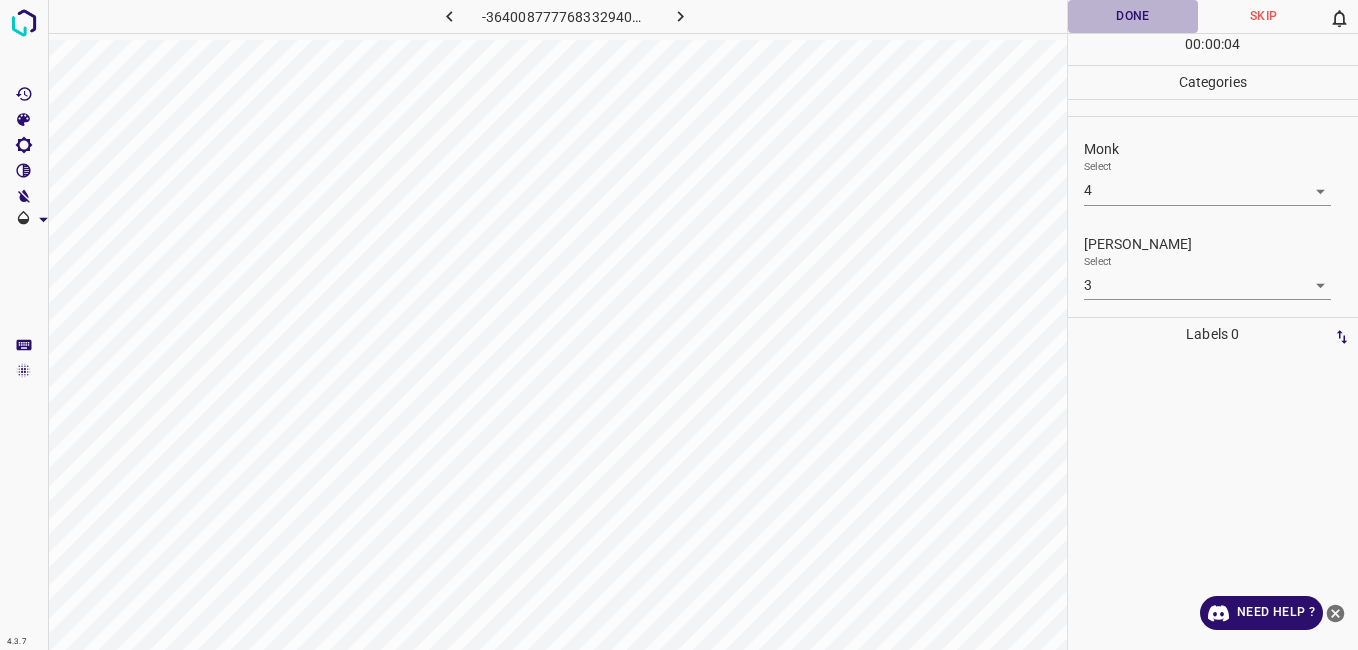 click on "Done" at bounding box center (1133, 16) 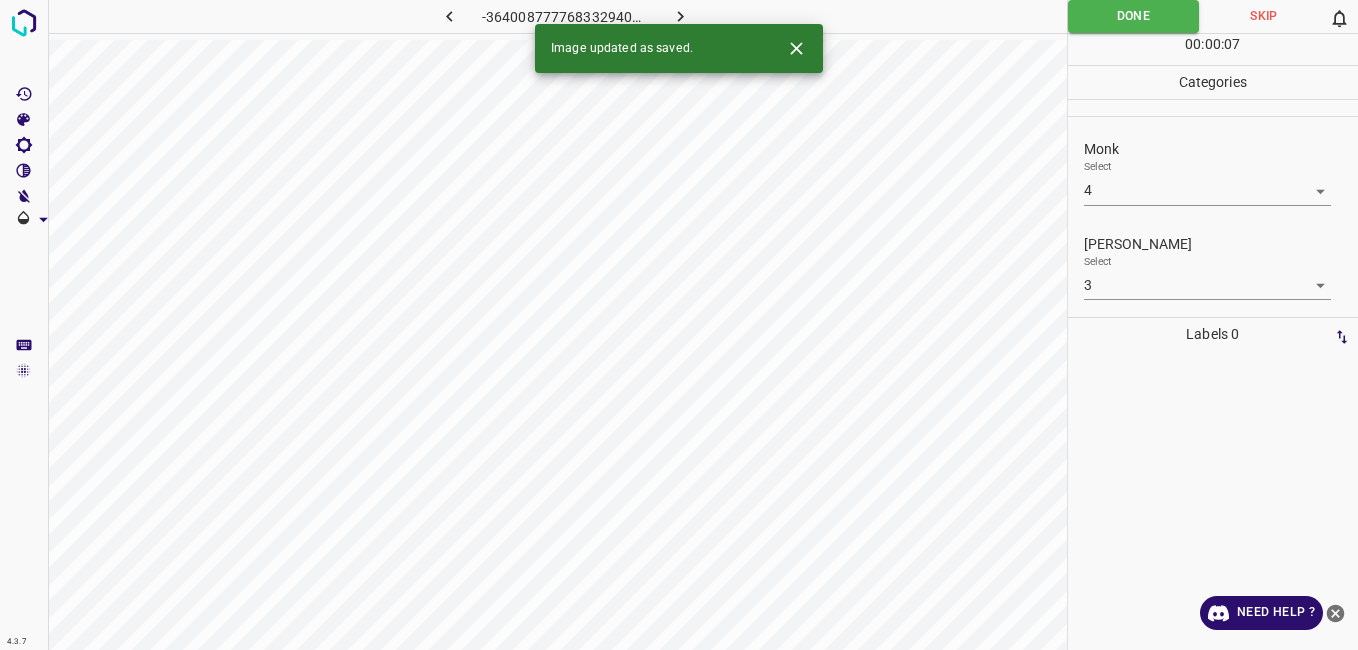 click 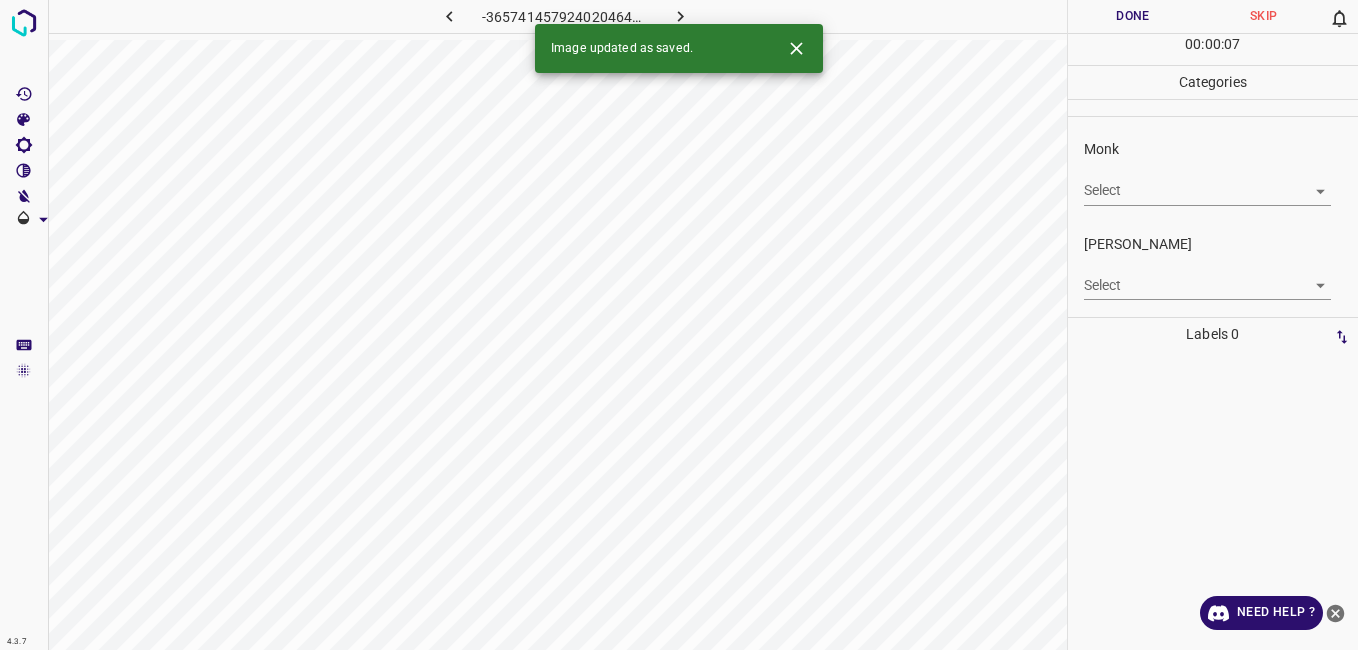 click on "4.3.7 -3657414579240204642.png Done Skip 0 00   : 00   : 07   Categories Monk   Select ​  [PERSON_NAME]   Select ​ Labels   0 Categories 1 Monk 2  [PERSON_NAME] Tools Space Change between modes (Draw & Edit) I Auto labeling R Restore zoom M Zoom in N Zoom out Delete Delete selecte label Filters Z Restore filters X Saturation filter C Brightness filter V Contrast filter B Gray scale filter General O Download Image updated as saved. Need Help ? - Text - Hide - Delete" at bounding box center [679, 325] 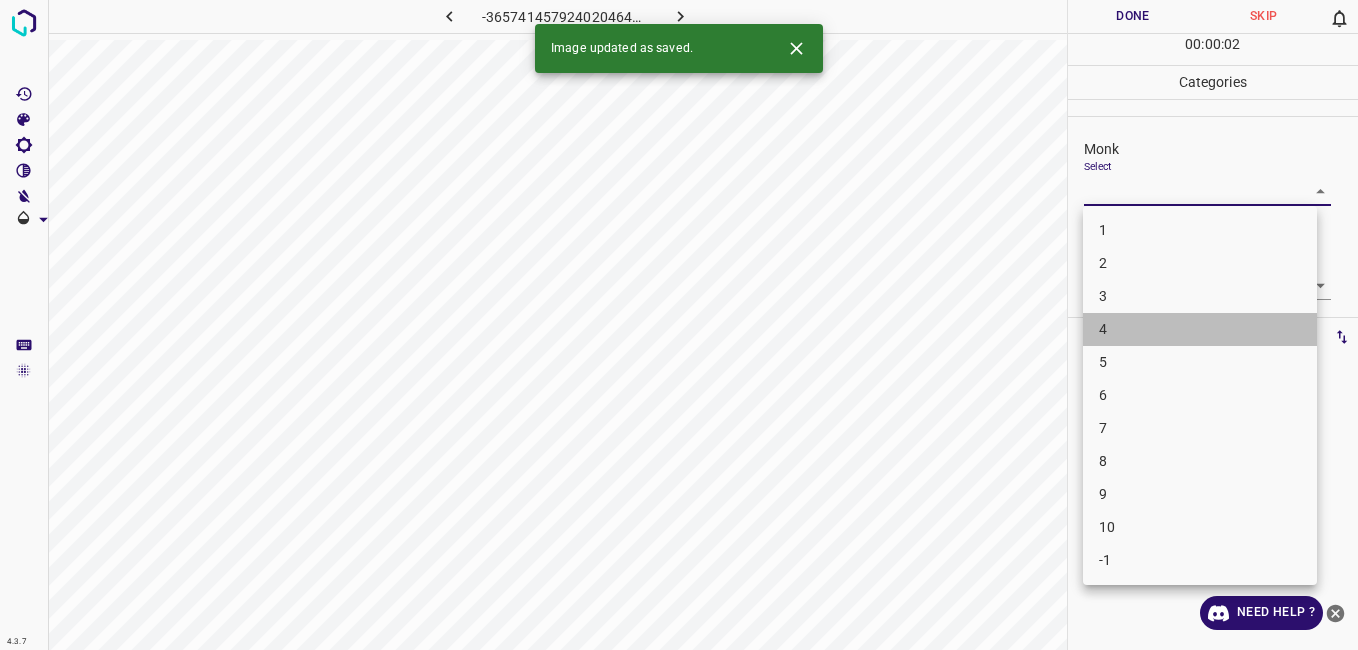 click on "4" at bounding box center [1200, 329] 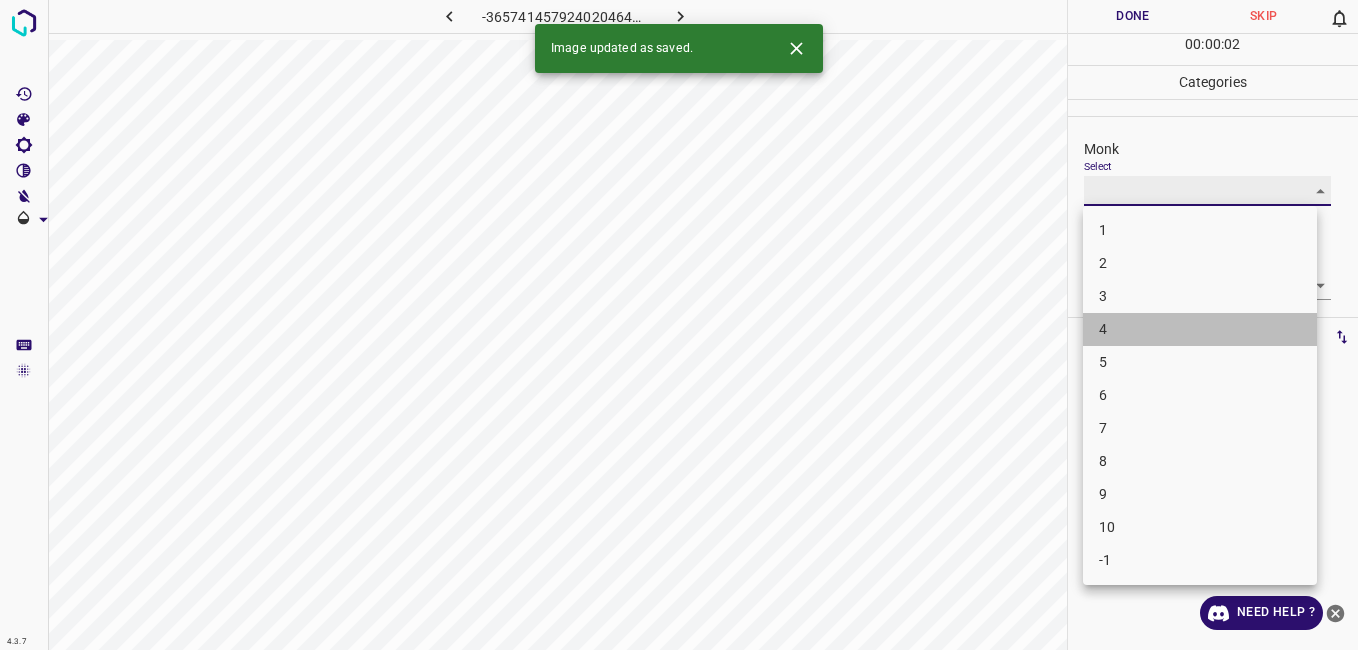 type on "4" 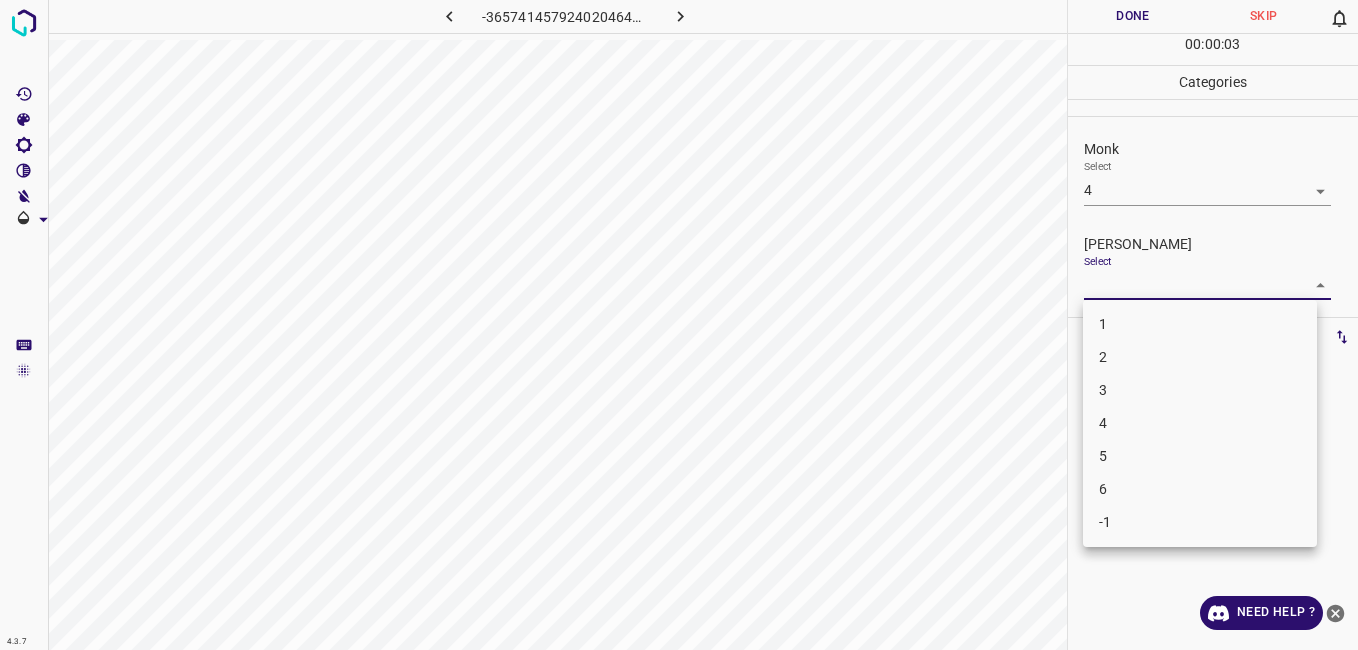 click on "4.3.7 -3657414579240204642.png Done Skip 0 00   : 00   : 03   Categories Monk   Select 4 4  [PERSON_NAME]   Select ​ Labels   0 Categories 1 Monk 2  [PERSON_NAME] Tools Space Change between modes (Draw & Edit) I Auto labeling R Restore zoom M Zoom in N Zoom out Delete Delete selecte label Filters Z Restore filters X Saturation filter C Brightness filter V Contrast filter B Gray scale filter General O Download Need Help ? - Text - Hide - Delete 1 2 3 4 5 6 -1" at bounding box center (679, 325) 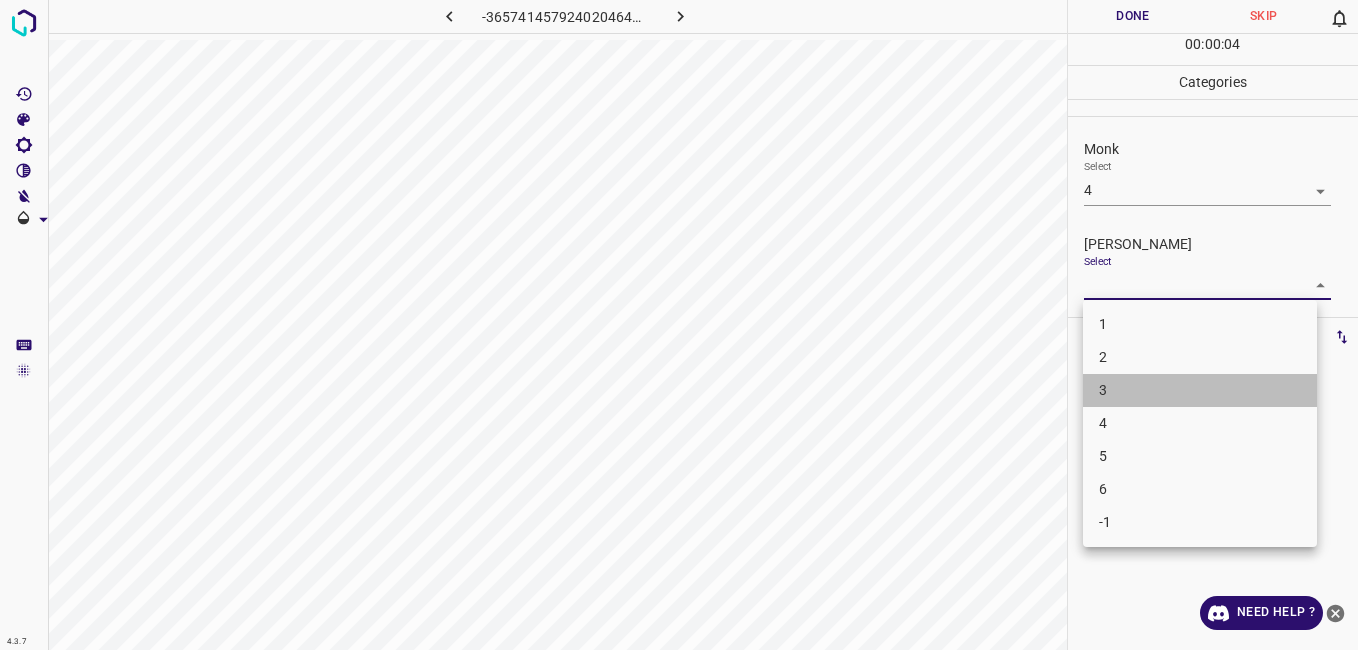 click on "3" at bounding box center [1200, 390] 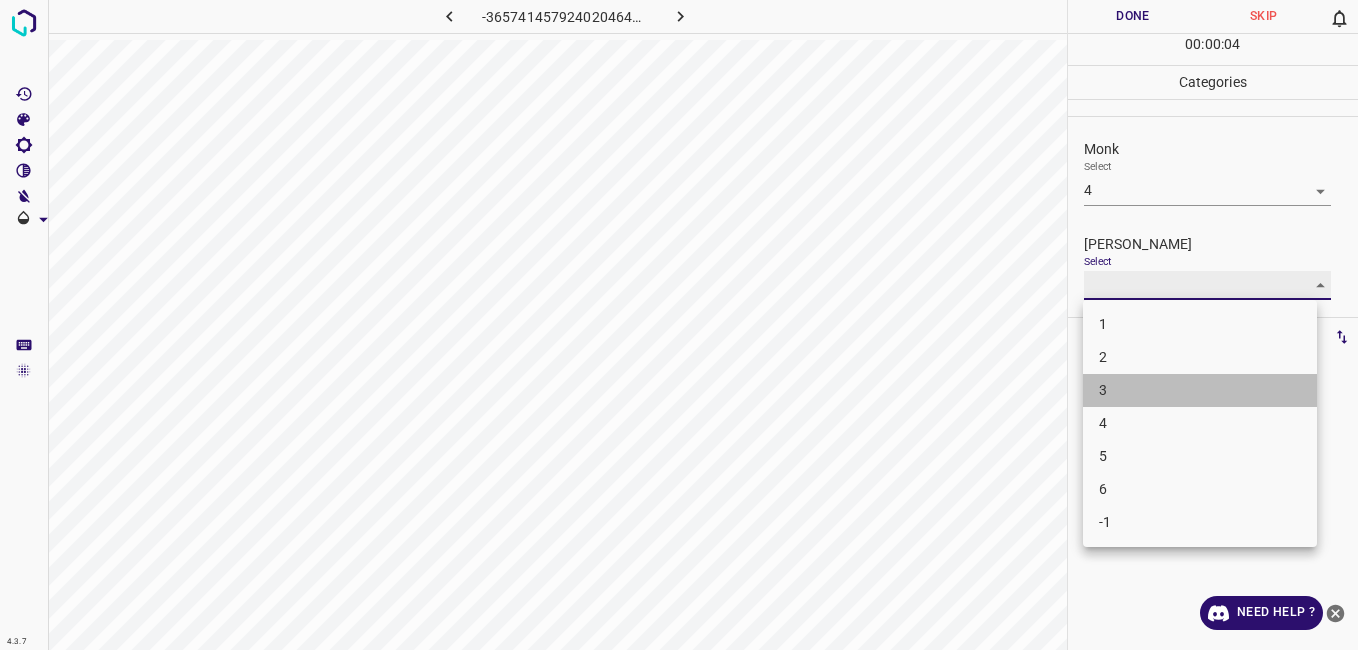 type on "3" 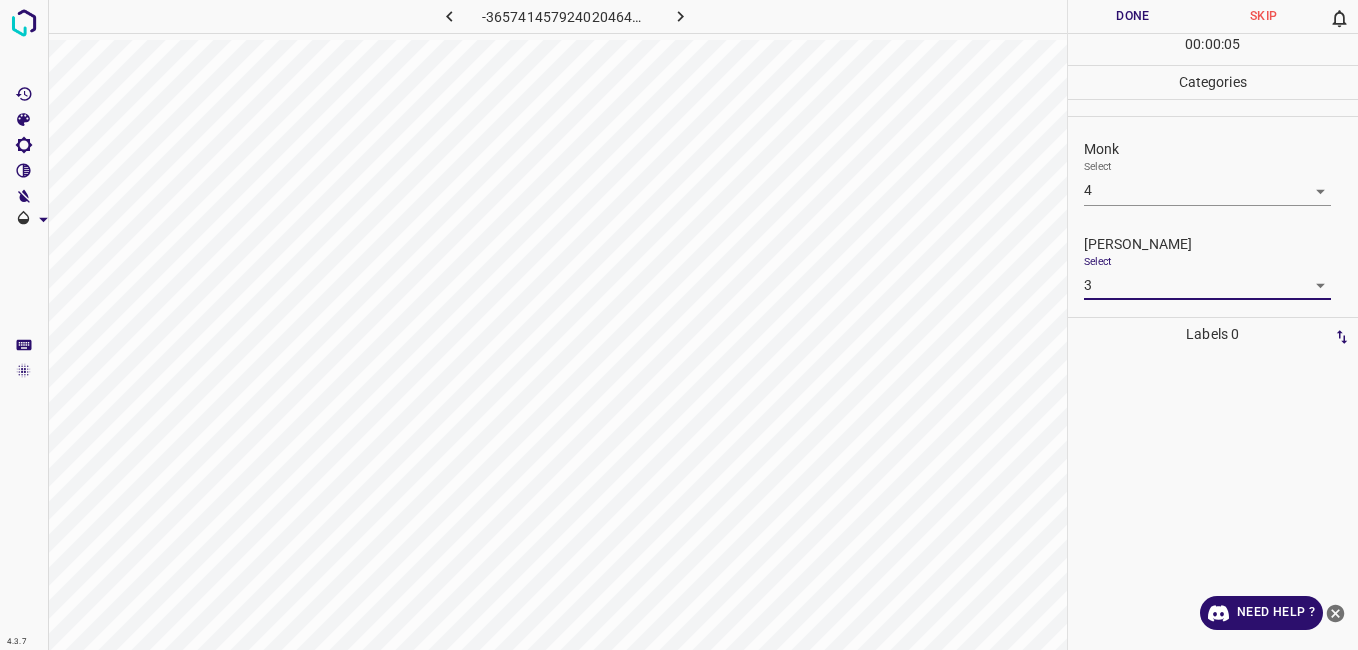 click on "Done" at bounding box center (1133, 16) 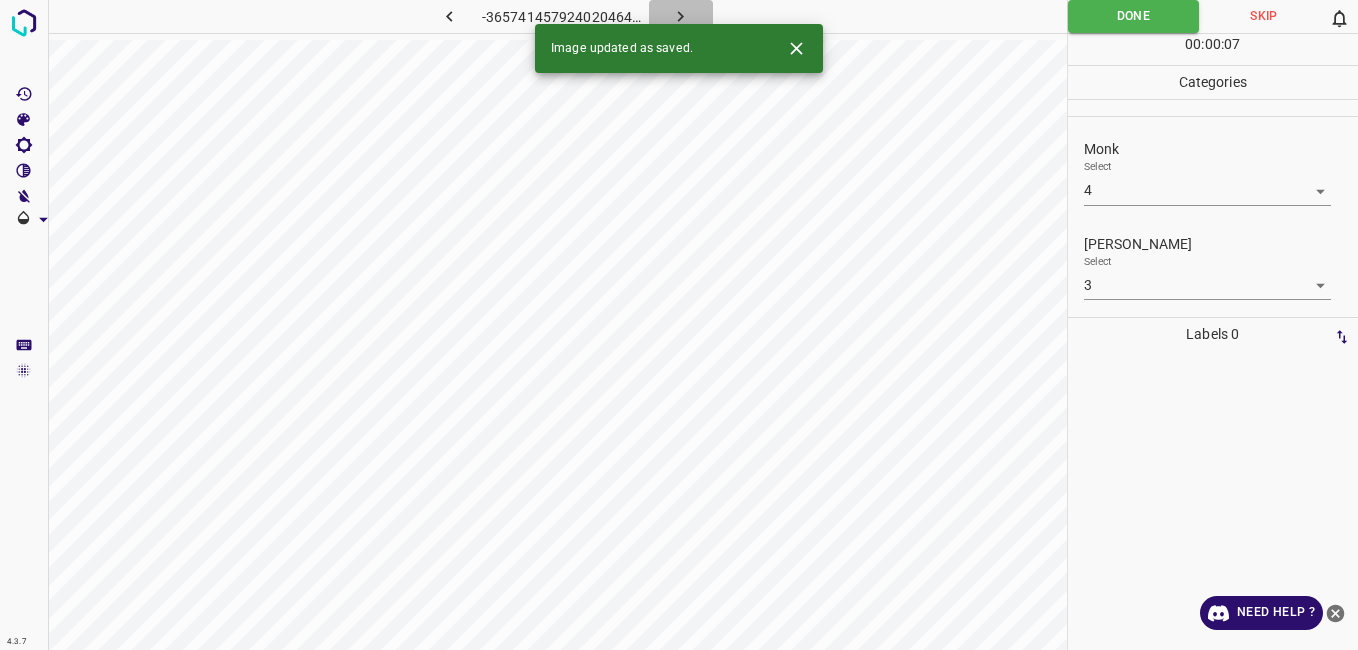 click 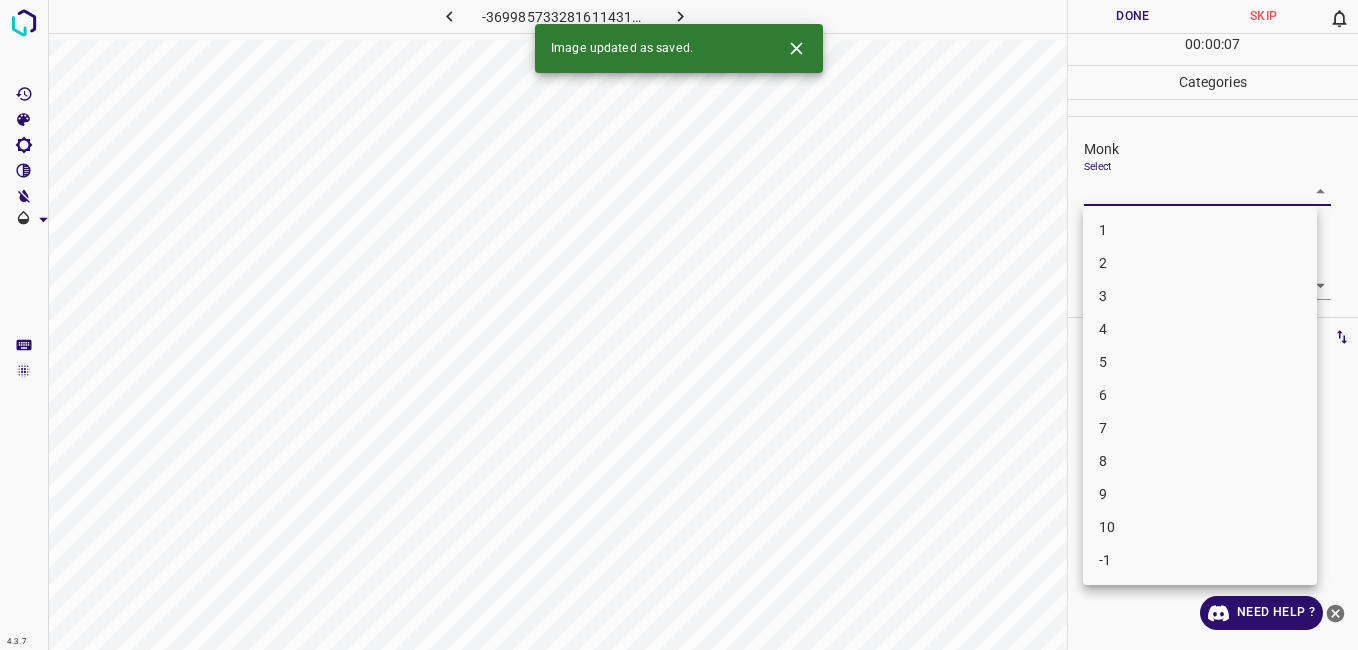 click on "4.3.7 -3699857332816114313.png Done Skip 0 00   : 00   : 07   Categories Monk   Select ​  [PERSON_NAME]   Select ​ Labels   0 Categories 1 Monk 2  [PERSON_NAME] Tools Space Change between modes (Draw & Edit) I Auto labeling R Restore zoom M Zoom in N Zoom out Delete Delete selecte label Filters Z Restore filters X Saturation filter C Brightness filter V Contrast filter B Gray scale filter General O Download Image updated as saved. Need Help ? - Text - Hide - Delete 1 2 3 4 5 6 7 8 9 10 -1" at bounding box center (679, 325) 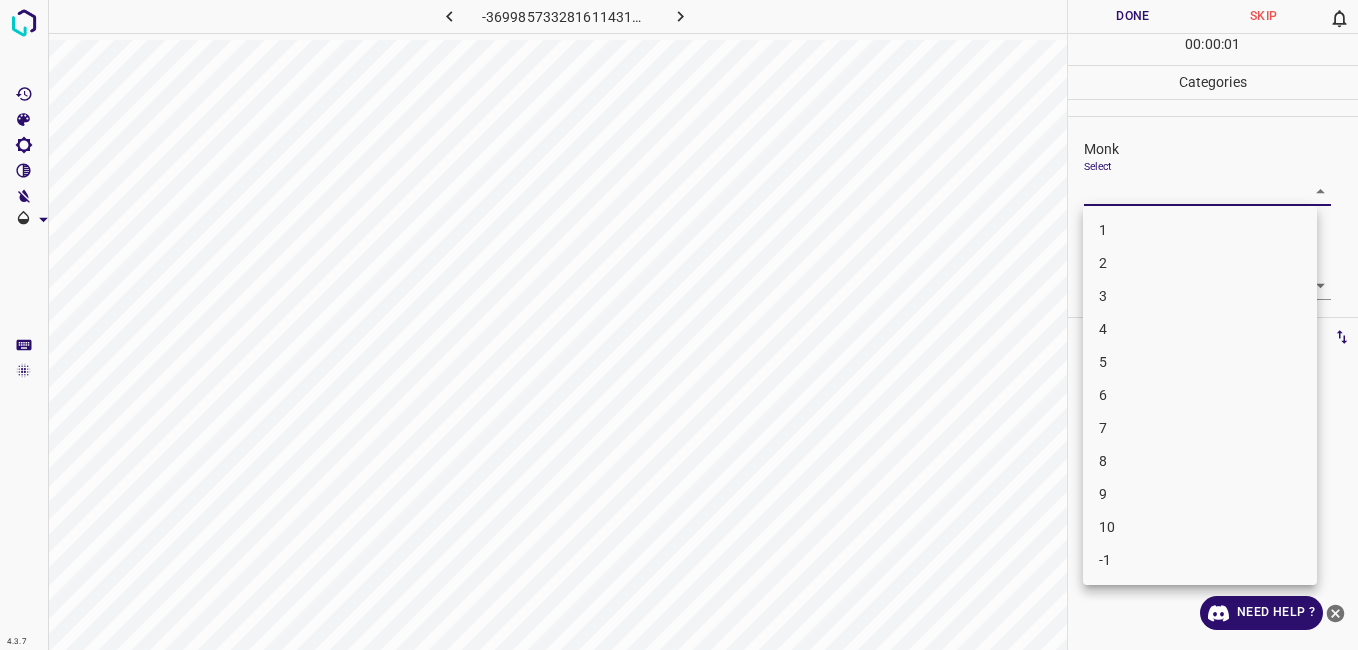 click on "5" at bounding box center (1200, 362) 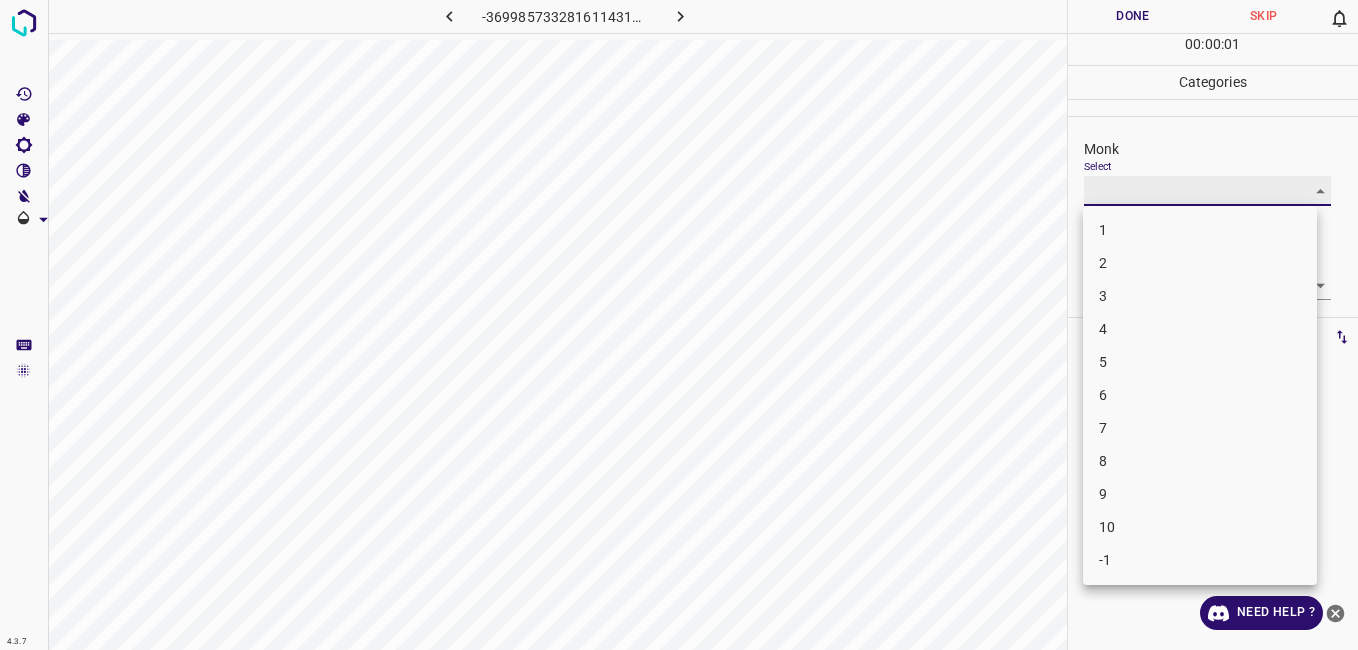 type on "5" 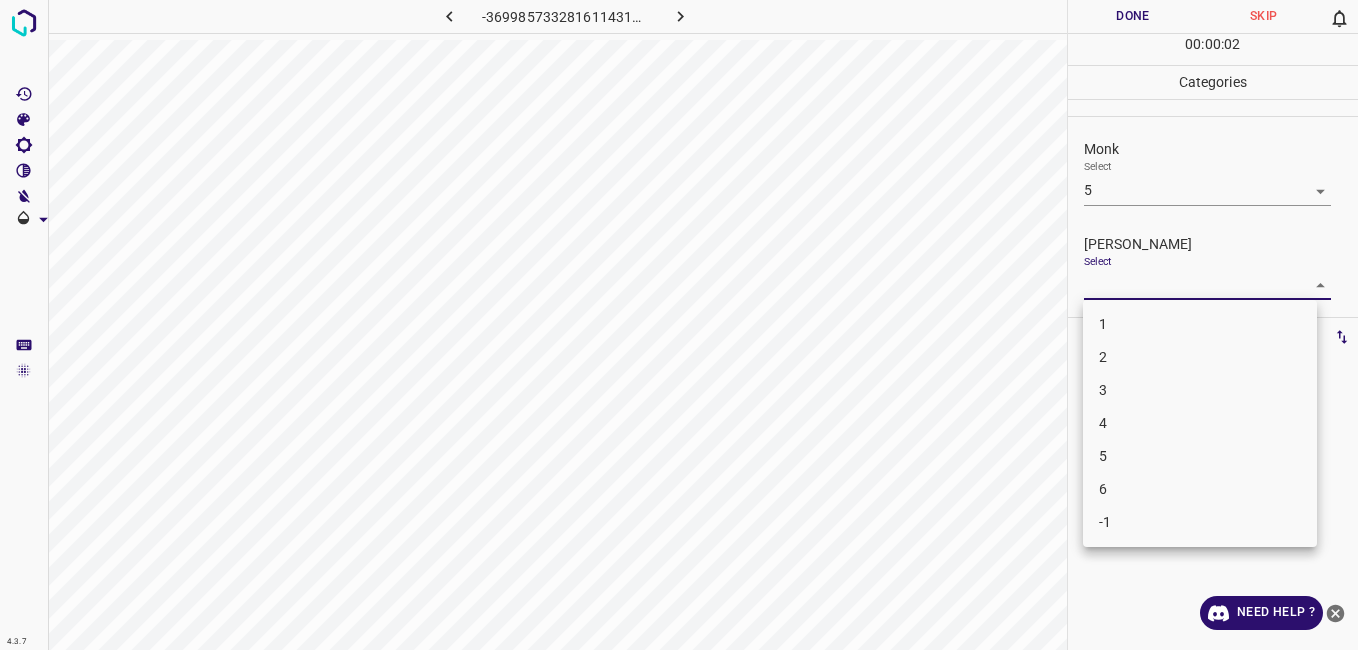 click on "4.3.7 -3699857332816114313.png Done Skip 0 00   : 00   : 02   Categories Monk   Select 5 5  [PERSON_NAME]   Select ​ Labels   0 Categories 1 Monk 2  [PERSON_NAME] Tools Space Change between modes (Draw & Edit) I Auto labeling R Restore zoom M Zoom in N Zoom out Delete Delete selecte label Filters Z Restore filters X Saturation filter C Brightness filter V Contrast filter B Gray scale filter General O Download Need Help ? - Text - Hide - Delete 1 2 3 4 5 6 -1" at bounding box center (679, 325) 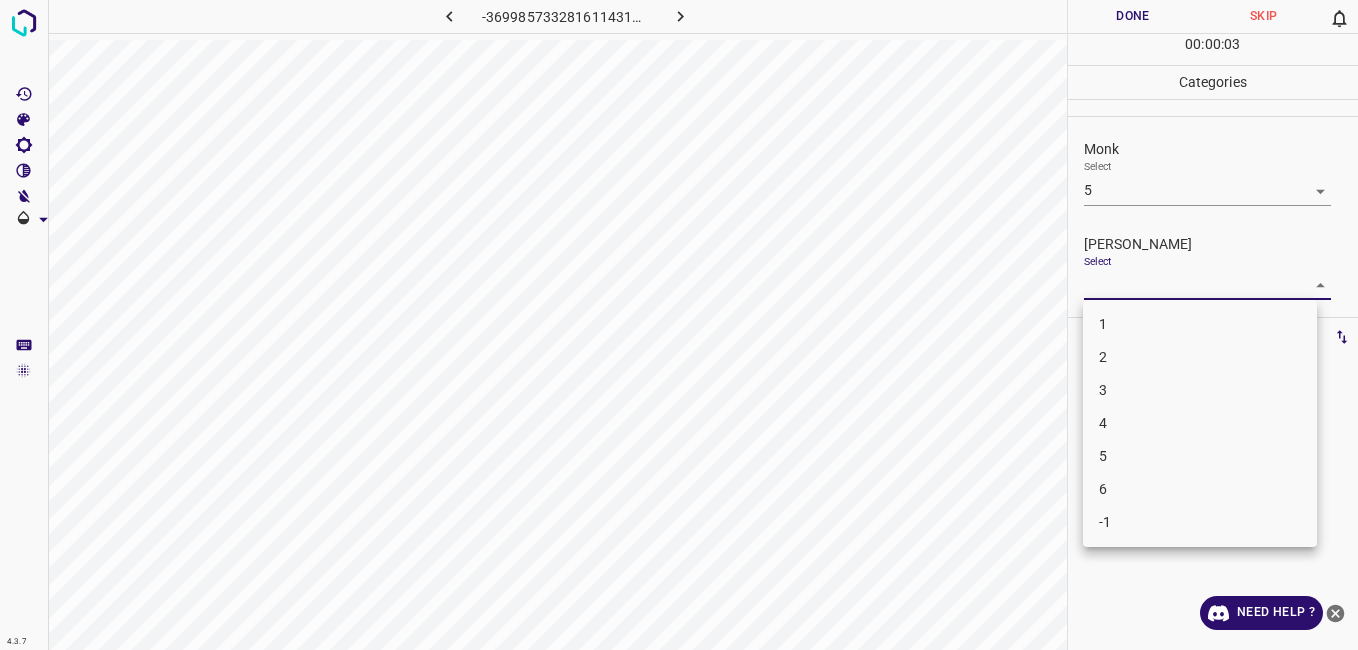 click on "4" at bounding box center [1200, 423] 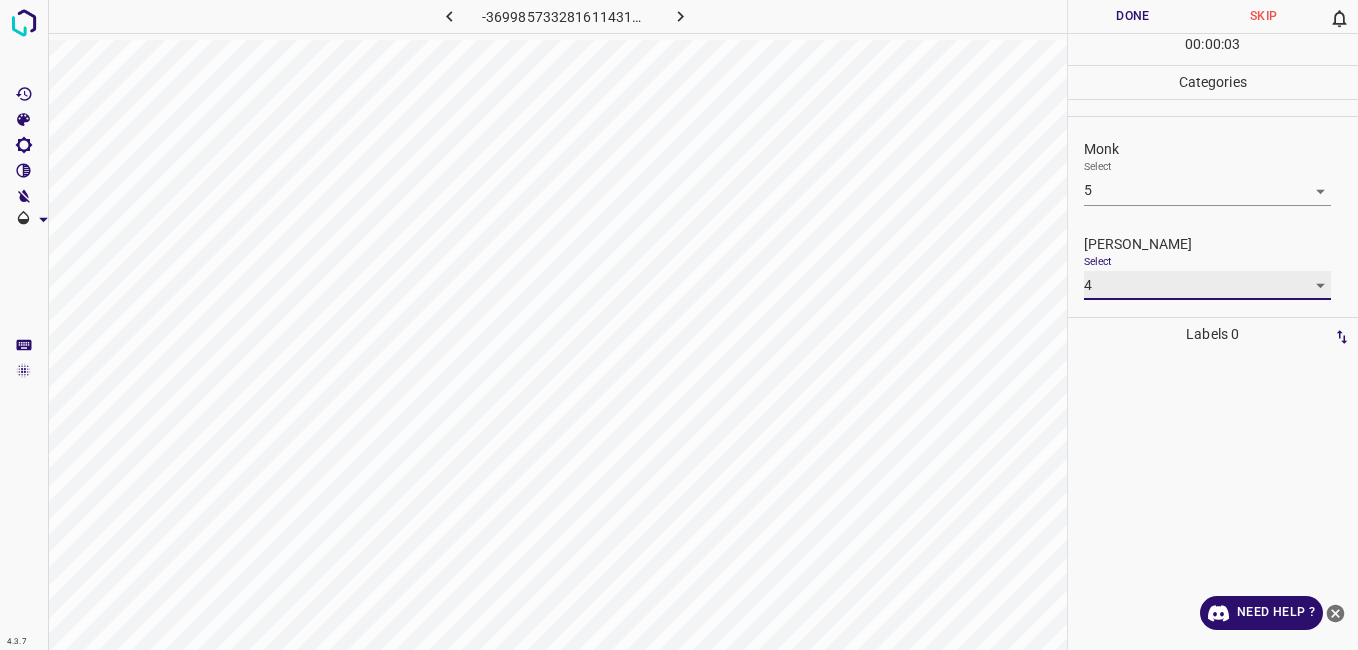 type on "4" 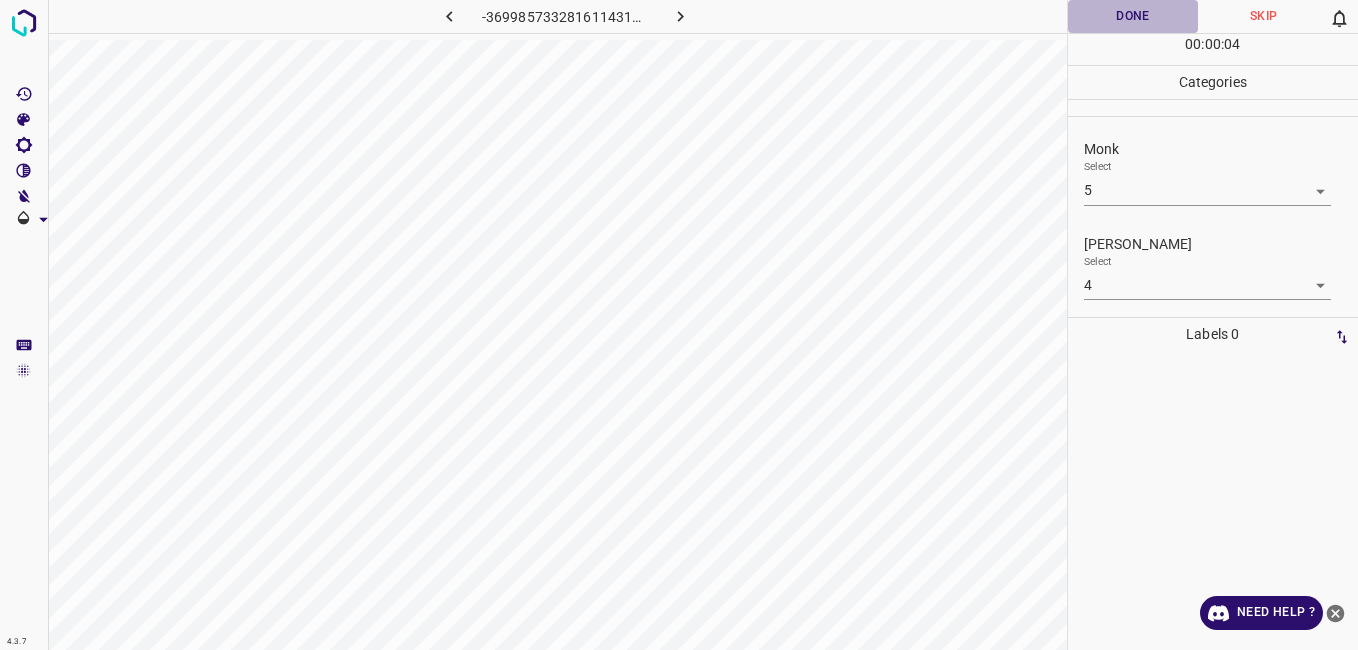click on "Done" at bounding box center (1133, 16) 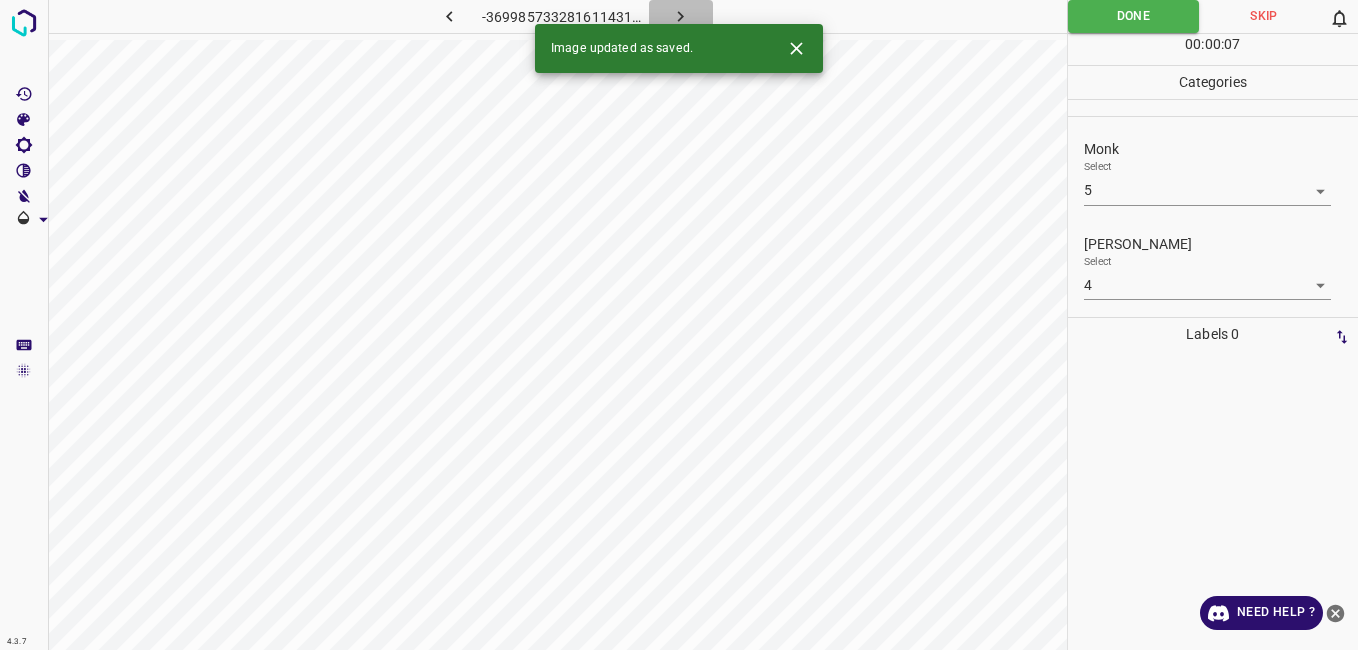 click 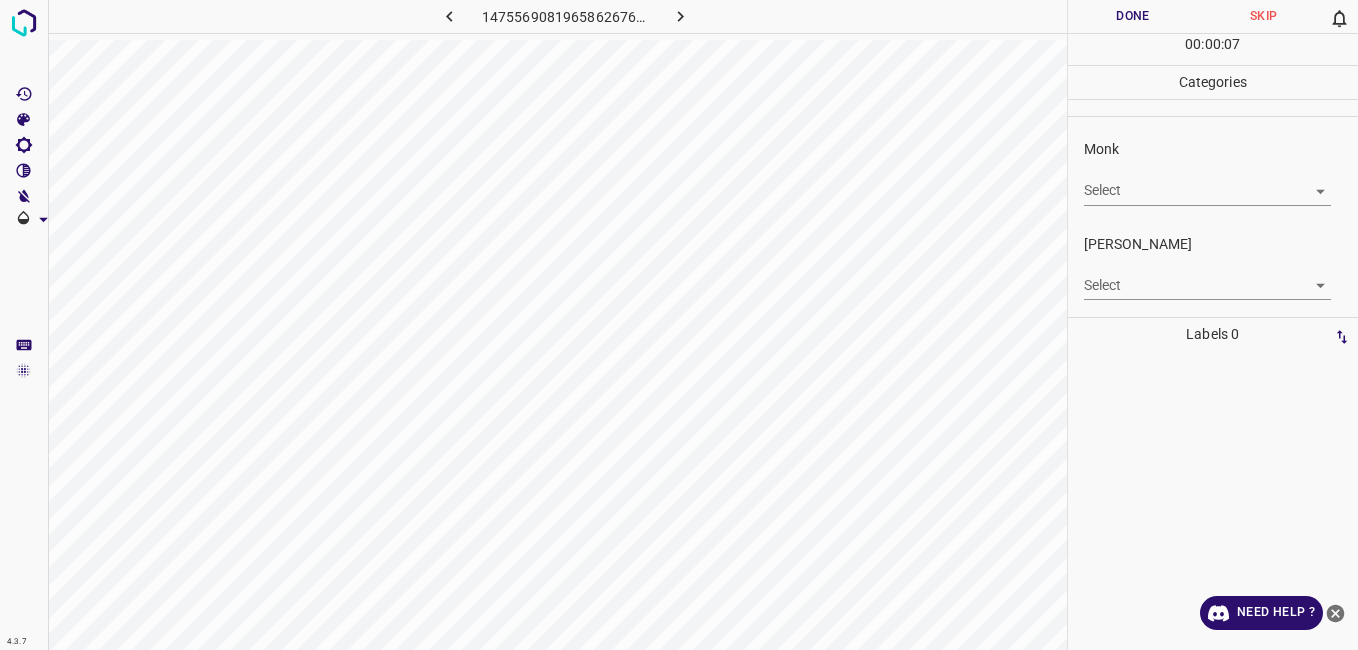 click on "4.3.7 1475569081965862676.png Done Skip 0 00   : 00   : 07   Categories Monk   Select ​  [PERSON_NAME]   Select ​ Labels   0 Categories 1 Monk 2  [PERSON_NAME] Tools Space Change between modes (Draw & Edit) I Auto labeling R Restore zoom M Zoom in N Zoom out Delete Delete selecte label Filters Z Restore filters X Saturation filter C Brightness filter V Contrast filter B Gray scale filter General O Download Need Help ? - Text - Hide - Delete" at bounding box center (679, 325) 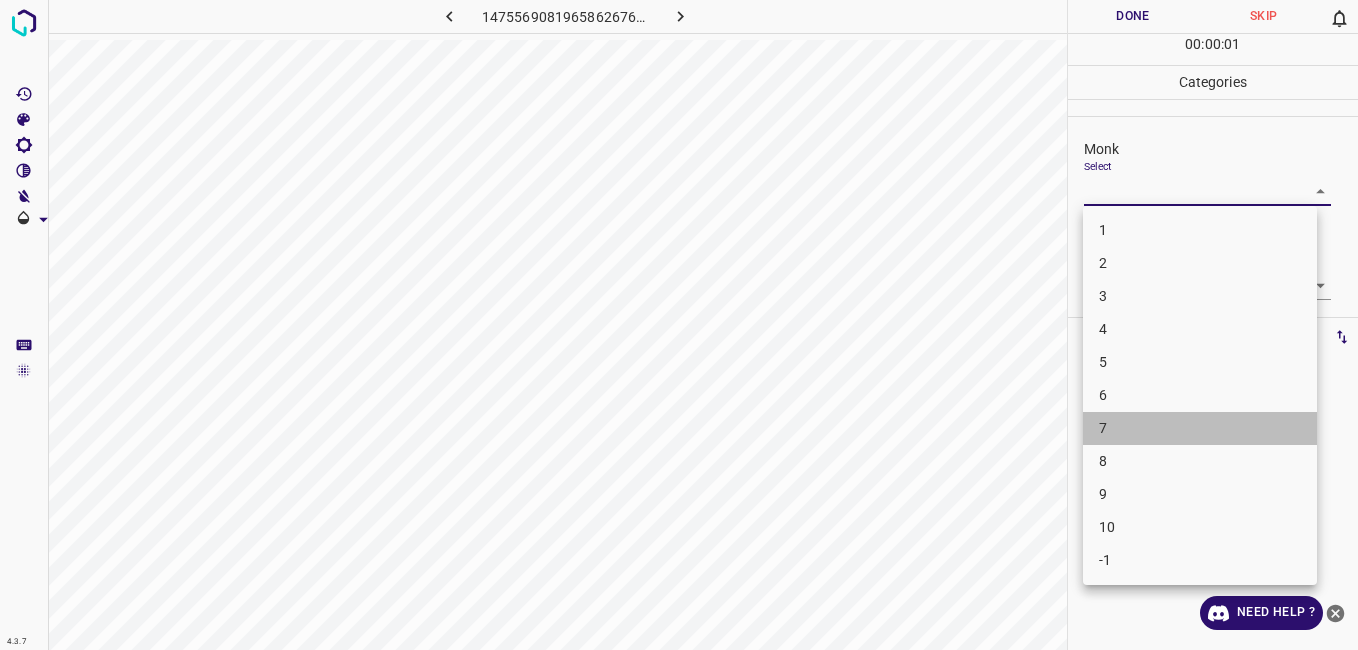 click on "7" at bounding box center (1200, 428) 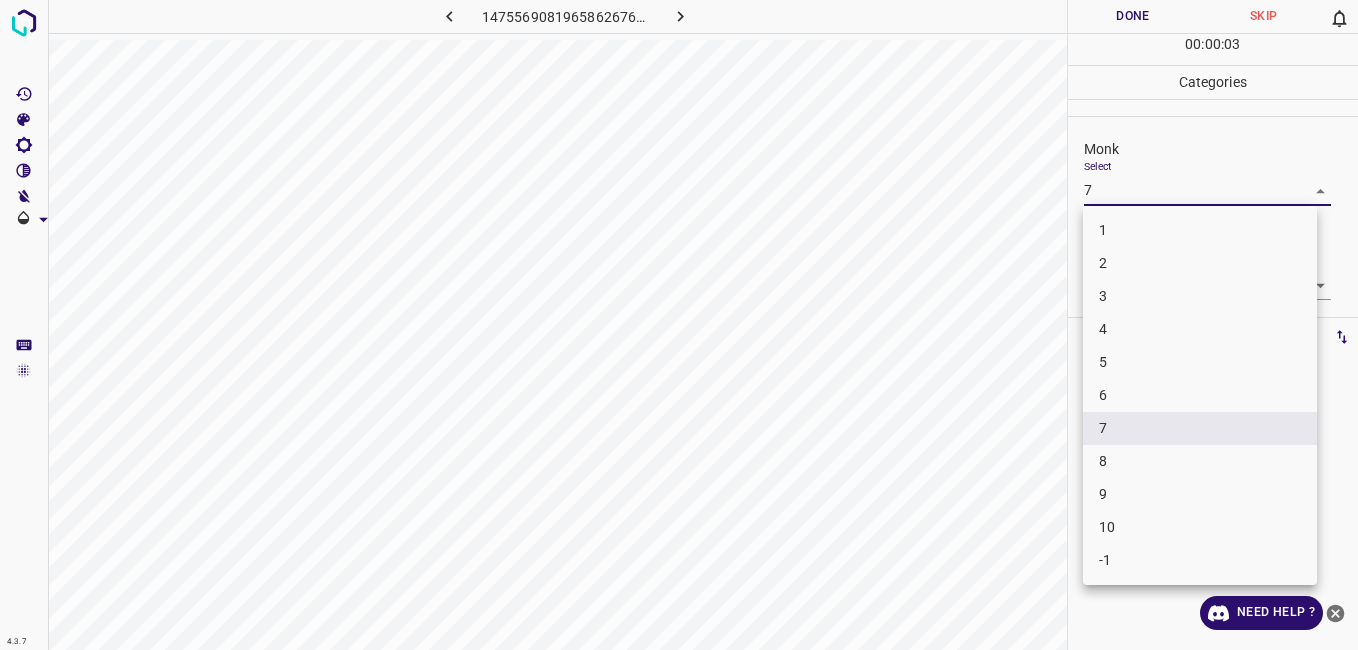 click on "4.3.7 1475569081965862676.png Done Skip 0 00   : 00   : 03   Categories Monk   Select 7 7  [PERSON_NAME]   Select ​ Labels   0 Categories 1 Monk 2  [PERSON_NAME] Tools Space Change between modes (Draw & Edit) I Auto labeling R Restore zoom M Zoom in N Zoom out Delete Delete selecte label Filters Z Restore filters X Saturation filter C Brightness filter V Contrast filter B Gray scale filter General O Download Need Help ? - Text - Hide - Delete 1 2 3 4 5 6 7 8 9 10 -1" at bounding box center (679, 325) 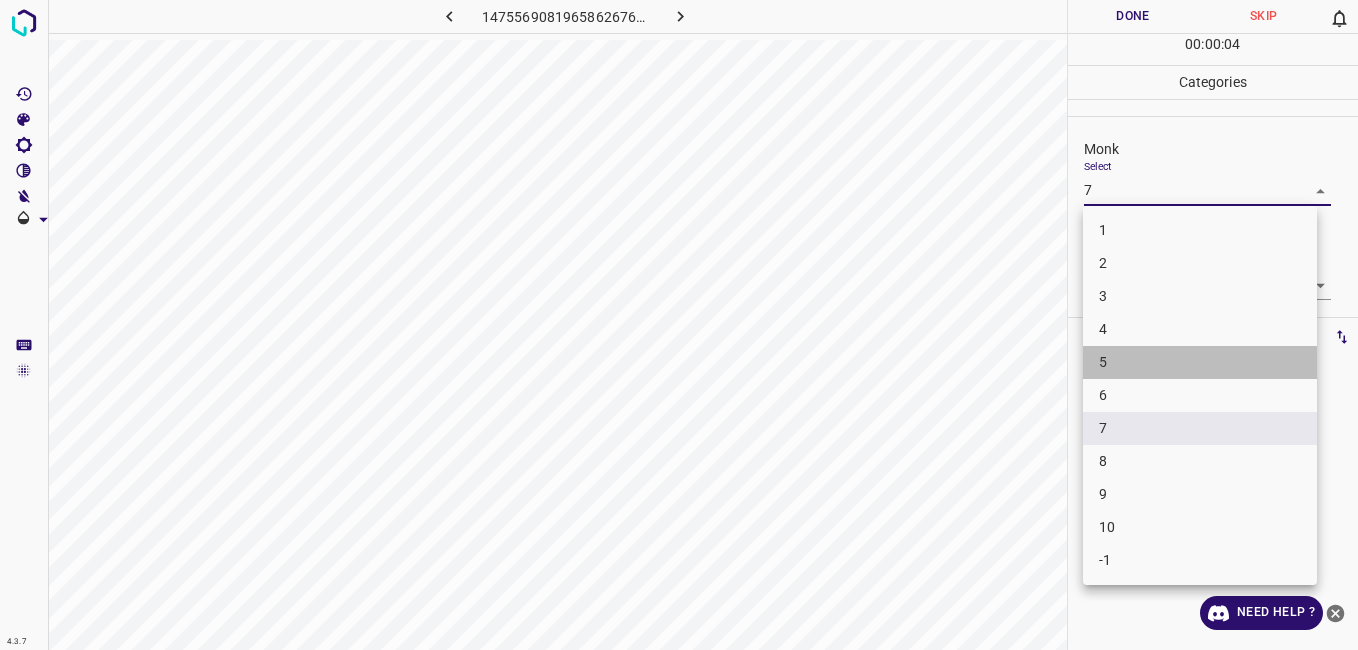 click on "5" at bounding box center [1200, 362] 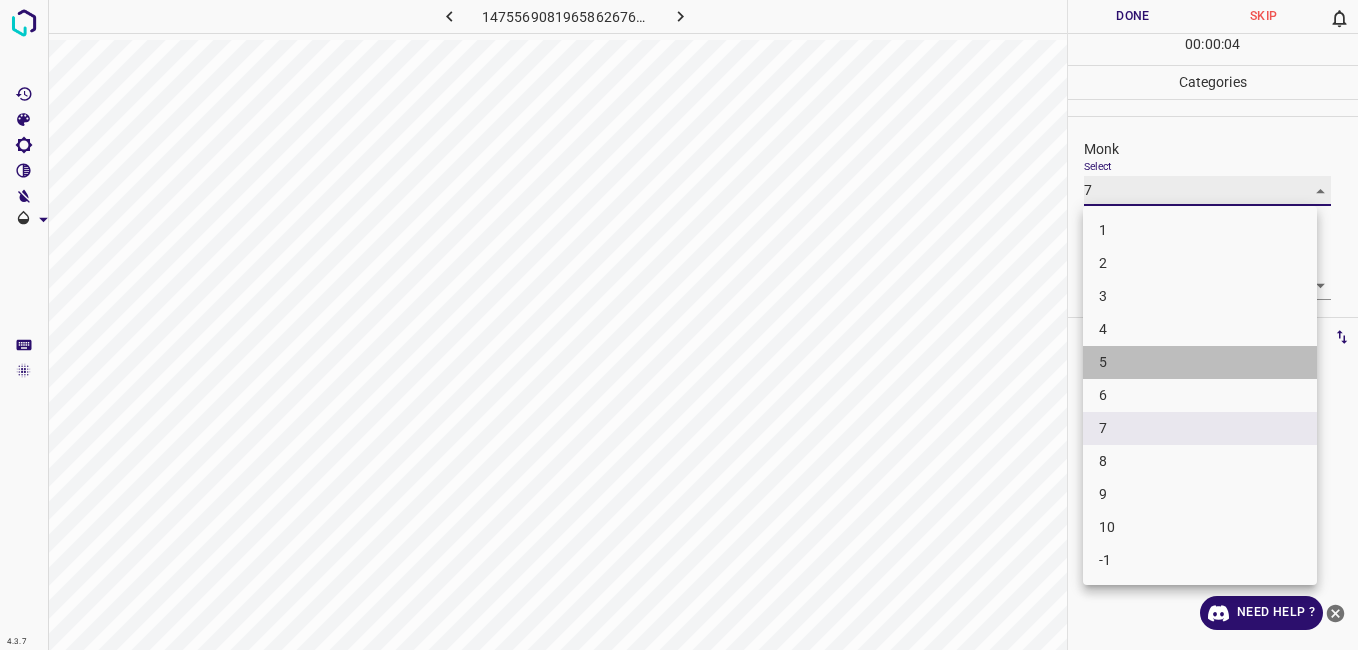 type on "5" 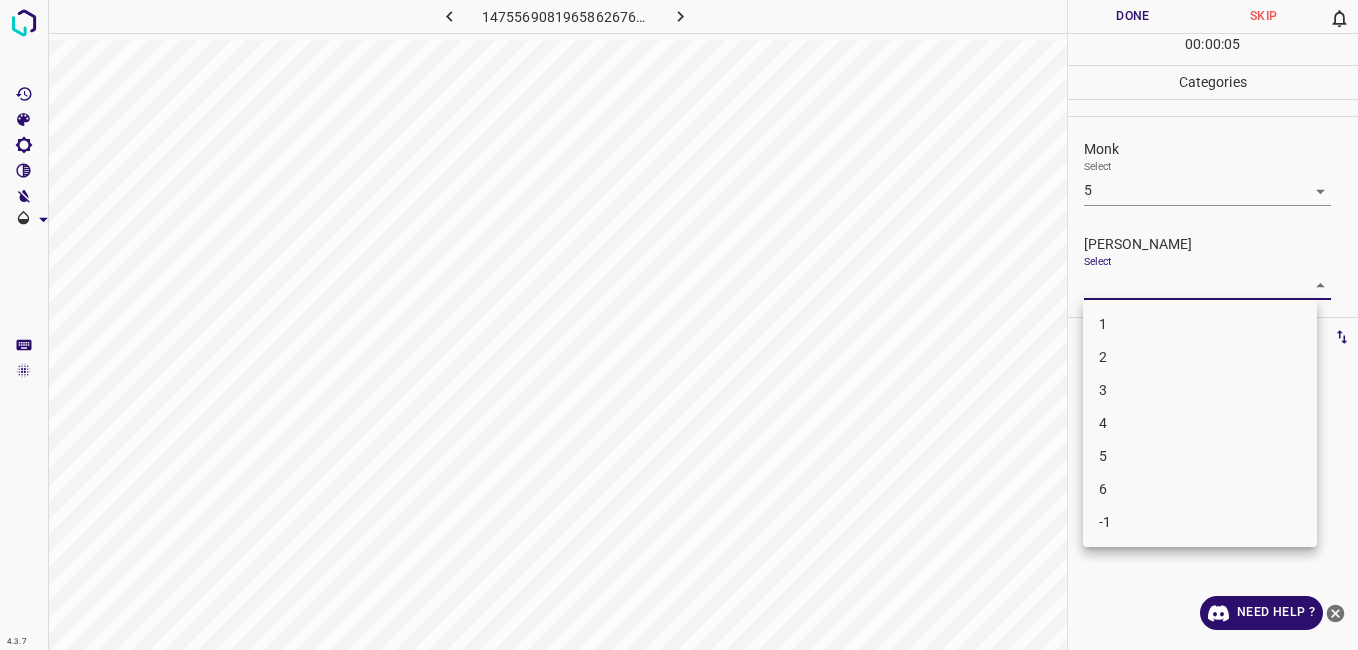 click on "4.3.7 1475569081965862676.png Done Skip 0 00   : 00   : 05   Categories Monk   Select 5 5  [PERSON_NAME]   Select ​ Labels   0 Categories 1 Monk 2  [PERSON_NAME] Tools Space Change between modes (Draw & Edit) I Auto labeling R Restore zoom M Zoom in N Zoom out Delete Delete selecte label Filters Z Restore filters X Saturation filter C Brightness filter V Contrast filter B Gray scale filter General O Download Need Help ? - Text - Hide - Delete 1 2 3 4 5 6 -1" at bounding box center [679, 325] 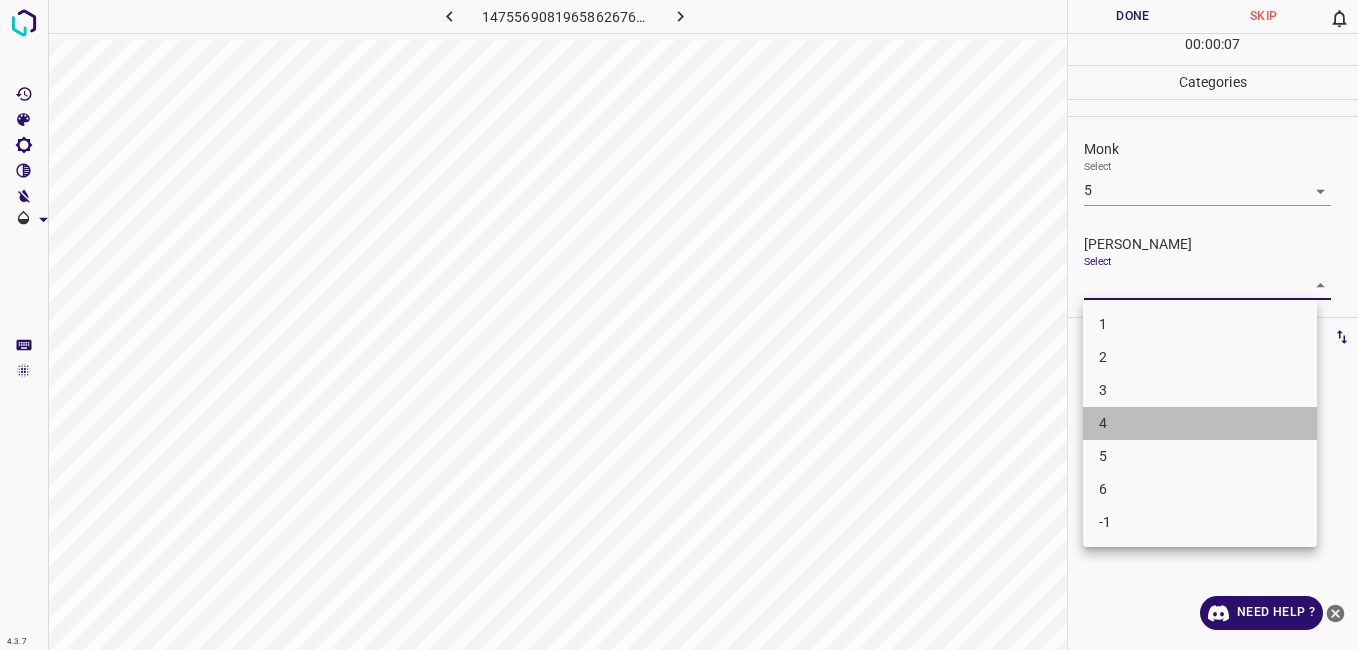 click on "4" at bounding box center (1200, 423) 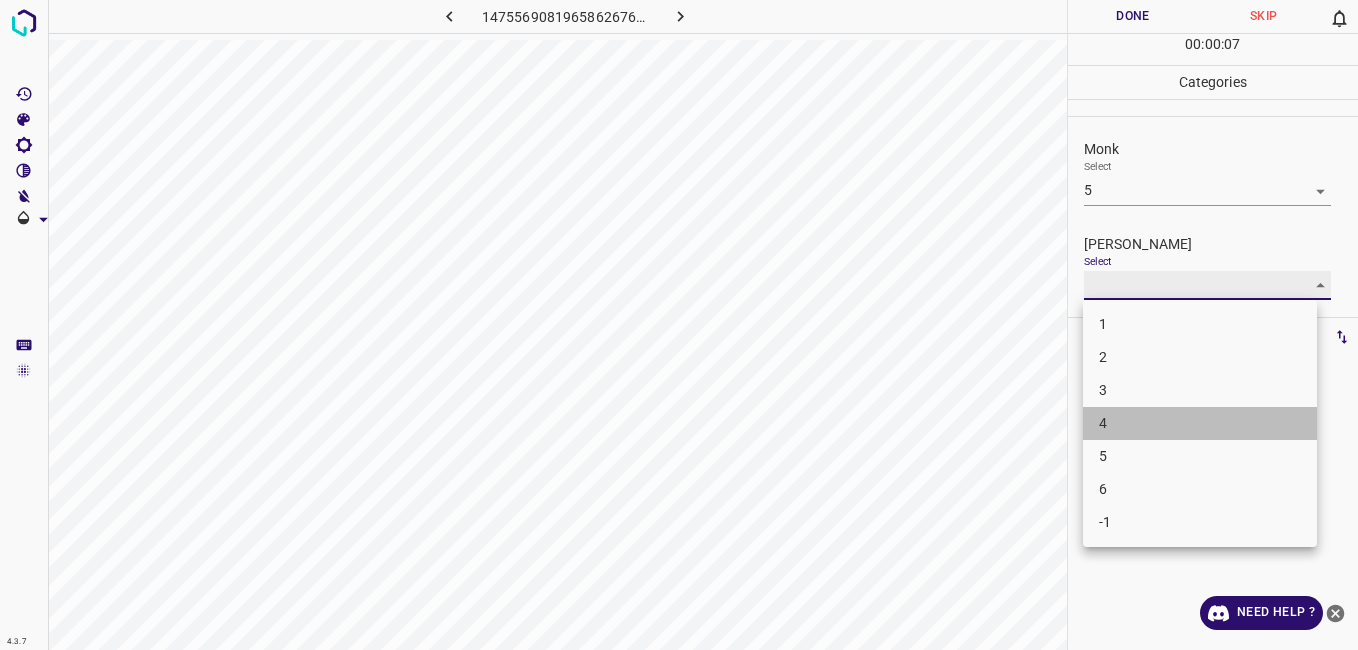 type on "4" 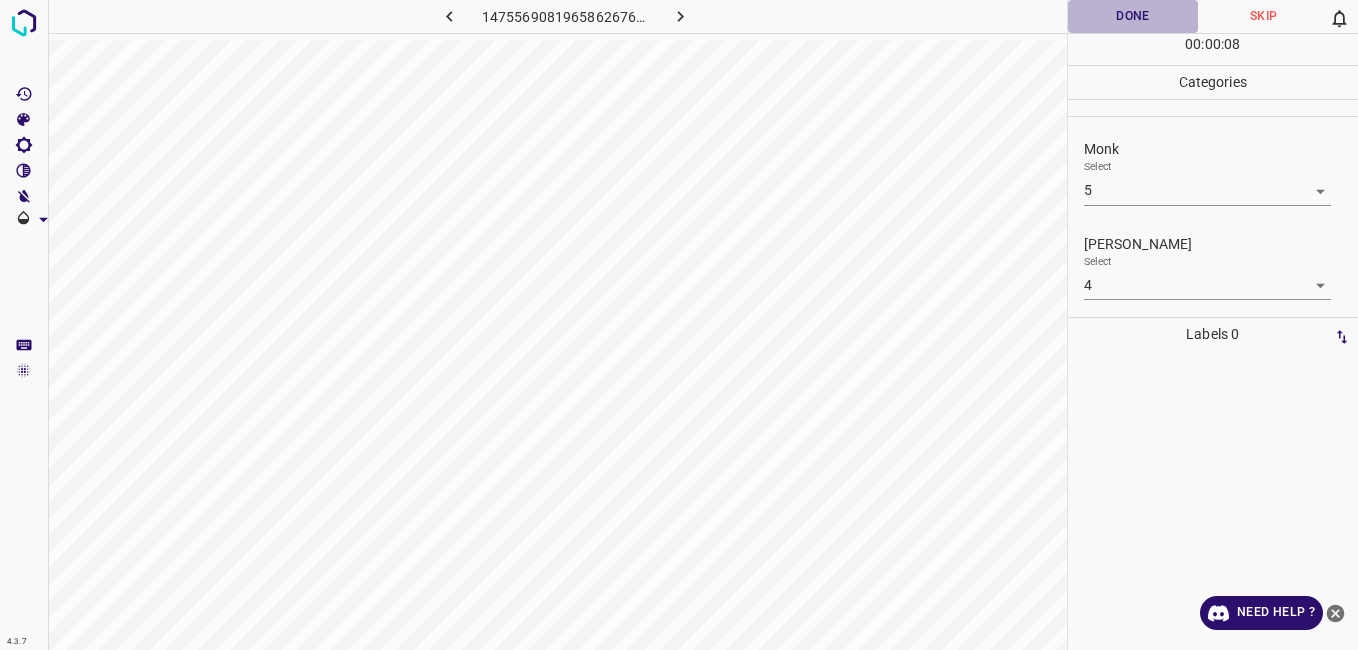 click on "Done" at bounding box center [1133, 16] 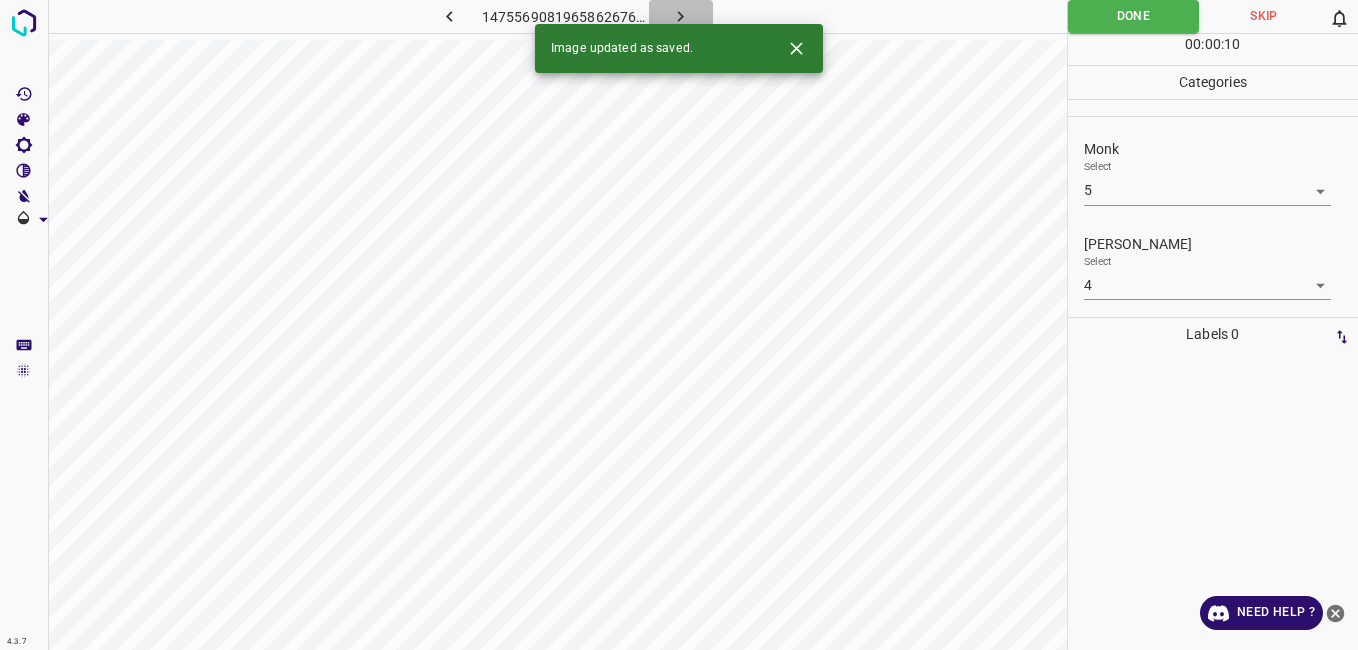 click 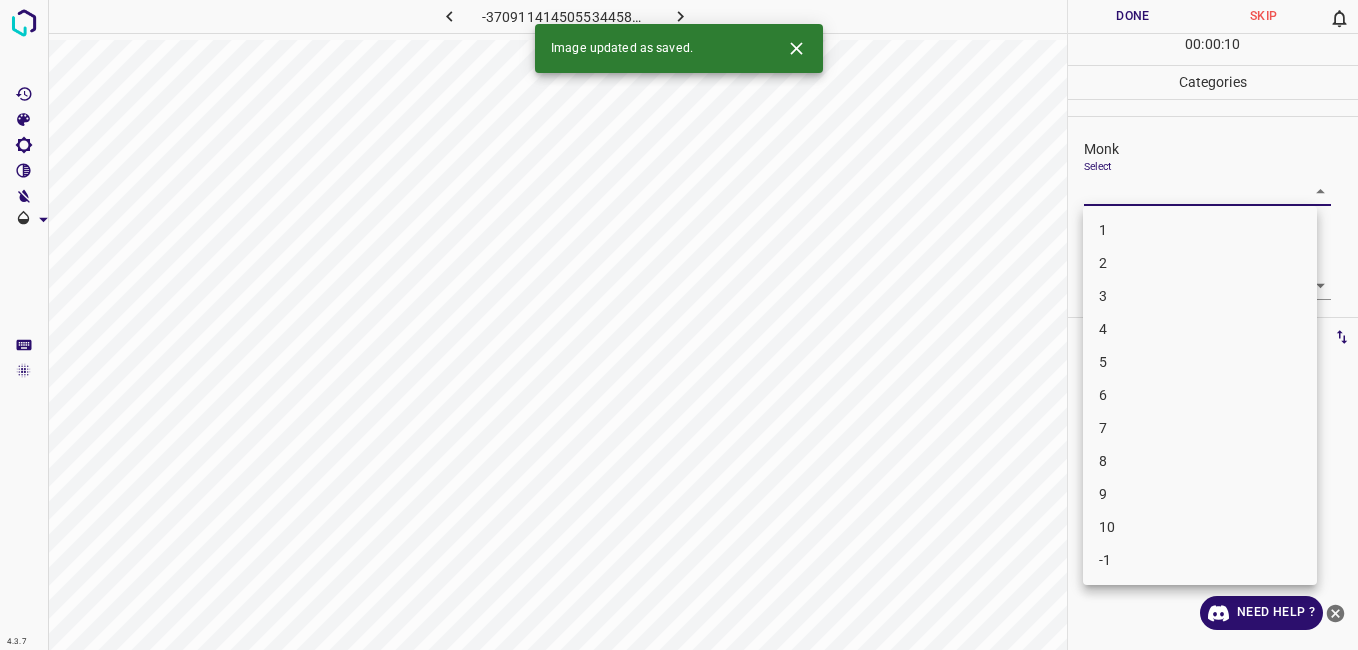click on "4.3.7 -3709114145055344584.png Done Skip 0 00   : 00   : 10   Categories Monk   Select ​  [PERSON_NAME]   Select ​ Labels   0 Categories 1 Monk 2  [PERSON_NAME] Tools Space Change between modes (Draw & Edit) I Auto labeling R Restore zoom M Zoom in N Zoom out Delete Delete selecte label Filters Z Restore filters X Saturation filter C Brightness filter V Contrast filter B Gray scale filter General O Download Image updated as saved. Need Help ? - Text - Hide - Delete 1 2 3 4 5 6 7 8 9 10 -1" at bounding box center (679, 325) 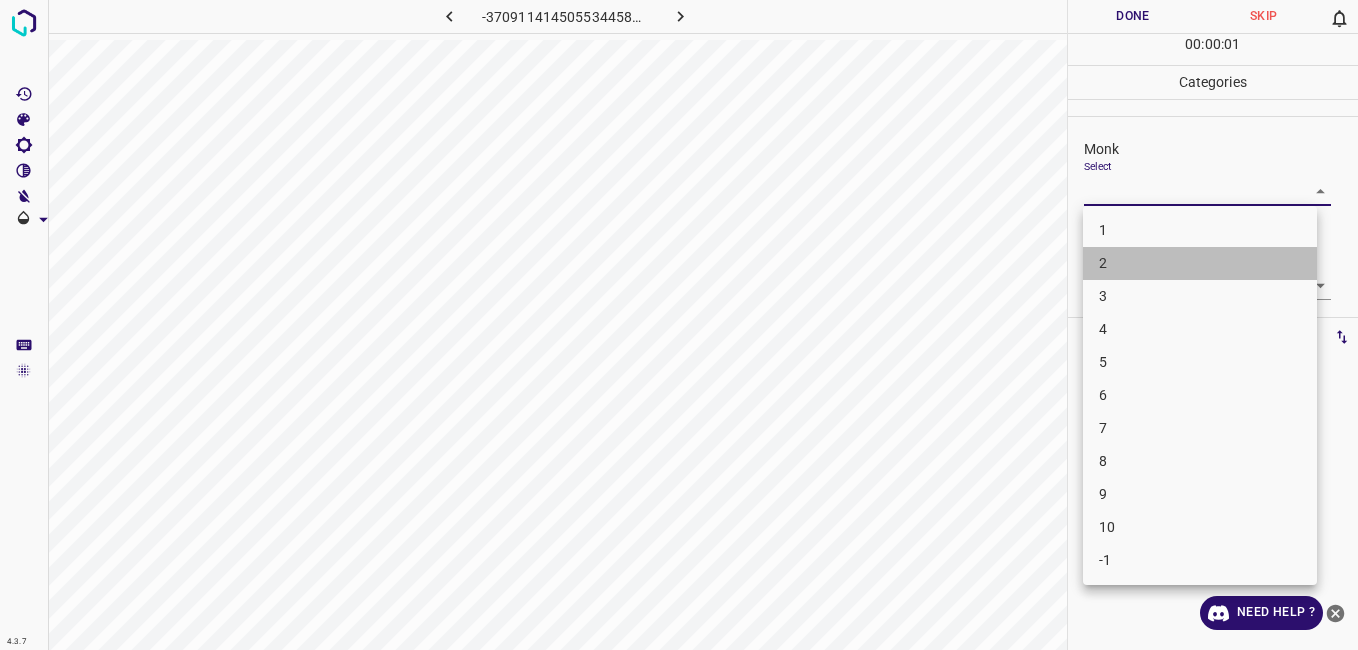 click on "2" at bounding box center (1200, 263) 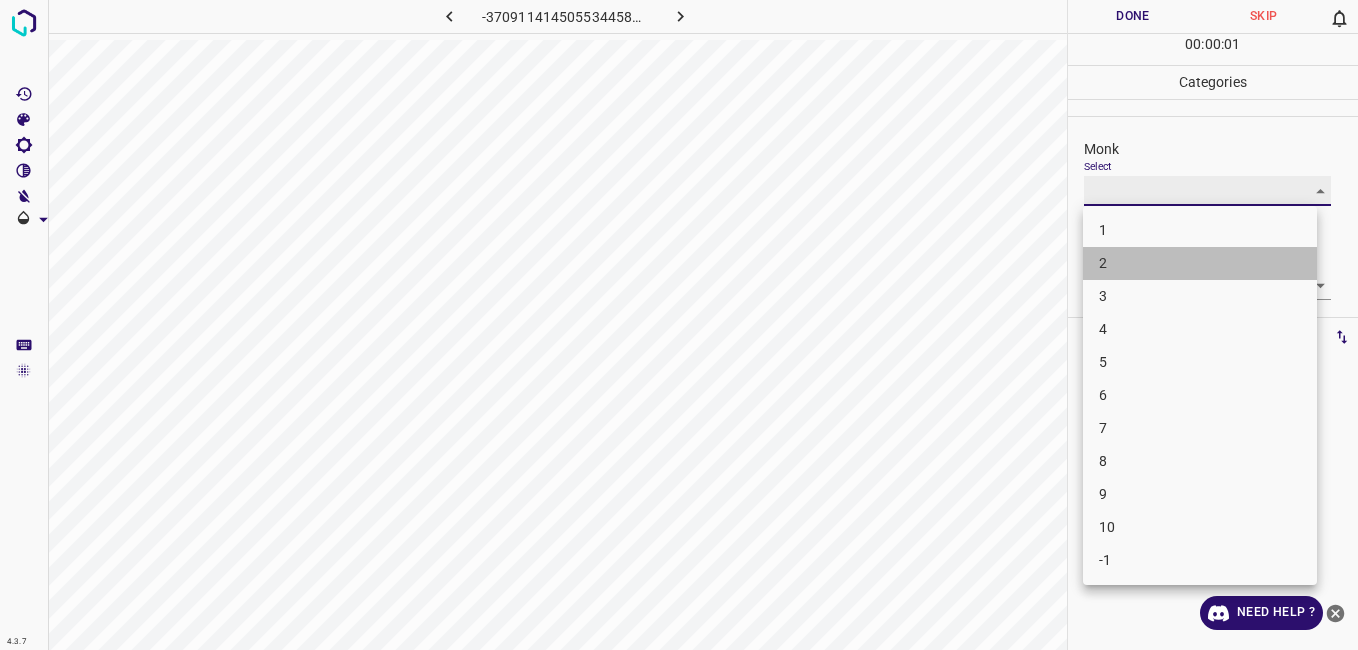 type on "2" 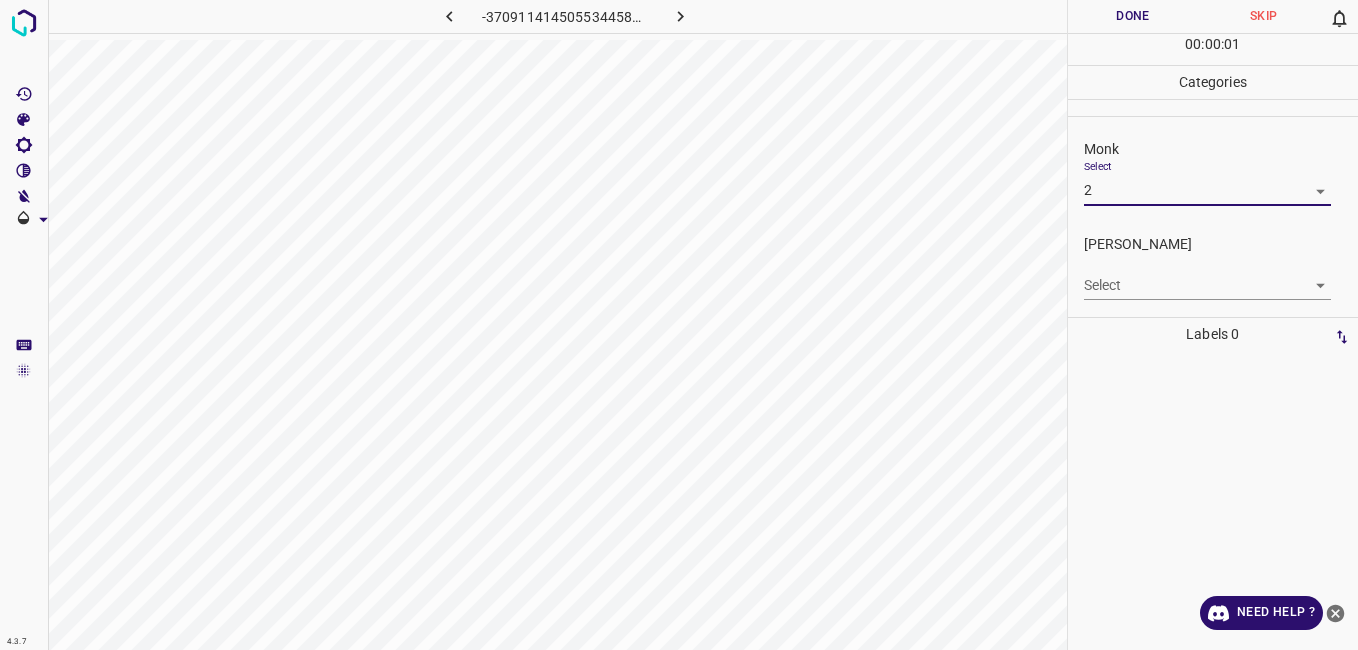 click on "4.3.7 -3709114145055344584.png Done Skip 0 00   : 00   : 01   Categories Monk   Select 2 2  [PERSON_NAME]   Select ​ Labels   0 Categories 1 Monk 2  [PERSON_NAME] Tools Space Change between modes (Draw & Edit) I Auto labeling R Restore zoom M Zoom in N Zoom out Delete Delete selecte label Filters Z Restore filters X Saturation filter C Brightness filter V Contrast filter B Gray scale filter General O Download Need Help ? - Text - Hide - Delete" at bounding box center [679, 325] 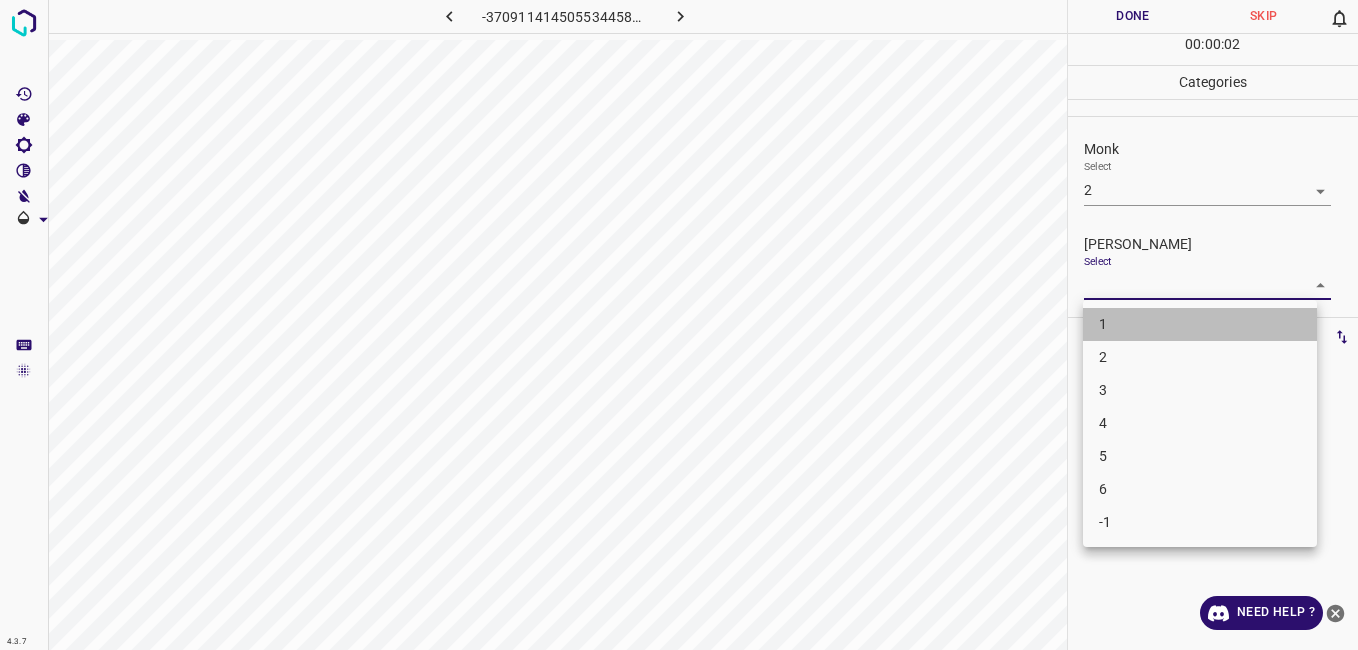 click on "1" at bounding box center (1200, 324) 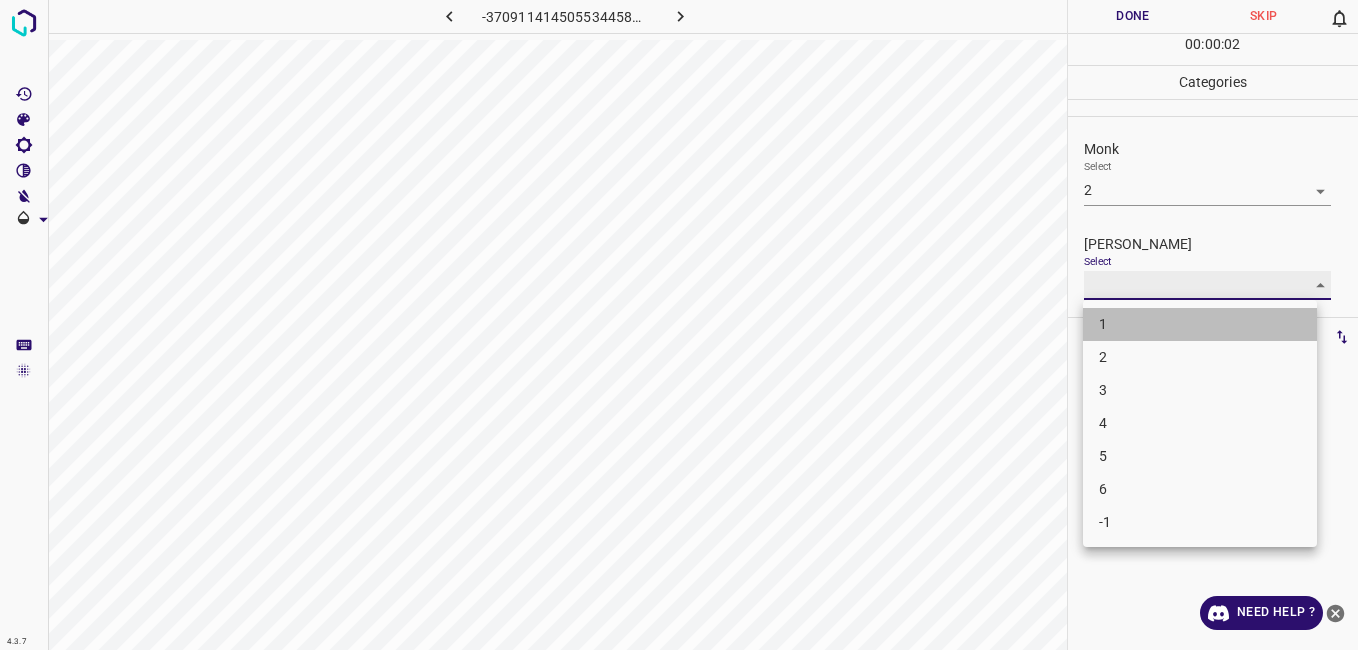 type on "1" 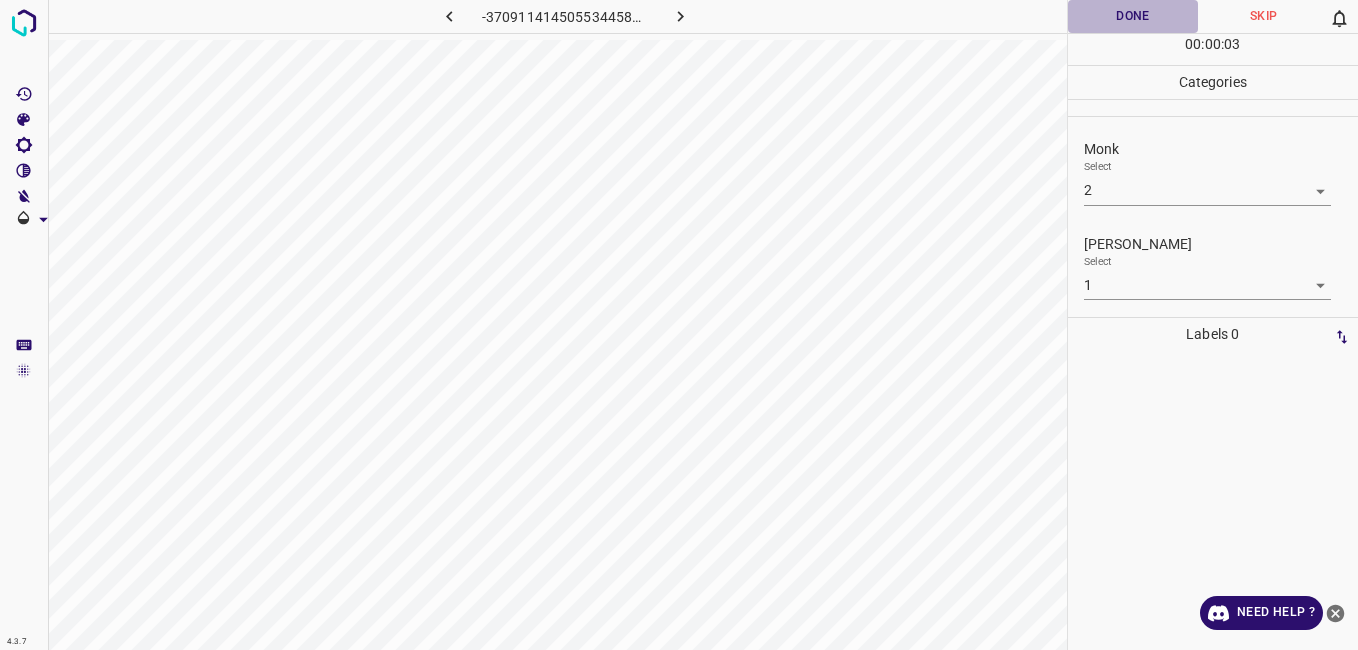 click on "Done" at bounding box center (1133, 16) 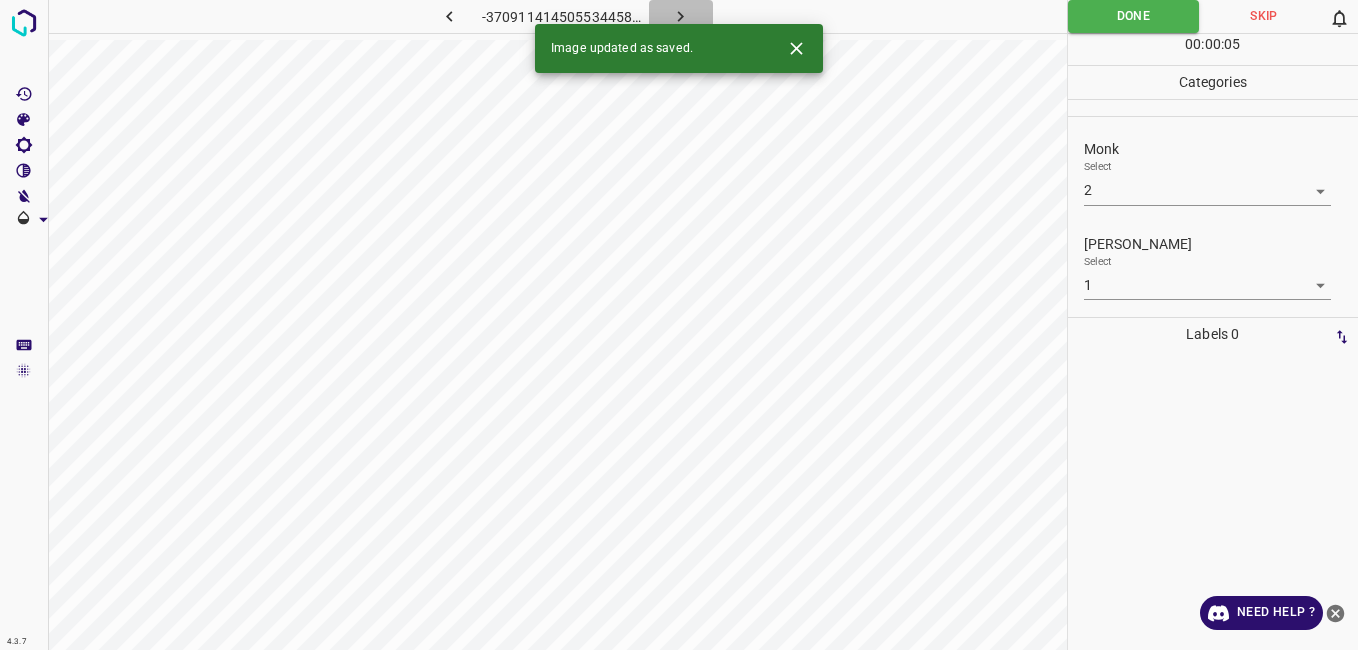 click 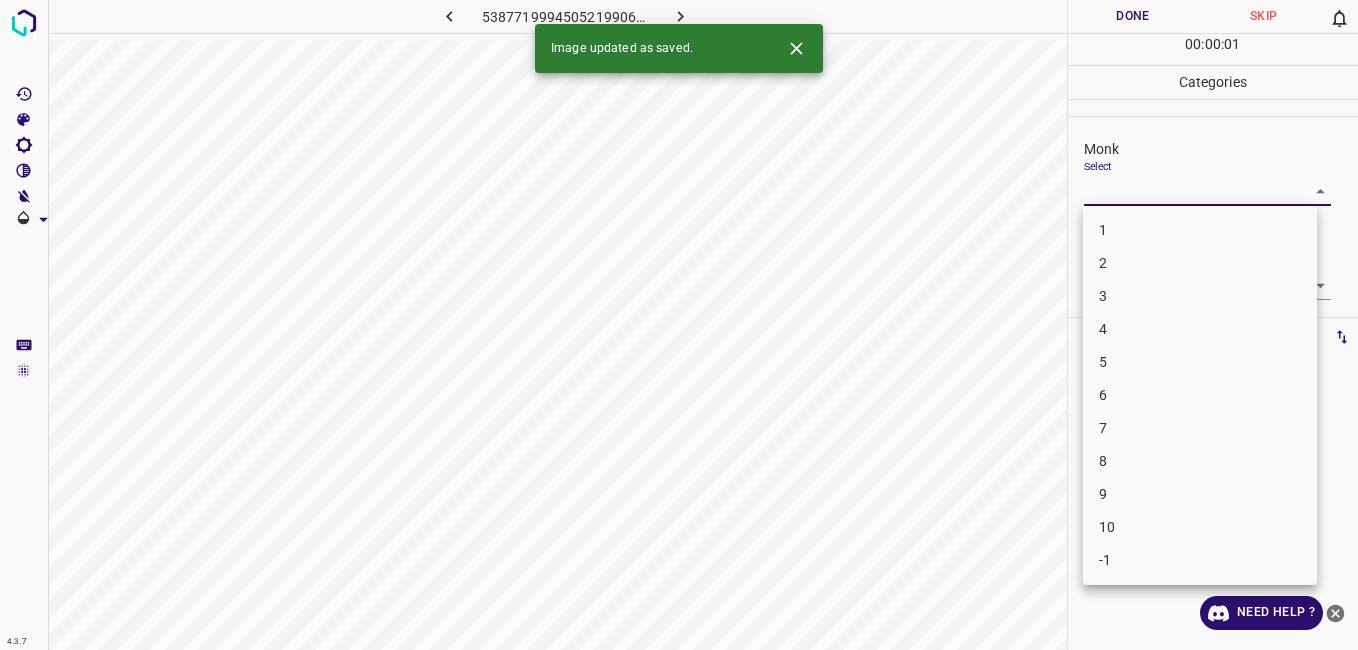 click on "4.3.7 5387719994505219906.png Done Skip 0 00   : 00   : 01   Categories Monk   Select ​  [PERSON_NAME]   Select ​ Labels   0 Categories 1 Monk 2  [PERSON_NAME] Tools Space Change between modes (Draw & Edit) I Auto labeling R Restore zoom M Zoom in N Zoom out Delete Delete selecte label Filters Z Restore filters X Saturation filter C Brightness filter V Contrast filter B Gray scale filter General O Download Image updated as saved. Need Help ? - Text - Hide - Delete 1 2 3 4 5 6 7 8 9 10 -1" at bounding box center [679, 325] 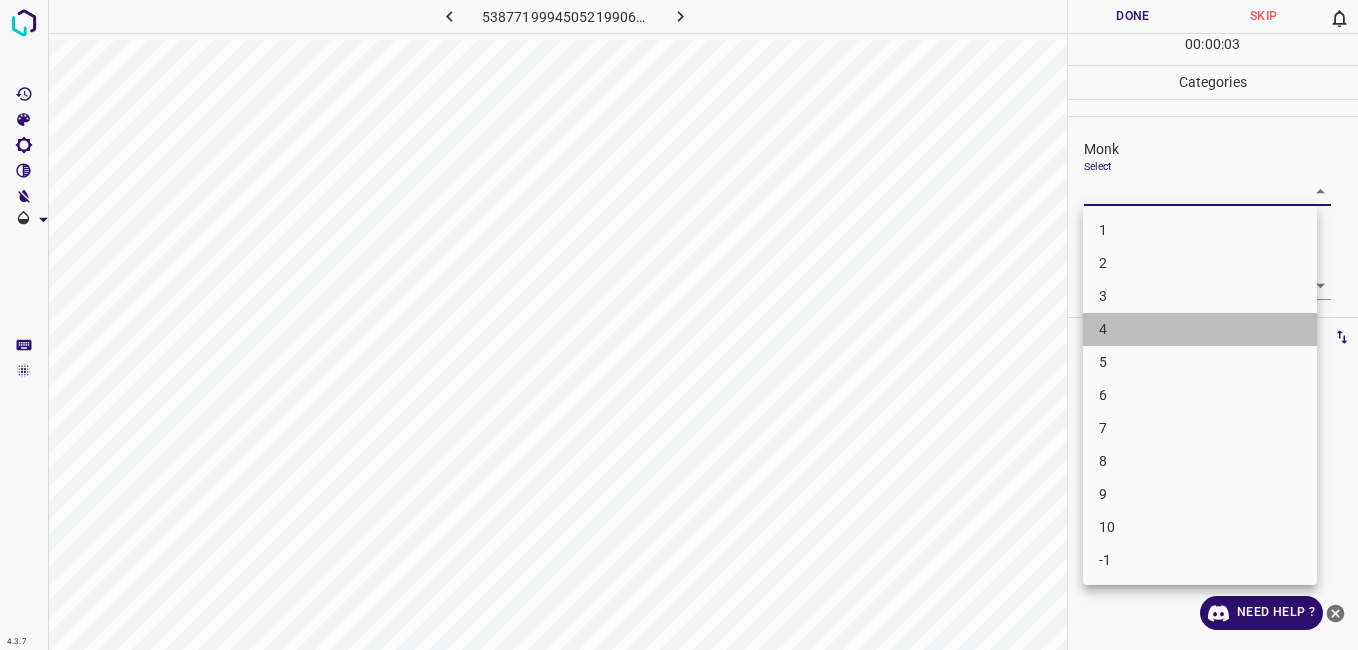 click on "4" at bounding box center (1200, 329) 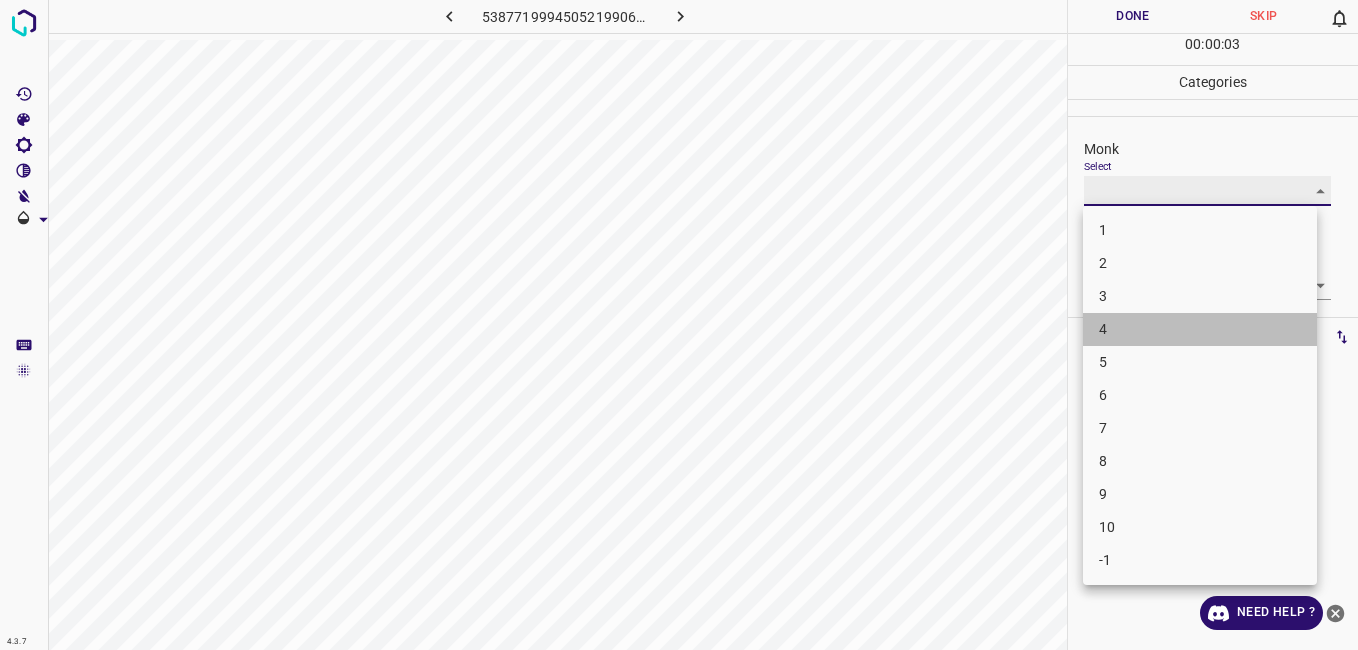type on "4" 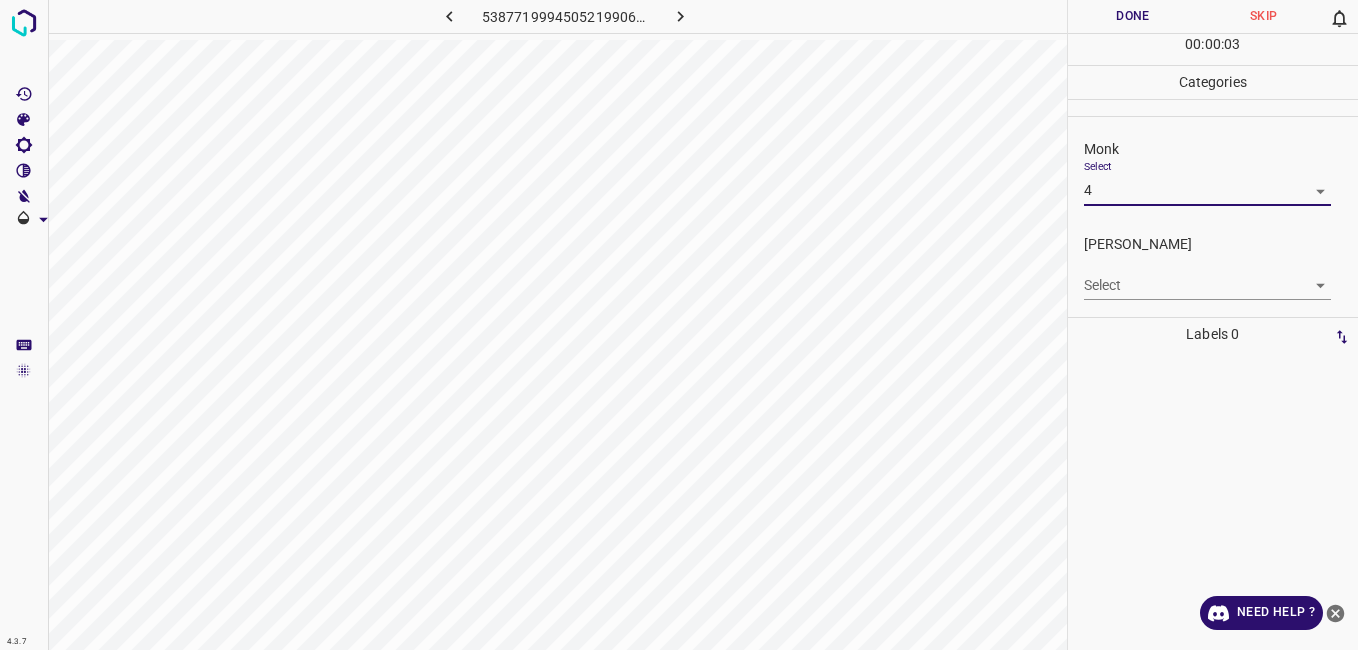 click on "4.3.7 5387719994505219906.png Done Skip 0 00   : 00   : 03   Categories Monk   Select 4 4  [PERSON_NAME]   Select ​ Labels   0 Categories 1 Monk 2  [PERSON_NAME] Tools Space Change between modes (Draw & Edit) I Auto labeling R Restore zoom M Zoom in N Zoom out Delete Delete selecte label Filters Z Restore filters X Saturation filter C Brightness filter V Contrast filter B Gray scale filter General O Download Need Help ? - Text - Hide - Delete" at bounding box center [679, 325] 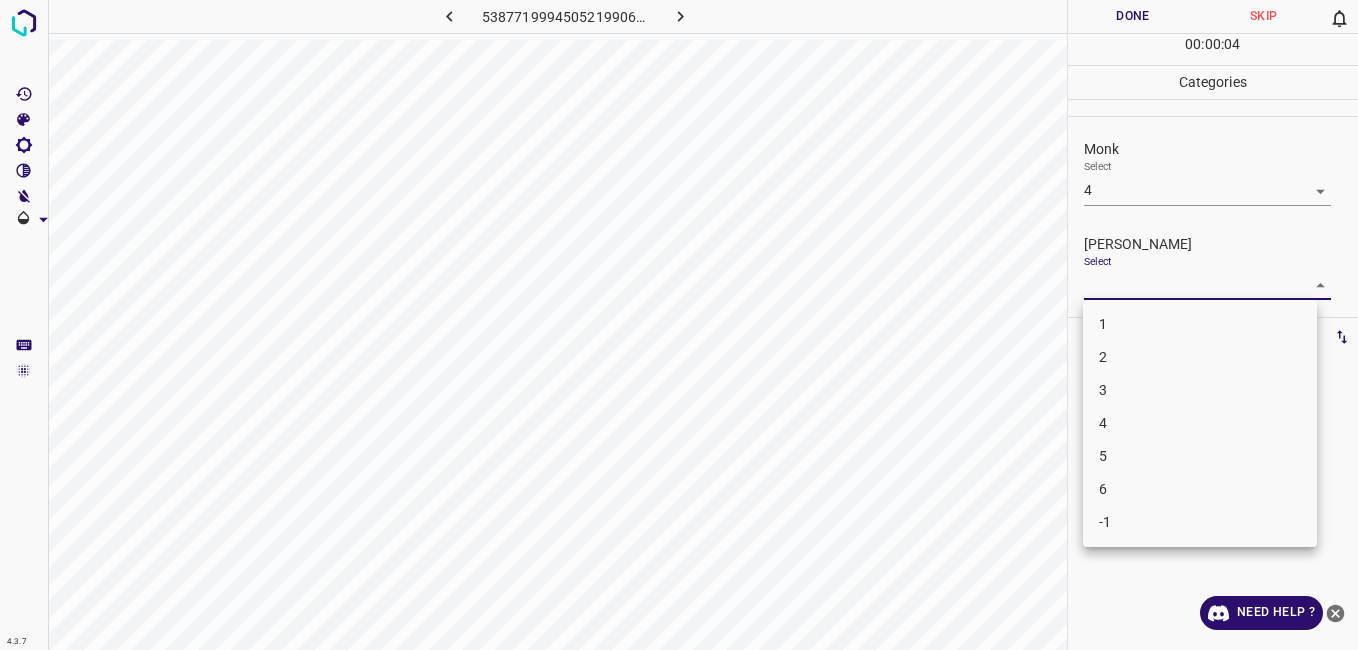 click on "3" at bounding box center [1200, 390] 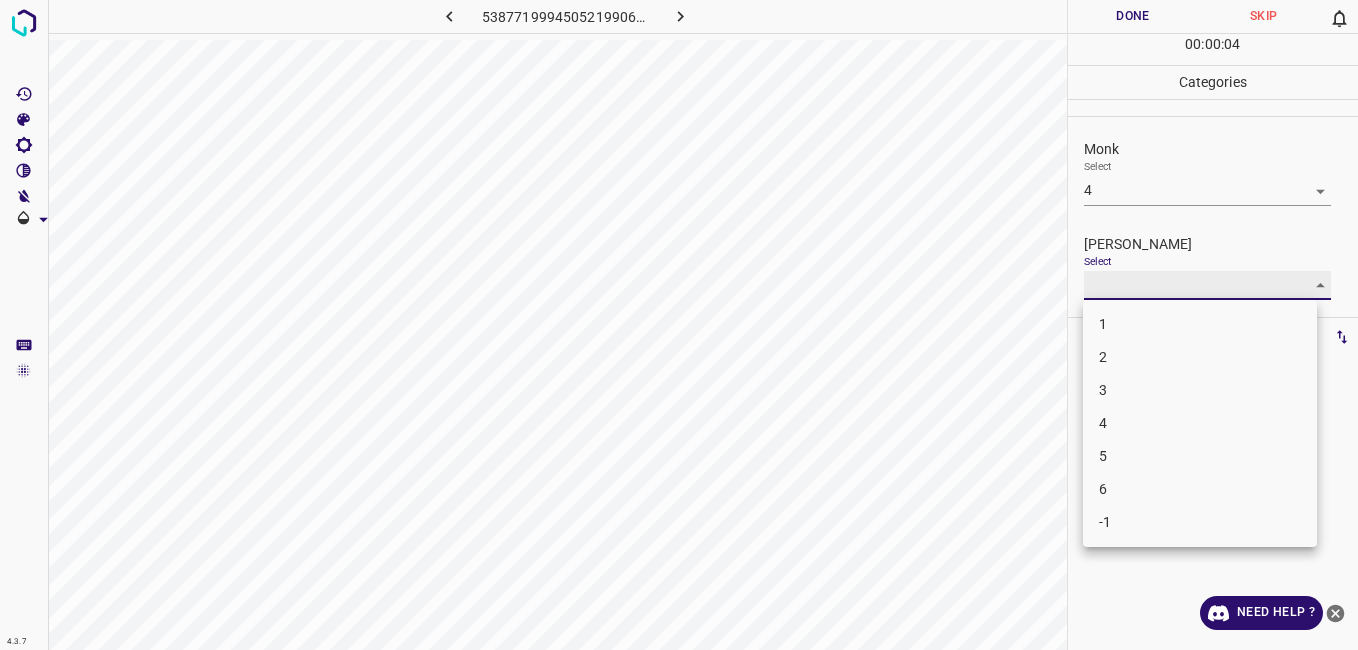 type on "3" 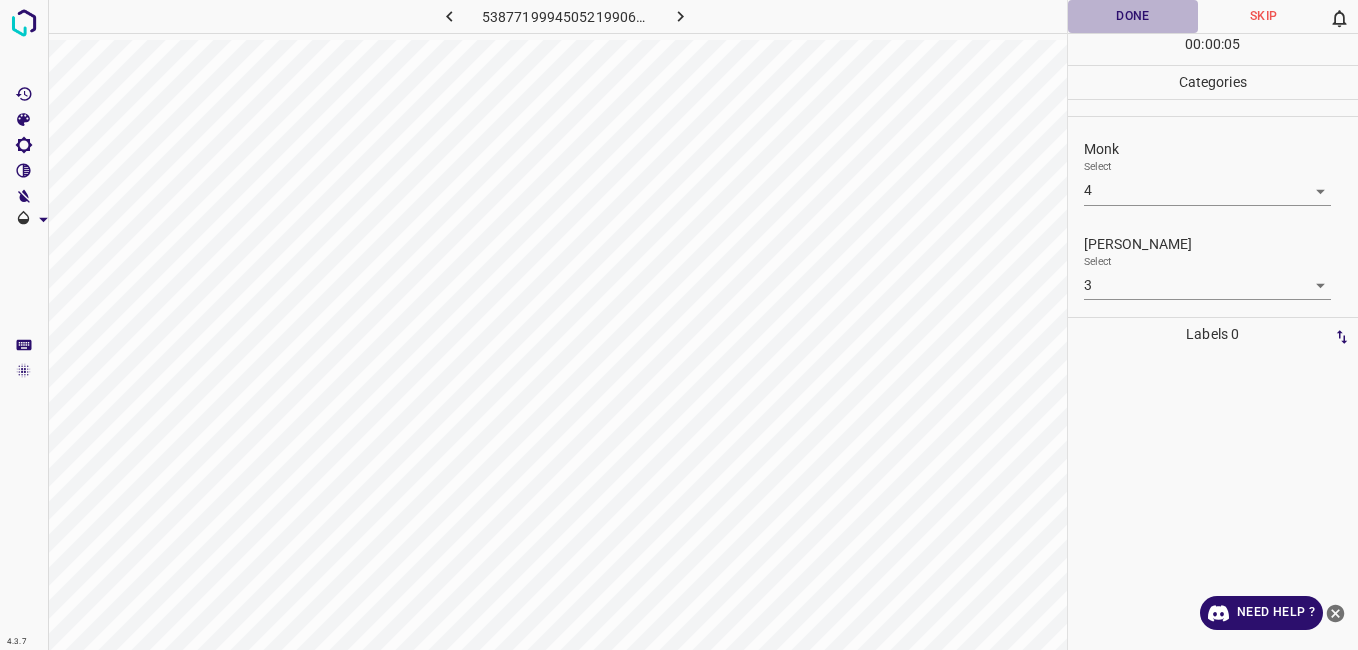 click on "Done" at bounding box center (1133, 16) 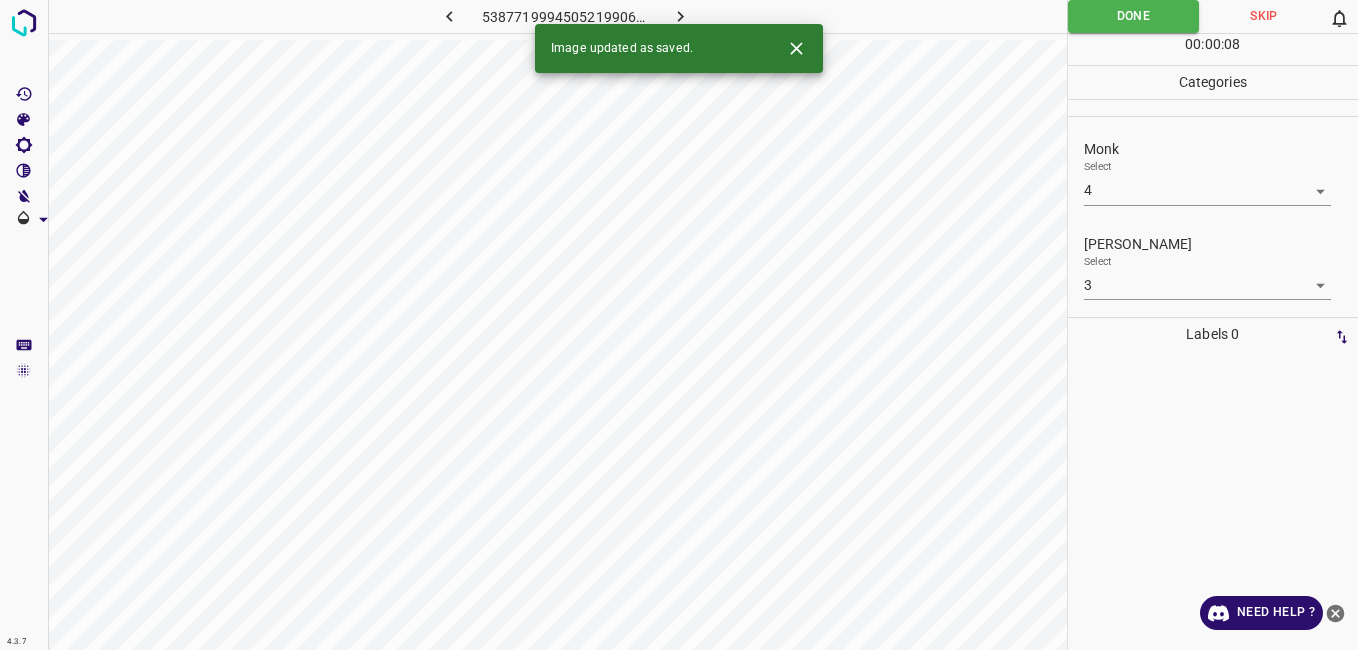 click 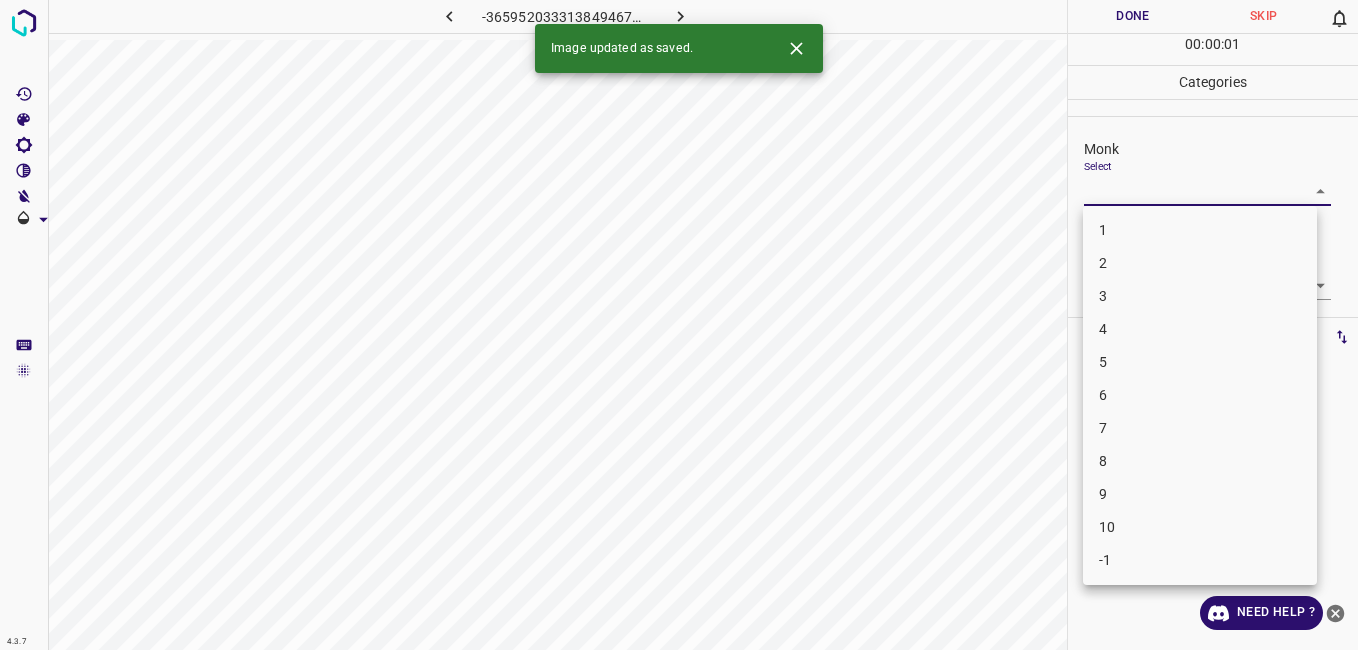 click on "4.3.7 -3659520333138494671.png Done Skip 0 00   : 00   : 01   Categories Monk   Select ​  [PERSON_NAME]   Select ​ Labels   0 Categories 1 Monk 2  [PERSON_NAME] Tools Space Change between modes (Draw & Edit) I Auto labeling R Restore zoom M Zoom in N Zoom out Delete Delete selecte label Filters Z Restore filters X Saturation filter C Brightness filter V Contrast filter B Gray scale filter General O Download Image updated as saved. Need Help ? - Text - Hide - Delete 1 2 3 4 5 6 7 8 9 10 -1" at bounding box center [679, 325] 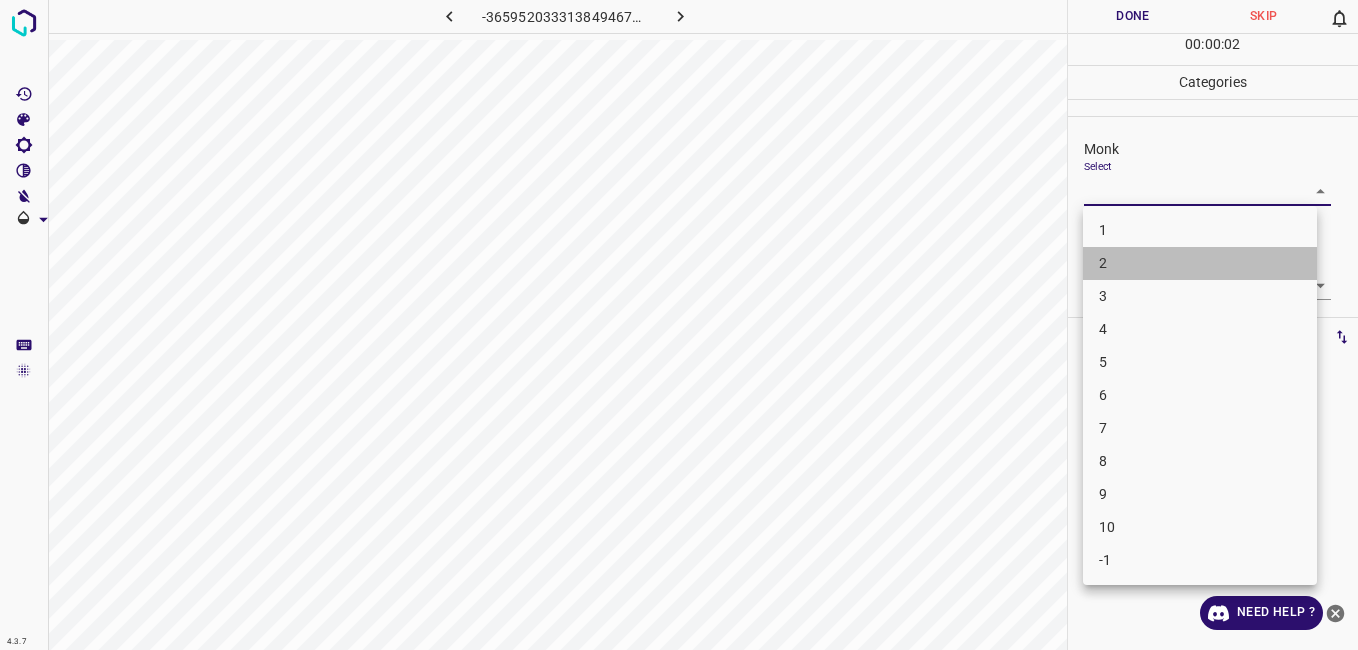 click on "2" at bounding box center (1200, 263) 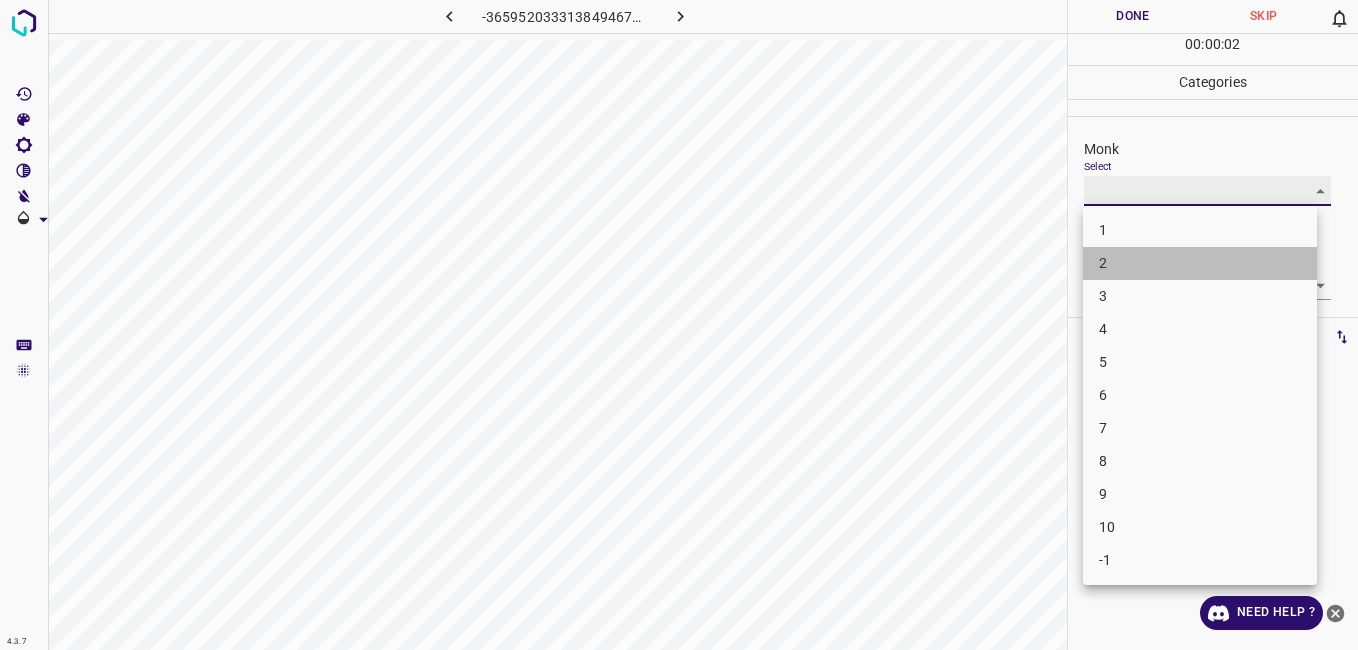 type on "2" 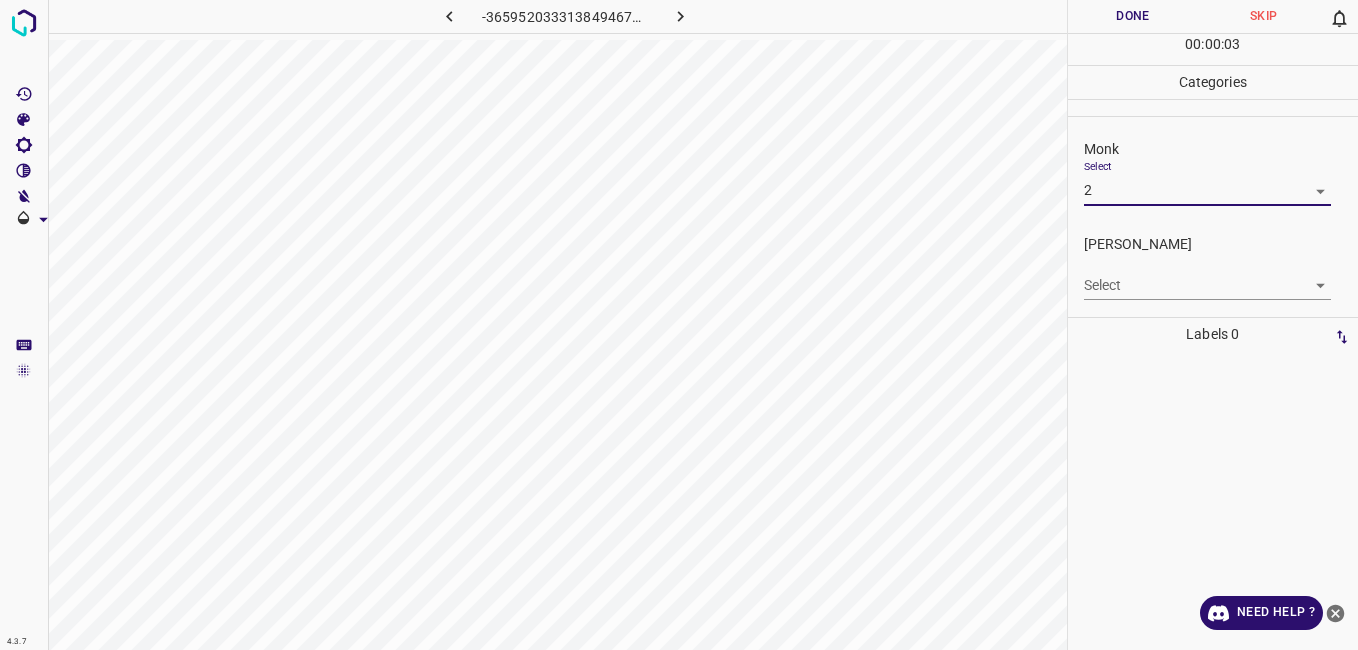click on "4.3.7 -3659520333138494671.png Done Skip 0 00   : 00   : 03   Categories Monk   Select 2 2  [PERSON_NAME]   Select ​ Labels   0 Categories 1 Monk 2  [PERSON_NAME] Tools Space Change between modes (Draw & Edit) I Auto labeling R Restore zoom M Zoom in N Zoom out Delete Delete selecte label Filters Z Restore filters X Saturation filter C Brightness filter V Contrast filter B Gray scale filter General O Download Need Help ? - Text - Hide - Delete" at bounding box center [679, 325] 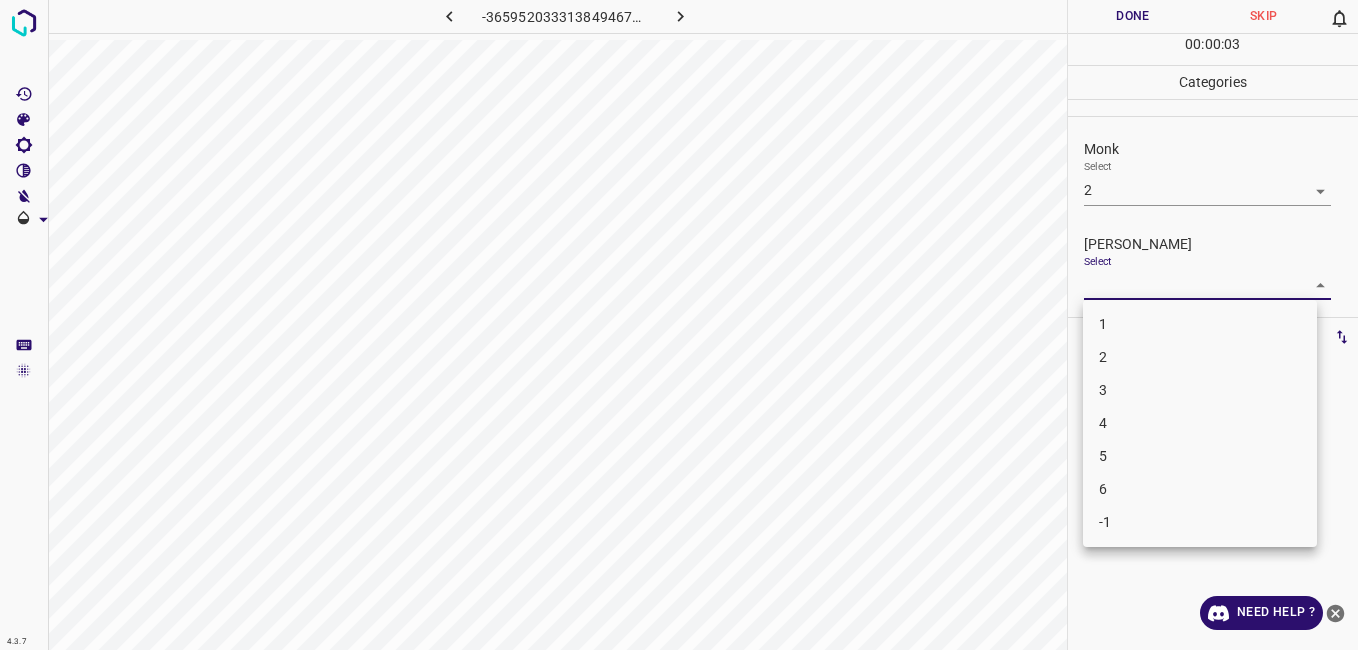 click on "1" at bounding box center (1200, 324) 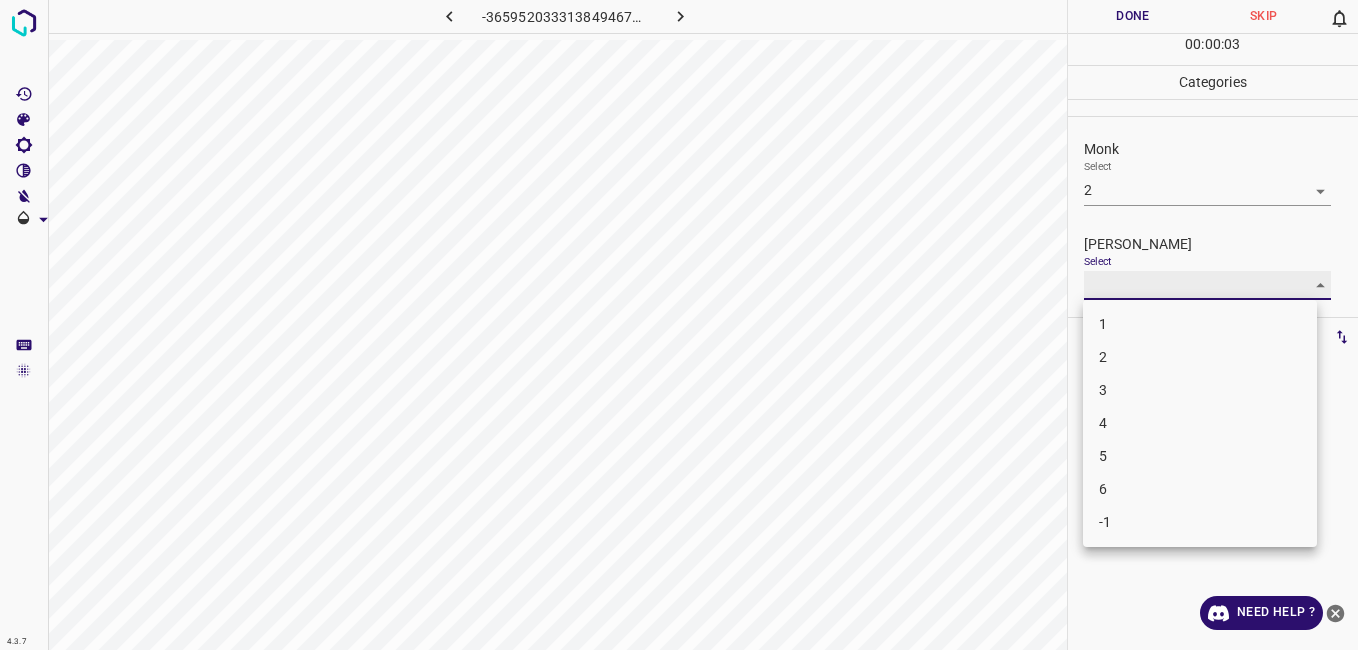 type on "1" 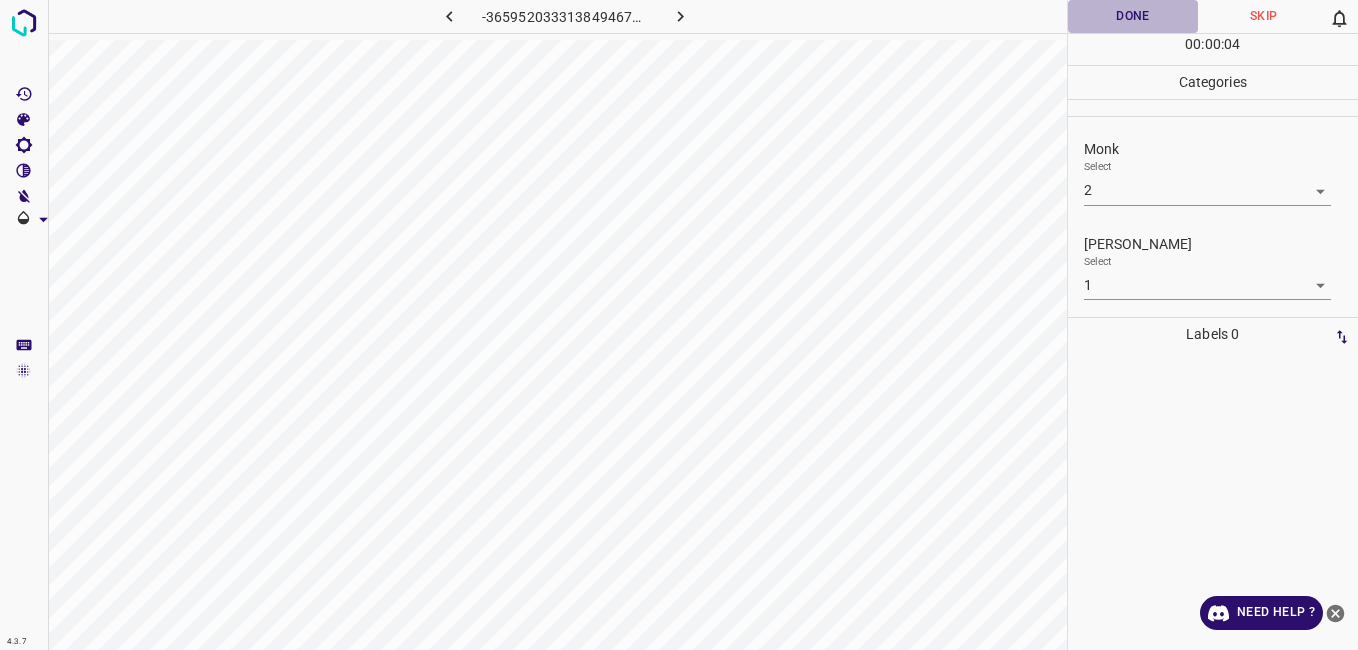 click on "Done" at bounding box center [1133, 16] 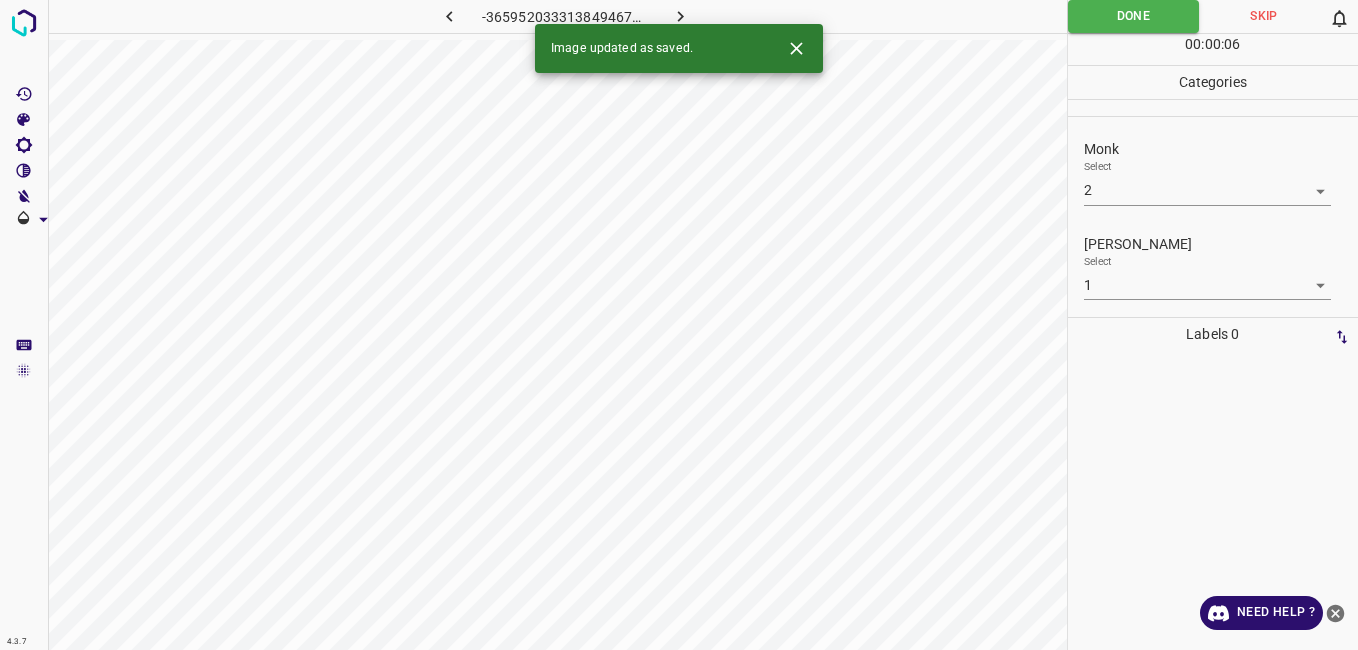 click 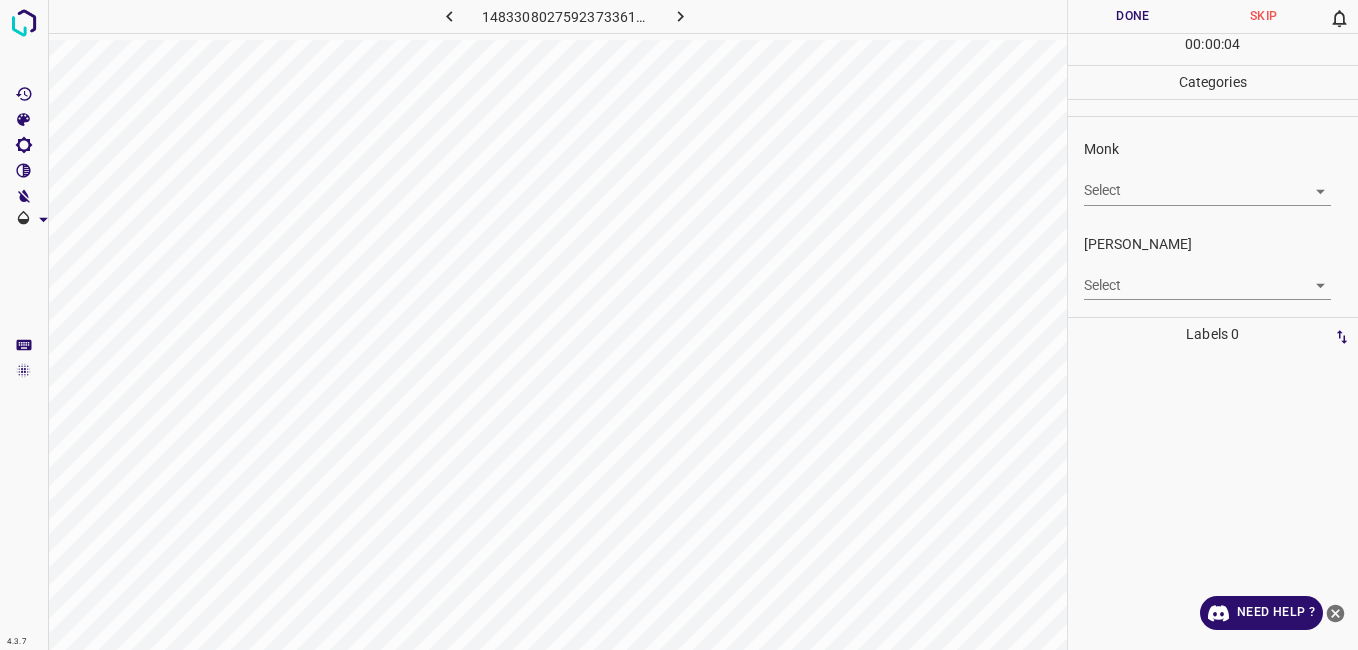 click on "4.3.7 1483308027592373361.png Done Skip 0 00   : 00   : 04   Categories Monk   Select ​  [PERSON_NAME]   Select ​ Labels   0 Categories 1 Monk 2  [PERSON_NAME] Tools Space Change between modes (Draw & Edit) I Auto labeling R Restore zoom M Zoom in N Zoom out Delete Delete selecte label Filters Z Restore filters X Saturation filter C Brightness filter V Contrast filter B Gray scale filter General O Download Need Help ? - Text - Hide - Delete" at bounding box center [679, 325] 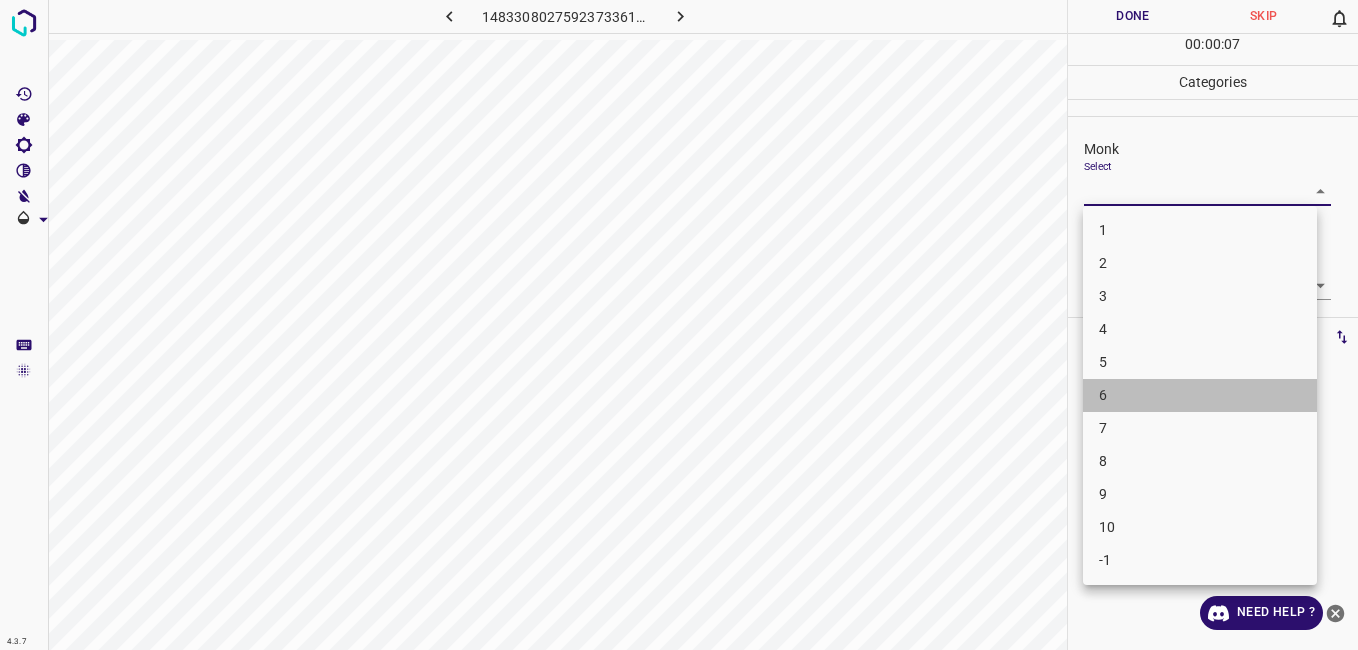 drag, startPoint x: 1109, startPoint y: 395, endPoint x: 1111, endPoint y: 375, distance: 20.09975 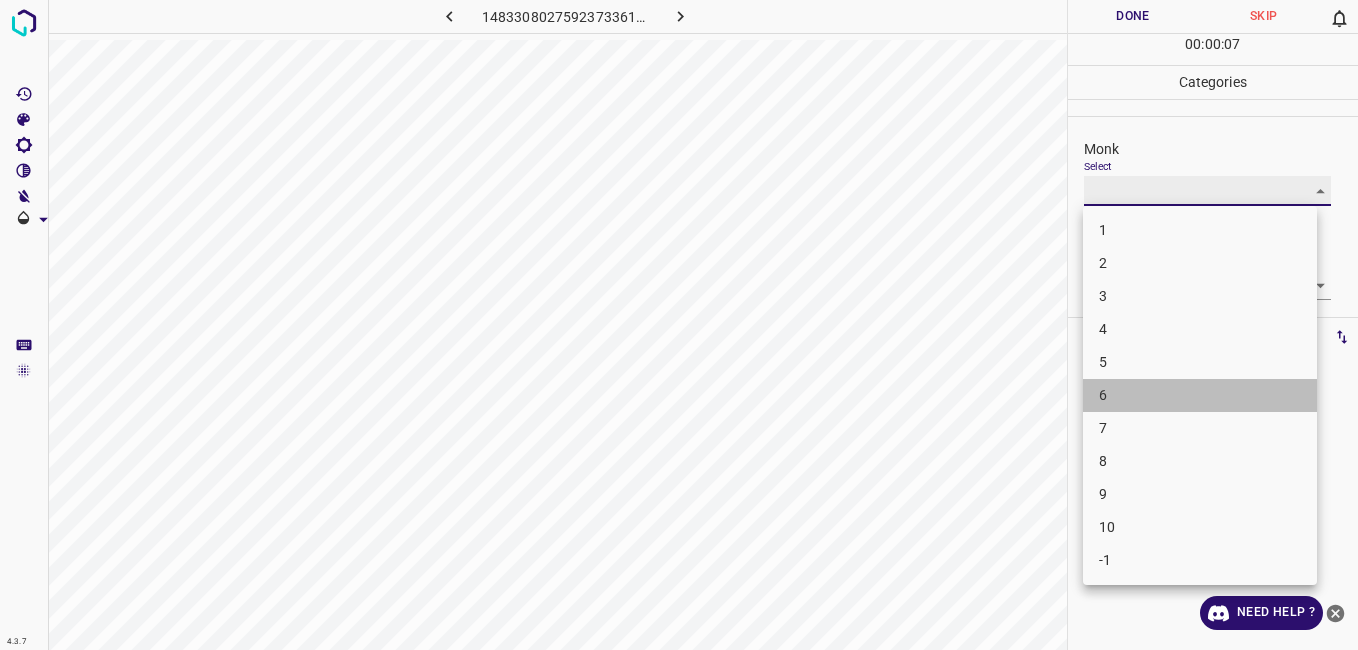 type on "6" 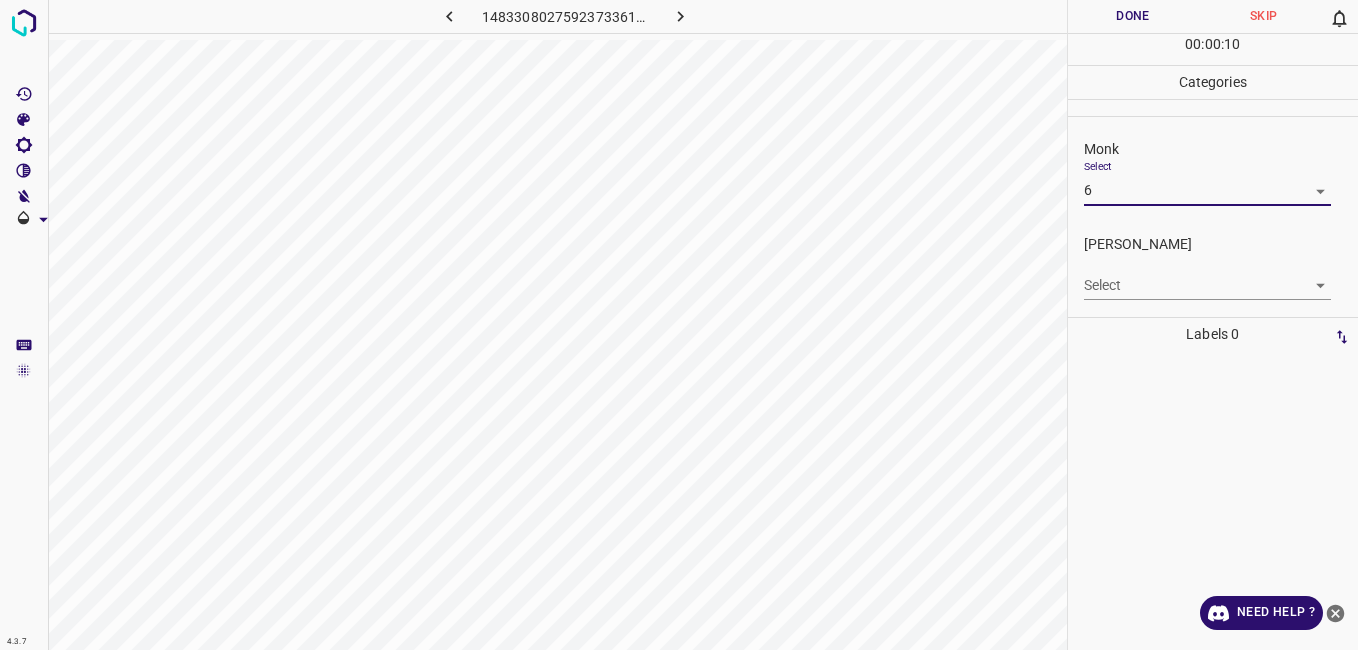 click on "Select ​" at bounding box center [1207, 277] 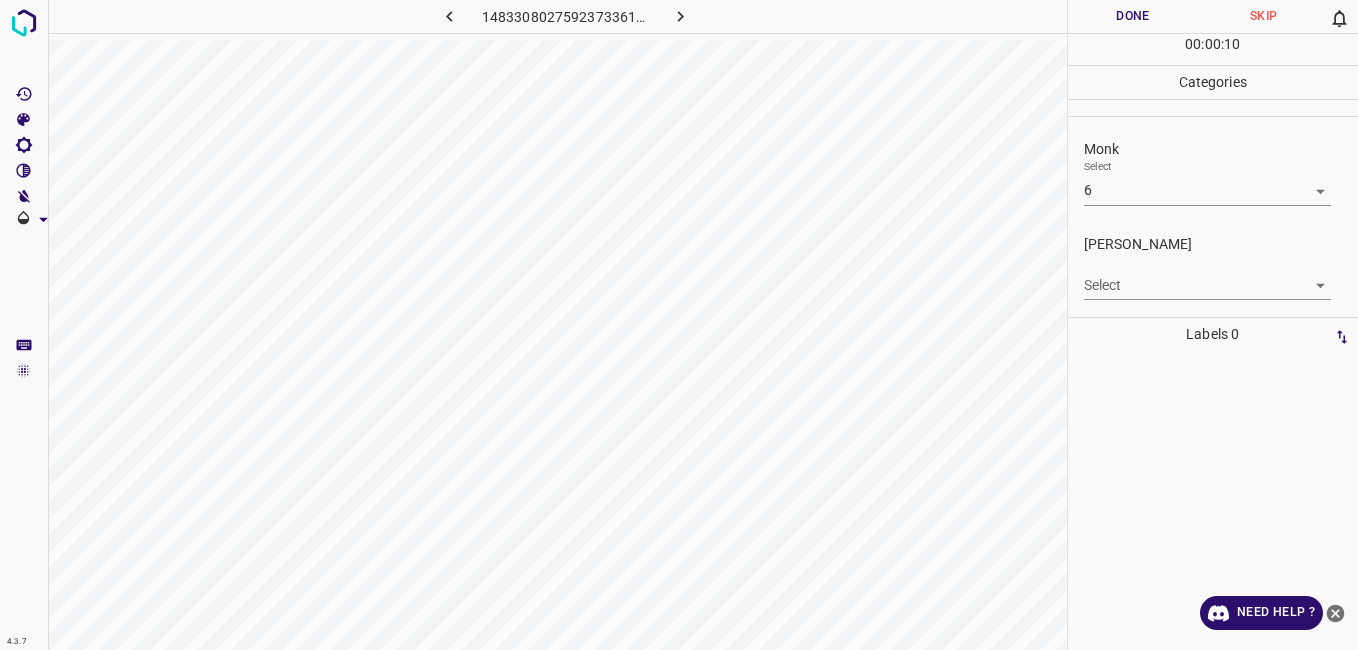 click on "4.3.7 1483308027592373361.png Done Skip 0 00   : 00   : 10   Categories Monk   Select 6 6  [PERSON_NAME]   Select ​ Labels   0 Categories 1 Monk 2  [PERSON_NAME] Tools Space Change between modes (Draw & Edit) I Auto labeling R Restore zoom M Zoom in N Zoom out Delete Delete selecte label Filters Z Restore filters X Saturation filter C Brightness filter V Contrast filter B Gray scale filter General O Download Need Help ? - Text - Hide - Delete" at bounding box center [679, 325] 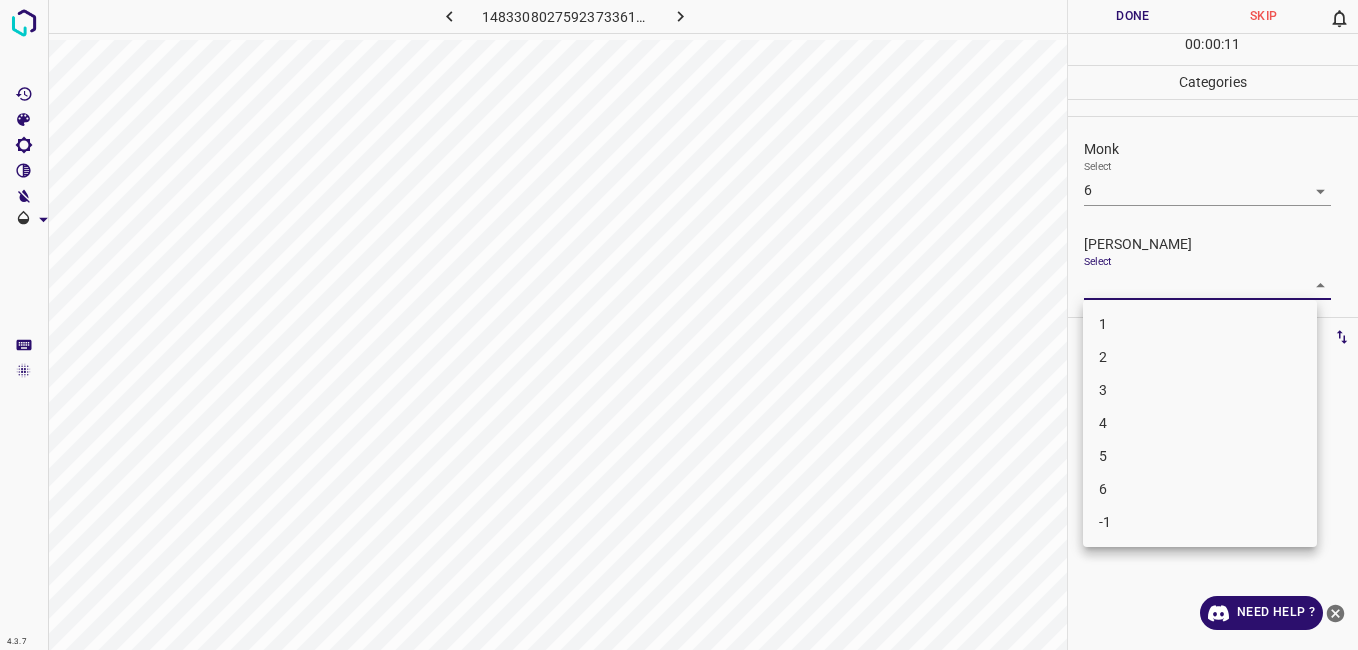 click on "5" at bounding box center [1200, 456] 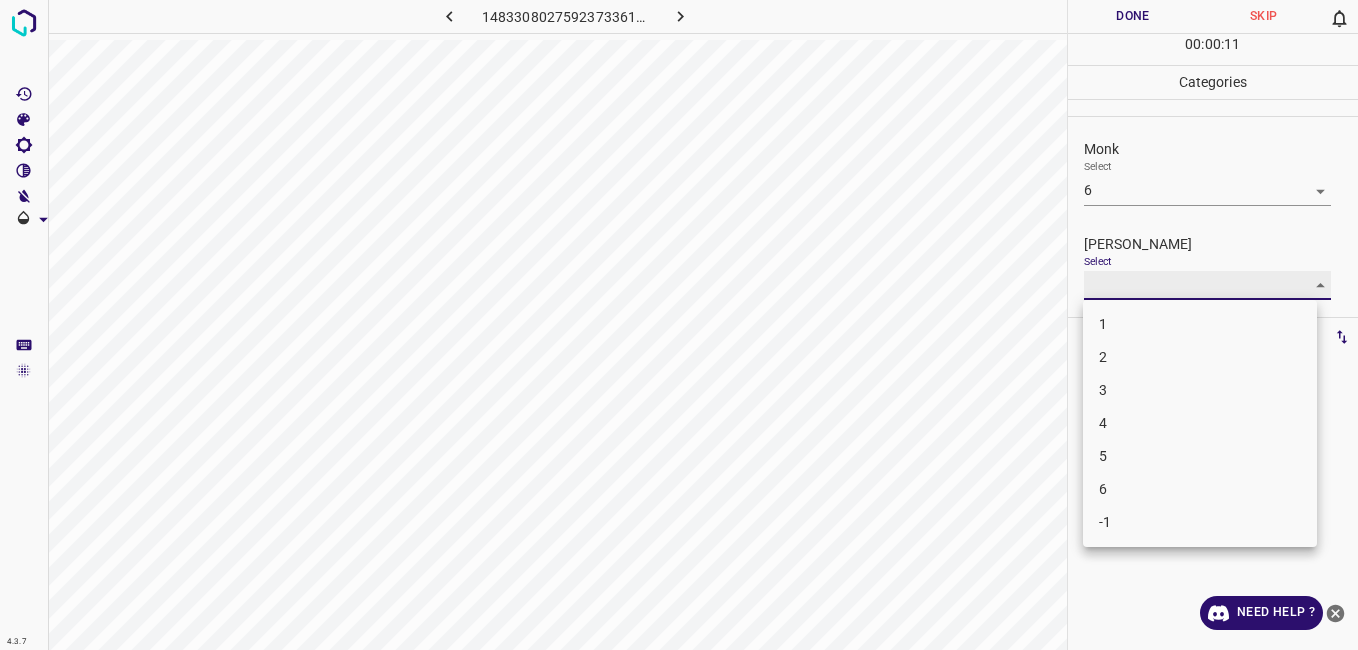 type on "5" 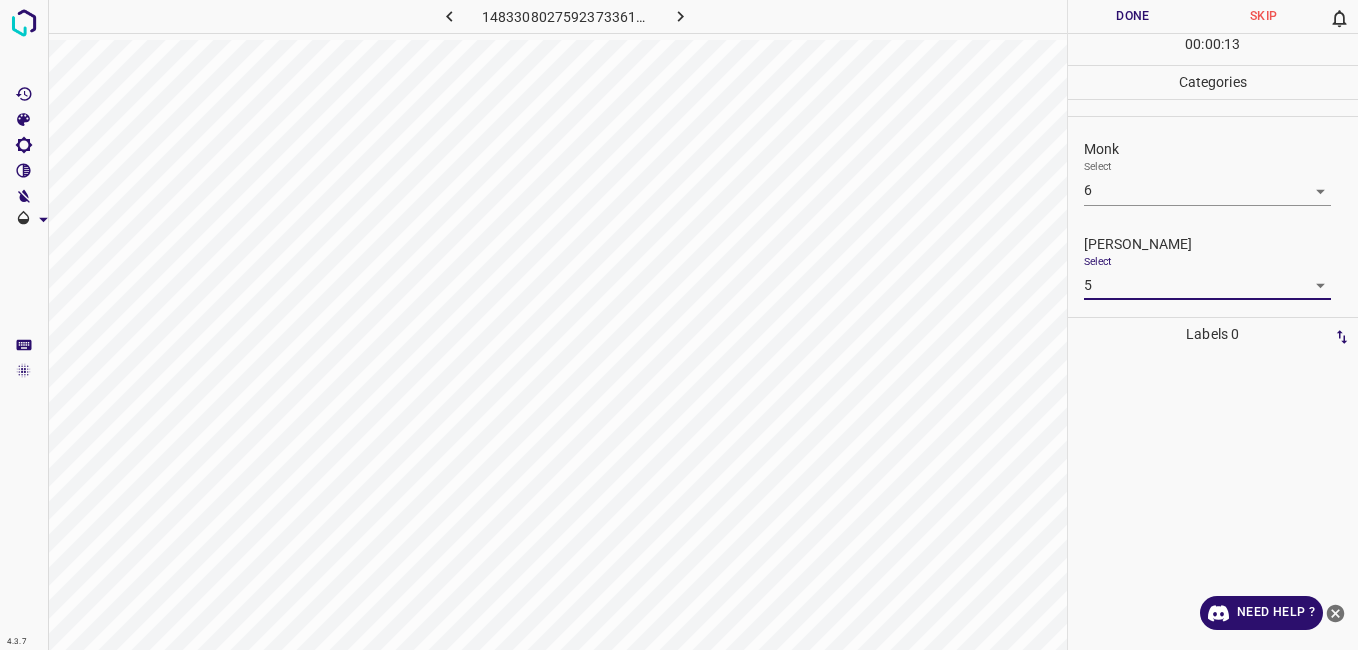 click on "Done" at bounding box center (1133, 16) 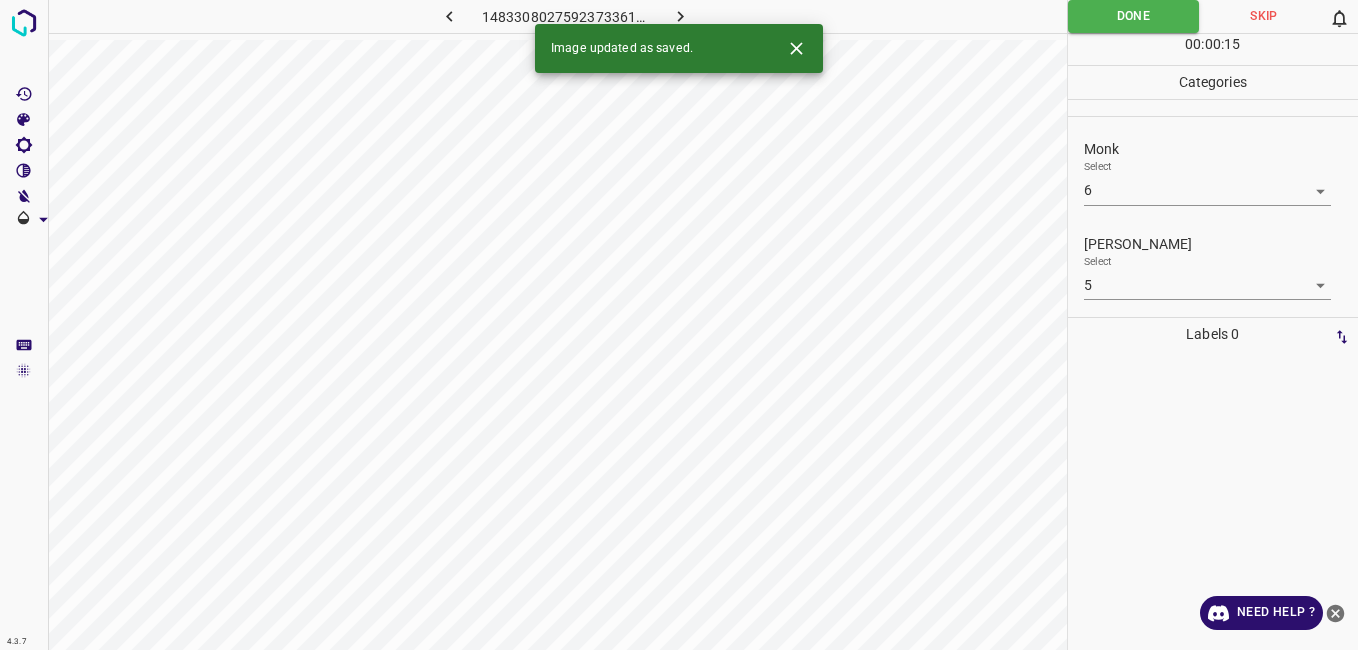 click 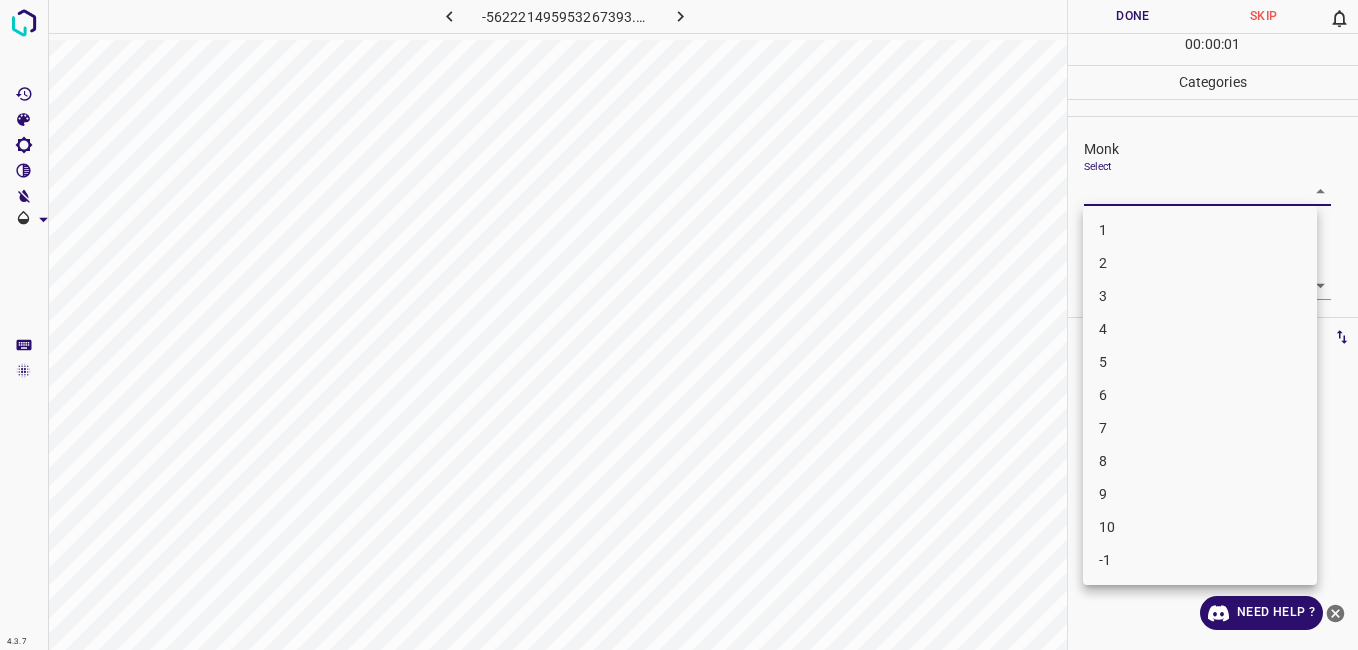 click on "4.3.7 -562221495953267393.png Done Skip 0 00   : 00   : 01   Categories Monk   Select ​  [PERSON_NAME]   Select ​ Labels   0 Categories 1 Monk 2  [PERSON_NAME] Tools Space Change between modes (Draw & Edit) I Auto labeling R Restore zoom M Zoom in N Zoom out Delete Delete selecte label Filters Z Restore filters X Saturation filter C Brightness filter V Contrast filter B Gray scale filter General O Download Need Help ? - Text - Hide - Delete 1 2 3 4 5 6 7 8 9 10 -1" at bounding box center [679, 325] 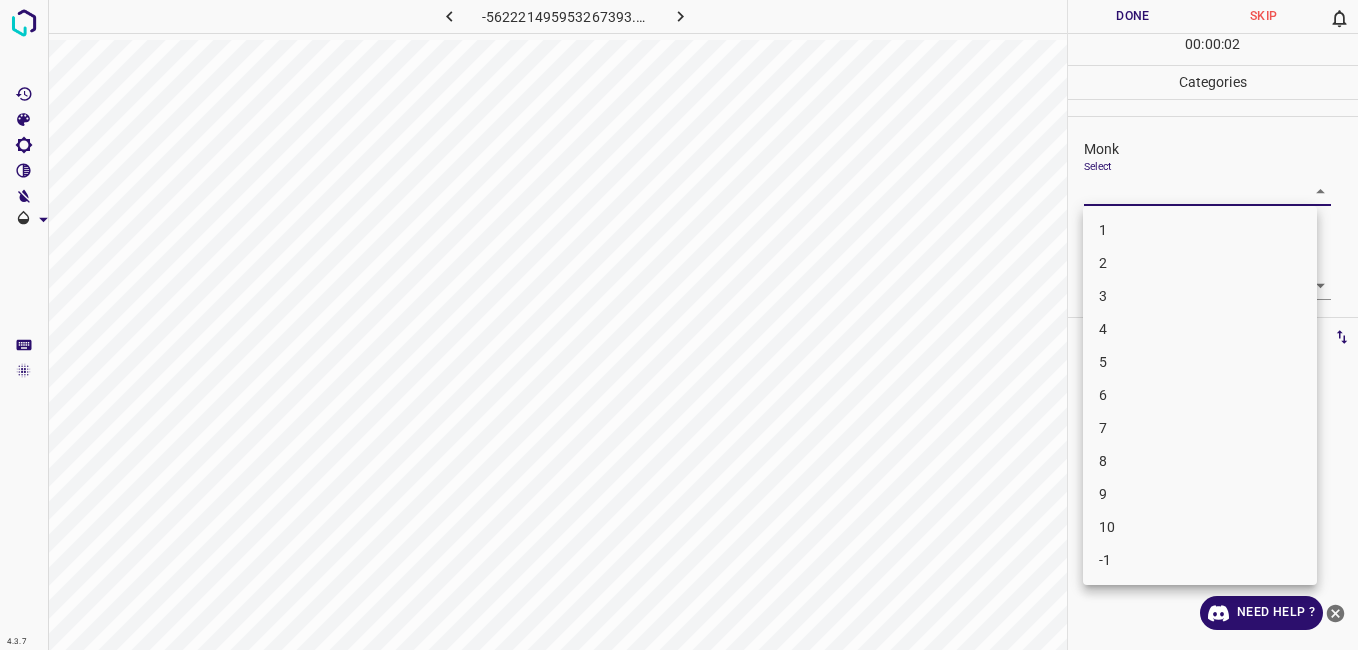 click on "7" at bounding box center [1200, 428] 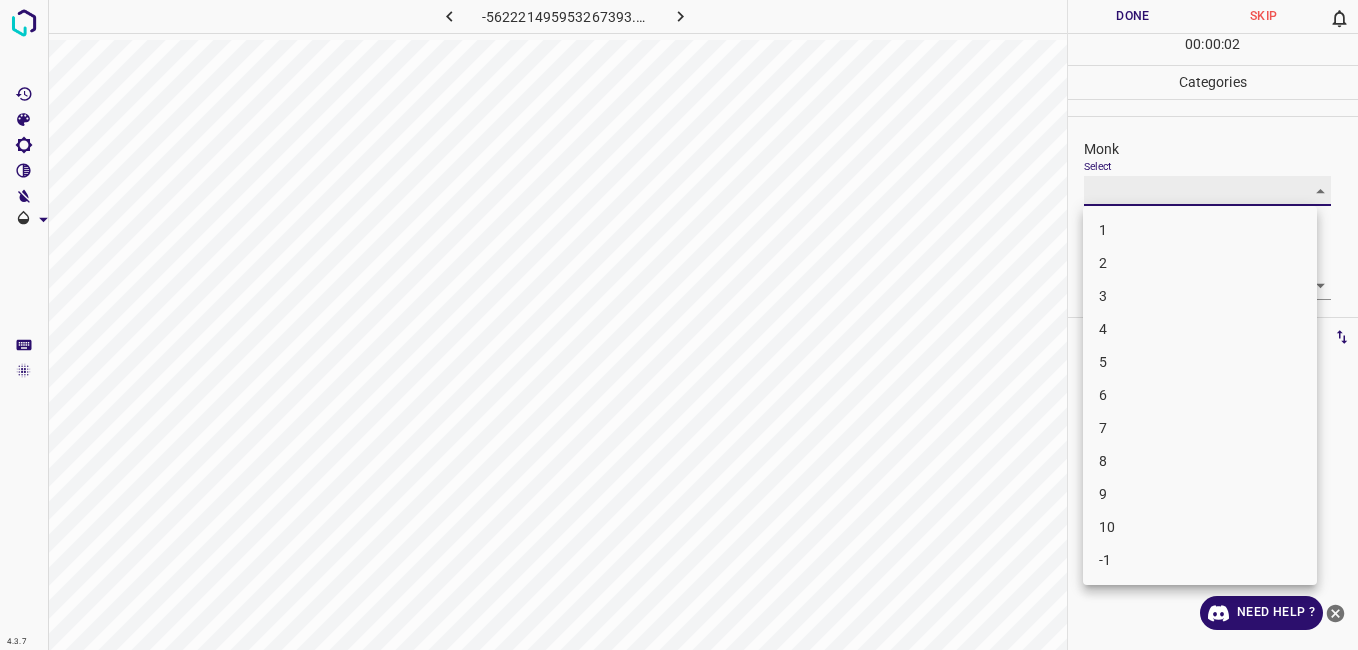 type on "7" 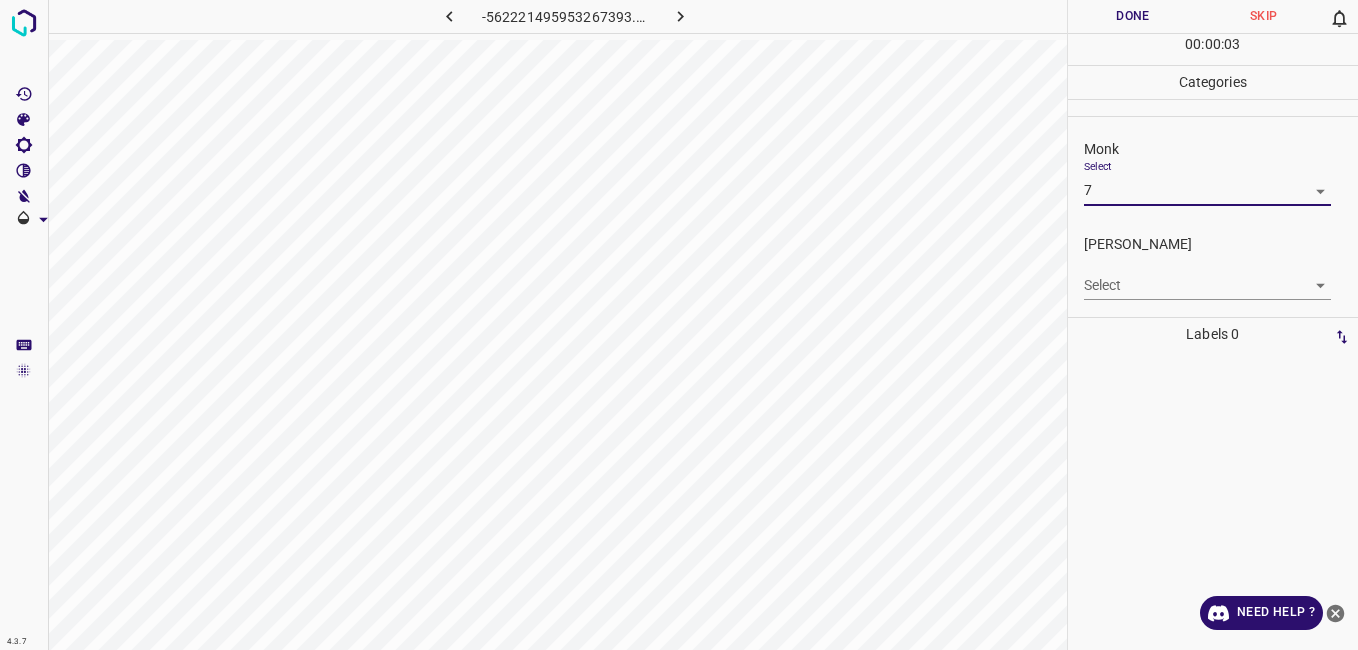 click on "[PERSON_NAME]   Select ​" at bounding box center [1213, 267] 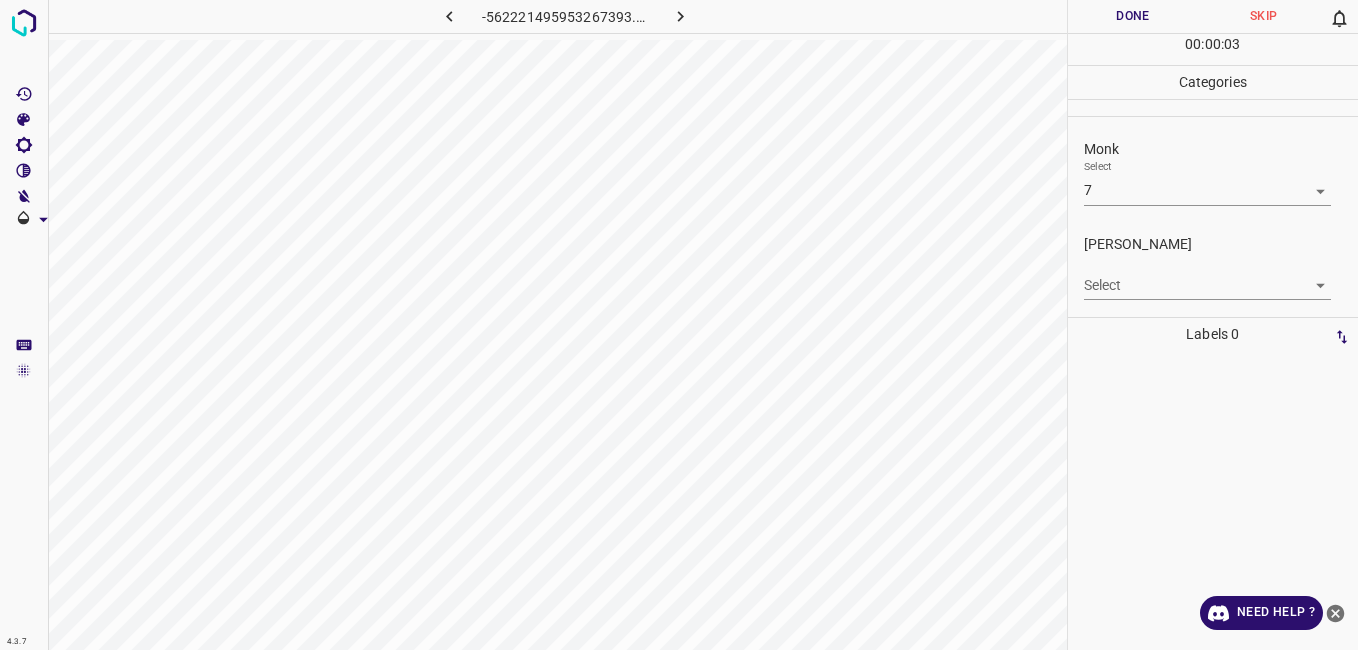 click on "4.3.7 -562221495953267393.png Done Skip 0 00   : 00   : 03   Categories Monk   Select 7 7  [PERSON_NAME]   Select ​ Labels   0 Categories 1 Monk 2  [PERSON_NAME] Tools Space Change between modes (Draw & Edit) I Auto labeling R Restore zoom M Zoom in N Zoom out Delete Delete selecte label Filters Z Restore filters X Saturation filter C Brightness filter V Contrast filter B Gray scale filter General O Download Need Help ? - Text - Hide - Delete" at bounding box center [679, 325] 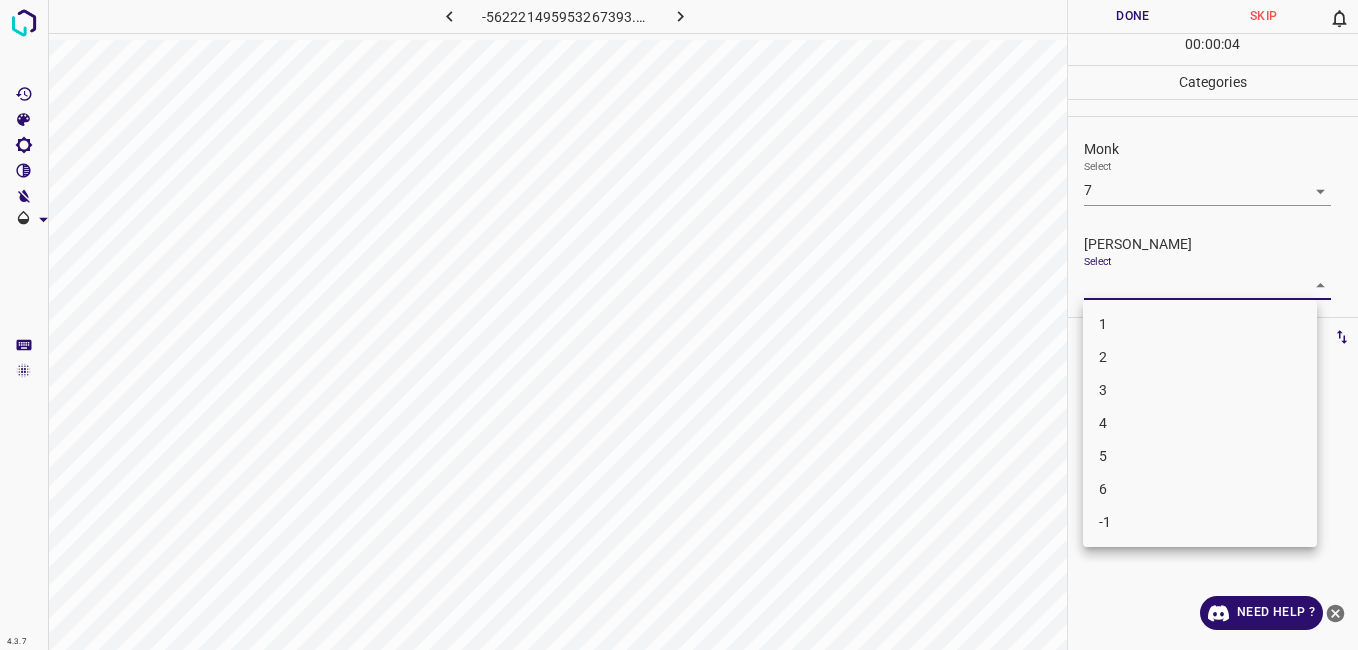 click on "5" at bounding box center [1200, 456] 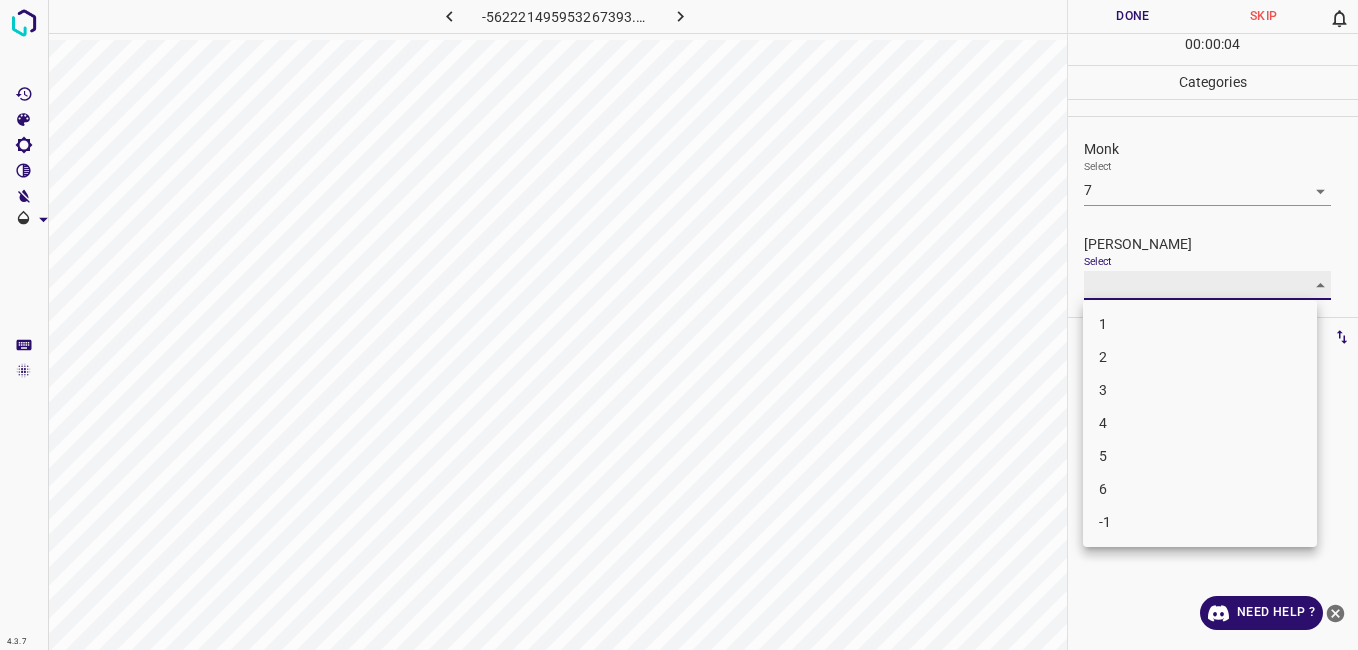 type on "5" 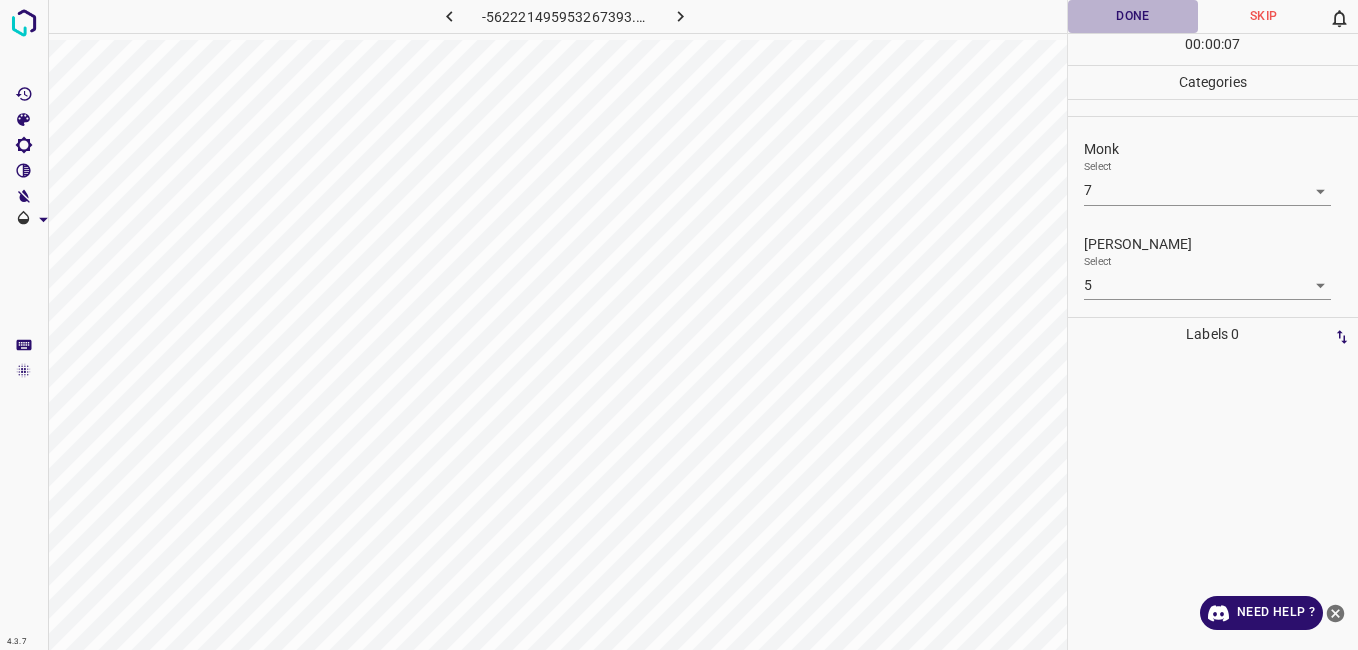 click on "Done" at bounding box center [1133, 16] 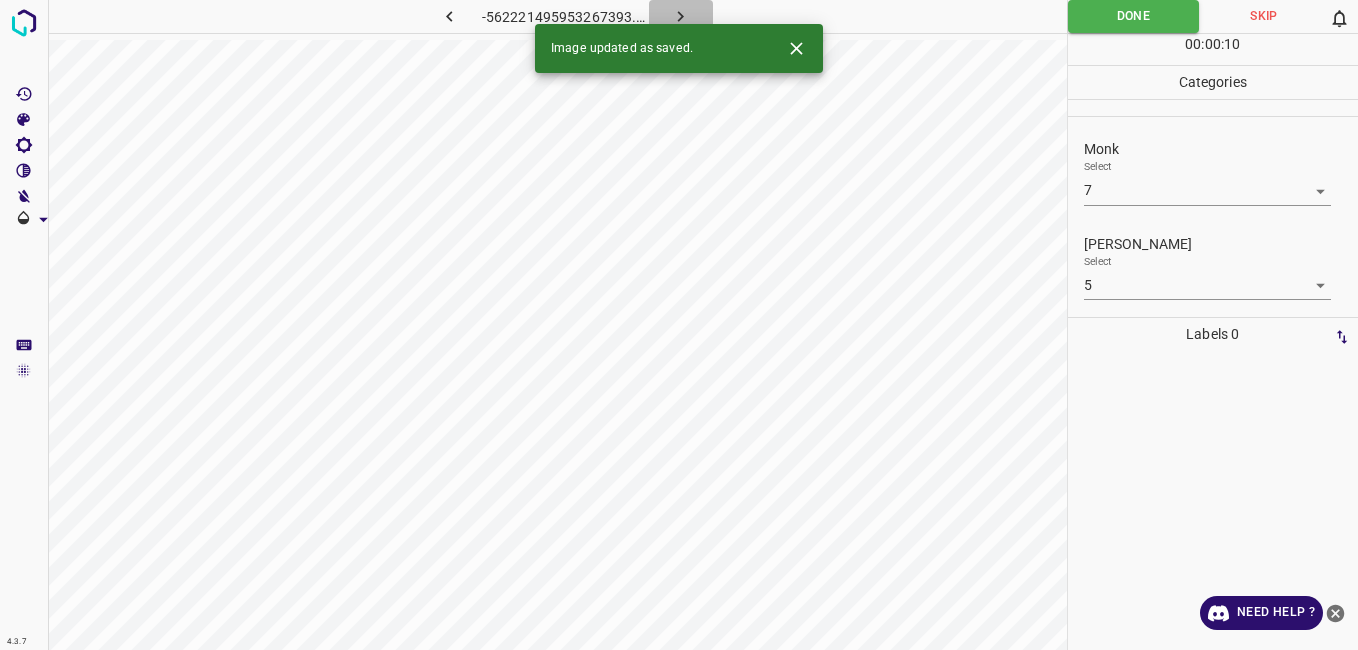 click 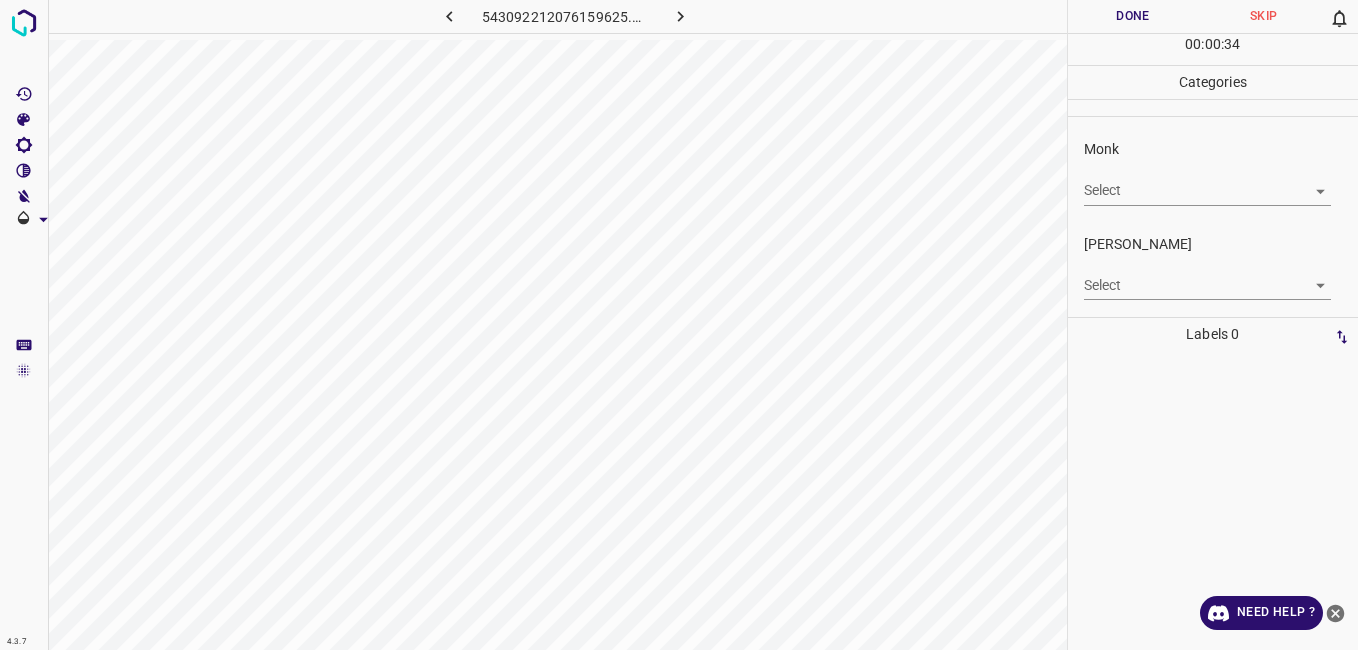 click on "Select ​" at bounding box center [1207, 182] 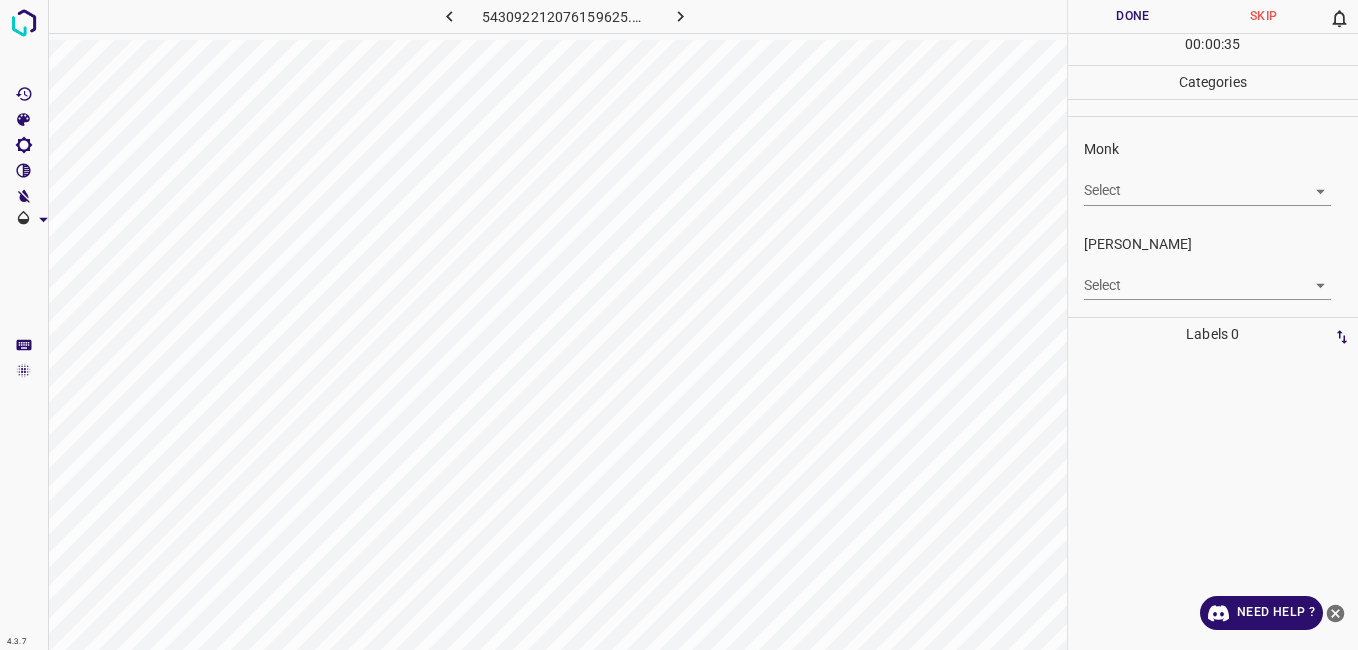 click on "4.3.7 543092212076159625.png Done Skip 0 00   : 00   : 35   Categories Monk   Select ​  [PERSON_NAME]   Select ​ Labels   0 Categories 1 Monk 2  [PERSON_NAME] Tools Space Change between modes (Draw & Edit) I Auto labeling R Restore zoom M Zoom in N Zoom out Delete Delete selecte label Filters Z Restore filters X Saturation filter C Brightness filter V Contrast filter B Gray scale filter General O Download Need Help ? - Text - Hide - Delete" at bounding box center (679, 325) 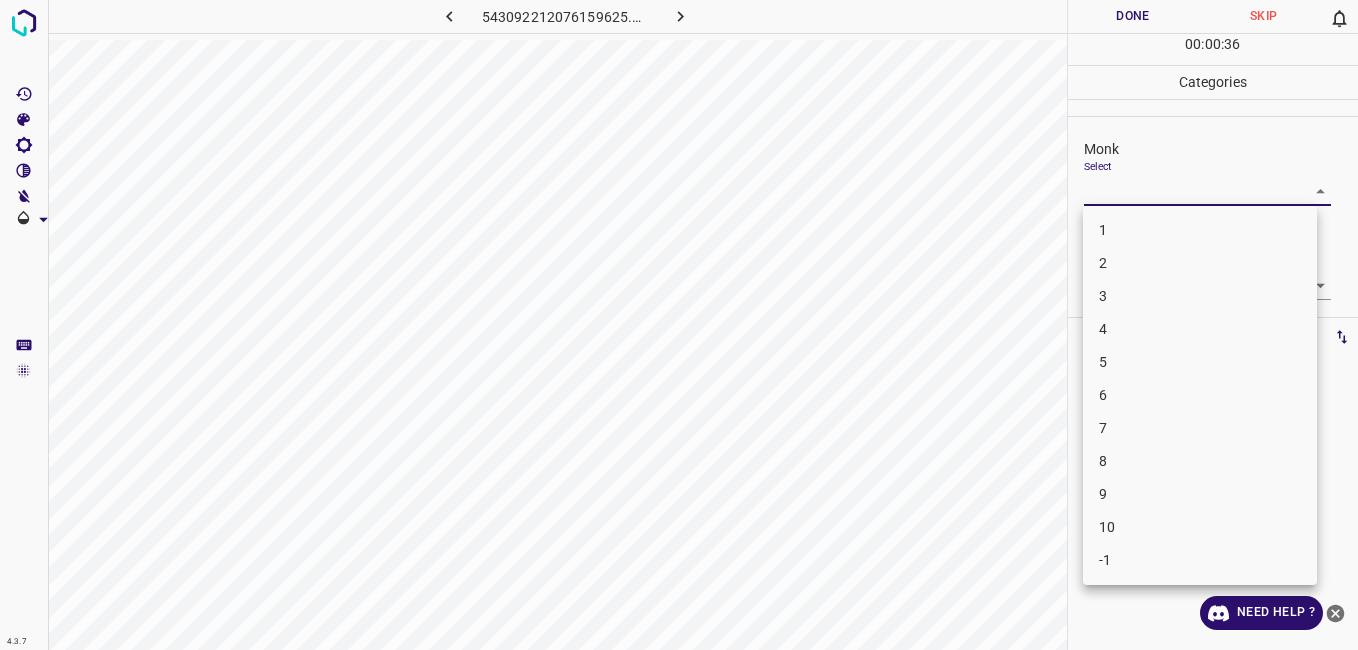 click on "1" at bounding box center [1200, 230] 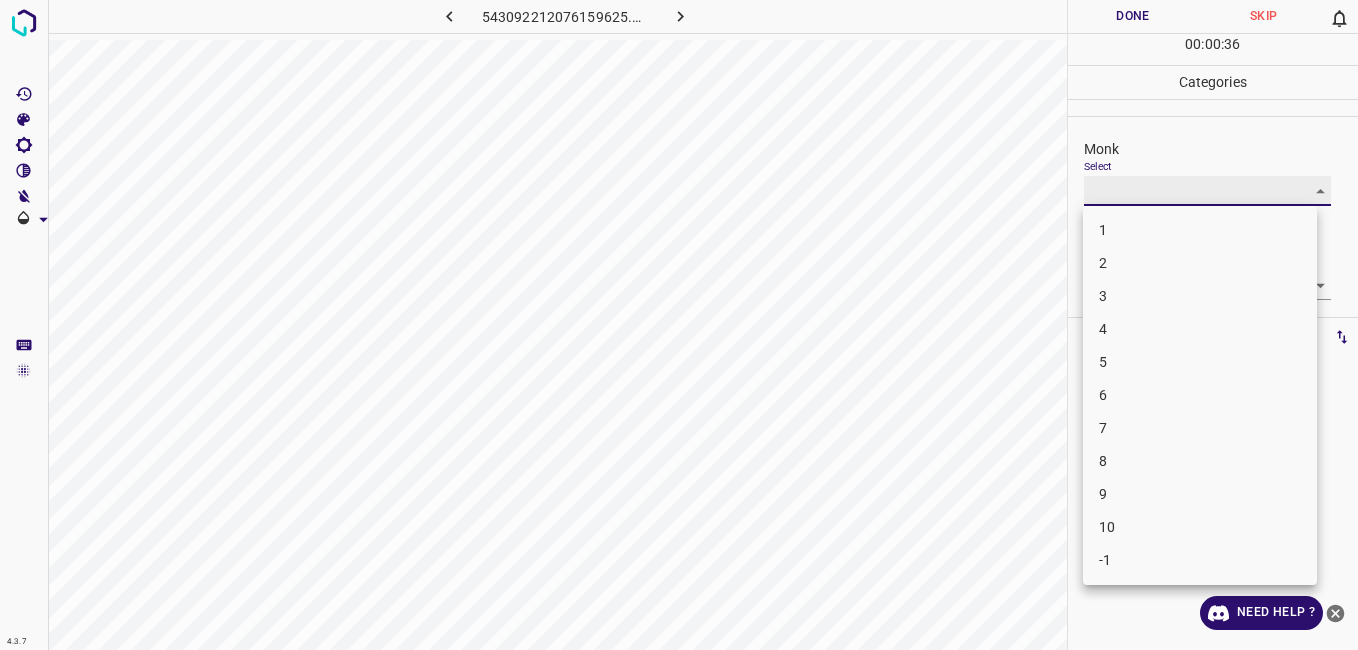 type on "1" 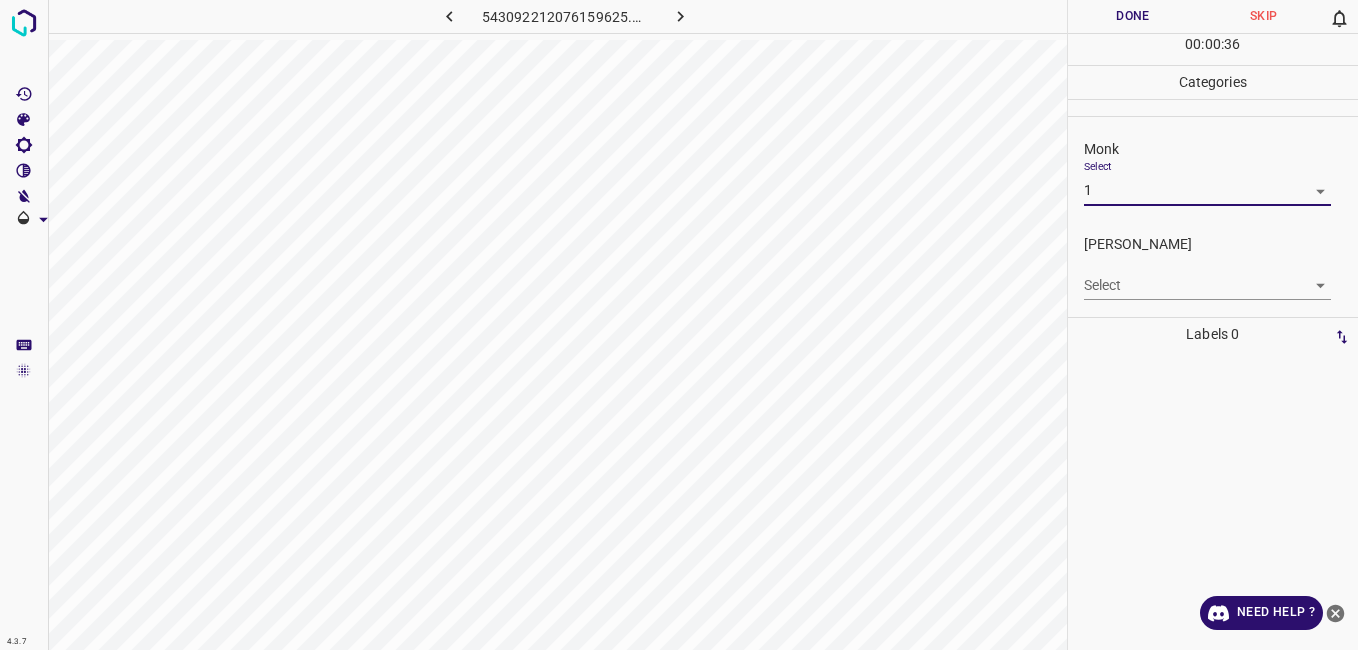 click on "4.3.7 543092212076159625.png Done Skip 0 00   : 00   : 36   Categories Monk   Select 1 1  [PERSON_NAME]   Select ​ Labels   0 Categories 1 Monk 2  [PERSON_NAME] Tools Space Change between modes (Draw & Edit) I Auto labeling R Restore zoom M Zoom in N Zoom out Delete Delete selecte label Filters Z Restore filters X Saturation filter C Brightness filter V Contrast filter B Gray scale filter General O Download Need Help ? - Text - Hide - Delete" at bounding box center [679, 325] 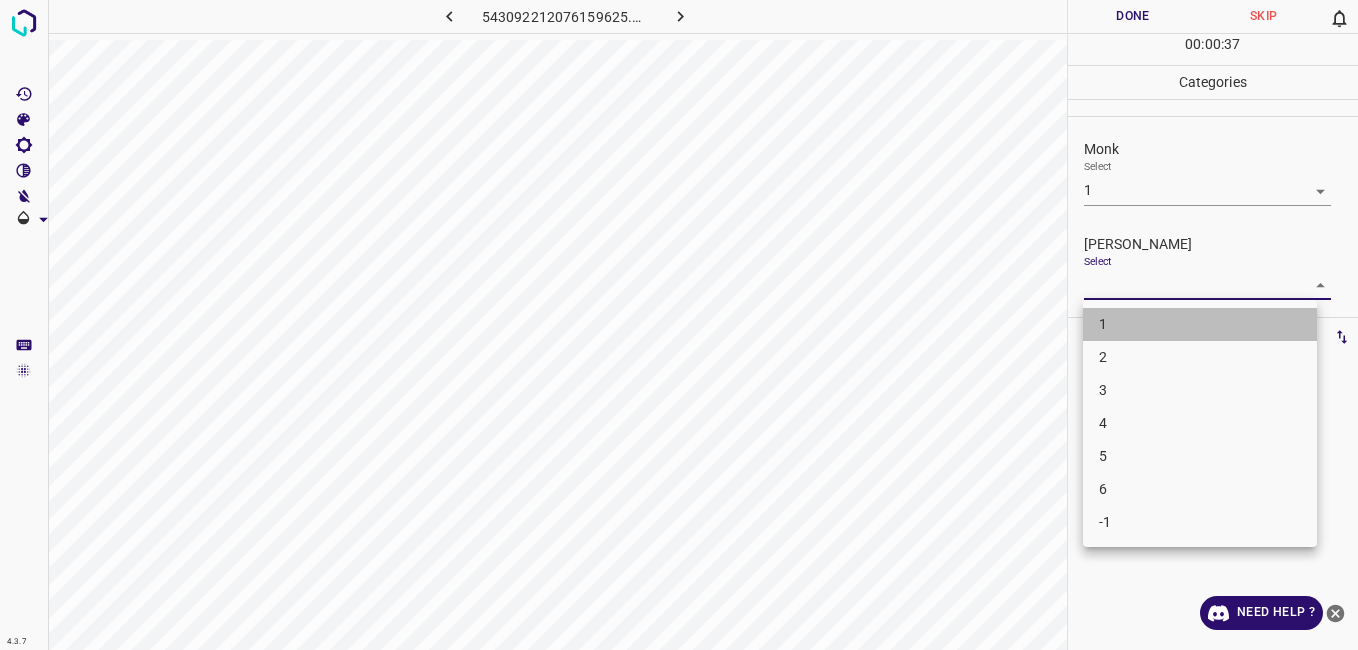 click on "1" at bounding box center (1200, 324) 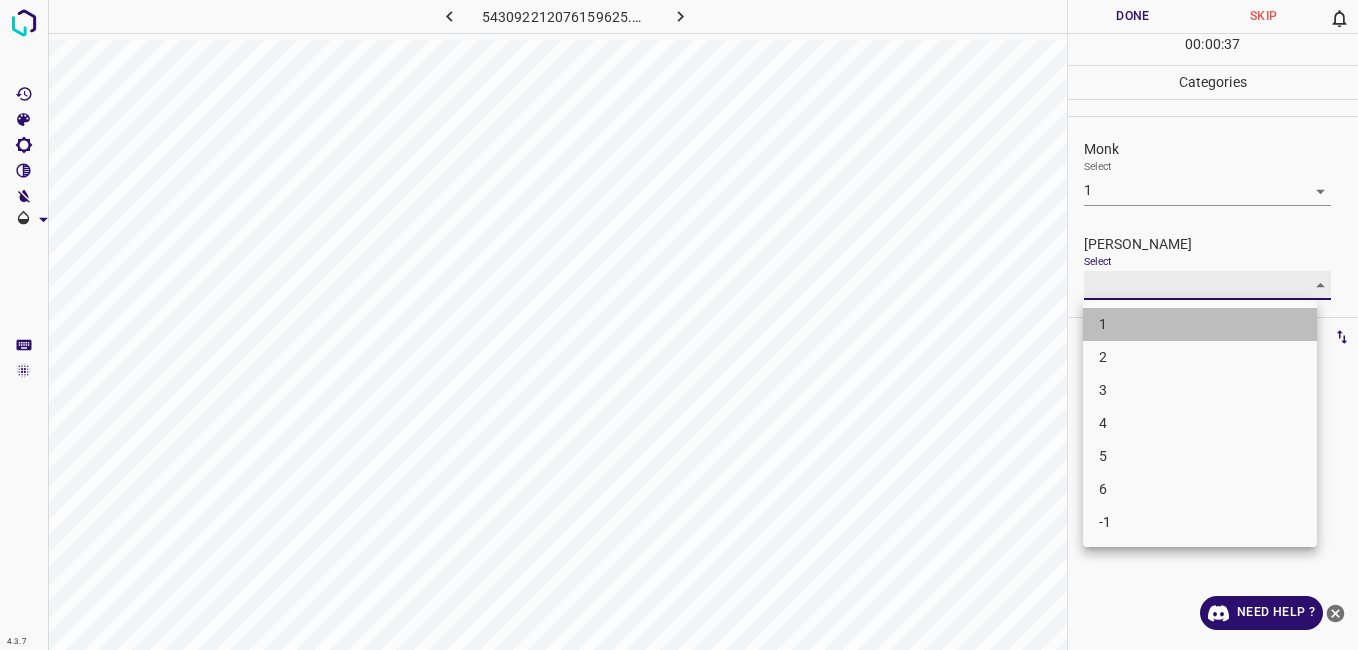 type on "1" 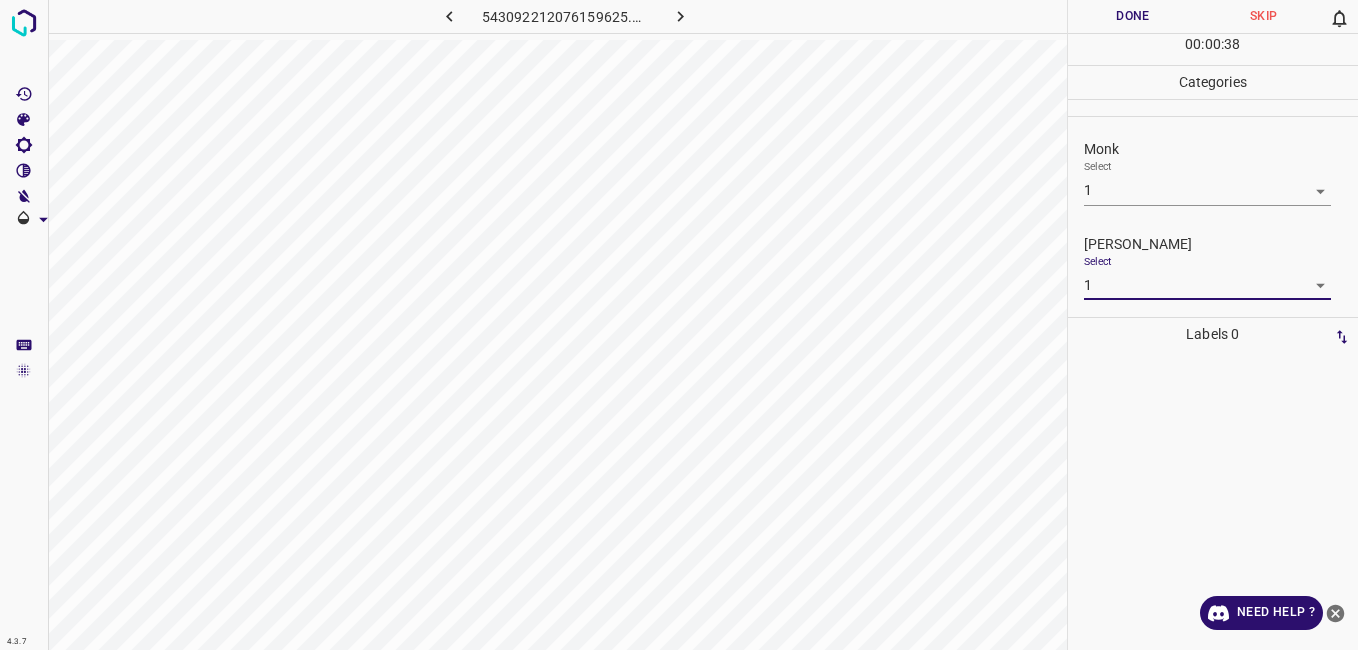 click on "Done" at bounding box center [1133, 16] 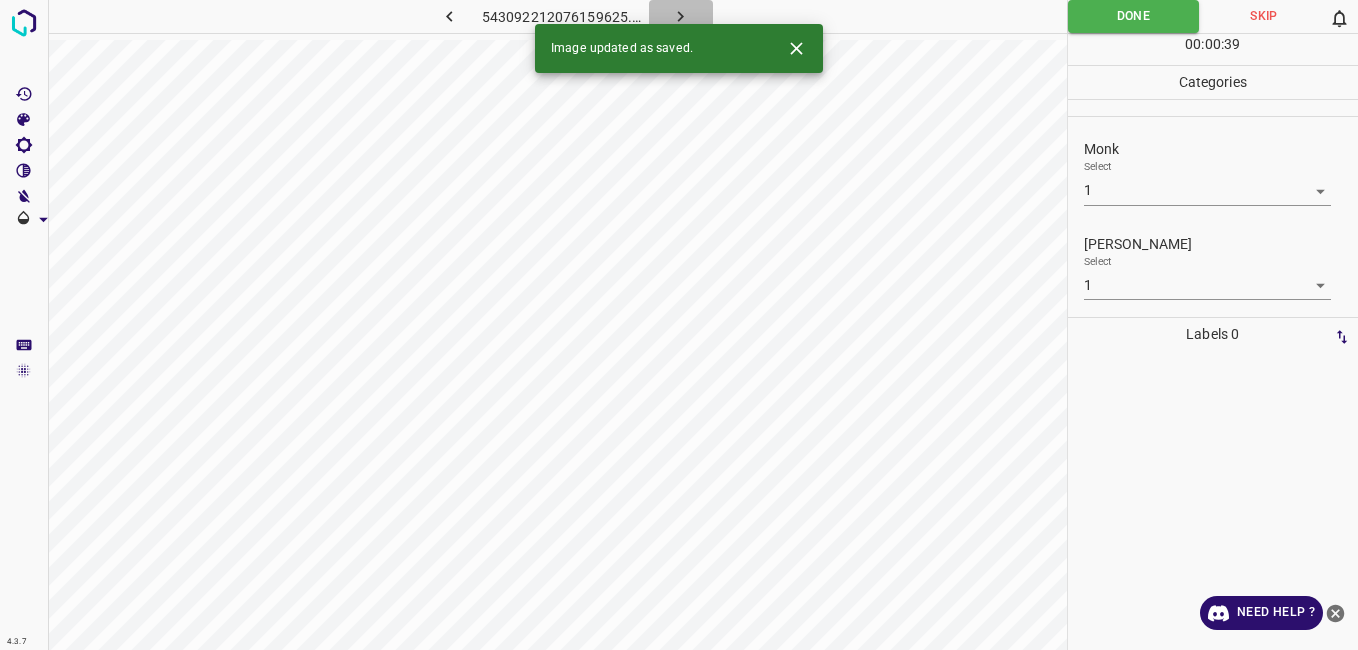 click 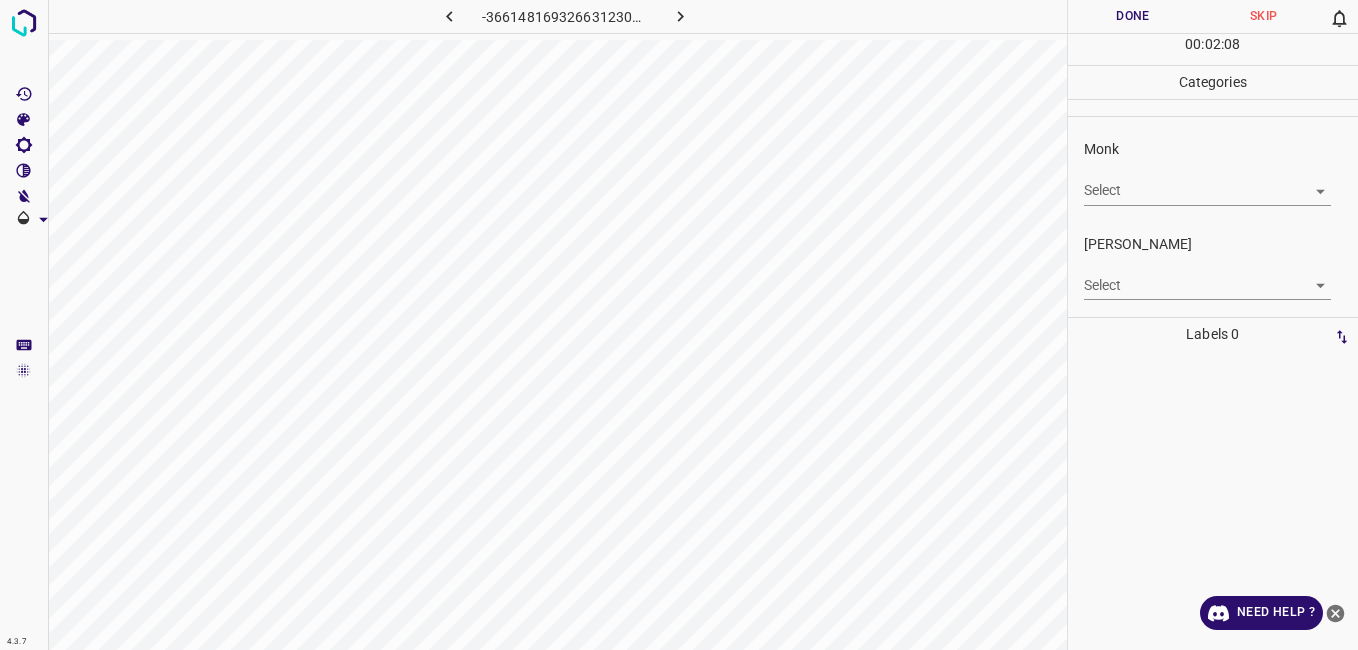 click on "4.3.7 -3661481693266312303.png Done Skip 0 00   : 02   : 08   Categories Monk   Select ​  [PERSON_NAME]   Select ​ Labels   0 Categories 1 Monk 2  [PERSON_NAME] Tools Space Change between modes (Draw & Edit) I Auto labeling R Restore zoom M Zoom in N Zoom out Delete Delete selecte label Filters Z Restore filters X Saturation filter C Brightness filter V Contrast filter B Gray scale filter General O Download Need Help ? - Text - Hide - Delete" at bounding box center (679, 325) 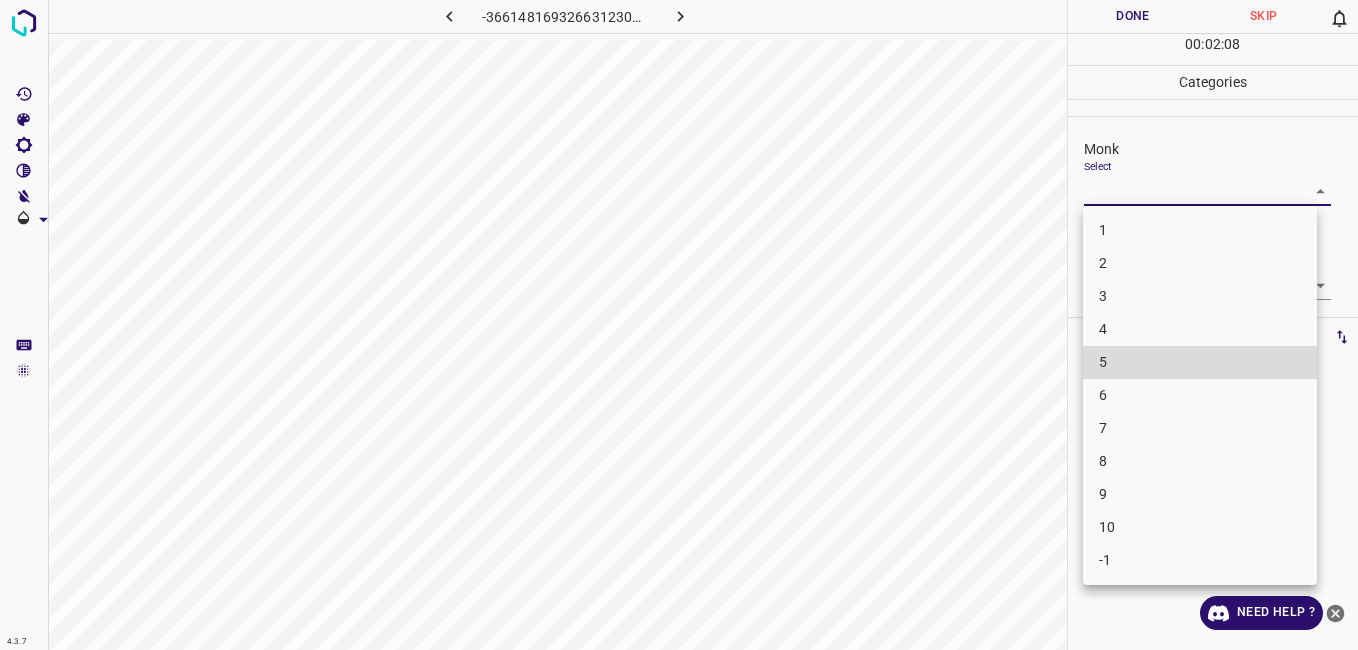 type 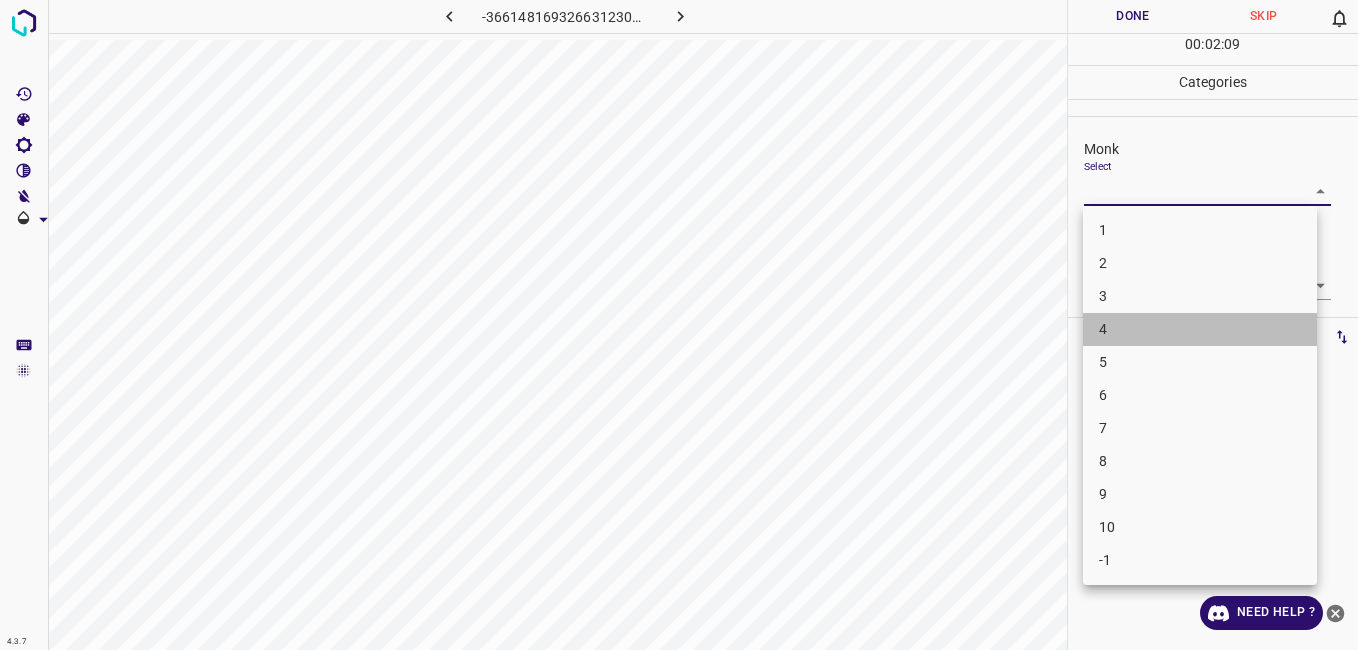 type 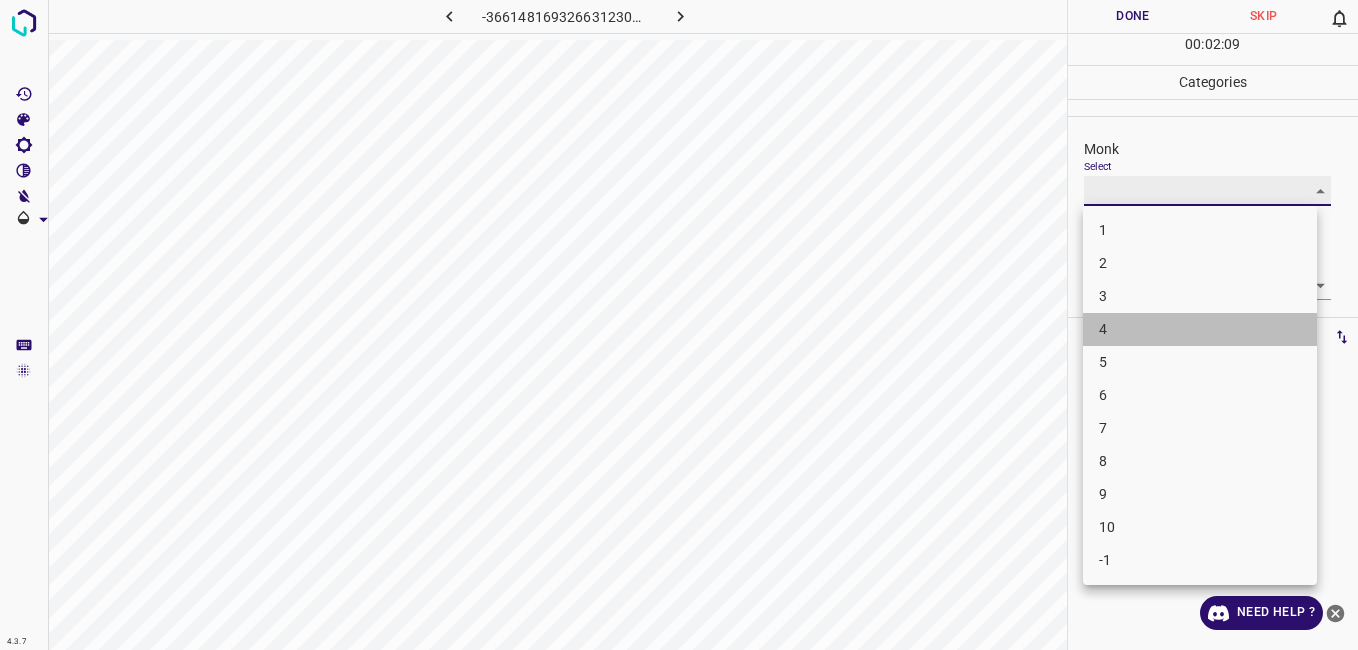 type on "4" 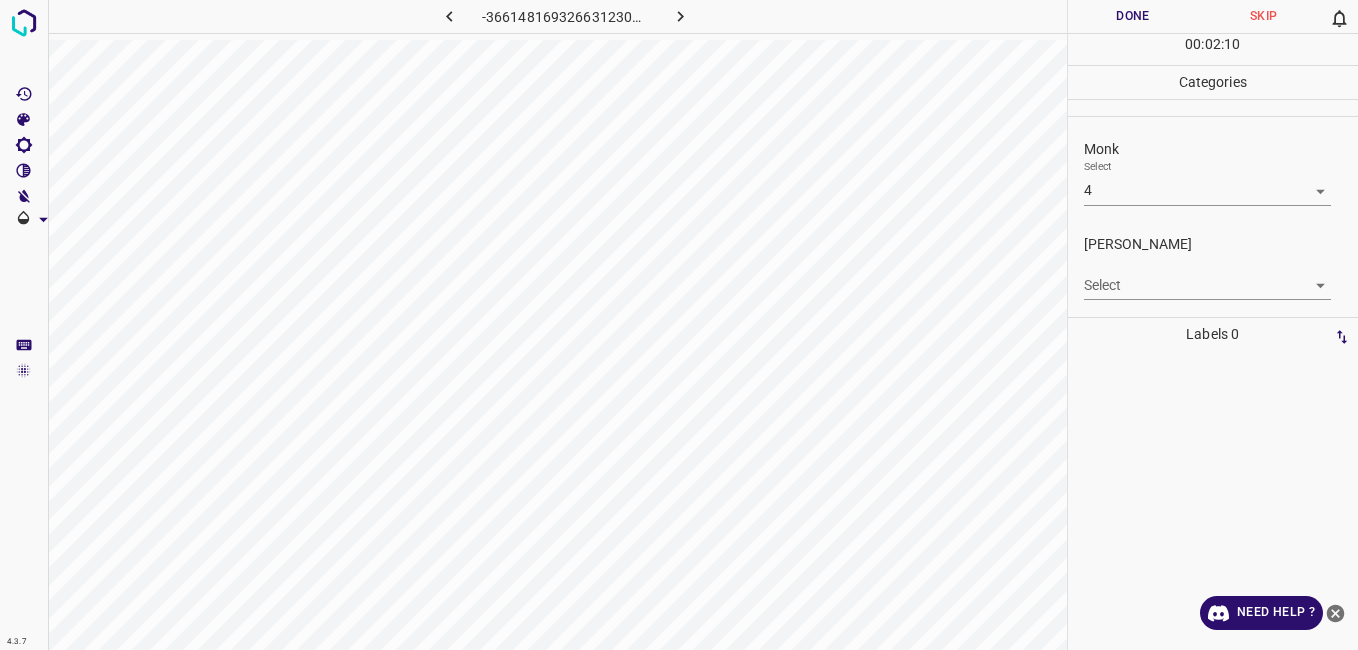 click on "[PERSON_NAME]   Select ​" at bounding box center (1213, 267) 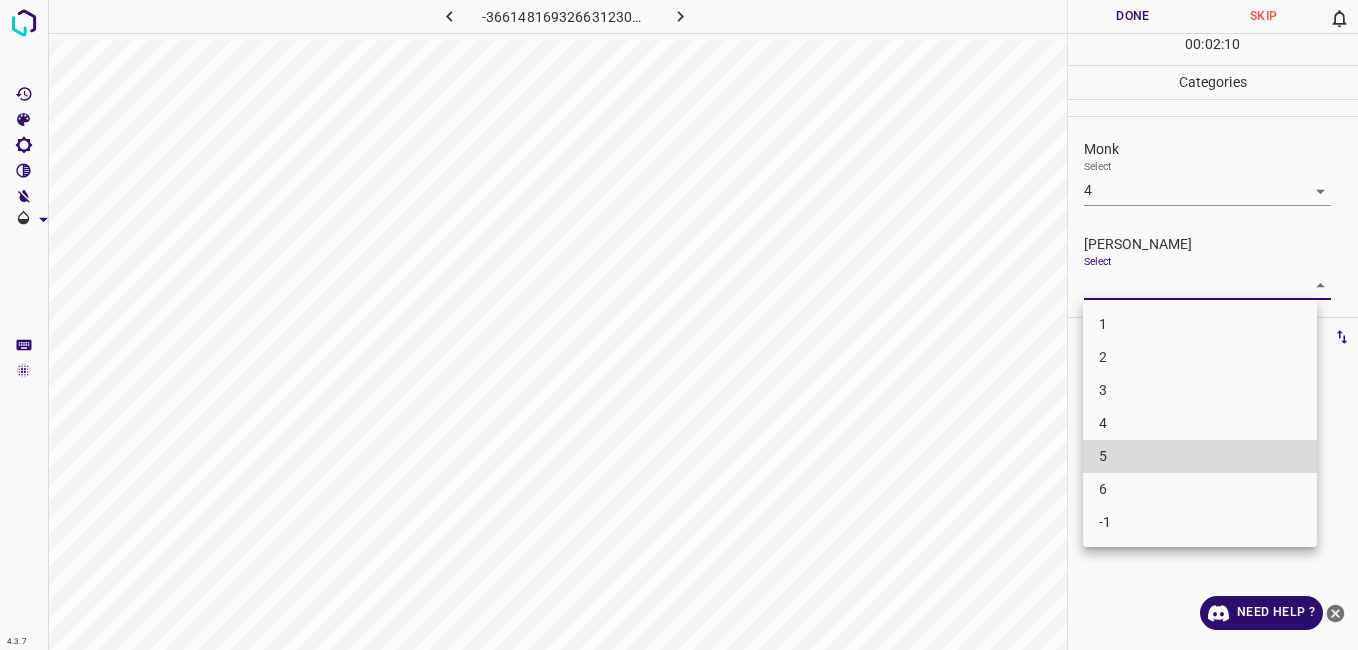 type 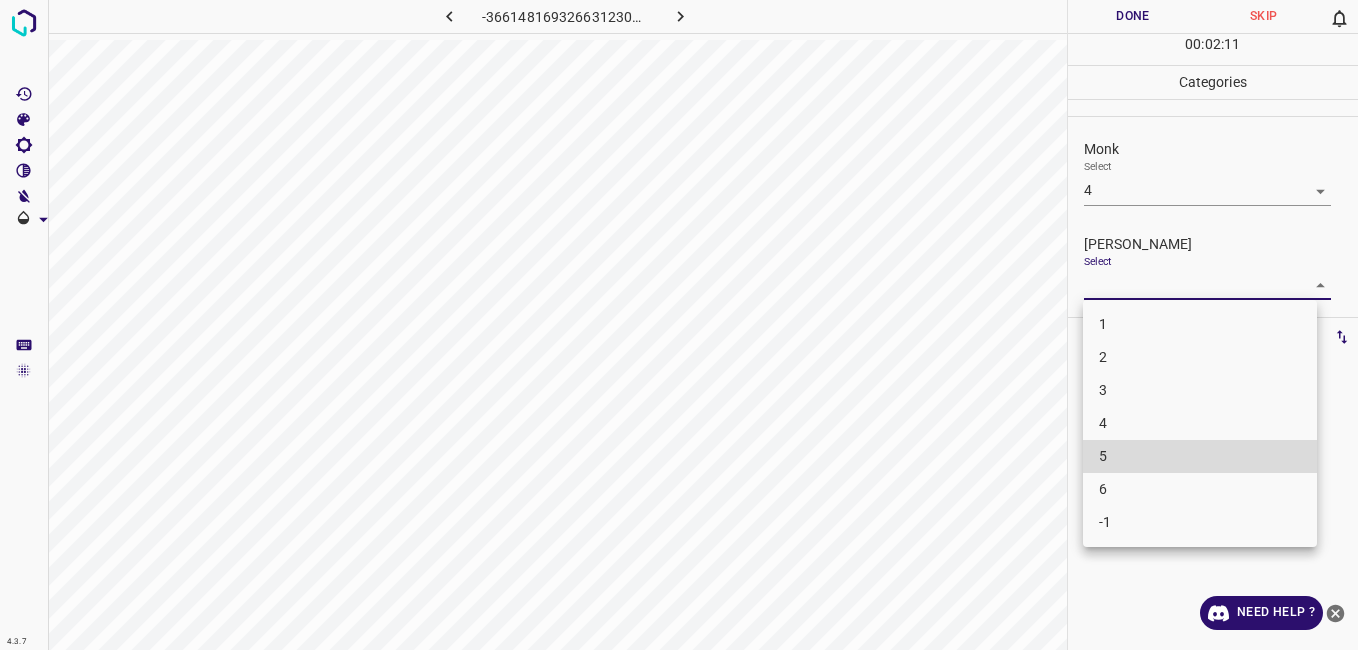 type 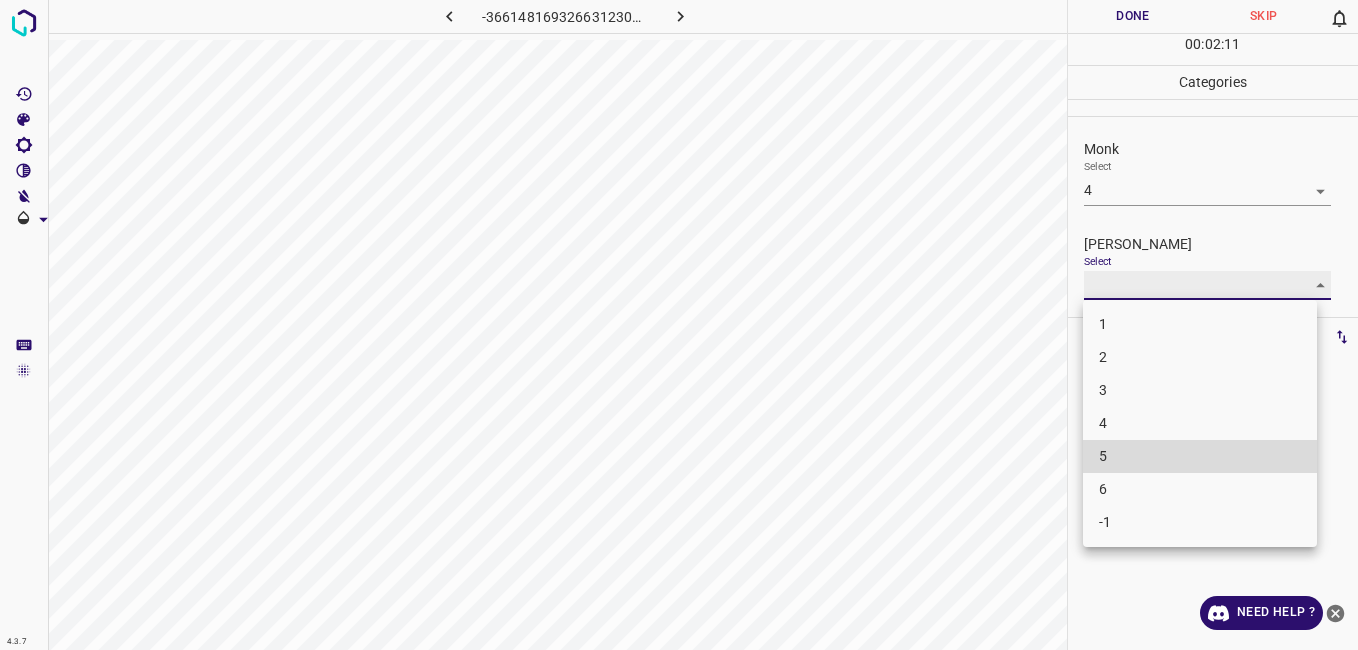 type on "3" 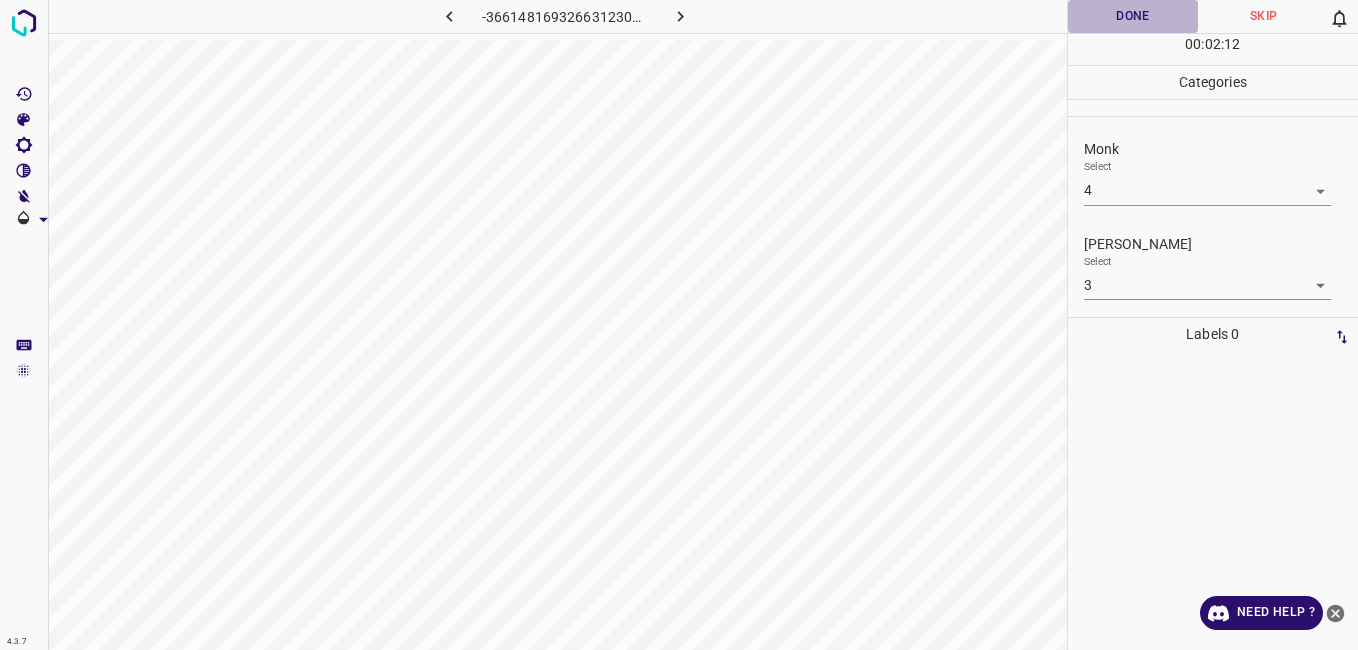 click on "Done" at bounding box center [1133, 16] 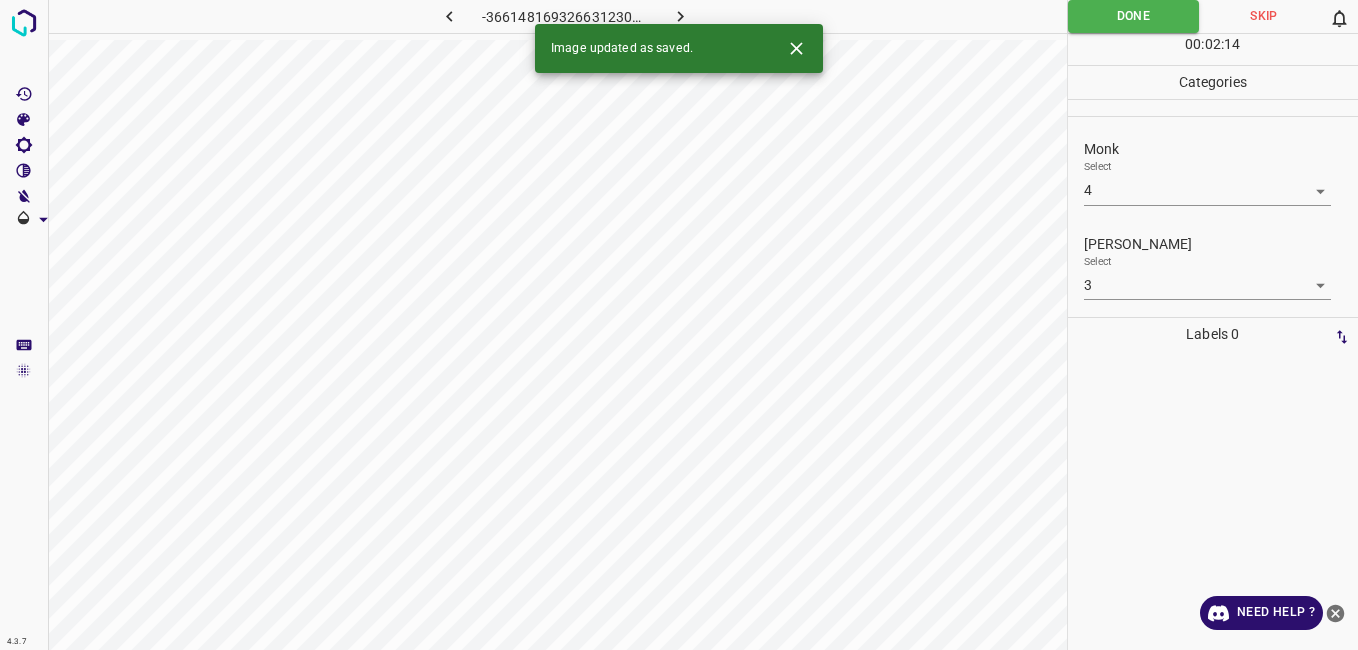 click 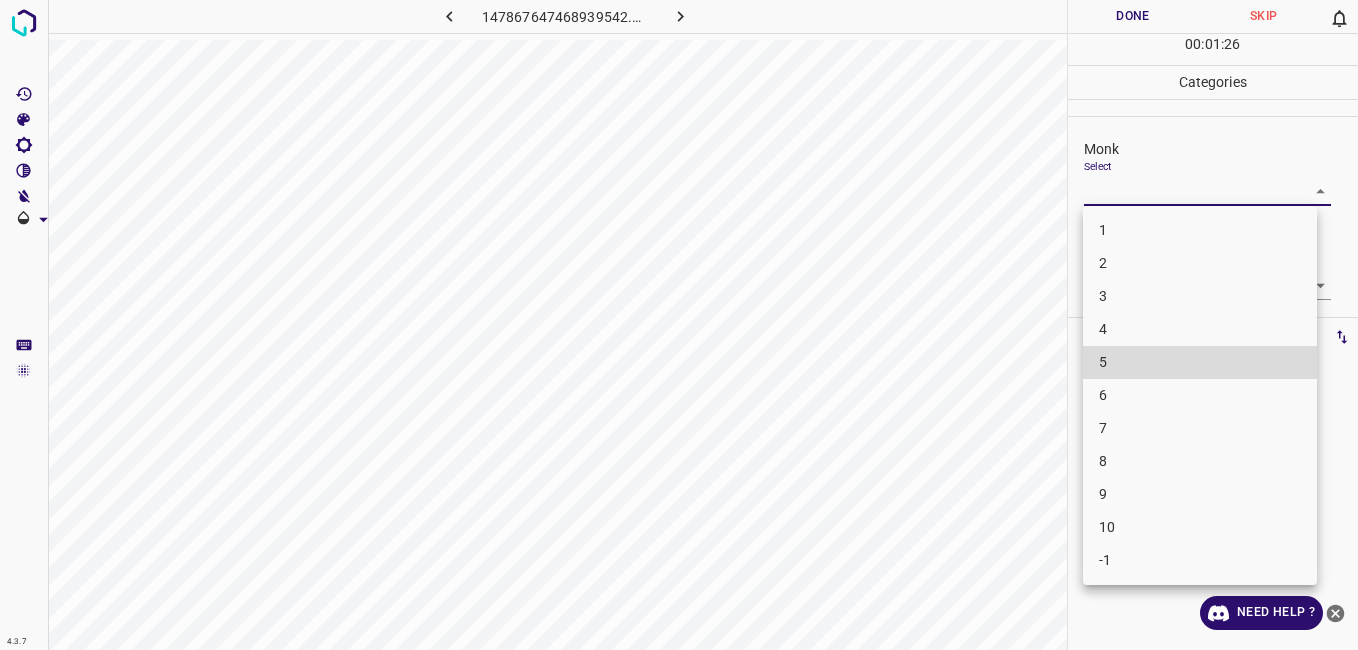 type 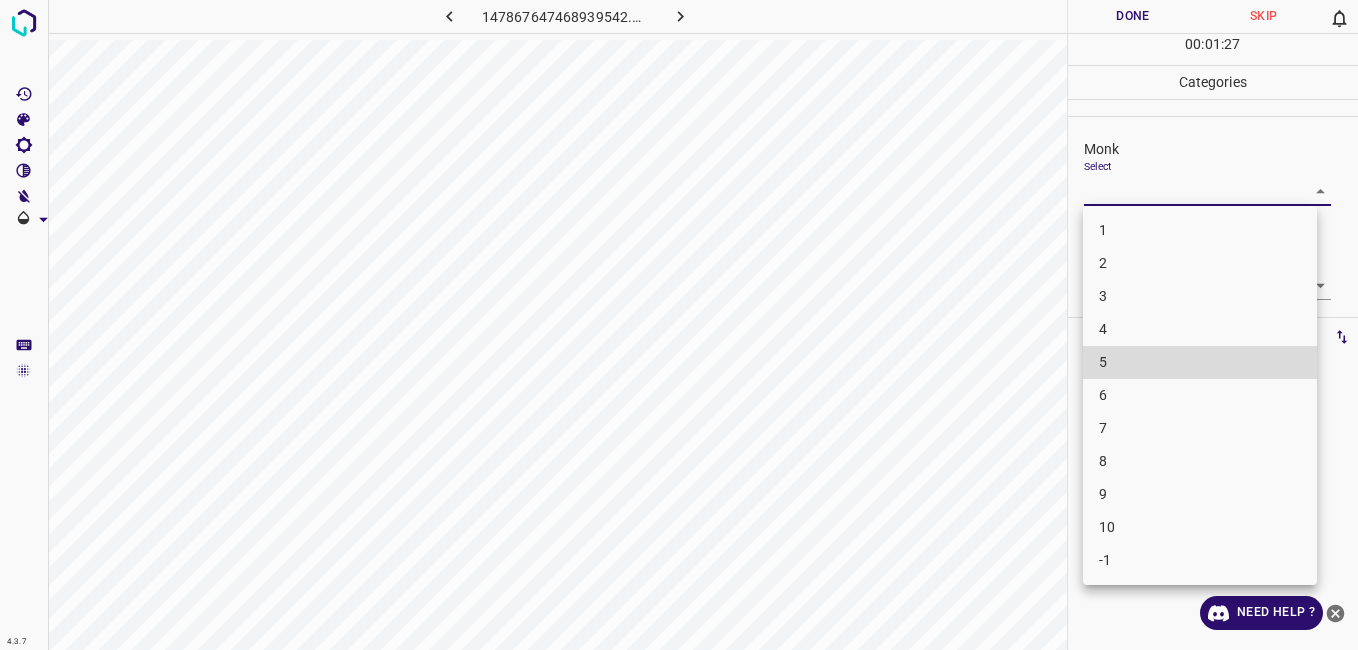 type 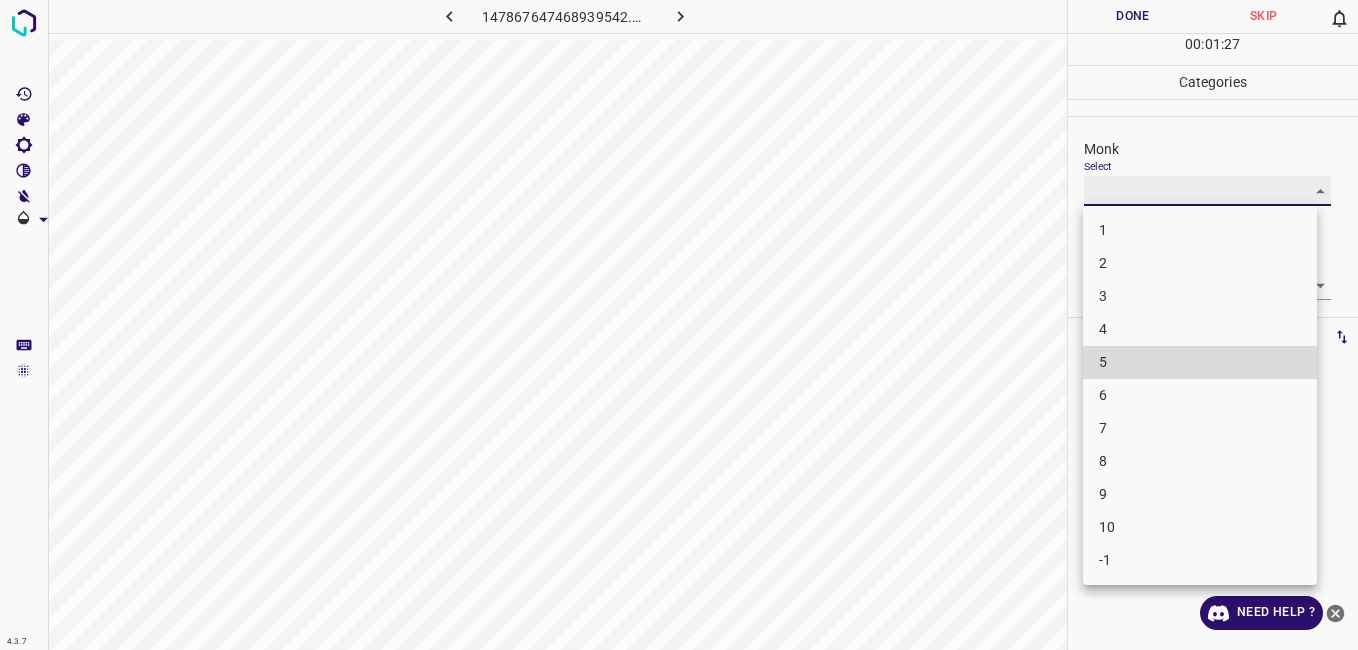 type on "2" 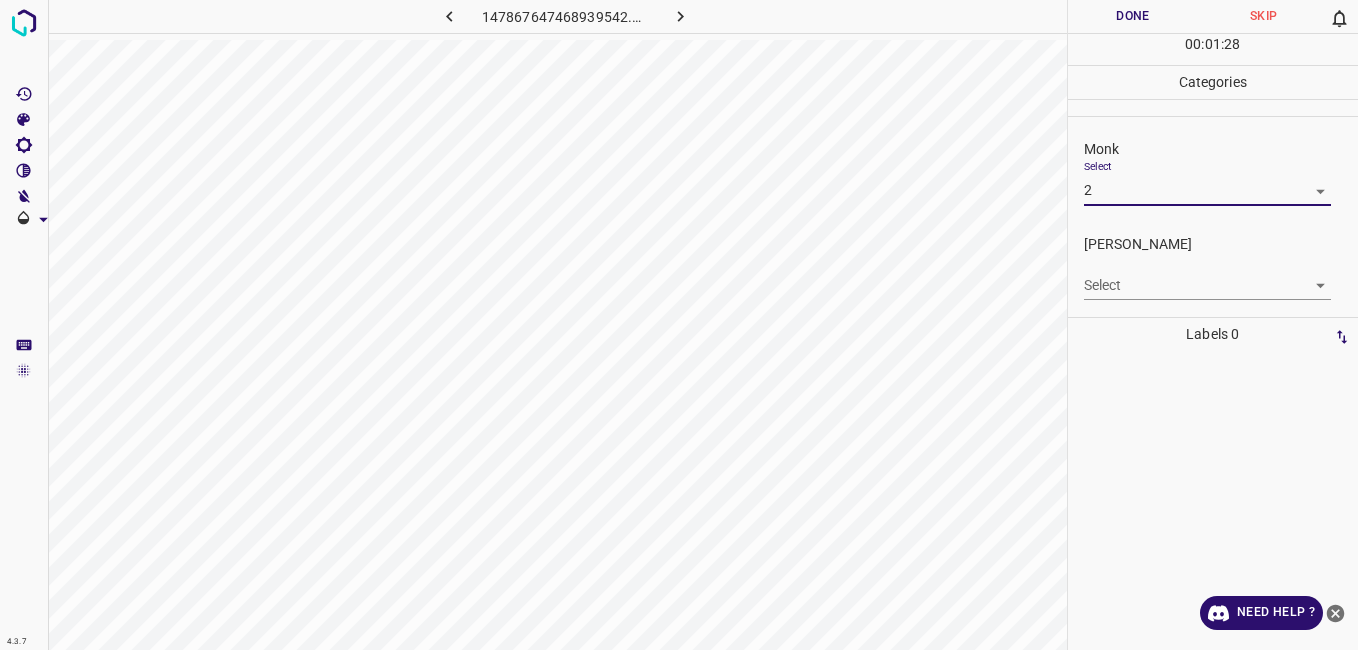click on "4.3.7 147867647468939542.png Done Skip 0 00   : 01   : 28   Categories Monk   Select 2 2  [PERSON_NAME]   Select ​ Labels   0 Categories 1 Monk 2  [PERSON_NAME] Tools Space Change between modes (Draw & Edit) I Auto labeling R Restore zoom M Zoom in N Zoom out Delete Delete selecte label Filters Z Restore filters X Saturation filter C Brightness filter V Contrast filter B Gray scale filter General O Download Need Help ? - Text - Hide - Delete" at bounding box center (679, 325) 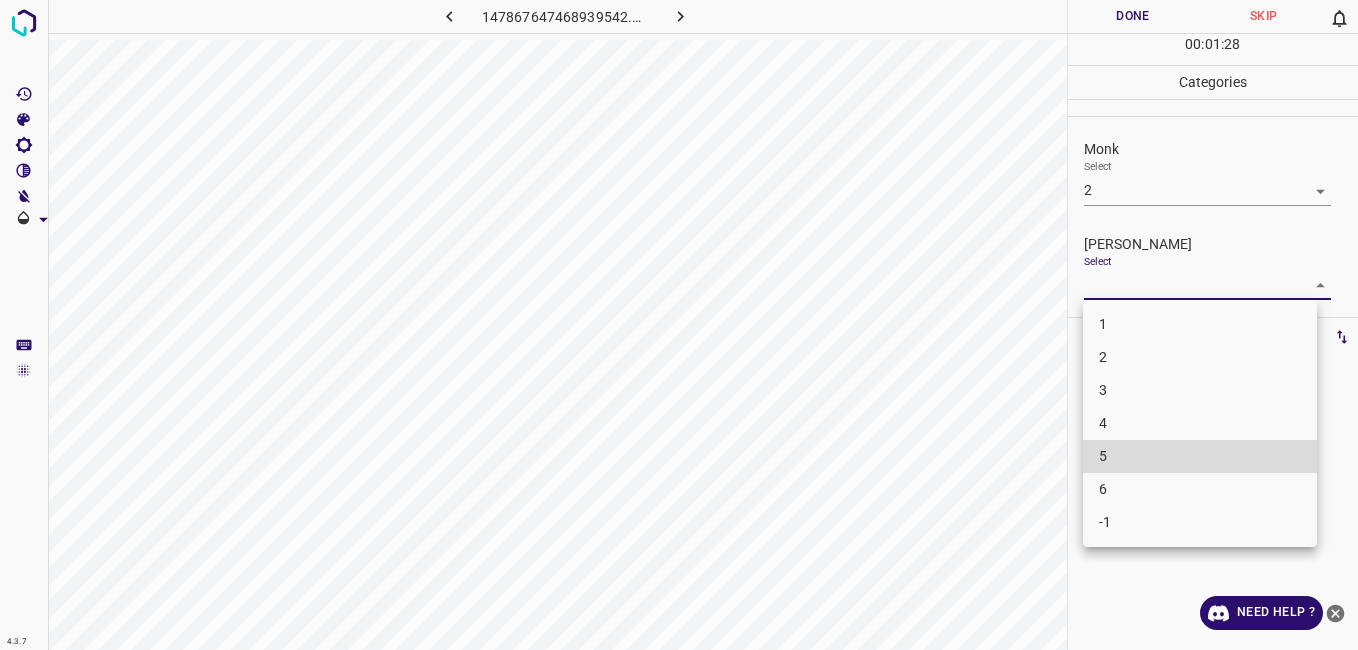 type 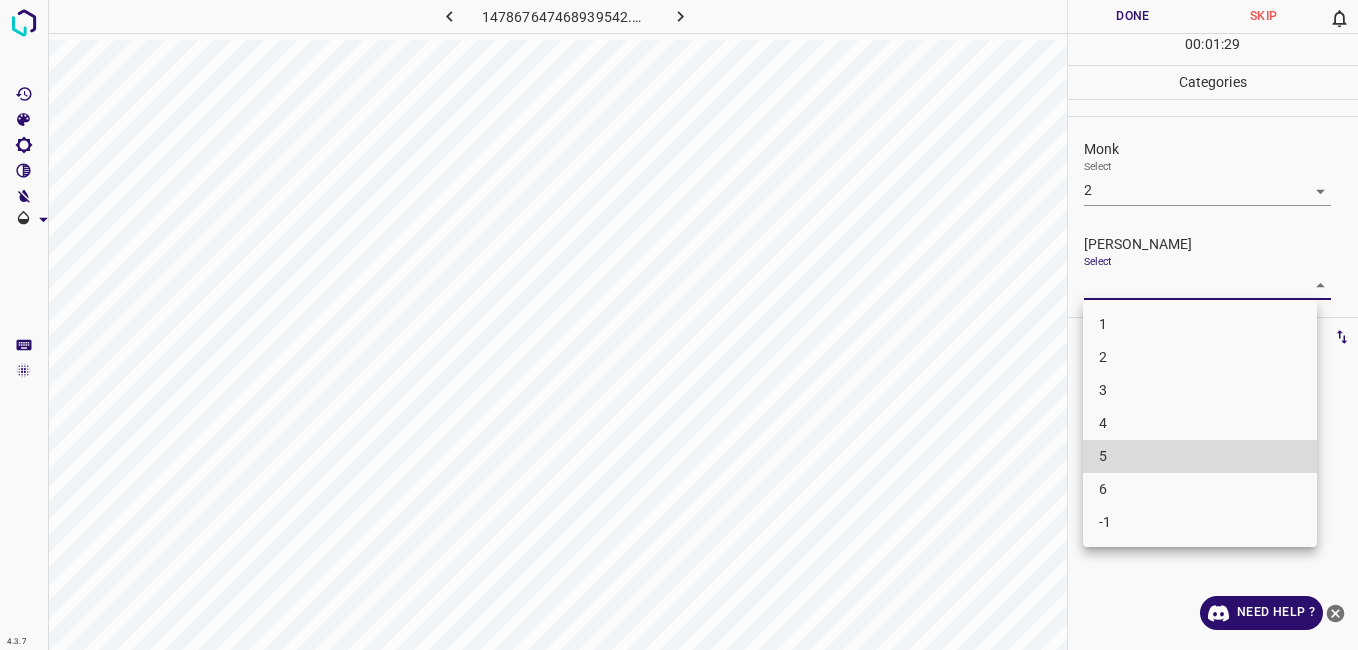 type 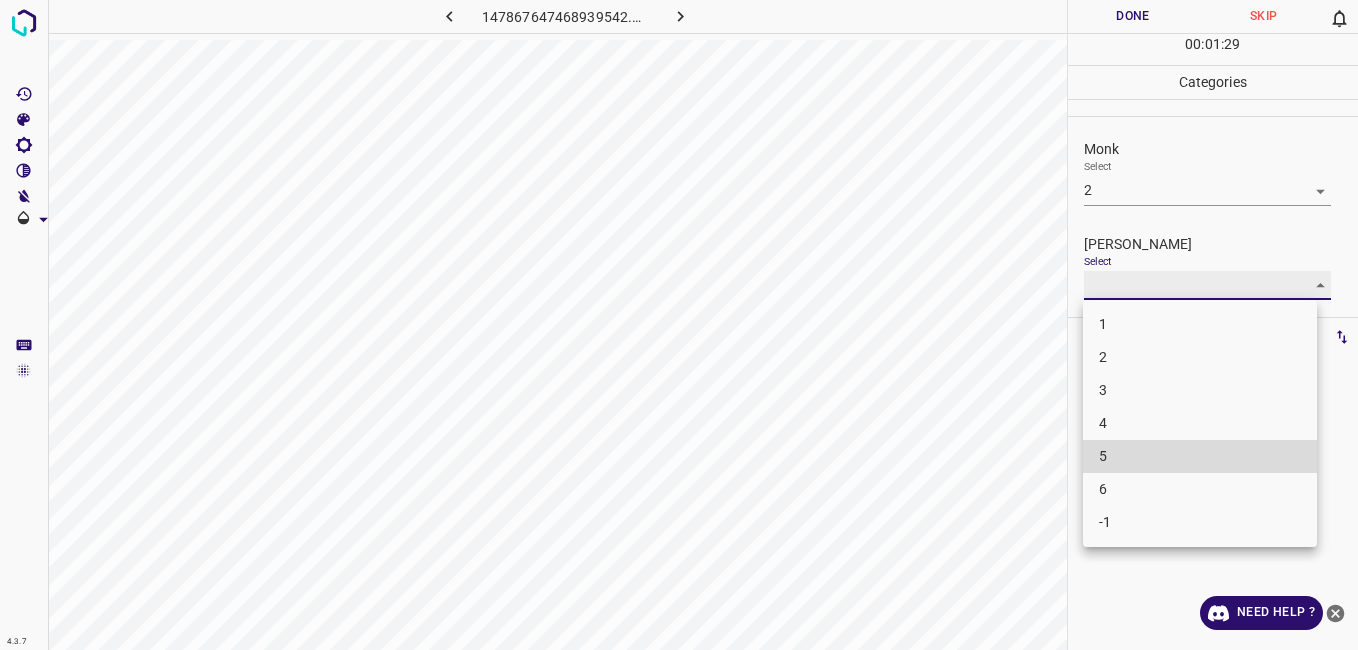 type on "1" 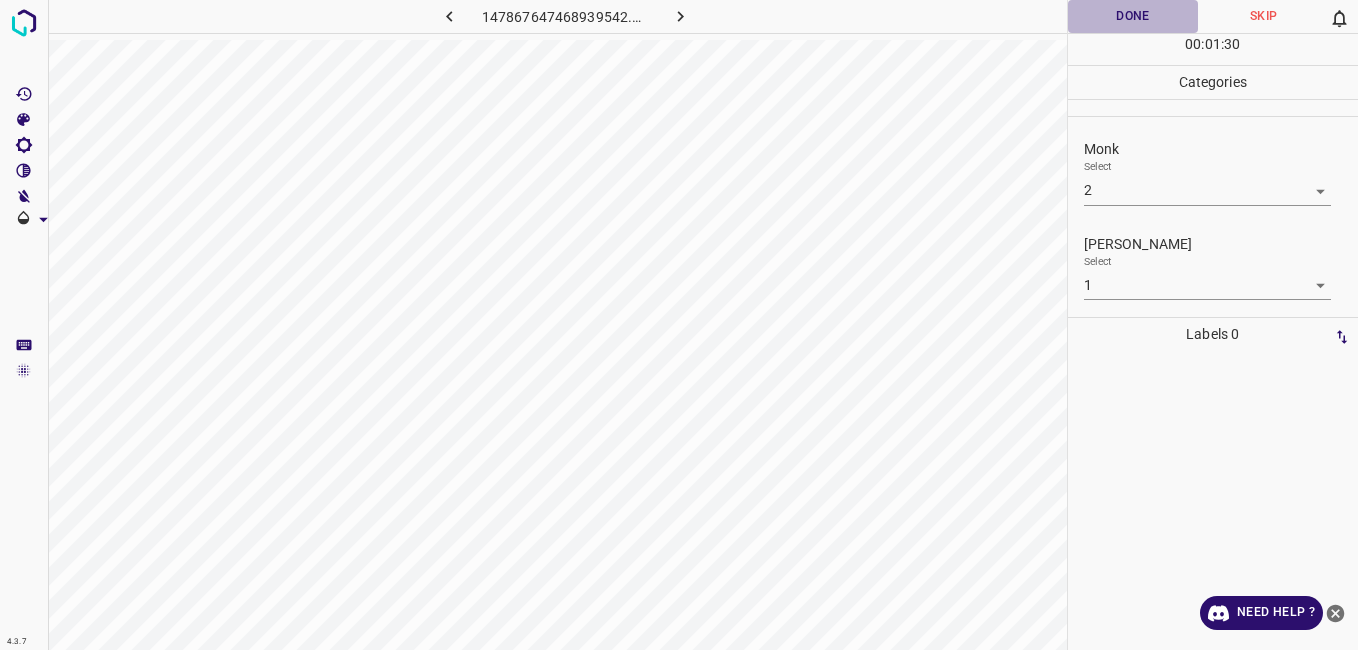 click on "Done" at bounding box center [1133, 16] 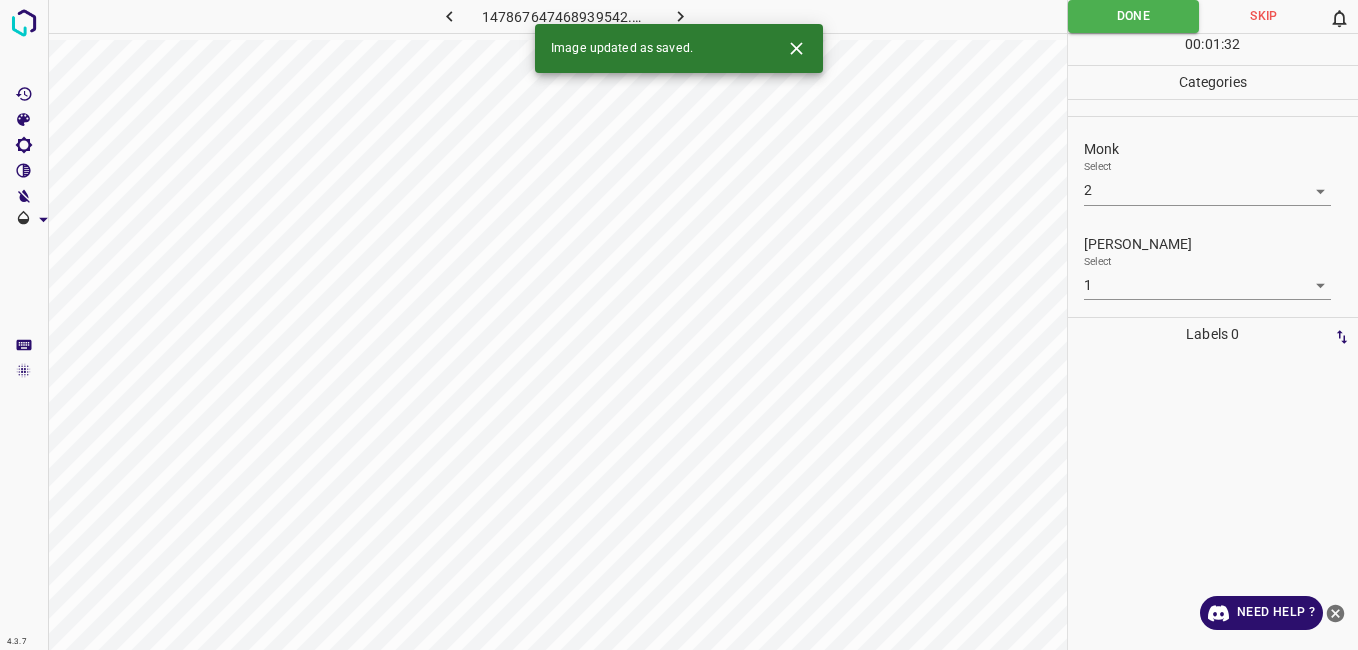 click 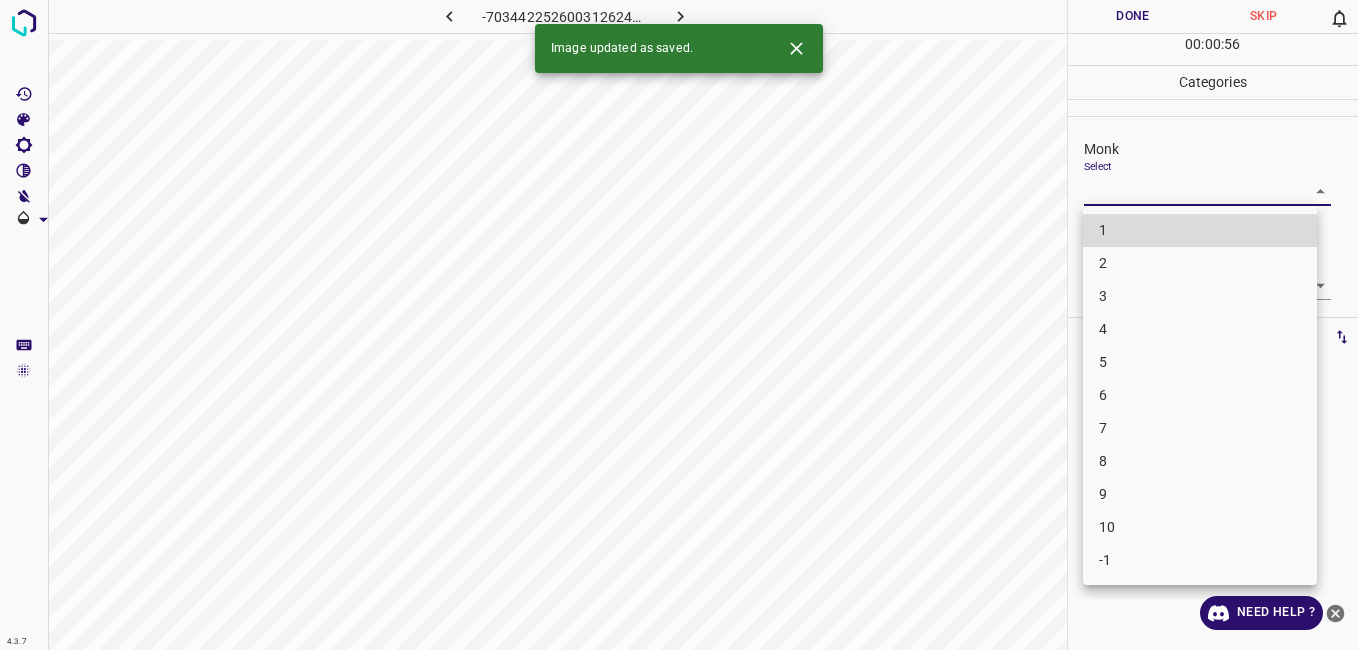 click on "4.3.7 -7034422526003126246.png Done Skip 0 00   : 00   : 56   Categories Monk   Select ​  [PERSON_NAME]   Select ​ Labels   0 Categories 1 Monk 2  [PERSON_NAME] Tools Space Change between modes (Draw & Edit) I Auto labeling R Restore zoom M Zoom in N Zoom out Delete Delete selecte label Filters Z Restore filters X Saturation filter C Brightness filter V Contrast filter B Gray scale filter General O Download Image updated as saved. Need Help ? - Text - Hide - Delete 1 2 3 4 5 6 7 8 9 10 -1" at bounding box center (679, 325) 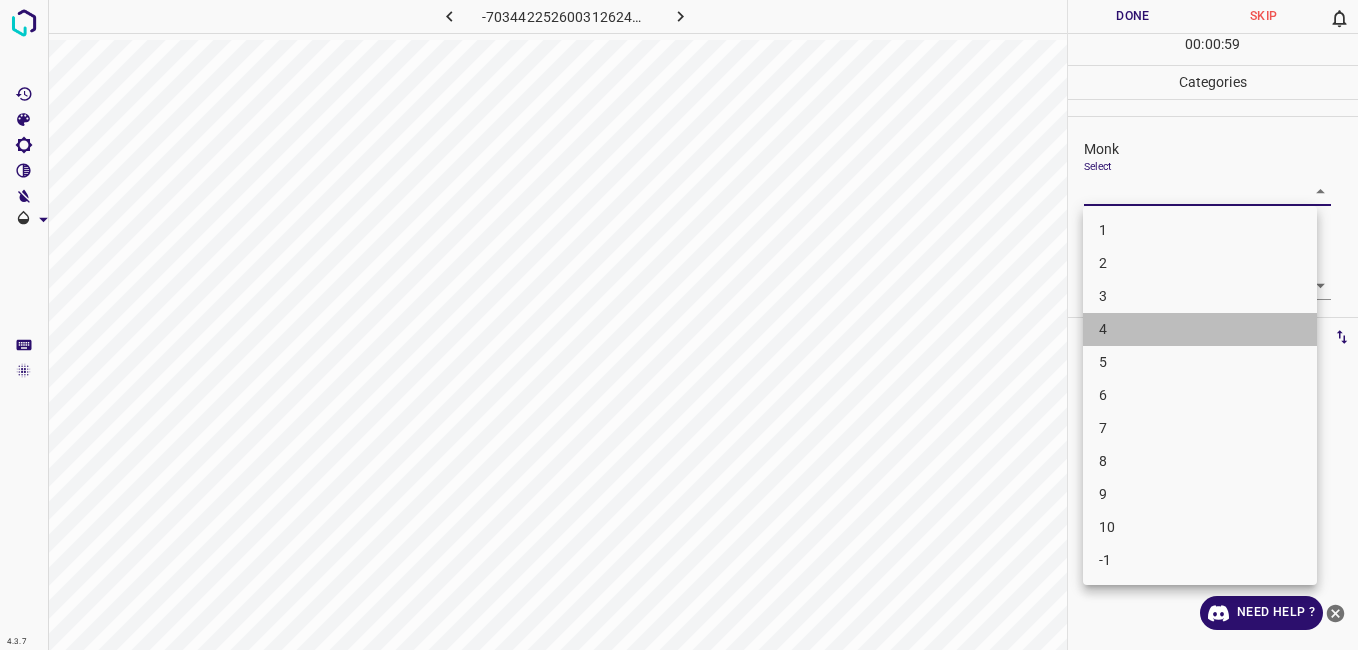 click on "4" at bounding box center [1200, 329] 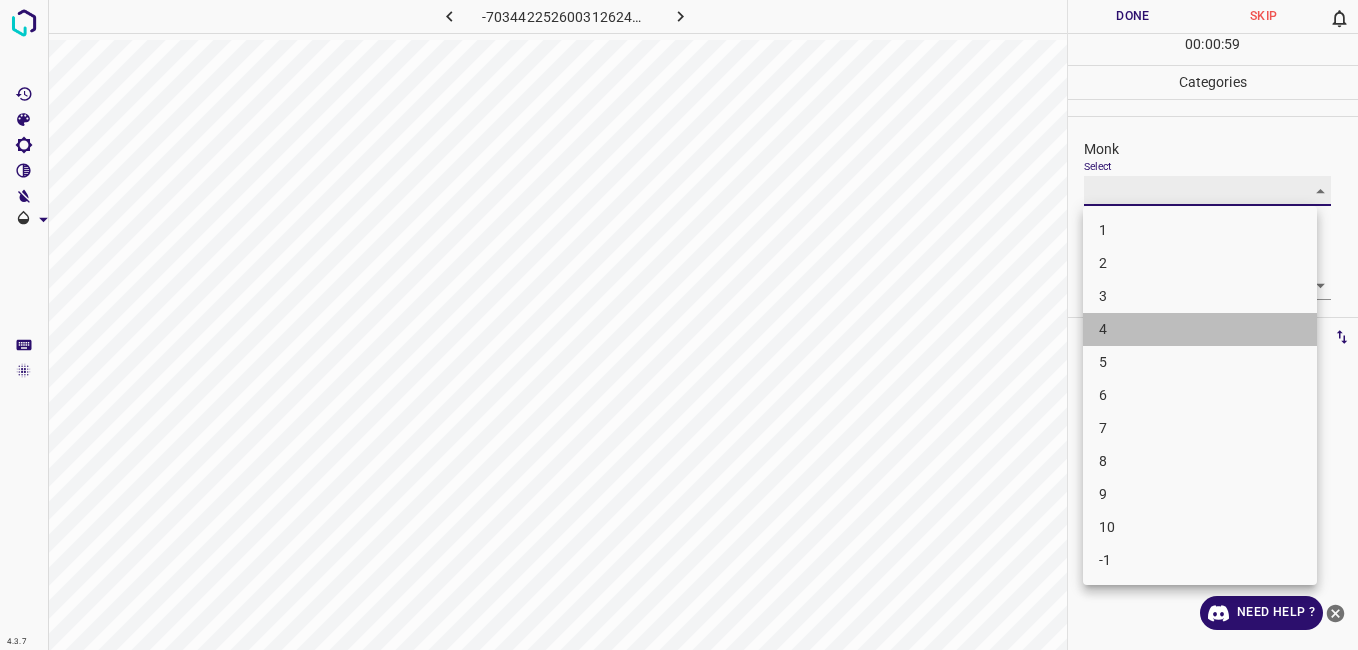 type on "4" 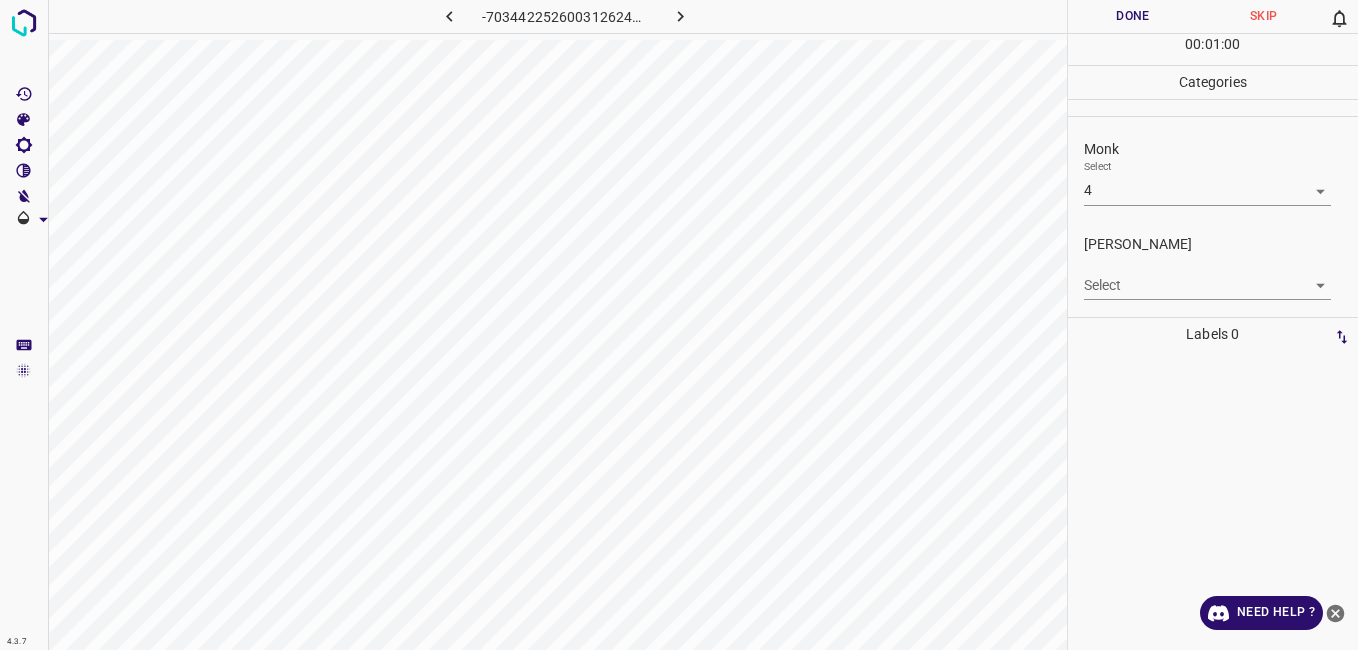 scroll, scrollTop: 4, scrollLeft: 0, axis: vertical 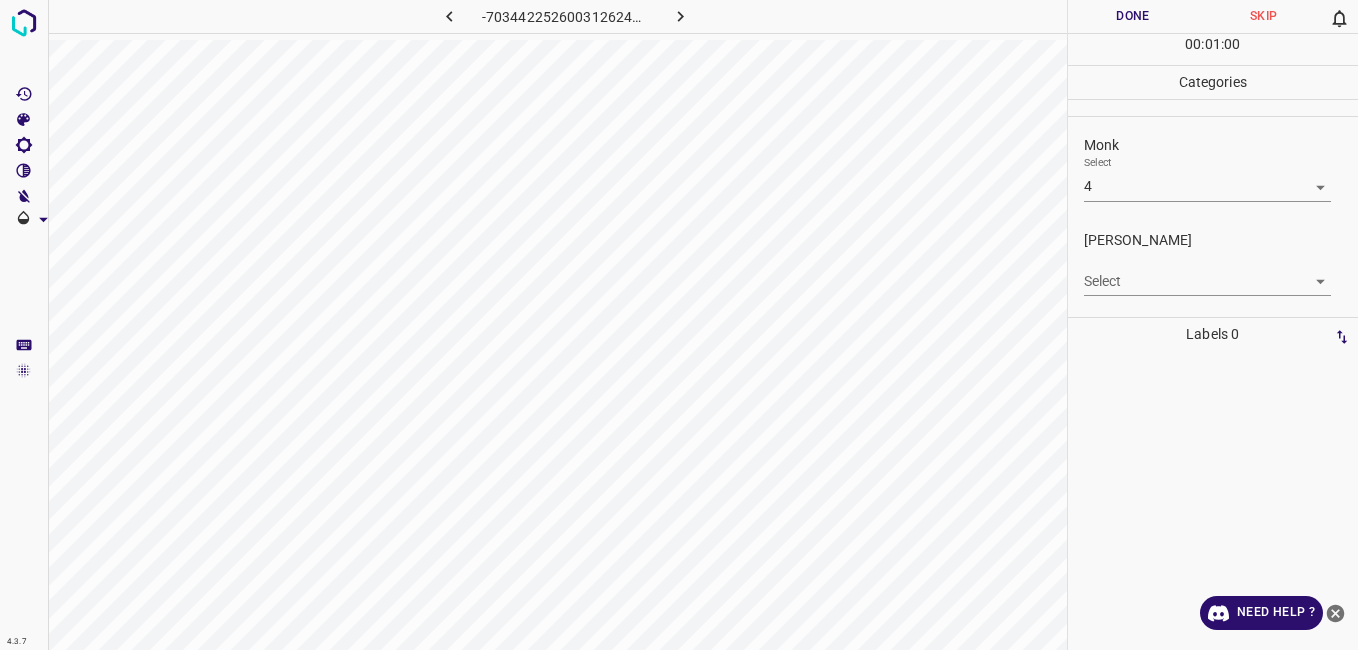 click on "[PERSON_NAME]   Select ​" at bounding box center (1213, 263) 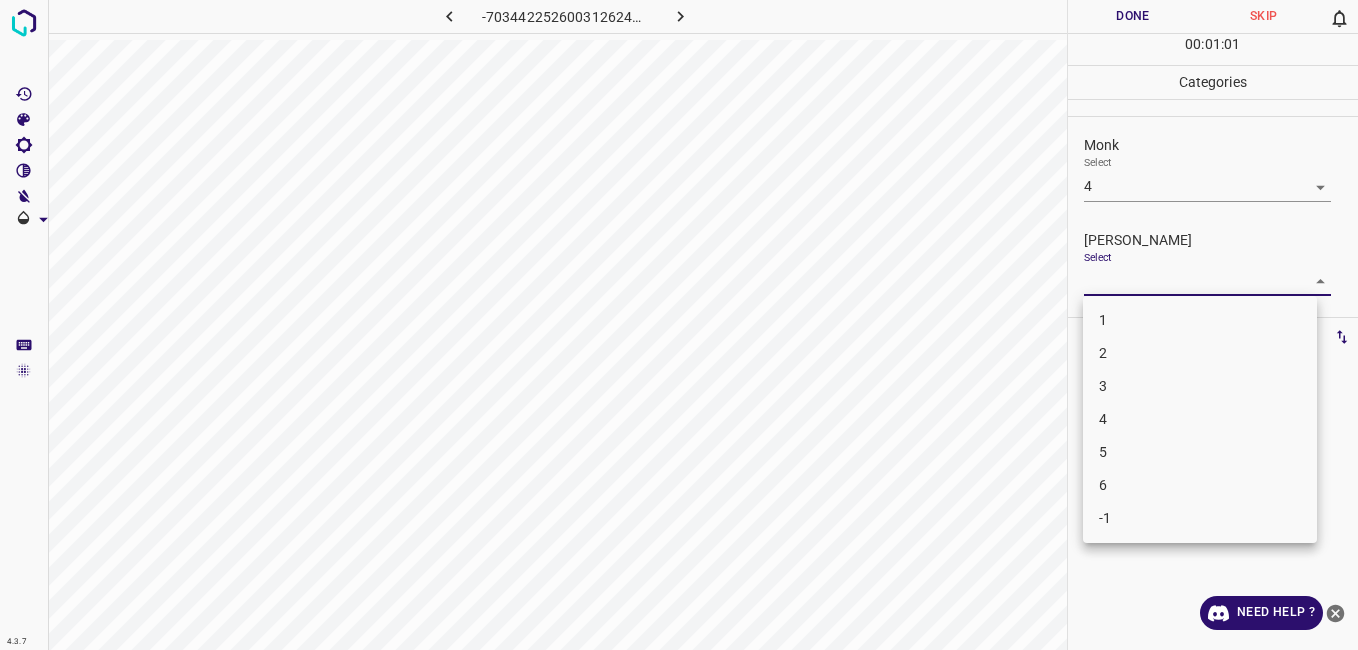 click on "3" at bounding box center (1200, 386) 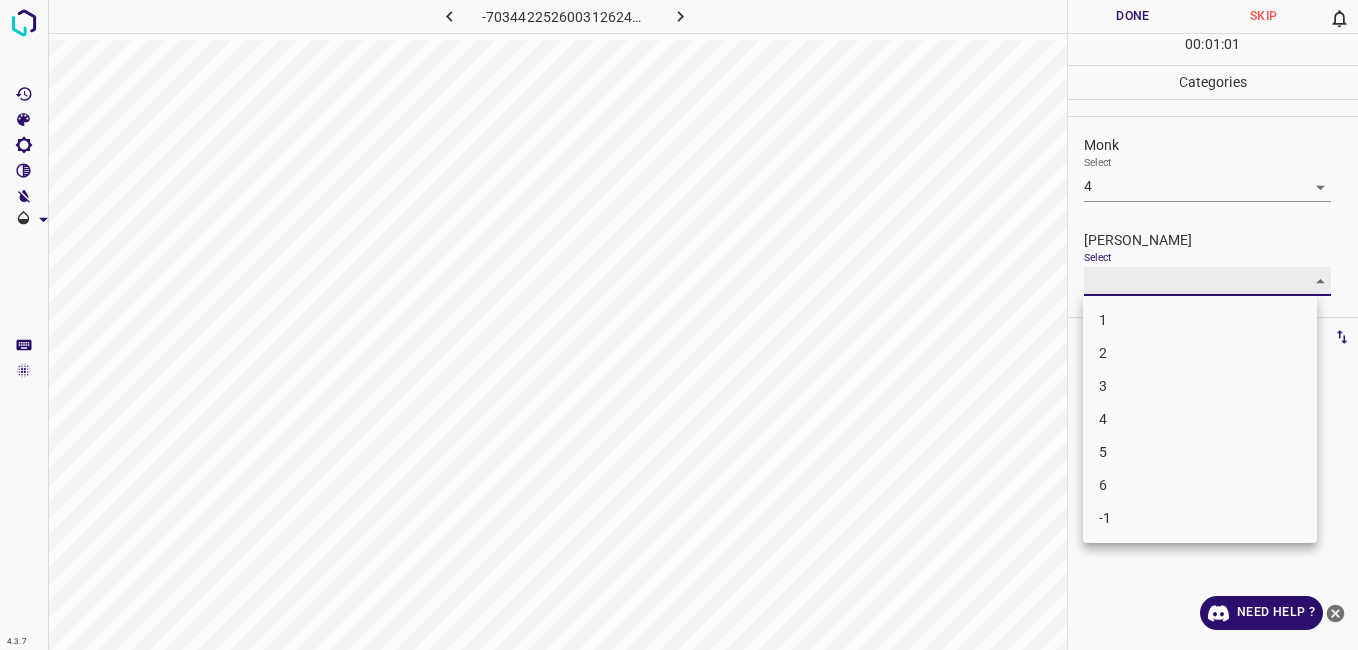 type on "3" 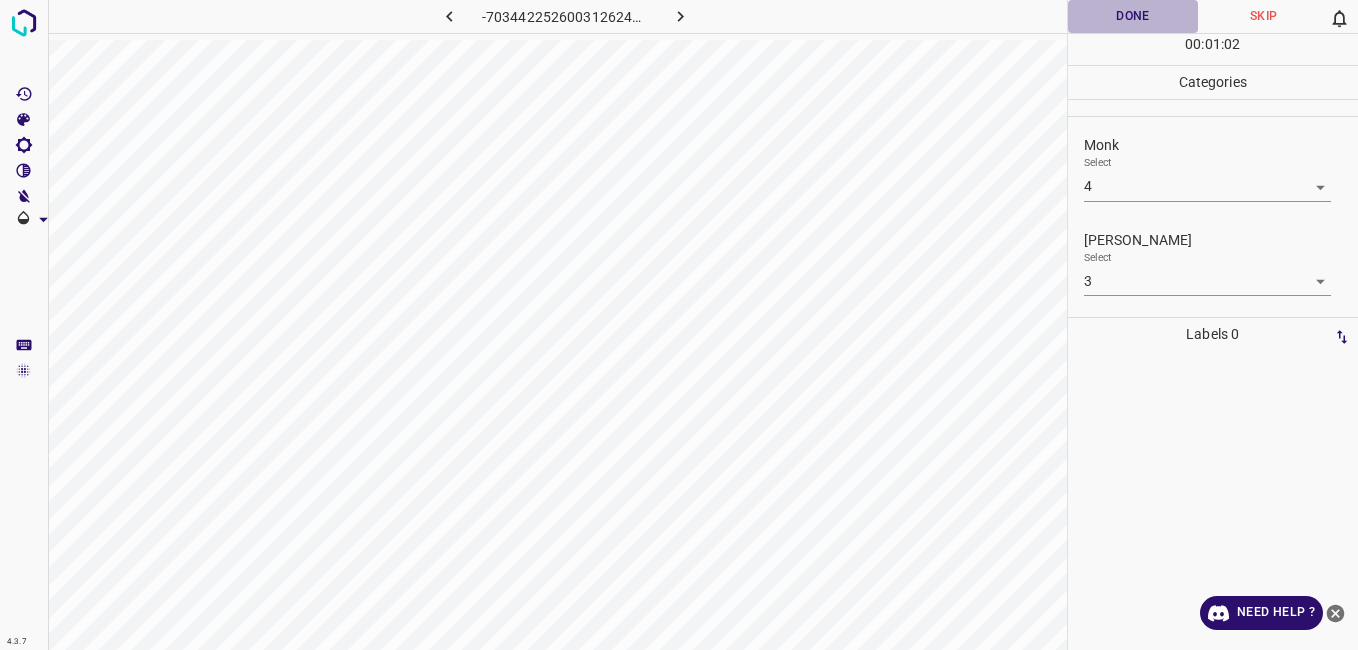 click on "Done" at bounding box center [1133, 16] 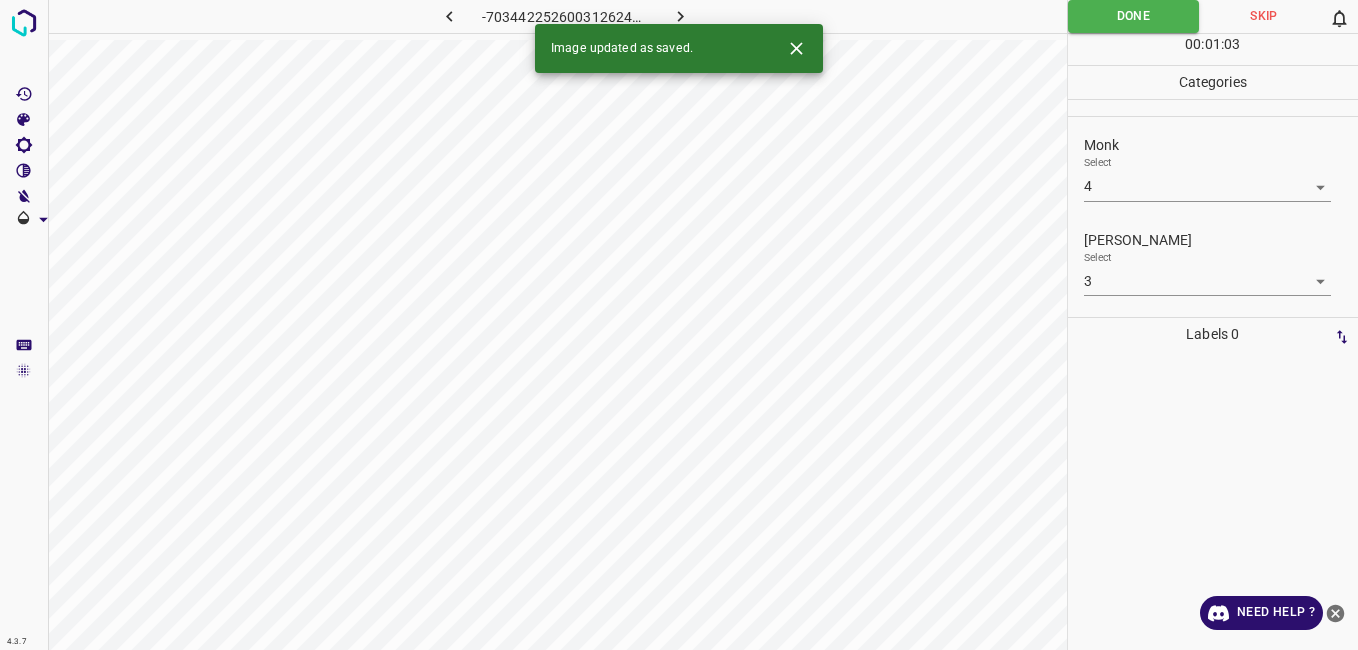 click 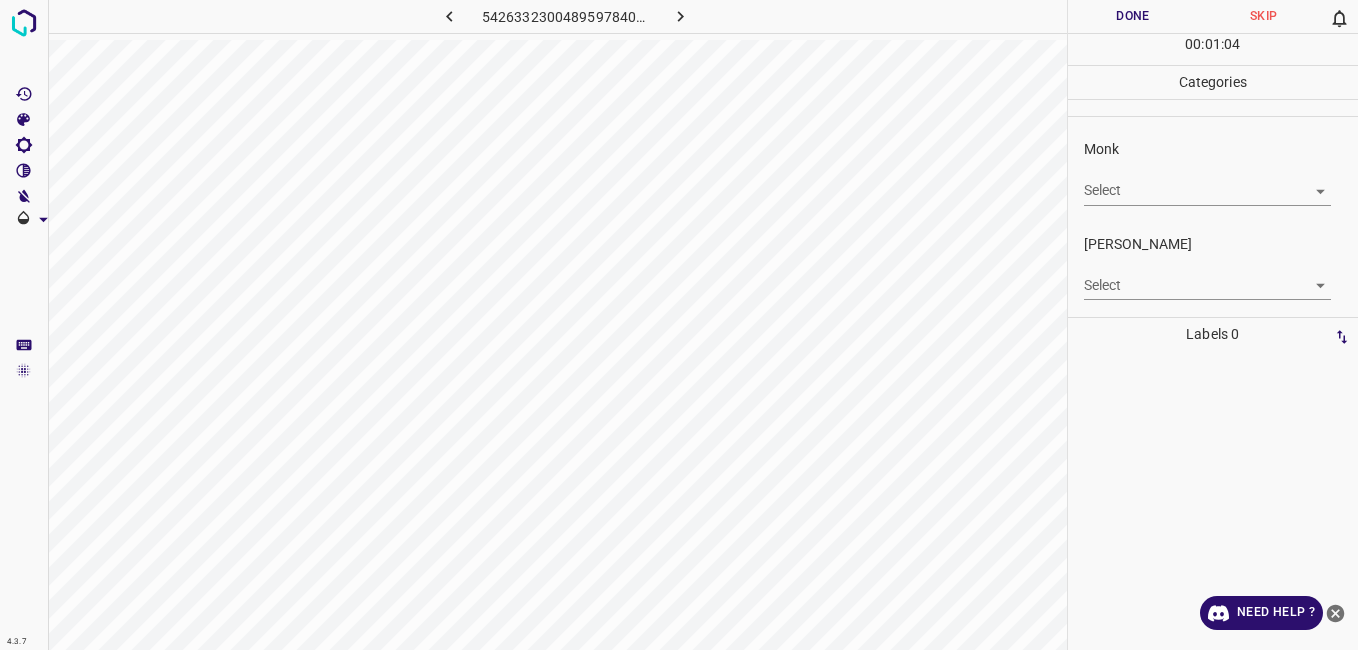 click on "4.3.7 5426332300489597840.png Done Skip 0 00   : 01   : 04   Categories Monk   Select ​  [PERSON_NAME]   Select ​ Labels   0 Categories 1 Monk 2  [PERSON_NAME] Tools Space Change between modes (Draw & Edit) I Auto labeling R Restore zoom M Zoom in N Zoom out Delete Delete selecte label Filters Z Restore filters X Saturation filter C Brightness filter V Contrast filter B Gray scale filter General O Download Need Help ? - Text - Hide - Delete" at bounding box center [679, 325] 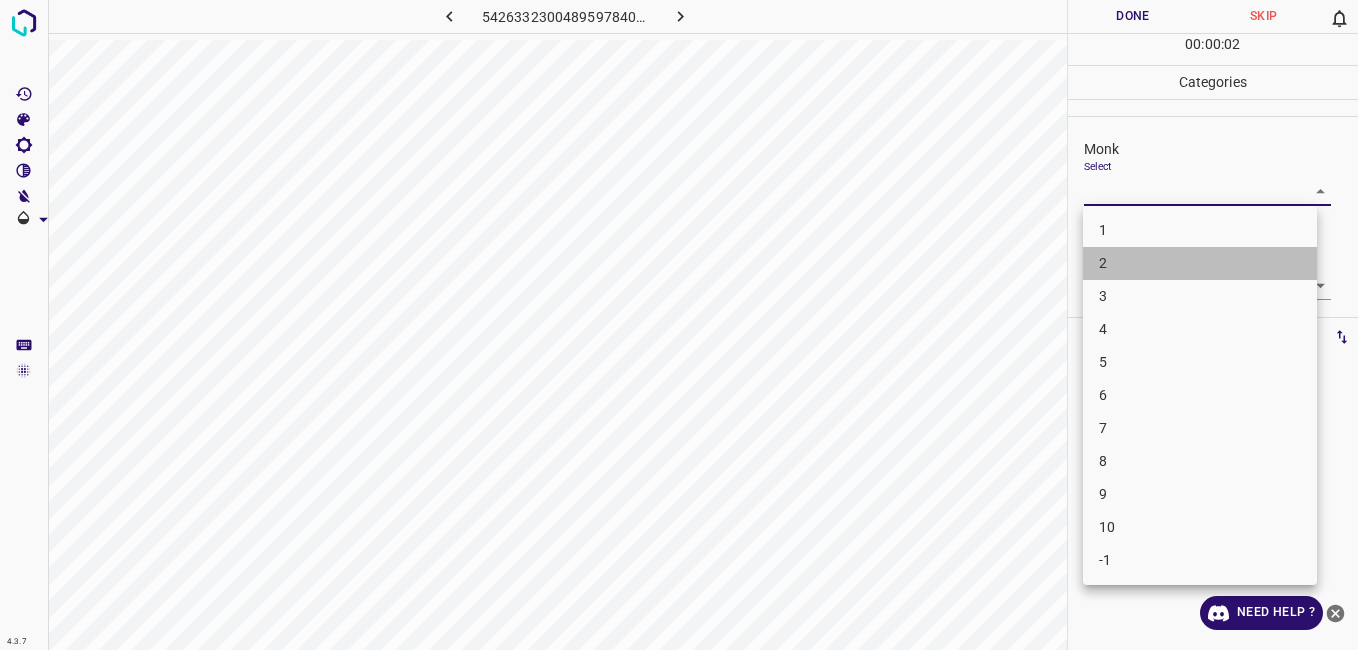 click on "2" at bounding box center (1200, 263) 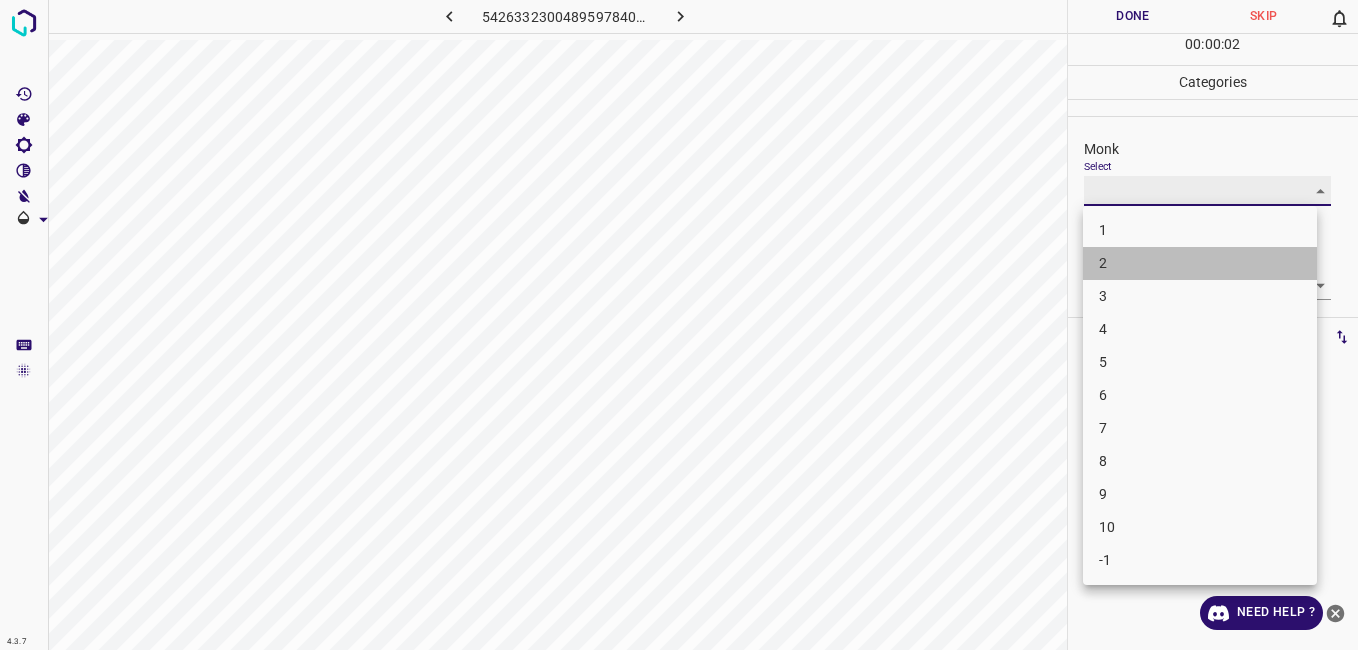 type on "2" 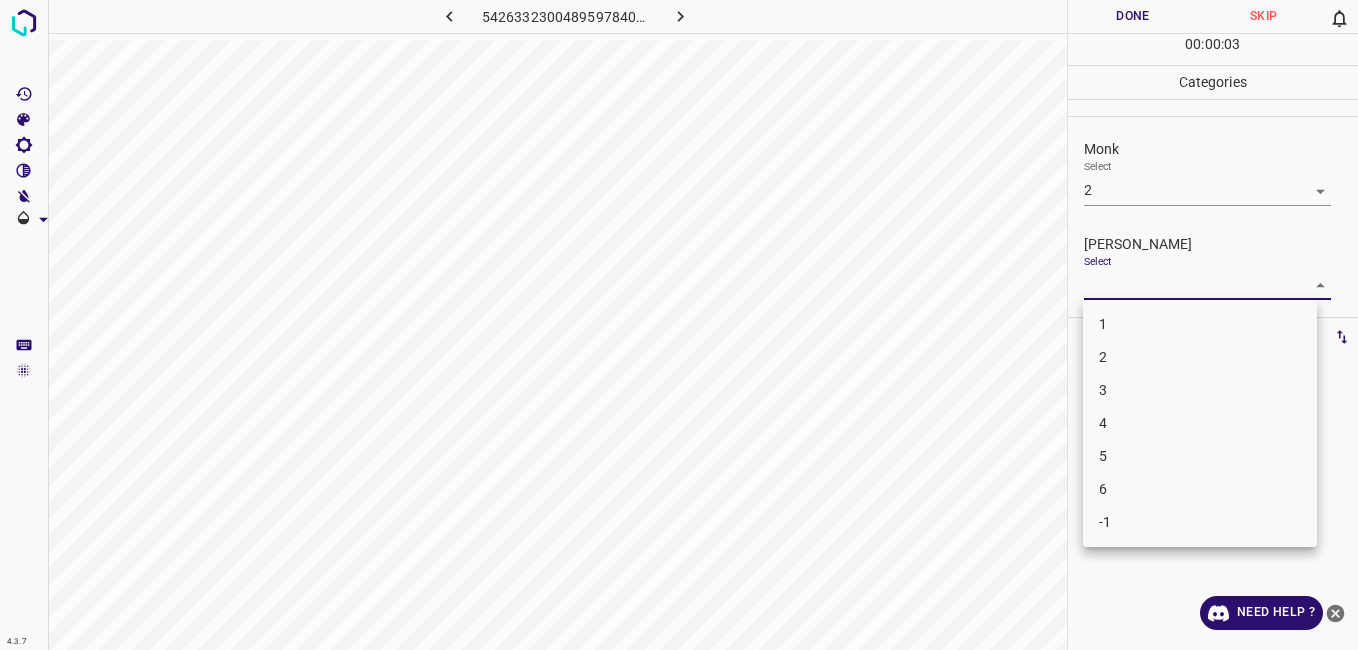 click on "4.3.7 5426332300489597840.png Done Skip 0 00   : 00   : 03   Categories Monk   Select 2 2  [PERSON_NAME]   Select ​ Labels   0 Categories 1 Monk 2  [PERSON_NAME] Tools Space Change between modes (Draw & Edit) I Auto labeling R Restore zoom M Zoom in N Zoom out Delete Delete selecte label Filters Z Restore filters X Saturation filter C Brightness filter V Contrast filter B Gray scale filter General O Download Need Help ? - Text - Hide - Delete 1 2 3 4 5 6 -1" at bounding box center (679, 325) 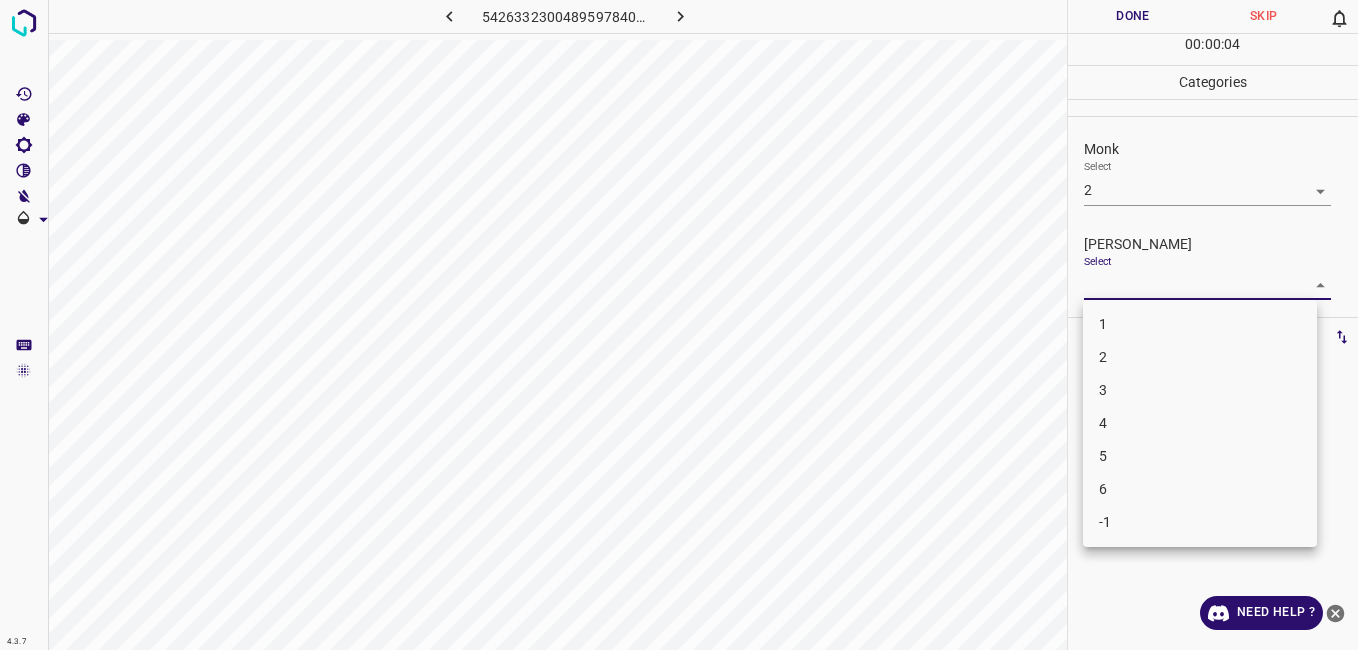 click on "1" at bounding box center (1200, 324) 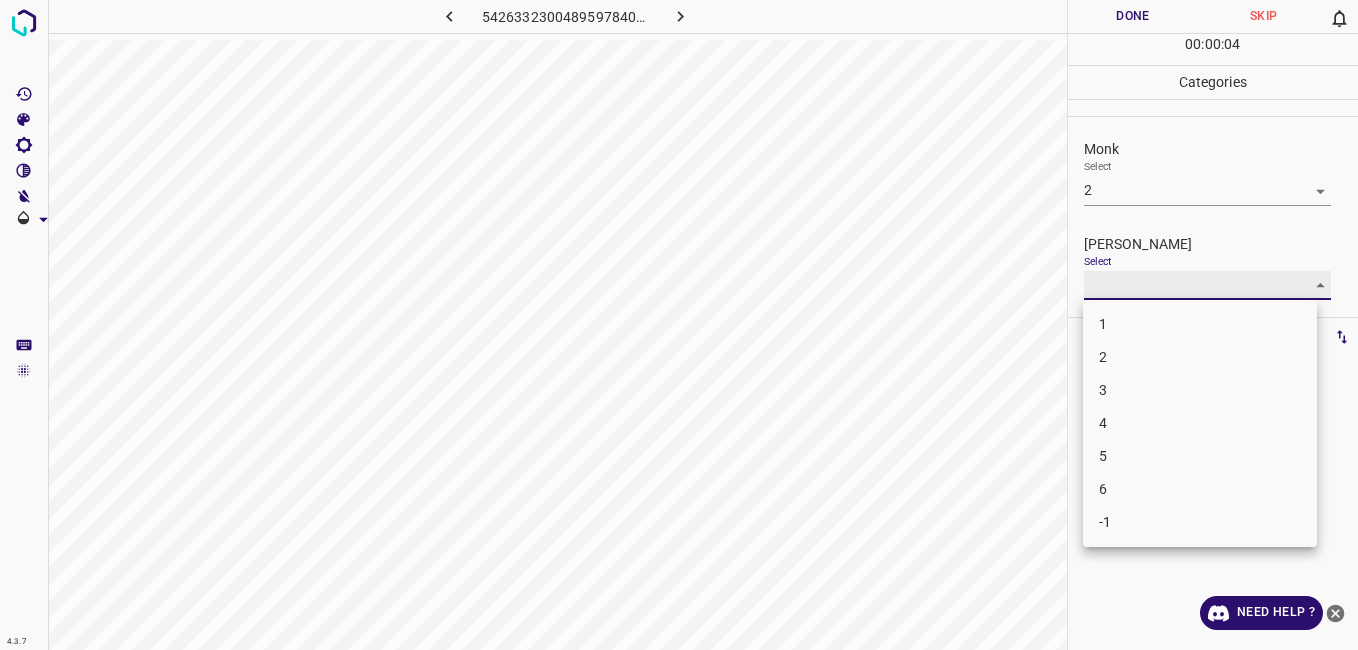 type on "1" 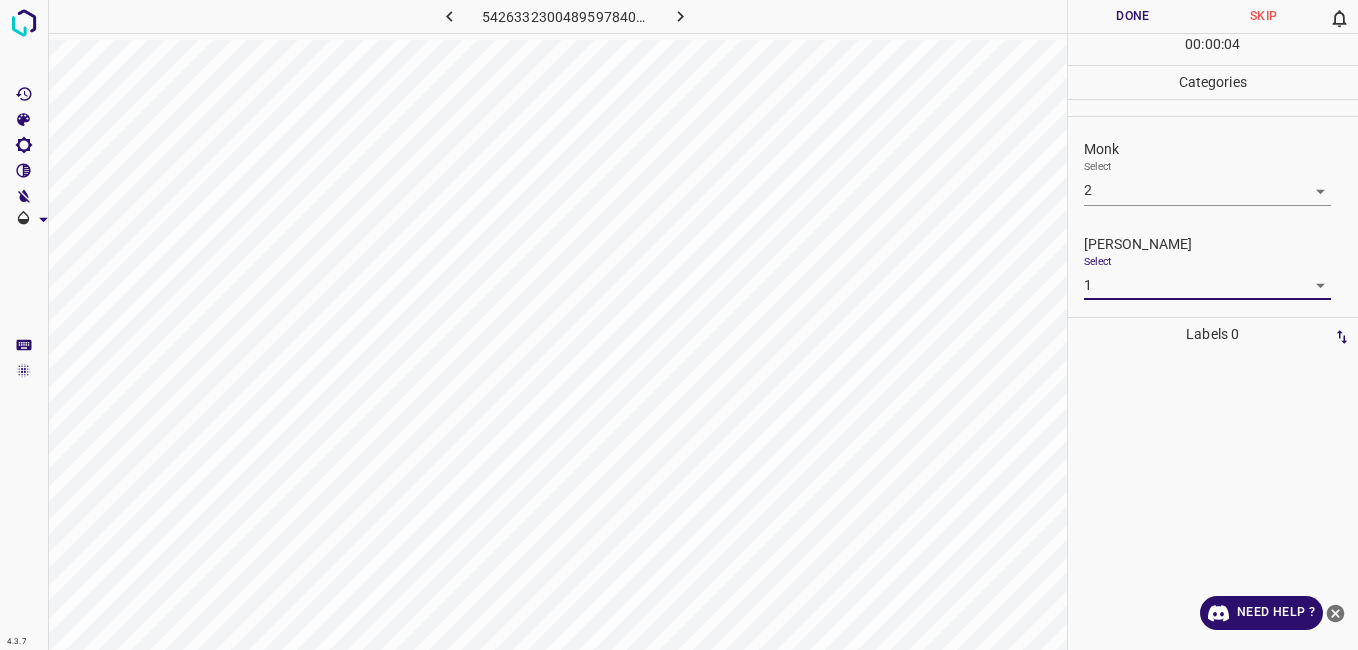 click on "Done" at bounding box center (1133, 16) 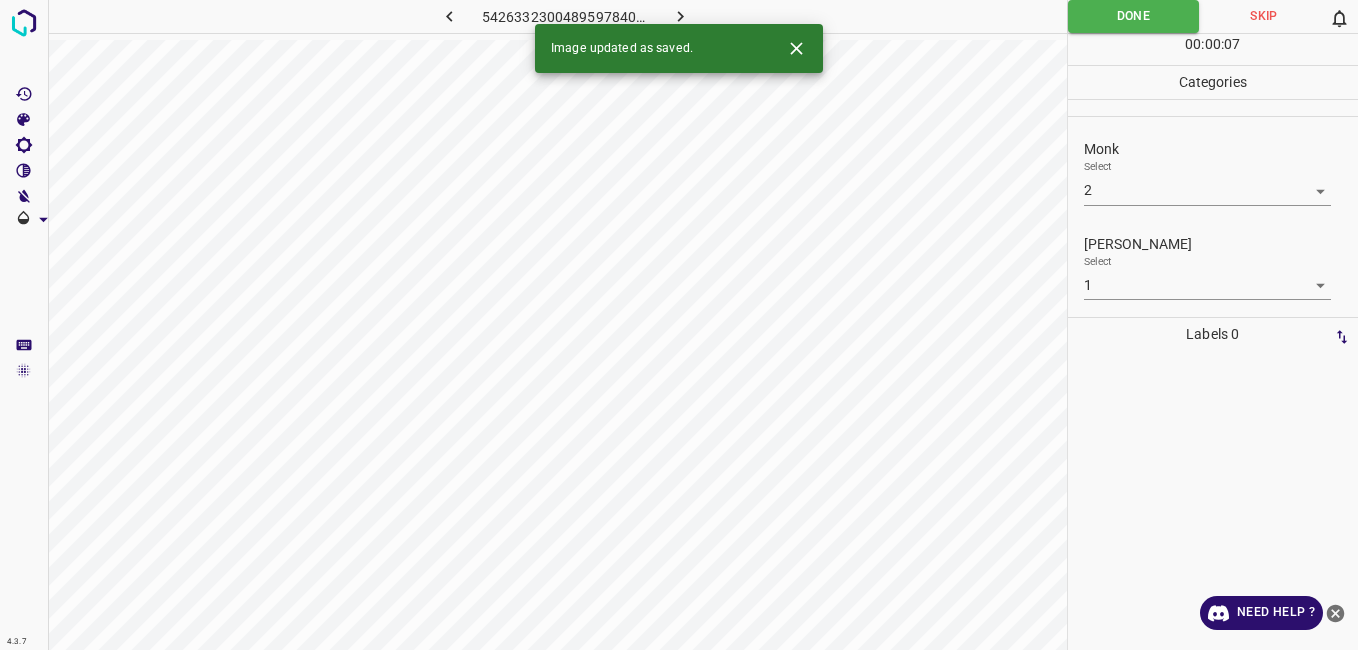 click at bounding box center [681, 16] 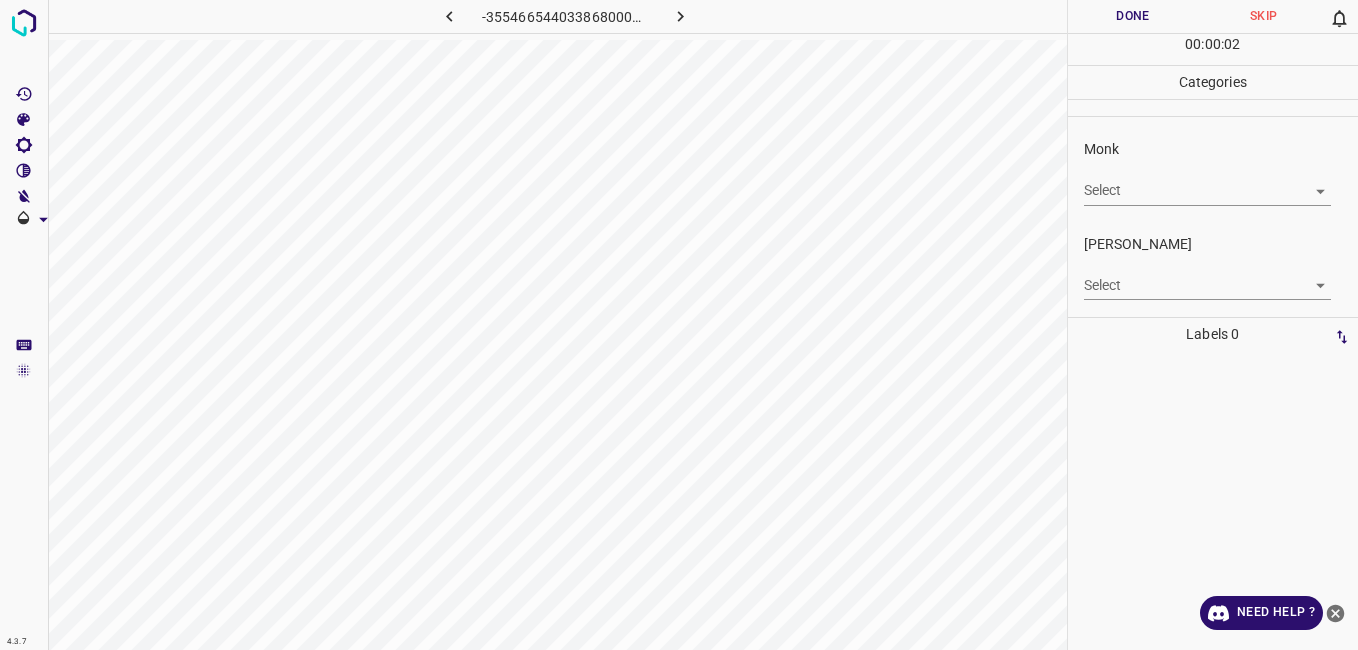 click on "4.3.7 -3554665440338680007.png Done Skip 0 00   : 00   : 02   Categories Monk   Select ​  [PERSON_NAME]   Select ​ Labels   0 Categories 1 Monk 2  [PERSON_NAME] Tools Space Change between modes (Draw & Edit) I Auto labeling R Restore zoom M Zoom in N Zoom out Delete Delete selecte label Filters Z Restore filters X Saturation filter C Brightness filter V Contrast filter B Gray scale filter General O Download Need Help ? - Text - Hide - Delete" at bounding box center [679, 325] 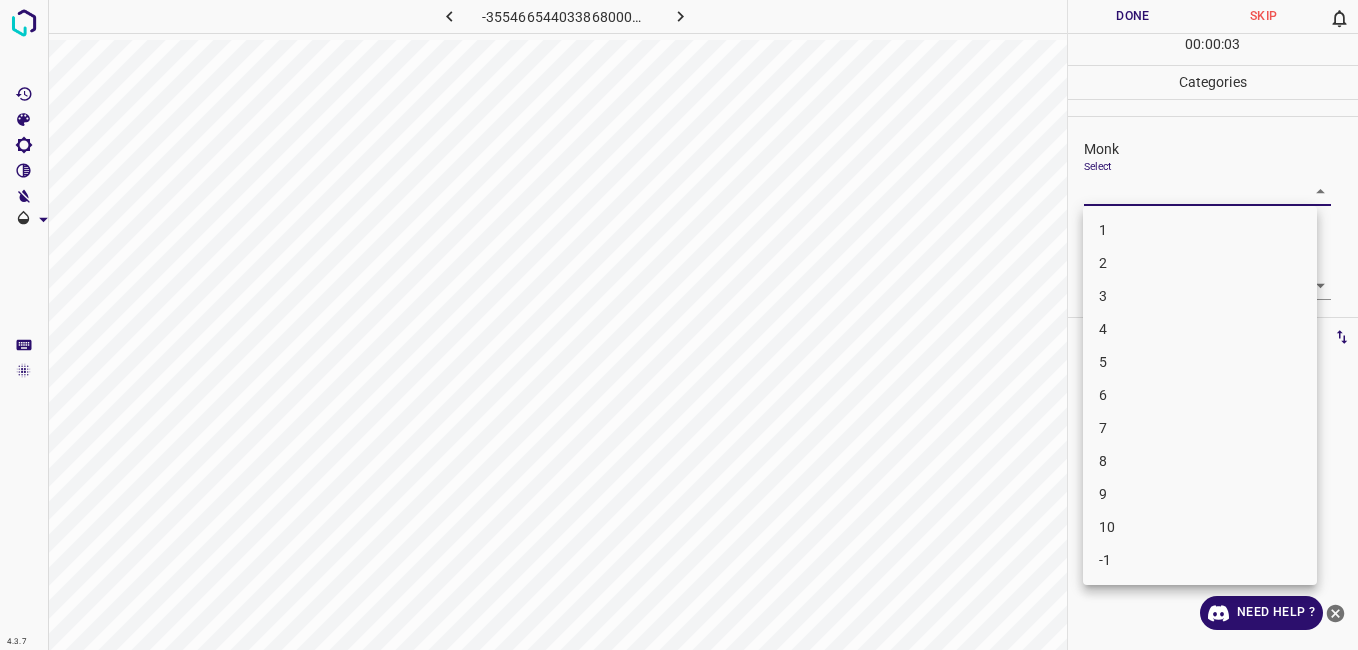 click on "3" at bounding box center (1200, 296) 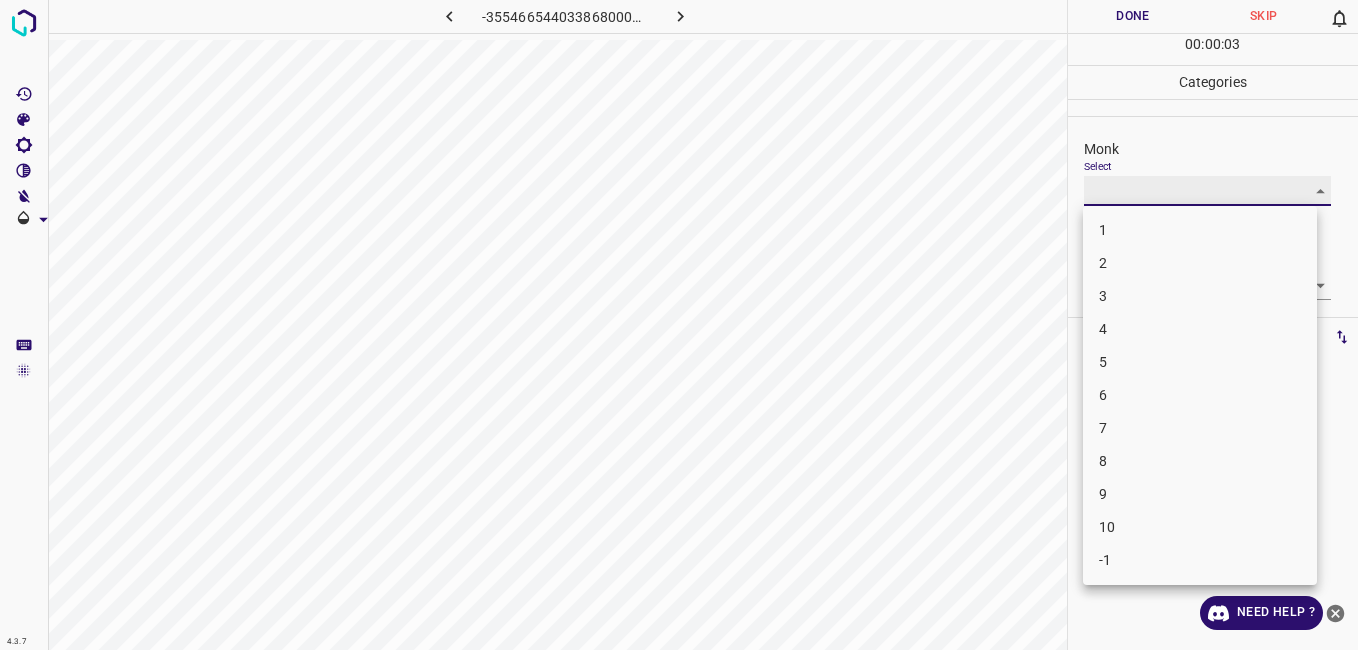 type on "3" 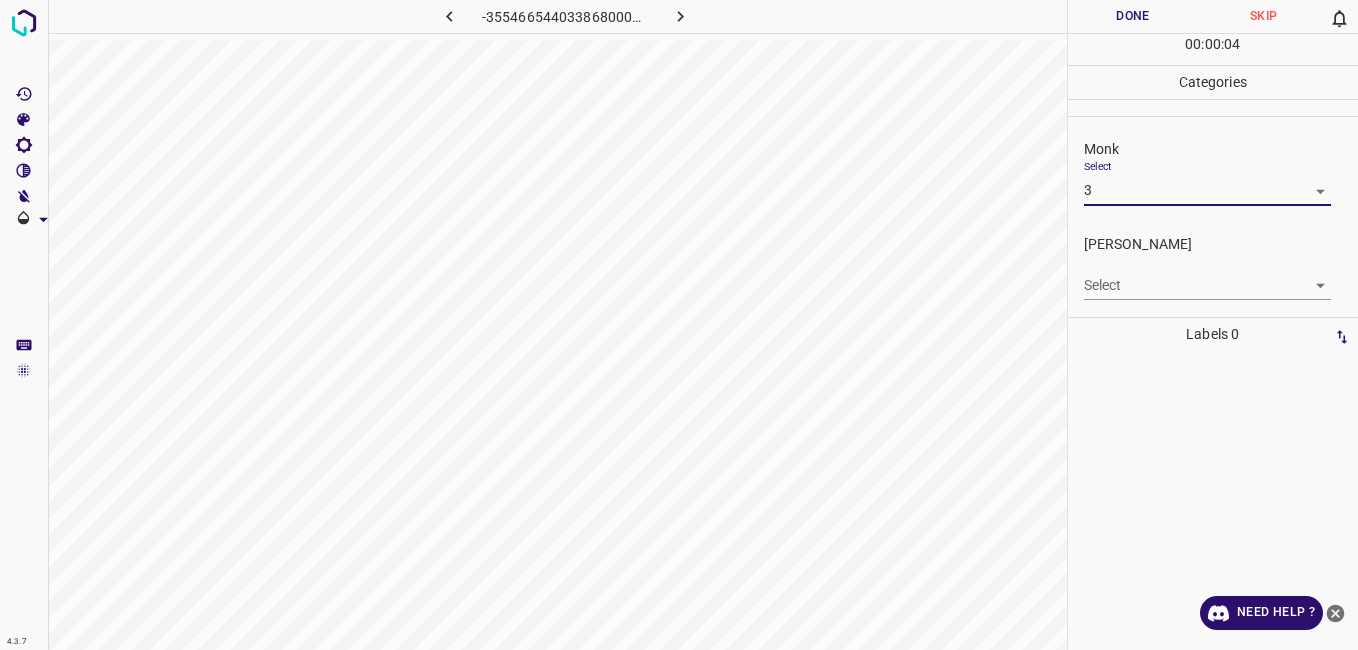 click on "4.3.7 -3554665440338680007.png Done Skip 0 00   : 00   : 04   Categories Monk   Select 3 3  [PERSON_NAME]   Select ​ Labels   0 Categories 1 Monk 2  [PERSON_NAME] Tools Space Change between modes (Draw & Edit) I Auto labeling R Restore zoom M Zoom in N Zoom out Delete Delete selecte label Filters Z Restore filters X Saturation filter C Brightness filter V Contrast filter B Gray scale filter General O Download Need Help ? - Text - Hide - Delete" at bounding box center [679, 325] 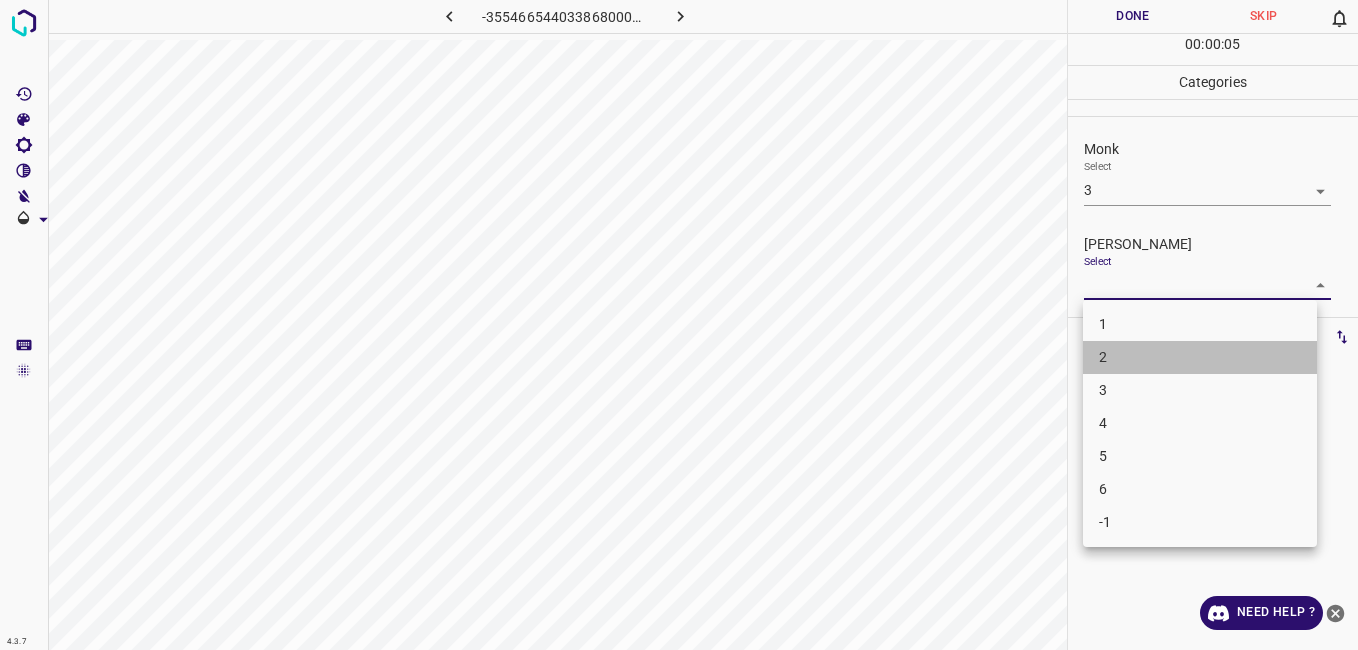 click on "2" at bounding box center (1200, 357) 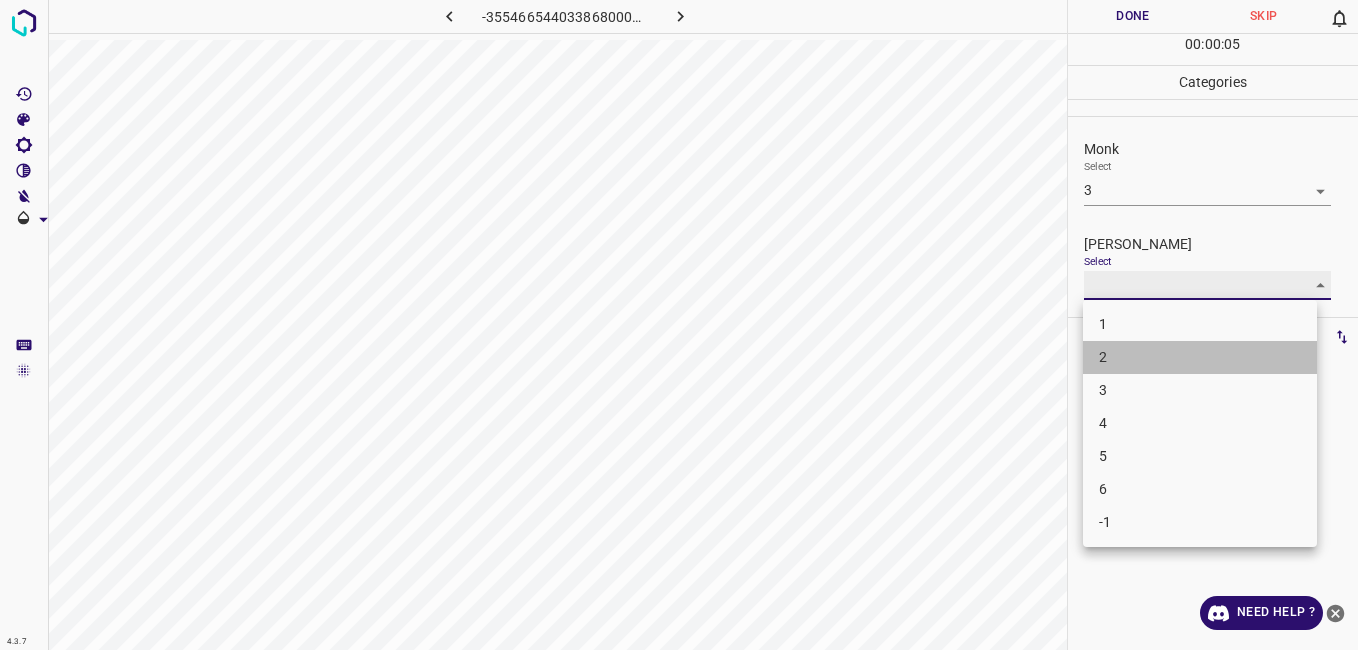 type on "2" 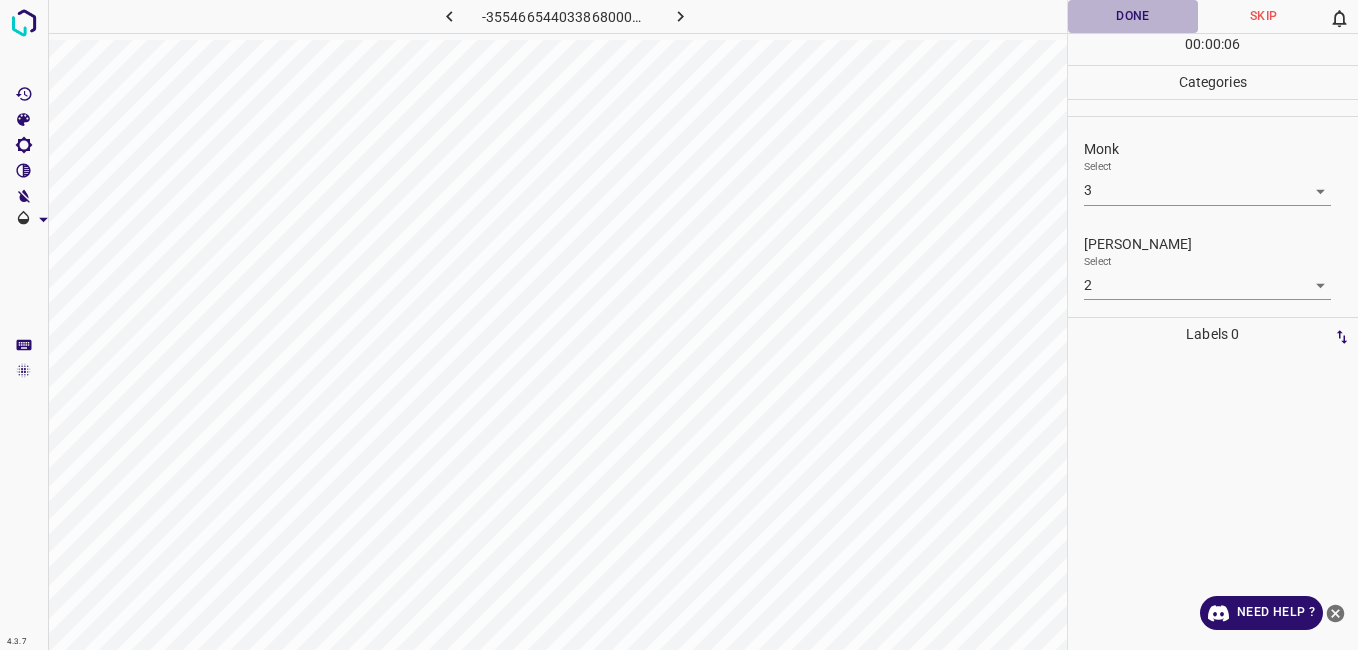 click on "Done" at bounding box center (1133, 16) 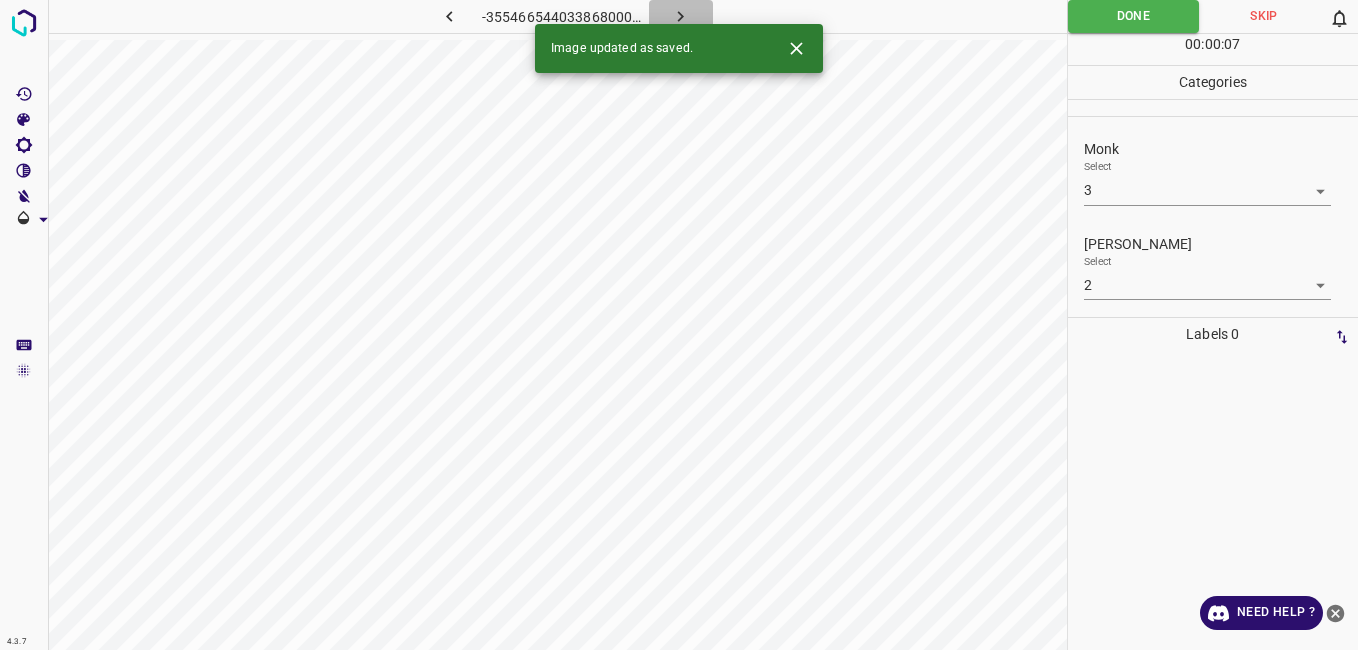 click 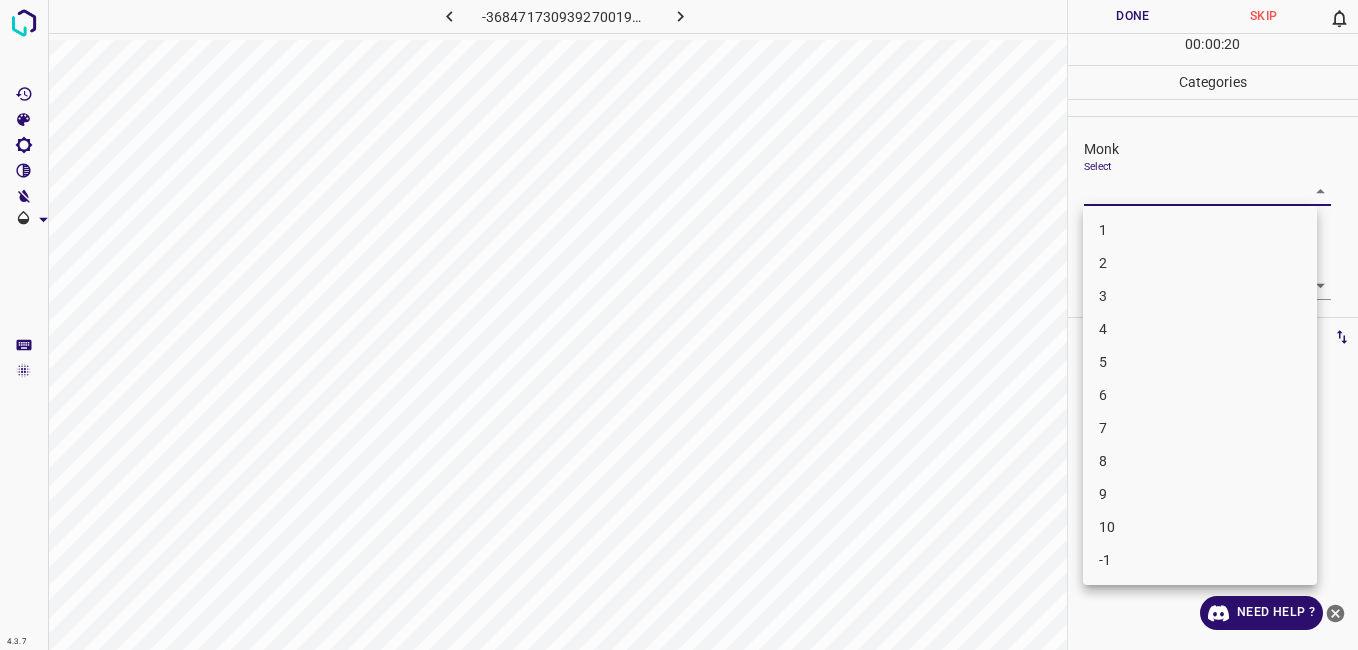 click on "4.3.7 -3684717309392700194.png Done Skip 0 00   : 00   : 20   Categories Monk   Select ​  [PERSON_NAME]   Select ​ Labels   0 Categories 1 Monk 2  [PERSON_NAME] Tools Space Change between modes (Draw & Edit) I Auto labeling R Restore zoom M Zoom in N Zoom out Delete Delete selecte label Filters Z Restore filters X Saturation filter C Brightness filter V Contrast filter B Gray scale filter General O Download Need Help ? - Text - Hide - Delete 1 2 3 4 5 6 7 8 9 10 -1" at bounding box center (679, 325) 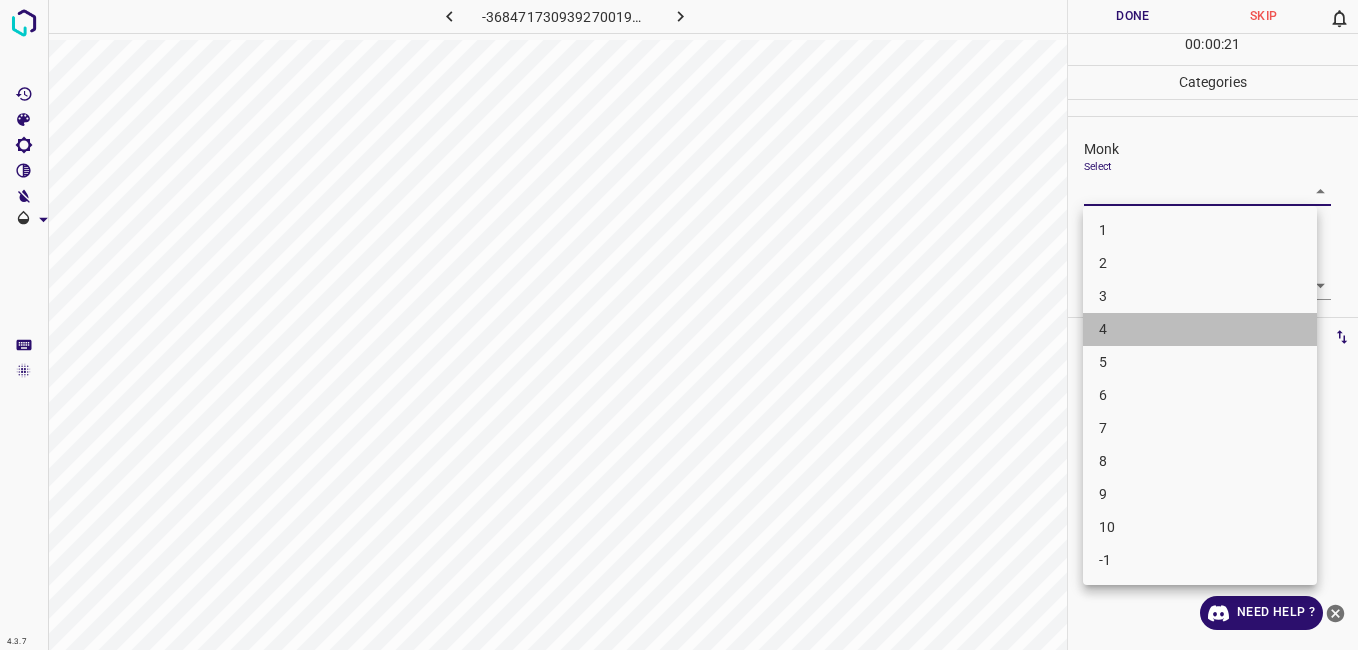 click on "4" at bounding box center (1200, 329) 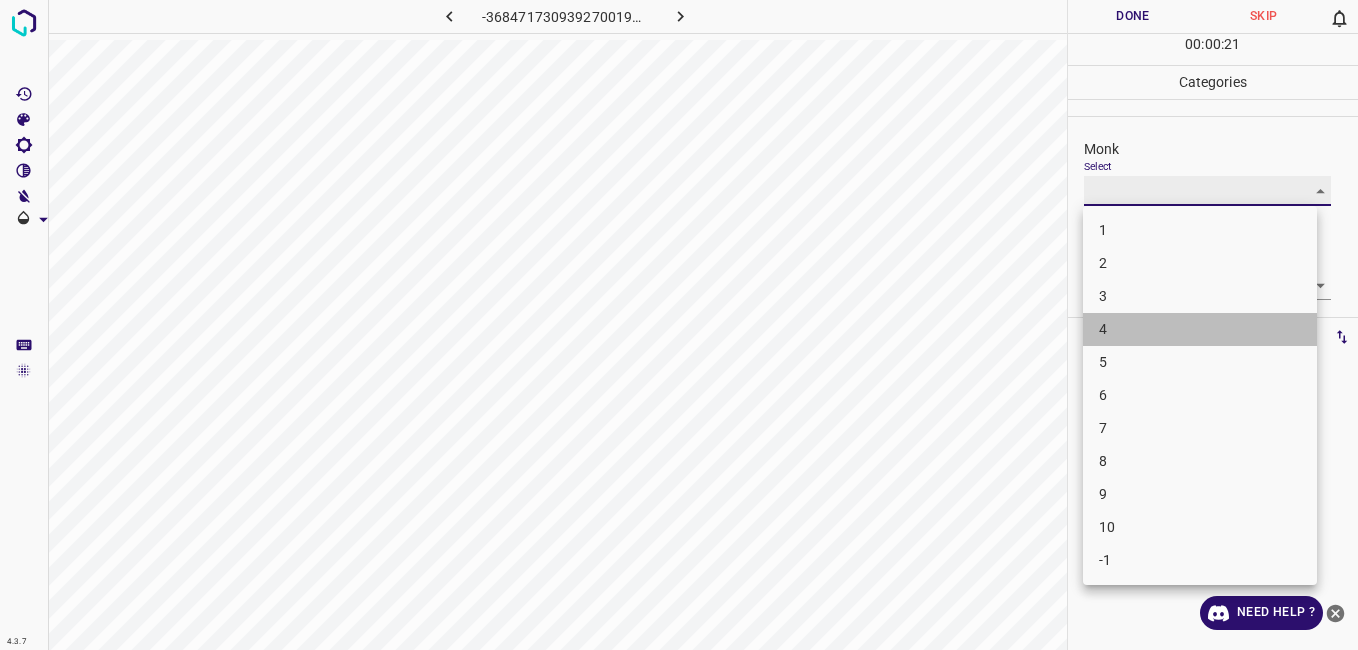 type on "4" 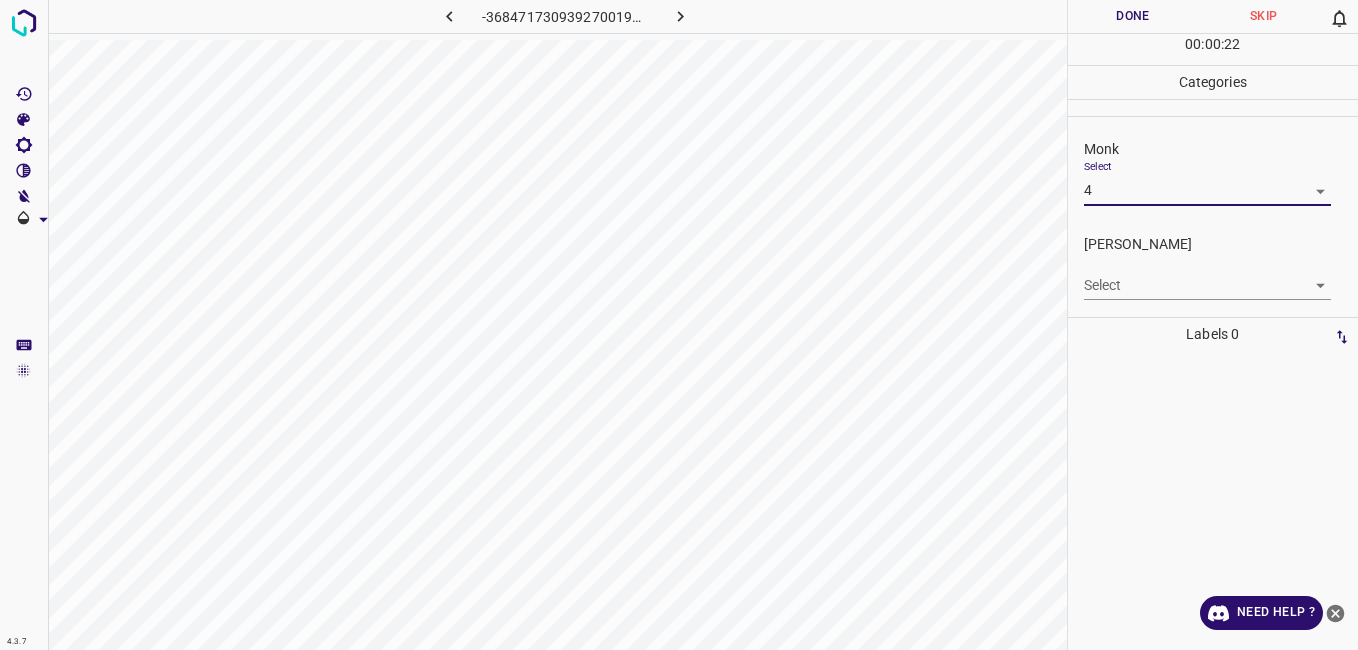 click on "4.3.7 -3684717309392700194.png Done Skip 0 00   : 00   : 22   Categories Monk   Select 4 4  [PERSON_NAME]   Select ​ Labels   0 Categories 1 Monk 2  [PERSON_NAME] Tools Space Change between modes (Draw & Edit) I Auto labeling R Restore zoom M Zoom in N Zoom out Delete Delete selecte label Filters Z Restore filters X Saturation filter C Brightness filter V Contrast filter B Gray scale filter General O Download Need Help ? - Text - Hide - Delete" at bounding box center [679, 325] 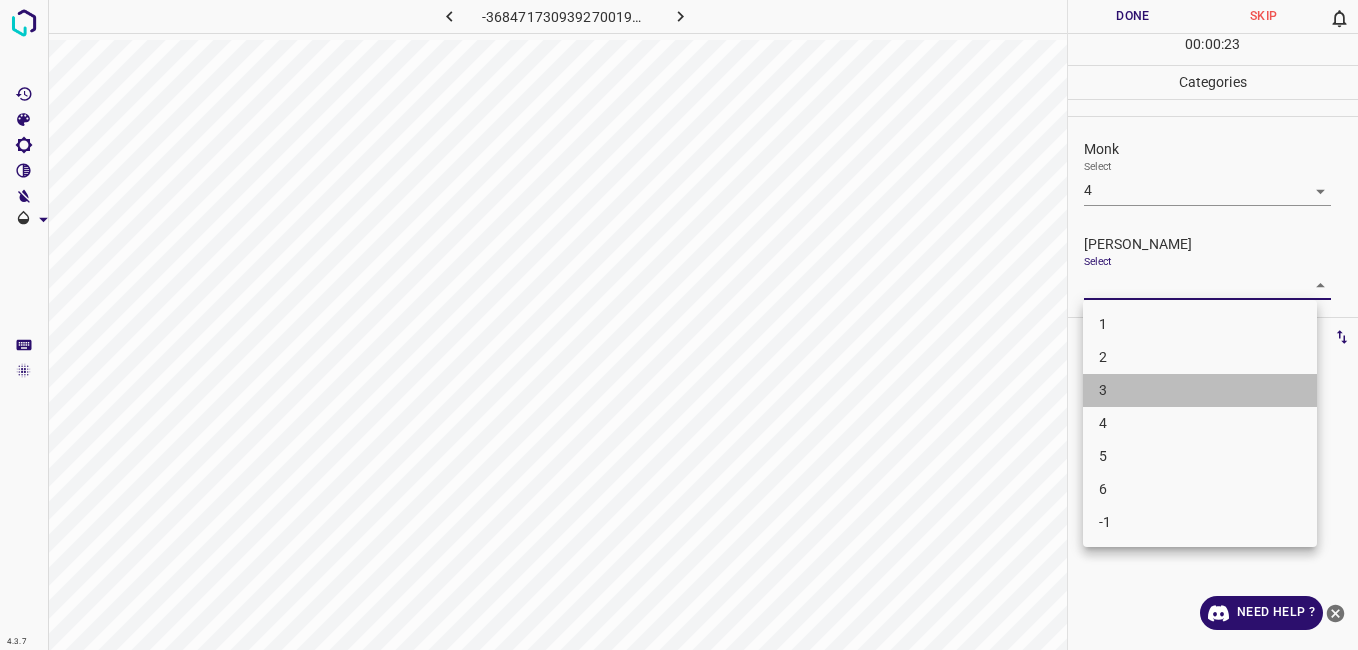 click on "3" at bounding box center (1200, 390) 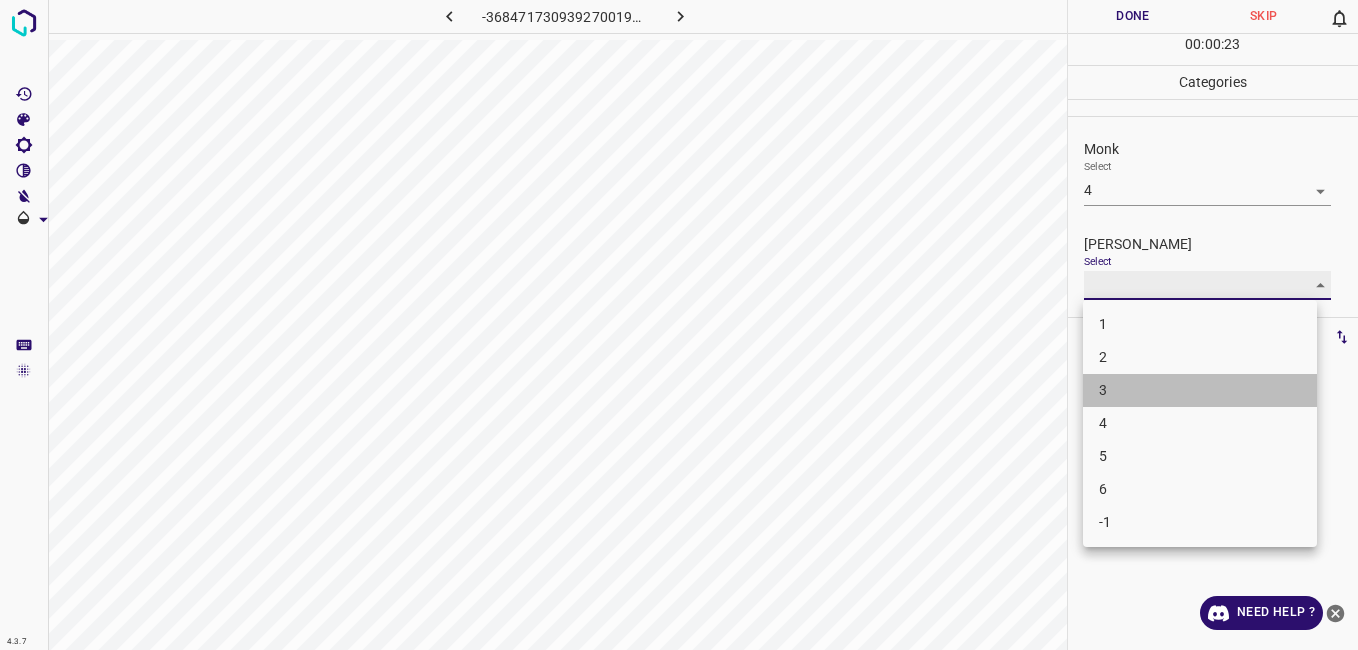 type on "3" 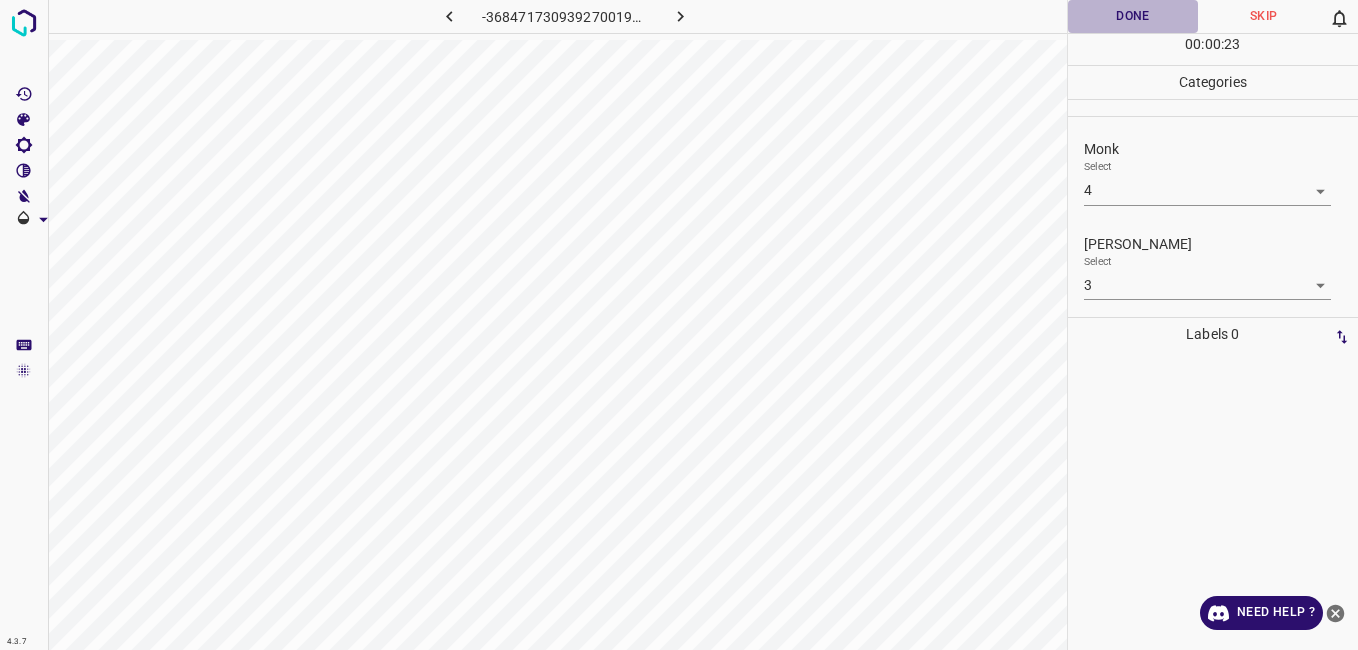 click on "Done" at bounding box center (1133, 16) 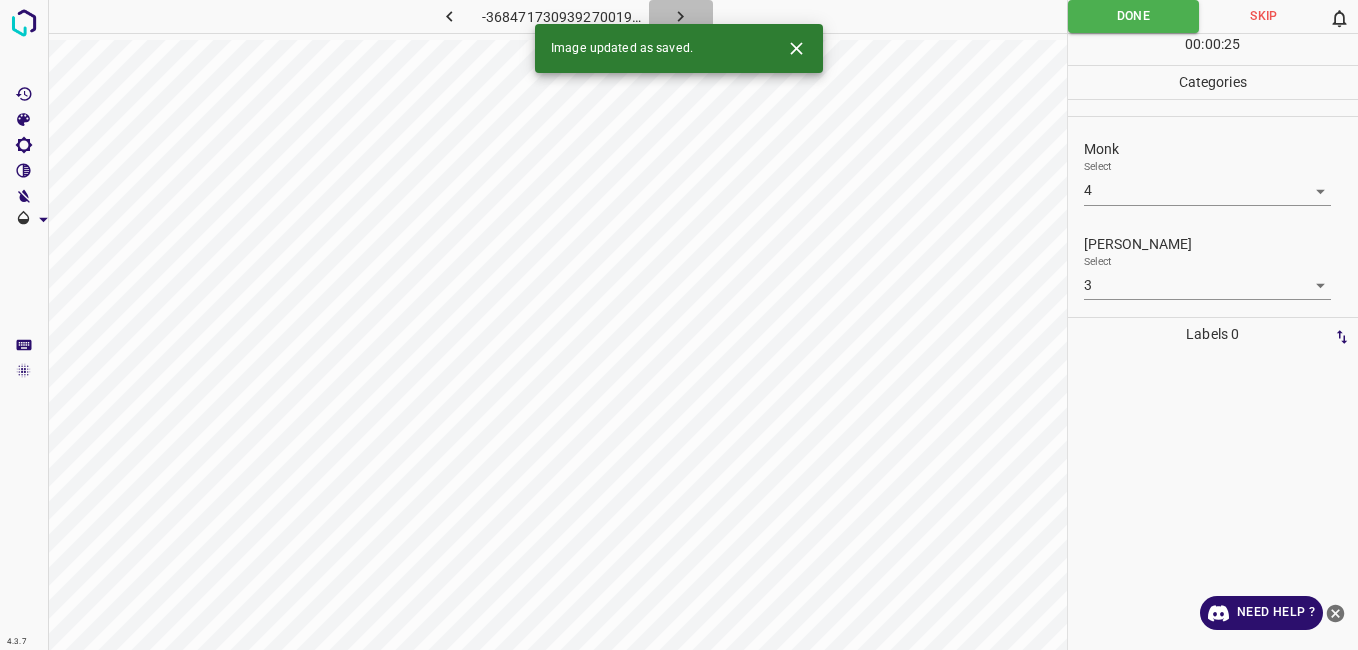 click 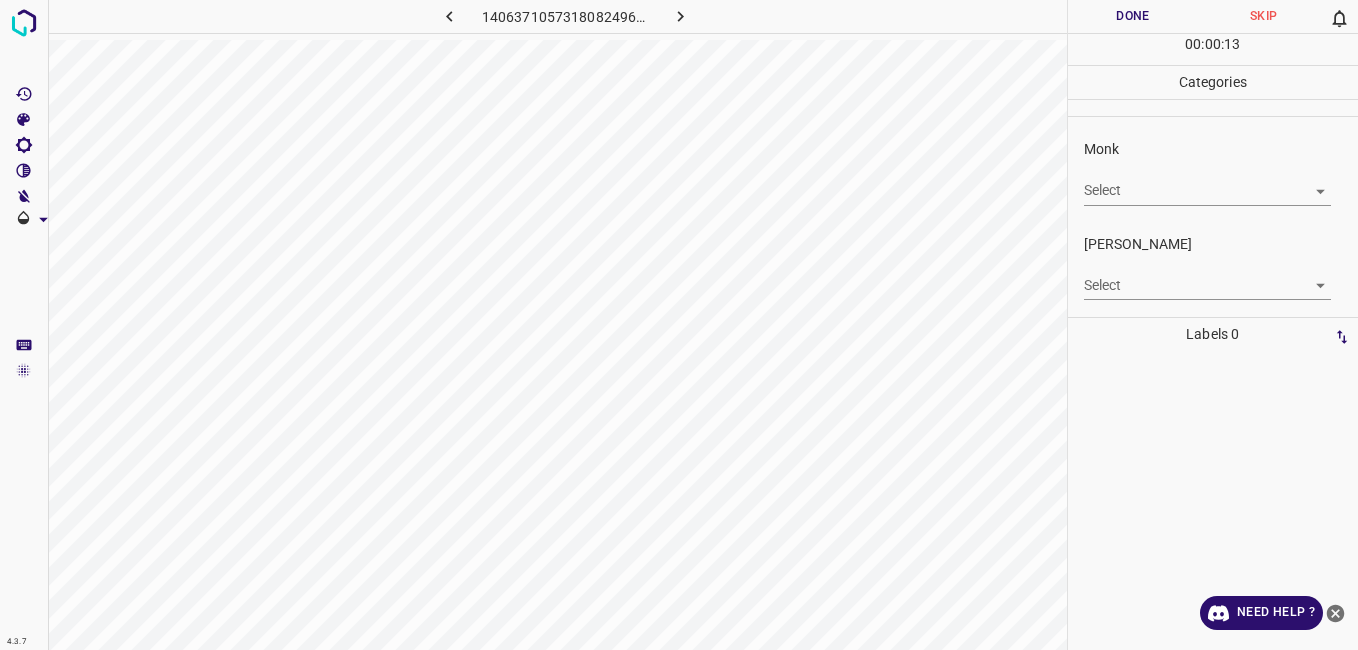click on "4.3.7 1406371057318082496.png Done Skip 0 00   : 00   : 13   Categories Monk   Select ​  [PERSON_NAME]   Select ​ Labels   0 Categories 1 Monk 2  [PERSON_NAME] Tools Space Change between modes (Draw & Edit) I Auto labeling R Restore zoom M Zoom in N Zoom out Delete Delete selecte label Filters Z Restore filters X Saturation filter C Brightness filter V Contrast filter B Gray scale filter General O Download Need Help ? - Text - Hide - Delete" at bounding box center (679, 325) 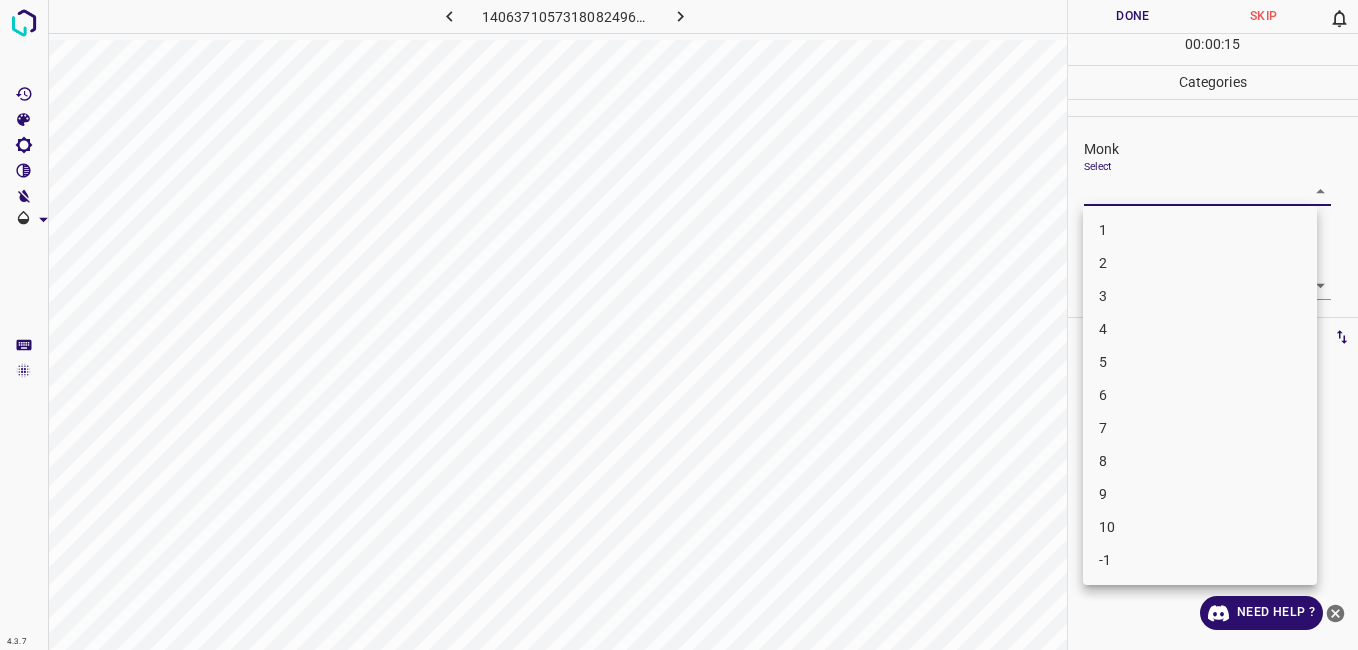 click on "3" at bounding box center [1200, 296] 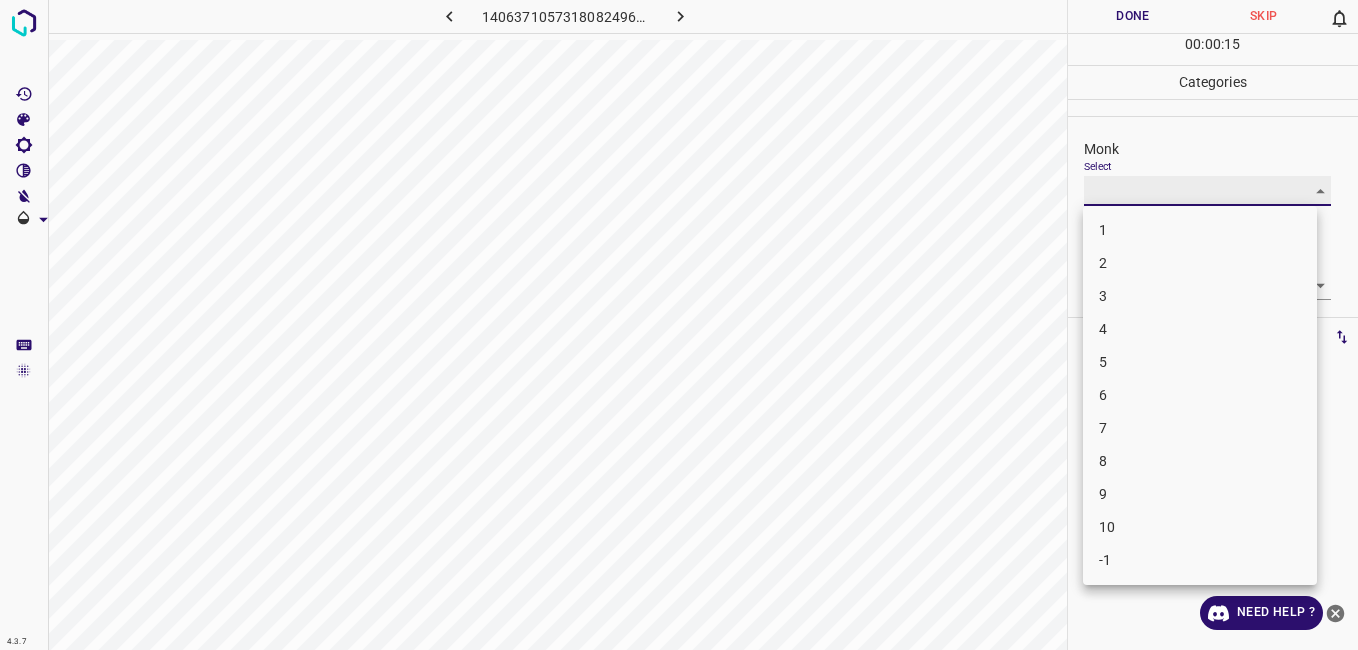 type on "3" 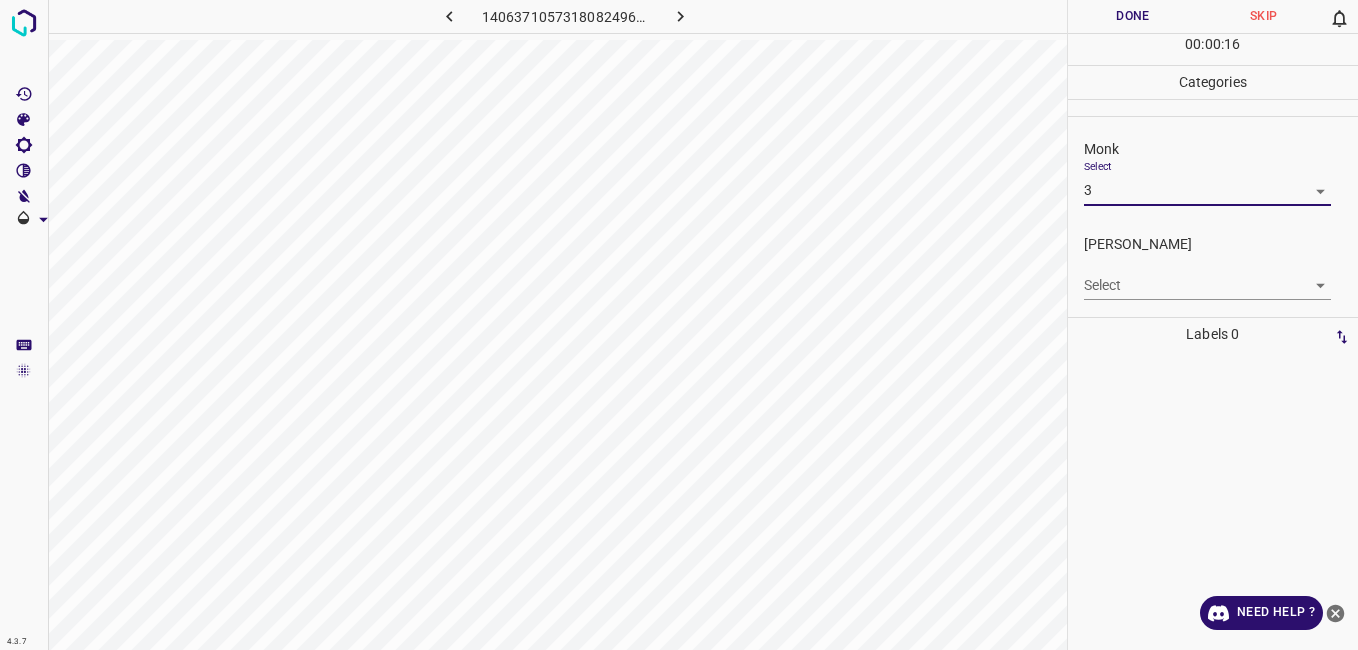 click on "4.3.7 1406371057318082496.png Done Skip 0 00   : 00   : 16   Categories Monk   Select 3 3  [PERSON_NAME]   Select ​ Labels   0 Categories 1 Monk 2  [PERSON_NAME] Tools Space Change between modes (Draw & Edit) I Auto labeling R Restore zoom M Zoom in N Zoom out Delete Delete selecte label Filters Z Restore filters X Saturation filter C Brightness filter V Contrast filter B Gray scale filter General O Download Need Help ? - Text - Hide - Delete" at bounding box center (679, 325) 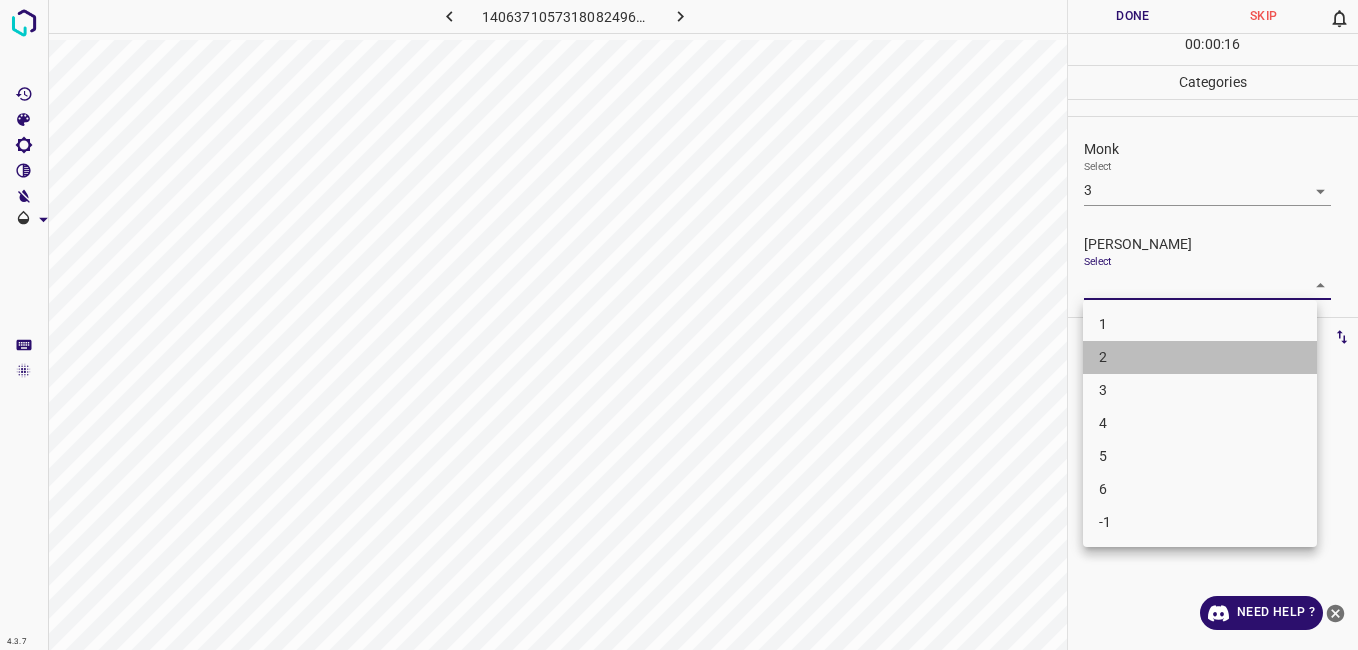 click on "2" at bounding box center [1200, 357] 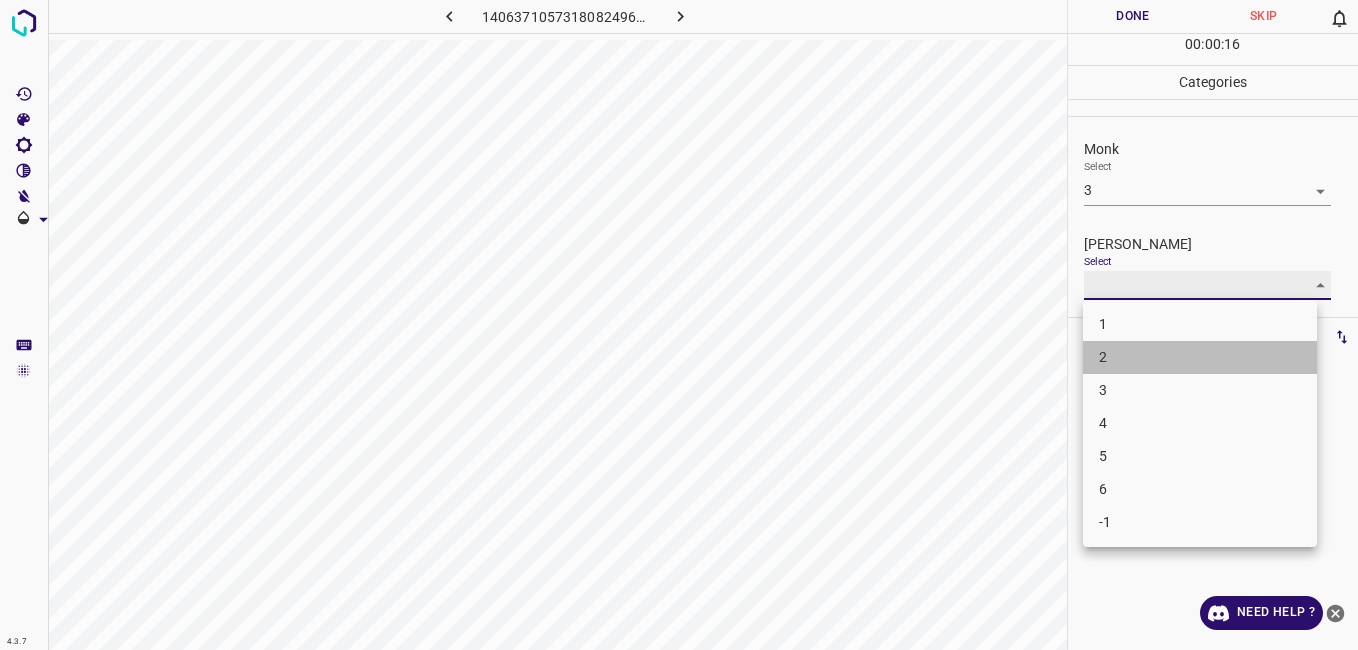 type on "2" 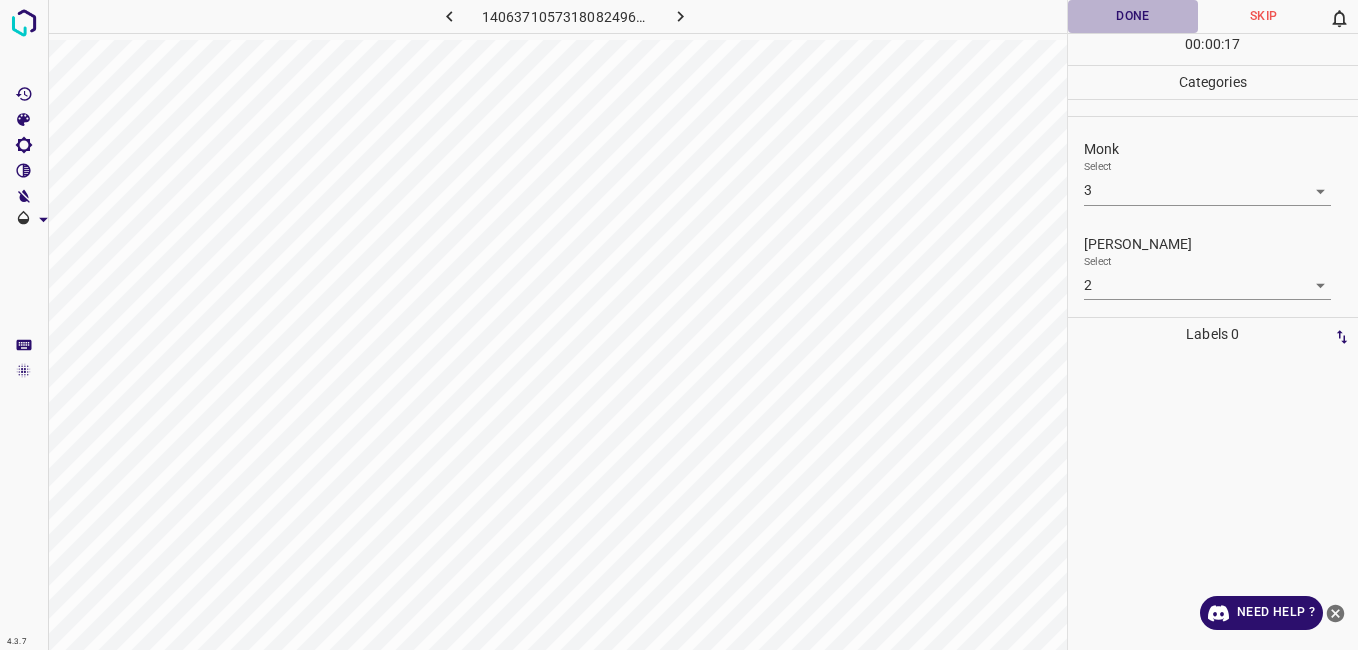 click on "Done" at bounding box center [1133, 16] 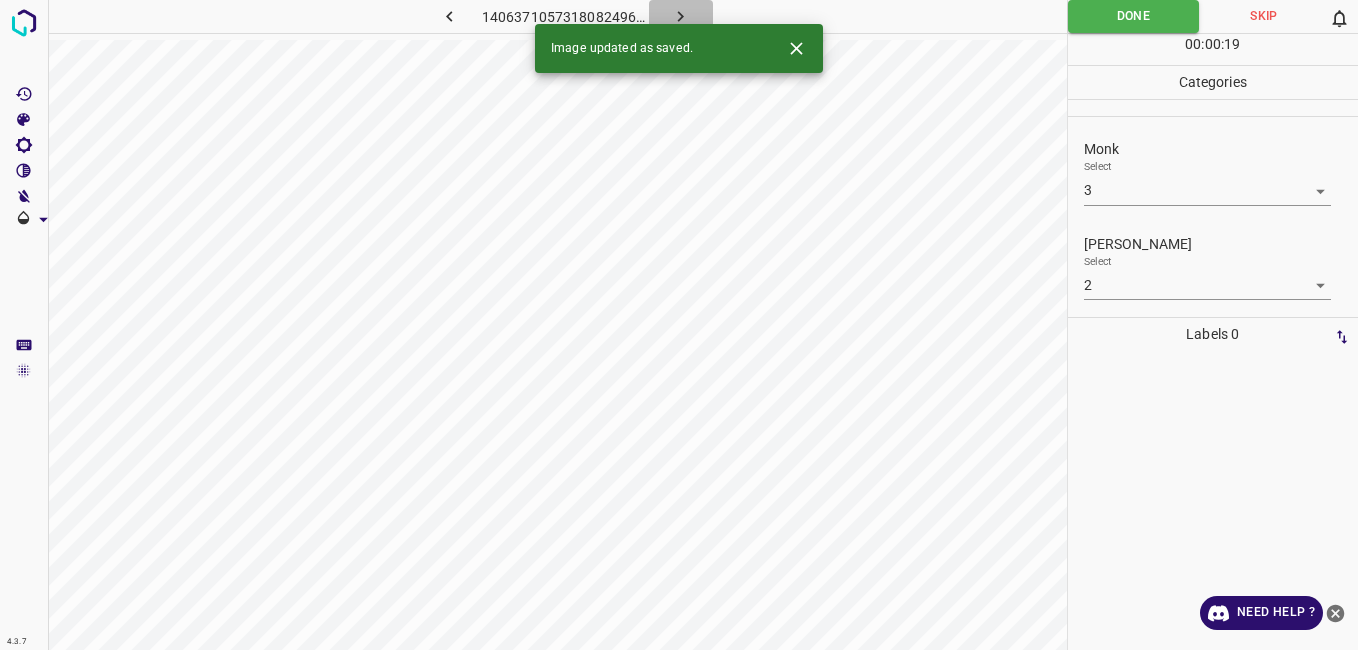 click 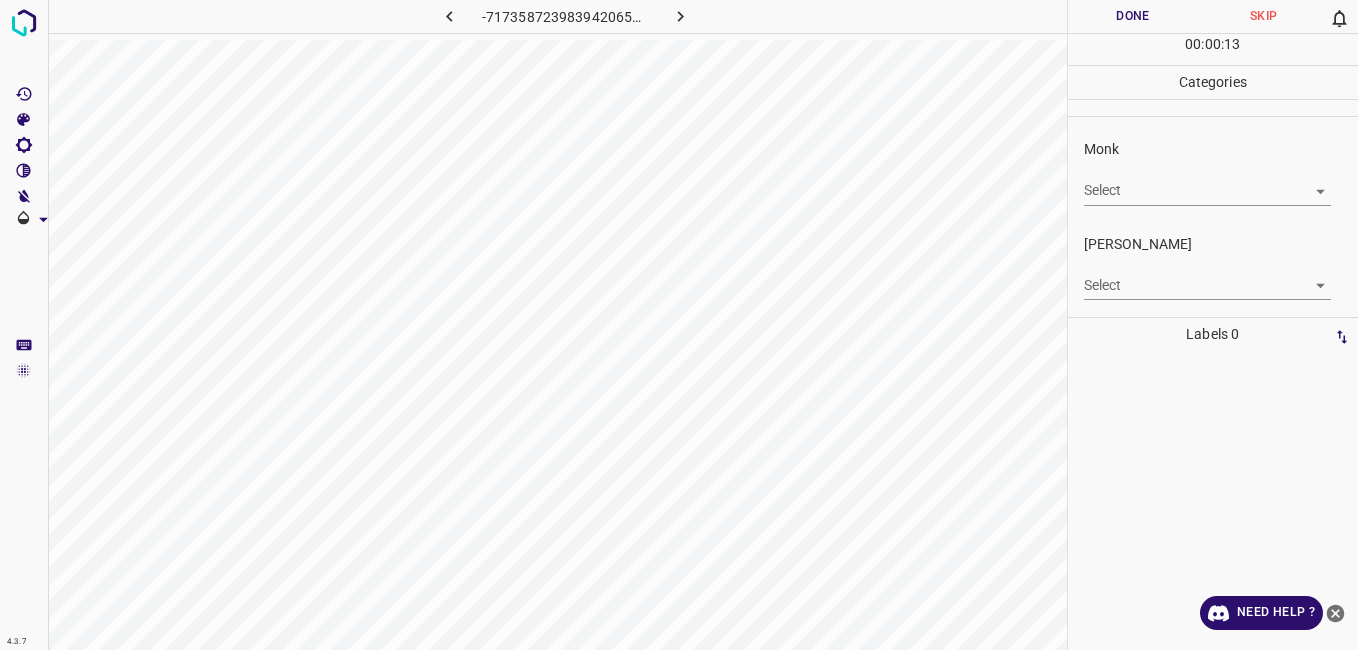 click on "4.3.7 -7173587239839420659.png Done Skip 0 00   : 00   : 13   Categories Monk   Select ​  [PERSON_NAME]   Select ​ Labels   0 Categories 1 Monk 2  [PERSON_NAME] Tools Space Change between modes (Draw & Edit) I Auto labeling R Restore zoom M Zoom in N Zoom out Delete Delete selecte label Filters Z Restore filters X Saturation filter C Brightness filter V Contrast filter B Gray scale filter General O Download Need Help ? - Text - Hide - Delete" at bounding box center [679, 325] 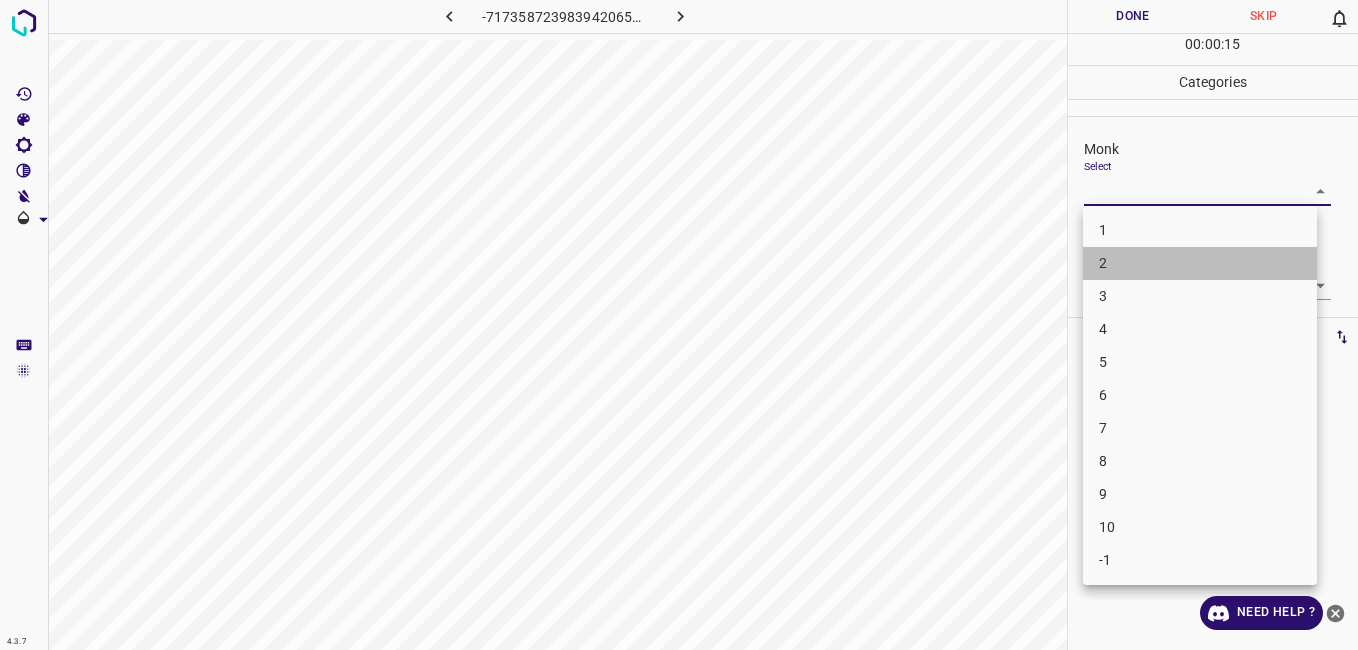 click on "2" at bounding box center [1200, 263] 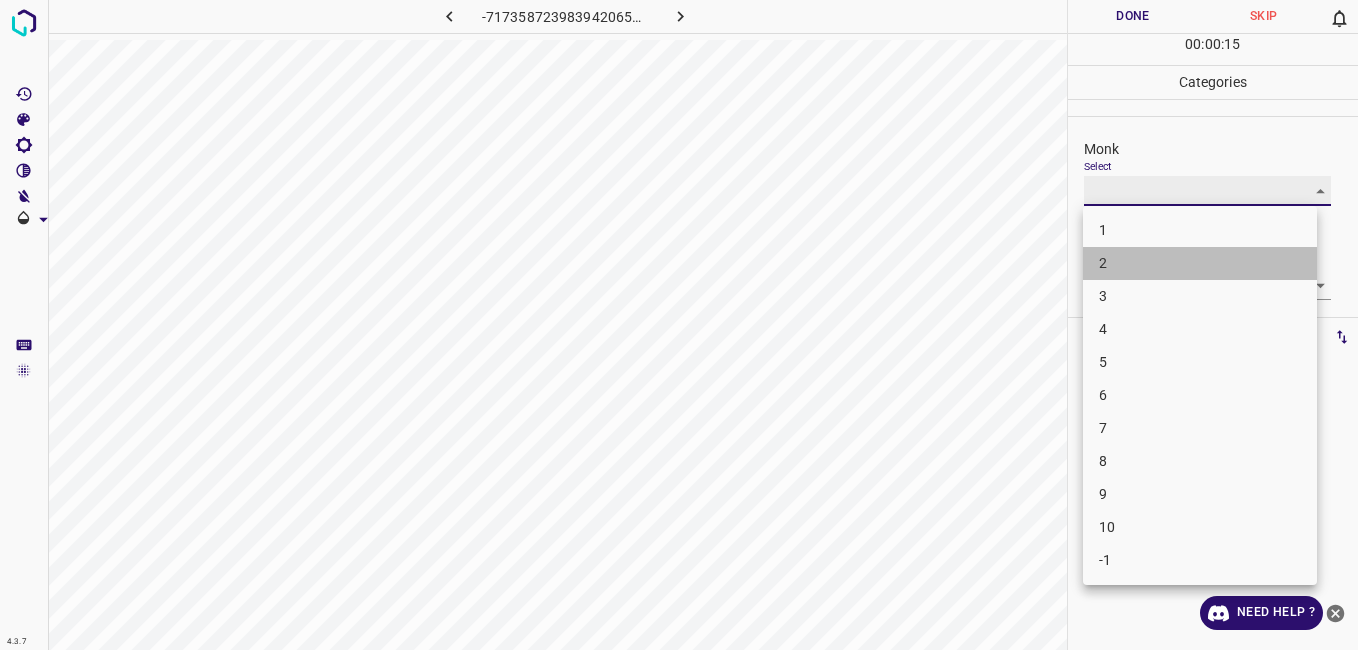 type on "2" 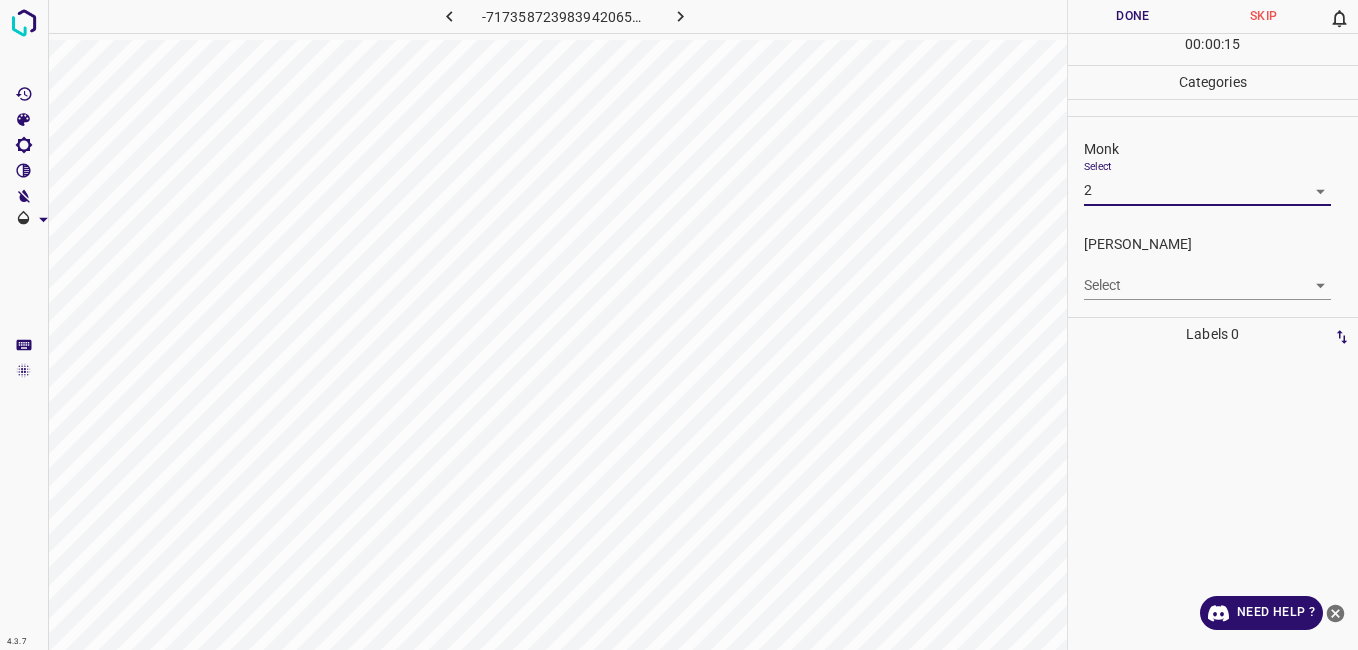 click on "4.3.7 -7173587239839420659.png Done Skip 0 00   : 00   : 15   Categories Monk   Select 2 2  [PERSON_NAME]   Select ​ Labels   0 Categories 1 Monk 2  [PERSON_NAME] Tools Space Change between modes (Draw & Edit) I Auto labeling R Restore zoom M Zoom in N Zoom out Delete Delete selecte label Filters Z Restore filters X Saturation filter C Brightness filter V Contrast filter B Gray scale filter General O Download Need Help ? - Text - Hide - Delete" at bounding box center [679, 325] 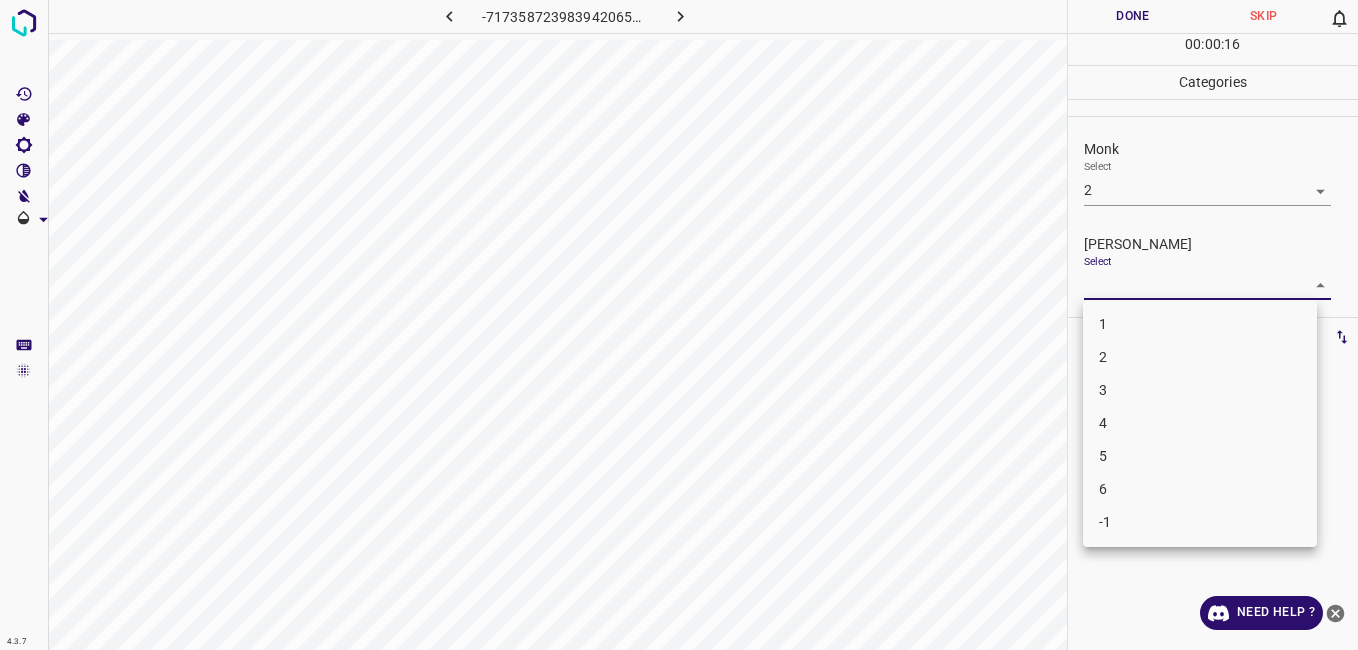 click on "1" at bounding box center [1200, 324] 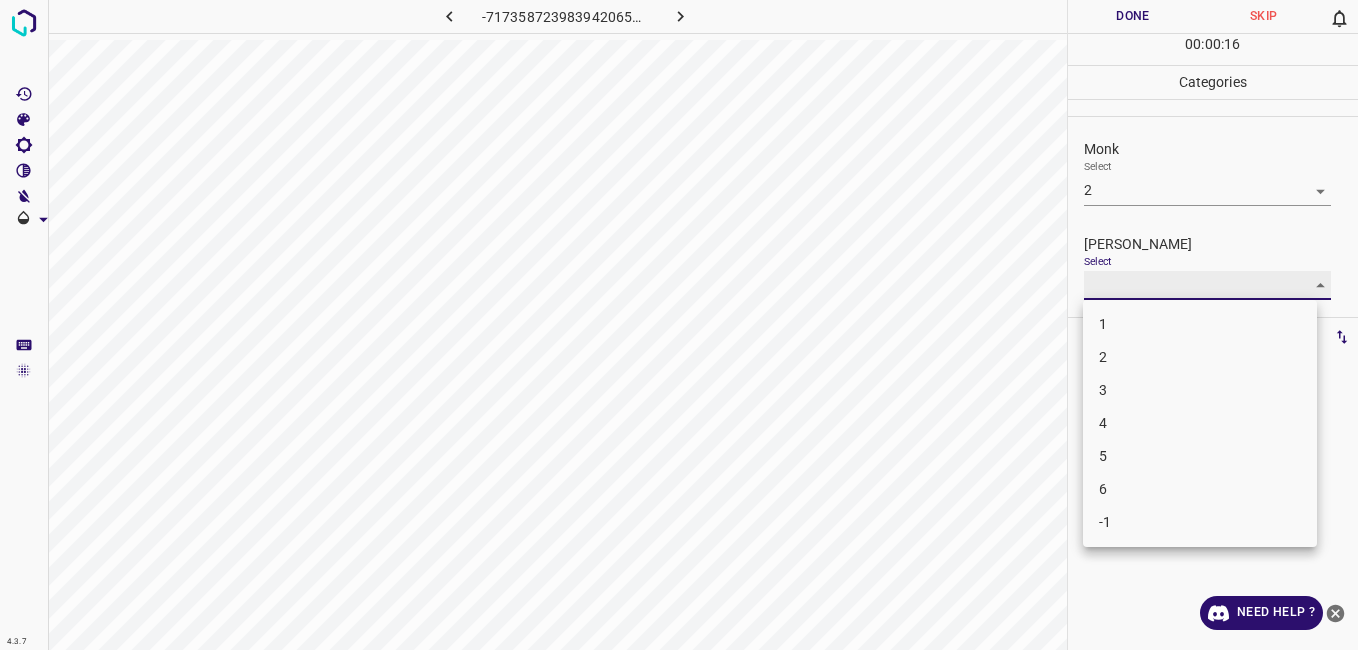 type on "1" 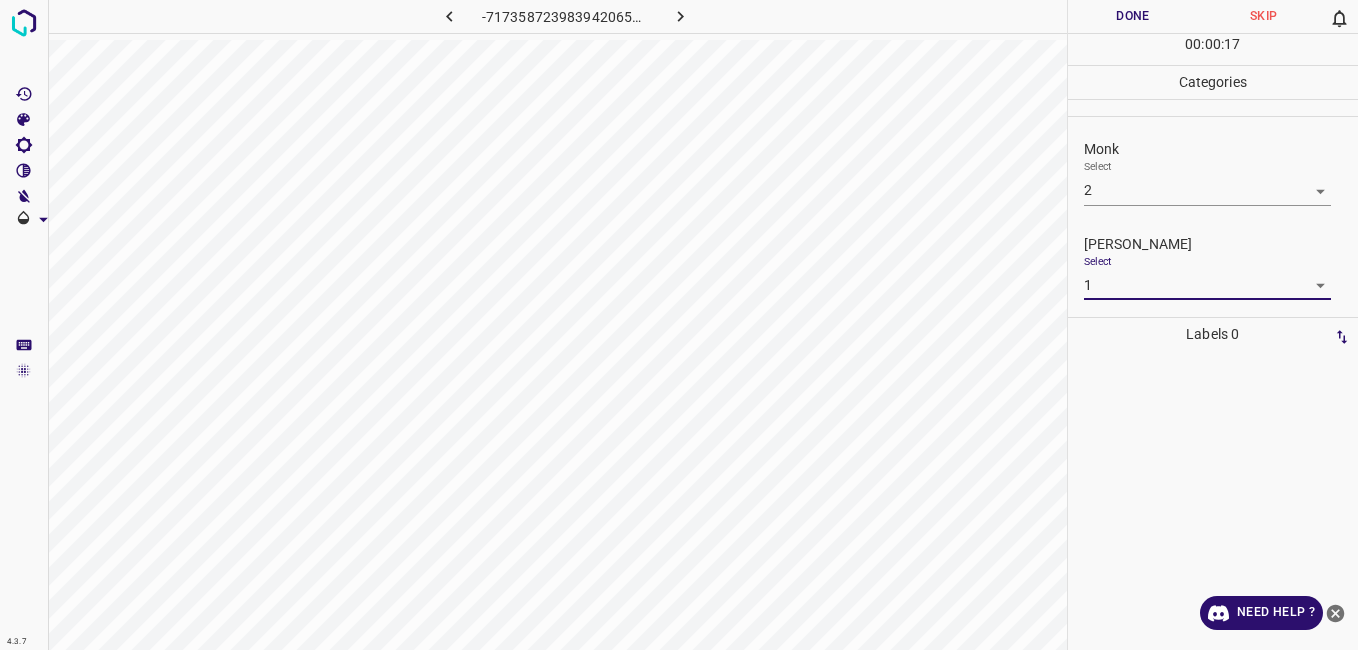 click on "Done" at bounding box center [1133, 16] 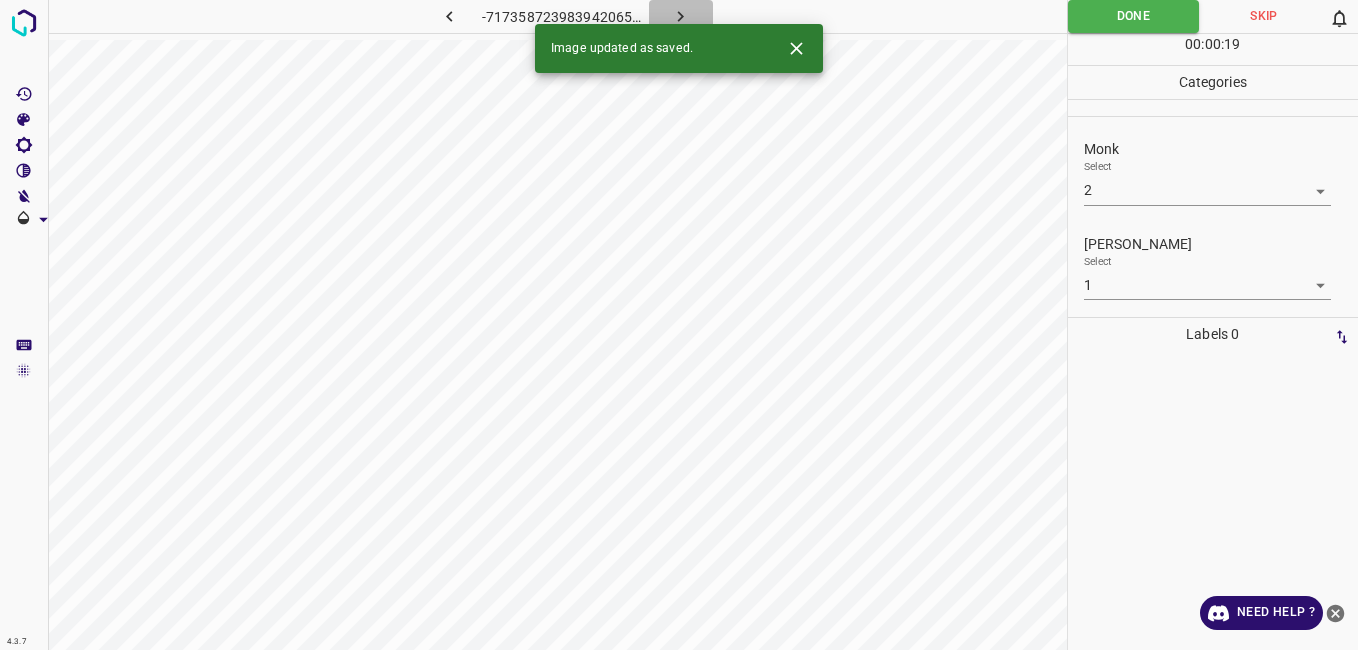 click at bounding box center (681, 16) 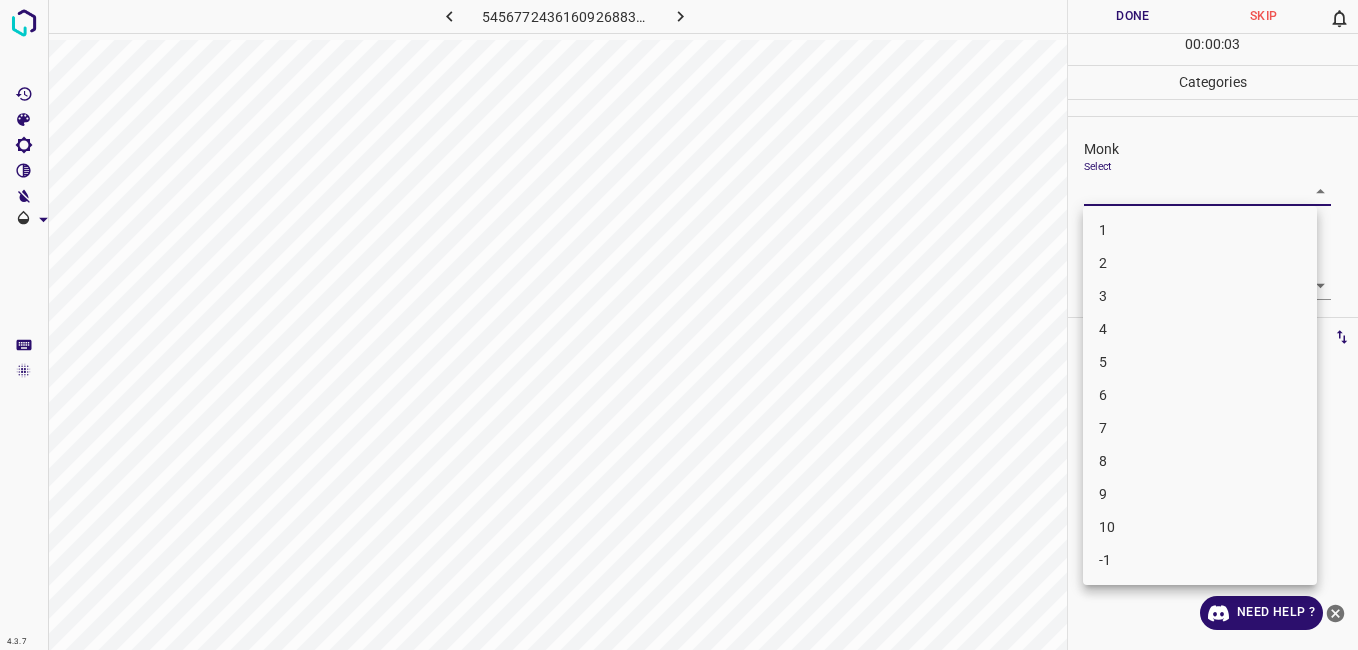 click on "4.3.7 5456772436160926883.png Done Skip 0 00   : 00   : 03   Categories Monk   Select ​  [PERSON_NAME]   Select ​ Labels   0 Categories 1 Monk 2  [PERSON_NAME] Tools Space Change between modes (Draw & Edit) I Auto labeling R Restore zoom M Zoom in N Zoom out Delete Delete selecte label Filters Z Restore filters X Saturation filter C Brightness filter V Contrast filter B Gray scale filter General O Download Need Help ? - Text - Hide - Delete 1 2 3 4 5 6 7 8 9 10 -1" at bounding box center (679, 325) 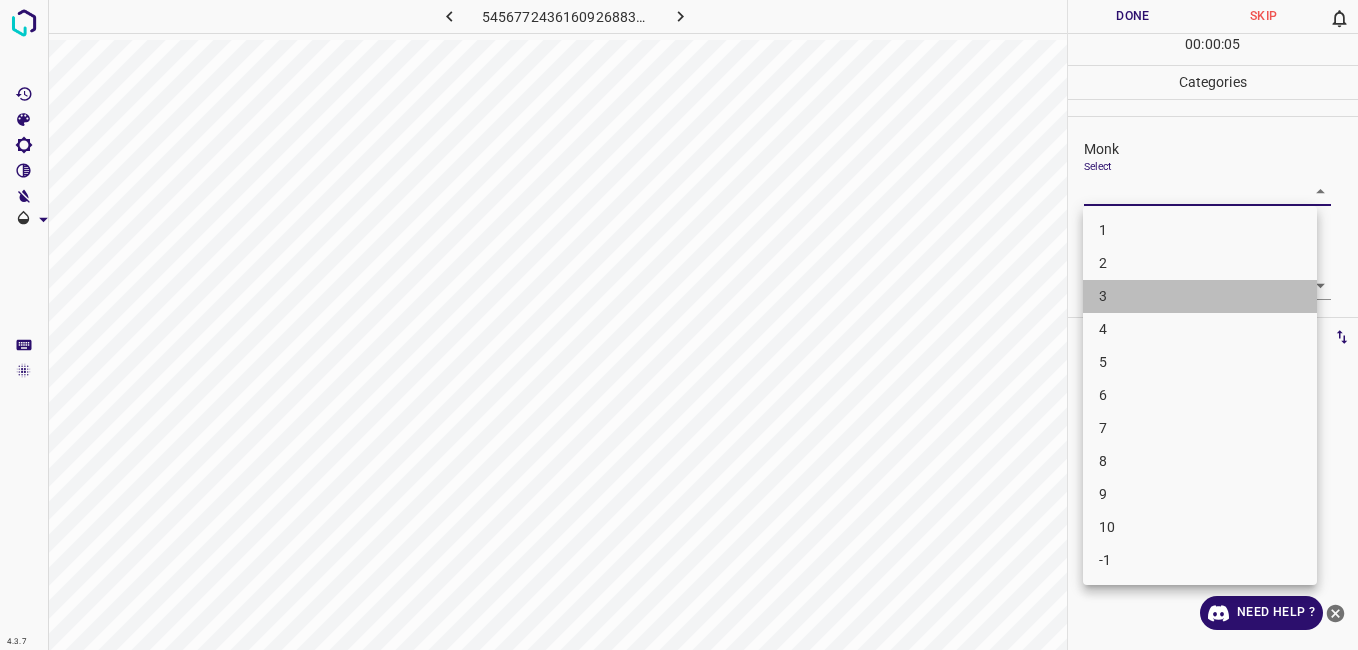 click on "3" at bounding box center (1200, 296) 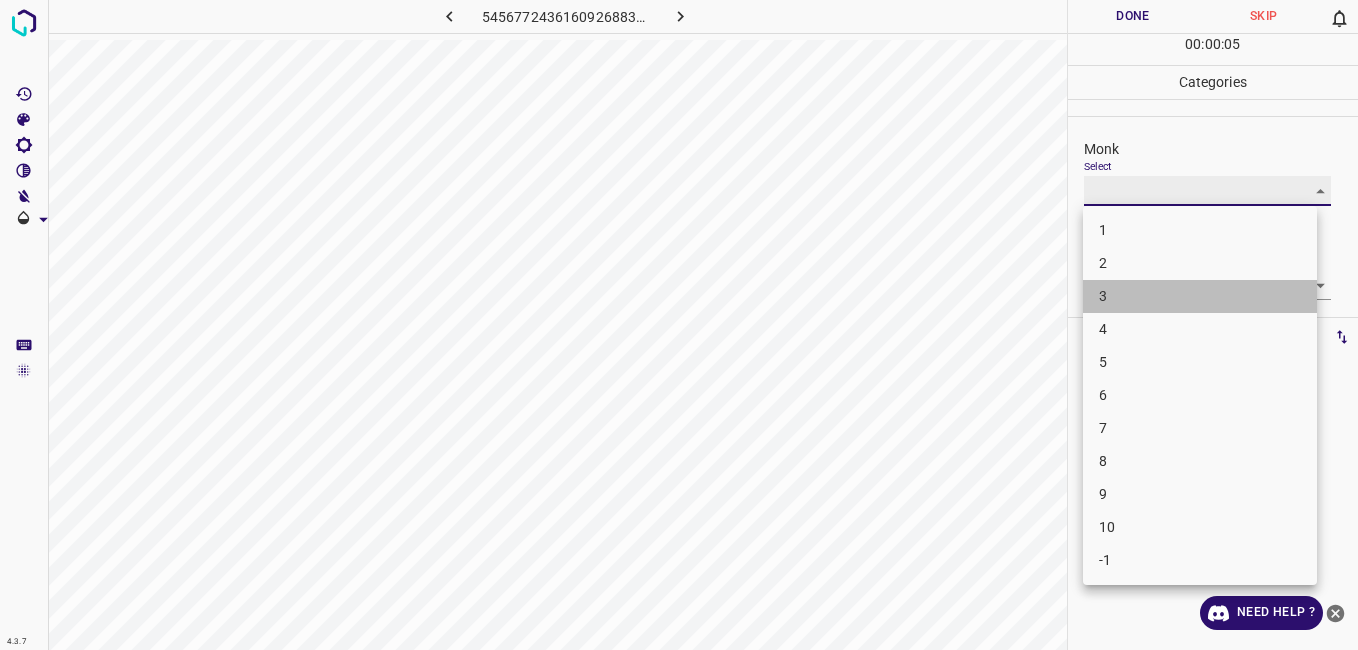 type on "3" 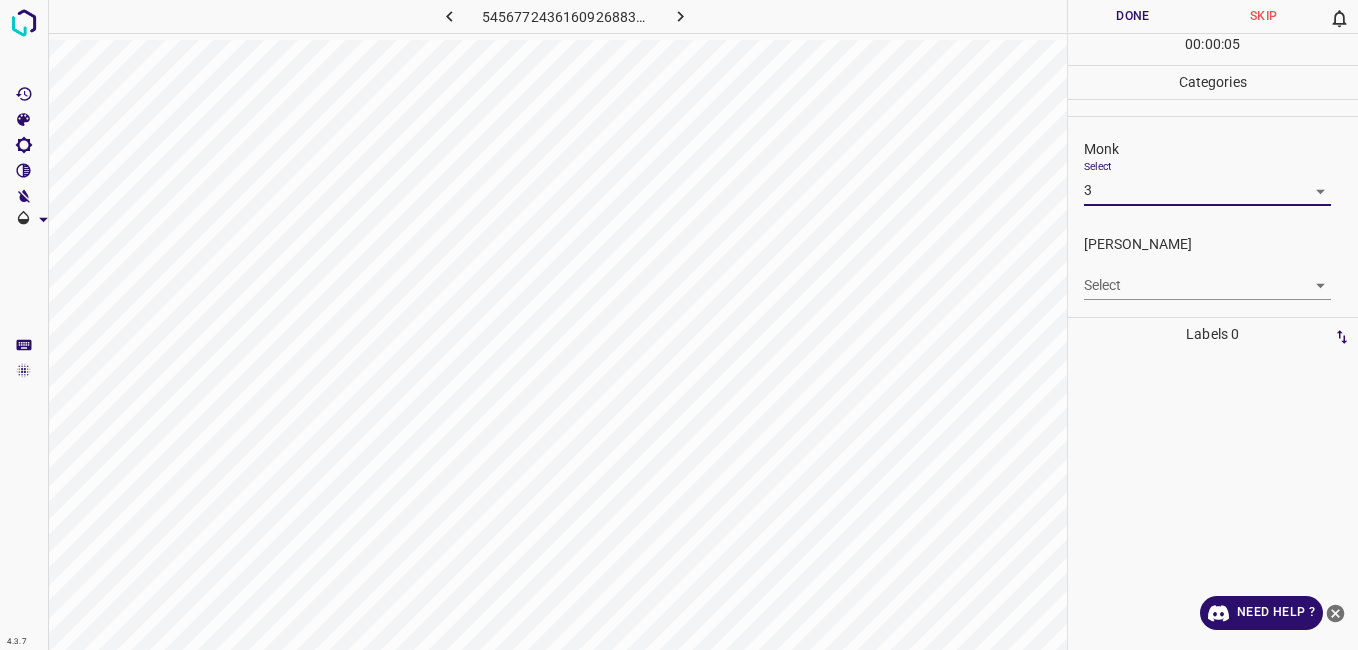 click on "4.3.7 5456772436160926883.png Done Skip 0 00   : 00   : 05   Categories Monk   Select 3 3  [PERSON_NAME]   Select ​ Labels   0 Categories 1 Monk 2  [PERSON_NAME] Tools Space Change between modes (Draw & Edit) I Auto labeling R Restore zoom M Zoom in N Zoom out Delete Delete selecte label Filters Z Restore filters X Saturation filter C Brightness filter V Contrast filter B Gray scale filter General O Download Need Help ? - Text - Hide - Delete" at bounding box center (679, 325) 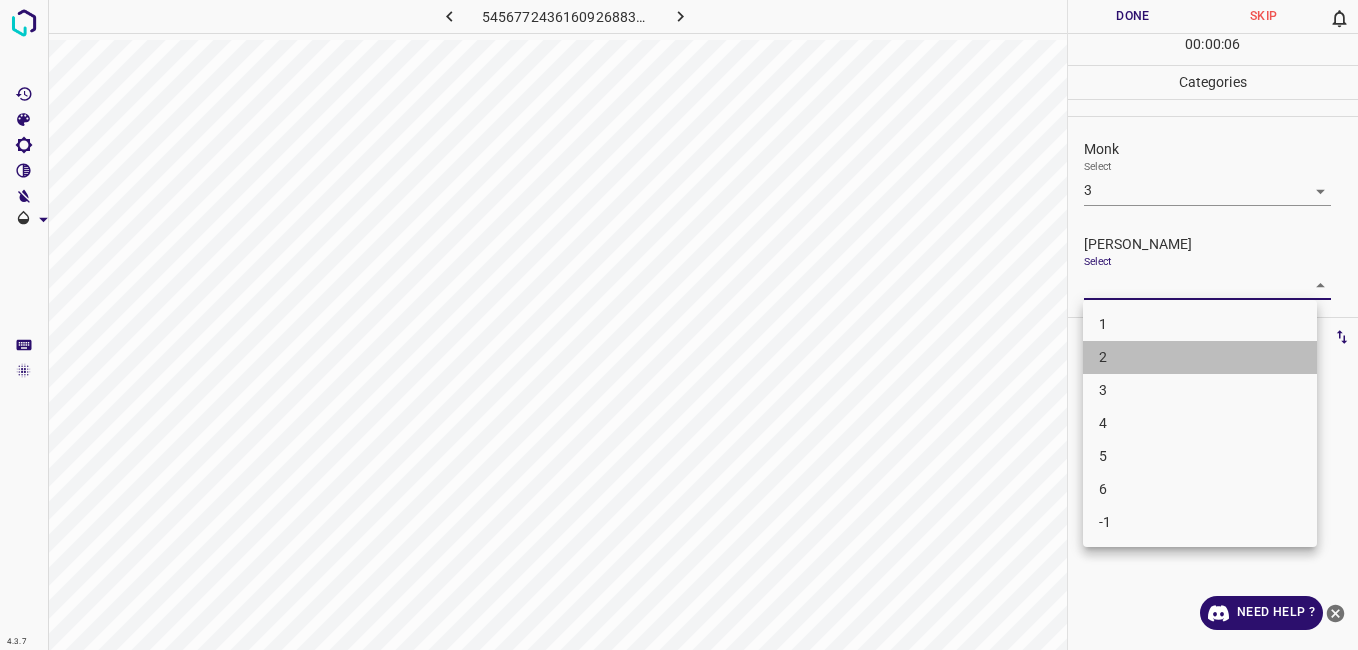 click on "2" at bounding box center (1200, 357) 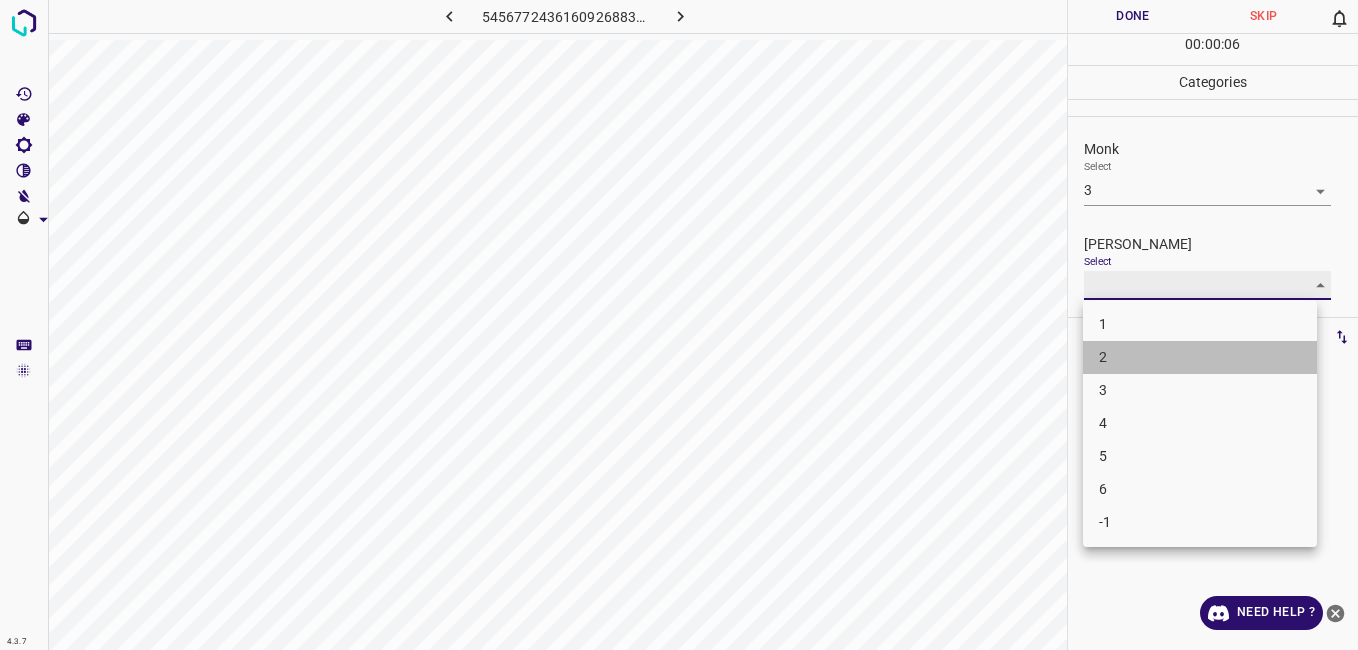 type on "2" 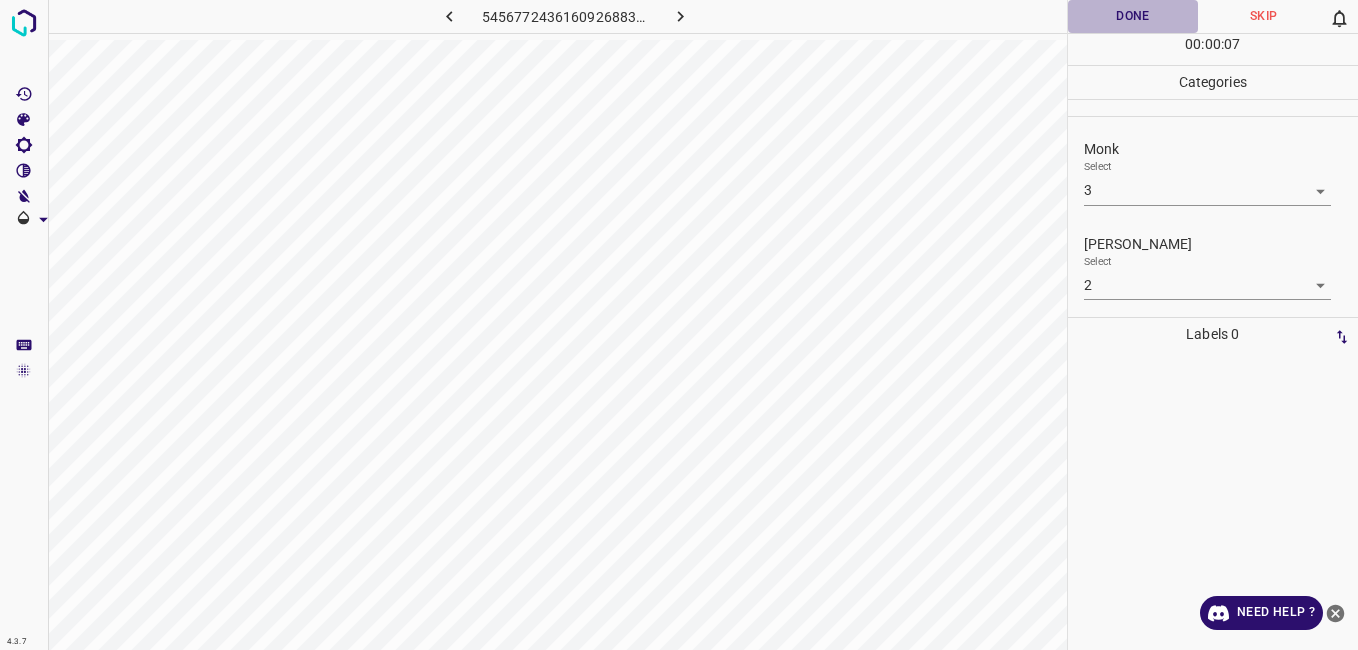 click on "Done" at bounding box center (1133, 16) 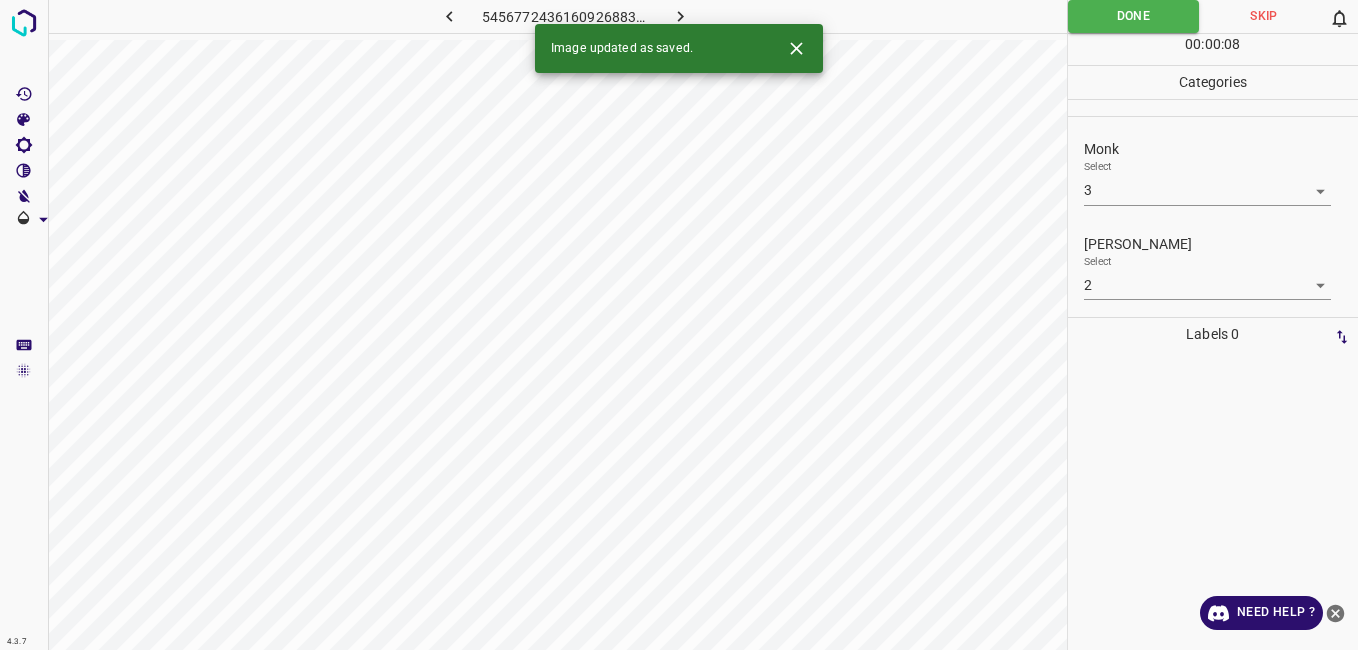 click 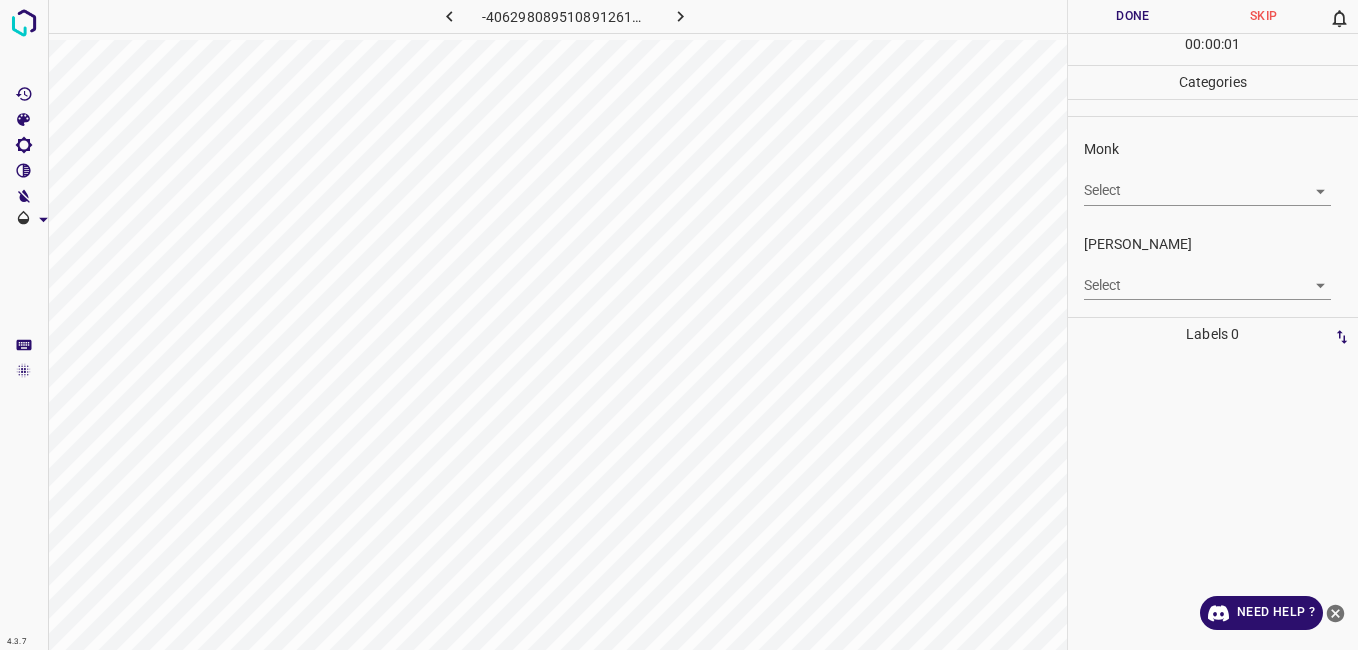 click on "4.3.7 -4062980895108912619.png Done Skip 0 00   : 00   : 01   Categories Monk   Select ​  [PERSON_NAME]   Select ​ Labels   0 Categories 1 Monk 2  [PERSON_NAME] Tools Space Change between modes (Draw & Edit) I Auto labeling R Restore zoom M Zoom in N Zoom out Delete Delete selecte label Filters Z Restore filters X Saturation filter C Brightness filter V Contrast filter B Gray scale filter General O Download Need Help ? - Text - Hide - Delete" at bounding box center (679, 325) 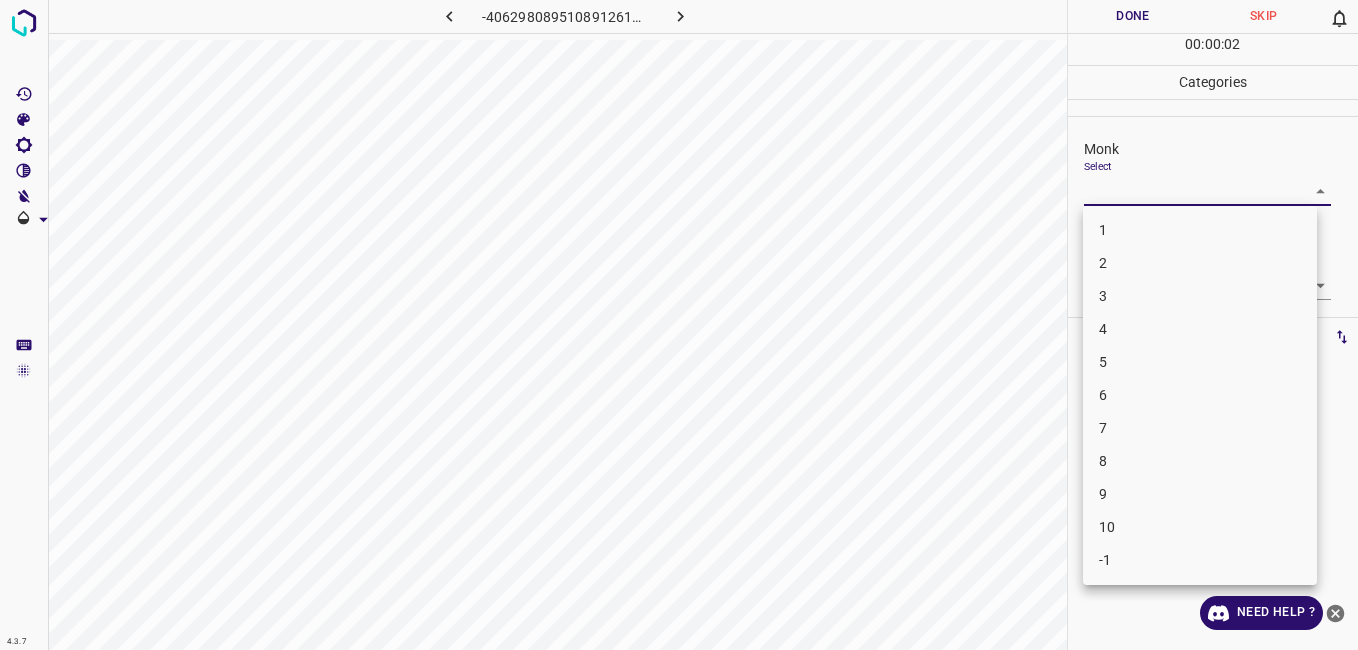 click on "5" at bounding box center [1200, 362] 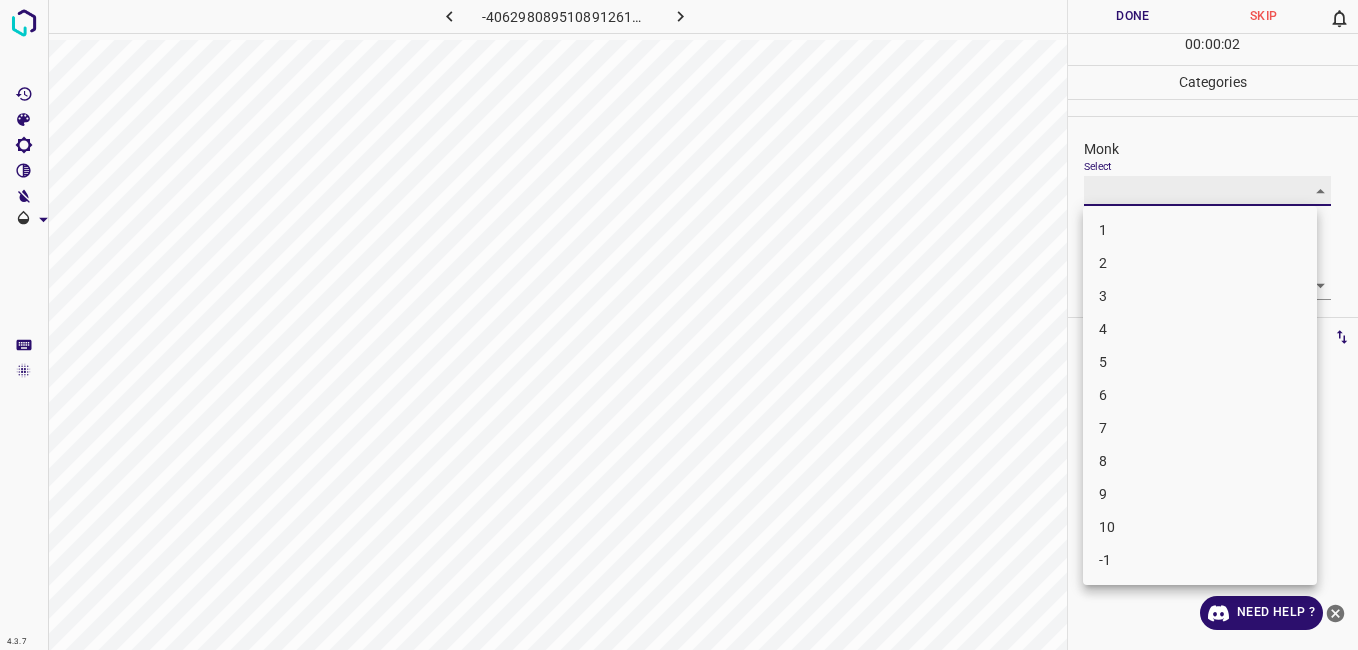 type on "5" 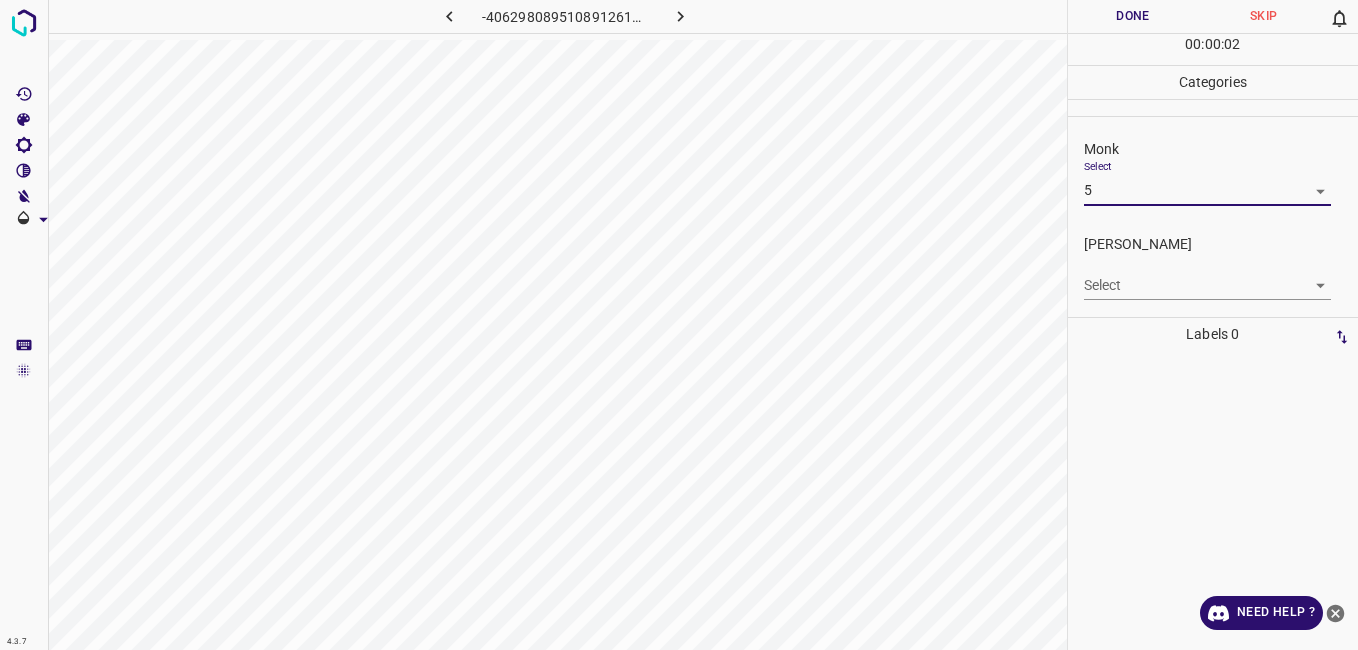 click on "4.3.7 -4062980895108912619.png Done Skip 0 00   : 00   : 02   Categories Monk   Select 5 5  [PERSON_NAME]   Select ​ Labels   0 Categories 1 Monk 2  [PERSON_NAME] Tools Space Change between modes (Draw & Edit) I Auto labeling R Restore zoom M Zoom in N Zoom out Delete Delete selecte label Filters Z Restore filters X Saturation filter C Brightness filter V Contrast filter B Gray scale filter General O Download Need Help ? - Text - Hide - Delete" at bounding box center [679, 325] 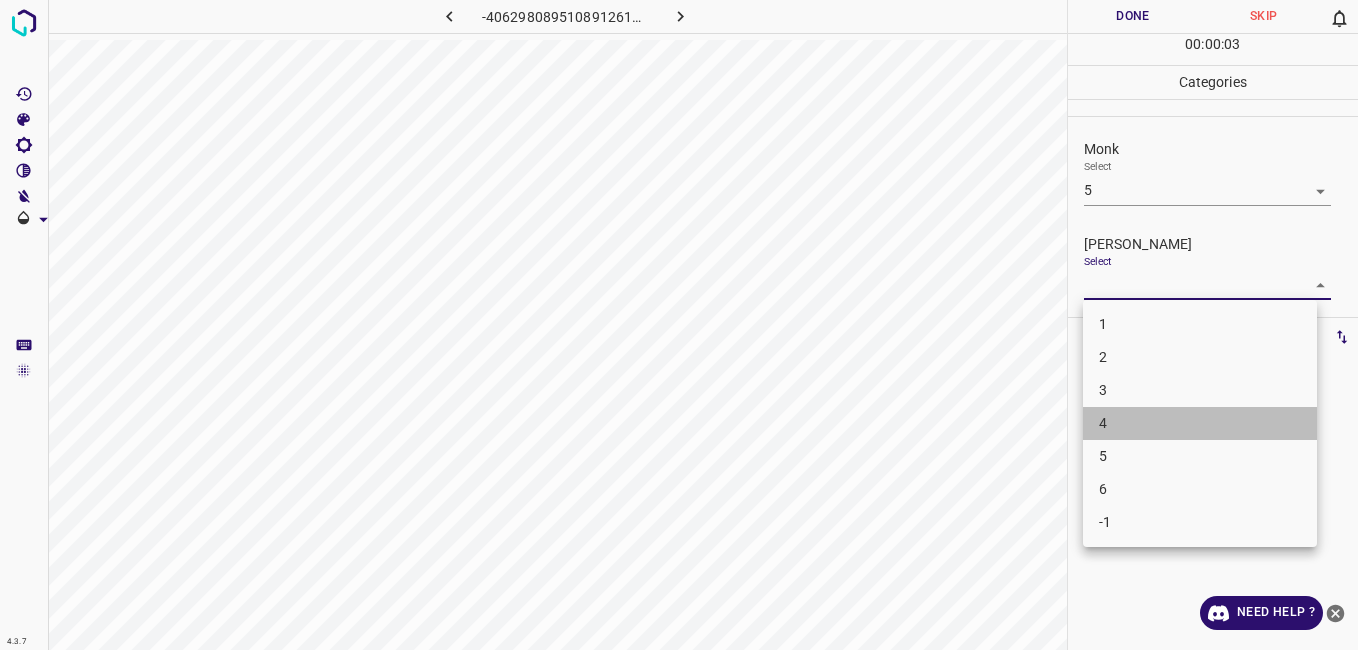click on "4" at bounding box center (1200, 423) 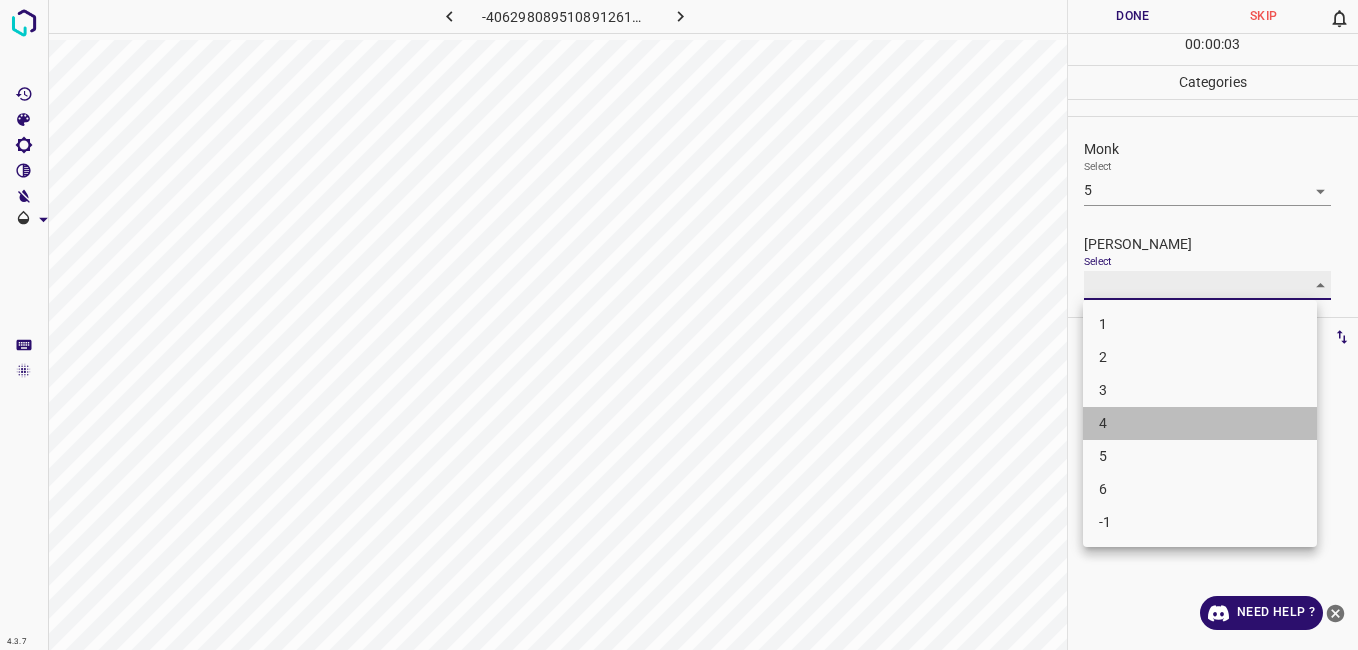 type on "4" 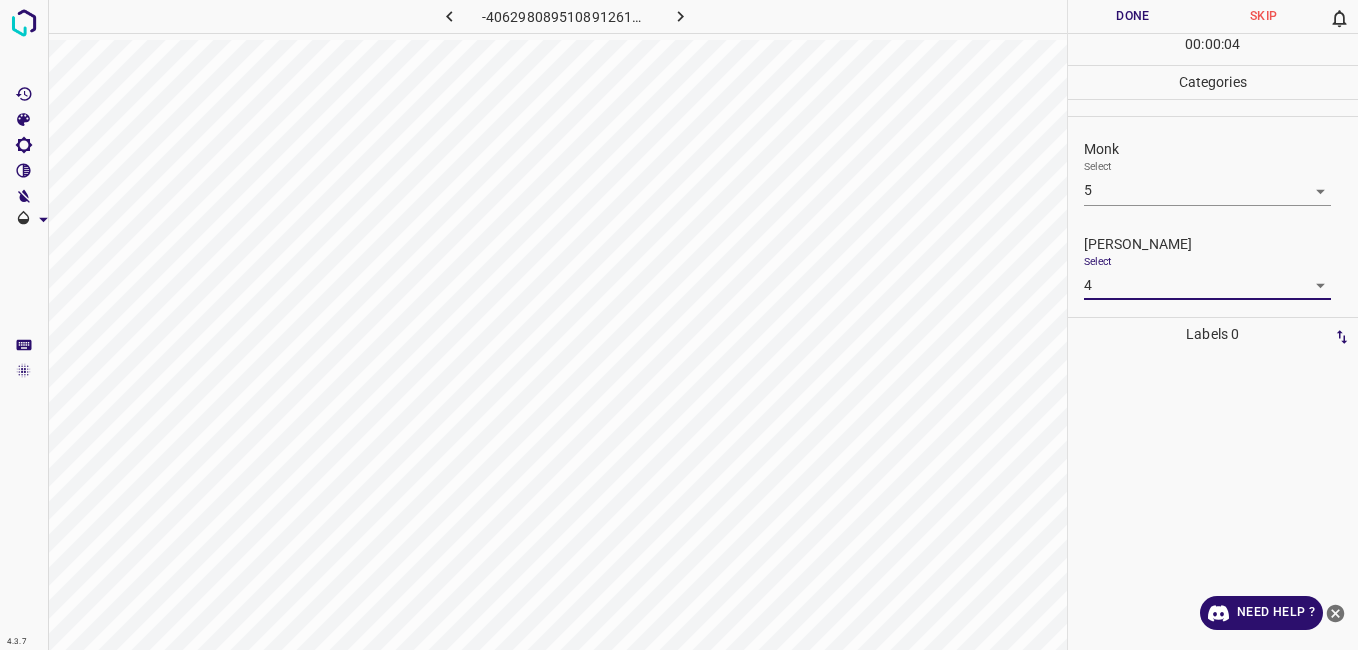 click on "Done" at bounding box center [1133, 16] 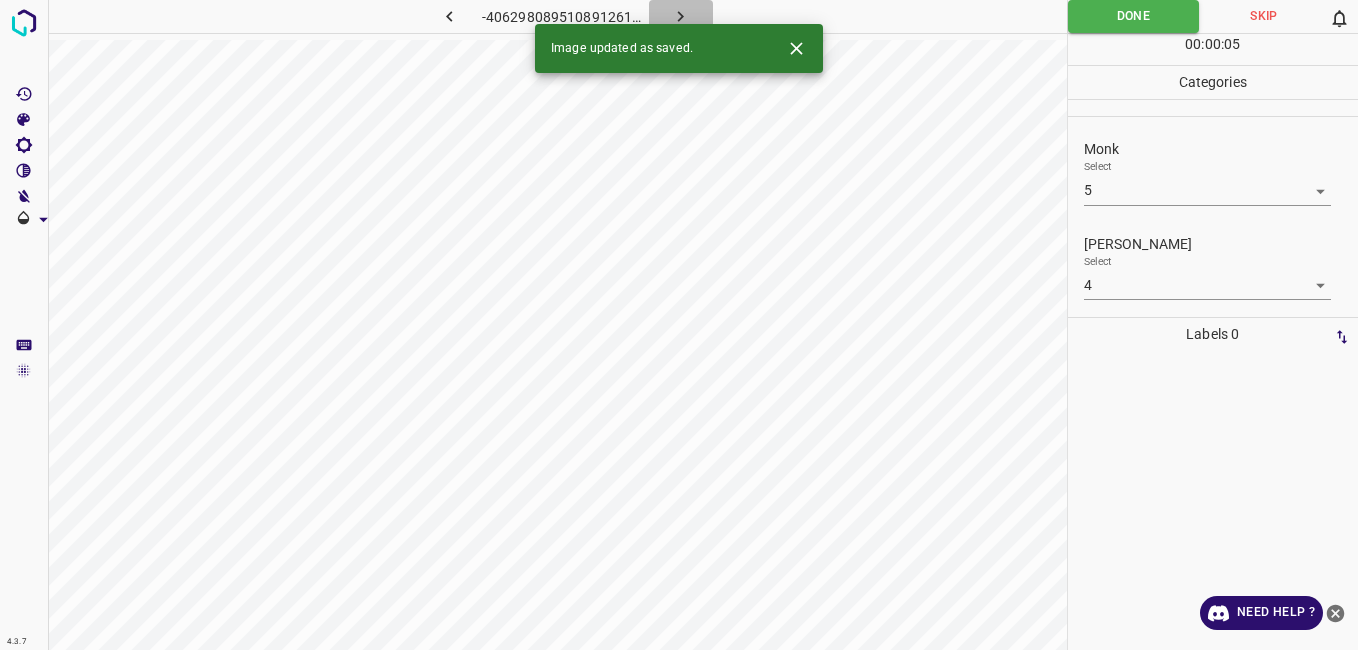 click 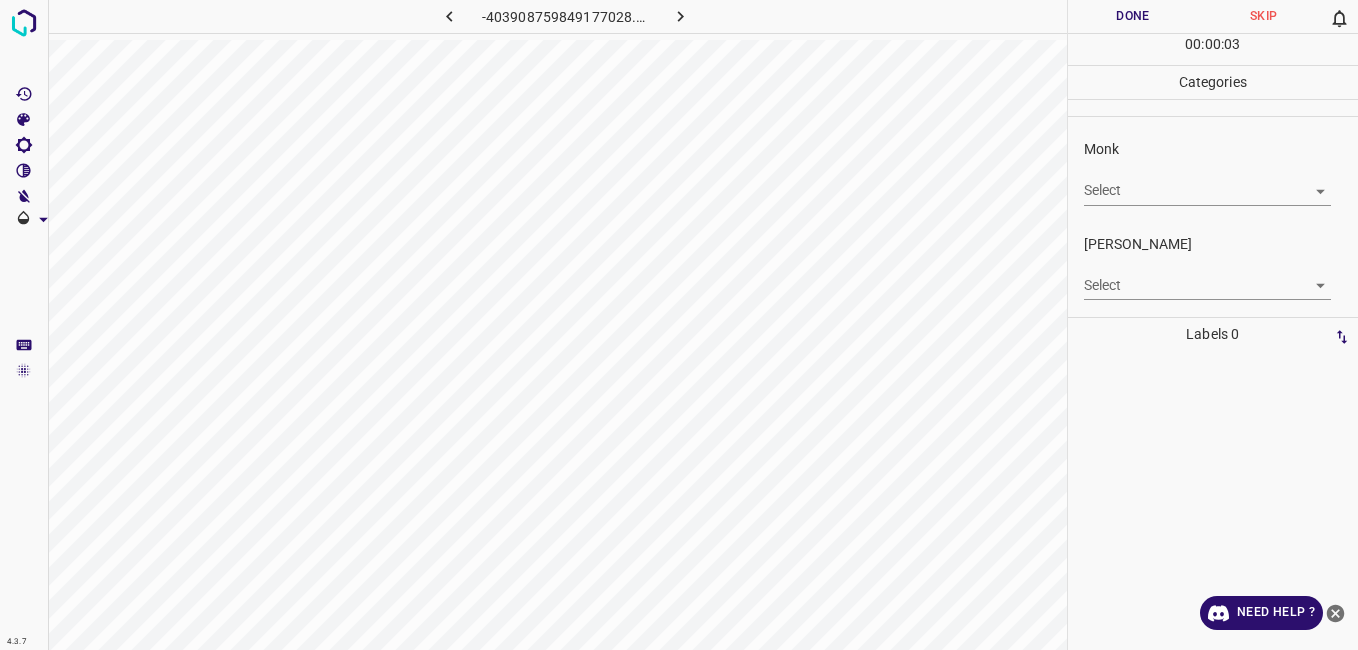 click on "4.3.7 -403908759849177028.png Done Skip 0 00   : 00   : 03   Categories Monk   Select ​  [PERSON_NAME]   Select ​ Labels   0 Categories 1 Monk 2  [PERSON_NAME] Tools Space Change between modes (Draw & Edit) I Auto labeling R Restore zoom M Zoom in N Zoom out Delete Delete selecte label Filters Z Restore filters X Saturation filter C Brightness filter V Contrast filter B Gray scale filter General O Download Need Help ? - Text - Hide - Delete" at bounding box center [679, 325] 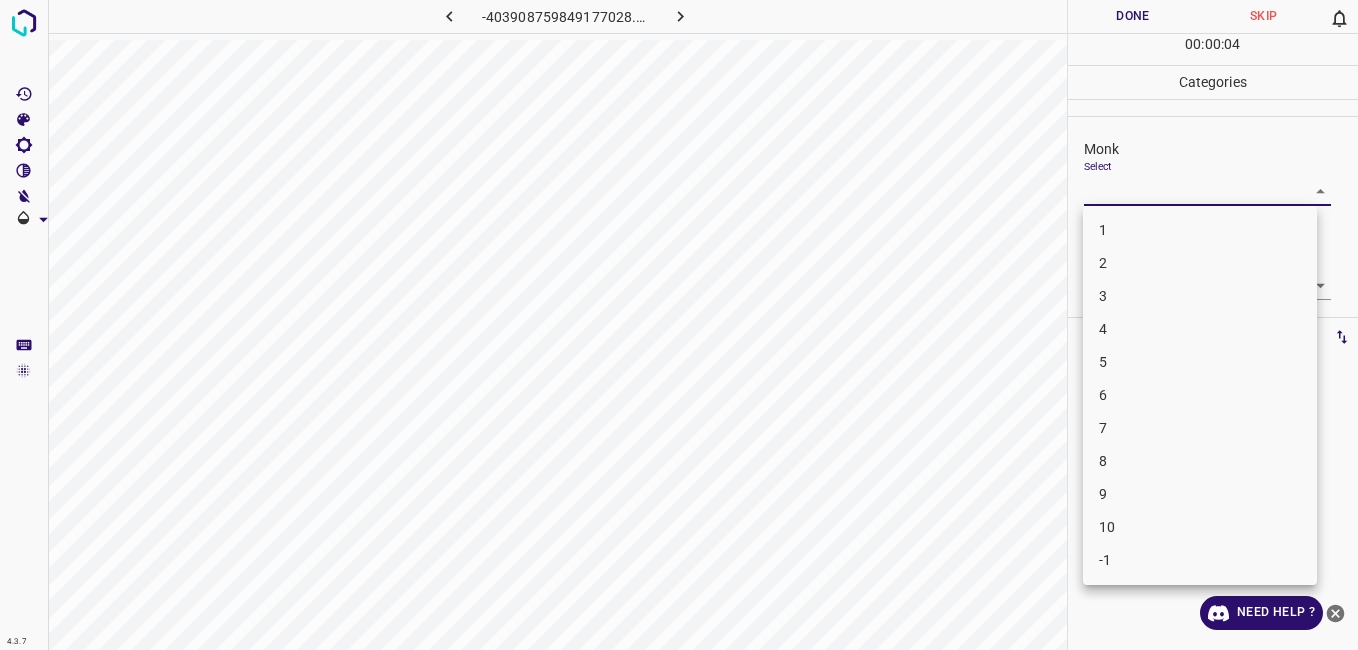 click on "6" at bounding box center (1200, 395) 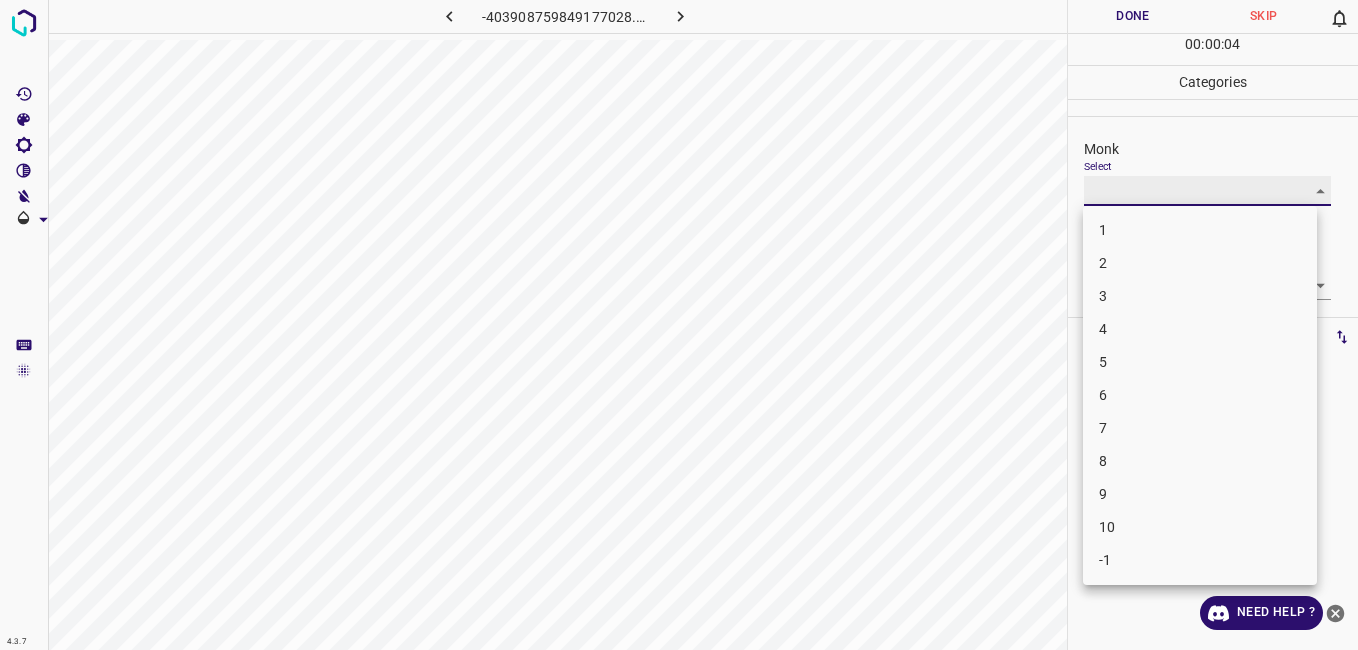 type on "6" 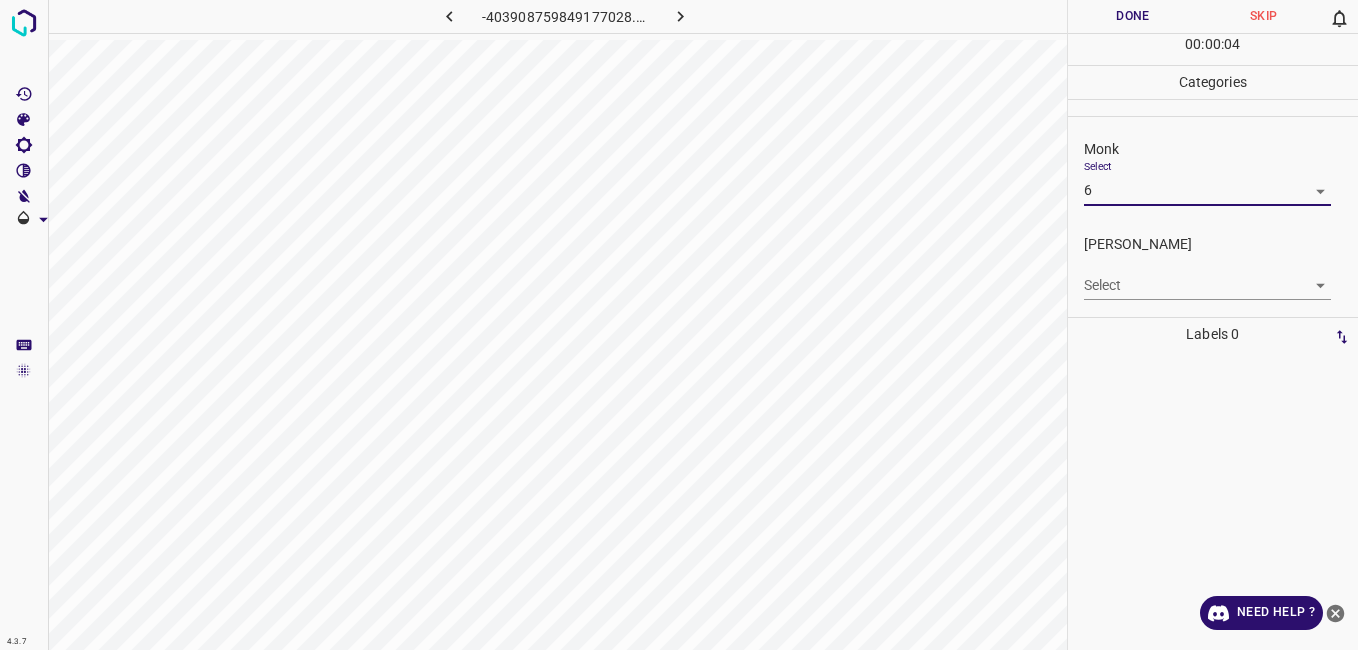 click on "4.3.7 -403908759849177028.png Done Skip 0 00   : 00   : 04   Categories Monk   Select 6 6  [PERSON_NAME]   Select ​ Labels   0 Categories 1 Monk 2  [PERSON_NAME] Tools Space Change between modes (Draw & Edit) I Auto labeling R Restore zoom M Zoom in N Zoom out Delete Delete selecte label Filters Z Restore filters X Saturation filter C Brightness filter V Contrast filter B Gray scale filter General O Download Need Help ? - Text - Hide - Delete" at bounding box center (679, 325) 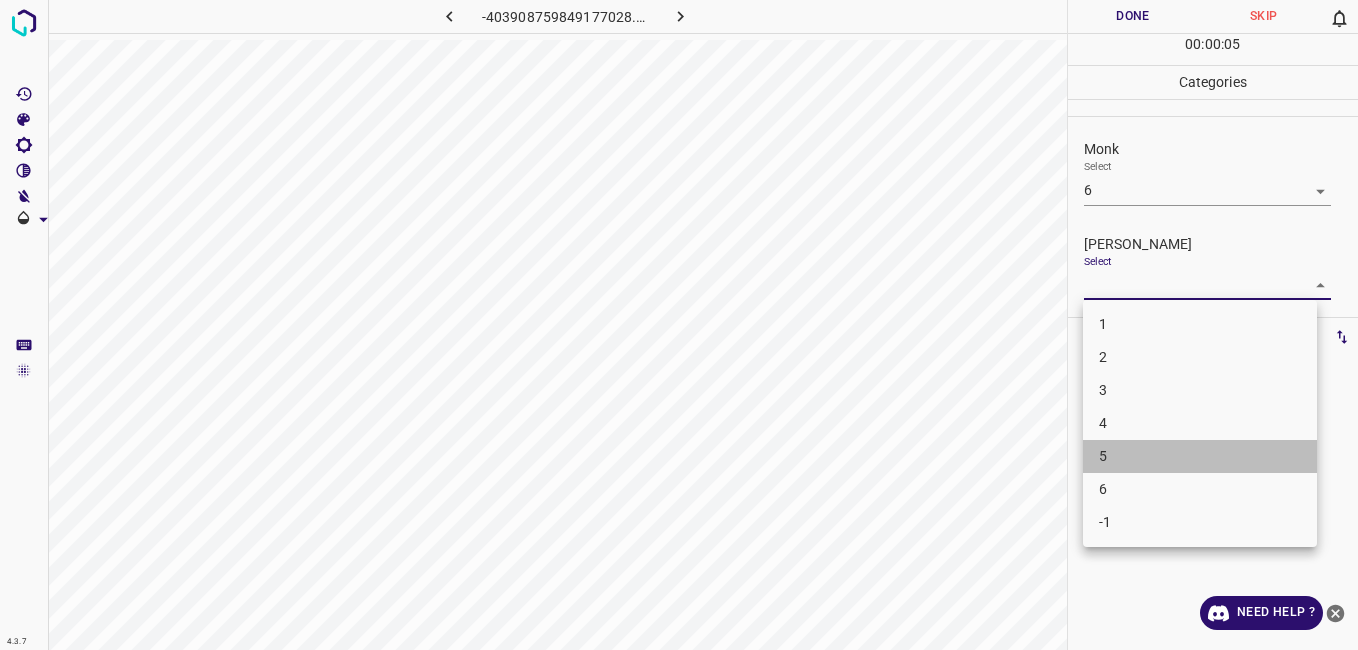 click on "5" at bounding box center [1200, 456] 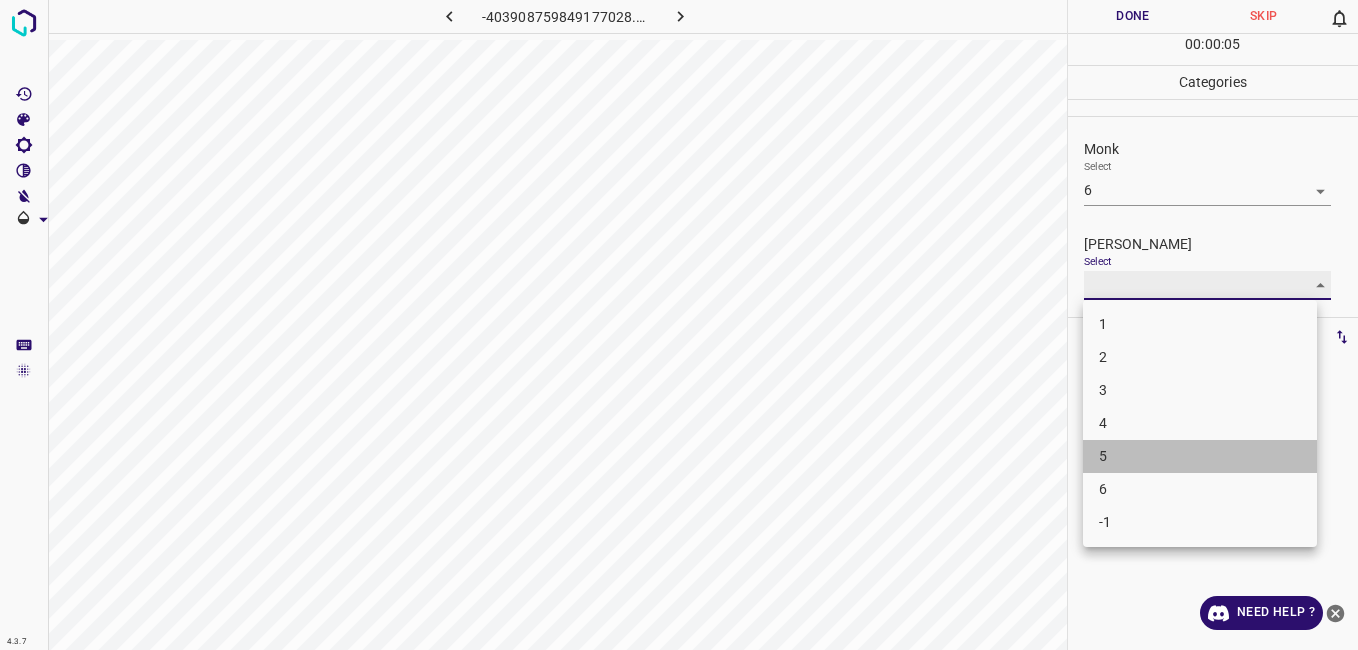 type on "5" 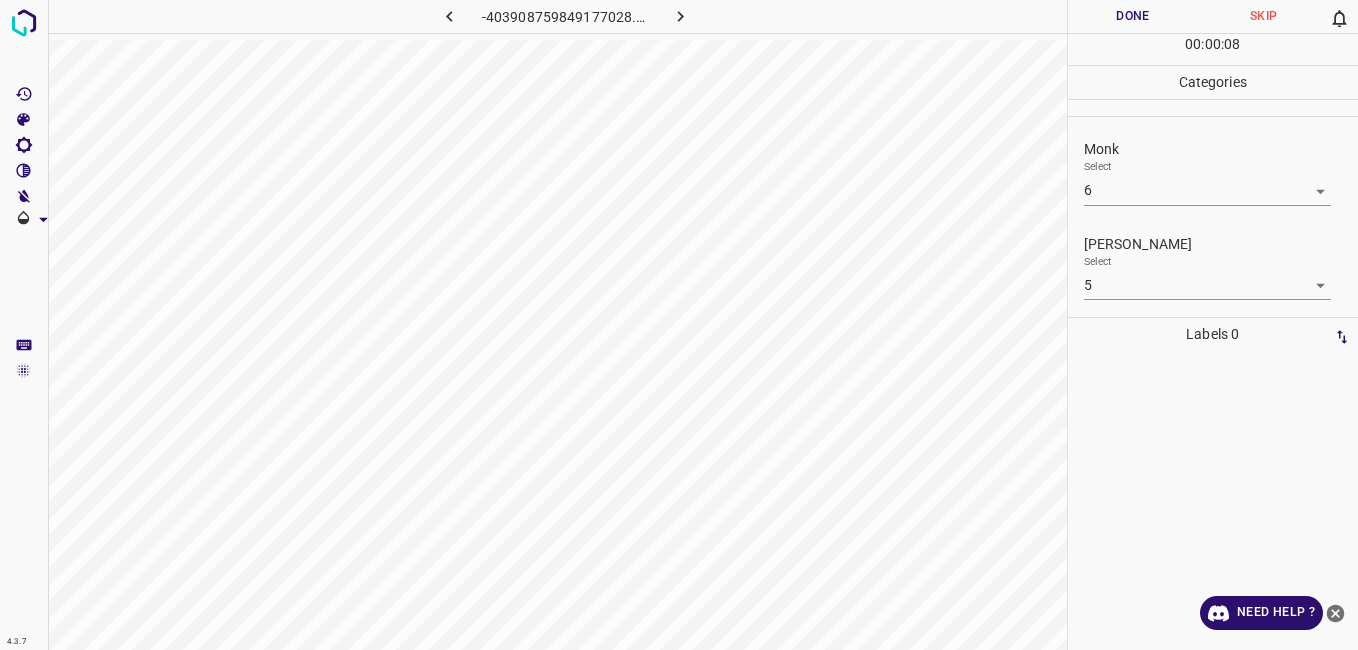 click on "[PERSON_NAME]   Select 5 5" at bounding box center [1213, 267] 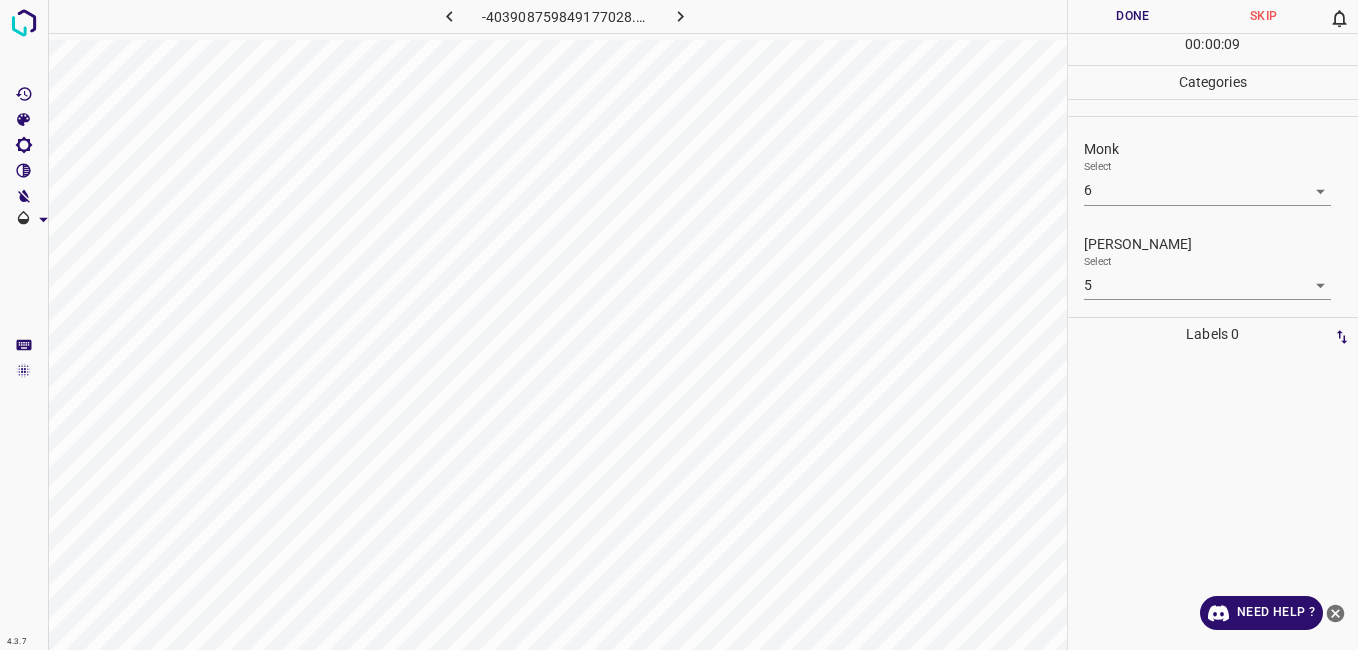 click on "Done" at bounding box center (1133, 16) 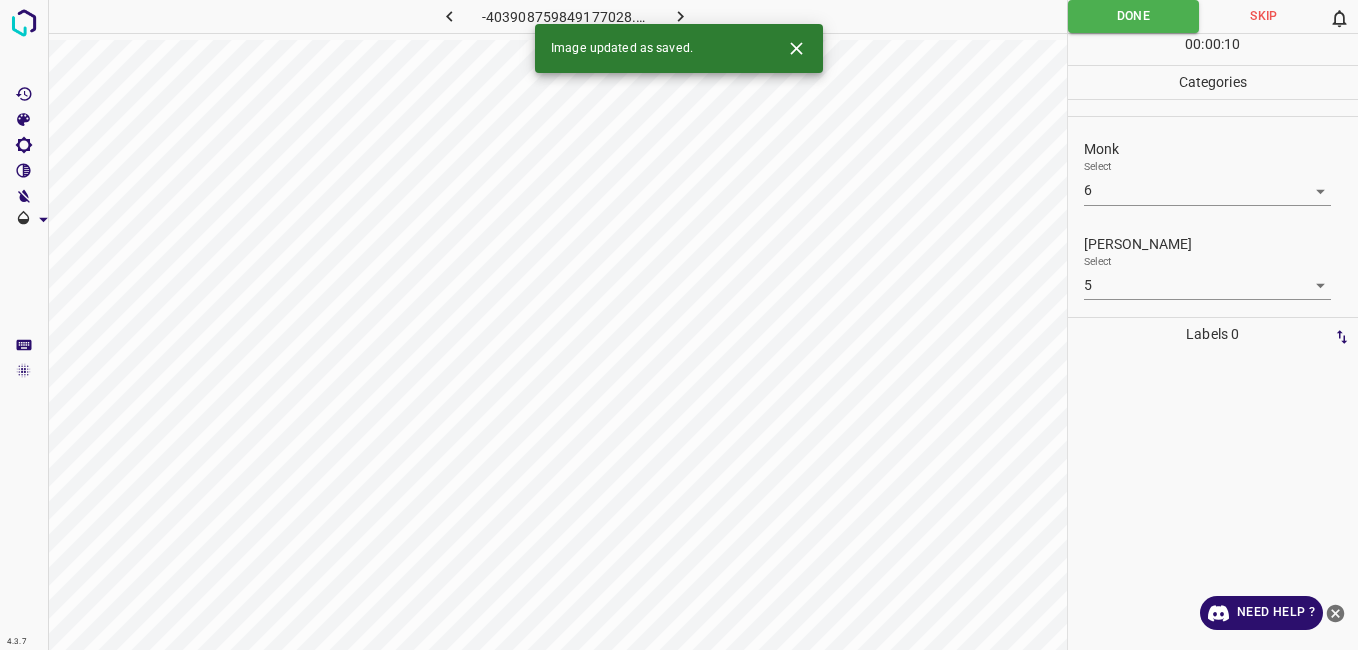 click at bounding box center (681, 16) 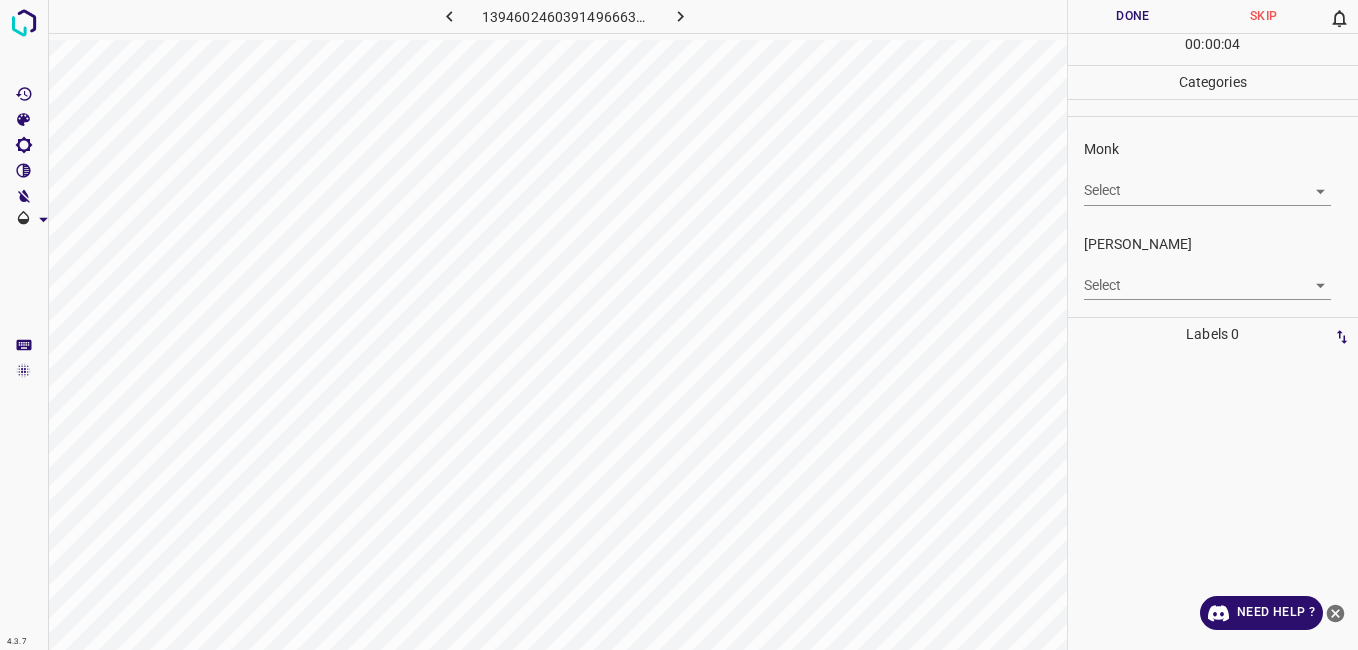 click on "4.3.7 1394602460391496663.png Done Skip 0 00   : 00   : 04   Categories Monk   Select ​  [PERSON_NAME]   Select ​ Labels   0 Categories 1 Monk 2  [PERSON_NAME] Tools Space Change between modes (Draw & Edit) I Auto labeling R Restore zoom M Zoom in N Zoom out Delete Delete selecte label Filters Z Restore filters X Saturation filter C Brightness filter V Contrast filter B Gray scale filter General O Download Need Help ? - Text - Hide - Delete" at bounding box center [679, 325] 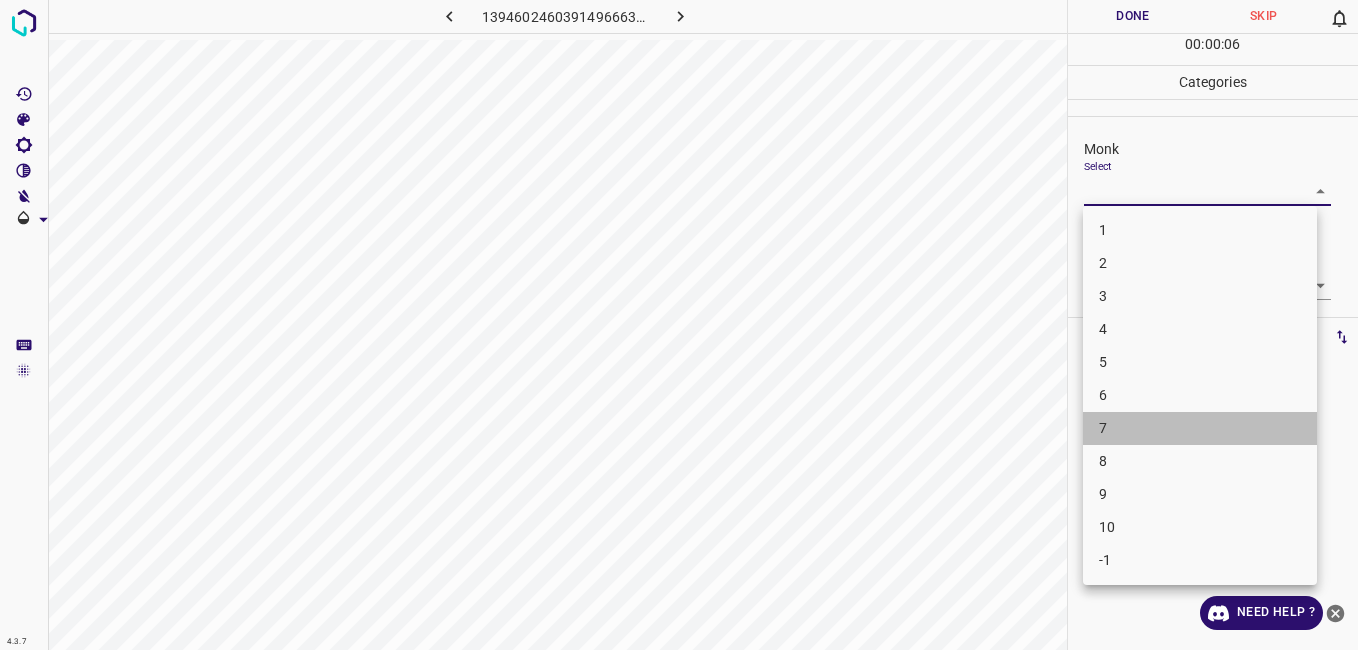 click on "7" at bounding box center (1200, 428) 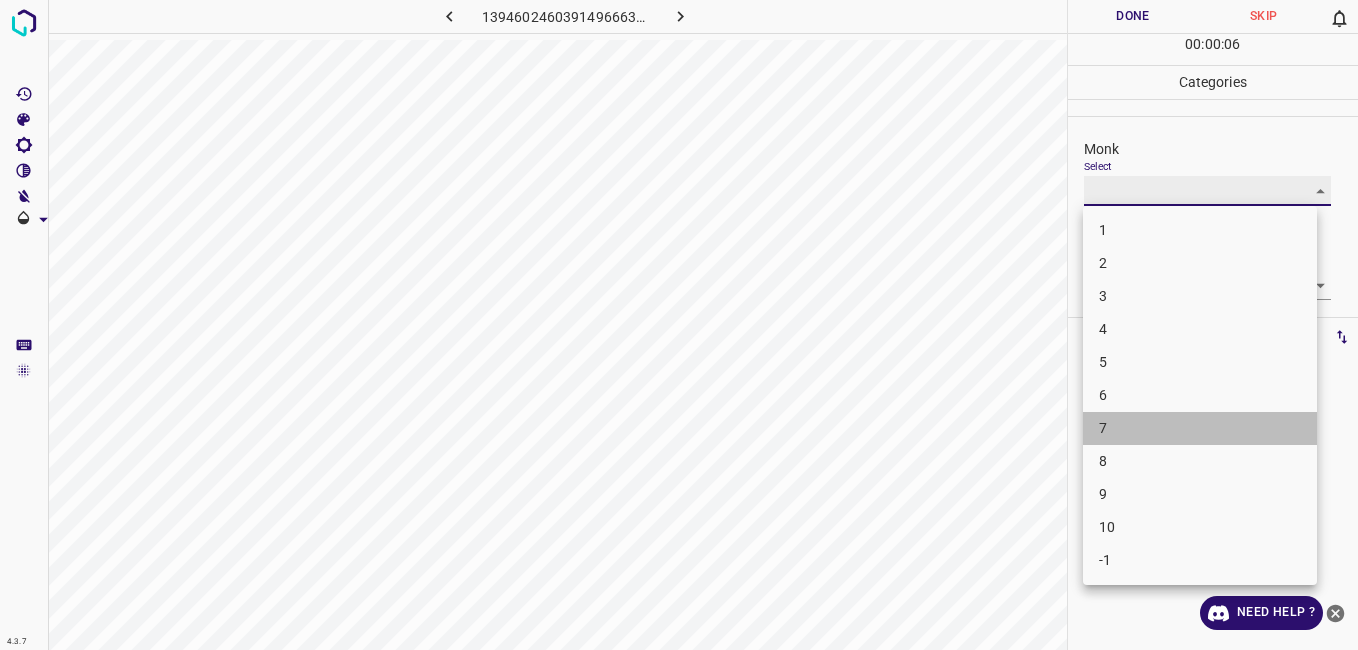 type on "7" 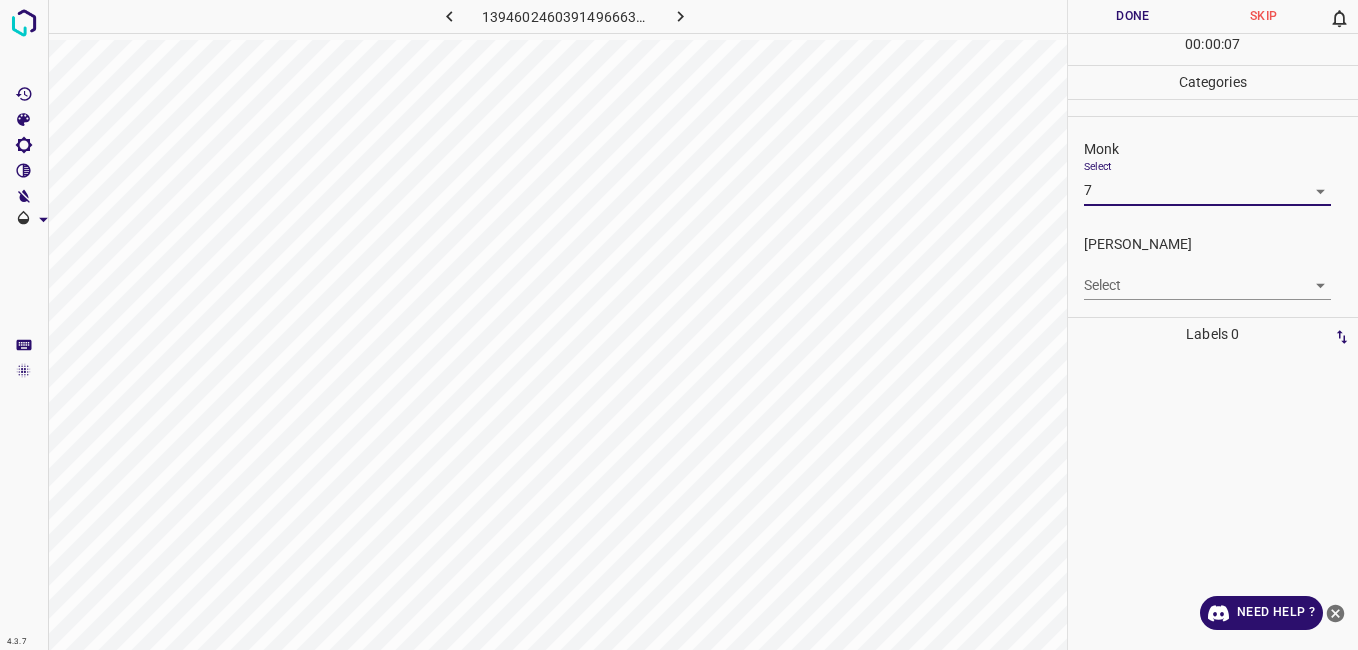 click on "4.3.7 1394602460391496663.png Done Skip 0 00   : 00   : 07   Categories Monk   Select 7 7  [PERSON_NAME]   Select ​ Labels   0 Categories 1 Monk 2  [PERSON_NAME] Tools Space Change between modes (Draw & Edit) I Auto labeling R Restore zoom M Zoom in N Zoom out Delete Delete selecte label Filters Z Restore filters X Saturation filter C Brightness filter V Contrast filter B Gray scale filter General O Download Need Help ? - Text - Hide - Delete" at bounding box center (679, 325) 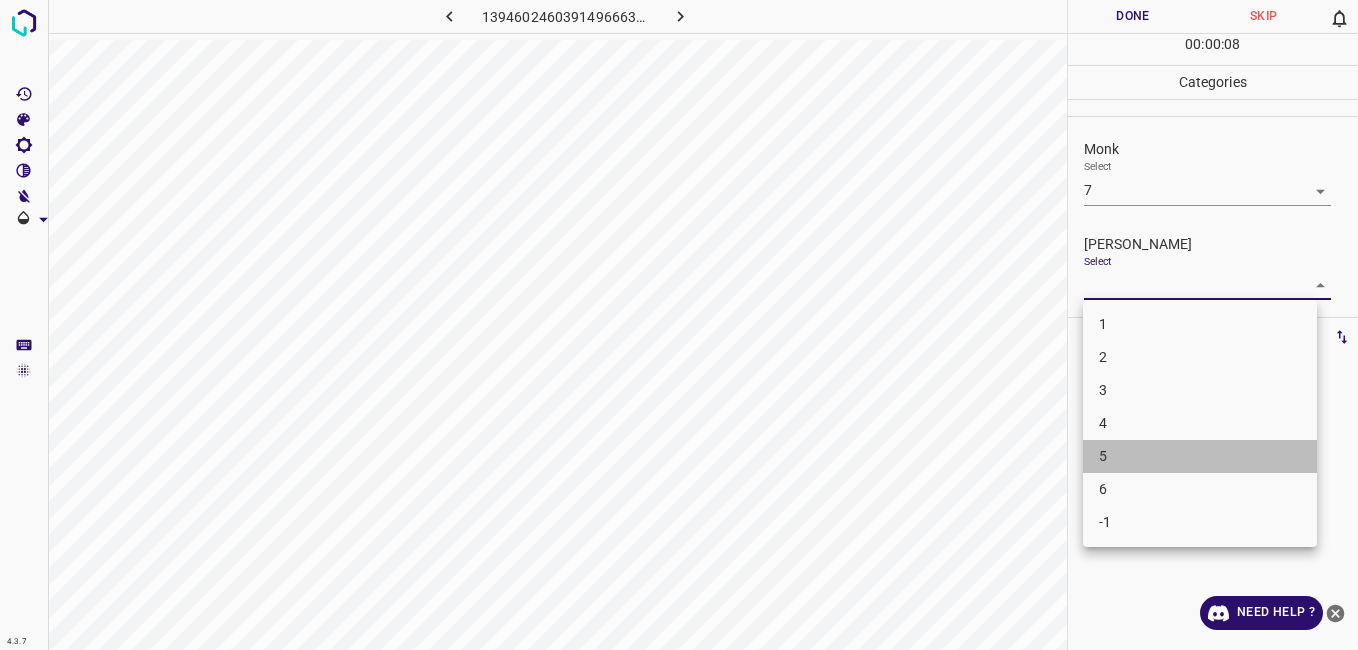 click on "5" at bounding box center (1200, 456) 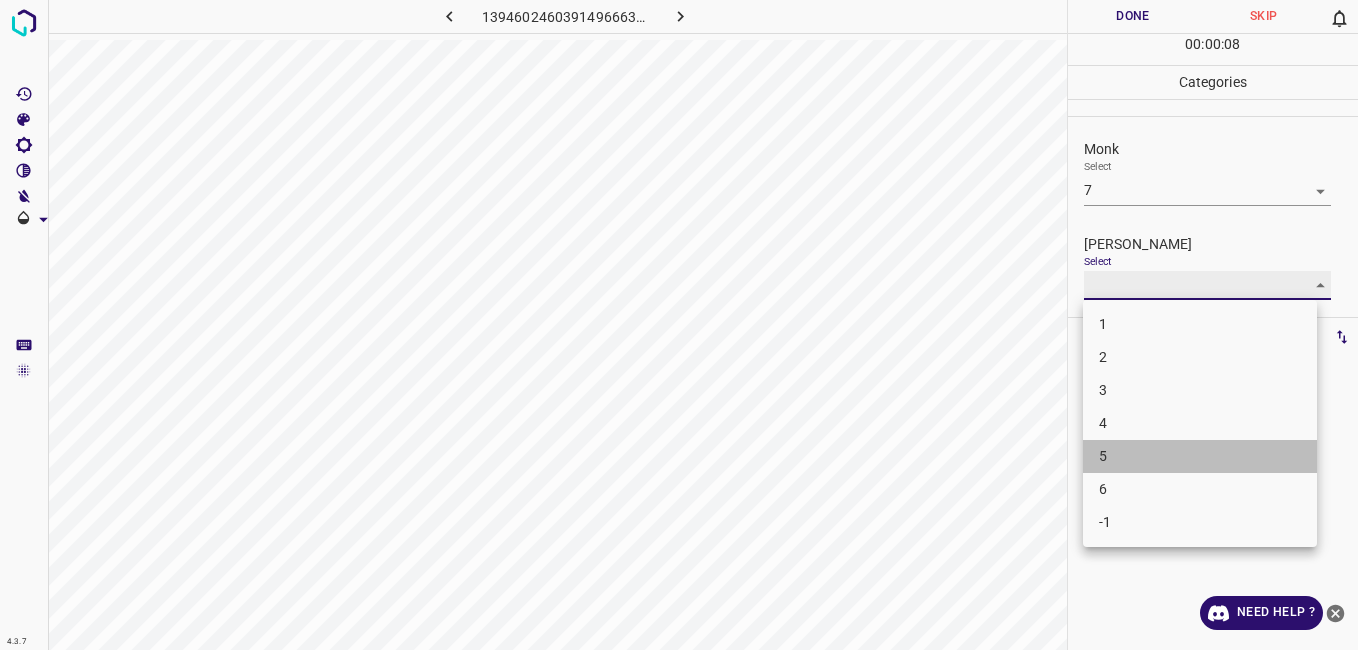 type on "5" 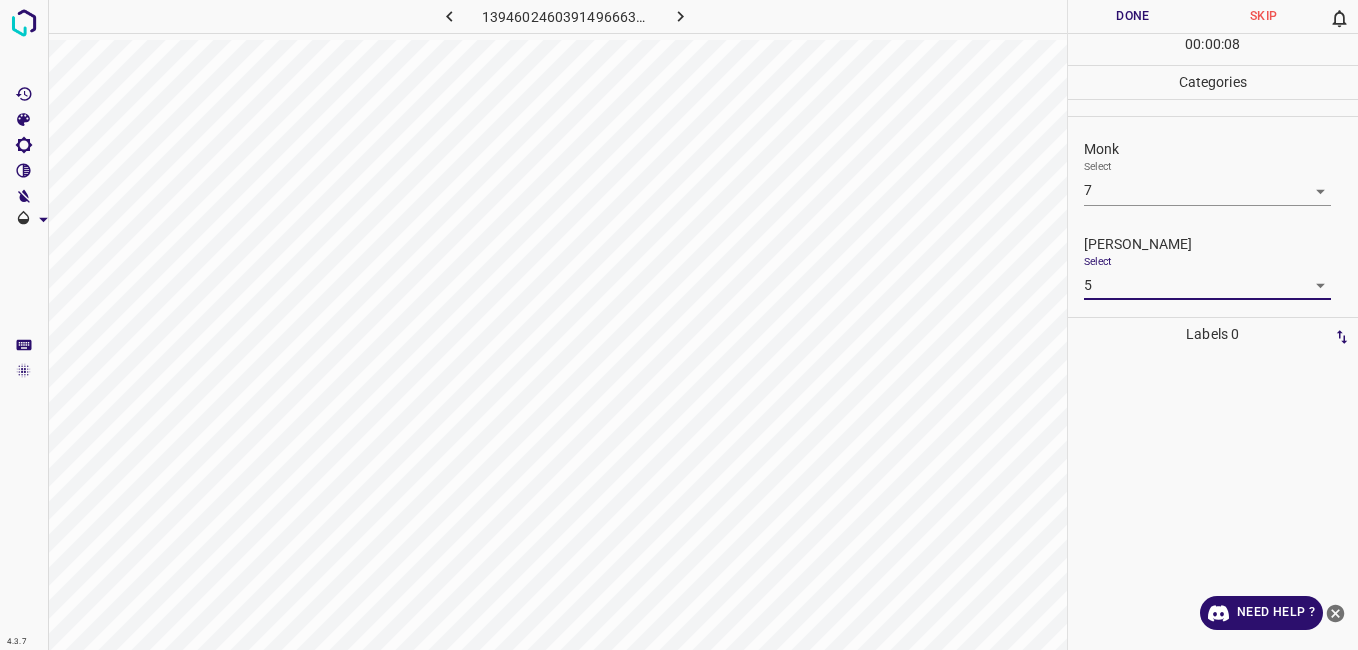 click on "Done" at bounding box center (1133, 16) 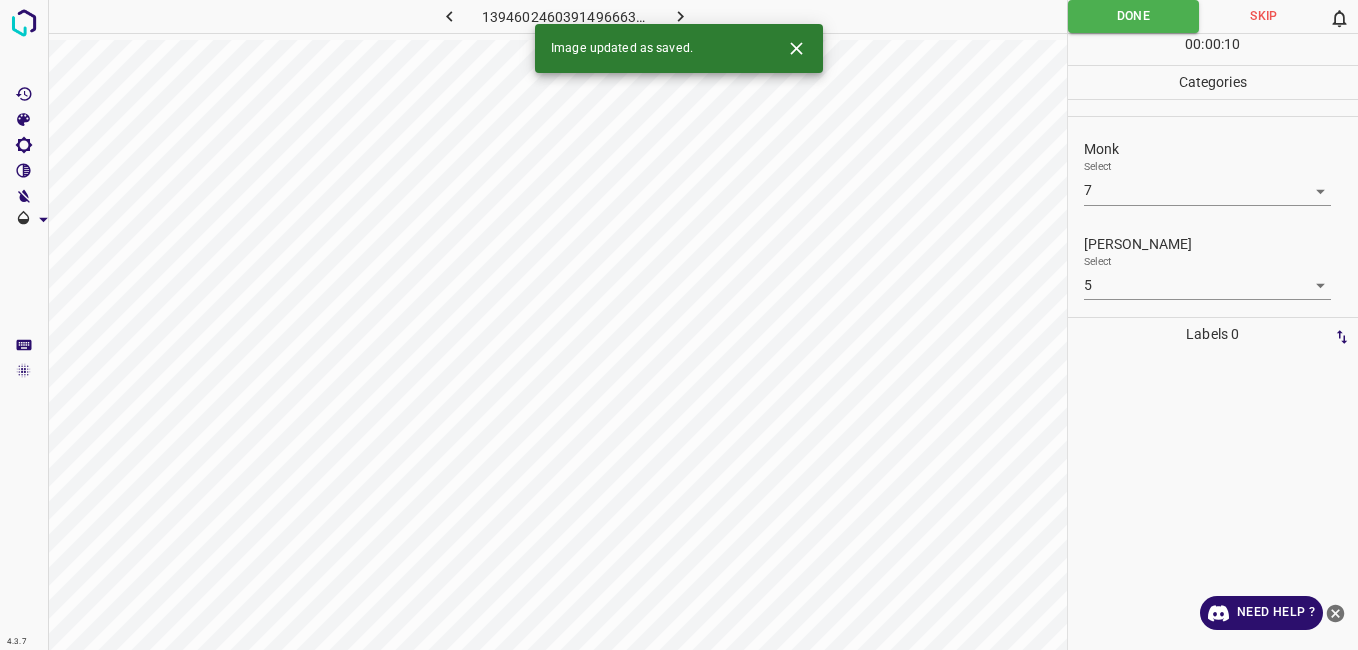 click 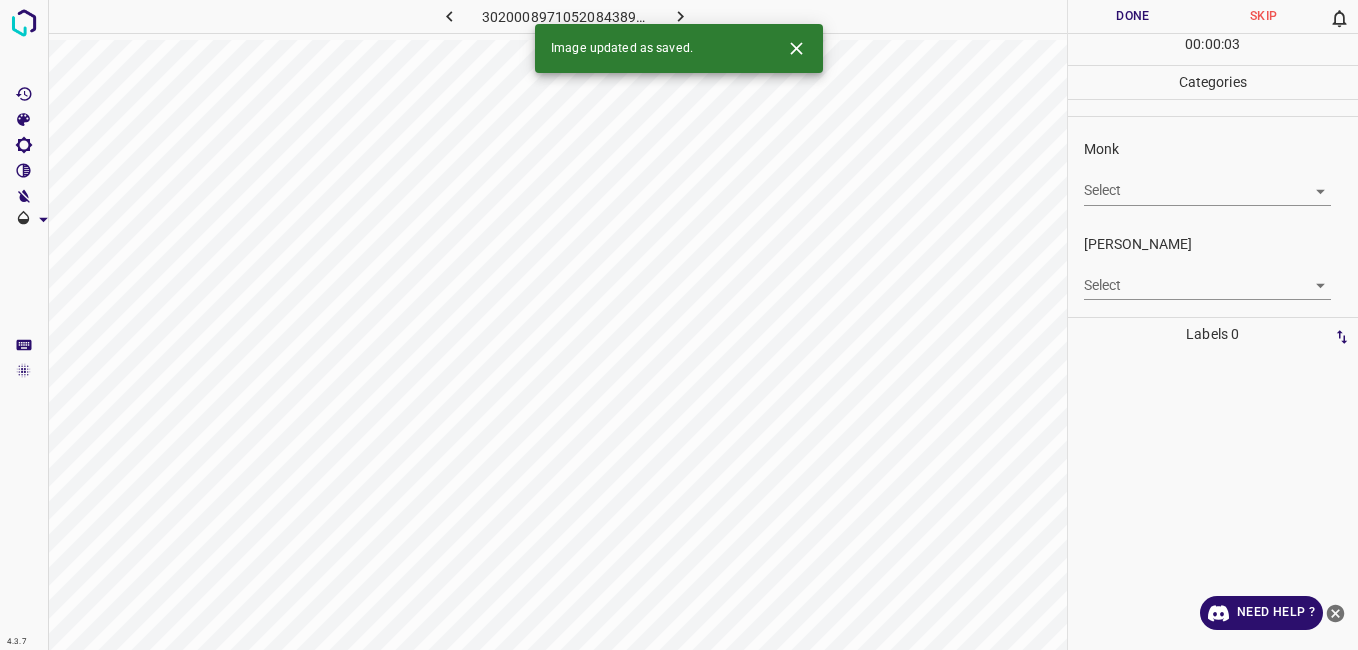 click on "4.3.7 3020008971052084389.png Done Skip 0 00   : 00   : 03   Categories Monk   Select ​  [PERSON_NAME]   Select ​ Labels   0 Categories 1 Monk 2  [PERSON_NAME] Tools Space Change between modes (Draw & Edit) I Auto labeling R Restore zoom M Zoom in N Zoom out Delete Delete selecte label Filters Z Restore filters X Saturation filter C Brightness filter V Contrast filter B Gray scale filter General O Download Image updated as saved. Need Help ? - Text - Hide - Delete" at bounding box center [679, 325] 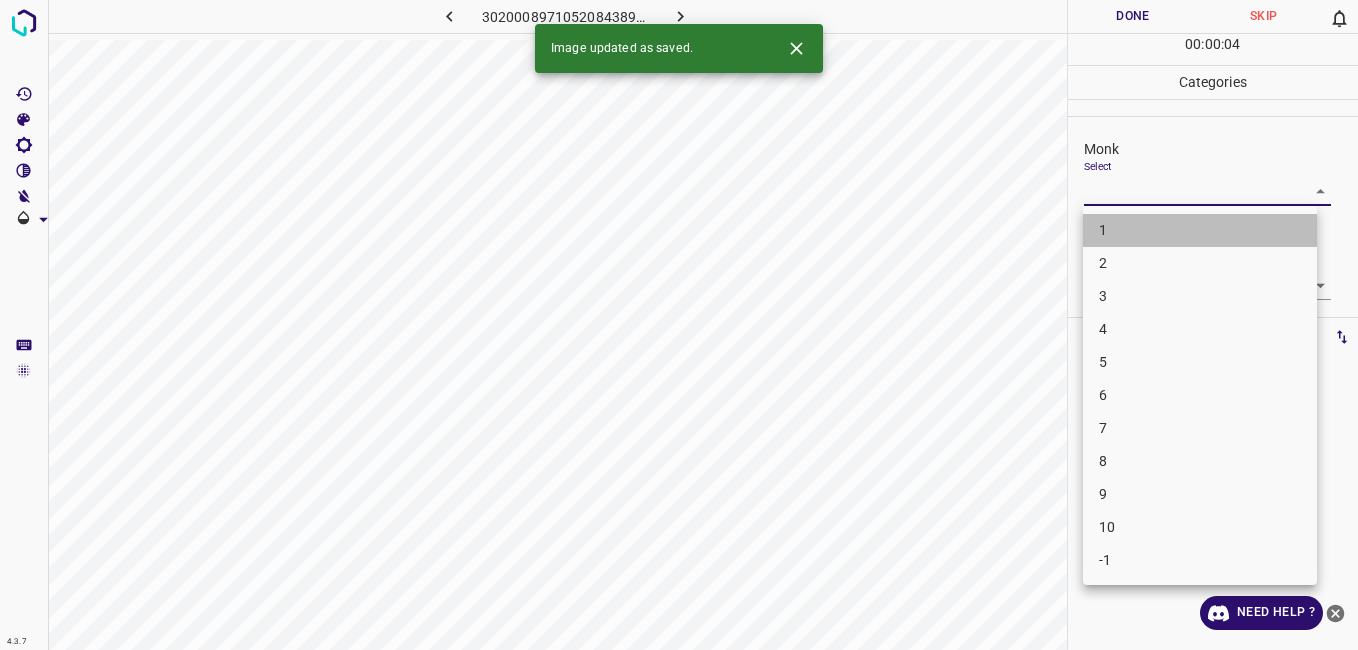 click on "1" at bounding box center [1200, 230] 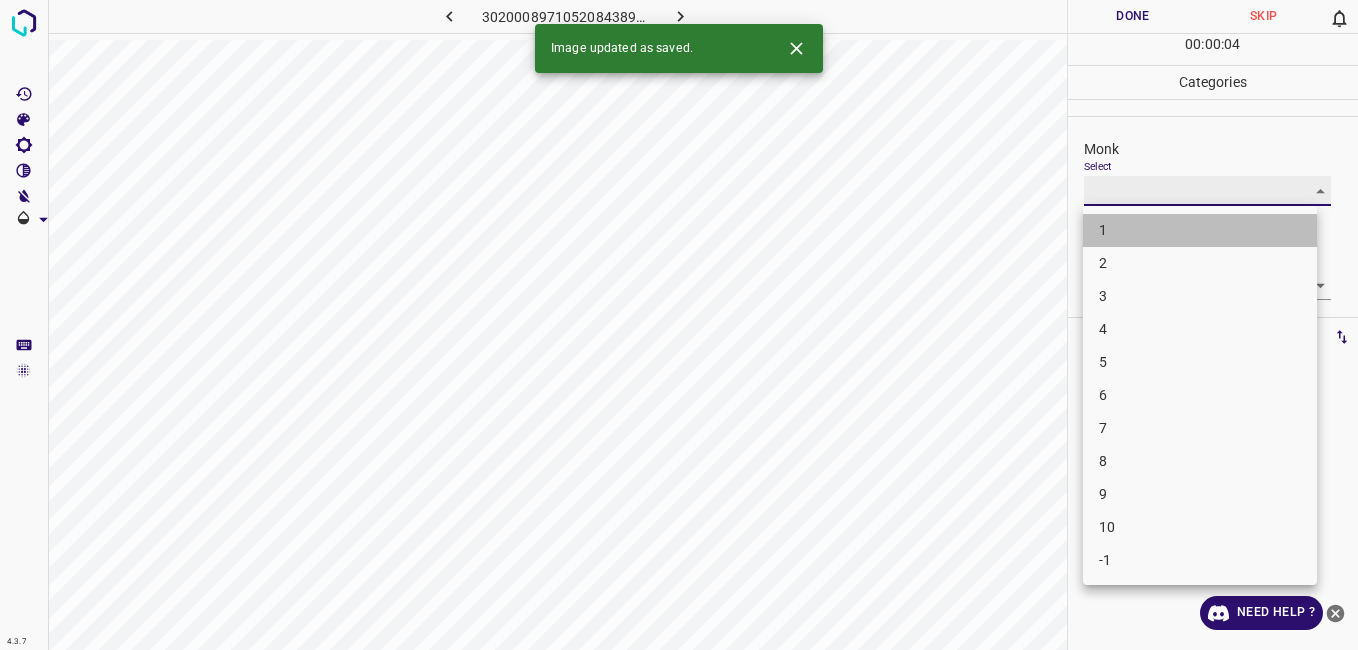 type on "1" 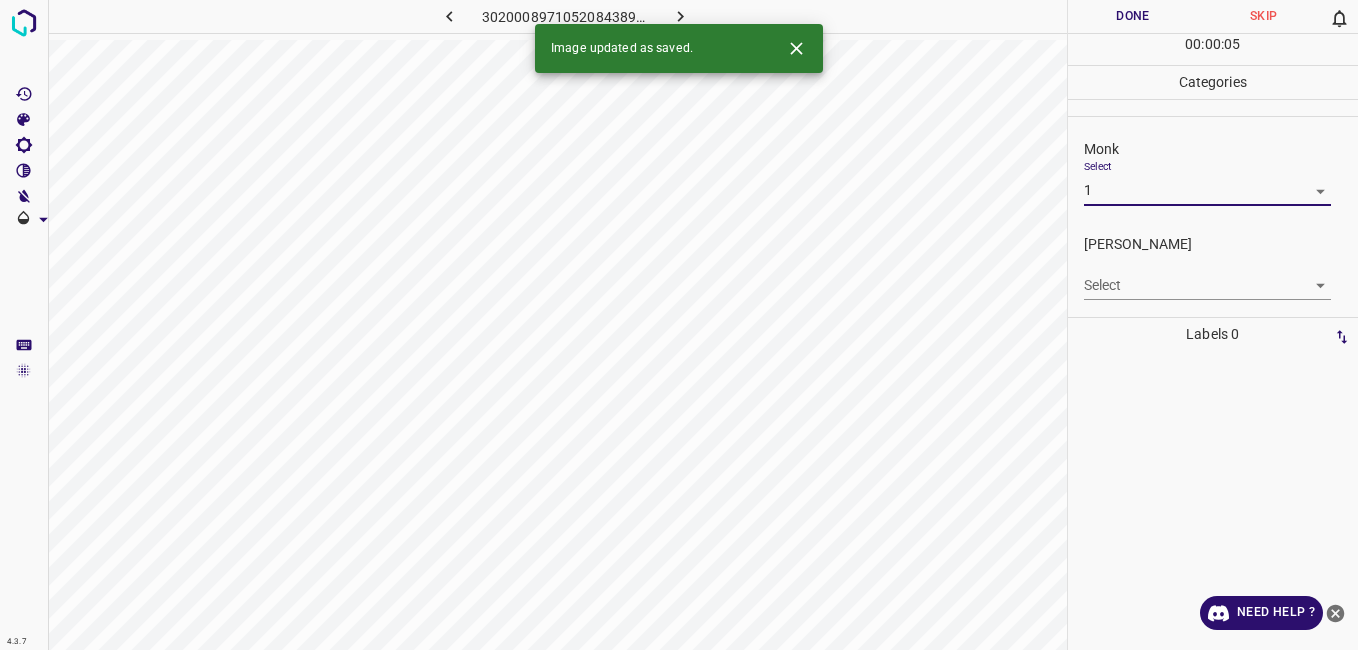 click on "Select ​" at bounding box center [1207, 277] 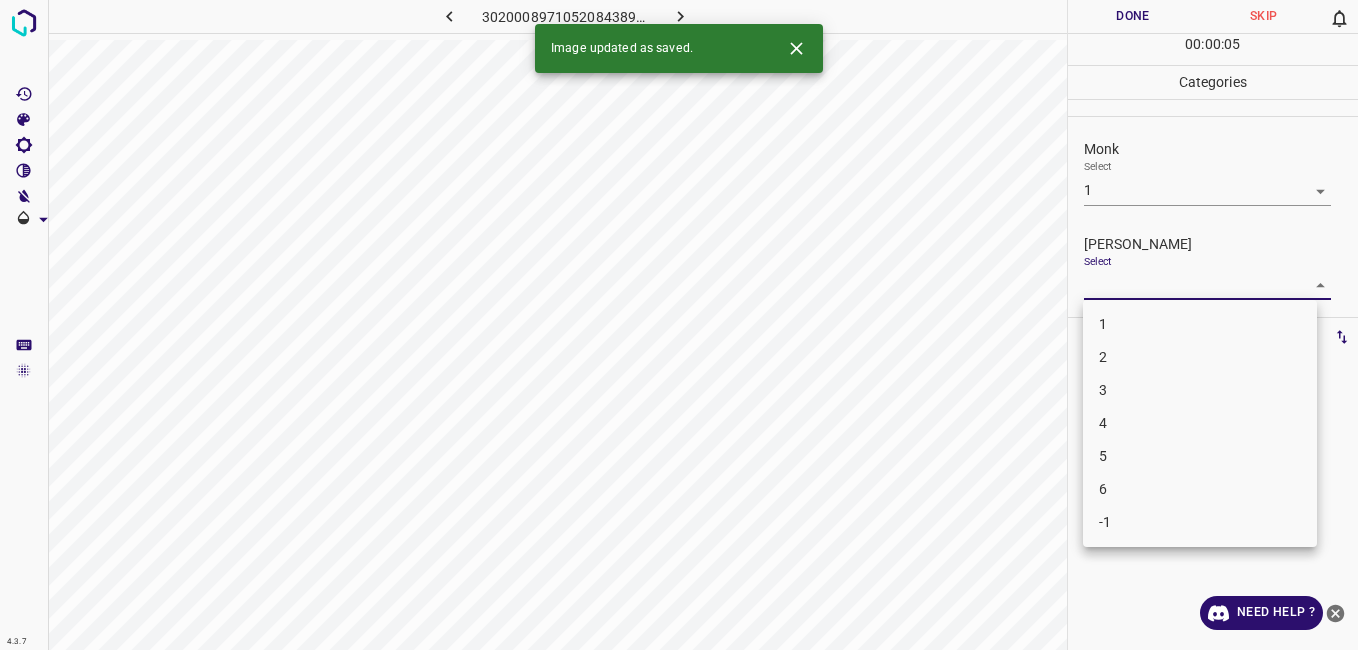 click on "4.3.7 3020008971052084389.png Done Skip 0 00   : 00   : 05   Categories Monk   Select 1 1  [PERSON_NAME]   Select ​ Labels   0 Categories 1 Monk 2  [PERSON_NAME] Tools Space Change between modes (Draw & Edit) I Auto labeling R Restore zoom M Zoom in N Zoom out Delete Delete selecte label Filters Z Restore filters X Saturation filter C Brightness filter V Contrast filter B Gray scale filter General O Download Image updated as saved. Need Help ? - Text - Hide - Delete 1 2 3 4 5 6 -1" at bounding box center [679, 325] 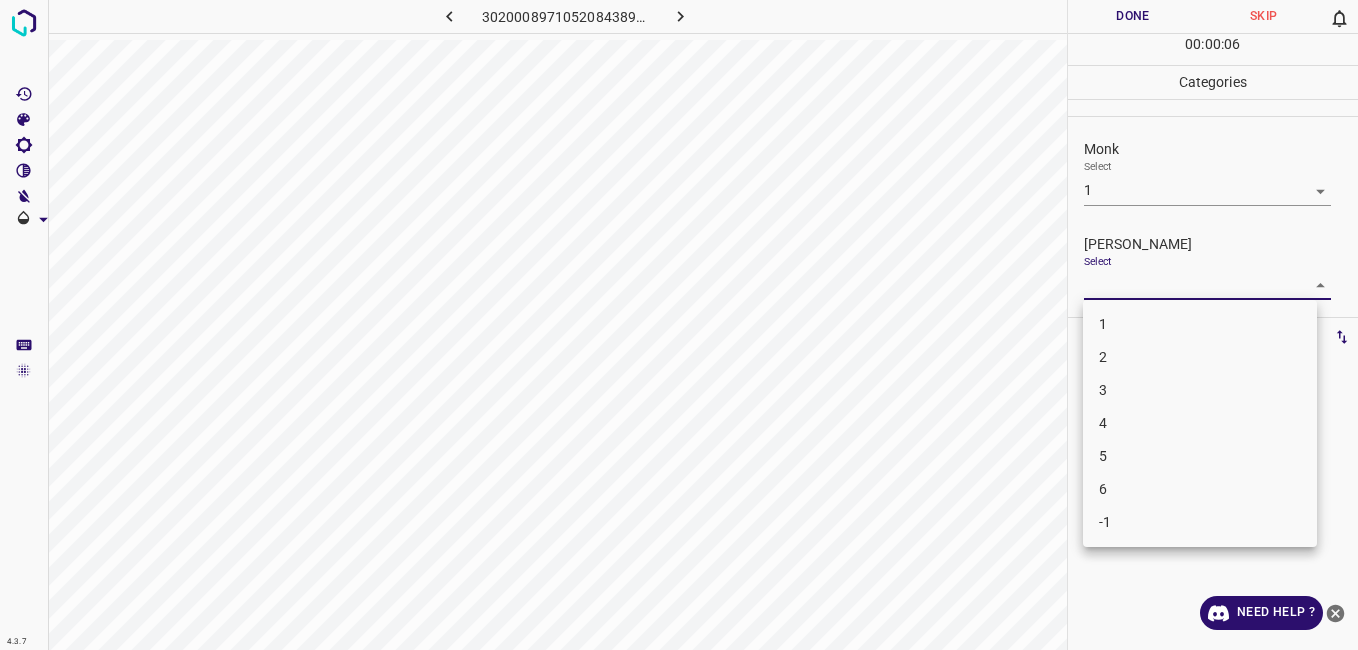 click on "1" at bounding box center (1200, 324) 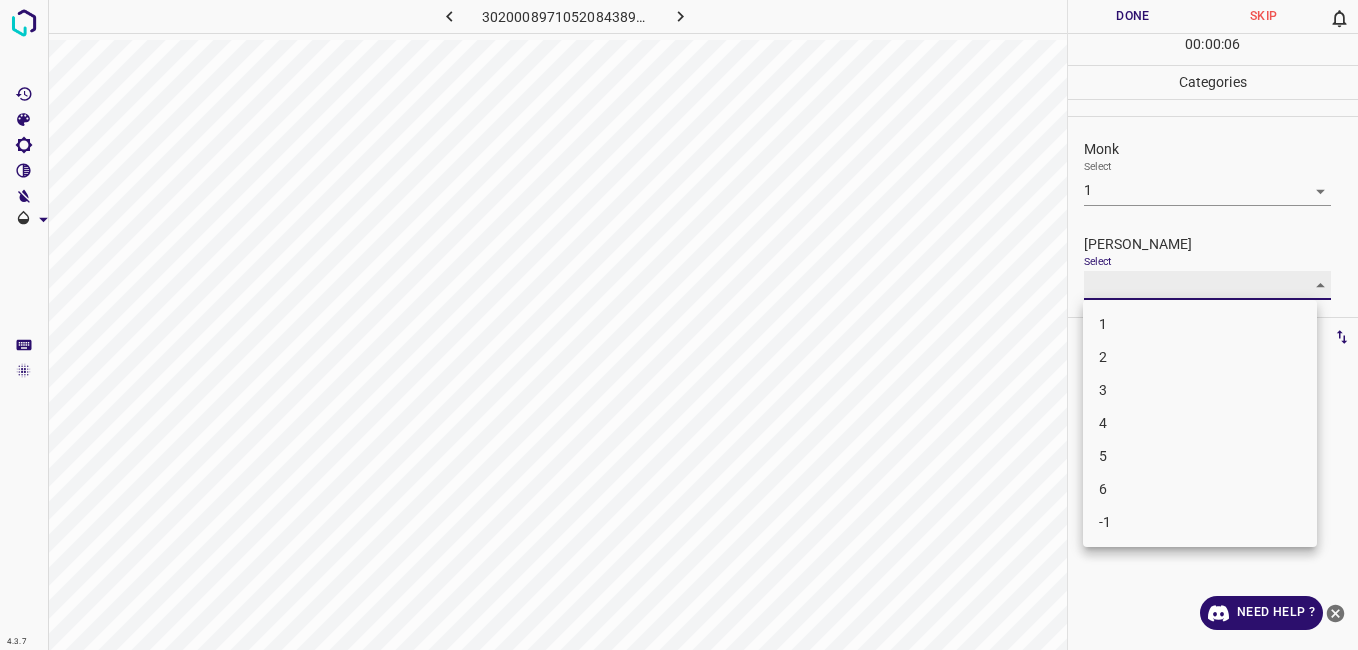 type on "1" 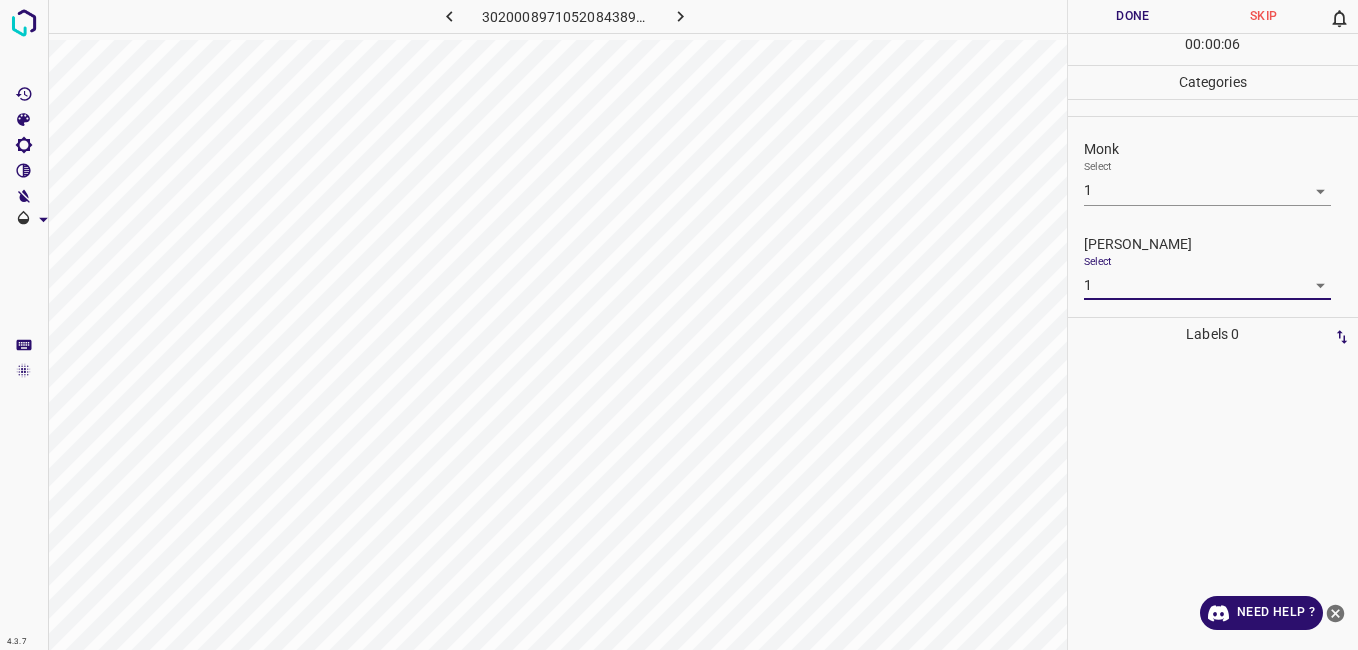 click on "00   : 00   : 06" at bounding box center (1213, 49) 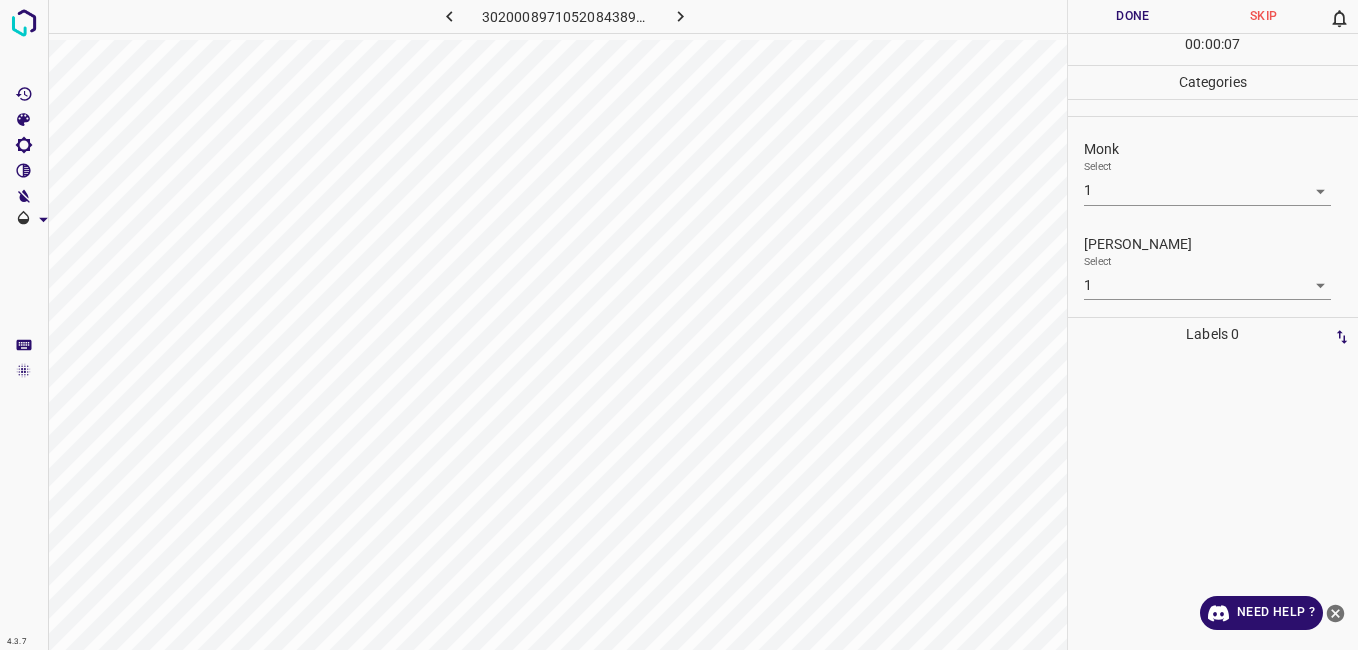 click on "Done" at bounding box center [1133, 16] 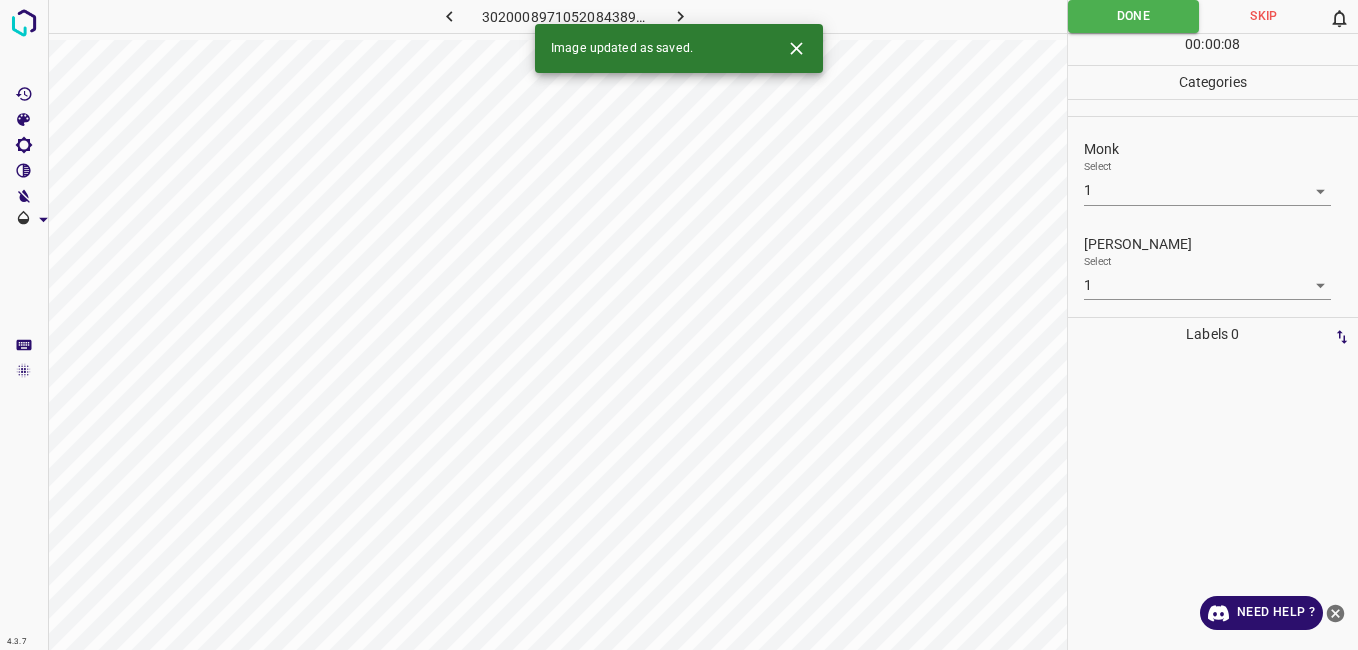 click at bounding box center [681, 16] 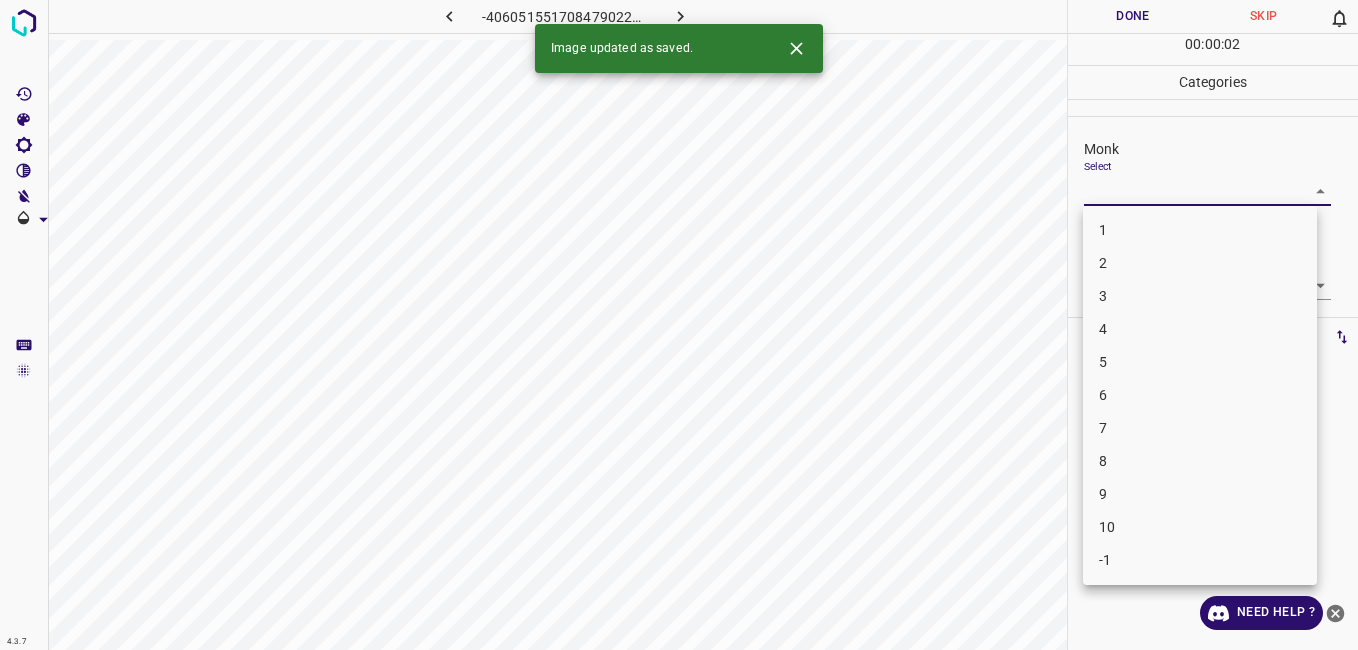 click on "4.3.7 -4060515517084790226.png Done Skip 0 00   : 00   : 02   Categories Monk   Select ​  [PERSON_NAME]   Select ​ Labels   0 Categories 1 Monk 2  [PERSON_NAME] Tools Space Change between modes (Draw & Edit) I Auto labeling R Restore zoom M Zoom in N Zoom out Delete Delete selecte label Filters Z Restore filters X Saturation filter C Brightness filter V Contrast filter B Gray scale filter General O Download Image updated as saved. Need Help ? - Text - Hide - Delete 1 2 3 4 5 6 7 8 9 10 -1" at bounding box center [679, 325] 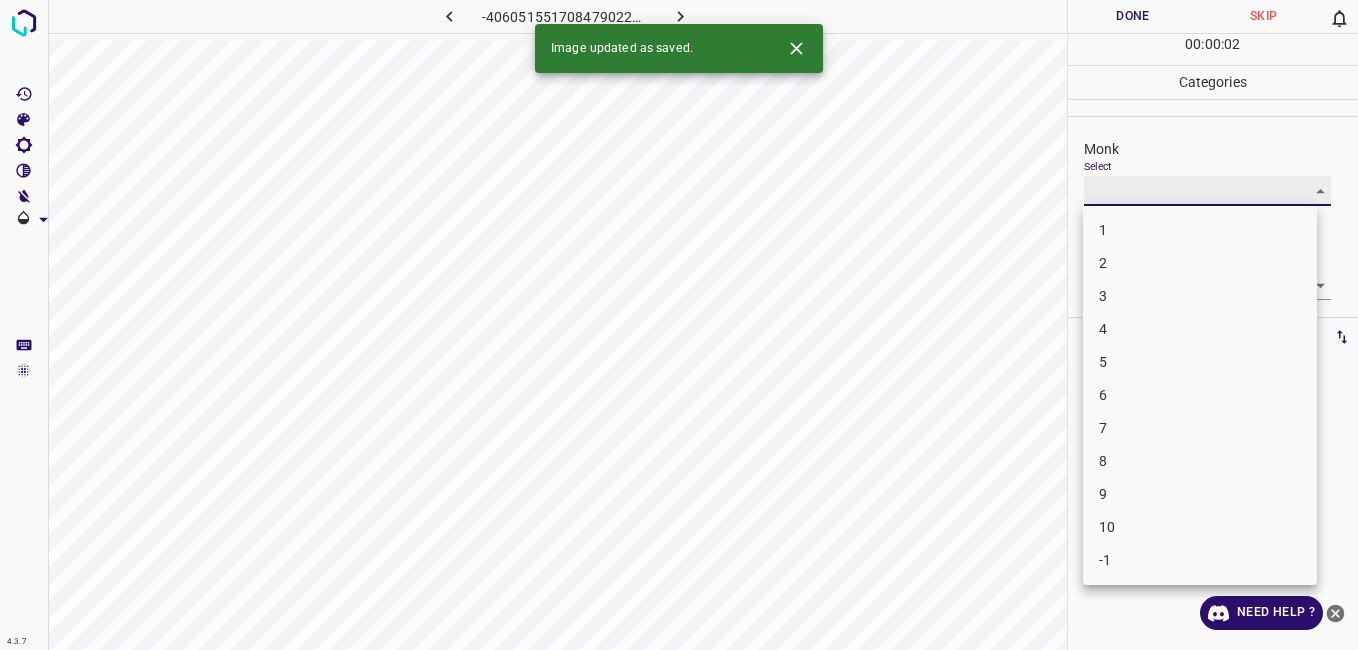 type on "2" 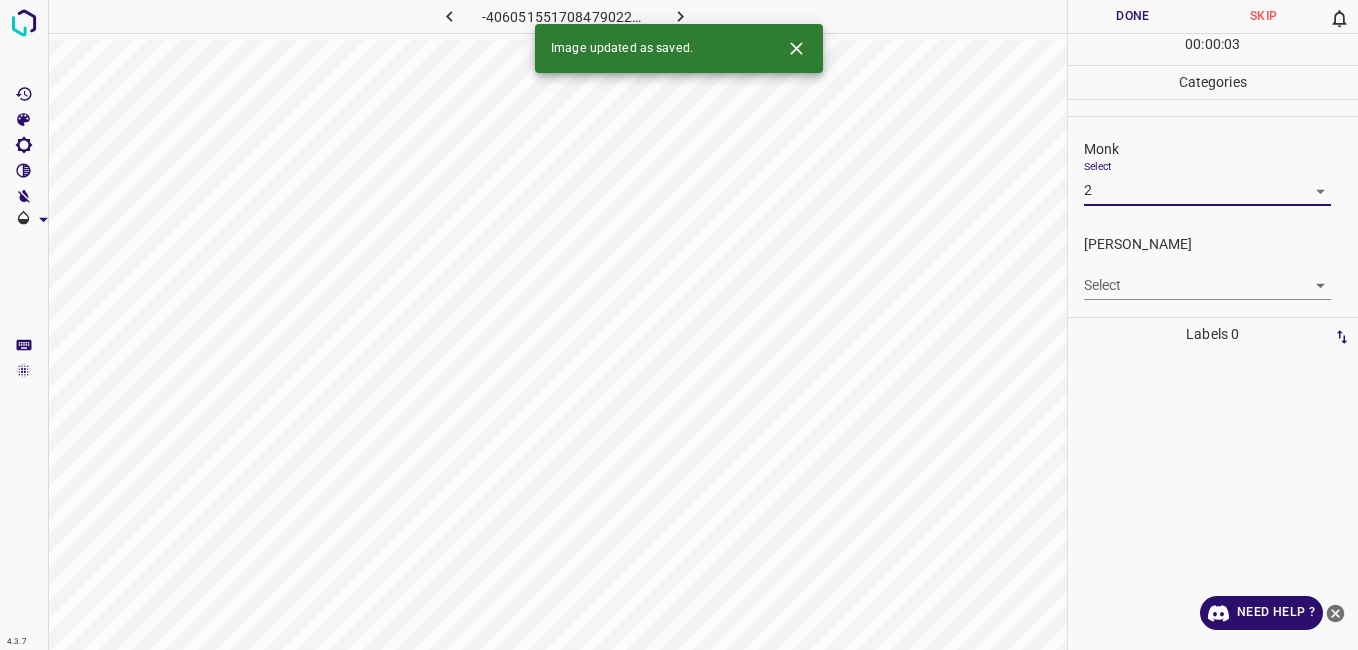 click on "4.3.7 -4060515517084790226.png Done Skip 0 00   : 00   : 03   Categories Monk   Select 2 2  [PERSON_NAME]   Select ​ Labels   0 Categories 1 Monk 2  [PERSON_NAME] Tools Space Change between modes (Draw & Edit) I Auto labeling R Restore zoom M Zoom in N Zoom out Delete Delete selecte label Filters Z Restore filters X Saturation filter C Brightness filter V Contrast filter B Gray scale filter General O Download Image updated as saved. Need Help ? - Text - Hide - Delete 1 2 3 4 5 6 7 8 9 10 -1" at bounding box center (679, 325) 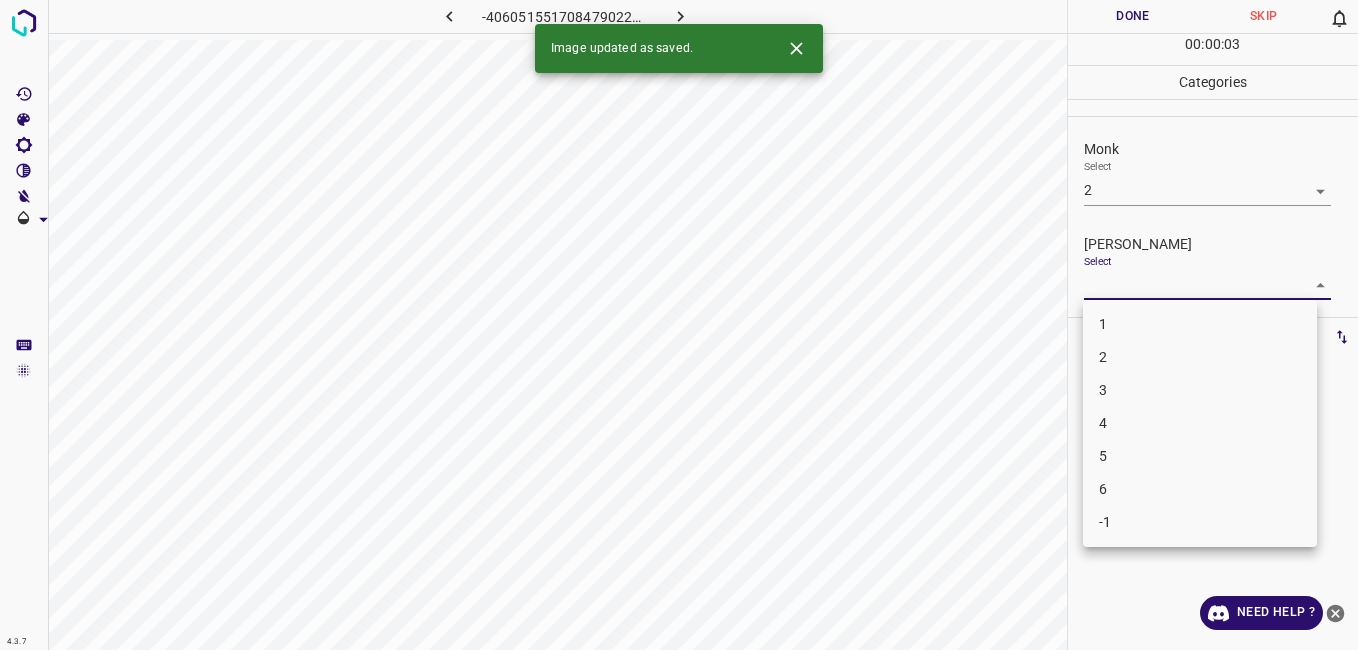 click on "1" at bounding box center [1200, 324] 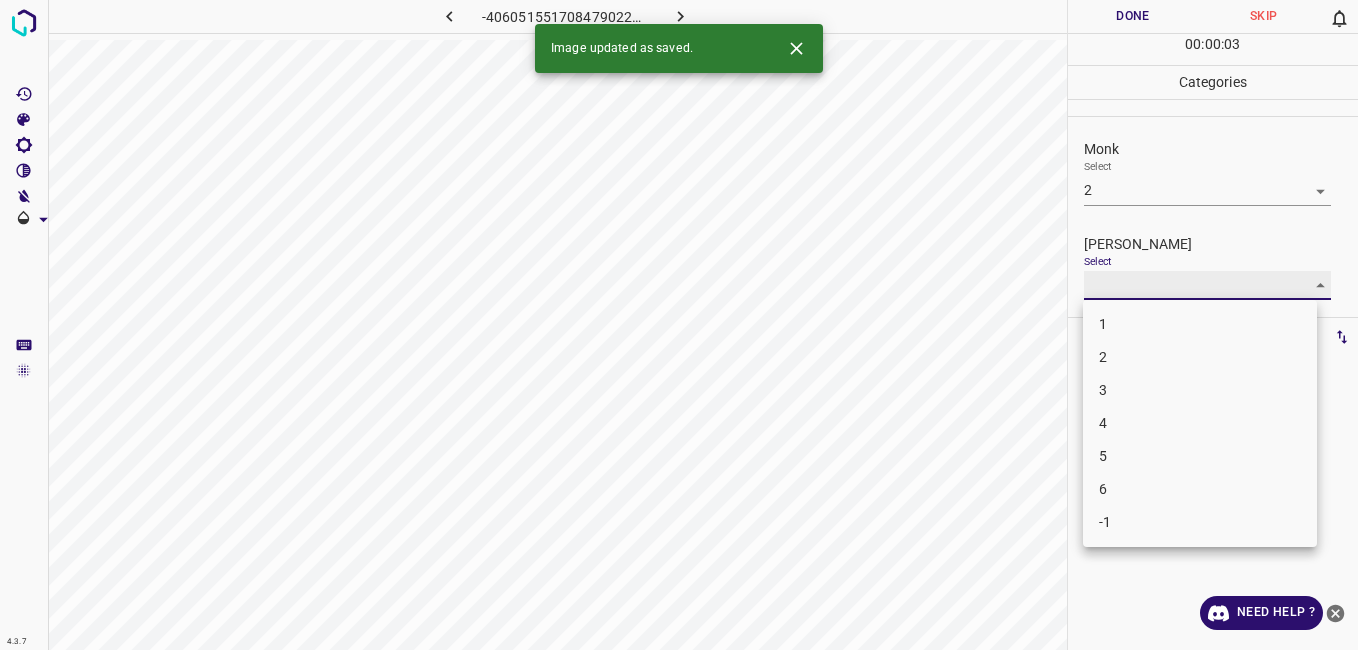 type on "1" 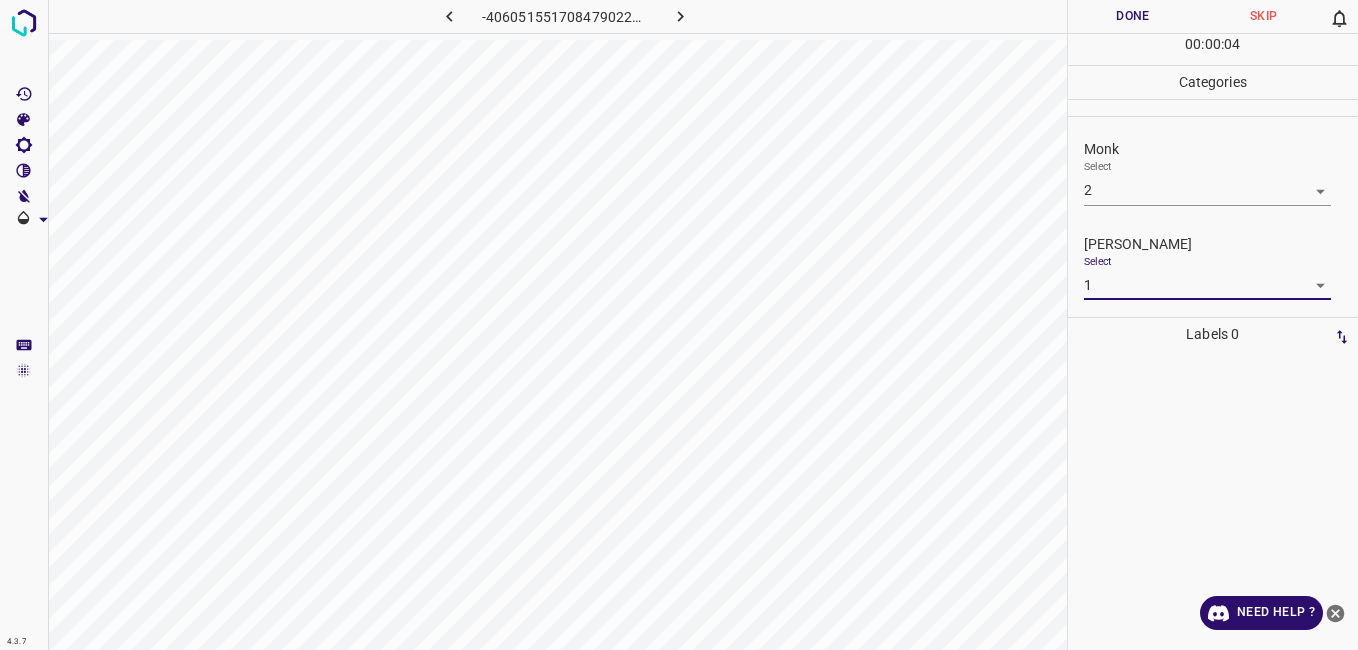 click on "Done" at bounding box center [1133, 16] 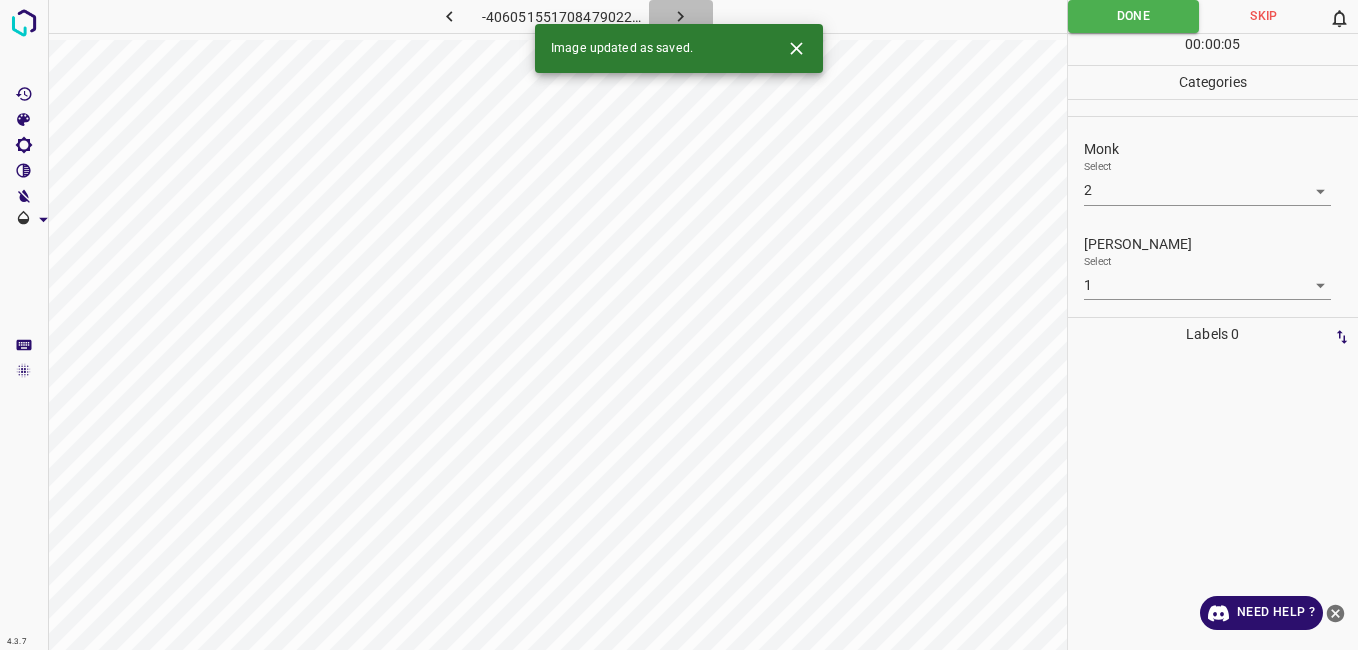 click 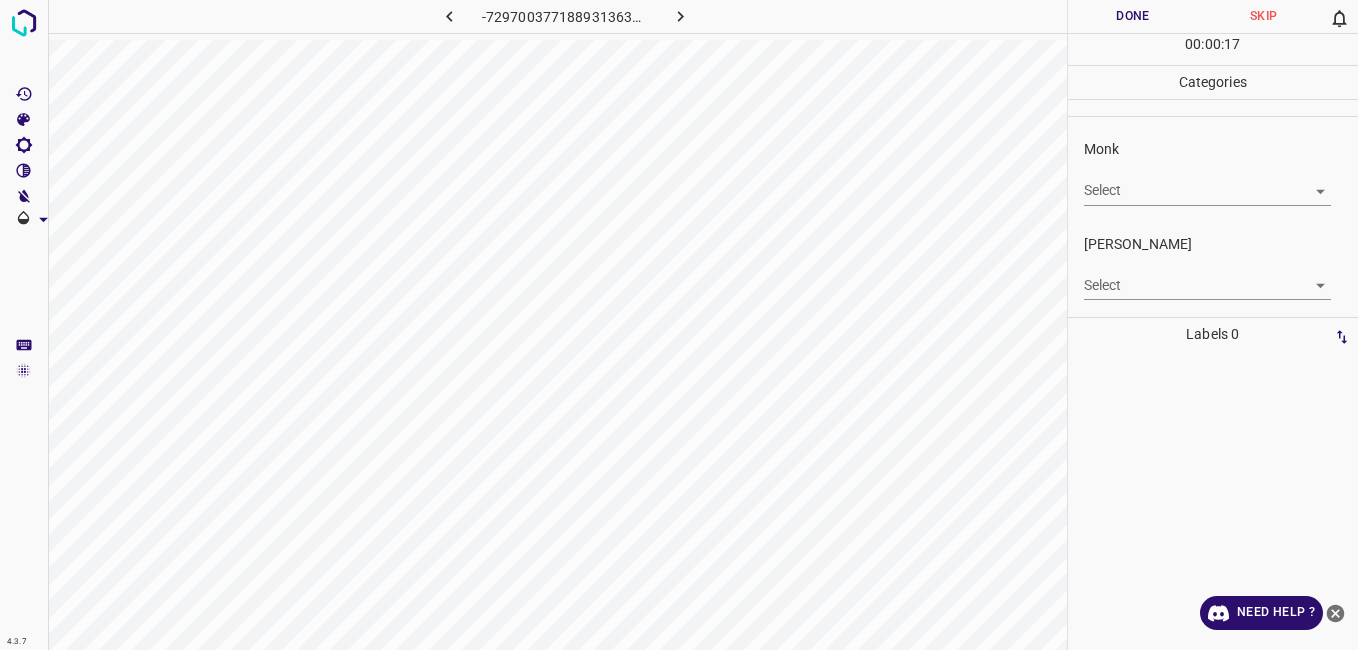 click on "4.3.7 -7297003771889313638.png Done Skip 0 00   : 00   : 17   Categories Monk   Select ​  [PERSON_NAME]   Select ​ Labels   0 Categories 1 Monk 2  [PERSON_NAME] Tools Space Change between modes (Draw & Edit) I Auto labeling R Restore zoom M Zoom in N Zoom out Delete Delete selecte label Filters Z Restore filters X Saturation filter C Brightness filter V Contrast filter B Gray scale filter General O Download Need Help ? - Text - Hide - Delete" at bounding box center [679, 325] 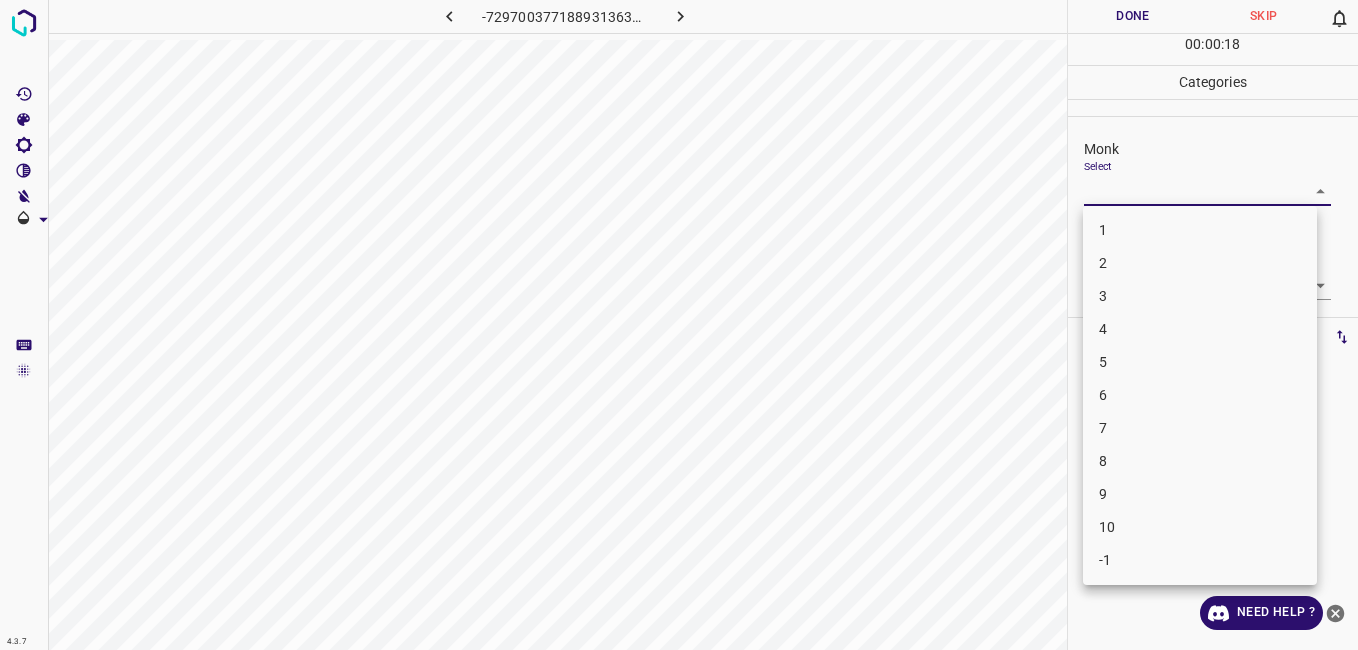 click on "6" at bounding box center (1200, 395) 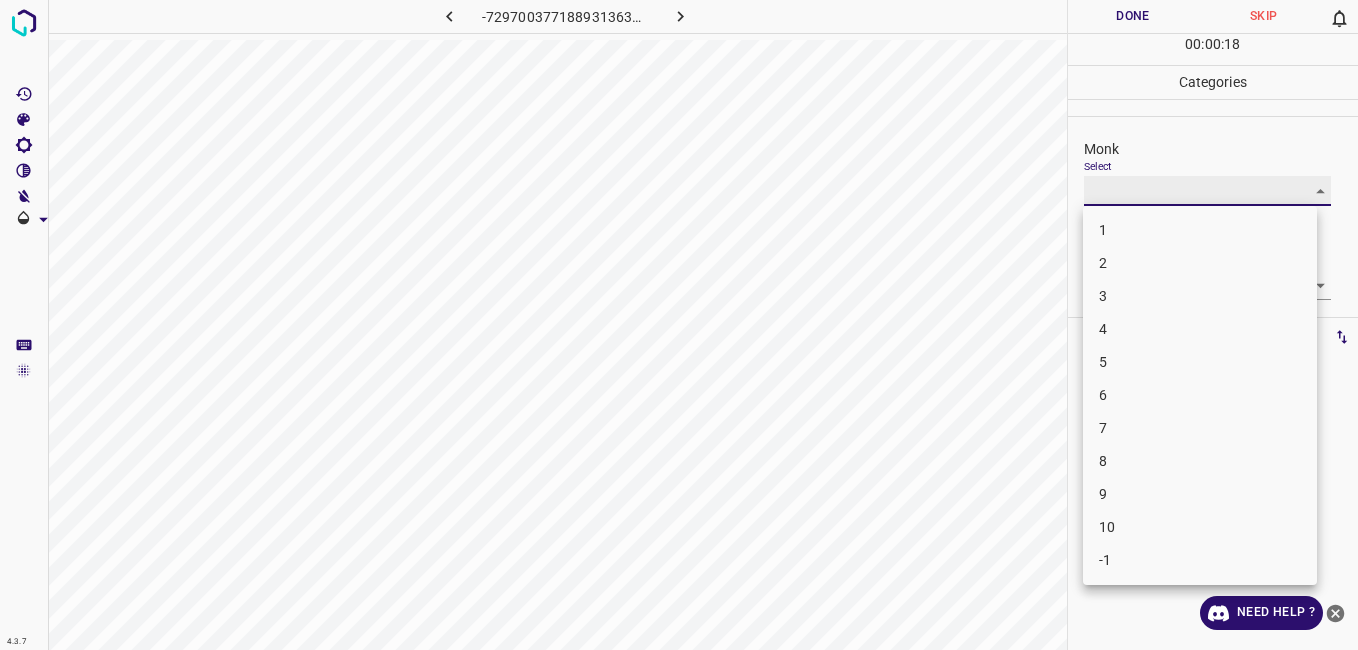 type on "6" 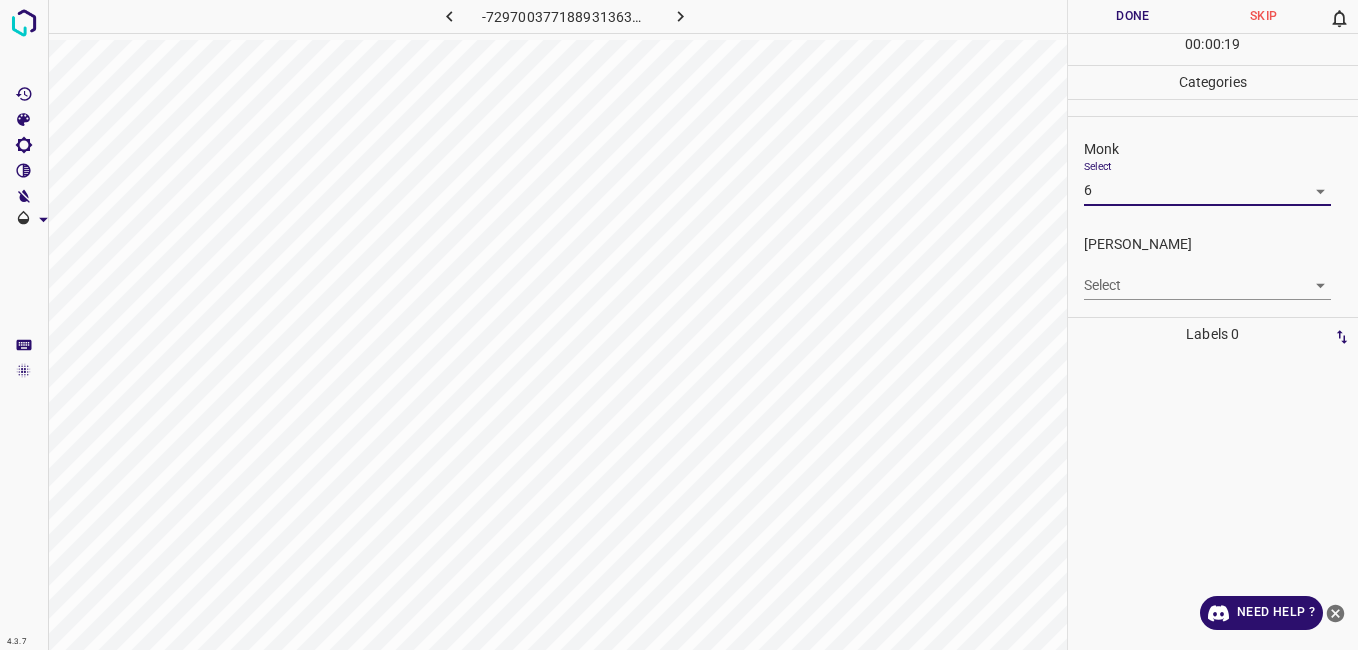 click on "4.3.7 -7297003771889313638.png Done Skip 0 00   : 00   : 19   Categories Monk   Select 6 6  [PERSON_NAME]   Select ​ Labels   0 Categories 1 Monk 2  [PERSON_NAME] Tools Space Change between modes (Draw & Edit) I Auto labeling R Restore zoom M Zoom in N Zoom out Delete Delete selecte label Filters Z Restore filters X Saturation filter C Brightness filter V Contrast filter B Gray scale filter General O Download Need Help ? - Text - Hide - Delete" at bounding box center [679, 325] 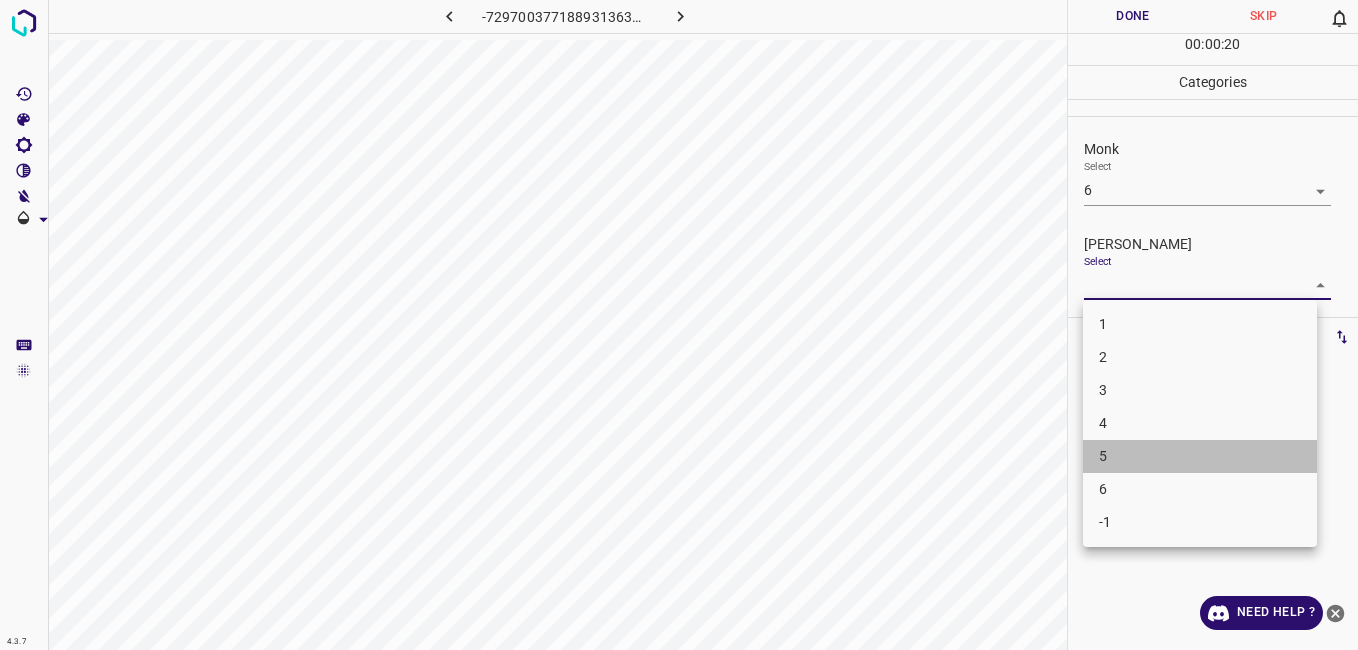 click on "5" at bounding box center (1200, 456) 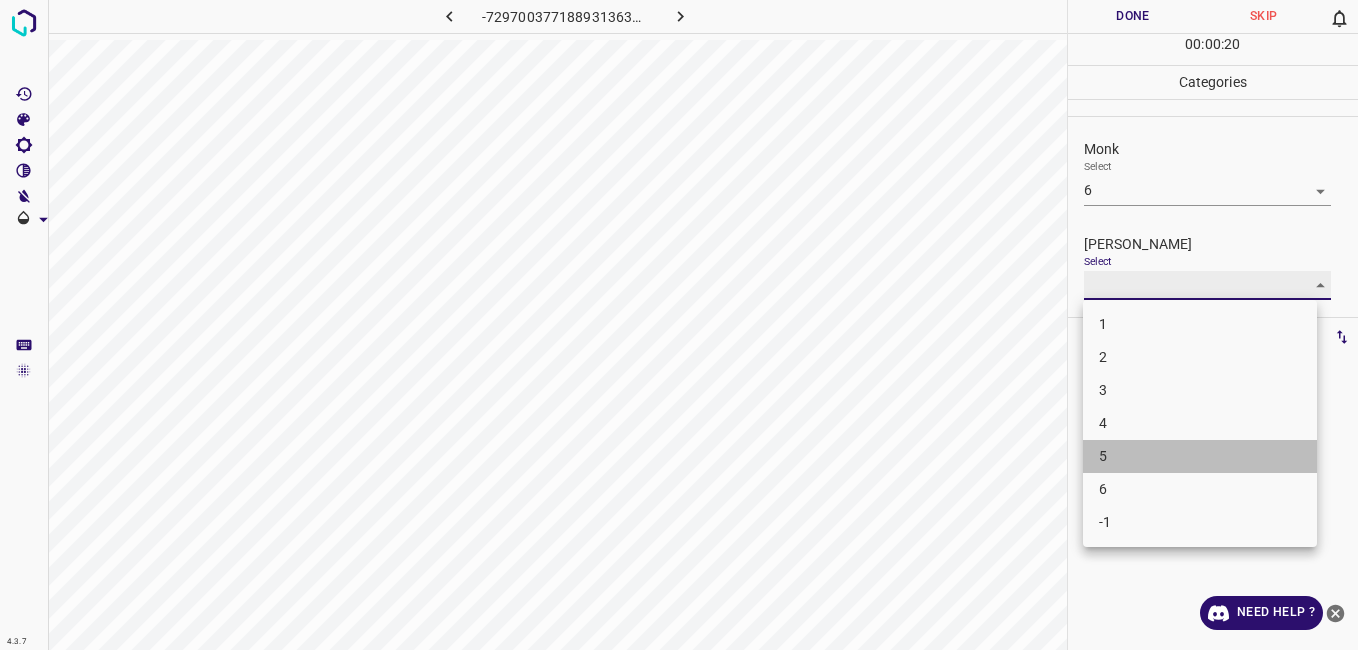 type on "5" 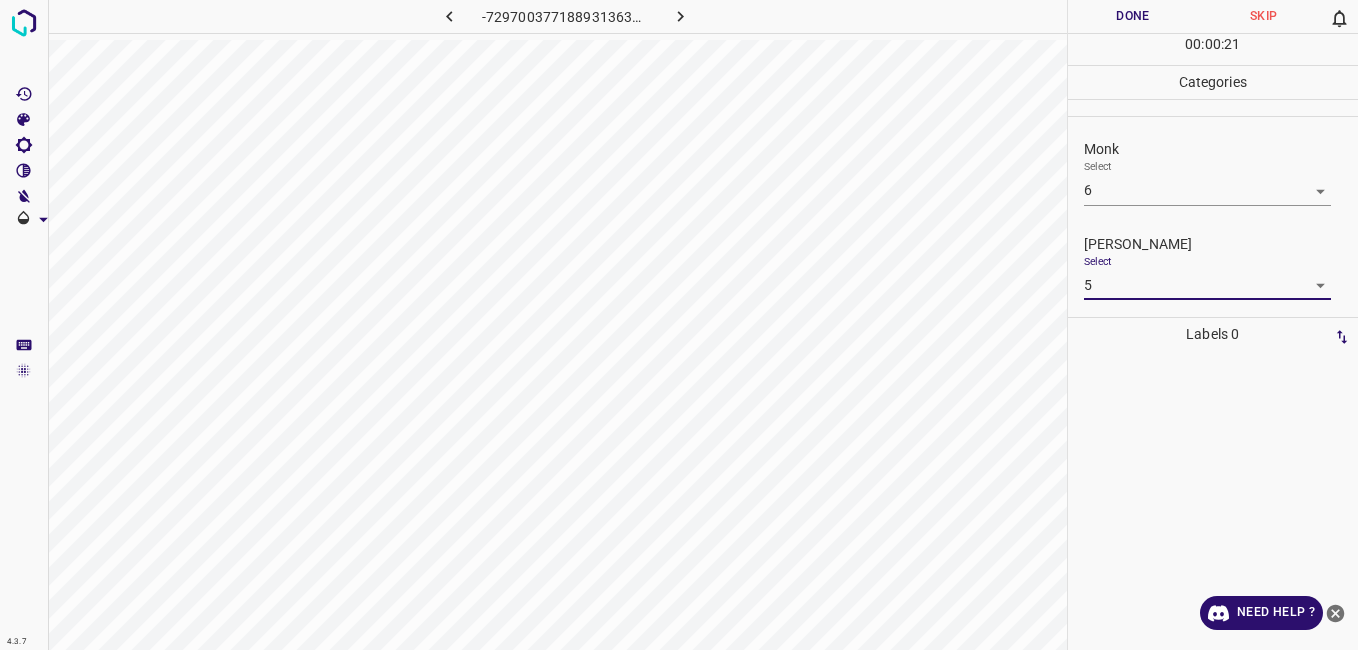 click on "Done" at bounding box center [1133, 16] 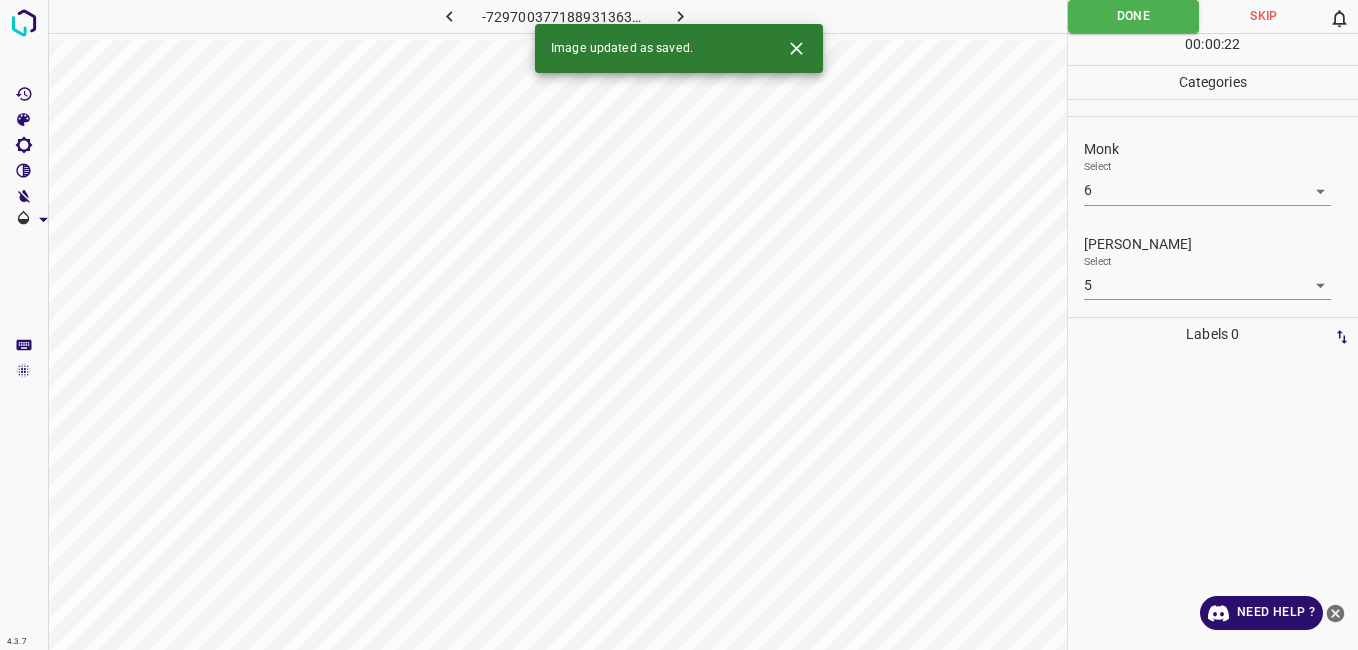 click 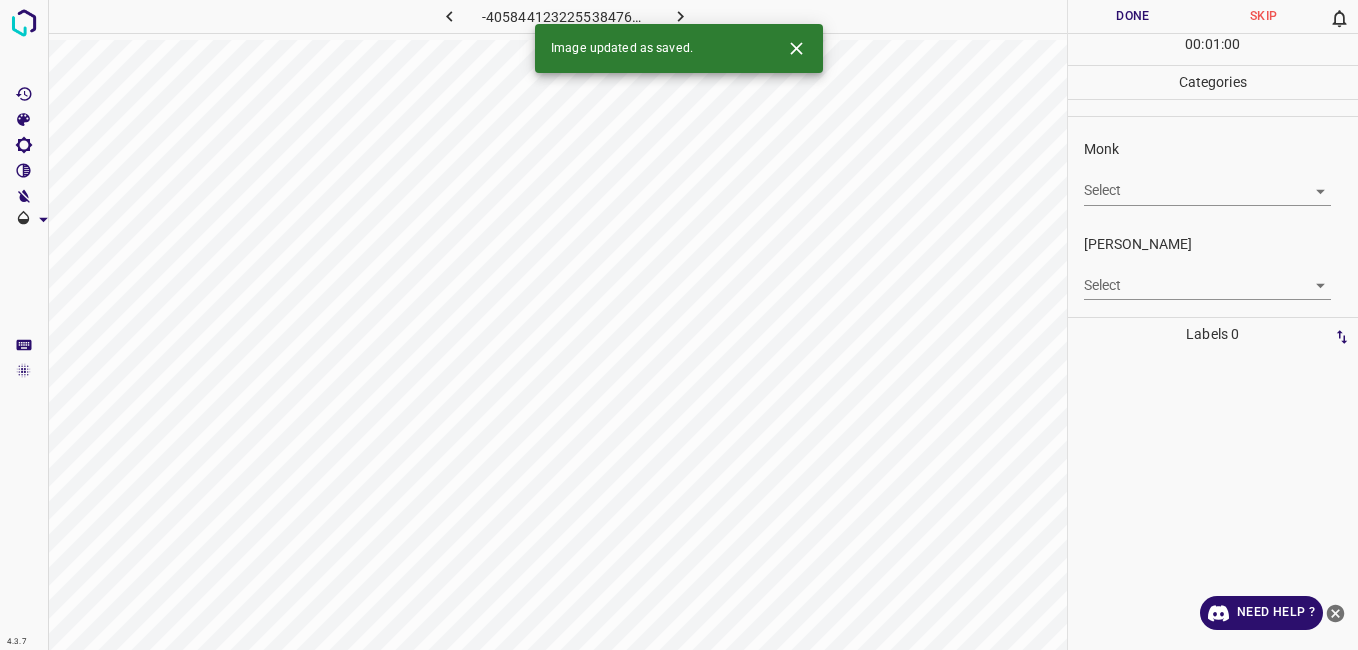 click on "Monk   Select ​" at bounding box center [1213, 172] 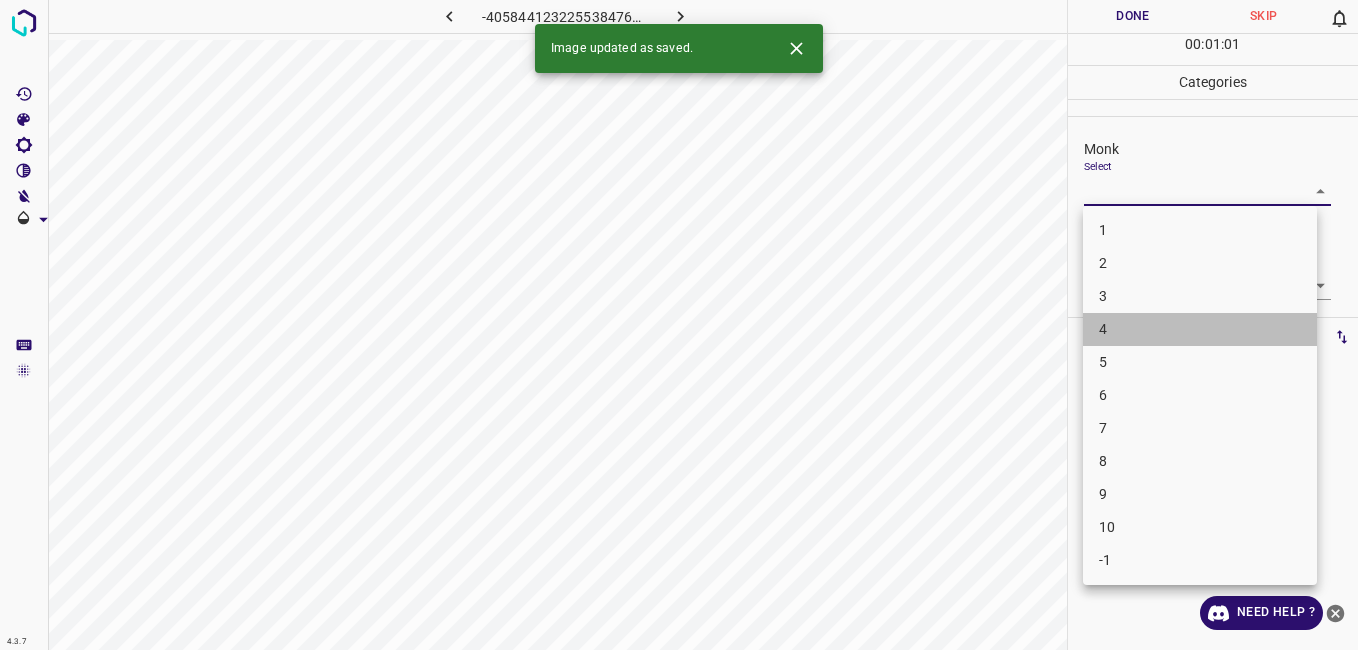 click on "4" at bounding box center [1200, 329] 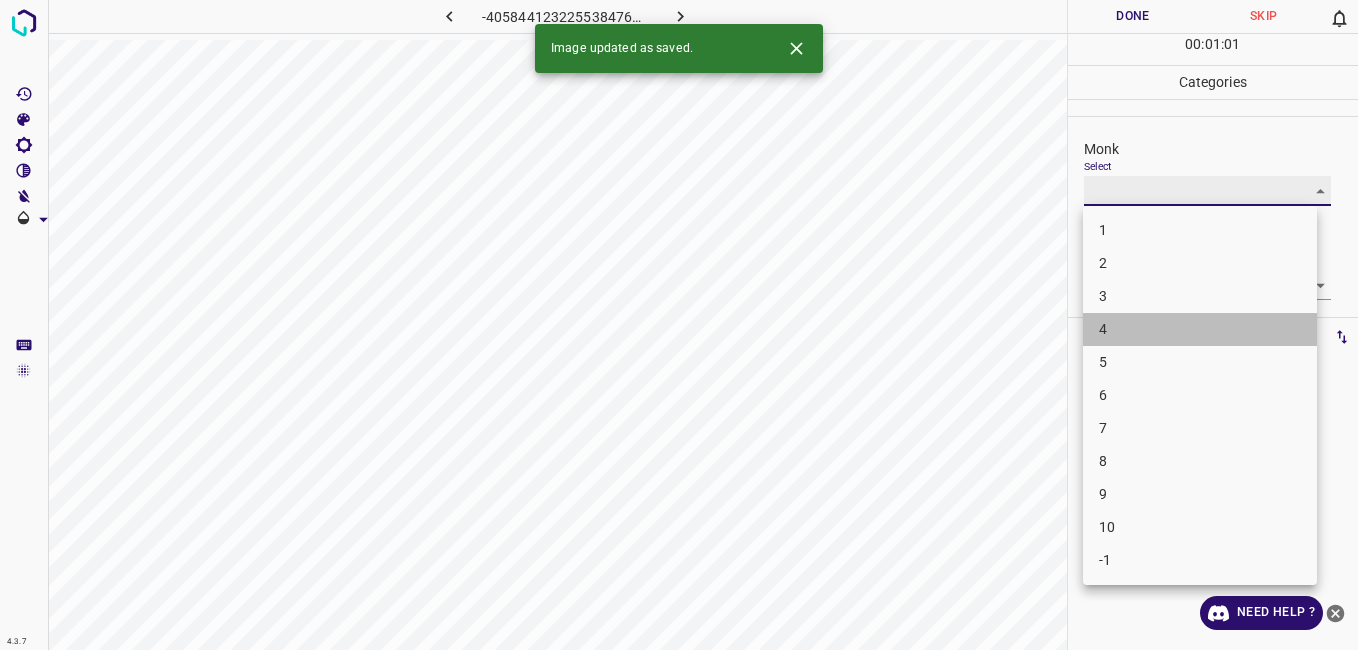 type on "4" 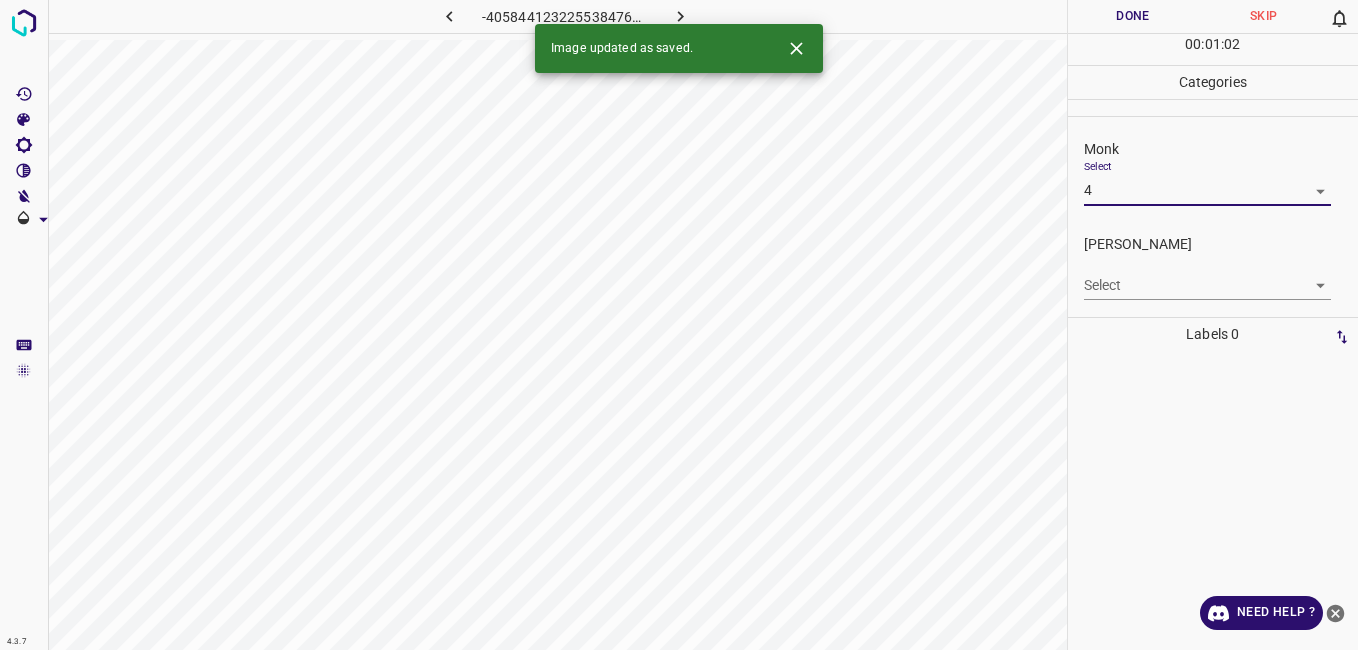 click on "4.3.7 -4058441232255384760.png Done Skip 0 00   : 01   : 02   Categories Monk   Select 4 4  [PERSON_NAME]   Select ​ Labels   0 Categories 1 Monk 2  [PERSON_NAME] Tools Space Change between modes (Draw & Edit) I Auto labeling R Restore zoom M Zoom in N Zoom out Delete Delete selecte label Filters Z Restore filters X Saturation filter C Brightness filter V Contrast filter B Gray scale filter General O Download Image updated as saved. Need Help ? - Text - Hide - Delete" at bounding box center [679, 325] 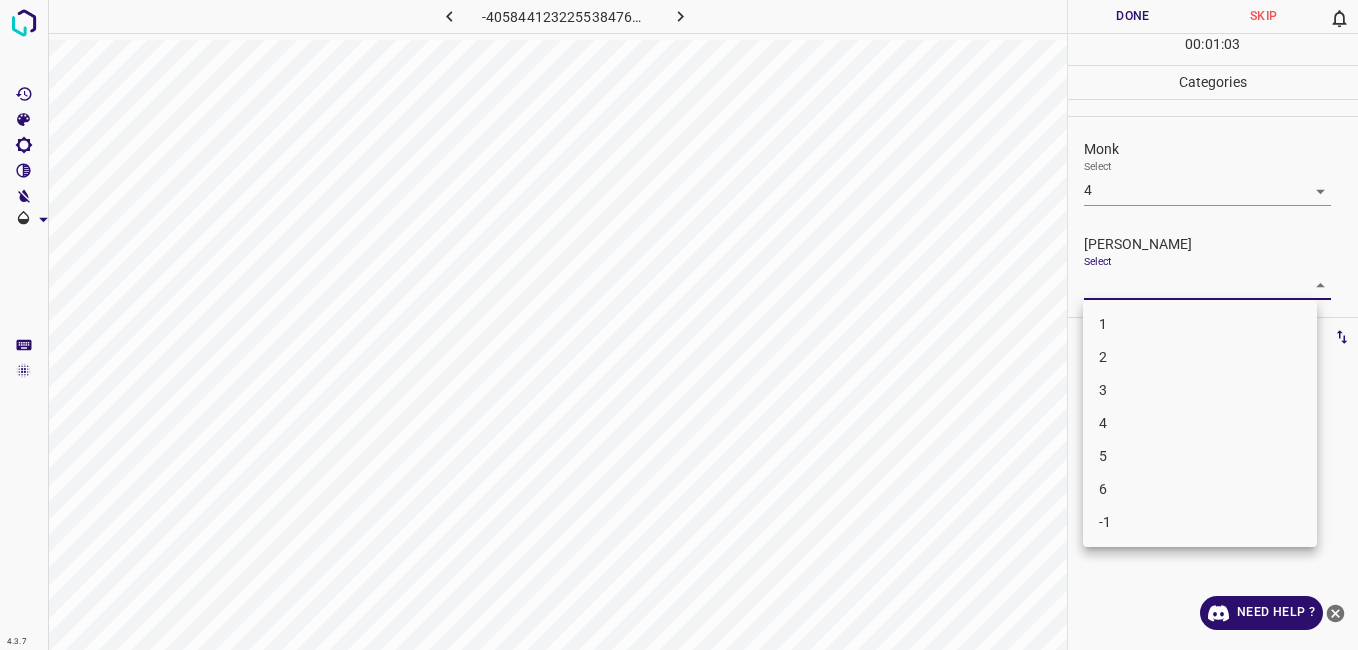 click on "3" at bounding box center [1200, 390] 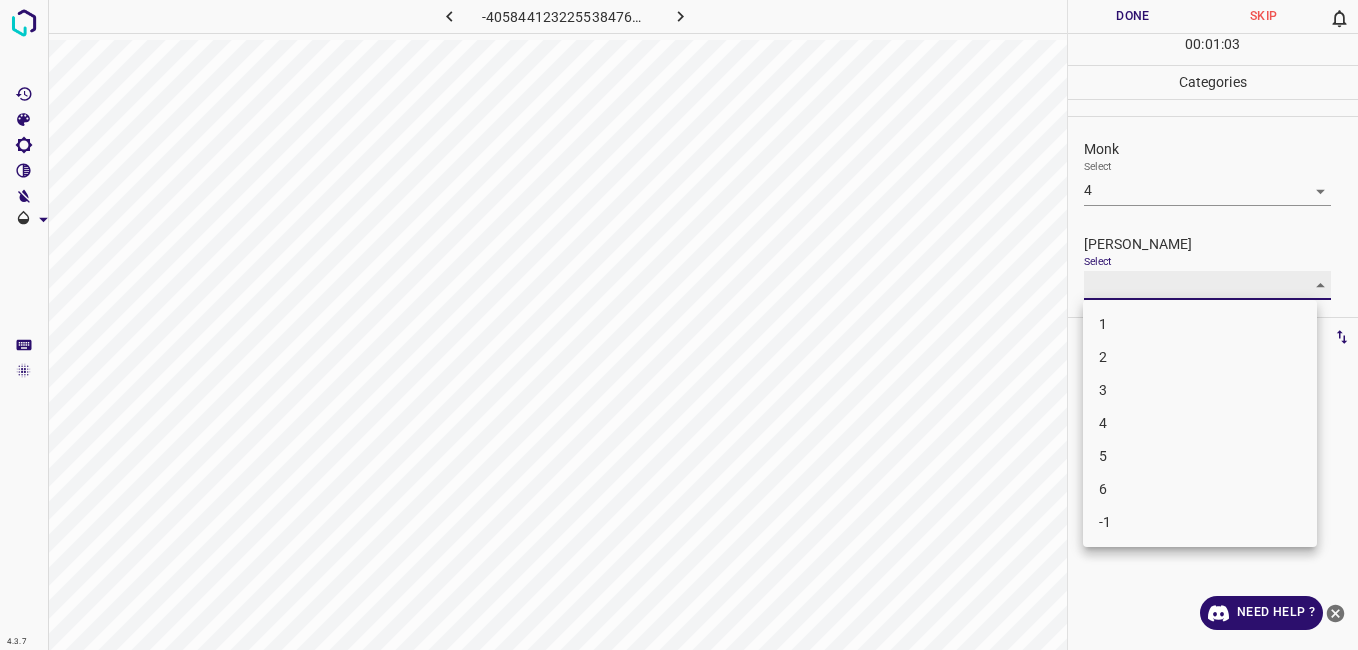 type on "3" 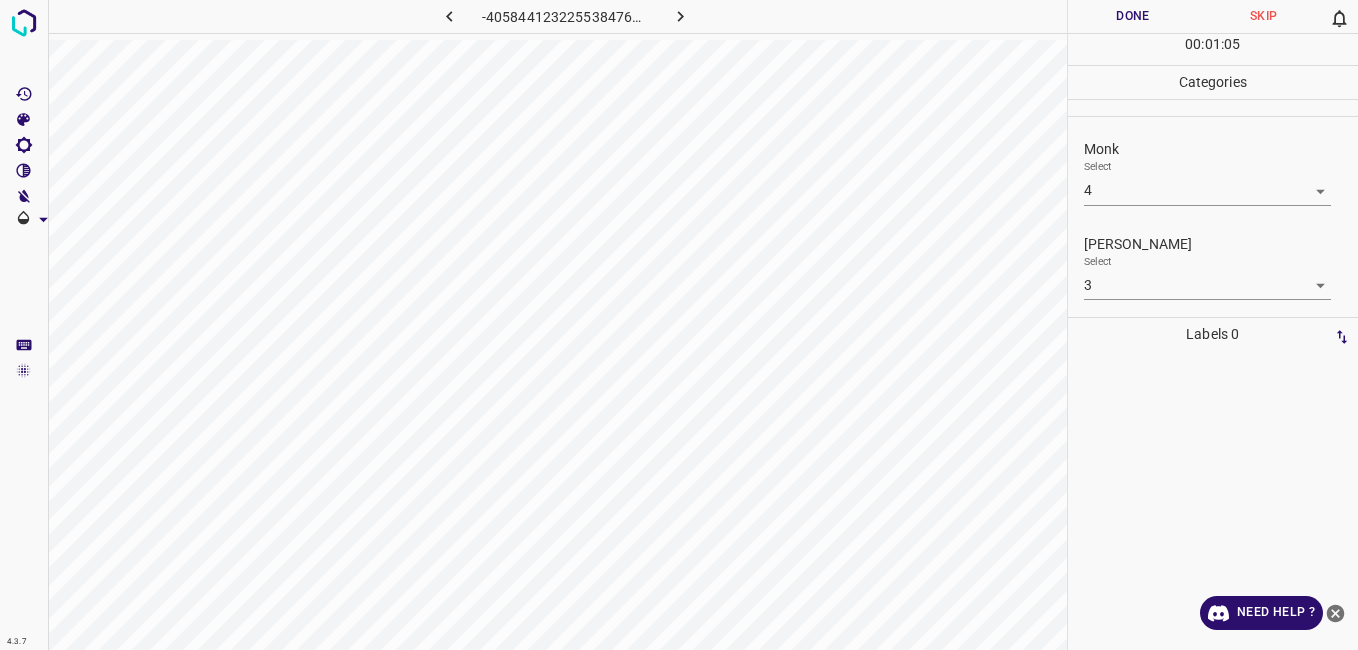 click at bounding box center [1213, 500] 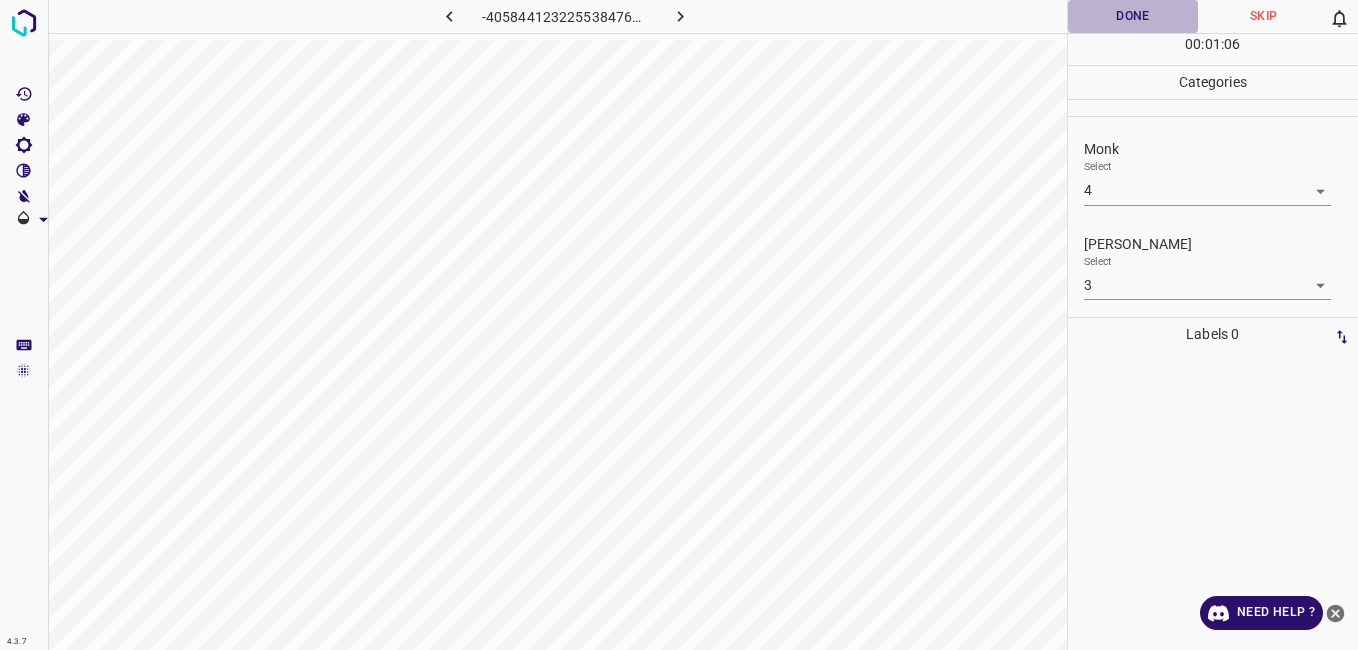 click on "Done" at bounding box center (1133, 16) 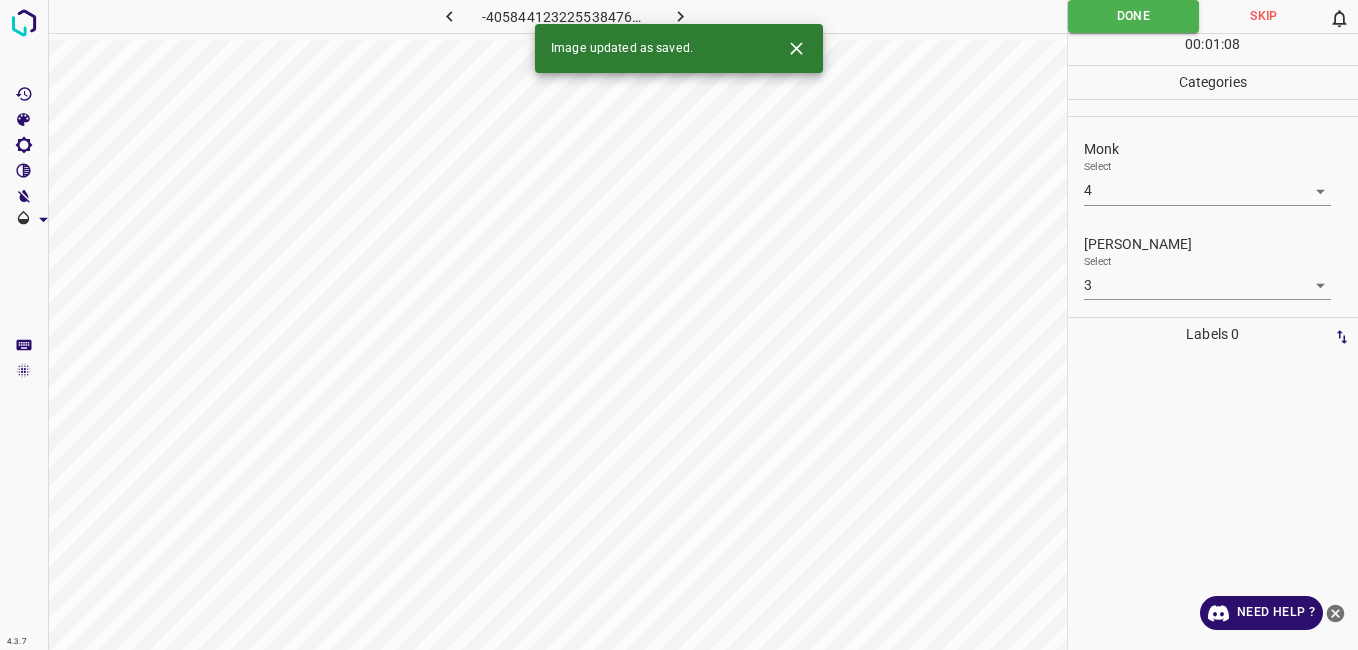 click on "-4058441232255384760.png" at bounding box center [565, 16] 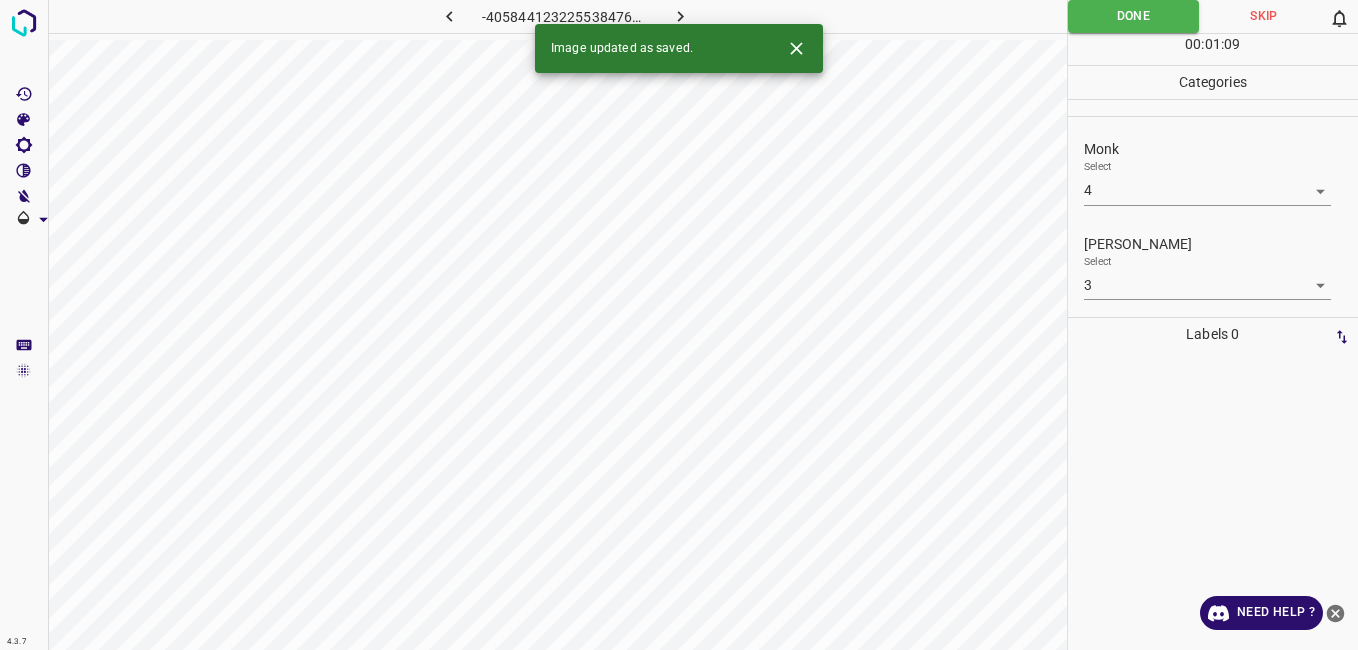 click at bounding box center [681, 16] 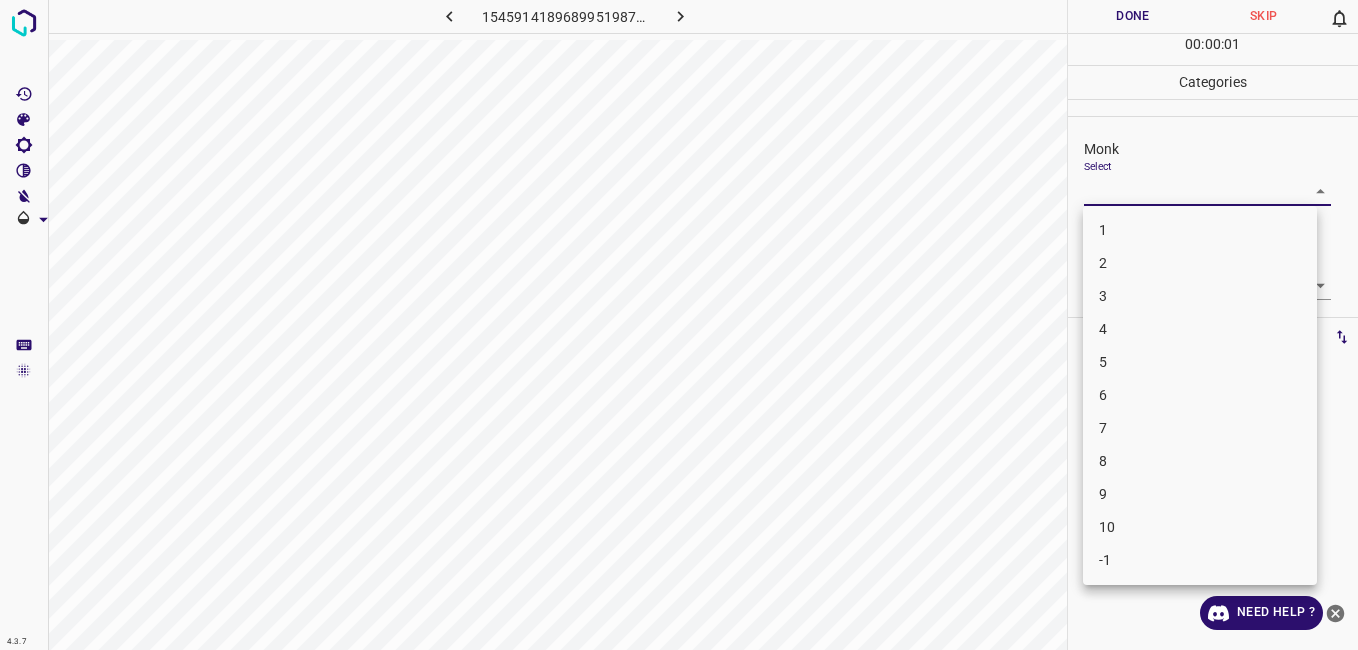 click on "4.3.7 1545914189689951987.png Done Skip 0 00   : 00   : 01   Categories Monk   Select ​  [PERSON_NAME]   Select ​ Labels   0 Categories 1 Monk 2  [PERSON_NAME] Tools Space Change between modes (Draw & Edit) I Auto labeling R Restore zoom M Zoom in N Zoom out Delete Delete selecte label Filters Z Restore filters X Saturation filter C Brightness filter V Contrast filter B Gray scale filter General O Download Need Help ? - Text - Hide - Delete 1 2 3 4 5 6 7 8 9 10 -1" at bounding box center [679, 325] 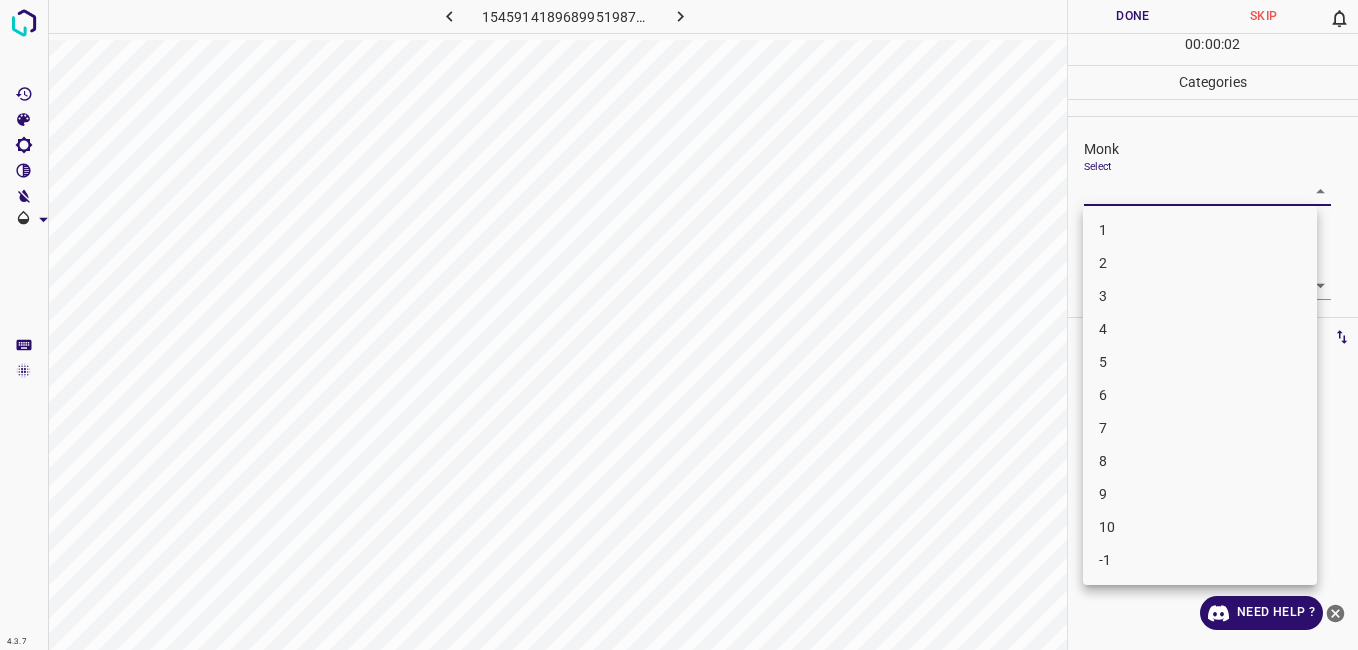 click on "2" at bounding box center (1200, 263) 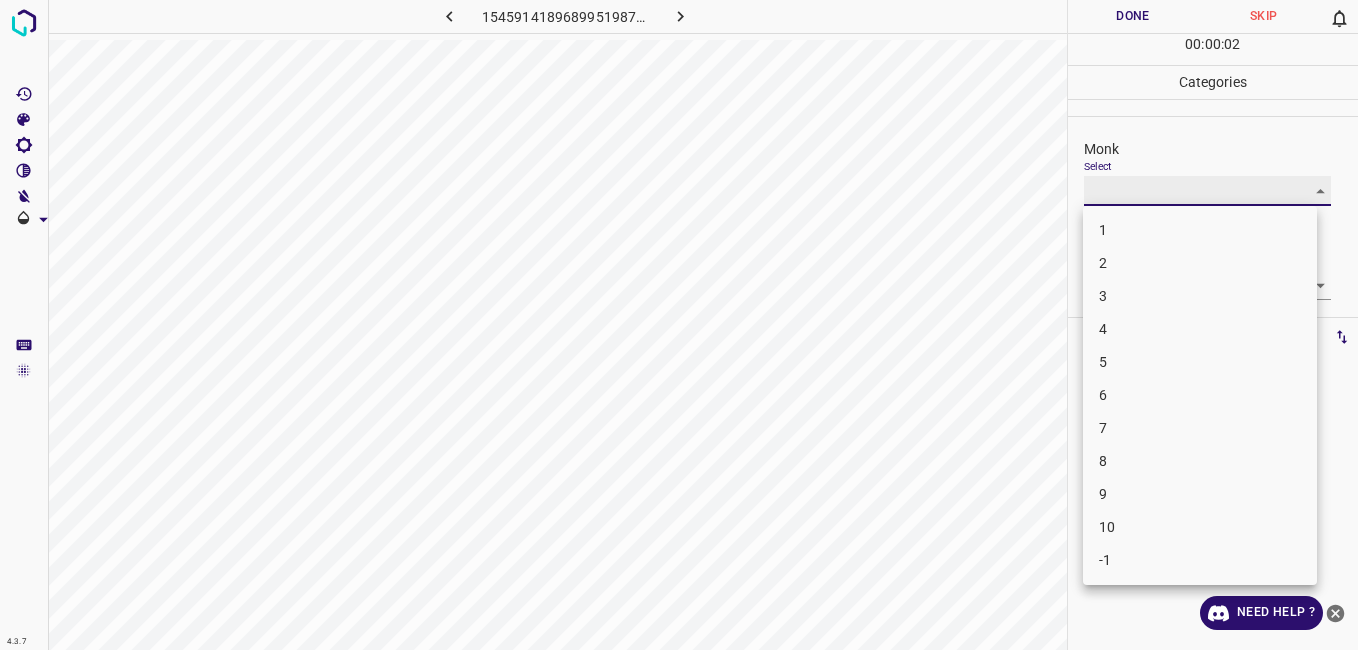 type on "2" 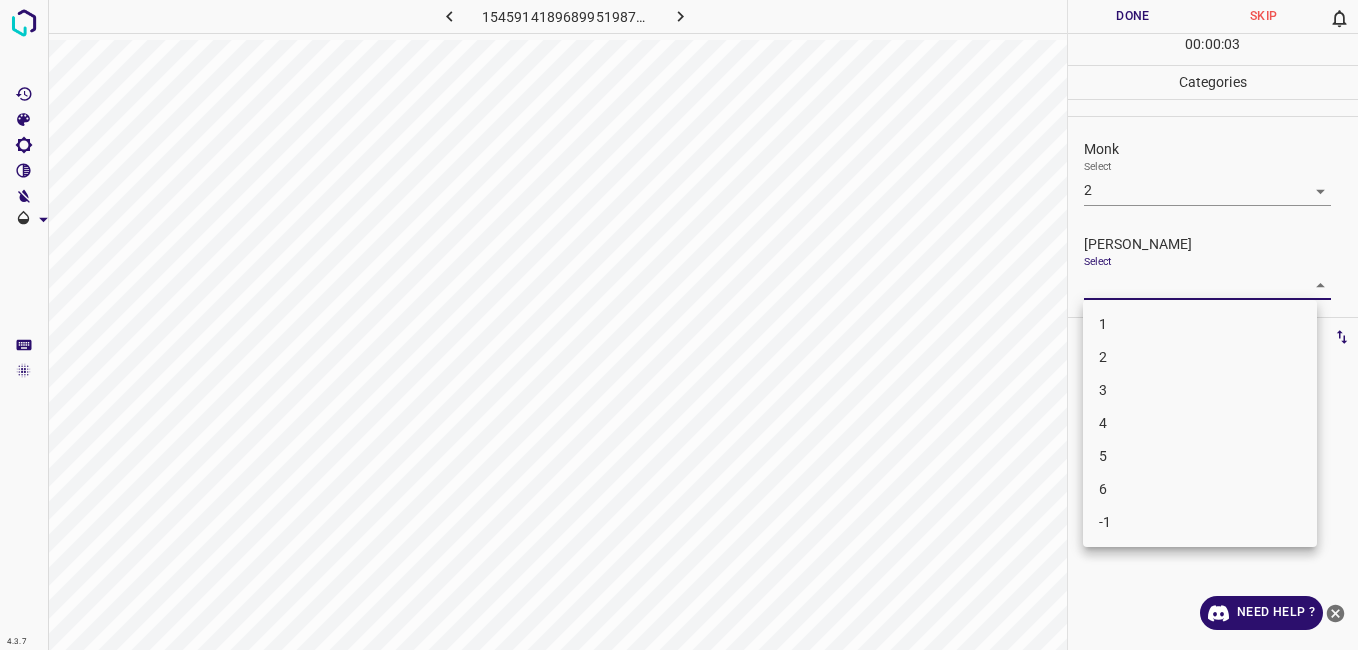 click on "4.3.7 1545914189689951987.png Done Skip 0 00   : 00   : 03   Categories Monk   Select 2 2  [PERSON_NAME]   Select ​ Labels   0 Categories 1 Monk 2  [PERSON_NAME] Tools Space Change between modes (Draw & Edit) I Auto labeling R Restore zoom M Zoom in N Zoom out Delete Delete selecte label Filters Z Restore filters X Saturation filter C Brightness filter V Contrast filter B Gray scale filter General O Download Need Help ? - Text - Hide - Delete 1 2 3 4 5 6 -1" at bounding box center [679, 325] 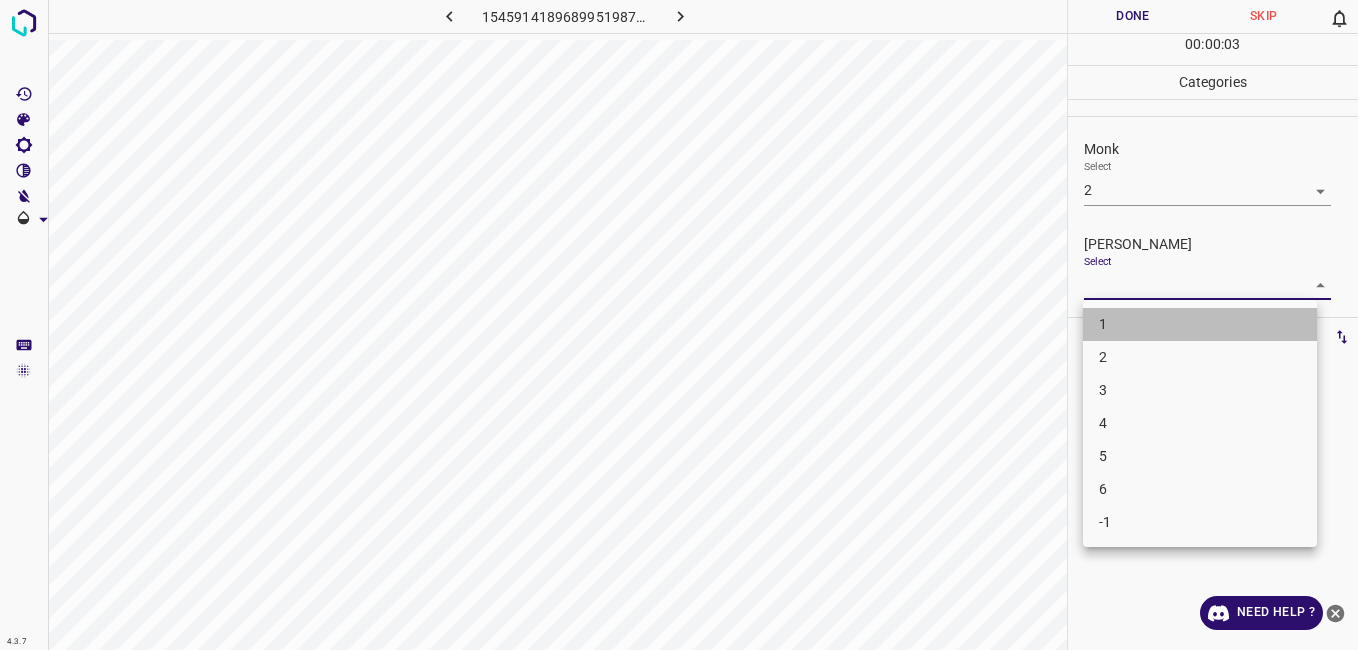 click on "1" at bounding box center [1200, 324] 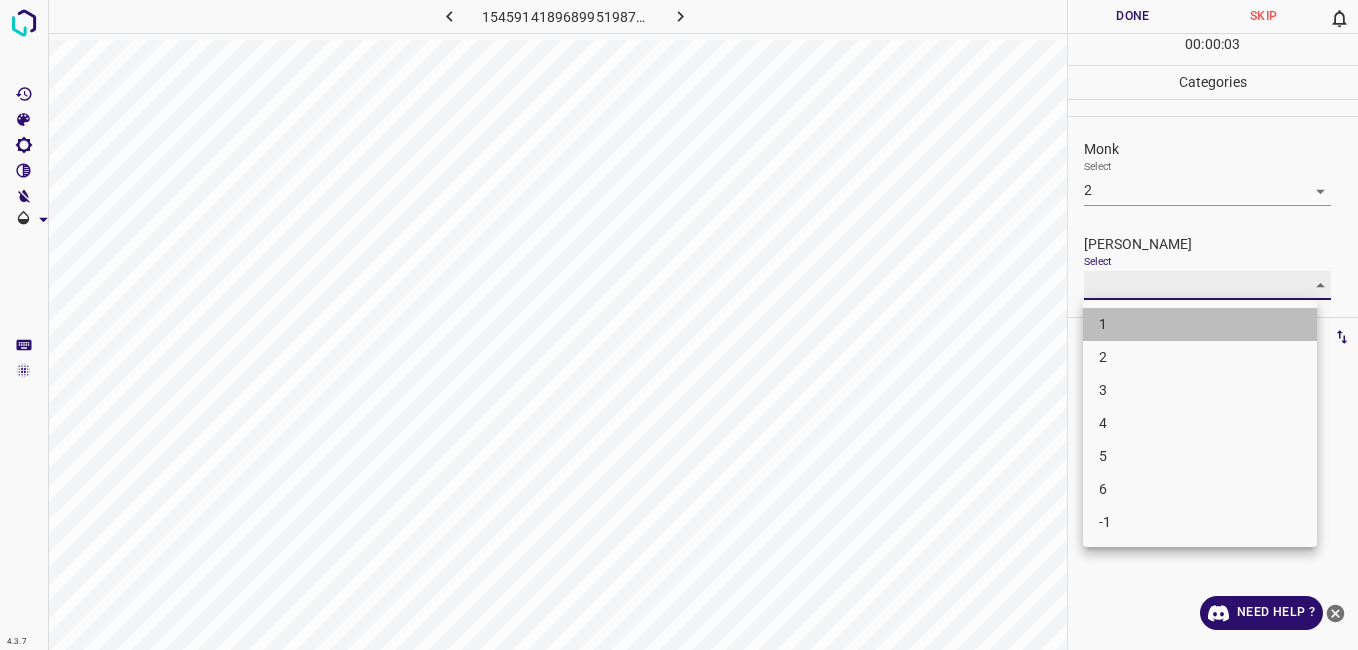 type on "1" 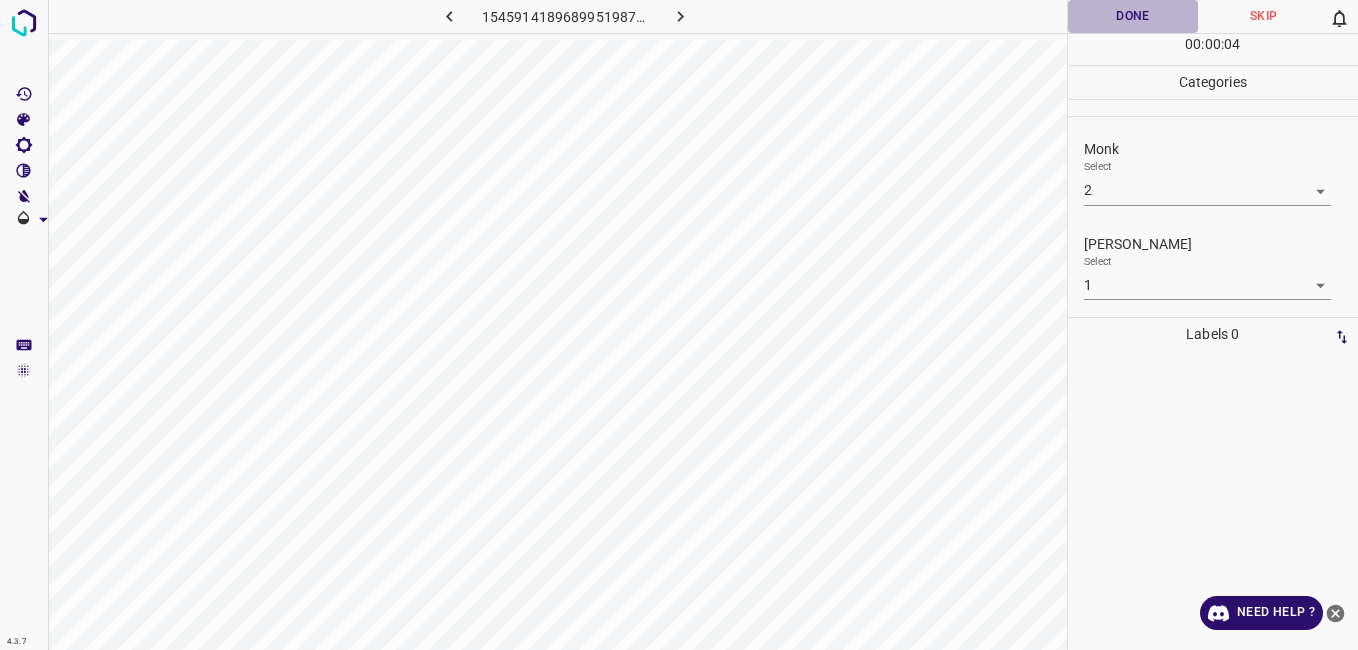 click on "Done" at bounding box center (1133, 16) 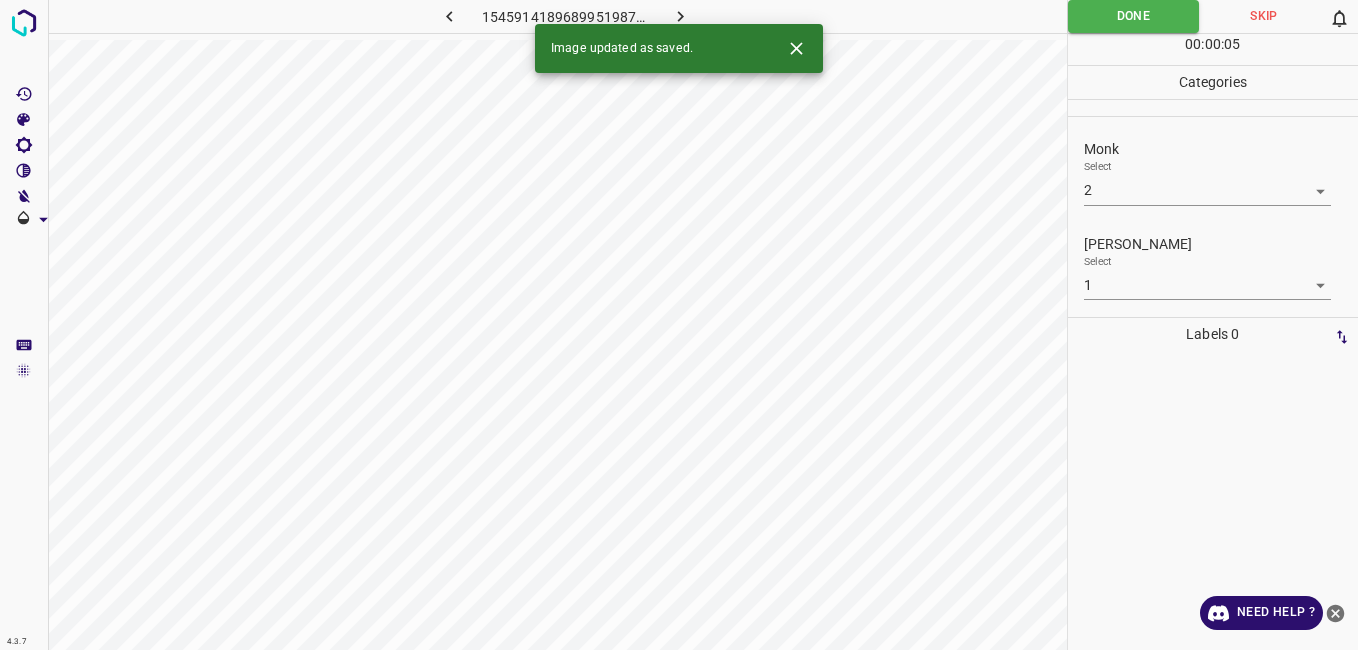 click 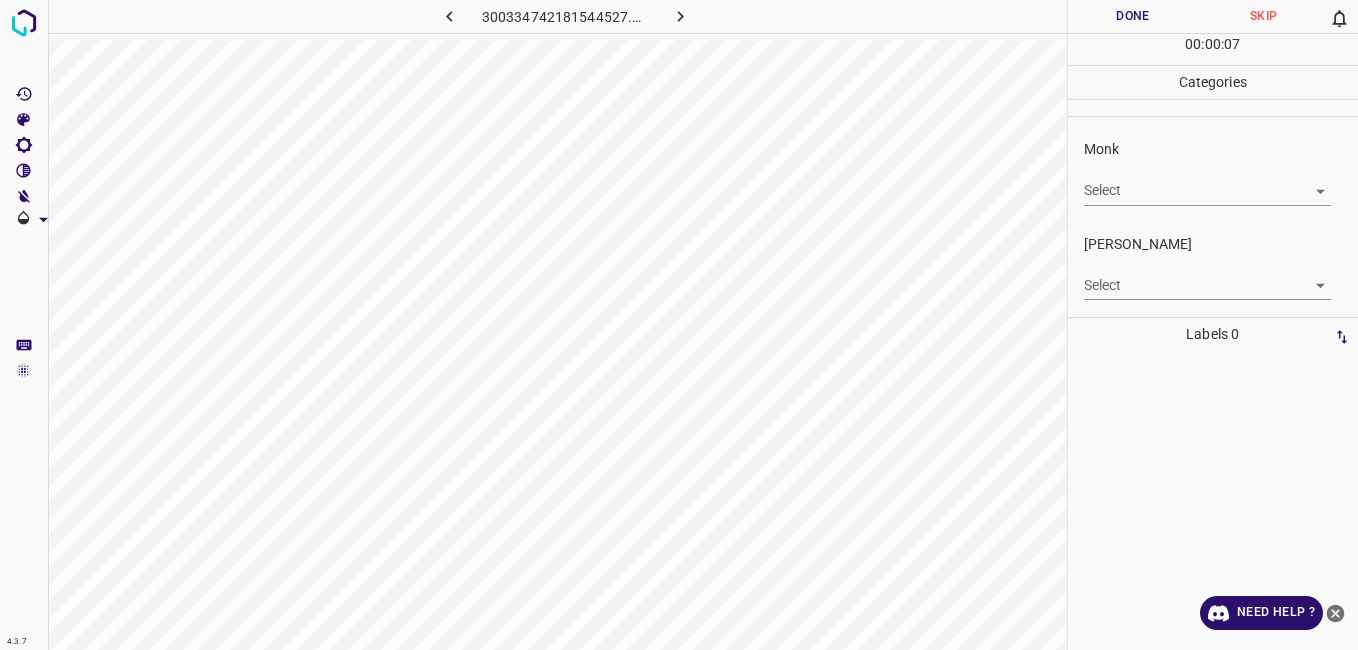 click on "Monk   Select ​" at bounding box center (1213, 172) 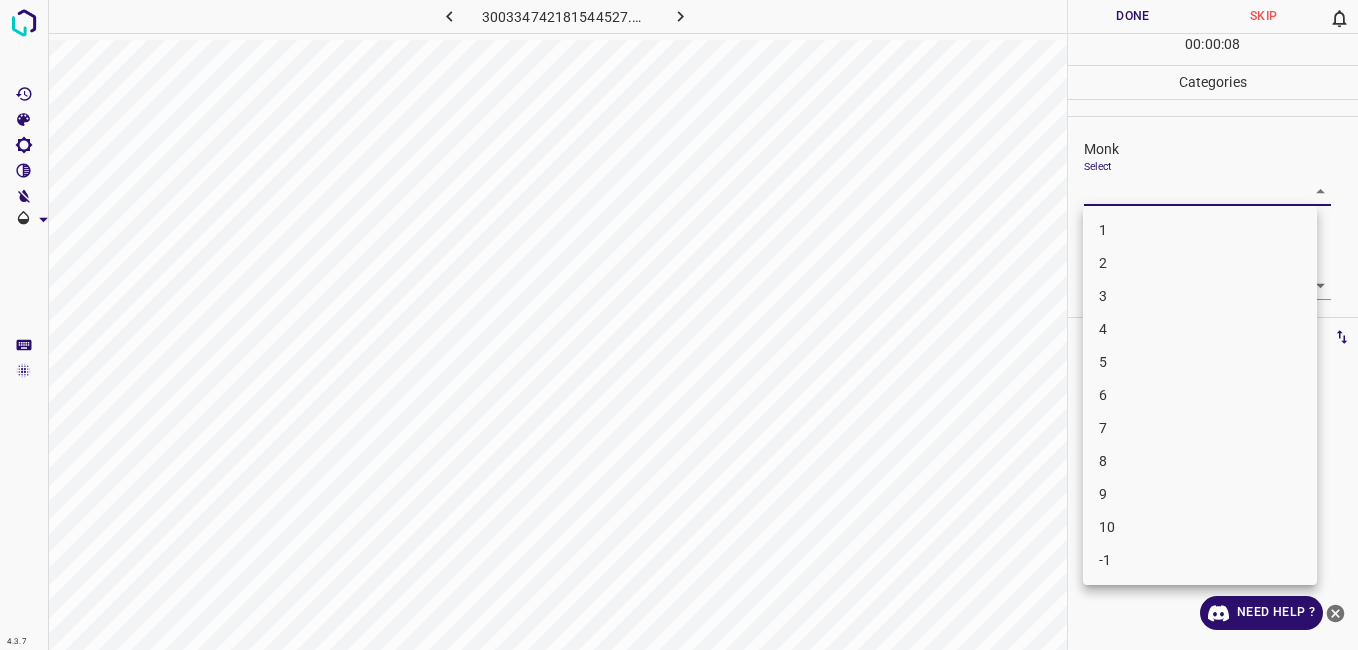 click on "4.3.7 [CREDIT_CARD_NUMBER].png Done Skip 0 00   : 00   : 08   Categories Monk   Select ​  [PERSON_NAME]   Select ​ Labels   0 Categories 1 Monk 2  [PERSON_NAME] Tools Space Change between modes (Draw & Edit) I Auto labeling R Restore zoom M Zoom in N Zoom out Delete Delete selecte label Filters Z Restore filters X Saturation filter C Brightness filter V Contrast filter B Gray scale filter General O Download Need Help ? - Text - Hide - Delete 1 2 3 4 5 6 7 8 9 10 -1" at bounding box center (679, 325) 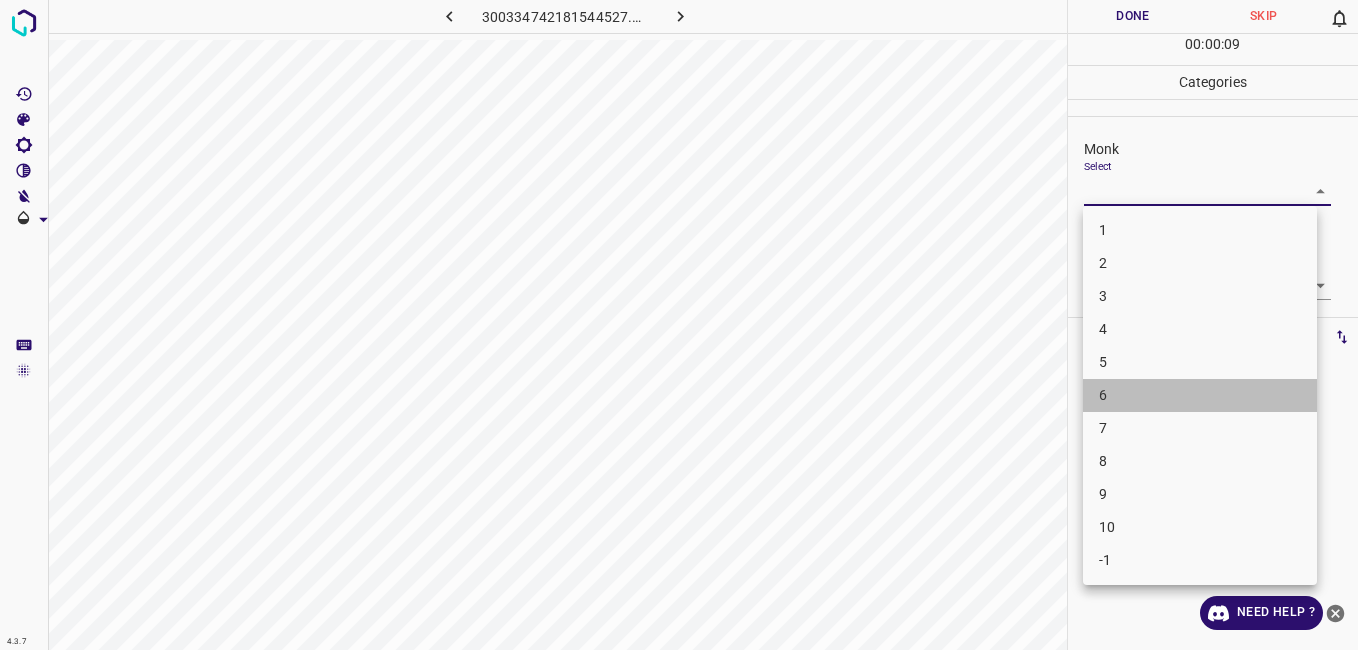 click on "6" at bounding box center [1200, 395] 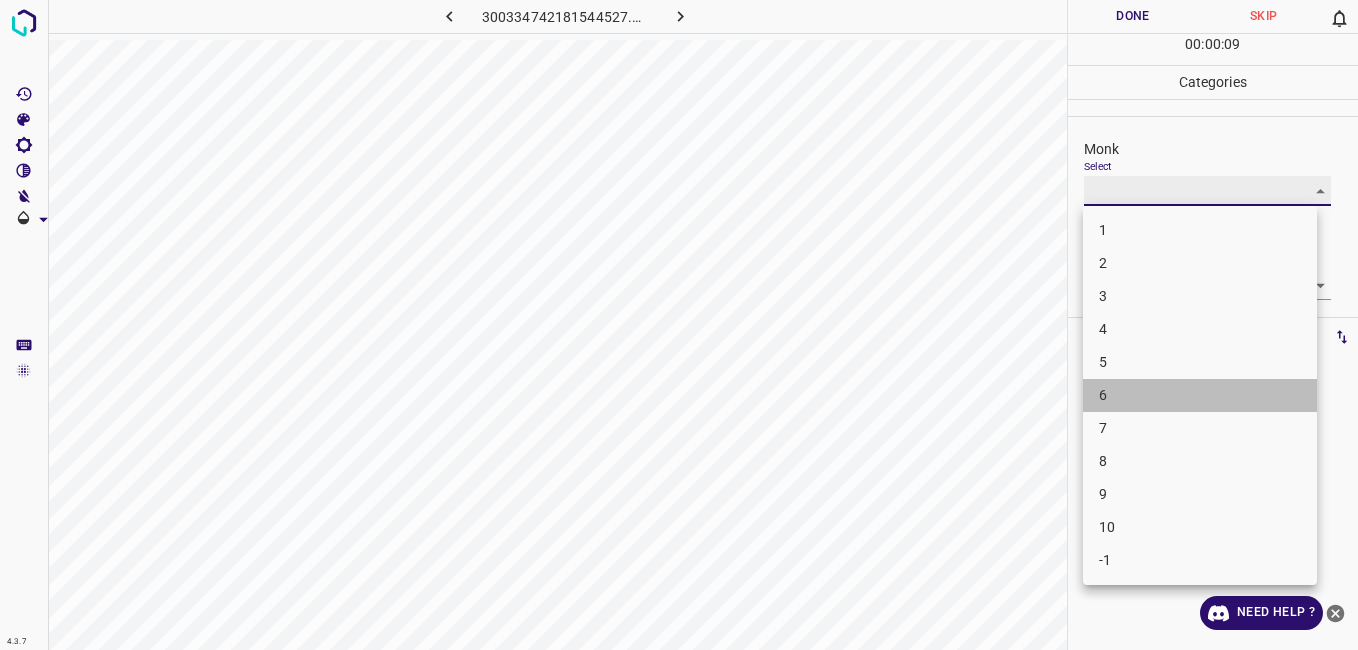 type on "6" 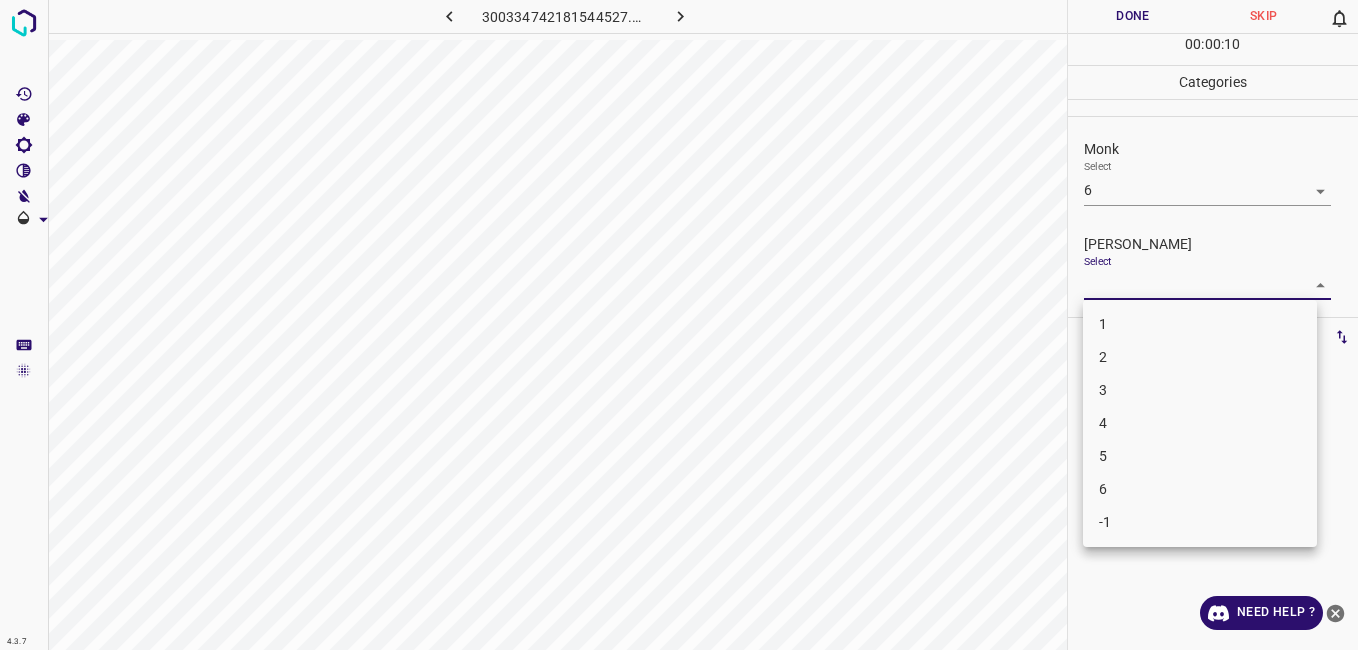 click on "4.3.7 [CREDIT_CARD_NUMBER].png Done Skip 0 00   : 00   : 10   Categories Monk   Select 6 6  [PERSON_NAME]   Select ​ Labels   0 Categories 1 Monk 2  [PERSON_NAME] Tools Space Change between modes (Draw & Edit) I Auto labeling R Restore zoom M Zoom in N Zoom out Delete Delete selecte label Filters Z Restore filters X Saturation filter C Brightness filter V Contrast filter B Gray scale filter General O Download Need Help ? - Text - Hide - Delete 1 2 3 4 5 6 -1" at bounding box center (679, 325) 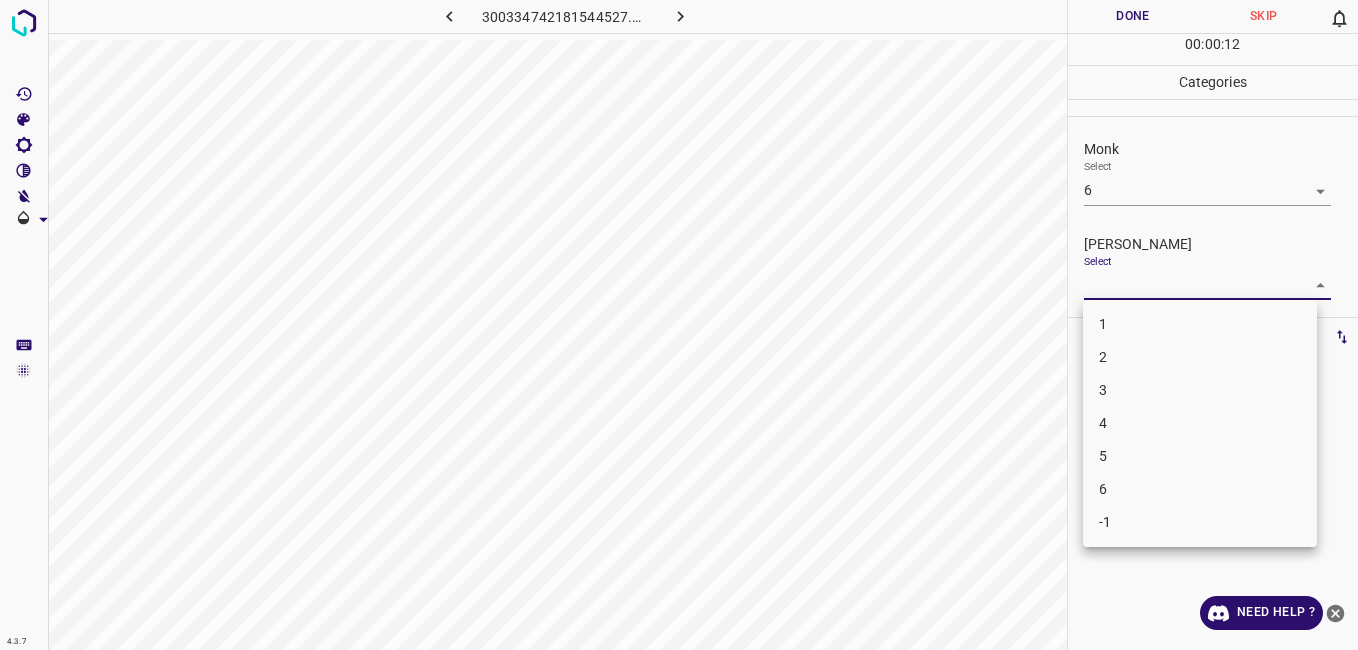 click on "4" at bounding box center (1200, 423) 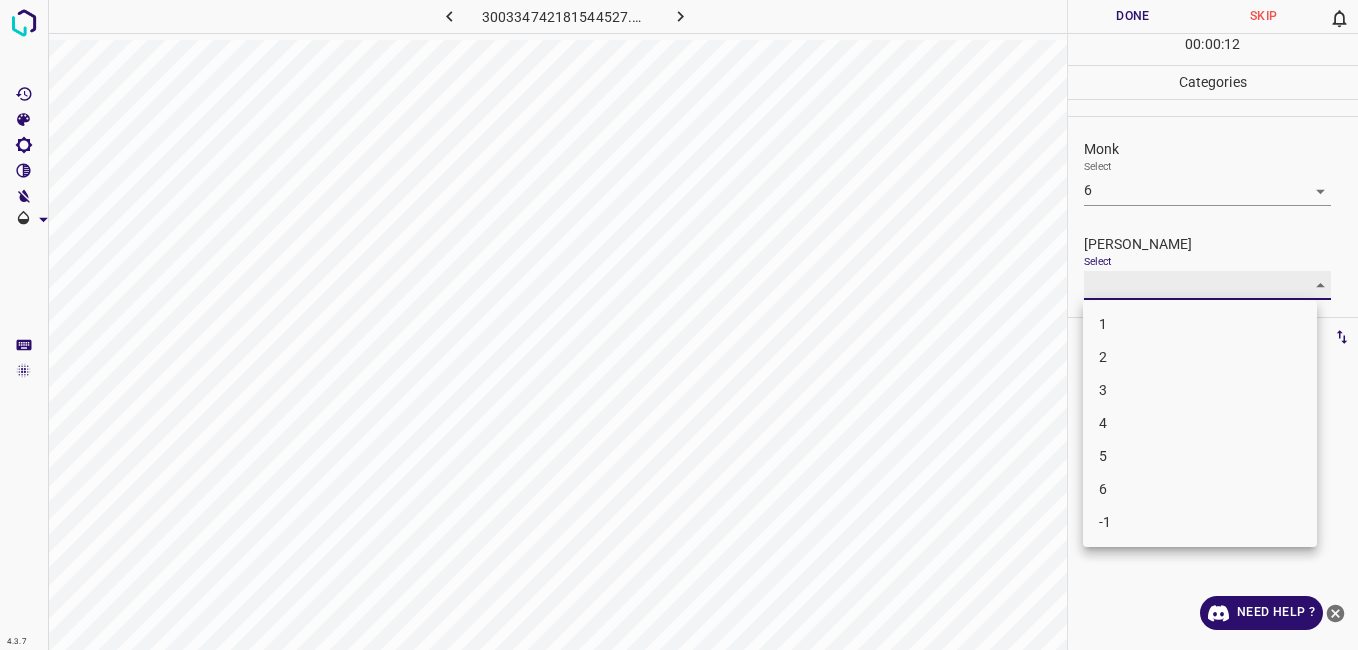 type on "4" 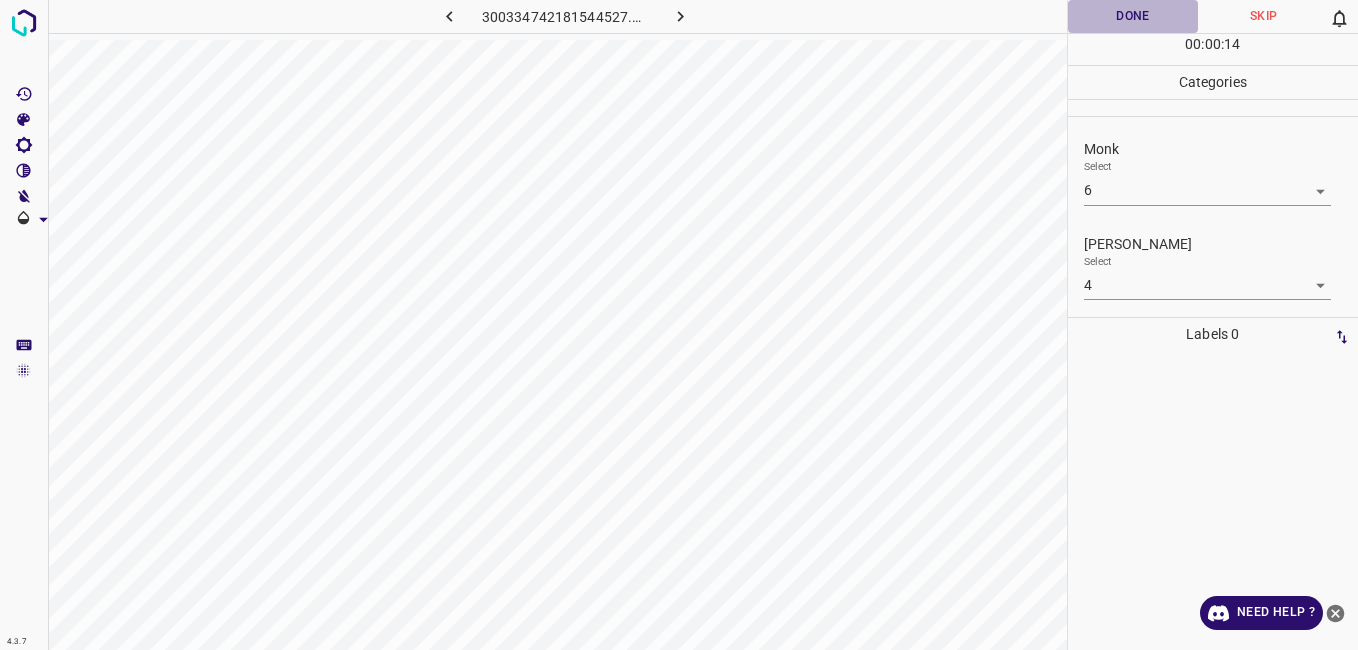 click on "Done" at bounding box center (1133, 16) 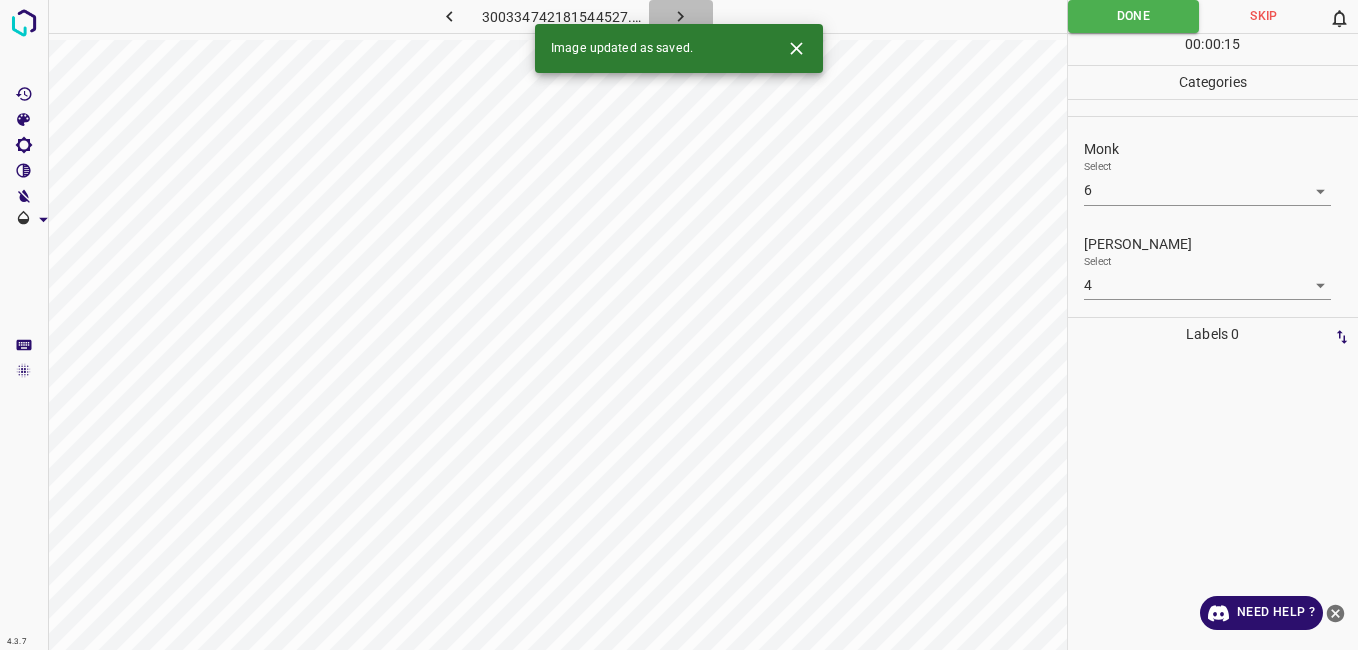 click 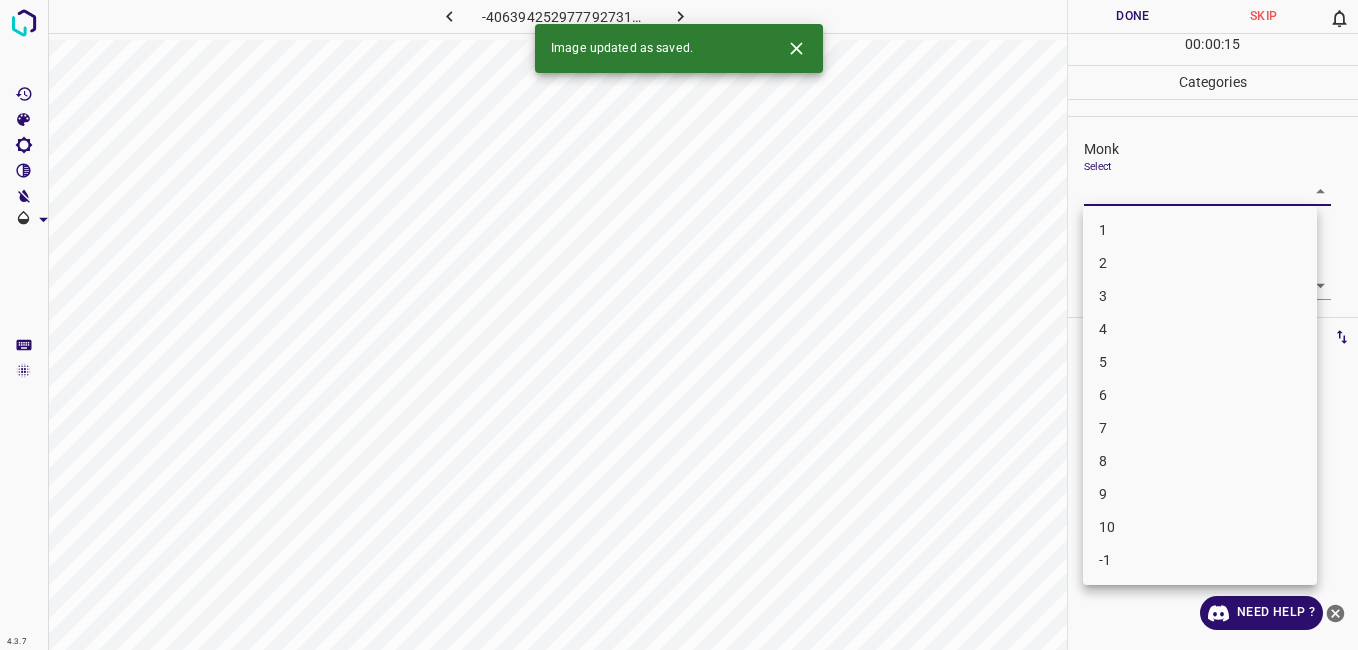 click on "4.3.7 -4063942529777927310.png Done Skip 0 00   : 00   : 15   Categories Monk   Select ​  [PERSON_NAME]   Select ​ Labels   0 Categories 1 Monk 2  [PERSON_NAME] Tools Space Change between modes (Draw & Edit) I Auto labeling R Restore zoom M Zoom in N Zoom out Delete Delete selecte label Filters Z Restore filters X Saturation filter C Brightness filter V Contrast filter B Gray scale filter General O Download Image updated as saved. Need Help ? - Text - Hide - Delete 1 2 3 4 5 6 7 8 9 10 -1" at bounding box center (679, 325) 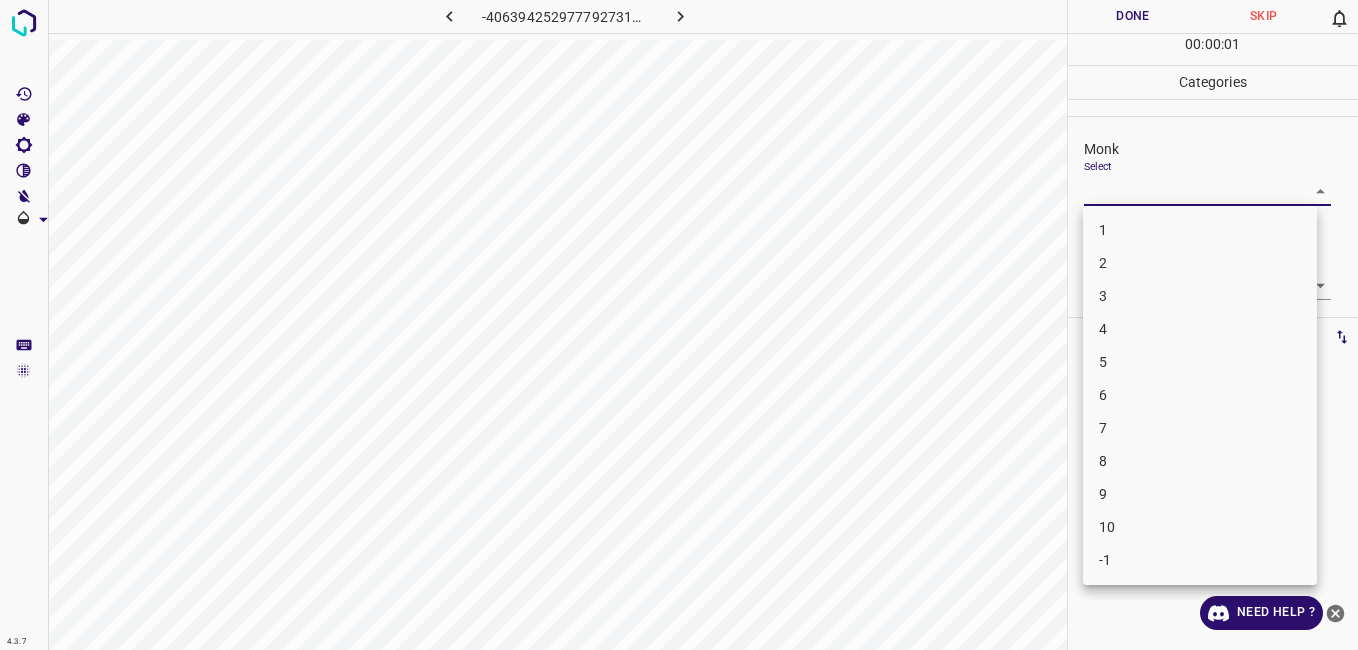 click on "4" at bounding box center (1200, 329) 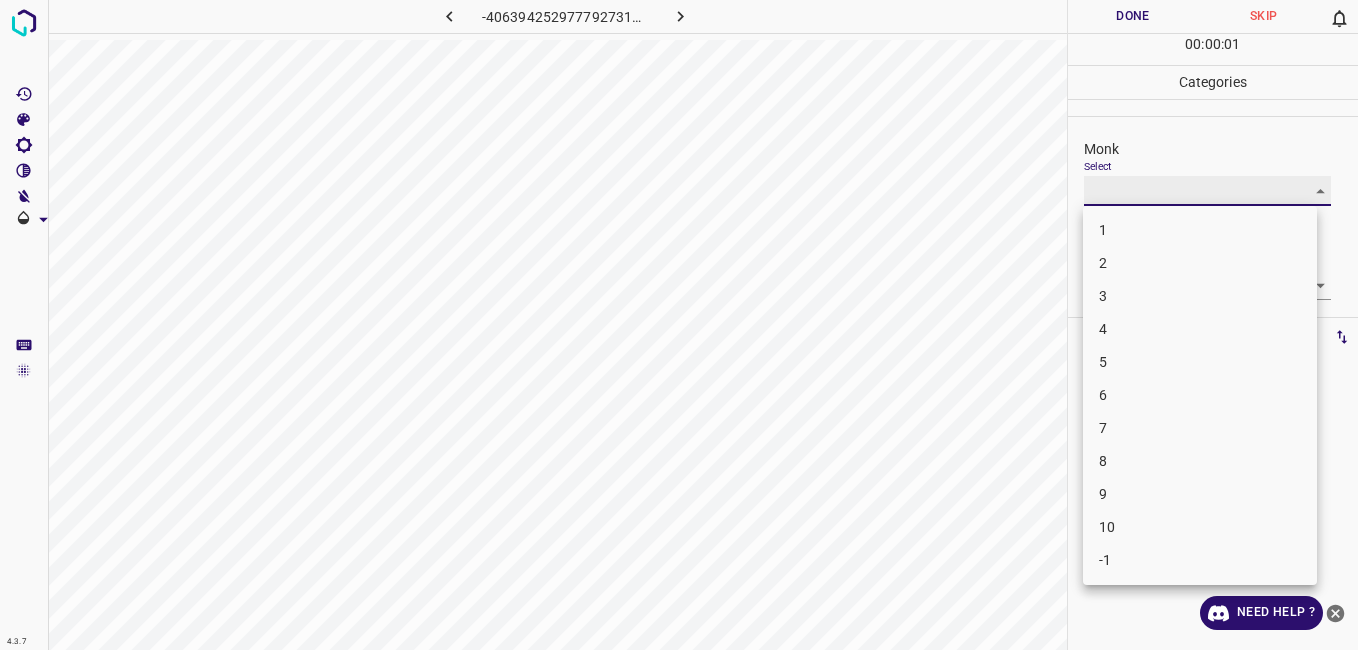 type on "4" 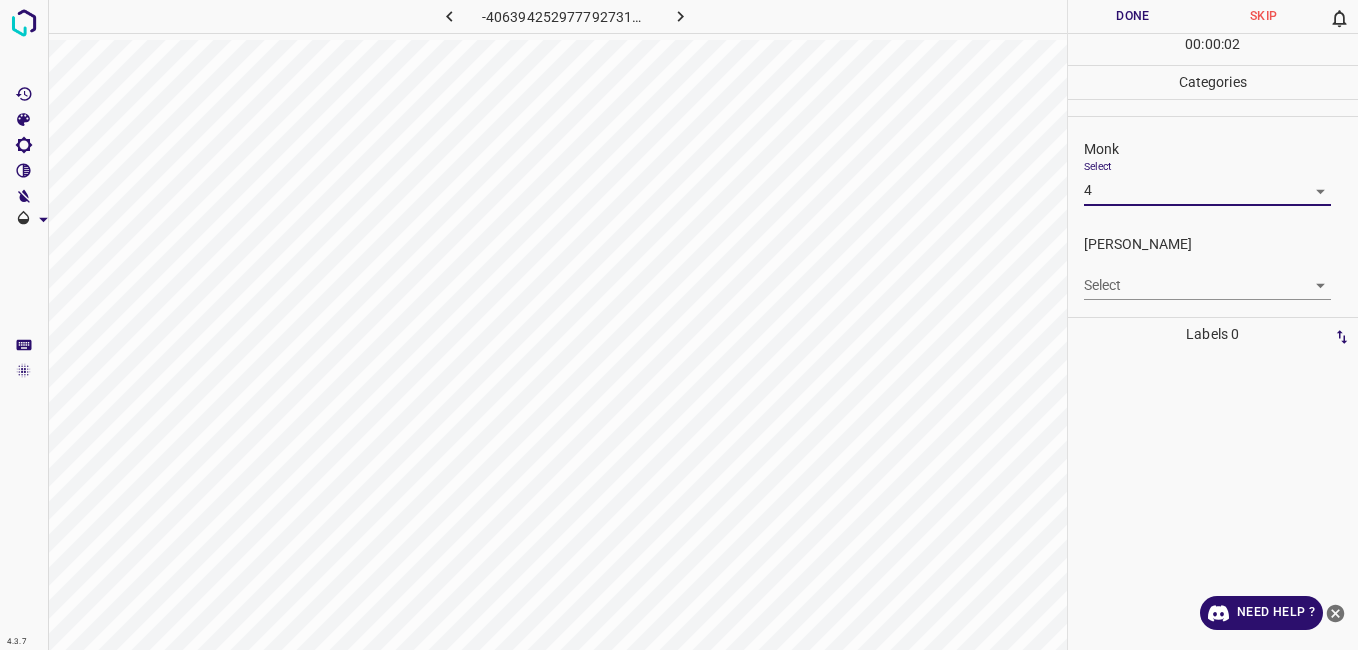 click on "4.3.7 -4063942529777927310.png Done Skip 0 00   : 00   : 02   Categories Monk   Select 4 4  [PERSON_NAME]   Select ​ Labels   0 Categories 1 Monk 2  [PERSON_NAME] Tools Space Change between modes (Draw & Edit) I Auto labeling R Restore zoom M Zoom in N Zoom out Delete Delete selecte label Filters Z Restore filters X Saturation filter C Brightness filter V Contrast filter B Gray scale filter General O Download Need Help ? - Text - Hide - Delete" at bounding box center [679, 325] 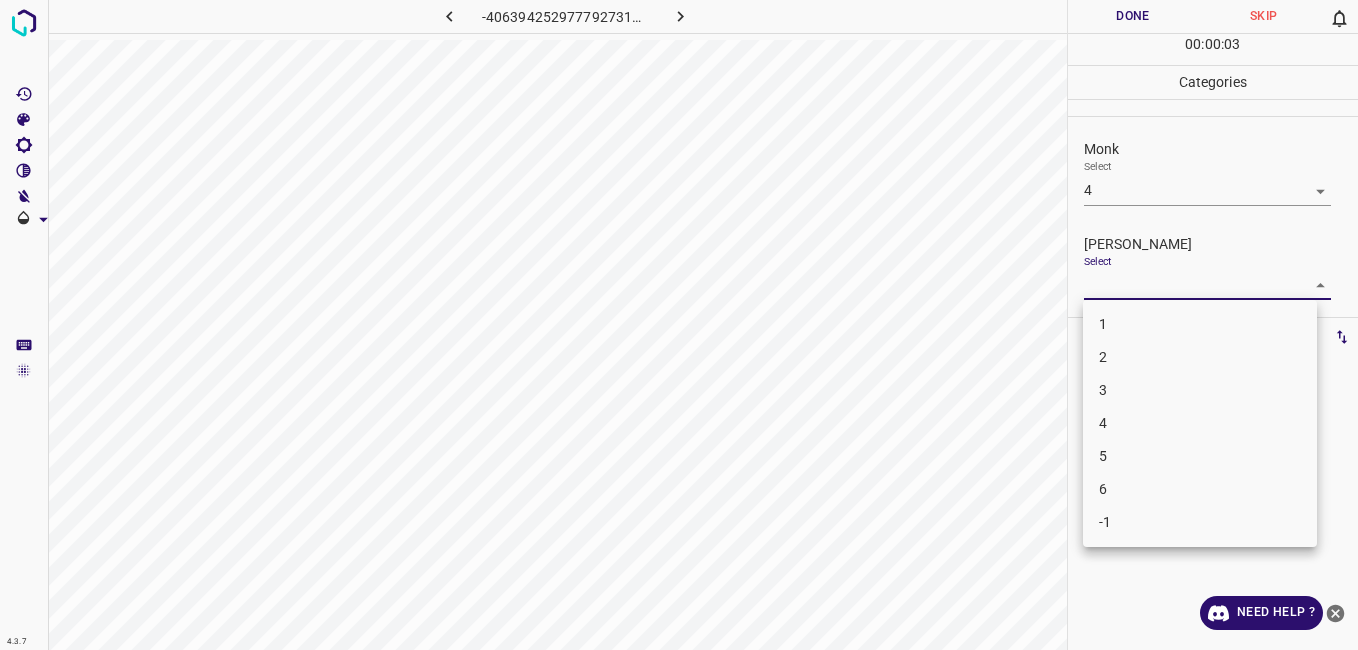 click on "3" at bounding box center (1200, 390) 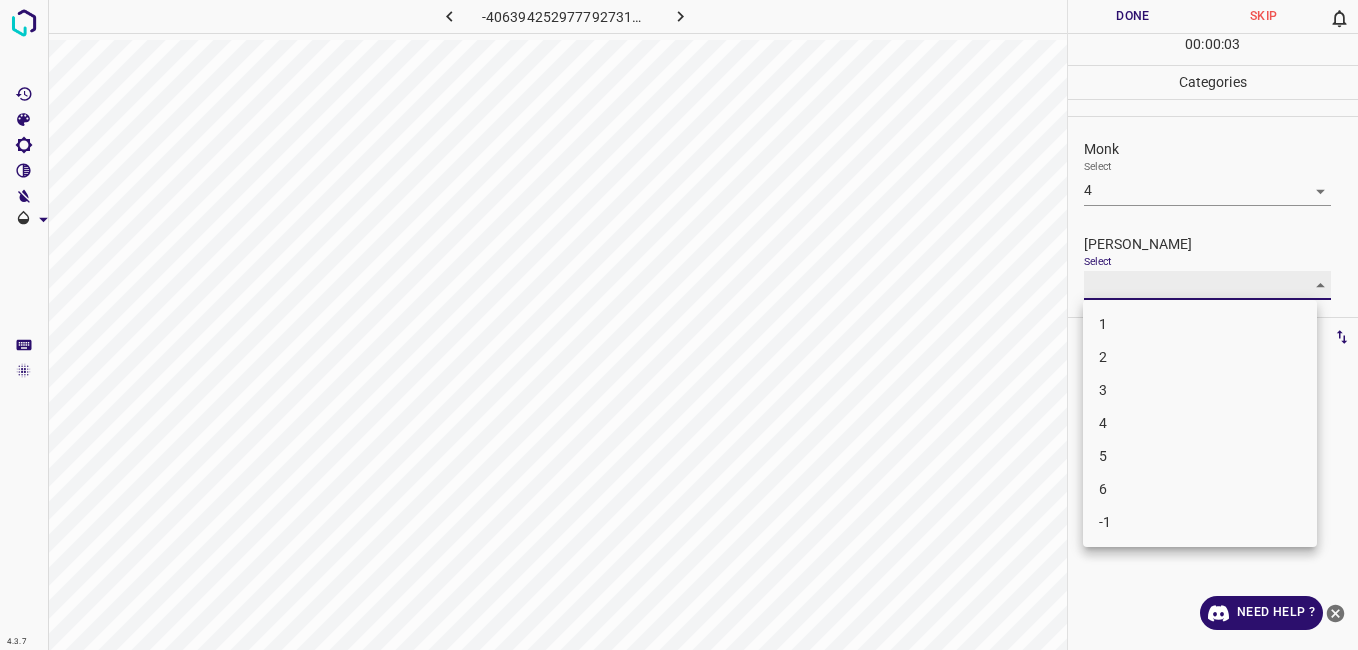 type on "3" 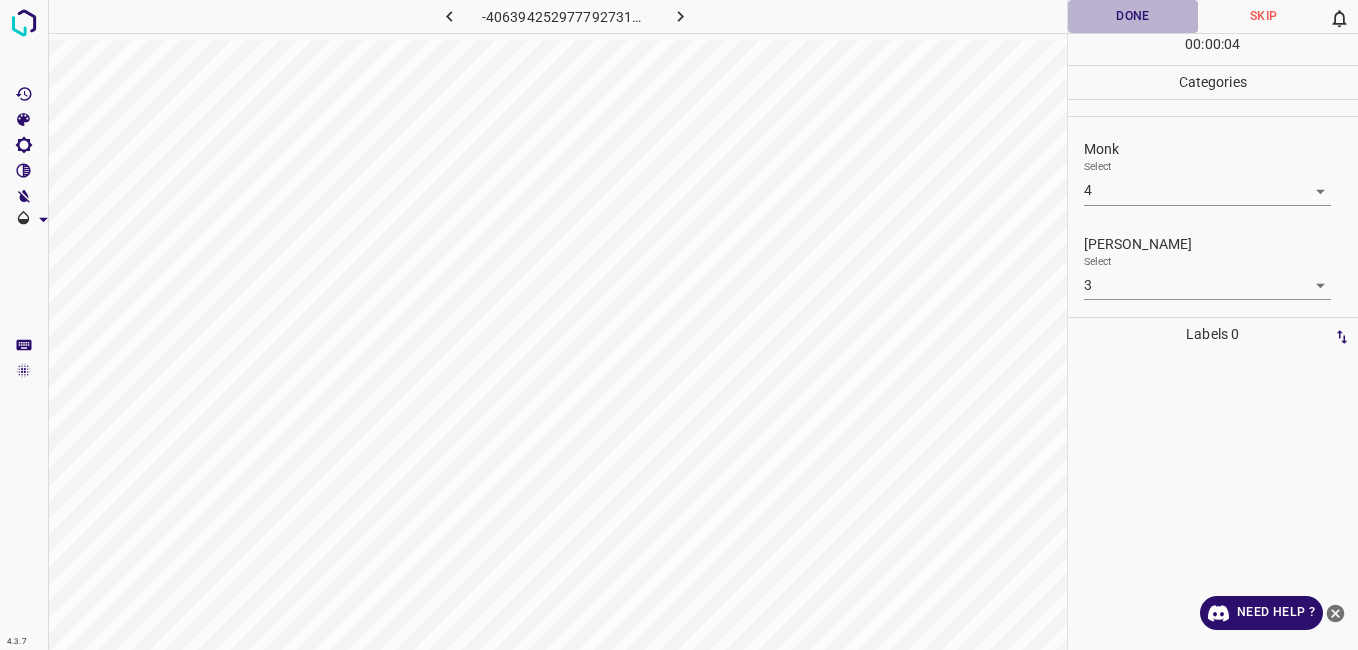 click on "Done" at bounding box center [1133, 16] 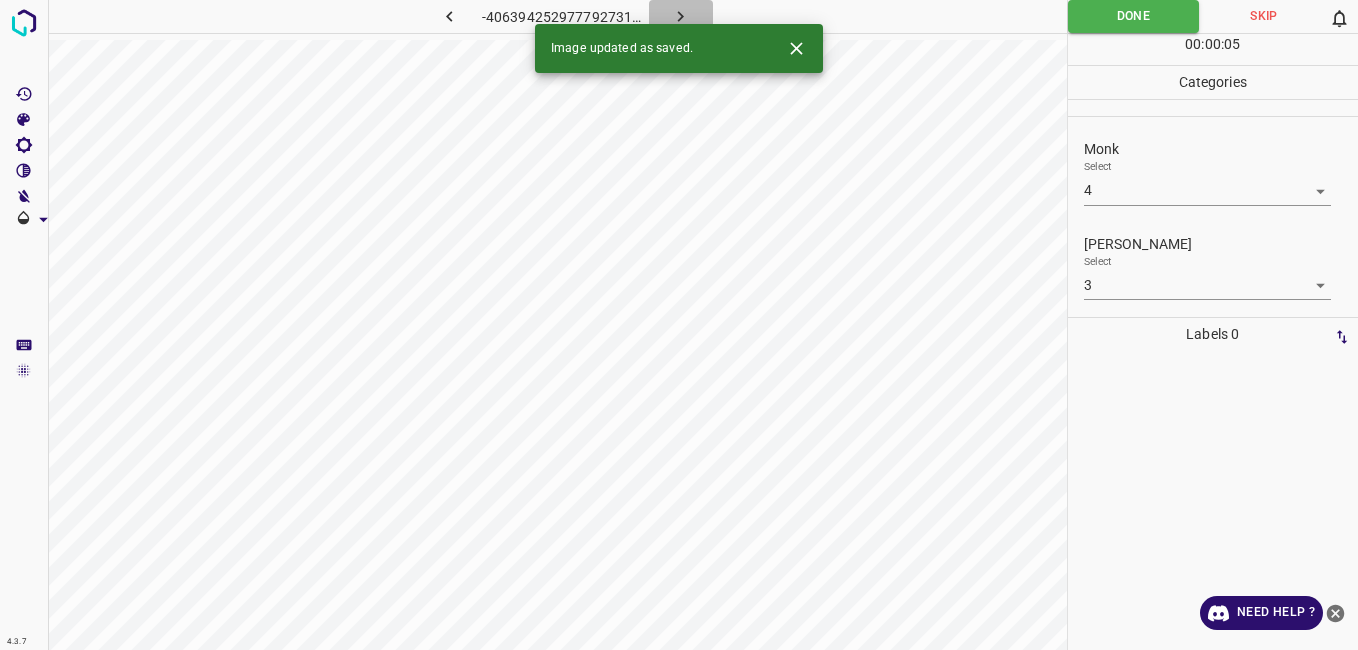 click 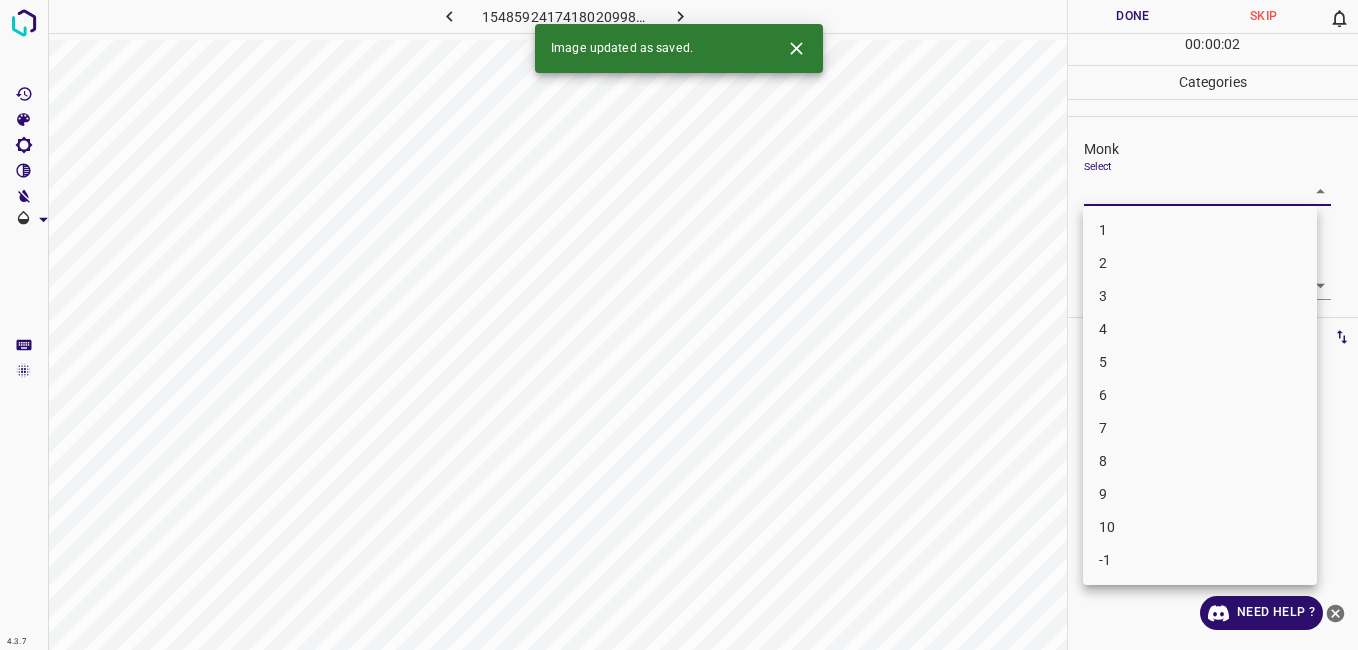 click on "4.3.7 1548592417418020998.png Done Skip 0 00   : 00   : 02   Categories Monk   Select ​  [PERSON_NAME]   Select ​ Labels   0 Categories 1 Monk 2  [PERSON_NAME] Tools Space Change between modes (Draw & Edit) I Auto labeling R Restore zoom M Zoom in N Zoom out Delete Delete selecte label Filters Z Restore filters X Saturation filter C Brightness filter V Contrast filter B Gray scale filter General O Download Image updated as saved. Need Help ? - Text - Hide - Delete 1 2 3 4 5 6 7 8 9 10 -1" at bounding box center [679, 325] 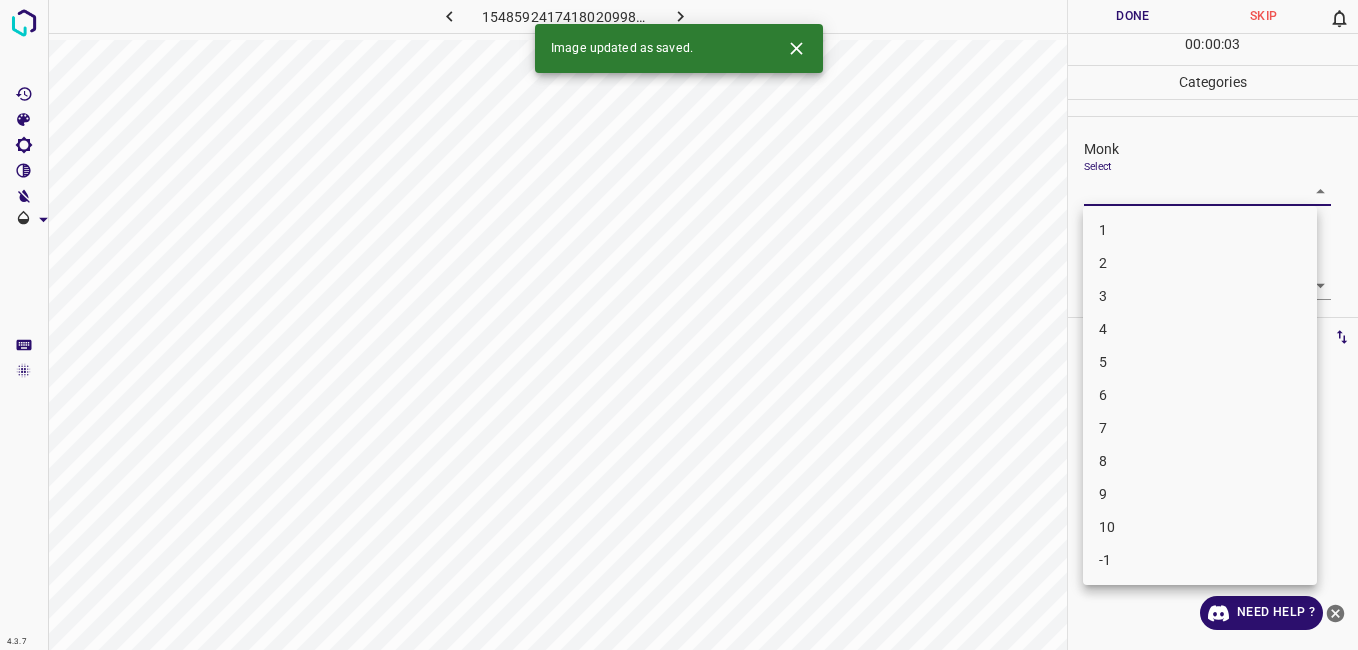 click on "3" at bounding box center [1200, 296] 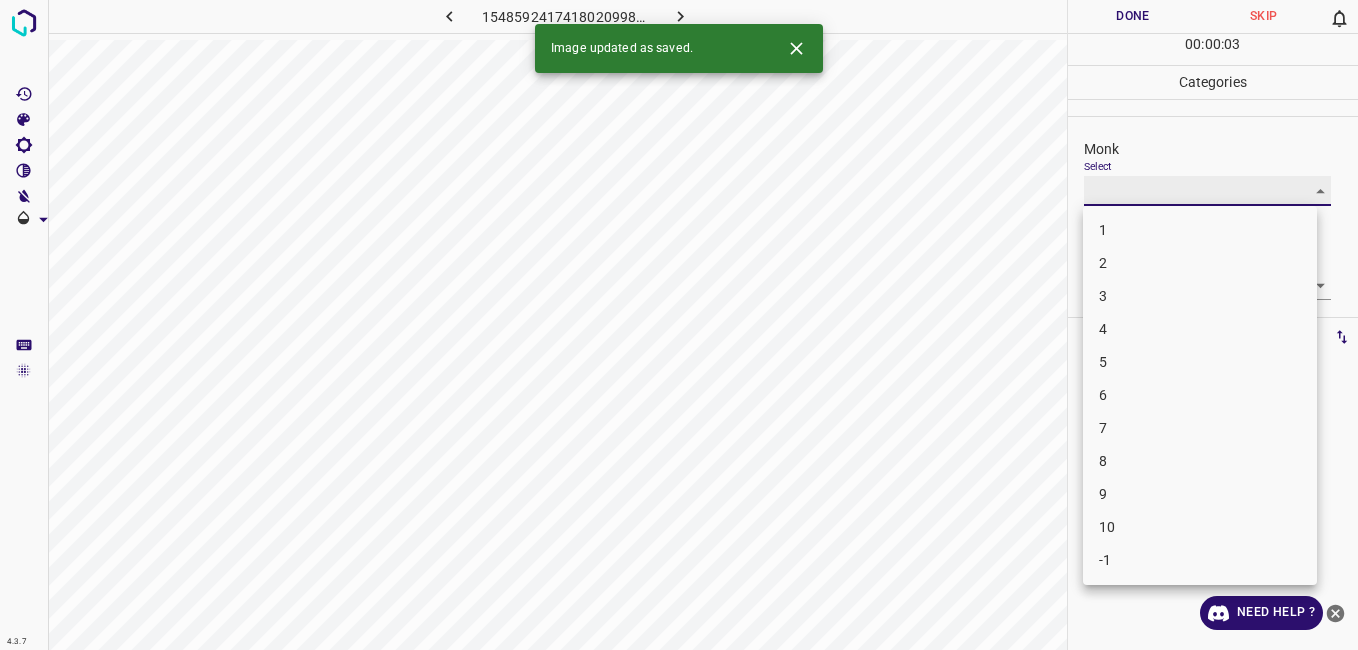 type on "3" 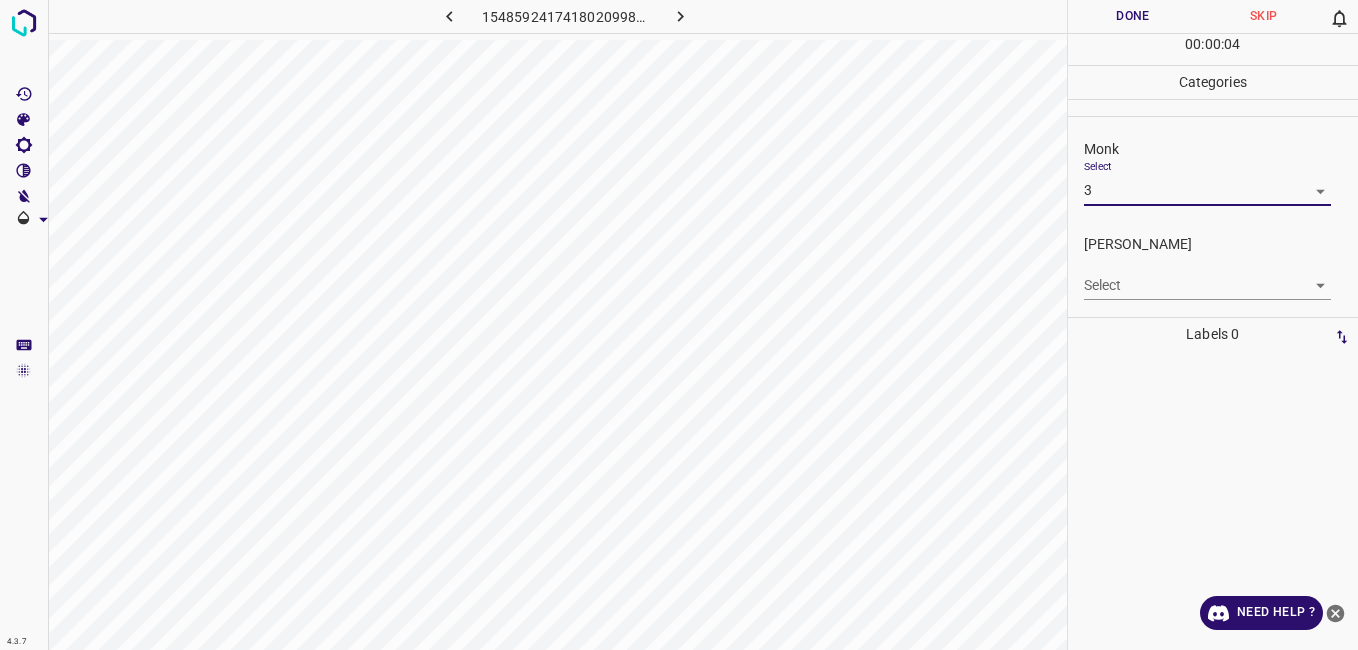 click on "4.3.7 1548592417418020998.png Done Skip 0 00   : 00   : 04   Categories Monk   Select 3 3  [PERSON_NAME]   Select ​ Labels   0 Categories 1 Monk 2  [PERSON_NAME] Tools Space Change between modes (Draw & Edit) I Auto labeling R Restore zoom M Zoom in N Zoom out Delete Delete selecte label Filters Z Restore filters X Saturation filter C Brightness filter V Contrast filter B Gray scale filter General O Download Need Help ? - Text - Hide - Delete" at bounding box center (679, 325) 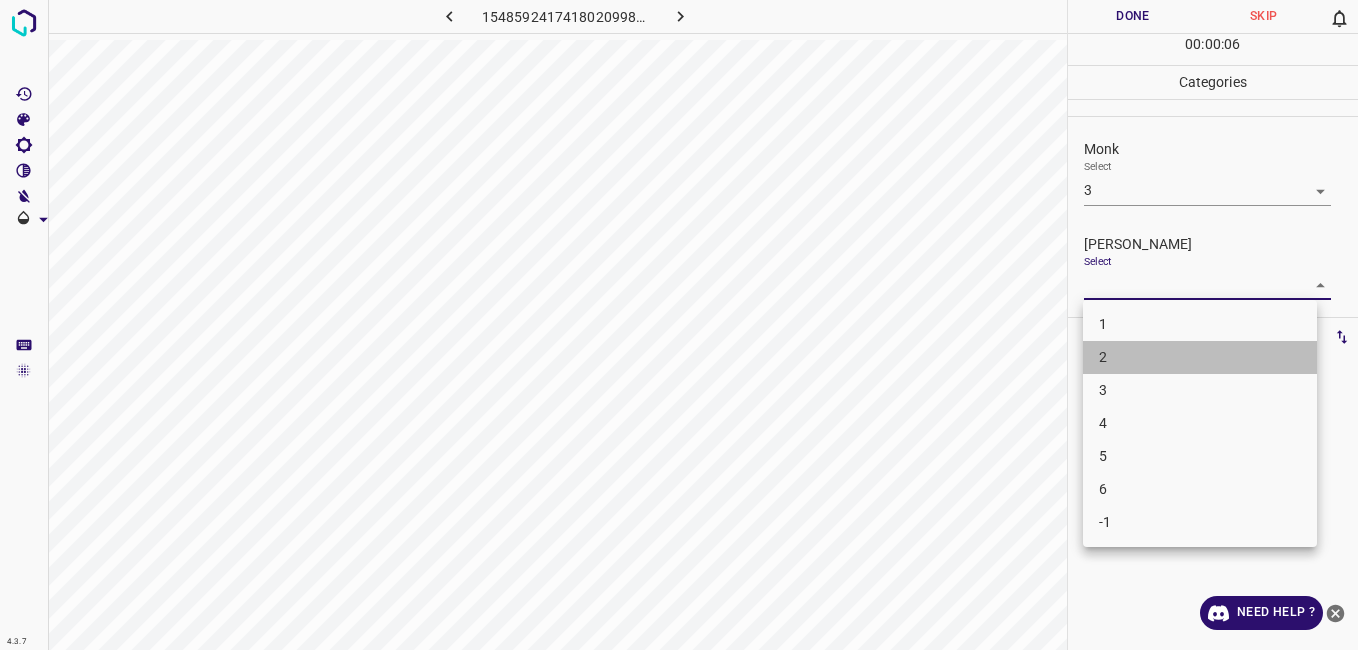 click on "2" at bounding box center (1200, 357) 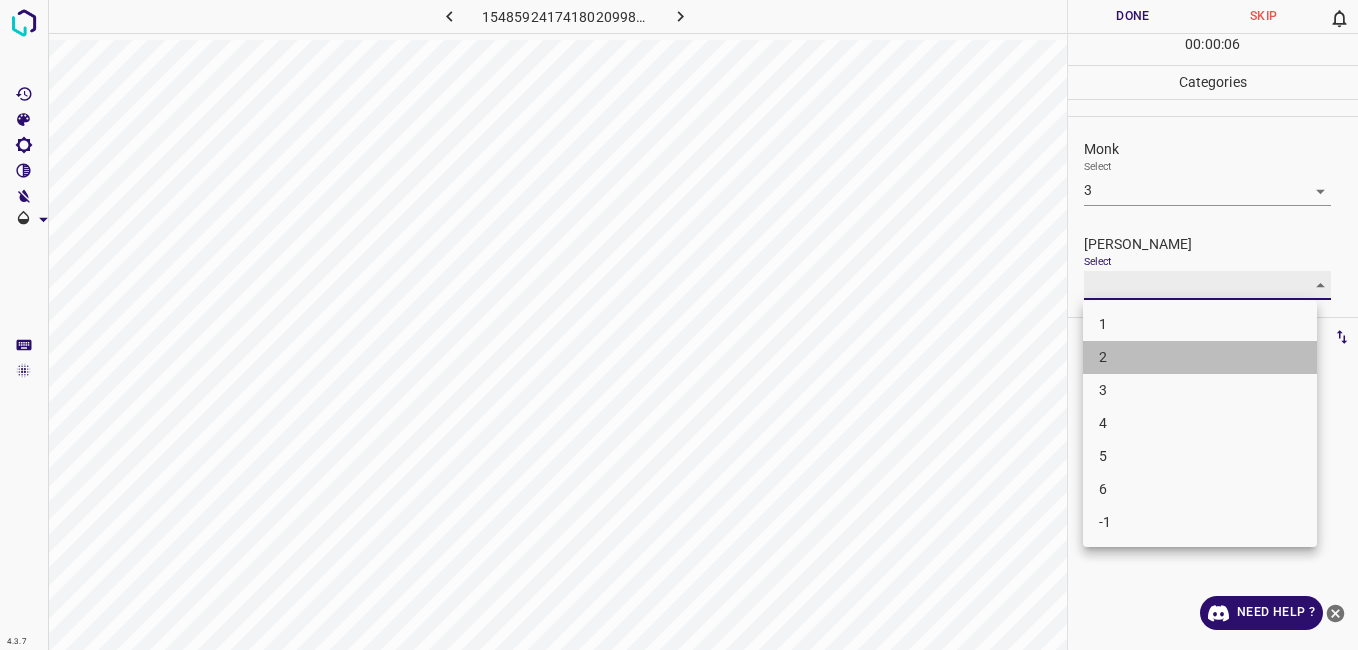 type on "2" 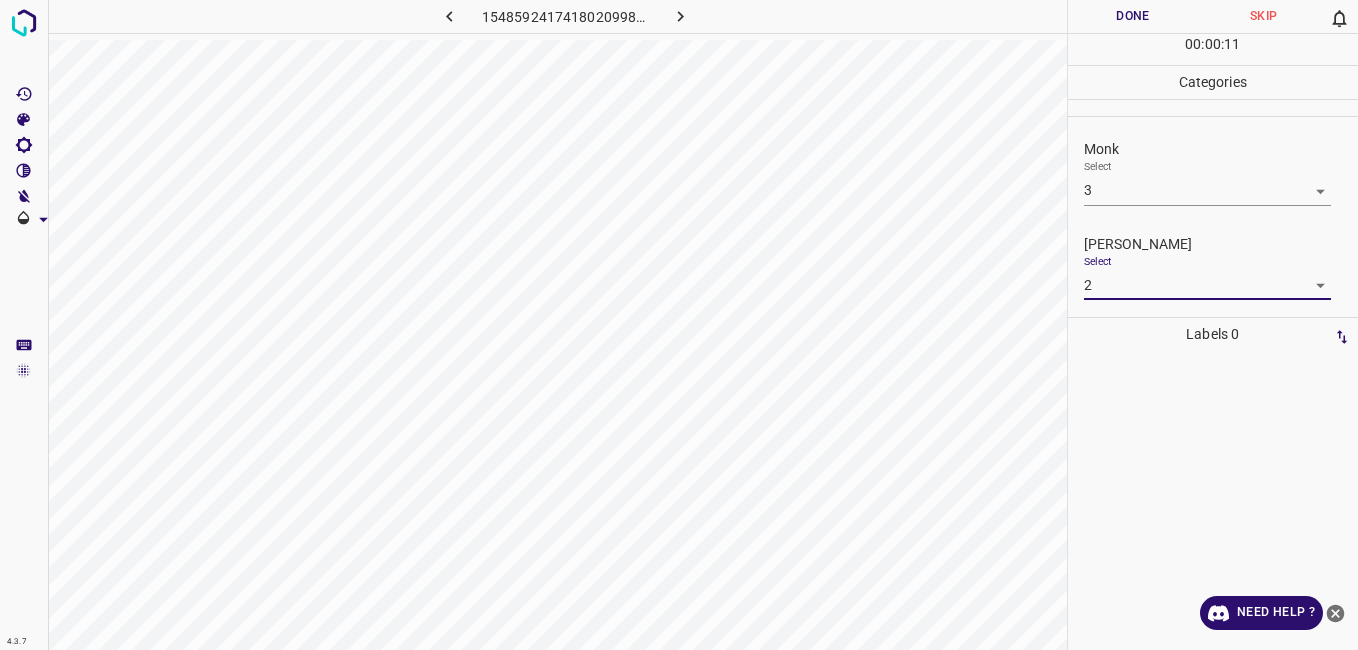 click on "Done" at bounding box center (1133, 16) 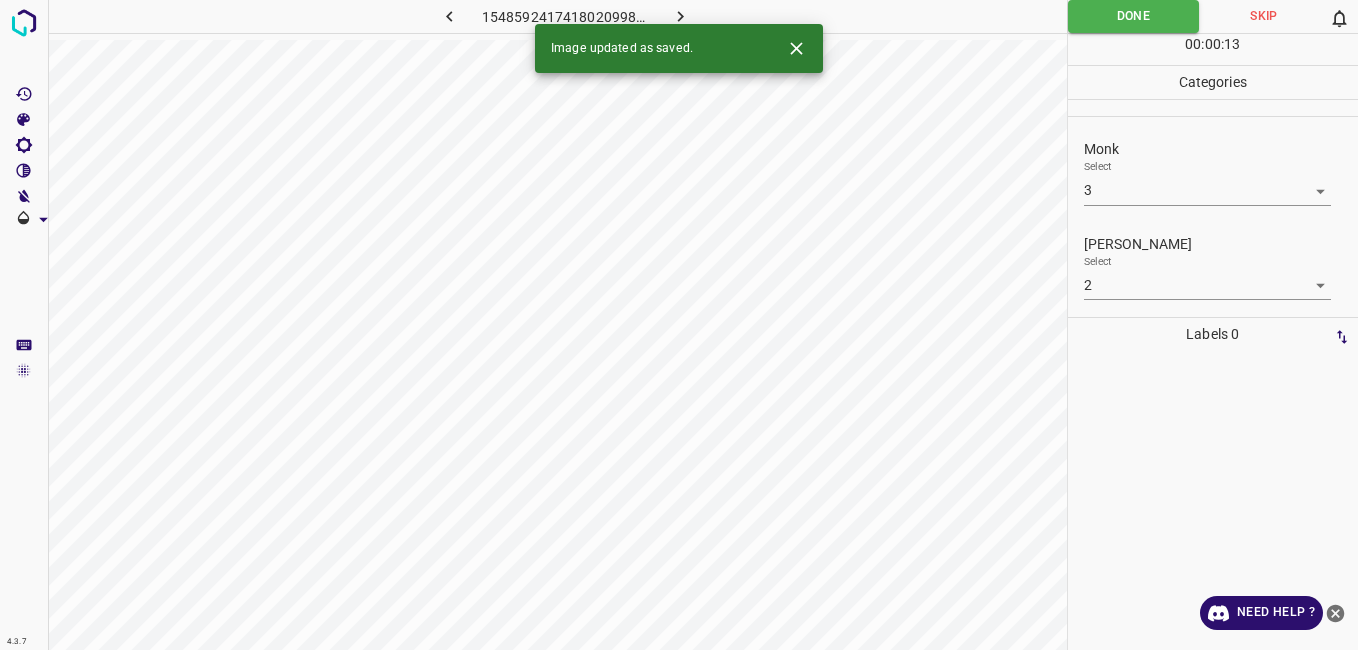 click 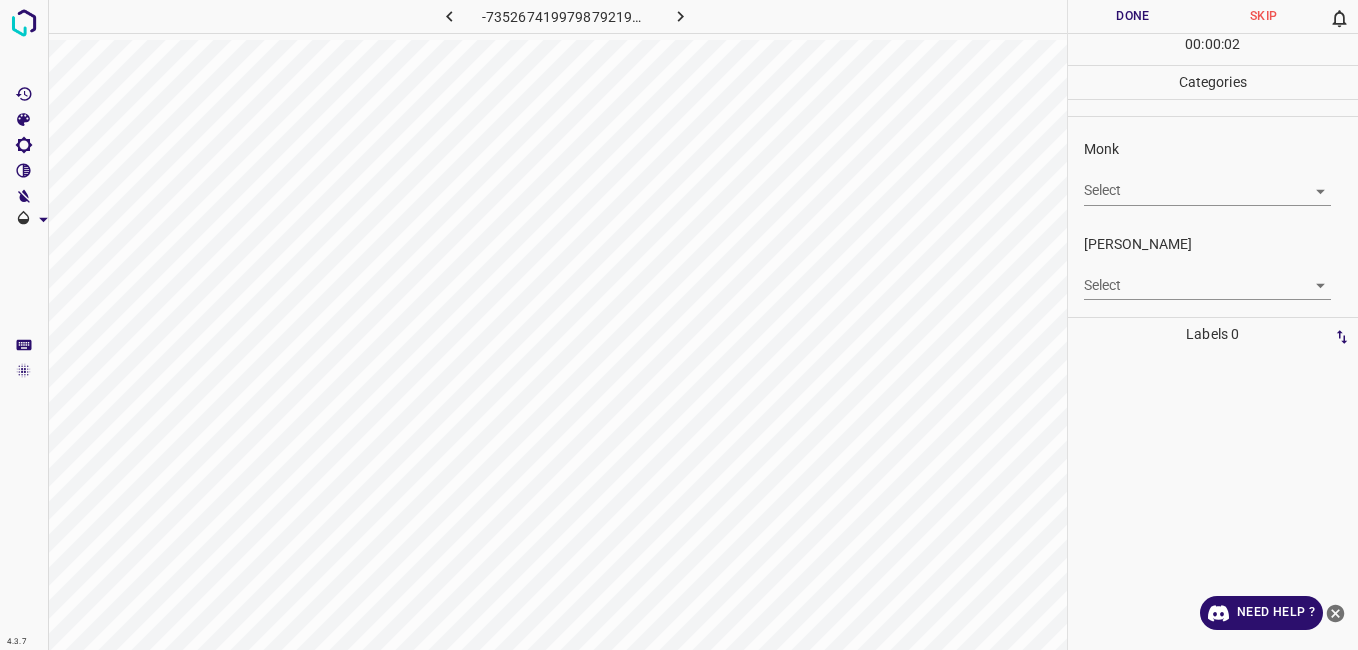click on "4.3.7 -7352674199798792191.png Done Skip 0 00   : 00   : 02   Categories Monk   Select ​  [PERSON_NAME]   Select ​ Labels   0 Categories 1 Monk 2  [PERSON_NAME] Tools Space Change between modes (Draw & Edit) I Auto labeling R Restore zoom M Zoom in N Zoom out Delete Delete selecte label Filters Z Restore filters X Saturation filter C Brightness filter V Contrast filter B Gray scale filter General O Download Need Help ? - Text - Hide - Delete" at bounding box center [679, 325] 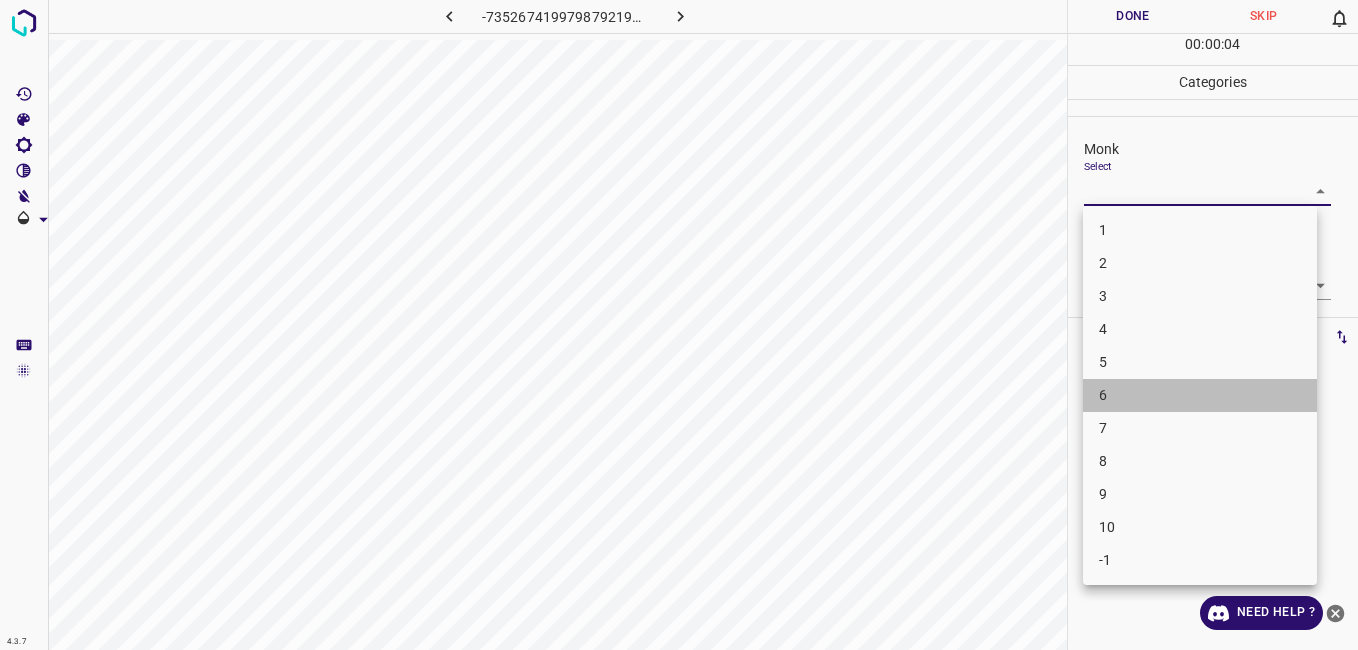 click on "6" at bounding box center (1200, 395) 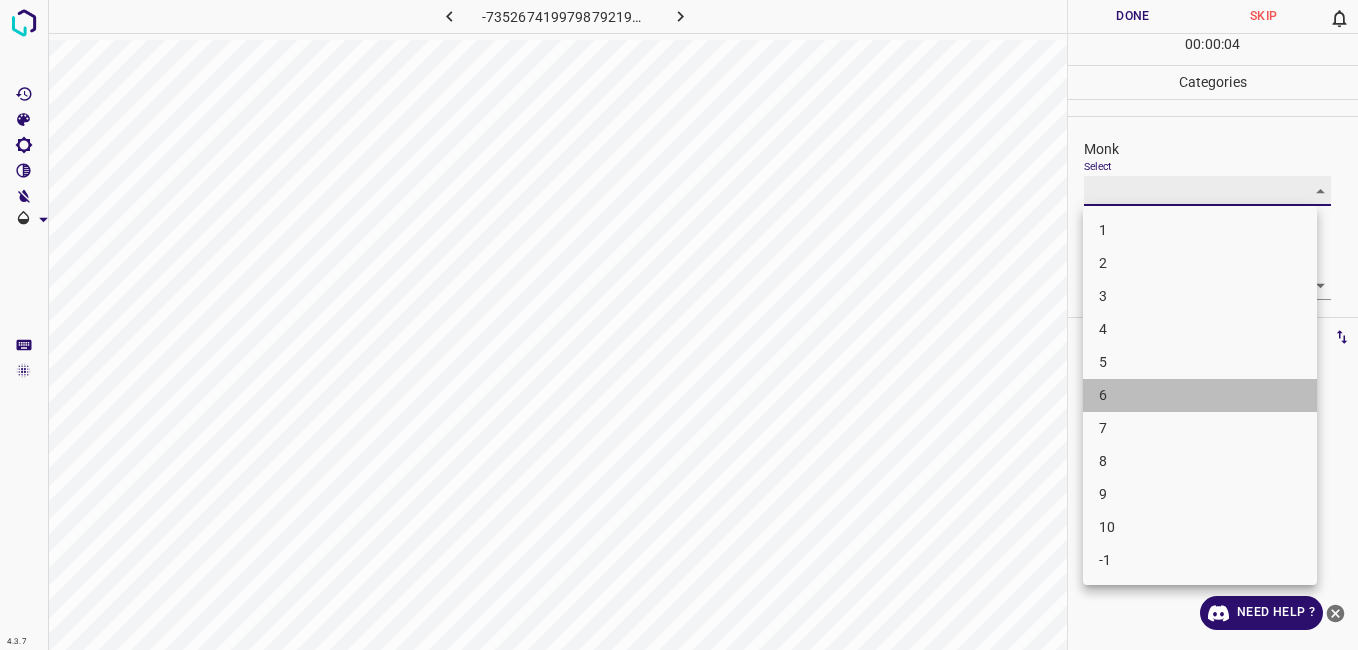 type on "6" 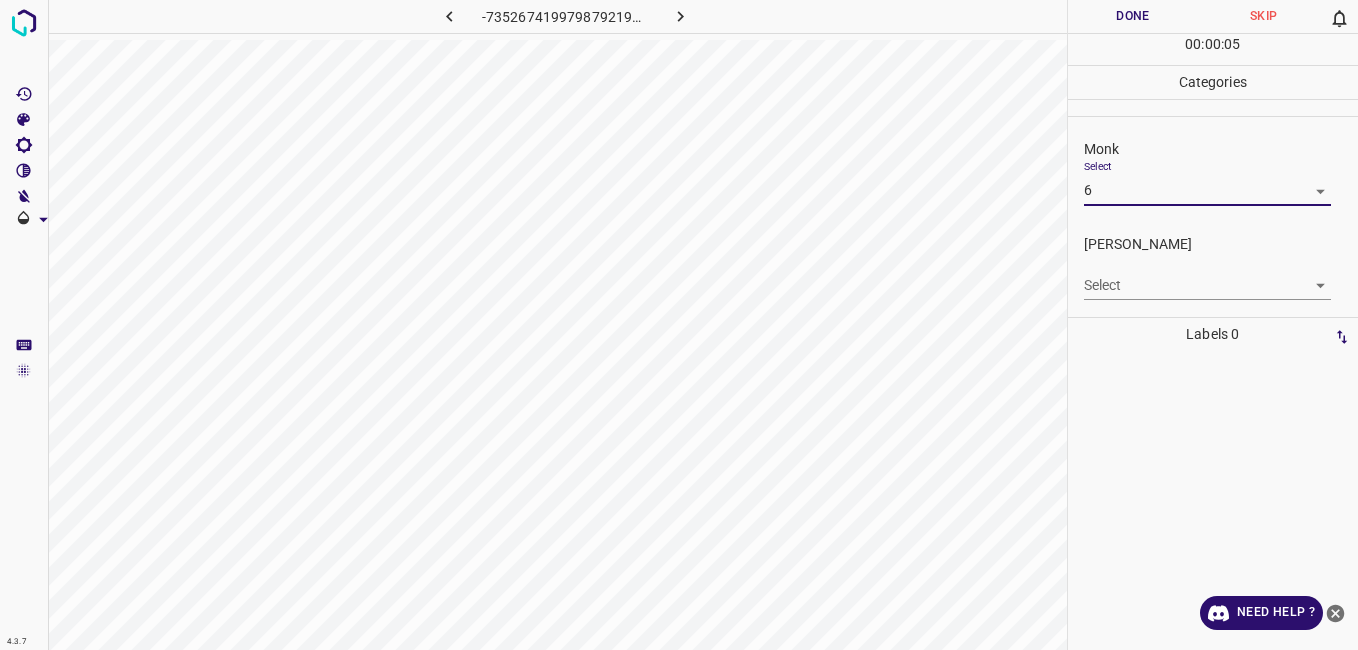 click on "4.3.7 -7352674199798792191.png Done Skip 0 00   : 00   : 05   Categories Monk   Select 6 6  [PERSON_NAME]   Select ​ Labels   0 Categories 1 Monk 2  [PERSON_NAME] Tools Space Change between modes (Draw & Edit) I Auto labeling R Restore zoom M Zoom in N Zoom out Delete Delete selecte label Filters Z Restore filters X Saturation filter C Brightness filter V Contrast filter B Gray scale filter General O Download Need Help ? - Text - Hide - Delete" at bounding box center (679, 325) 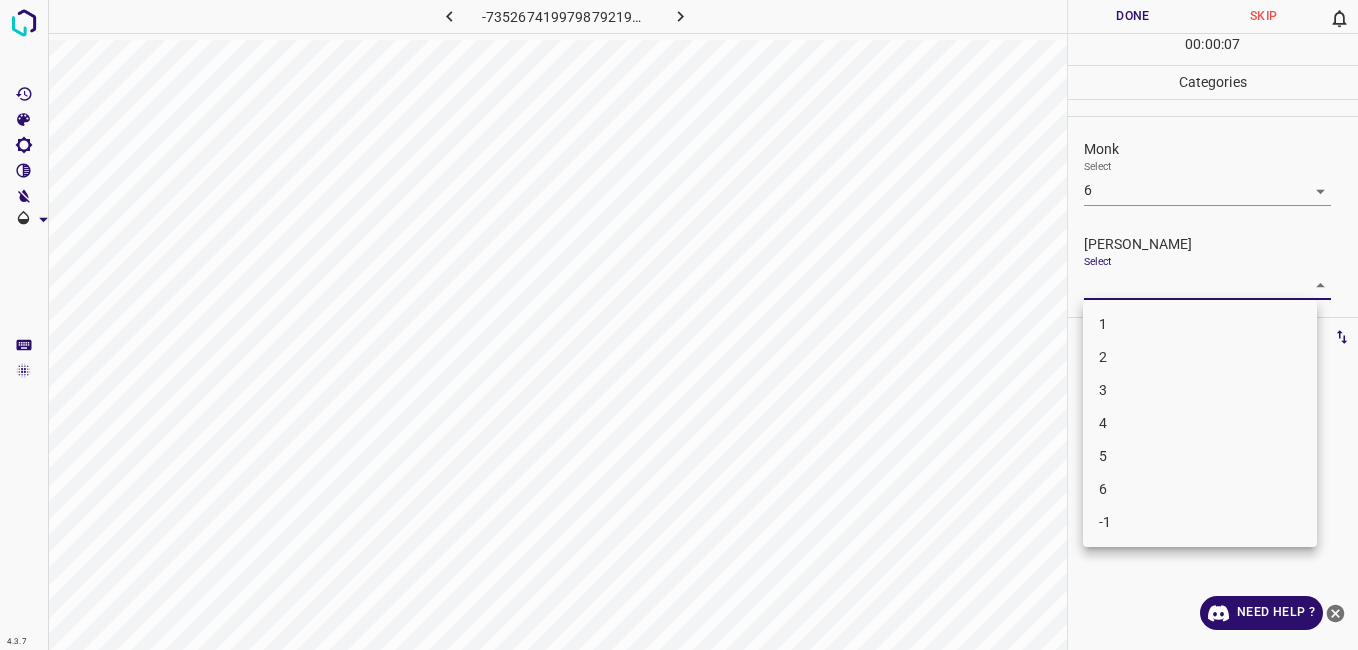 click on "5" at bounding box center (1200, 456) 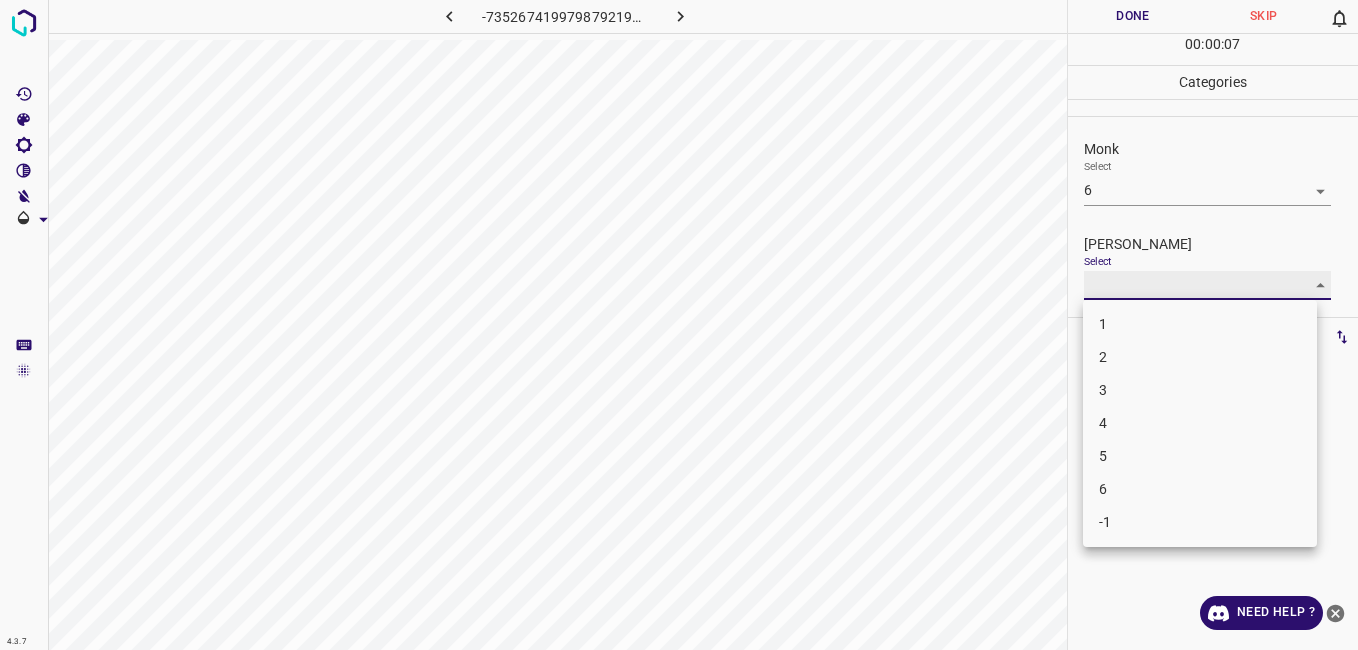 type on "5" 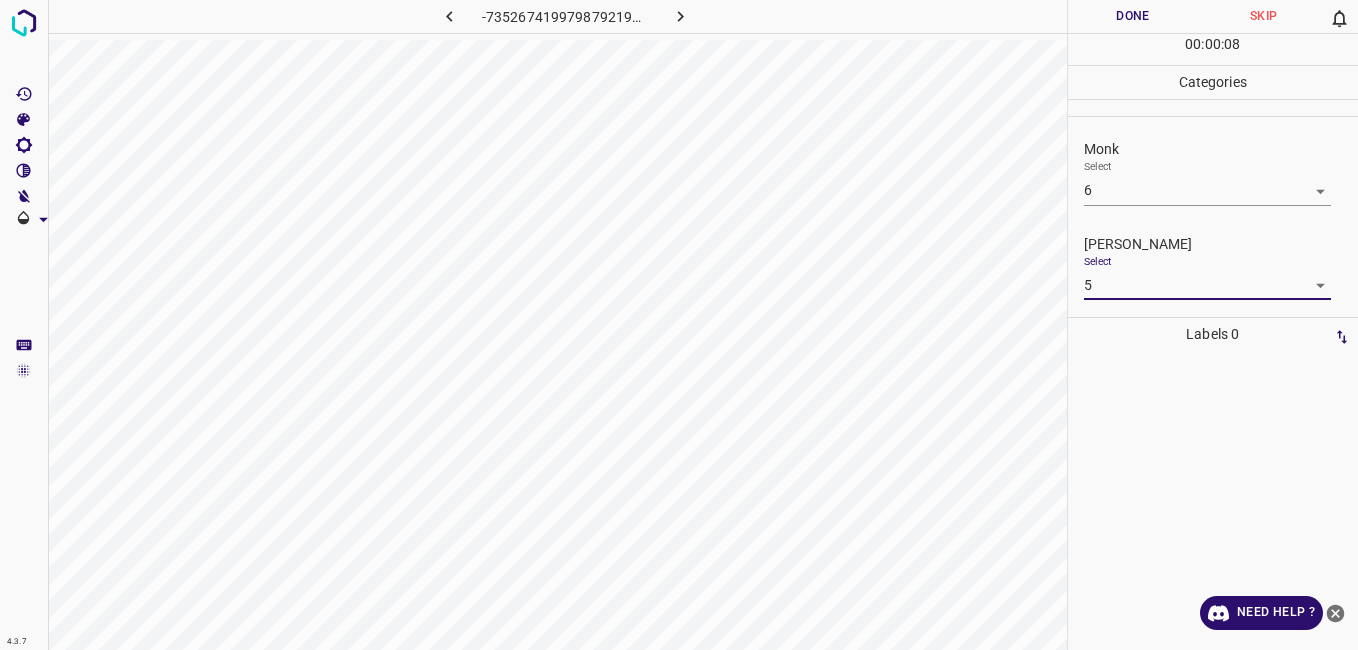 click on "Done" at bounding box center (1133, 16) 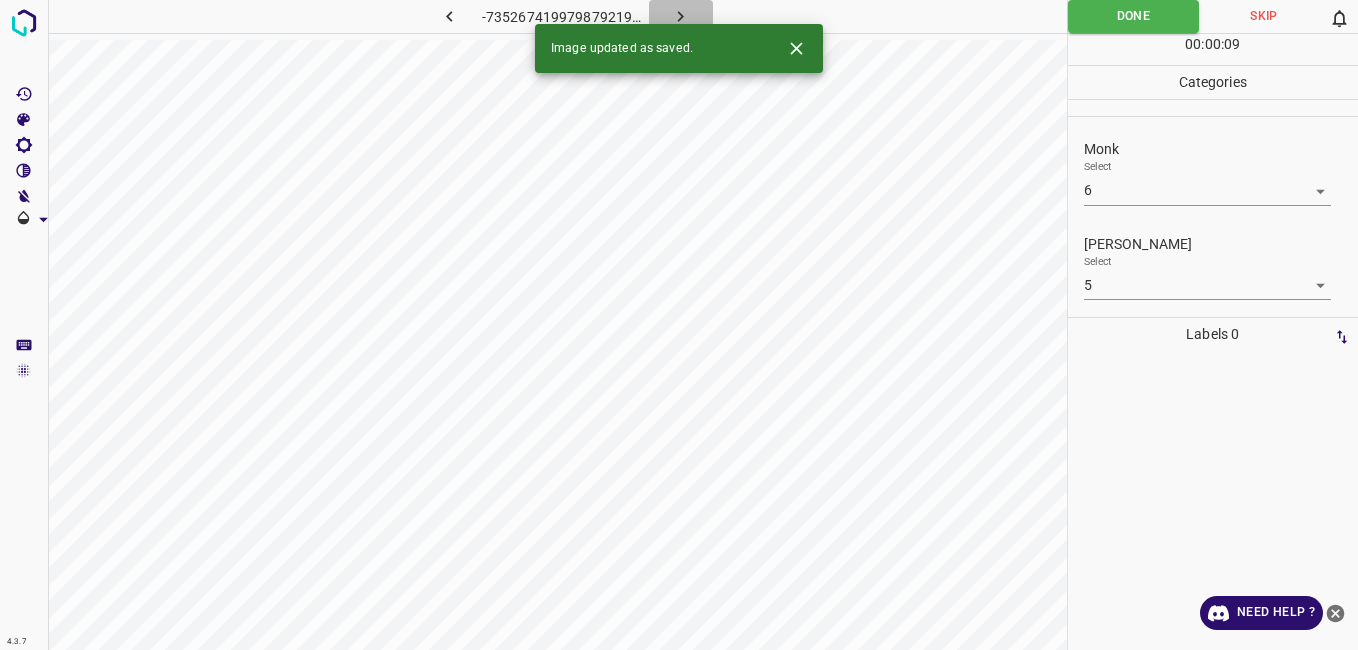 click 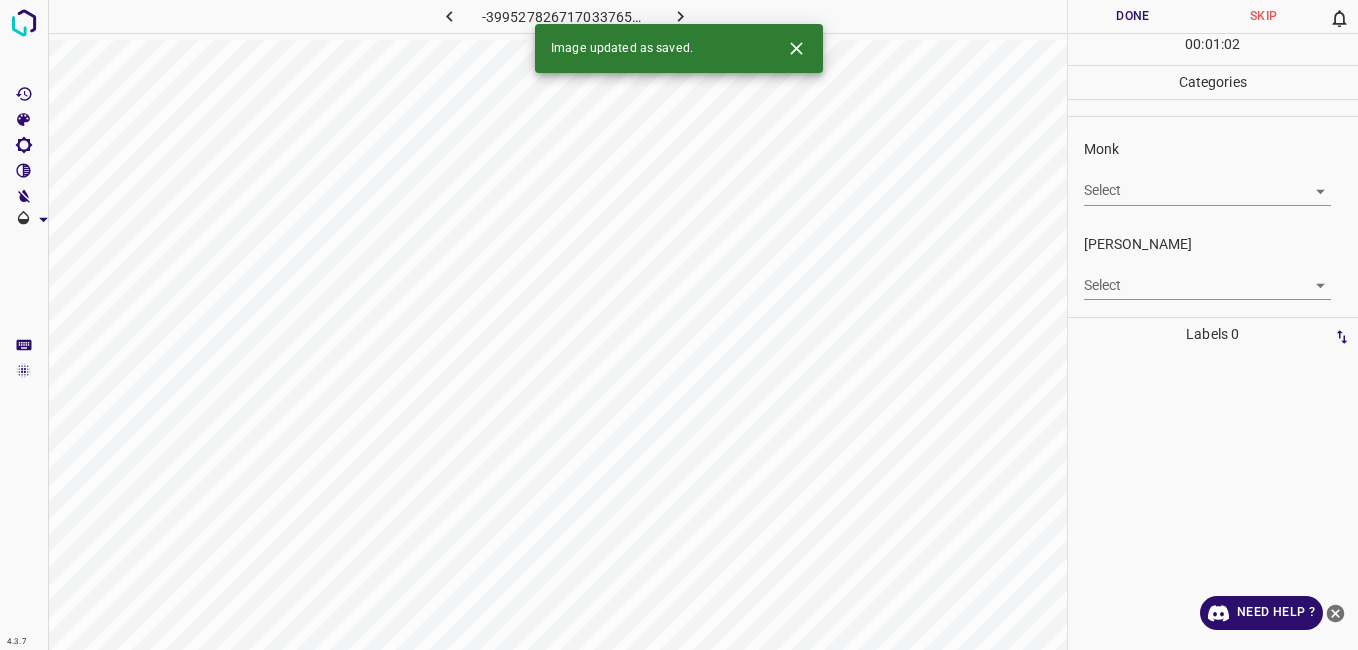 click on "4.3.7 -3995278267170337656.png Done Skip 0 00   : 01   : 02   Categories Monk   Select ​  [PERSON_NAME]   Select ​ Labels   0 Categories 1 Monk 2  [PERSON_NAME] Tools Space Change between modes (Draw & Edit) I Auto labeling R Restore zoom M Zoom in N Zoom out Delete Delete selecte label Filters Z Restore filters X Saturation filter C Brightness filter V Contrast filter B Gray scale filter General O Download Image updated as saved. Need Help ? - Text - Hide - Delete" at bounding box center [679, 325] 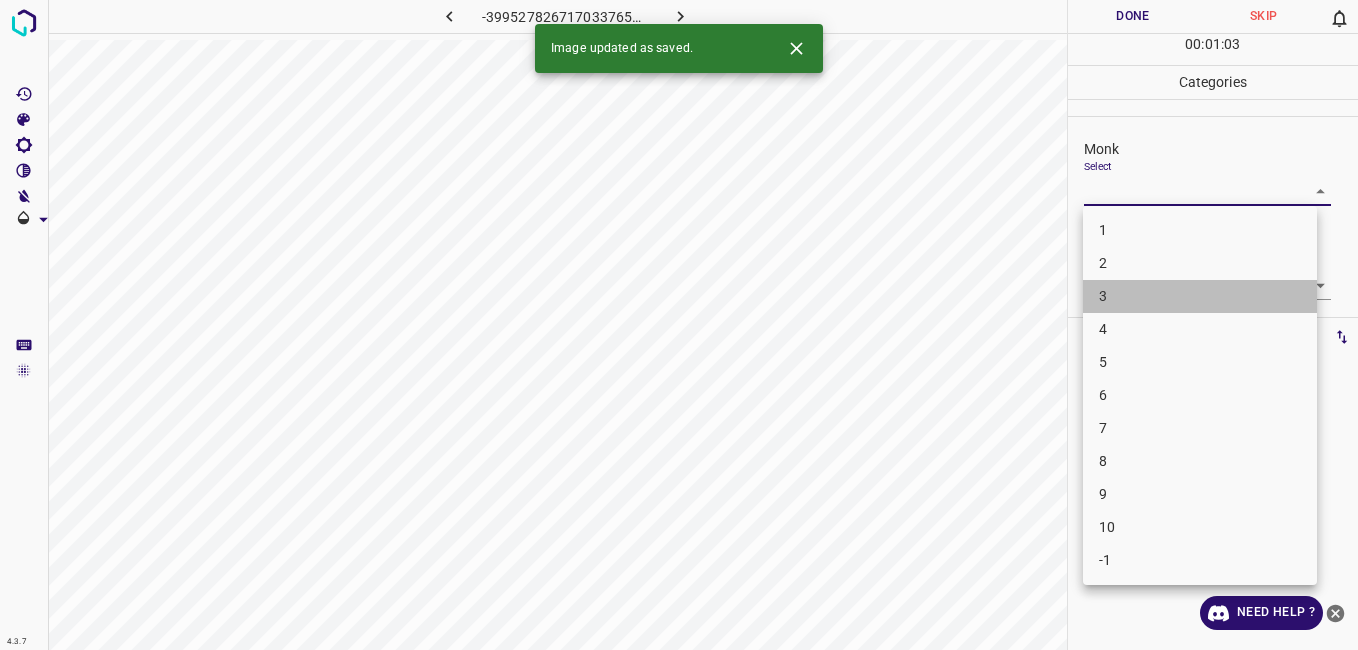 click on "3" at bounding box center [1200, 296] 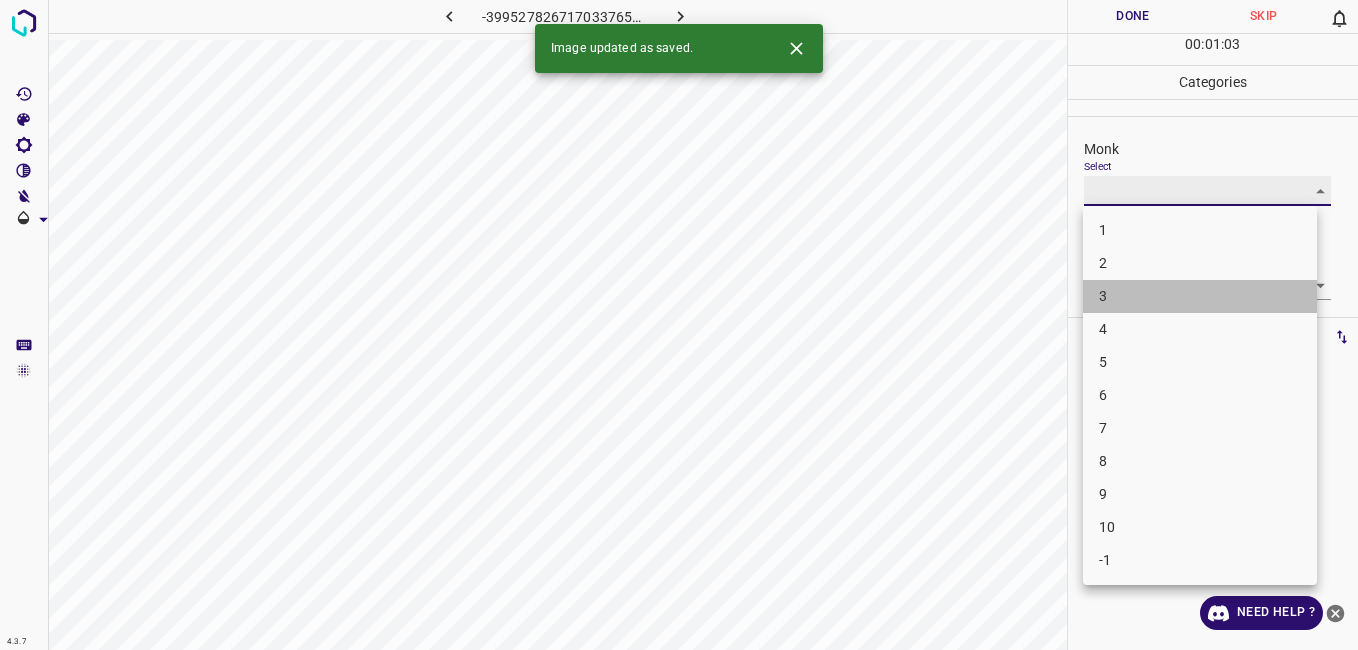 type on "3" 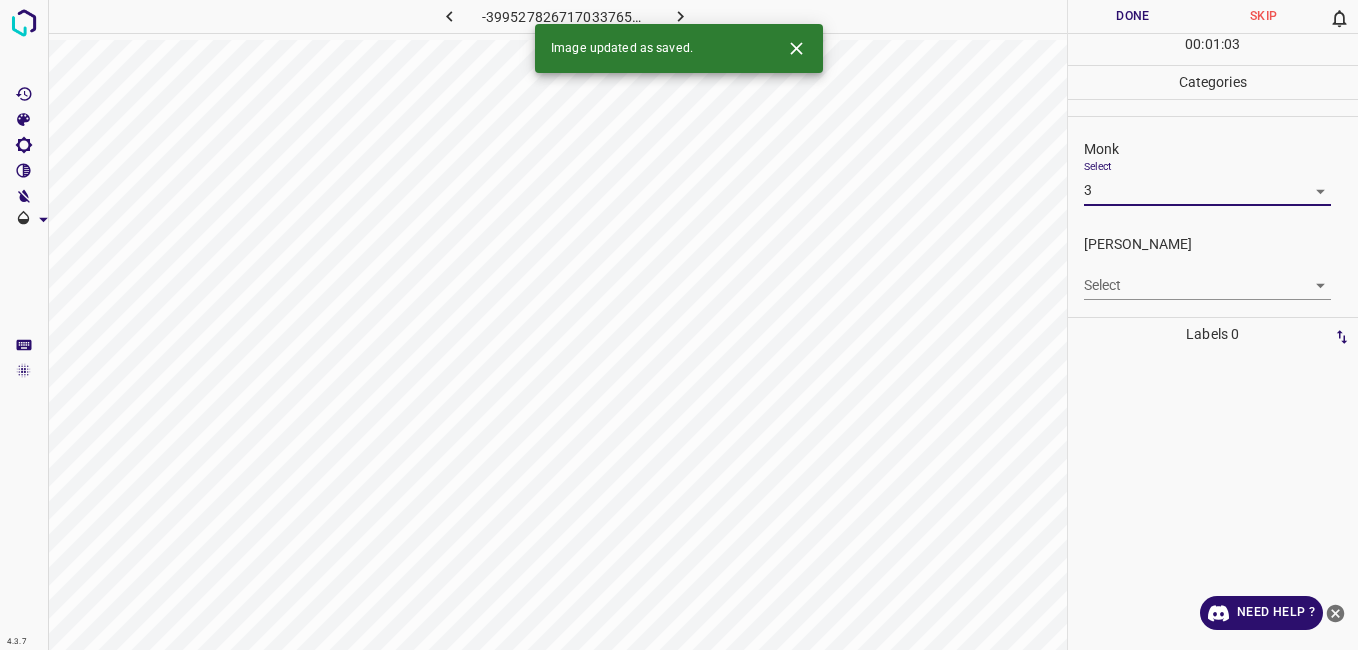 click on "4.3.7 -3995278267170337656.png Done Skip 0 00   : 01   : 03   Categories Monk   Select 3 3  [PERSON_NAME]   Select ​ Labels   0 Categories 1 Monk 2  [PERSON_NAME] Tools Space Change between modes (Draw & Edit) I Auto labeling R Restore zoom M Zoom in N Zoom out Delete Delete selecte label Filters Z Restore filters X Saturation filter C Brightness filter V Contrast filter B Gray scale filter General O Download Image updated as saved. Need Help ? - Text - Hide - Delete" at bounding box center [679, 325] 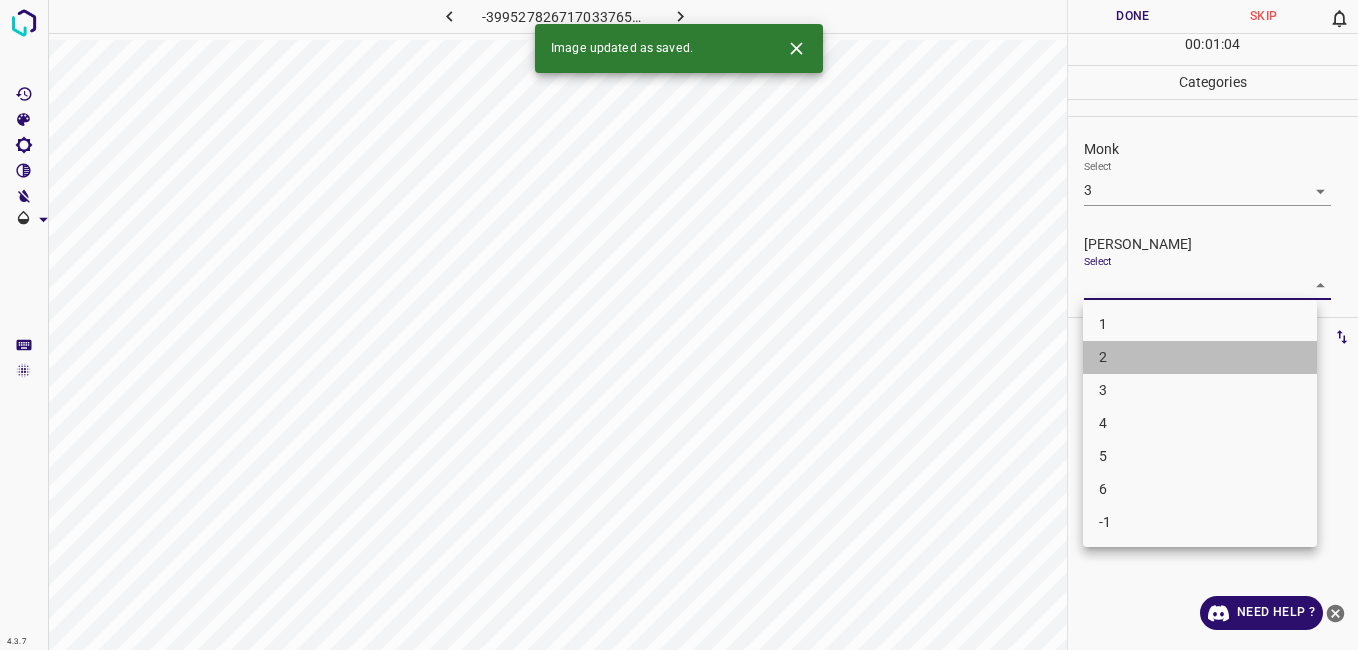 click on "2" at bounding box center [1200, 357] 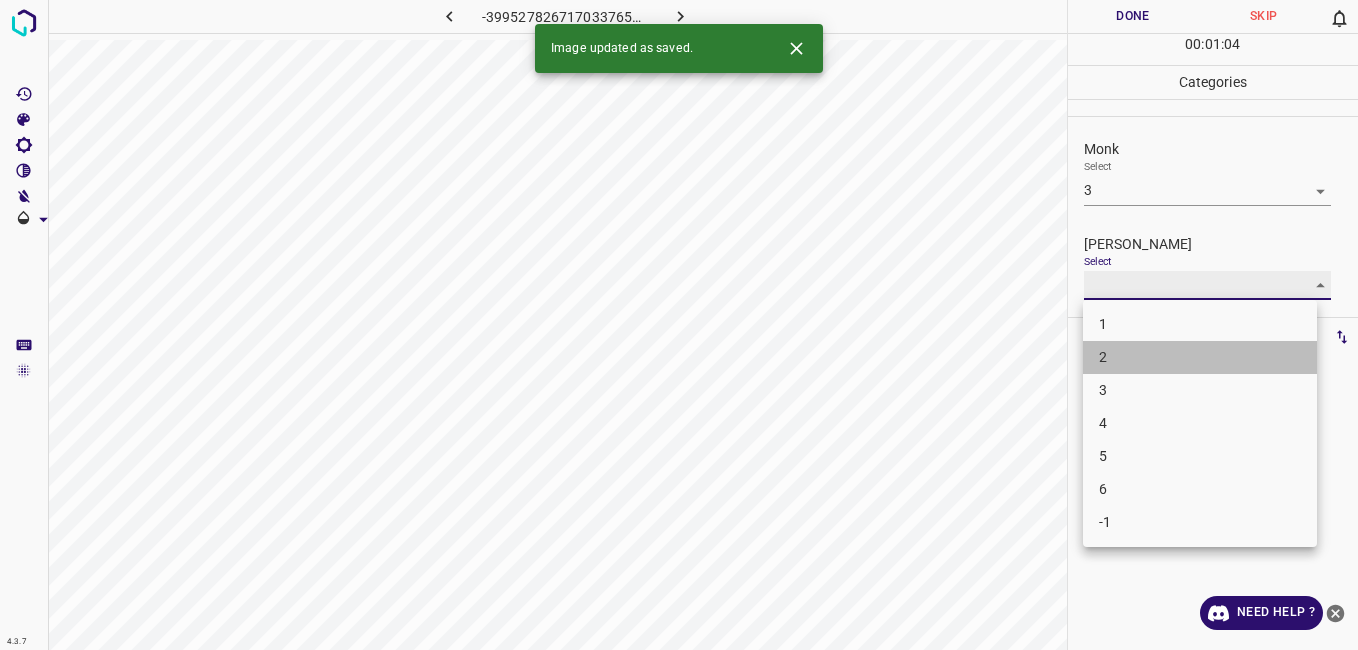 type on "2" 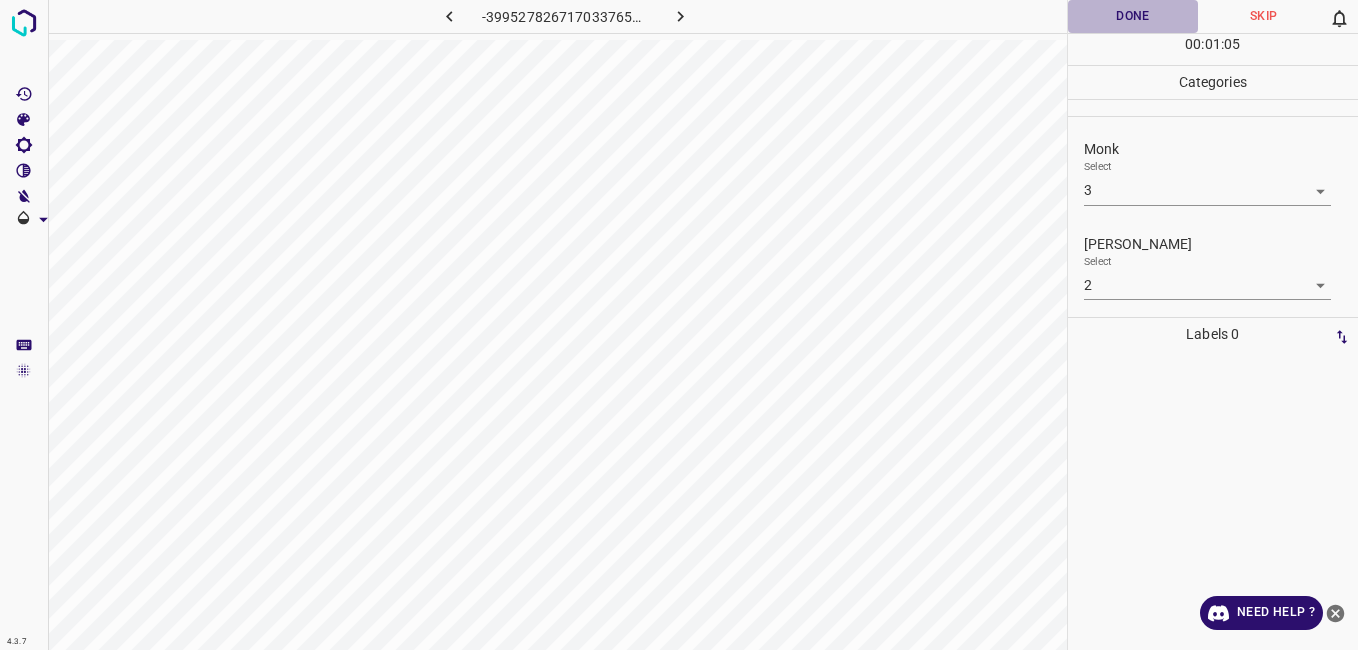 click on "Done" at bounding box center [1133, 16] 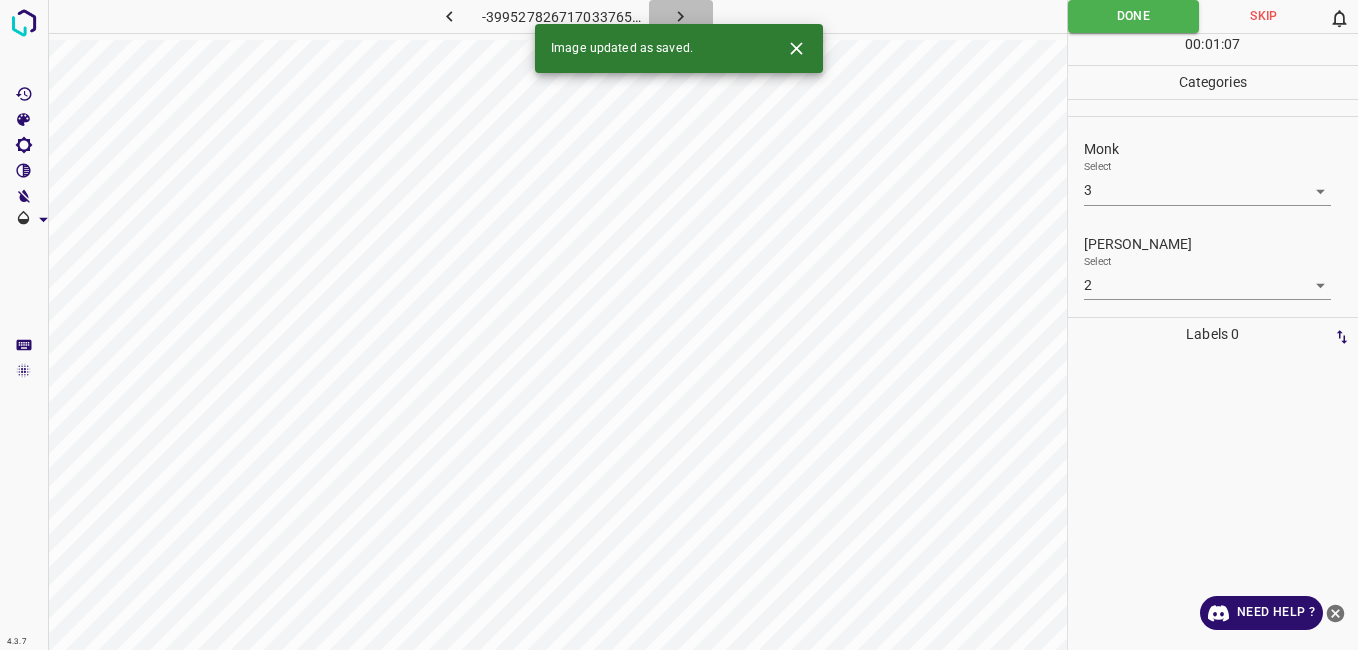 click at bounding box center (681, 16) 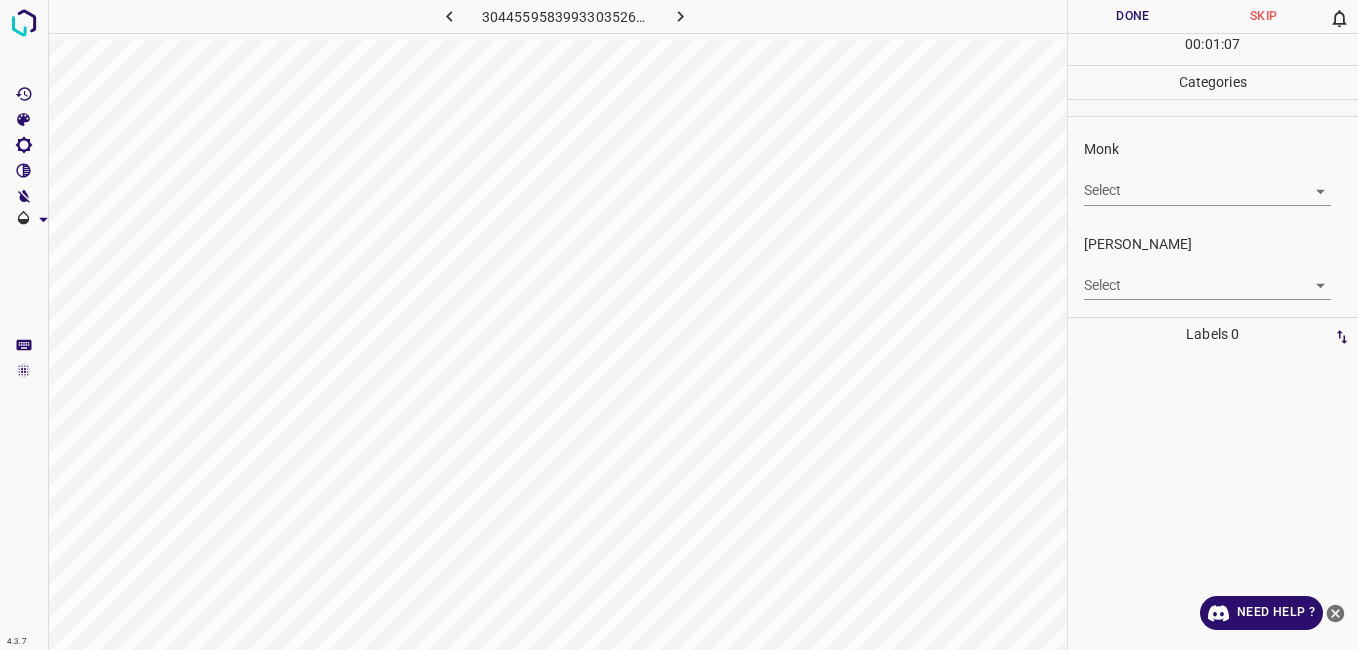click on "4.3.7 3044559583993303526.png Done Skip 0 00   : 01   : 07   Categories Monk   Select ​  [PERSON_NAME]   Select ​ Labels   0 Categories 1 Monk 2  [PERSON_NAME] Tools Space Change between modes (Draw & Edit) I Auto labeling R Restore zoom M Zoom in N Zoom out Delete Delete selecte label Filters Z Restore filters X Saturation filter C Brightness filter V Contrast filter B Gray scale filter General O Download Need Help ? - Text - Hide - Delete" at bounding box center [679, 325] 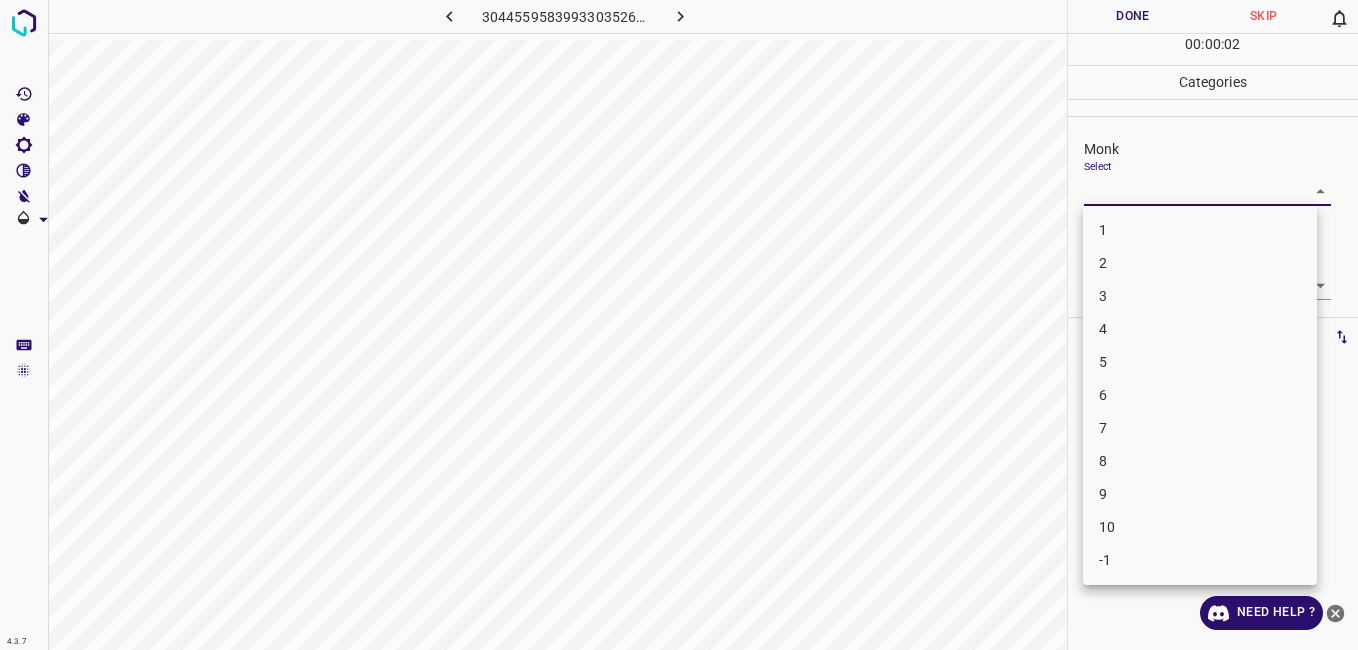 click on "3" at bounding box center [1200, 296] 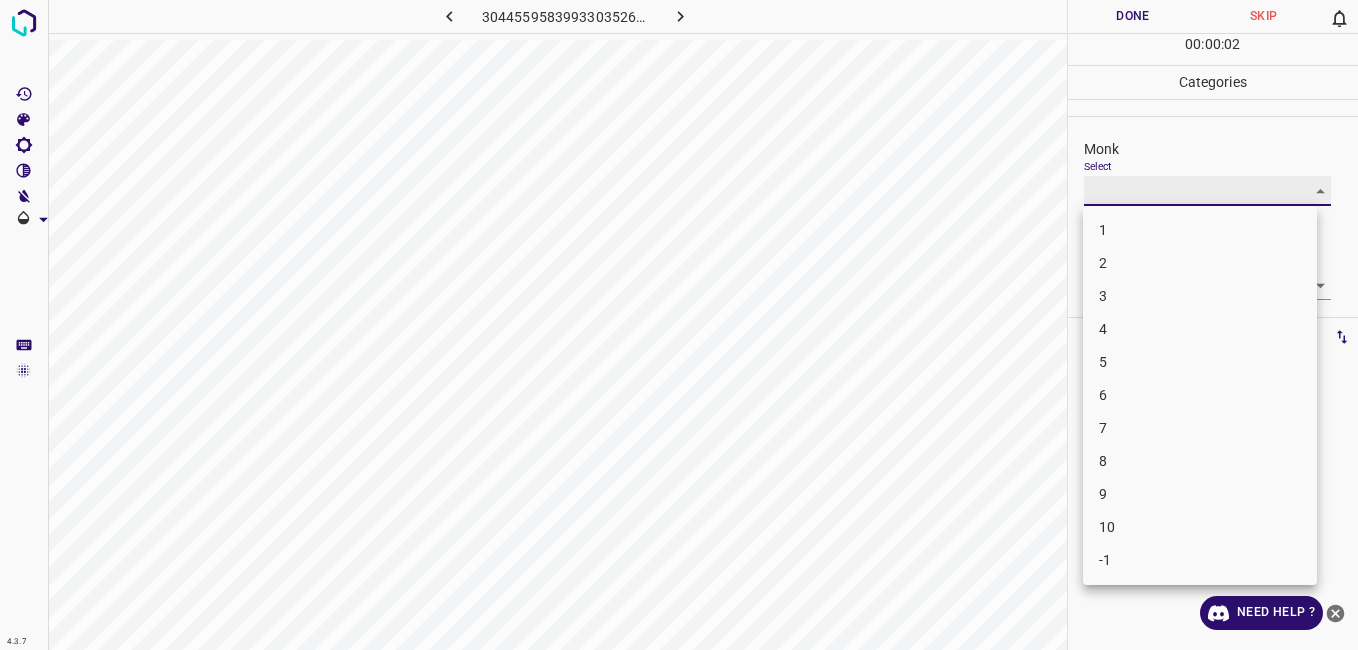 type on "3" 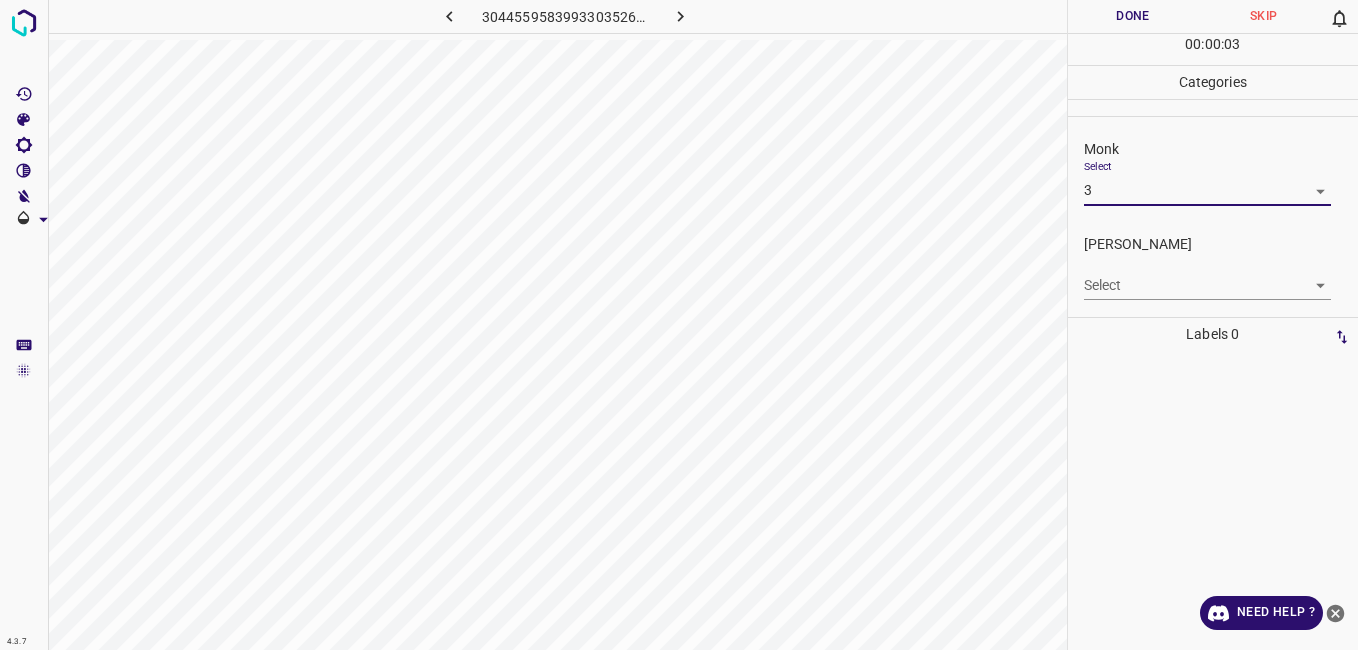 click on "4.3.7 3044559583993303526.png Done Skip 0 00   : 00   : 03   Categories Monk   Select 3 3  [PERSON_NAME]   Select ​ Labels   0 Categories 1 Monk 2  [PERSON_NAME] Tools Space Change between modes (Draw & Edit) I Auto labeling R Restore zoom M Zoom in N Zoom out Delete Delete selecte label Filters Z Restore filters X Saturation filter C Brightness filter V Contrast filter B Gray scale filter General O Download Need Help ? - Text - Hide - Delete" at bounding box center [679, 325] 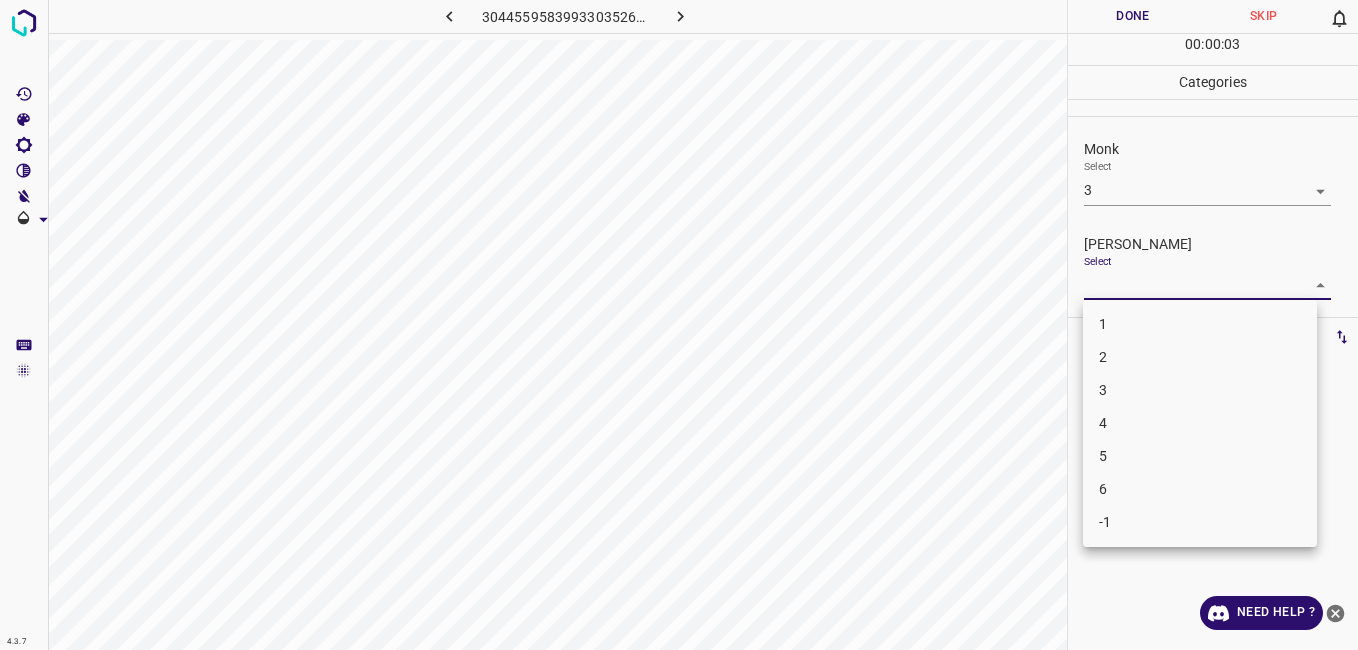 click on "2" at bounding box center (1200, 357) 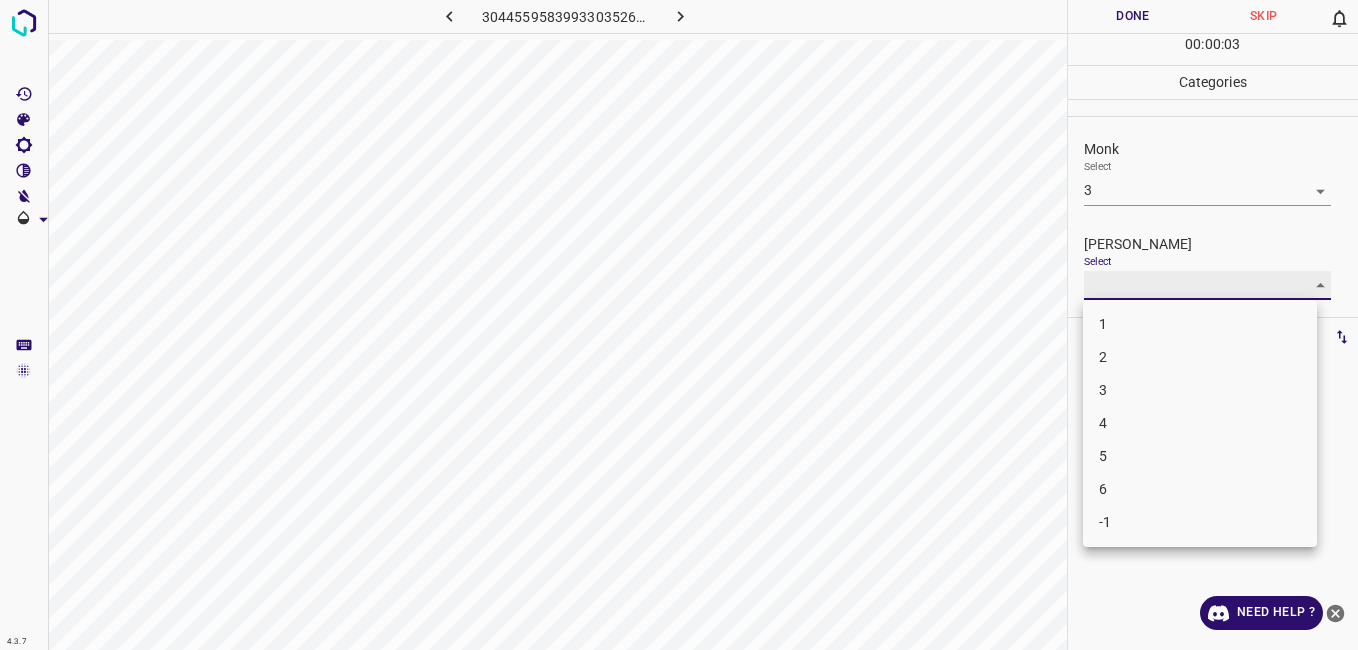 type on "2" 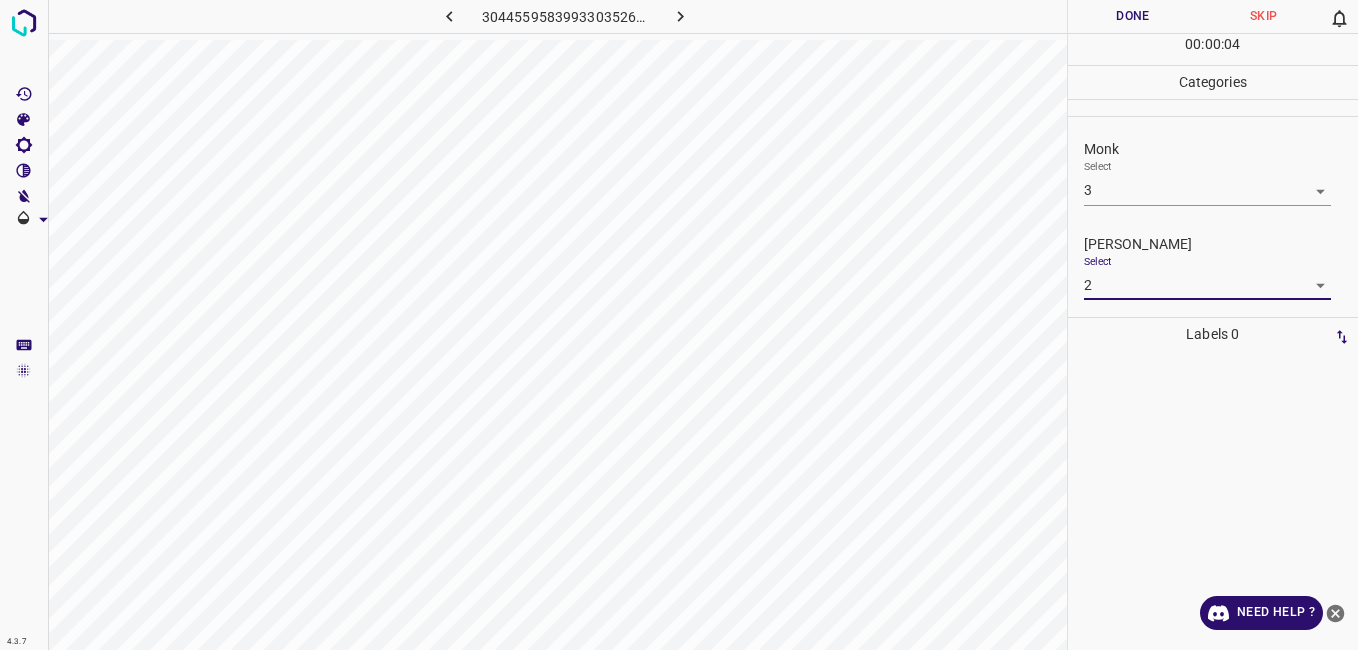 click on "Done" at bounding box center (1133, 16) 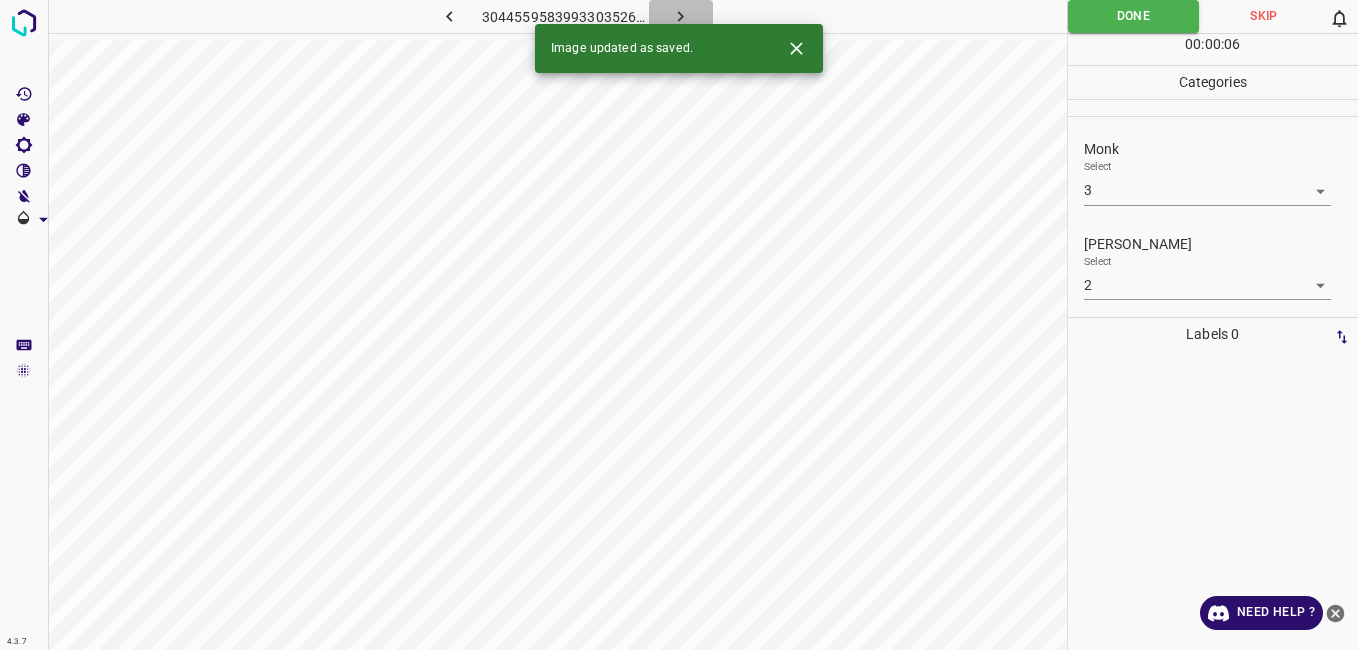 click 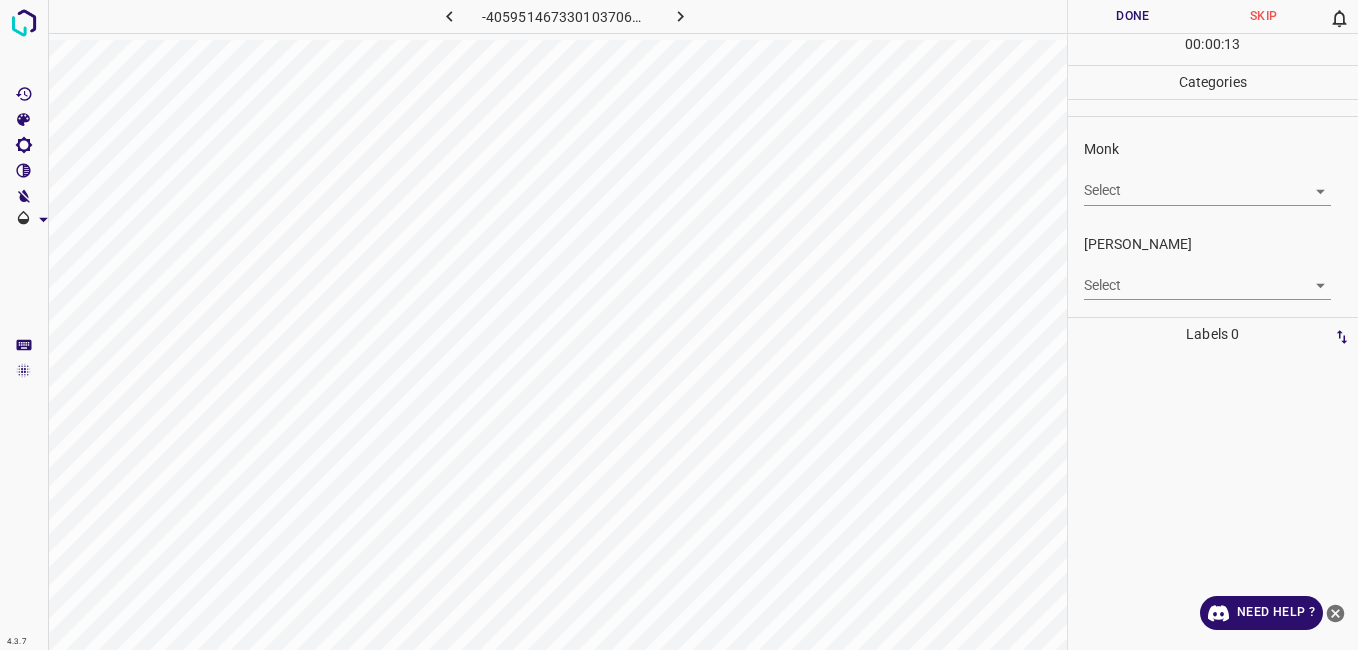 click on "Monk   Select ​" at bounding box center [1213, 172] 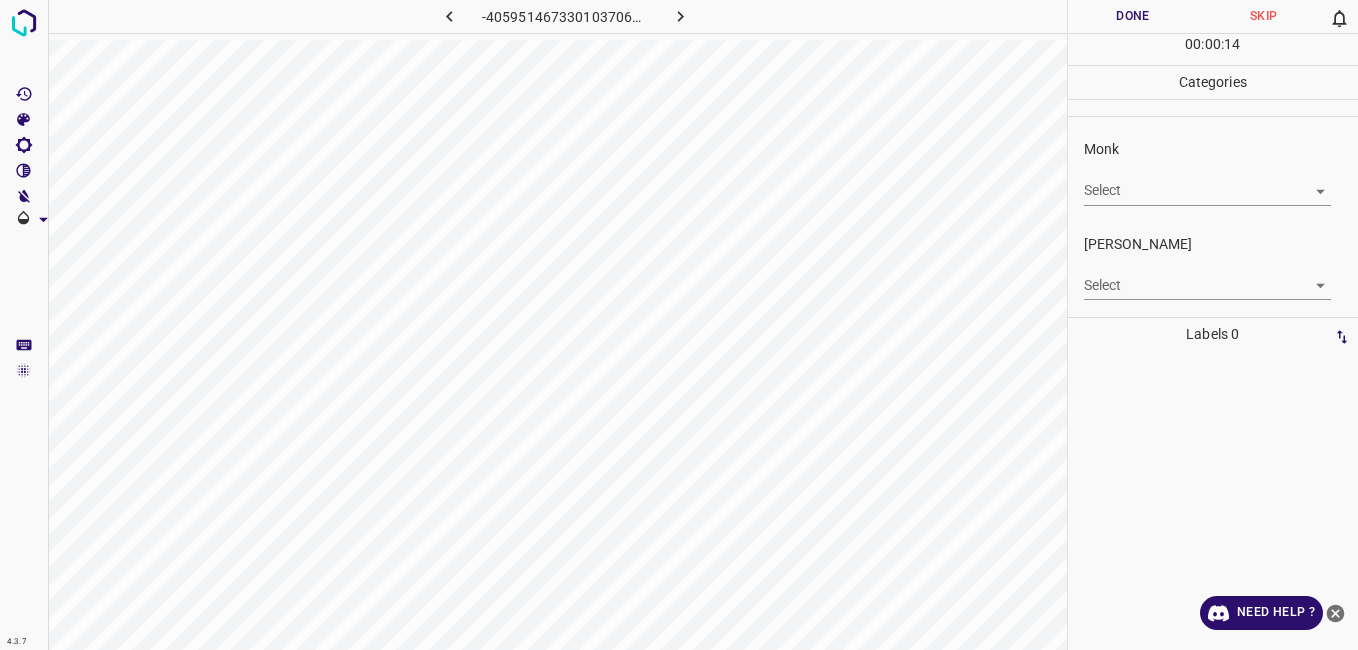 click on "4.3.7 -4059514673301037066.png Done Skip 0 00   : 00   : 14   Categories Monk   Select ​  [PERSON_NAME]   Select ​ Labels   0 Categories 1 Monk 2  [PERSON_NAME] Tools Space Change between modes (Draw & Edit) I Auto labeling R Restore zoom M Zoom in N Zoom out Delete Delete selecte label Filters Z Restore filters X Saturation filter C Brightness filter V Contrast filter B Gray scale filter General O Download Need Help ? - Text - Hide - Delete" at bounding box center [679, 325] 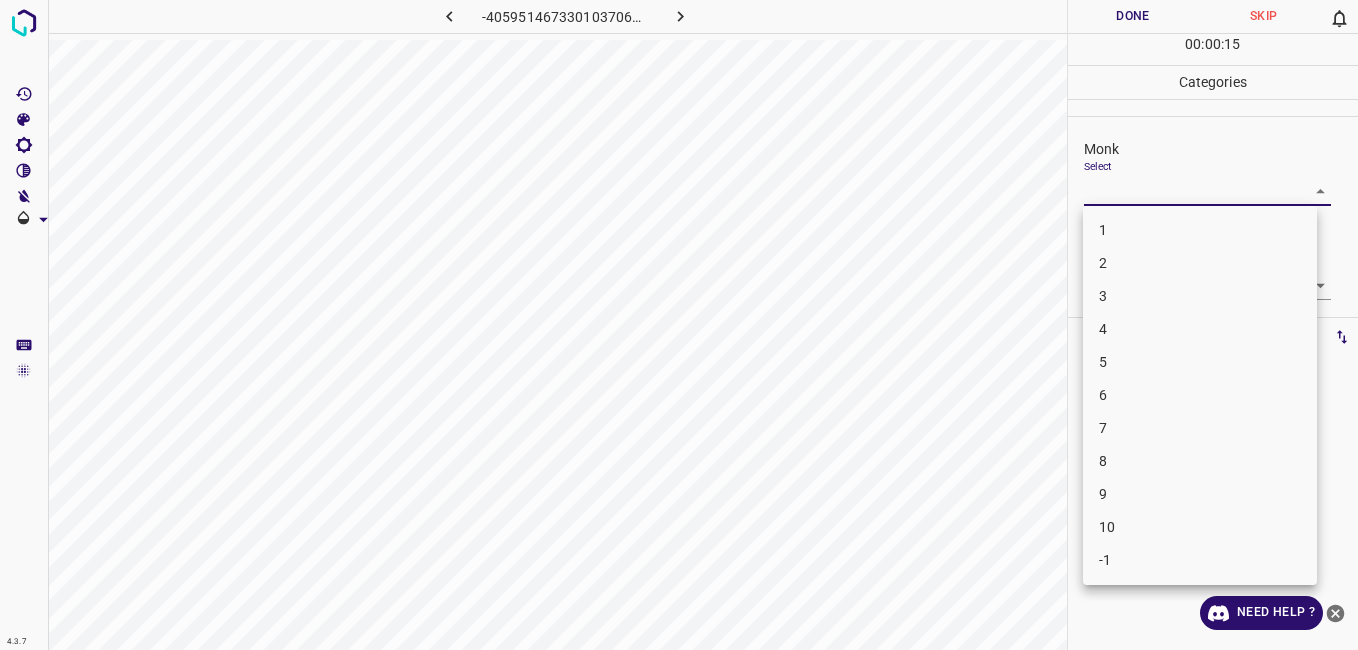 click on "4" at bounding box center [1200, 329] 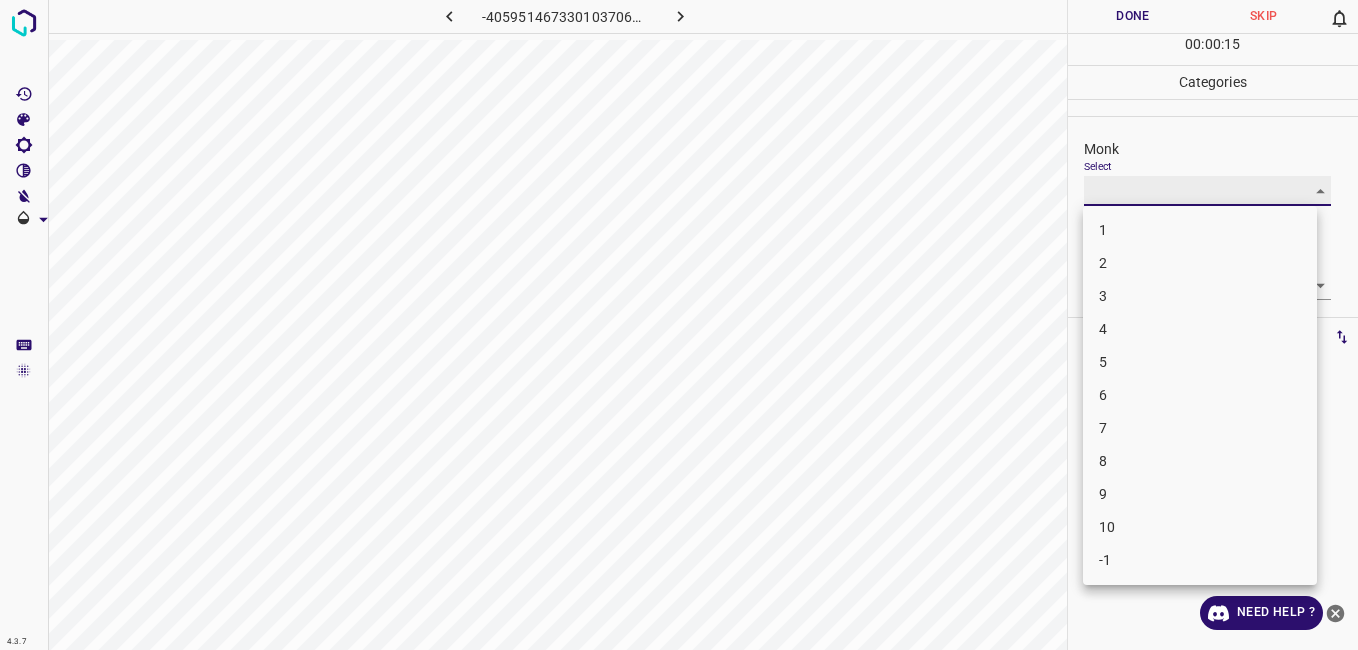 type 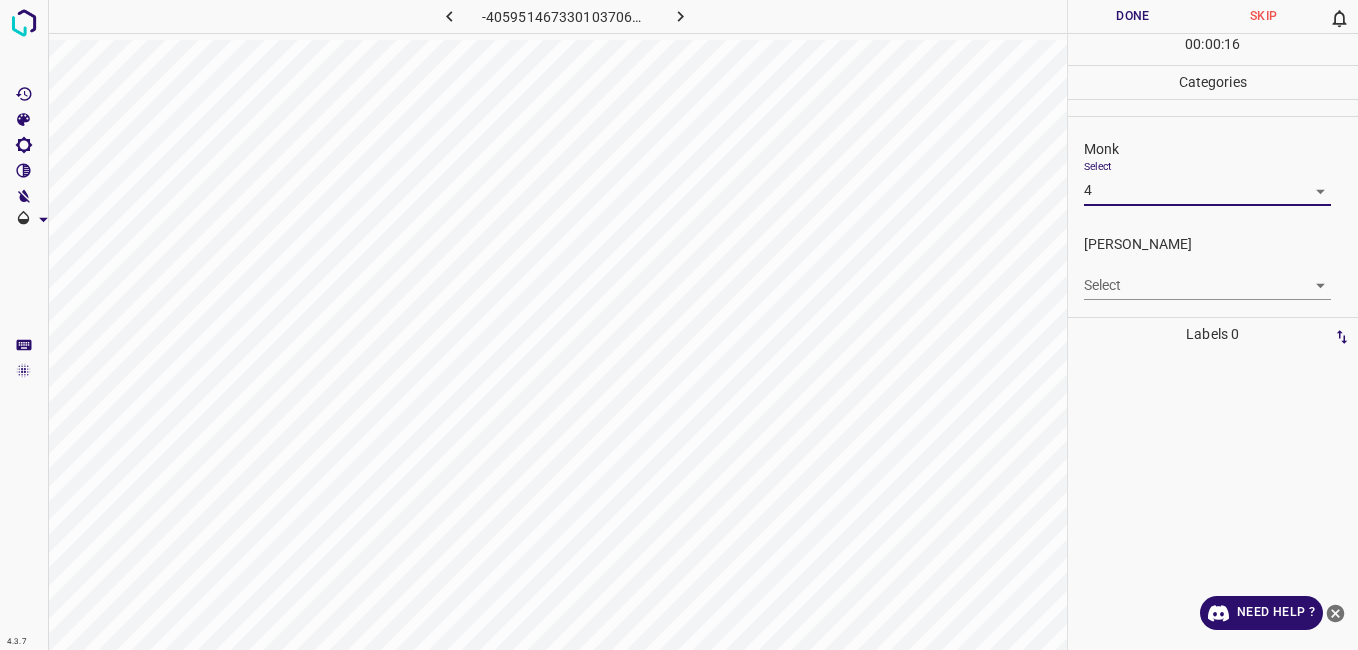 click on "4.3.7 -4059514673301037066.png Done Skip 0 00   : 00   : 16   Categories Monk   Select 4 4  [PERSON_NAME]   Select ​ Labels   0 Categories 1 Monk 2  [PERSON_NAME] Tools Space Change between modes (Draw & Edit) I Auto labeling R Restore zoom M Zoom in N Zoom out Delete Delete selecte label Filters Z Restore filters X Saturation filter C Brightness filter V Contrast filter B Gray scale filter General O Download Need Help ? - Text - Hide - Delete" at bounding box center (679, 325) 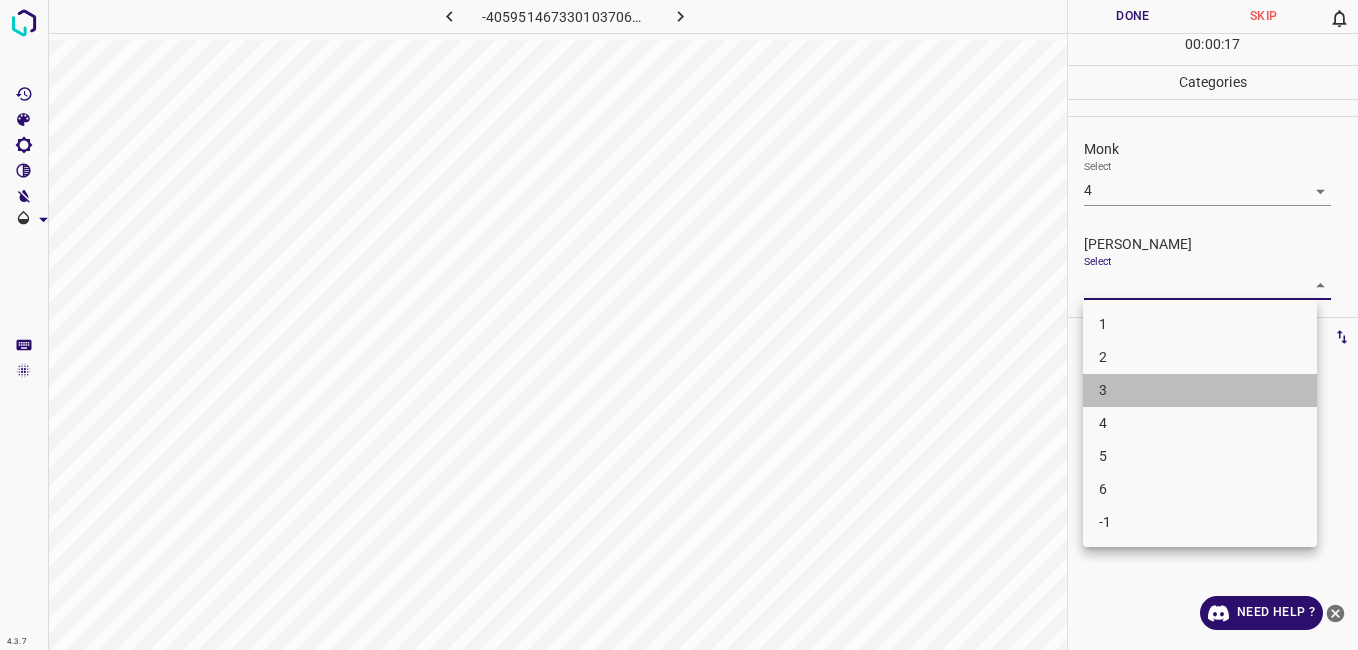 click on "3" at bounding box center (1200, 390) 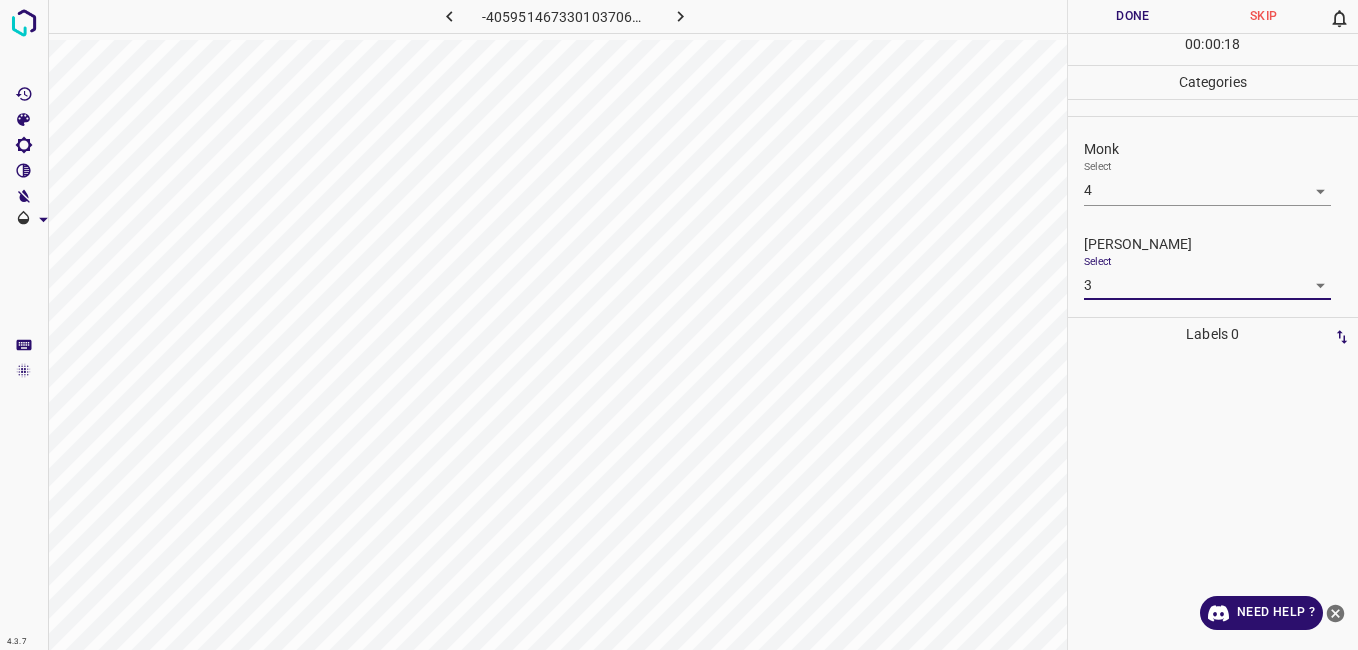 click on "4.3.7 -4059514673301037066.png Done Skip 0 00   : 00   : 18   Categories Monk   Select 4 4  [PERSON_NAME]   Select 3 3 Labels   0 Categories 1 Monk 2  [PERSON_NAME] Tools Space Change between modes (Draw & Edit) I Auto labeling R Restore zoom M Zoom in N Zoom out Delete Delete selecte label Filters Z Restore filters X Saturation filter C Brightness filter V Contrast filter B Gray scale filter General O Download Need Help ? - Text - Hide - Delete" at bounding box center (679, 325) 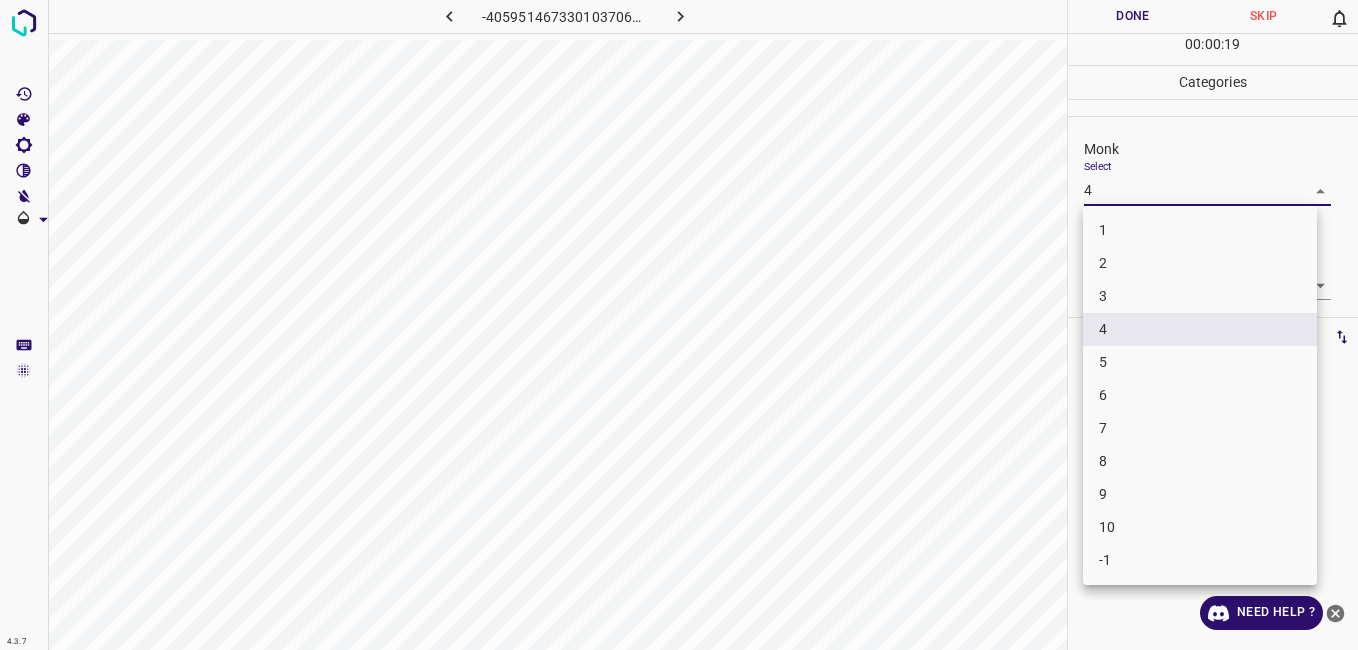 click on "3" at bounding box center (1200, 296) 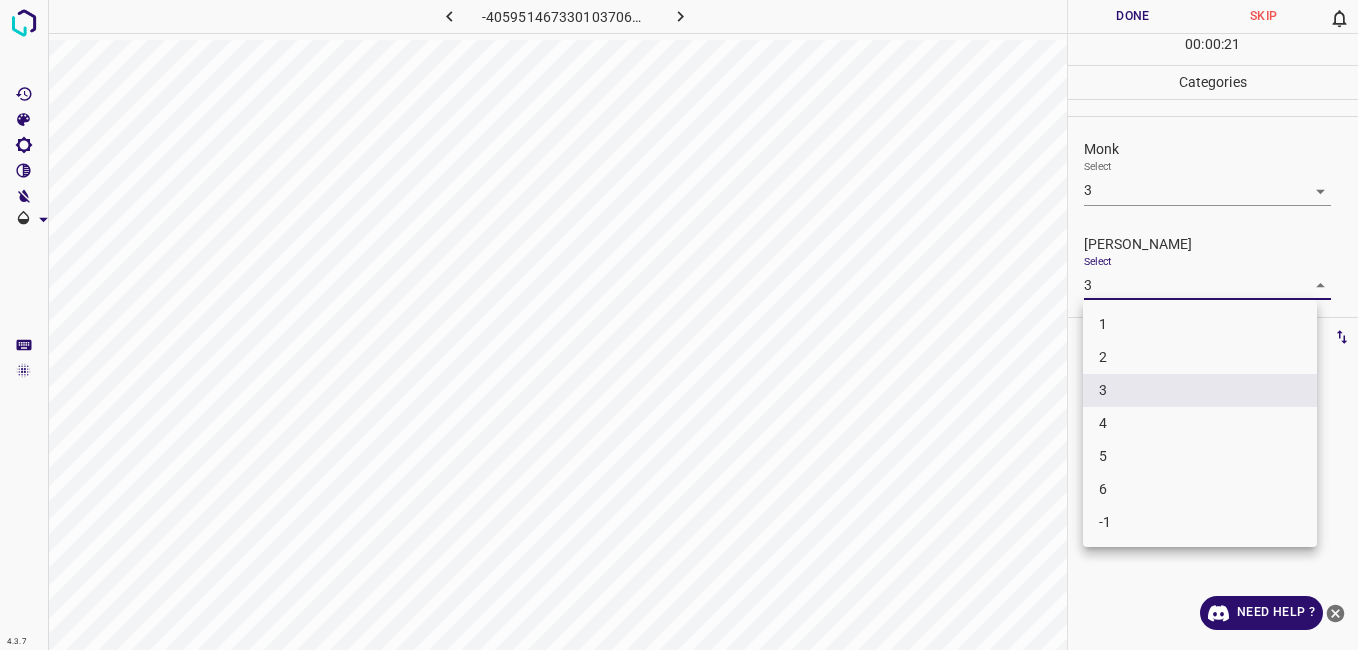 click on "4.3.7 -4059514673301037066.png Done Skip 0 00   : 00   : 21   Categories Monk   Select 3 3  [PERSON_NAME]   Select 3 3 Labels   0 Categories 1 Monk 2  [PERSON_NAME] Tools Space Change between modes (Draw & Edit) I Auto labeling R Restore zoom M Zoom in N Zoom out Delete Delete selecte label Filters Z Restore filters X Saturation filter C Brightness filter V Contrast filter B Gray scale filter General O Download Need Help ? - Text - Hide - Delete 1 2 3 4 5 6 -1" at bounding box center (679, 325) 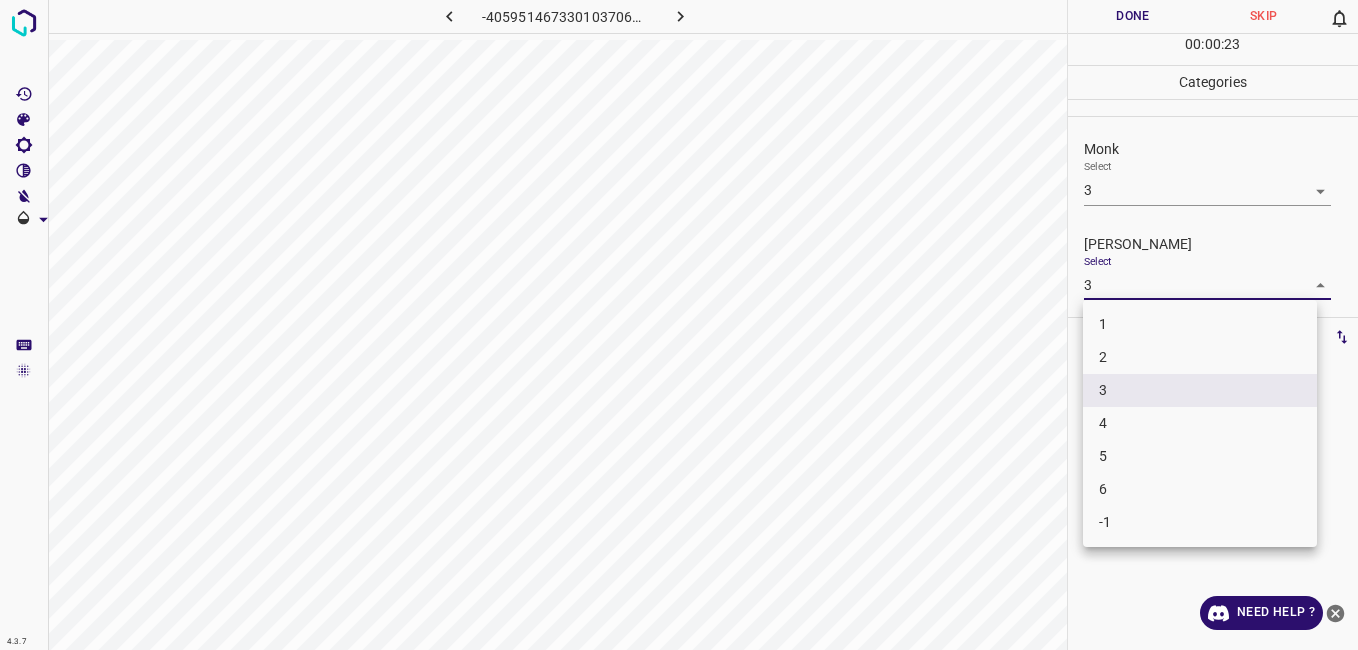 click on "2" at bounding box center [1200, 357] 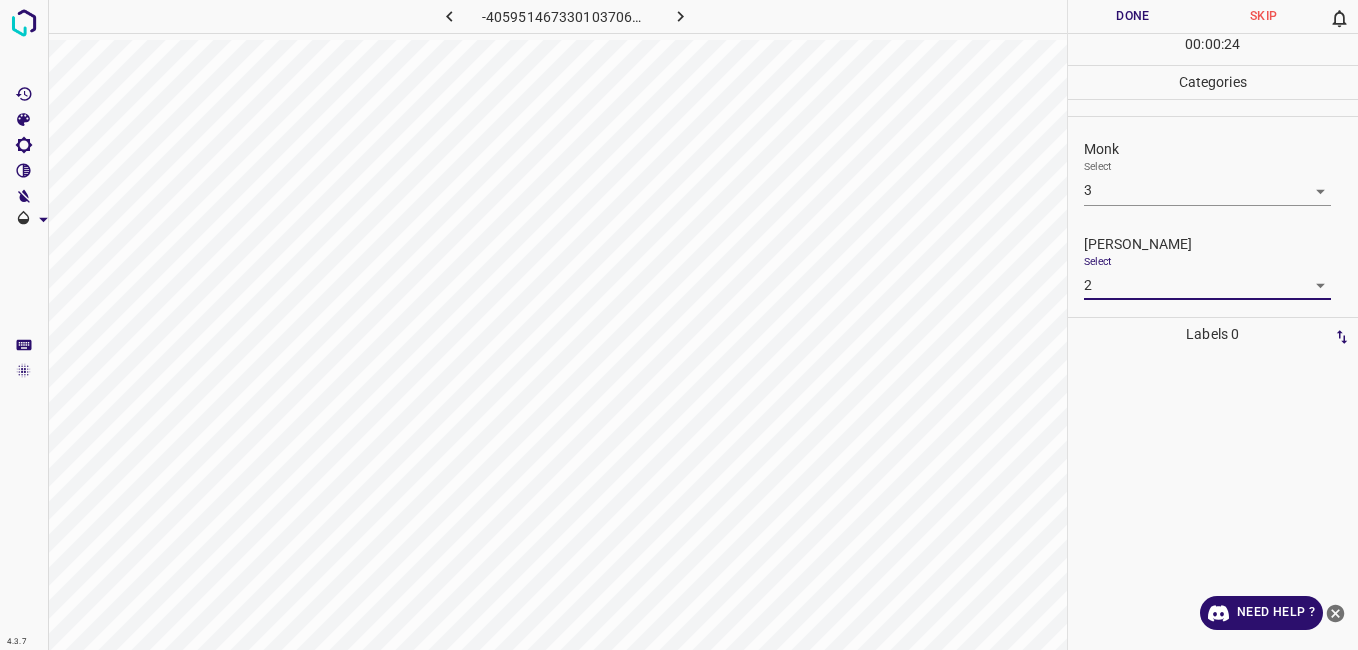 click on "Done" at bounding box center [1133, 16] 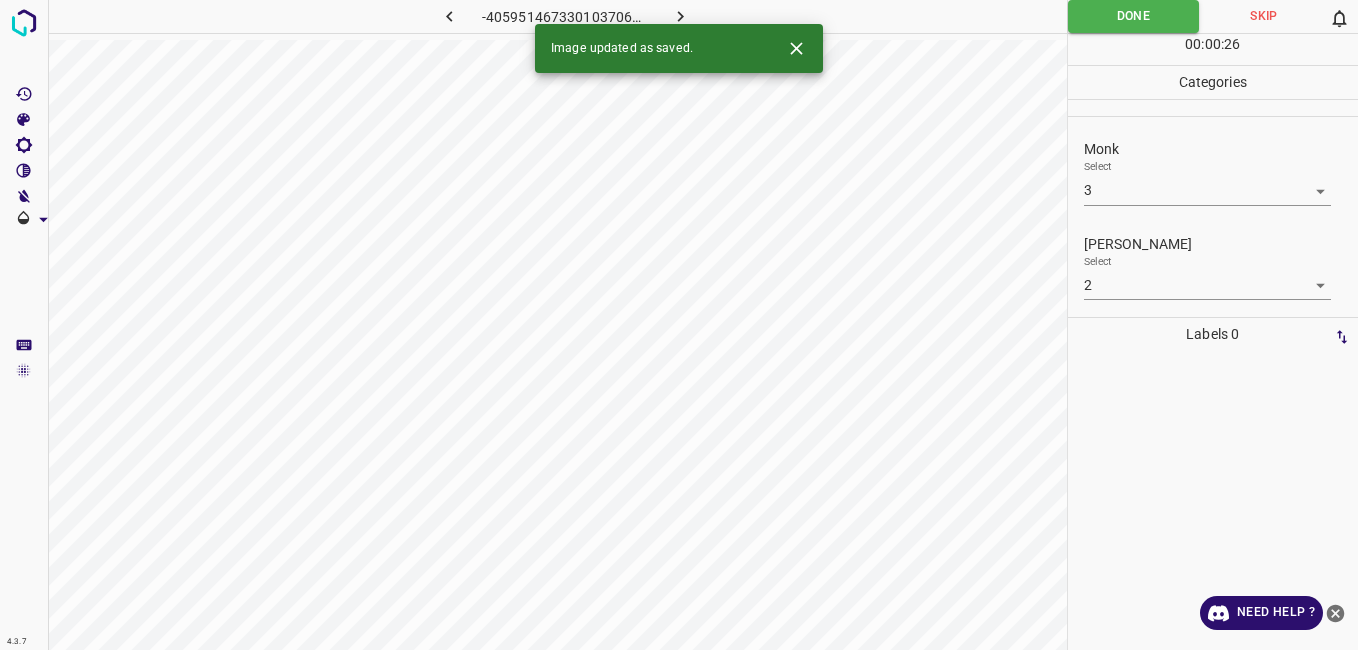 click 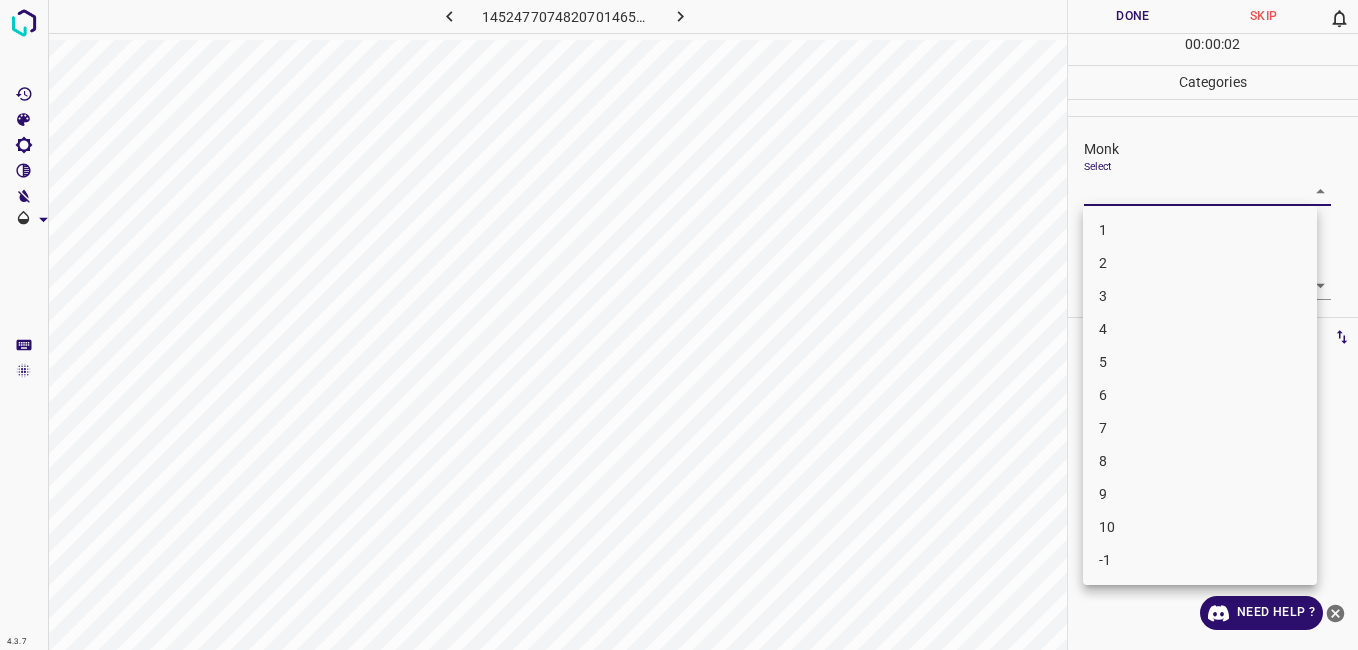 click on "4.3.7 1452477074820701465.png Done Skip 0 00   : 00   : 02   Categories Monk   Select ​  [PERSON_NAME]   Select ​ Labels   0 Categories 1 Monk 2  [PERSON_NAME] Tools Space Change between modes (Draw & Edit) I Auto labeling R Restore zoom M Zoom in N Zoom out Delete Delete selecte label Filters Z Restore filters X Saturation filter C Brightness filter V Contrast filter B Gray scale filter General O Download Need Help ? - Text - Hide - Delete 1 2 3 4 5 6 7 8 9 10 -1" at bounding box center [679, 325] 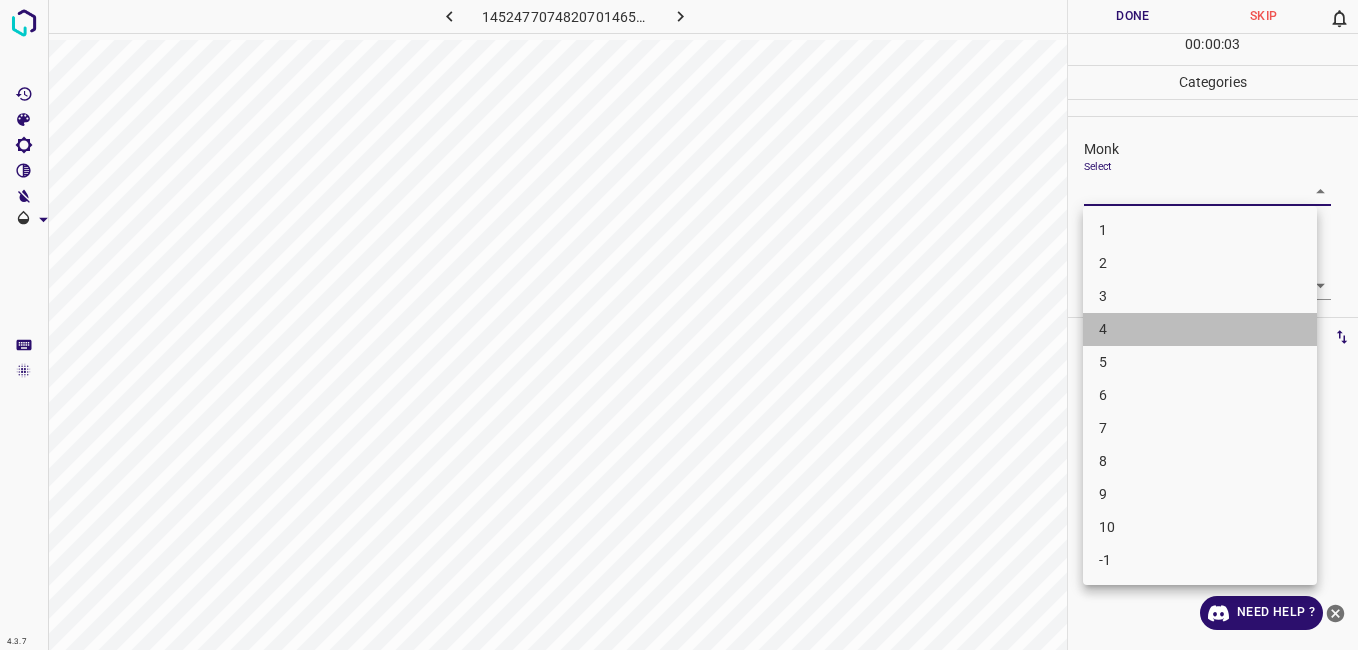 click on "4" at bounding box center (1200, 329) 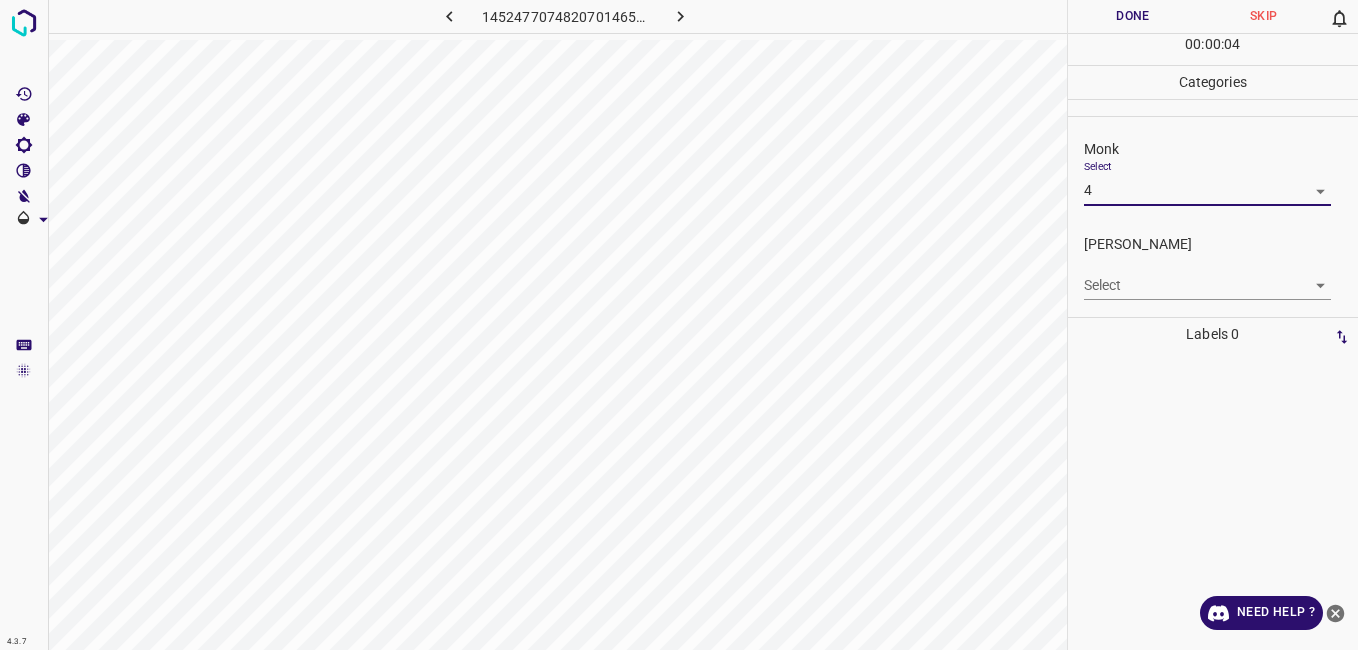 click on "4.3.7 1452477074820701465.png Done Skip 0 00   : 00   : 04   Categories Monk   Select 4 4  [PERSON_NAME]   Select ​ Labels   0 Categories 1 Monk 2  [PERSON_NAME] Tools Space Change between modes (Draw & Edit) I Auto labeling R Restore zoom M Zoom in N Zoom out Delete Delete selecte label Filters Z Restore filters X Saturation filter C Brightness filter V Contrast filter B Gray scale filter General O Download Need Help ? - Text - Hide - Delete" at bounding box center [679, 325] 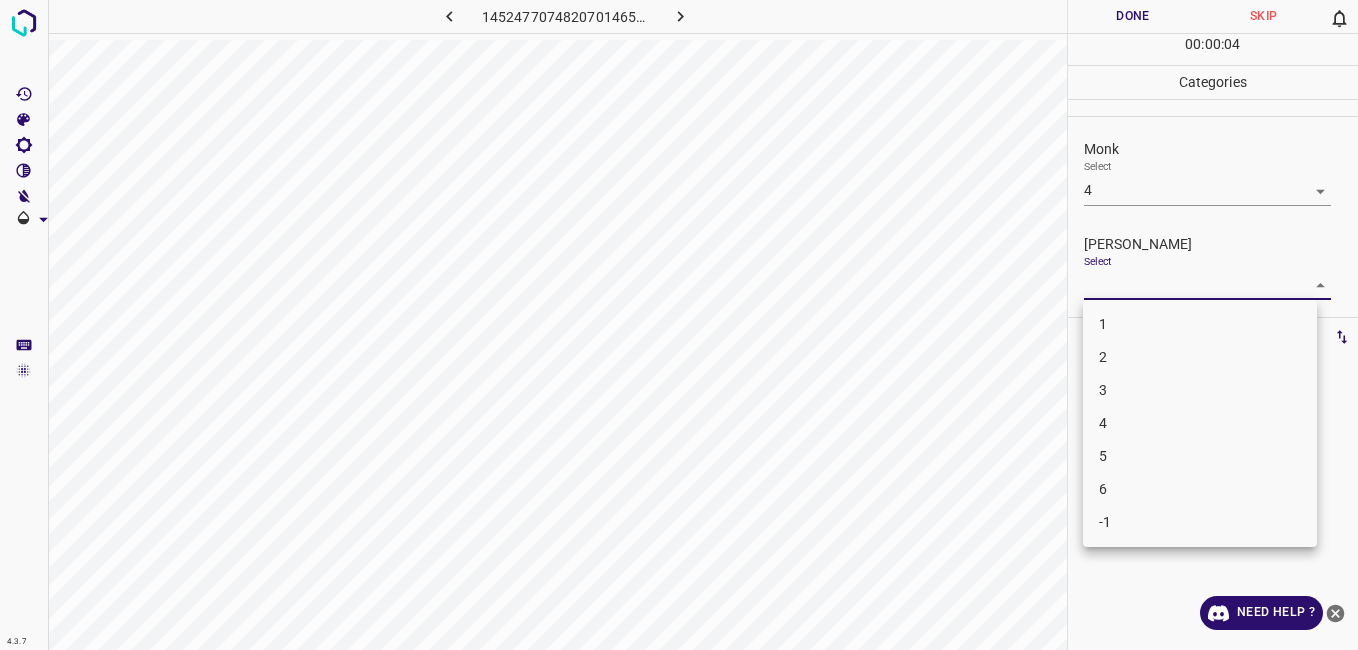 click on "3" at bounding box center (1200, 390) 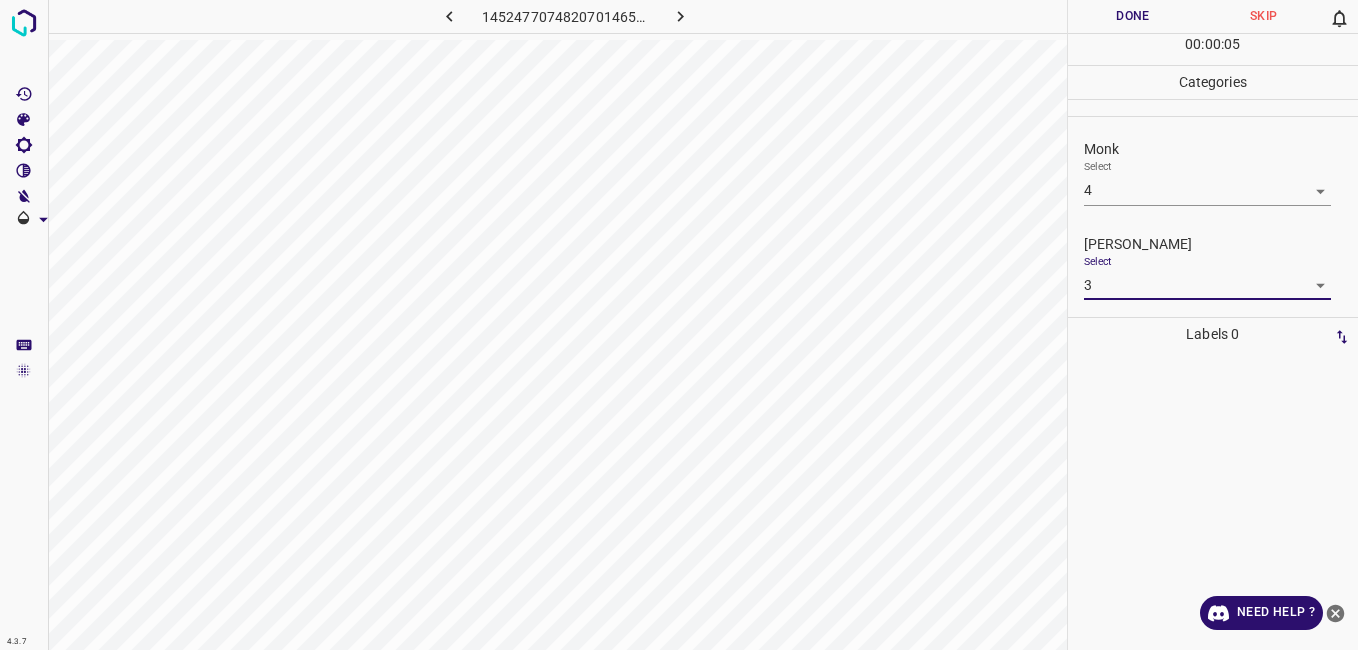 click on "4.3.7 1452477074820701465.png Done Skip 0 00   : 00   : 05   Categories Monk   Select 4 4  [PERSON_NAME]   Select 3 3 Labels   0 Categories 1 Monk 2  [PERSON_NAME] Tools Space Change between modes (Draw & Edit) I Auto labeling R Restore zoom M Zoom in N Zoom out Delete Delete selecte label Filters Z Restore filters X Saturation filter C Brightness filter V Contrast filter B Gray scale filter General O Download Need Help ? - Text - Hide - Delete" at bounding box center [679, 325] 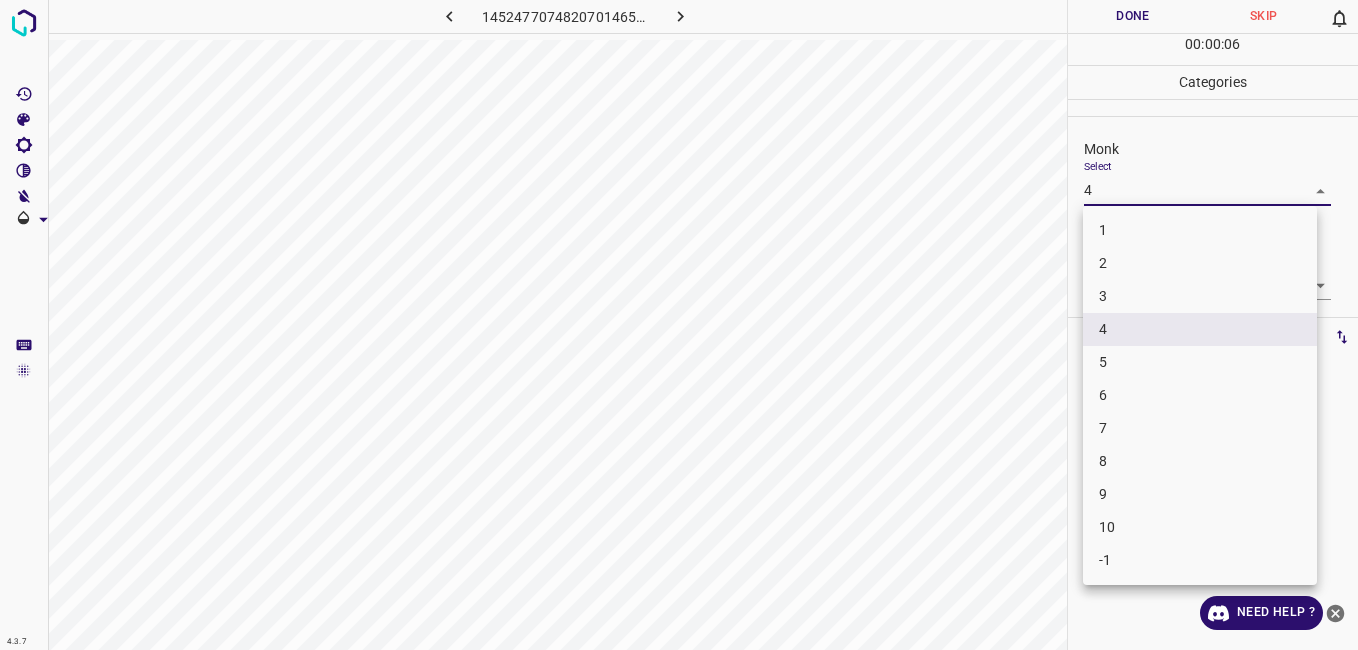 click on "3" at bounding box center [1200, 296] 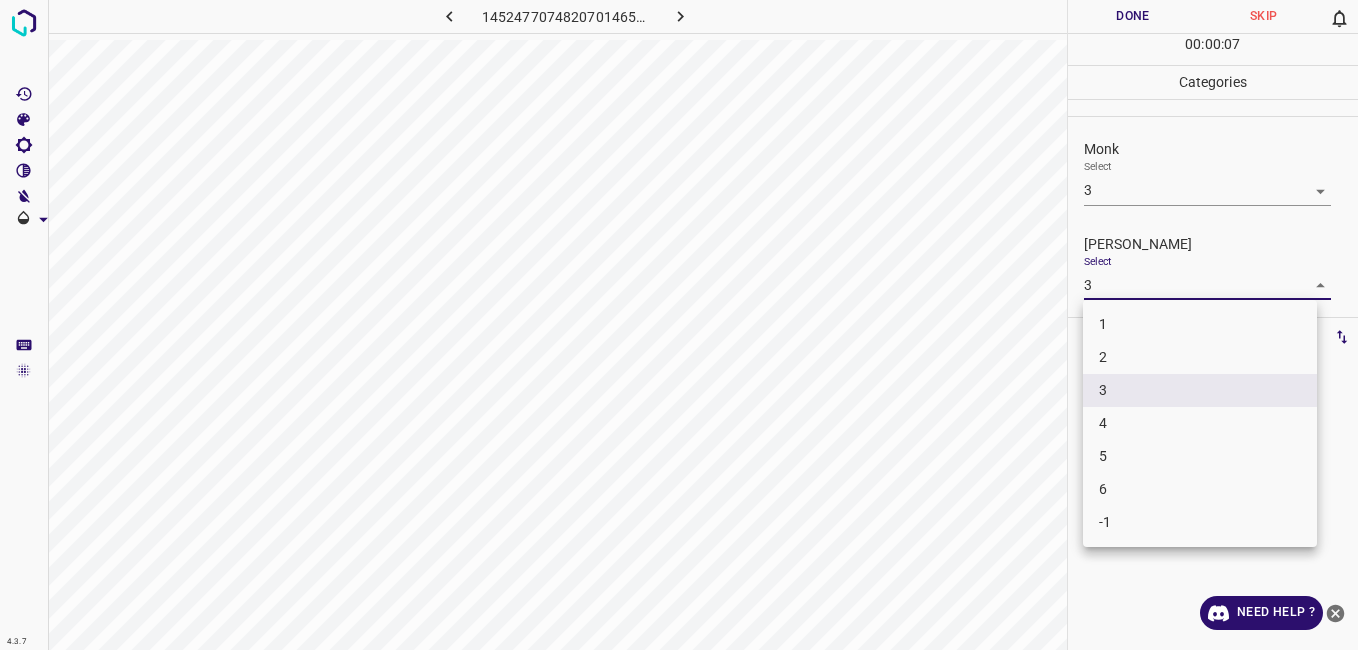 click on "4.3.7 1452477074820701465.png Done Skip 0 00   : 00   : 07   Categories Monk   Select 3 3  [PERSON_NAME]   Select 3 3 Labels   0 Categories 1 Monk 2  [PERSON_NAME] Tools Space Change between modes (Draw & Edit) I Auto labeling R Restore zoom M Zoom in N Zoom out Delete Delete selecte label Filters Z Restore filters X Saturation filter C Brightness filter V Contrast filter B Gray scale filter General O Download Need Help ? - Text - Hide - Delete 1 2 3 4 5 6 -1" at bounding box center [679, 325] 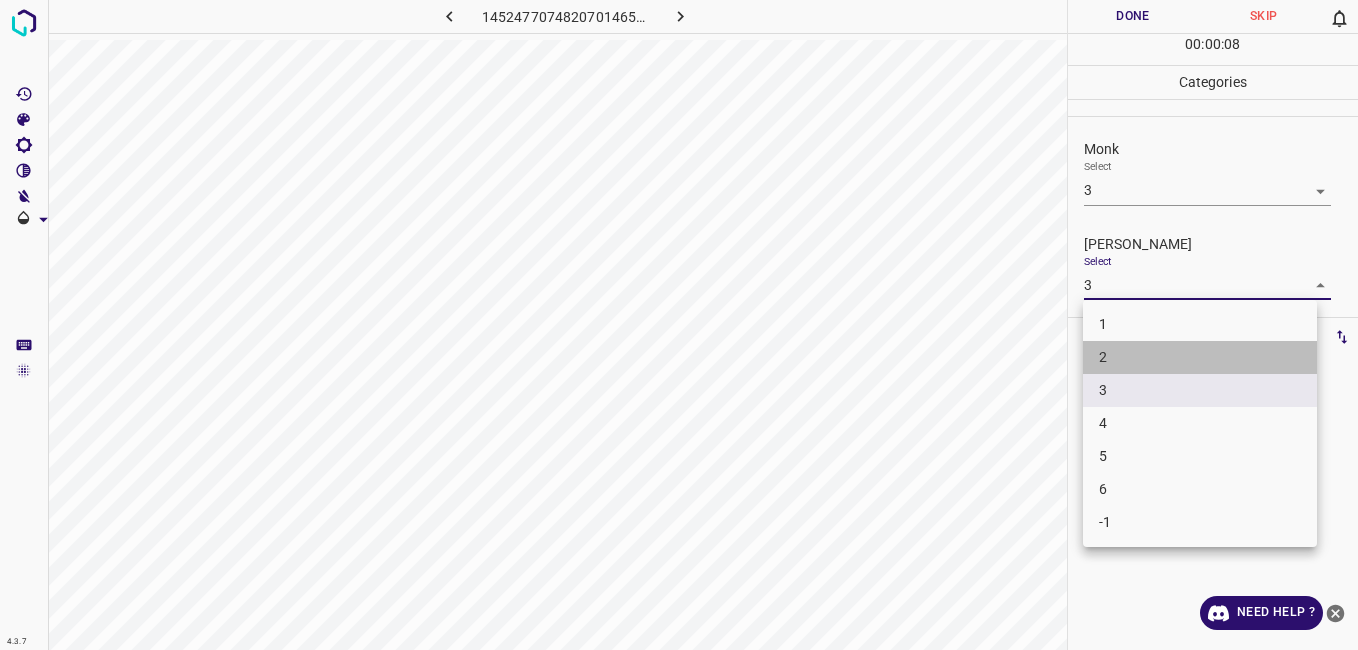 click on "2" at bounding box center [1200, 357] 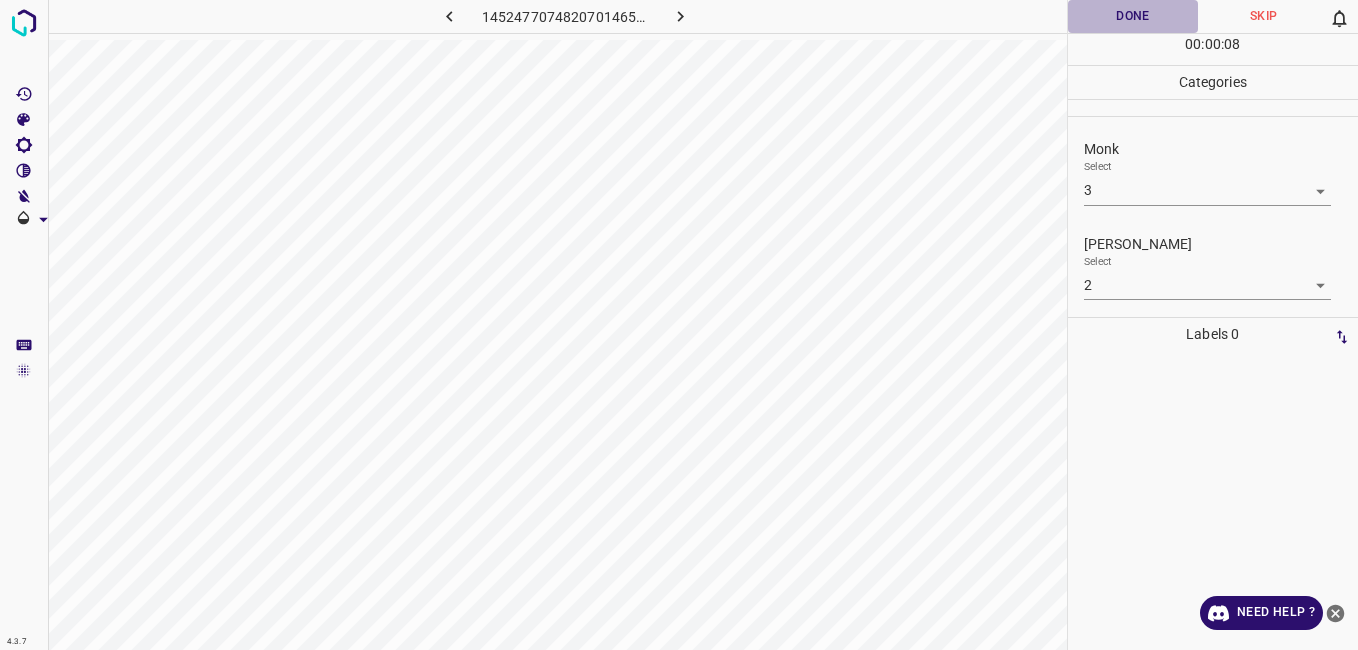 click on "Done" at bounding box center [1133, 16] 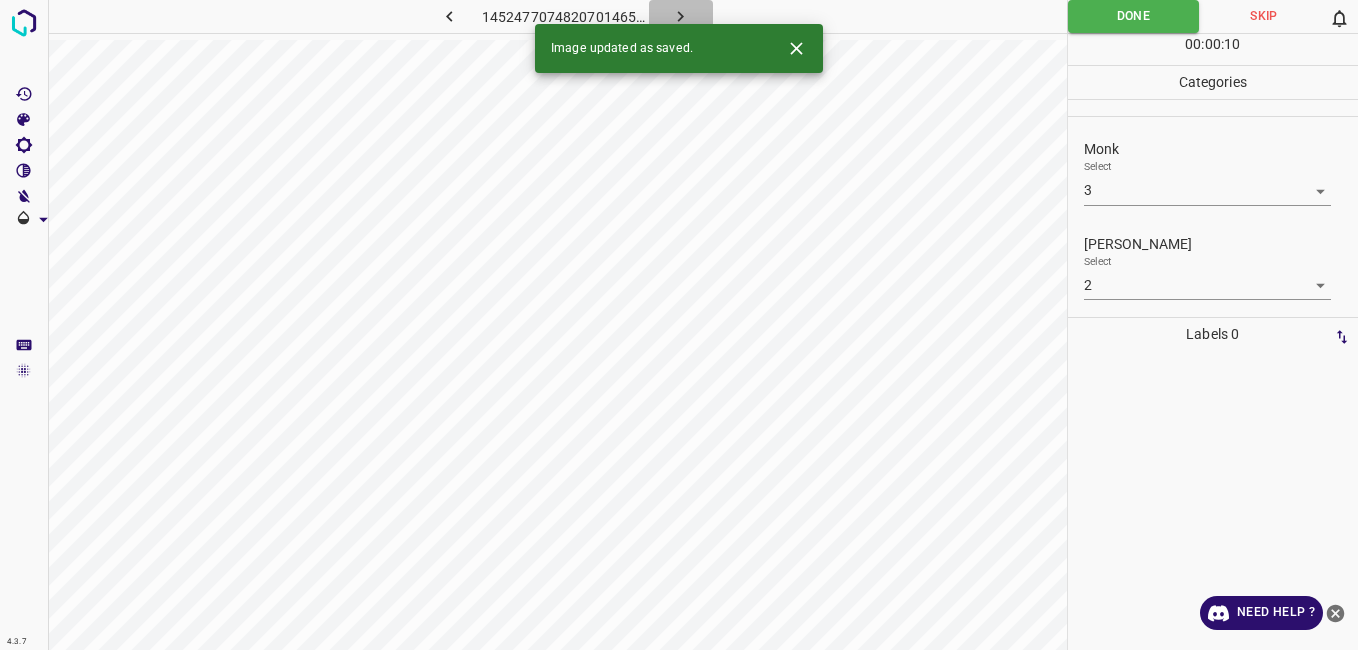 click 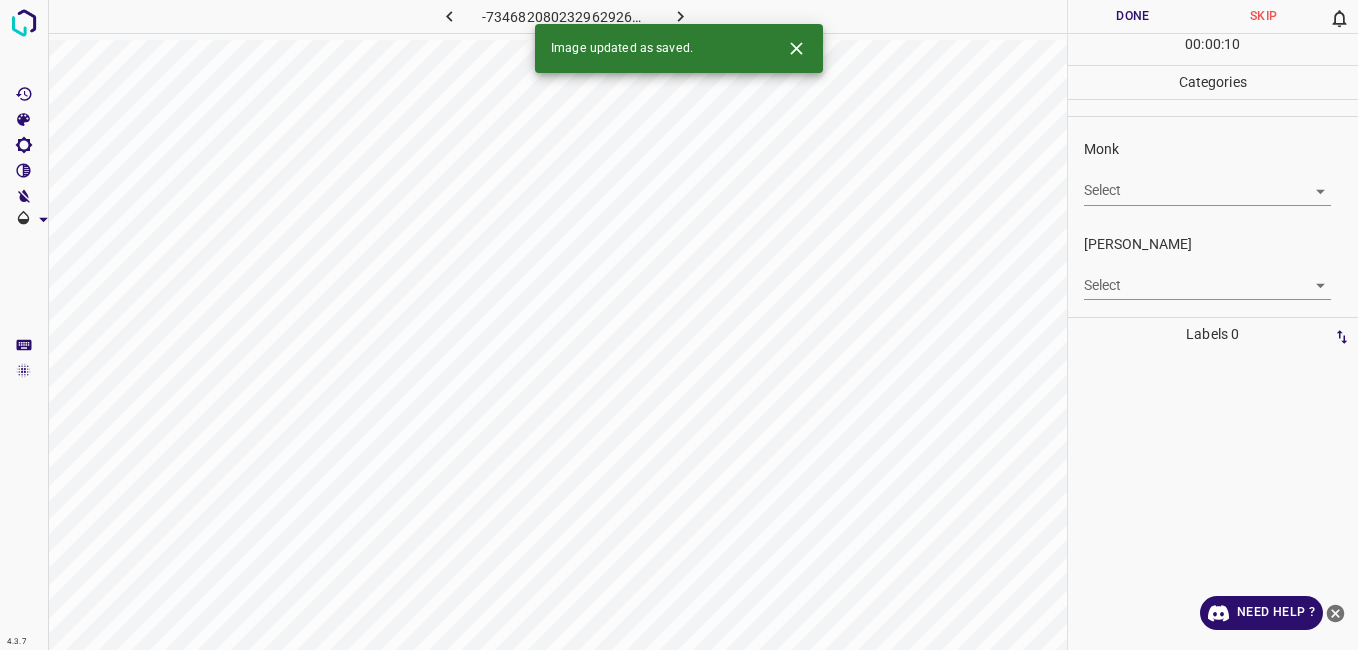 click on "4.3.7 -7346820802329629268.png Done Skip 0 00   : 00   : 10   Categories Monk   Select ​  [PERSON_NAME]   Select ​ Labels   0 Categories 1 Monk 2  [PERSON_NAME] Tools Space Change between modes (Draw & Edit) I Auto labeling R Restore zoom M Zoom in N Zoom out Delete Delete selecte label Filters Z Restore filters X Saturation filter C Brightness filter V Contrast filter B Gray scale filter General O Download Image updated as saved. Need Help ? - Text - Hide - Delete" at bounding box center [679, 325] 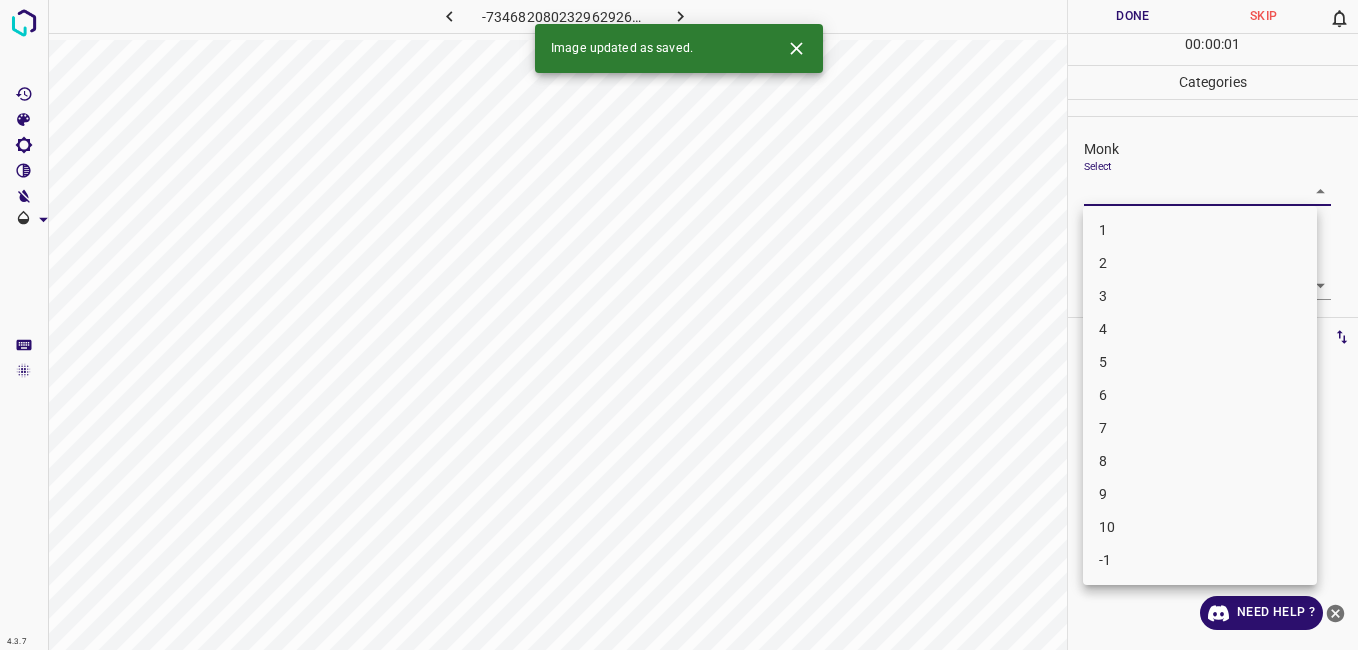 click on "6" at bounding box center [1200, 395] 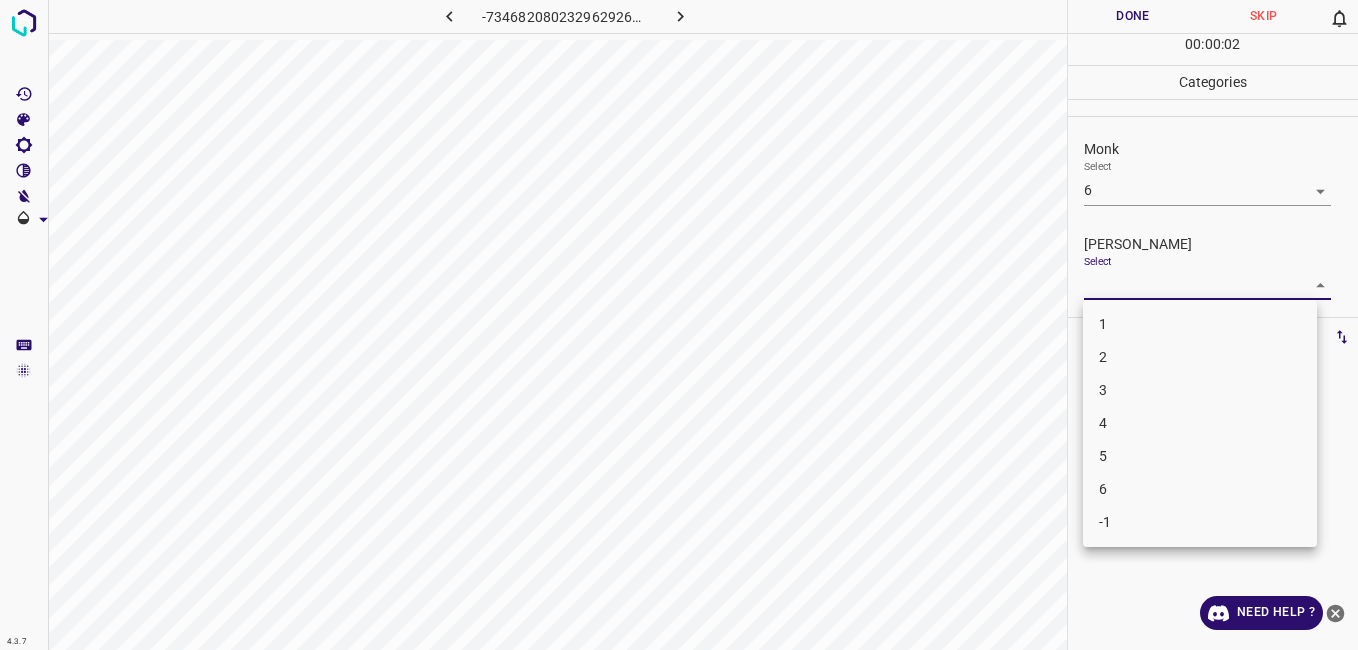 click on "4.3.7 -7346820802329629268.png Done Skip 0 00   : 00   : 02   Categories Monk   Select 6 6  [PERSON_NAME]   Select ​ Labels   0 Categories 1 Monk 2  [PERSON_NAME] Tools Space Change between modes (Draw & Edit) I Auto labeling R Restore zoom M Zoom in N Zoom out Delete Delete selecte label Filters Z Restore filters X Saturation filter C Brightness filter V Contrast filter B Gray scale filter General O Download Need Help ? - Text - Hide - Delete 1 2 3 4 5 6 -1" at bounding box center [679, 325] 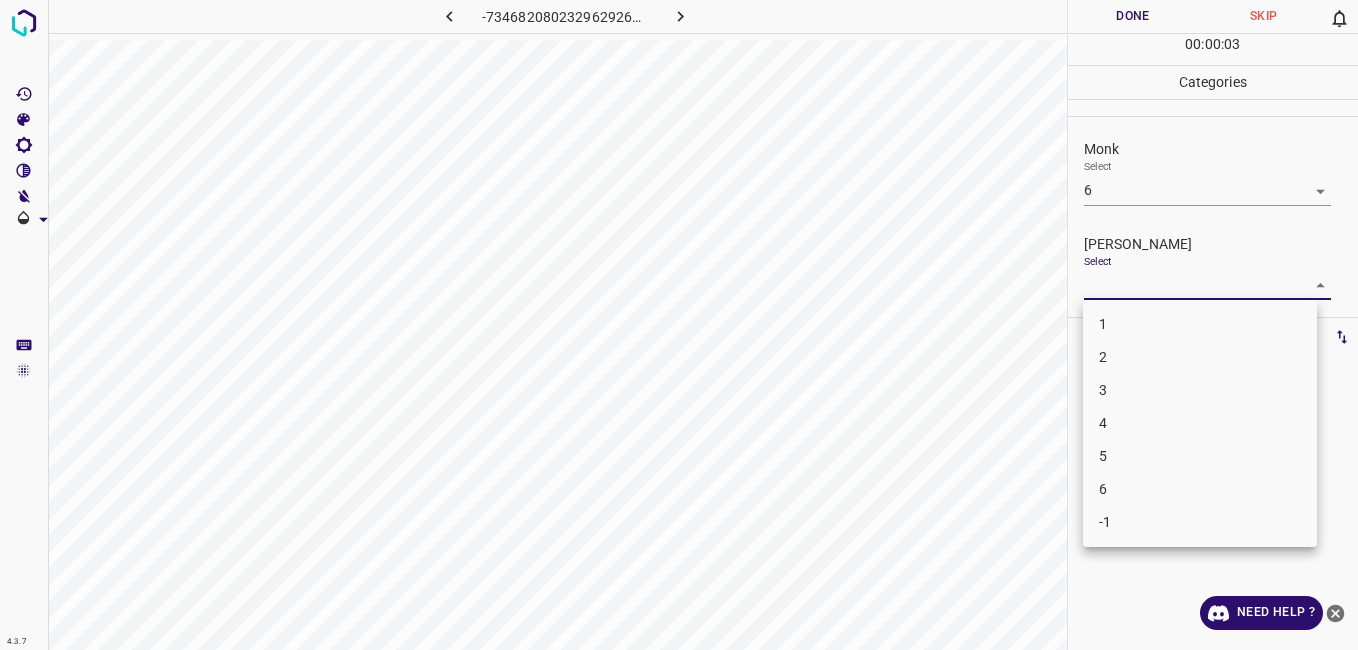 click on "5" at bounding box center [1200, 456] 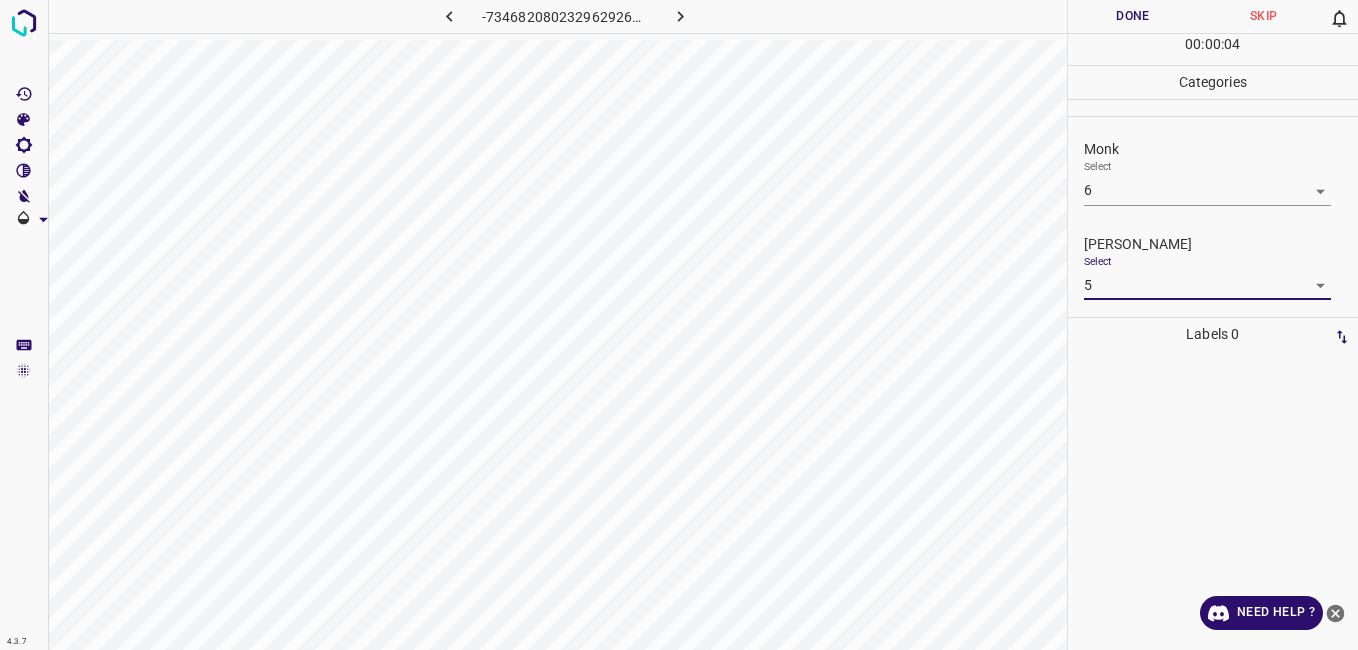 click on "Done" at bounding box center (1133, 16) 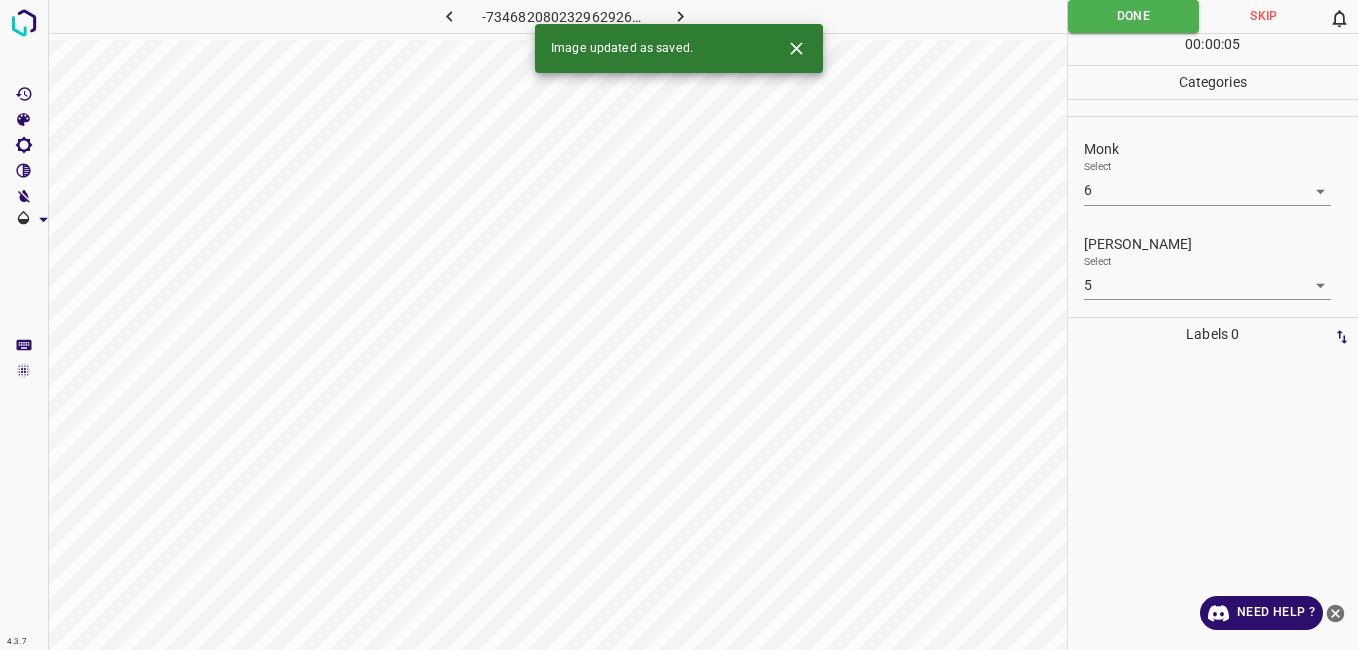 click 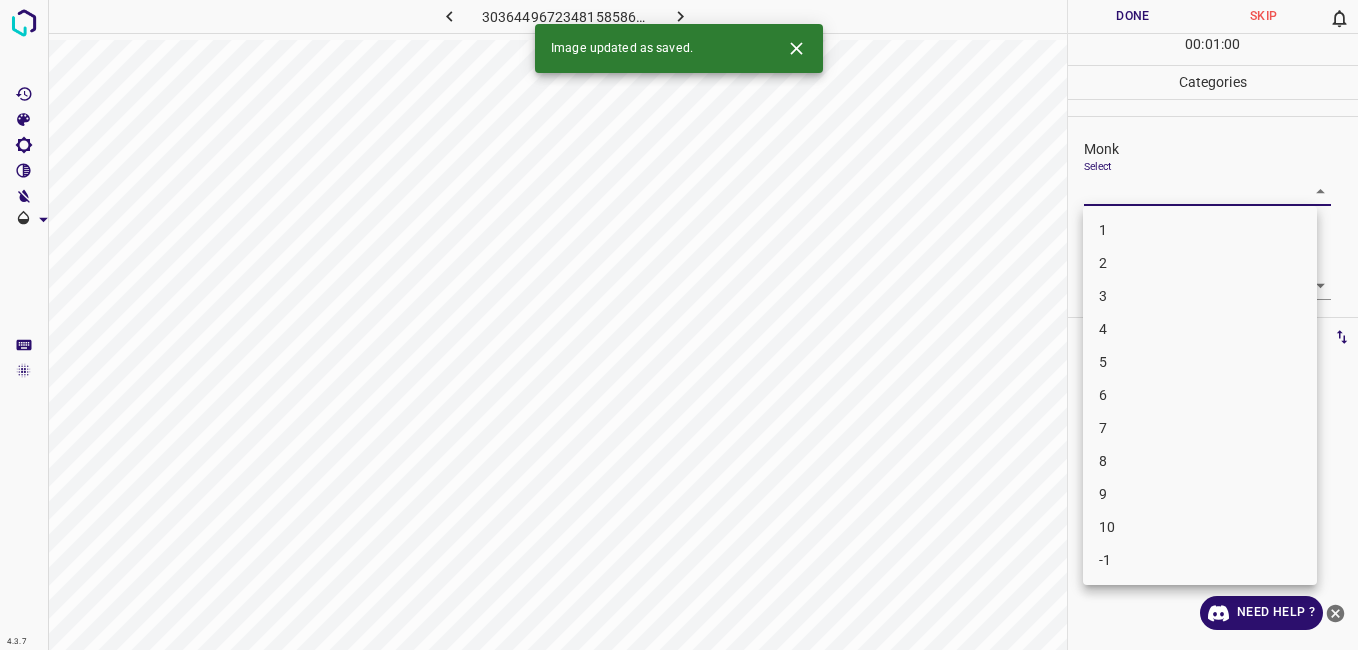 click on "4.3.7 3036449672348158586.png Done Skip 0 00   : 01   : 00   Categories Monk   Select ​  [PERSON_NAME]   Select ​ Labels   0 Categories 1 Monk 2  [PERSON_NAME] Tools Space Change between modes (Draw & Edit) I Auto labeling R Restore zoom M Zoom in N Zoom out Delete Delete selecte label Filters Z Restore filters X Saturation filter C Brightness filter V Contrast filter B Gray scale filter General O Download Image updated as saved. Need Help ? - Text - Hide - Delete 1 2 3 4 5 6 7 8 9 10 -1" at bounding box center [679, 325] 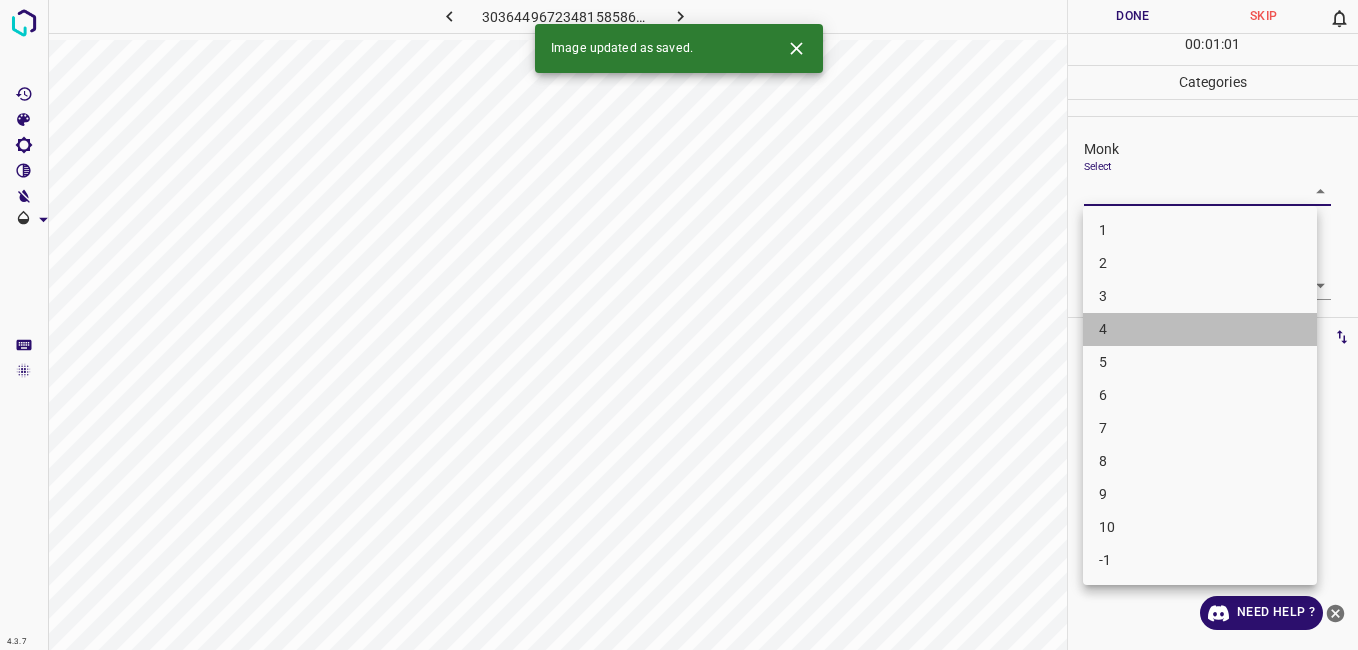 click on "4" at bounding box center [1200, 329] 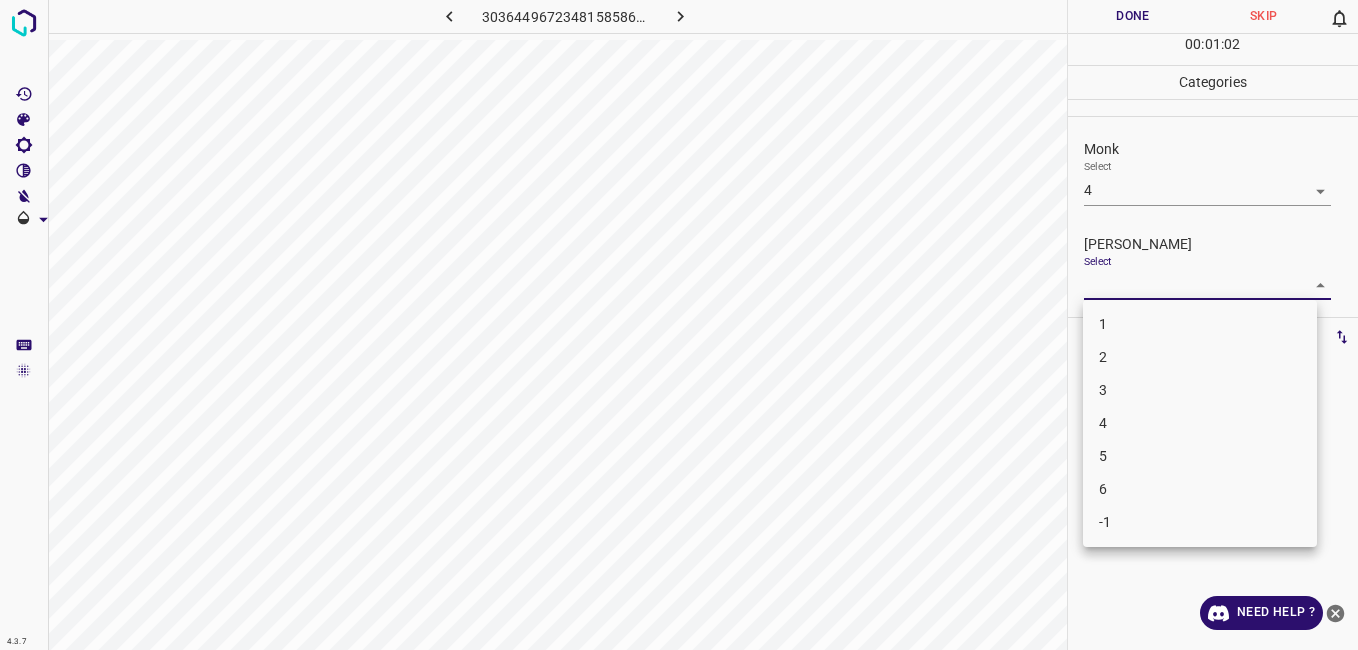 click on "4.3.7 3036449672348158586.png Done Skip 0 00   : 01   : 02   Categories Monk   Select 4 4  [PERSON_NAME]   Select ​ Labels   0 Categories 1 Monk 2  [PERSON_NAME] Tools Space Change between modes (Draw & Edit) I Auto labeling R Restore zoom M Zoom in N Zoom out Delete Delete selecte label Filters Z Restore filters X Saturation filter C Brightness filter V Contrast filter B Gray scale filter General O Download Need Help ? - Text - Hide - Delete 1 2 3 4 5 6 -1" at bounding box center (679, 325) 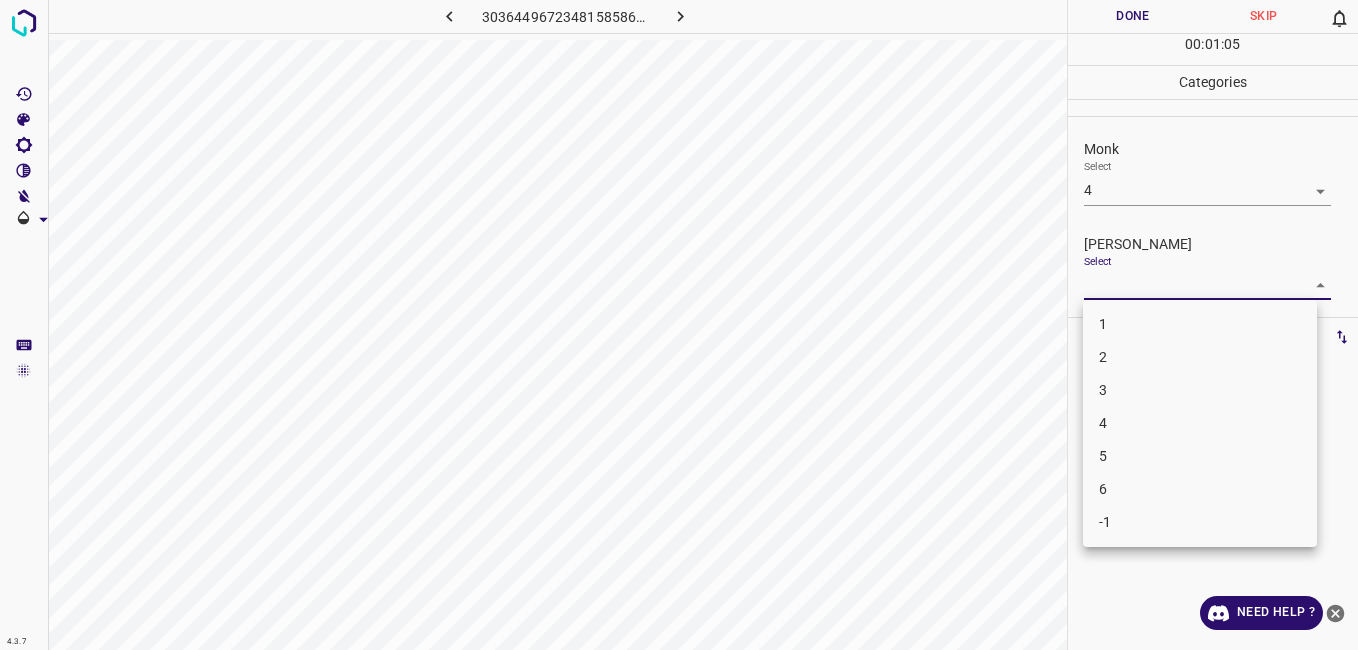 click on "3" at bounding box center [1200, 390] 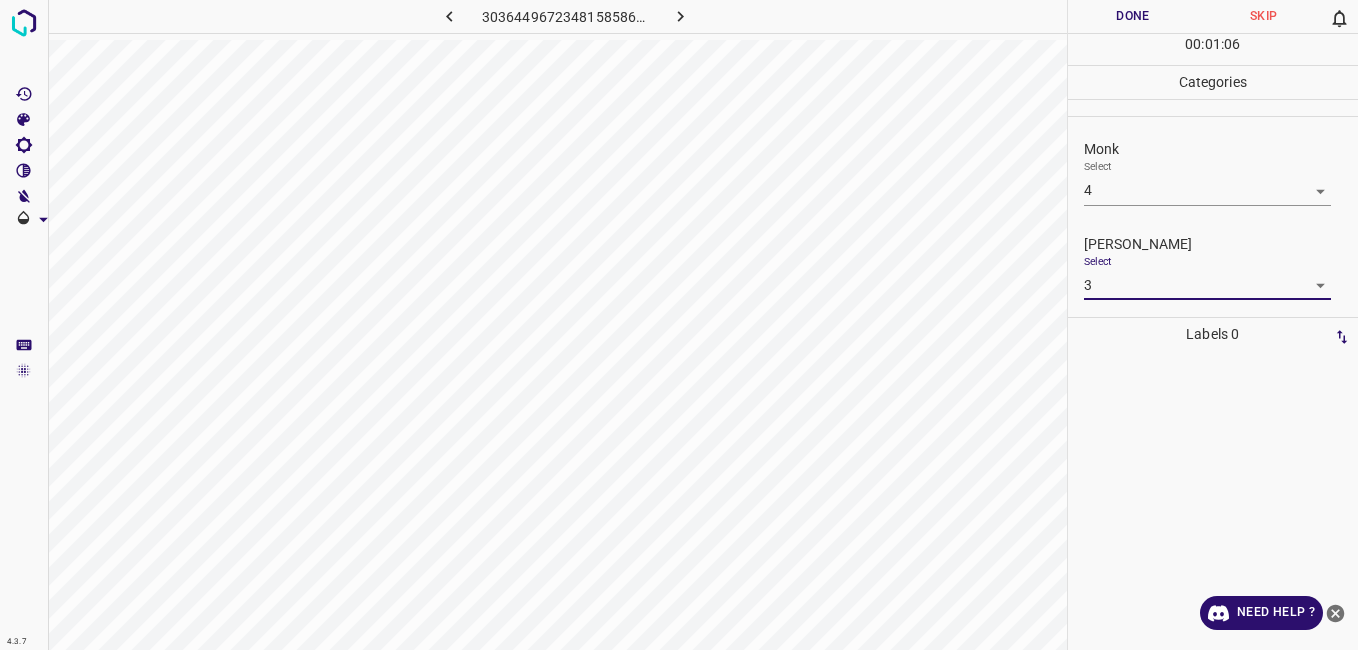 click on "Done" at bounding box center (1133, 16) 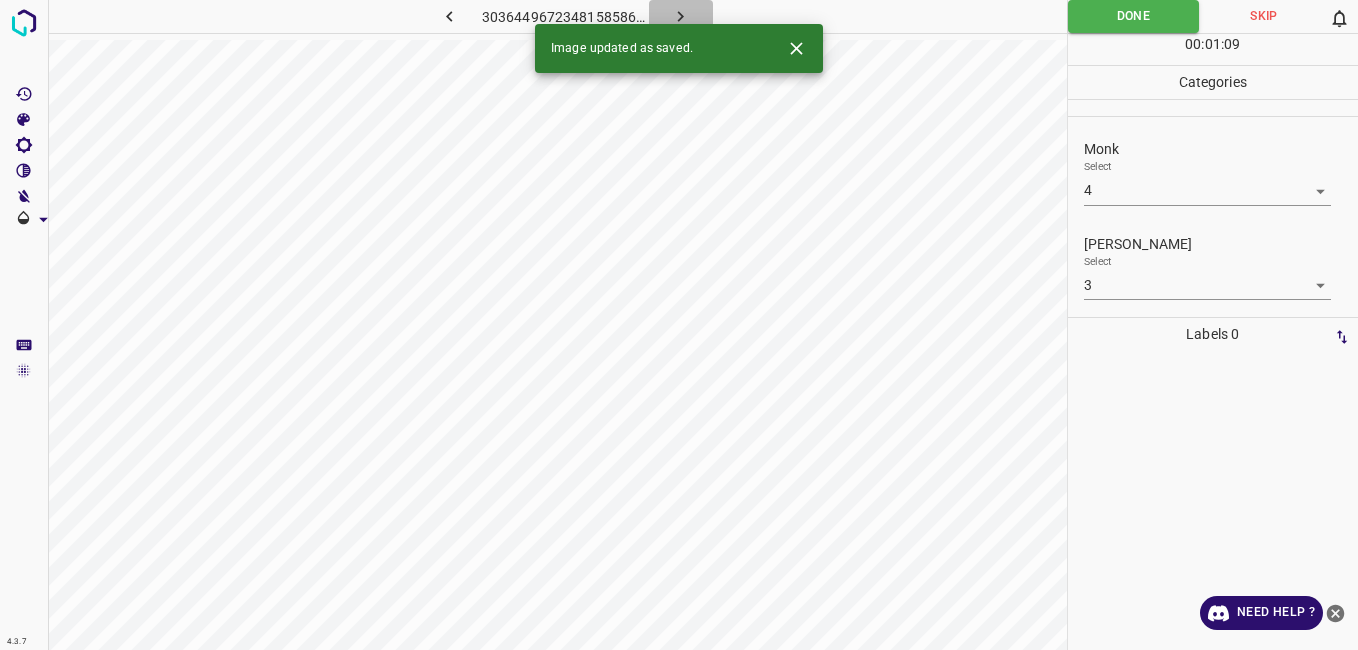 click 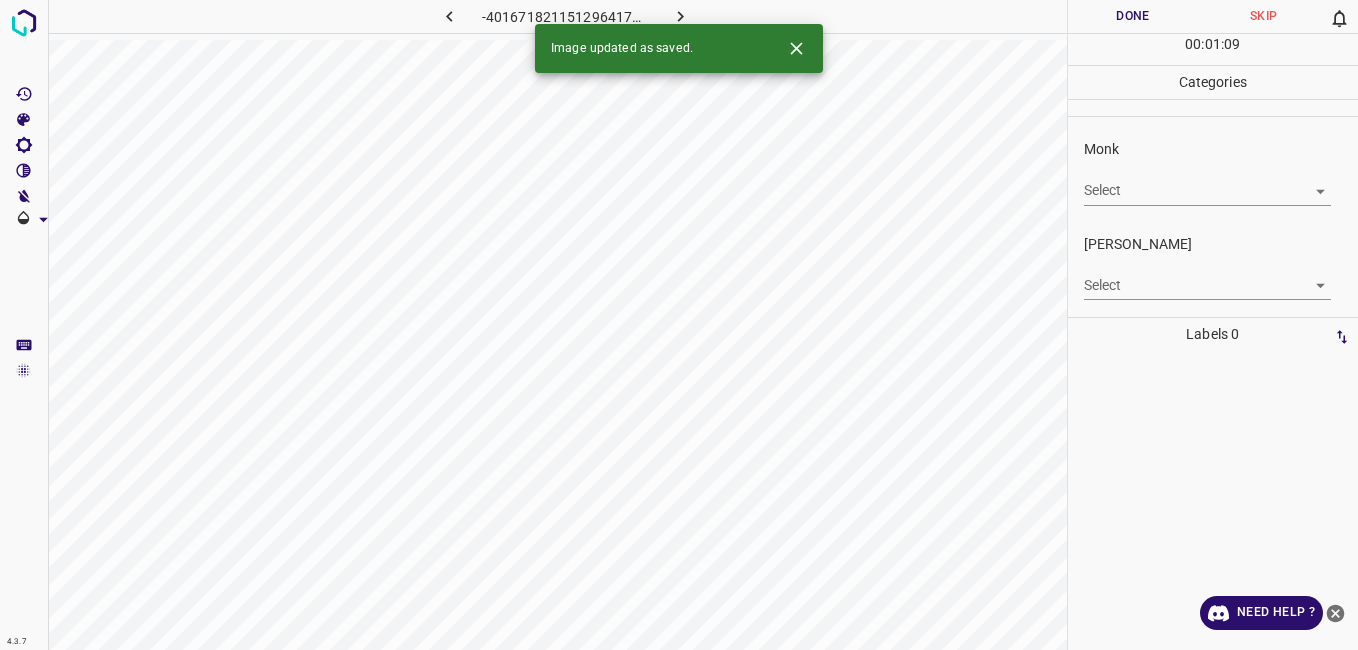click on "4.3.7 -4016718211512964172.png Done Skip 0 00   : 01   : 09   Categories Monk   Select ​  [PERSON_NAME]   Select ​ Labels   0 Categories 1 Monk 2  [PERSON_NAME] Tools Space Change between modes (Draw & Edit) I Auto labeling R Restore zoom M Zoom in N Zoom out Delete Delete selecte label Filters Z Restore filters X Saturation filter C Brightness filter V Contrast filter B Gray scale filter General O Download Image updated as saved. Need Help ? - Text - Hide - Delete" at bounding box center (679, 325) 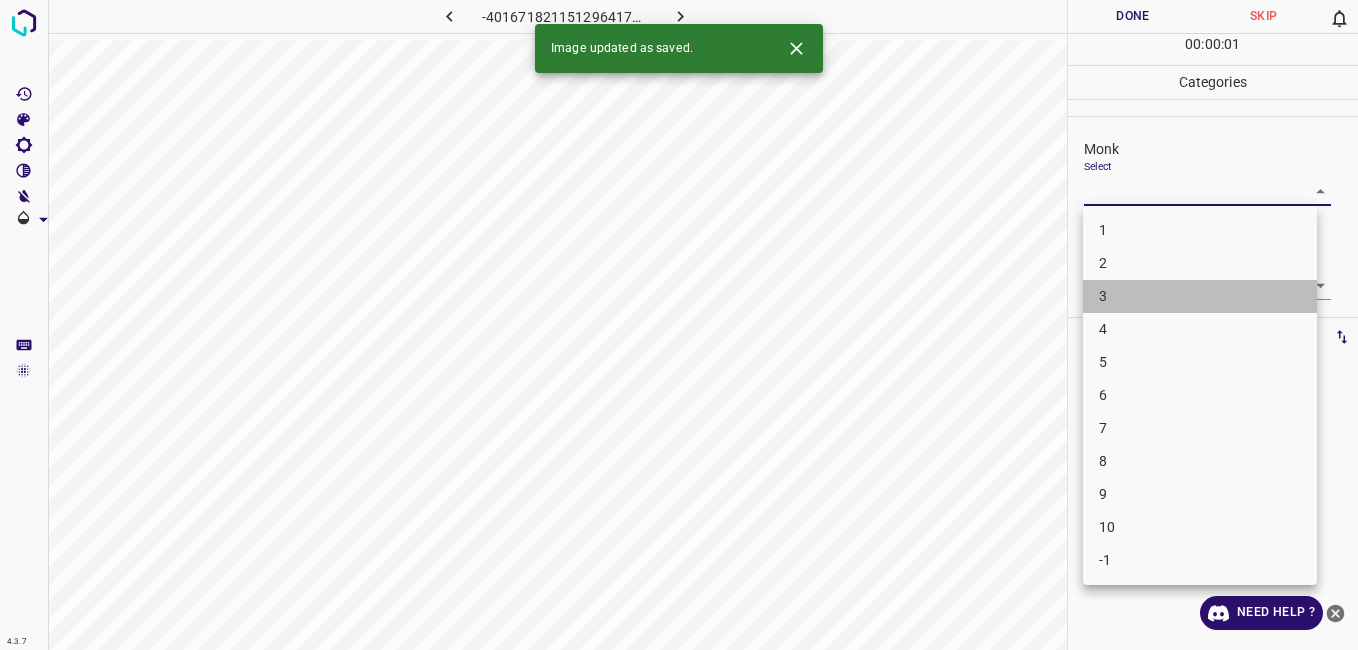 click on "3" at bounding box center [1200, 296] 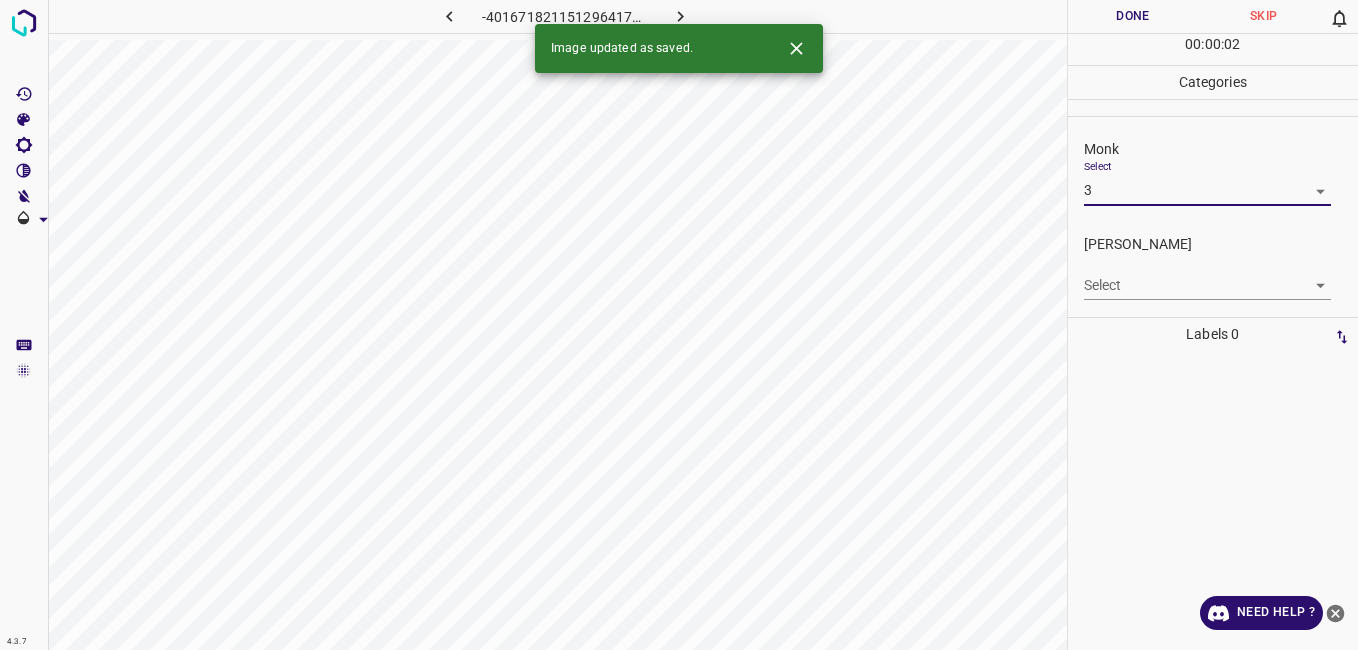click on "4.3.7 -4016718211512964172.png Done Skip 0 00   : 00   : 02   Categories Monk   Select 3 3  [PERSON_NAME]   Select ​ Labels   0 Categories 1 Monk 2  [PERSON_NAME] Tools Space Change between modes (Draw & Edit) I Auto labeling R Restore zoom M Zoom in N Zoom out Delete Delete selecte label Filters Z Restore filters X Saturation filter C Brightness filter V Contrast filter B Gray scale filter General O Download Image updated as saved. Need Help ? - Text - Hide - Delete" at bounding box center (679, 325) 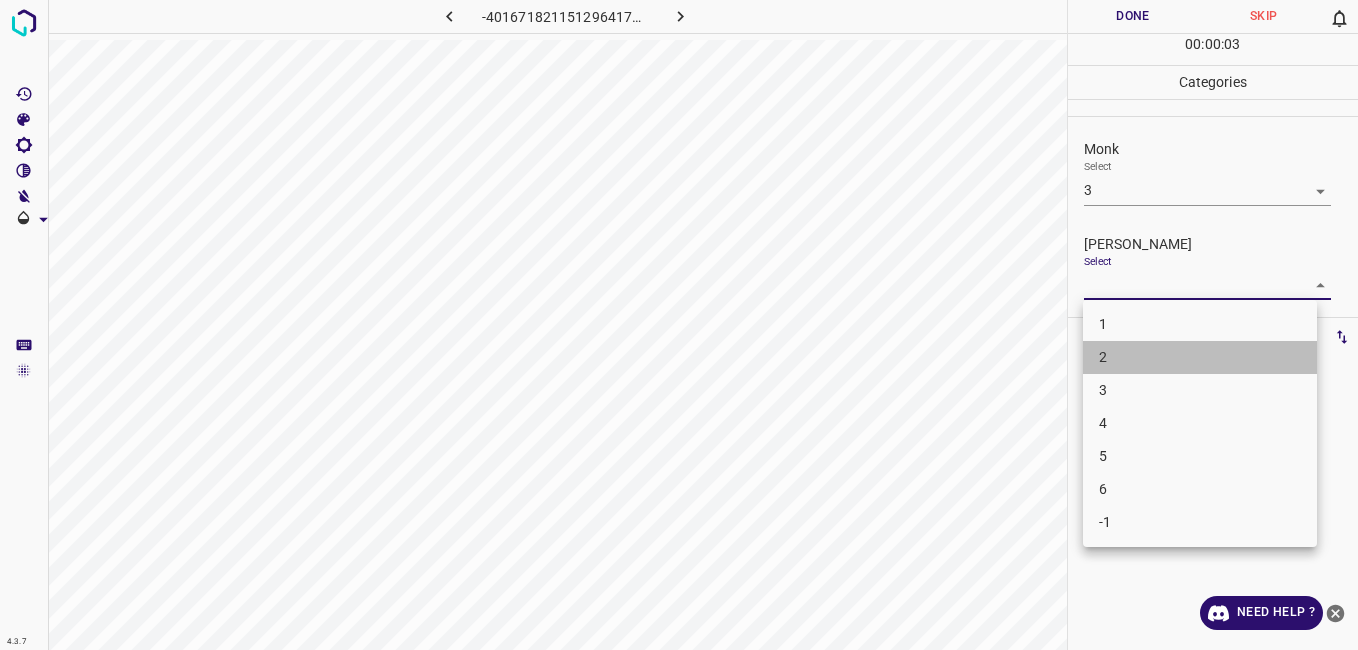 click on "2" at bounding box center [1200, 357] 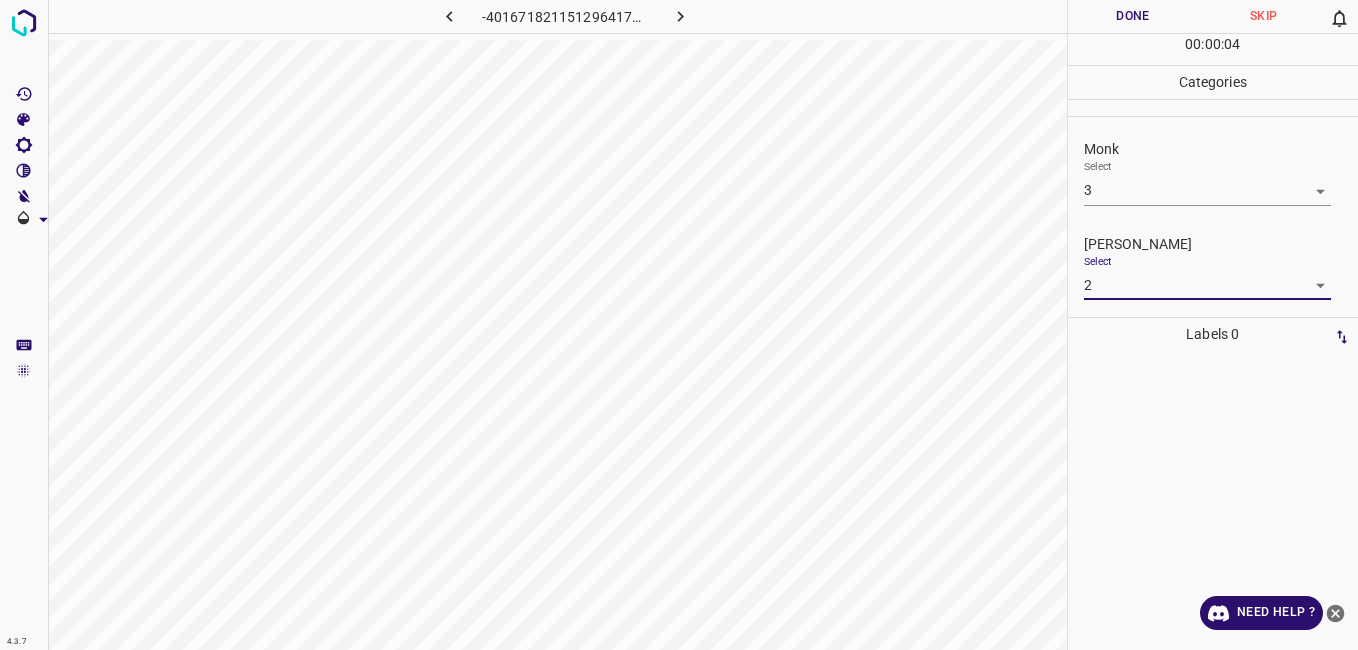 click on "Done" at bounding box center [1133, 16] 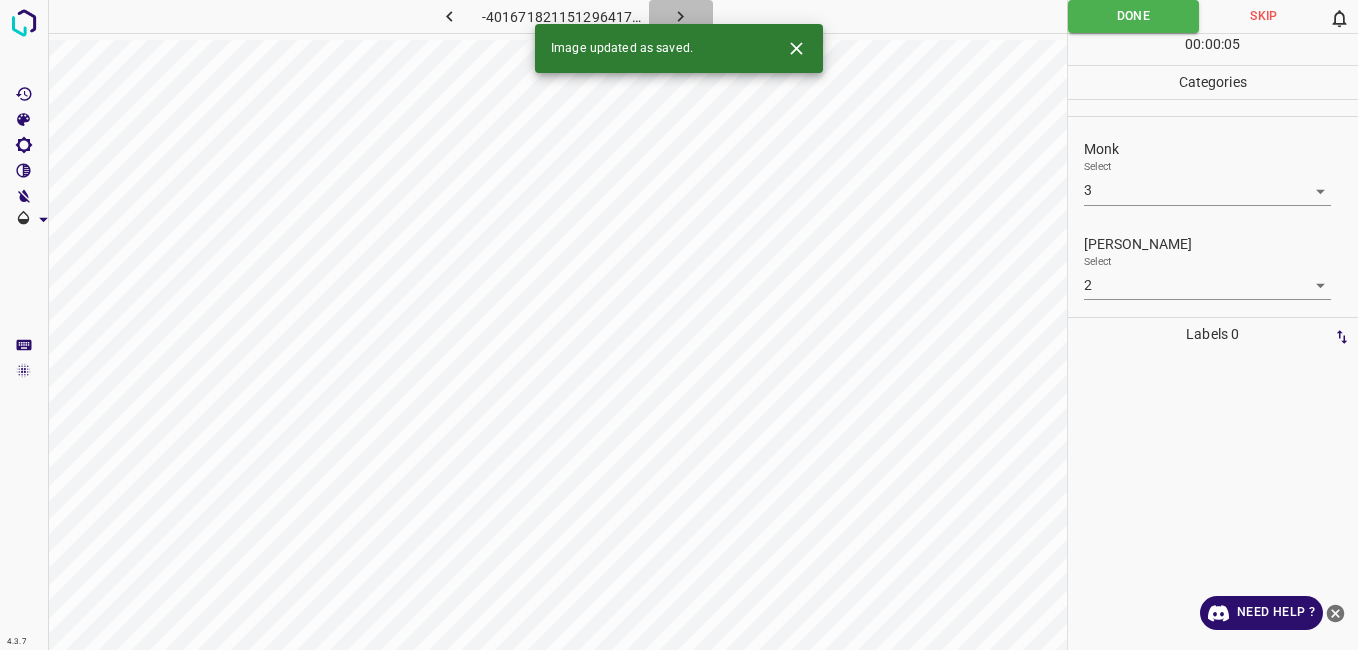 click 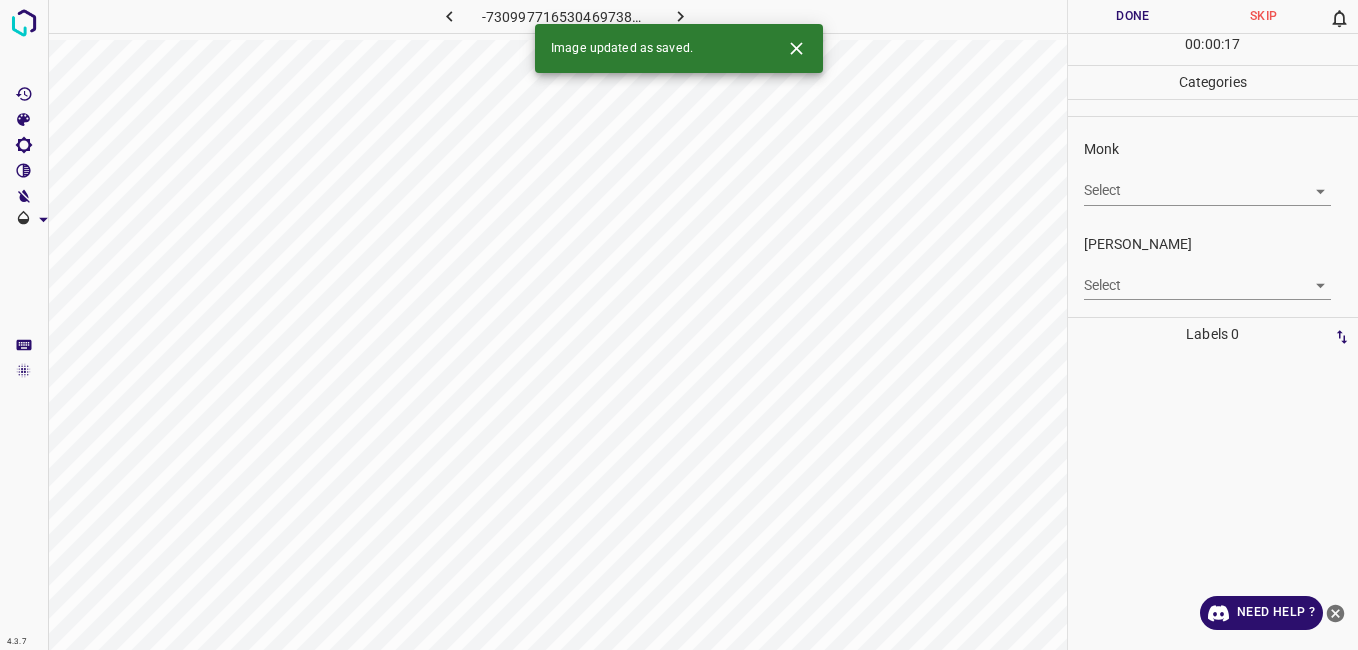 click on "4.3.7 -7309977165304697380.png Done Skip 0 00   : 00   : 17   Categories Monk   Select ​  [PERSON_NAME]   Select ​ Labels   0 Categories 1 Monk 2  [PERSON_NAME] Tools Space Change between modes (Draw & Edit) I Auto labeling R Restore zoom M Zoom in N Zoom out Delete Delete selecte label Filters Z Restore filters X Saturation filter C Brightness filter V Contrast filter B Gray scale filter General O Download Image updated as saved. Need Help ? - Text - Hide - Delete" at bounding box center (679, 325) 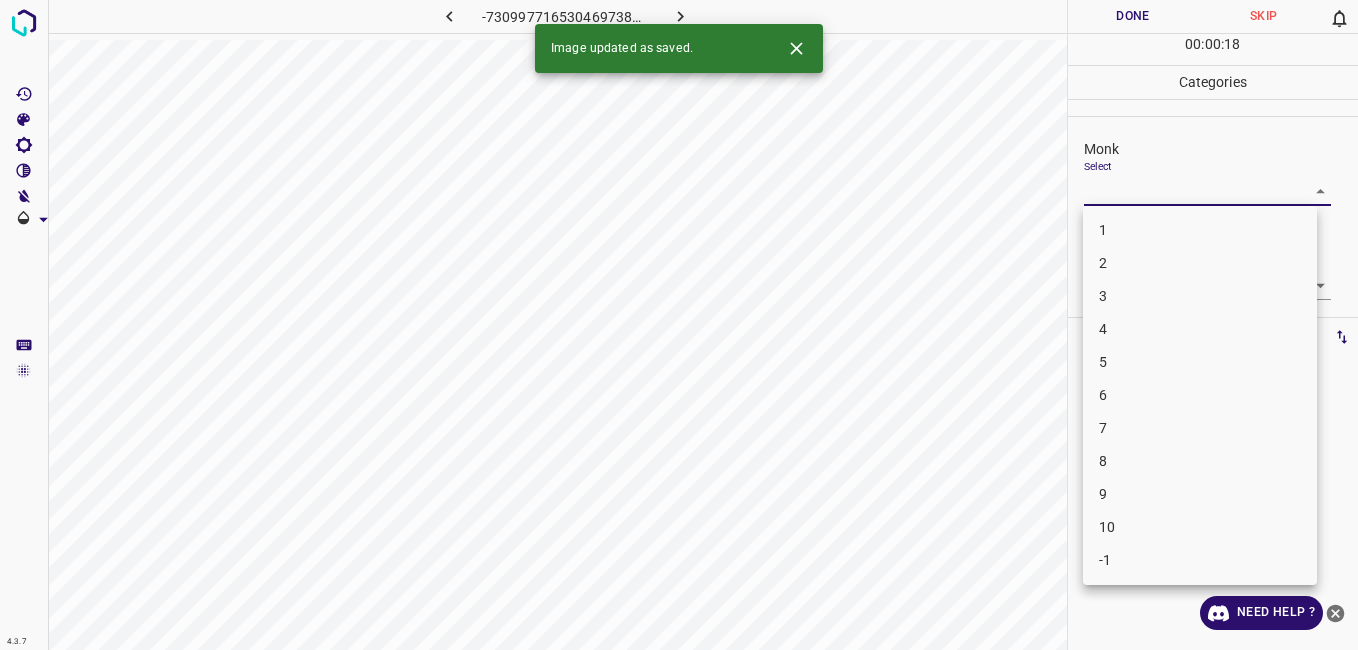 click on "4" at bounding box center (1200, 329) 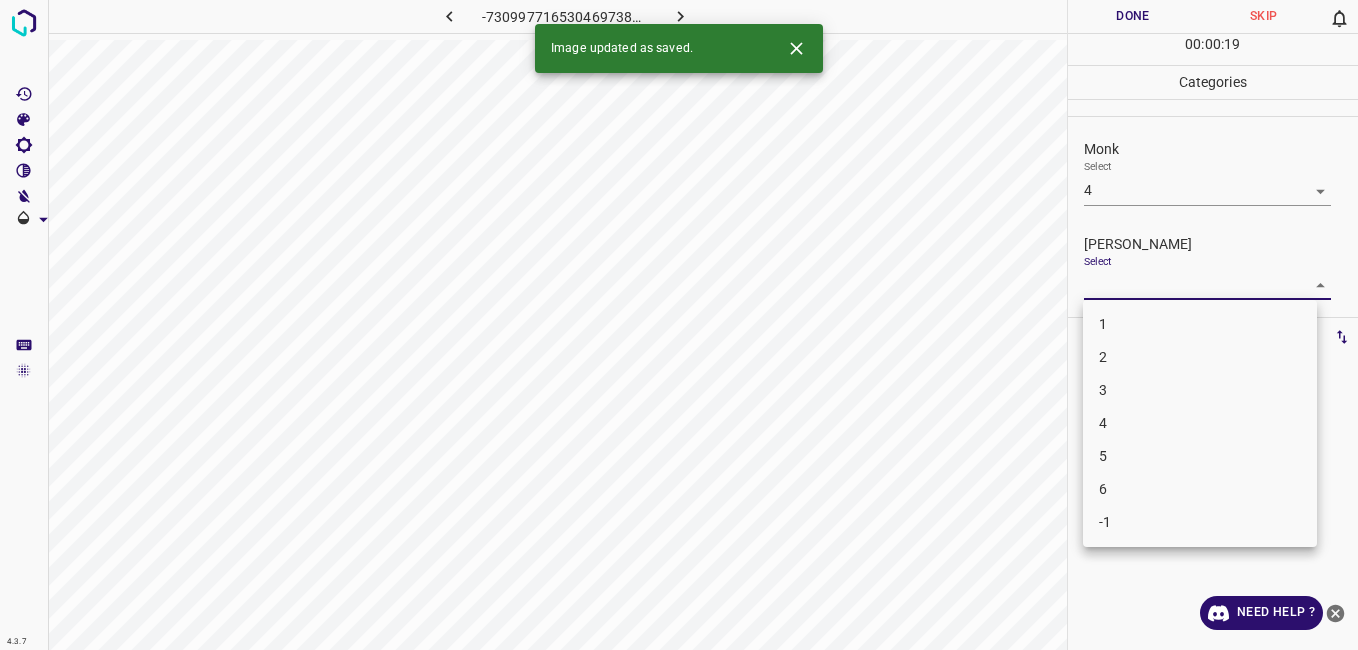click on "4.3.7 -7309977165304697380.png Done Skip 0 00   : 00   : 19   Categories Monk   Select 4 4  [PERSON_NAME]   Select ​ Labels   0 Categories 1 Monk 2  [PERSON_NAME] Tools Space Change between modes (Draw & Edit) I Auto labeling R Restore zoom M Zoom in N Zoom out Delete Delete selecte label Filters Z Restore filters X Saturation filter C Brightness filter V Contrast filter B Gray scale filter General O Download Image updated as saved. Need Help ? - Text - Hide - Delete 1 2 3 4 5 6 -1" at bounding box center (679, 325) 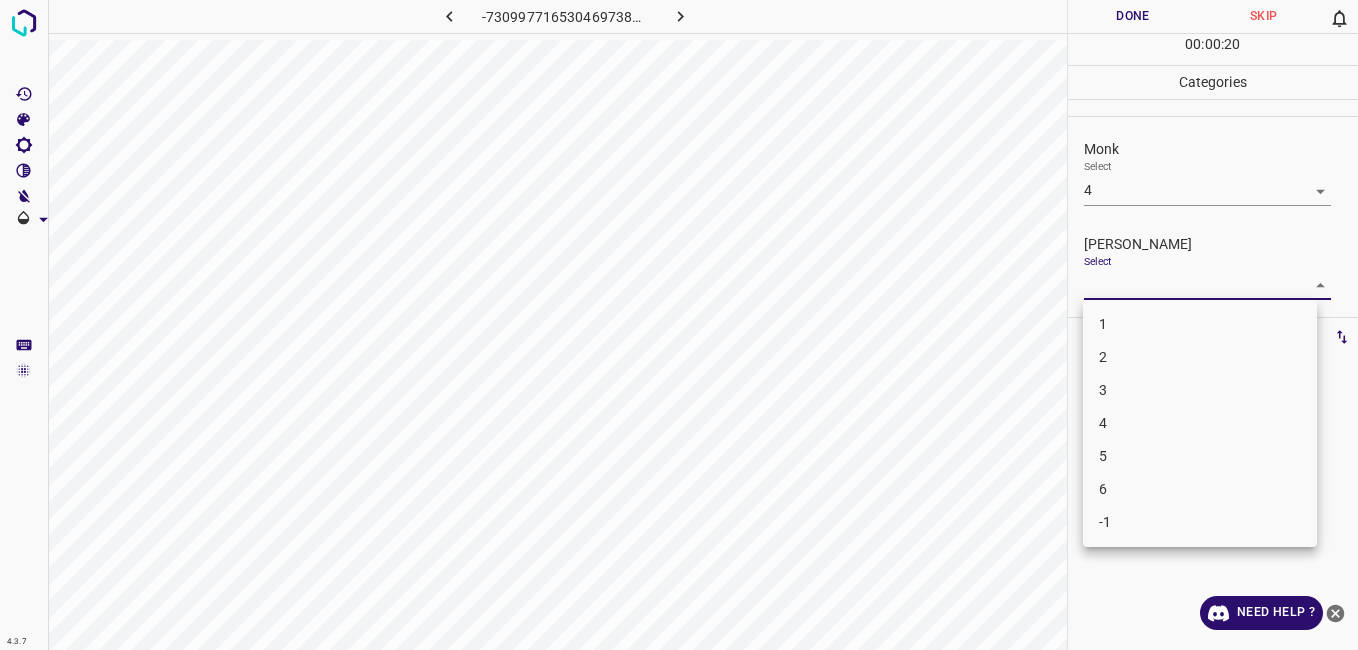 click on "3" at bounding box center [1200, 390] 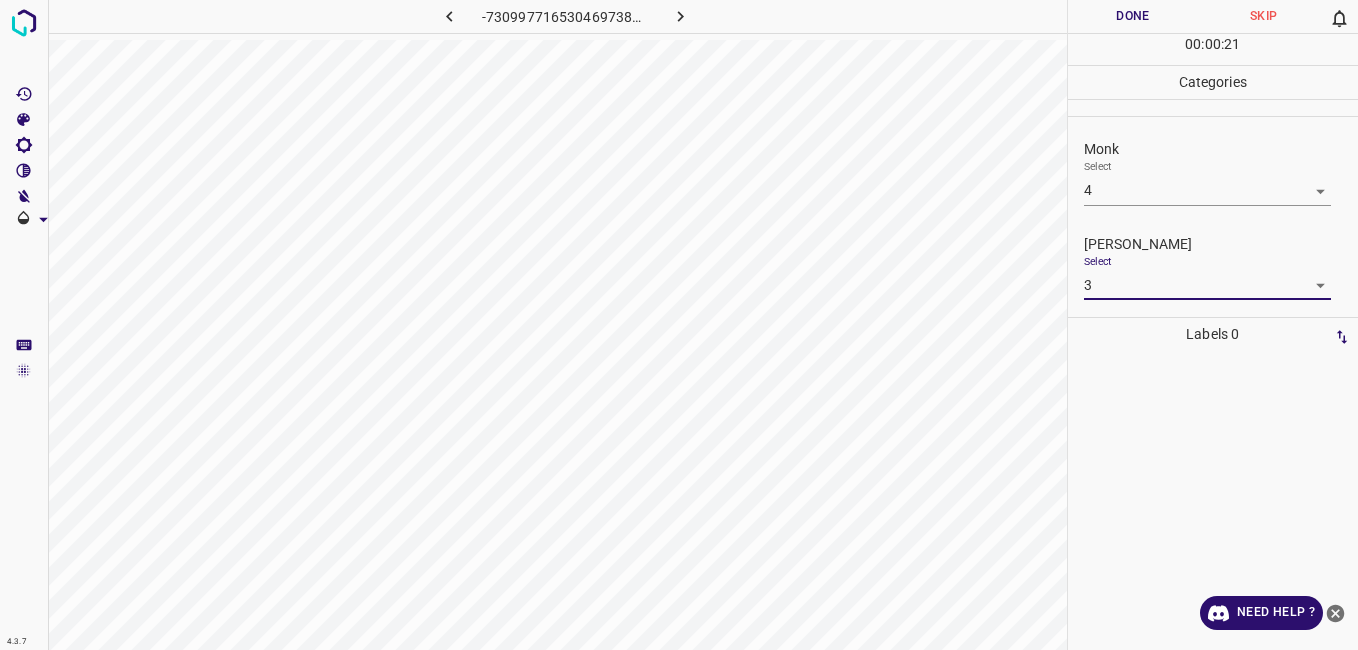 click on "4.3.7 -7309977165304697380.png Done Skip 0 00   : 00   : 21   Categories Monk   Select 4 4  [PERSON_NAME]   Select 3 3 Labels   0 Categories 1 Monk 2  [PERSON_NAME] Tools Space Change between modes (Draw & Edit) I Auto labeling R Restore zoom M Zoom in N Zoom out Delete Delete selecte label Filters Z Restore filters X Saturation filter C Brightness filter V Contrast filter B Gray scale filter General O Download Need Help ? - Text - Hide - Delete" at bounding box center [679, 325] 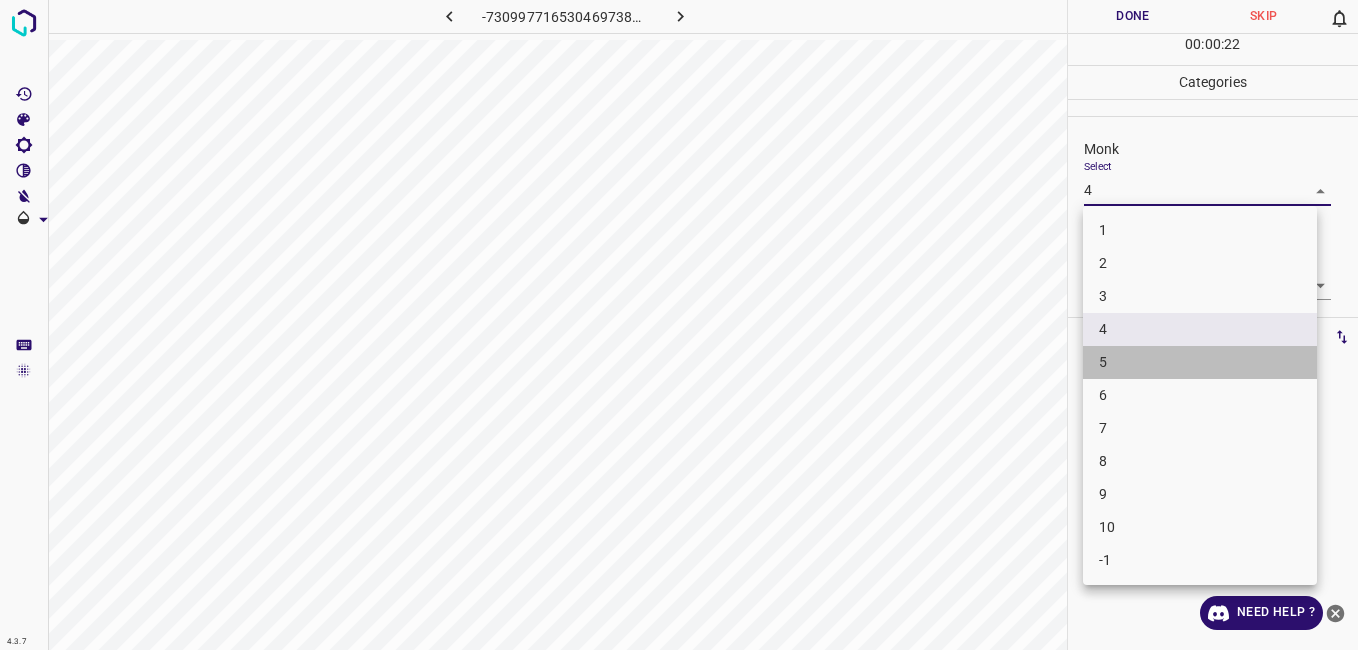 click on "5" at bounding box center (1200, 362) 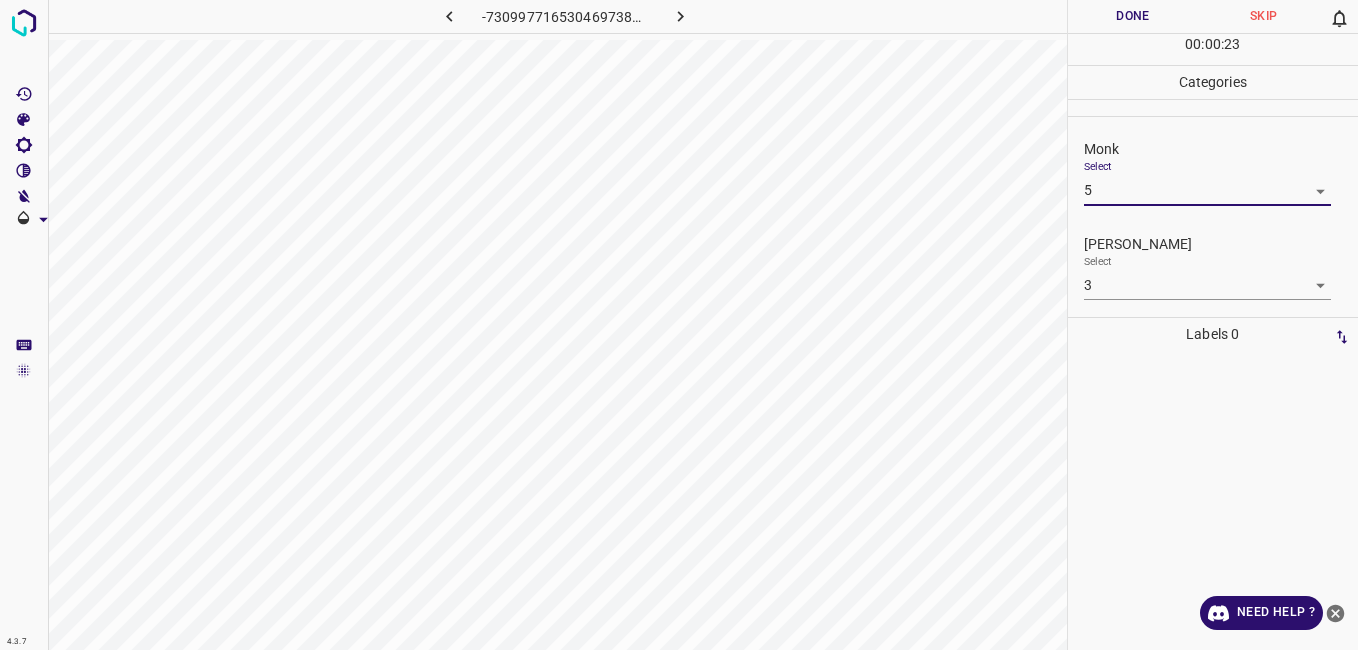 click on "4.3.7 -7309977165304697380.png Done Skip 0 00   : 00   : 23   Categories Monk   Select 5 5  [PERSON_NAME]   Select 3 3 Labels   0 Categories 1 Monk 2  [PERSON_NAME] Tools Space Change between modes (Draw & Edit) I Auto labeling R Restore zoom M Zoom in N Zoom out Delete Delete selecte label Filters Z Restore filters X Saturation filter C Brightness filter V Contrast filter B Gray scale filter General O Download Need Help ? - Text - Hide - Delete" at bounding box center [679, 325] 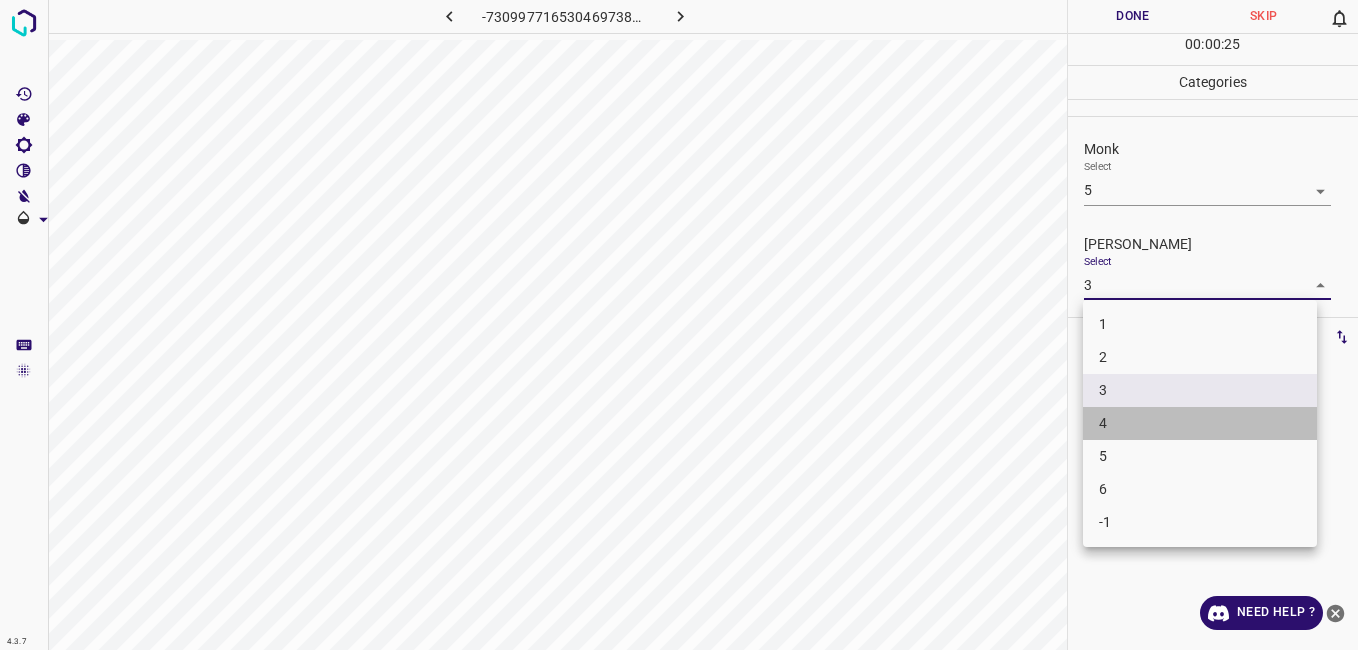 click on "4" at bounding box center (1200, 423) 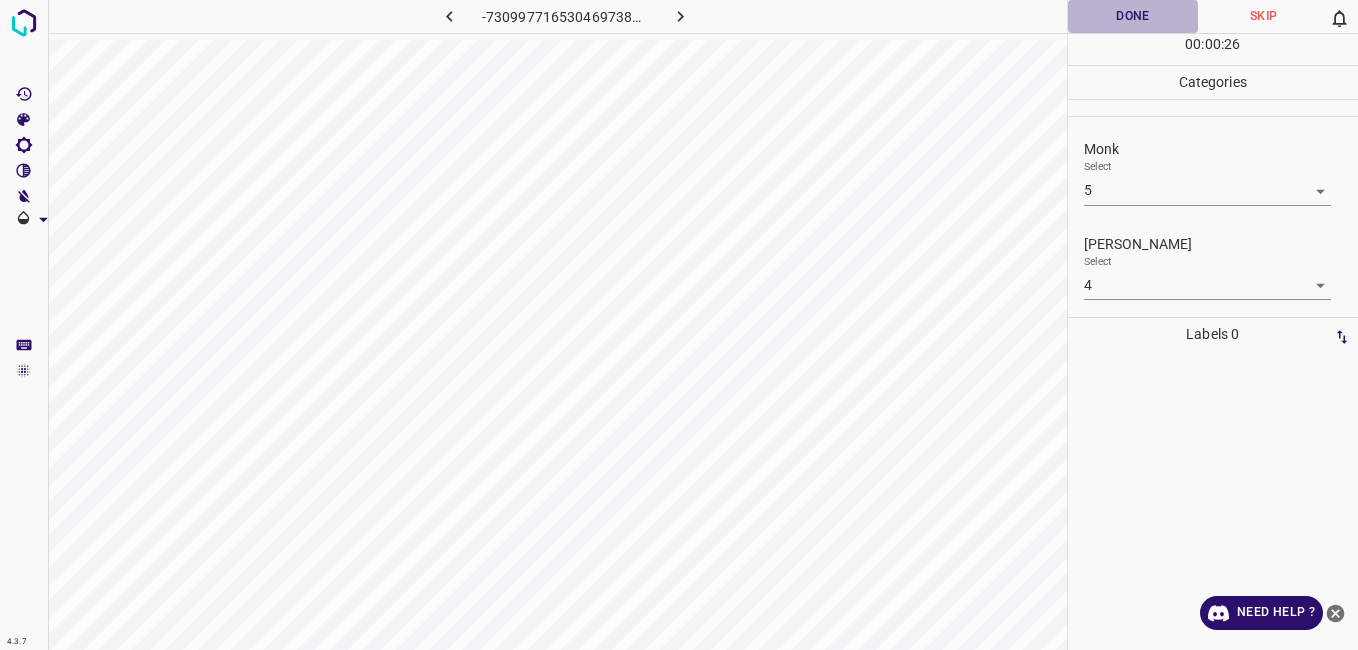 click on "Done" at bounding box center (1133, 16) 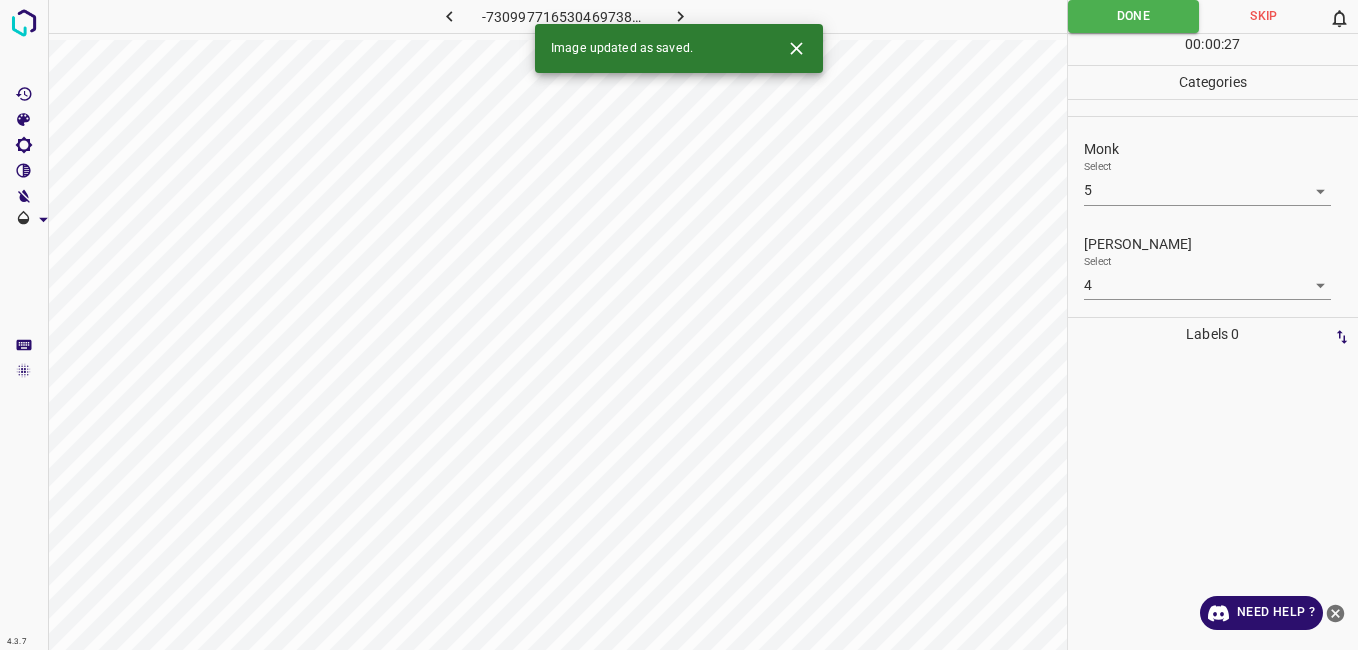 click 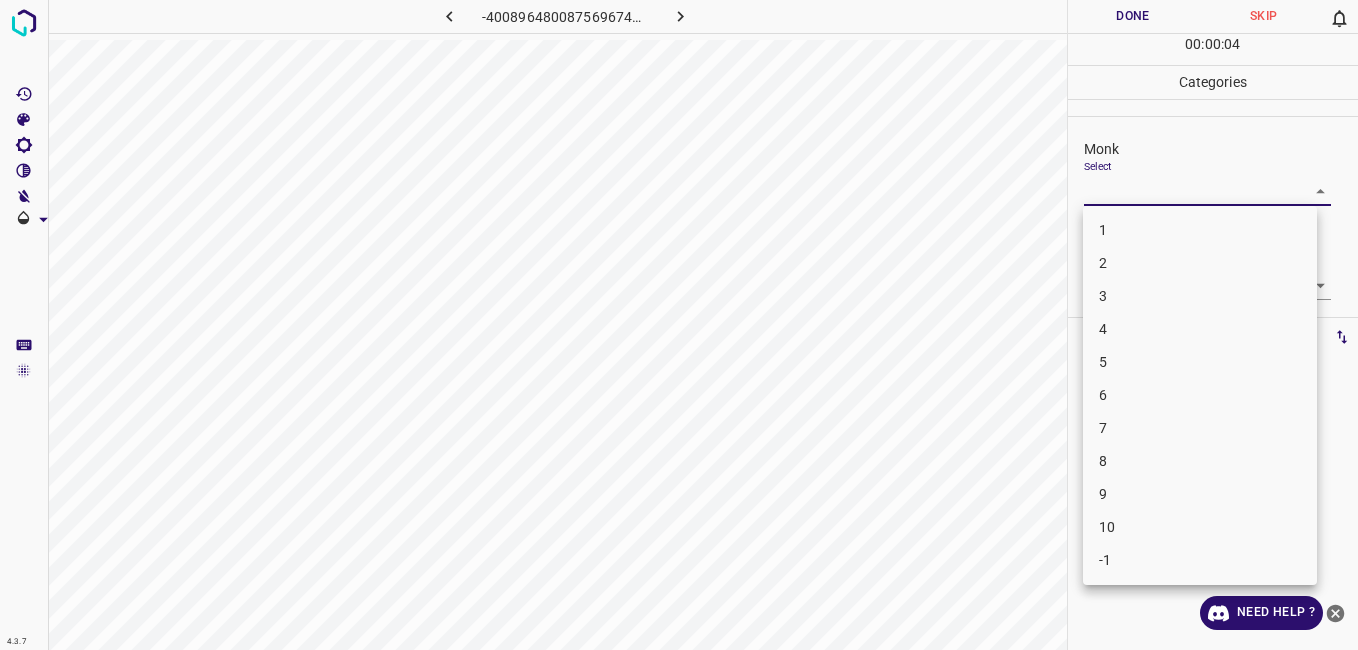 click on "4.3.7 -4008964800875696746.png Done Skip 0 00   : 00   : 04   Categories Monk   Select ​  [PERSON_NAME]   Select ​ Labels   0 Categories 1 Monk 2  [PERSON_NAME] Tools Space Change between modes (Draw & Edit) I Auto labeling R Restore zoom M Zoom in N Zoom out Delete Delete selecte label Filters Z Restore filters X Saturation filter C Brightness filter V Contrast filter B Gray scale filter General O Download Need Help ? - Text - Hide - Delete 1 2 3 4 5 6 7 8 9 10 -1" at bounding box center (679, 325) 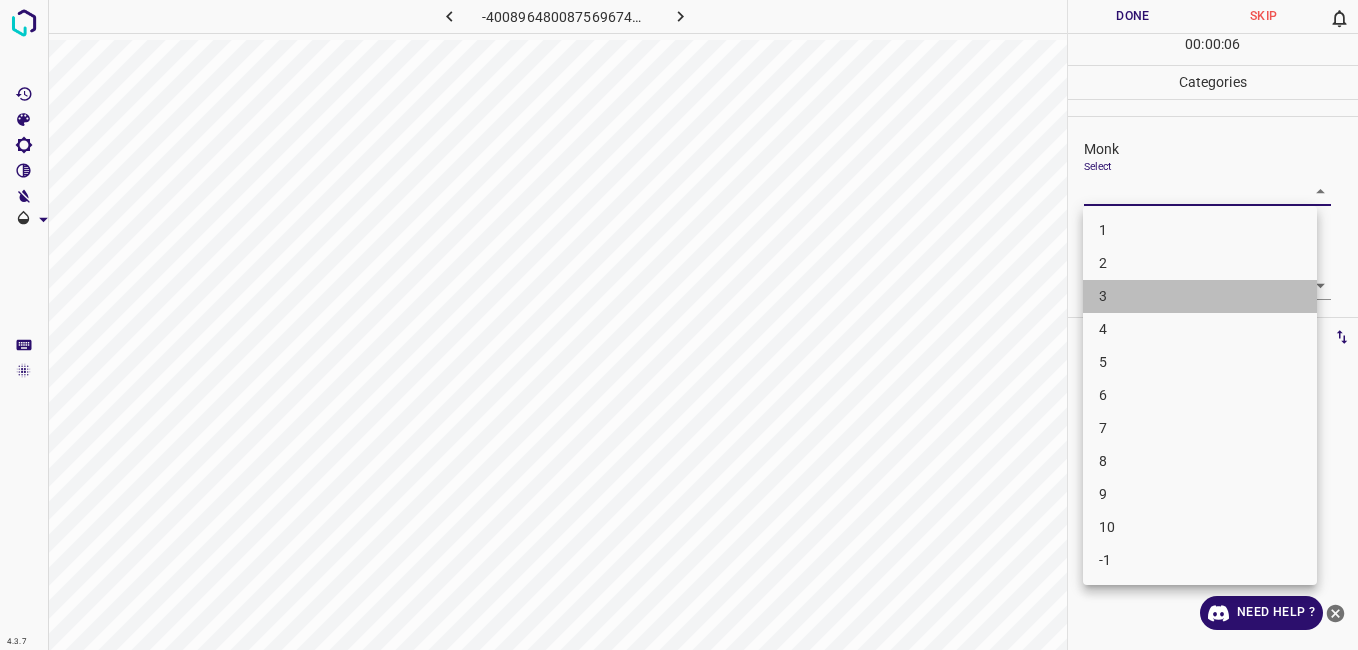 click on "3" at bounding box center (1200, 296) 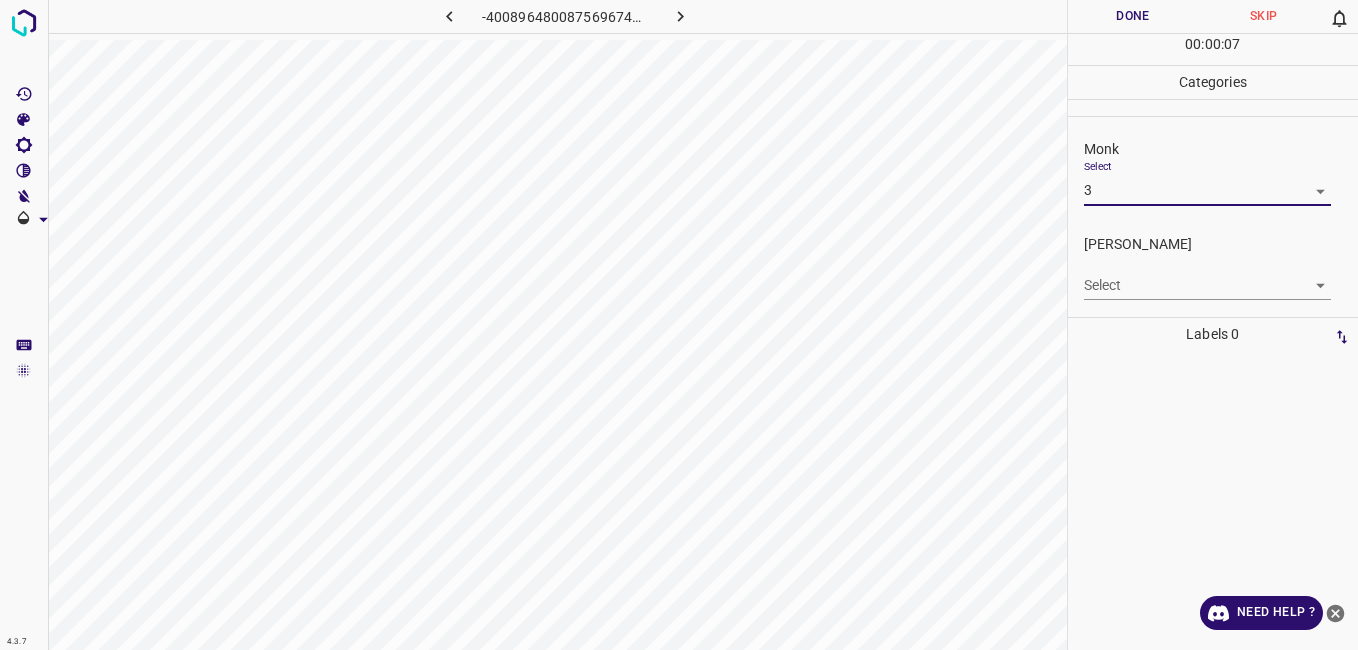 click on "4.3.7 -4008964800875696746.png Done Skip 0 00   : 00   : 07   Categories Monk   Select 3 3  [PERSON_NAME]   Select ​ Labels   0 Categories 1 Monk 2  [PERSON_NAME] Tools Space Change between modes (Draw & Edit) I Auto labeling R Restore zoom M Zoom in N Zoom out Delete Delete selecte label Filters Z Restore filters X Saturation filter C Brightness filter V Contrast filter B Gray scale filter General O Download Need Help ? - Text - Hide - Delete" at bounding box center (679, 325) 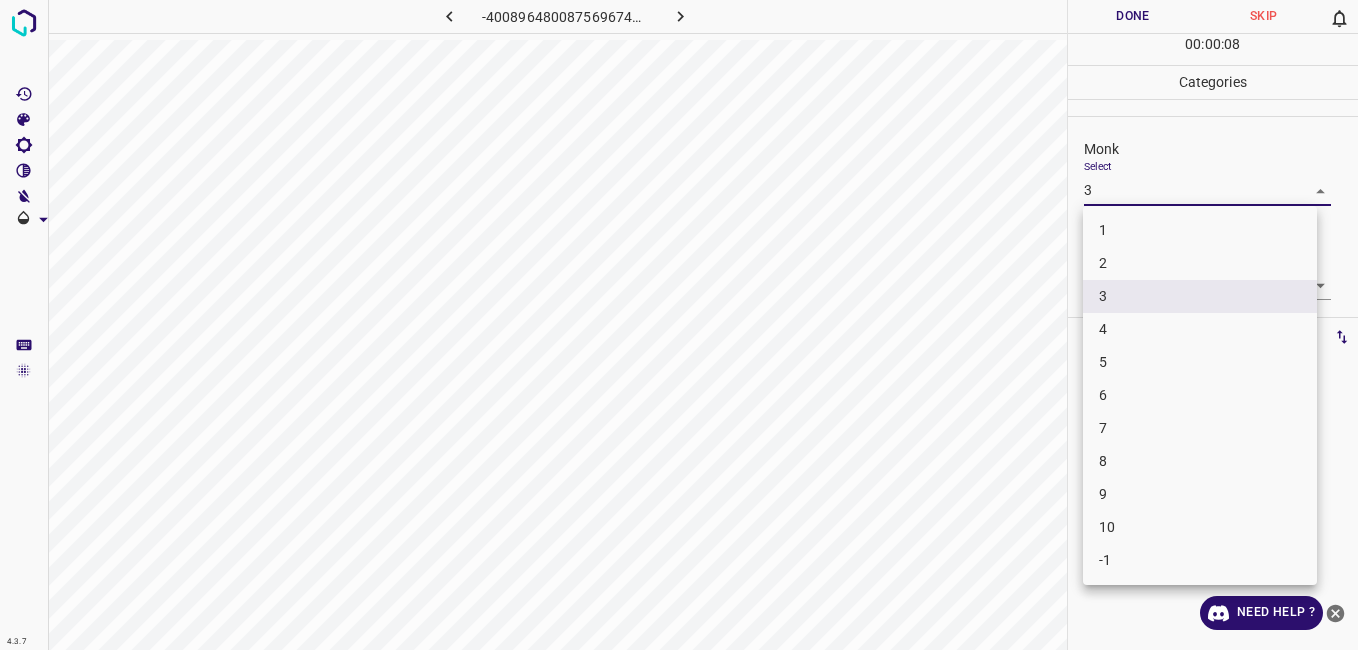 click on "4" at bounding box center (1200, 329) 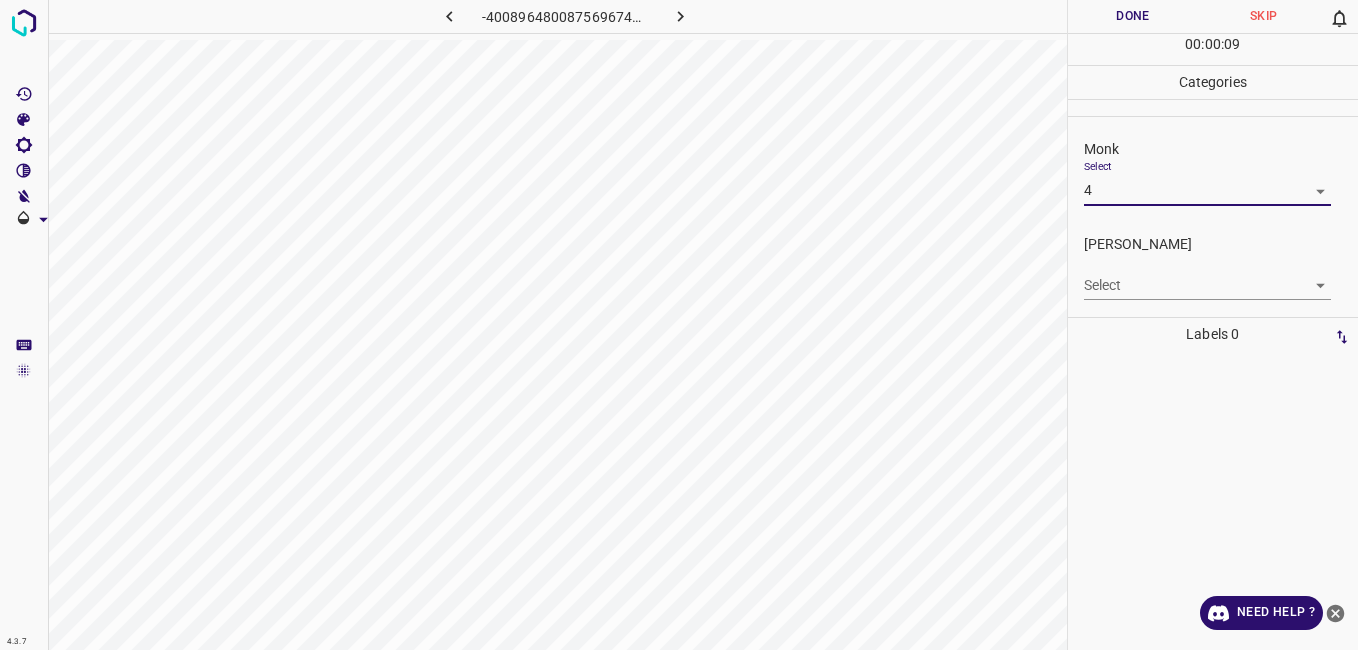 click on "4.3.7 -4008964800875696746.png Done Skip 0 00   : 00   : 09   Categories Monk   Select 4 4  [PERSON_NAME]   Select ​ Labels   0 Categories 1 Monk 2  [PERSON_NAME] Tools Space Change between modes (Draw & Edit) I Auto labeling R Restore zoom M Zoom in N Zoom out Delete Delete selecte label Filters Z Restore filters X Saturation filter C Brightness filter V Contrast filter B Gray scale filter General O Download Need Help ? - Text - Hide - Delete" at bounding box center (679, 325) 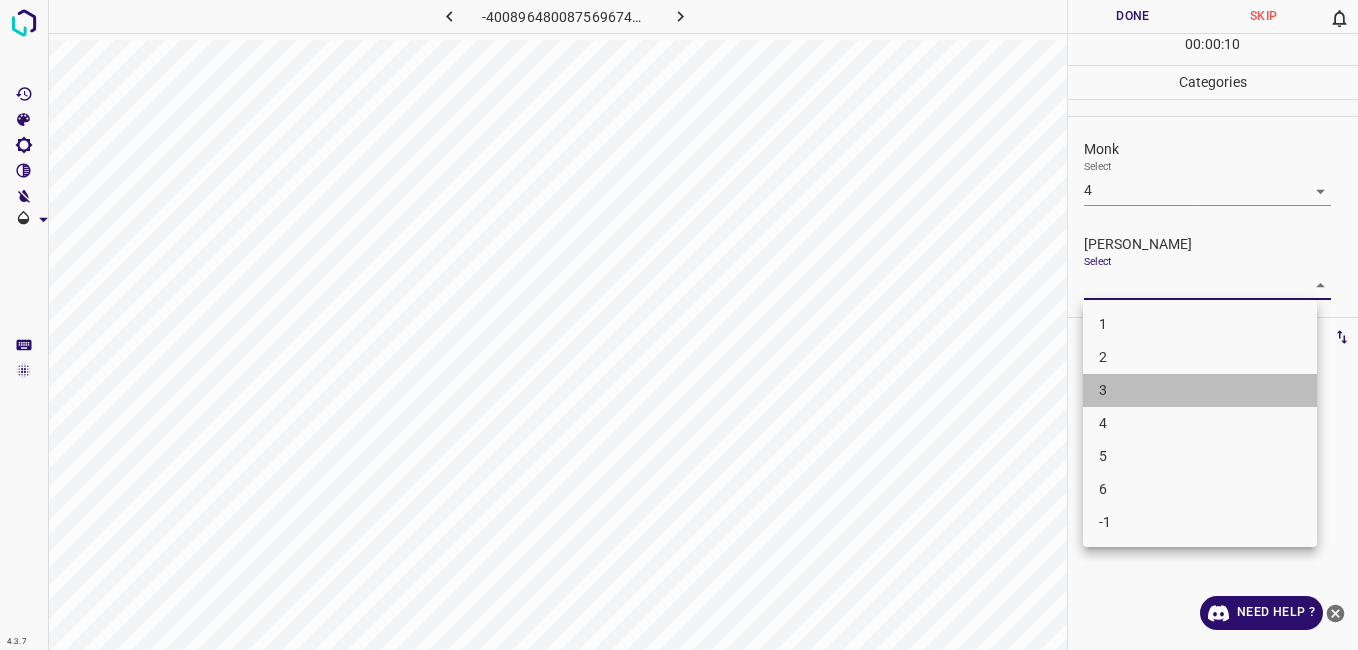 click on "3" at bounding box center [1200, 390] 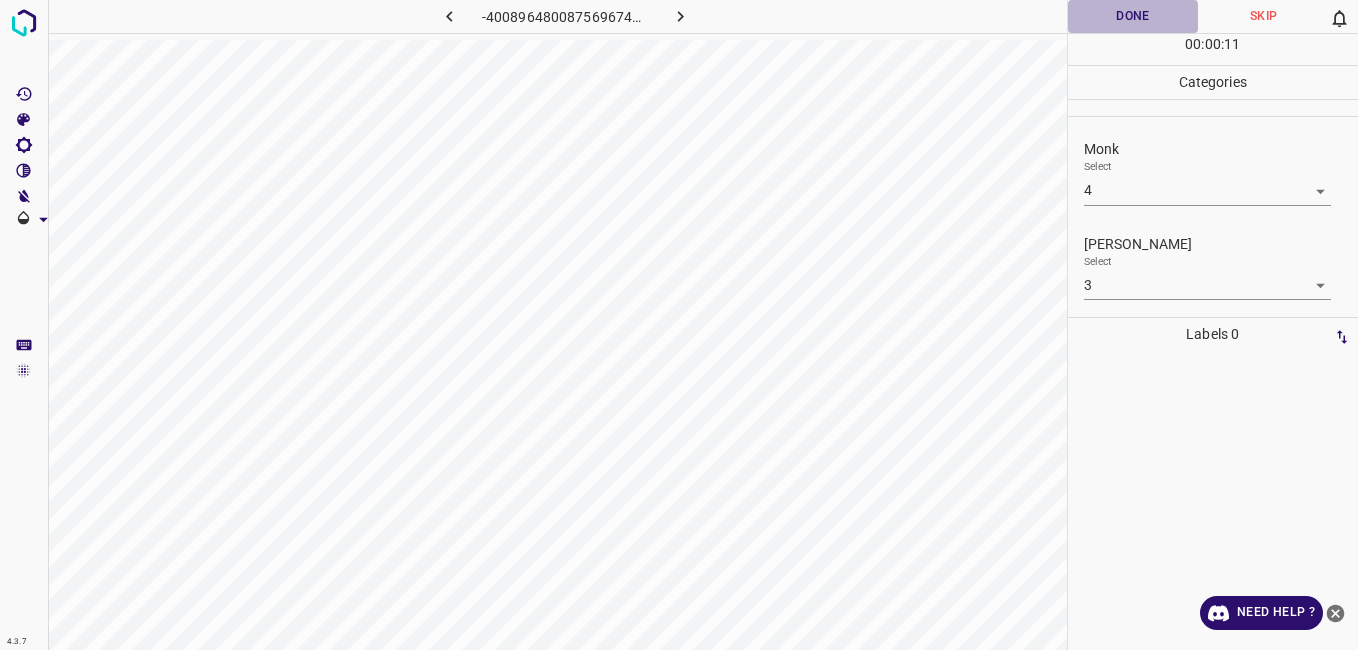 click on "Done" at bounding box center (1133, 16) 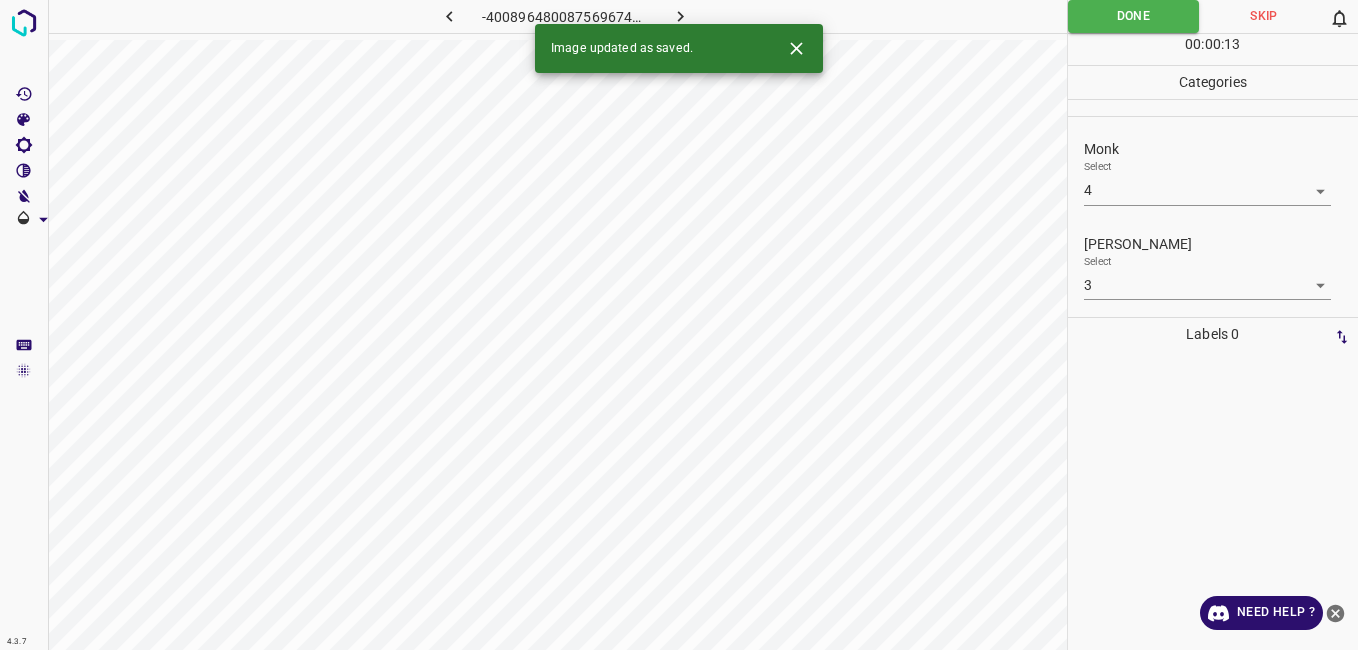 click 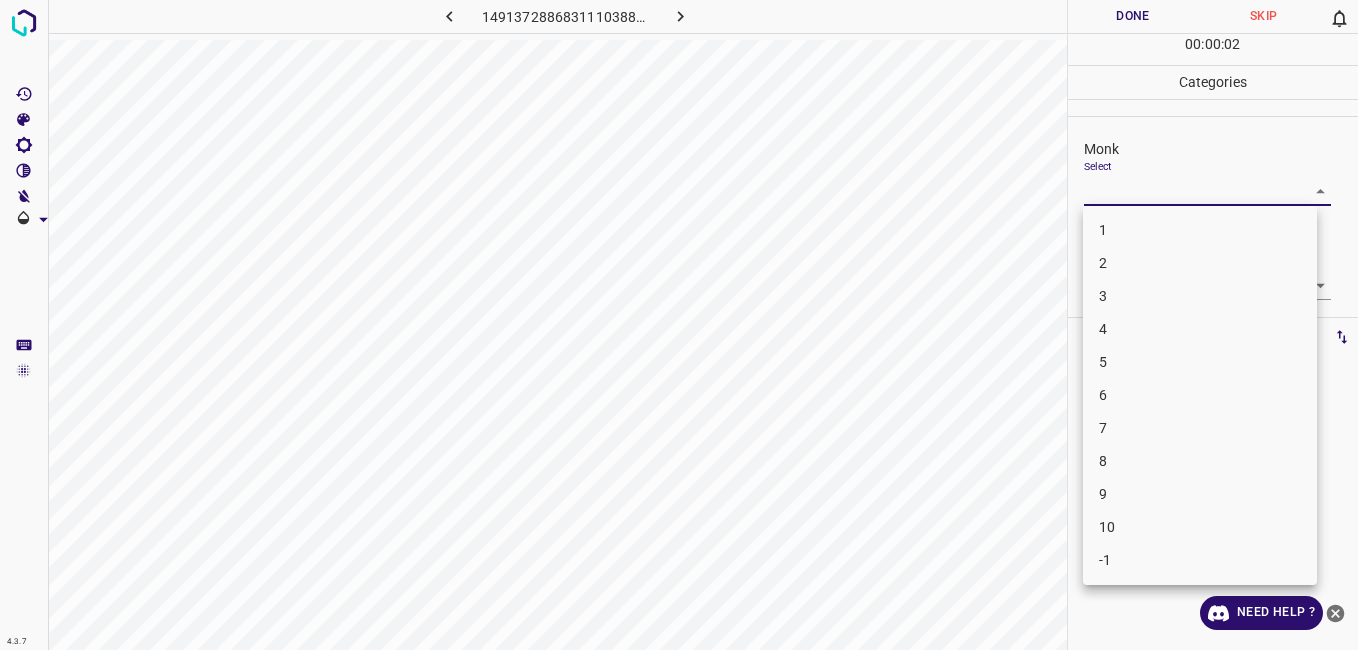 click on "4.3.7 1491372886831110388.png Done Skip 0 00   : 00   : 02   Categories Monk   Select ​  [PERSON_NAME]   Select ​ Labels   0 Categories 1 Monk 2  [PERSON_NAME] Tools Space Change between modes (Draw & Edit) I Auto labeling R Restore zoom M Zoom in N Zoom out Delete Delete selecte label Filters Z Restore filters X Saturation filter C Brightness filter V Contrast filter B Gray scale filter General O Download Need Help ? - Text - Hide - Delete 1 2 3 4 5 6 7 8 9 10 -1" at bounding box center (679, 325) 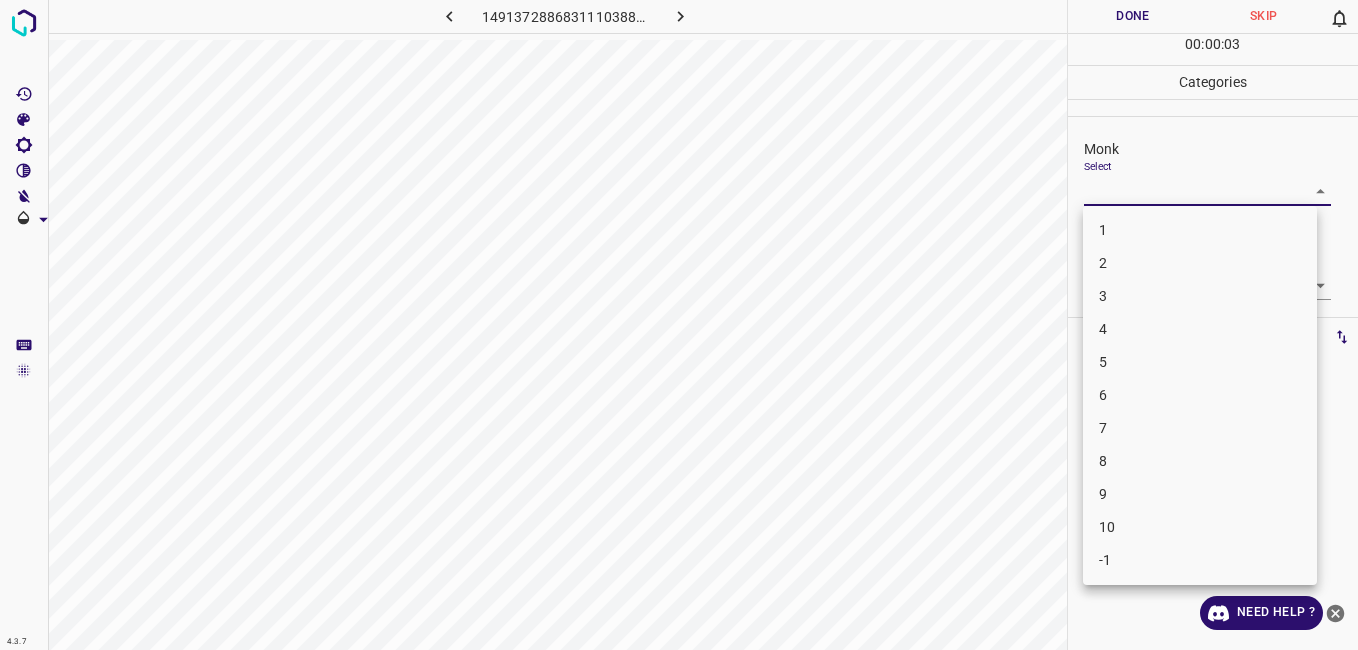 click on "3" at bounding box center [1200, 296] 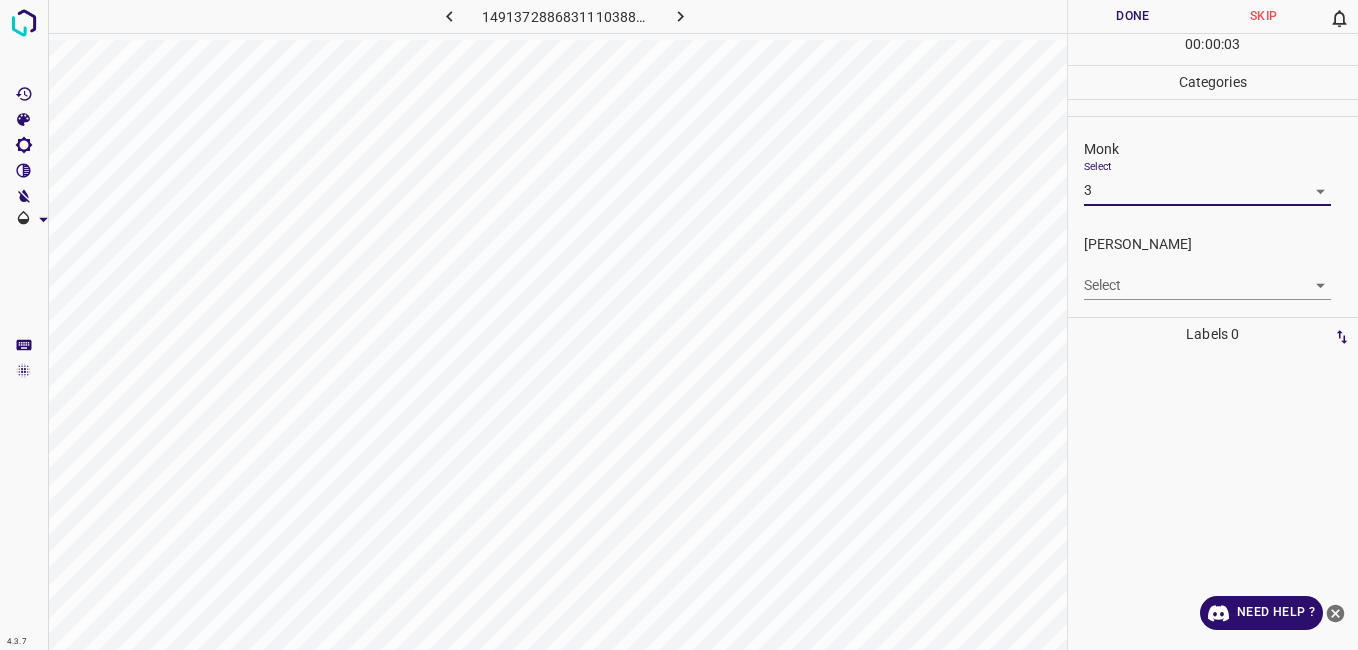 click on "4.3.7 1491372886831110388.png Done Skip 0 00   : 00   : 03   Categories Monk   Select 3 3  [PERSON_NAME]   Select ​ Labels   0 Categories 1 Monk 2  [PERSON_NAME] Tools Space Change between modes (Draw & Edit) I Auto labeling R Restore zoom M Zoom in N Zoom out Delete Delete selecte label Filters Z Restore filters X Saturation filter C Brightness filter V Contrast filter B Gray scale filter General O Download Need Help ? - Text - Hide - Delete" at bounding box center [679, 325] 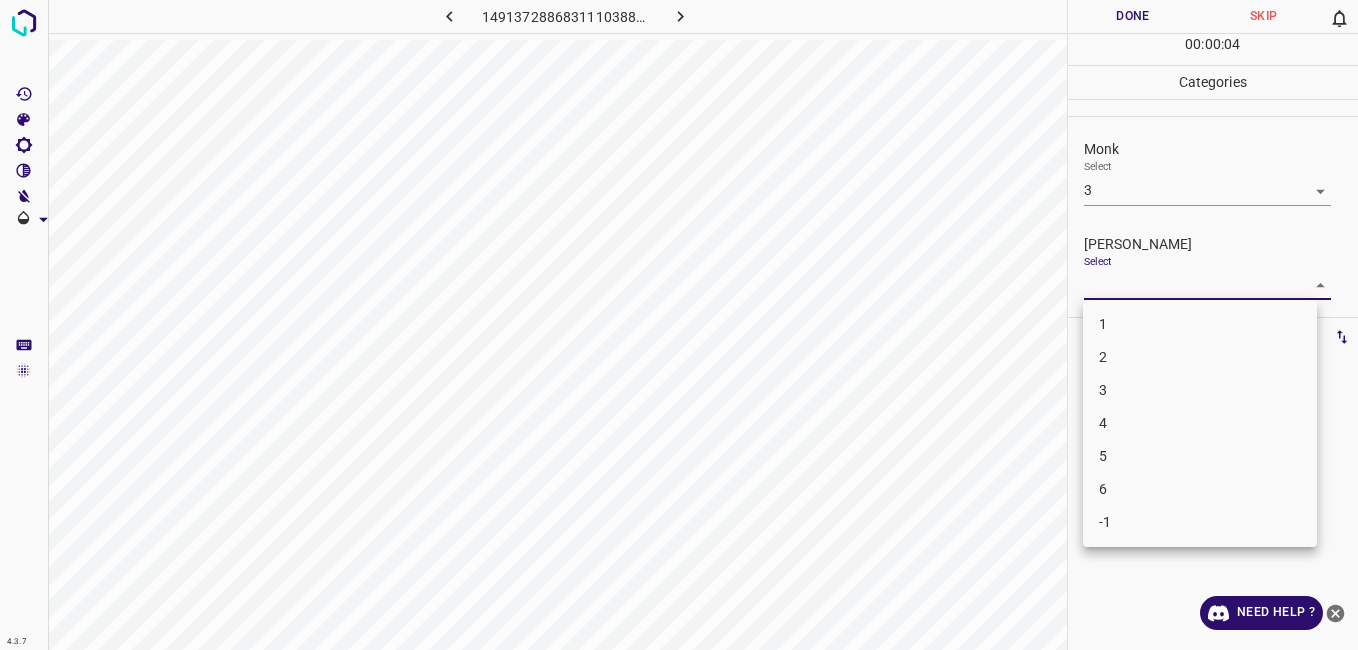 click on "2" at bounding box center [1200, 357] 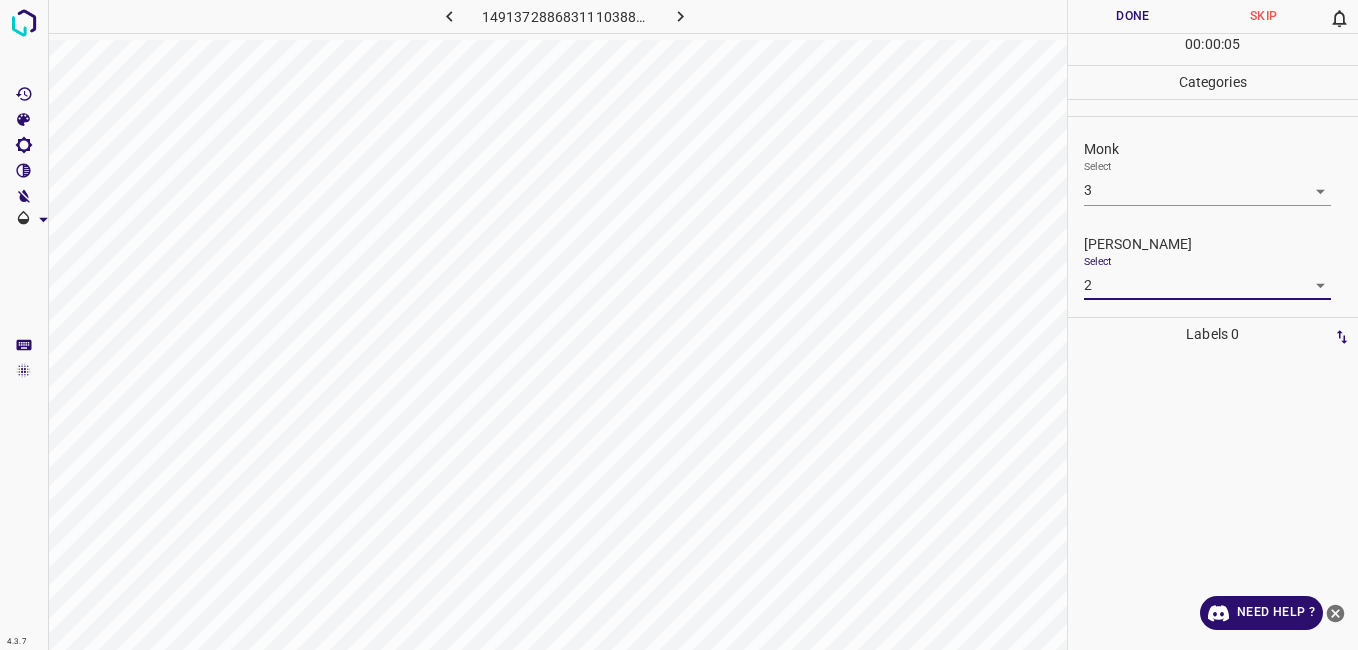 click on "Done" at bounding box center (1133, 16) 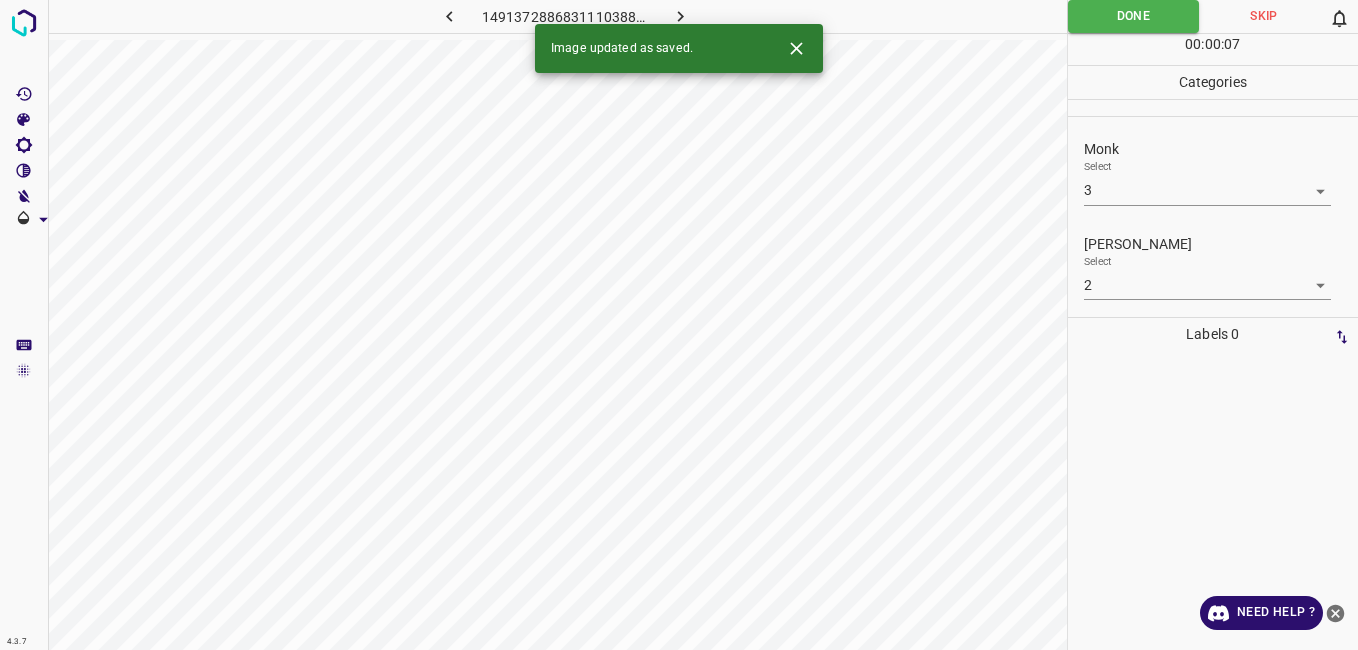 click 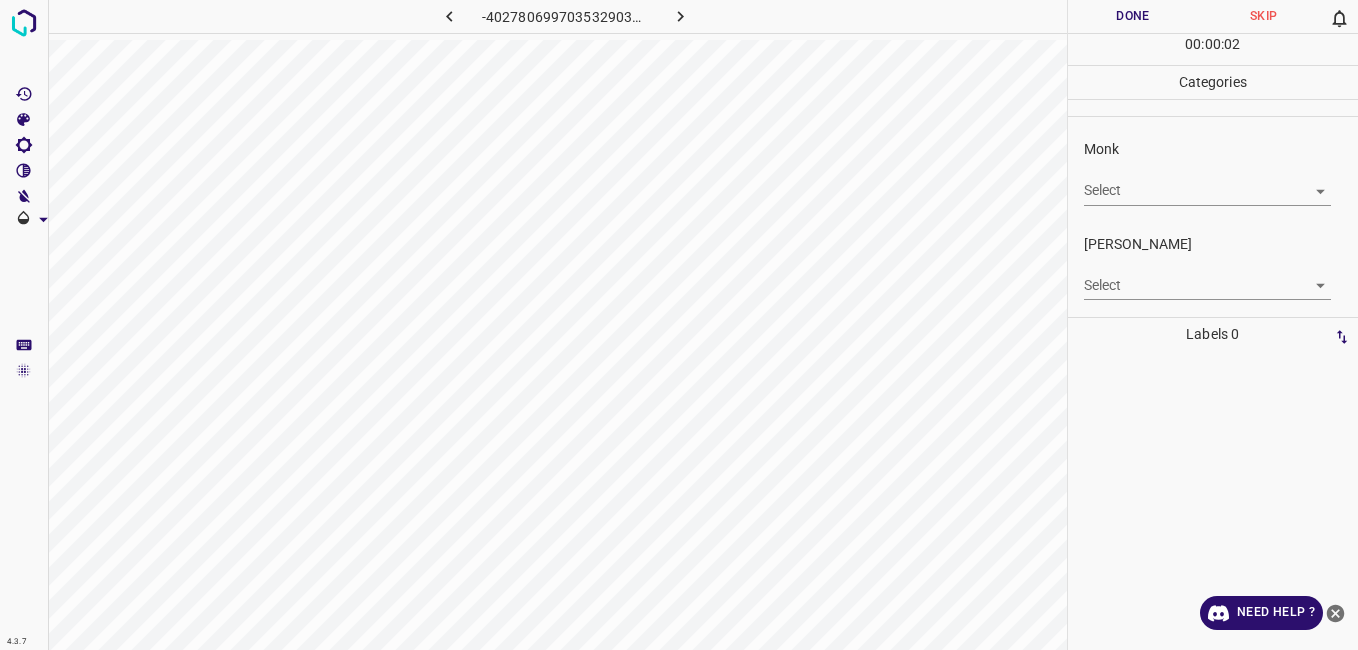 click on "4.3.7 -4027806997035329030.png Done Skip 0 00   : 00   : 02   Categories Monk   Select ​  [PERSON_NAME]   Select ​ Labels   0 Categories 1 Monk 2  [PERSON_NAME] Tools Space Change between modes (Draw & Edit) I Auto labeling R Restore zoom M Zoom in N Zoom out Delete Delete selecte label Filters Z Restore filters X Saturation filter C Brightness filter V Contrast filter B Gray scale filter General O Download Need Help ? - Text - Hide - Delete" at bounding box center (679, 325) 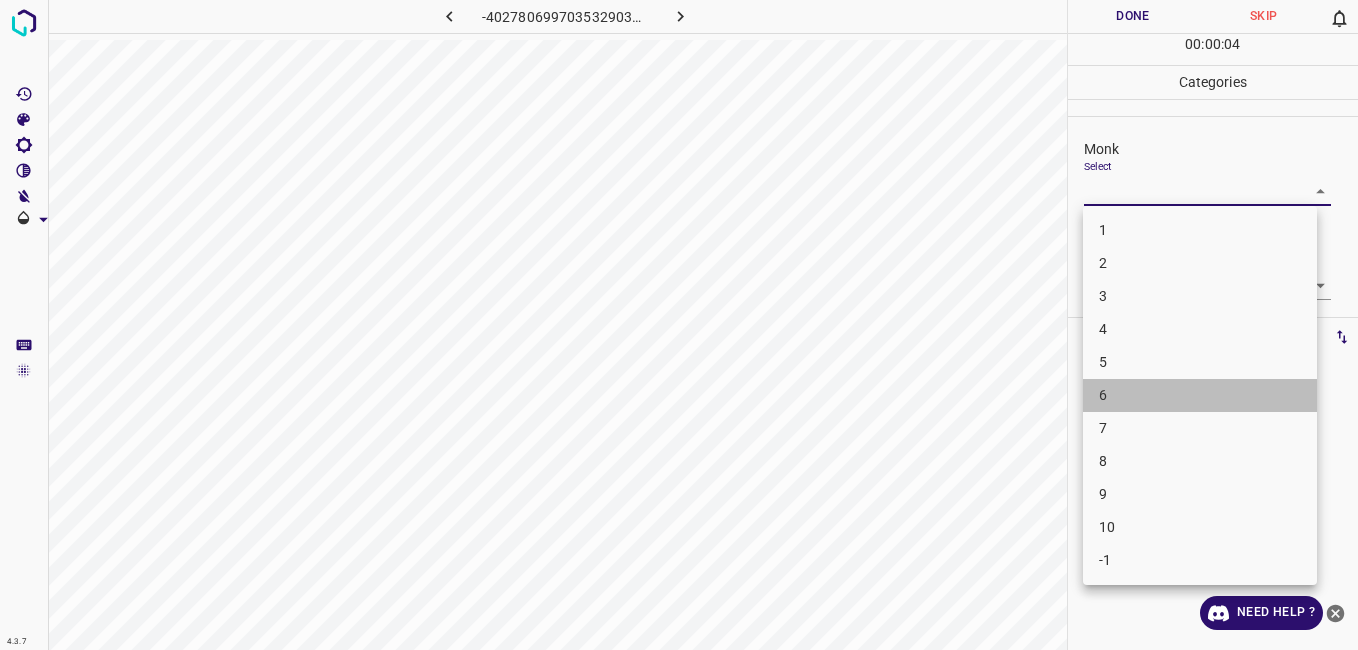 click on "6" at bounding box center (1200, 395) 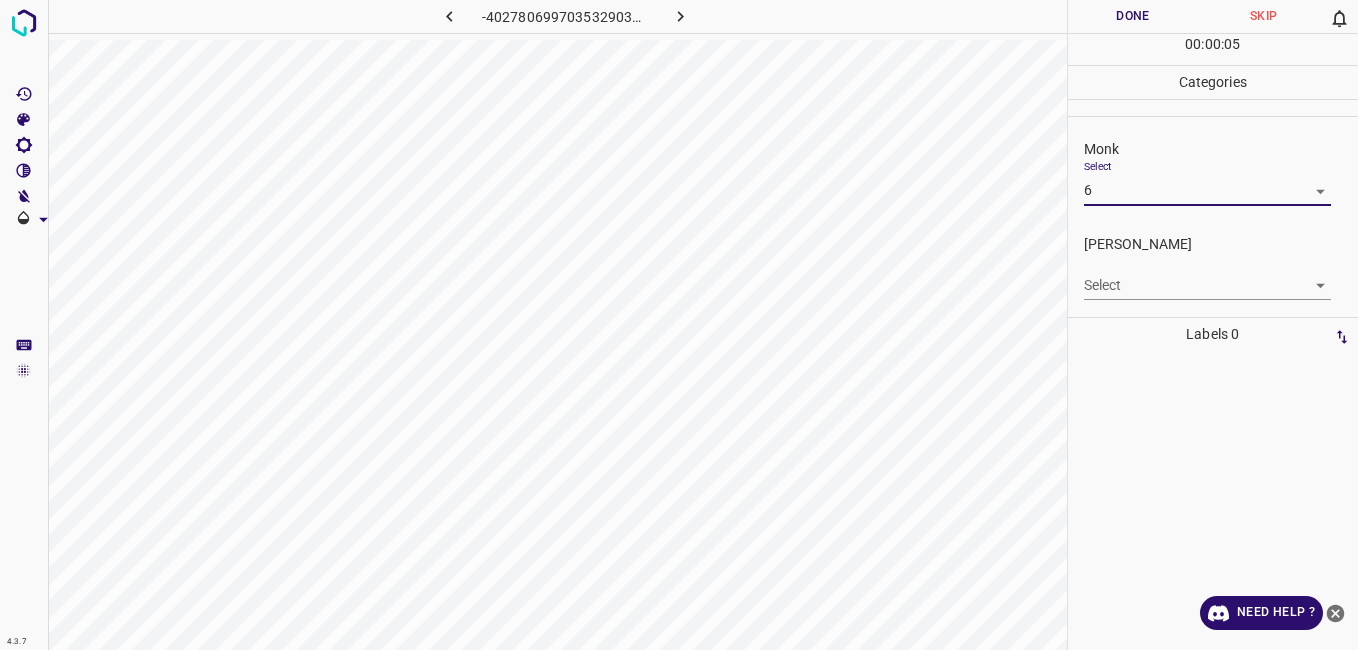 click on "4.3.7 -4027806997035329030.png Done Skip 0 00   : 00   : 05   Categories Monk   Select 6 6  [PERSON_NAME]   Select ​ Labels   0 Categories 1 Monk 2  [PERSON_NAME] Tools Space Change between modes (Draw & Edit) I Auto labeling R Restore zoom M Zoom in N Zoom out Delete Delete selecte label Filters Z Restore filters X Saturation filter C Brightness filter V Contrast filter B Gray scale filter General O Download Need Help ? - Text - Hide - Delete" at bounding box center [679, 325] 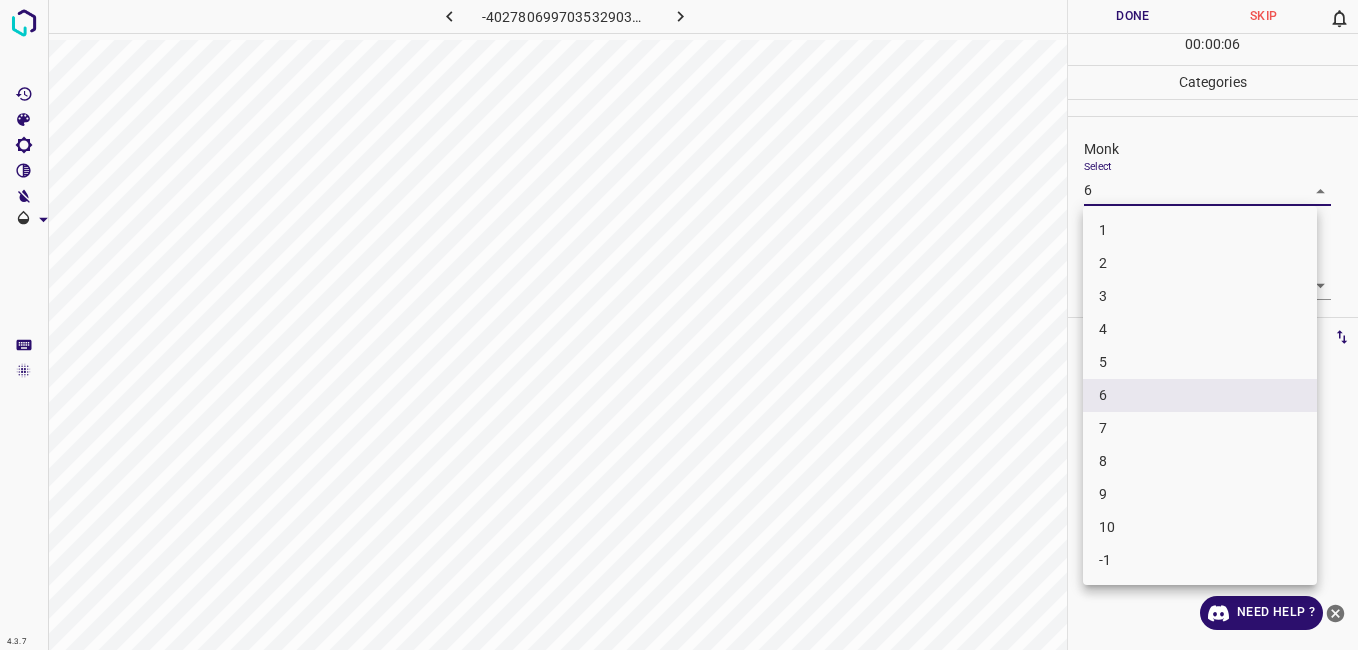 click on "5" at bounding box center [1200, 362] 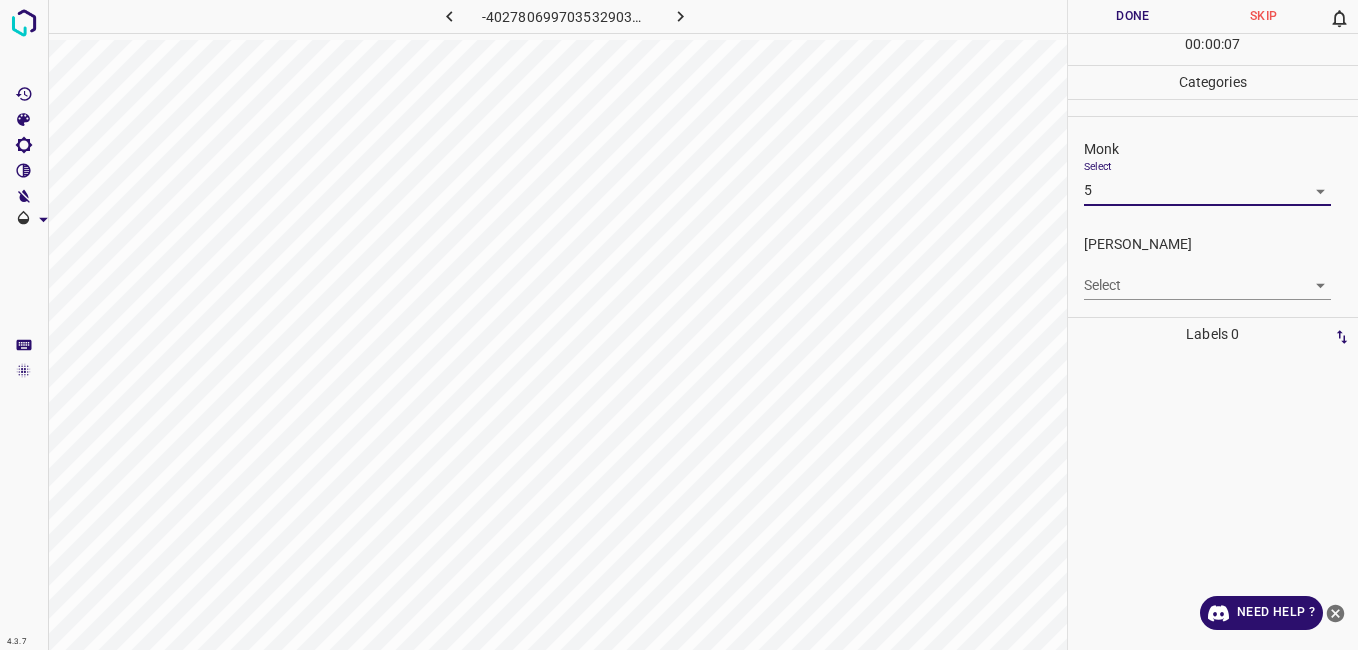 click on "4.3.7 -4027806997035329030.png Done Skip 0 00   : 00   : 07   Categories Monk   Select 5 5  [PERSON_NAME]   Select ​ Labels   0 Categories 1 Monk 2  [PERSON_NAME] Tools Space Change between modes (Draw & Edit) I Auto labeling R Restore zoom M Zoom in N Zoom out Delete Delete selecte label Filters Z Restore filters X Saturation filter C Brightness filter V Contrast filter B Gray scale filter General O Download Need Help ? - Text - Hide - Delete" at bounding box center (679, 325) 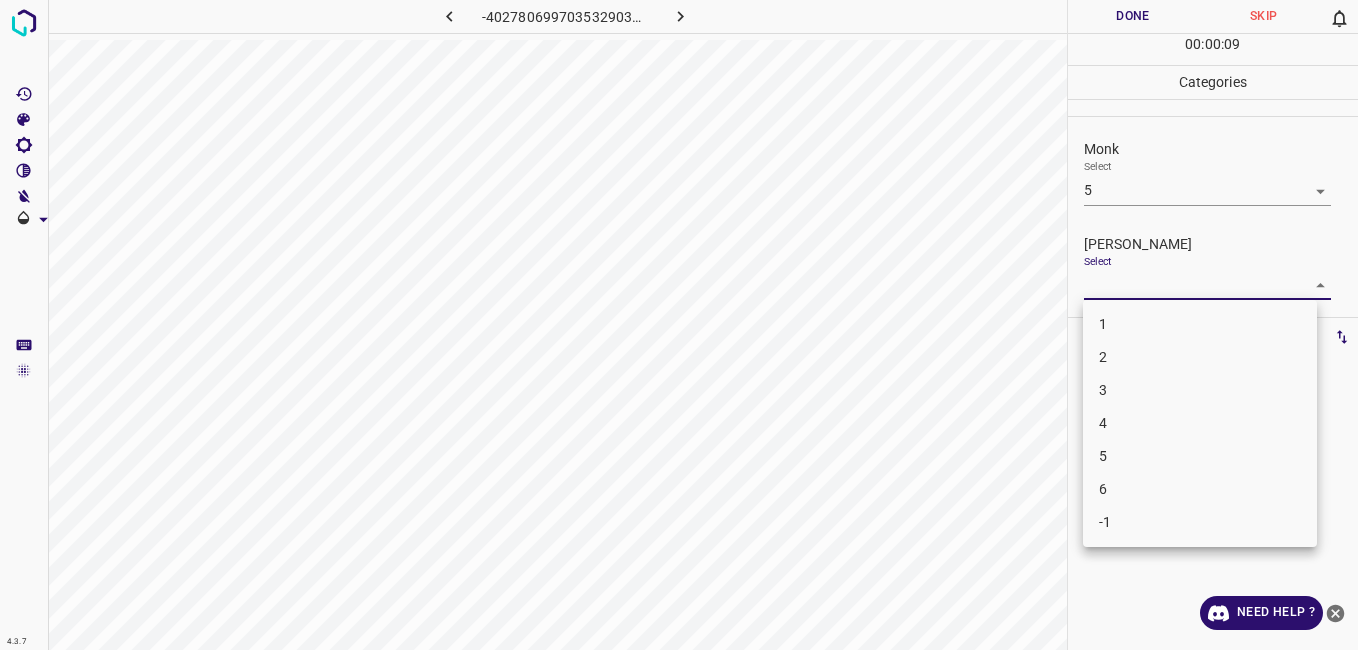 click on "3" at bounding box center [1200, 390] 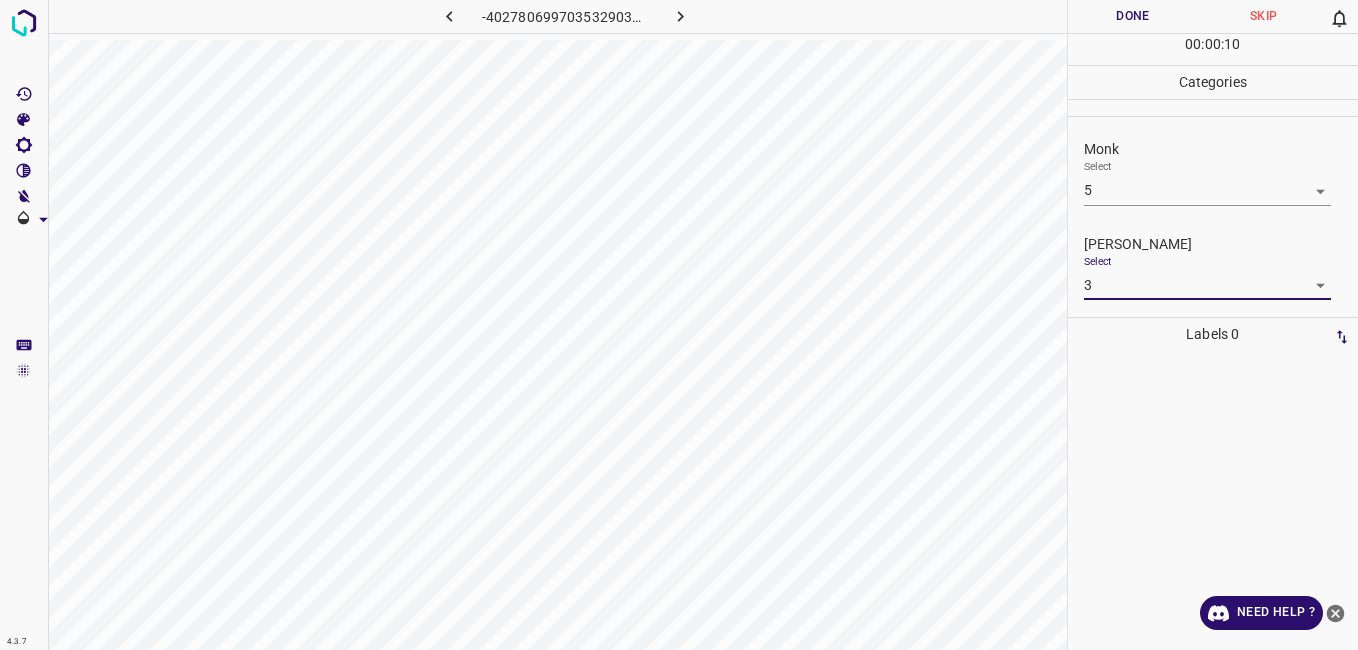 click on "Done" at bounding box center [1133, 16] 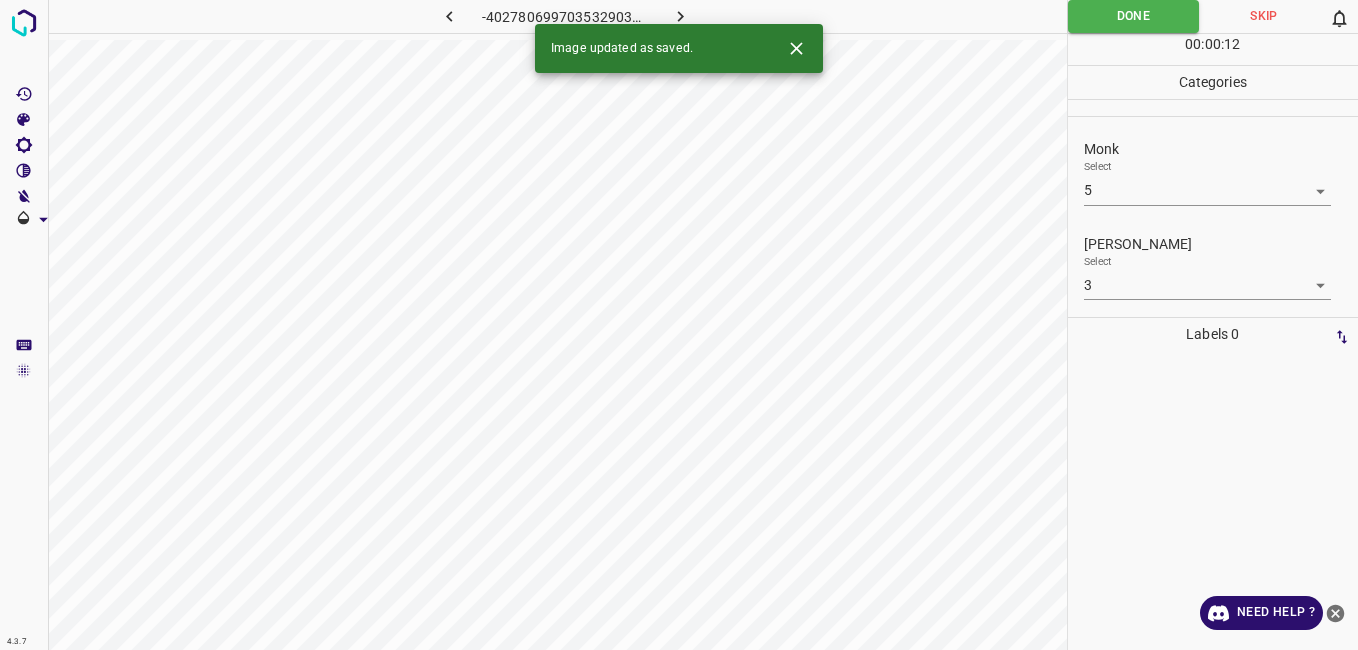 click 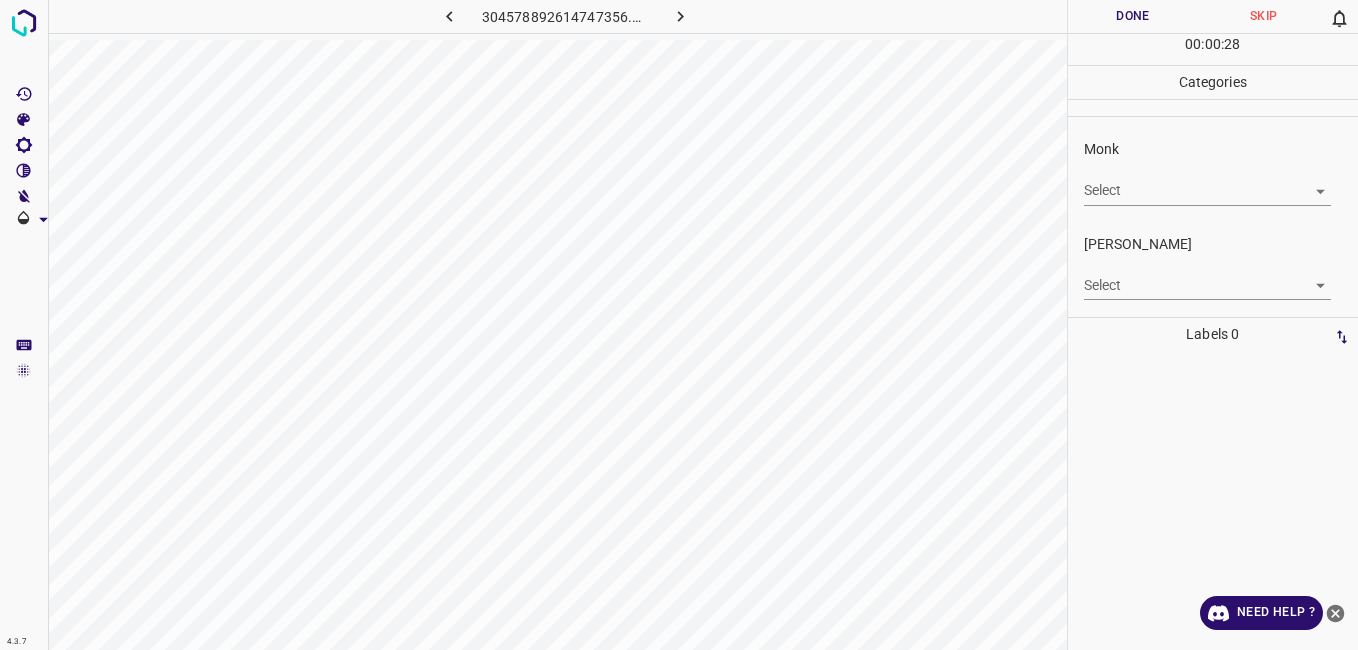 click on "4.3.7 304578892614747356.png Done Skip 0 00   : 00   : 28   Categories Monk   Select ​  [PERSON_NAME]   Select ​ Labels   0 Categories 1 Monk 2  [PERSON_NAME] Tools Space Change between modes (Draw & Edit) I Auto labeling R Restore zoom M Zoom in N Zoom out Delete Delete selecte label Filters Z Restore filters X Saturation filter C Brightness filter V Contrast filter B Gray scale filter General O Download Need Help ? - Text - Hide - Delete" at bounding box center [679, 325] 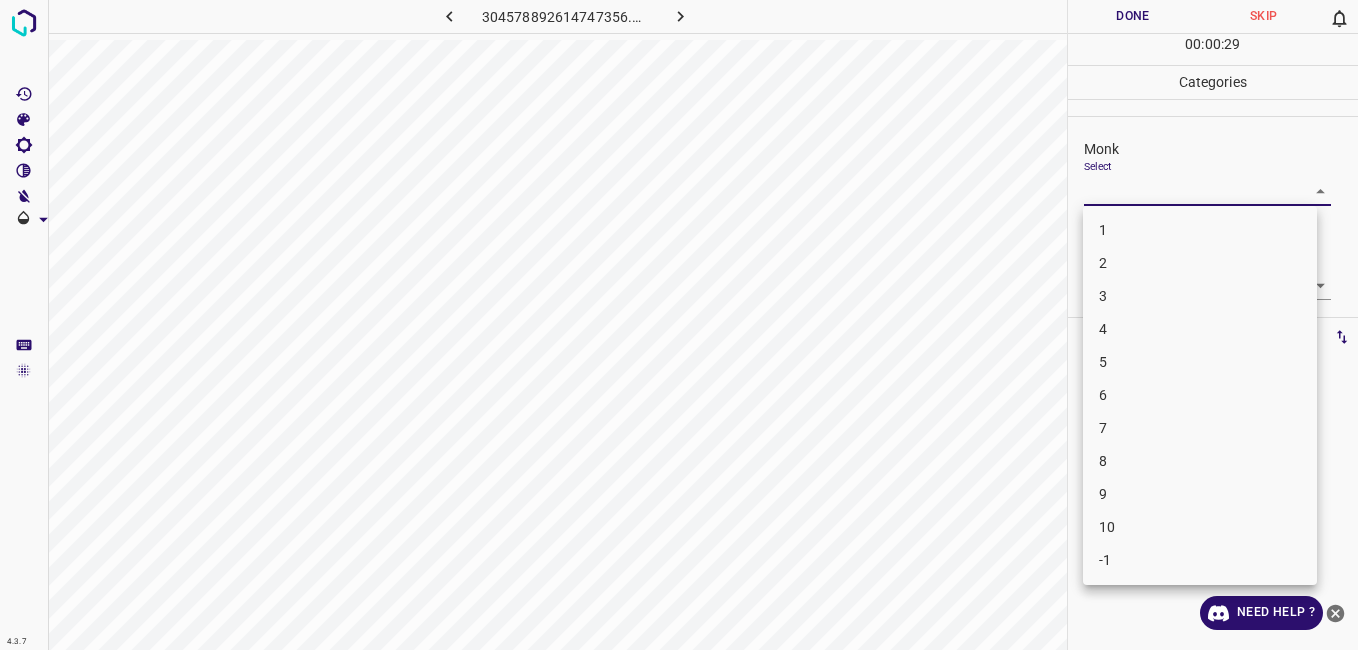 click on "5" at bounding box center [1200, 362] 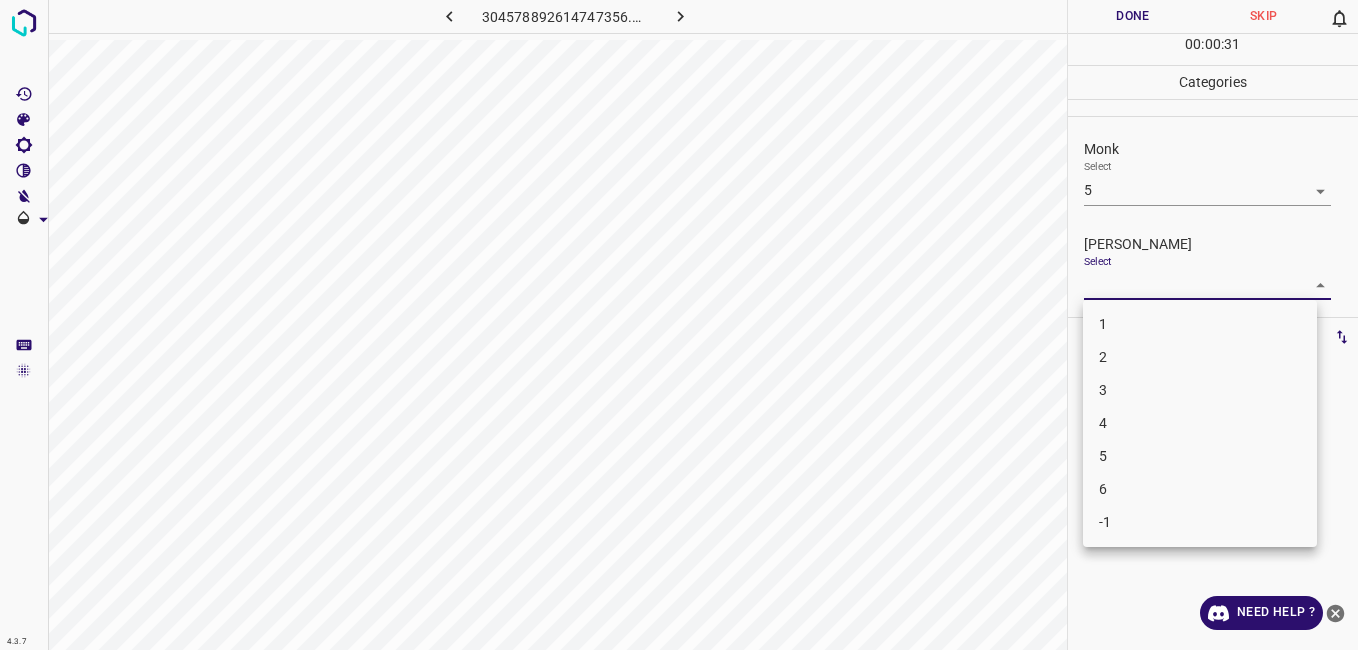 click on "4.3.7 304578892614747356.png Done Skip 0 00   : 00   : 31   Categories Monk   Select 5 5  [PERSON_NAME]   Select ​ Labels   0 Categories 1 Monk 2  [PERSON_NAME] Tools Space Change between modes (Draw & Edit) I Auto labeling R Restore zoom M Zoom in N Zoom out Delete Delete selecte label Filters Z Restore filters X Saturation filter C Brightness filter V Contrast filter B Gray scale filter General O Download Need Help ? - Text - Hide - Delete 1 2 3 4 5 6 -1" at bounding box center (679, 325) 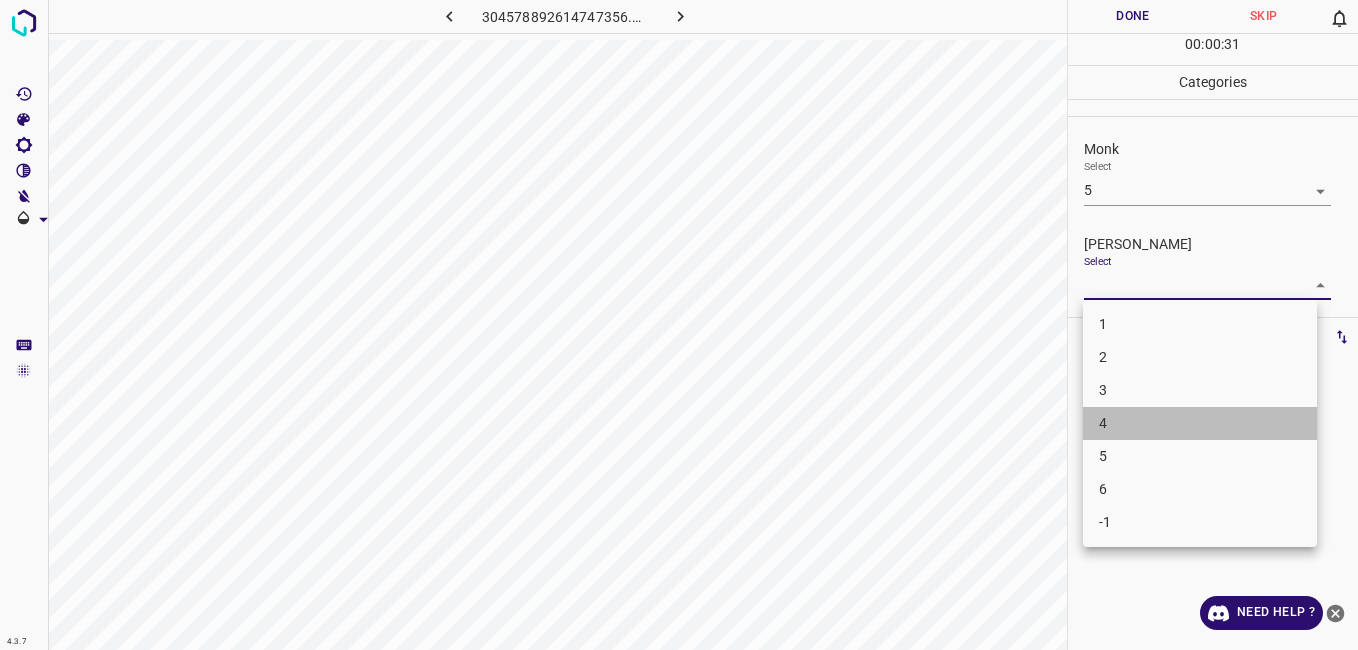 click on "4" at bounding box center (1200, 423) 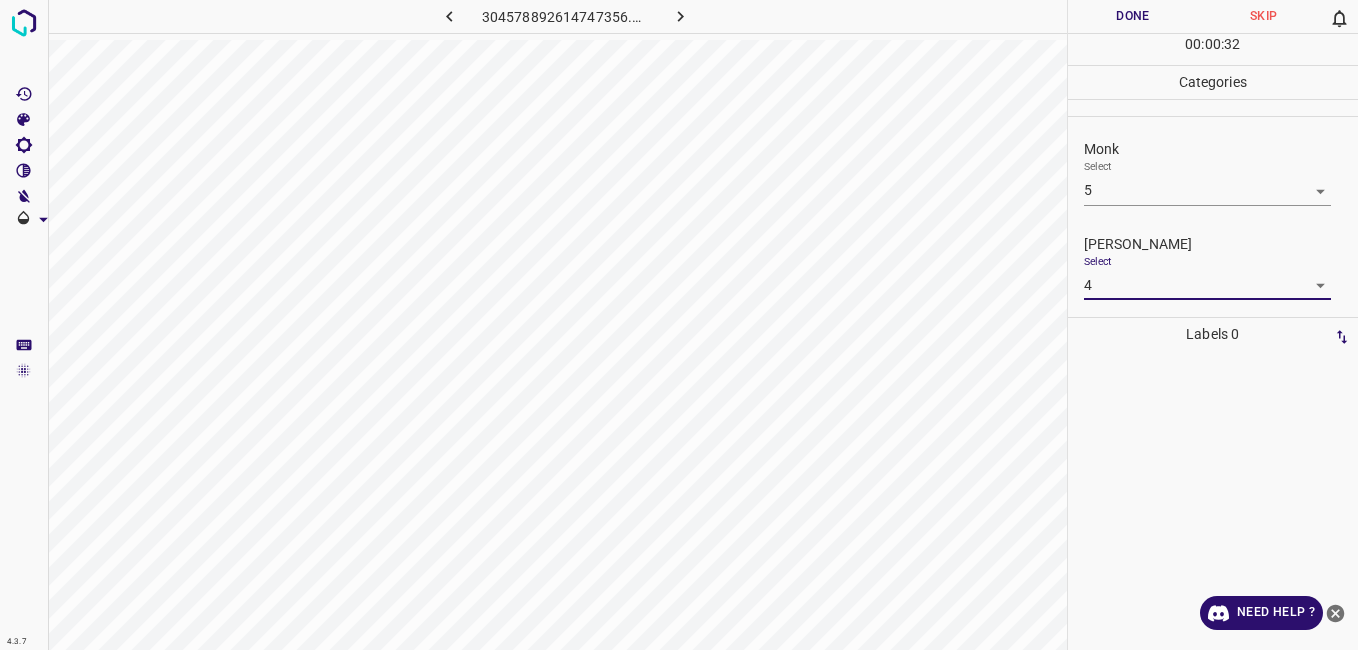 click on "Done" at bounding box center (1133, 16) 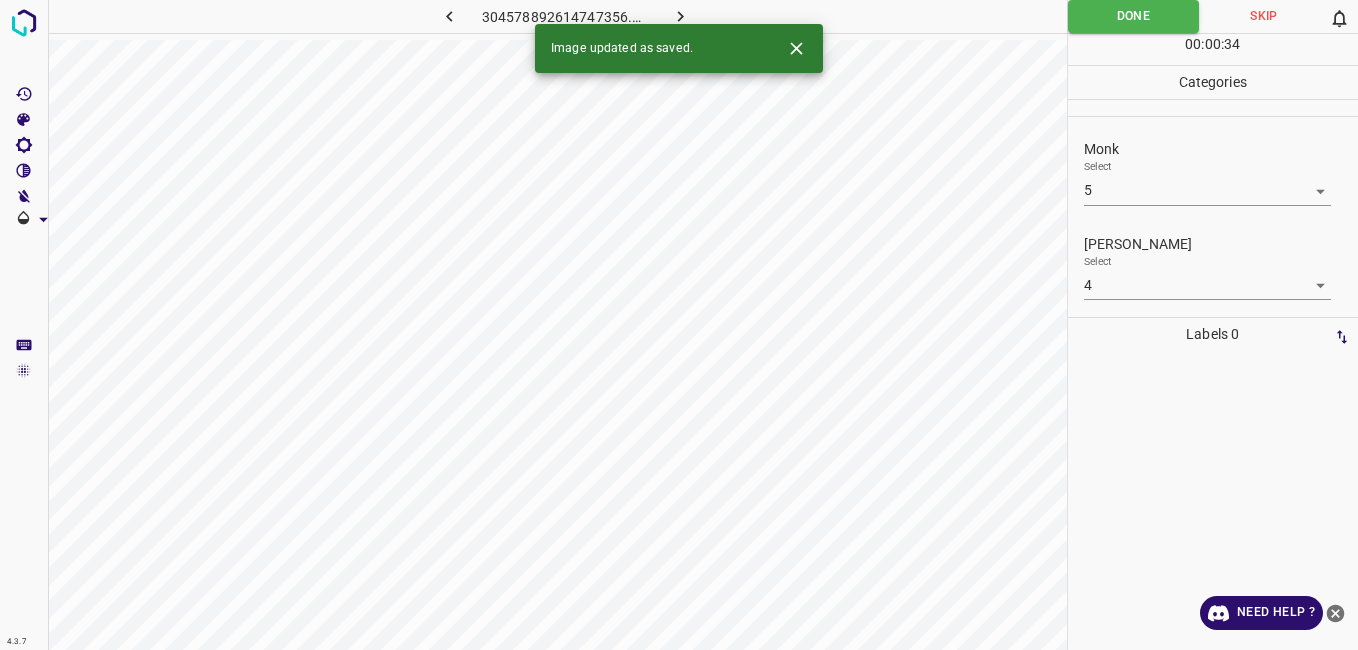 click 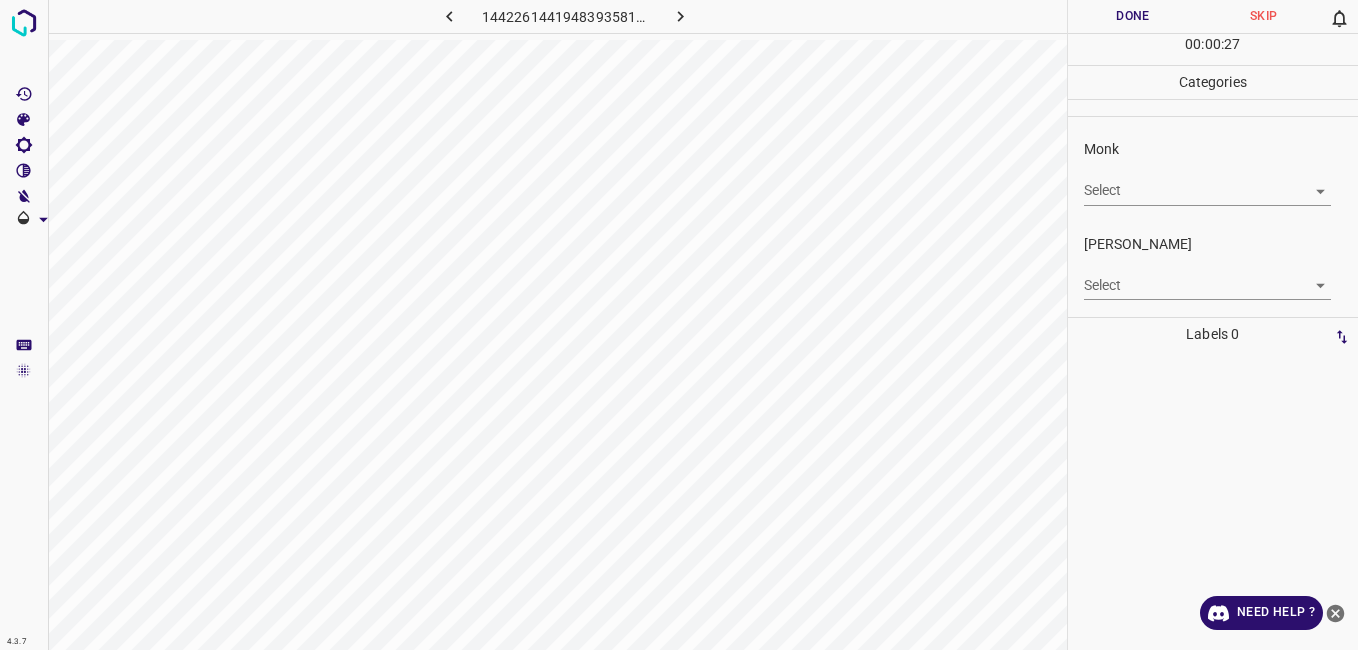 click on "4.3.7 1442261441948393581.png Done Skip 0 00   : 00   : 27   Categories Monk   Select ​  [PERSON_NAME]   Select ​ Labels   0 Categories 1 Monk 2  [PERSON_NAME] Tools Space Change between modes (Draw & Edit) I Auto labeling R Restore zoom M Zoom in N Zoom out Delete Delete selecte label Filters Z Restore filters X Saturation filter C Brightness filter V Contrast filter B Gray scale filter General O Download Need Help ? - Text - Hide - Delete" at bounding box center (679, 325) 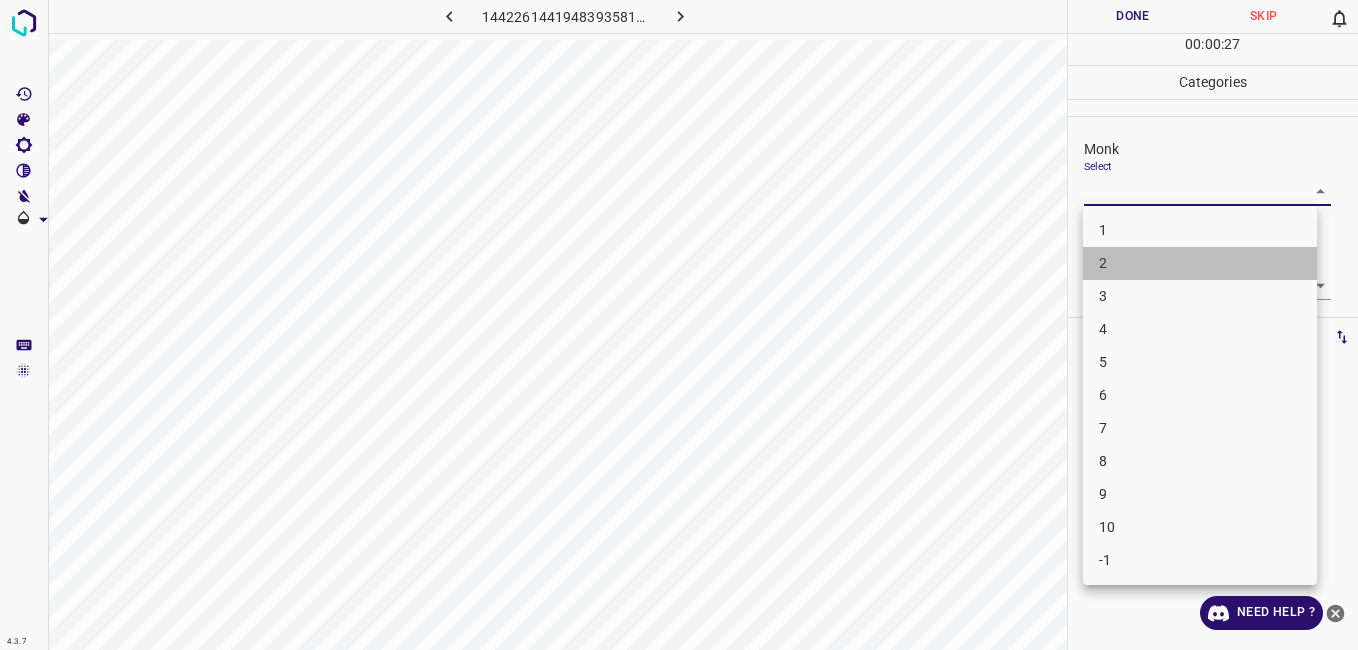 click on "2" at bounding box center [1200, 263] 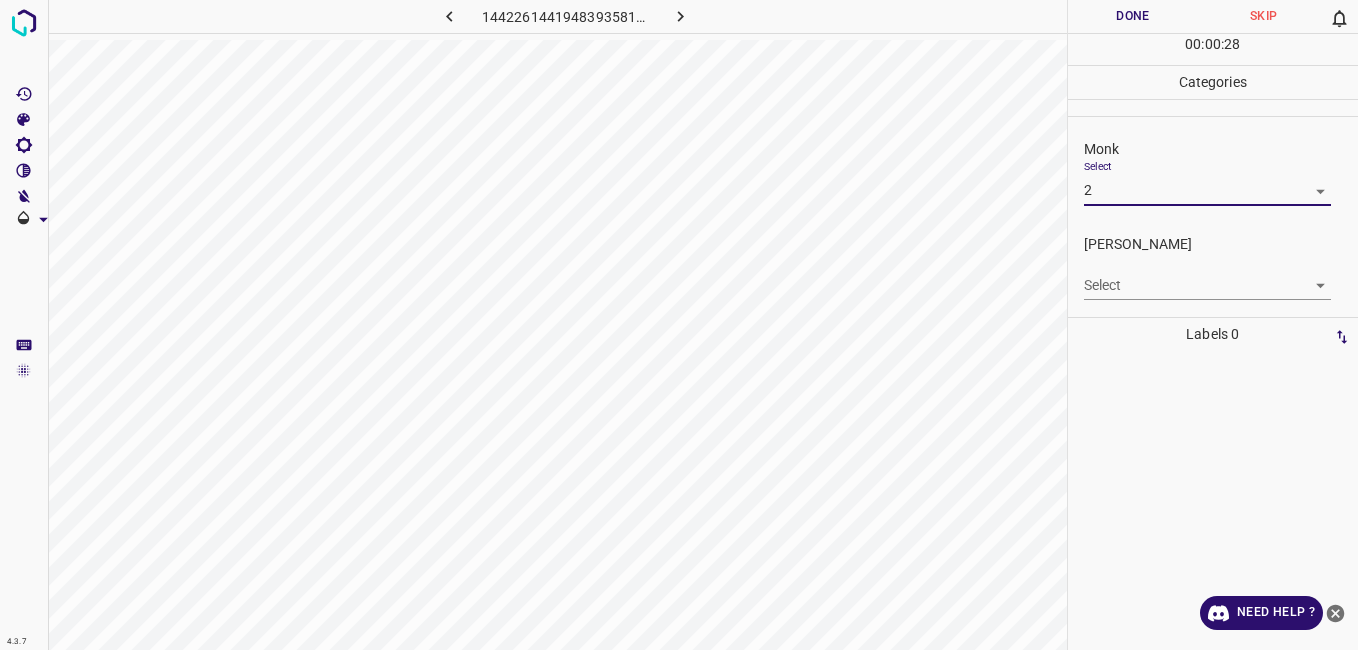 click on "4.3.7 1442261441948393581.png Done Skip 0 00   : 00   : 28   Categories Monk   Select 2 2  [PERSON_NAME]   Select ​ Labels   0 Categories 1 Monk 2  [PERSON_NAME] Tools Space Change between modes (Draw & Edit) I Auto labeling R Restore zoom M Zoom in N Zoom out Delete Delete selecte label Filters Z Restore filters X Saturation filter C Brightness filter V Contrast filter B Gray scale filter General O Download Need Help ? - Text - Hide - Delete" at bounding box center (679, 325) 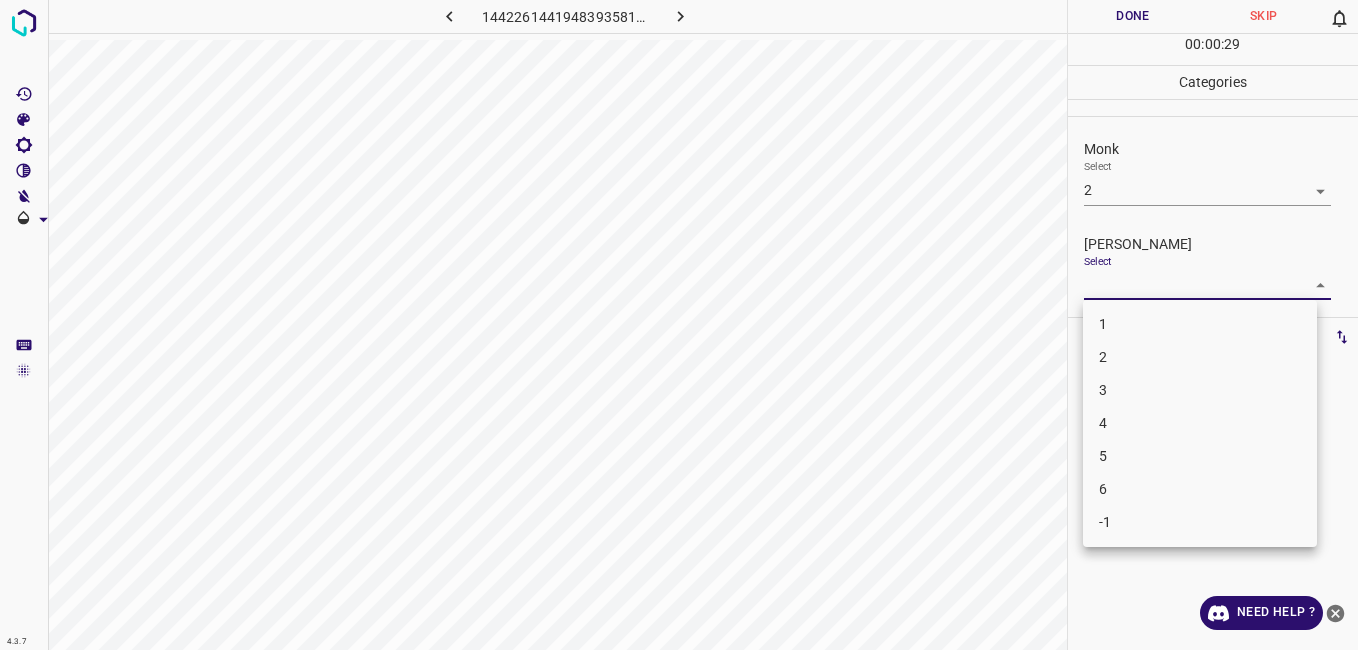 click on "1" at bounding box center (1200, 324) 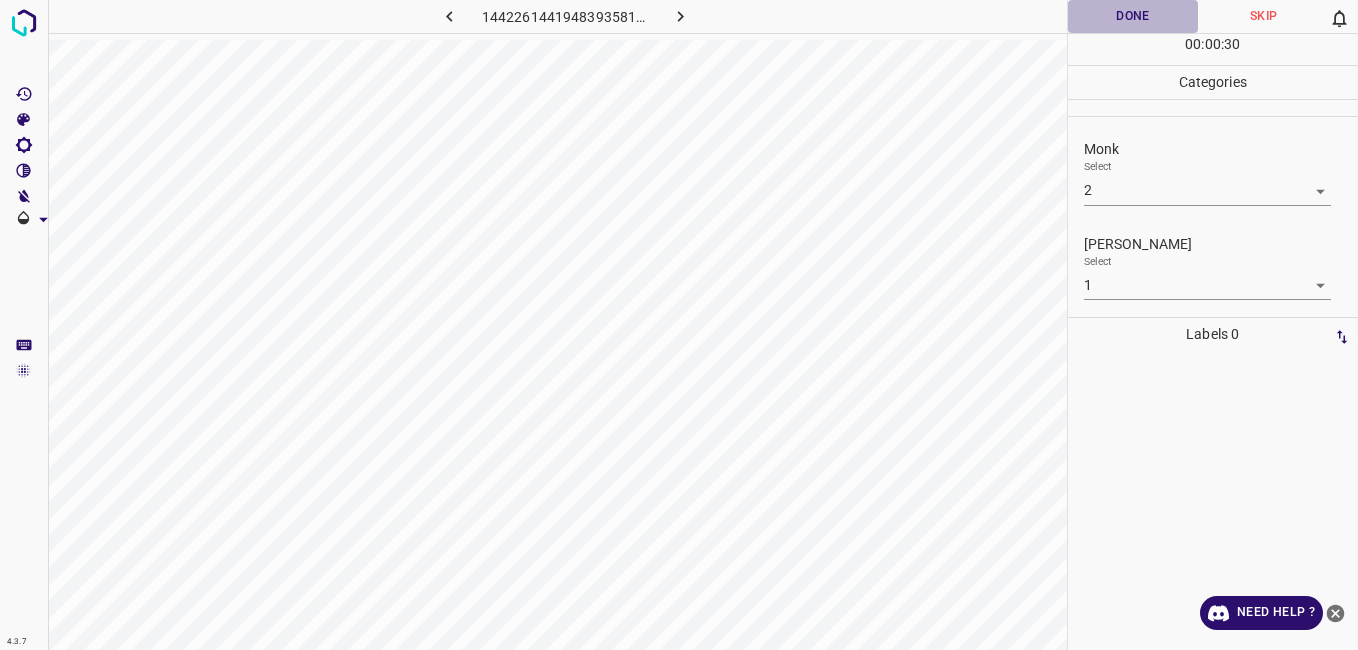 click on "Done" at bounding box center (1133, 16) 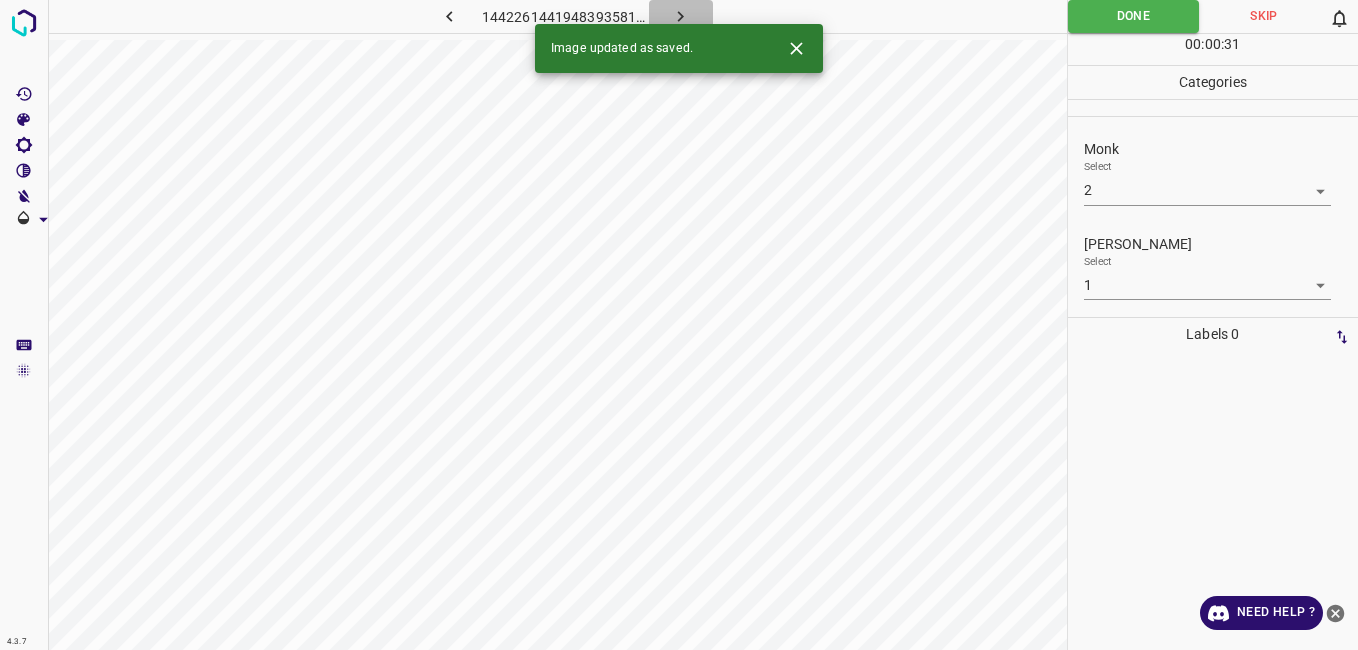 click 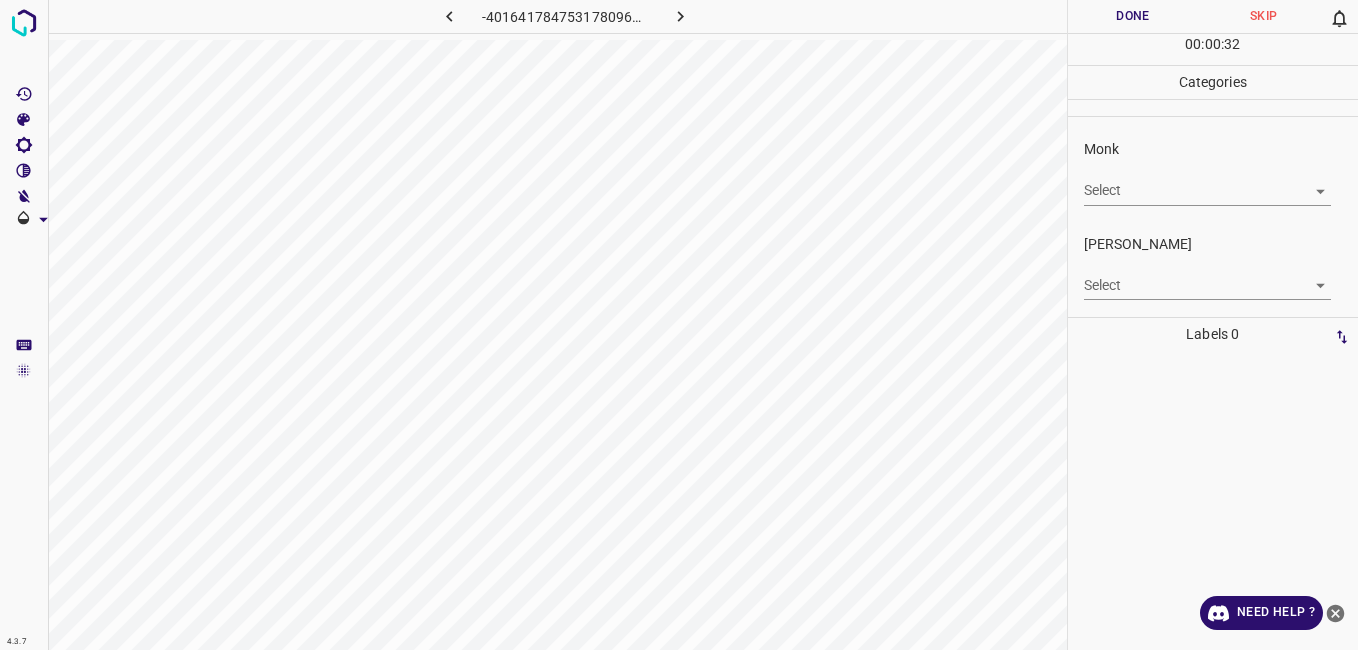click on "4.3.7 -4016417847531780967.png Done Skip 0 00   : 00   : 32   Categories Monk   Select ​  [PERSON_NAME]   Select ​ Labels   0 Categories 1 Monk 2  [PERSON_NAME] Tools Space Change between modes (Draw & Edit) I Auto labeling R Restore zoom M Zoom in N Zoom out Delete Delete selecte label Filters Z Restore filters X Saturation filter C Brightness filter V Contrast filter B Gray scale filter General O Download Need Help ? - Text - Hide - Delete" at bounding box center [679, 325] 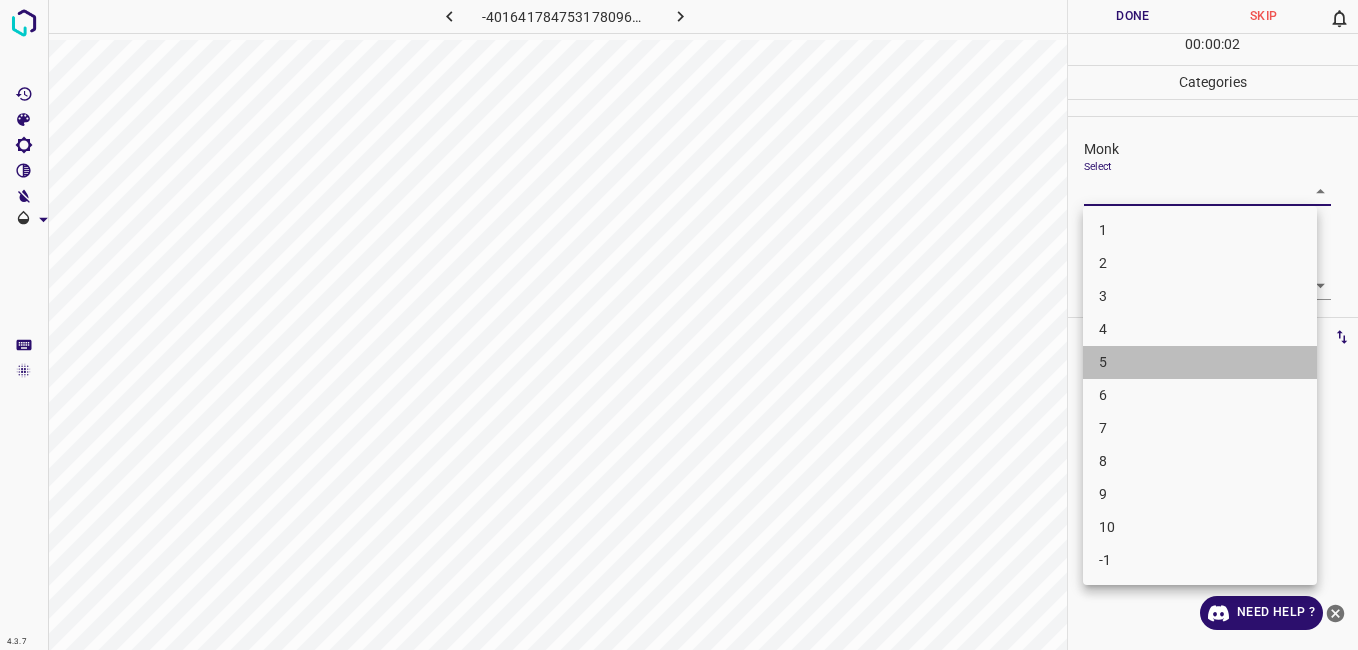click on "5" at bounding box center (1200, 362) 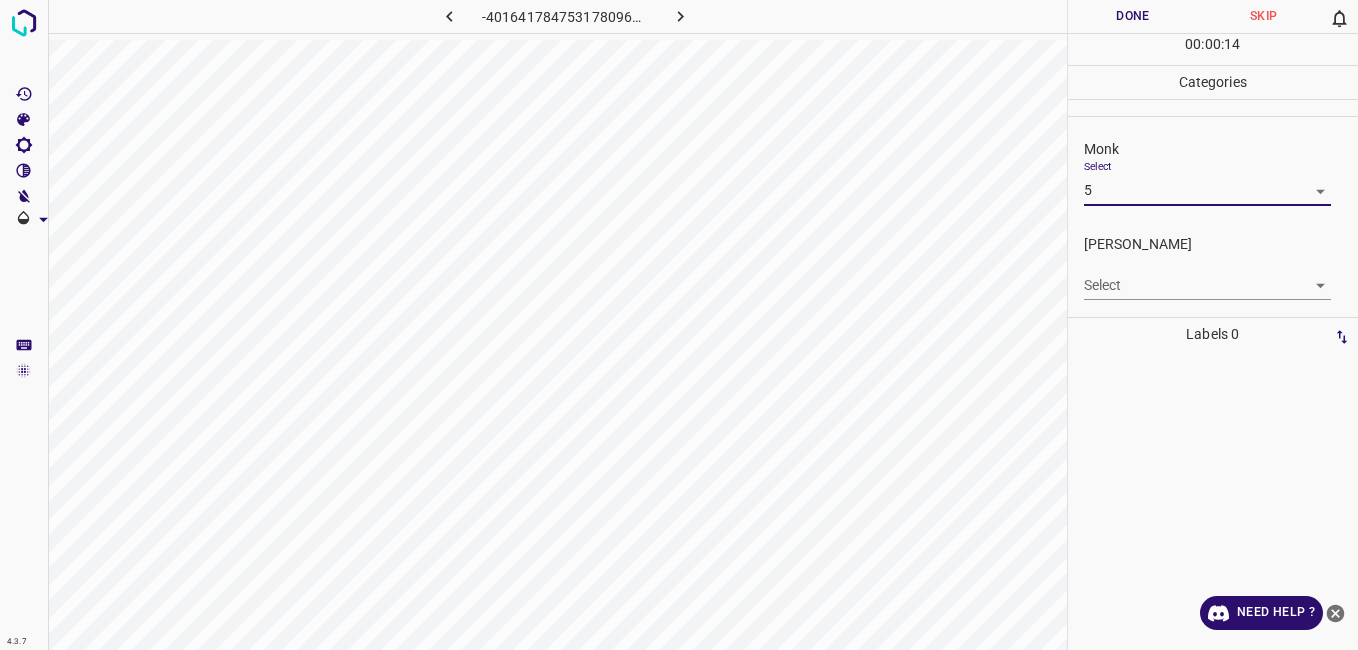 click on "4.3.7 -4016417847531780967.png Done Skip 0 00   : 00   : 14   Categories Monk   Select 5 5  [PERSON_NAME]   Select ​ Labels   0 Categories 1 Monk 2  [PERSON_NAME] Tools Space Change between modes (Draw & Edit) I Auto labeling R Restore zoom M Zoom in N Zoom out Delete Delete selecte label Filters Z Restore filters X Saturation filter C Brightness filter V Contrast filter B Gray scale filter General O Download Need Help ? - Text - Hide - Delete" at bounding box center [679, 325] 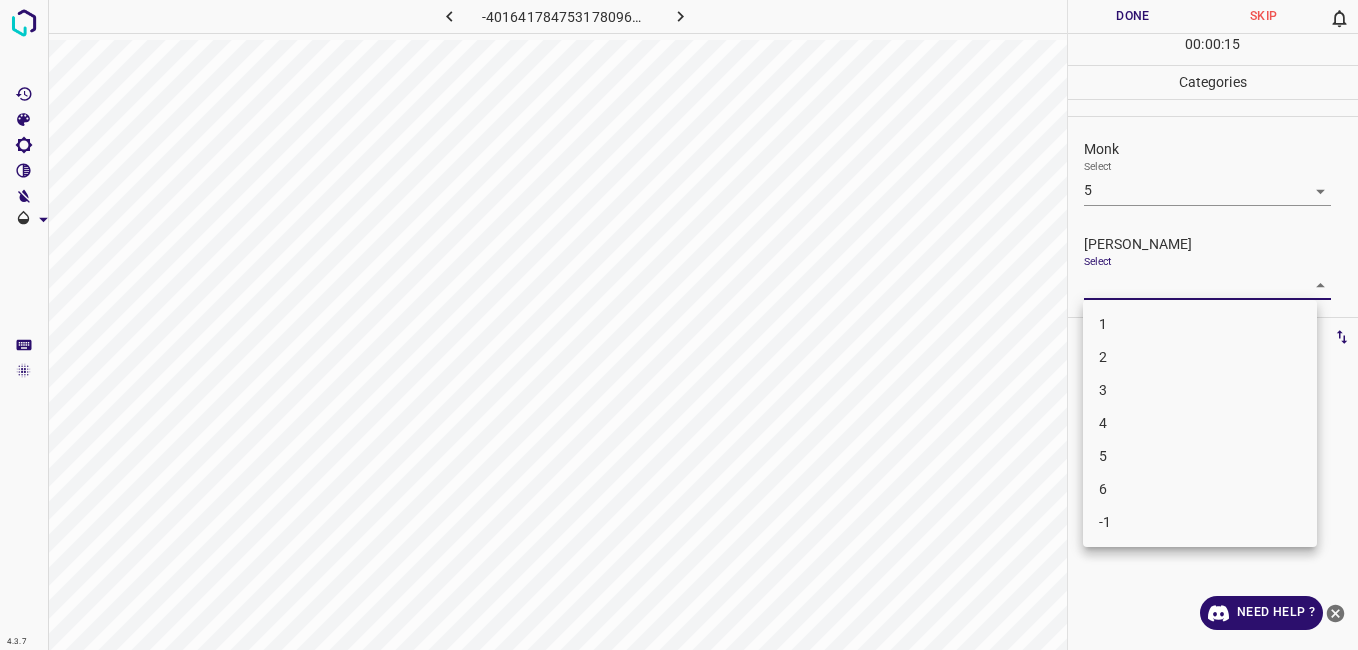 click on "3" at bounding box center (1200, 390) 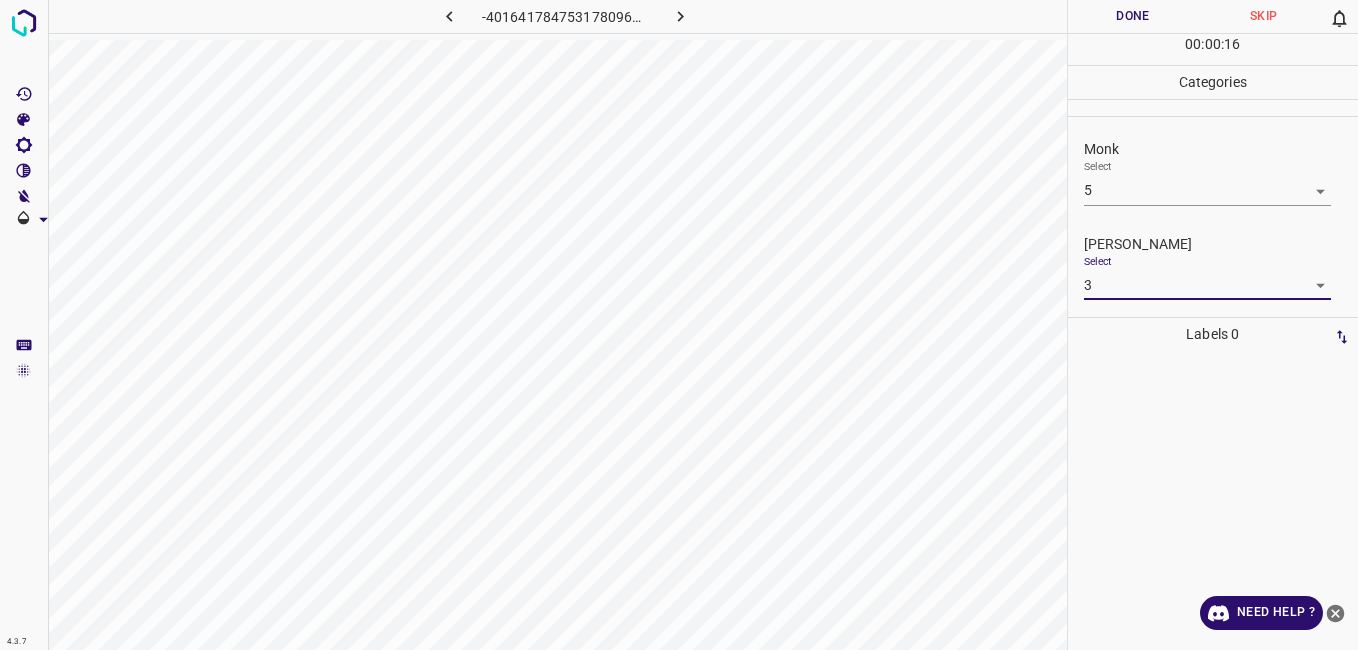 click on "Monk   Select 5 5" at bounding box center (1213, 172) 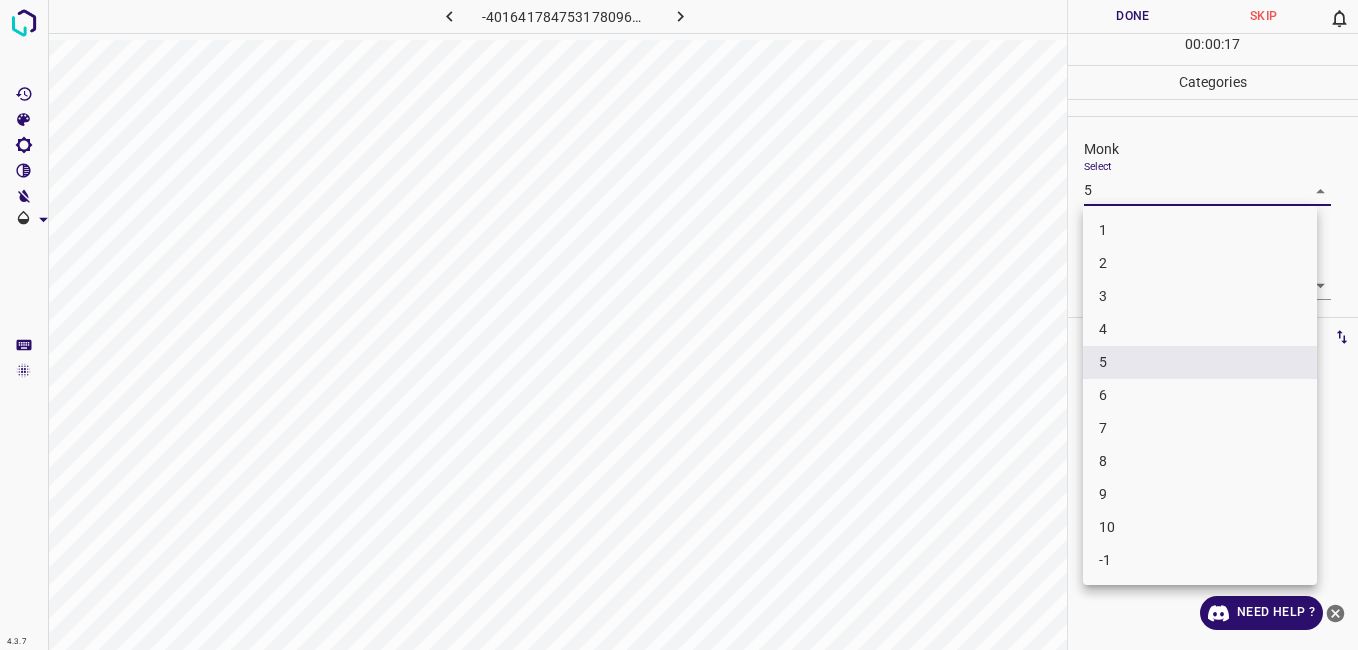 click on "4.3.7 -4016417847531780967.png Done Skip 0 00   : 00   : 17   Categories Monk   Select 5 5  [PERSON_NAME]   Select 3 3 Labels   0 Categories 1 Monk 2  [PERSON_NAME] Tools Space Change between modes (Draw & Edit) I Auto labeling R Restore zoom M Zoom in N Zoom out Delete Delete selecte label Filters Z Restore filters X Saturation filter C Brightness filter V Contrast filter B Gray scale filter General O Download Need Help ? - Text - Hide - Delete 1 2 3 4 5 6 7 8 9 10 -1" at bounding box center [679, 325] 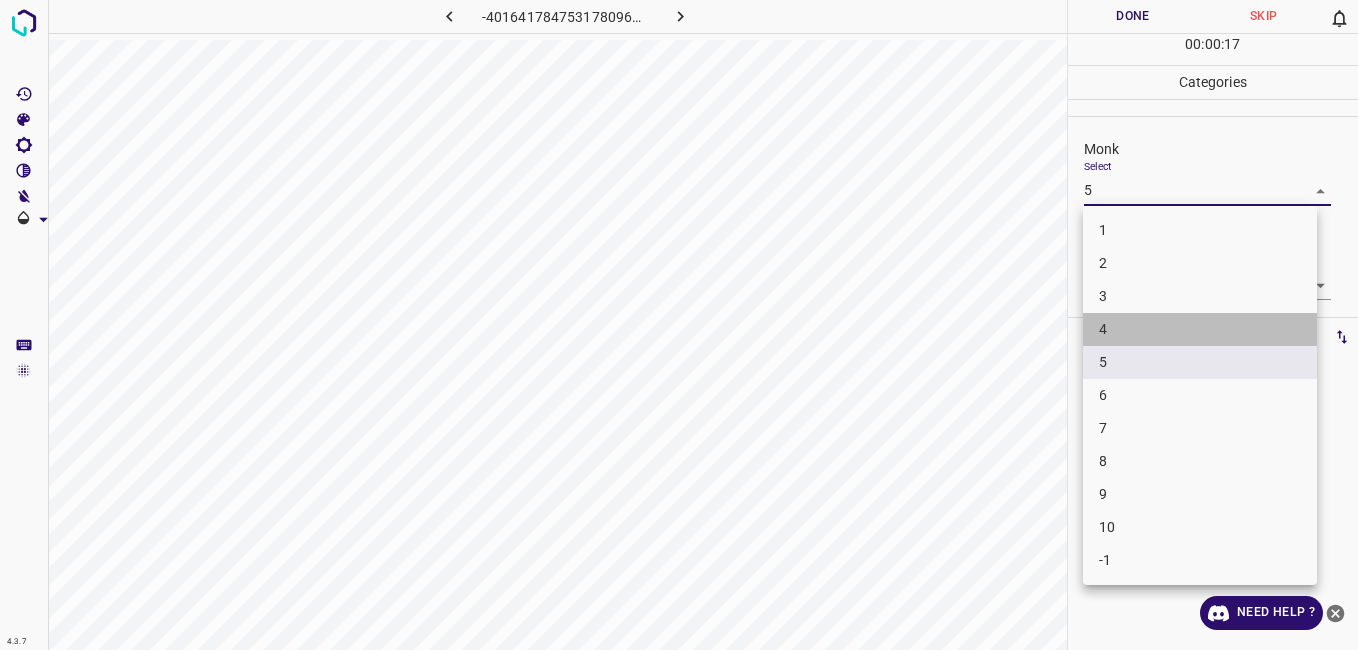 click on "4" at bounding box center [1200, 329] 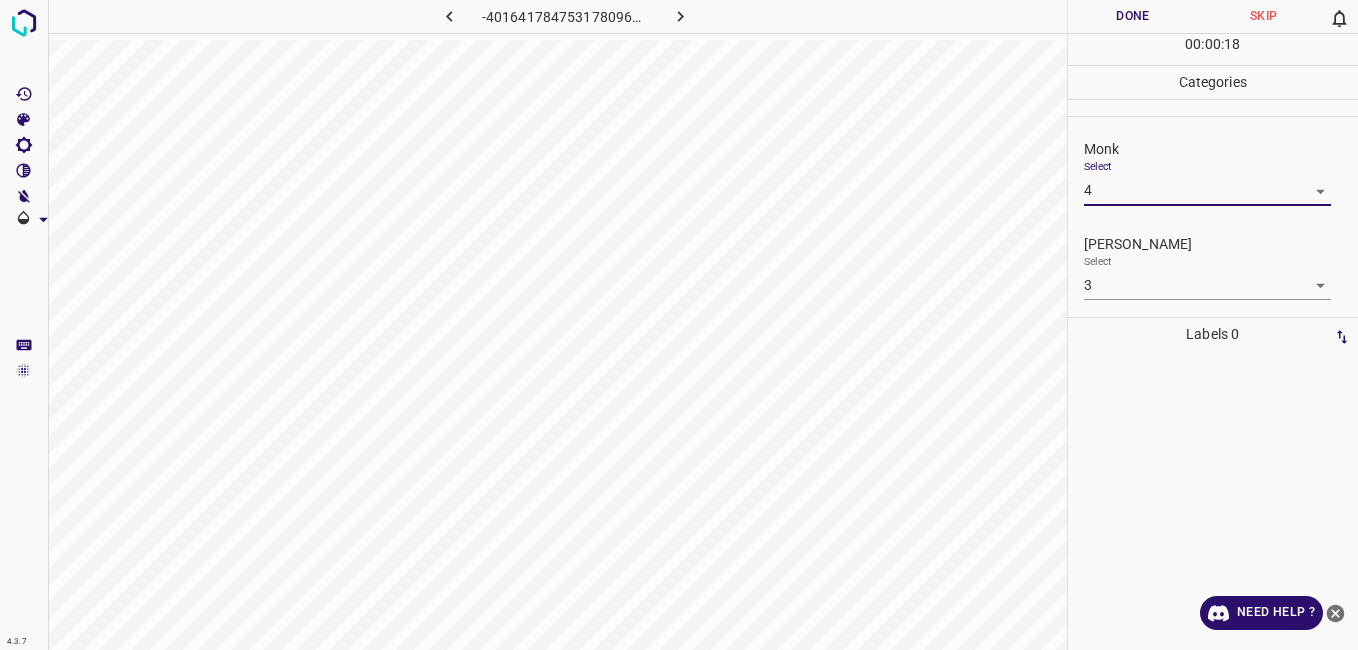 click on "Done" at bounding box center [1133, 16] 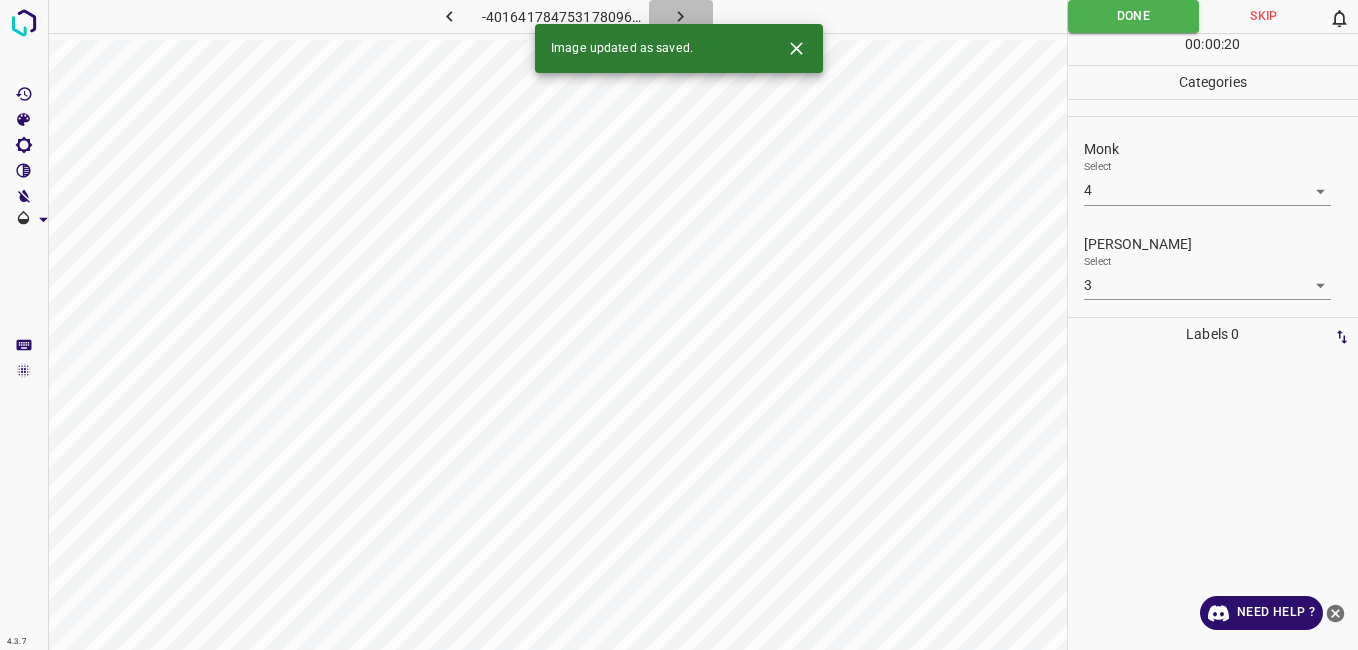 click at bounding box center [681, 16] 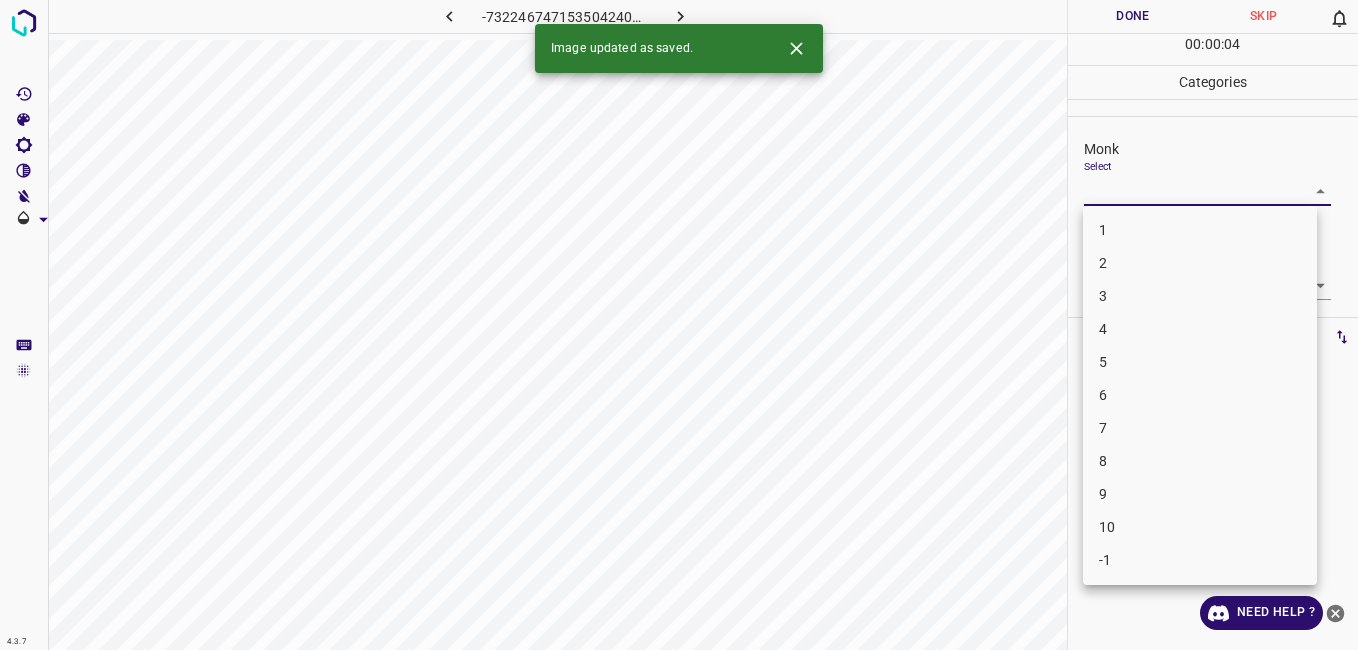 click on "4.3.7 -7322467471535042403.png Done Skip 0 00   : 00   : 04   Categories Monk   Select ​  [PERSON_NAME]   Select ​ Labels   0 Categories 1 Monk 2  [PERSON_NAME] Tools Space Change between modes (Draw & Edit) I Auto labeling R Restore zoom M Zoom in N Zoom out Delete Delete selecte label Filters Z Restore filters X Saturation filter C Brightness filter V Contrast filter B Gray scale filter General O Download Image updated as saved. Need Help ? - Text - Hide - Delete 1 2 3 4 5 6 7 8 9 10 -1" at bounding box center (679, 325) 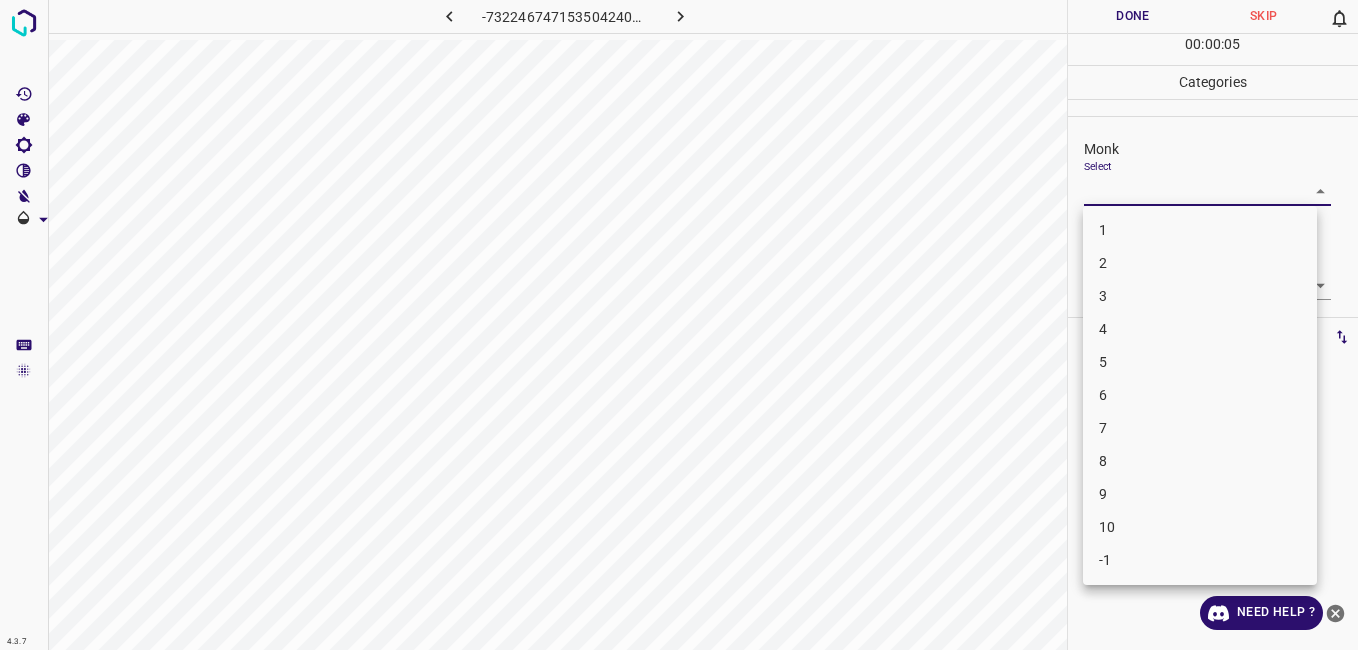 click on "3" at bounding box center (1200, 296) 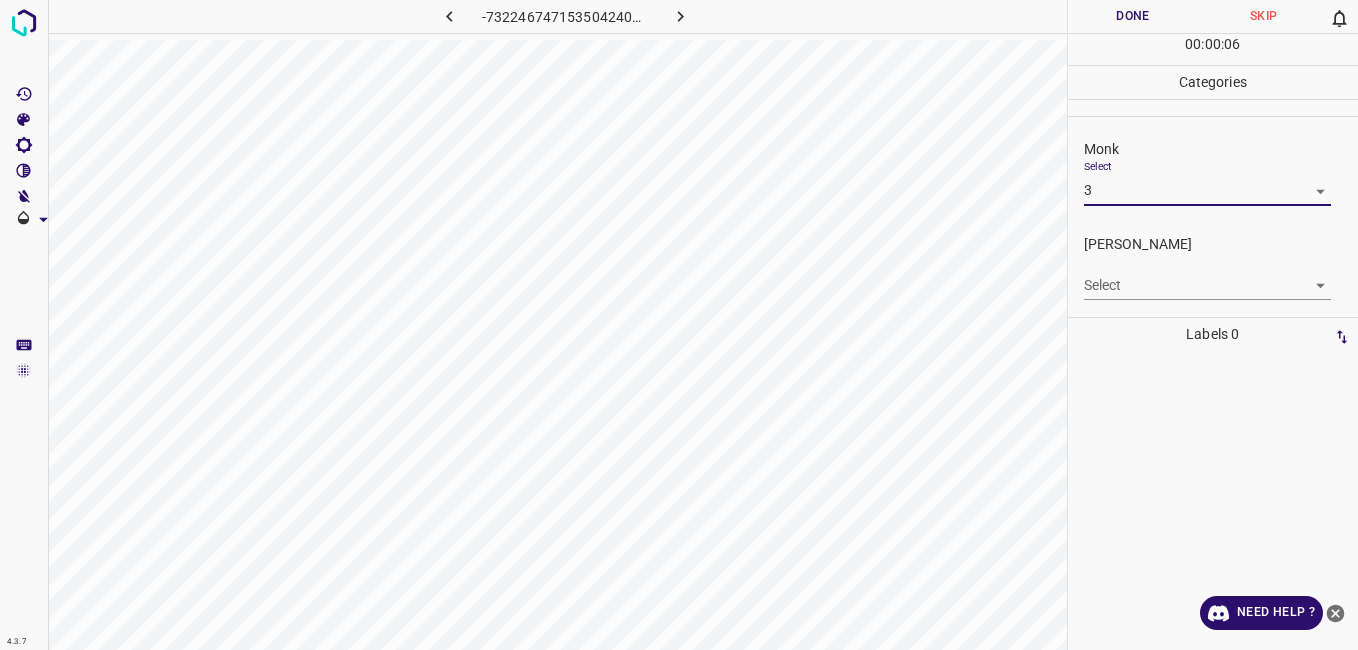 click on "4.3.7 -7322467471535042403.png Done Skip 0 00   : 00   : 06   Categories Monk   Select 3 3  [PERSON_NAME]   Select ​ Labels   0 Categories 1 Monk 2  [PERSON_NAME] Tools Space Change between modes (Draw & Edit) I Auto labeling R Restore zoom M Zoom in N Zoom out Delete Delete selecte label Filters Z Restore filters X Saturation filter C Brightness filter V Contrast filter B Gray scale filter General O Download Need Help ? - Text - Hide - Delete" at bounding box center (679, 325) 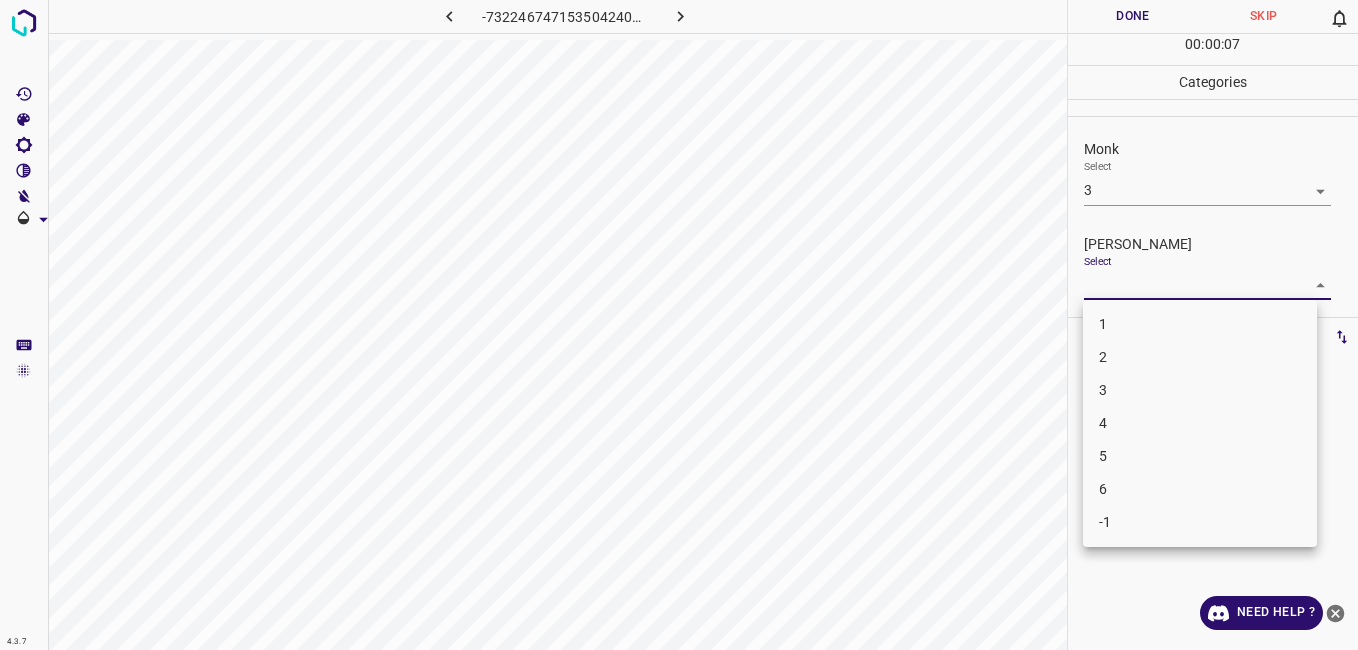 click on "2" at bounding box center [1200, 357] 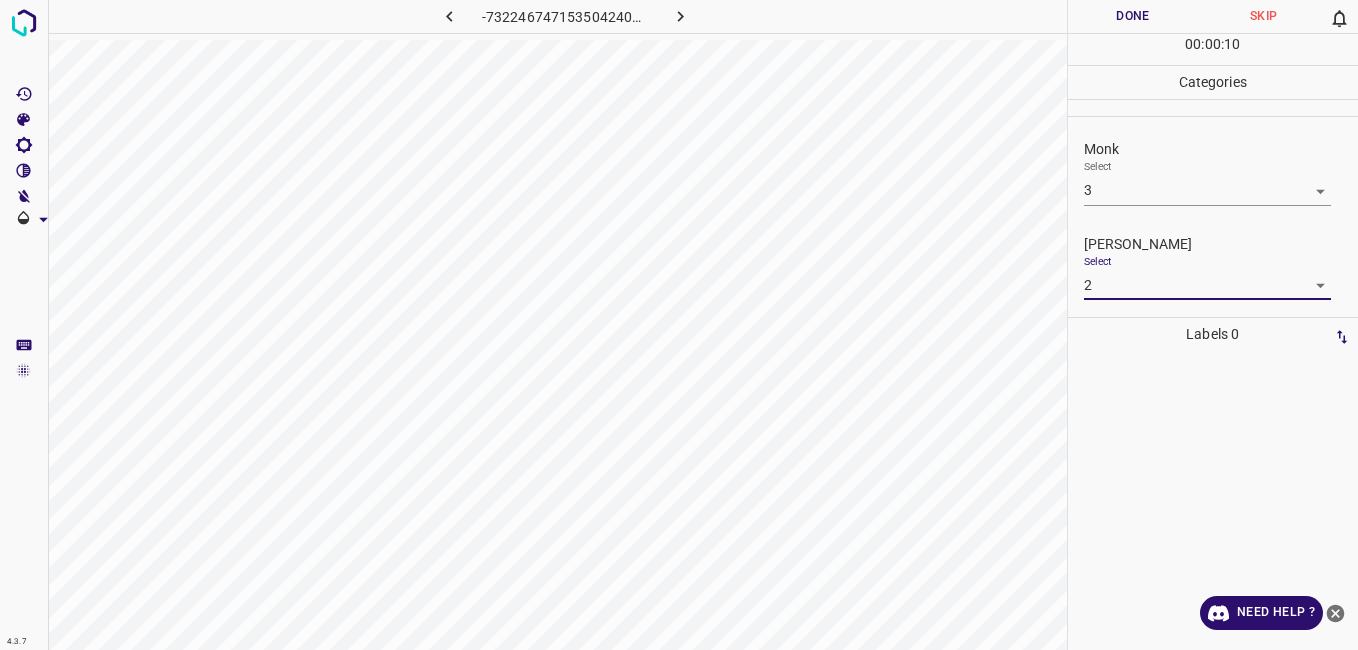 click on "Done" at bounding box center (1133, 16) 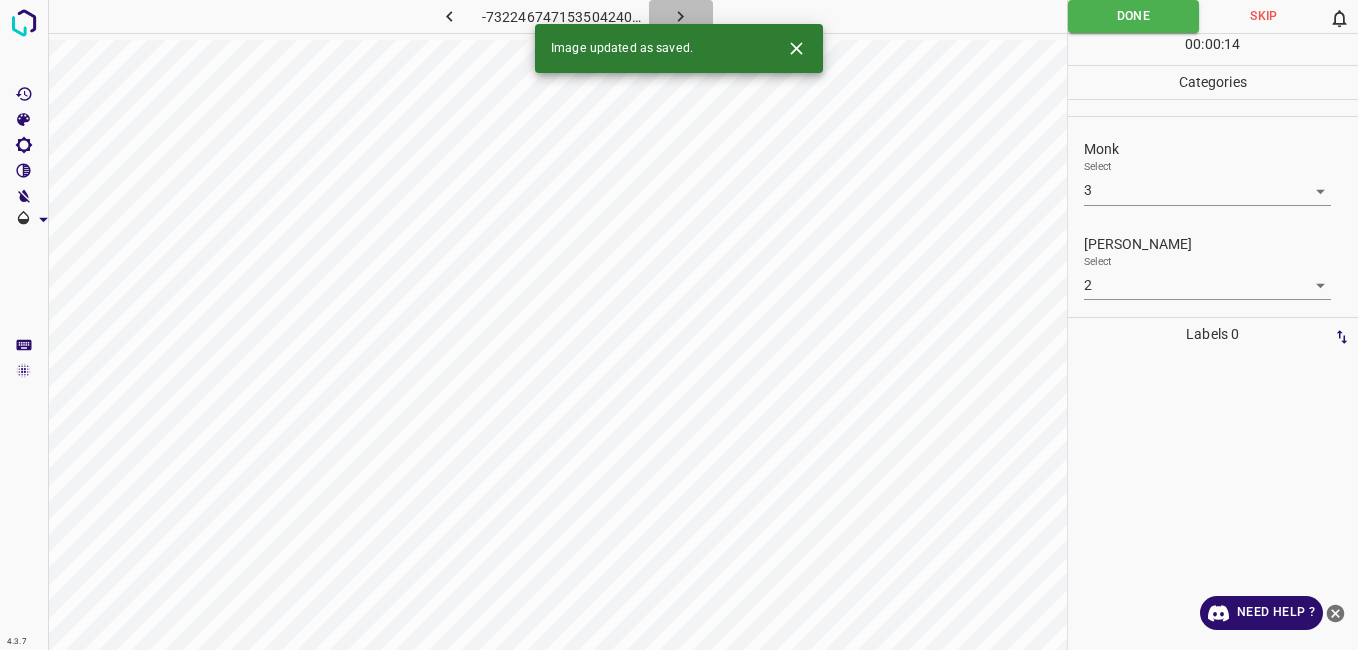 click 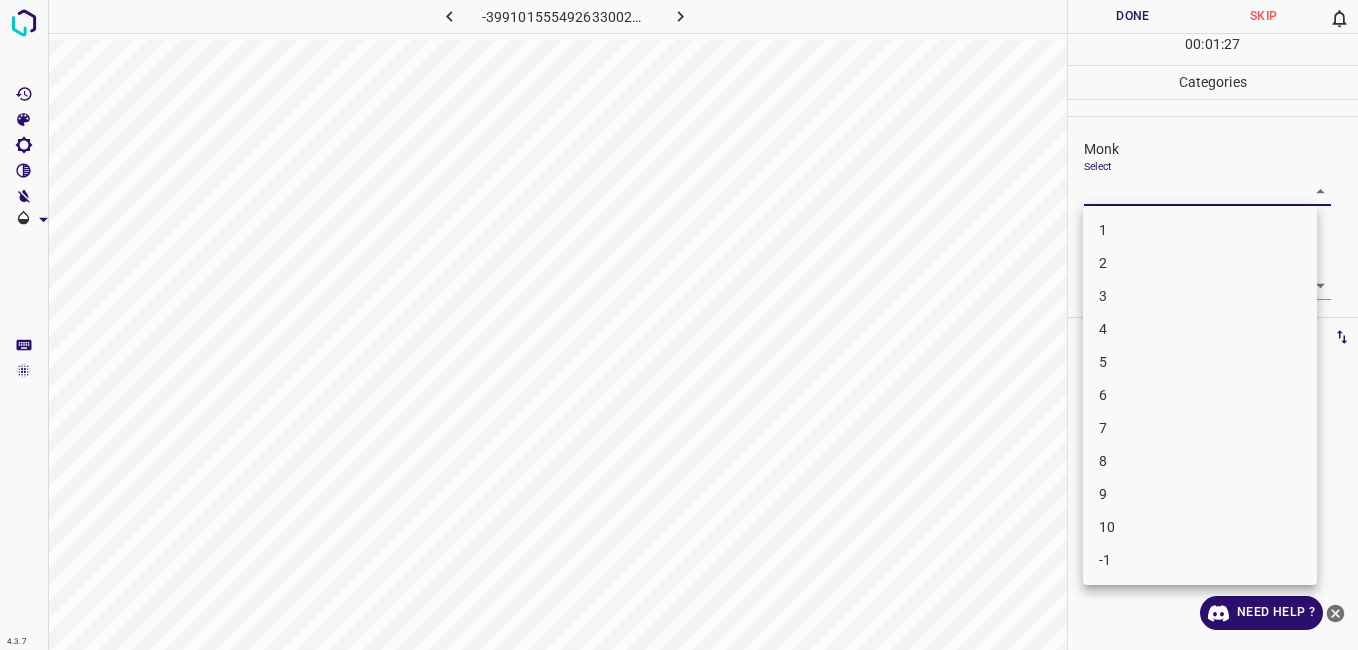 click on "4.3.7 -3991015554926330029.png Done Skip 0 00   : 01   : 27   Categories Monk   Select ​  [PERSON_NAME]   Select ​ Labels   0 Categories 1 Monk 2  [PERSON_NAME] Tools Space Change between modes (Draw & Edit) I Auto labeling R Restore zoom M Zoom in N Zoom out Delete Delete selecte label Filters Z Restore filters X Saturation filter C Brightness filter V Contrast filter B Gray scale filter General O Download Need Help ? - Text - Hide - Delete 1 2 3 4 5 6 7 8 9 10 -1" at bounding box center (679, 325) 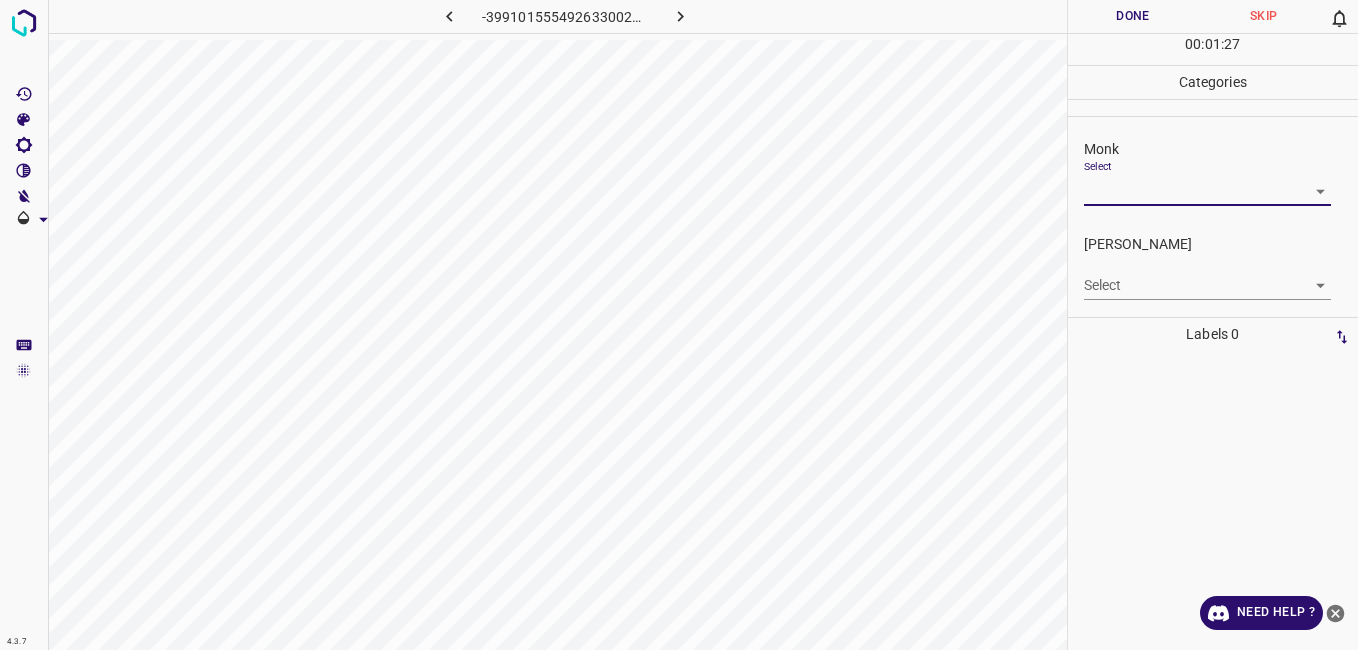 click at bounding box center [679, 325] 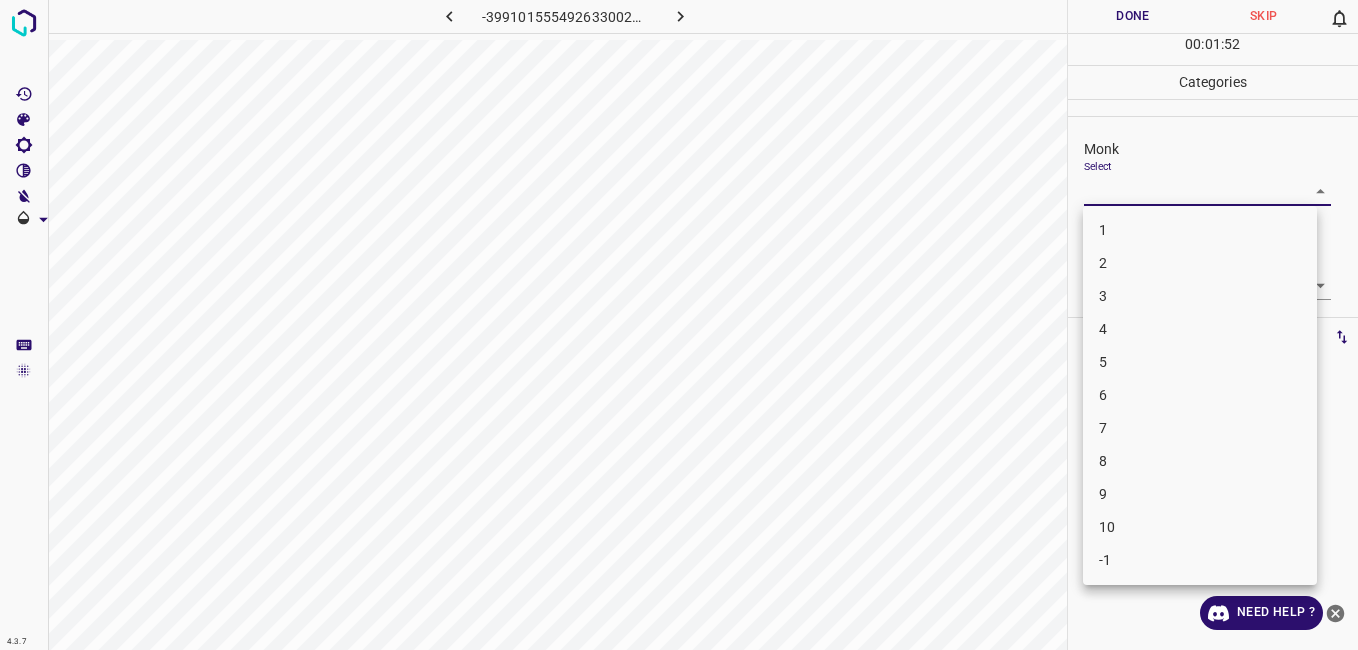click on "4.3.7 -3991015554926330029.png Done Skip 0 00   : 01   : 52   Categories Monk   Select ​  [PERSON_NAME]   Select ​ Labels   0 Categories 1 Monk 2  [PERSON_NAME] Tools Space Change between modes (Draw & Edit) I Auto labeling R Restore zoom M Zoom in N Zoom out Delete Delete selecte label Filters Z Restore filters X Saturation filter C Brightness filter V Contrast filter B Gray scale filter General O Download Need Help ? - Text - Hide - Delete 1 2 3 4 5 6 7 8 9 10 -1" at bounding box center (679, 325) 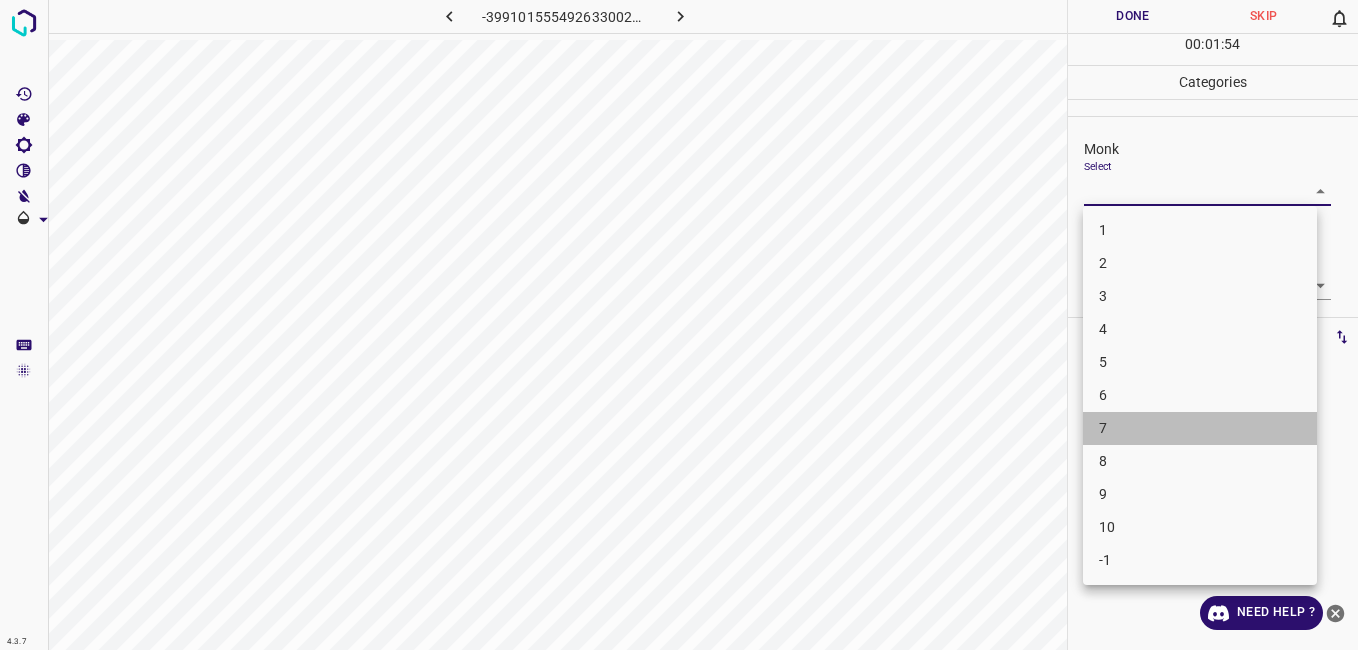 click on "7" at bounding box center [1200, 428] 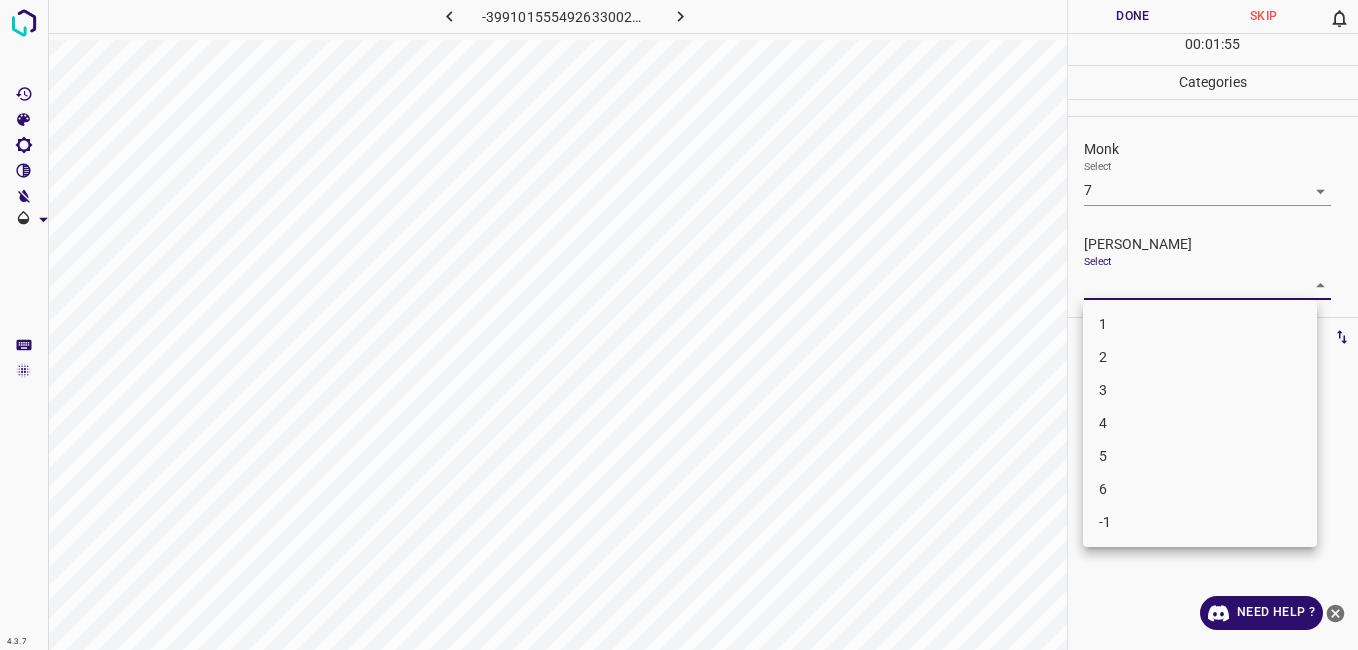 click on "4.3.7 -3991015554926330029.png Done Skip 0 00   : 01   : 55   Categories Monk   Select 7 7  [PERSON_NAME]   Select ​ Labels   0 Categories 1 Monk 2  [PERSON_NAME] Tools Space Change between modes (Draw & Edit) I Auto labeling R Restore zoom M Zoom in N Zoom out Delete Delete selecte label Filters Z Restore filters X Saturation filter C Brightness filter V Contrast filter B Gray scale filter General O Download Need Help ? - Text - Hide - Delete 1 2 3 4 5 6 -1" at bounding box center (679, 325) 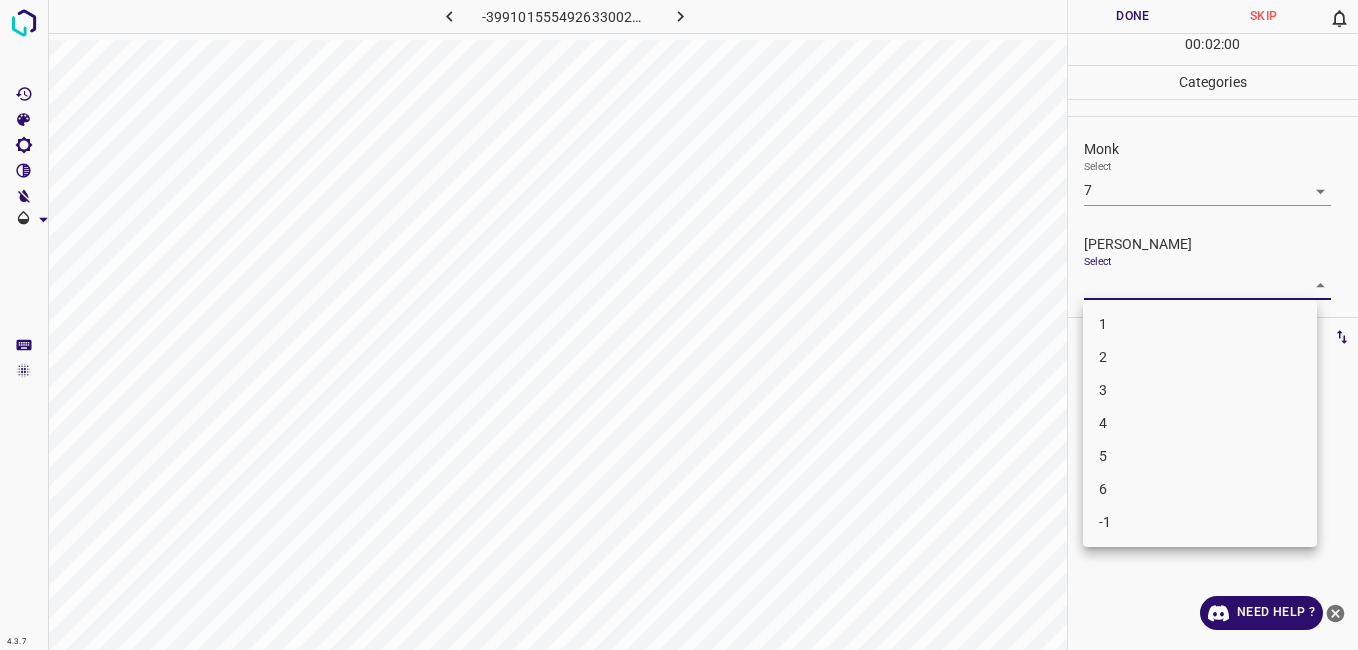 click on "5" at bounding box center [1200, 456] 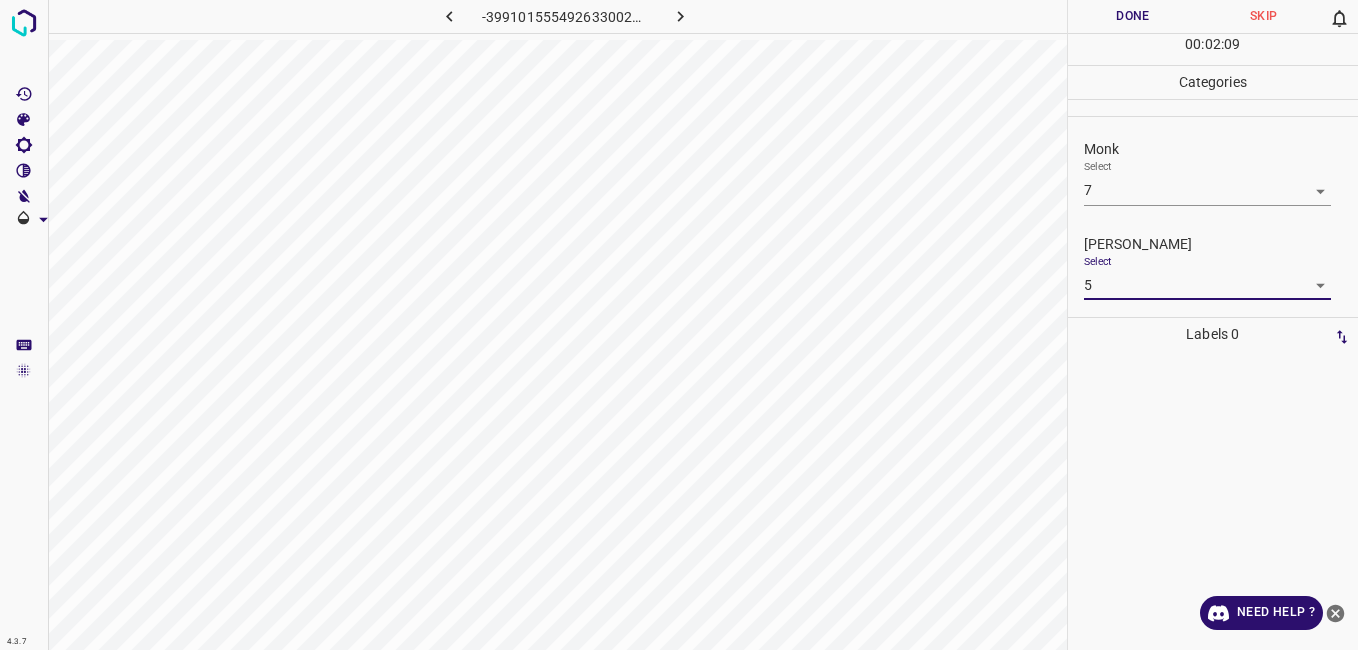 click on "Done" at bounding box center [1133, 16] 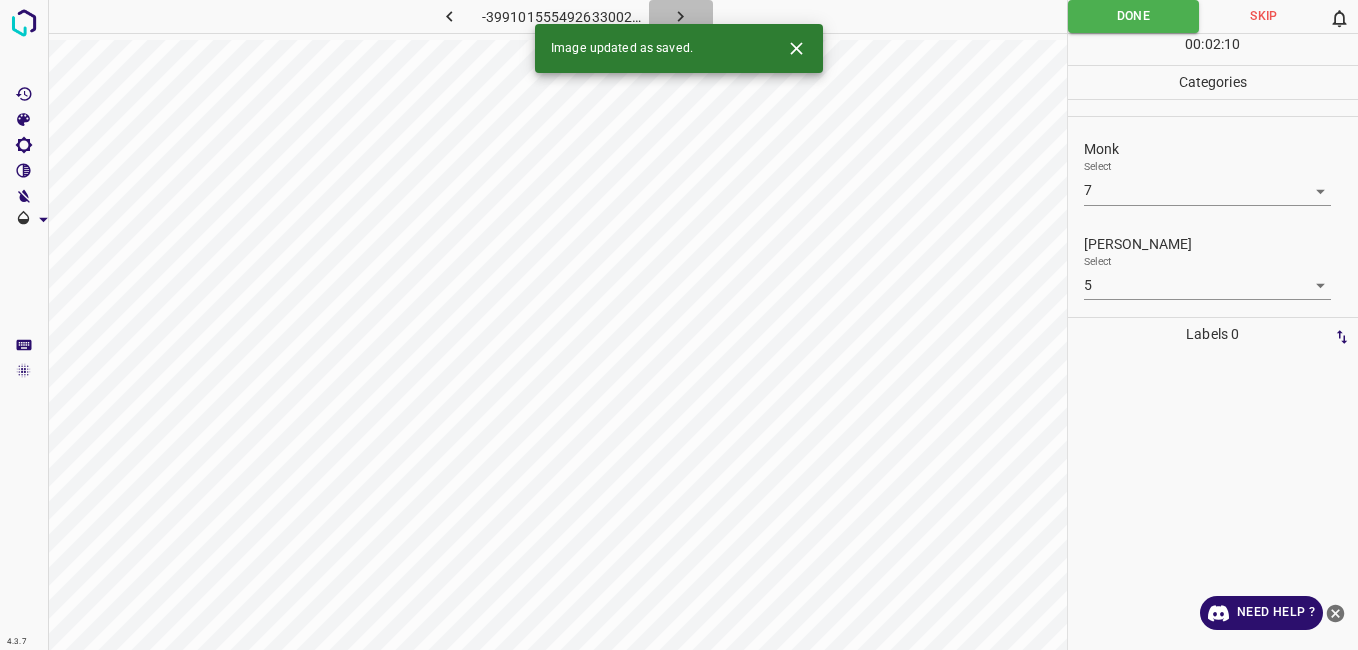 click 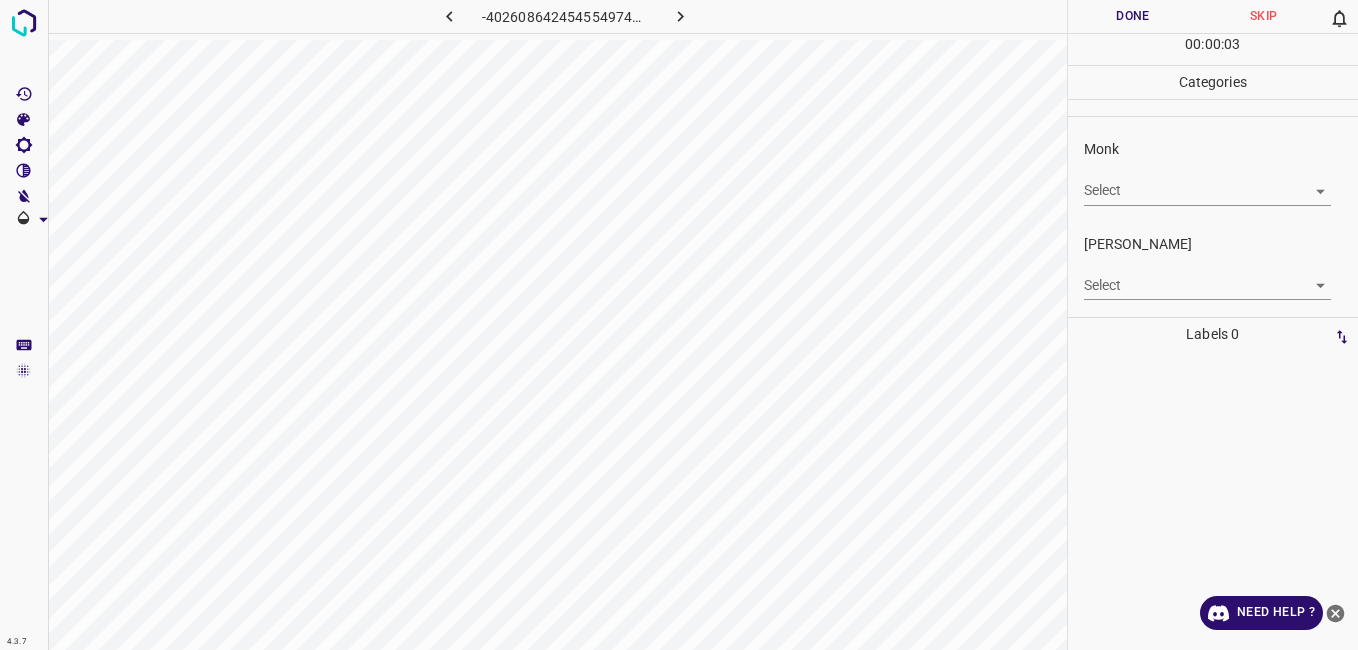 click on "4.3.7 -4026086424545549743.png Done Skip 0 00   : 00   : 03   Categories Monk   Select ​  [PERSON_NAME]   Select ​ Labels   0 Categories 1 Monk 2  [PERSON_NAME] Tools Space Change between modes (Draw & Edit) I Auto labeling R Restore zoom M Zoom in N Zoom out Delete Delete selecte label Filters Z Restore filters X Saturation filter C Brightness filter V Contrast filter B Gray scale filter General O Download Need Help ? - Text - Hide - Delete" at bounding box center [679, 325] 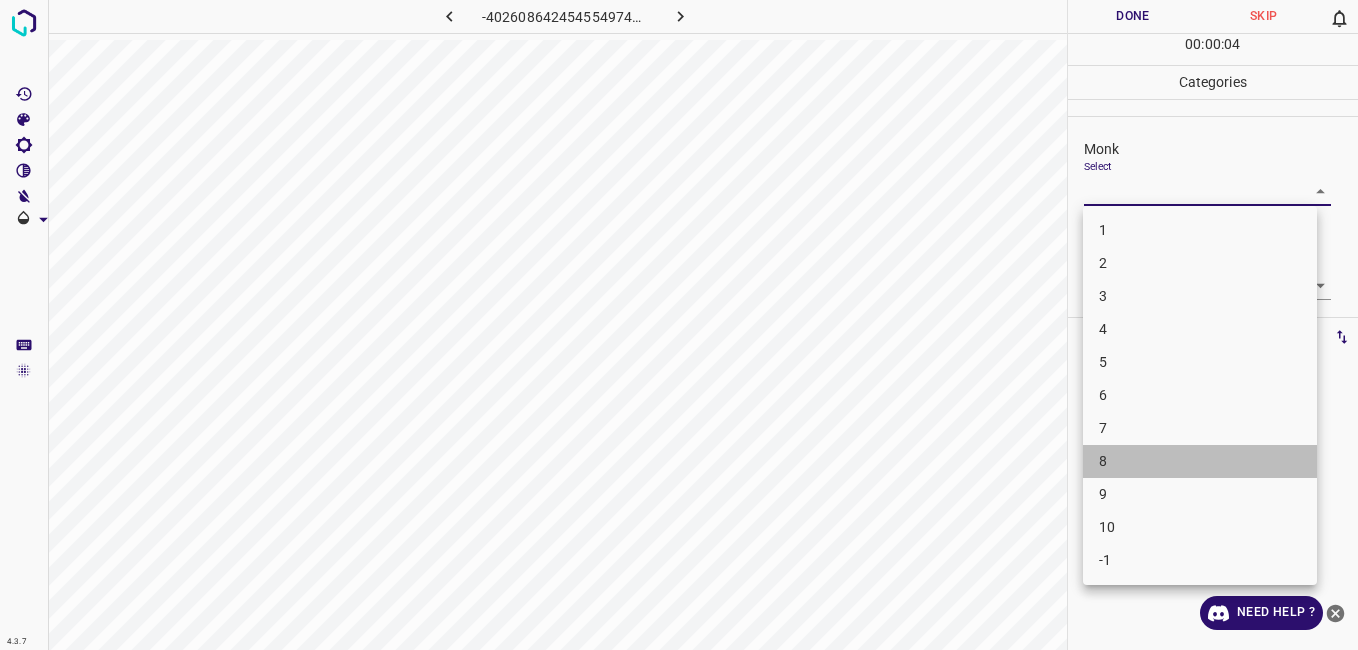 click on "8" at bounding box center (1200, 461) 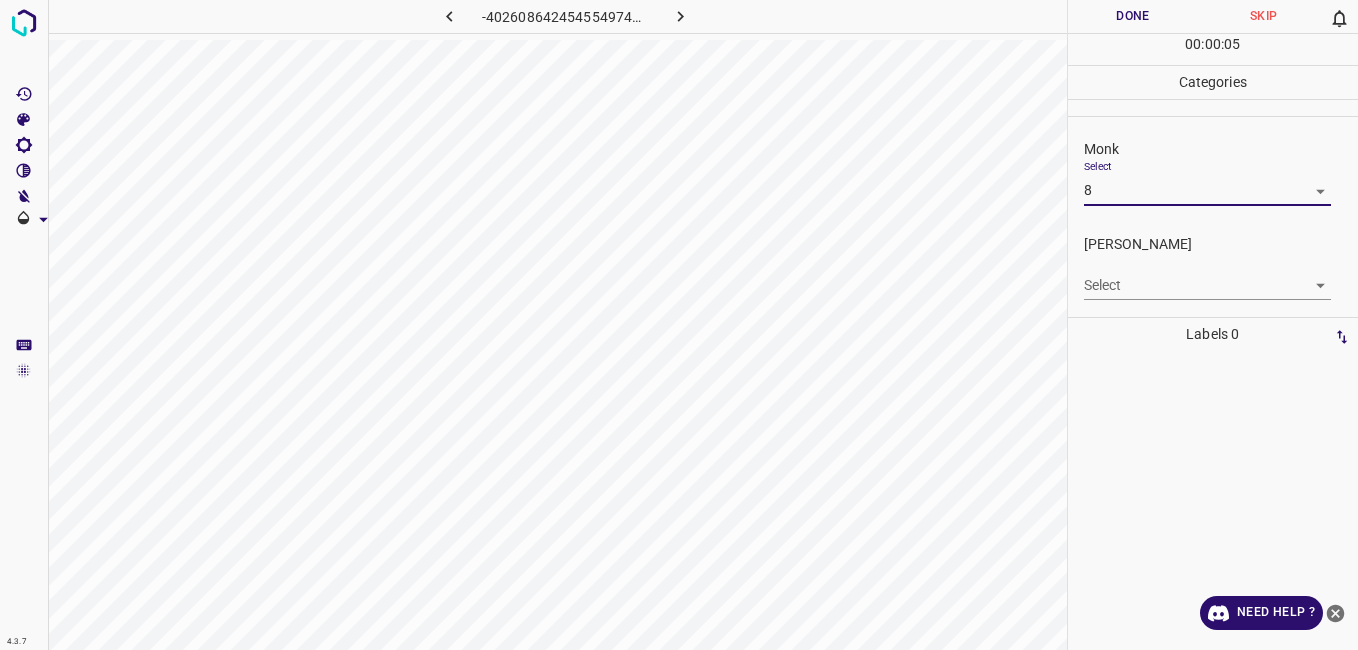 click on "4.3.7 -4026086424545549743.png Done Skip 0 00   : 00   : 05   Categories Monk   Select 8 8  [PERSON_NAME]   Select ​ Labels   0 Categories 1 Monk 2  [PERSON_NAME] Tools Space Change between modes (Draw & Edit) I Auto labeling R Restore zoom M Zoom in N Zoom out Delete Delete selecte label Filters Z Restore filters X Saturation filter C Brightness filter V Contrast filter B Gray scale filter General O Download Need Help ? - Text - Hide - Delete" at bounding box center (679, 325) 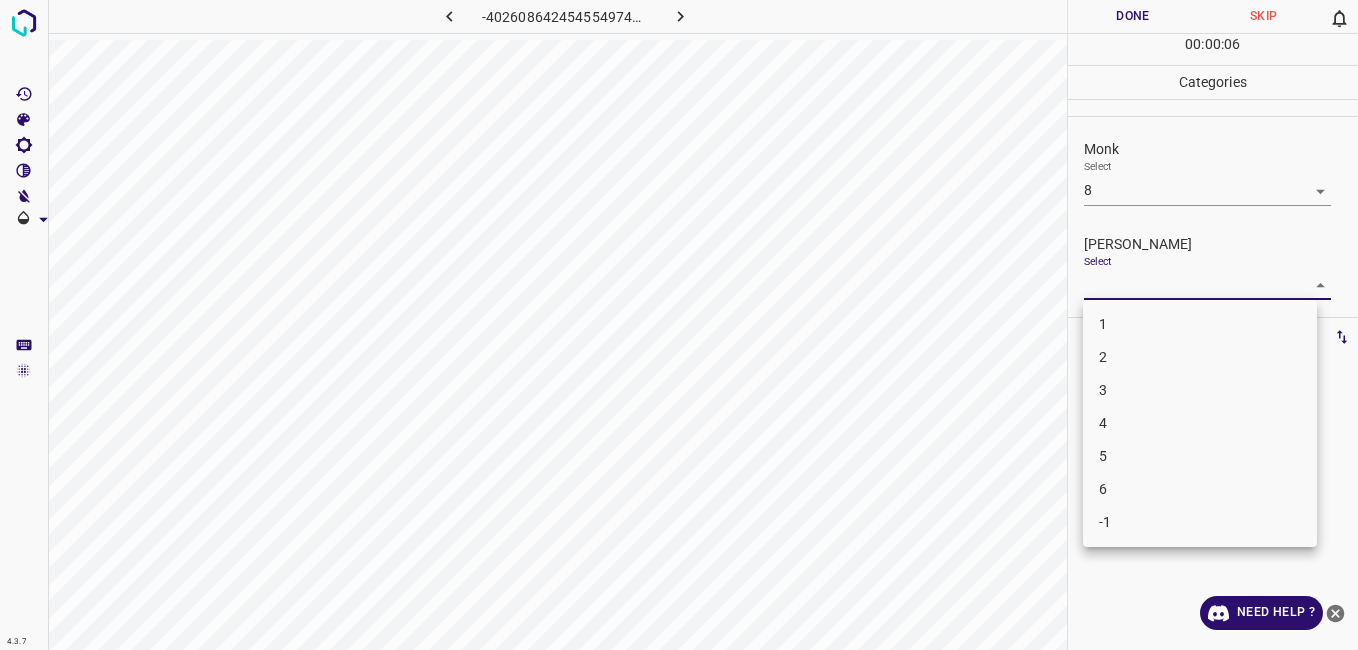 click on "5" at bounding box center [1200, 456] 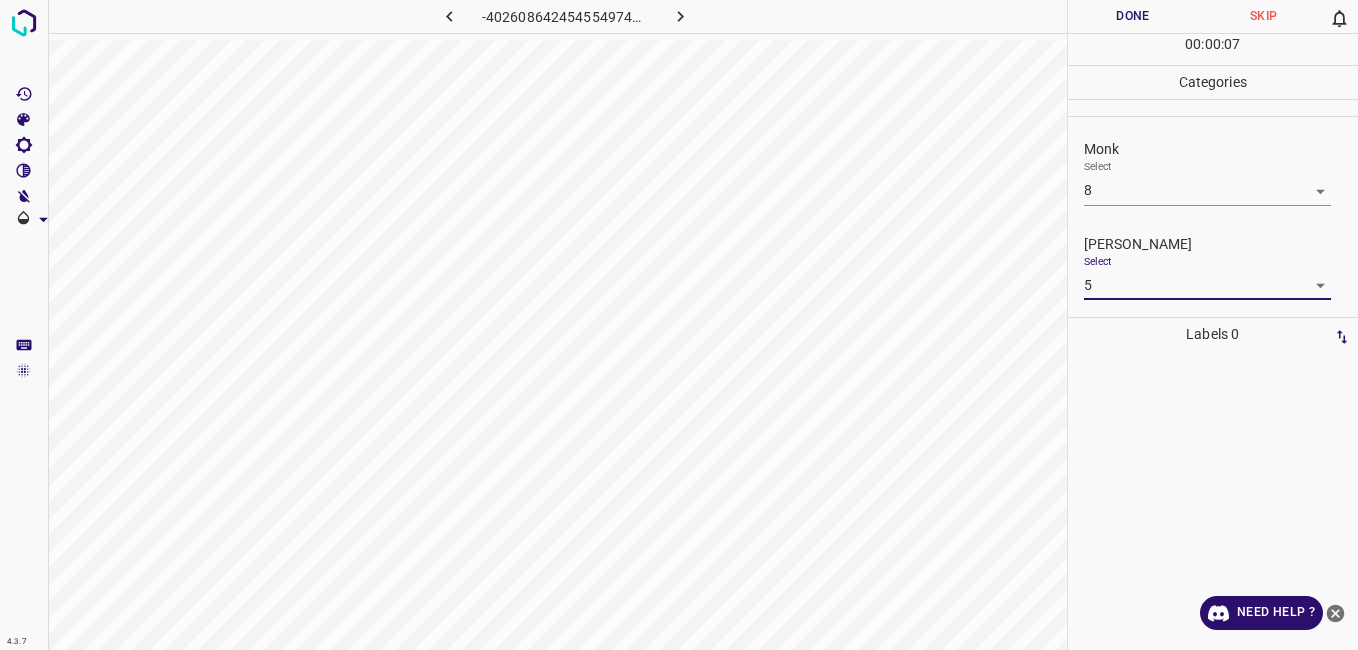 click on "Done" at bounding box center (1133, 16) 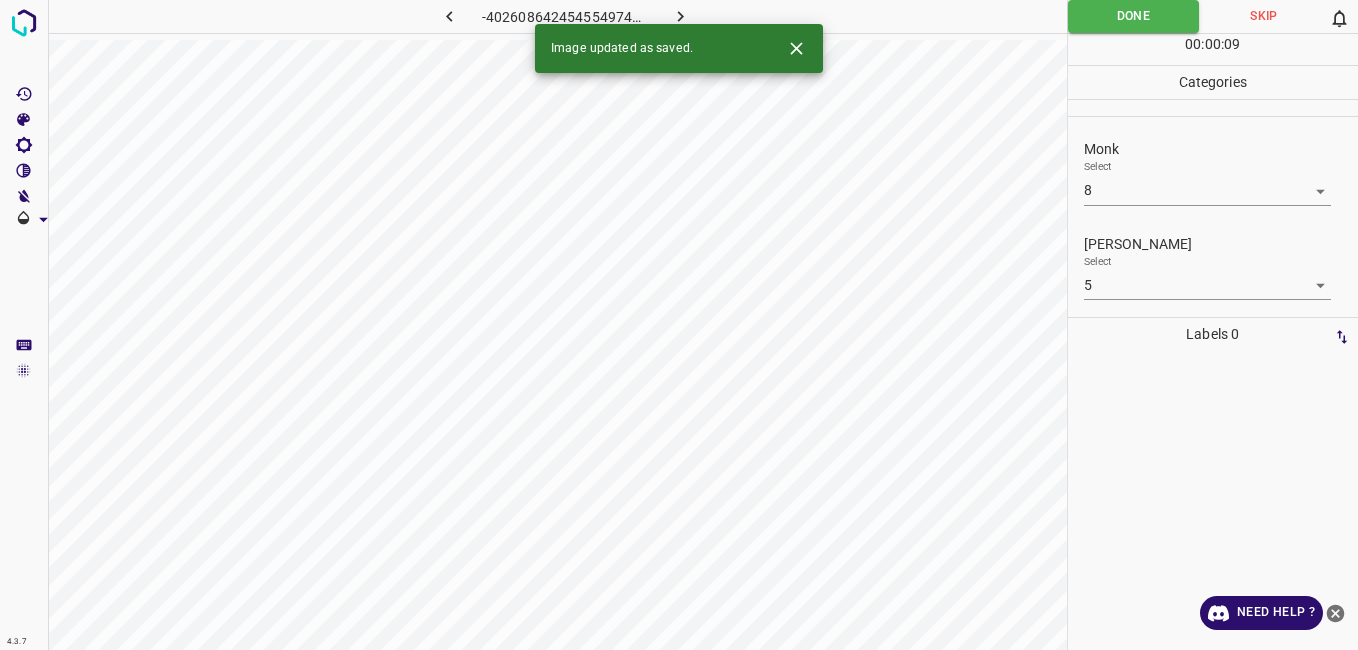 click 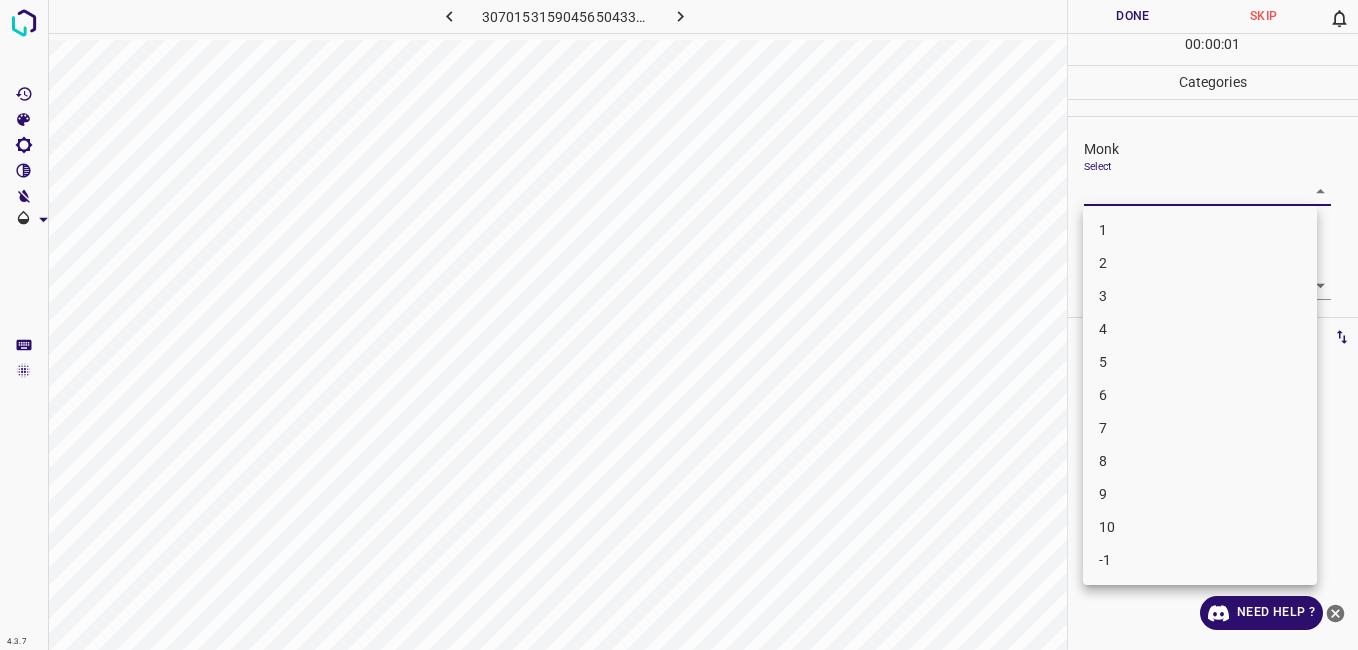 click on "4.3.7 3070153159045650433.png Done Skip 0 00   : 00   : 01   Categories Monk   Select ​  [PERSON_NAME]   Select ​ Labels   0 Categories 1 Monk 2  [PERSON_NAME] Tools Space Change between modes (Draw & Edit) I Auto labeling R Restore zoom M Zoom in N Zoom out Delete Delete selecte label Filters Z Restore filters X Saturation filter C Brightness filter V Contrast filter B Gray scale filter General O Download Need Help ? - Text - Hide - Delete 1 2 3 4 5 6 7 8 9 10 -1" at bounding box center (679, 325) 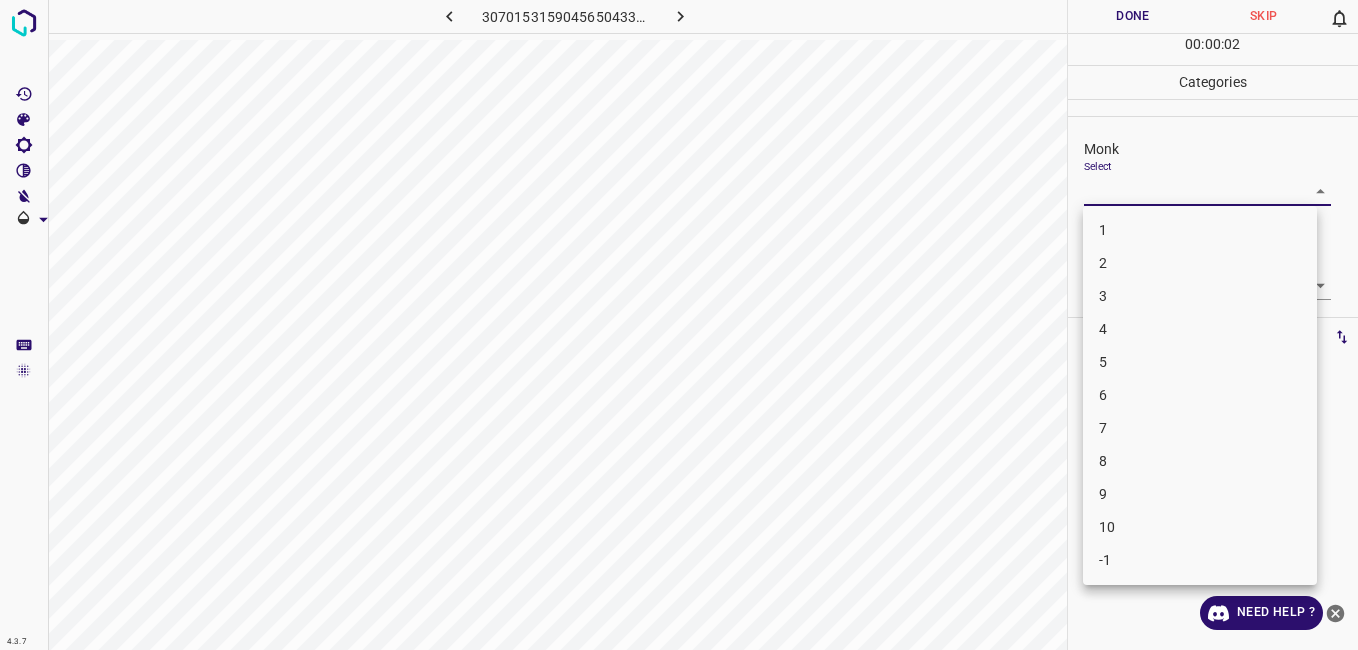 click on "3" at bounding box center [1200, 296] 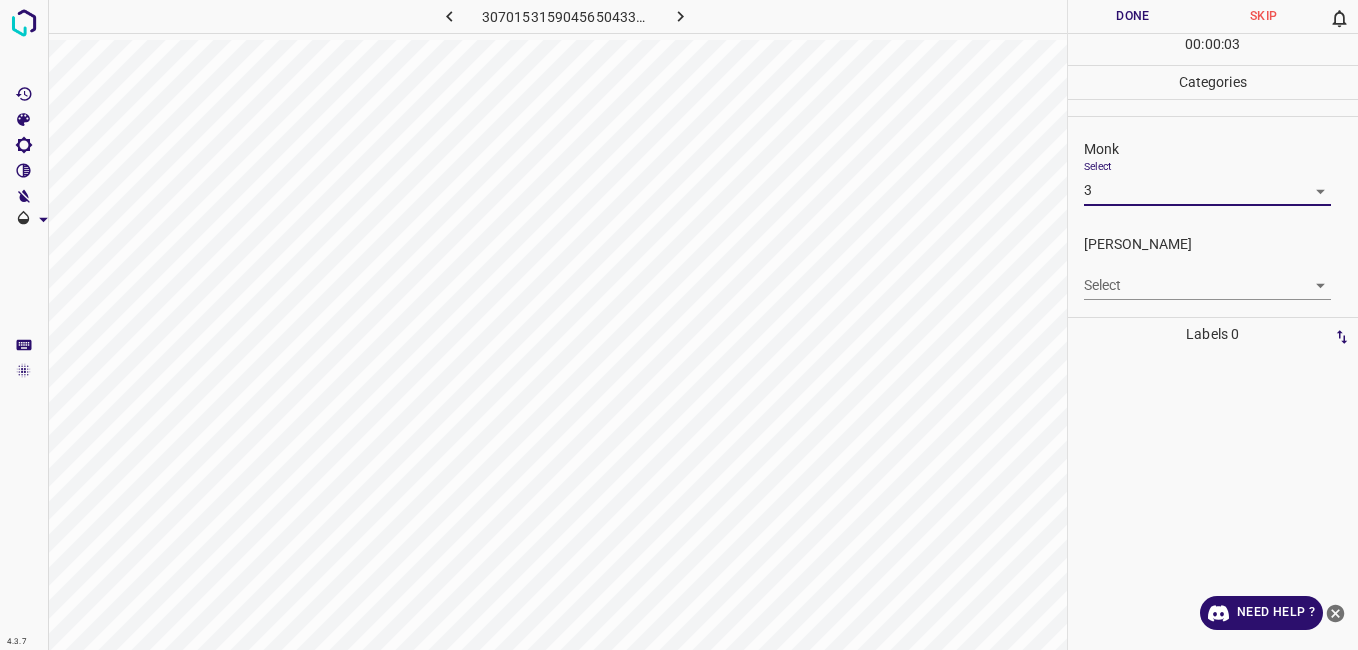click on "4.3.7 3070153159045650433.png Done Skip 0 00   : 00   : 03   Categories Monk   Select 3 3  [PERSON_NAME]   Select ​ Labels   0 Categories 1 Monk 2  [PERSON_NAME] Tools Space Change between modes (Draw & Edit) I Auto labeling R Restore zoom M Zoom in N Zoom out Delete Delete selecte label Filters Z Restore filters X Saturation filter C Brightness filter V Contrast filter B Gray scale filter General O Download Need Help ? - Text - Hide - Delete" at bounding box center [679, 325] 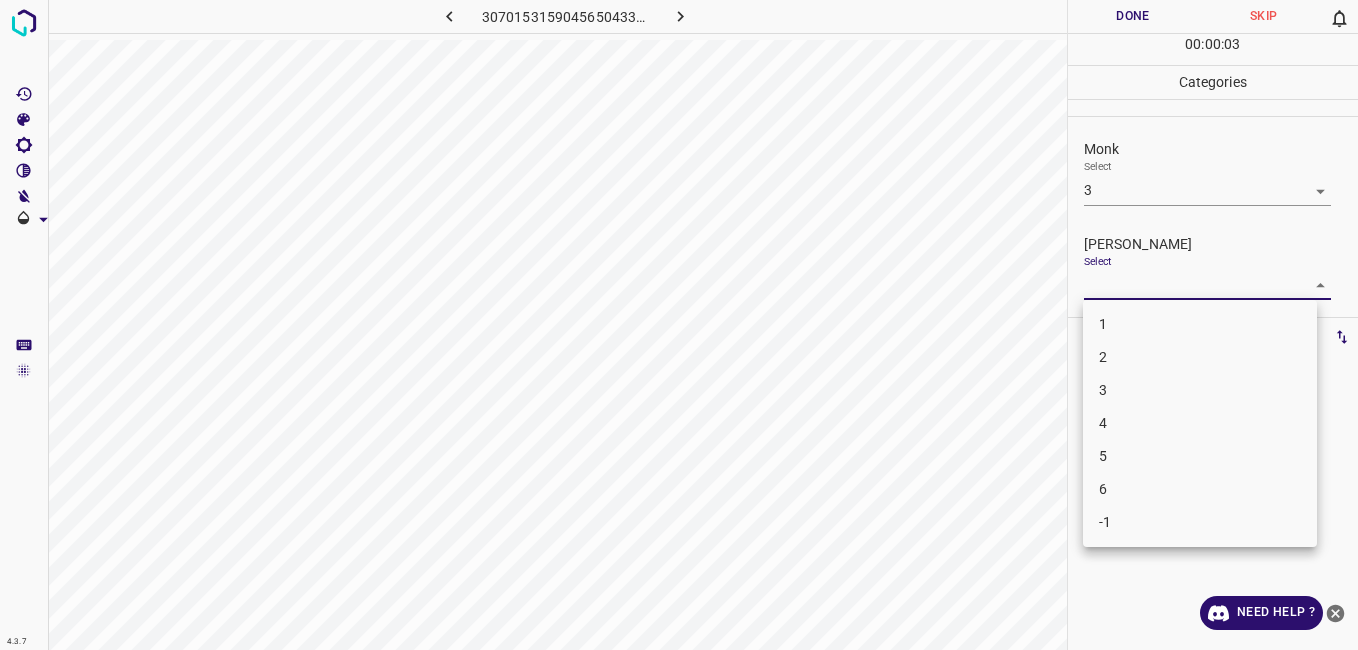 click on "2" at bounding box center [1200, 357] 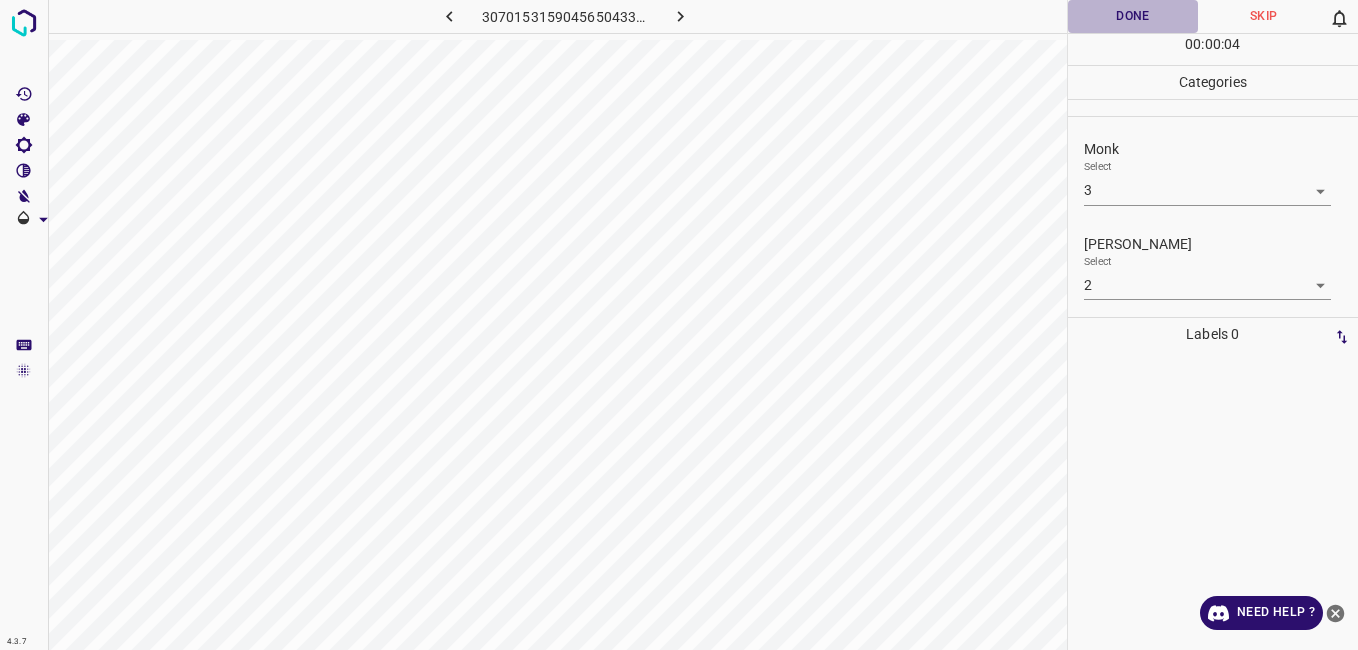 click on "Done" at bounding box center [1133, 16] 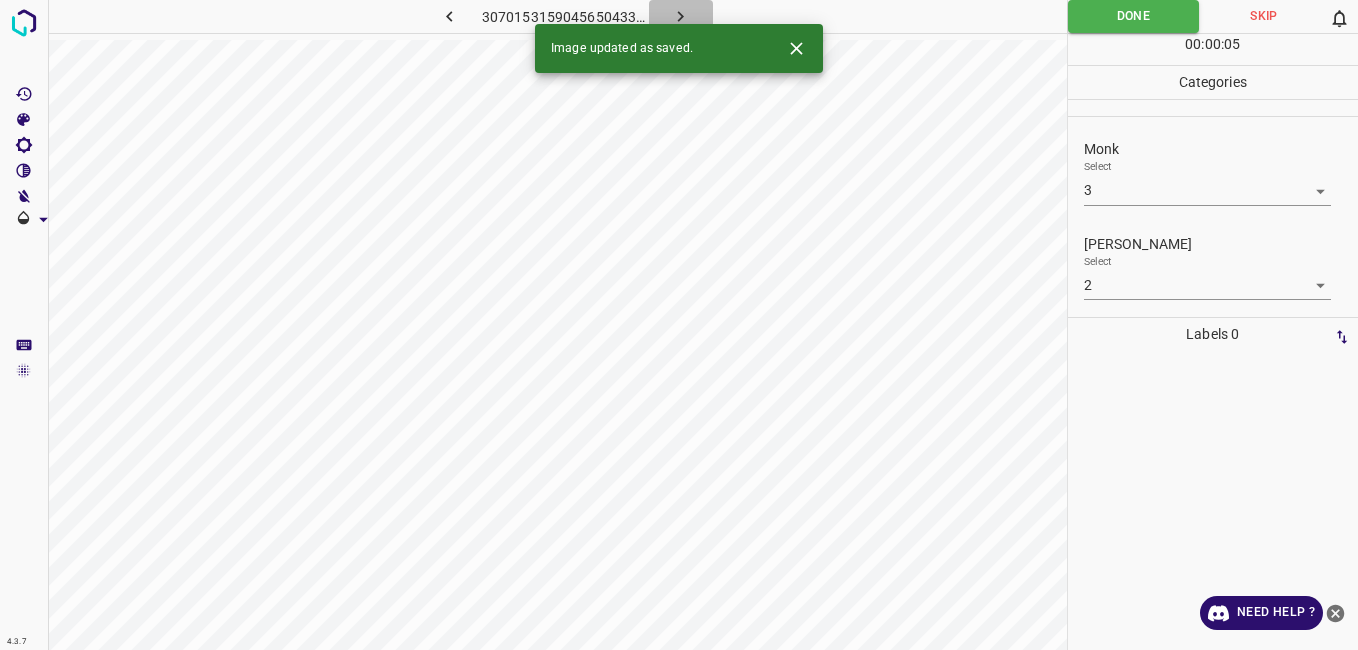 click 